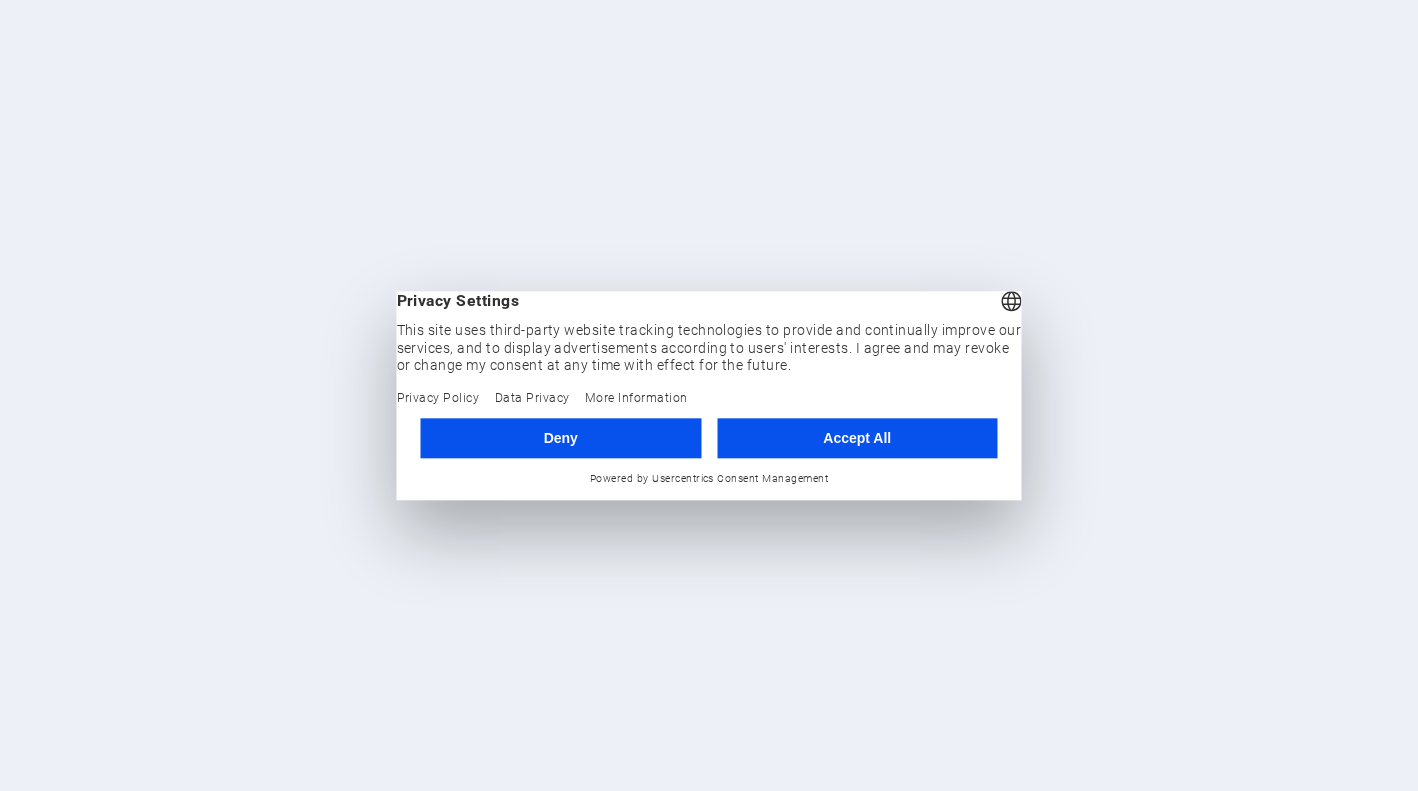 scroll, scrollTop: 0, scrollLeft: 0, axis: both 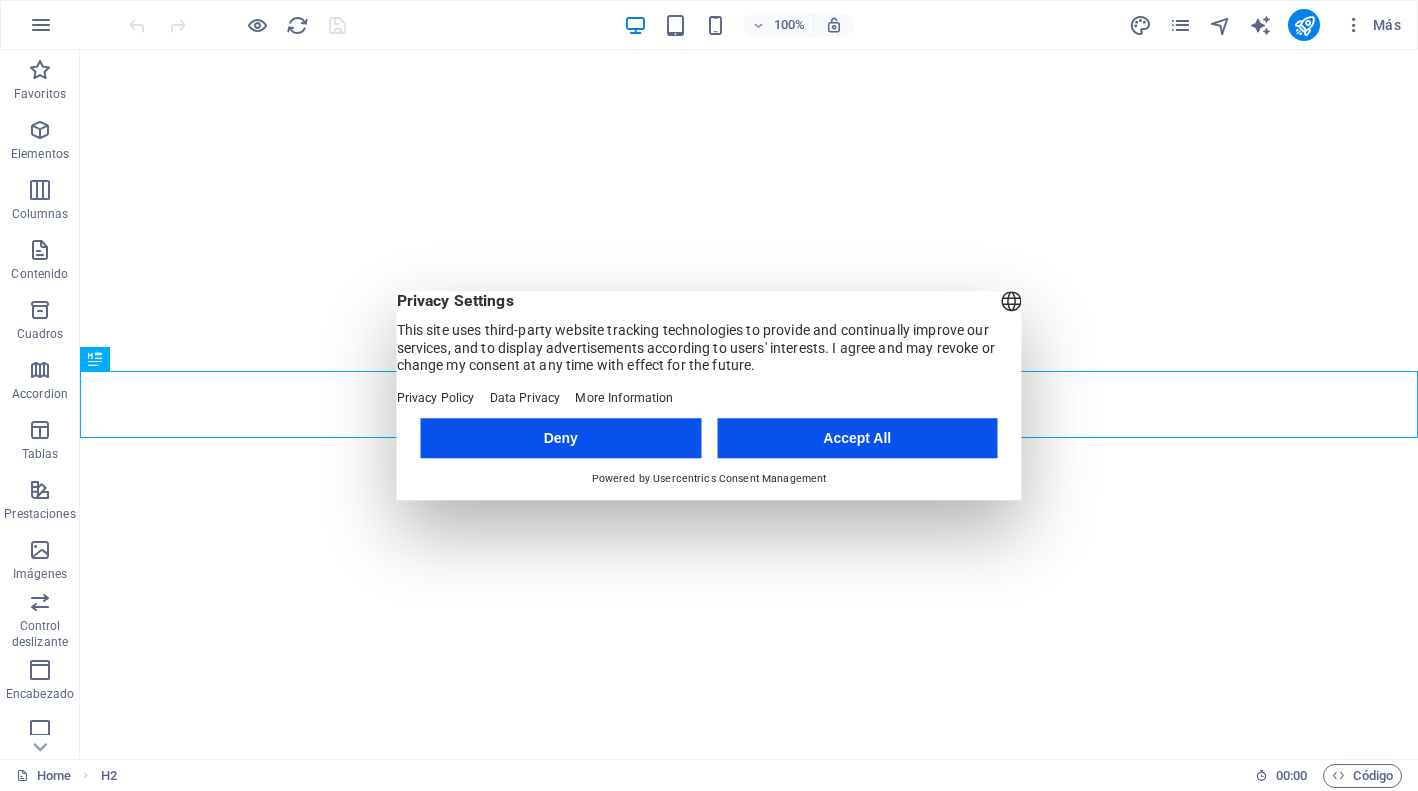 click on "Accept All" at bounding box center [857, 438] 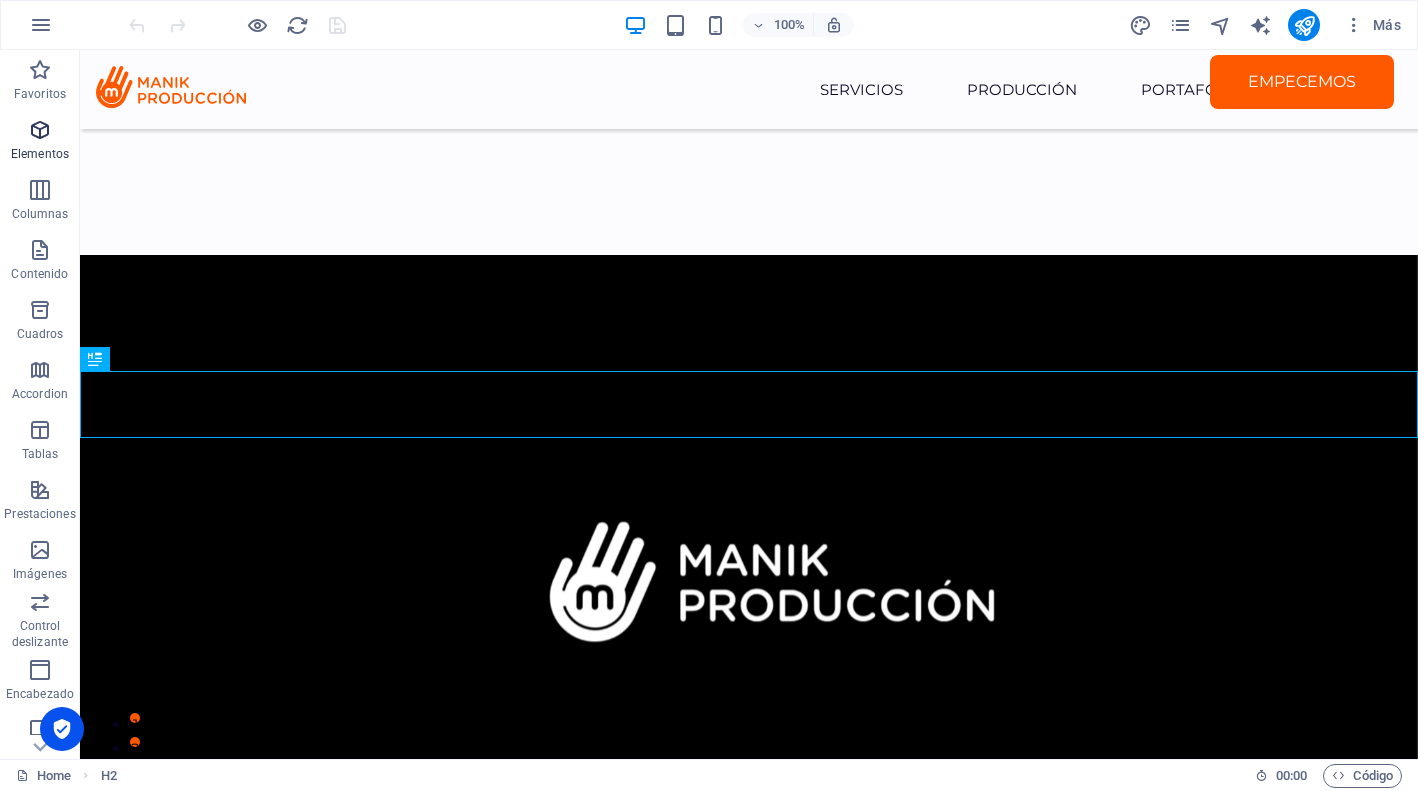 scroll, scrollTop: 421, scrollLeft: 0, axis: vertical 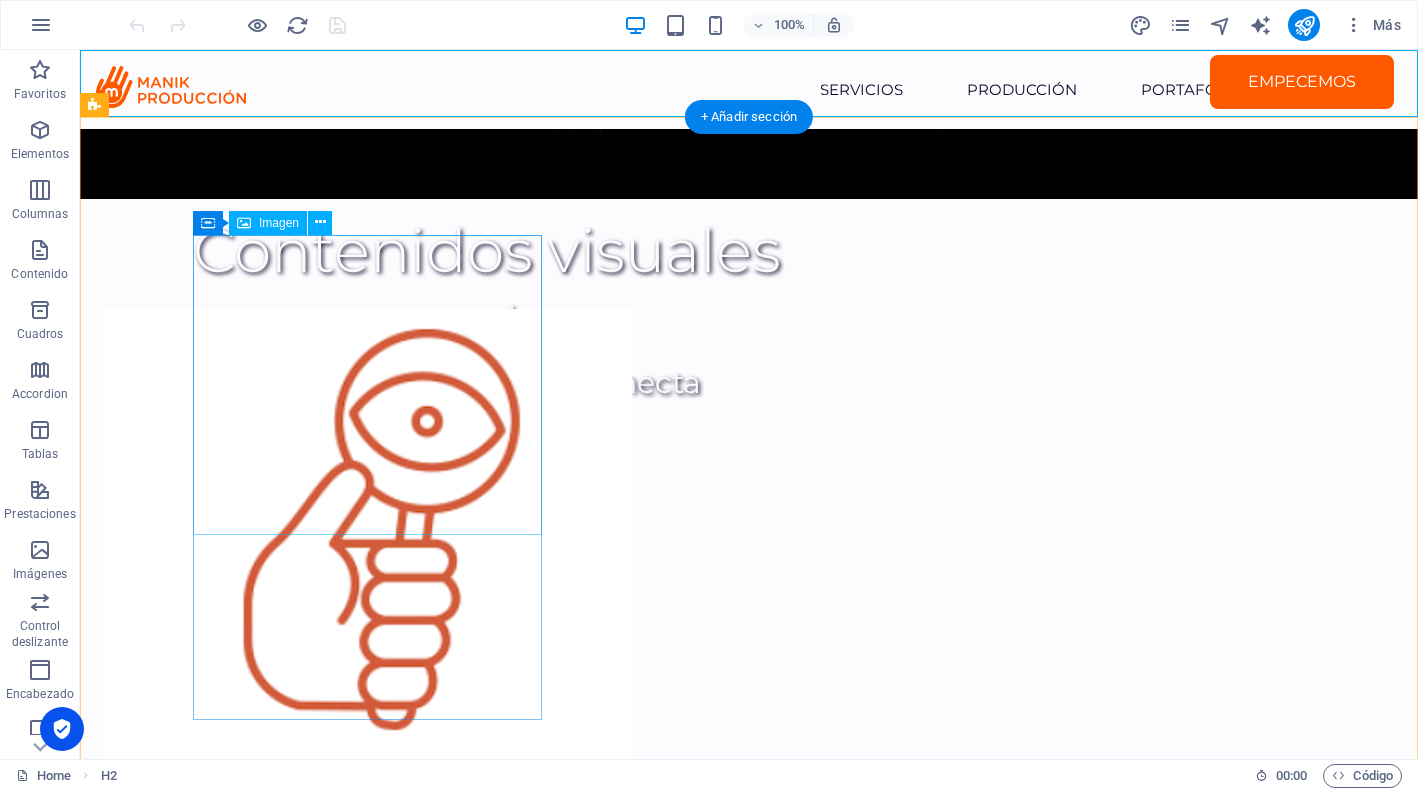 click at bounding box center (278, 536) 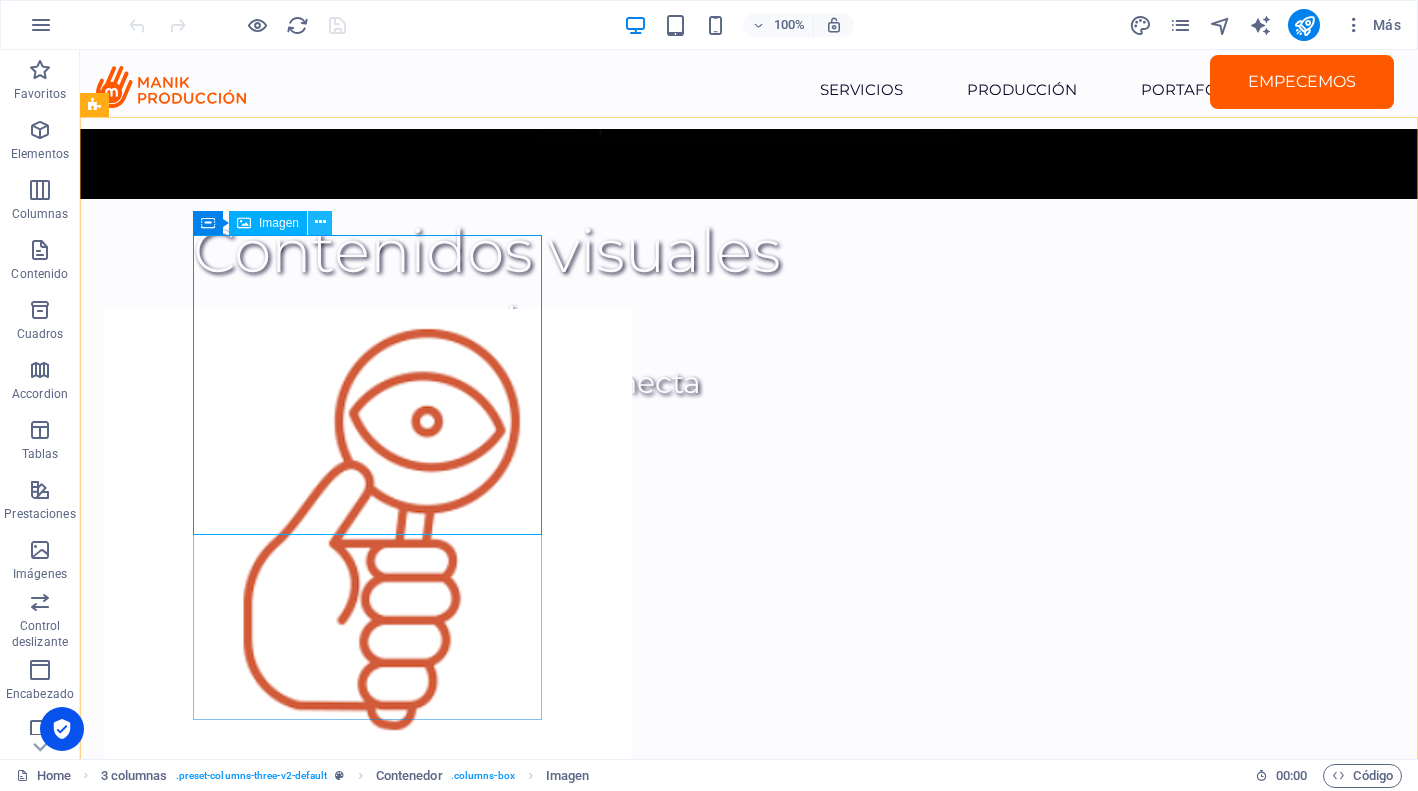 click at bounding box center [320, 222] 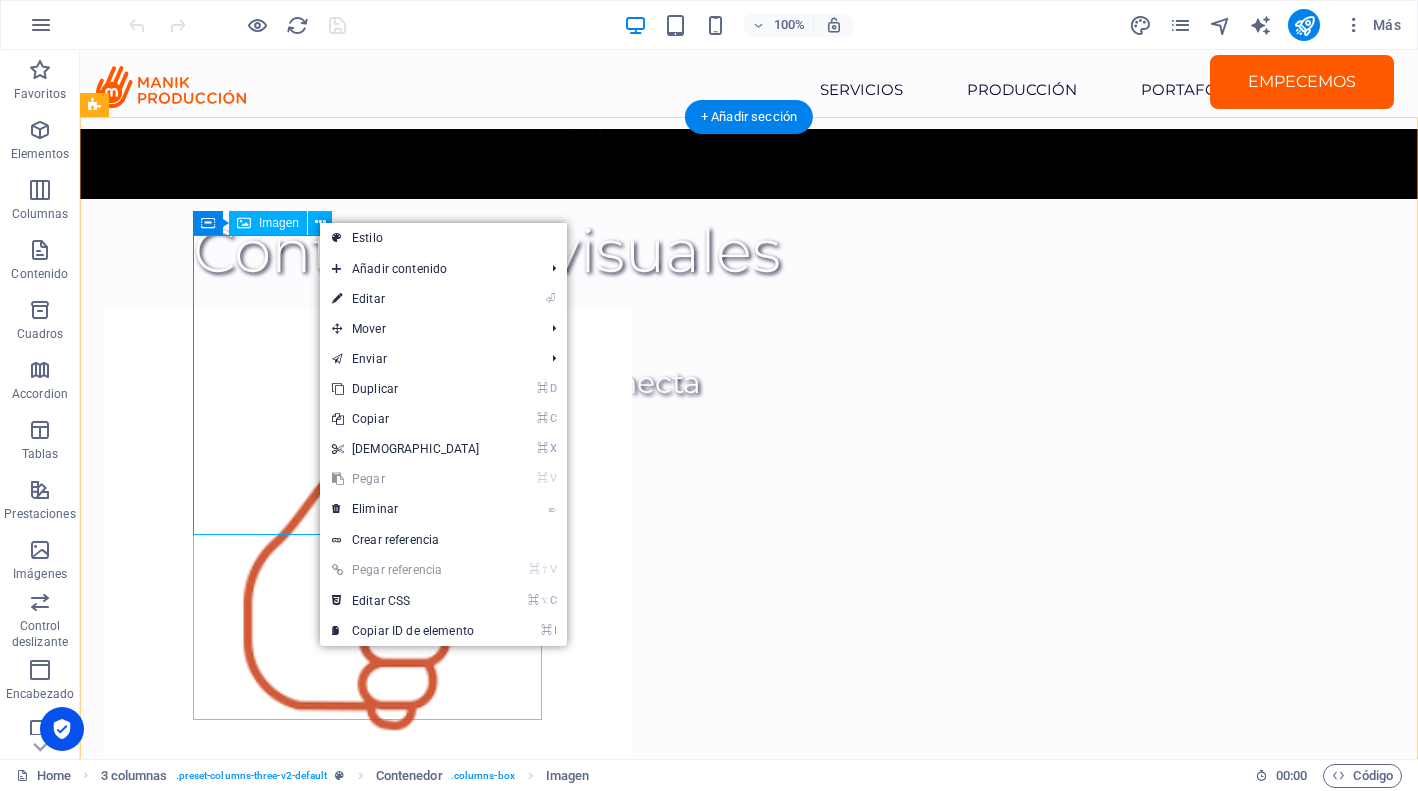click at bounding box center [278, 536] 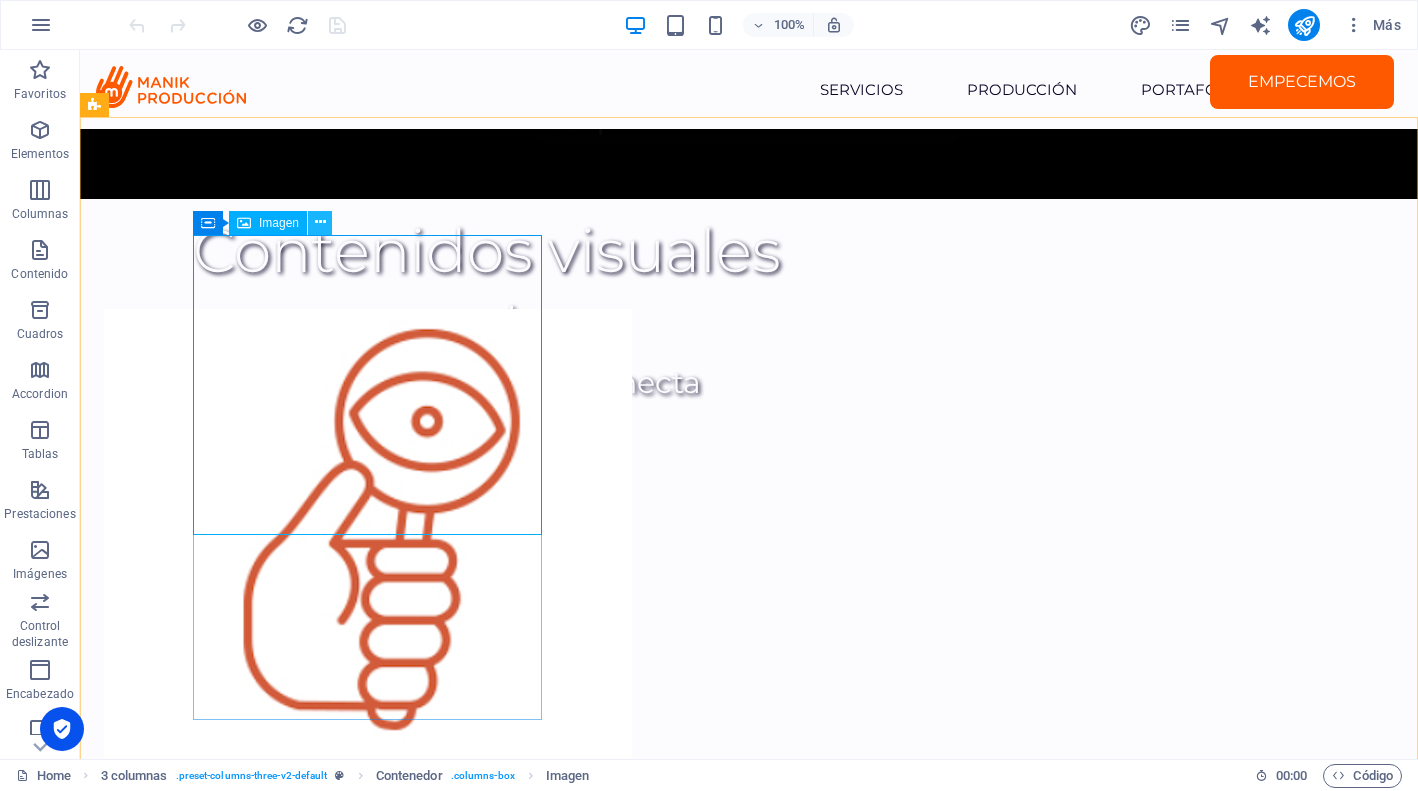 click at bounding box center [320, 222] 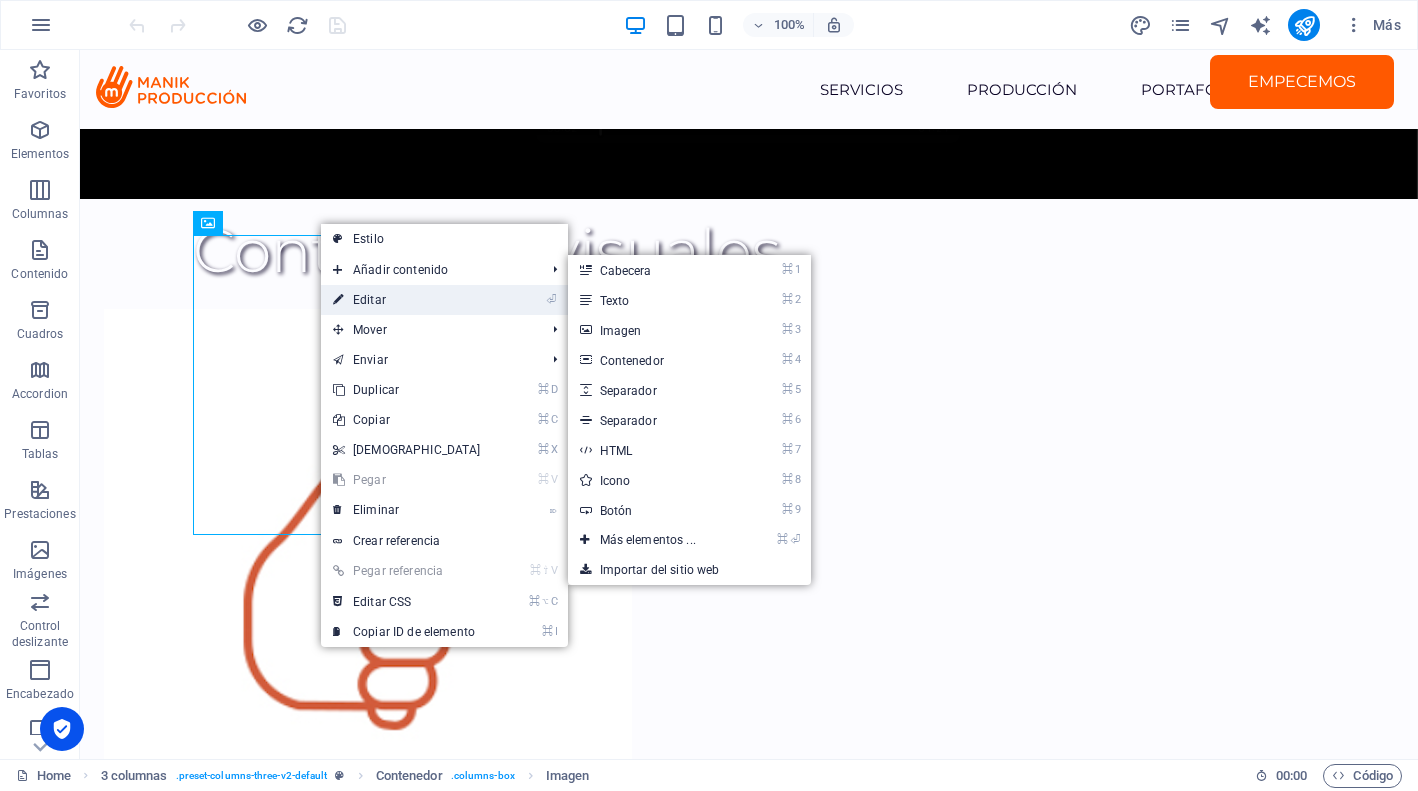 click on "⏎  Editar" at bounding box center [407, 300] 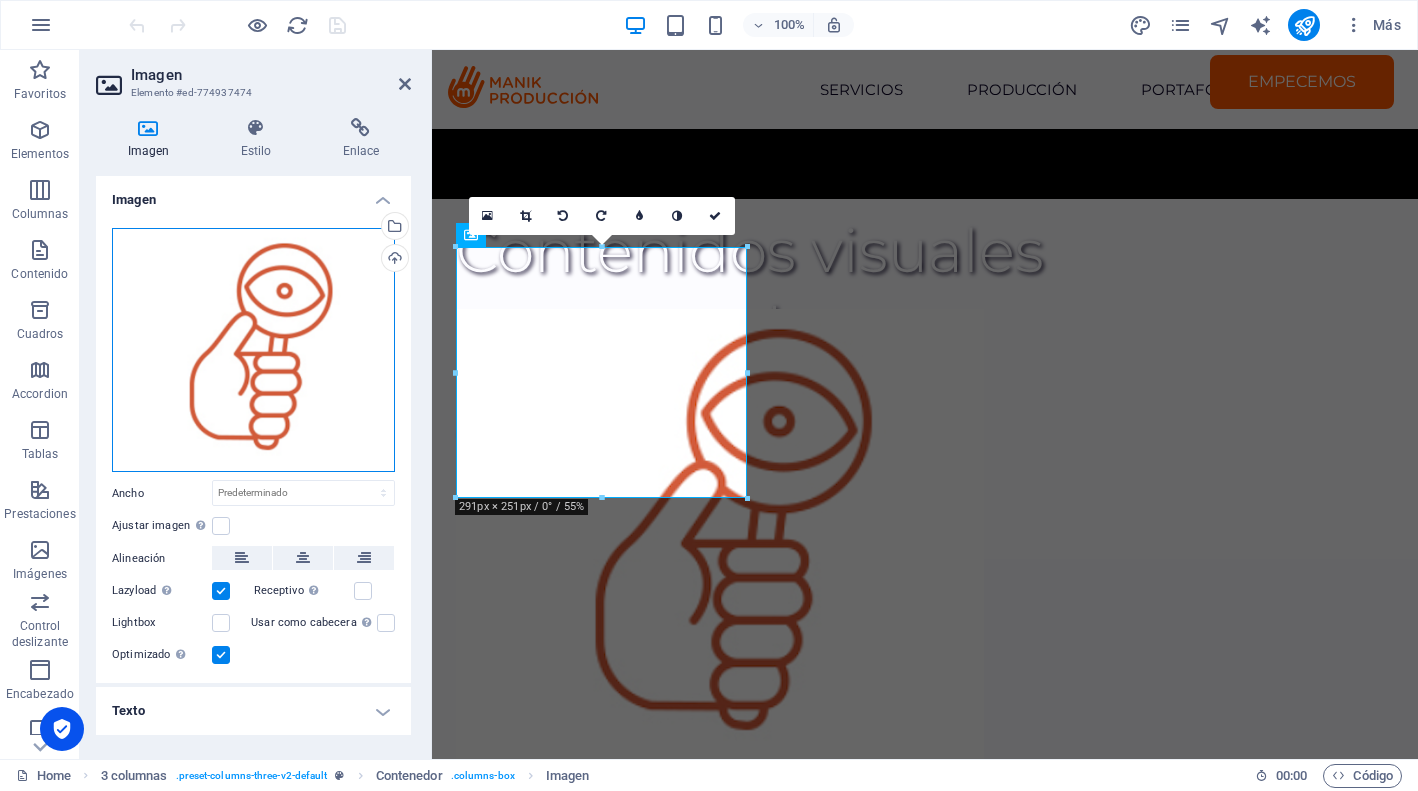 click on "Arrastra archivos aquí, haz clic para escoger archivos o  selecciona archivos de Archivos o de nuestra galería gratuita de fotos y vídeos" at bounding box center [253, 350] 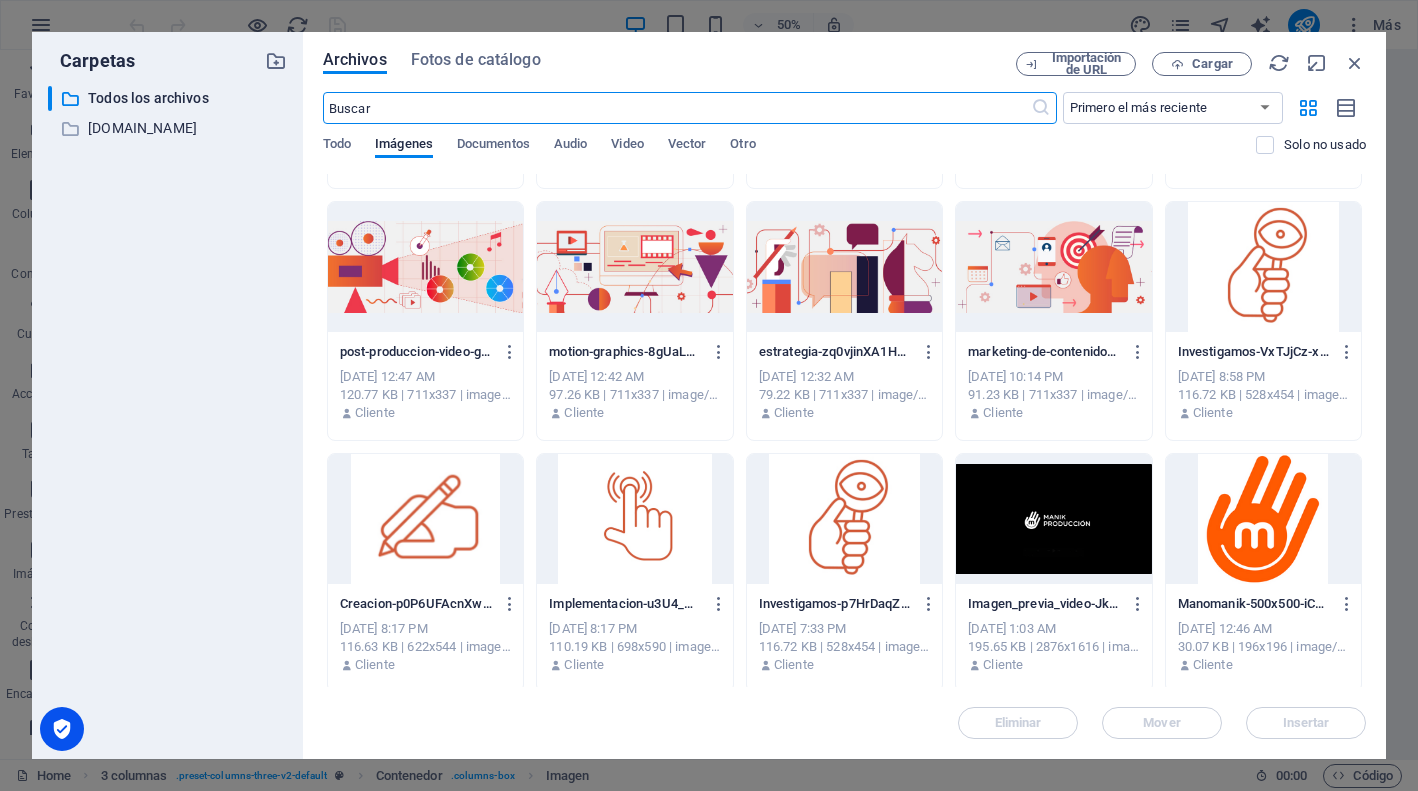scroll, scrollTop: 3760, scrollLeft: 0, axis: vertical 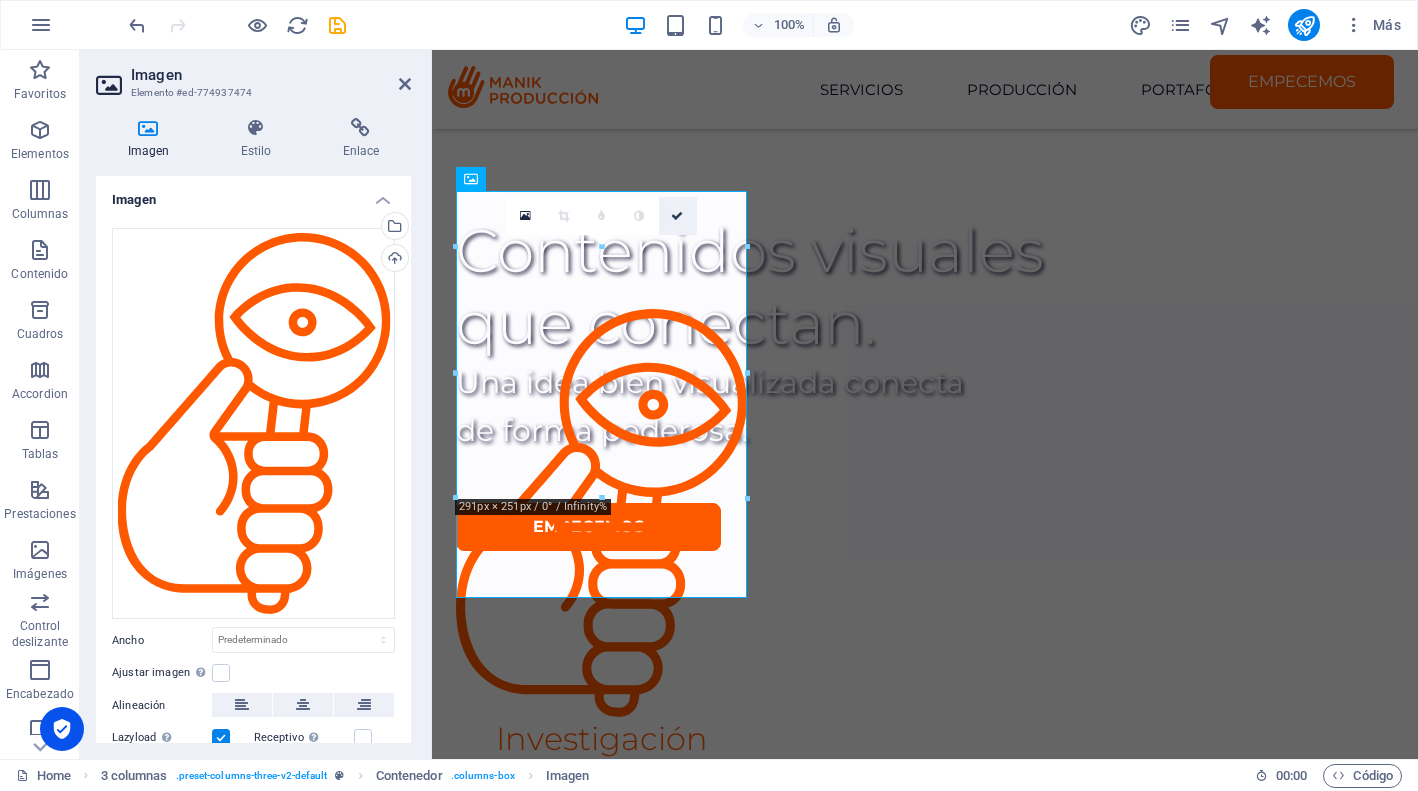 click at bounding box center (677, 216) 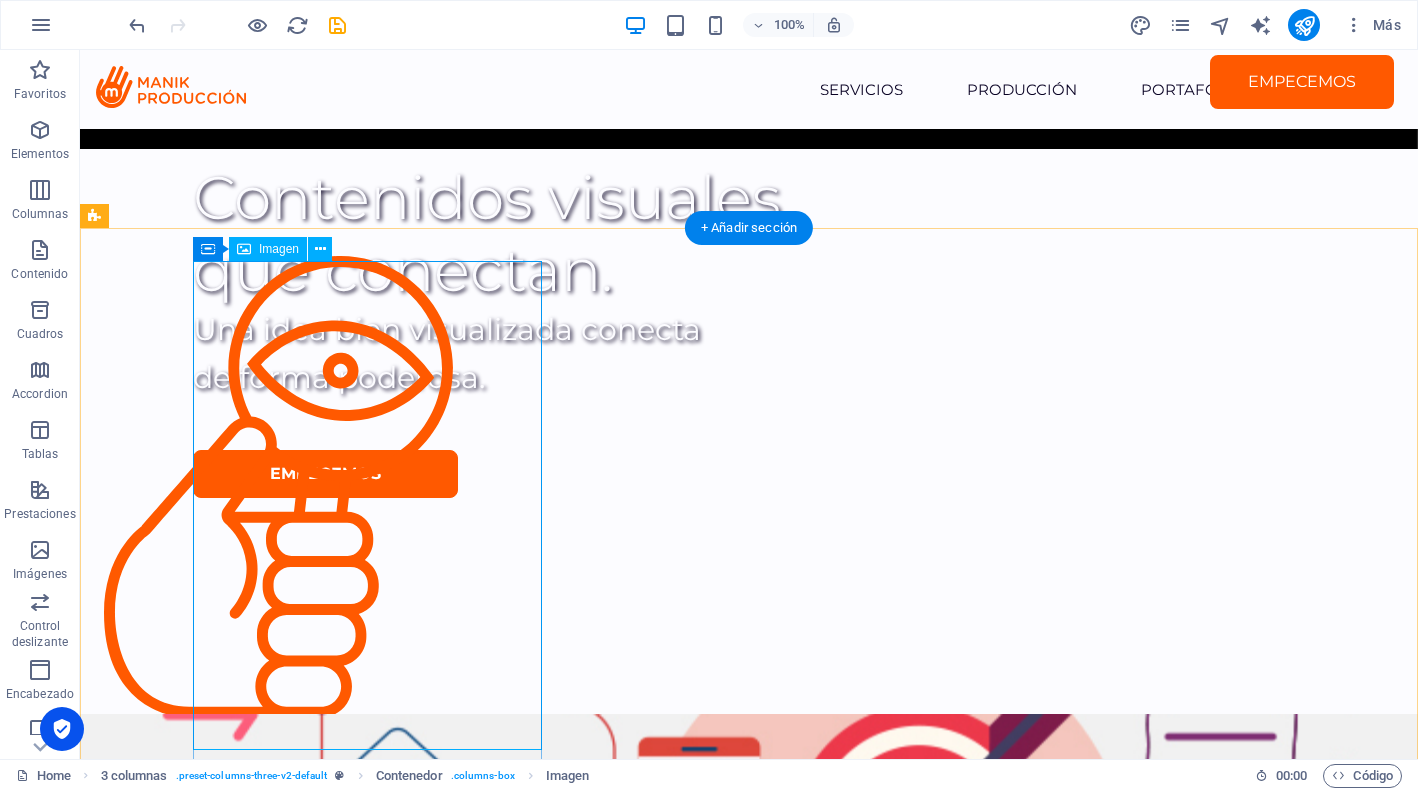 scroll, scrollTop: 856, scrollLeft: 0, axis: vertical 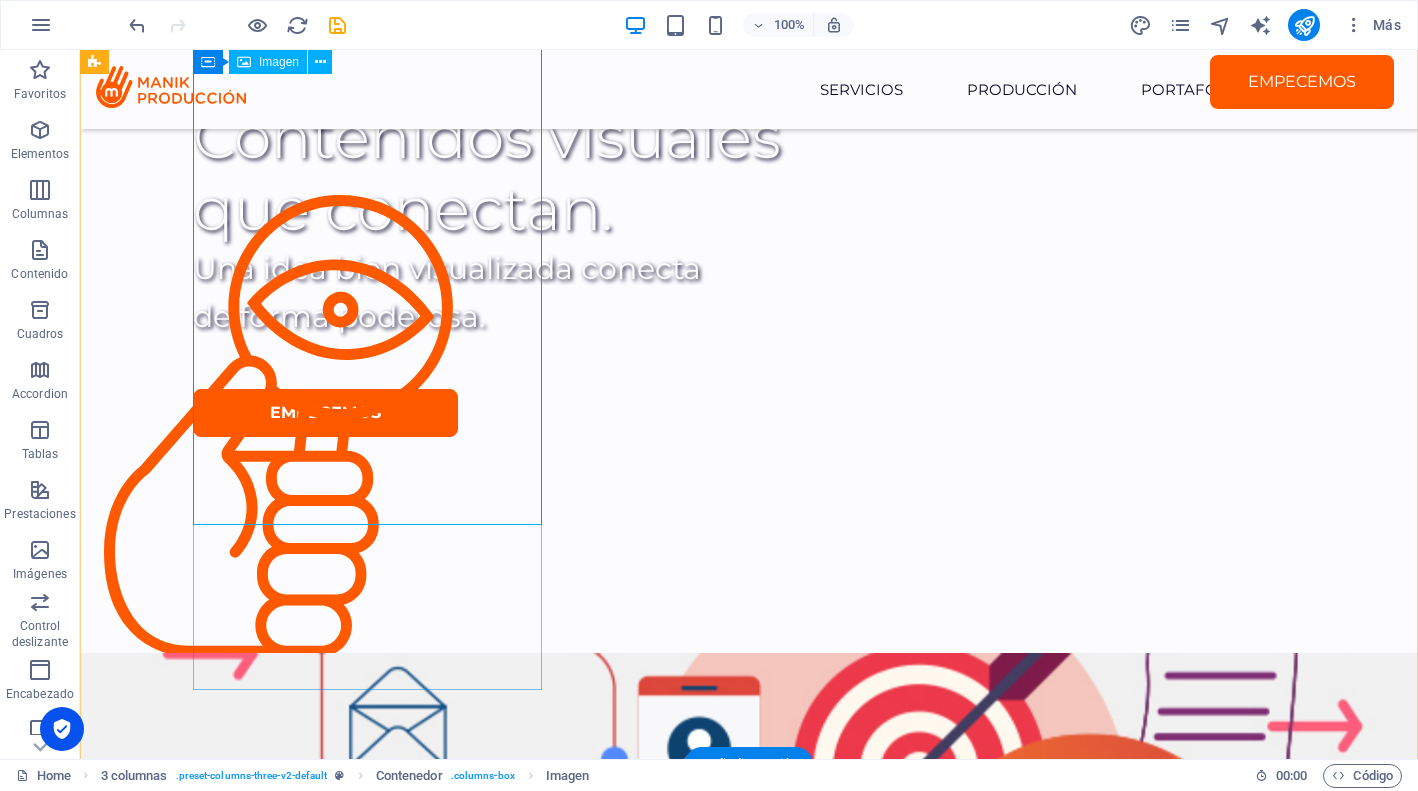 click at bounding box center (278, 439) 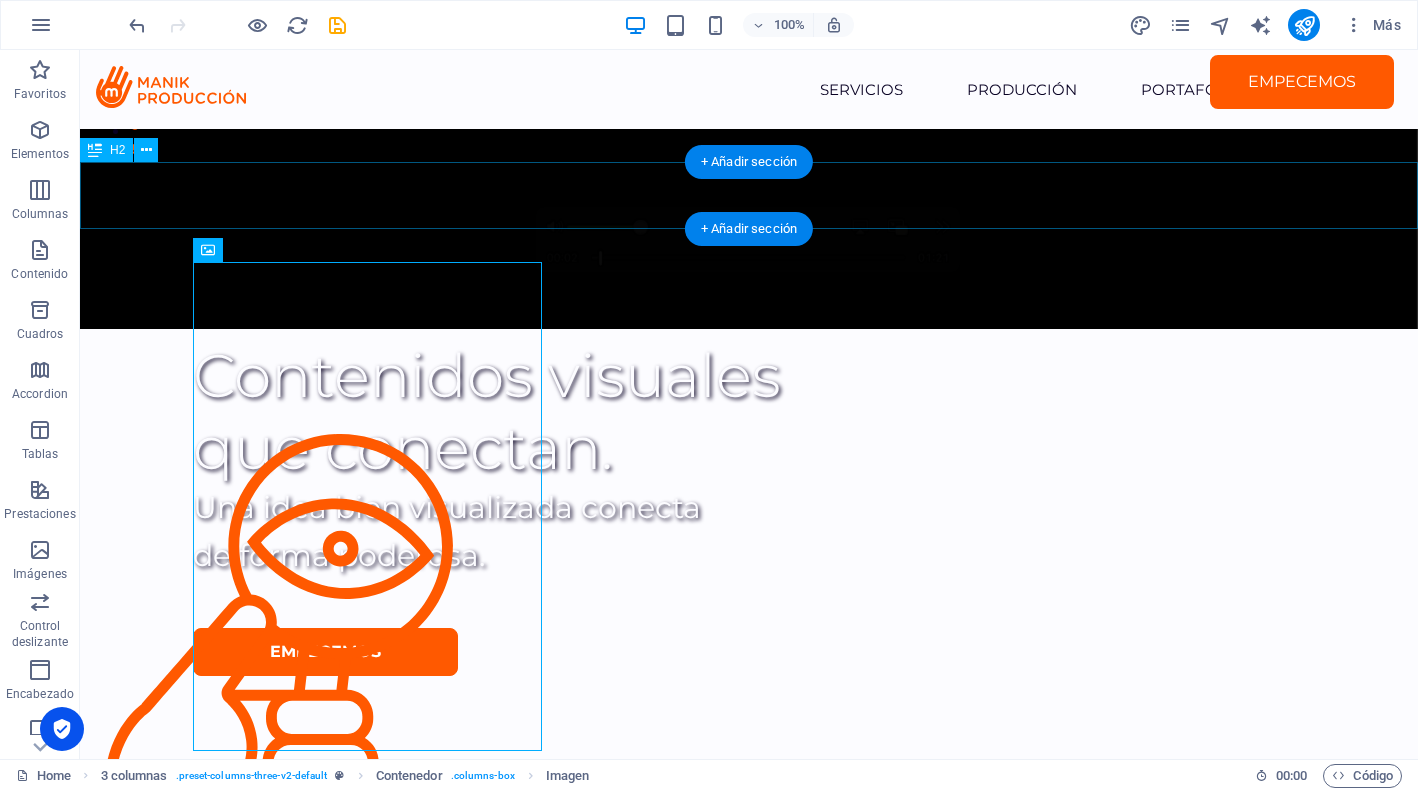 scroll, scrollTop: 634, scrollLeft: 0, axis: vertical 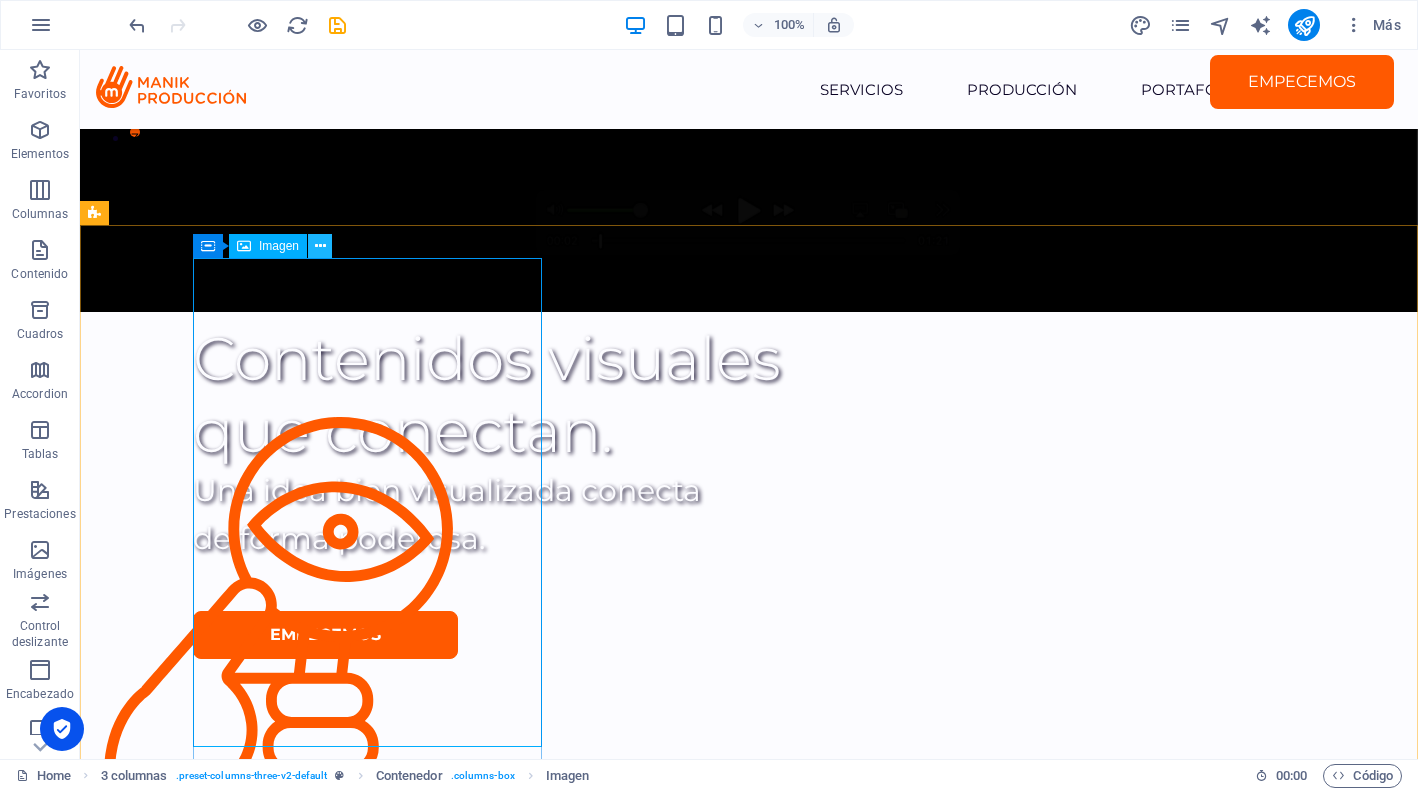 click at bounding box center [320, 246] 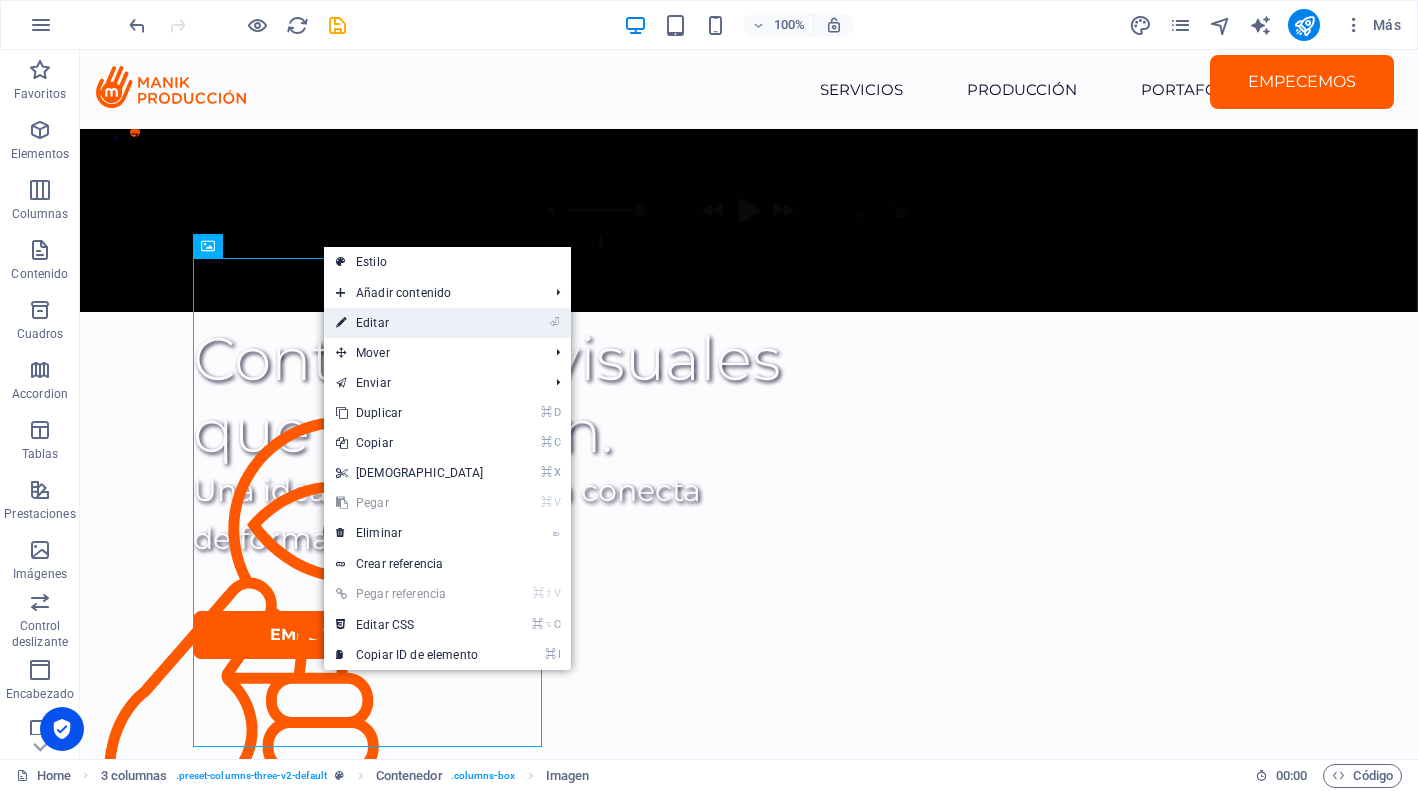 click on "⏎  Editar" at bounding box center [410, 323] 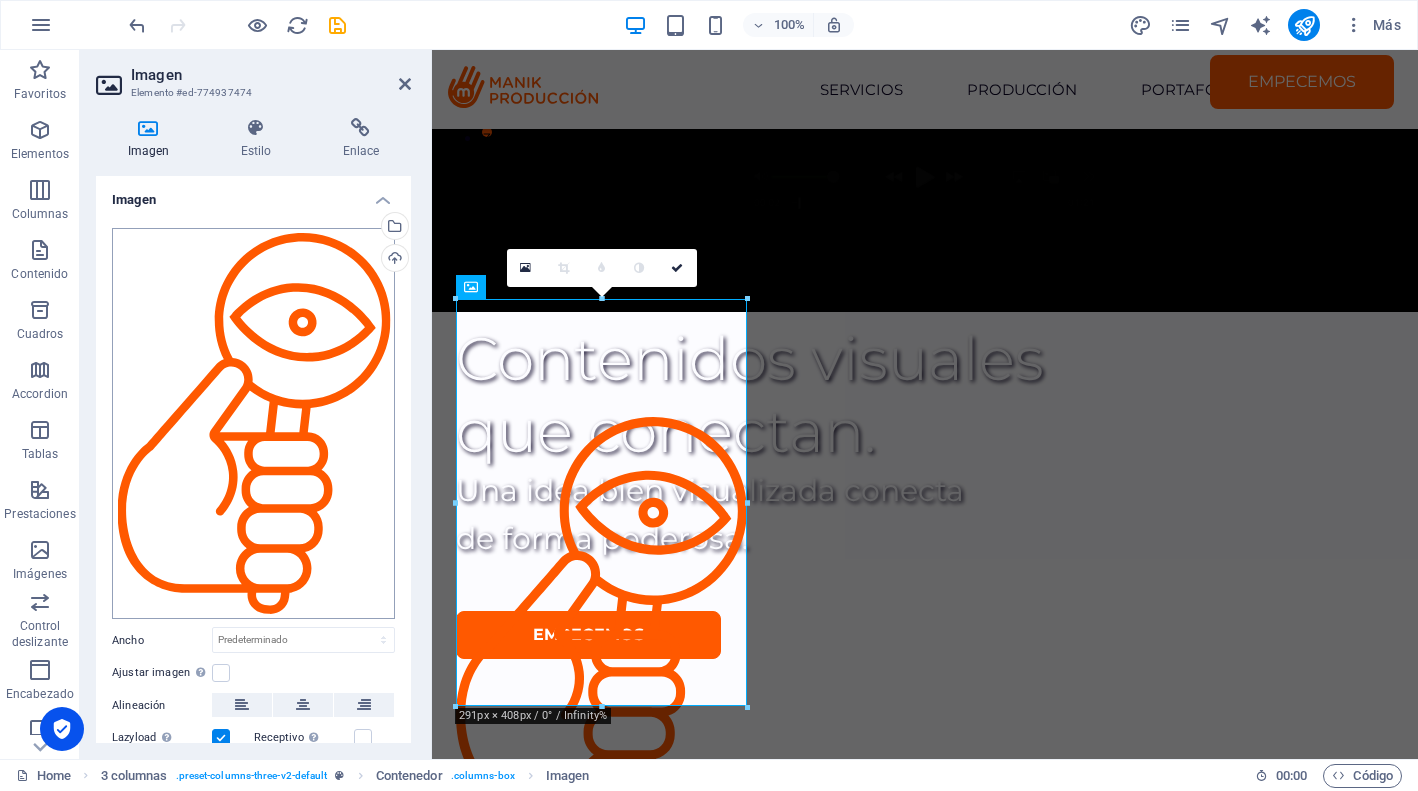 scroll, scrollTop: 140, scrollLeft: 0, axis: vertical 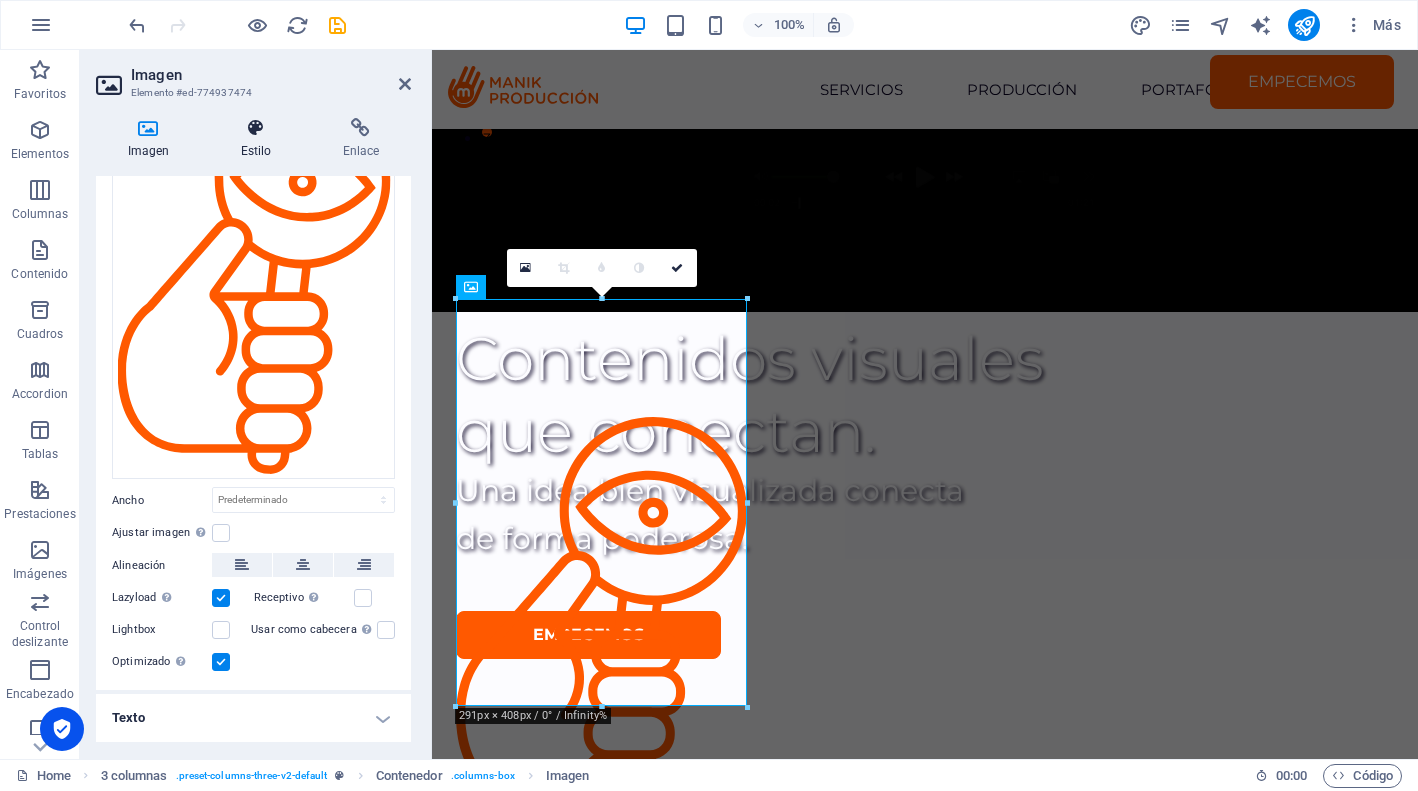 click on "Estilo" at bounding box center (260, 139) 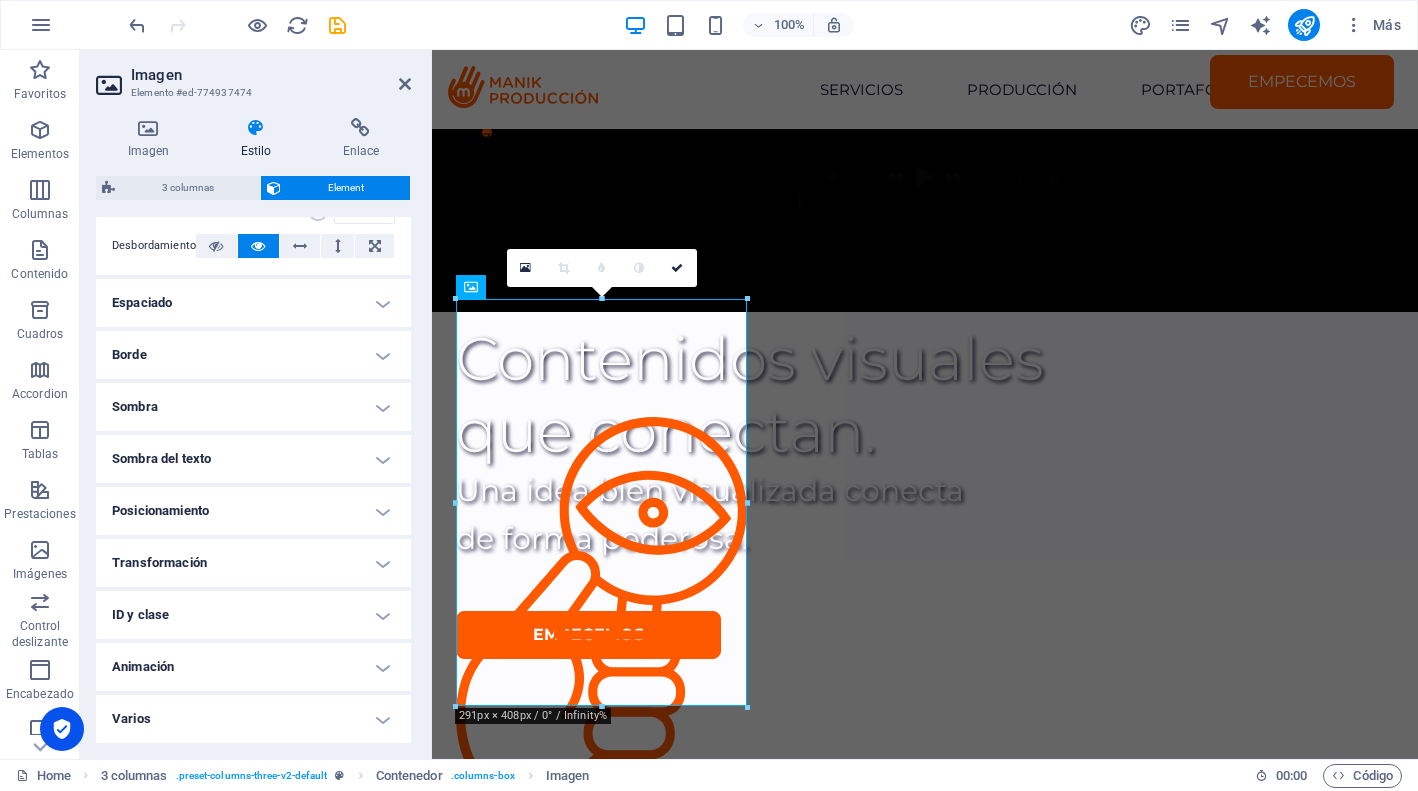 scroll, scrollTop: 0, scrollLeft: 0, axis: both 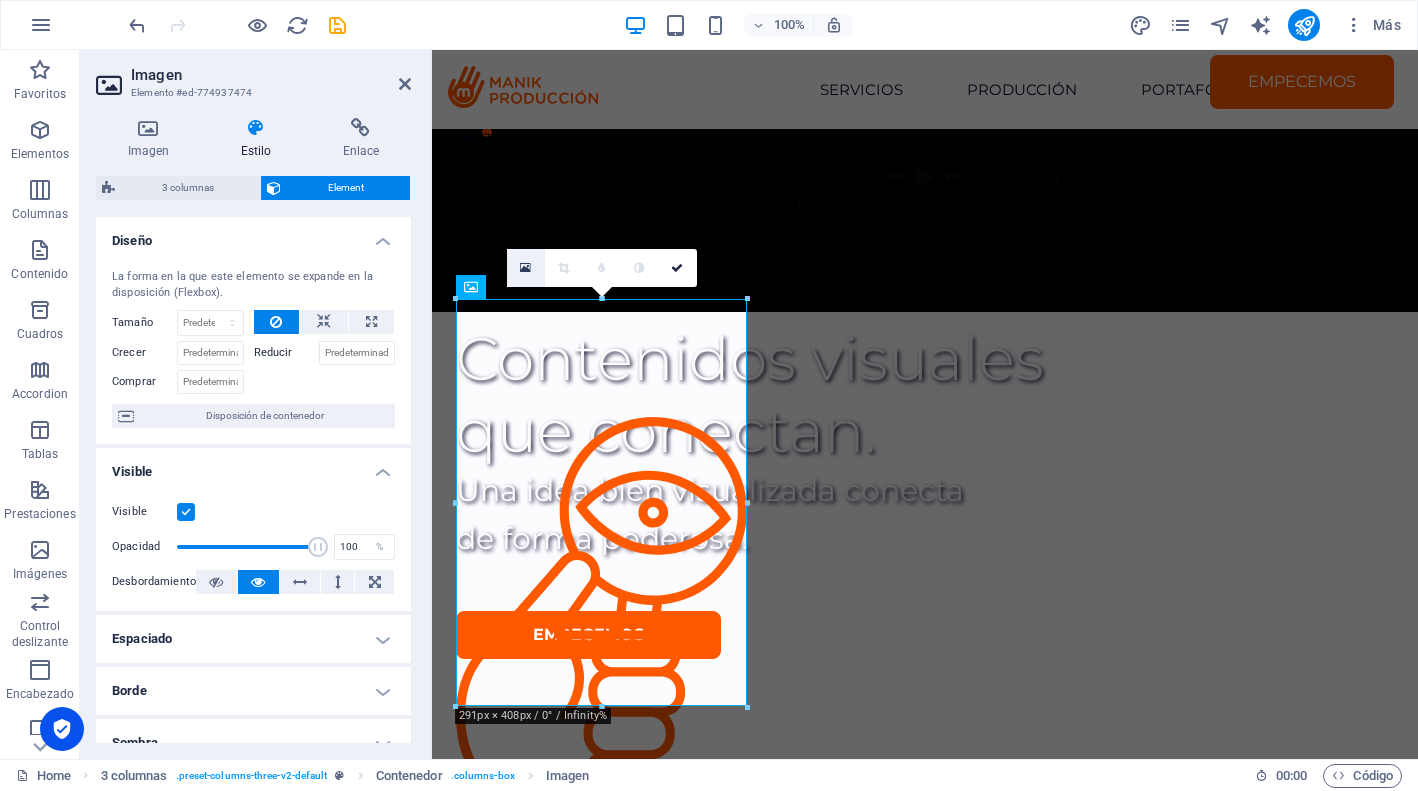 click at bounding box center [525, 268] 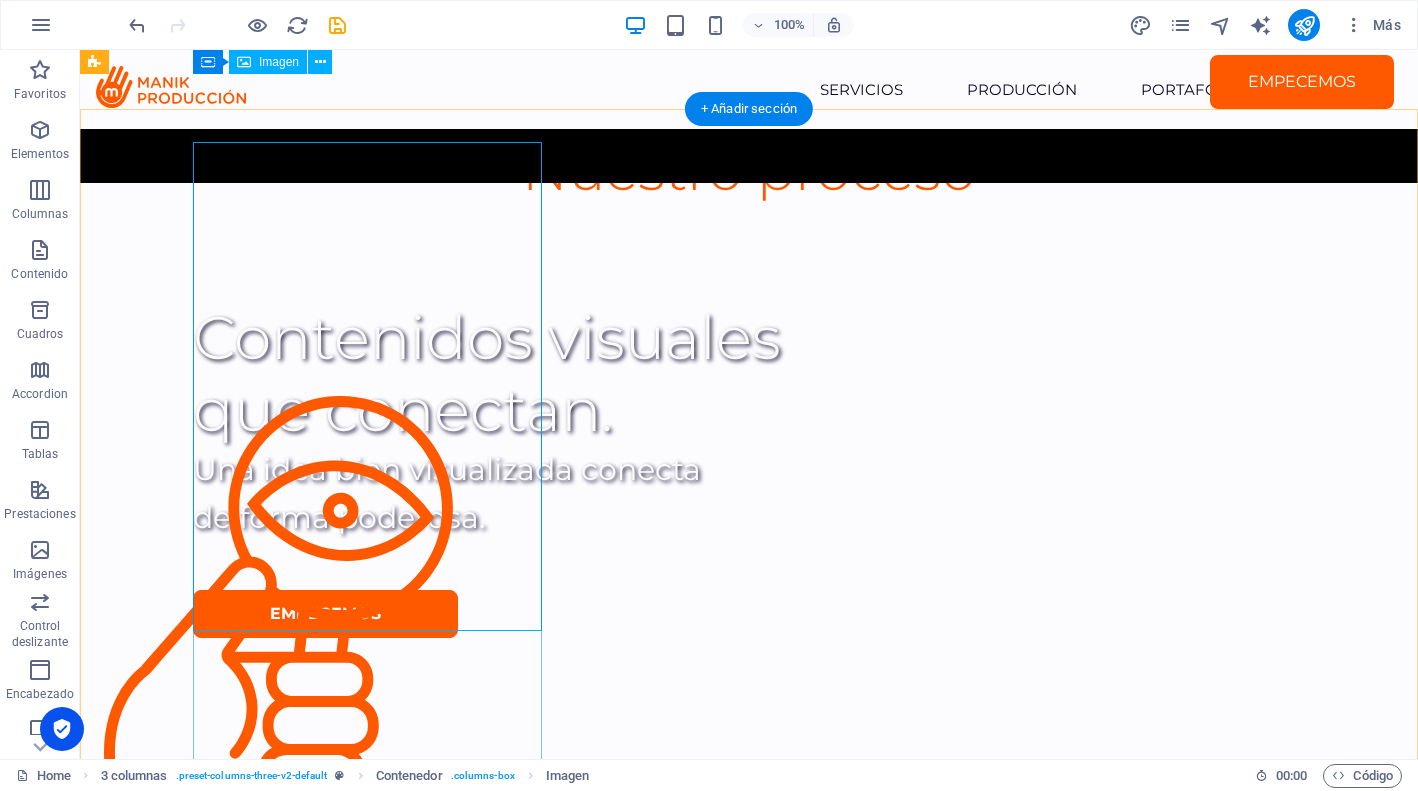 scroll, scrollTop: 635, scrollLeft: 0, axis: vertical 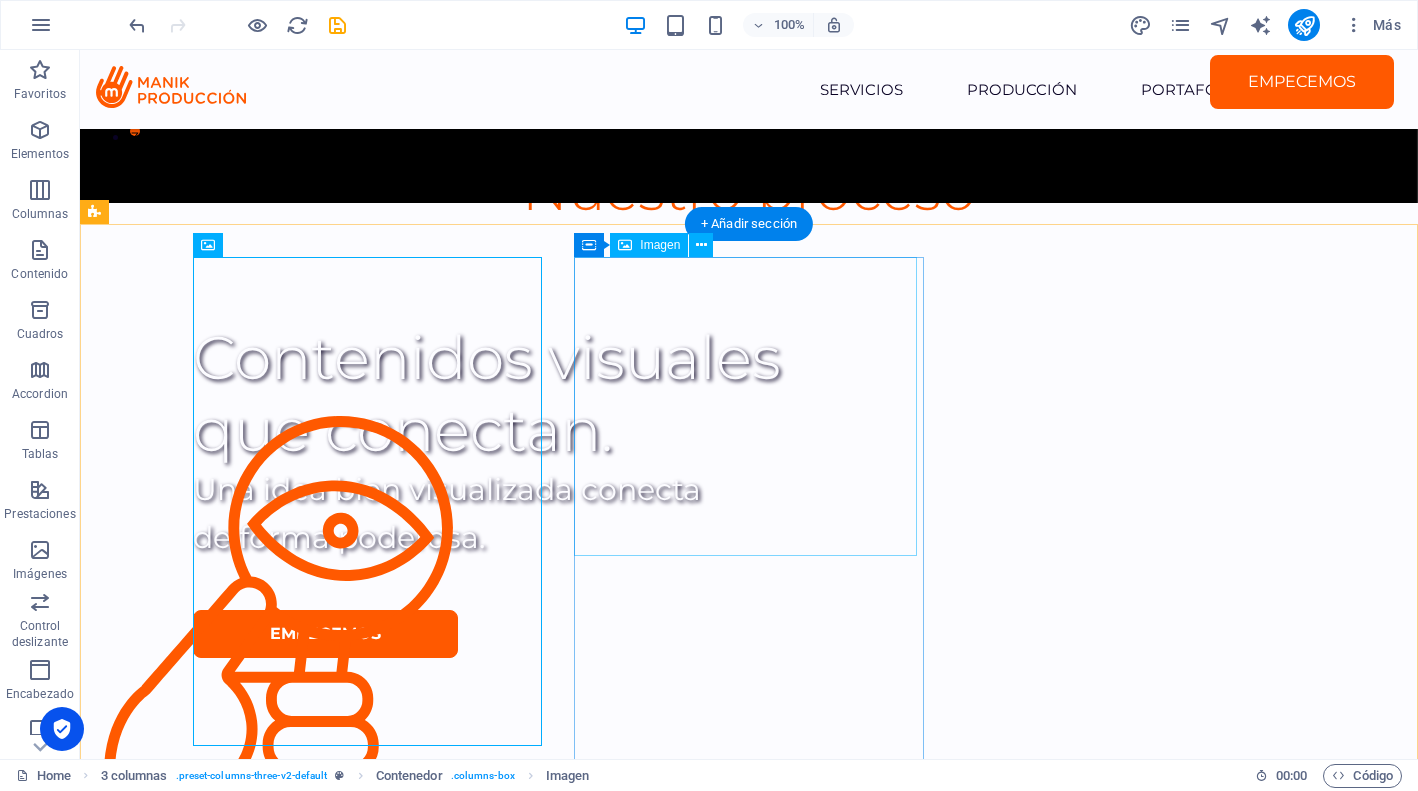 click at bounding box center [278, 1672] 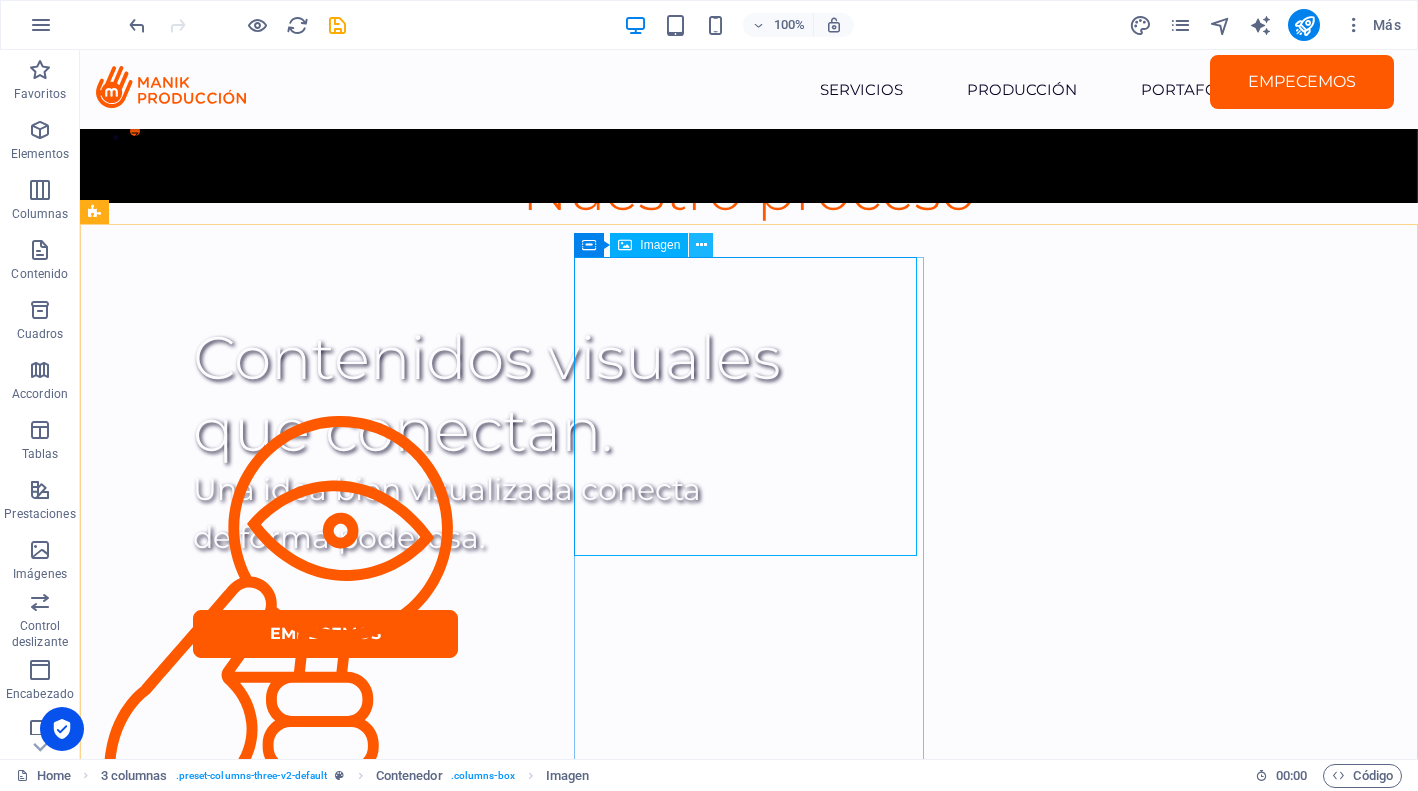click at bounding box center [701, 245] 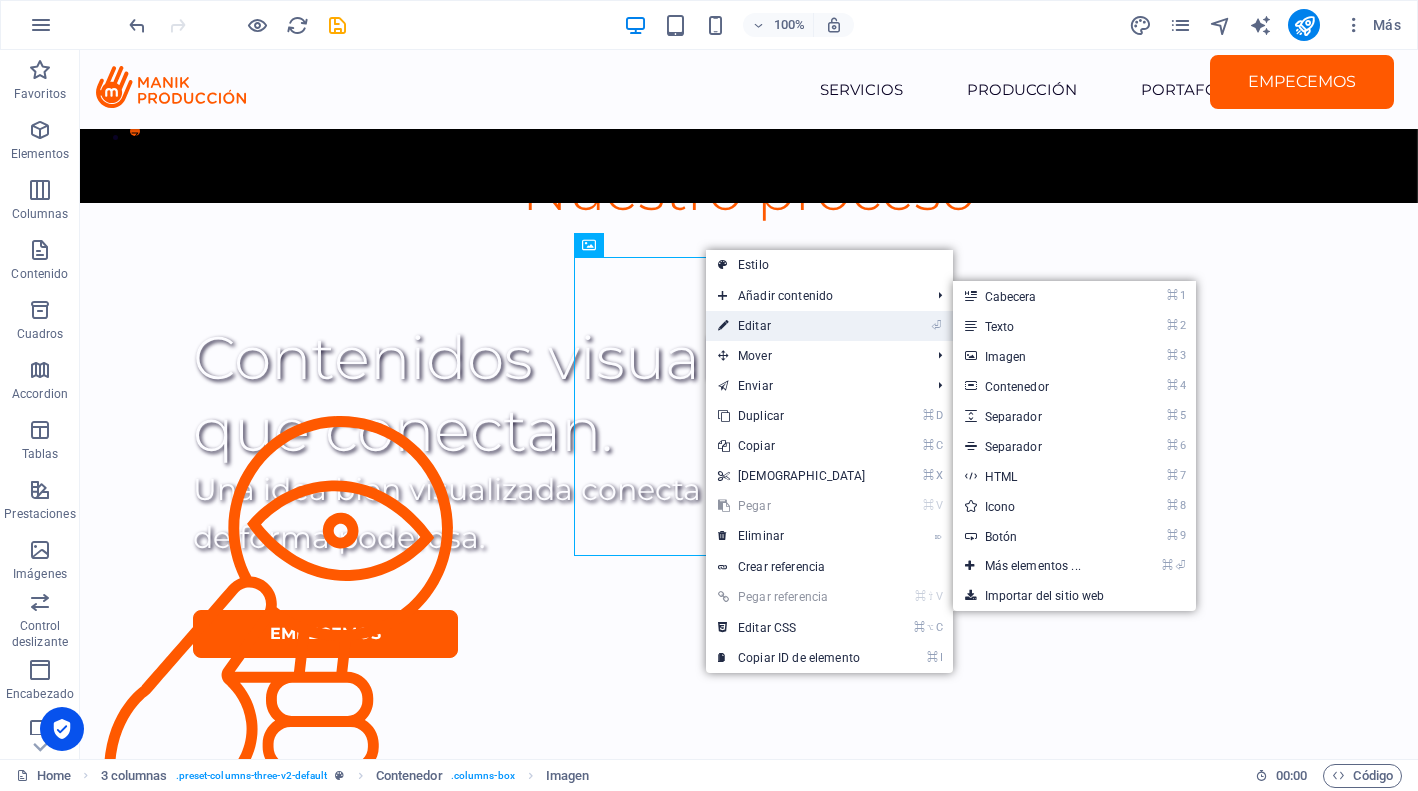 click on "⏎  Editar" at bounding box center [792, 326] 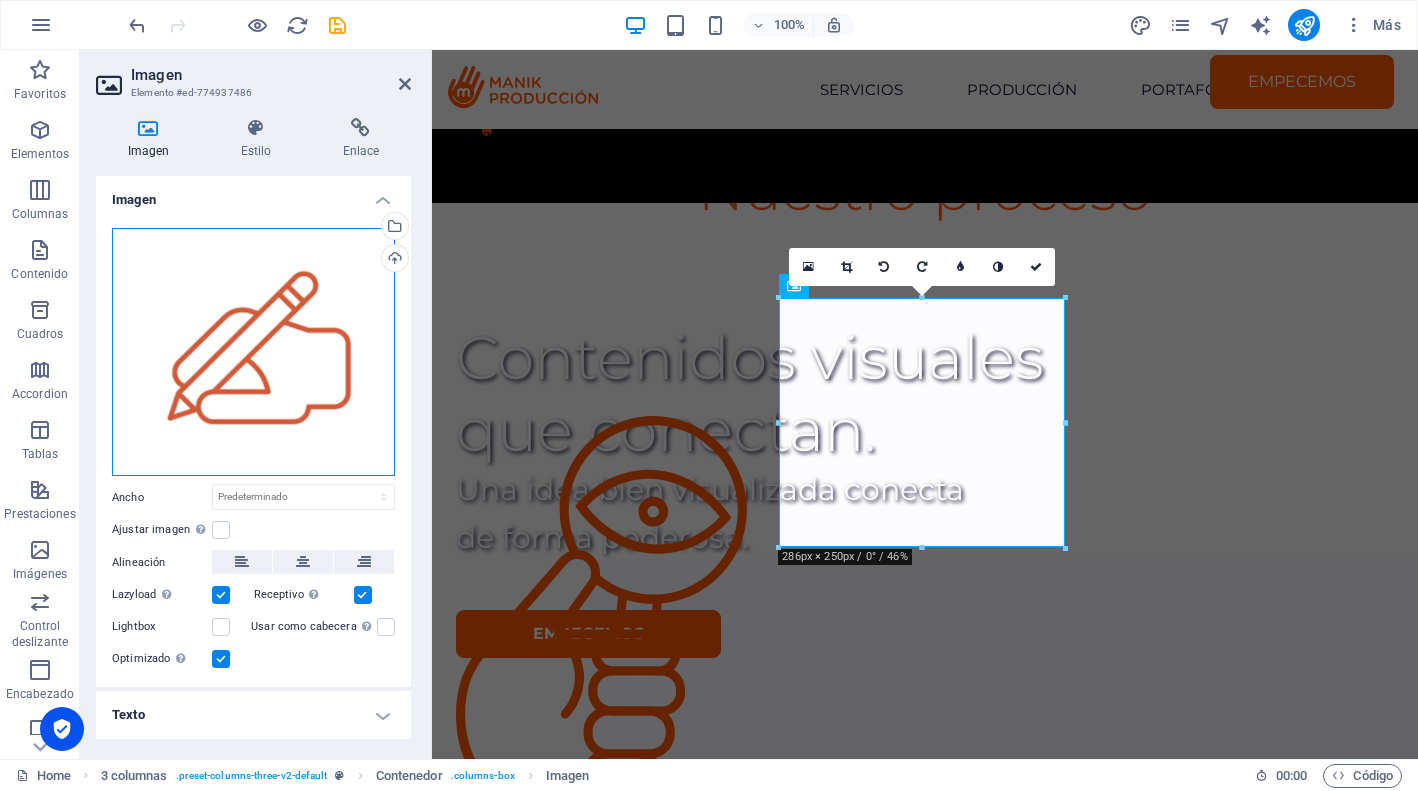 click on "Arrastra archivos aquí, haz clic para escoger archivos o  selecciona archivos de Archivos o de nuestra galería gratuita de fotos y vídeos" at bounding box center [253, 352] 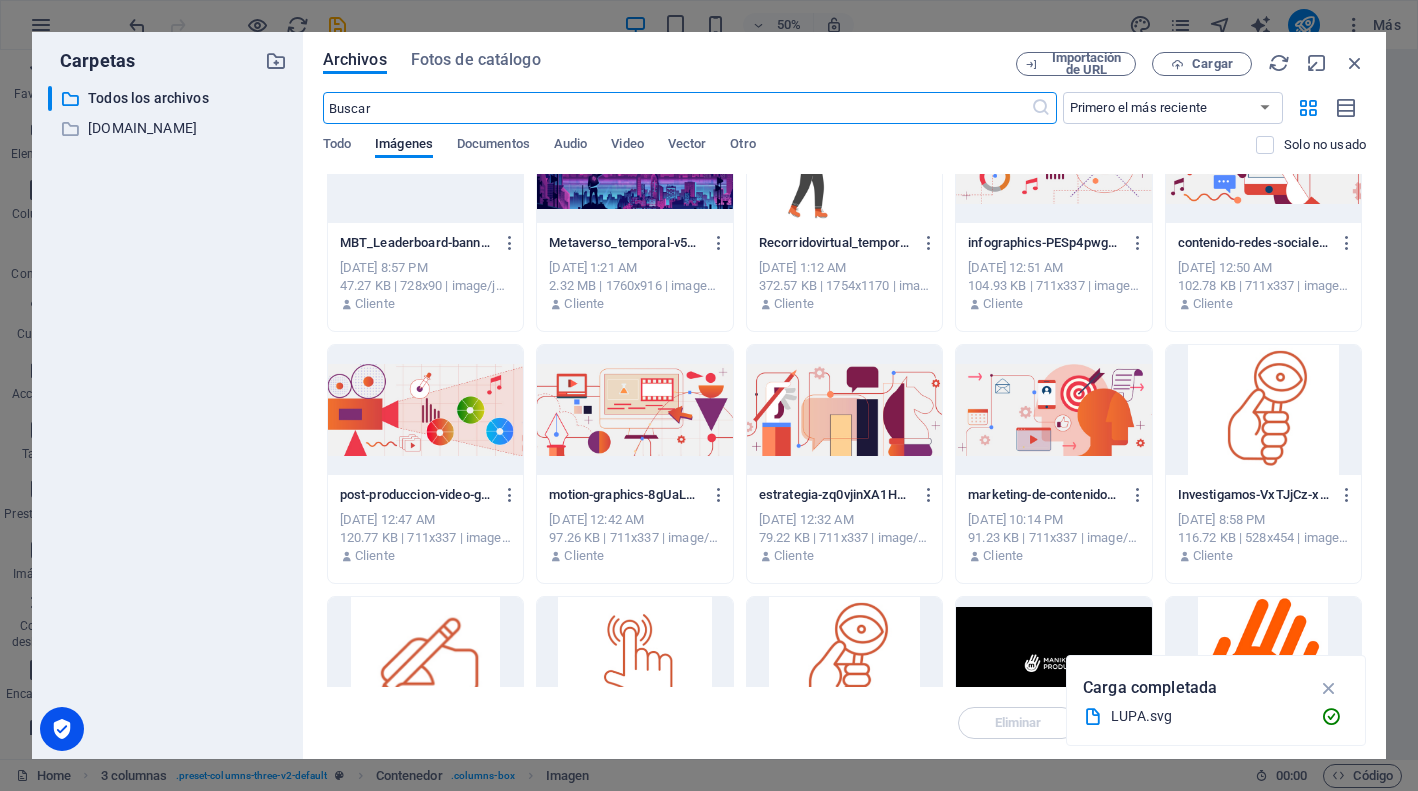 scroll, scrollTop: 3760, scrollLeft: 0, axis: vertical 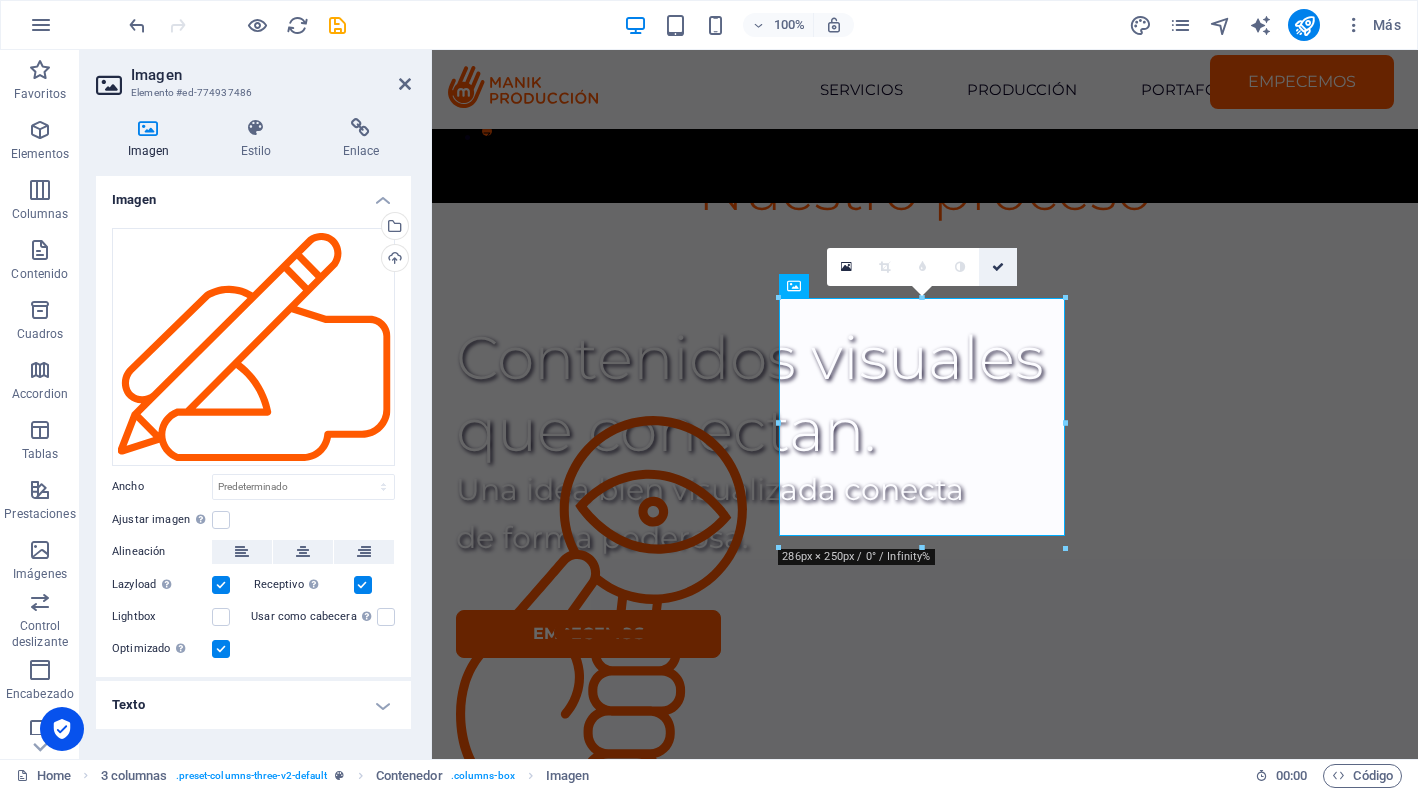 click at bounding box center [998, 267] 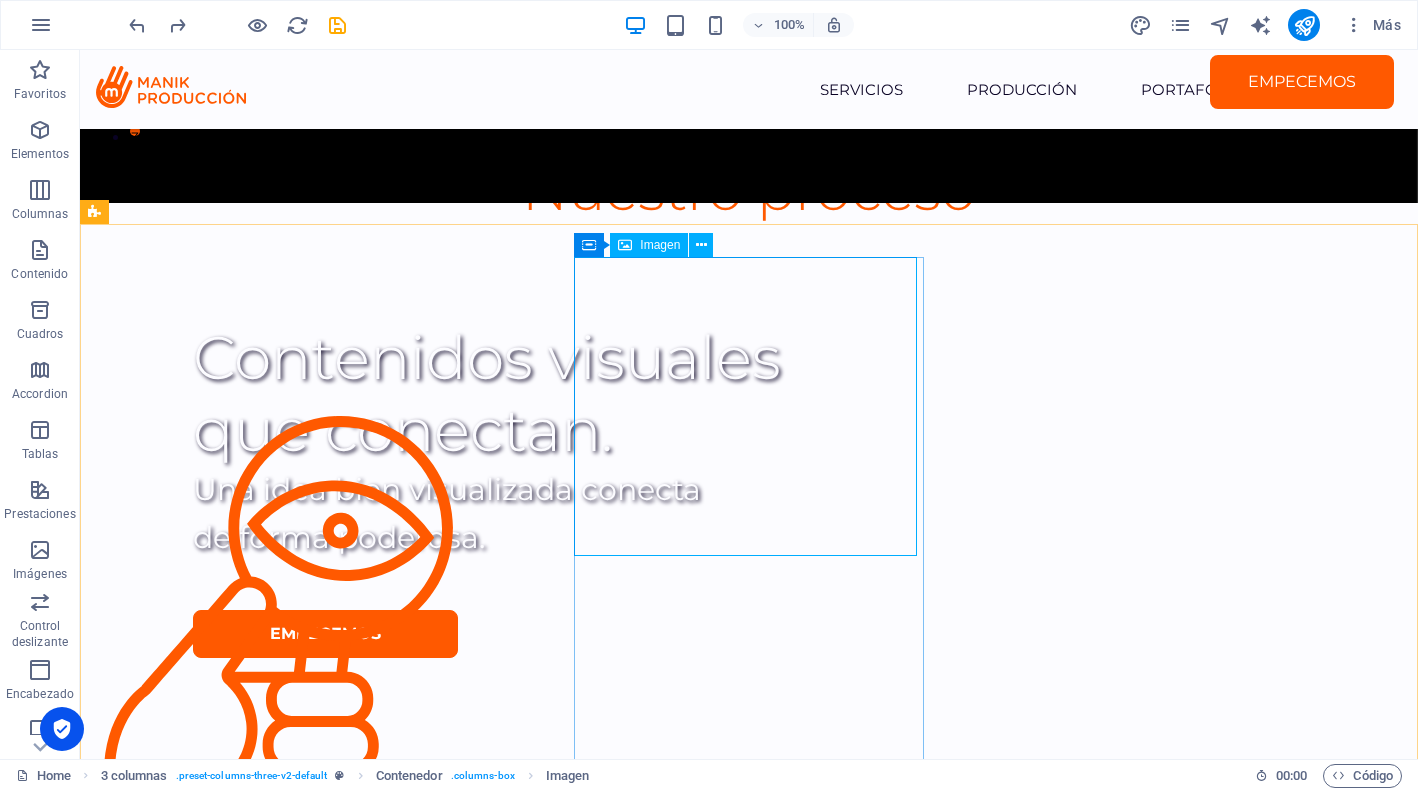 click on "Imagen" at bounding box center (660, 245) 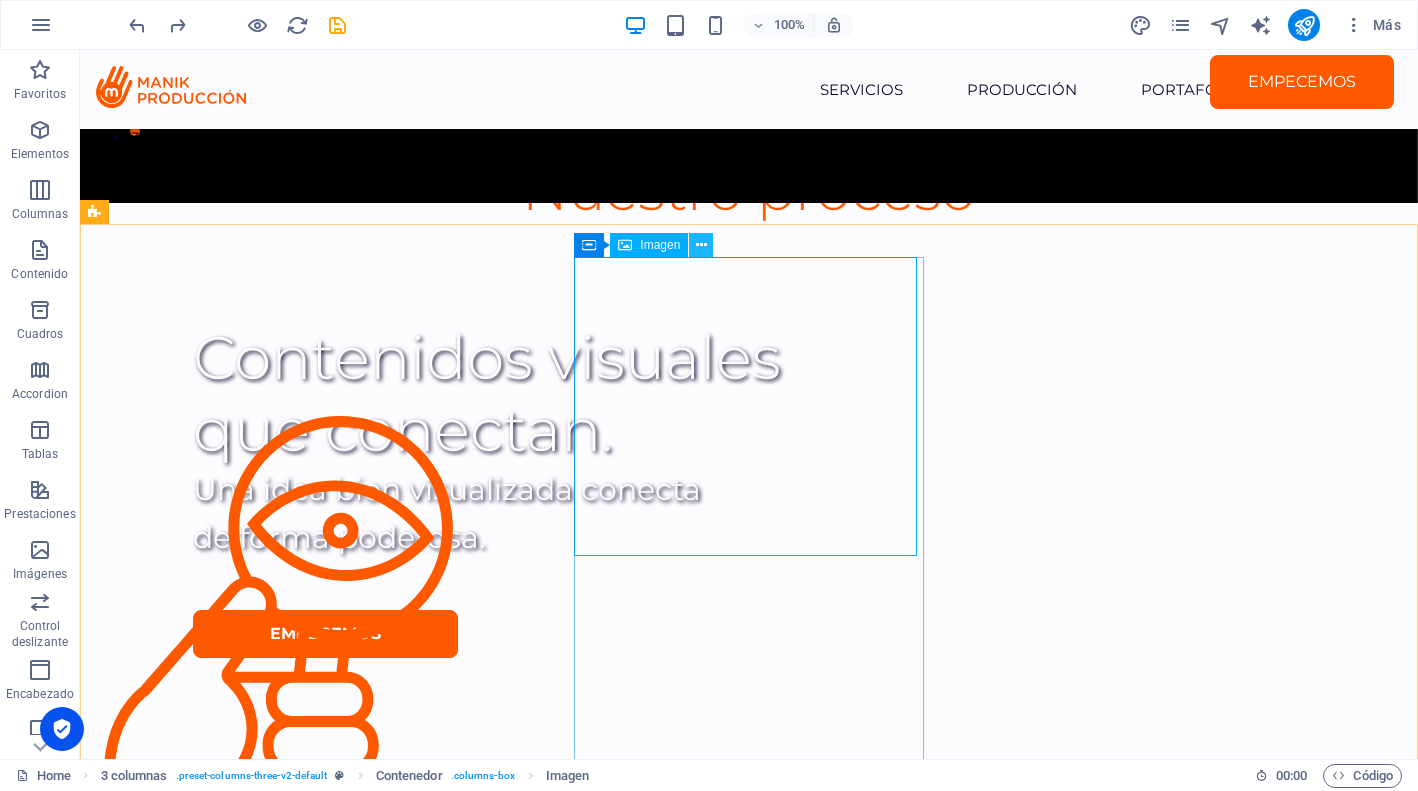 click at bounding box center [701, 245] 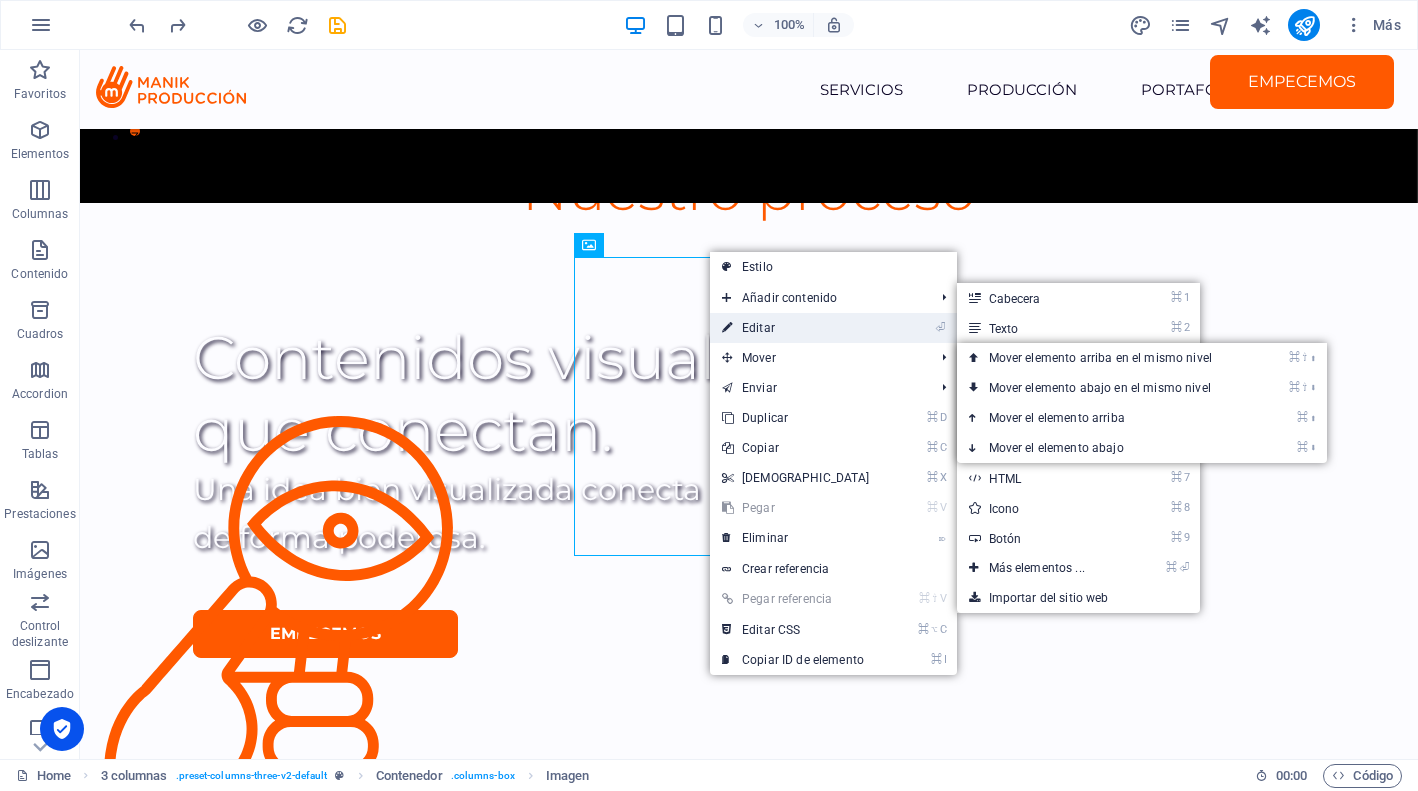 click on "⏎  Editar" at bounding box center (796, 328) 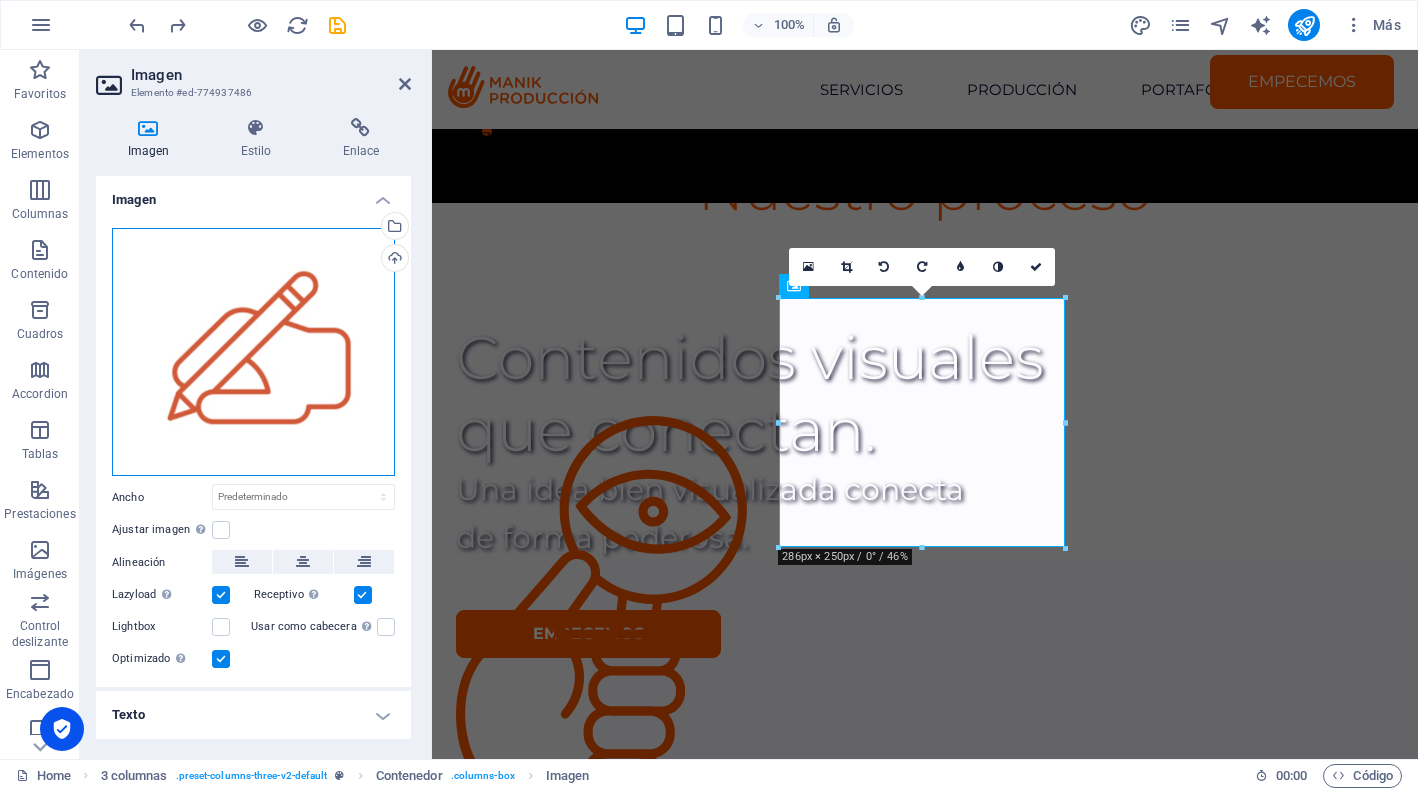 click on "Arrastra archivos aquí, haz clic para escoger archivos o  selecciona archivos de Archivos o de nuestra galería gratuita de fotos y vídeos" at bounding box center [253, 352] 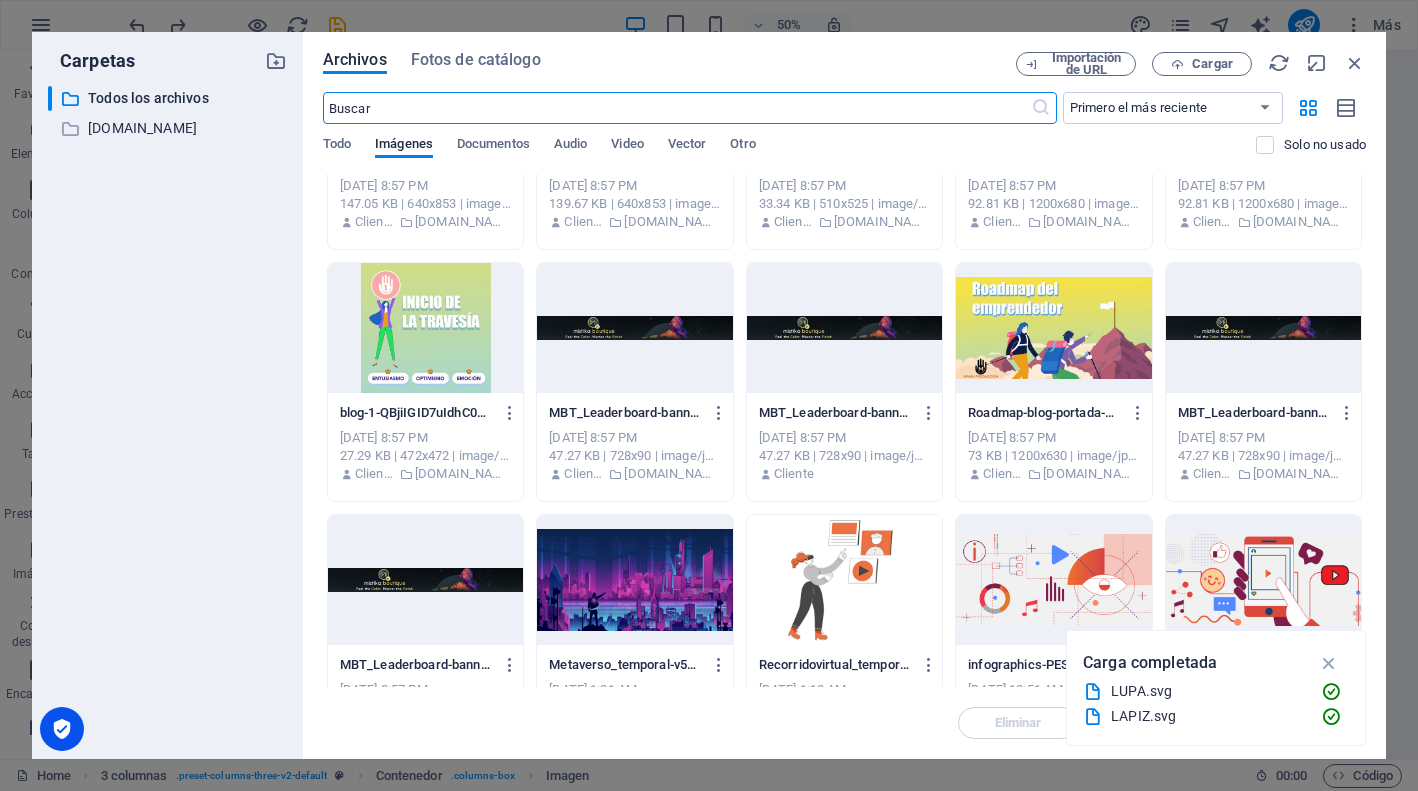 scroll, scrollTop: 3760, scrollLeft: 0, axis: vertical 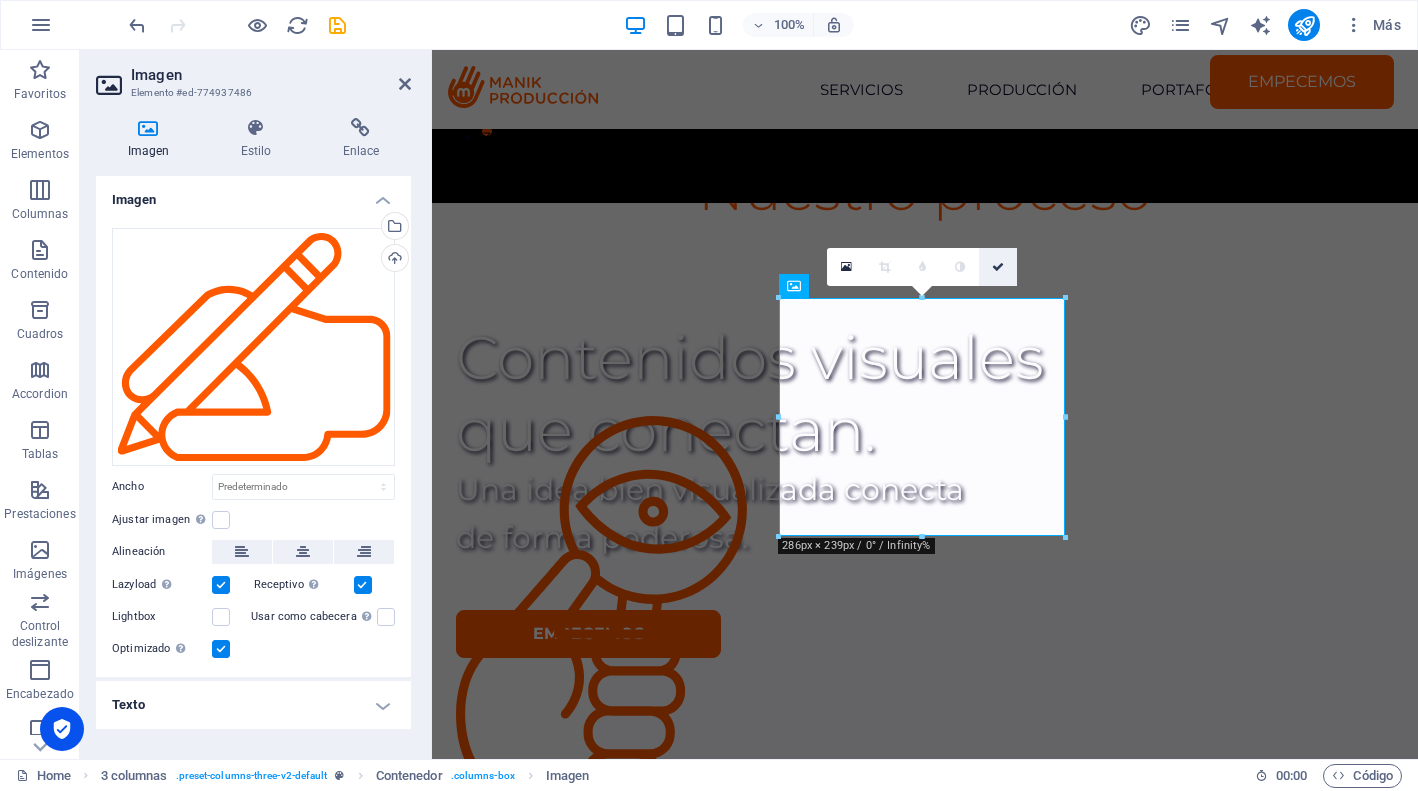 click at bounding box center (998, 267) 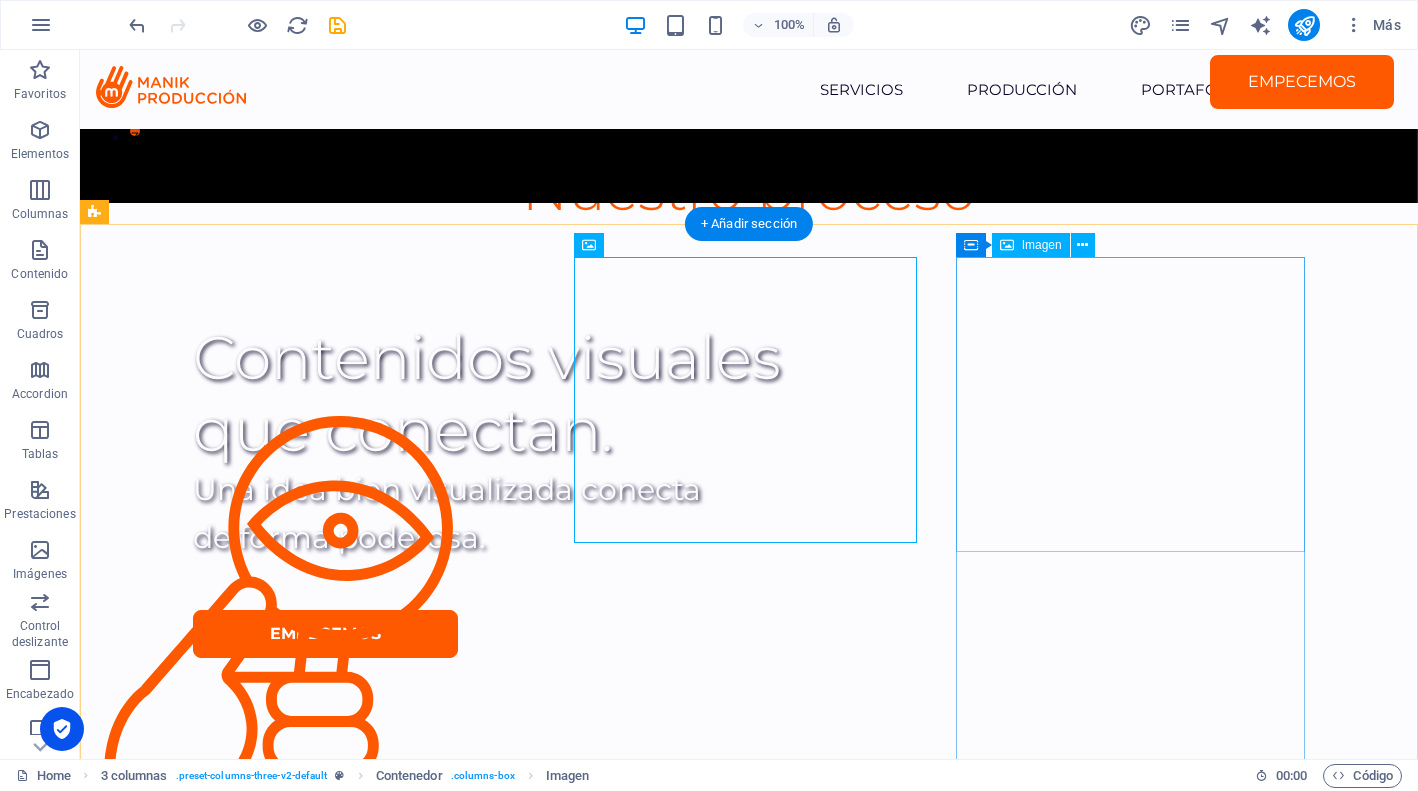 click at bounding box center [278, 2125] 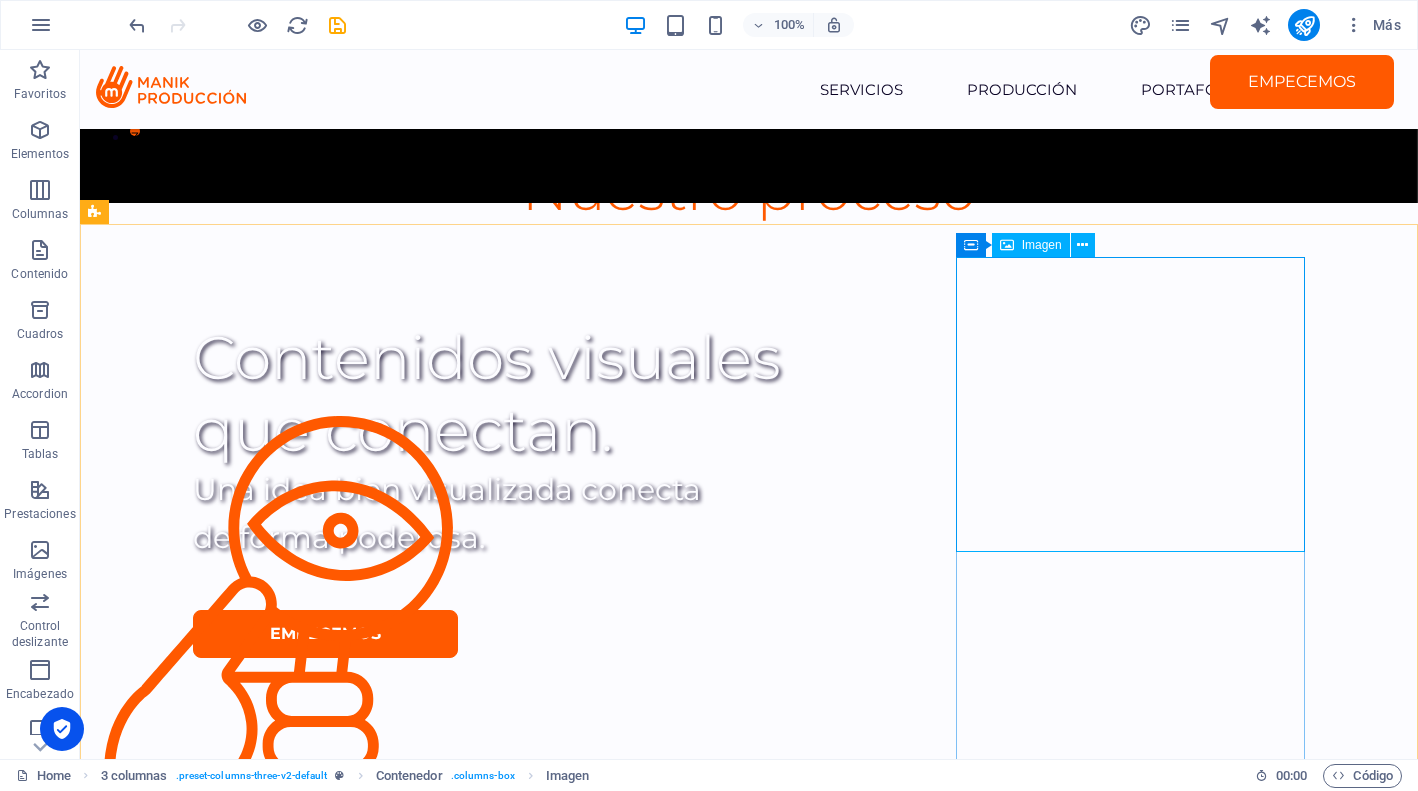 click on "Imagen" at bounding box center (1042, 245) 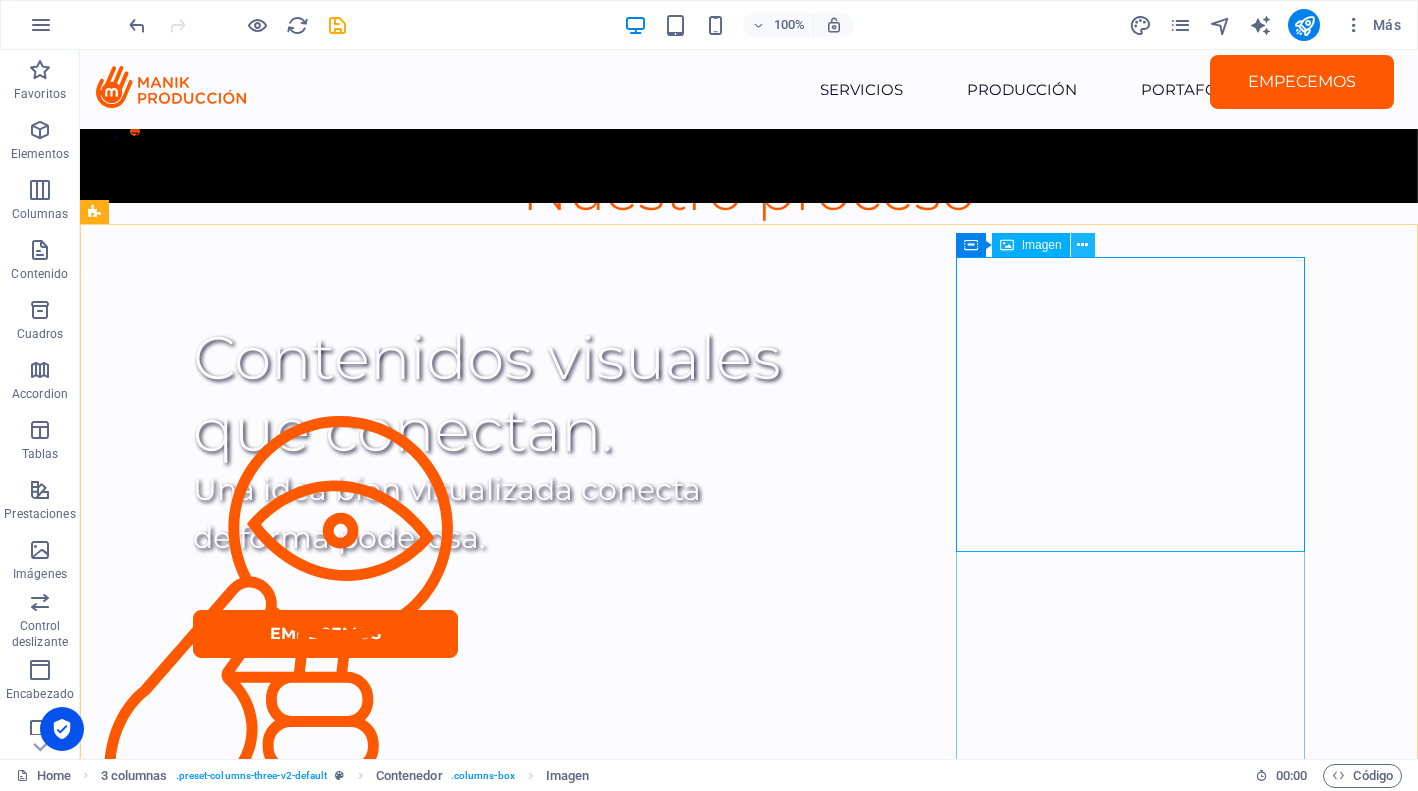 click at bounding box center [1082, 245] 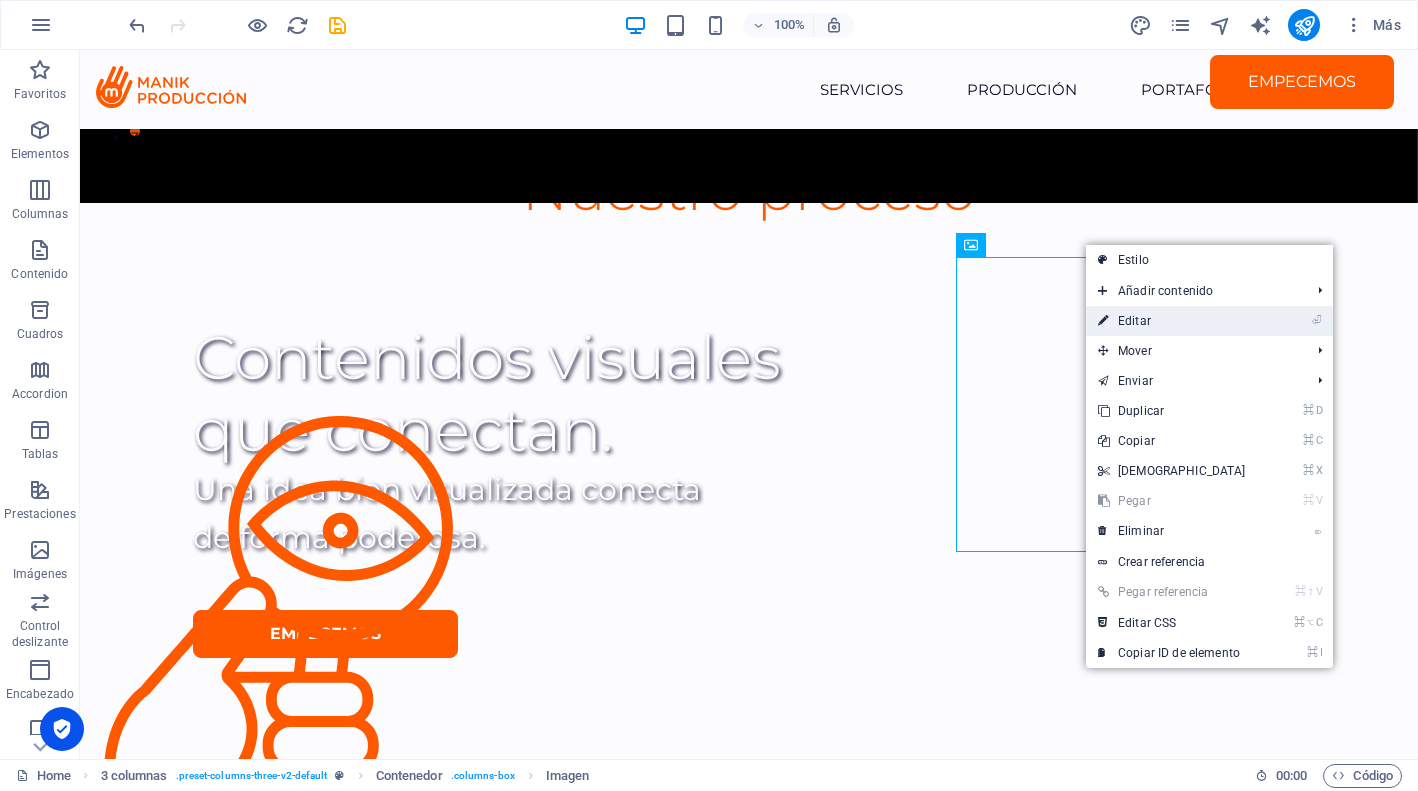 click on "⏎  Editar" at bounding box center [1172, 321] 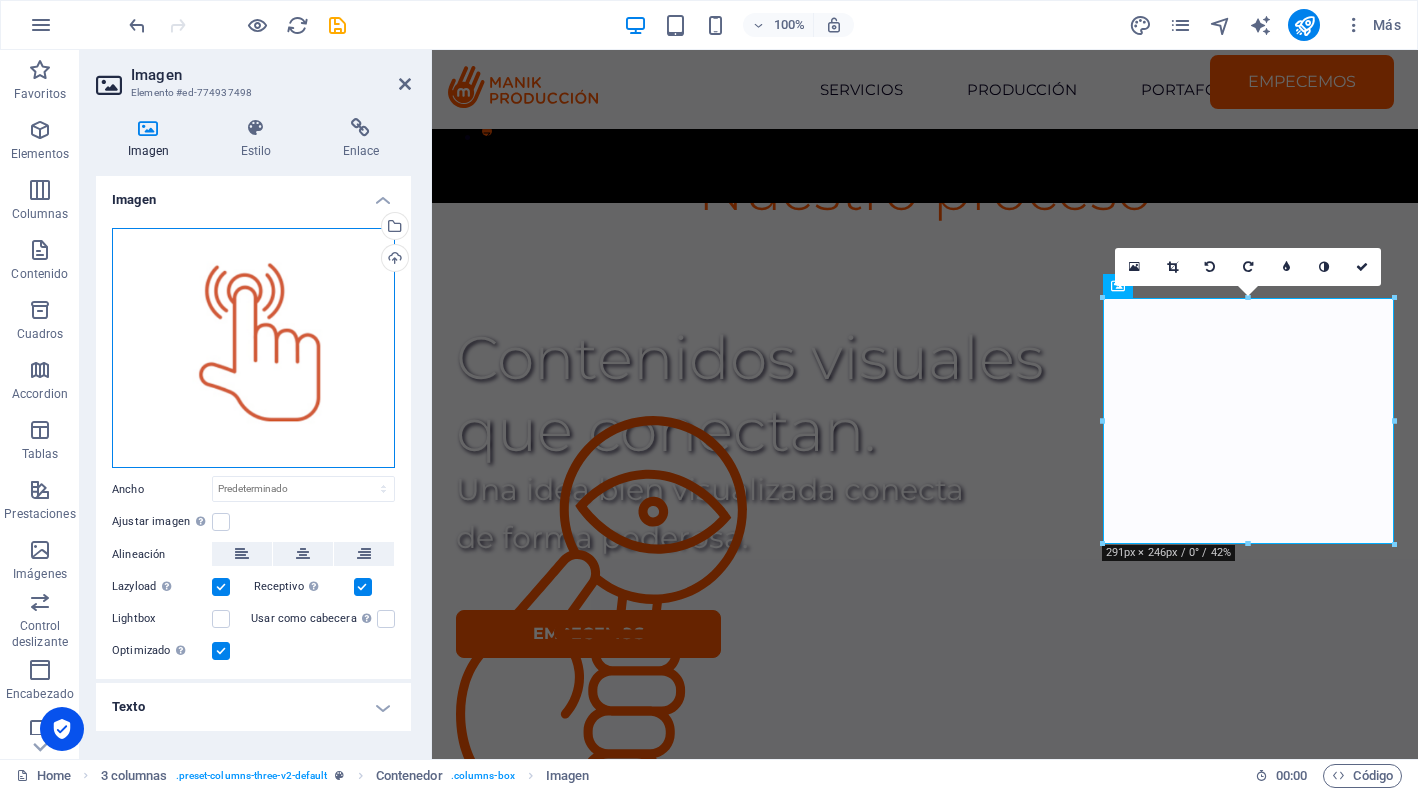 click on "Arrastra archivos aquí, haz clic para escoger archivos o  selecciona archivos de Archivos o de nuestra galería gratuita de fotos y vídeos" at bounding box center (253, 348) 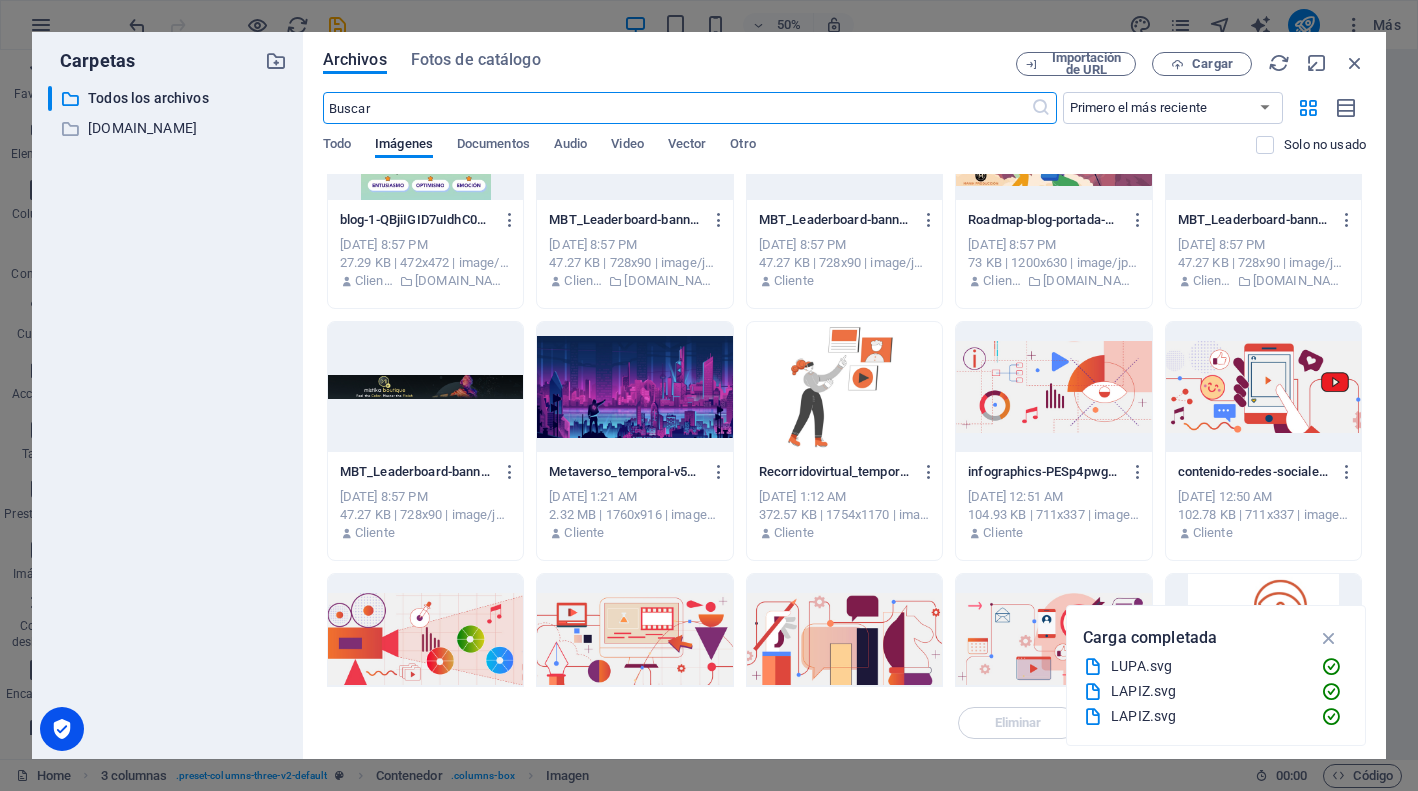 scroll, scrollTop: 3760, scrollLeft: 0, axis: vertical 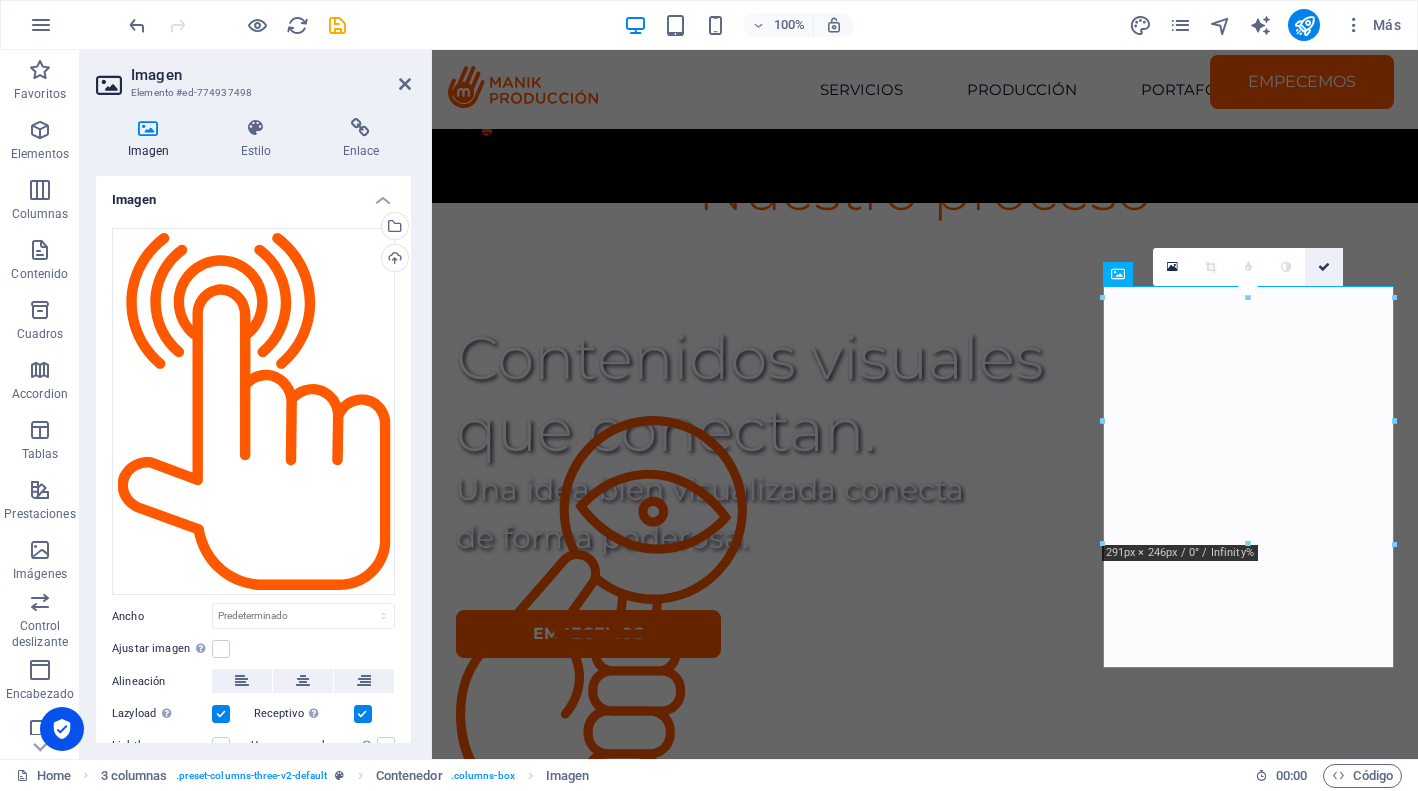 click at bounding box center [1324, 267] 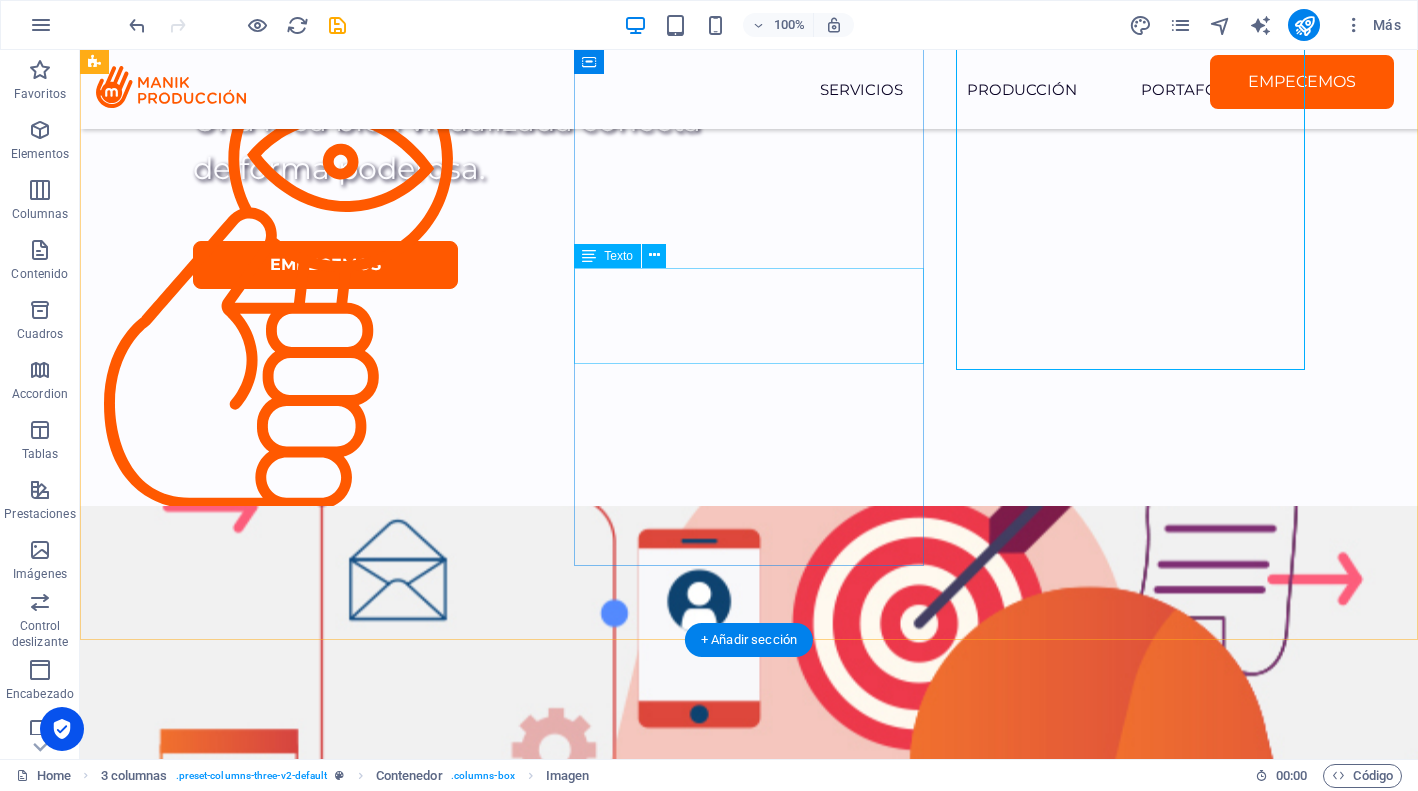 scroll, scrollTop: 856, scrollLeft: 0, axis: vertical 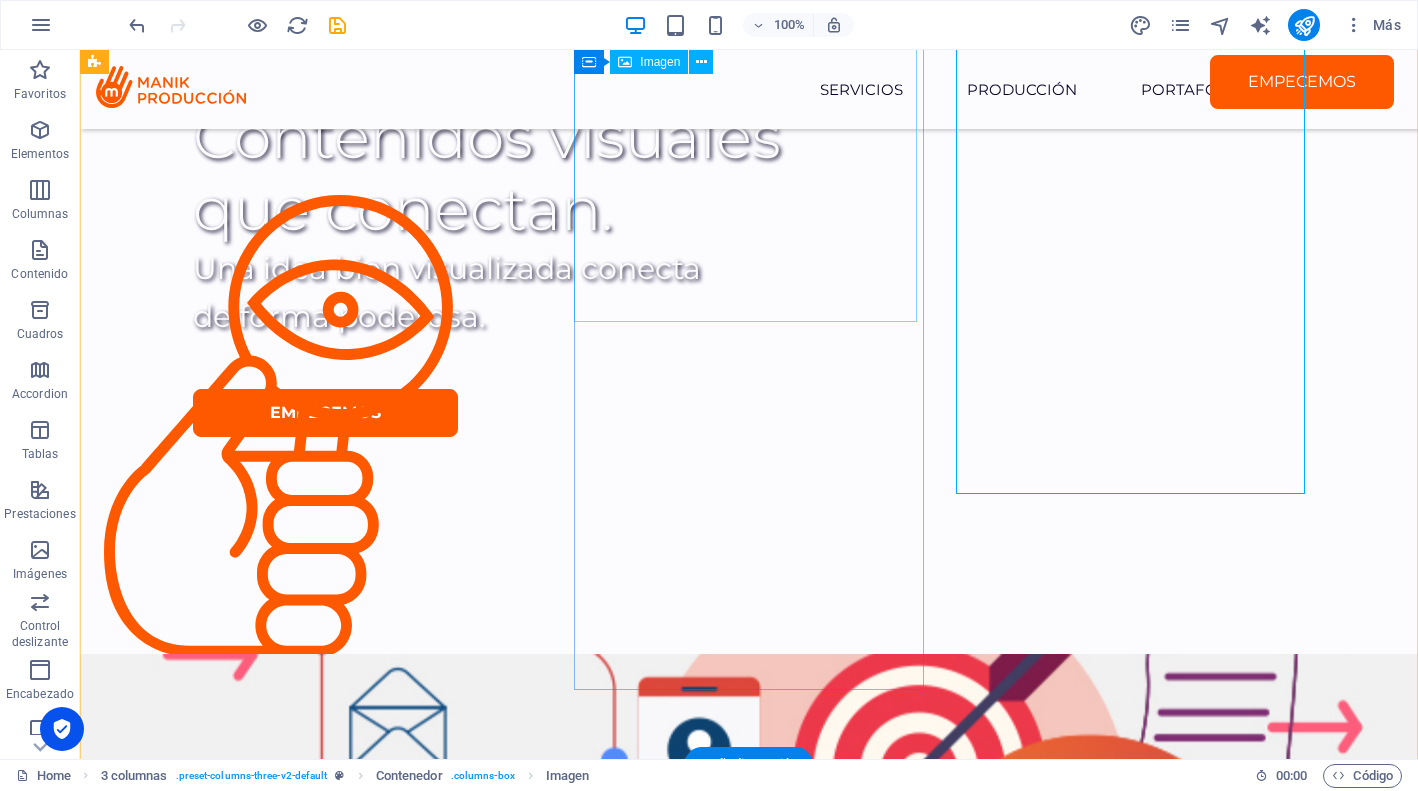 click at bounding box center (278, 1012) 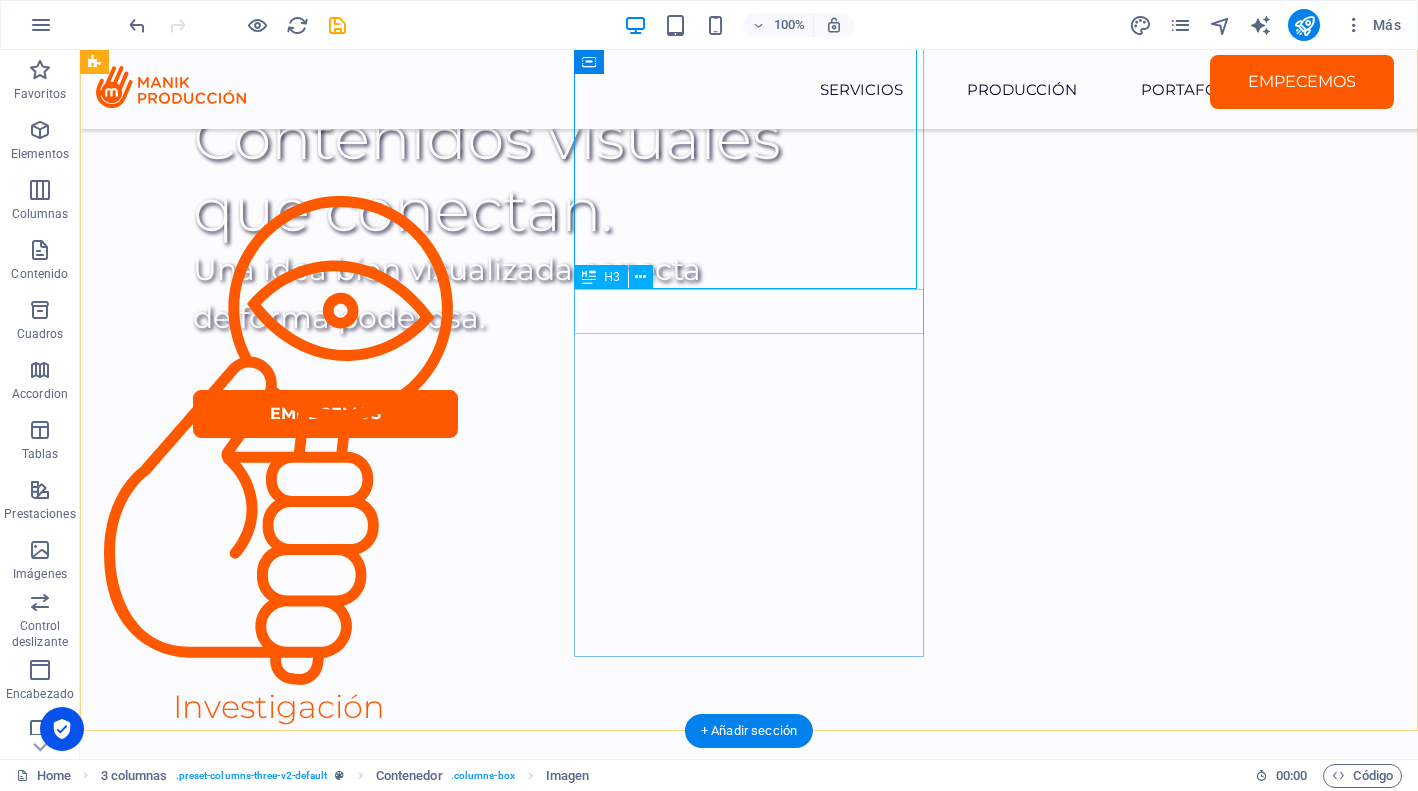 scroll, scrollTop: 826, scrollLeft: 0, axis: vertical 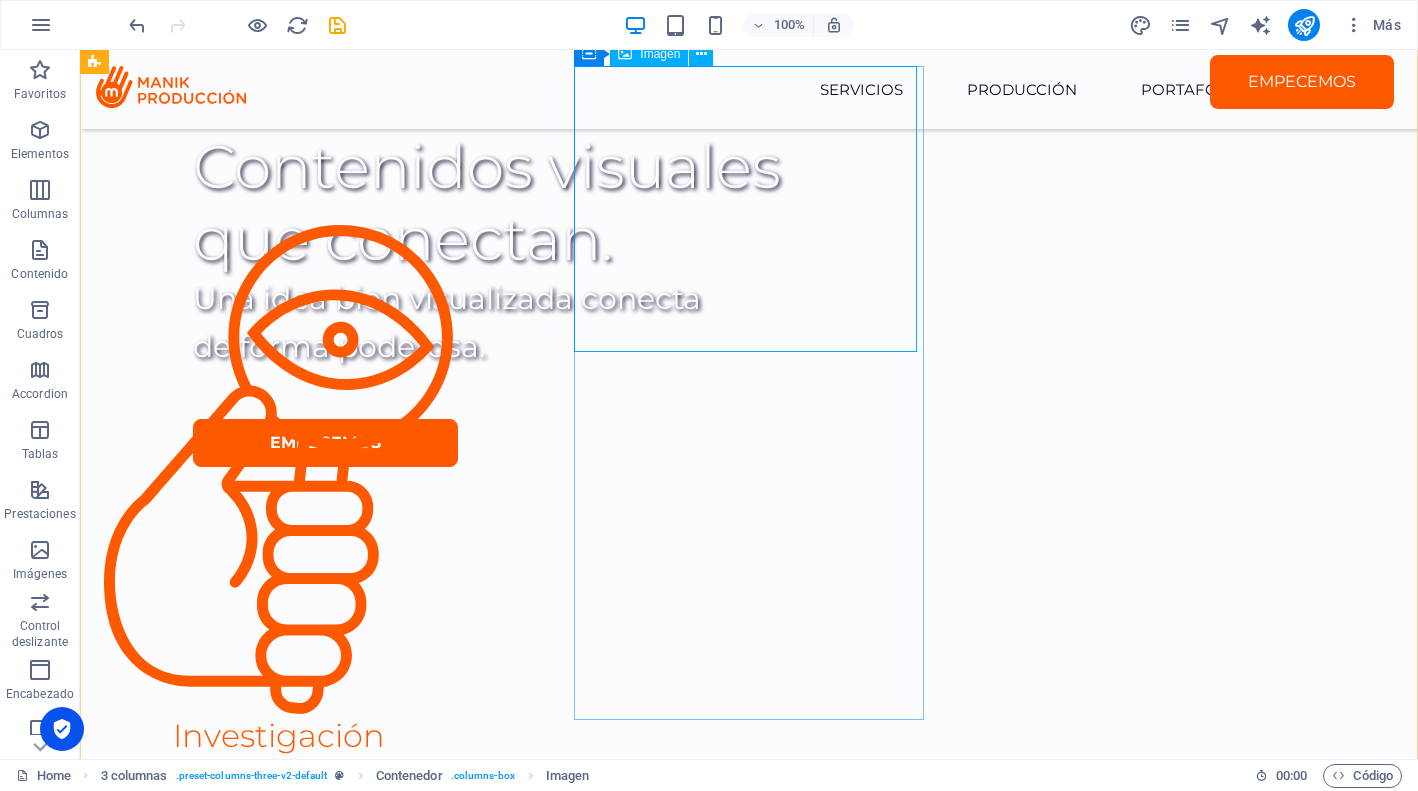 click at bounding box center [278, 1042] 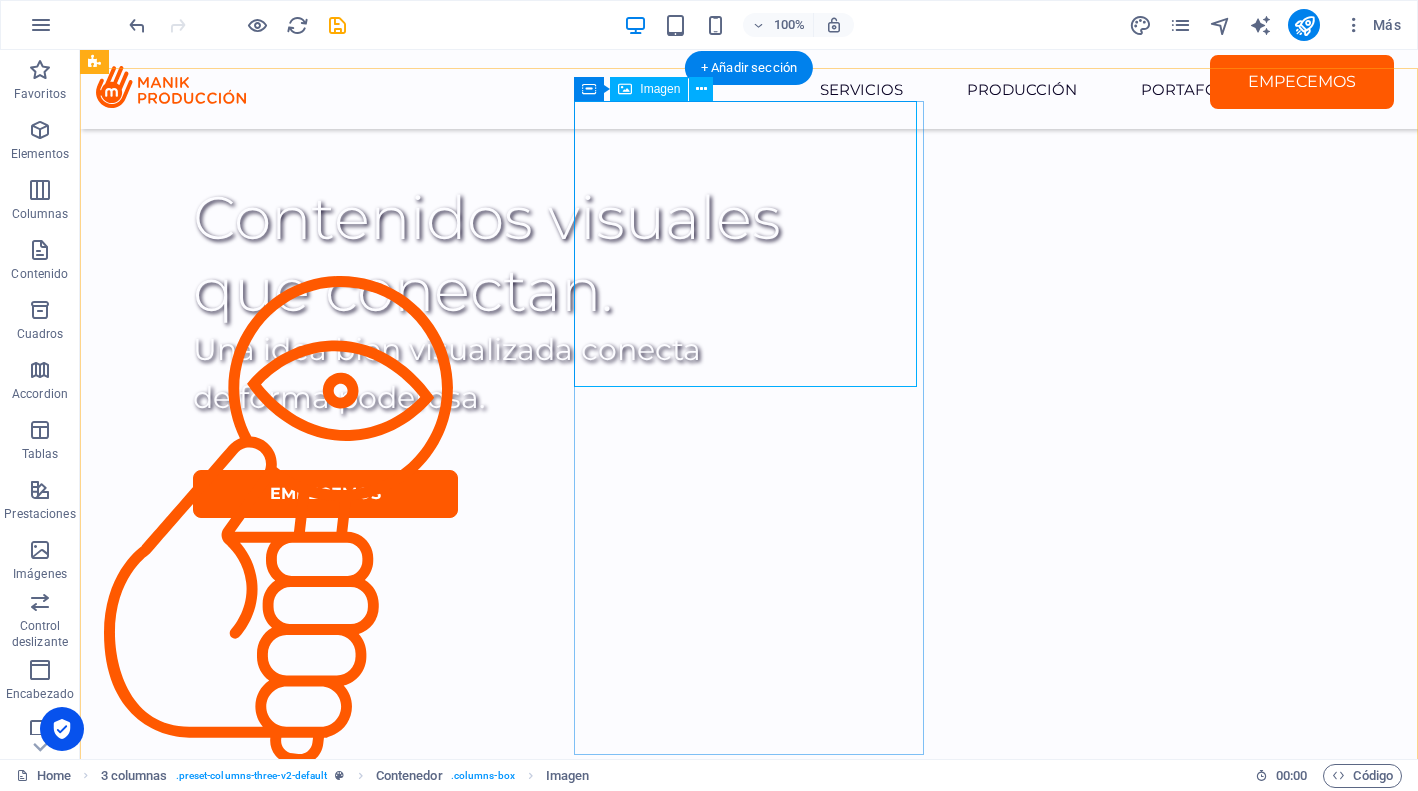 scroll, scrollTop: 697, scrollLeft: 0, axis: vertical 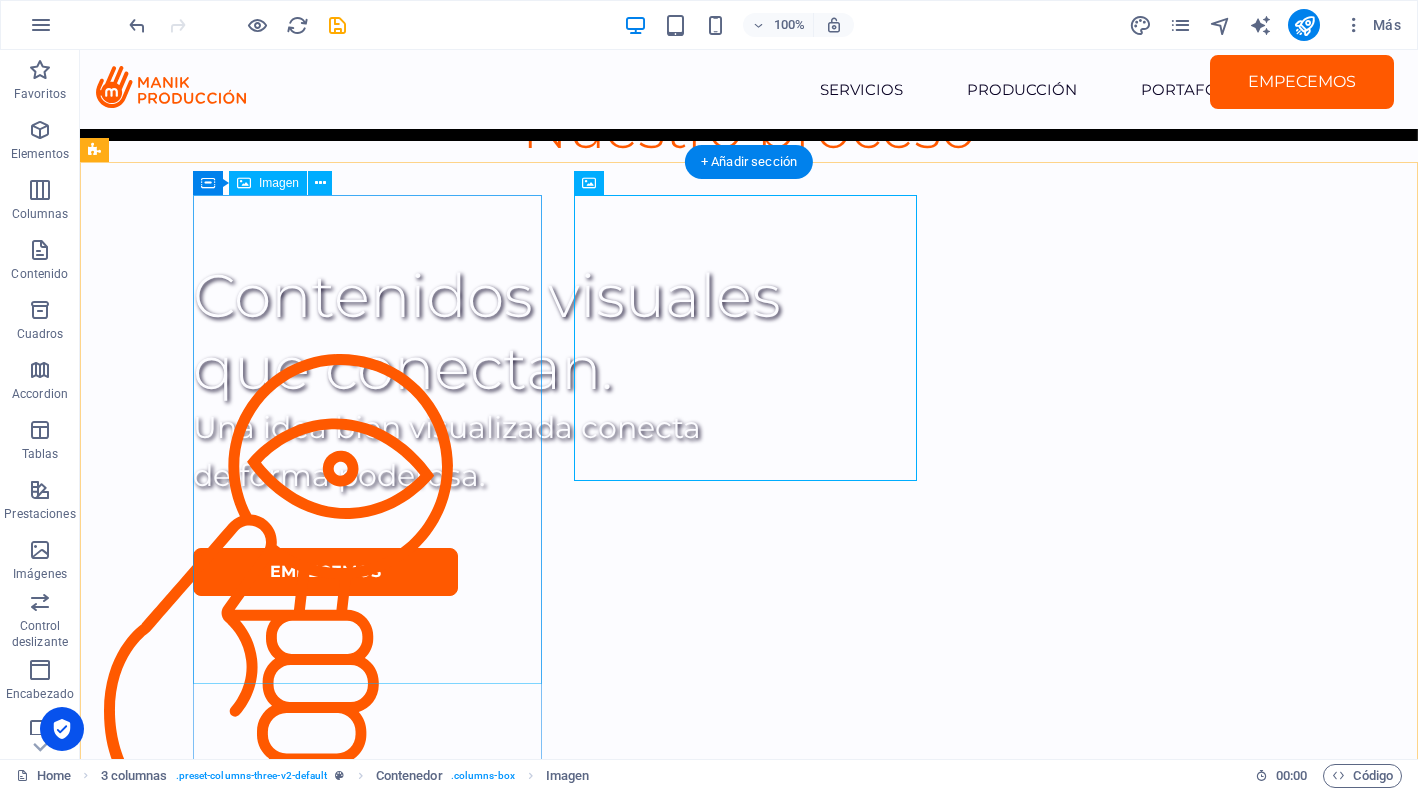 click at bounding box center (278, 598) 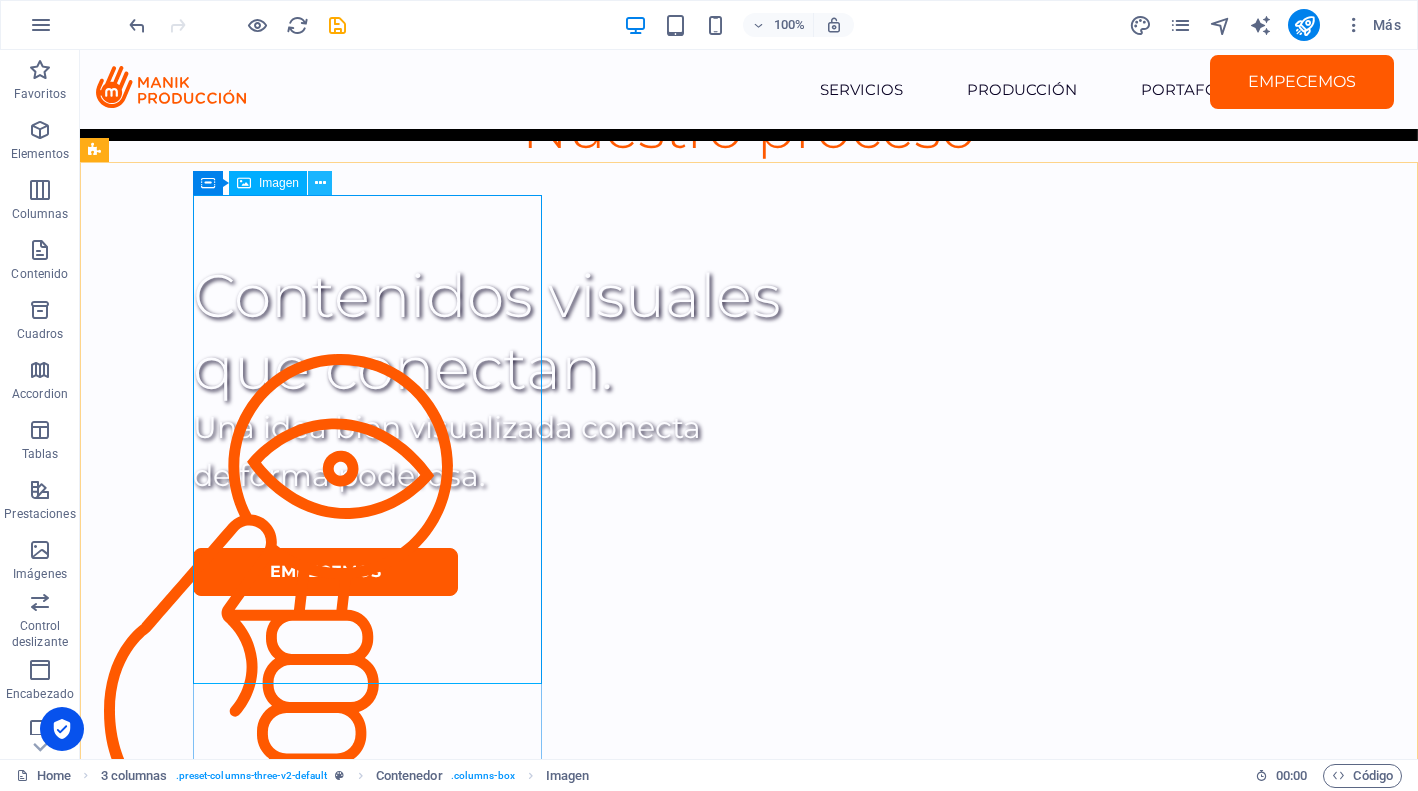 click at bounding box center (320, 183) 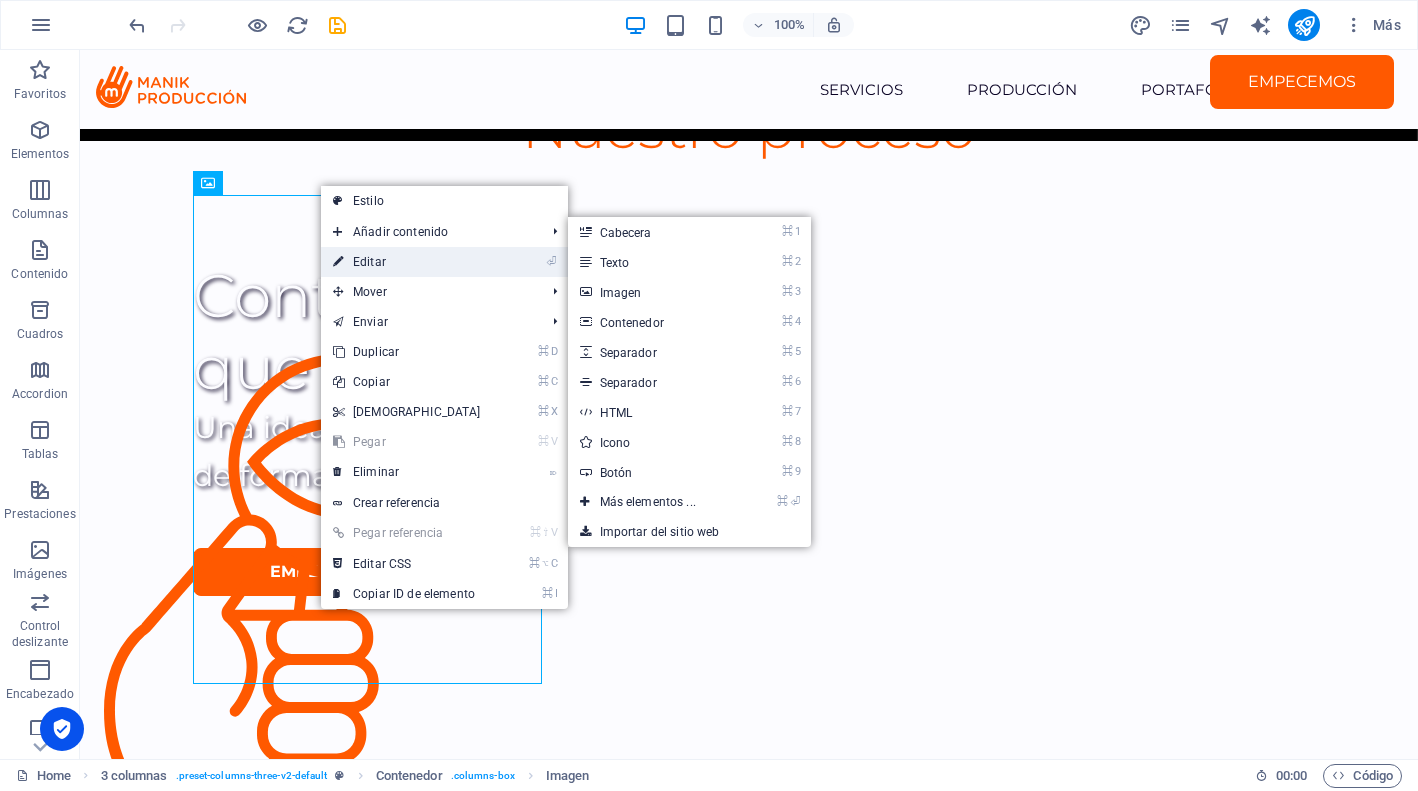 click on "⏎  Editar" at bounding box center (407, 262) 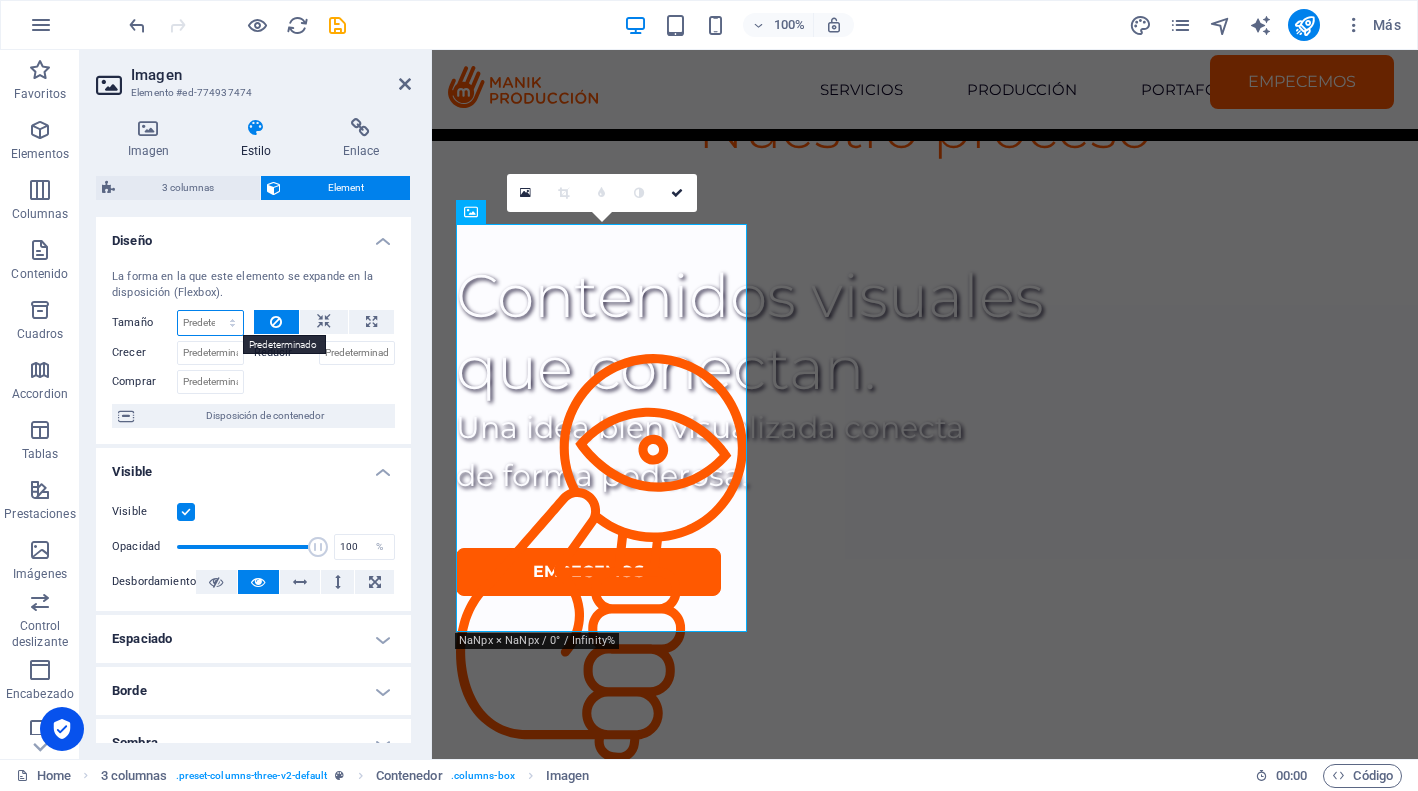 click on "Predeterminado automático px % 1/1 1/2 1/3 1/4 1/5 1/6 1/7 1/8 1/9 1/10" at bounding box center [210, 323] 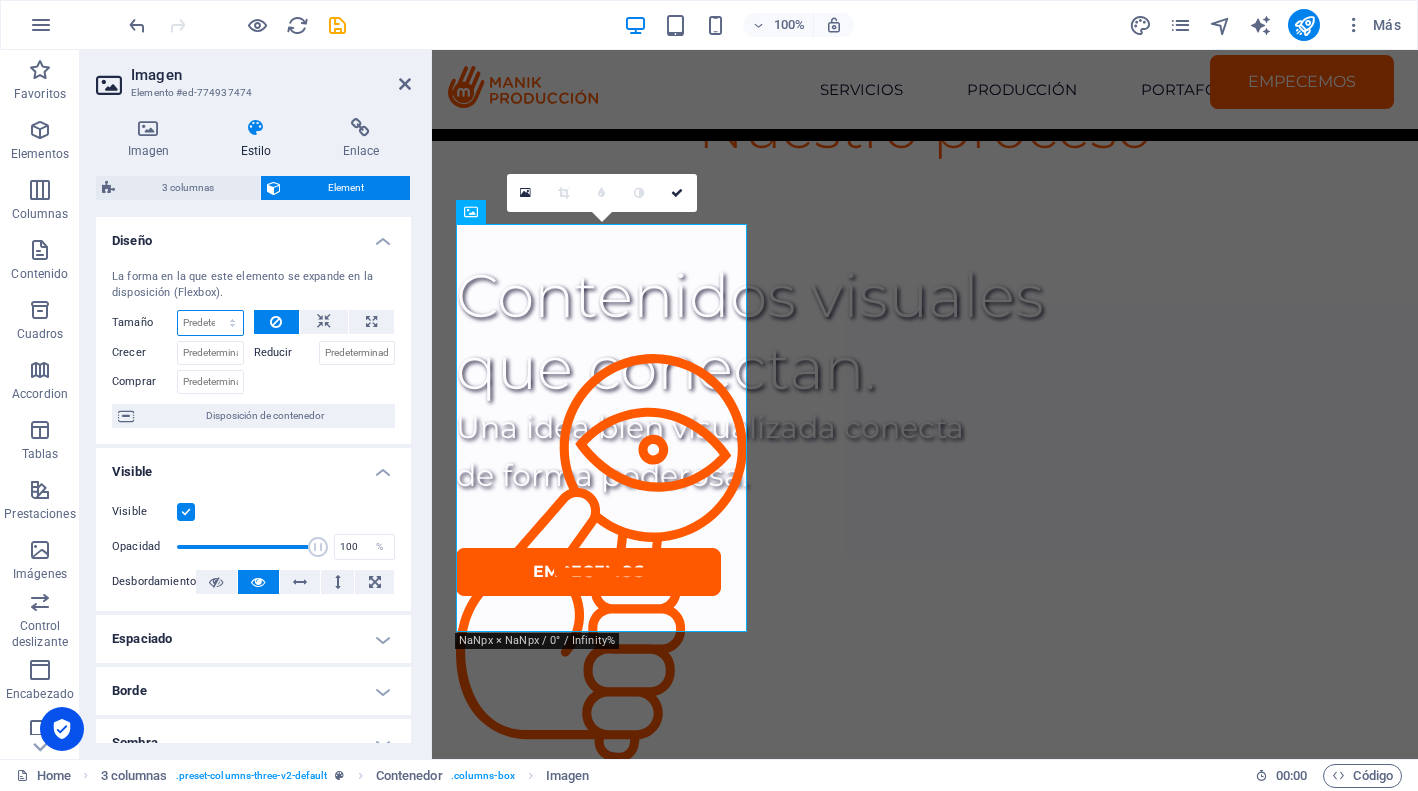 select on "%" 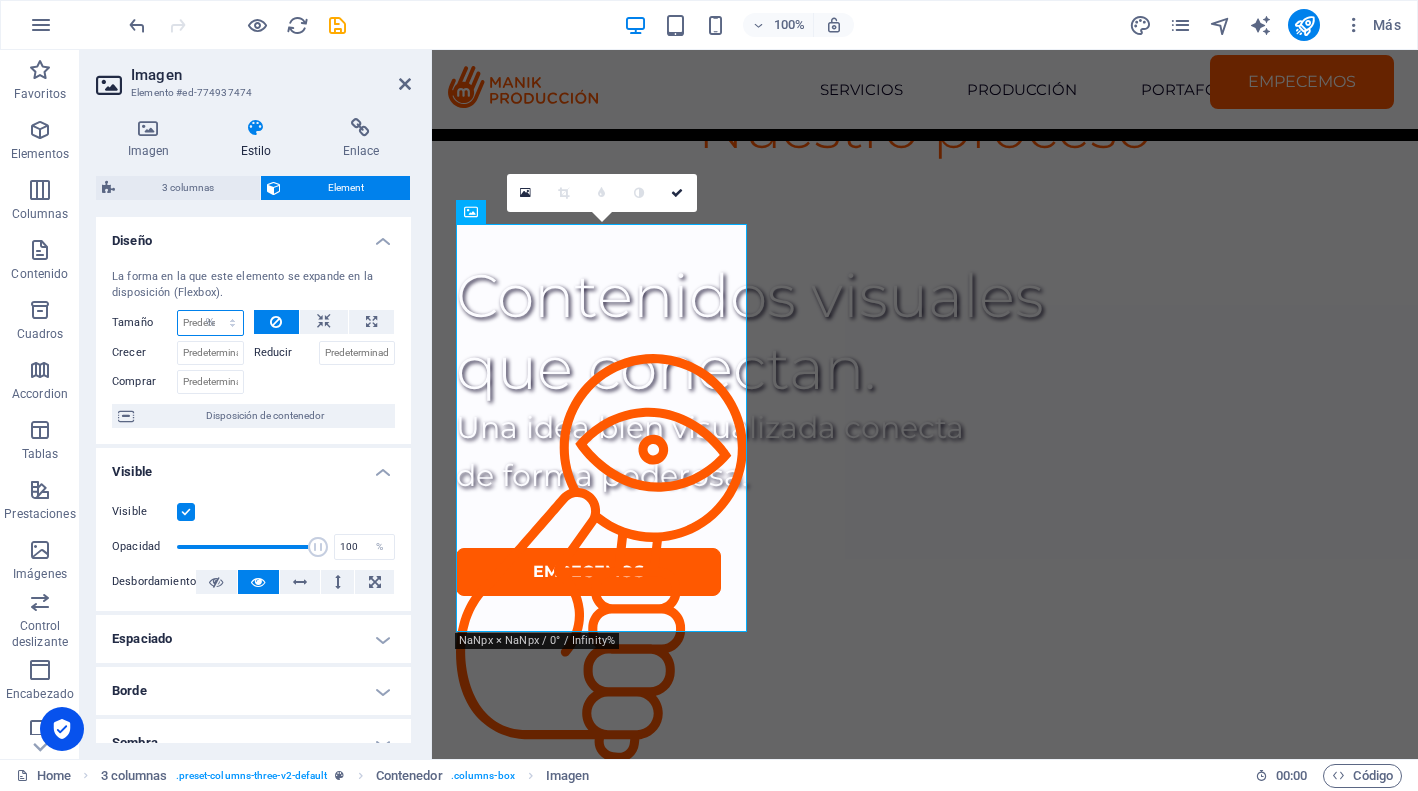 click on "%" at bounding box center (0, 0) 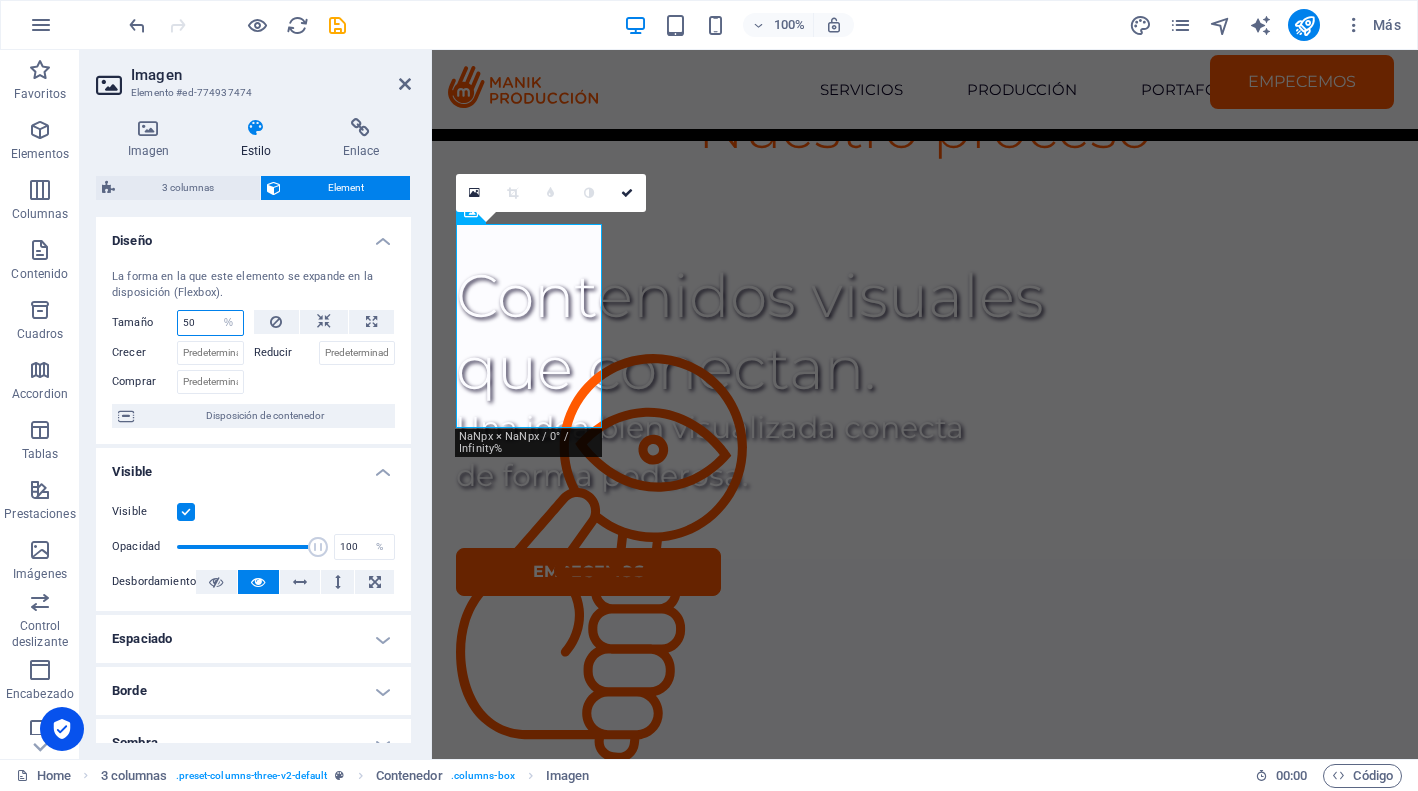 drag, startPoint x: 210, startPoint y: 321, endPoint x: 163, endPoint y: 320, distance: 47.010635 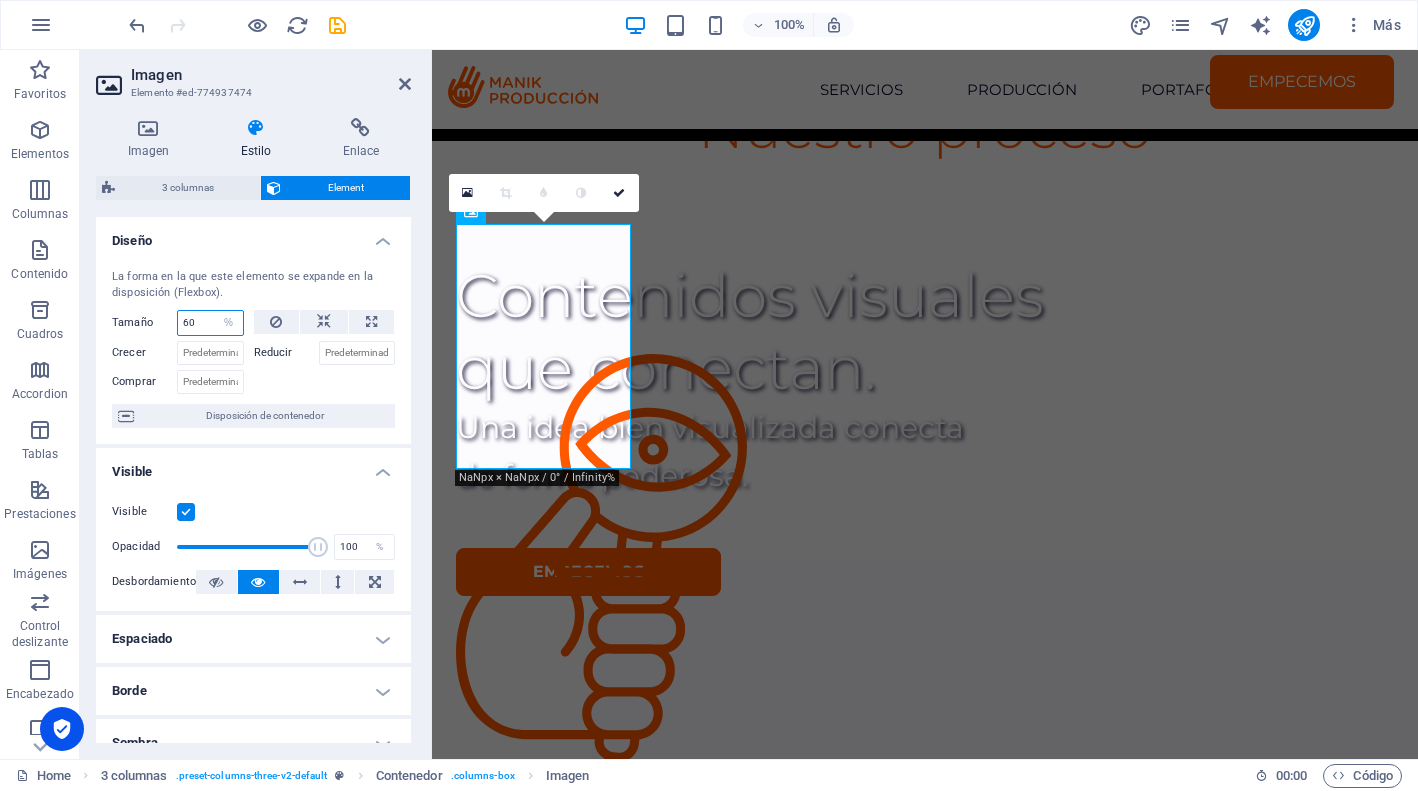 drag, startPoint x: 209, startPoint y: 318, endPoint x: 135, endPoint y: 318, distance: 74 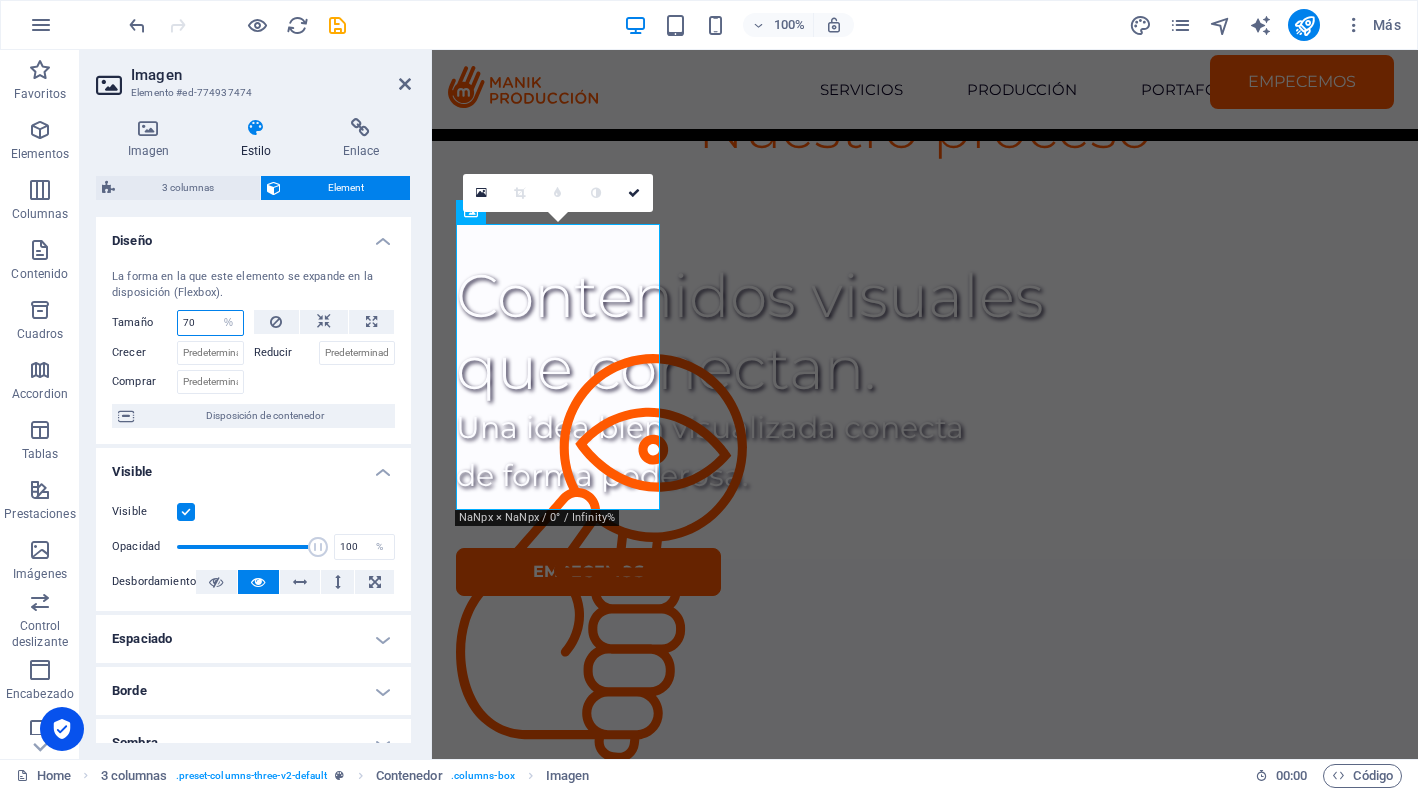 drag, startPoint x: 200, startPoint y: 324, endPoint x: 128, endPoint y: 324, distance: 72 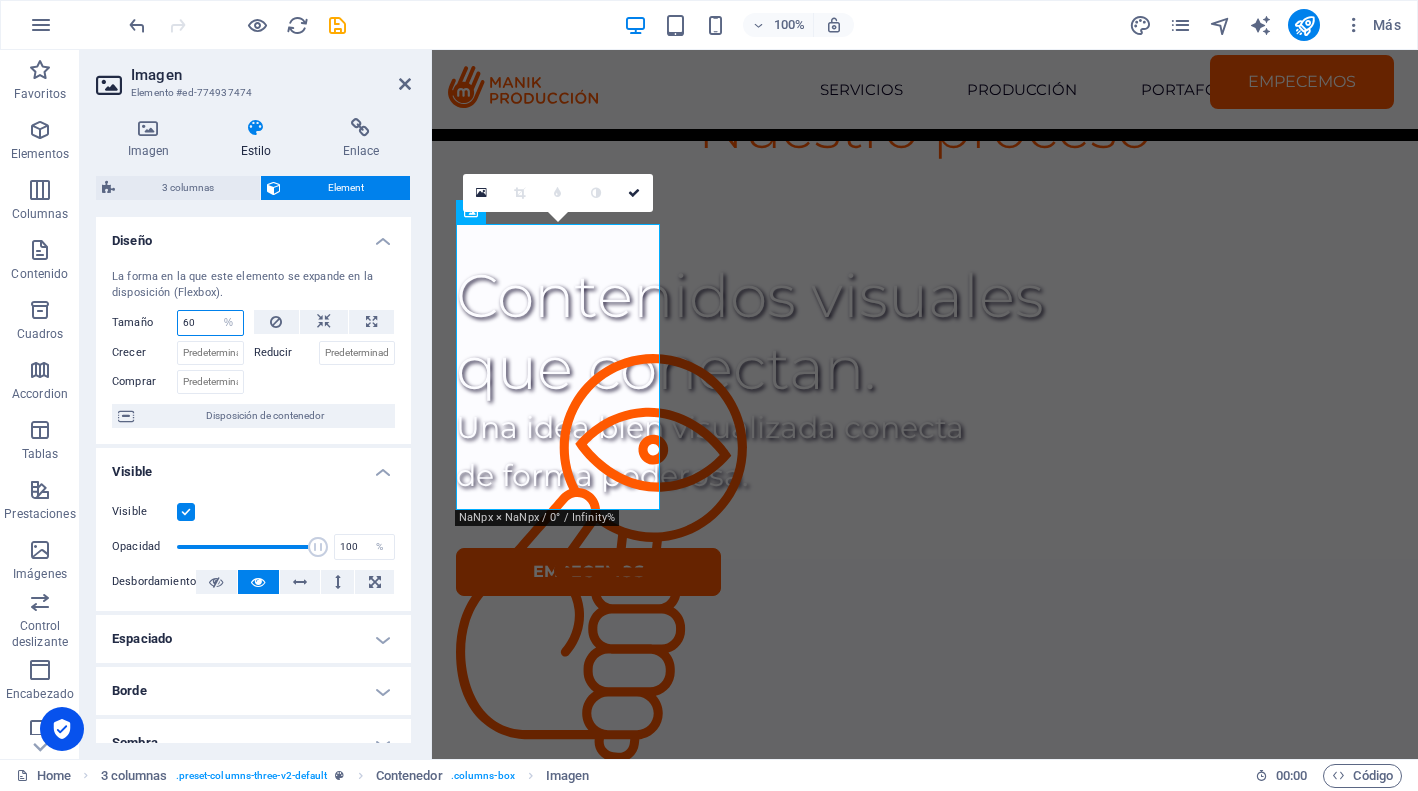 type on "60" 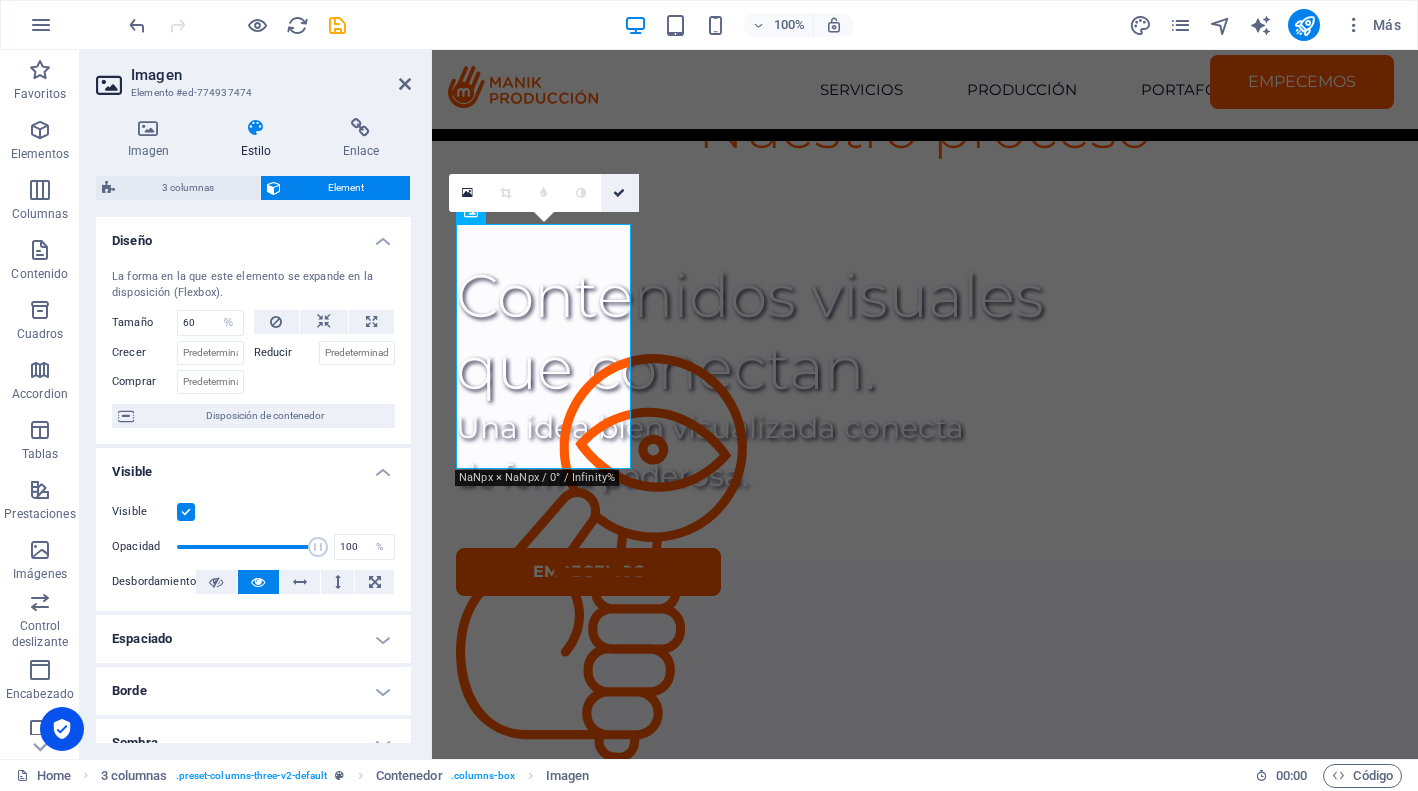click at bounding box center (619, 193) 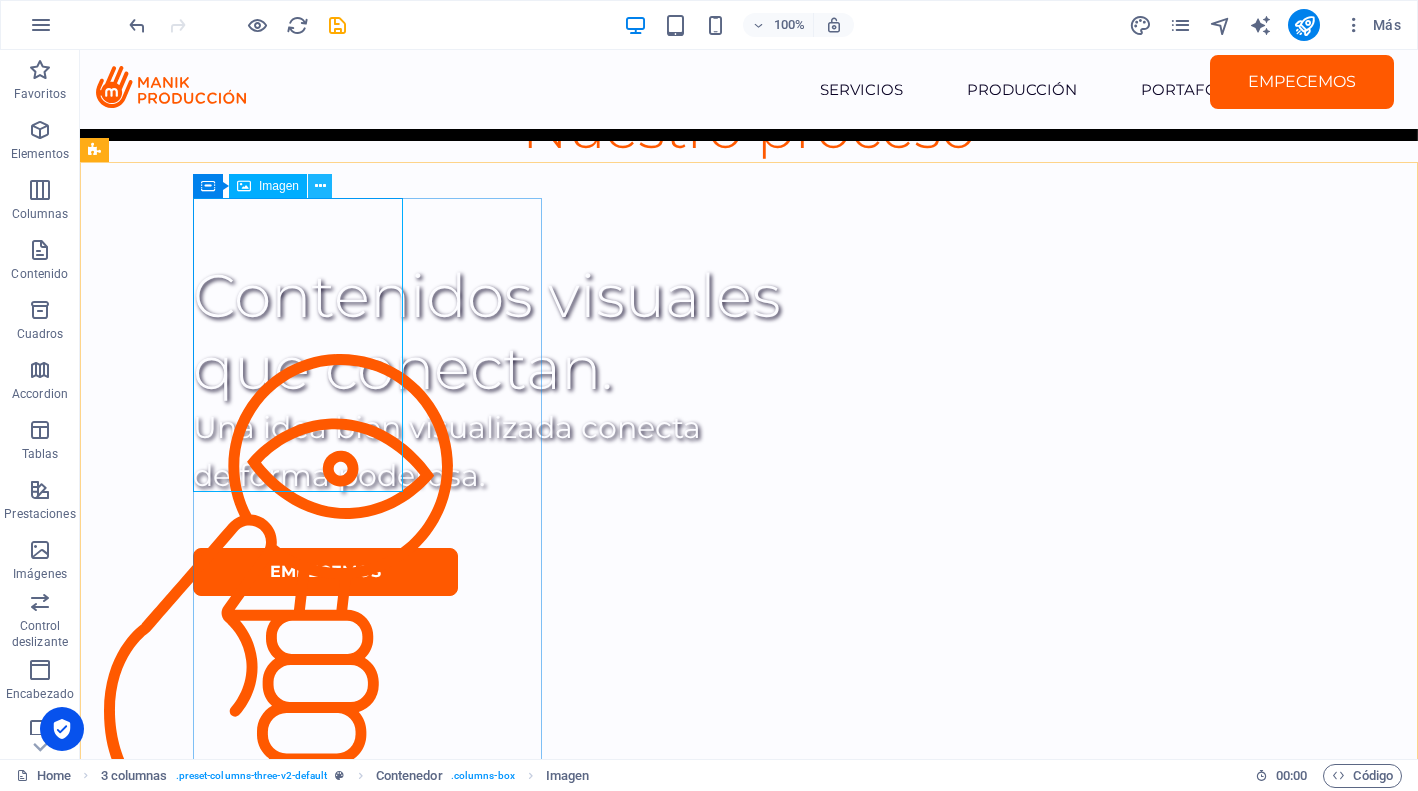 click at bounding box center [320, 186] 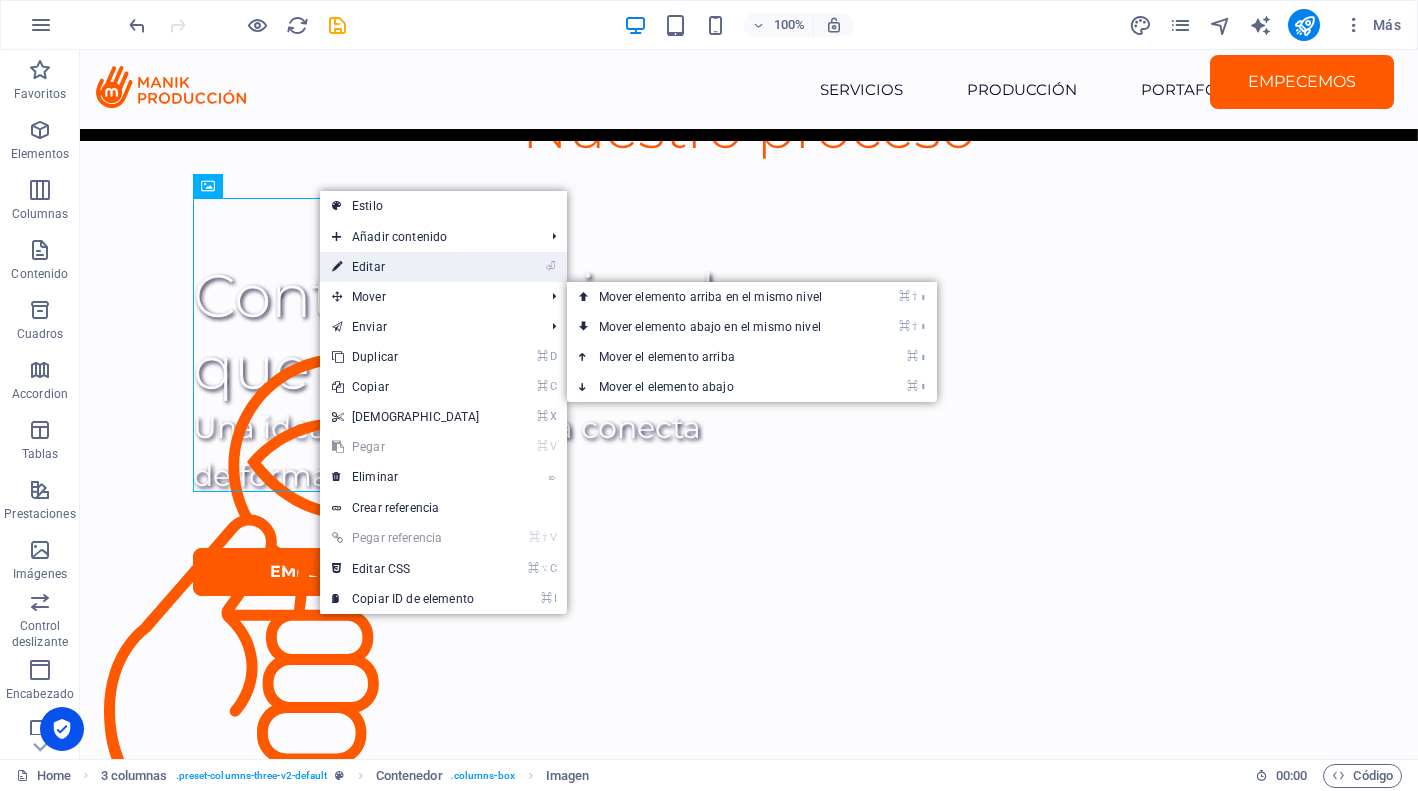 click on "⏎  Editar" at bounding box center (406, 267) 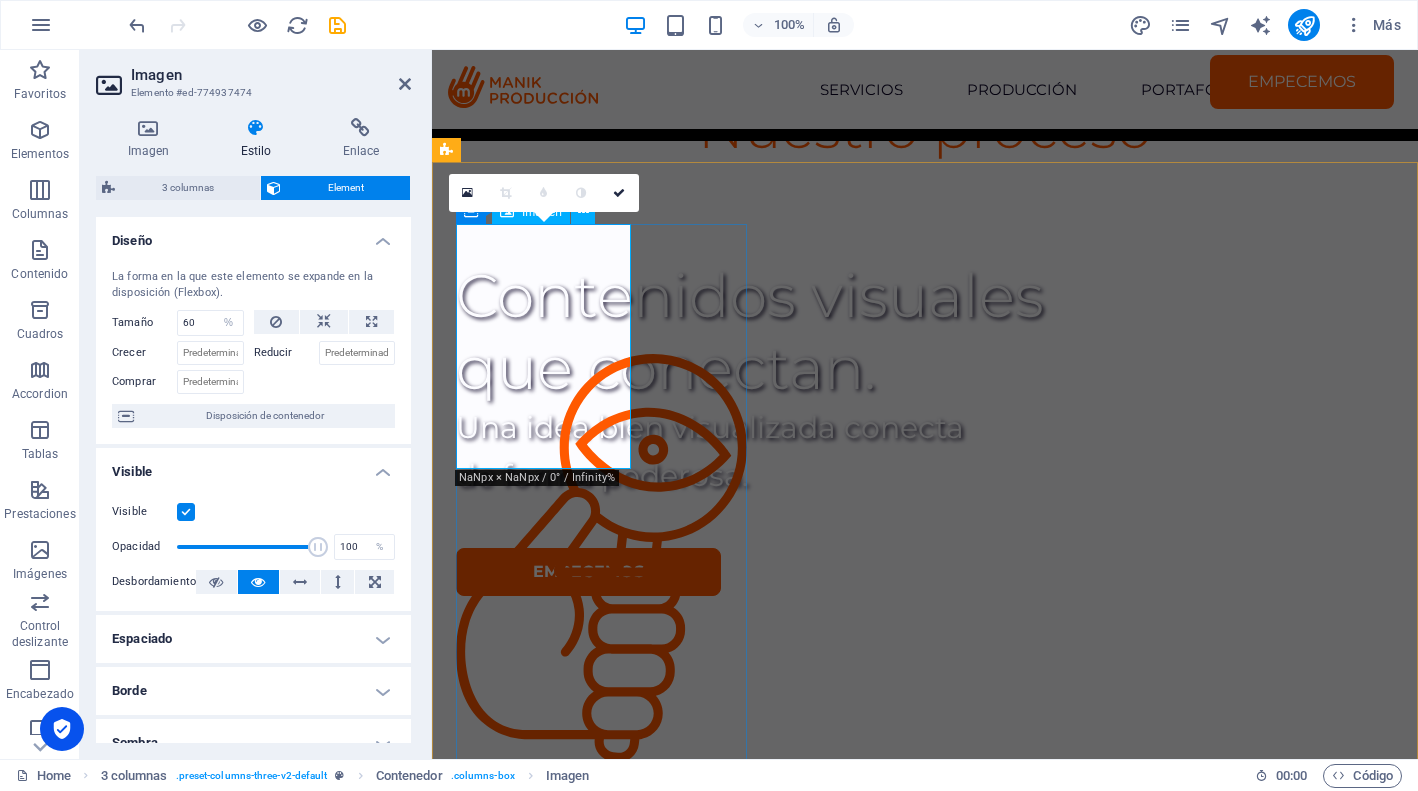 click at bounding box center (601, 557) 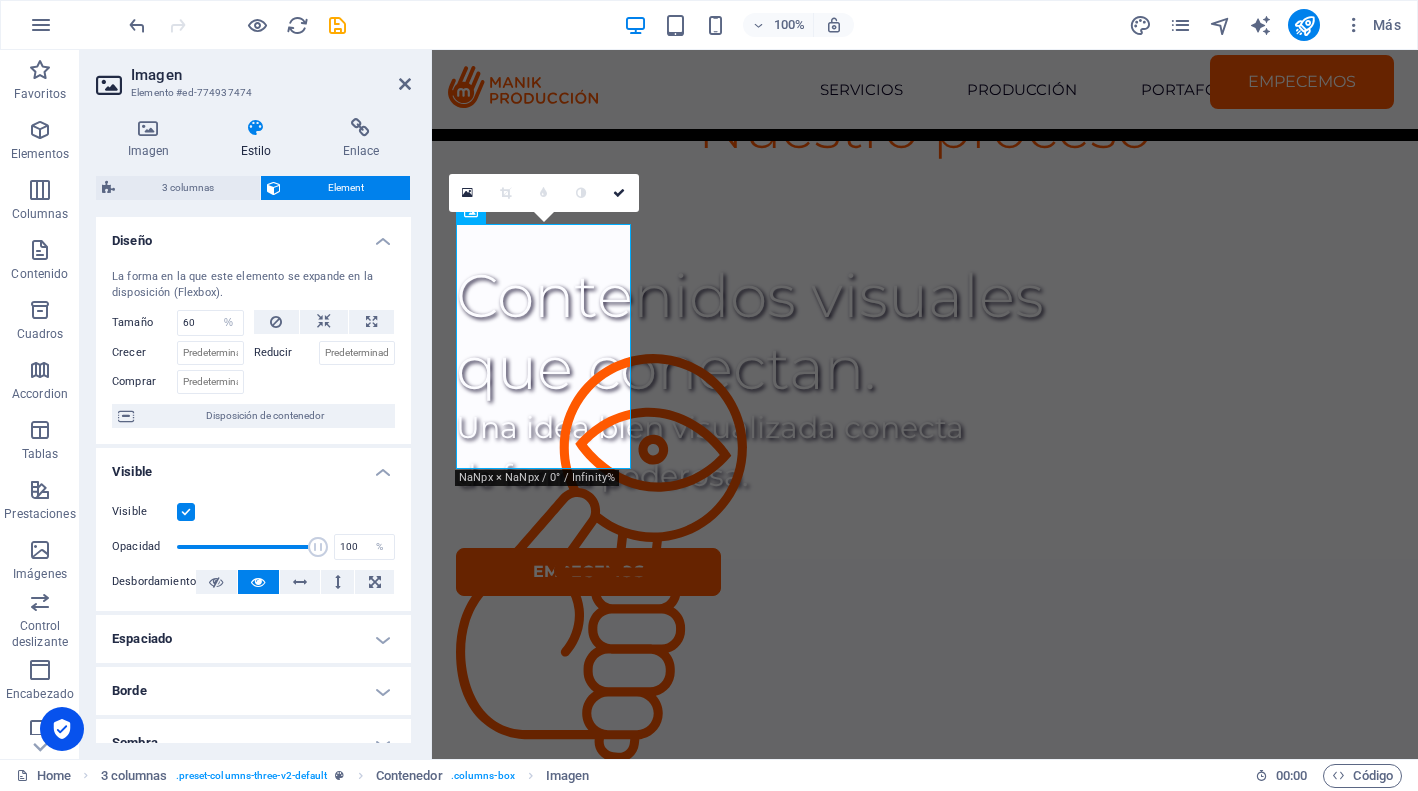 click on "0" at bounding box center [544, 193] 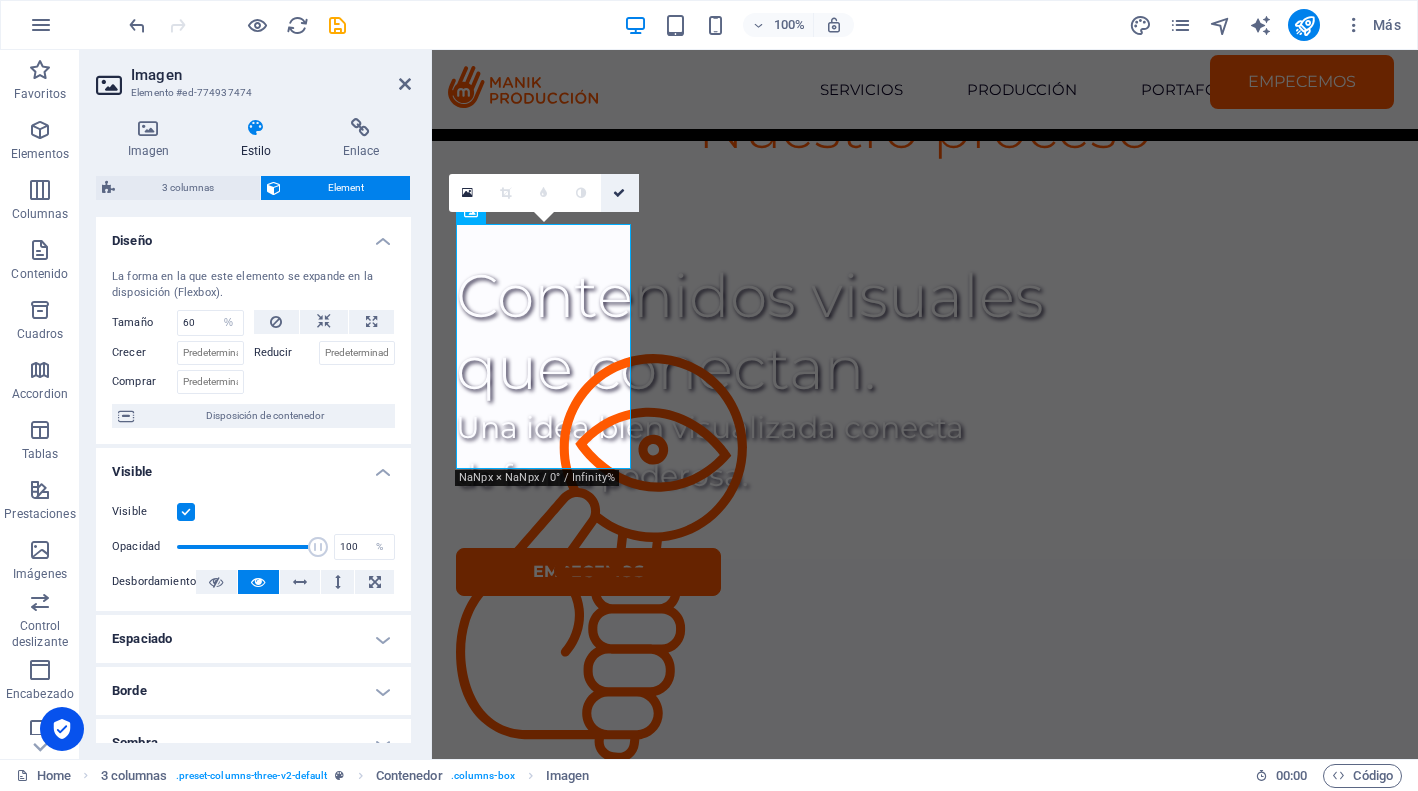 click at bounding box center [620, 193] 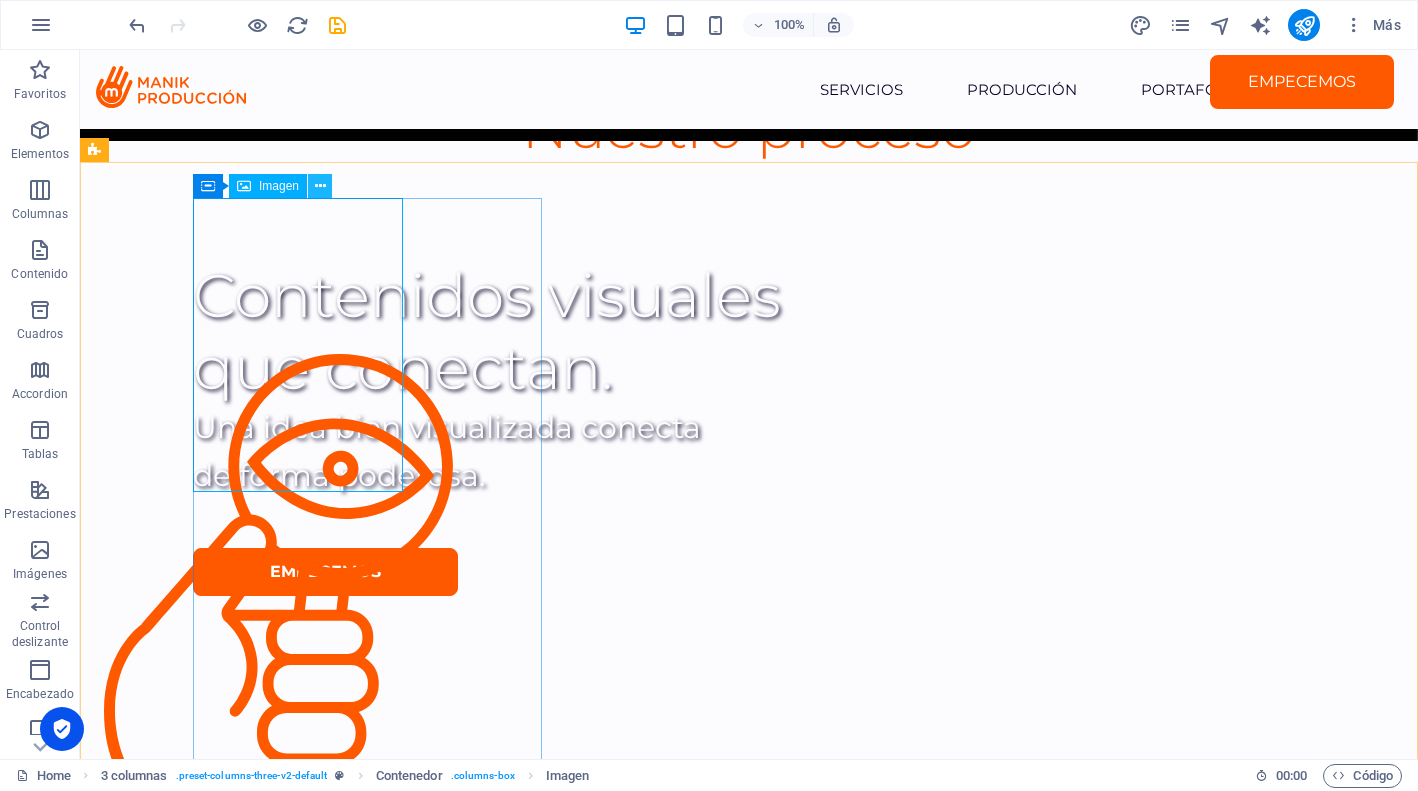 click at bounding box center [320, 186] 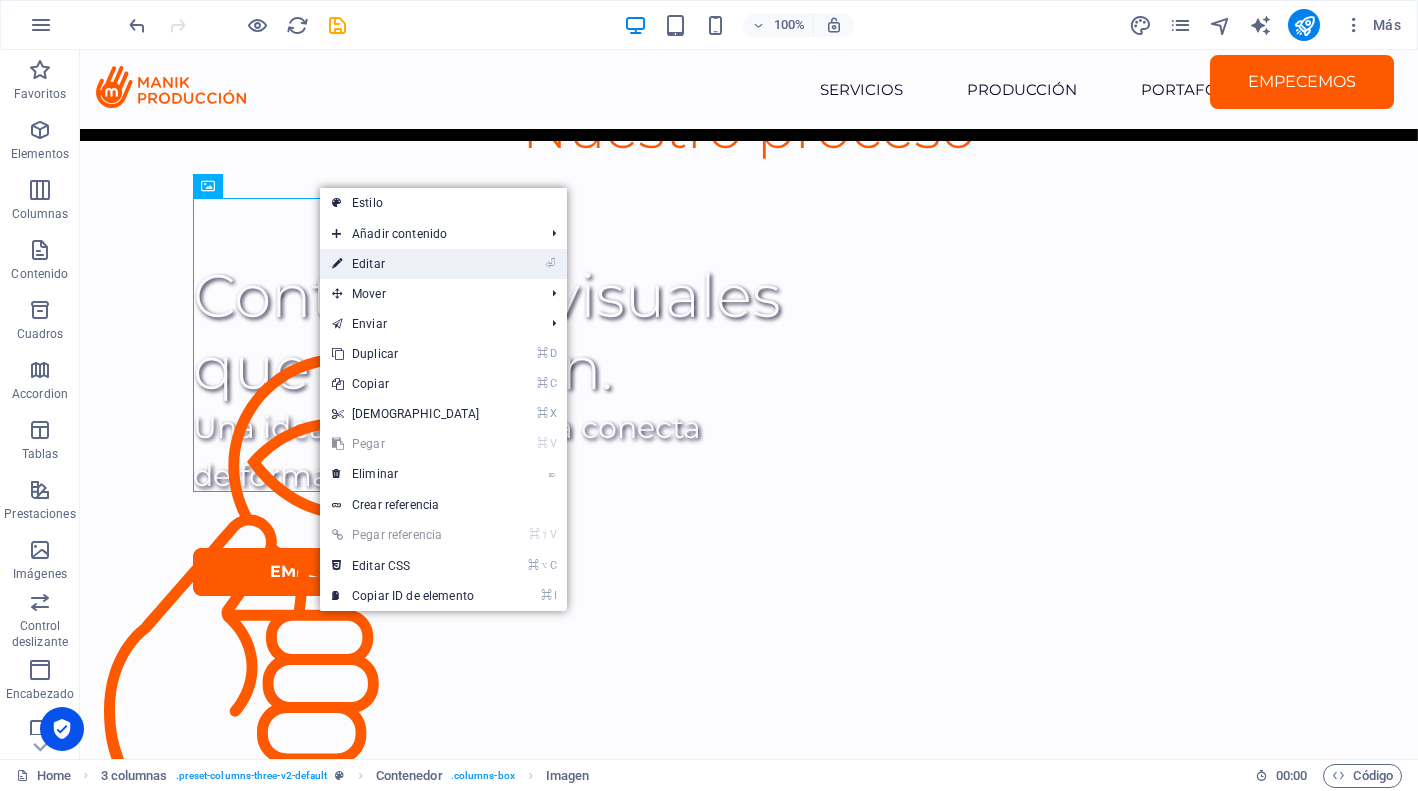 click on "⏎  Editar" at bounding box center (406, 264) 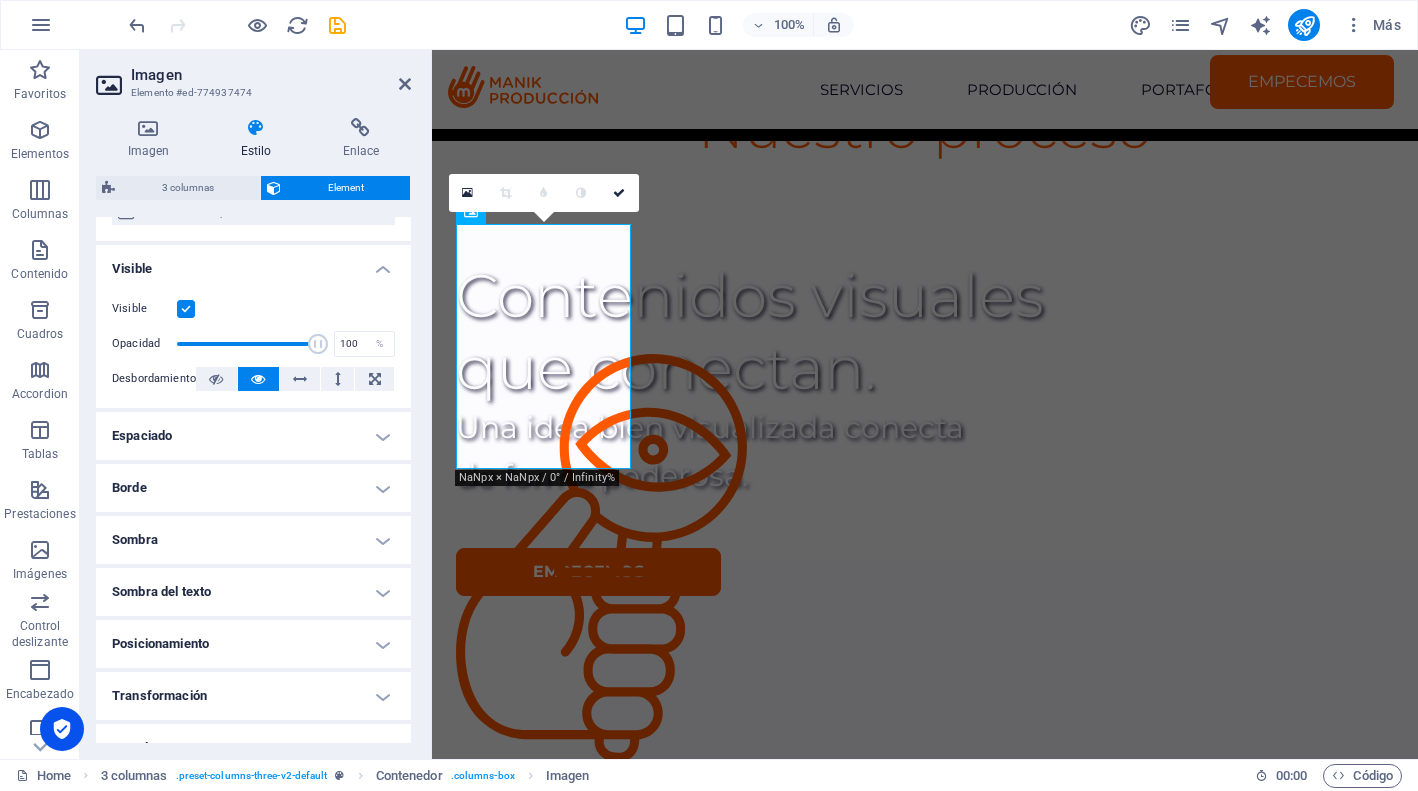 scroll, scrollTop: 278, scrollLeft: 0, axis: vertical 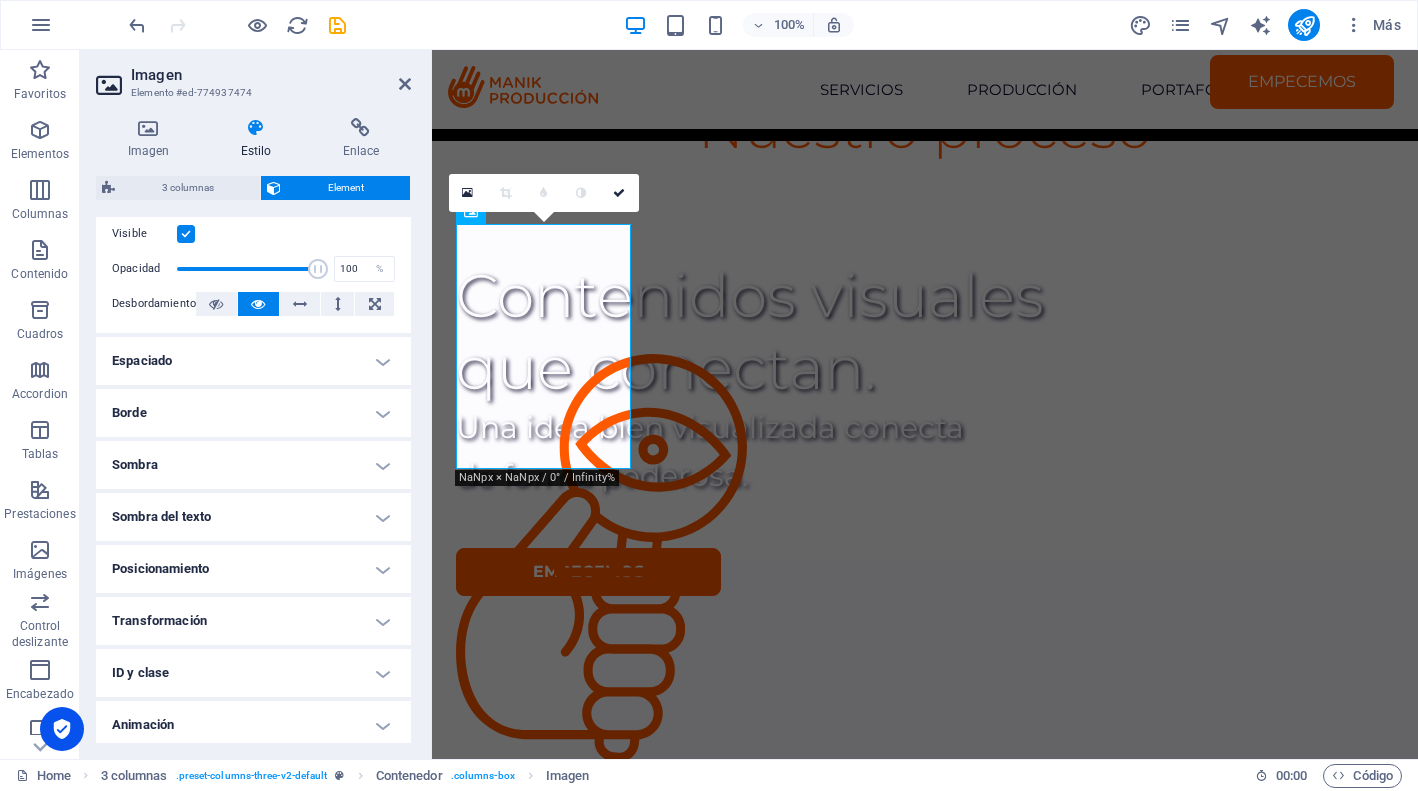 click on "Posicionamiento" at bounding box center (253, 569) 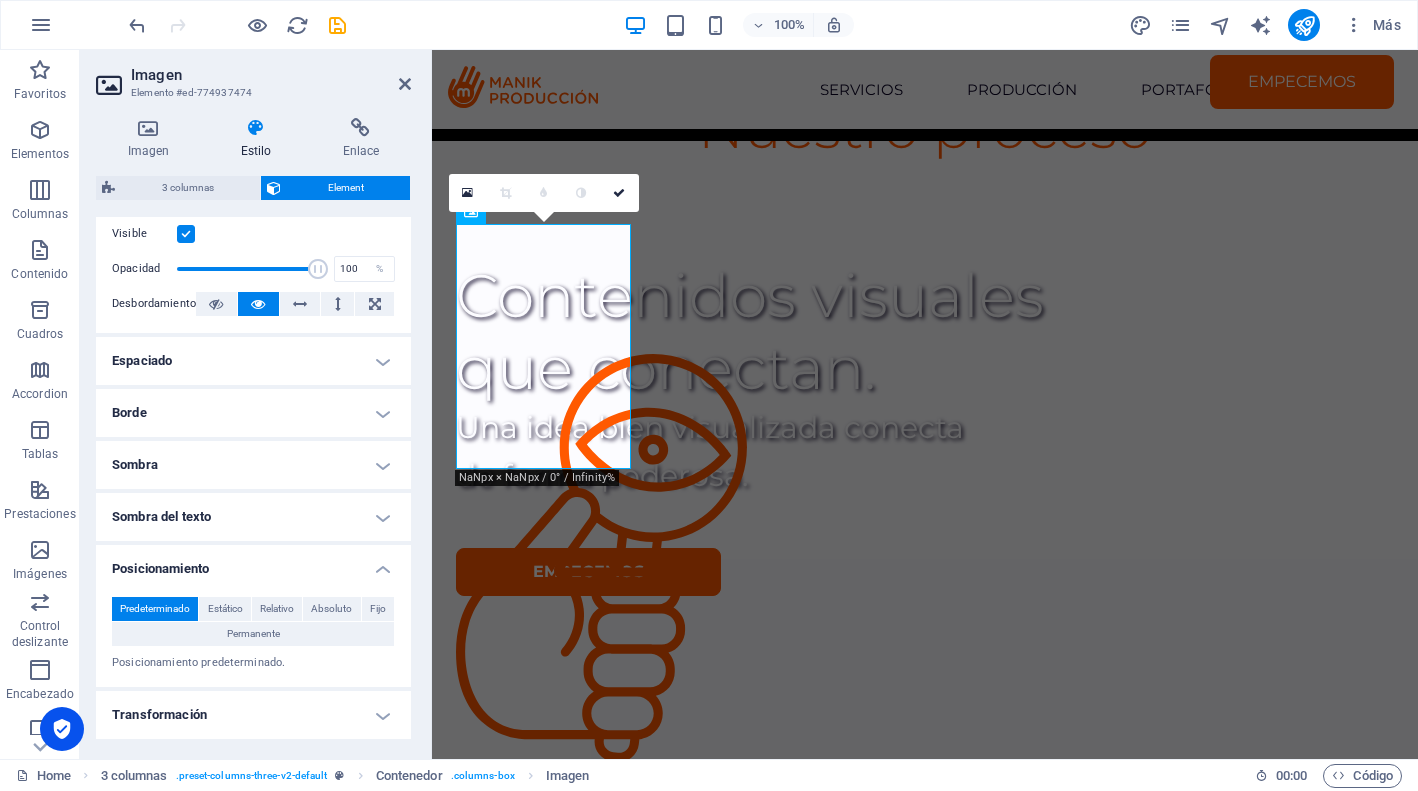 click on "Predeterminado" at bounding box center (155, 609) 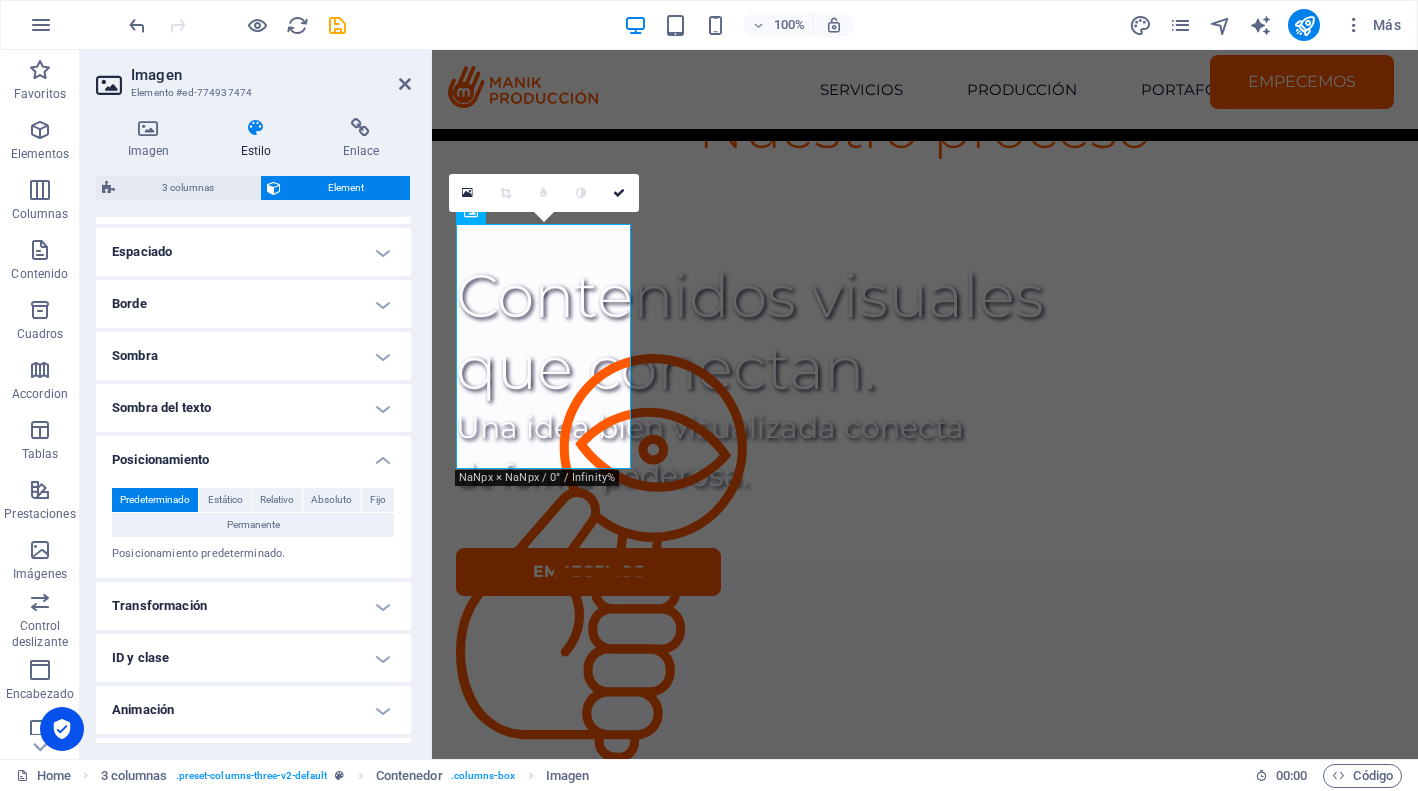 scroll, scrollTop: 425, scrollLeft: 0, axis: vertical 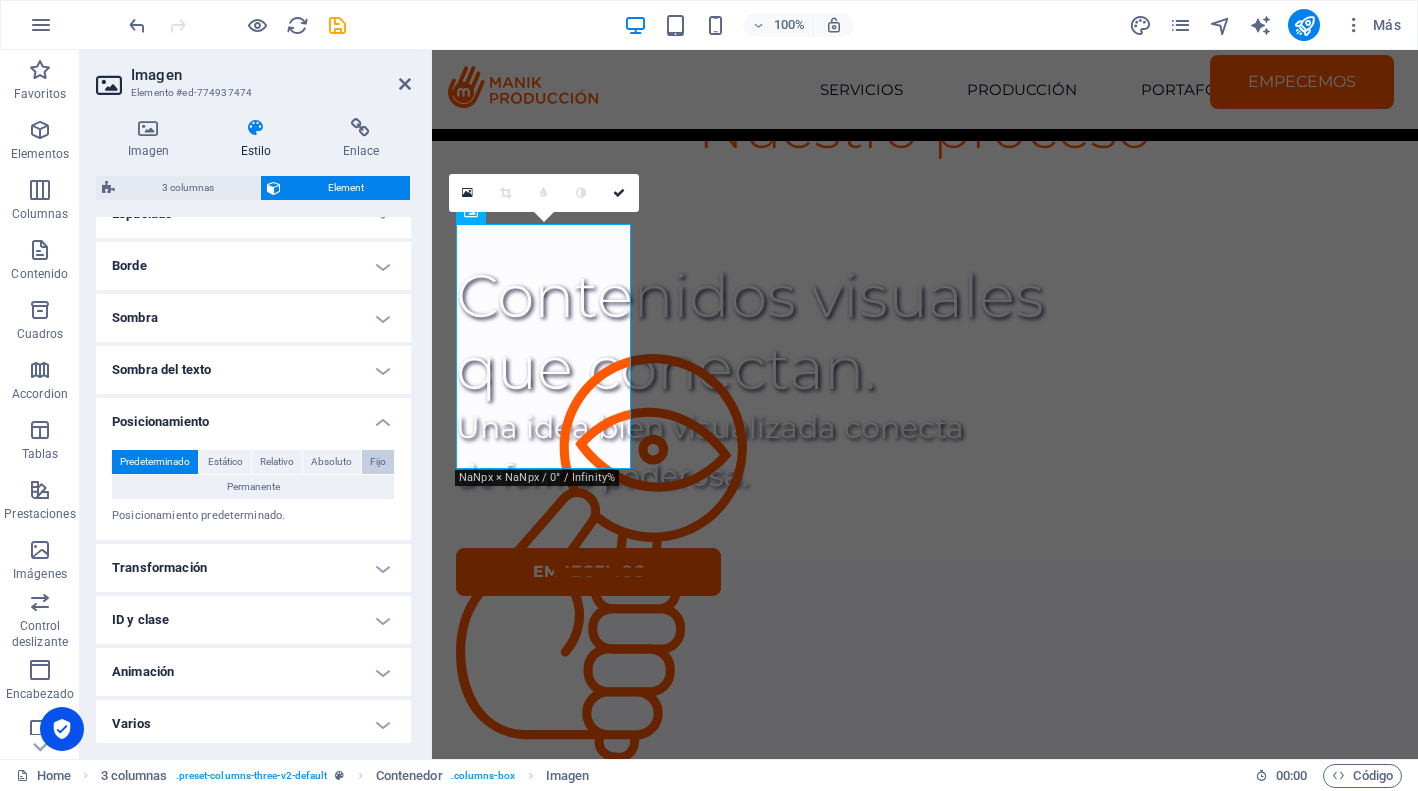 click on "Fijo" at bounding box center [378, 462] 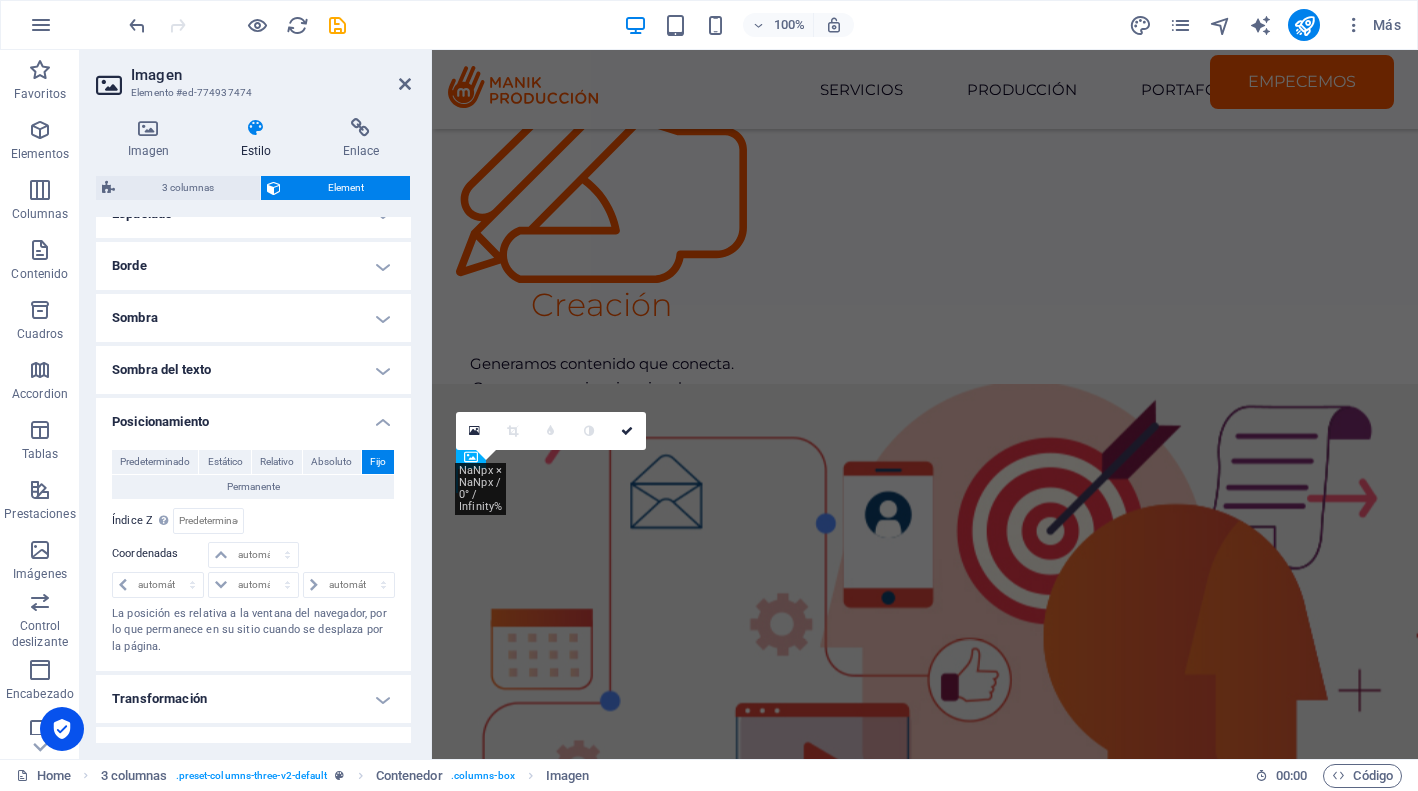 scroll, scrollTop: 1755, scrollLeft: 0, axis: vertical 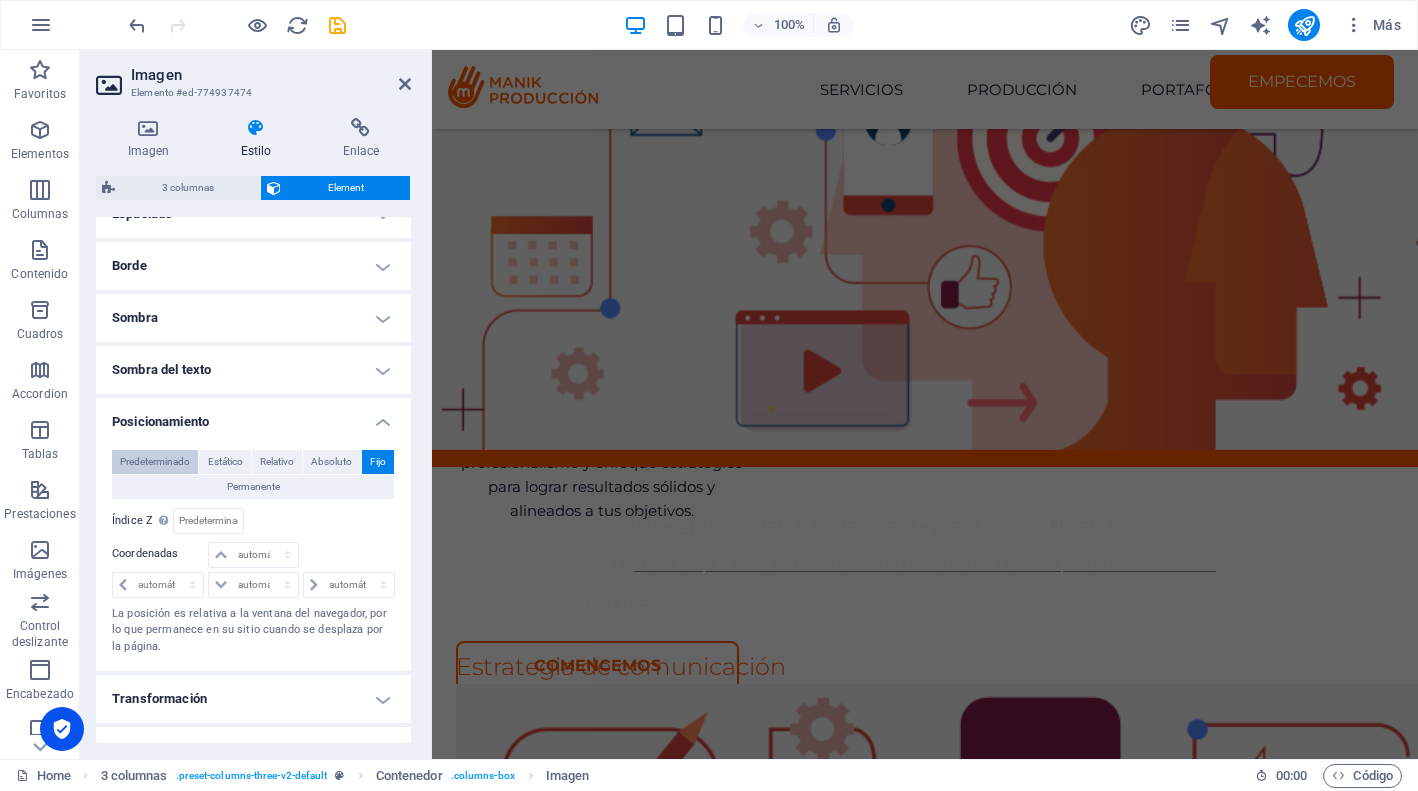 click on "Predeterminado" at bounding box center (155, 462) 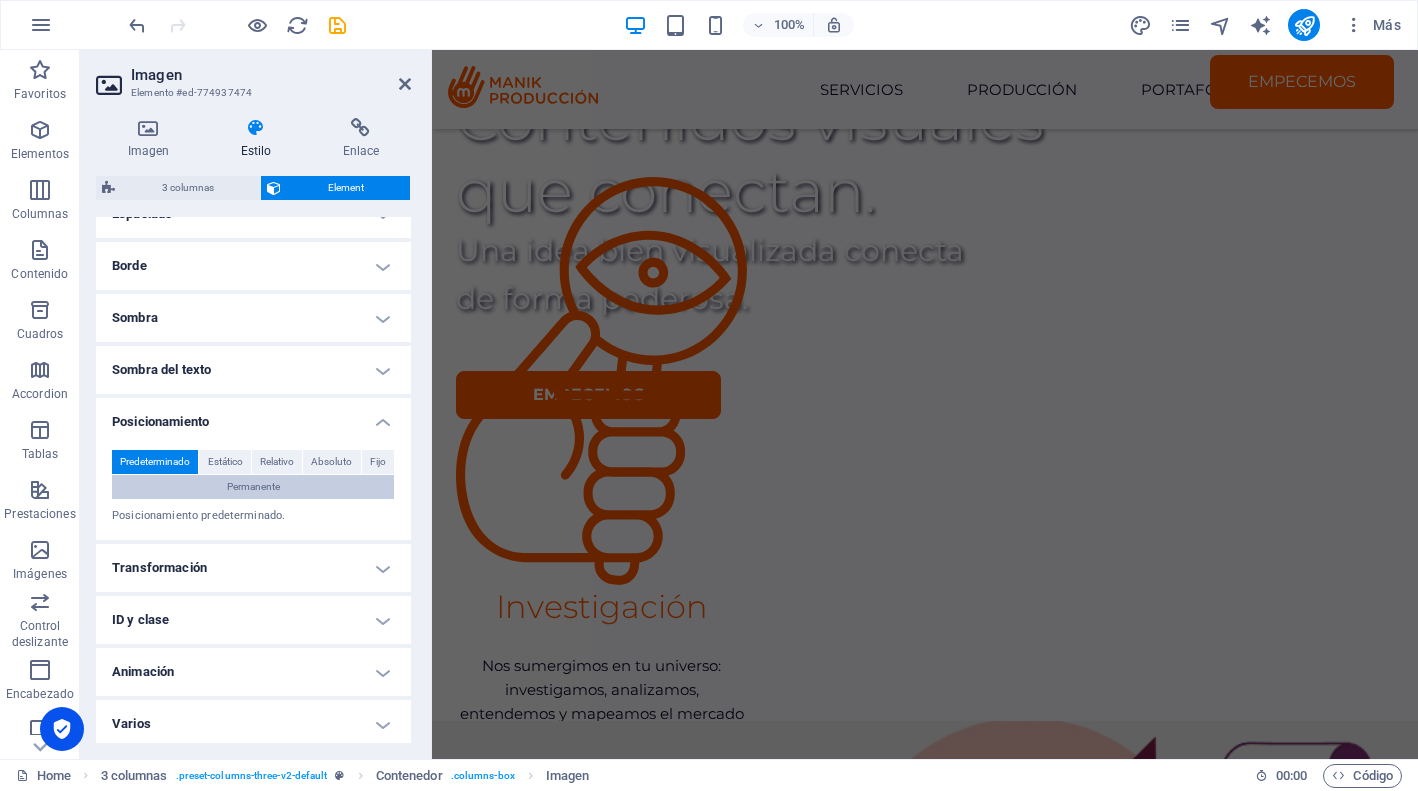 scroll, scrollTop: 639, scrollLeft: 0, axis: vertical 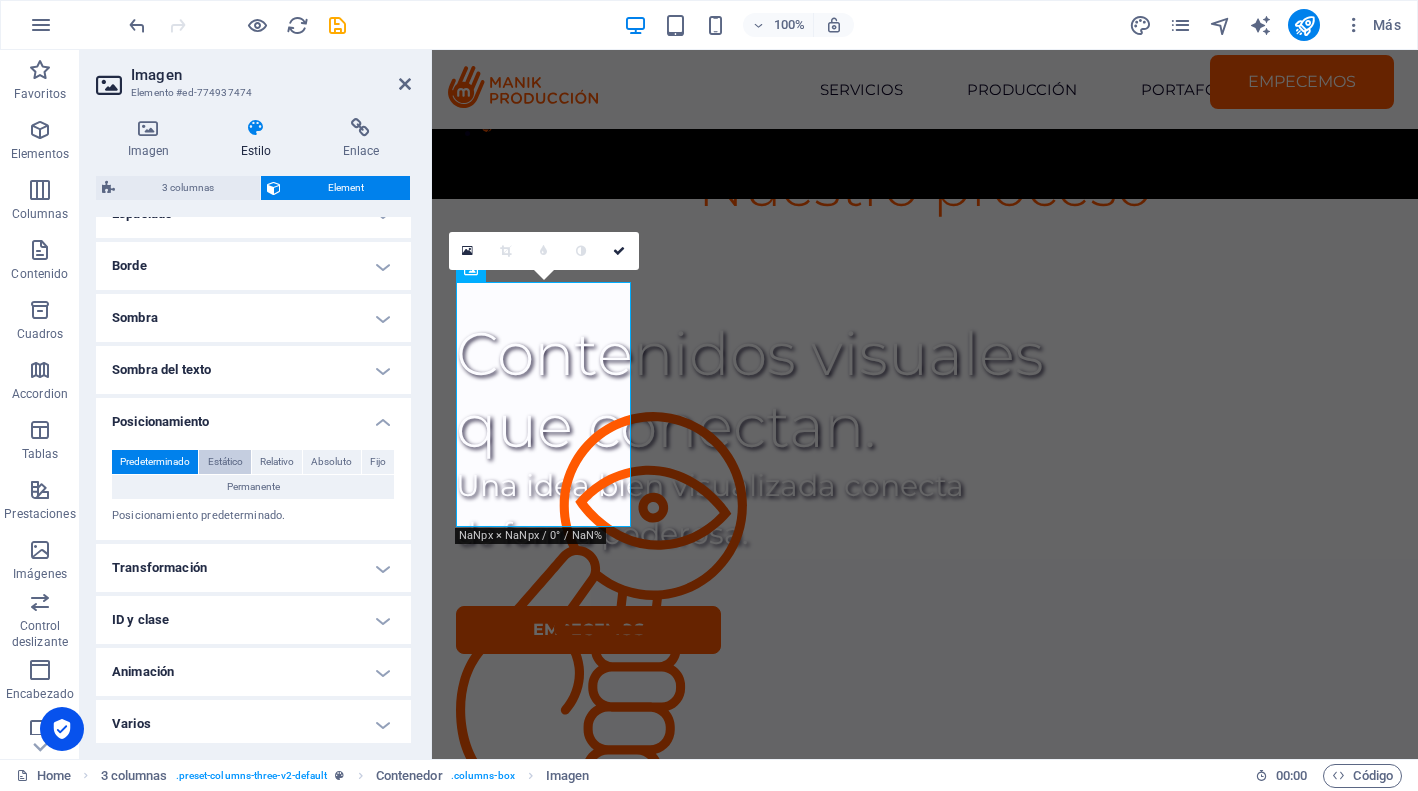 click on "Estático" at bounding box center (225, 462) 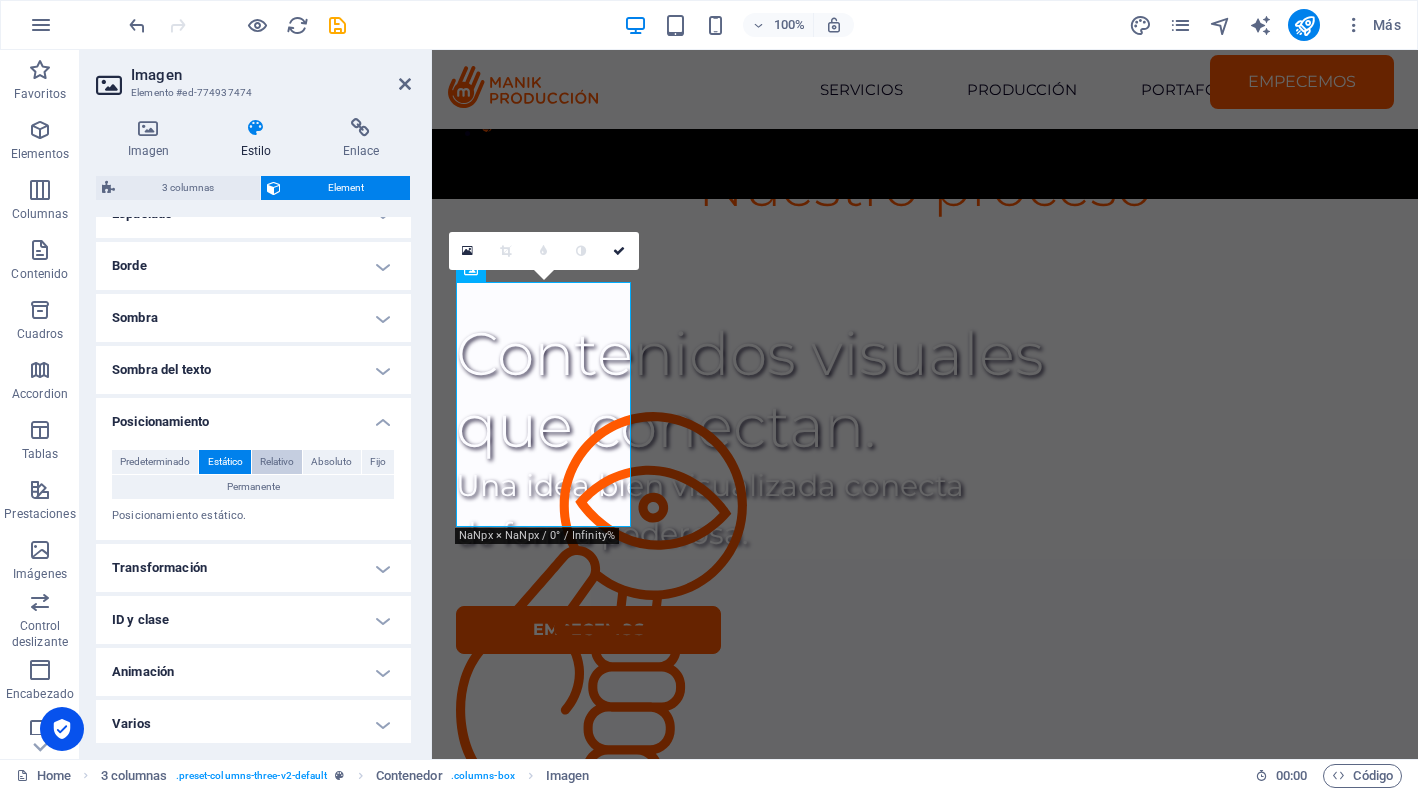 click on "Relativo" at bounding box center [277, 462] 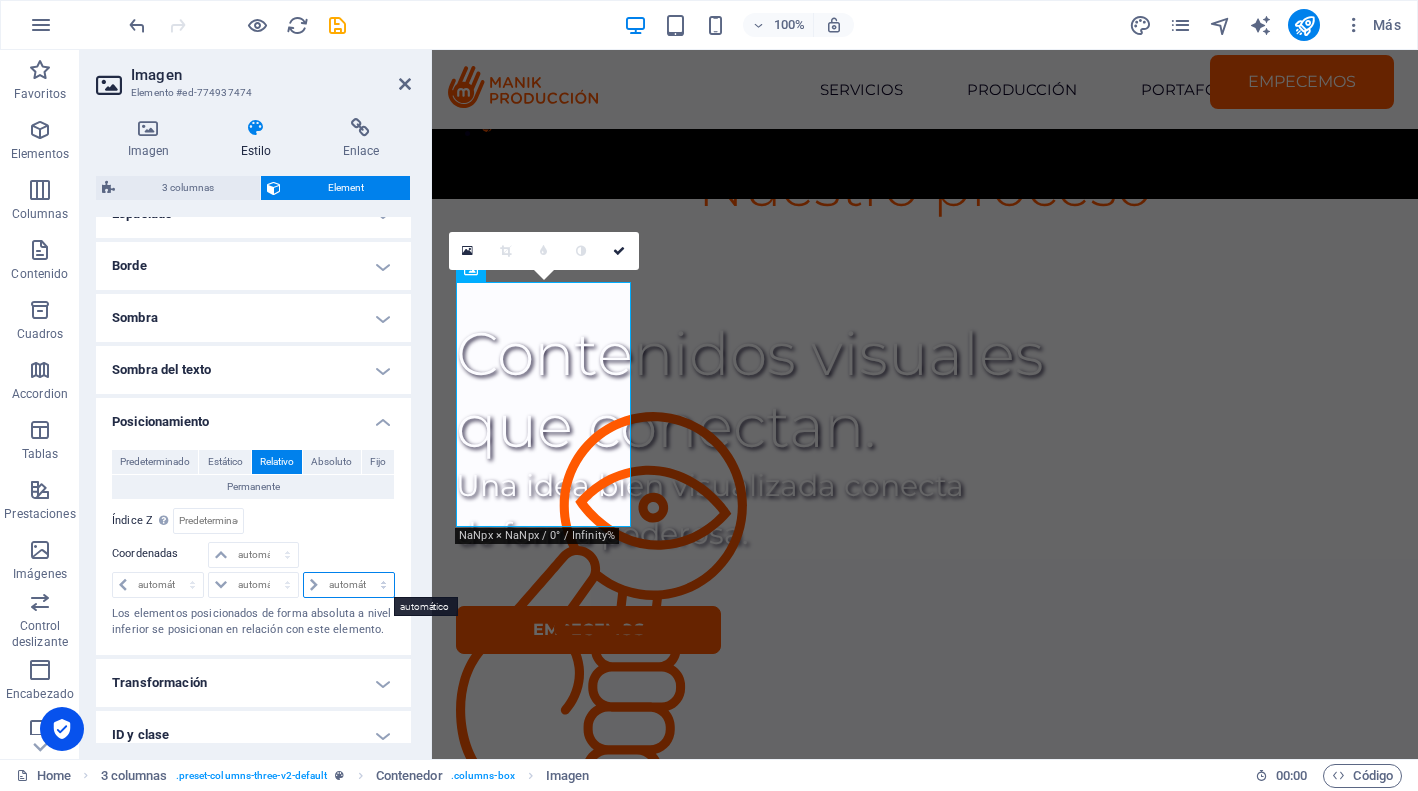 click on "automático px rem % em" at bounding box center [349, 585] 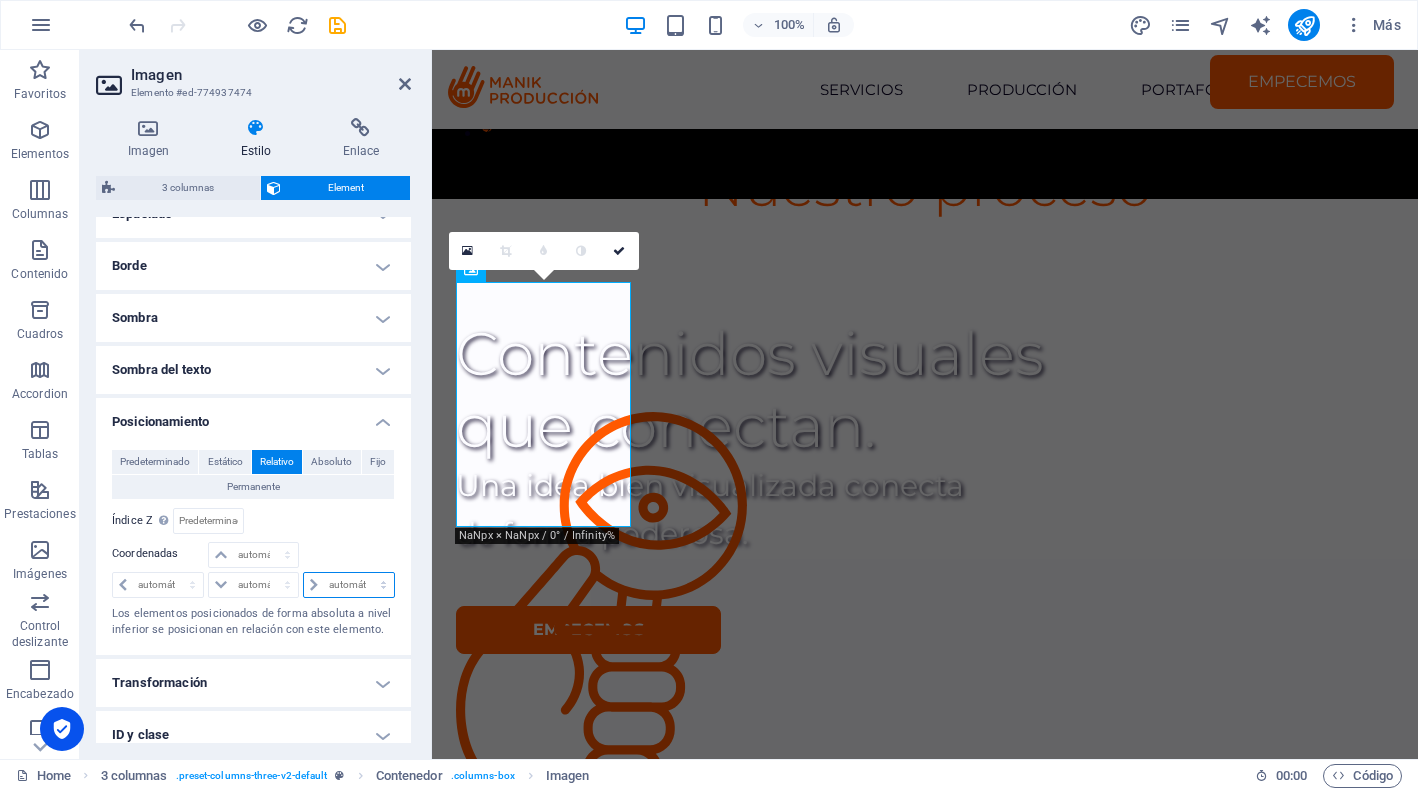 select on "px" 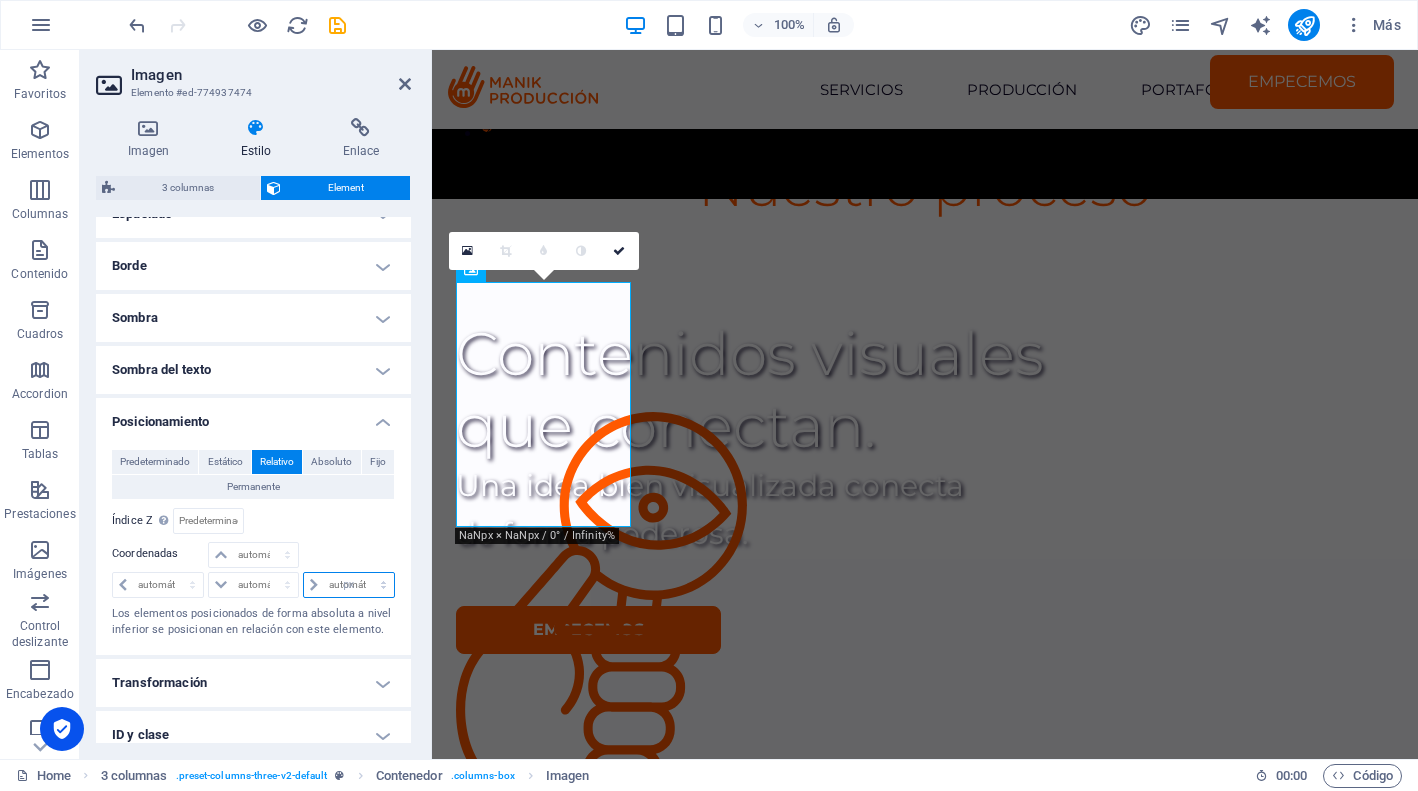 click on "px" at bounding box center (0, 0) 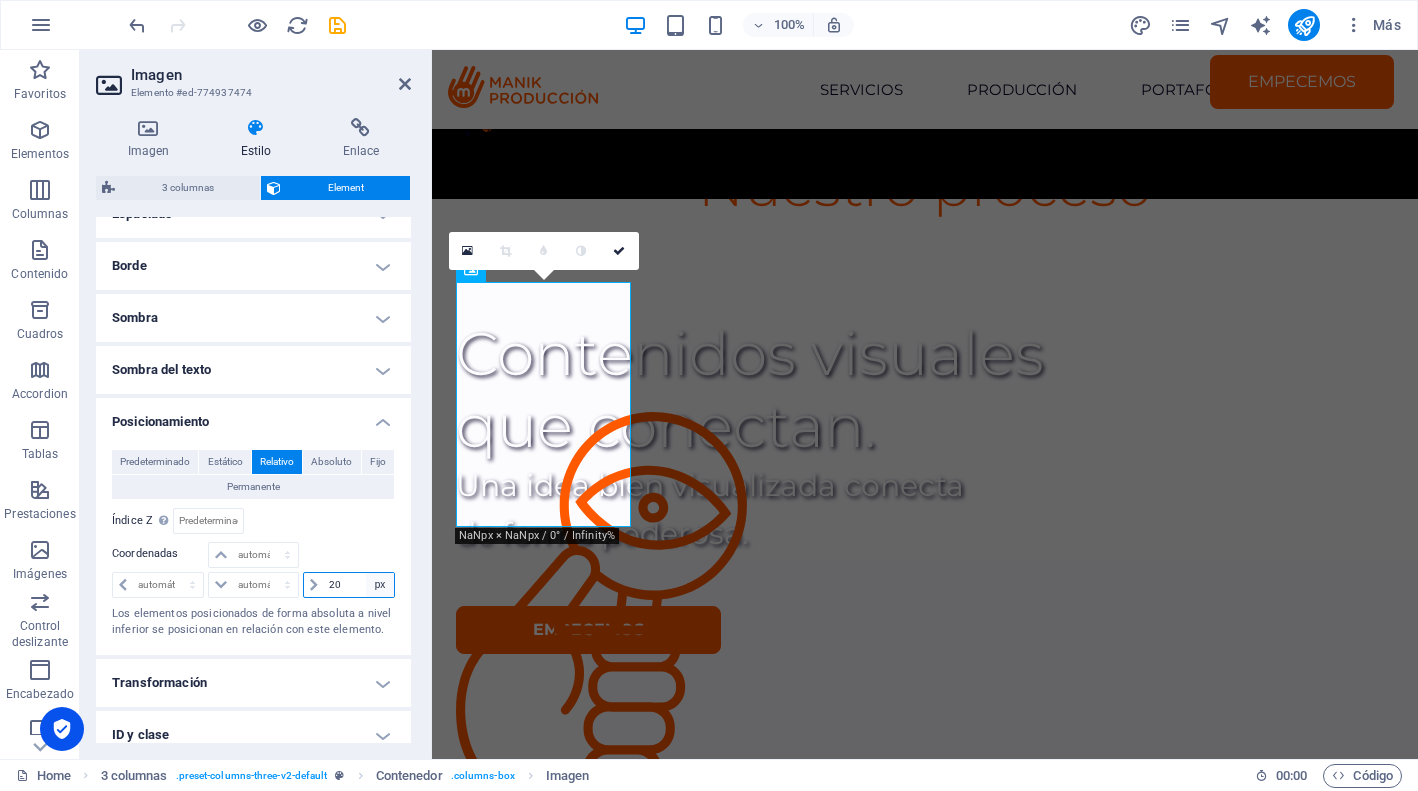 type on "20" 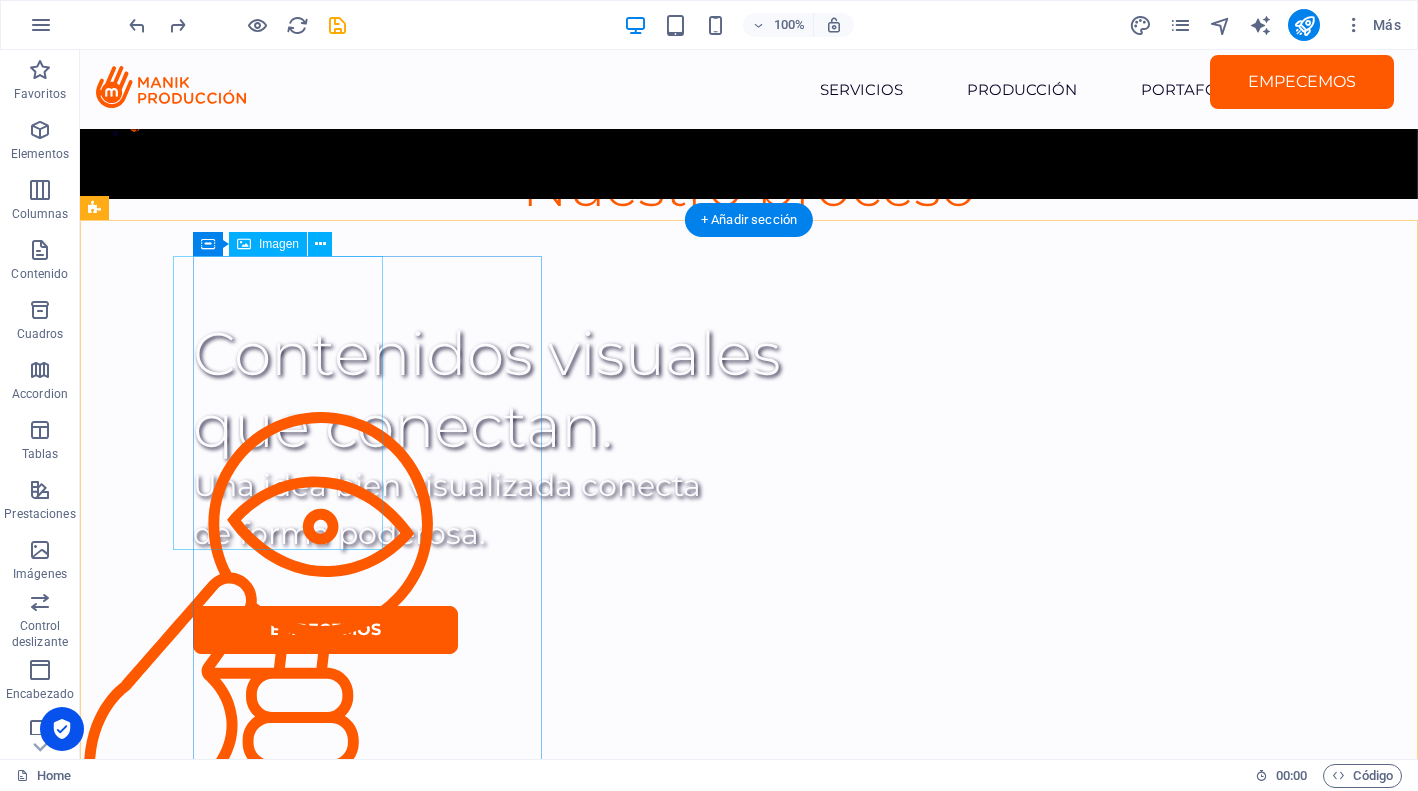 click at bounding box center (258, 656) 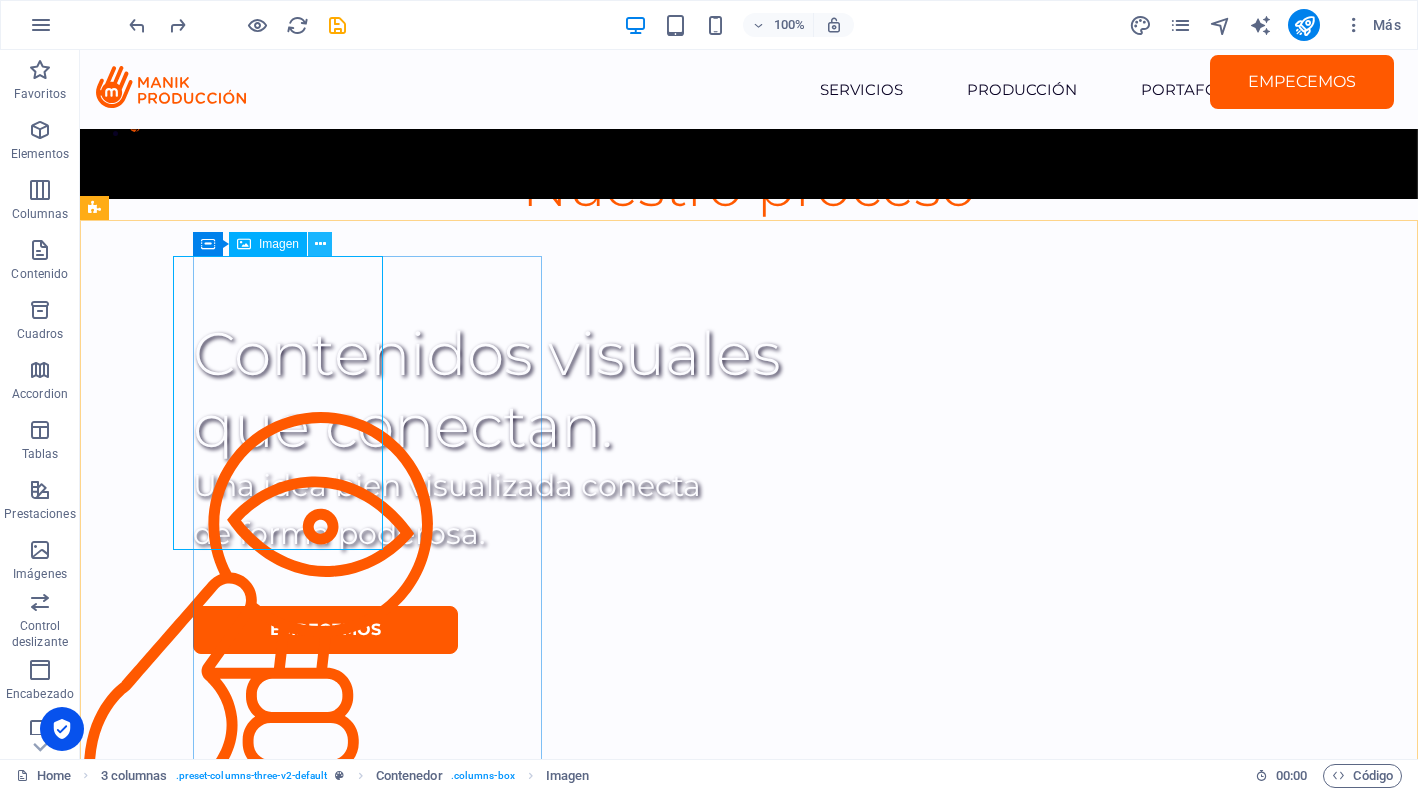 click at bounding box center [320, 244] 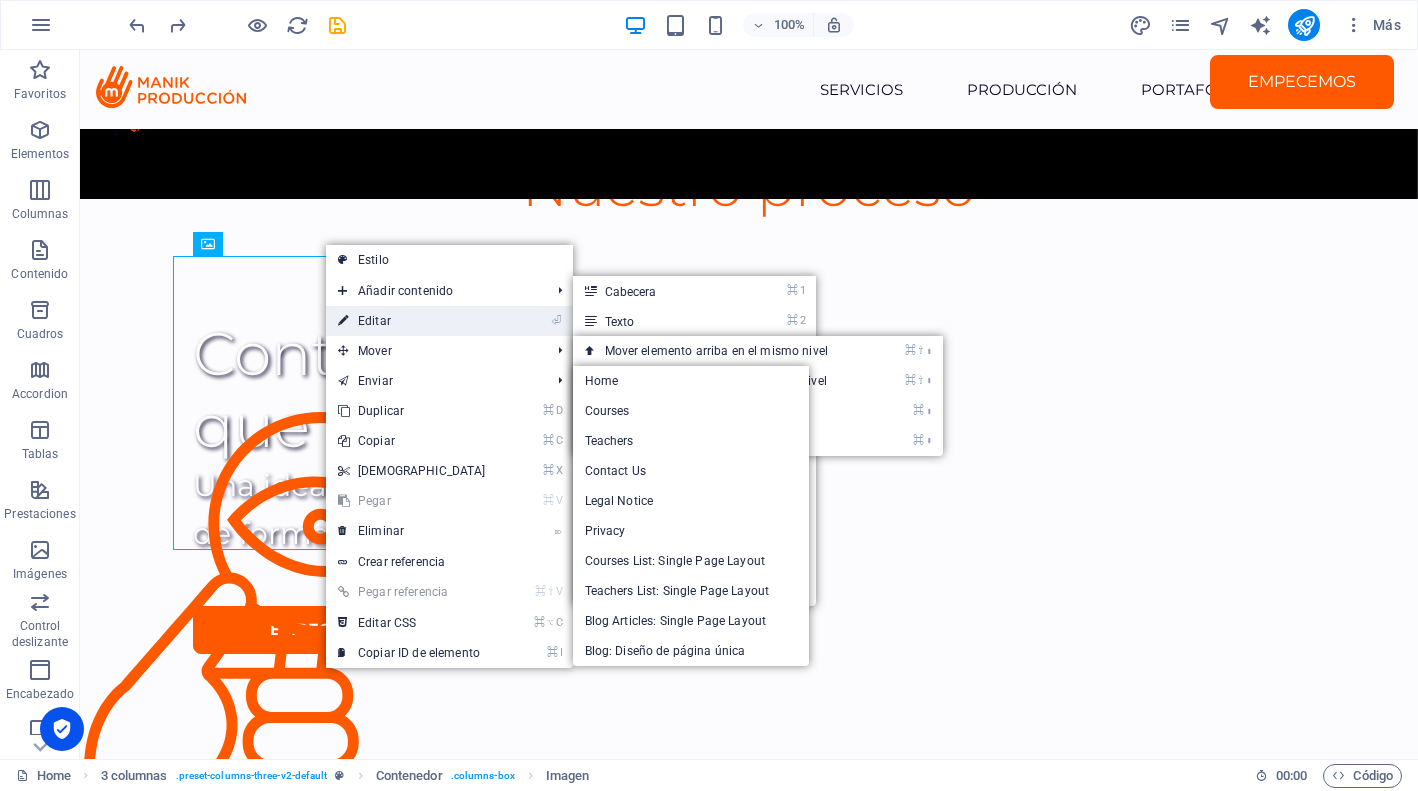 click on "⏎  Editar" at bounding box center (412, 321) 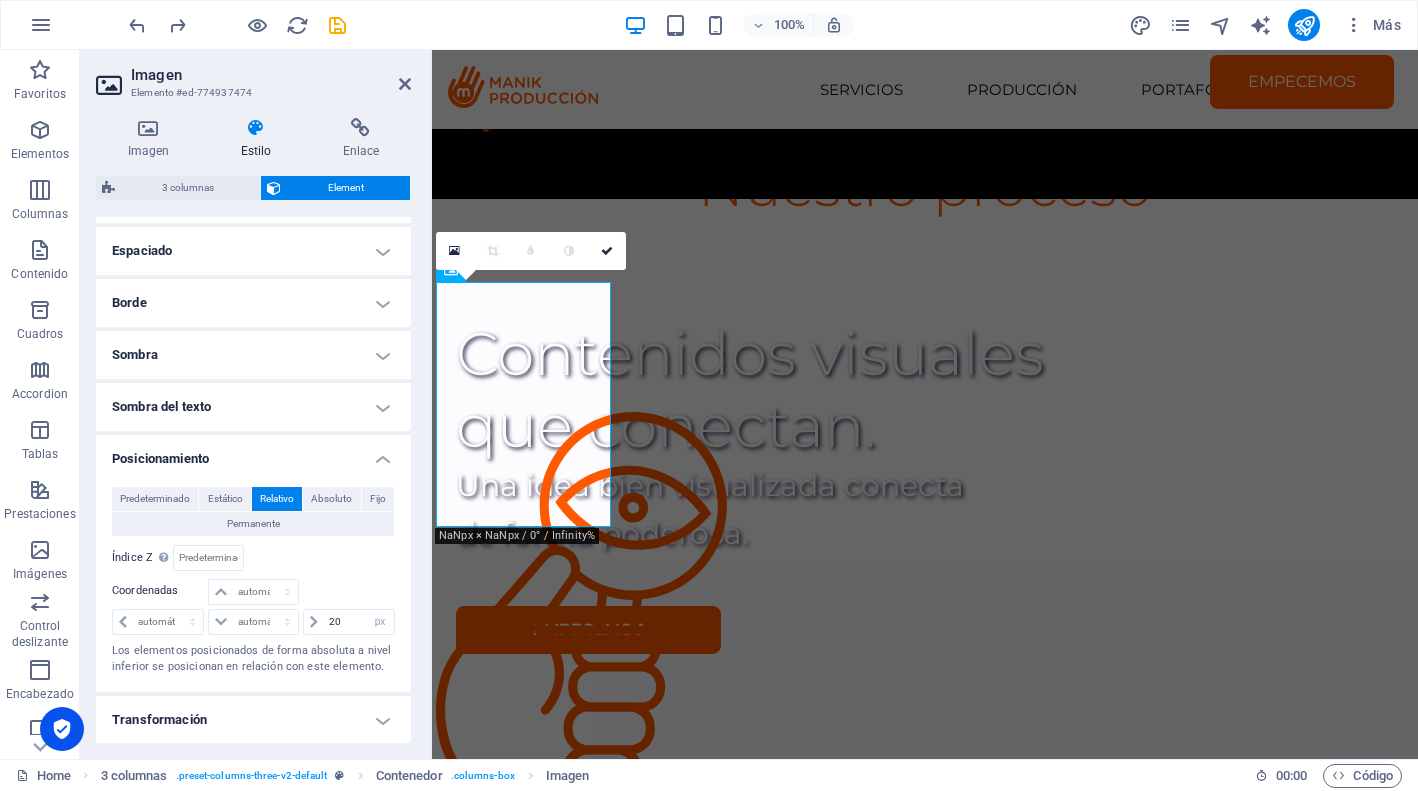 scroll, scrollTop: 439, scrollLeft: 0, axis: vertical 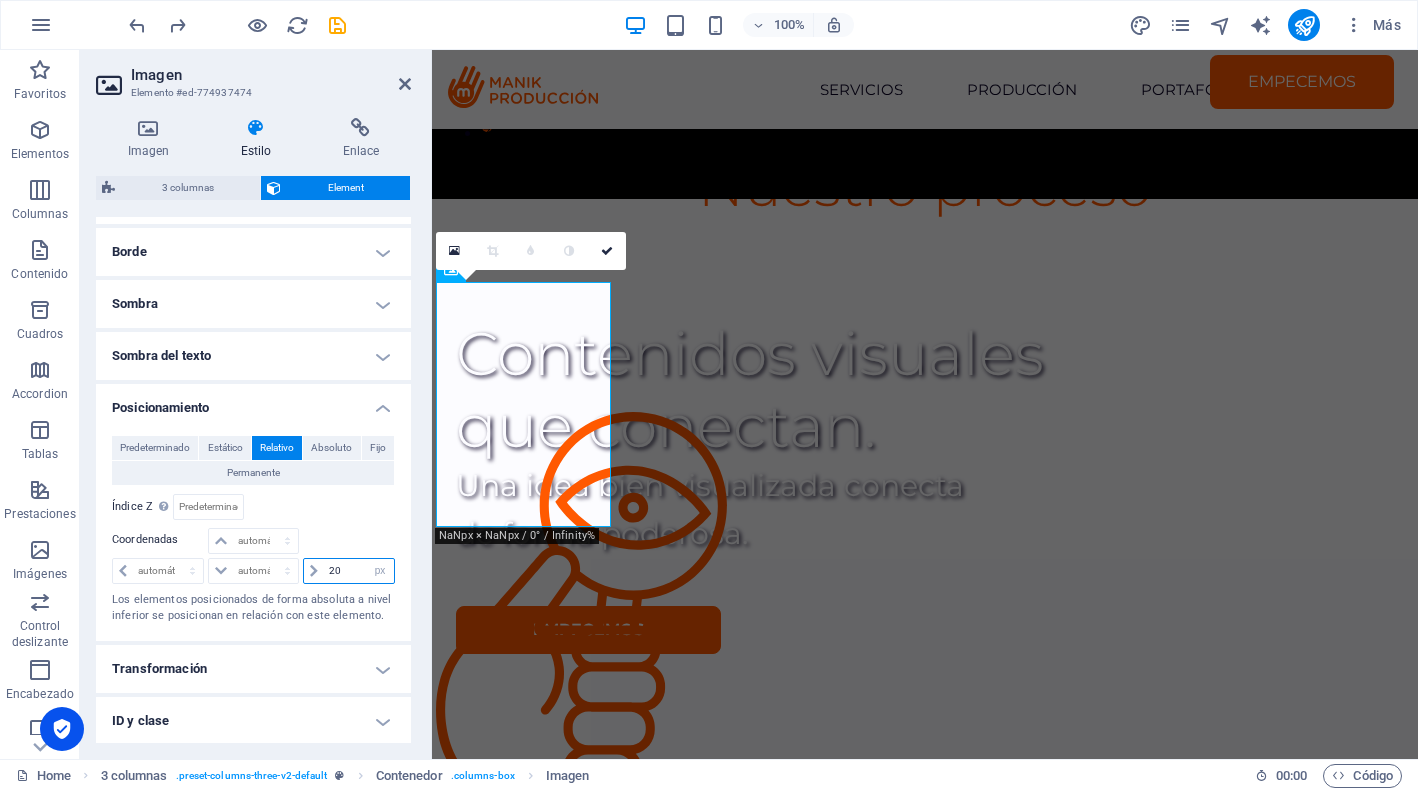 click on "20" at bounding box center [359, 571] 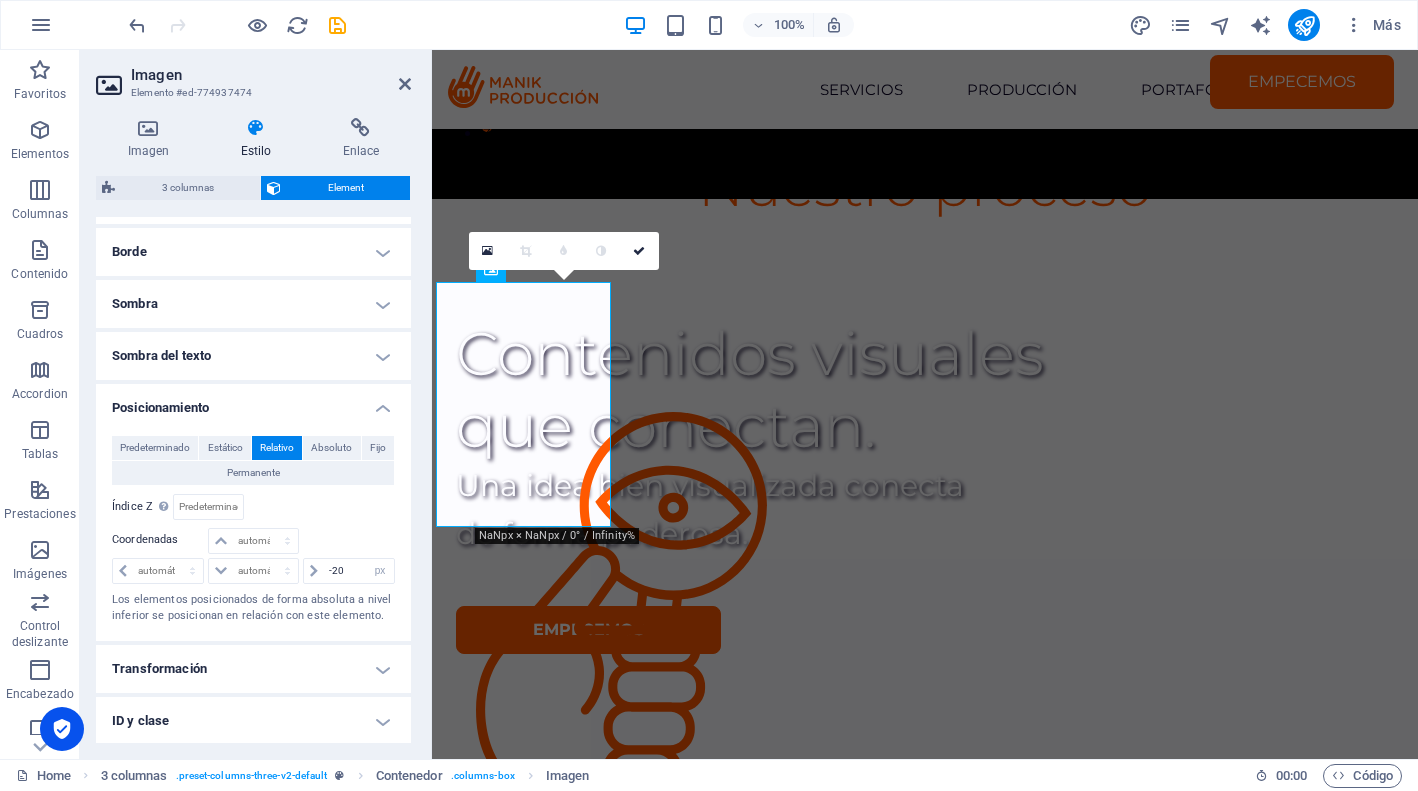 click on "Predeterminado Estático Relativo Absoluto Fijo Permanente Índice Z Define el orden del elemento de atrás hacia adelante. Cuando más elevado sea el valor, más arriba está el elemento. Relativo a #ed-774937471 Coordenadas automático px rem % em automático px rem % em automático px rem % em -20 automático px rem % em Los elementos posicionados de forma absoluta a nivel inferior se posicionan en relación con este elemento." at bounding box center (253, 530) 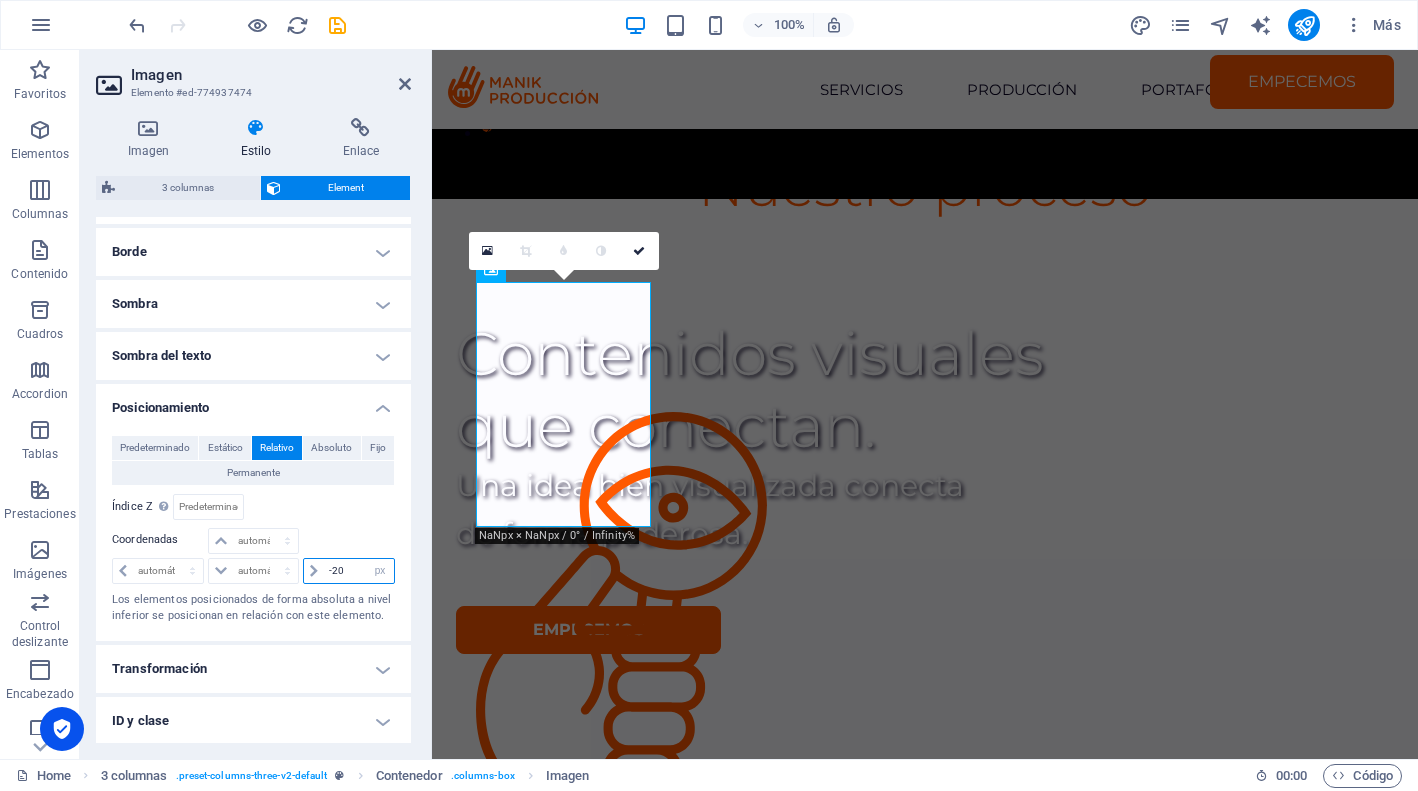 click on "-20" at bounding box center (359, 571) 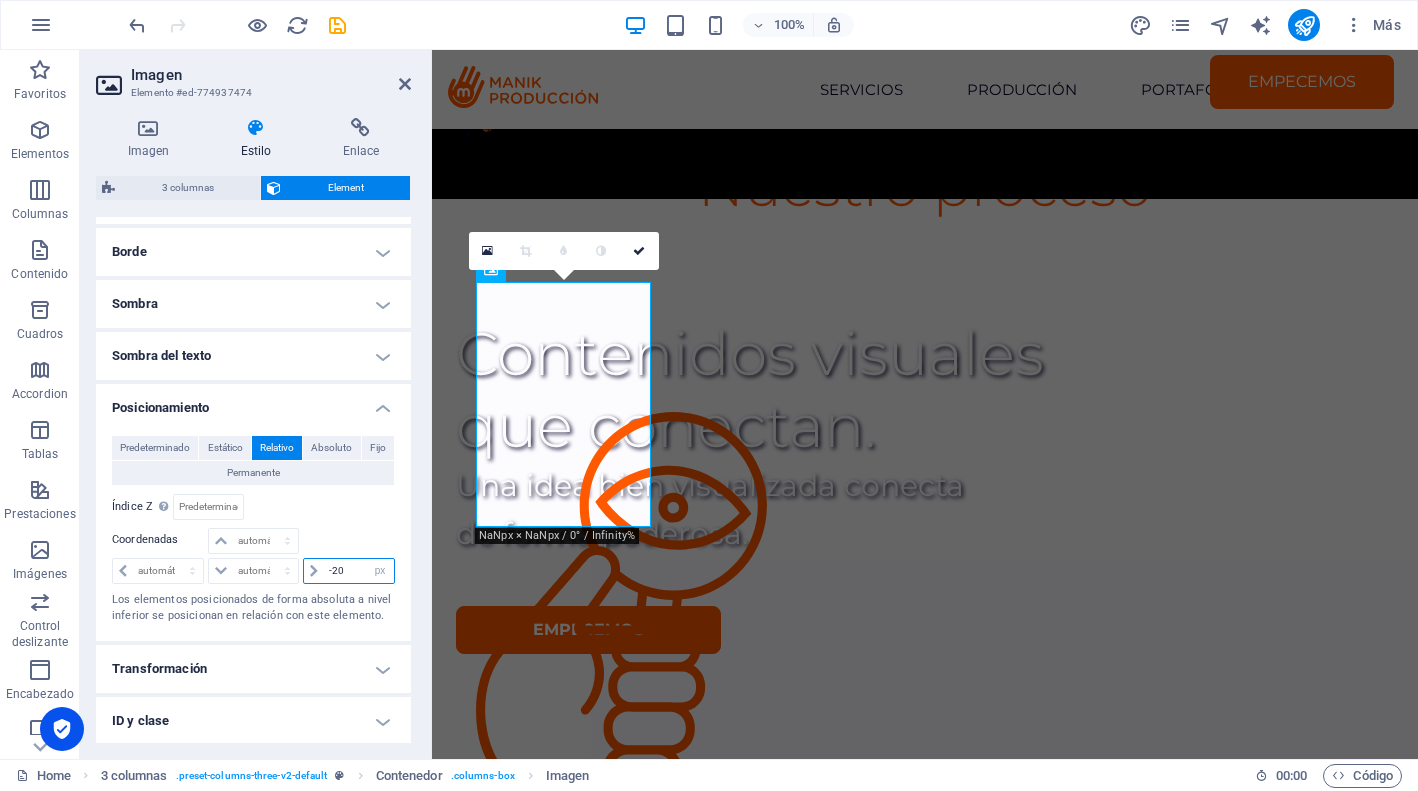 type on "-2" 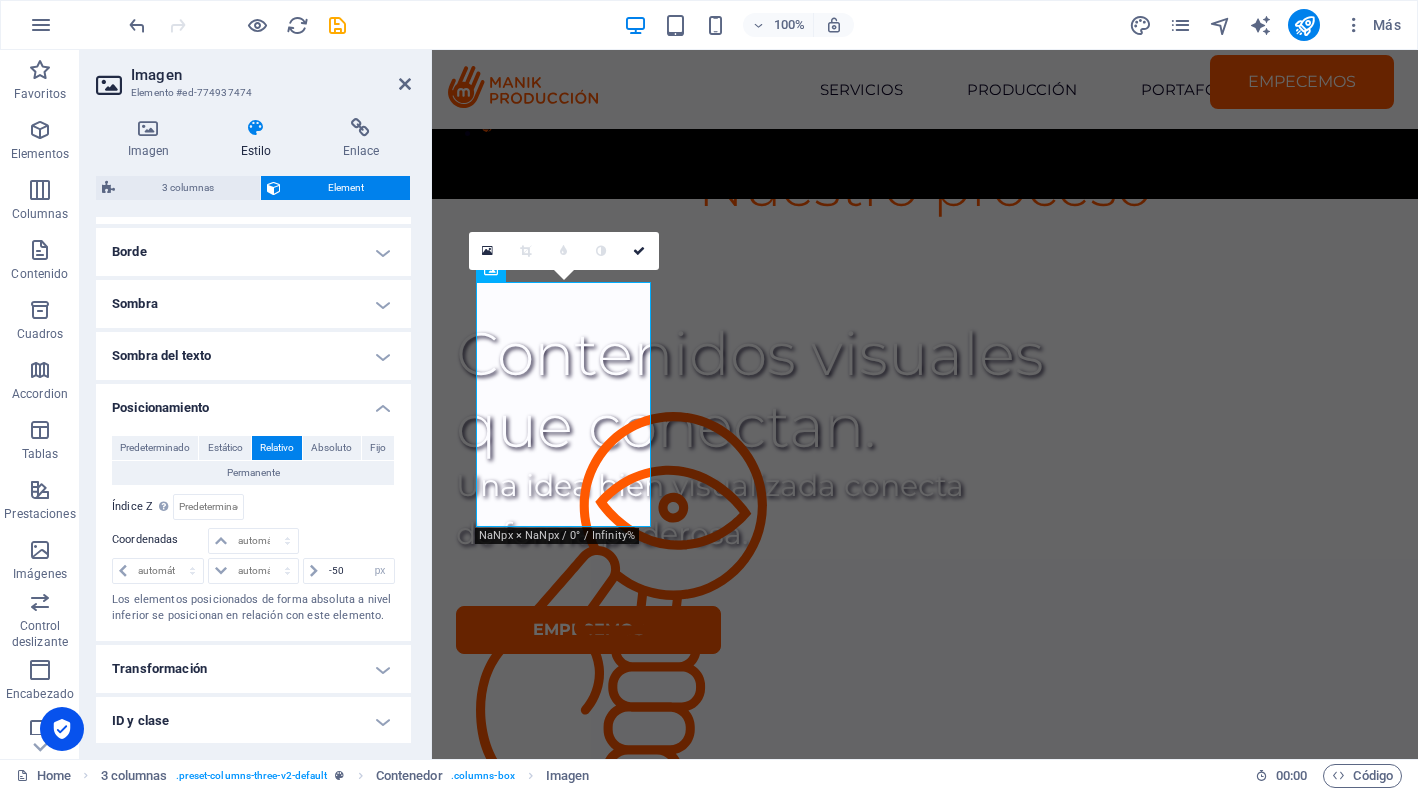 click on "Predeterminado Estático Relativo Absoluto Fijo Permanente Índice Z Define el orden del elemento de atrás hacia adelante. Cuando más elevado sea el valor, más arriba está el elemento. Relativo a #ed-774937471 Coordenadas automático px rem % em automático px rem % em automático px rem % em -50 automático px rem % em Los elementos posicionados de forma absoluta a nivel inferior se posicionan en relación con este elemento." at bounding box center [253, 530] 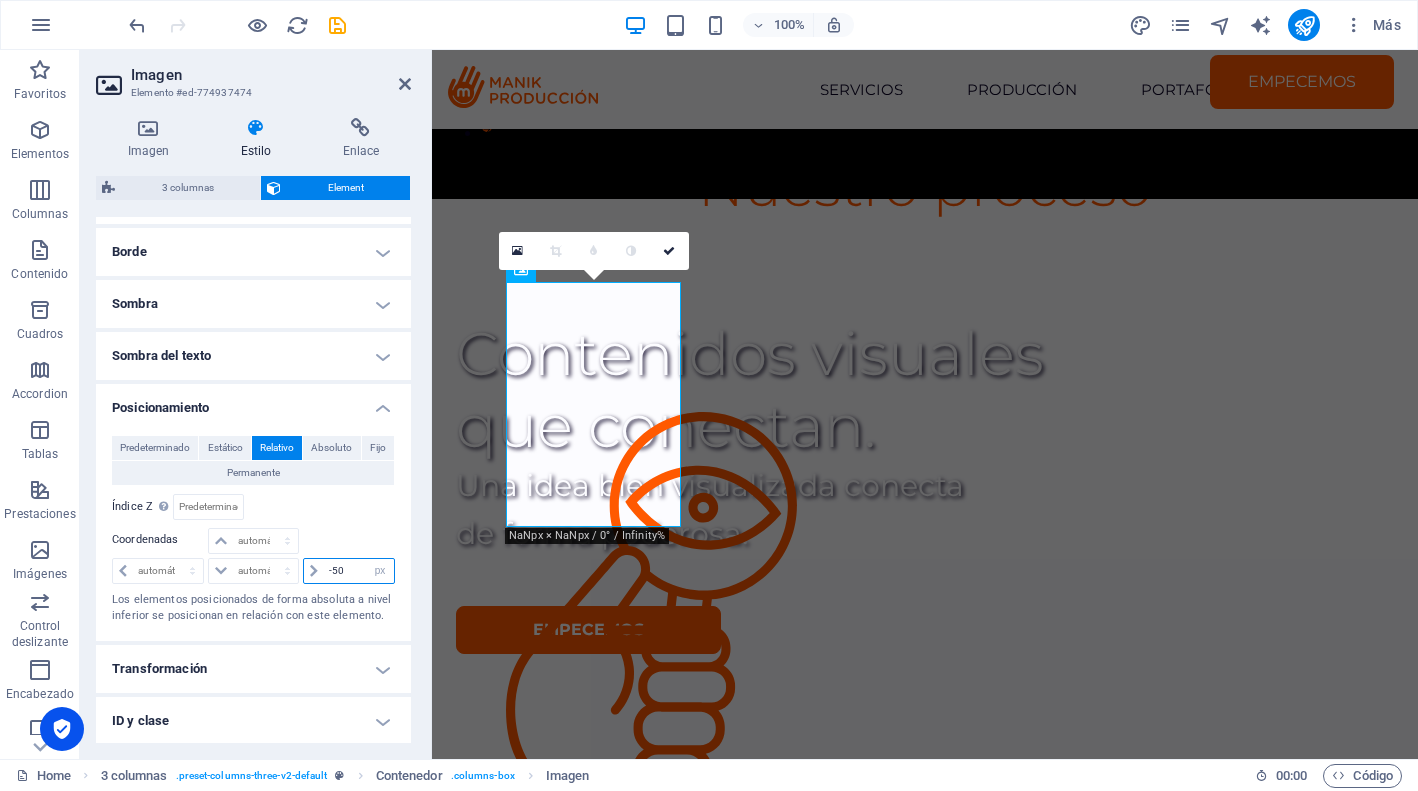 click on "-50" at bounding box center [359, 571] 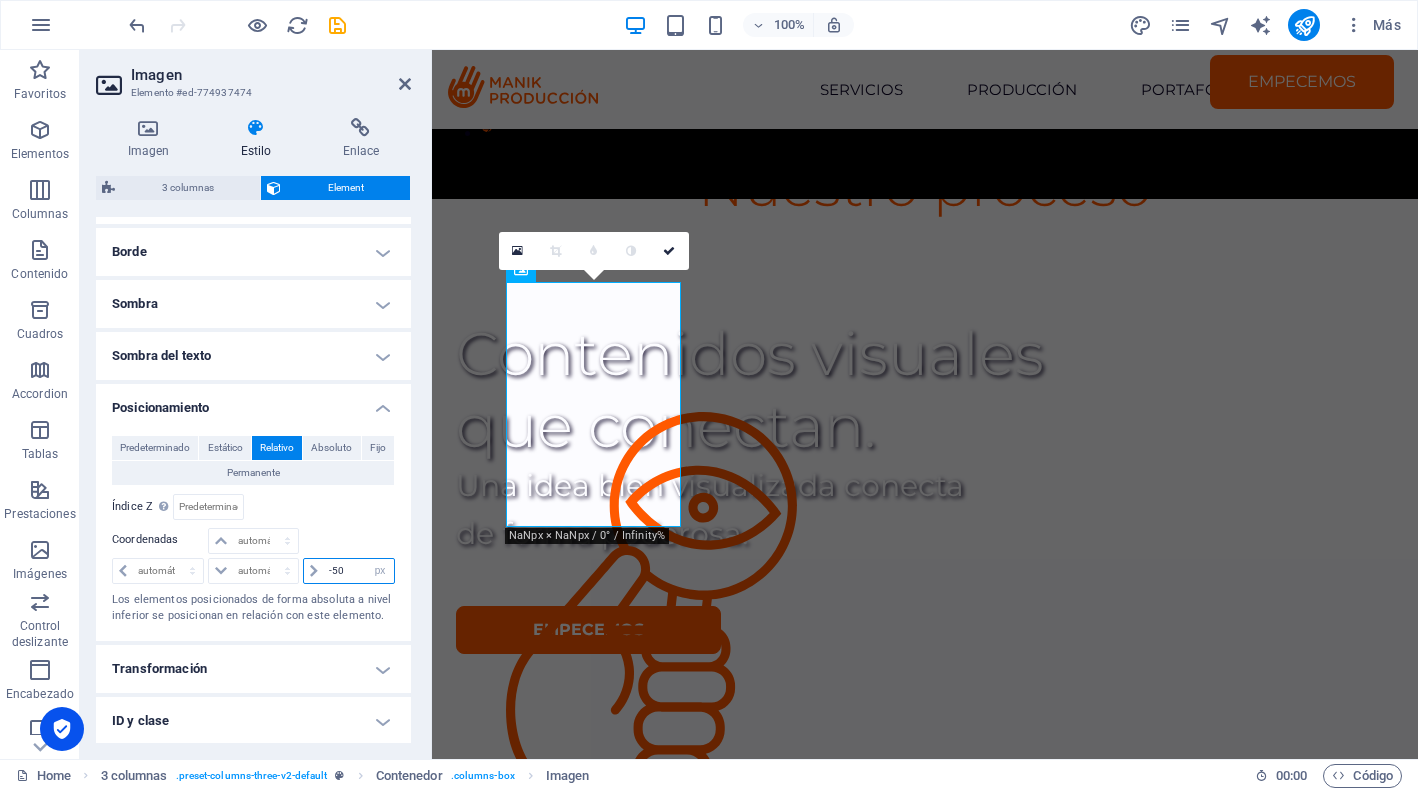 type on "-5" 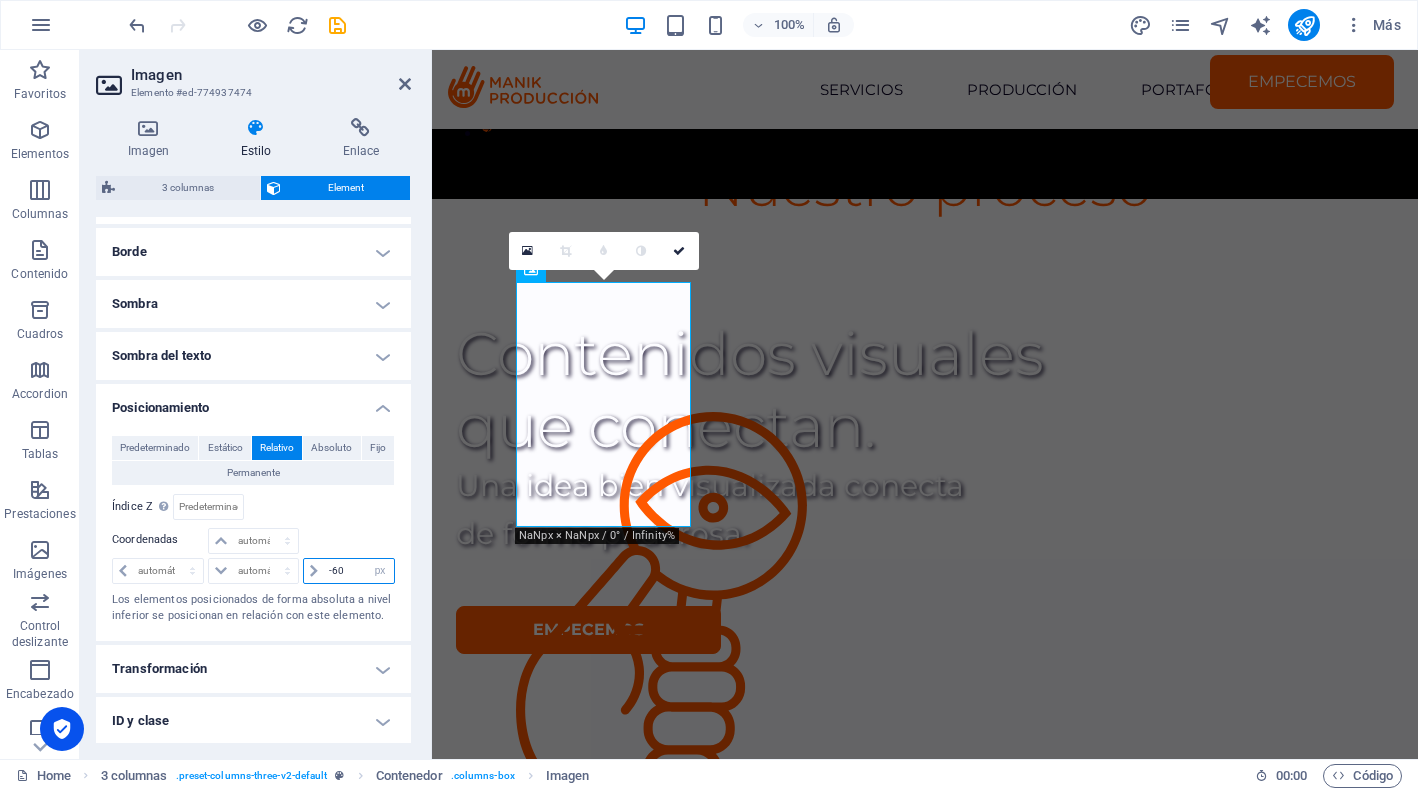 click on "-60" at bounding box center (359, 571) 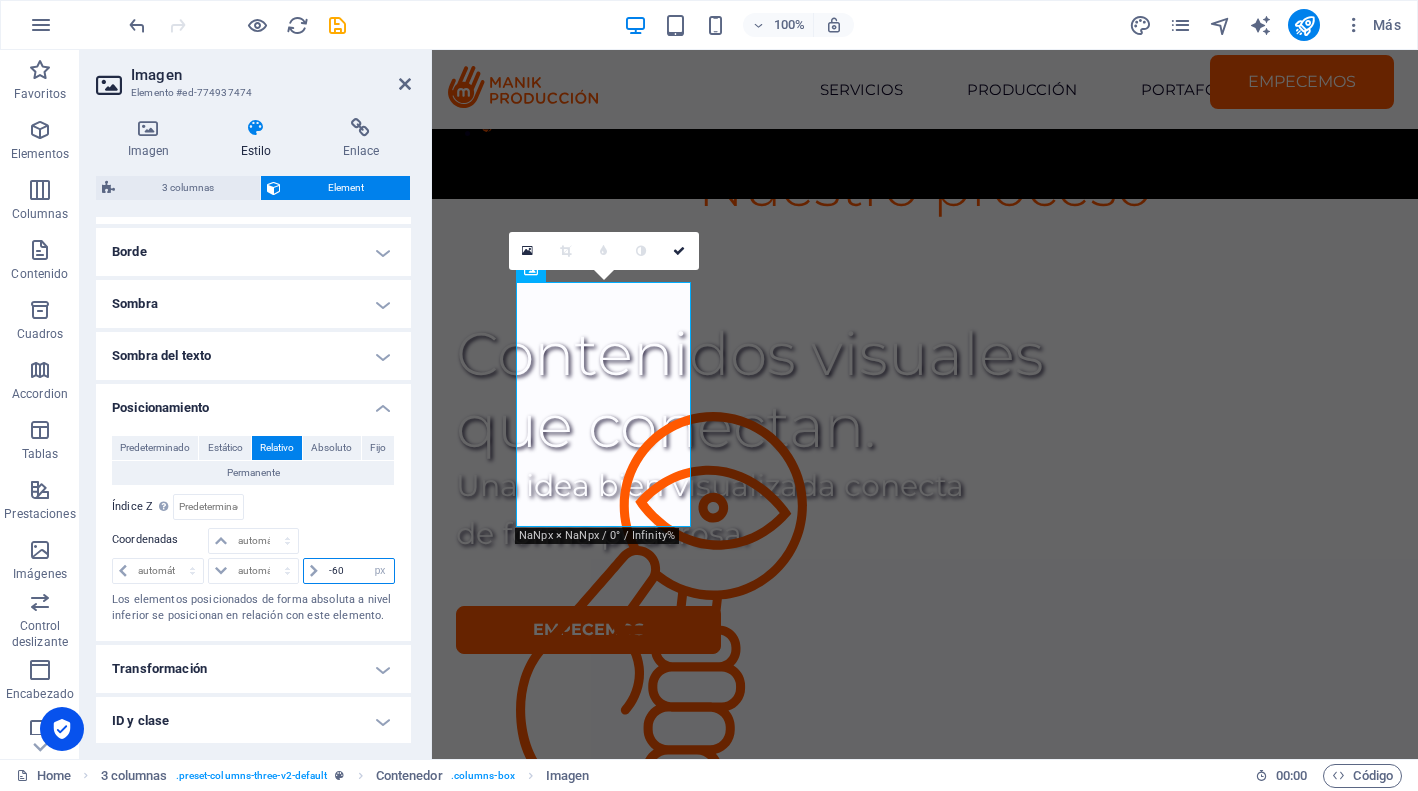 type on "-6" 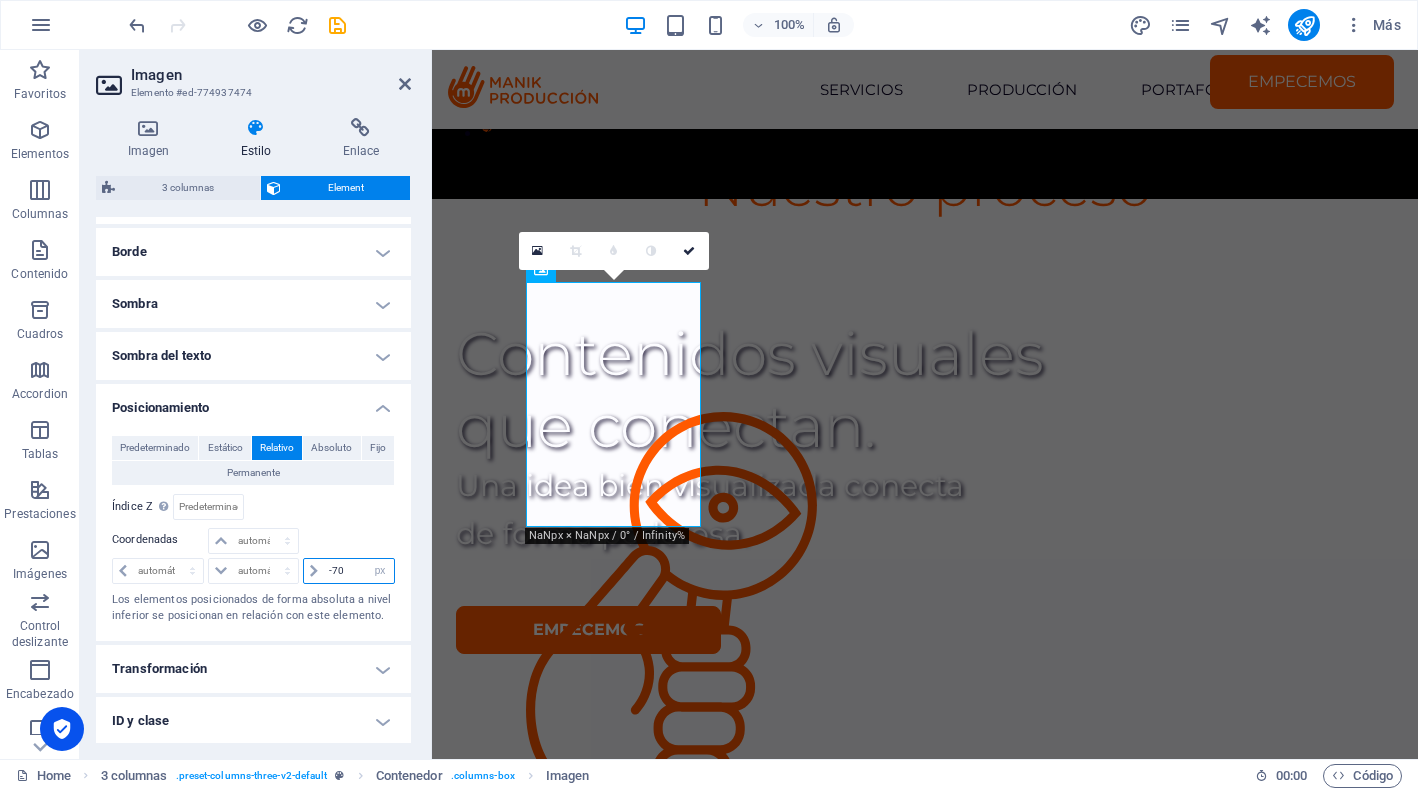 click on "-70" at bounding box center [359, 571] 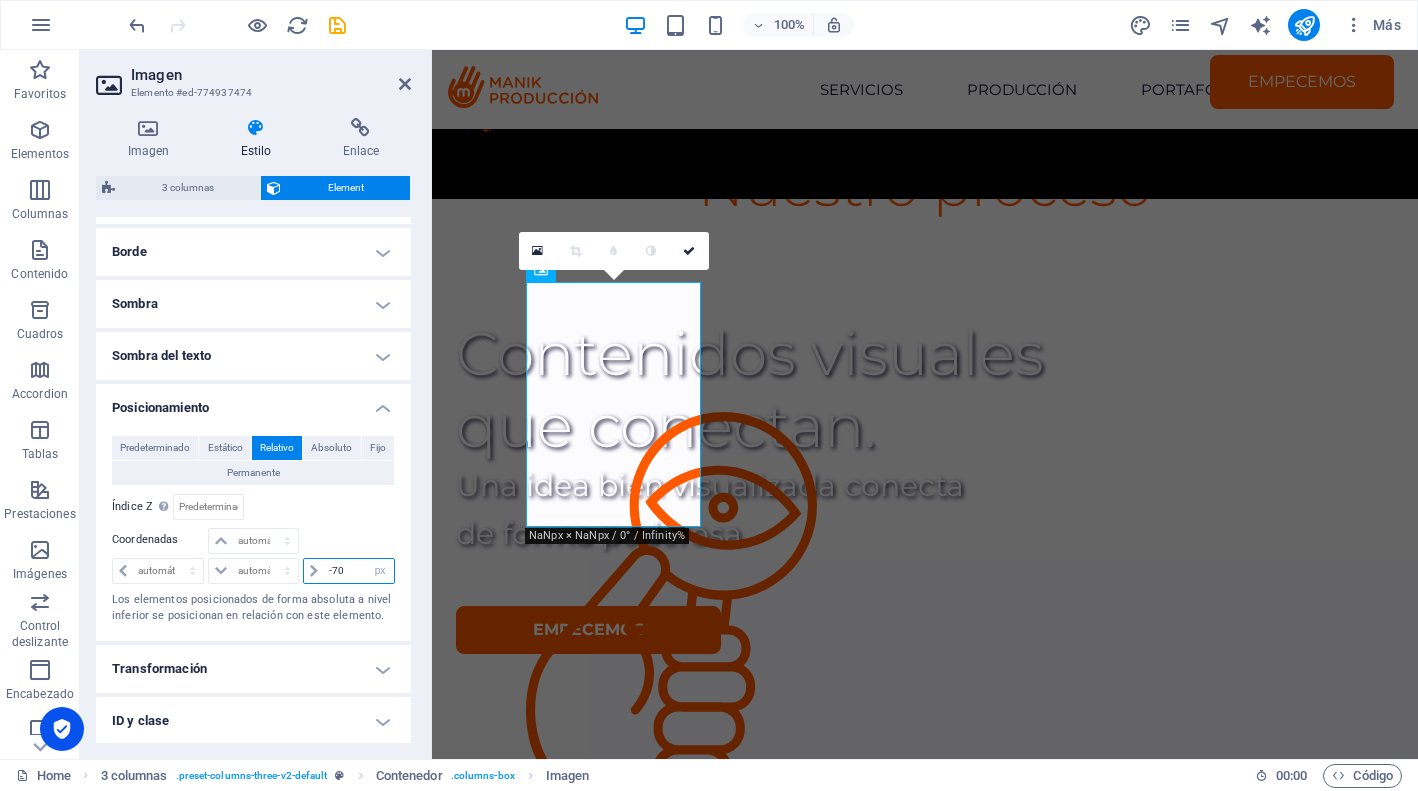 type on "-7" 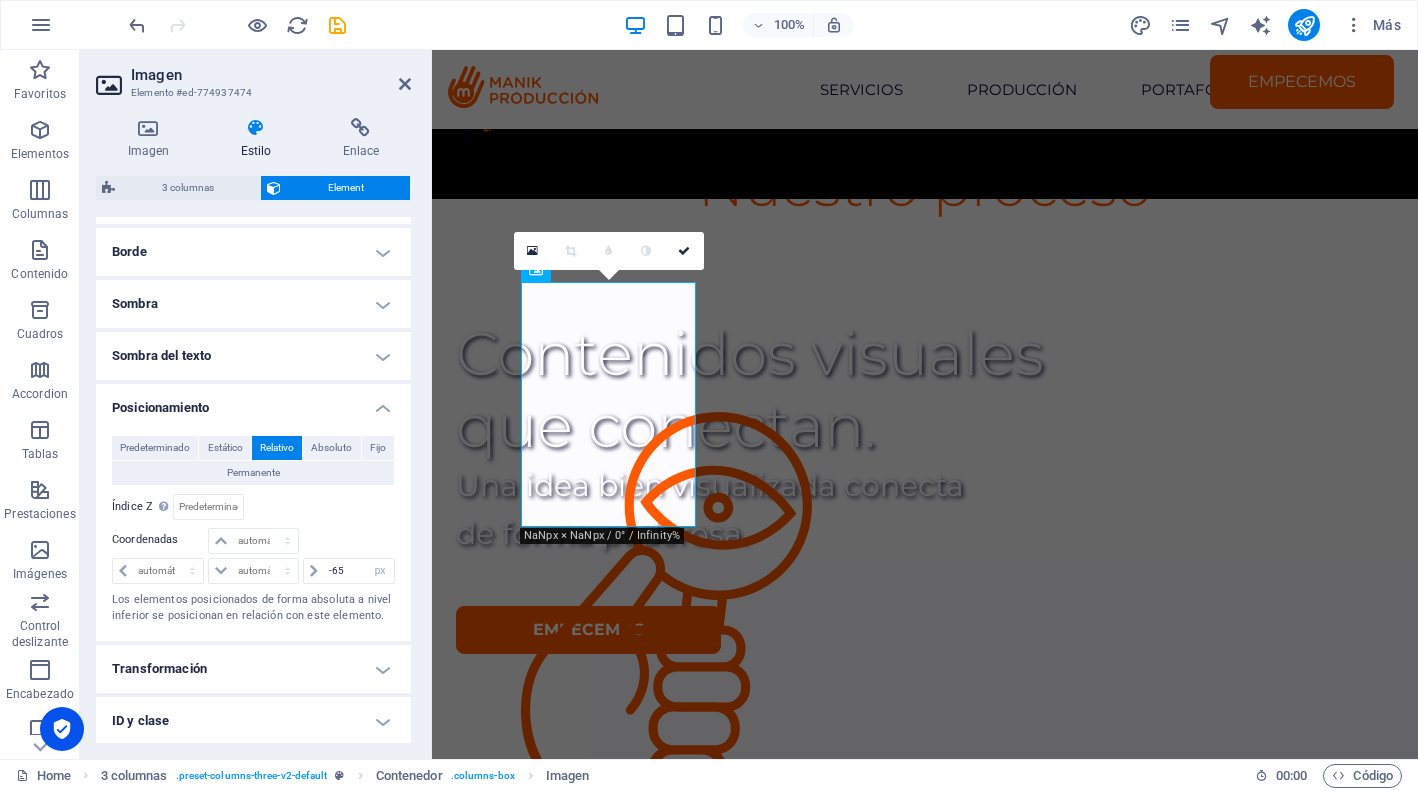 click at bounding box center (348, 542) 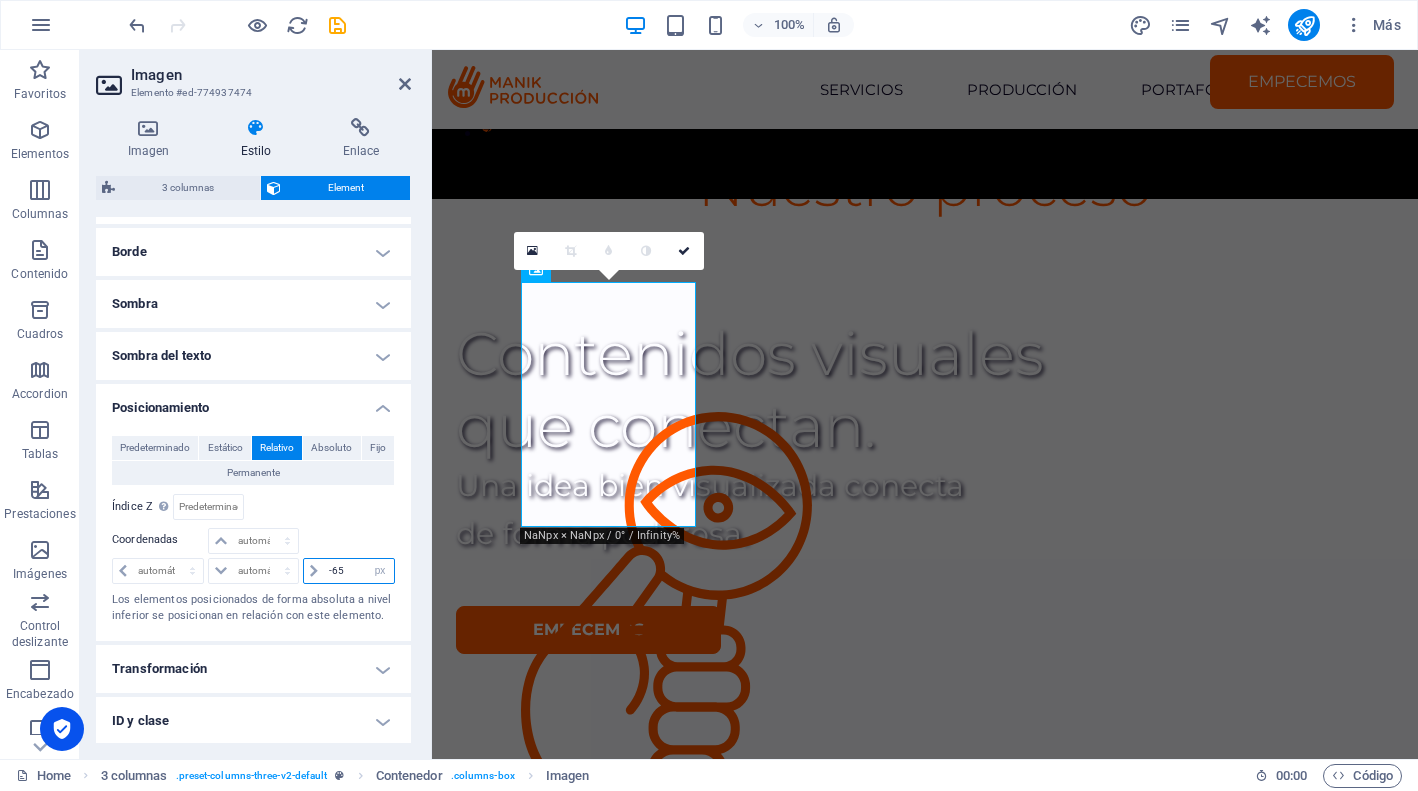 click on "-65" at bounding box center (359, 571) 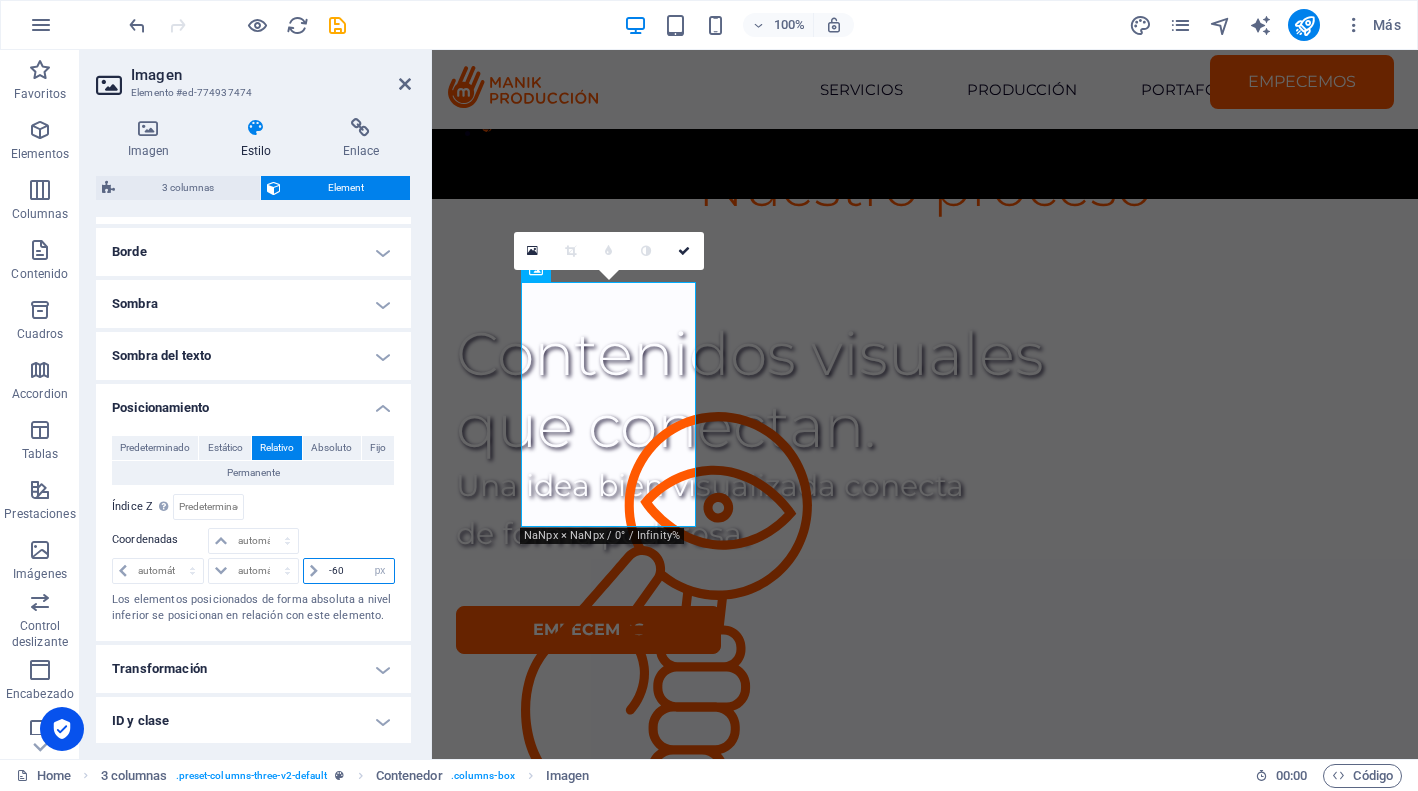 type on "-60" 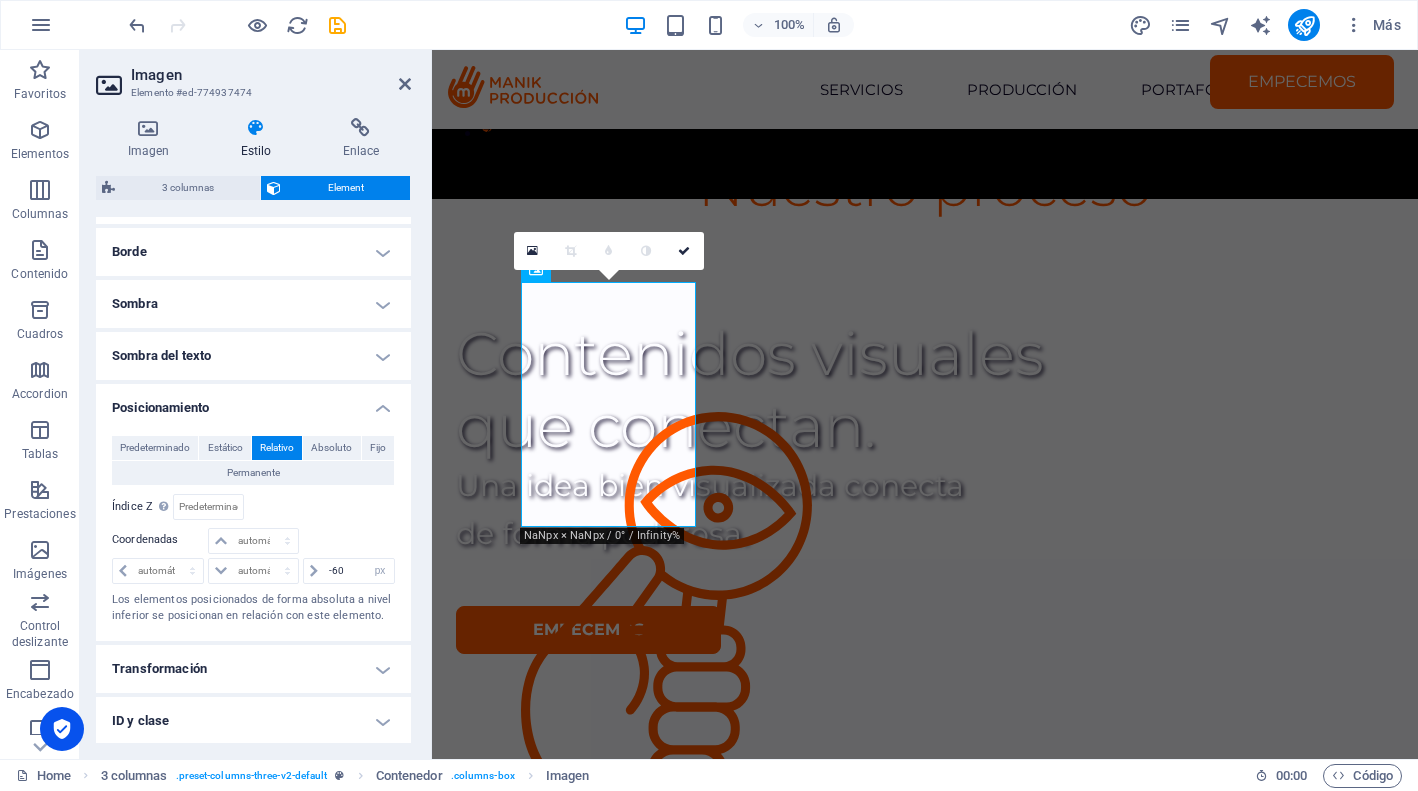 click at bounding box center [348, 542] 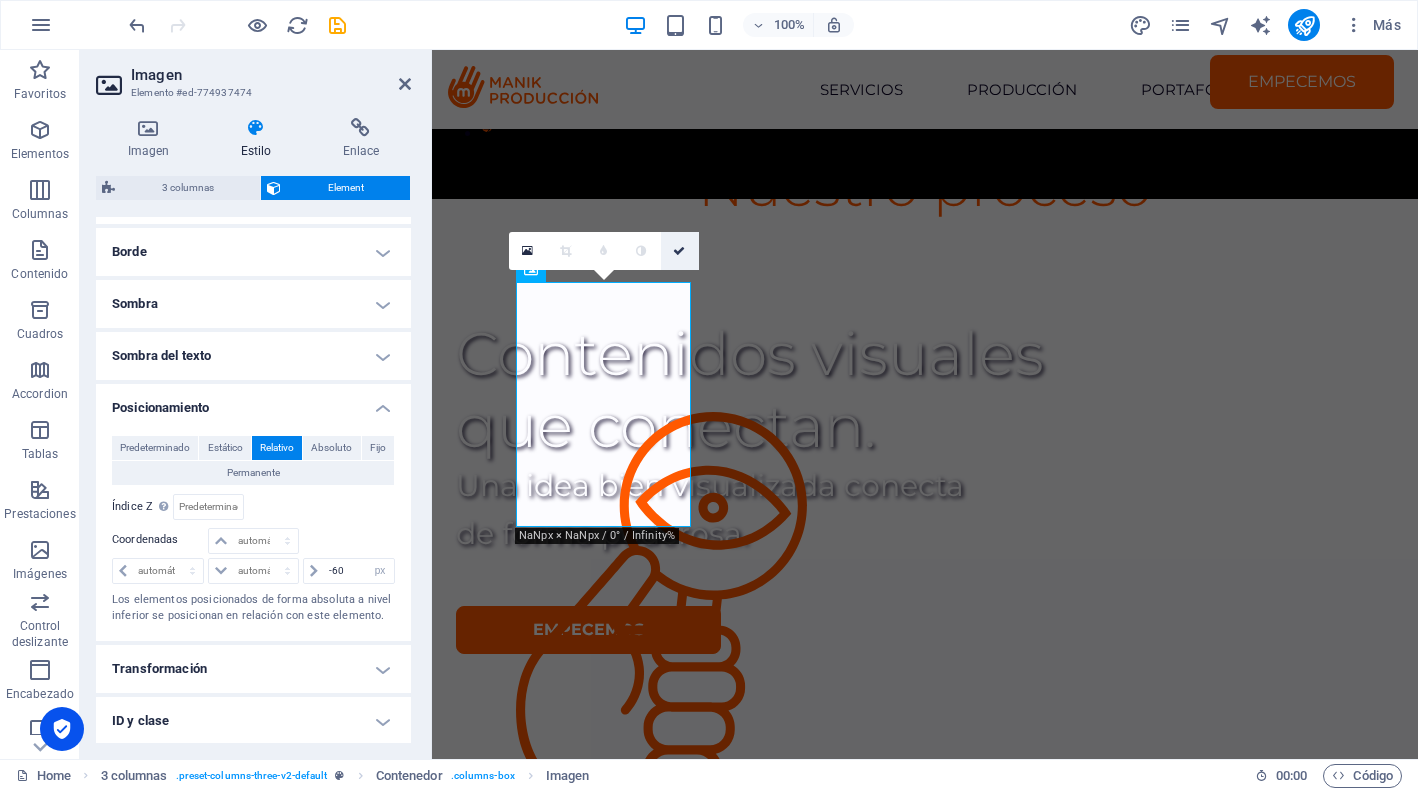 click at bounding box center [680, 251] 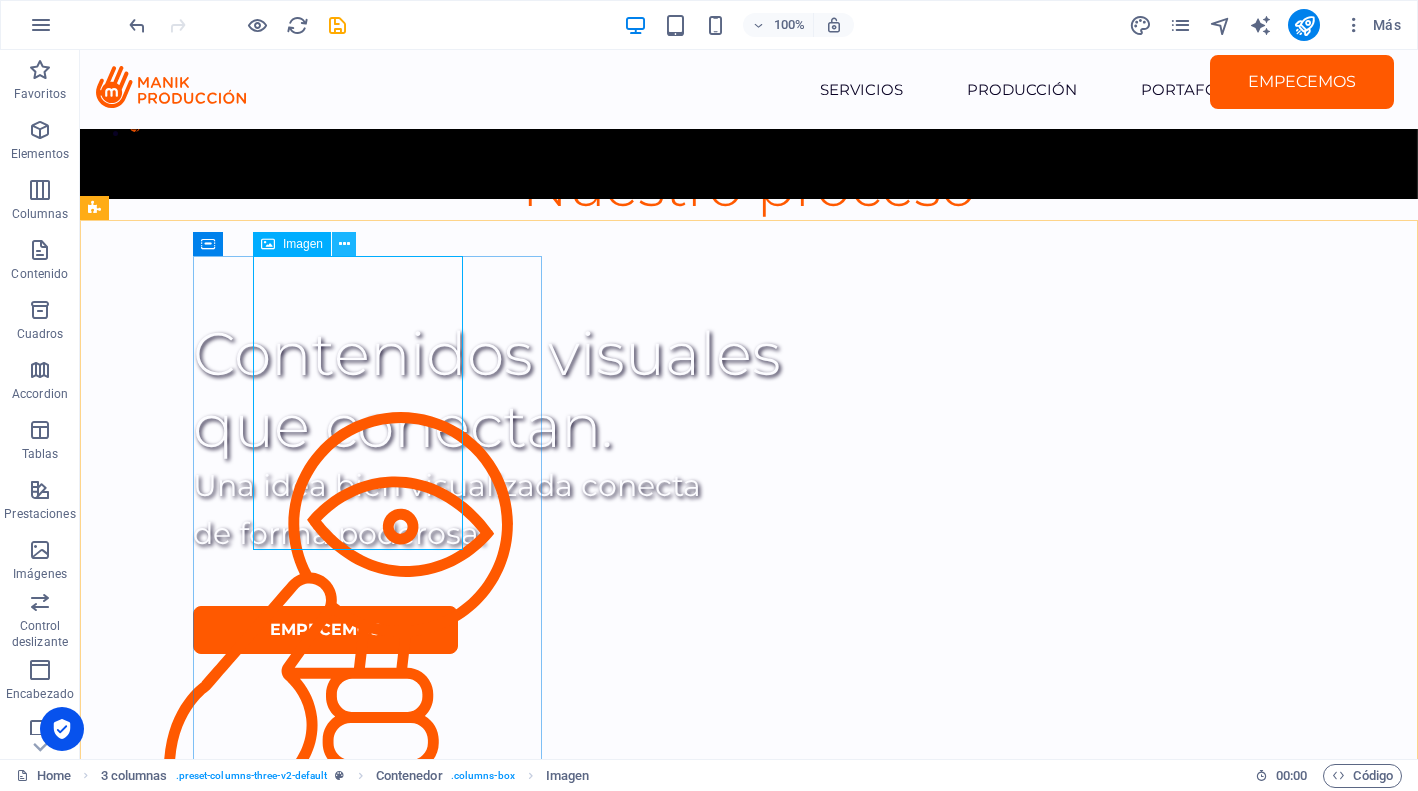 click at bounding box center (344, 244) 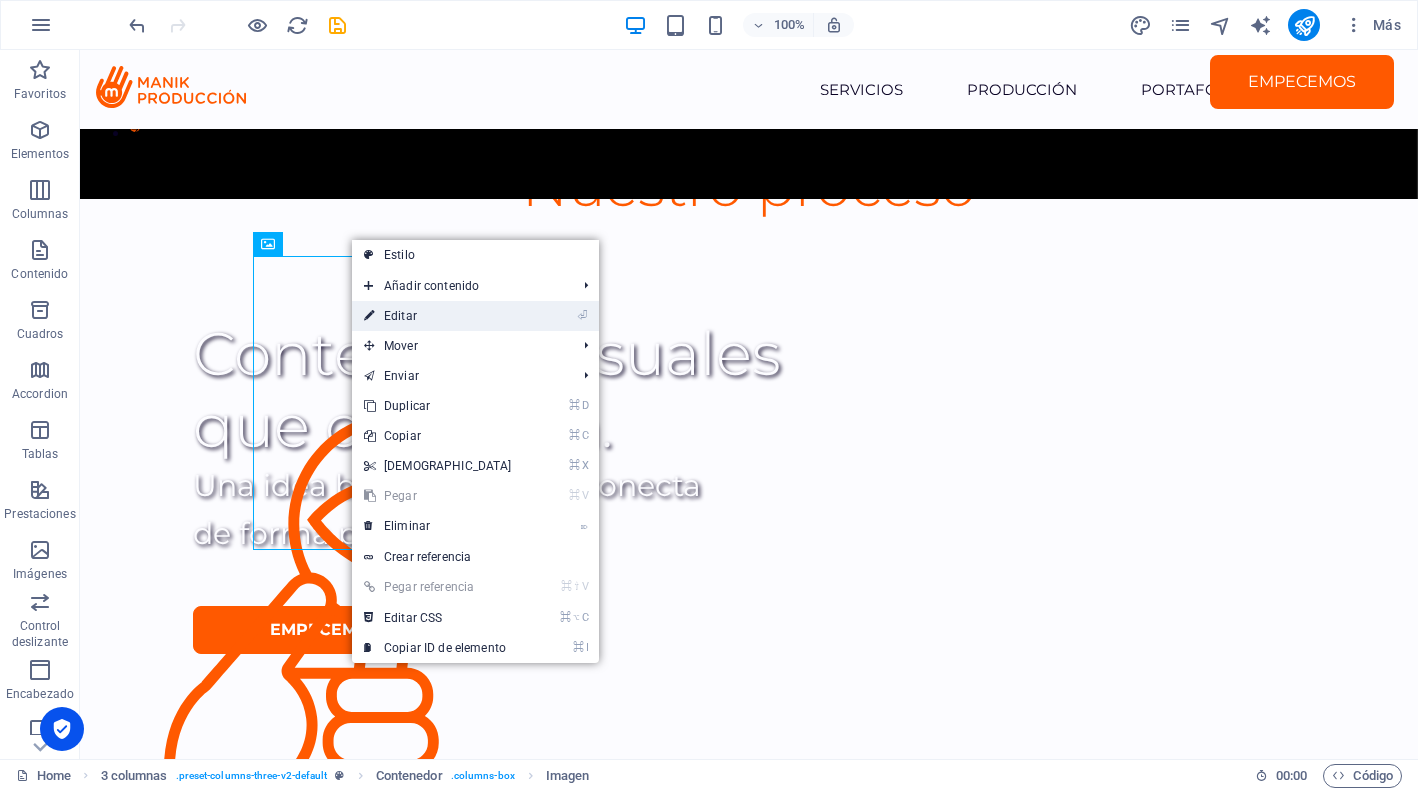 click on "⏎  Editar" at bounding box center [438, 316] 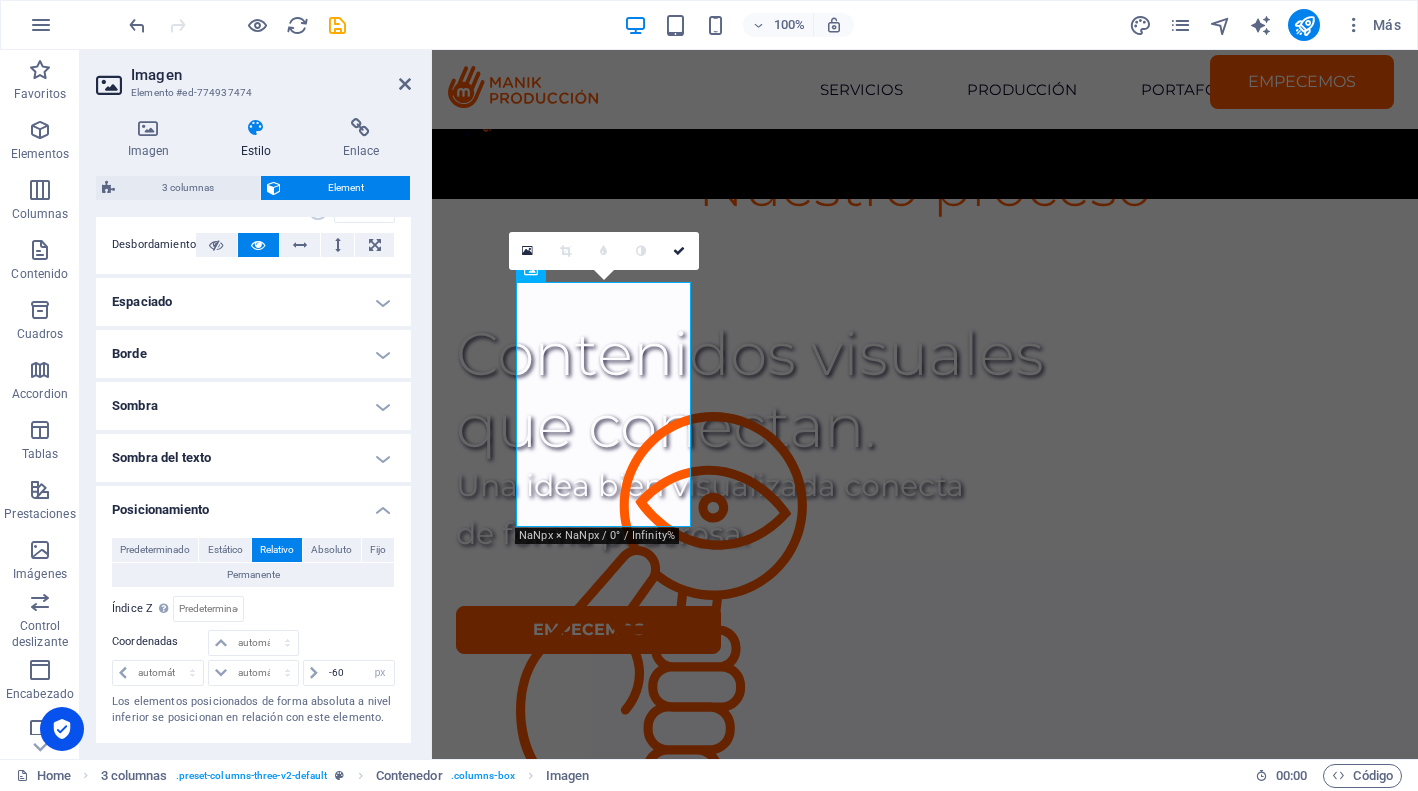 scroll, scrollTop: 410, scrollLeft: 0, axis: vertical 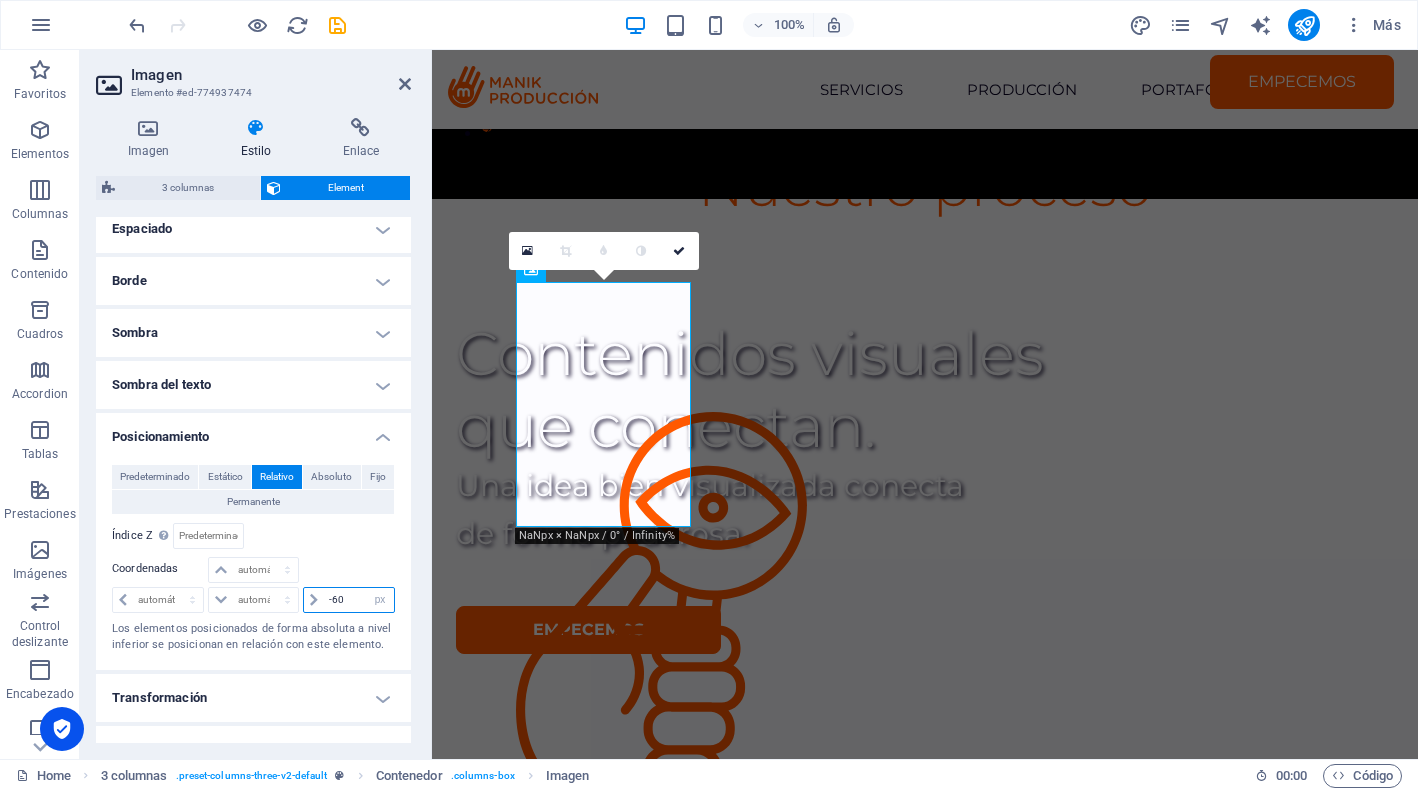 click on "-60" at bounding box center [359, 600] 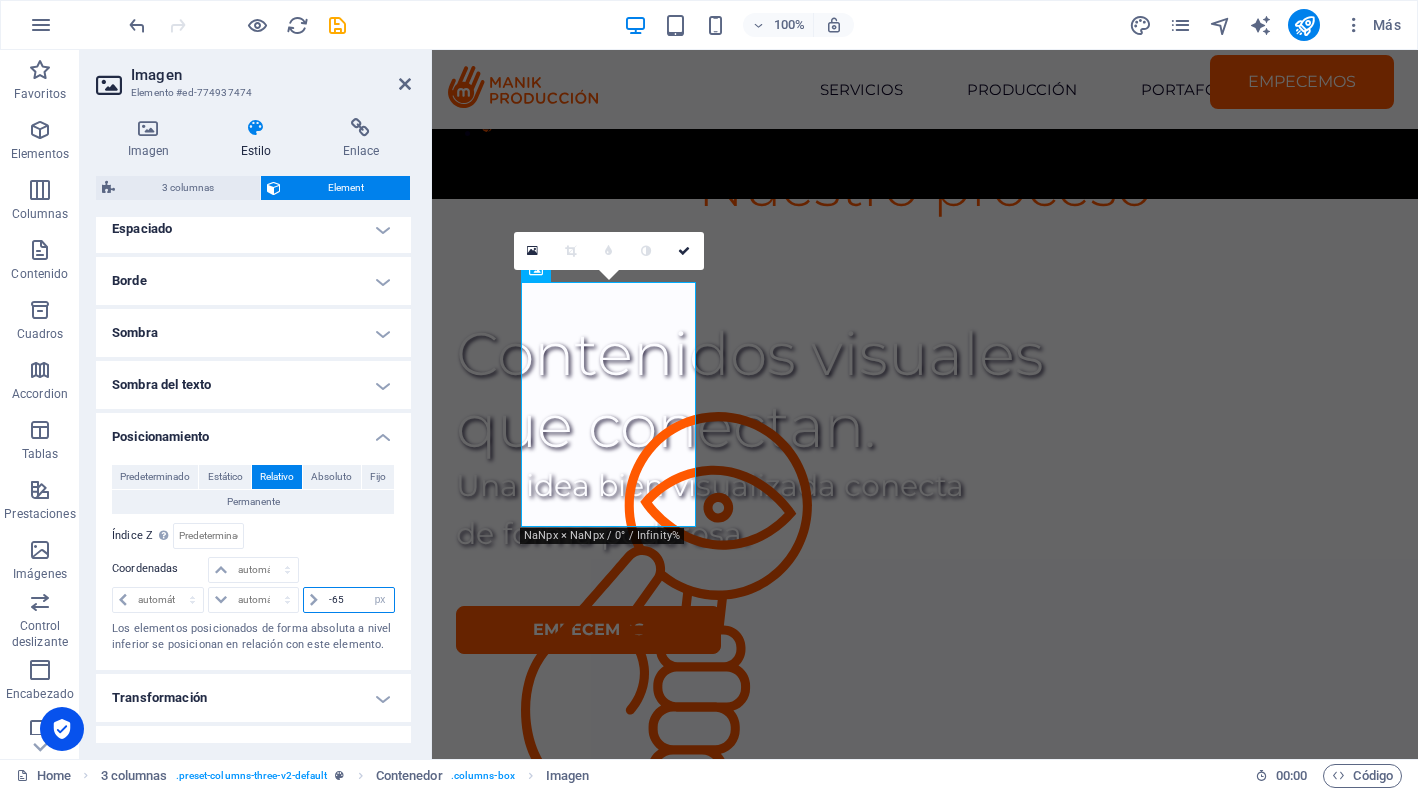 click on "-65" at bounding box center (359, 600) 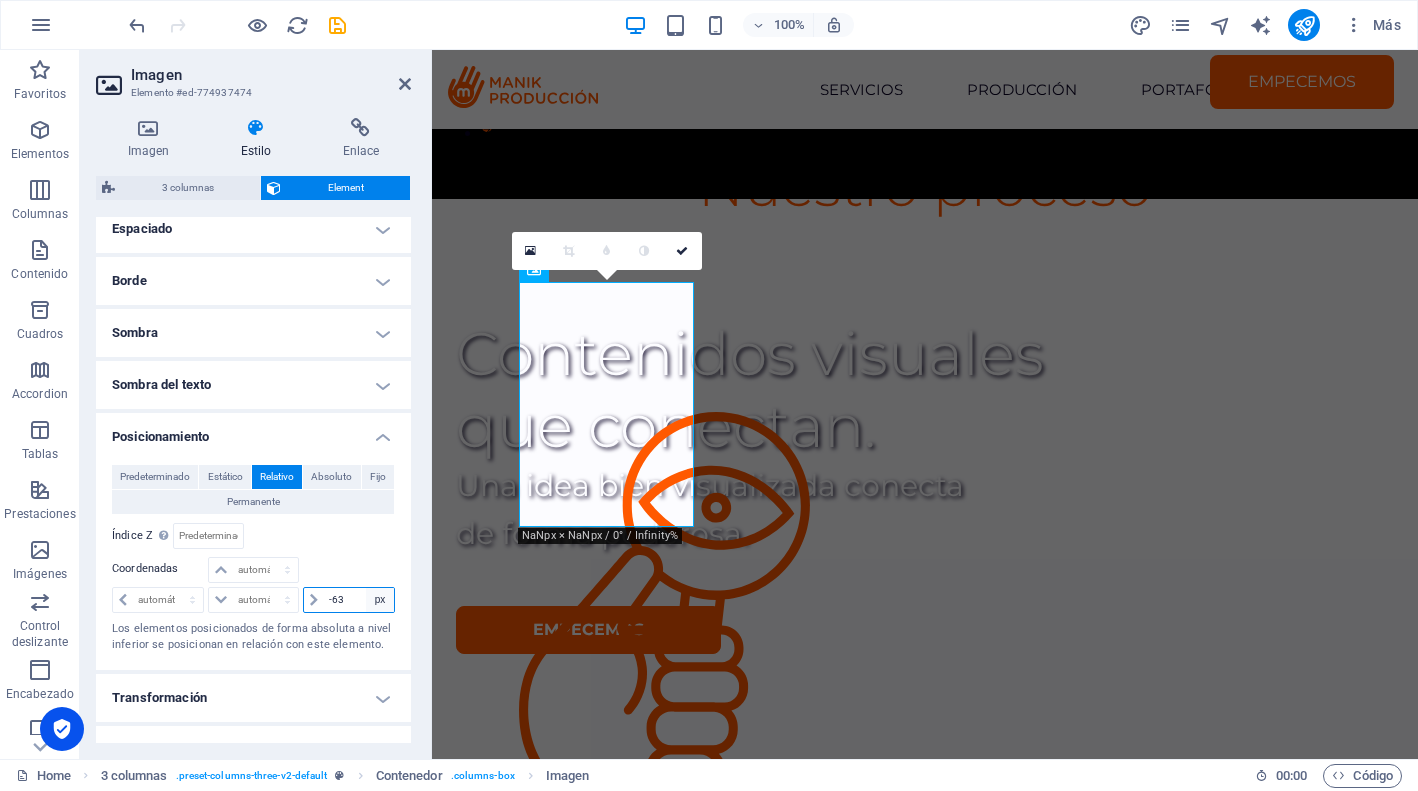click on "-63" at bounding box center (359, 600) 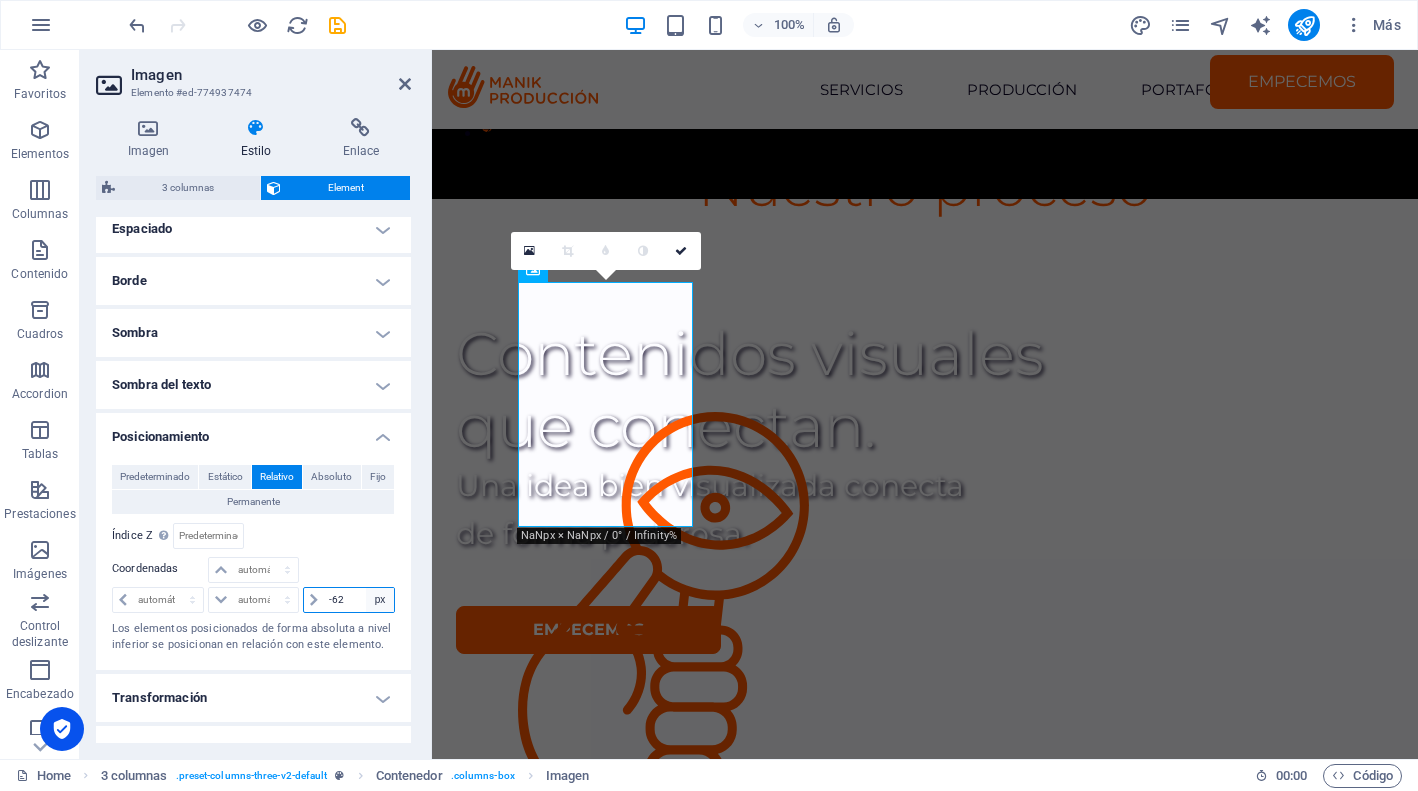 click on "-62" at bounding box center [359, 600] 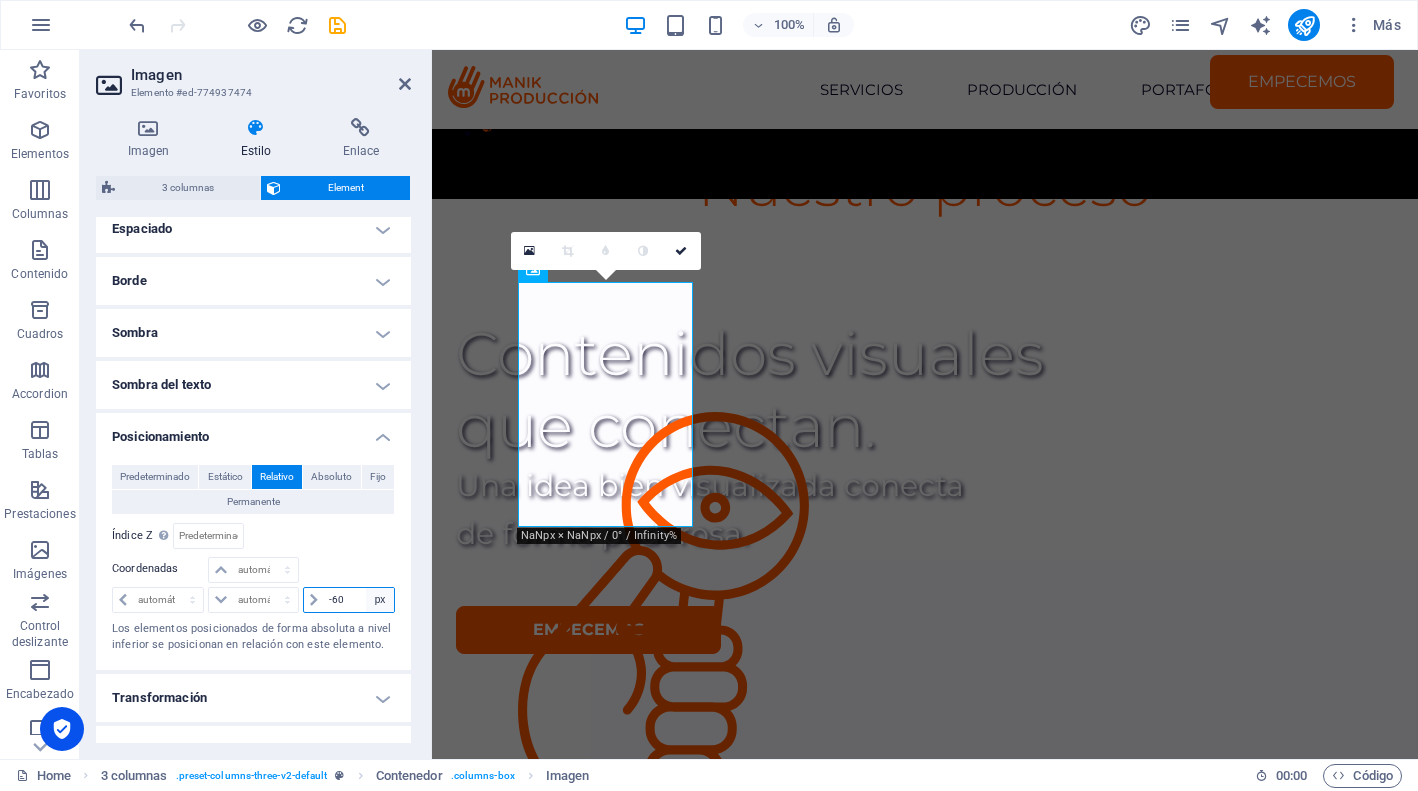 type on "-60" 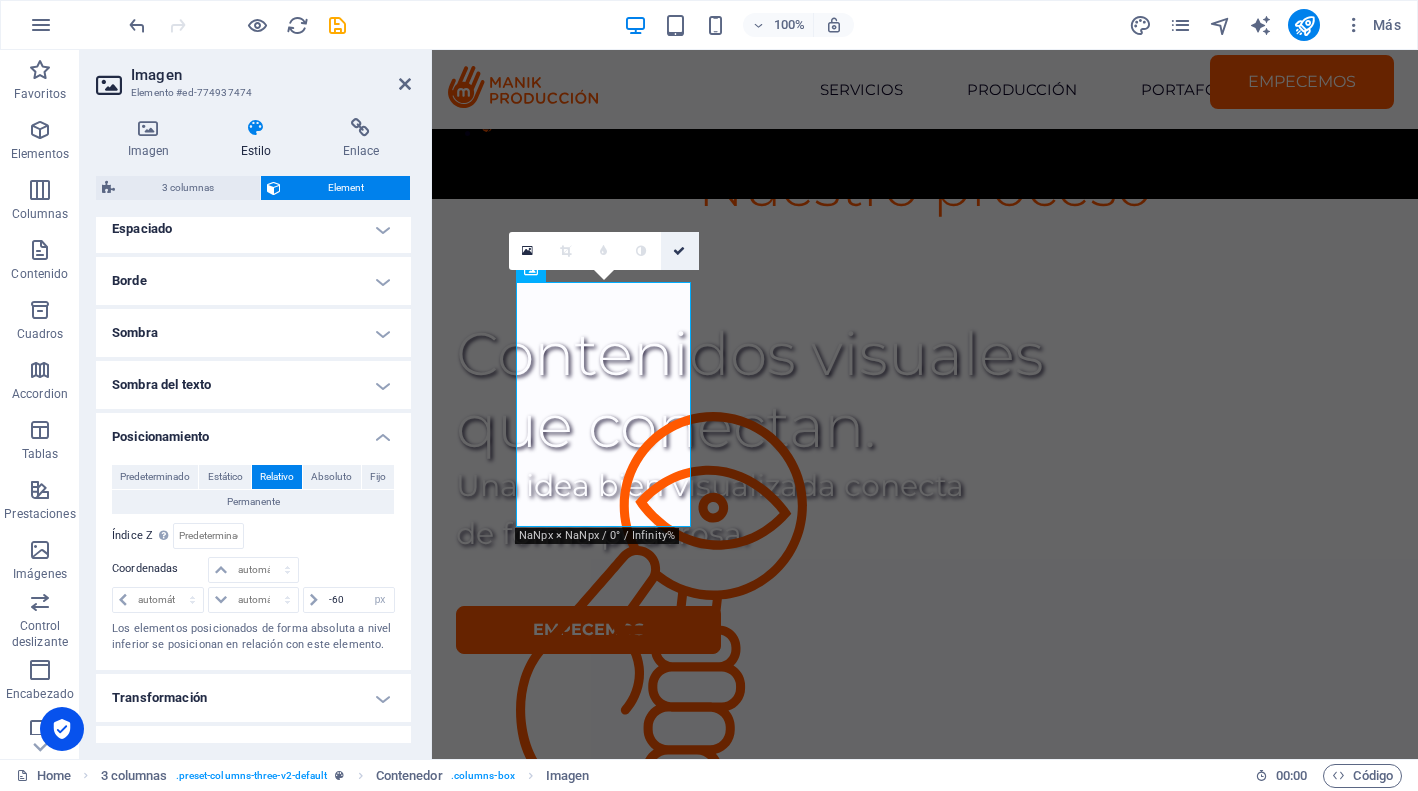 click at bounding box center (680, 251) 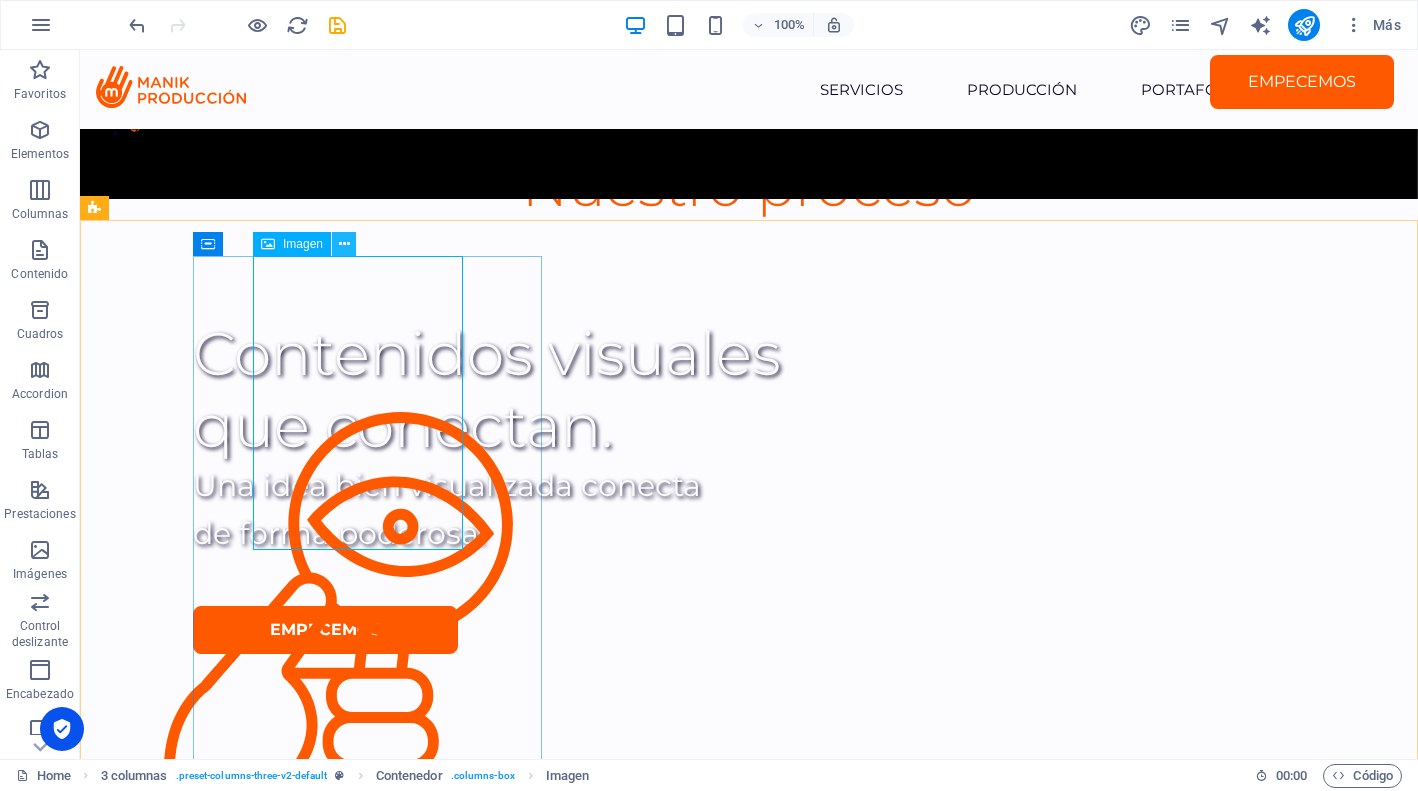 click at bounding box center (344, 244) 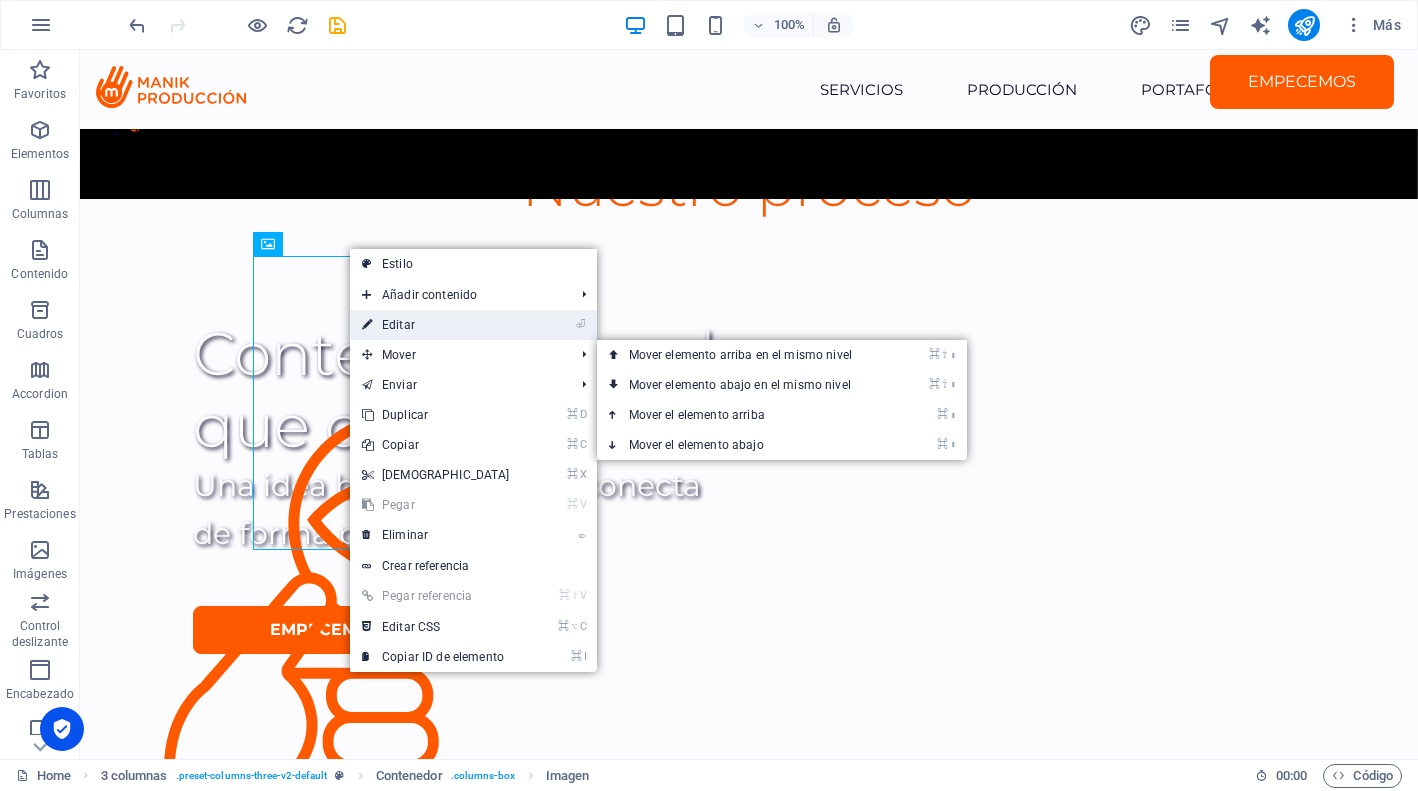 click on "⏎  Editar" at bounding box center (436, 325) 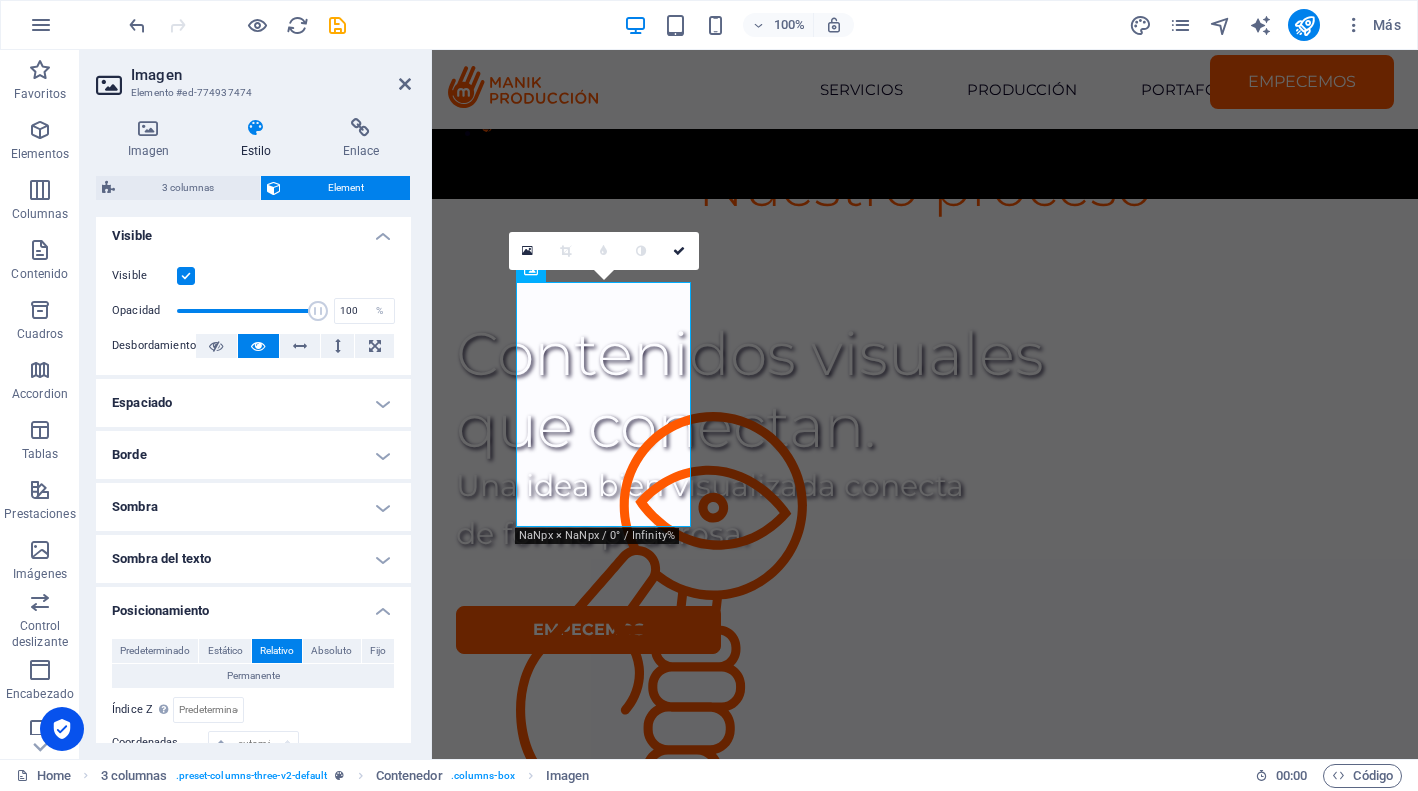 scroll, scrollTop: 385, scrollLeft: 0, axis: vertical 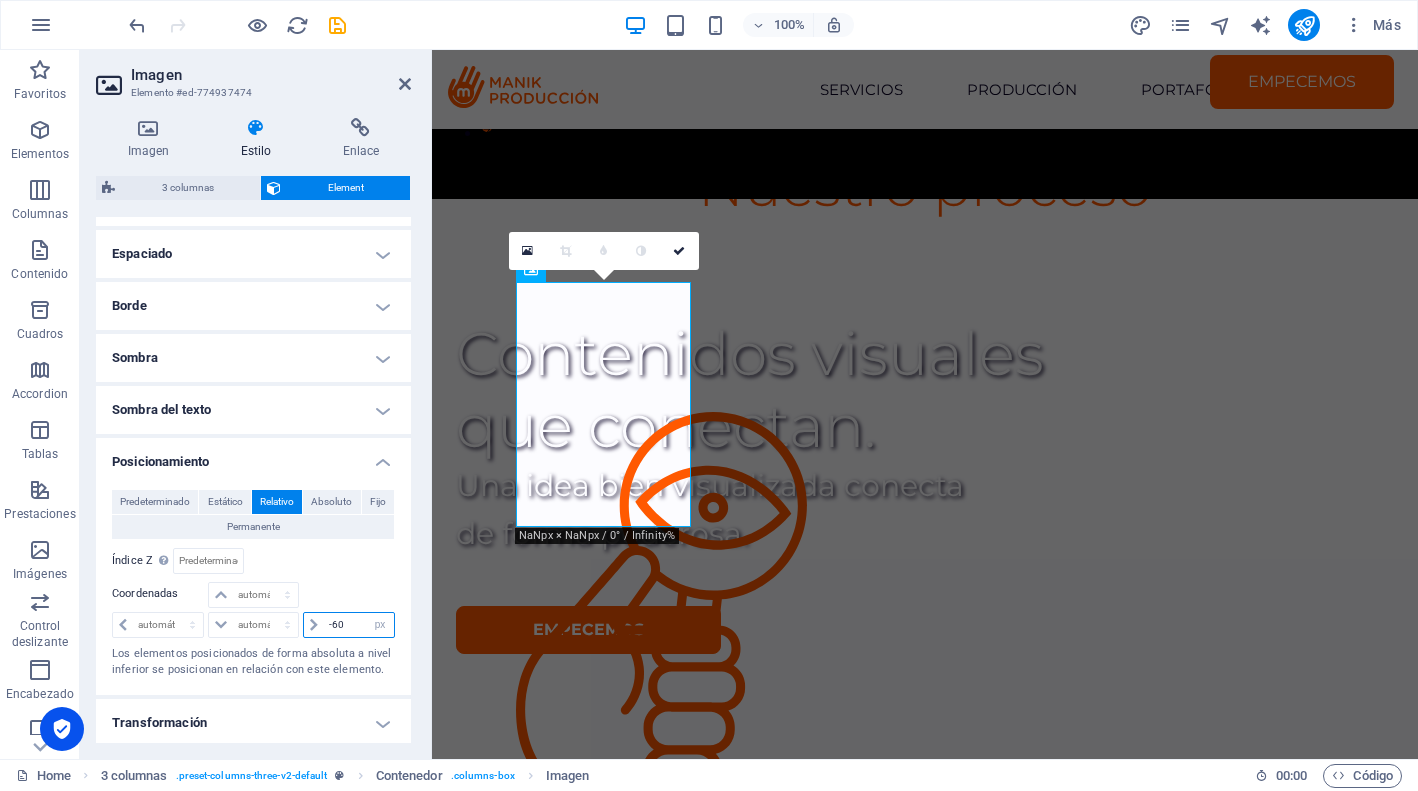 click on "-60" at bounding box center (359, 625) 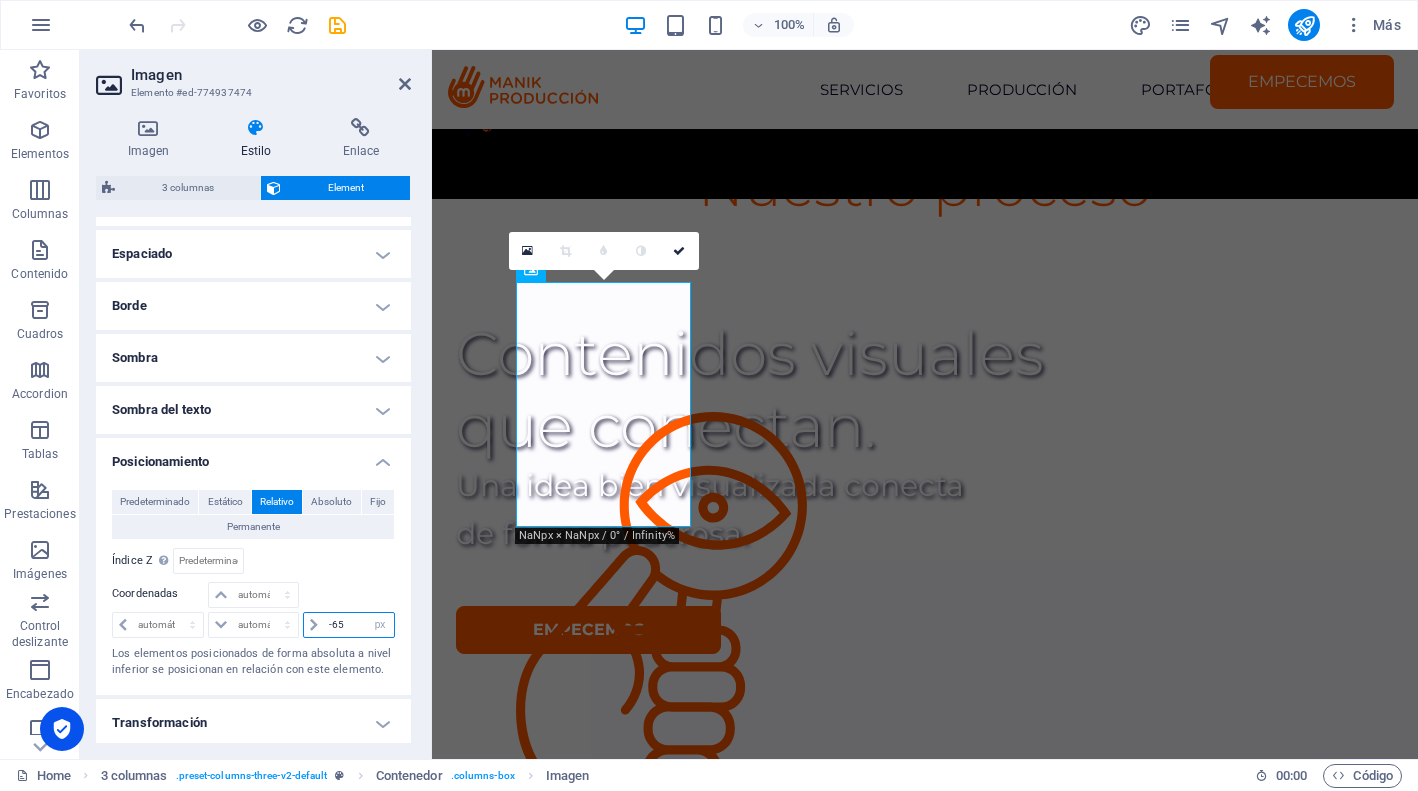 type on "-65" 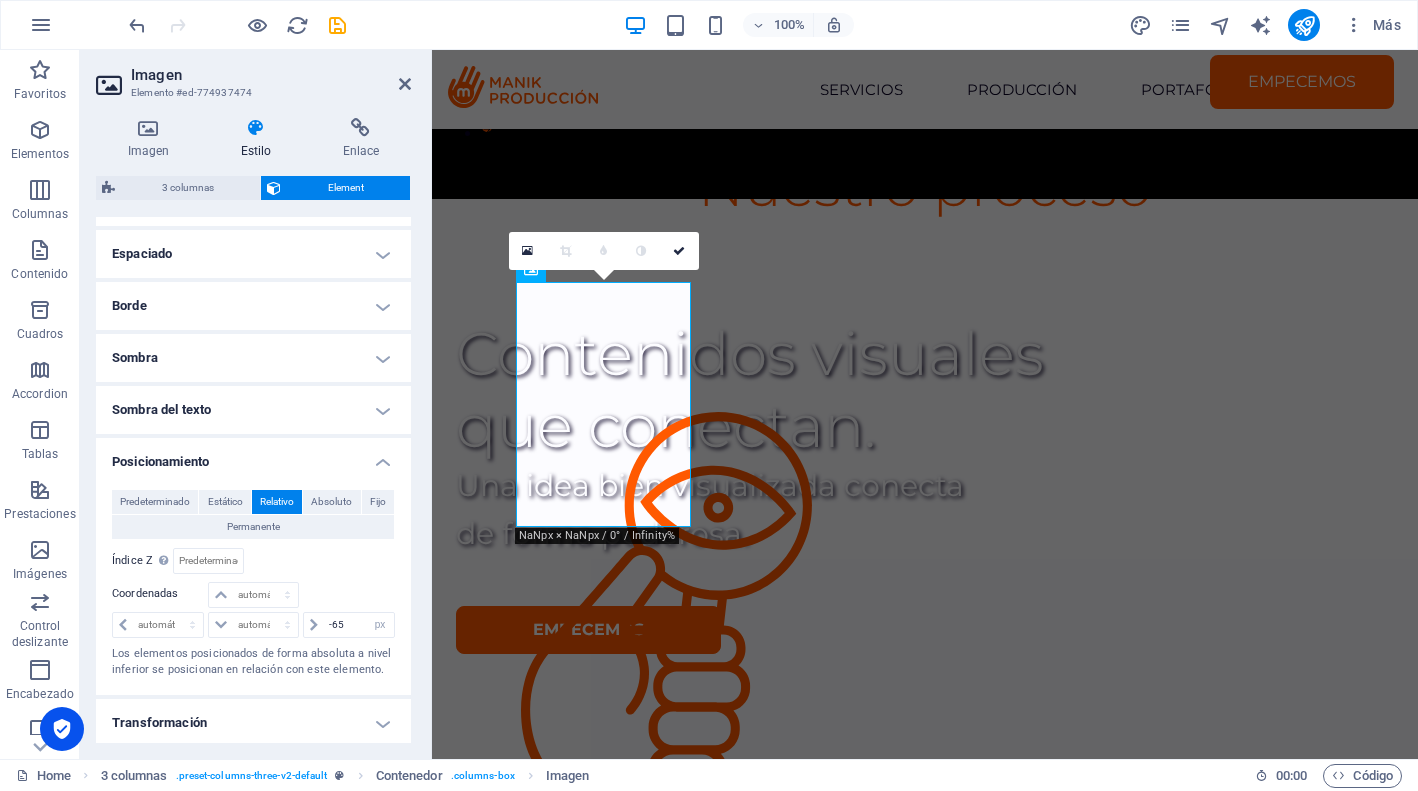 click on "Relativo a #ed-774937471" at bounding box center [325, 561] 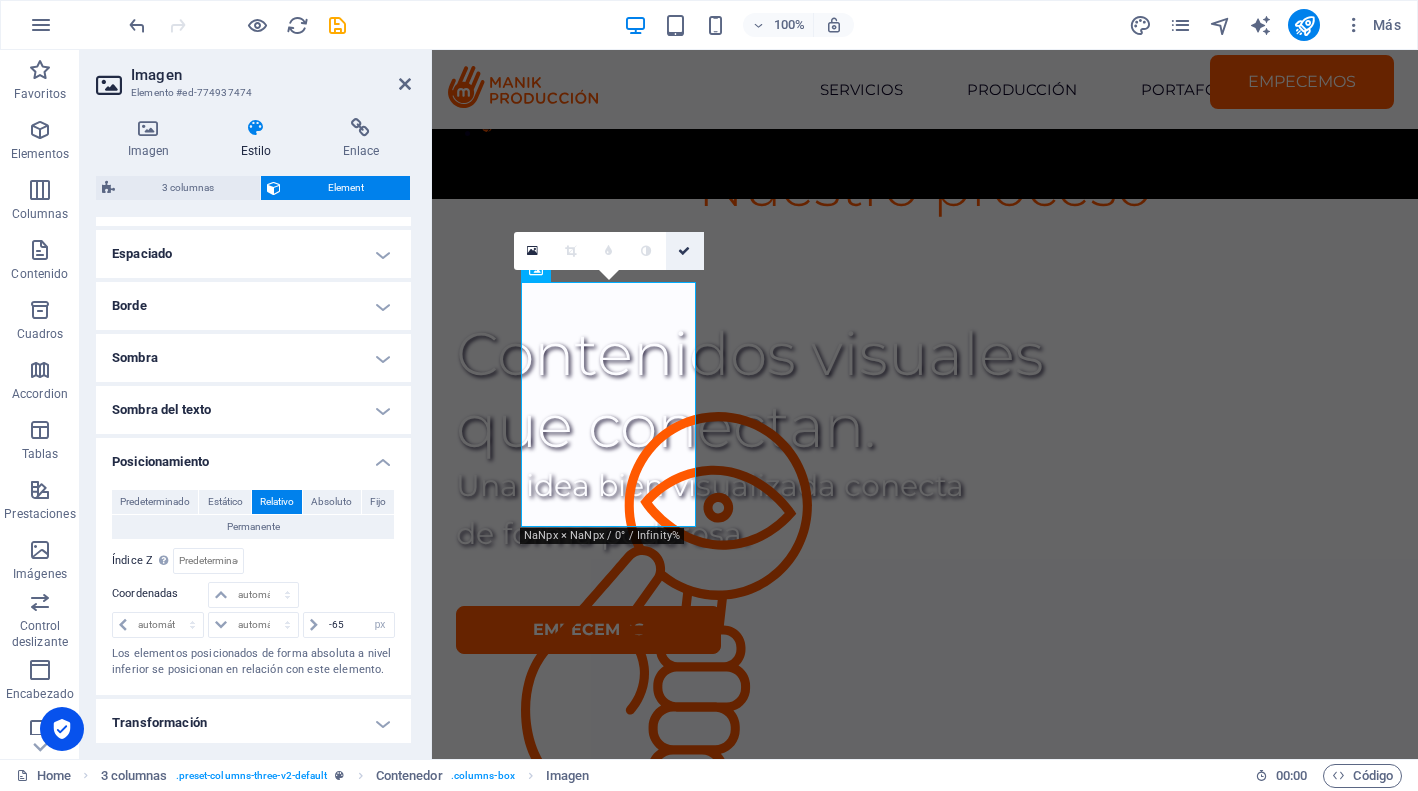 click at bounding box center (684, 251) 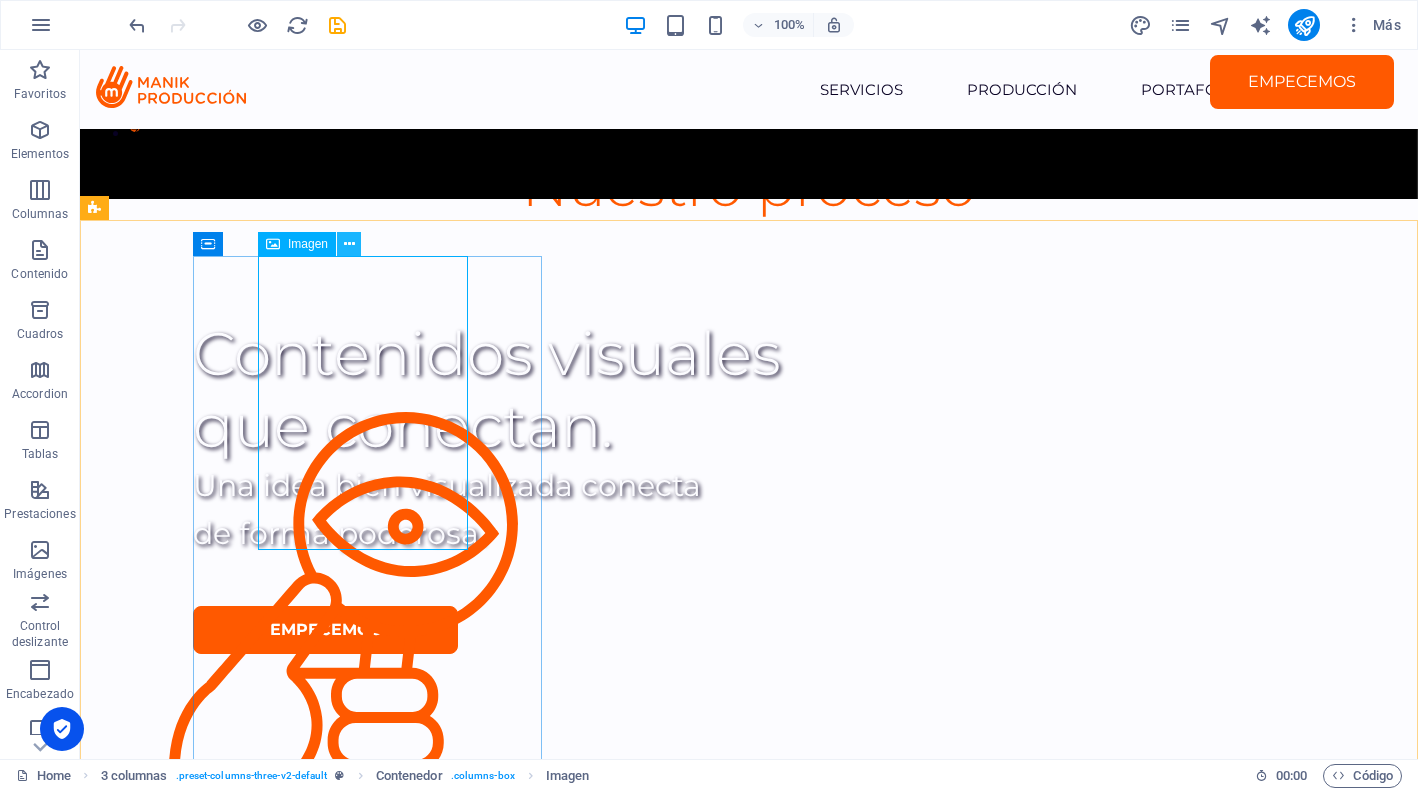 click at bounding box center [349, 244] 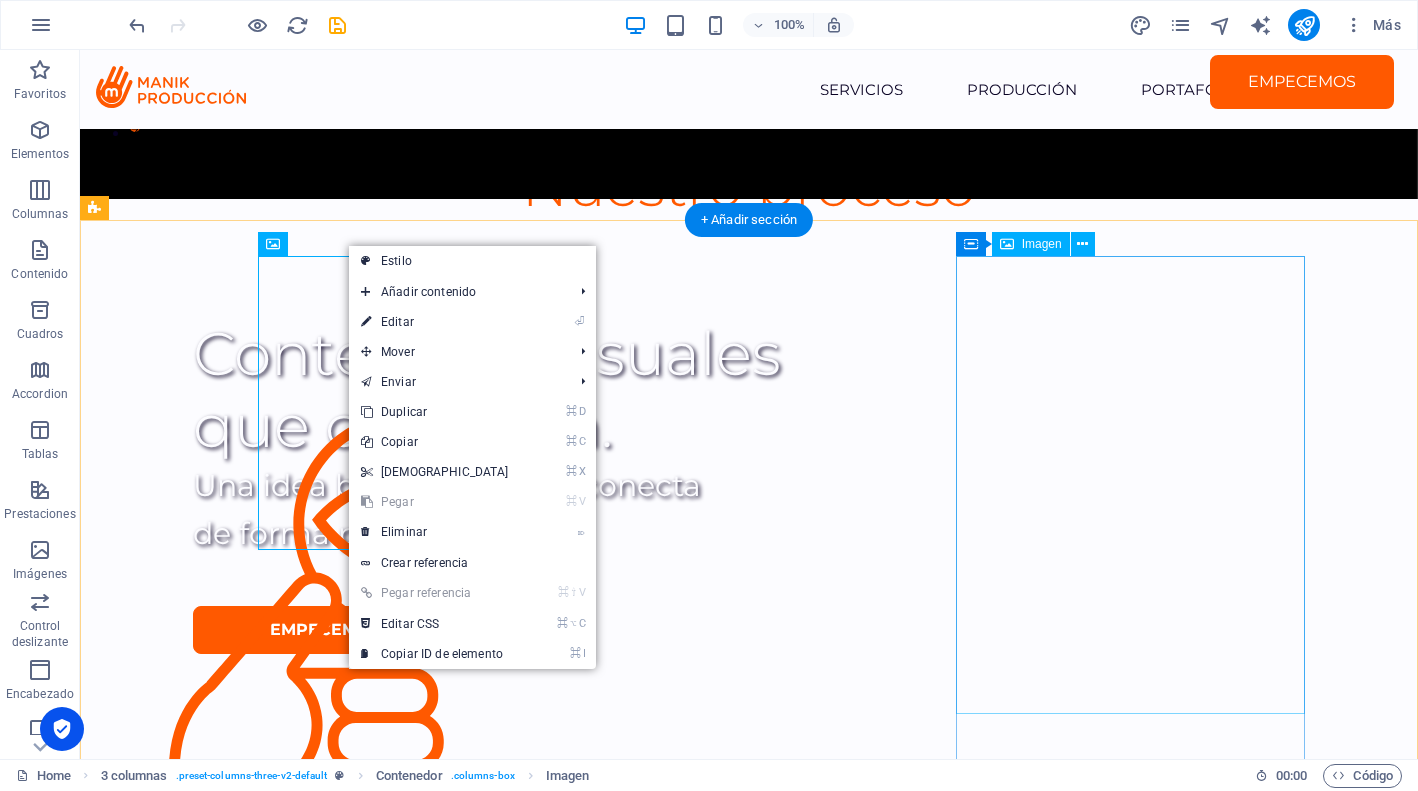 click at bounding box center [278, 1785] 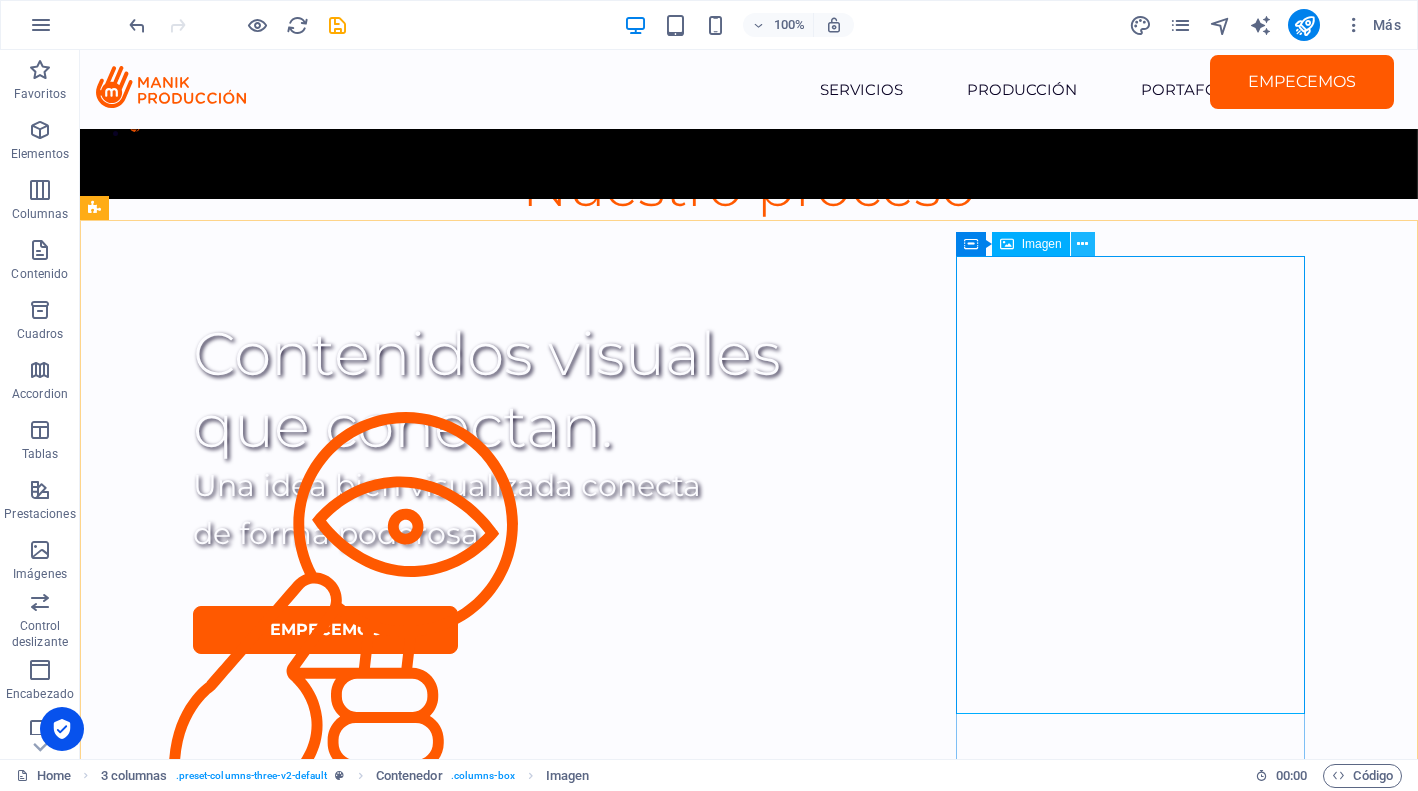 click at bounding box center [1082, 244] 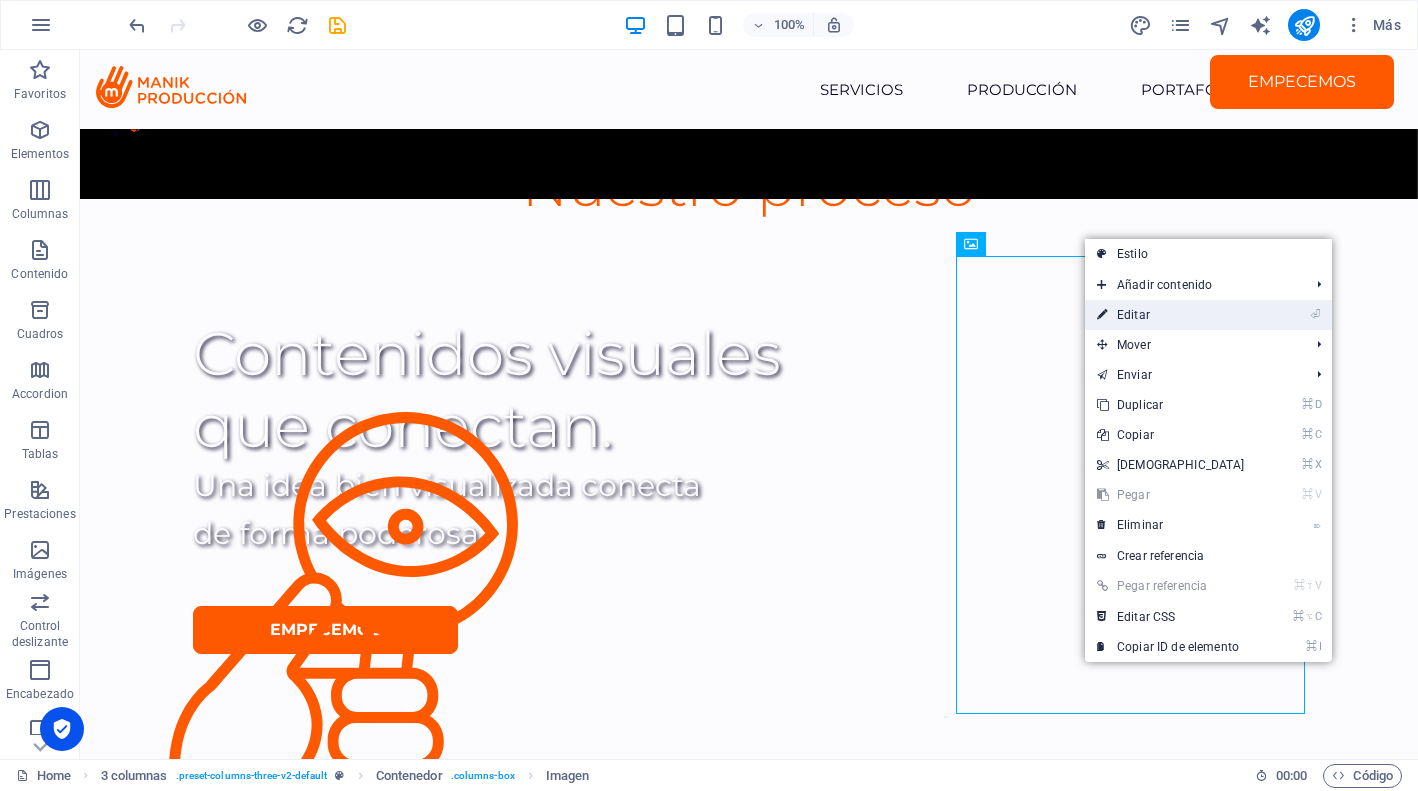 click on "⏎  Editar" at bounding box center (1171, 315) 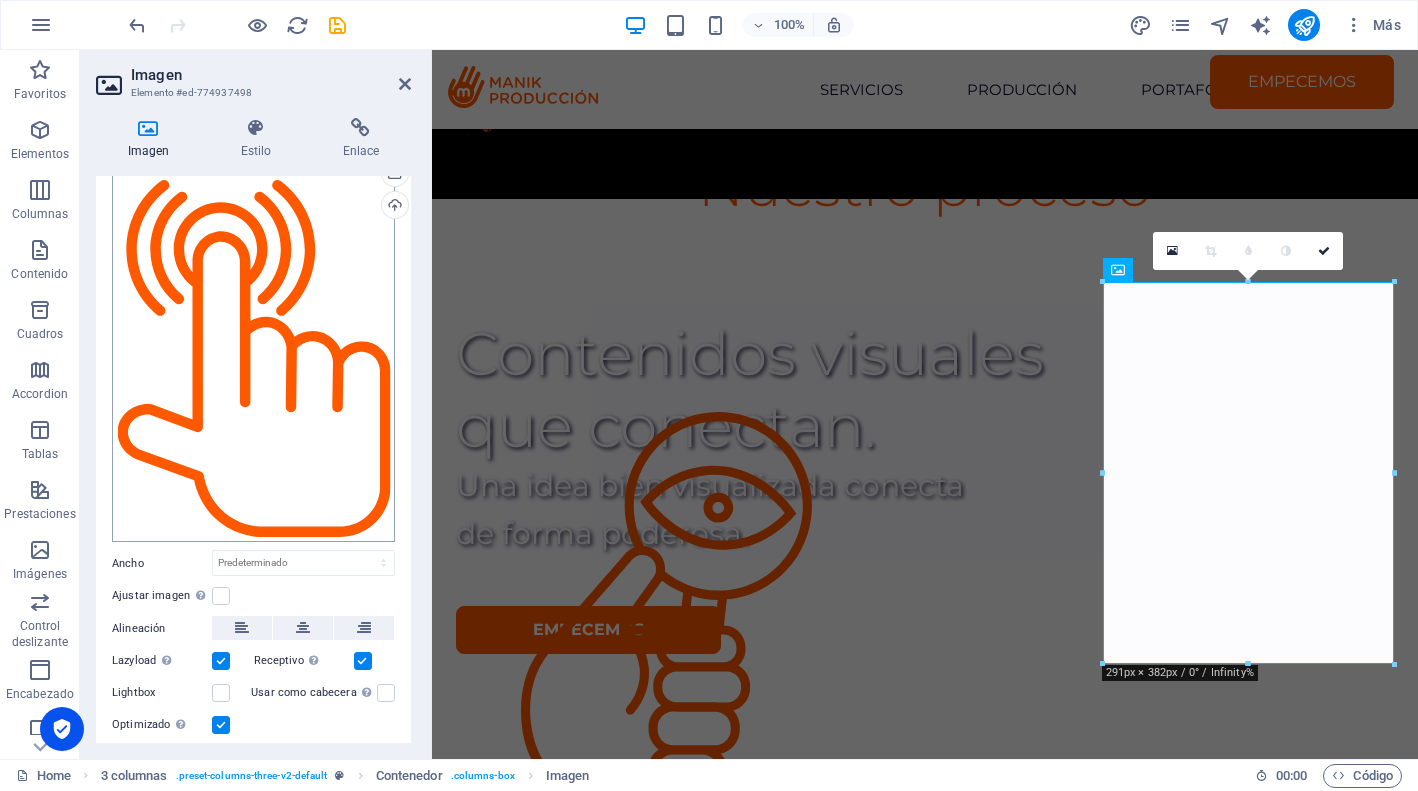 scroll, scrollTop: 116, scrollLeft: 0, axis: vertical 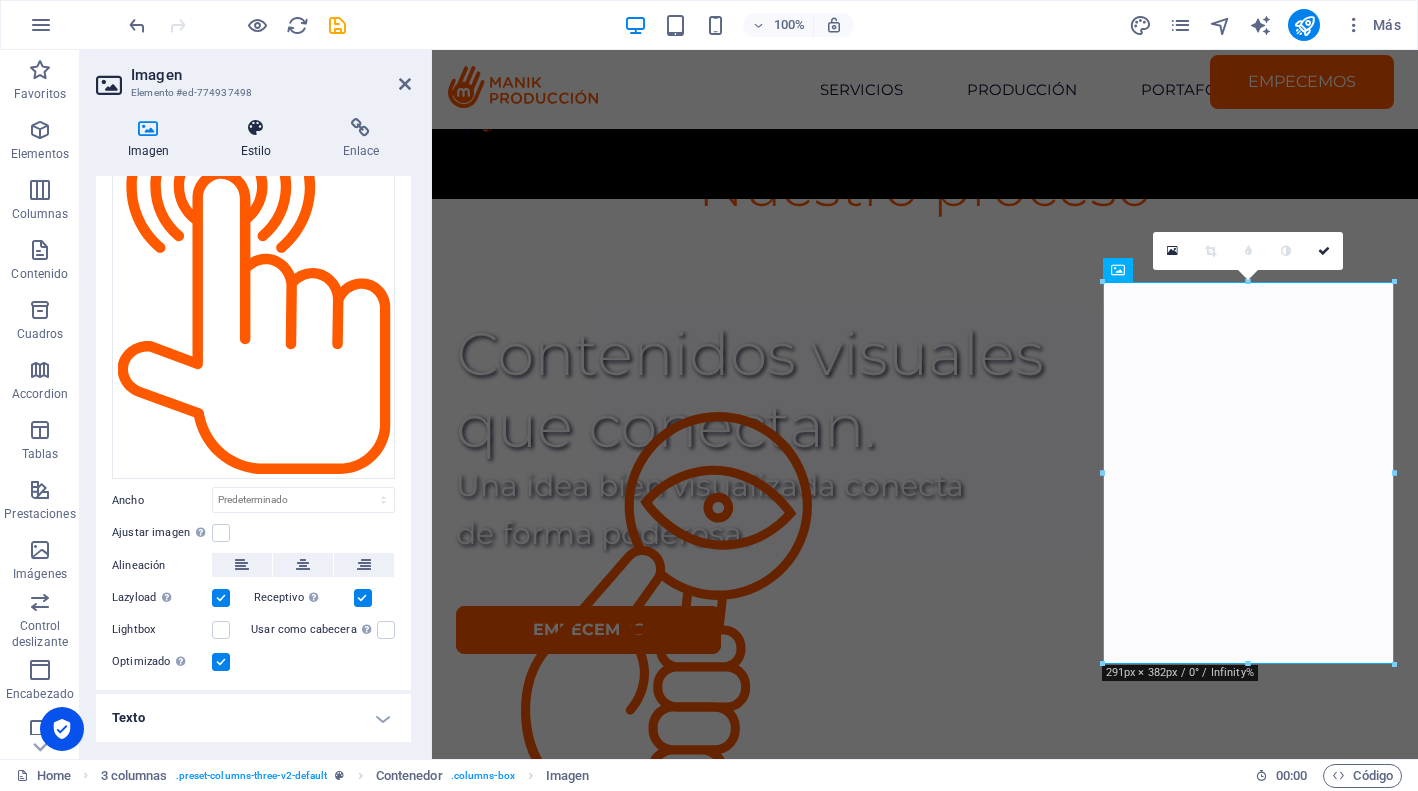 click on "Estilo" at bounding box center (260, 139) 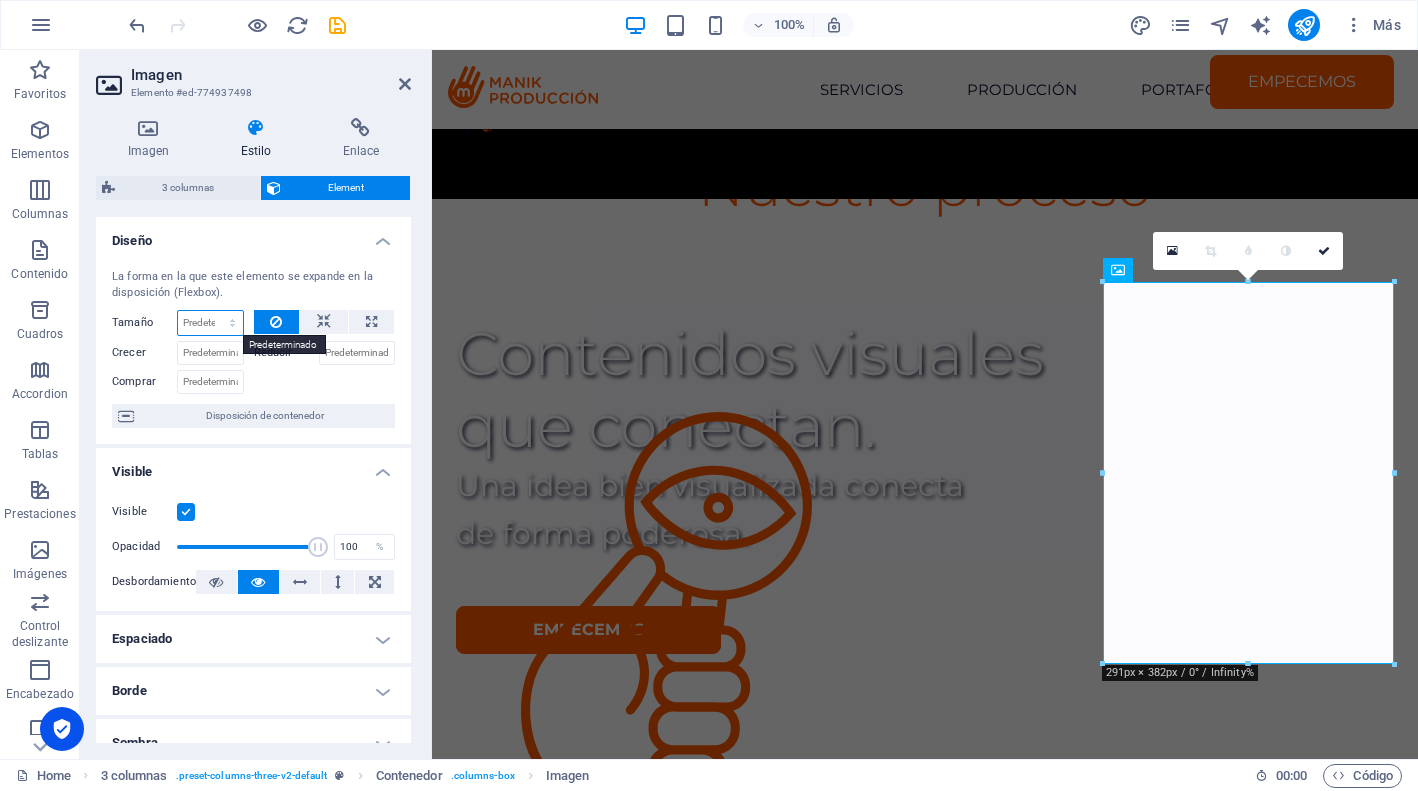 click on "Predeterminado automático px % 1/1 1/2 1/3 1/4 1/5 1/6 1/7 1/8 1/9 1/10" at bounding box center (210, 323) 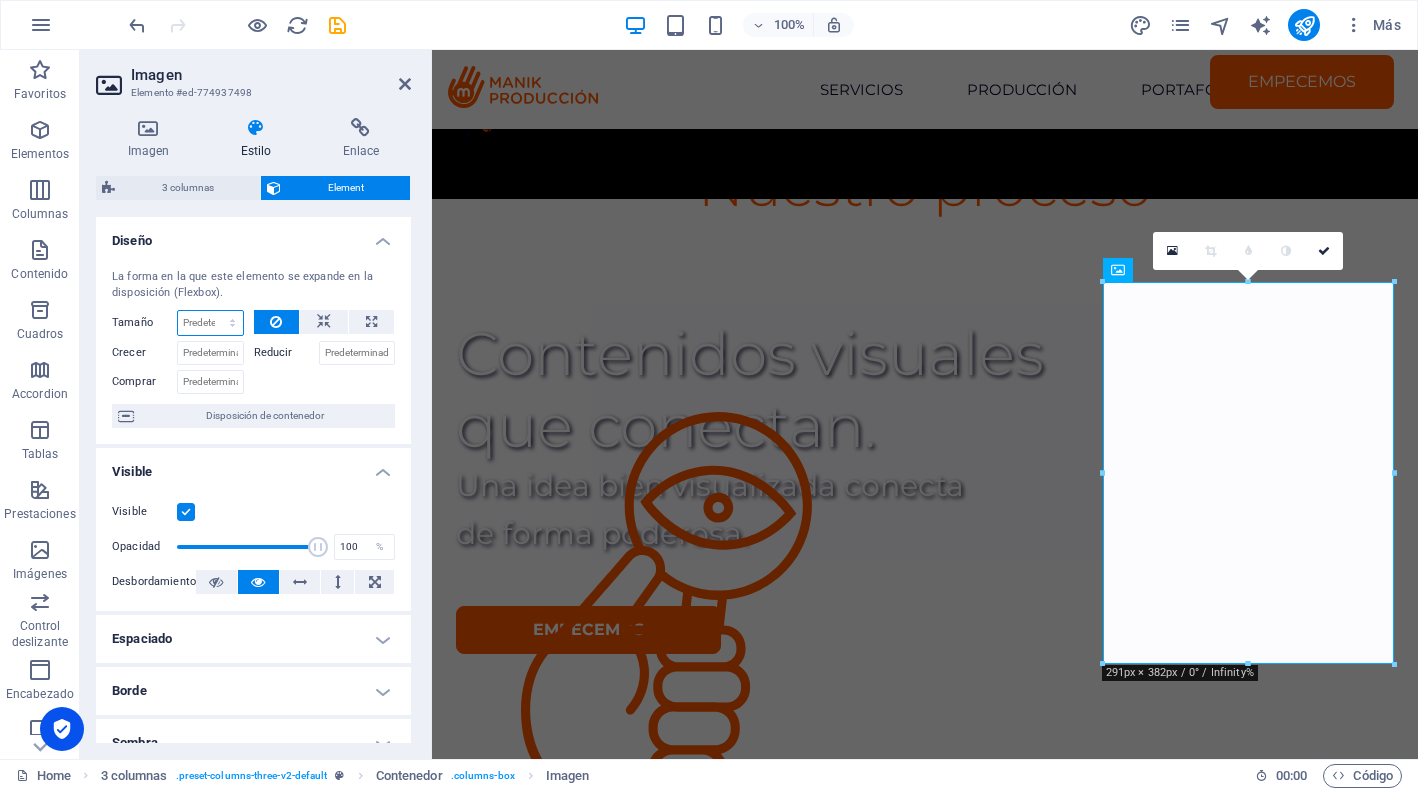 select on "%" 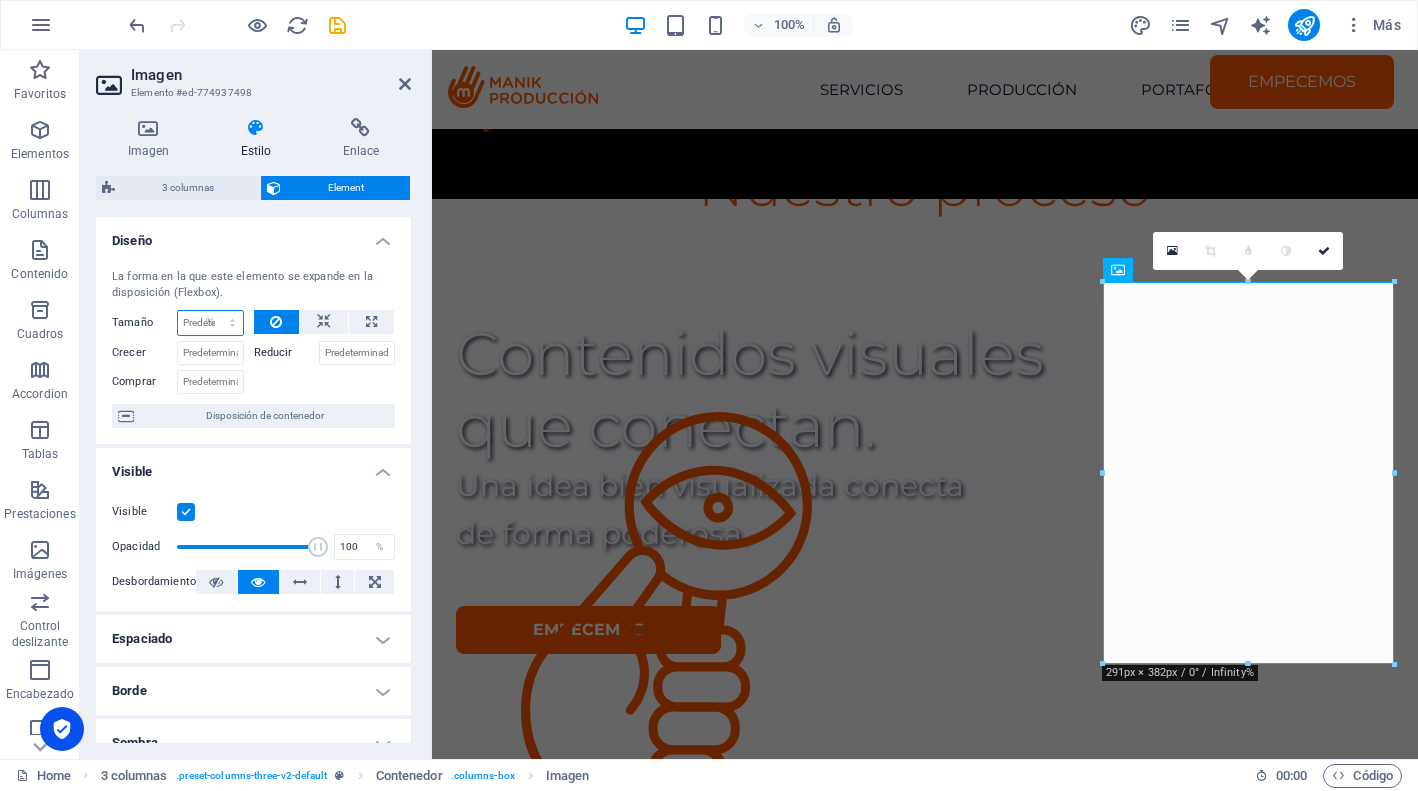 click on "%" at bounding box center (0, 0) 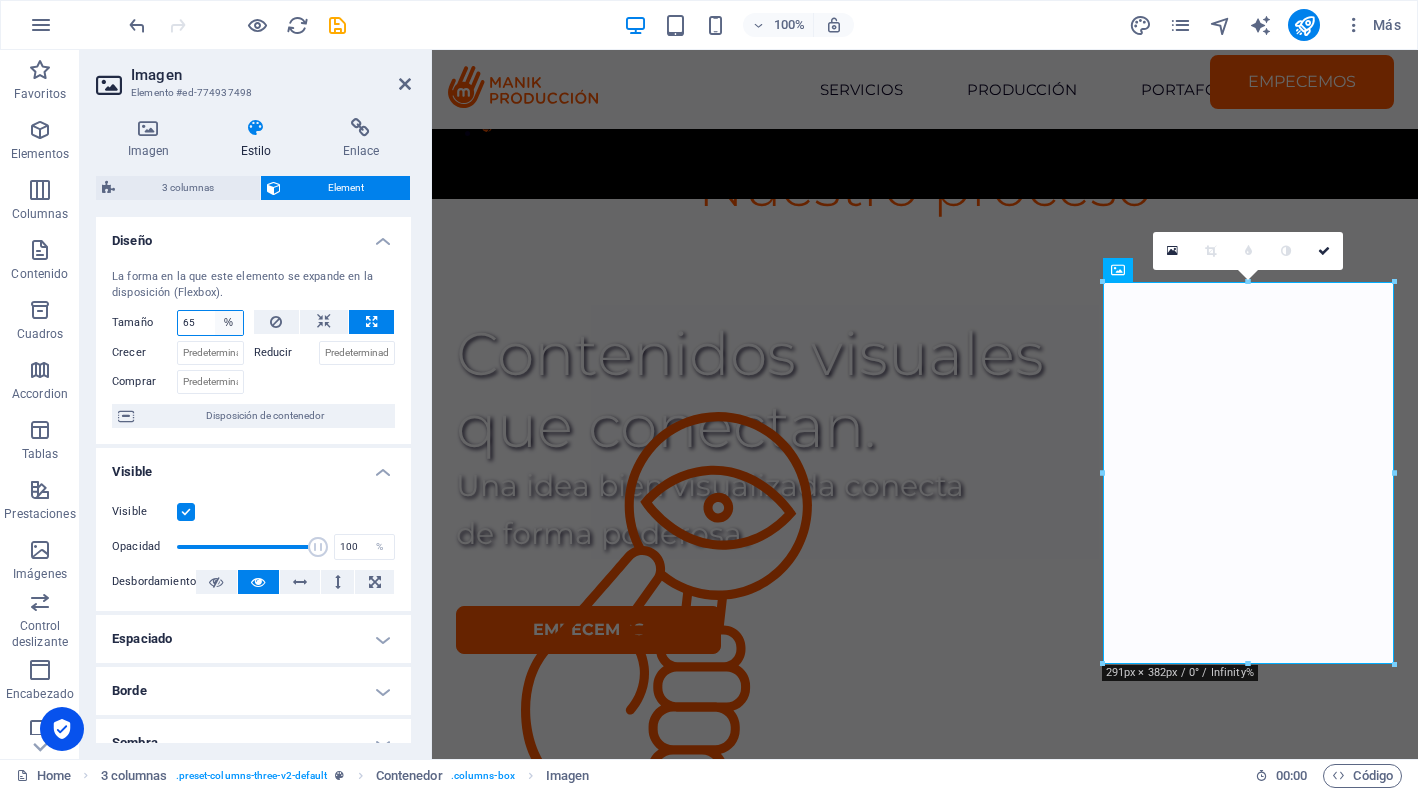 type on "65" 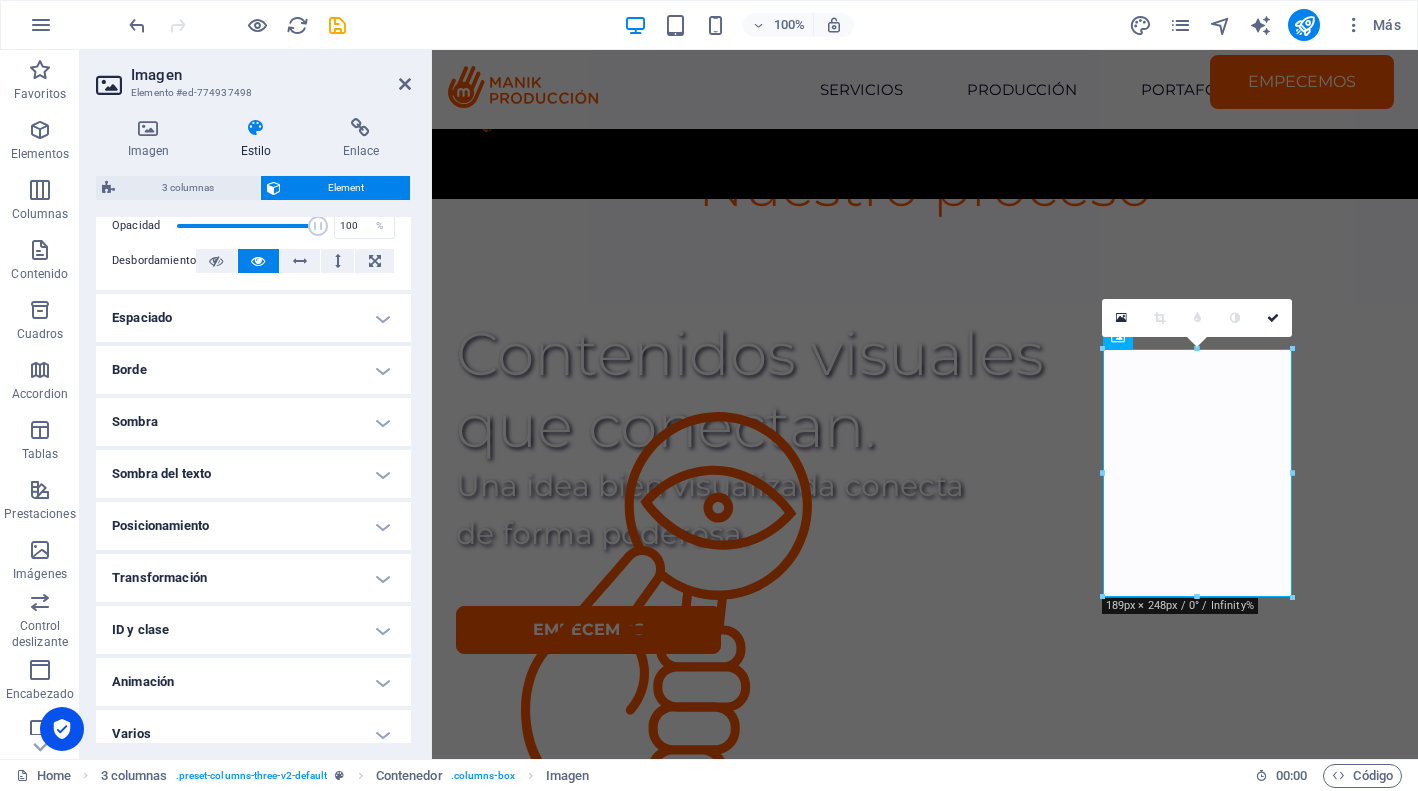 scroll, scrollTop: 331, scrollLeft: 0, axis: vertical 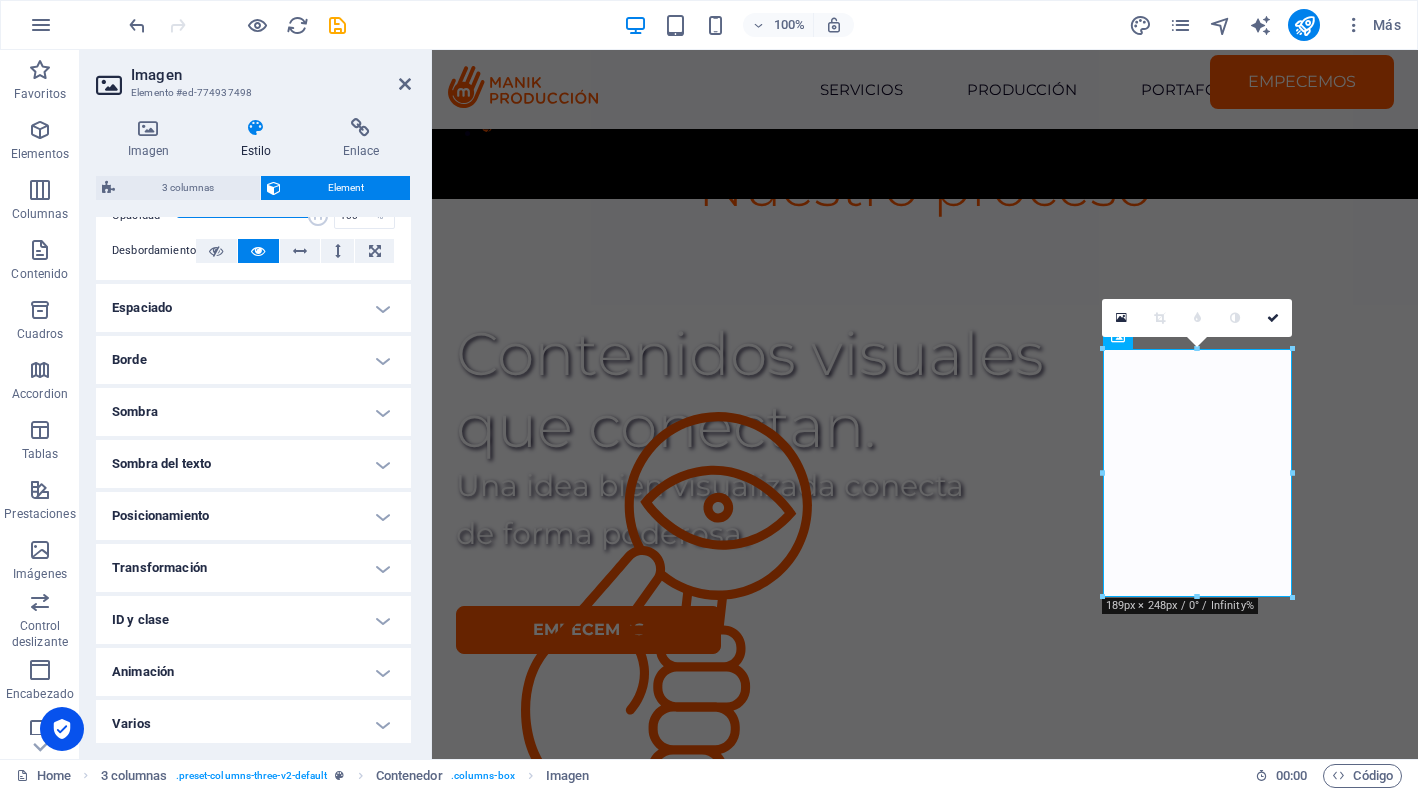 click on "Espaciado" at bounding box center (253, 308) 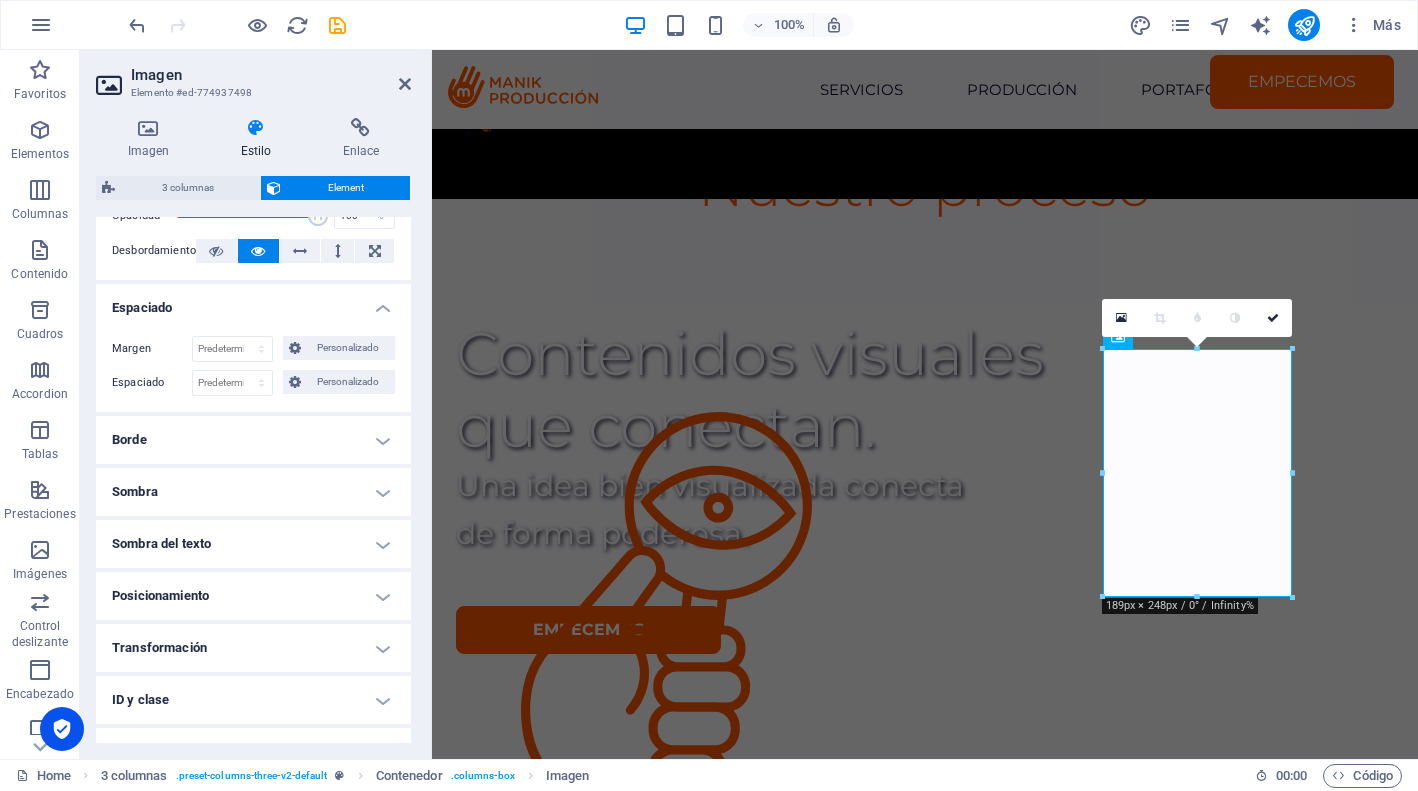 click on "Espaciado" at bounding box center (253, 302) 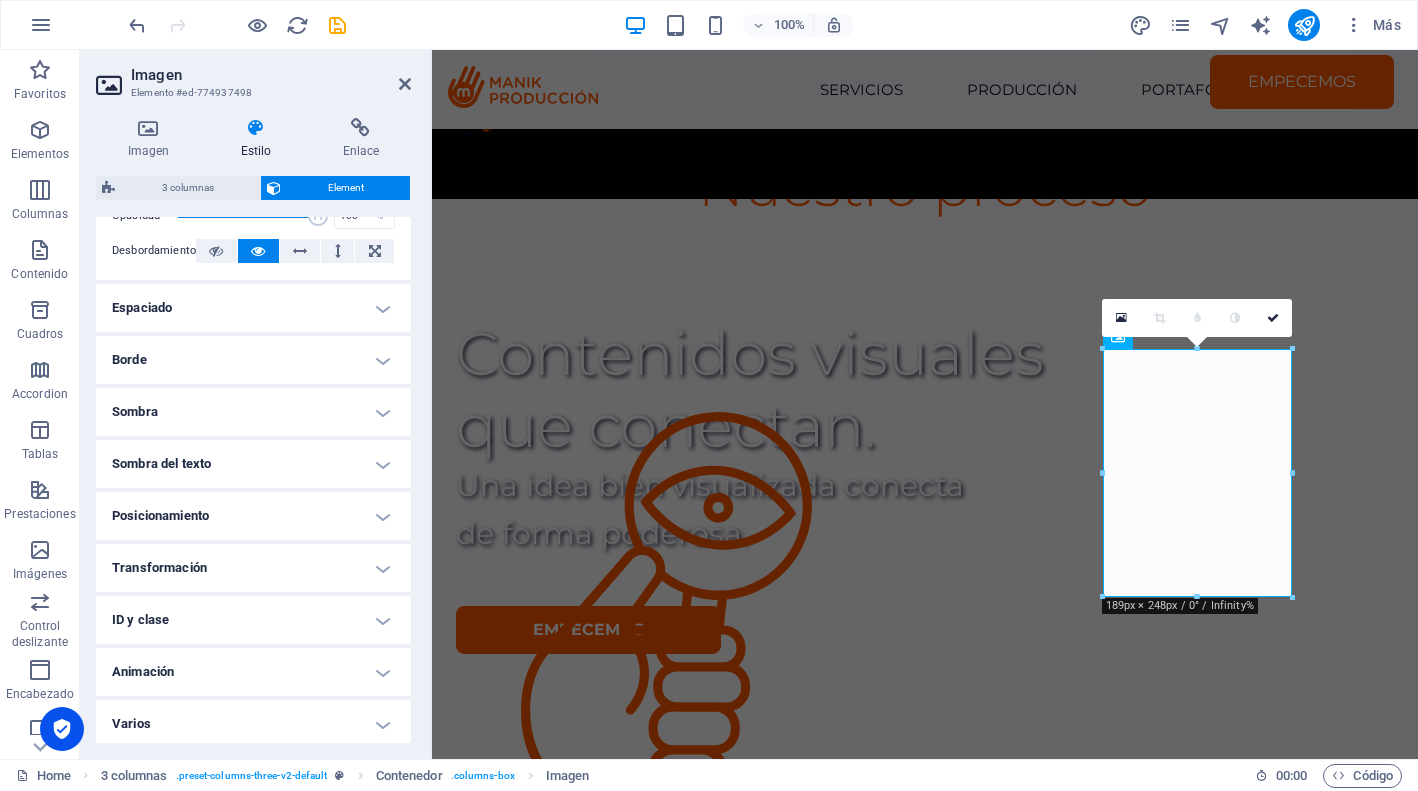 scroll, scrollTop: 336, scrollLeft: 0, axis: vertical 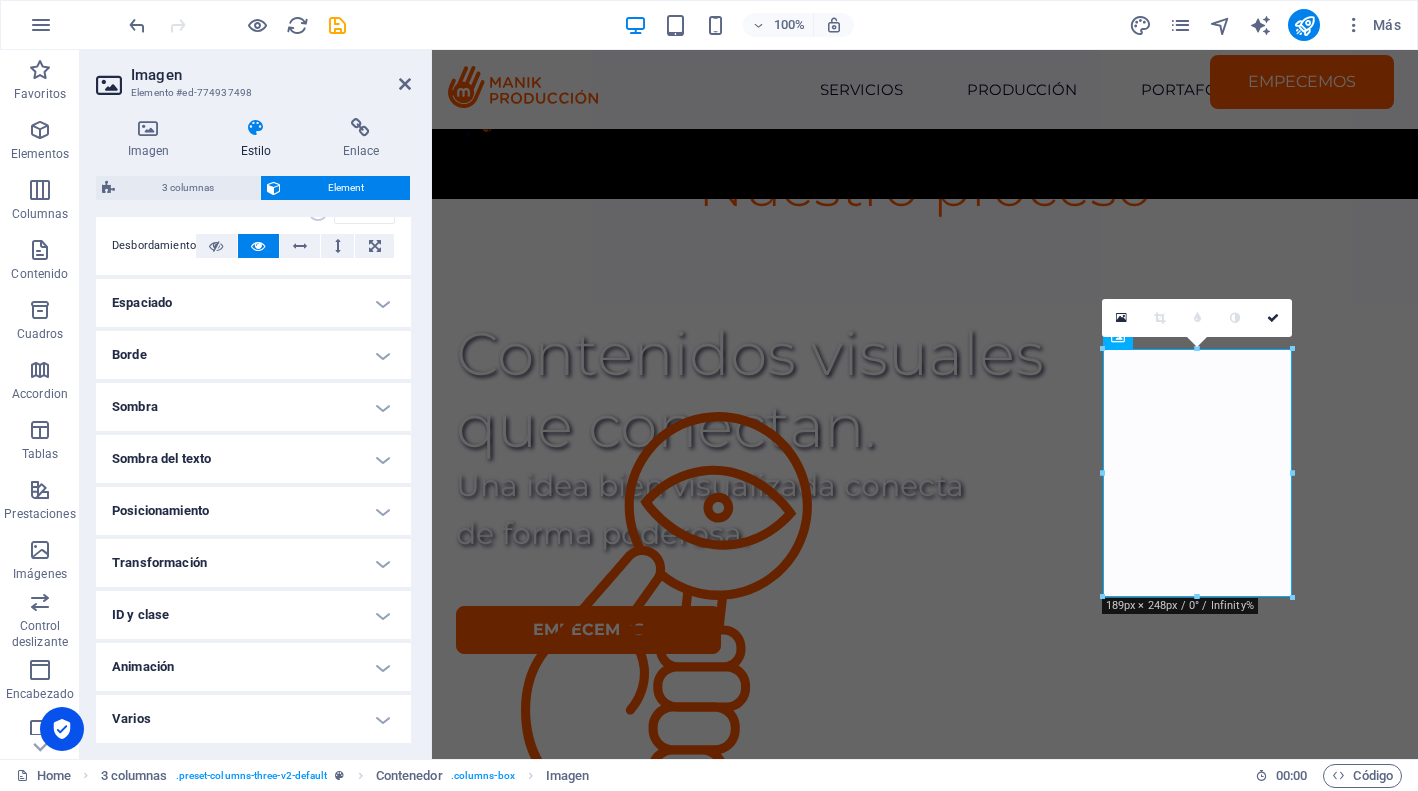 click on "Posicionamiento" at bounding box center [253, 511] 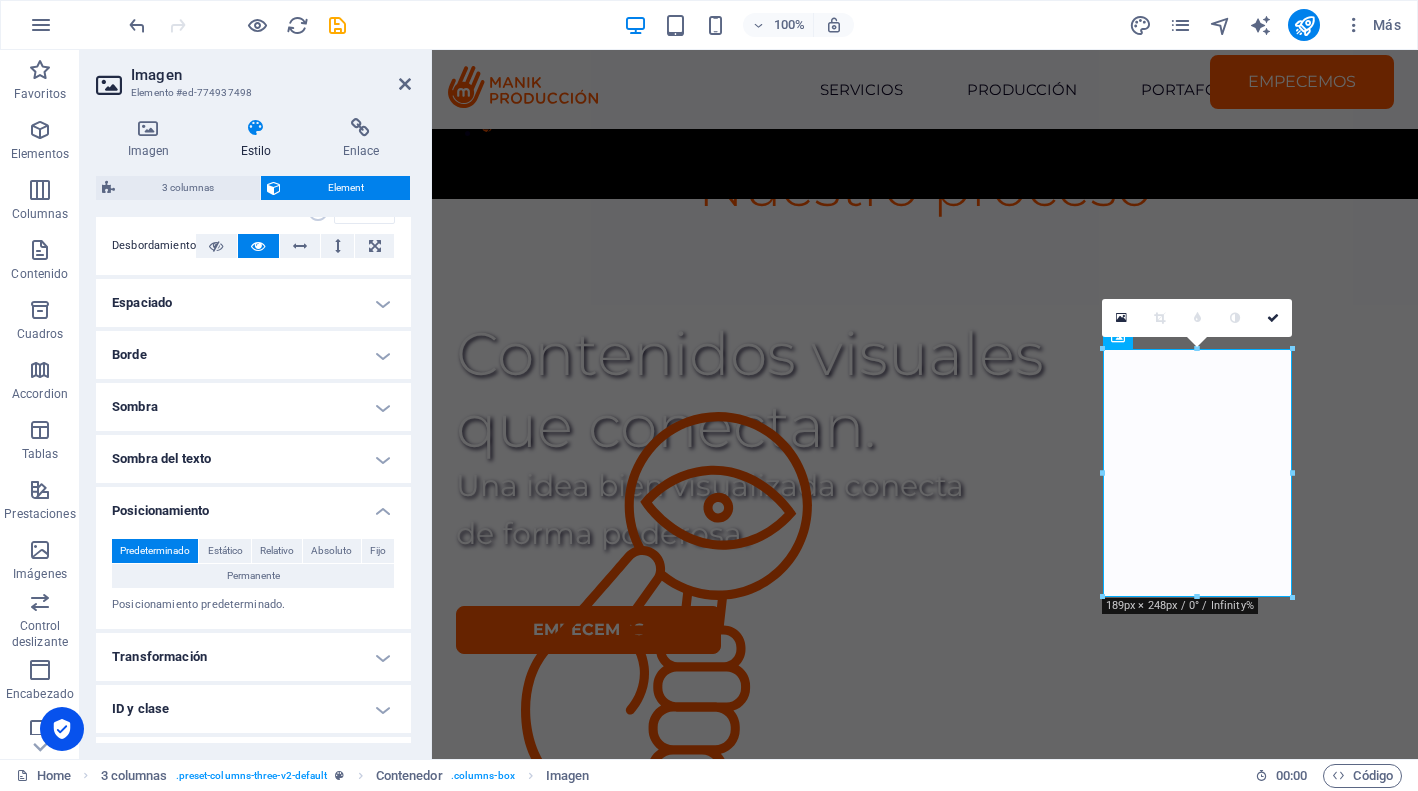 click on "Predeterminado" at bounding box center (155, 551) 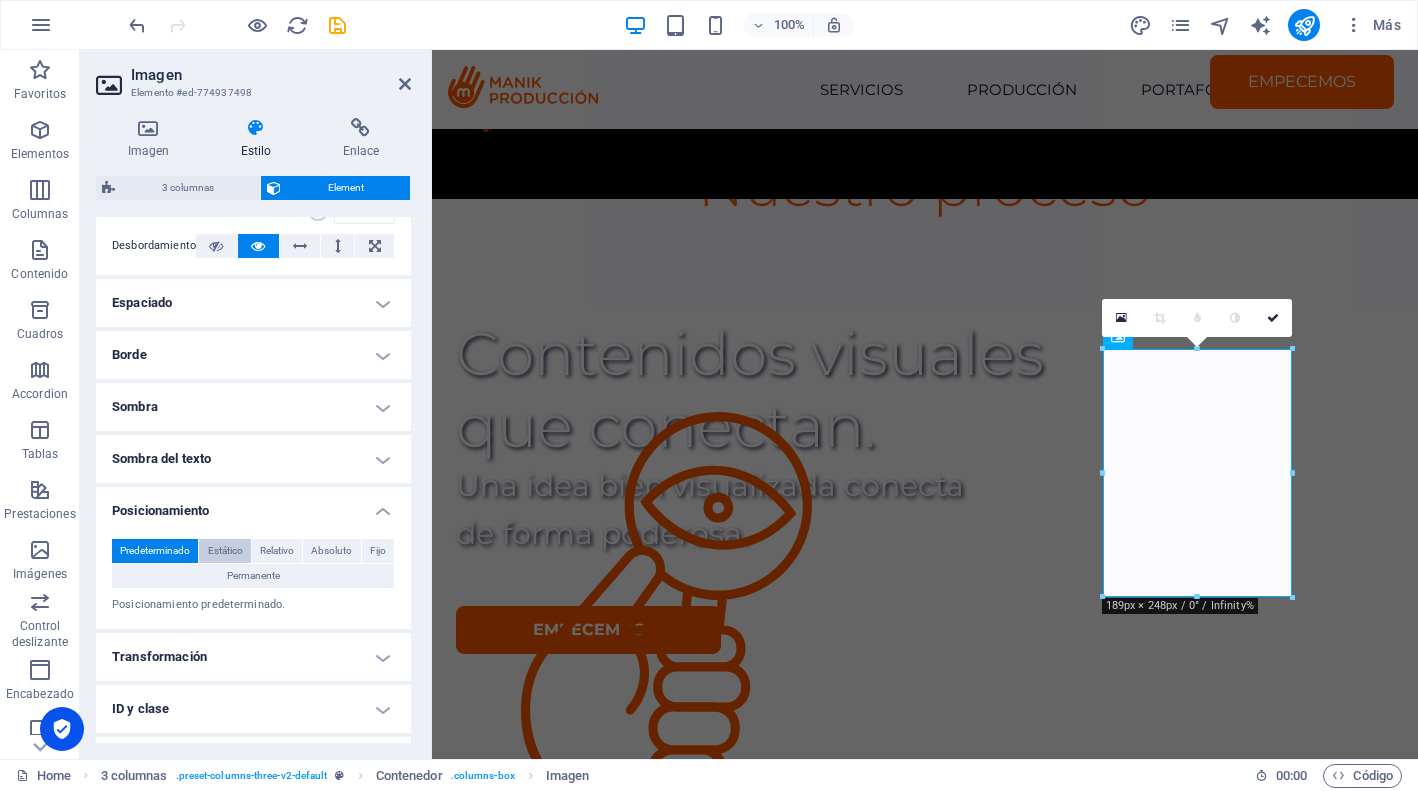 click on "Estático" at bounding box center [225, 551] 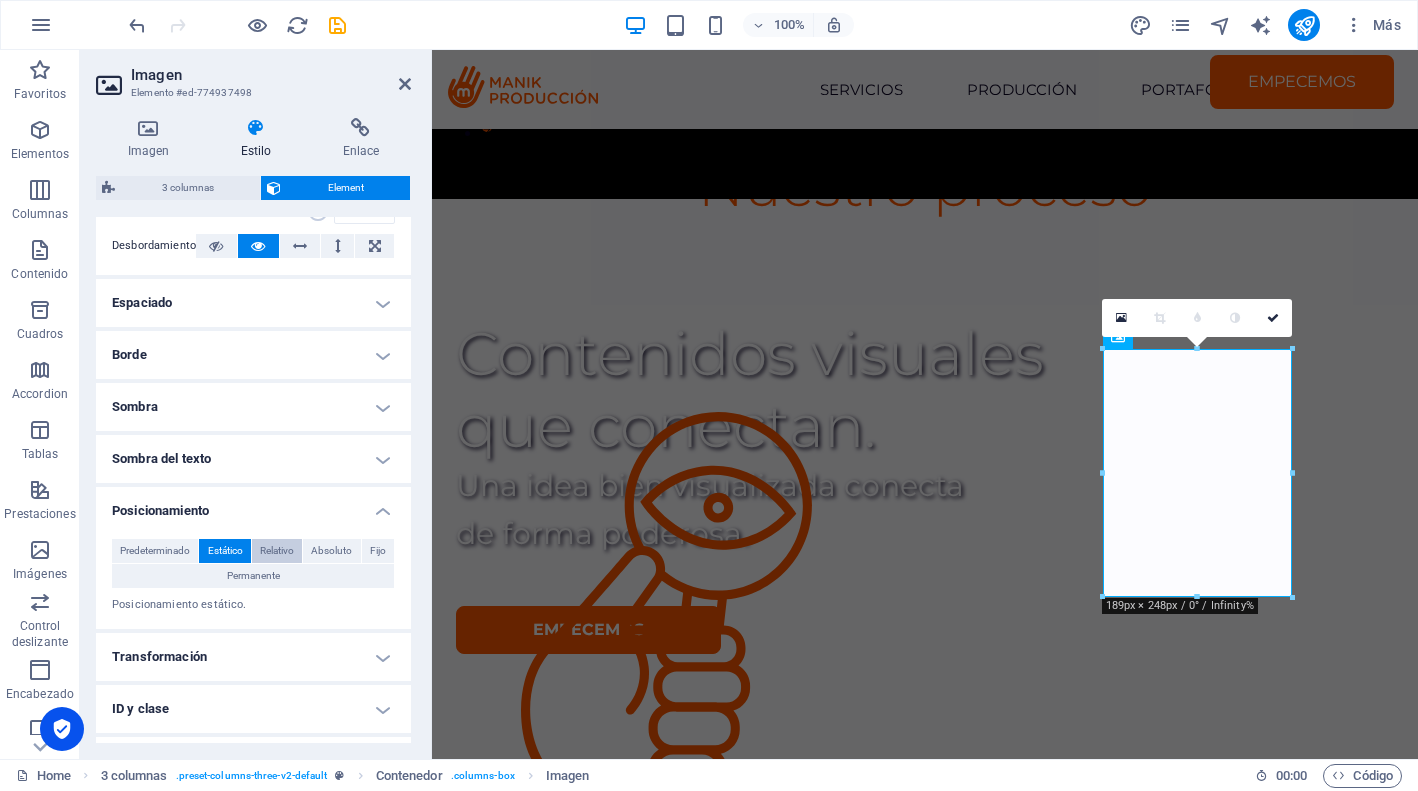 click on "Relativo" at bounding box center (277, 551) 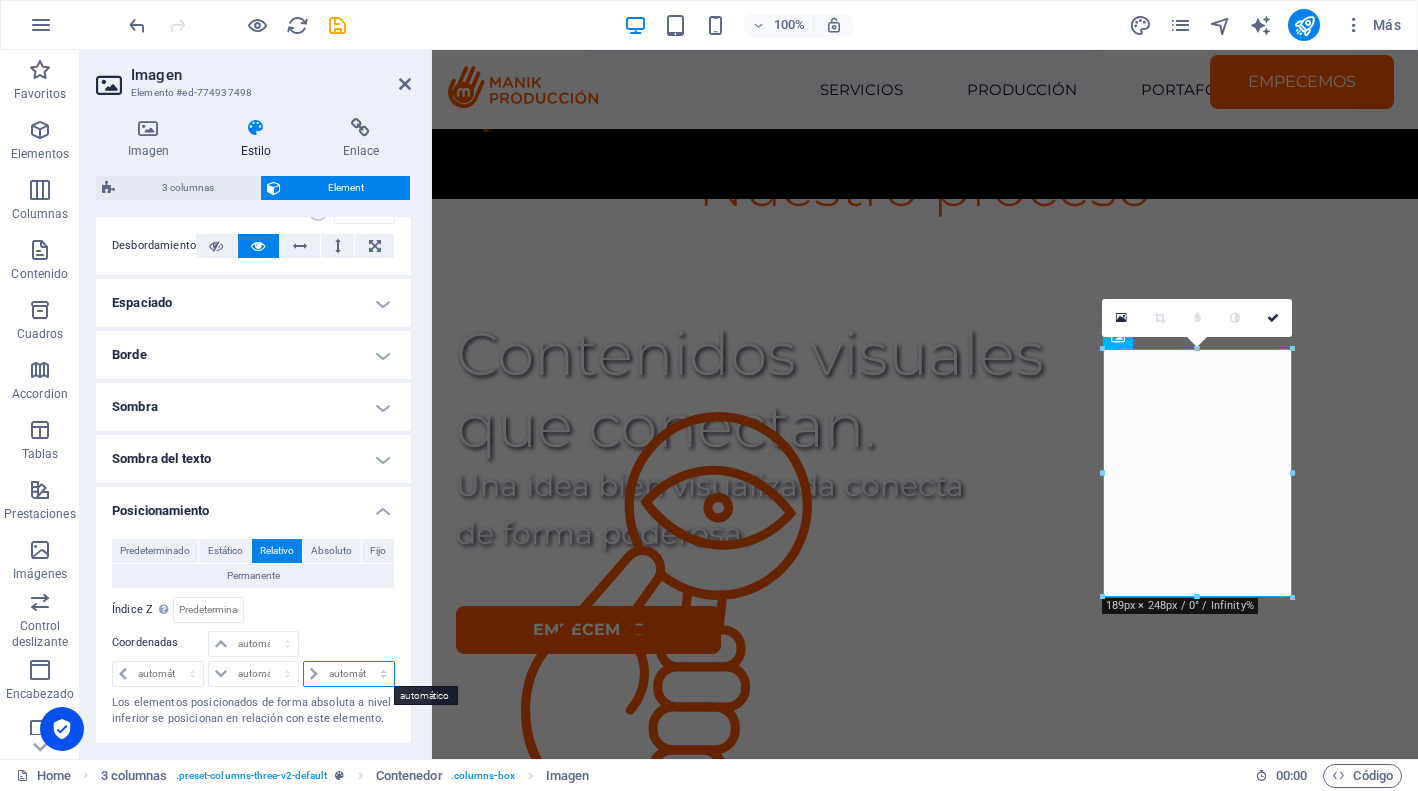 click on "automático px rem % em" at bounding box center (349, 674) 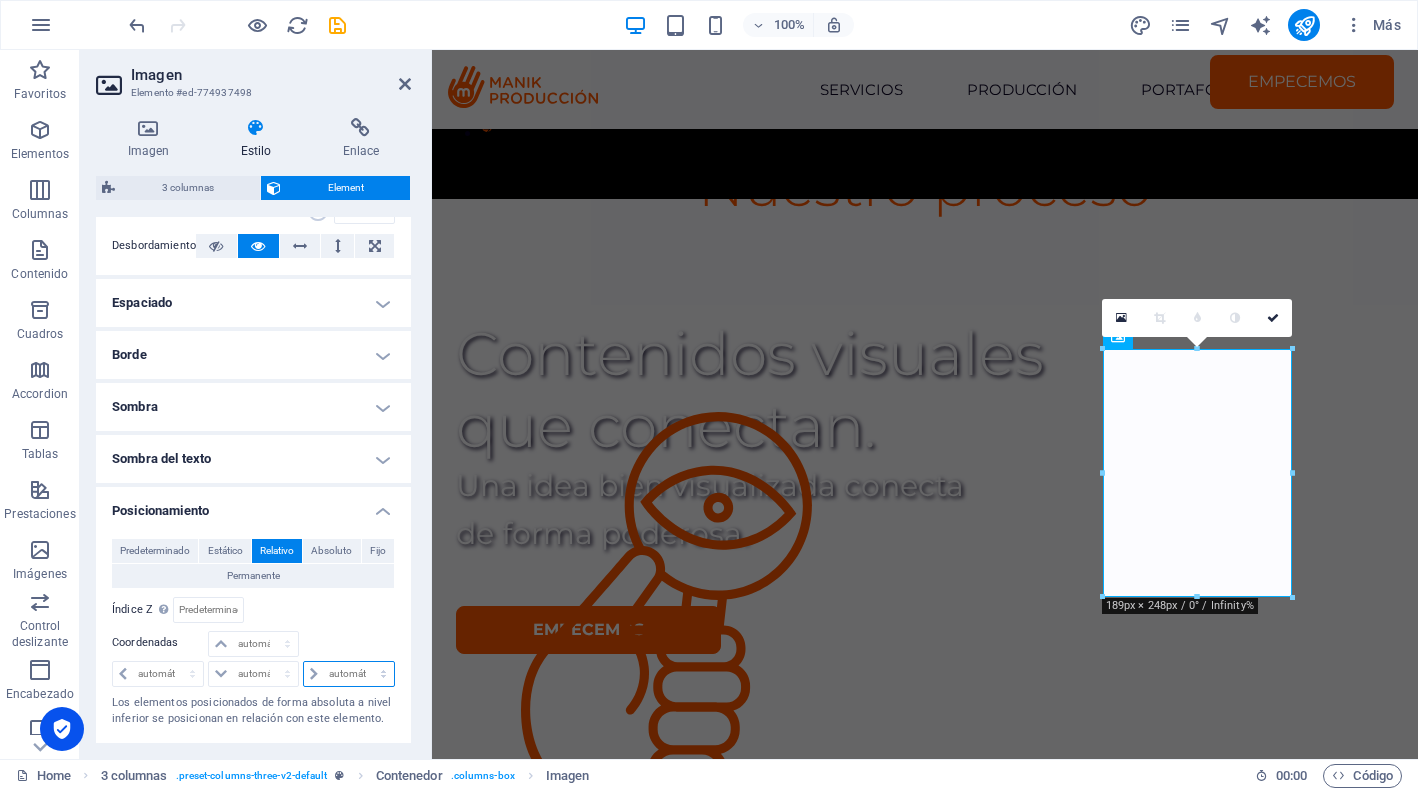 select on "px" 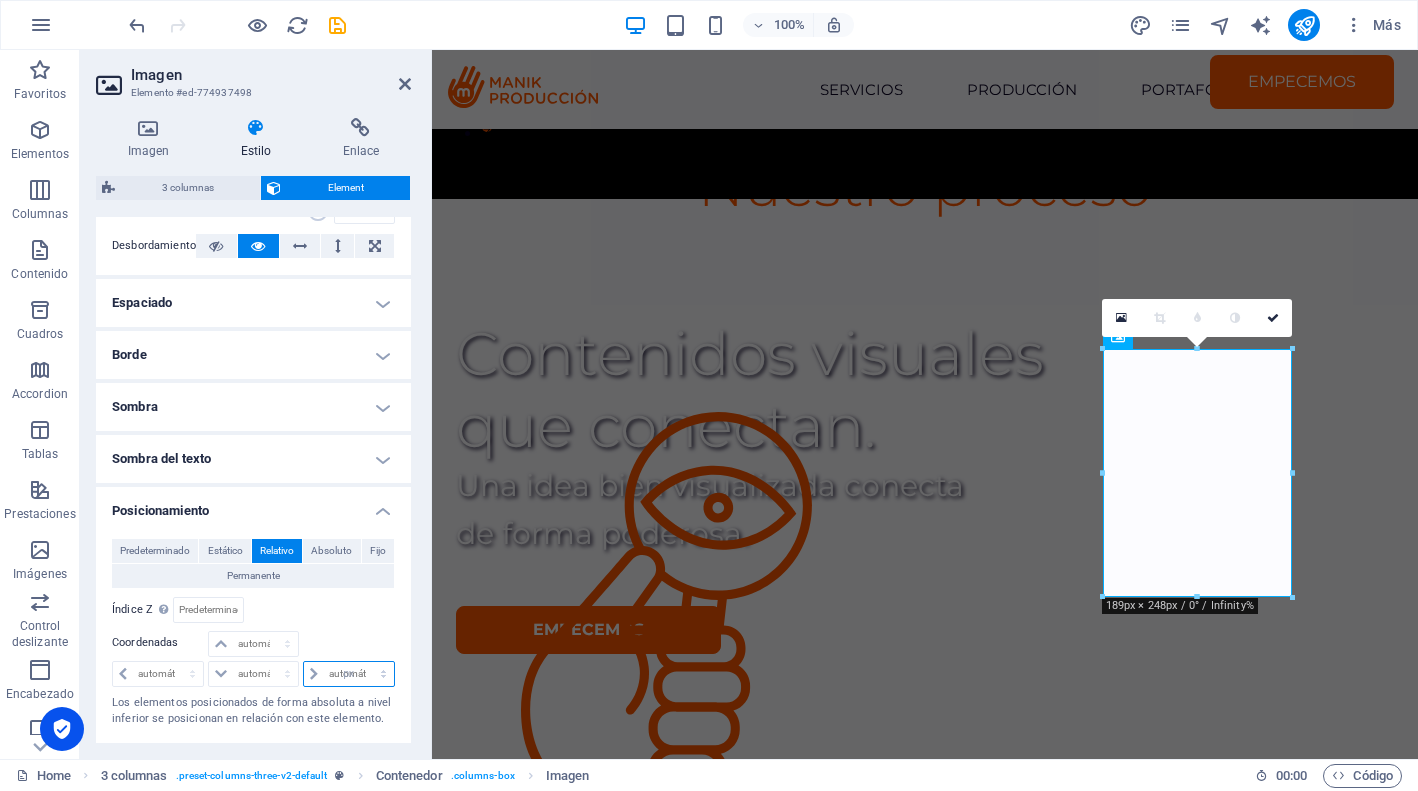 click on "px" at bounding box center (0, 0) 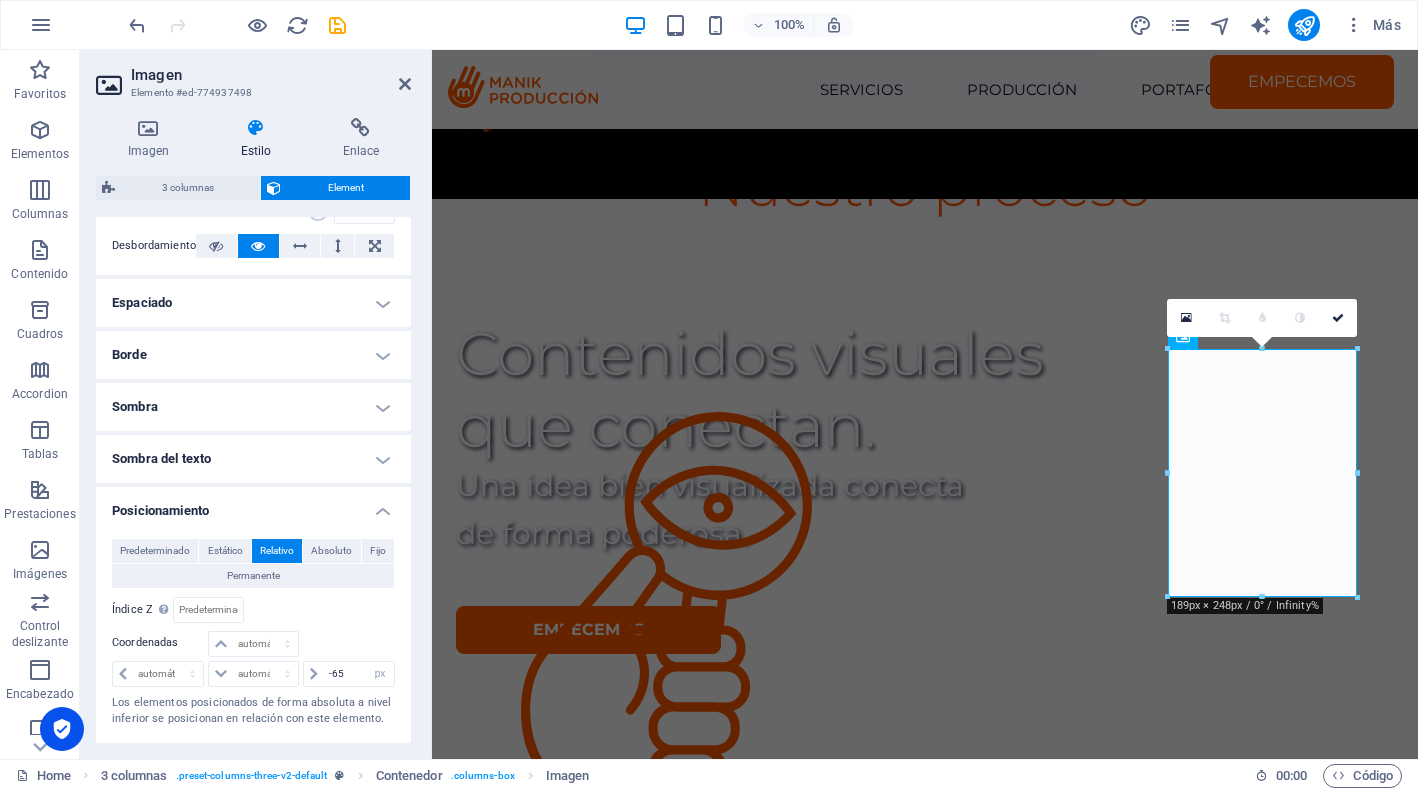 click on "Relativo a #ed-774937495" at bounding box center [325, 610] 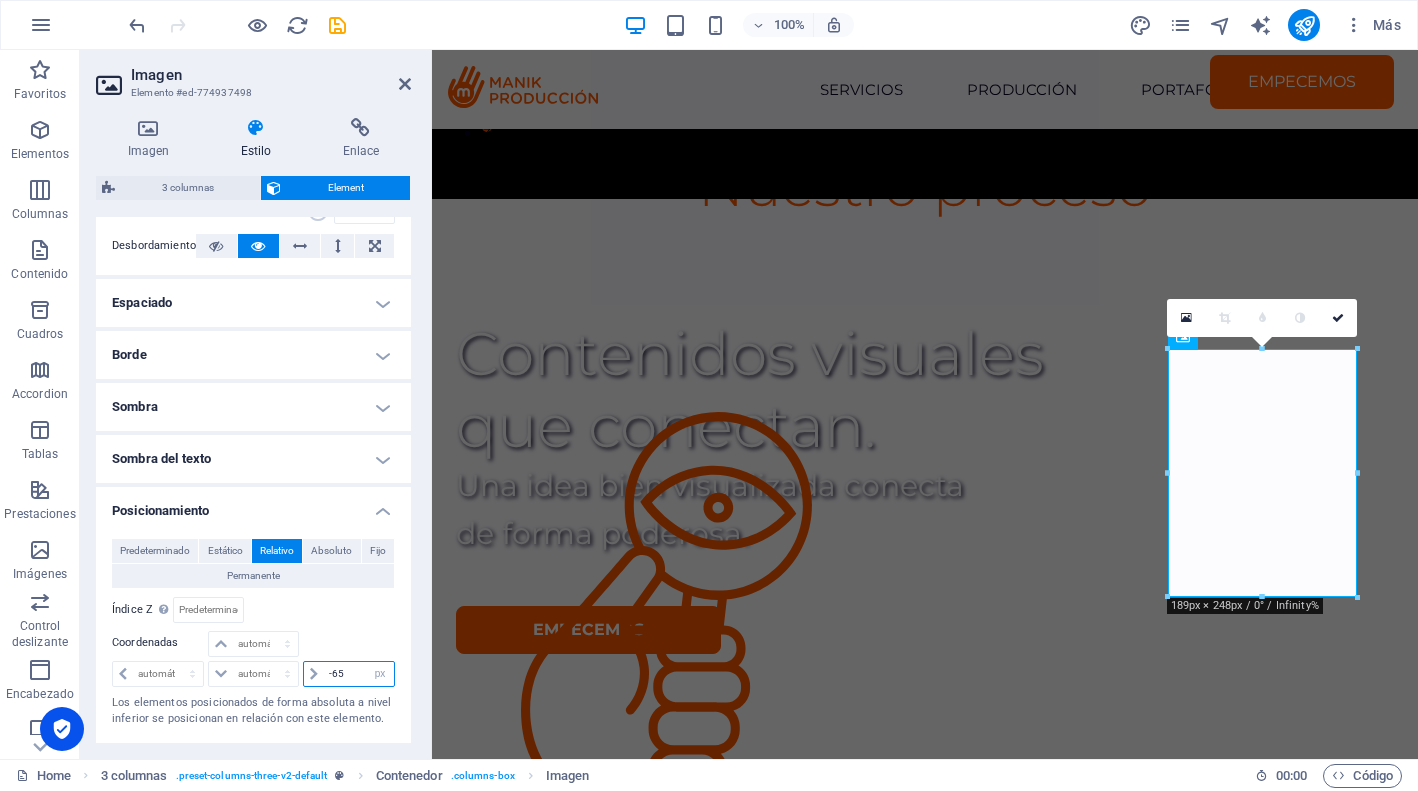 click on "-65" at bounding box center [359, 674] 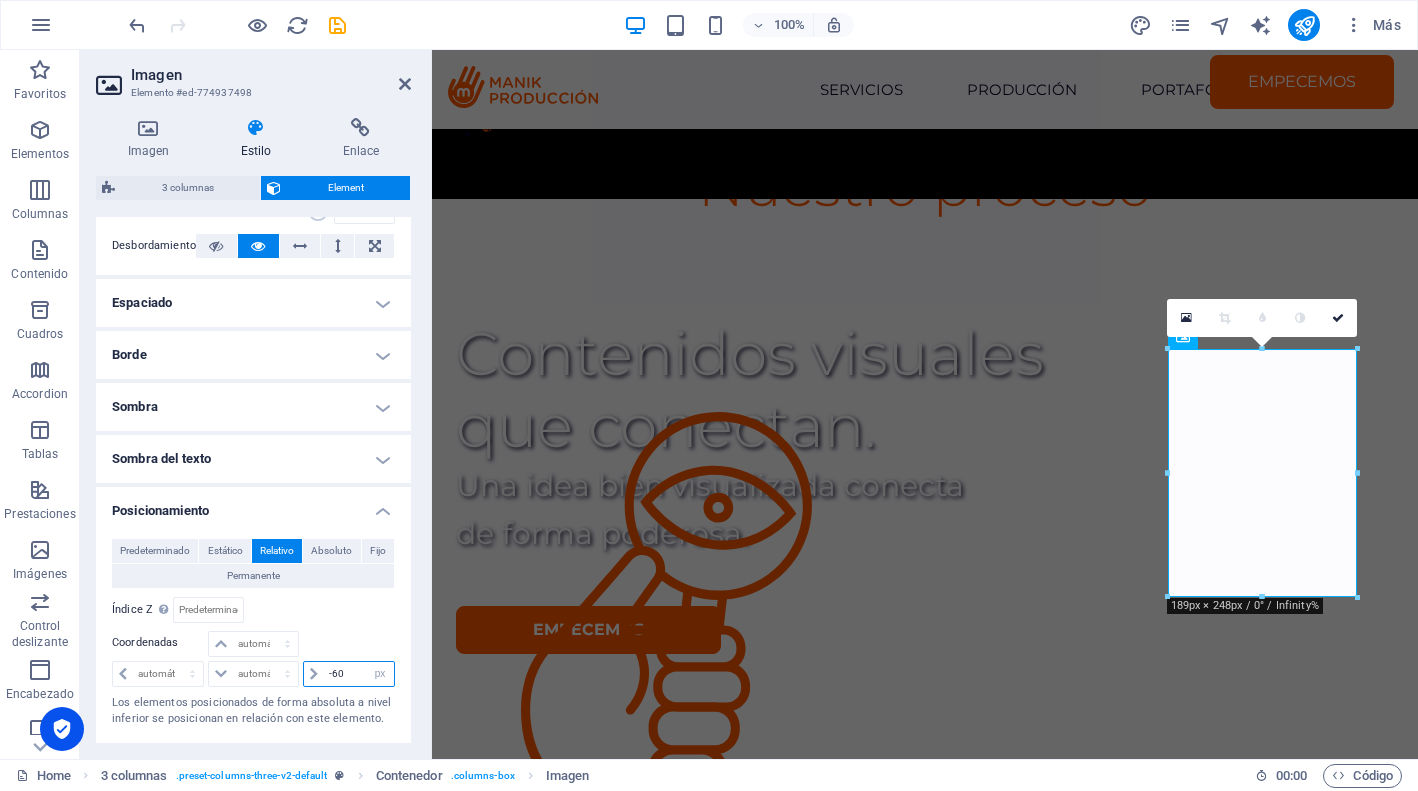 type on "-60" 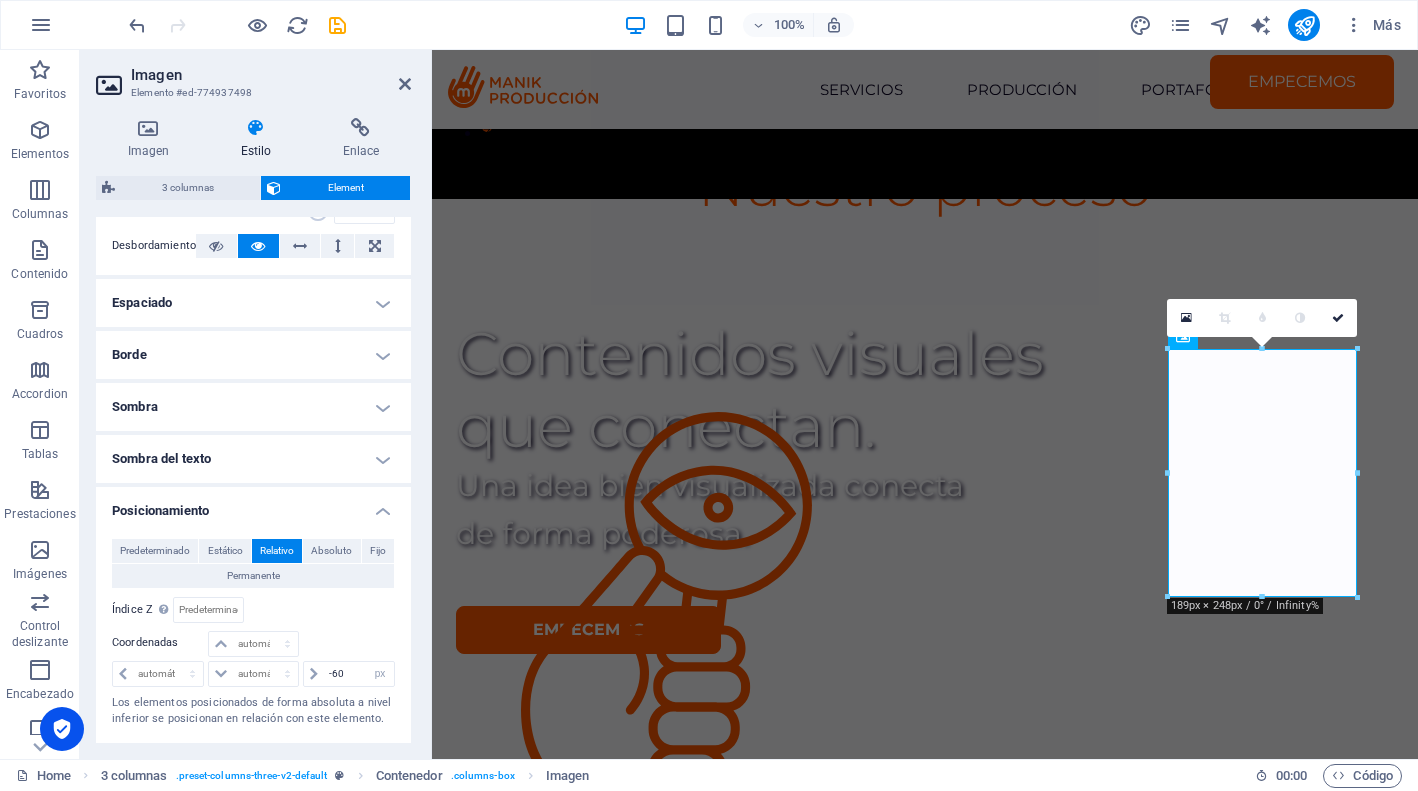 click on "Relativo a #ed-774937495" at bounding box center (325, 610) 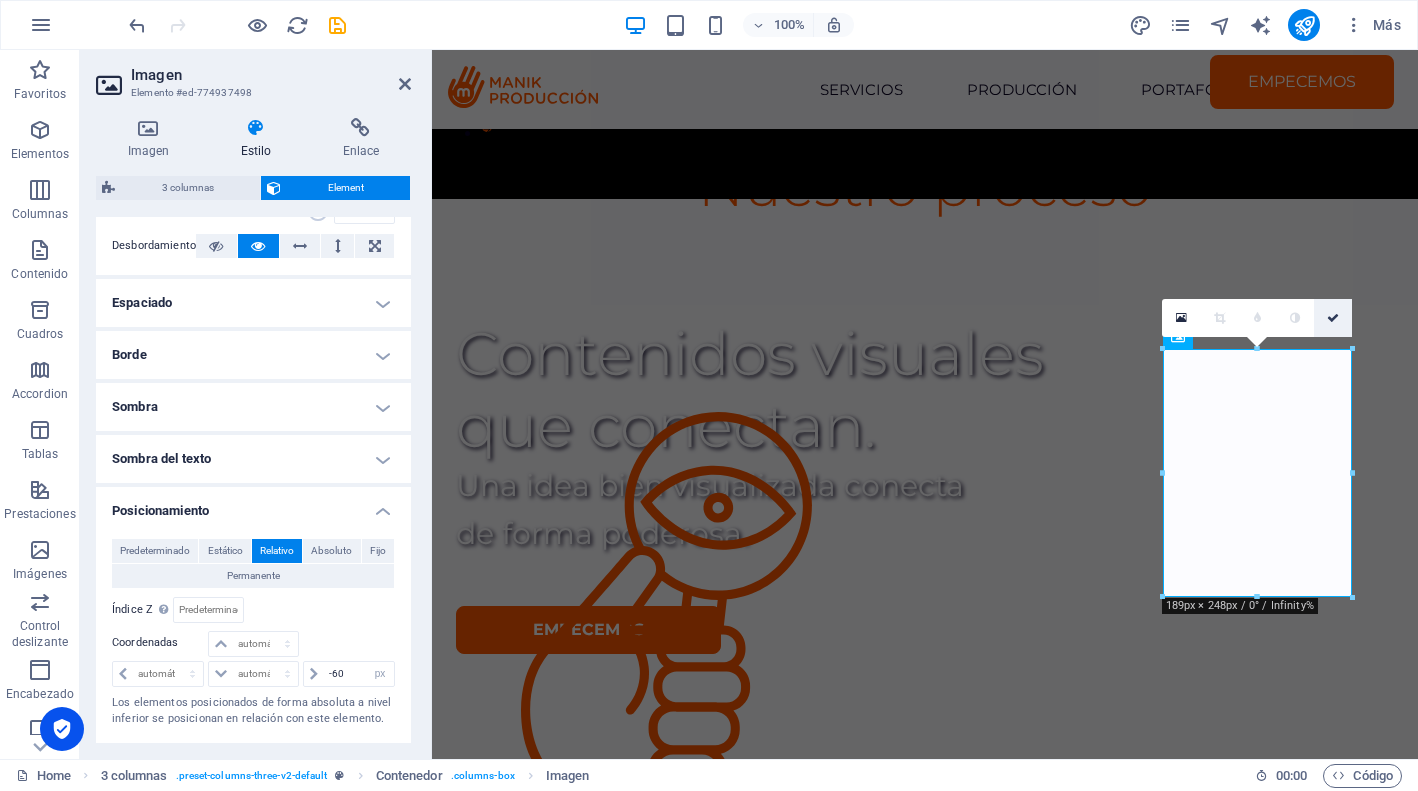 click at bounding box center [1333, 318] 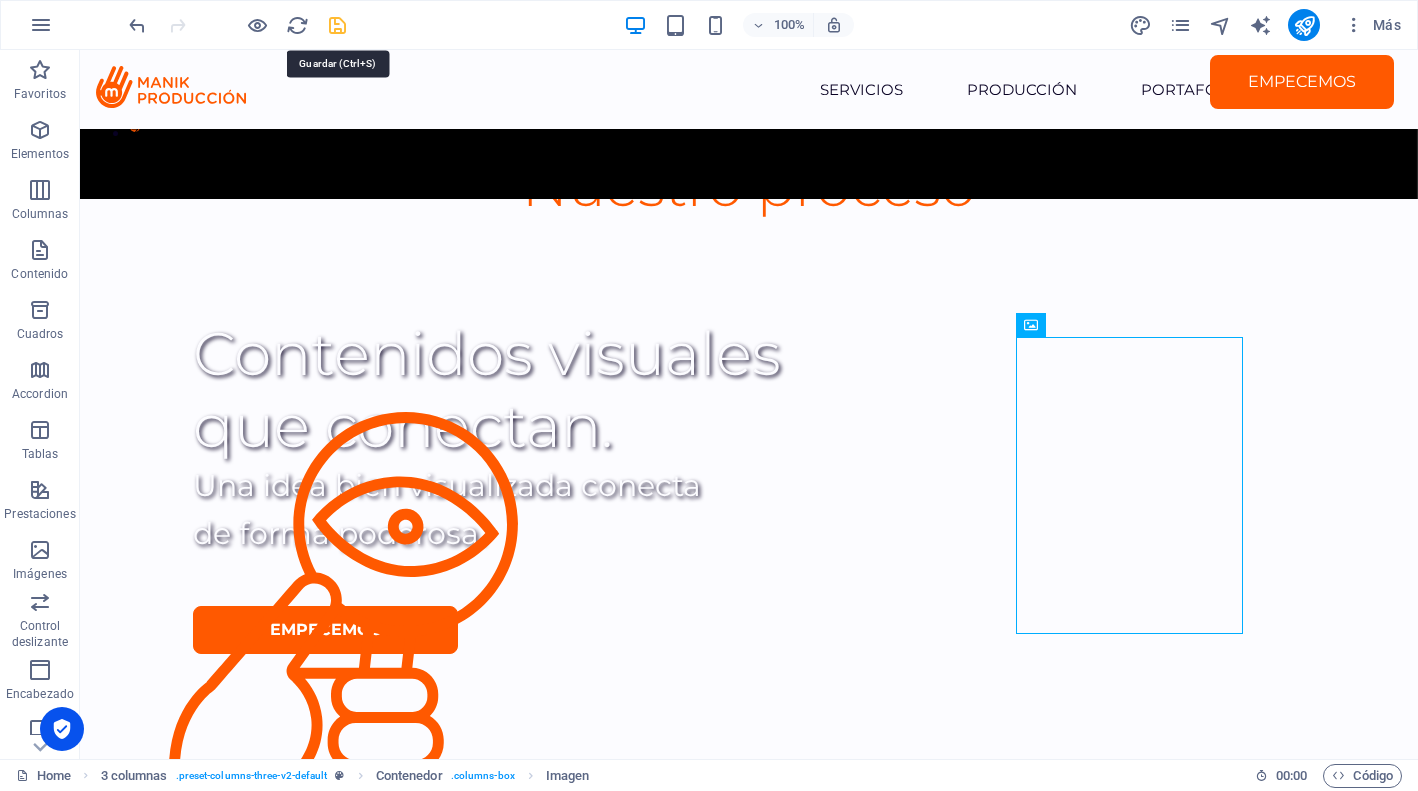 click at bounding box center (337, 25) 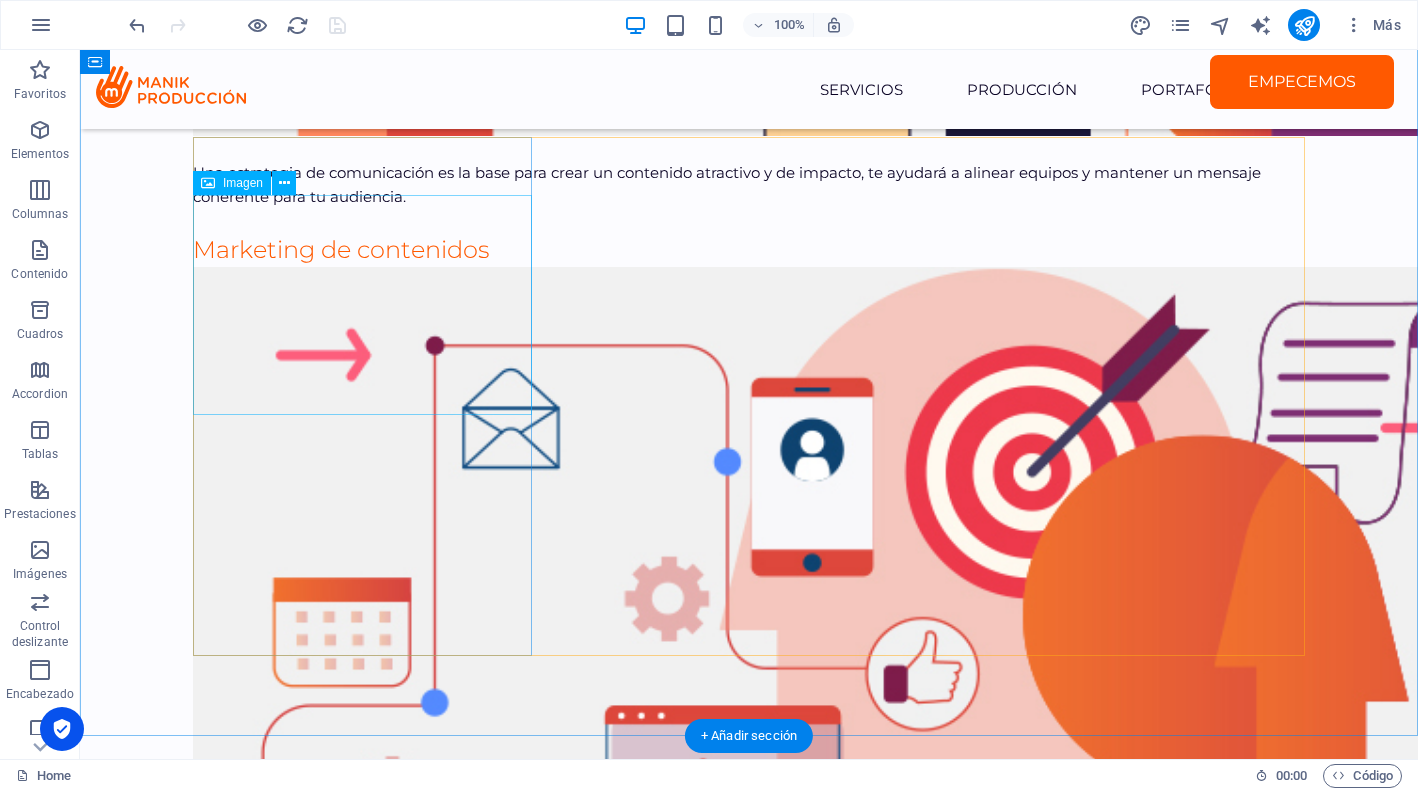 scroll, scrollTop: 2938, scrollLeft: 0, axis: vertical 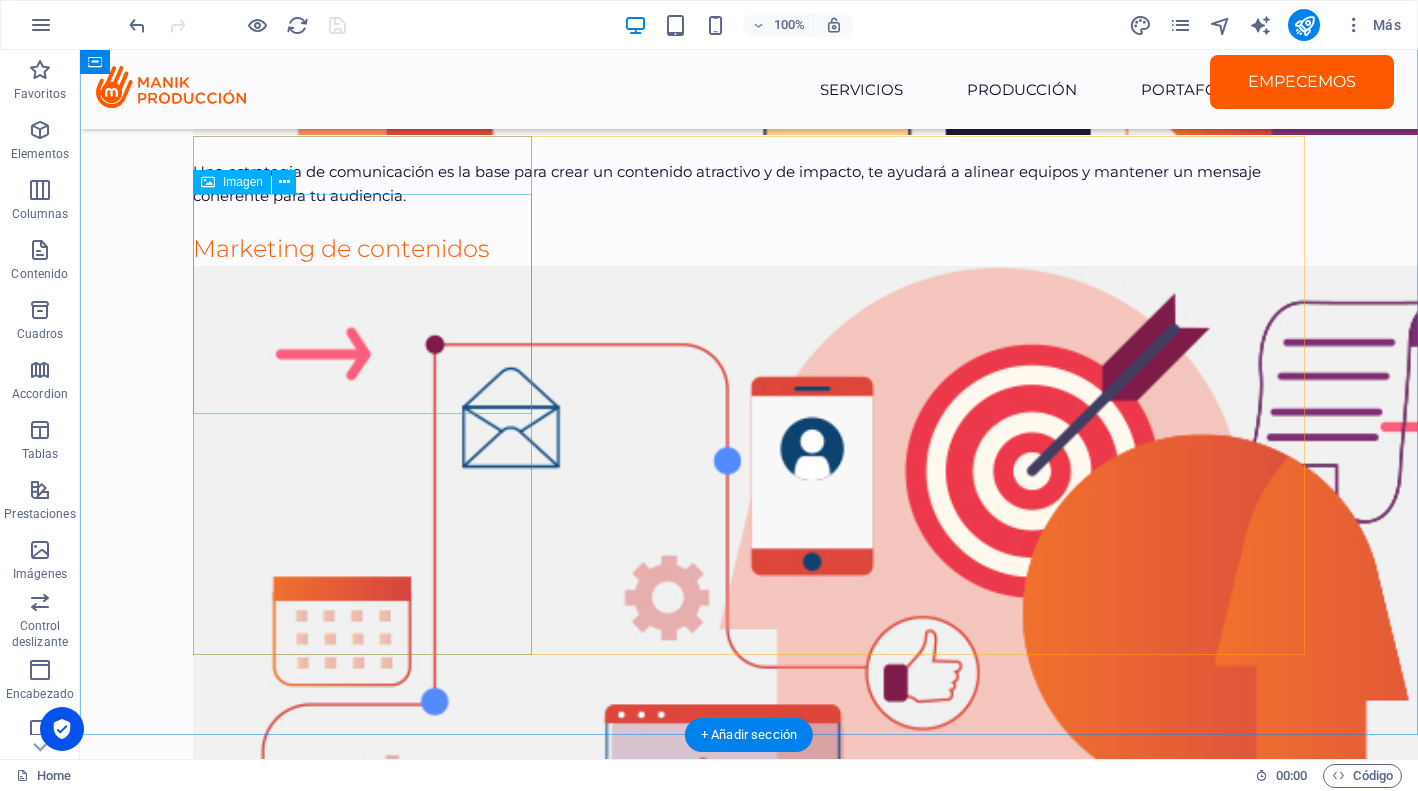 click at bounding box center [749, 4254] 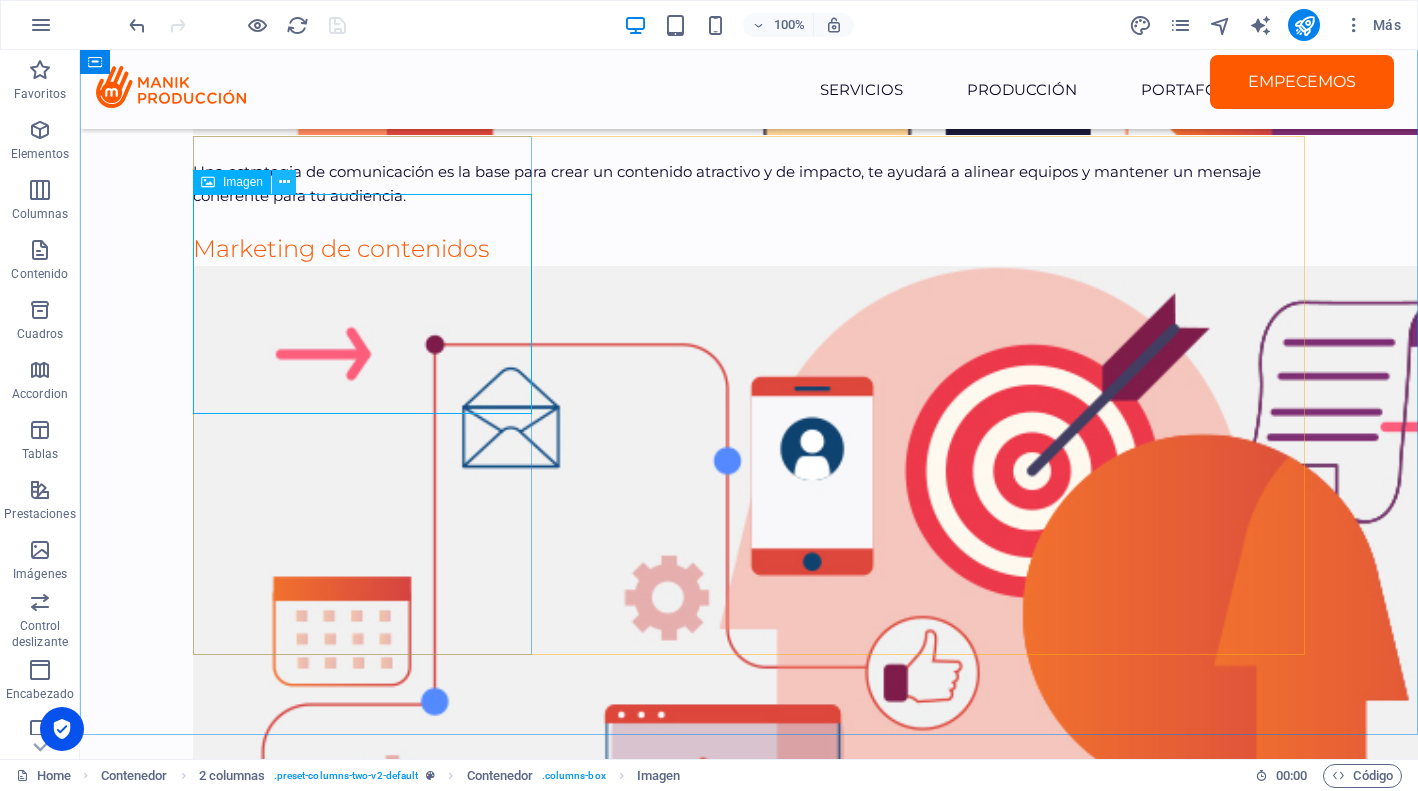 click at bounding box center [284, 182] 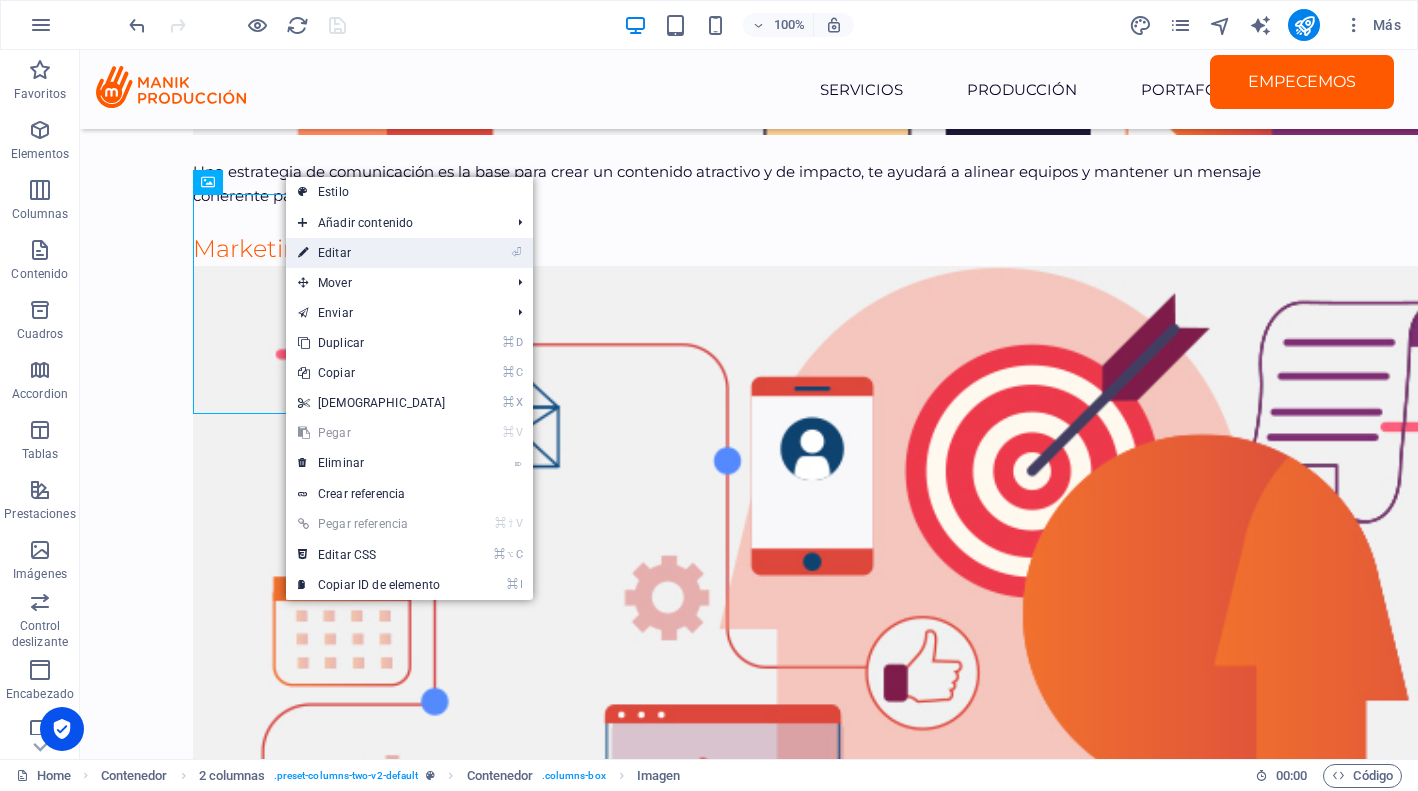 click on "⏎  Editar" at bounding box center [372, 253] 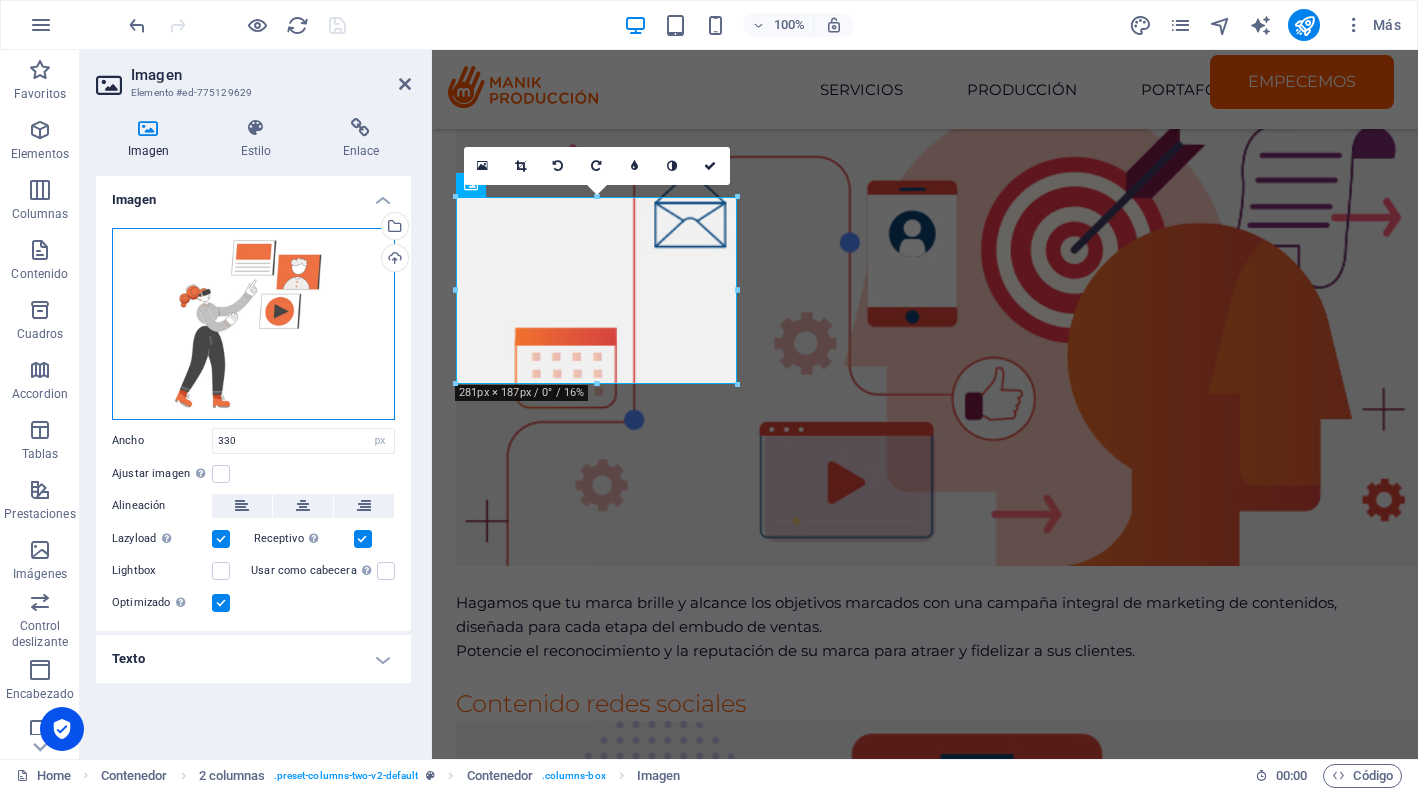 click on "Arrastra archivos aquí, haz clic para escoger archivos o  selecciona archivos de Archivos o de nuestra galería gratuita de fotos y vídeos" at bounding box center (253, 324) 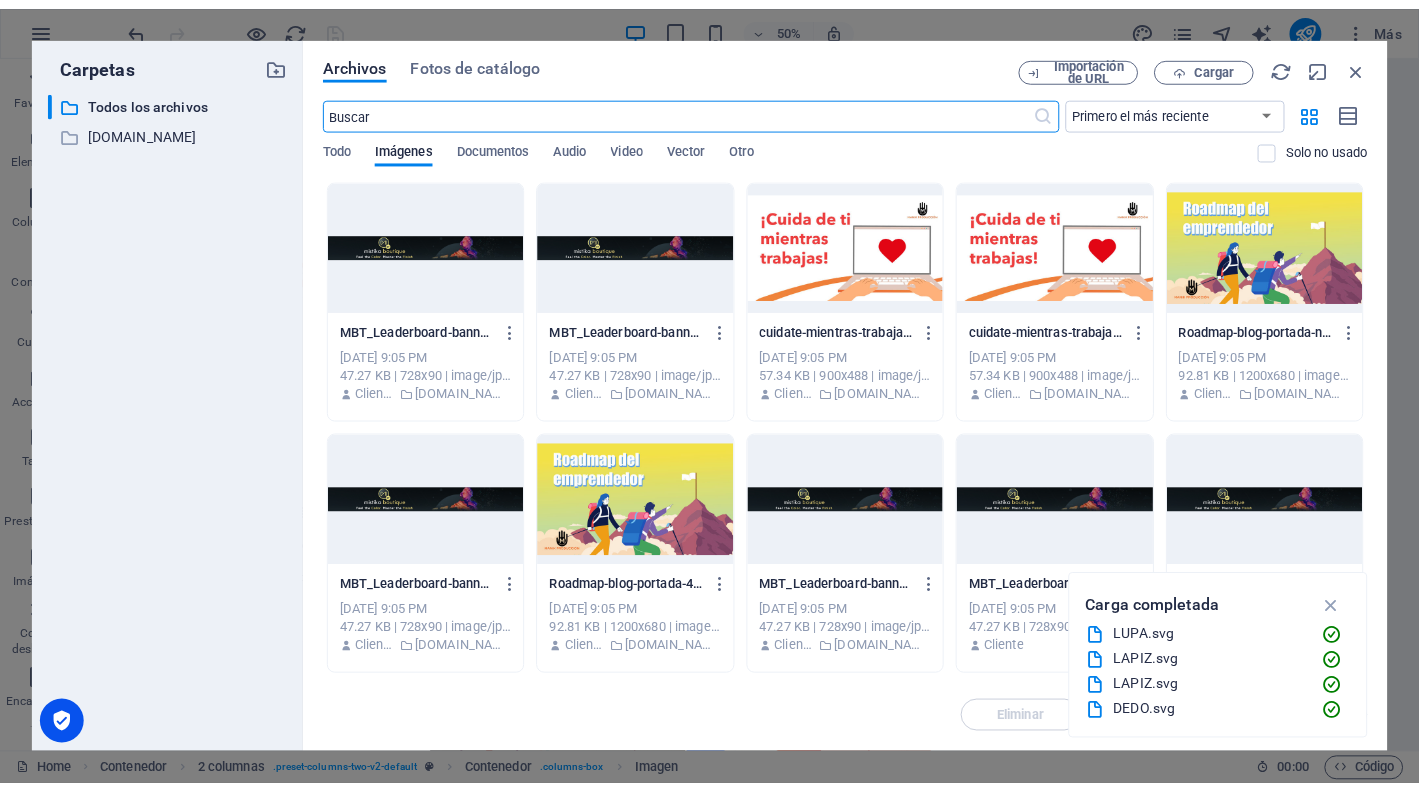 scroll, scrollTop: 2939, scrollLeft: 0, axis: vertical 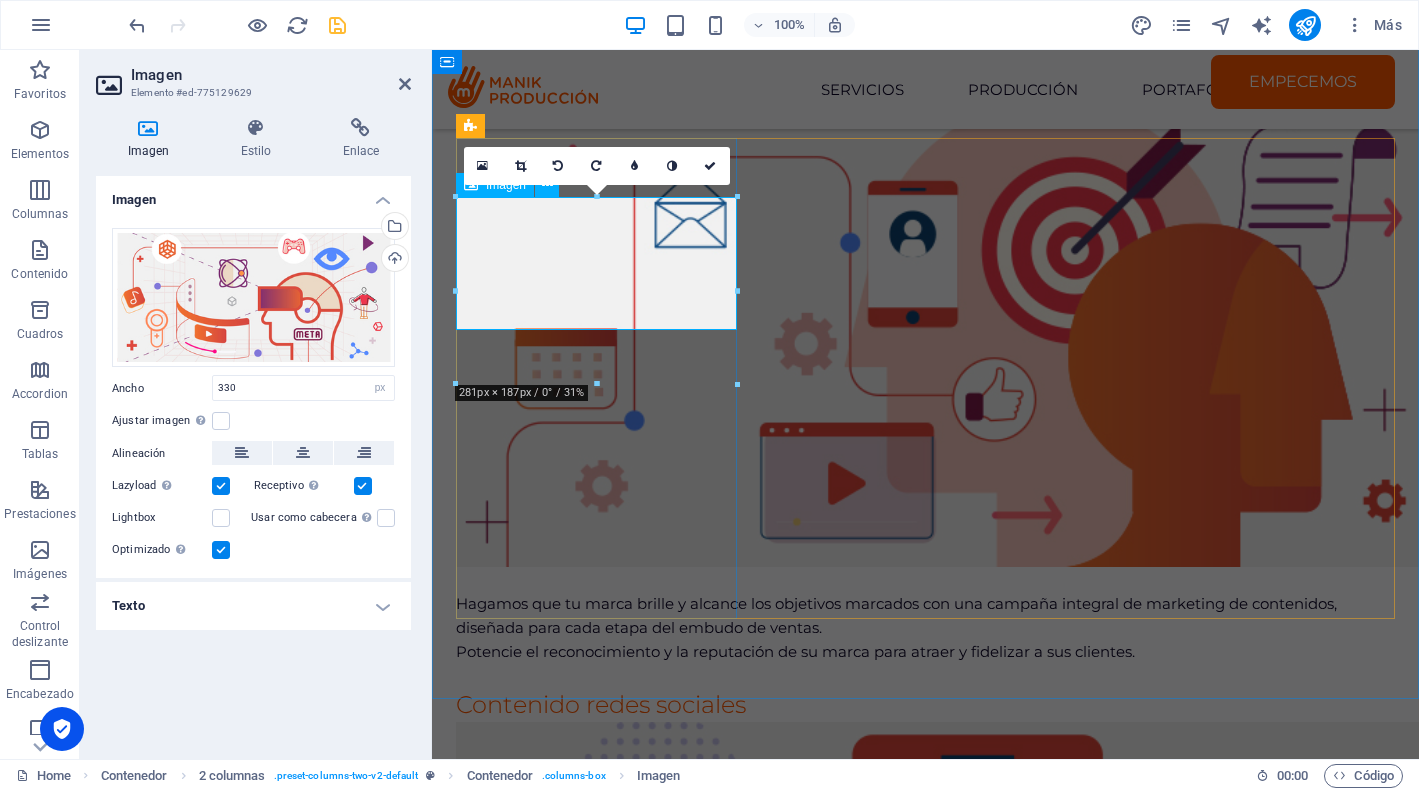 click at bounding box center (925, 3271) 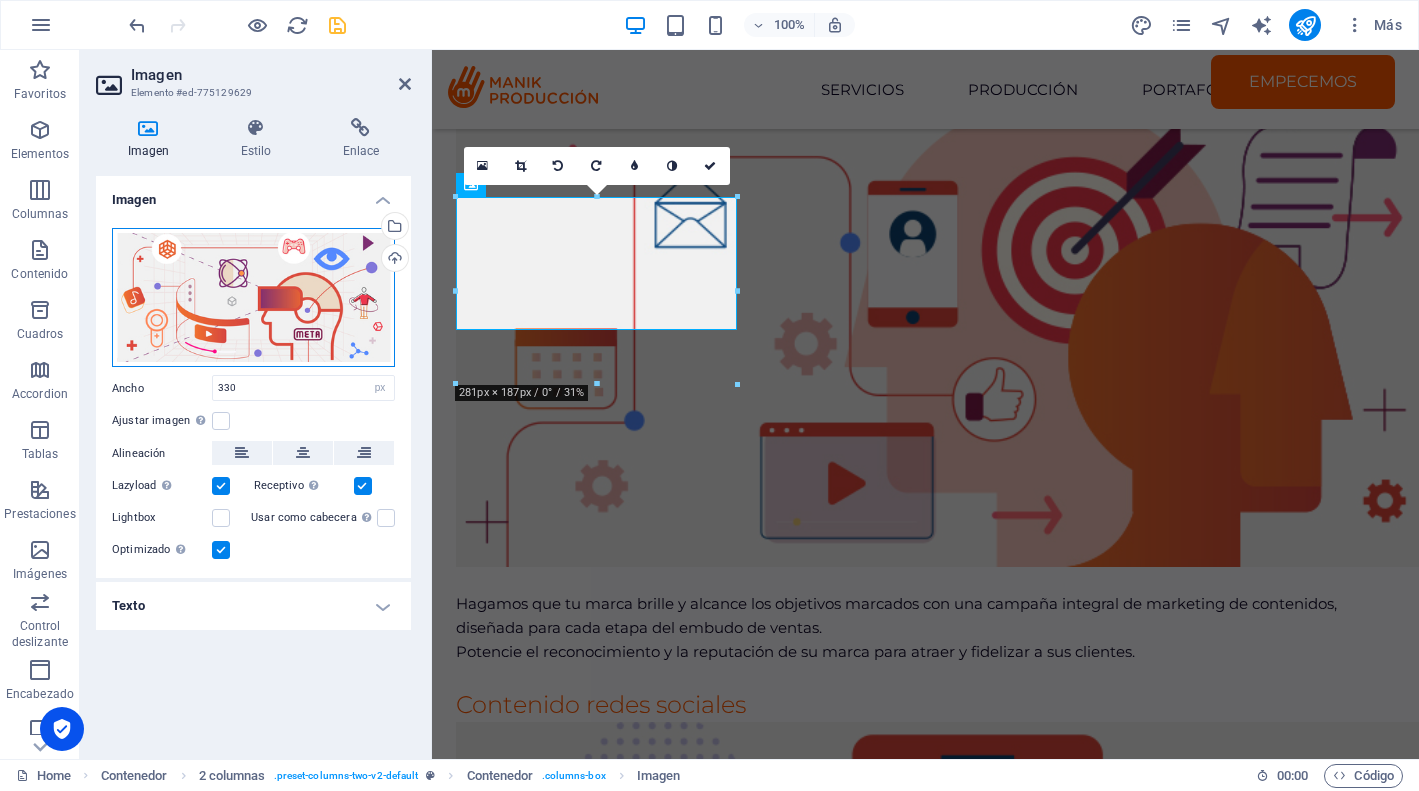 click on "Arrastra archivos aquí, haz clic para escoger archivos o  selecciona archivos de Archivos o de nuestra galería gratuita de fotos y vídeos" at bounding box center (253, 298) 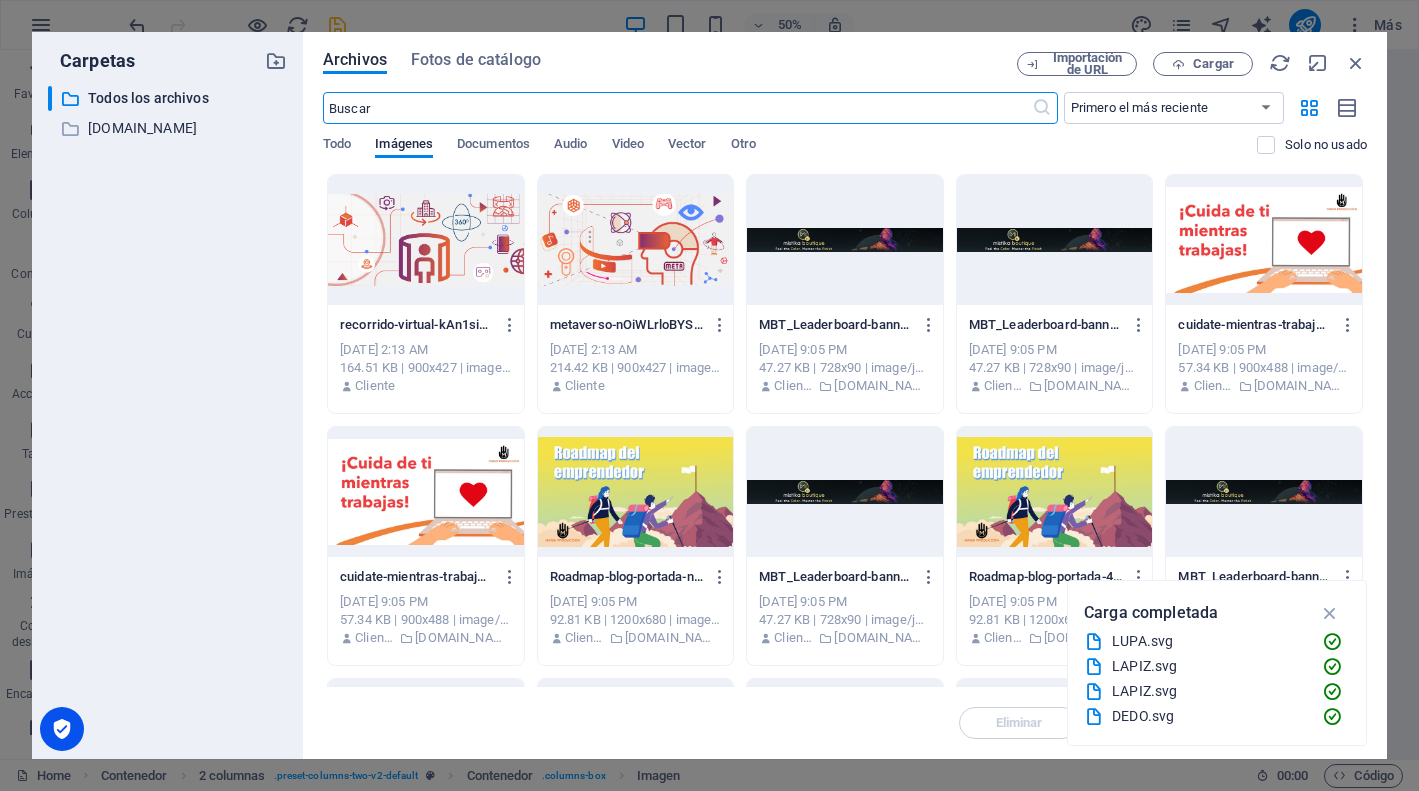 scroll, scrollTop: 2939, scrollLeft: 0, axis: vertical 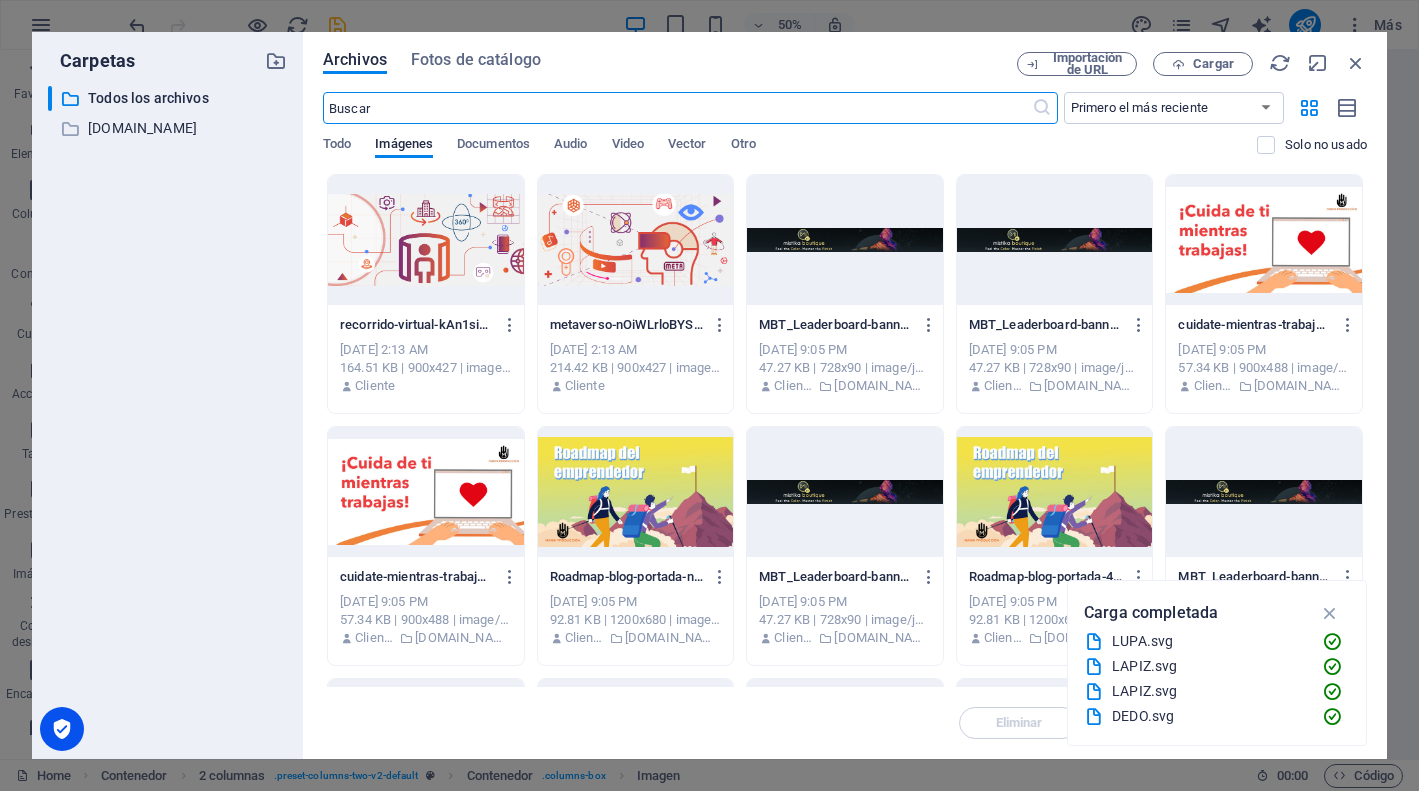 click at bounding box center (636, 240) 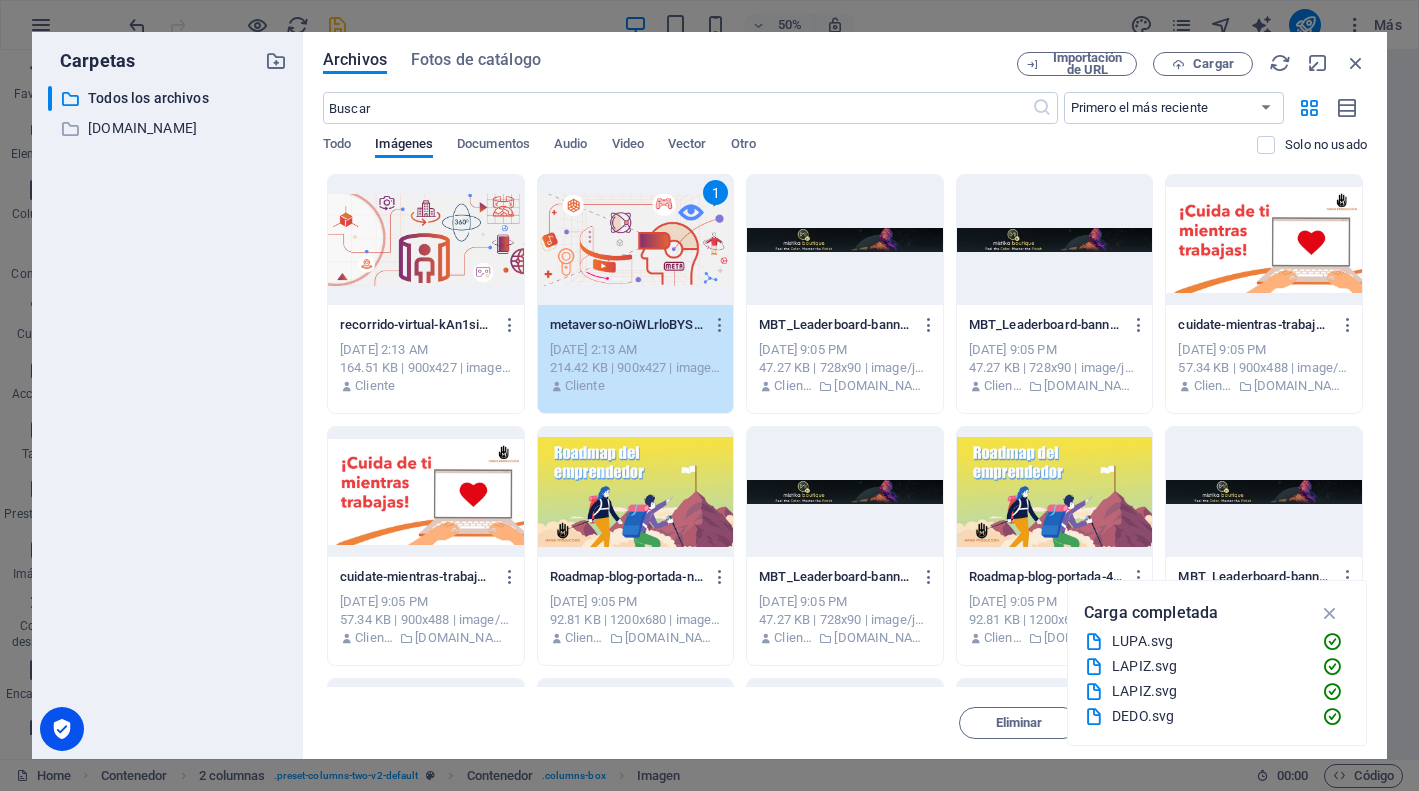 click on "1" at bounding box center [636, 240] 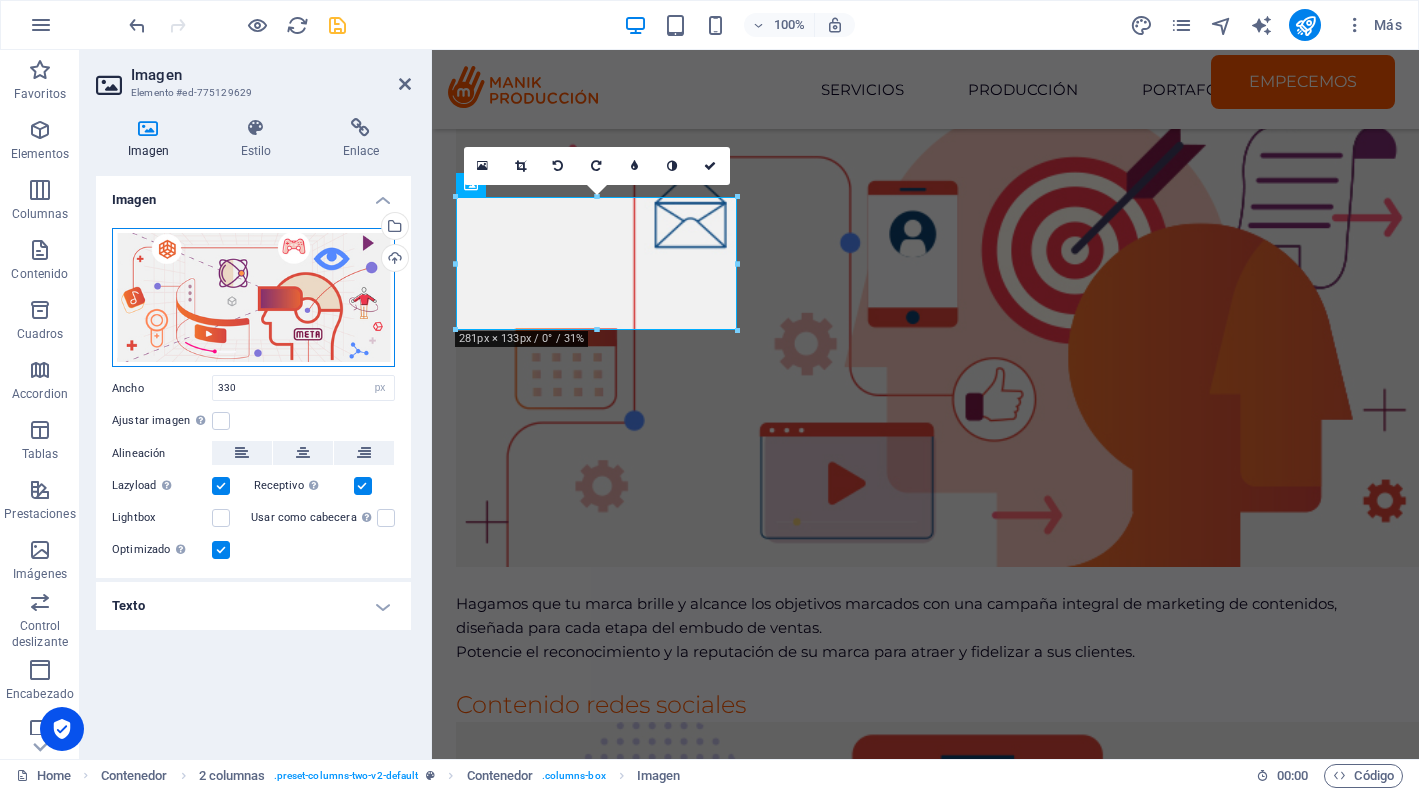 click on "Arrastra archivos aquí, haz clic para escoger archivos o  selecciona archivos de Archivos o de nuestra galería gratuita de fotos y vídeos" at bounding box center [253, 298] 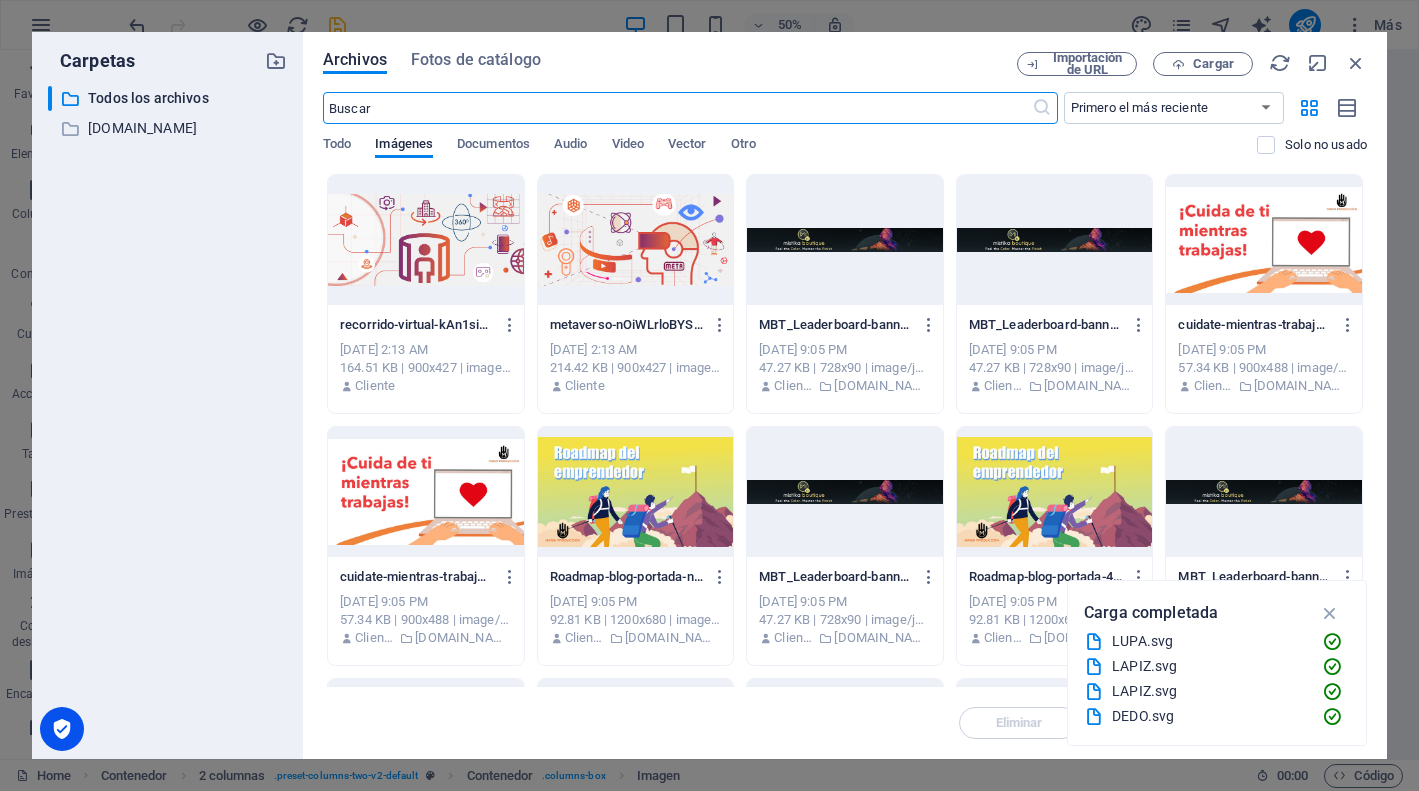 scroll, scrollTop: 2939, scrollLeft: 0, axis: vertical 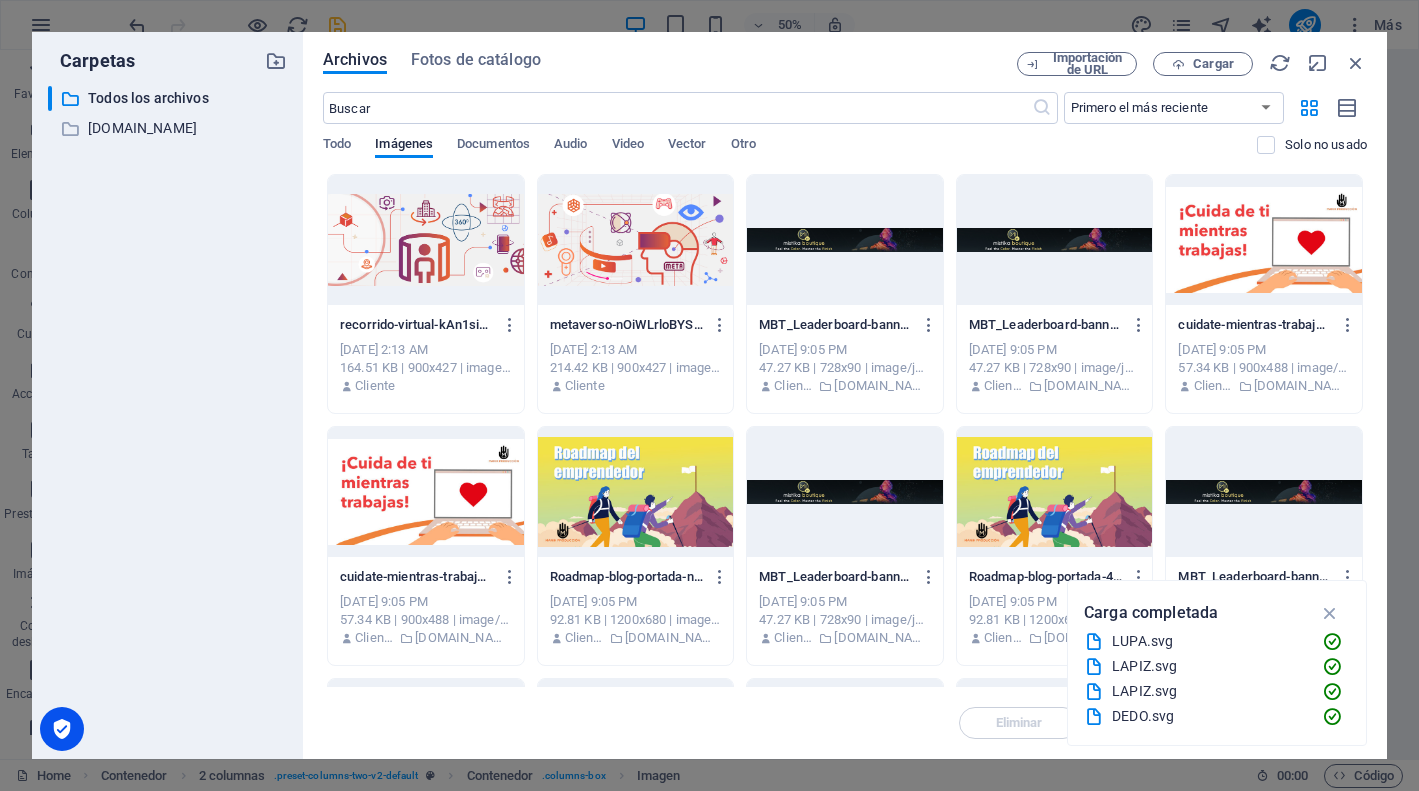 click at bounding box center (426, 240) 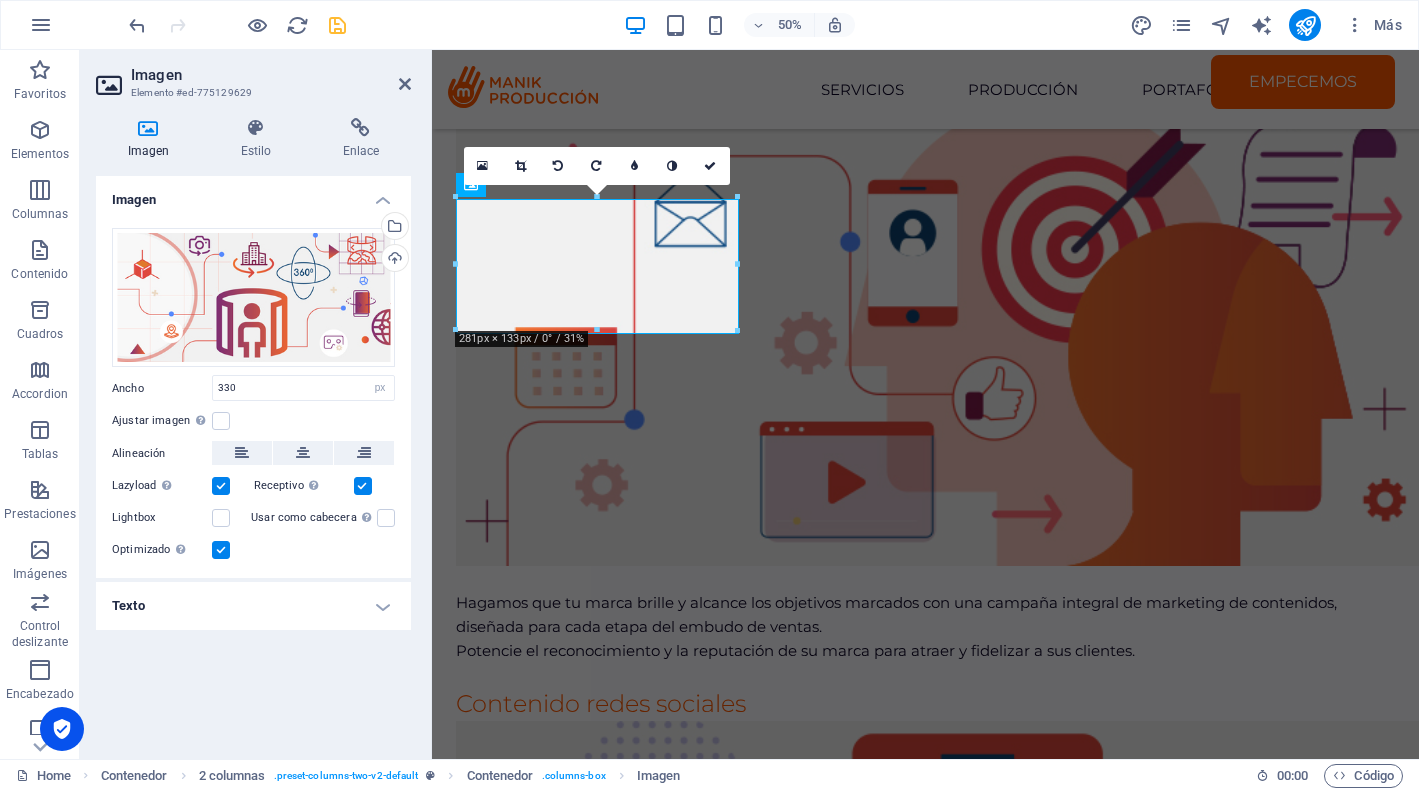 scroll, scrollTop: 2938, scrollLeft: 0, axis: vertical 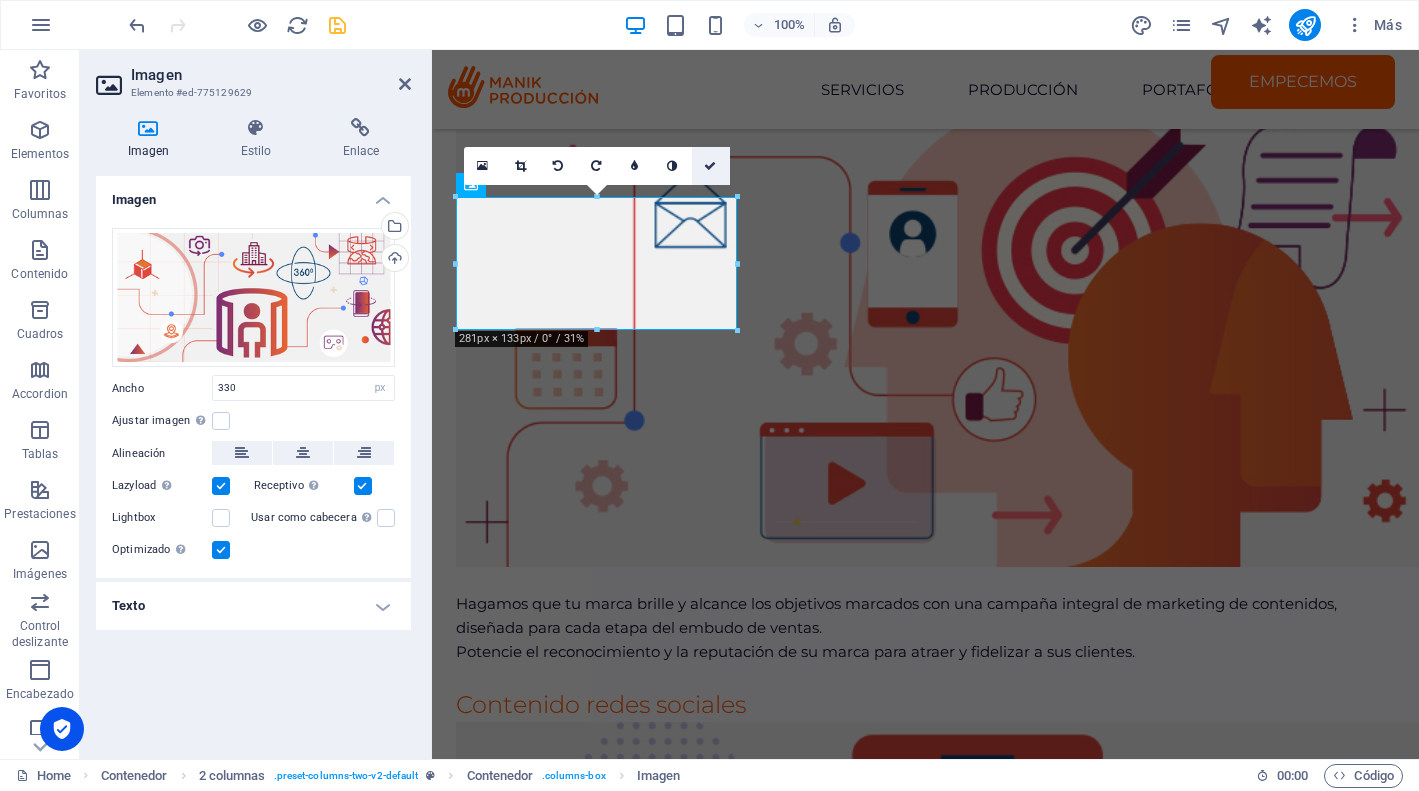 click at bounding box center [711, 166] 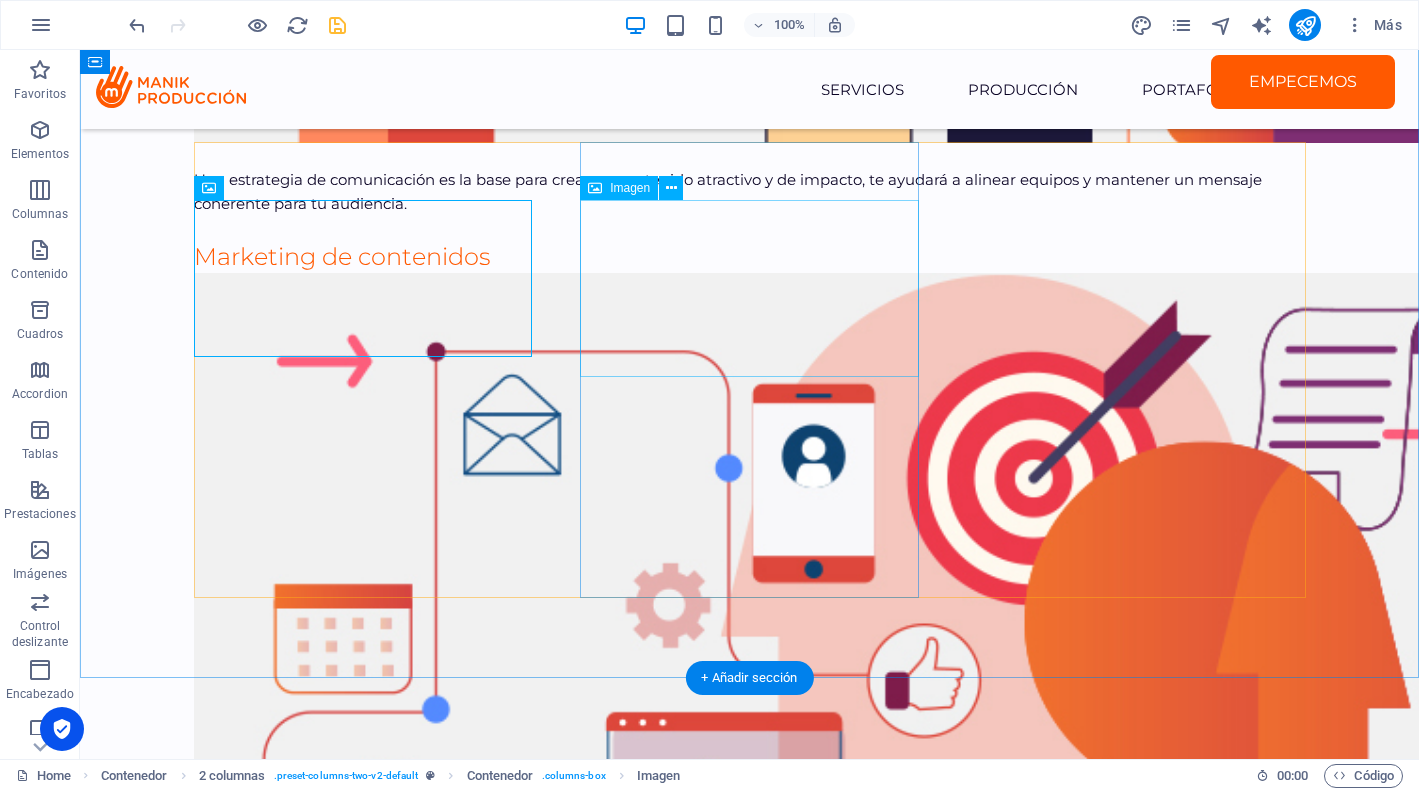 click at bounding box center [750, 4597] 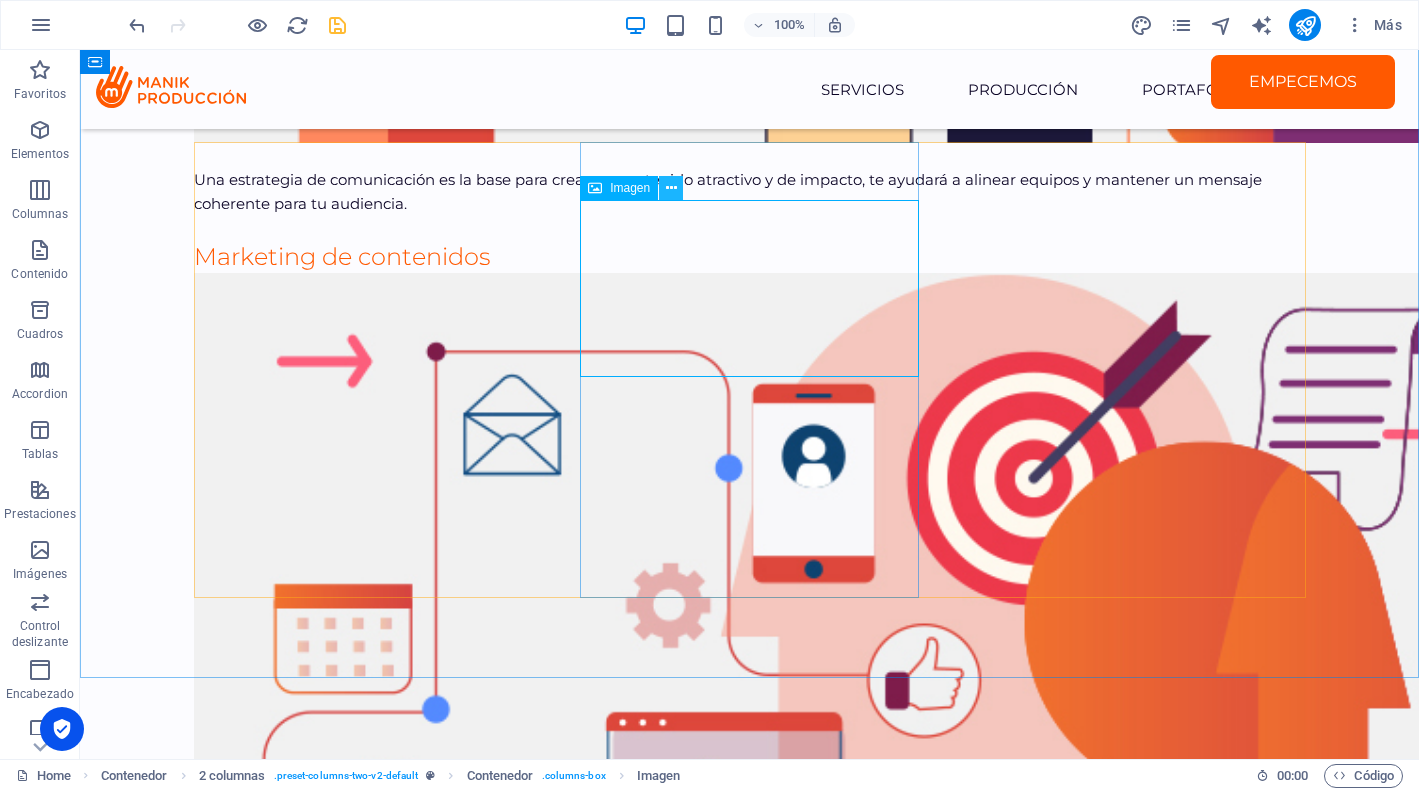 click at bounding box center (671, 188) 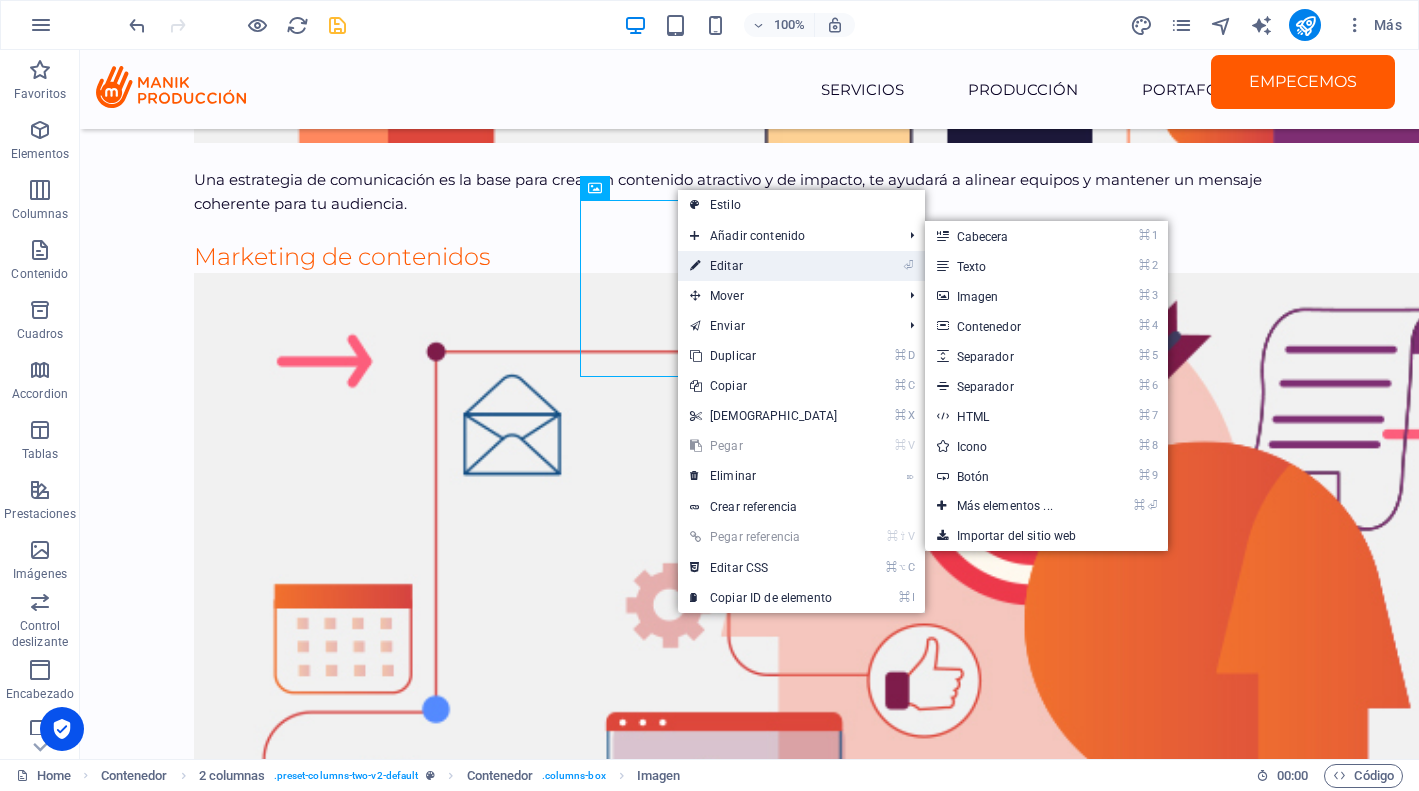 click on "⏎  Editar" at bounding box center [764, 266] 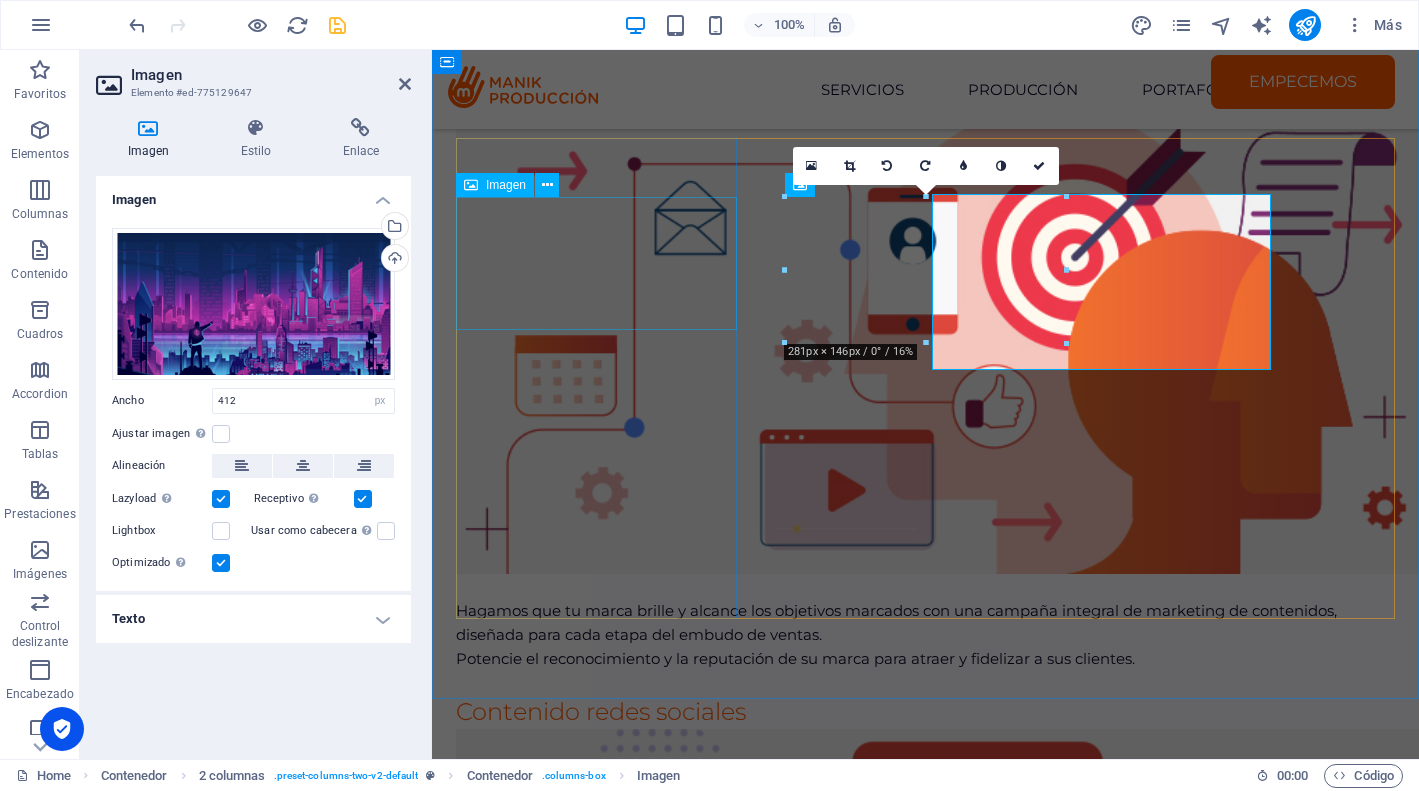 scroll, scrollTop: 2938, scrollLeft: 0, axis: vertical 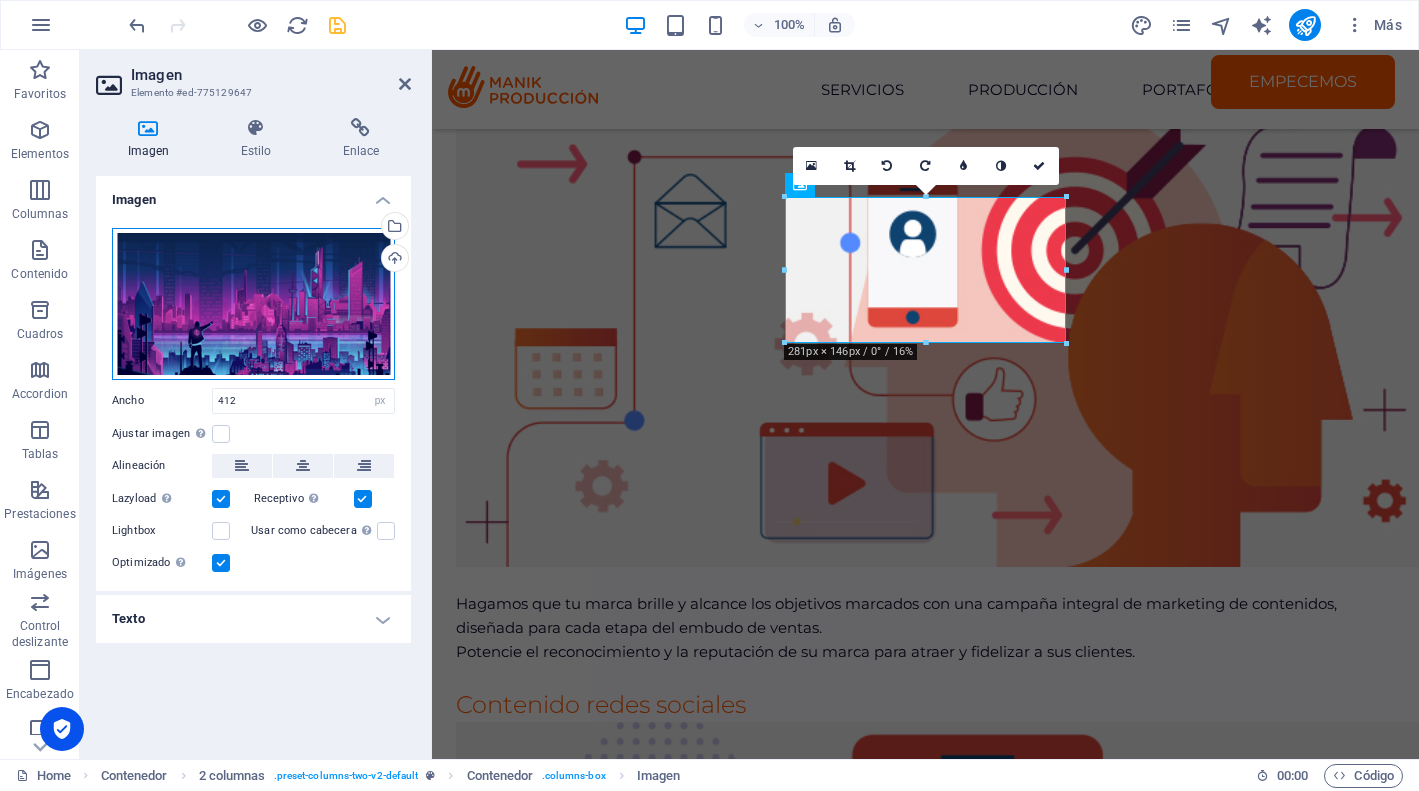 click on "Arrastra archivos aquí, haz clic para escoger archivos o  selecciona archivos de Archivos o de nuestra galería gratuita de fotos y vídeos" at bounding box center (253, 304) 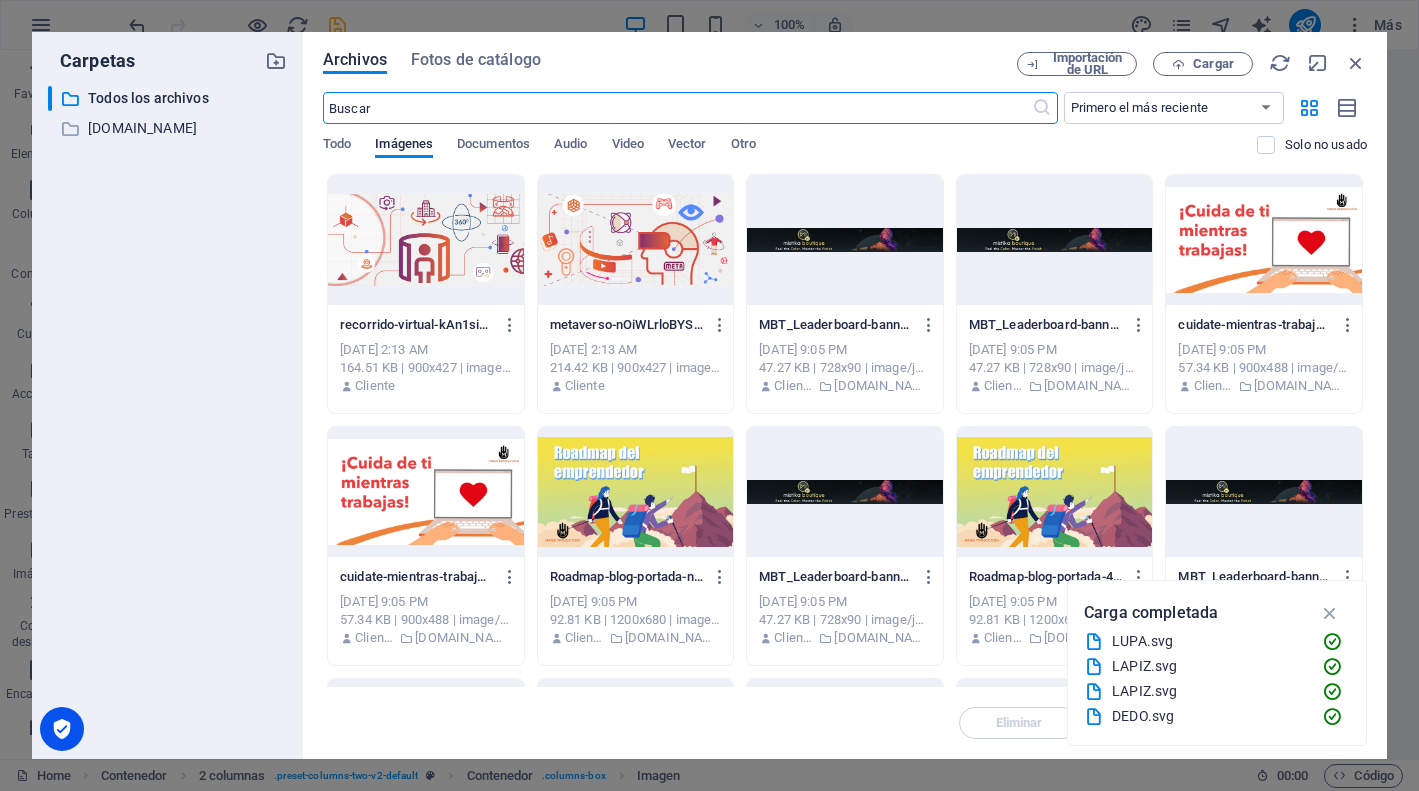 scroll, scrollTop: 2939, scrollLeft: 0, axis: vertical 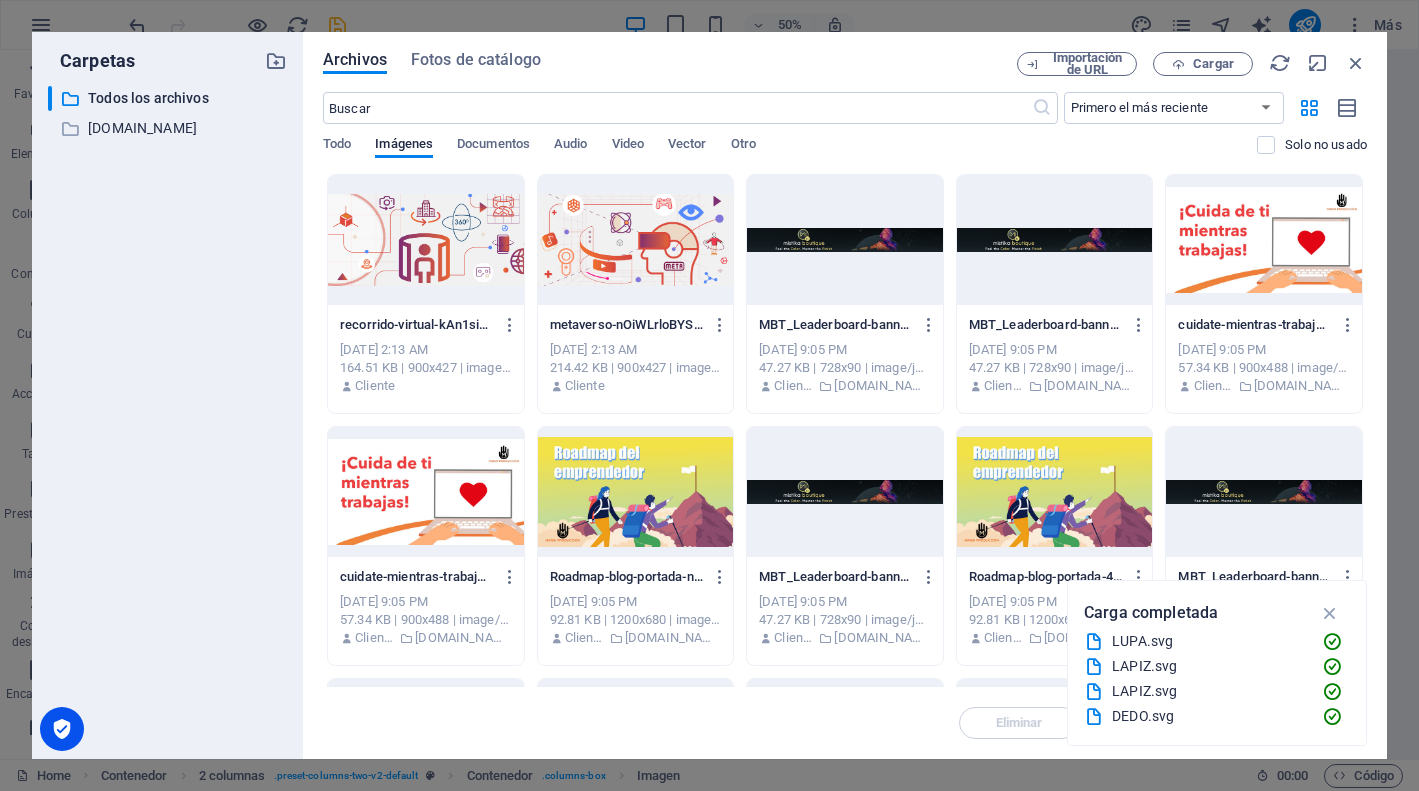 click at bounding box center [636, 240] 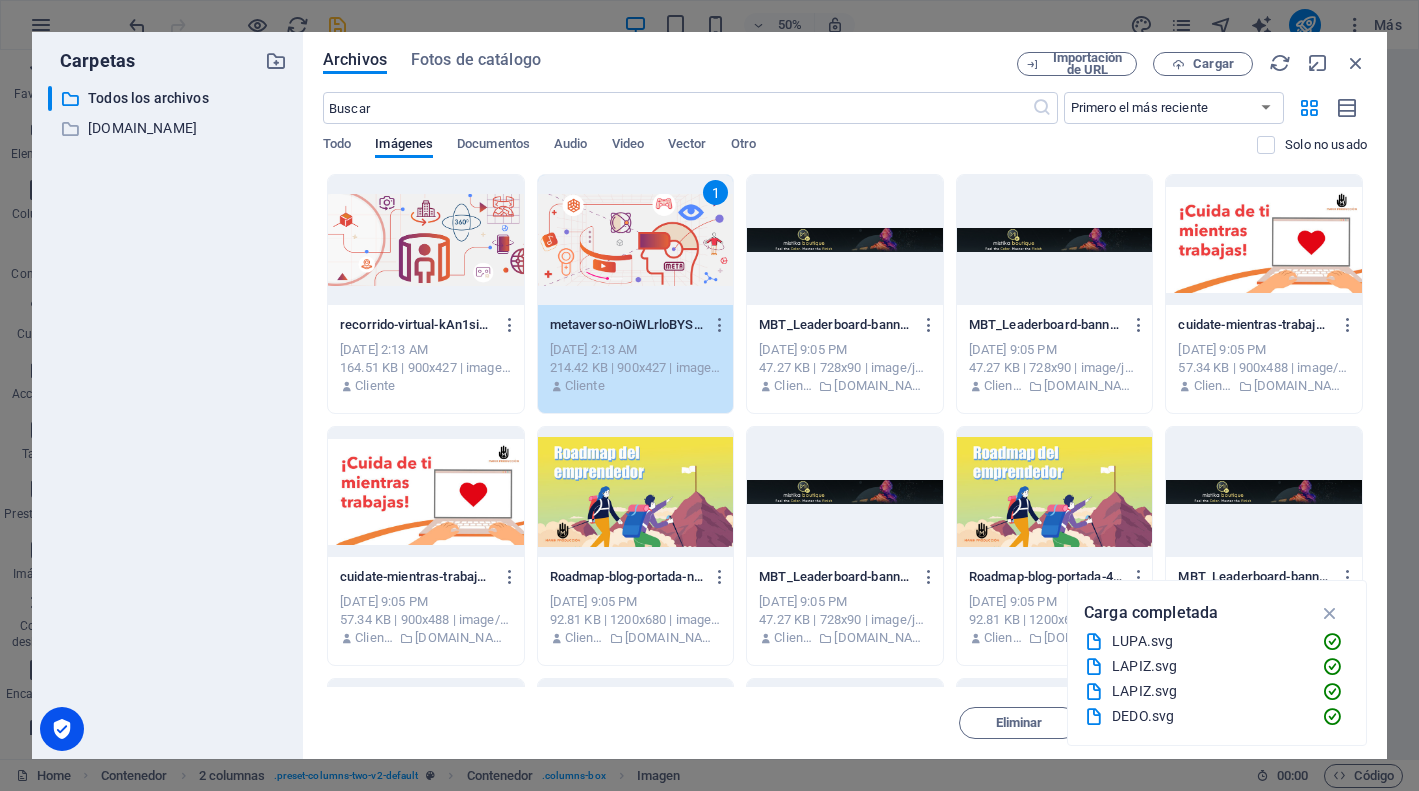 click on "1" at bounding box center (636, 240) 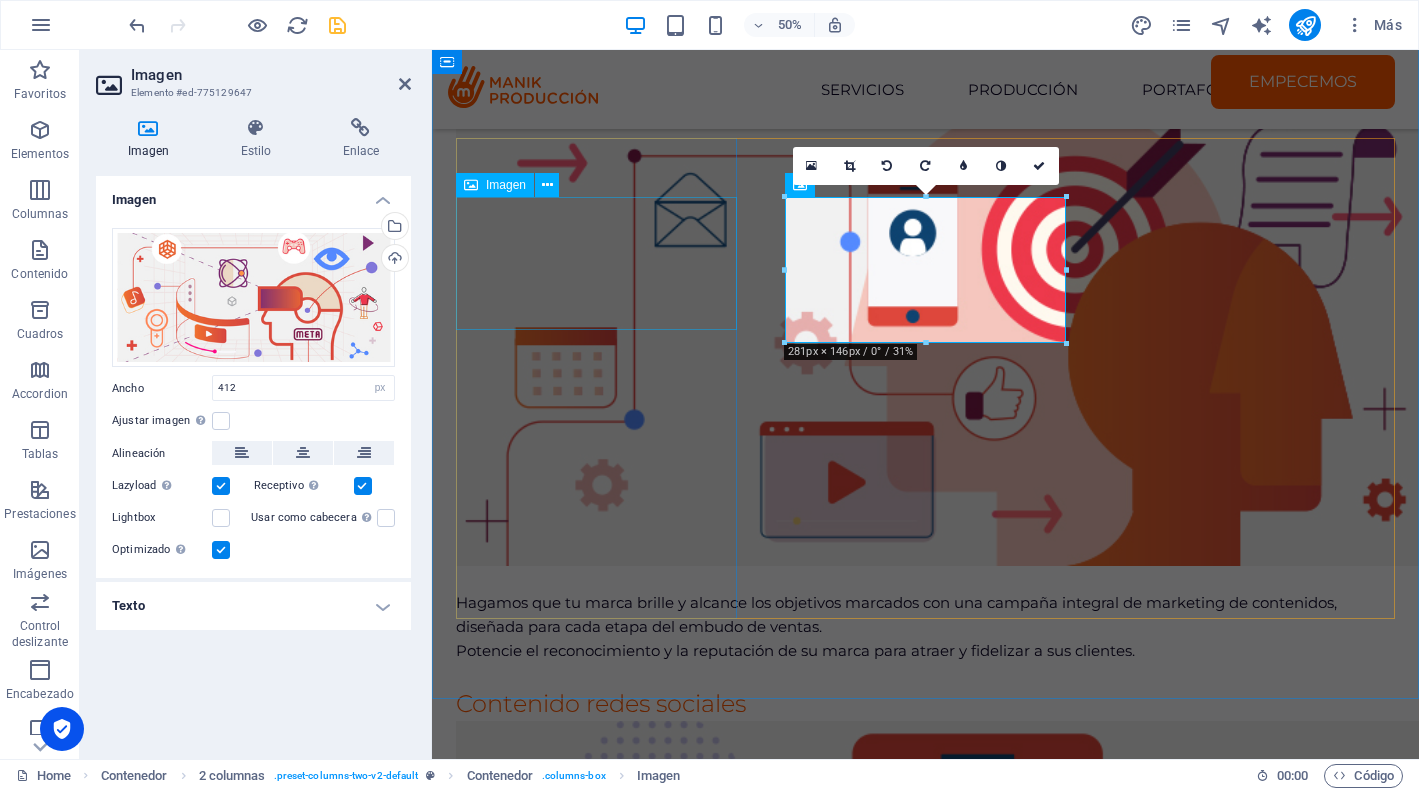 scroll, scrollTop: 2938, scrollLeft: 0, axis: vertical 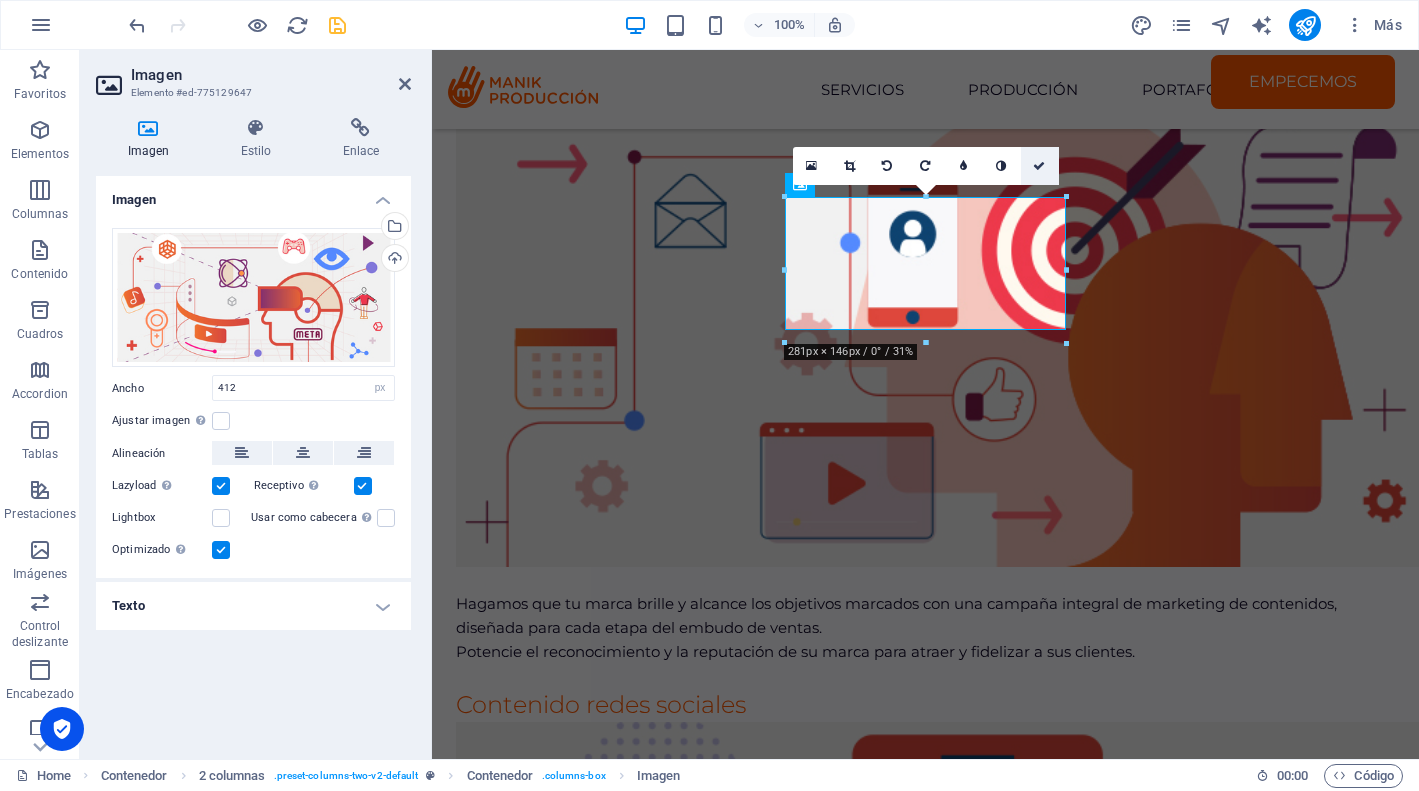 click at bounding box center [1040, 166] 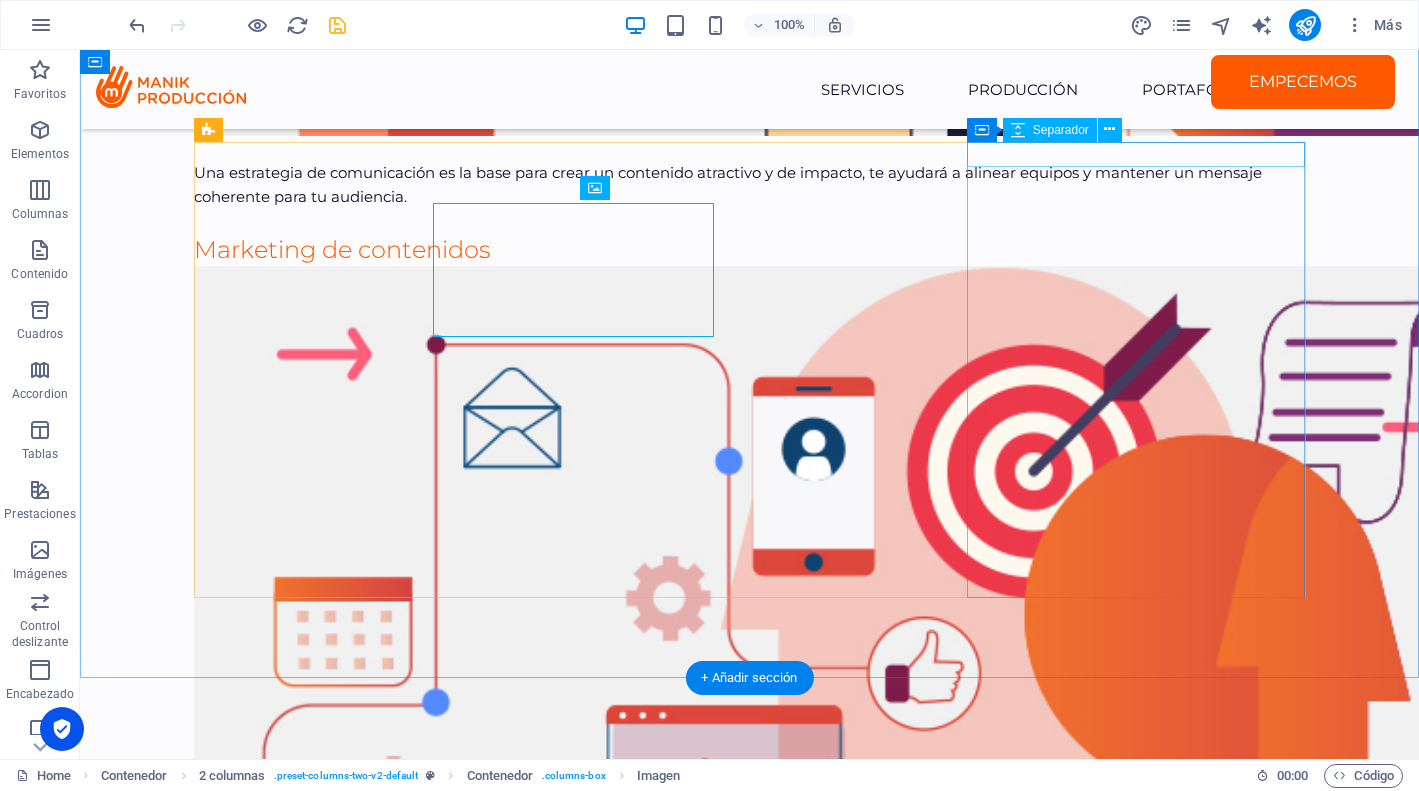 scroll, scrollTop: 2931, scrollLeft: 0, axis: vertical 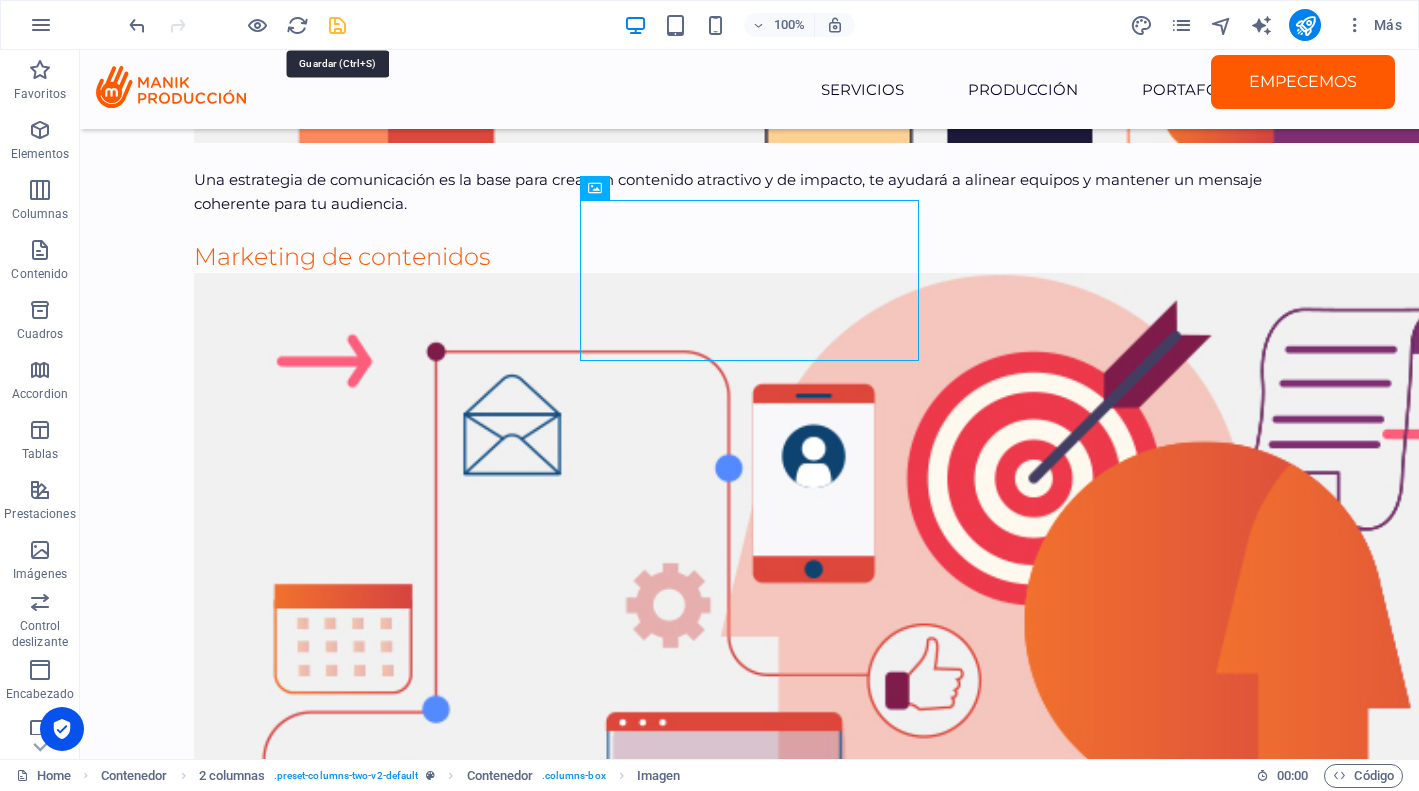 click at bounding box center (337, 25) 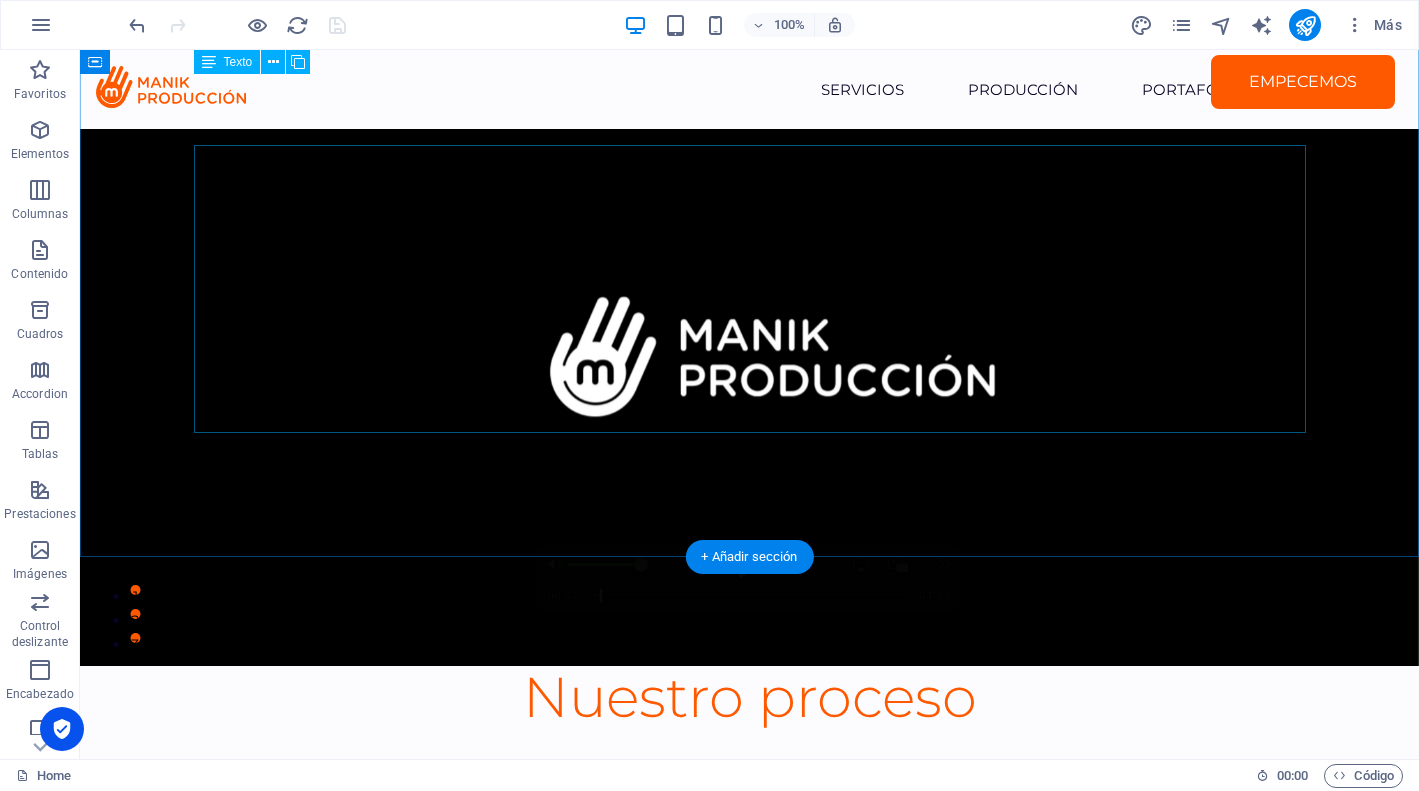 scroll, scrollTop: 0, scrollLeft: 0, axis: both 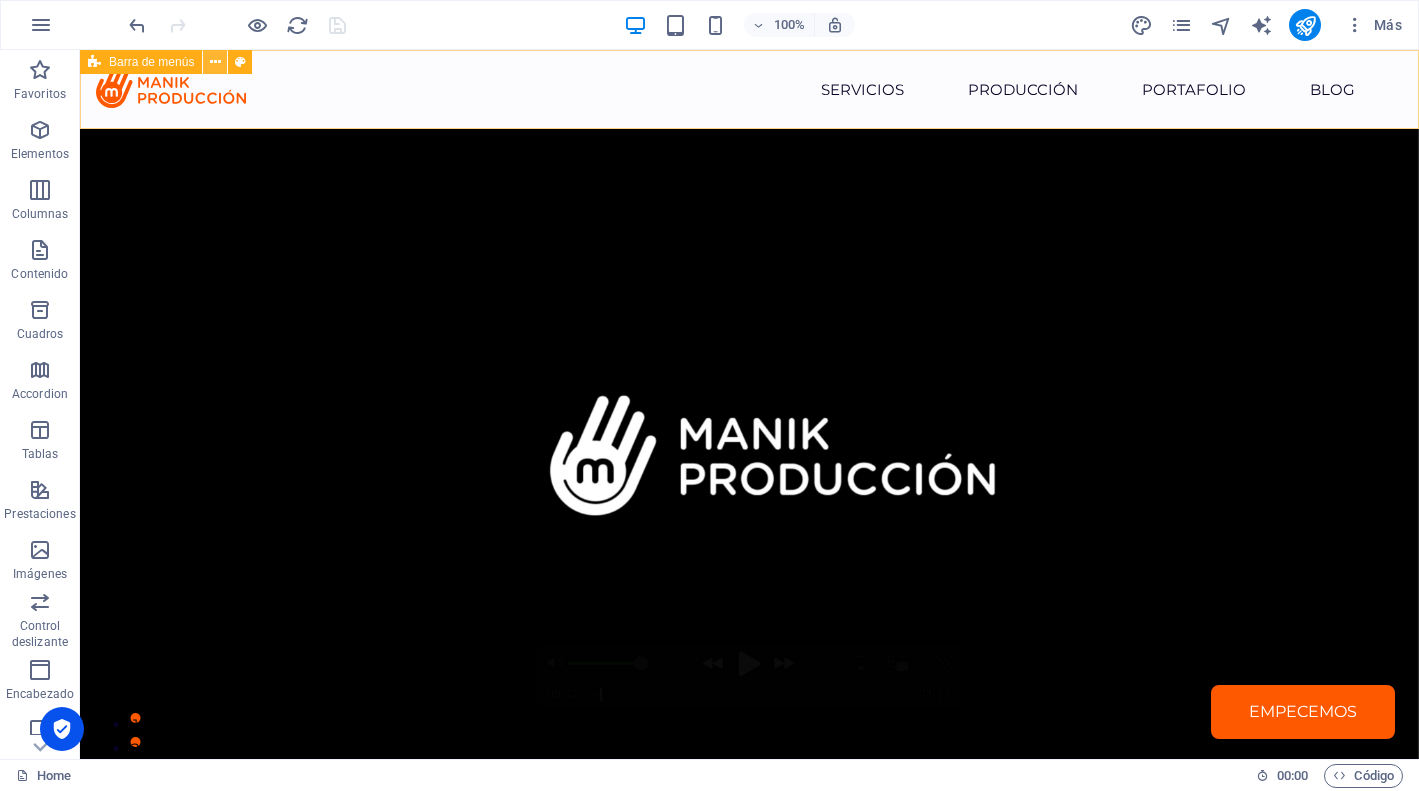 click at bounding box center [215, 62] 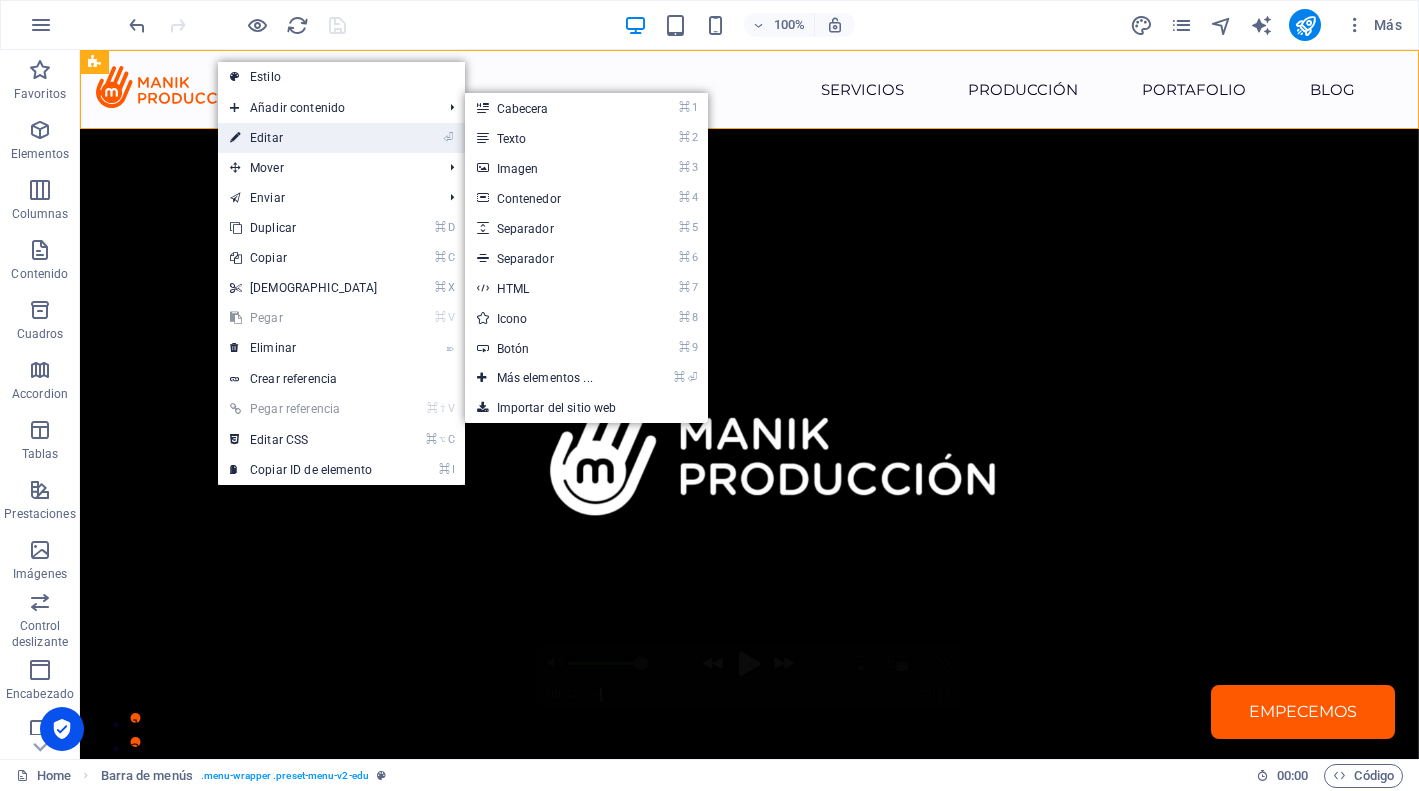 click on "⏎  Editar" at bounding box center [304, 138] 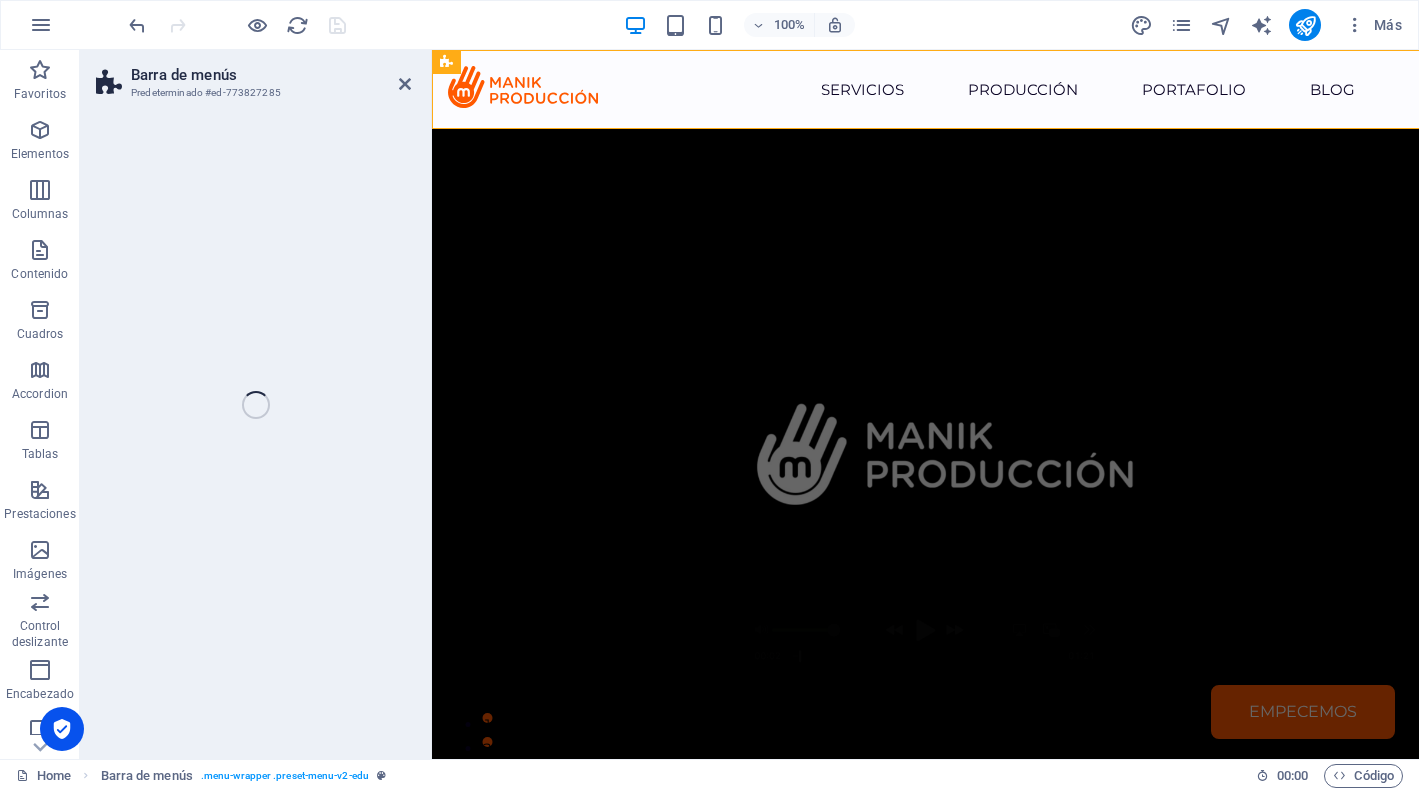 select on "header" 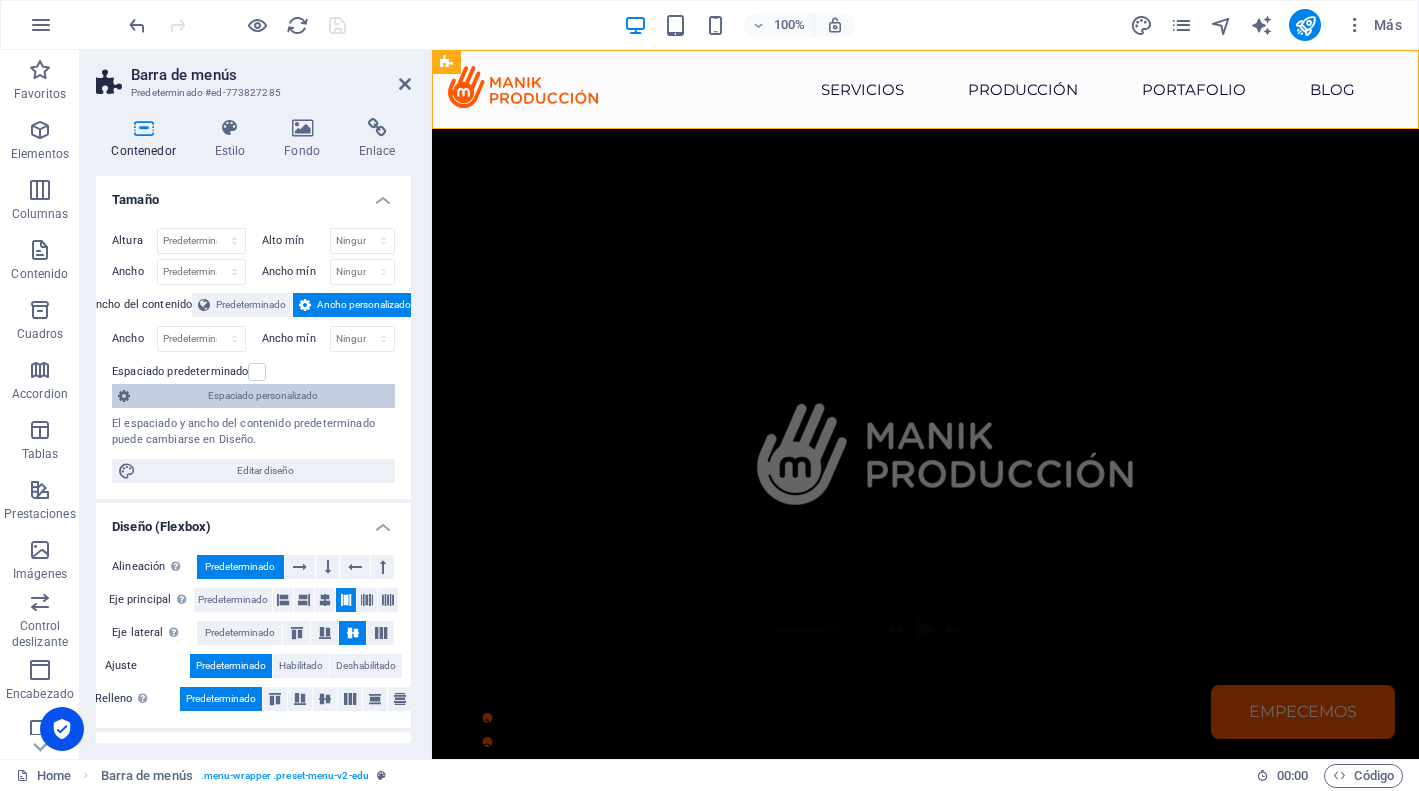 scroll, scrollTop: 267, scrollLeft: 0, axis: vertical 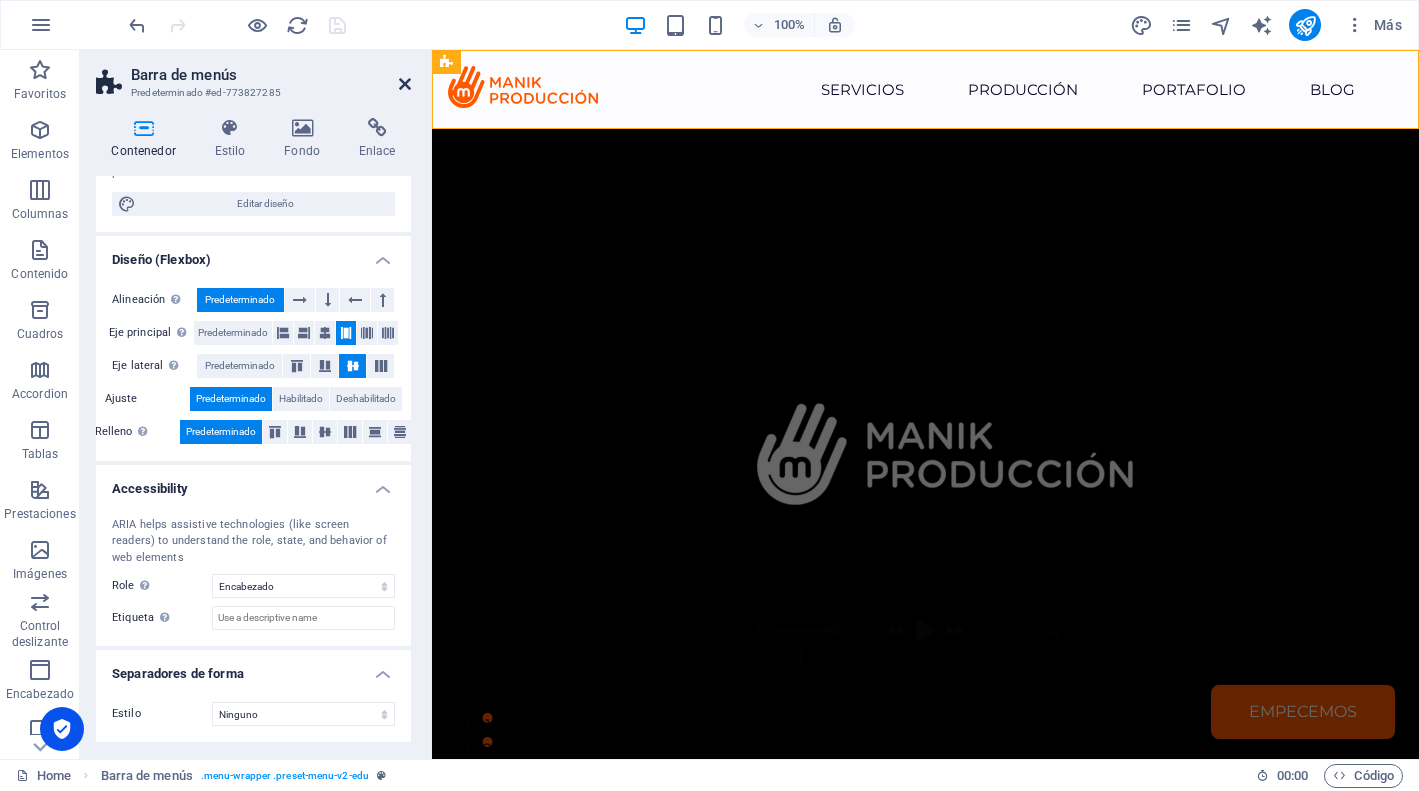 click at bounding box center (405, 84) 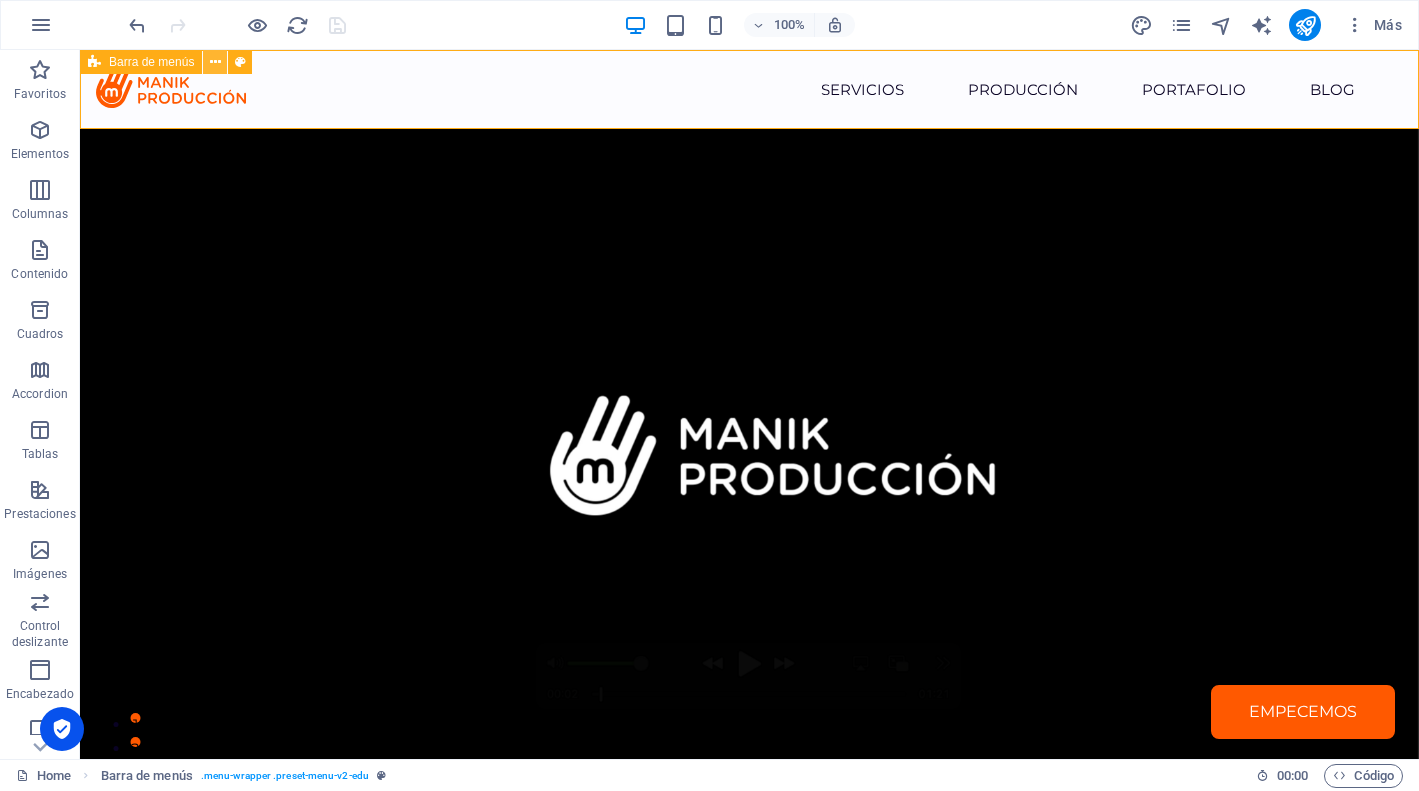 click at bounding box center [215, 62] 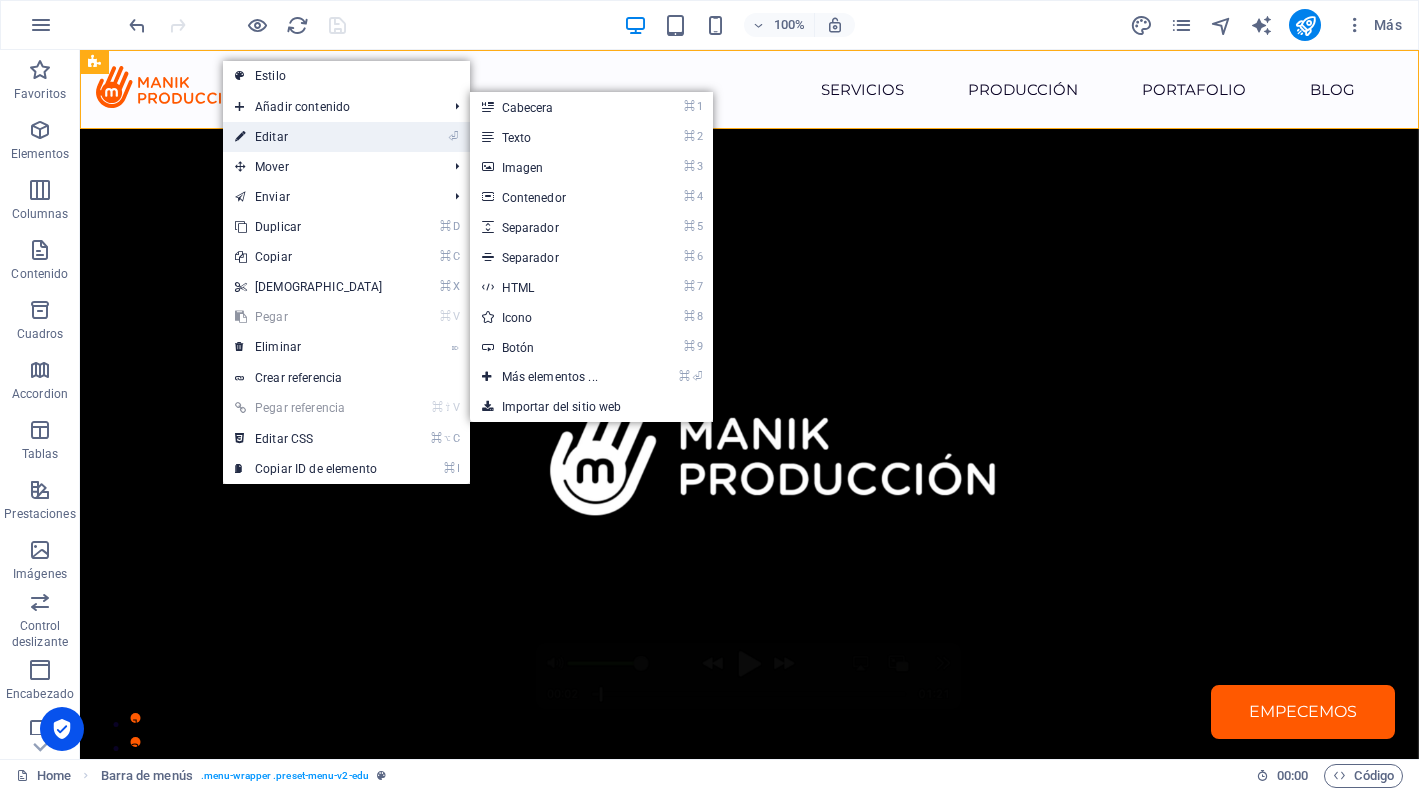 click on "⏎  Editar" at bounding box center [309, 137] 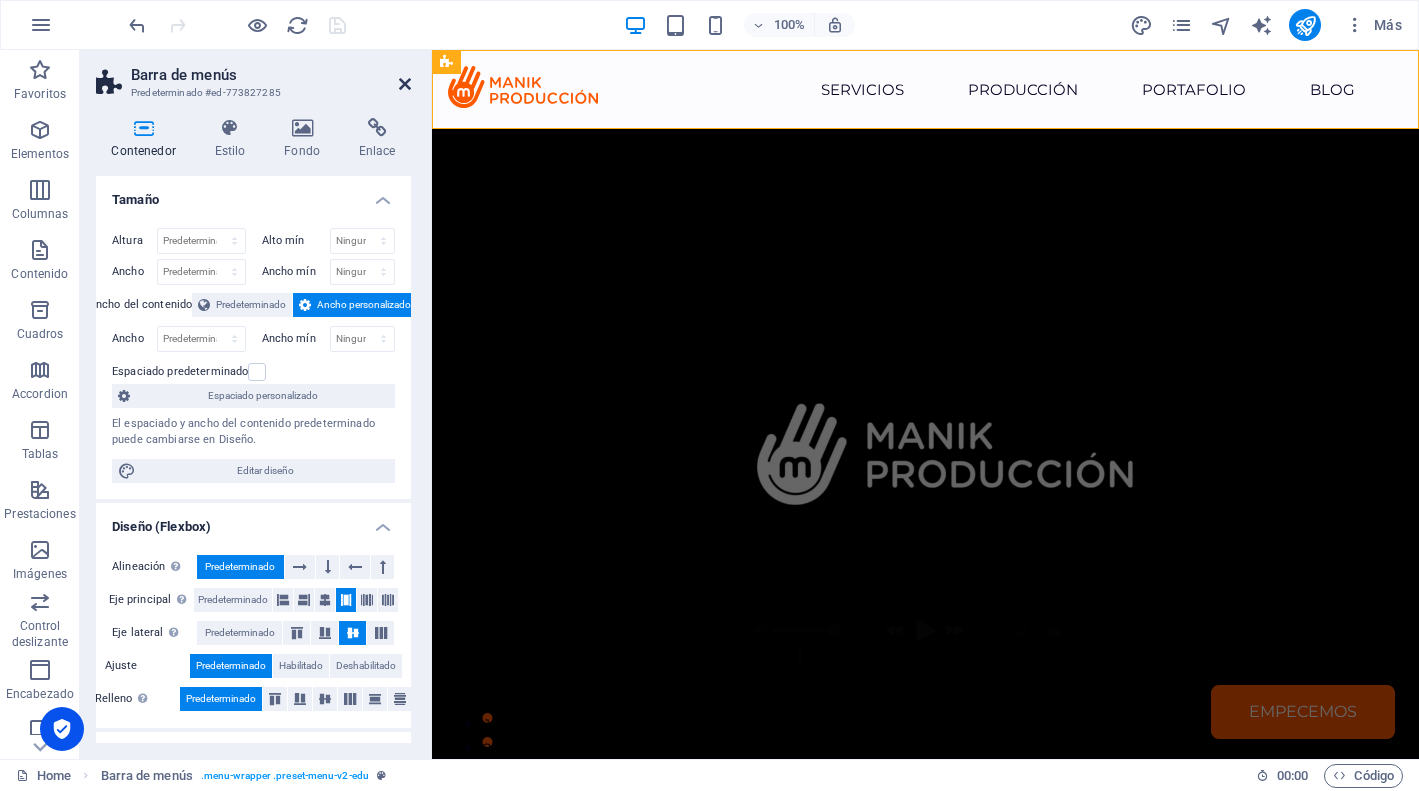 click at bounding box center [405, 84] 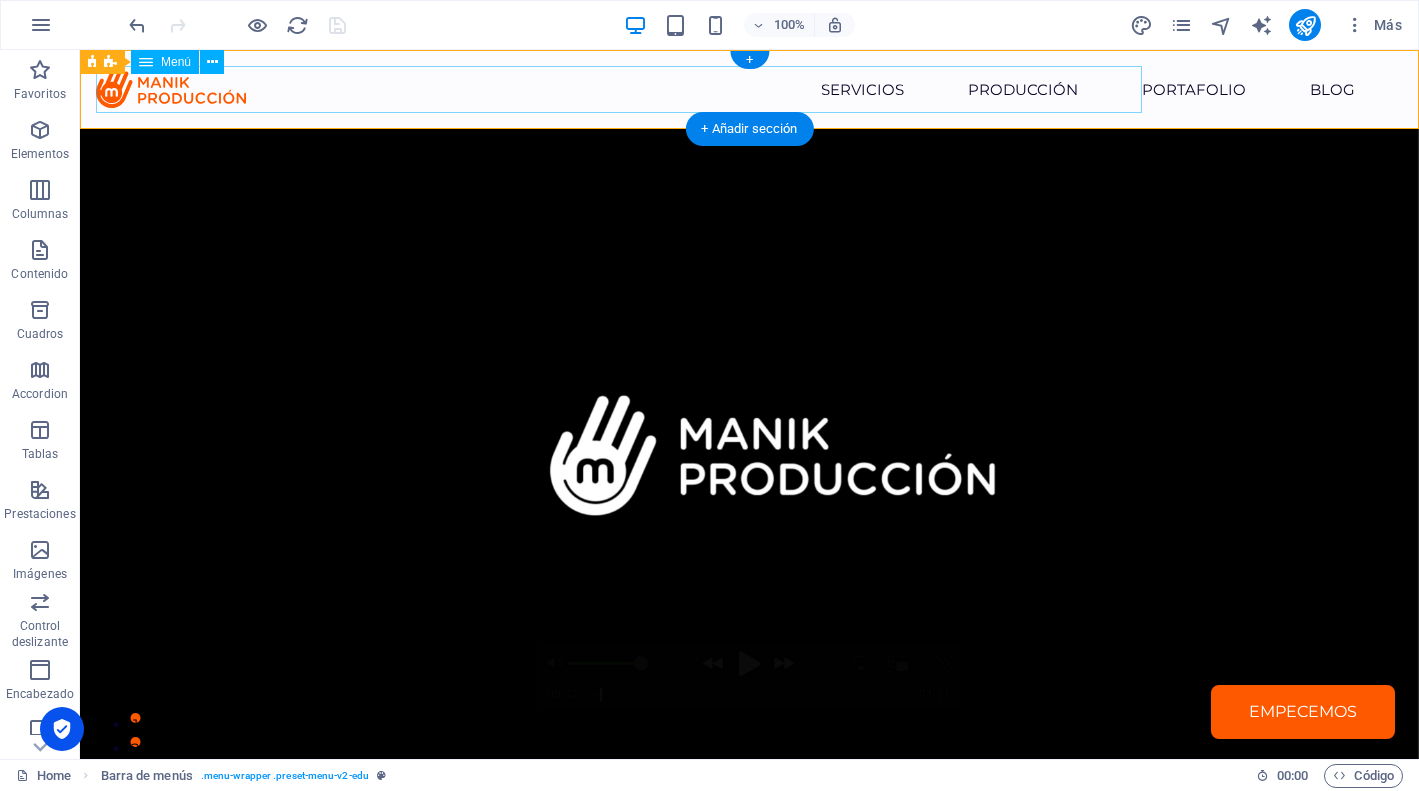 click on "Servicios Producción Portafolio Blog Empecemos" at bounding box center [749, 89] 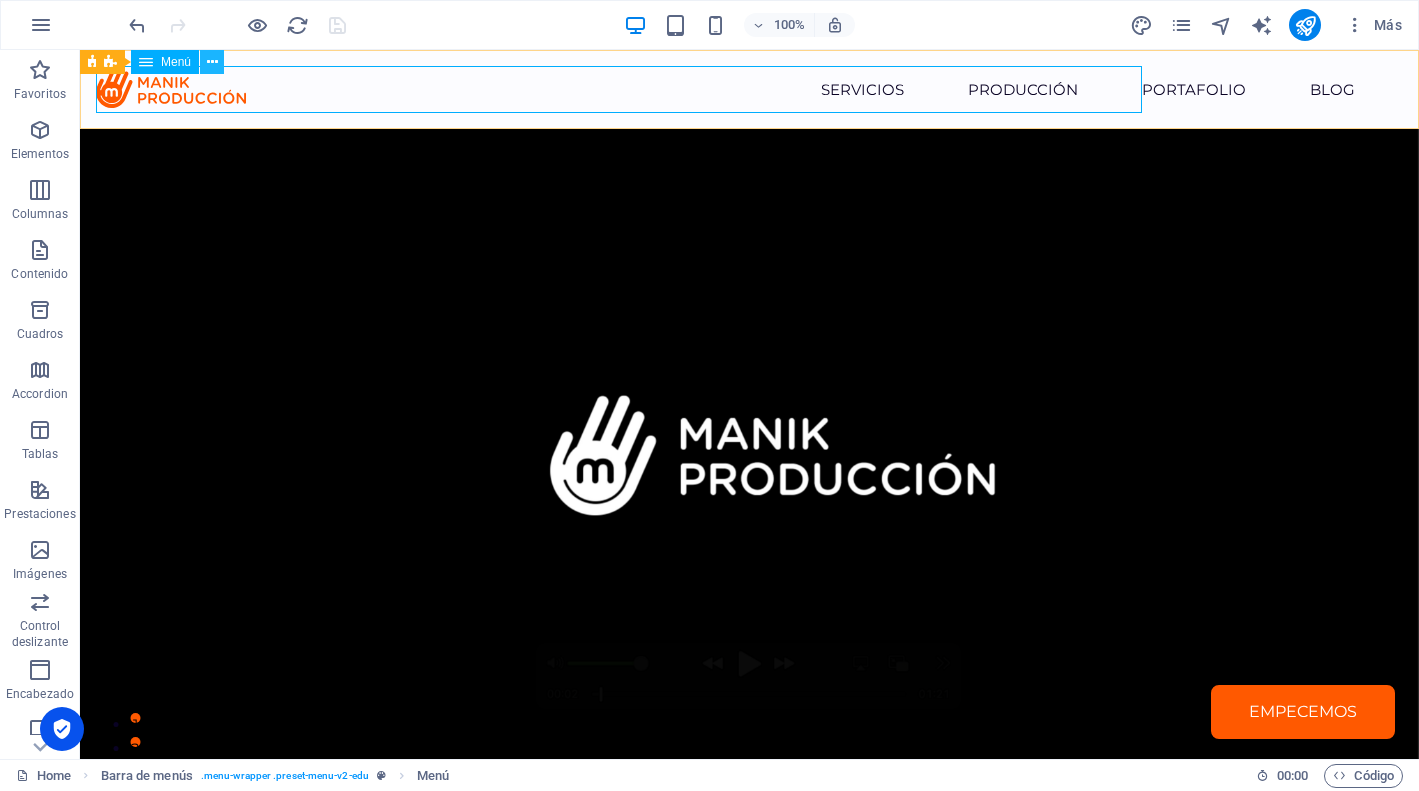 click at bounding box center (212, 62) 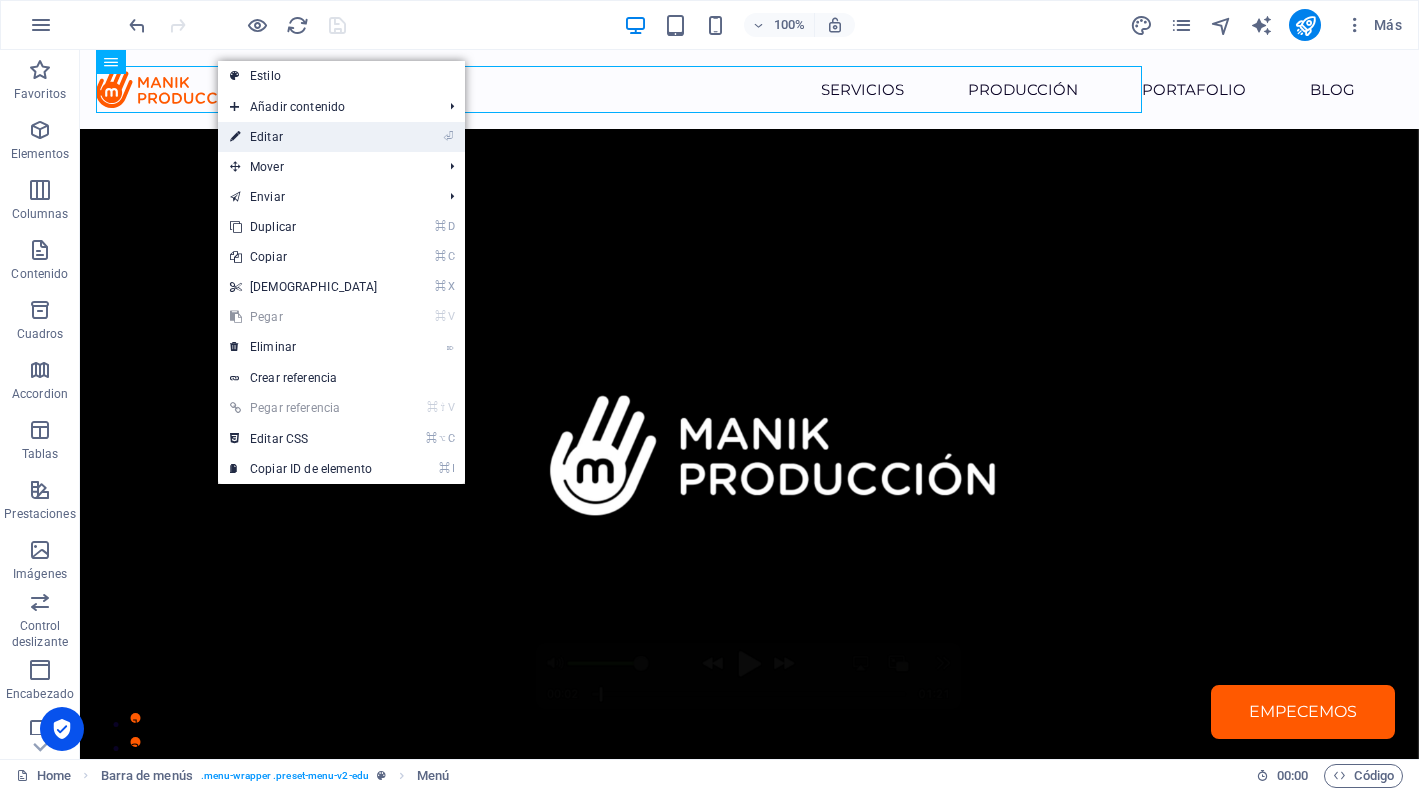click on "⏎  Editar" at bounding box center (304, 137) 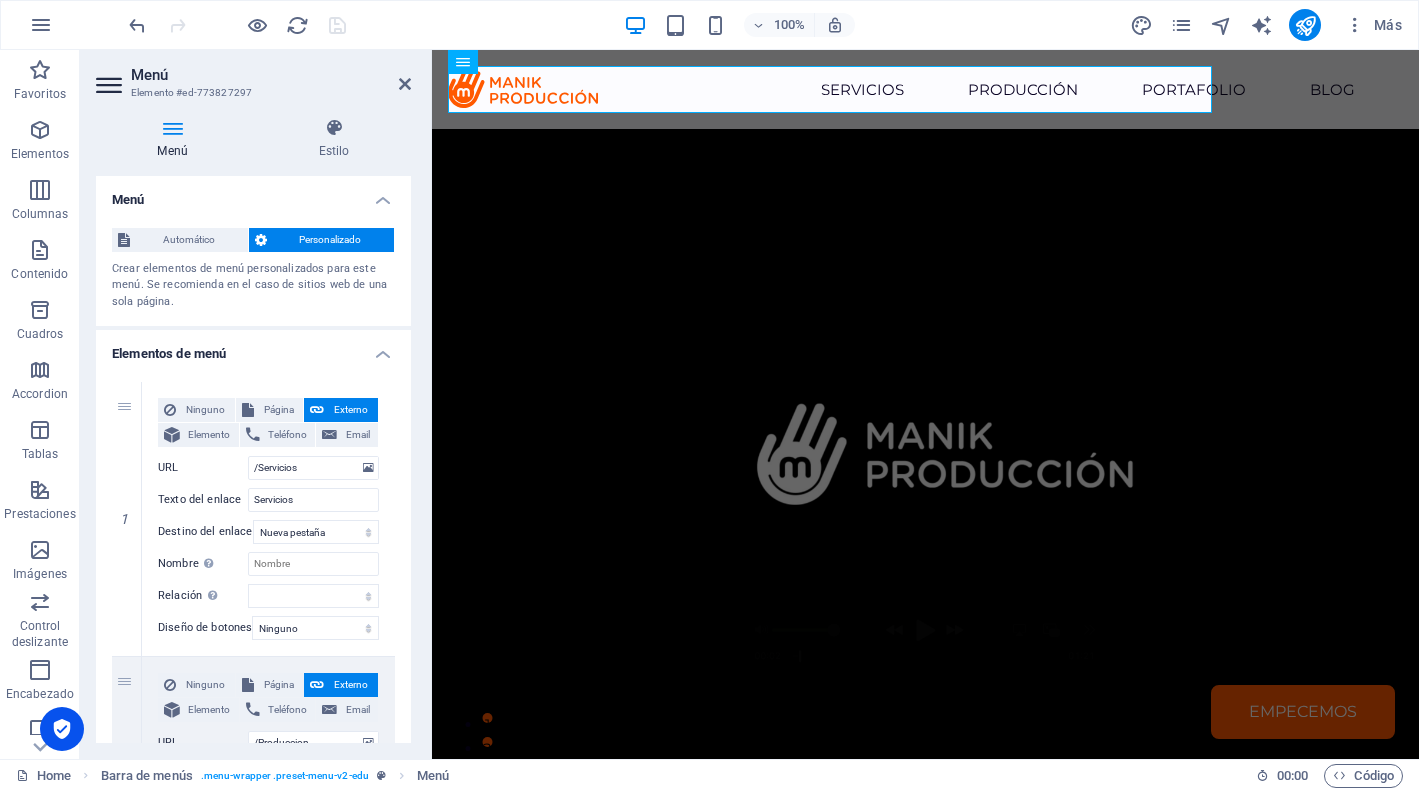 click at bounding box center [172, 128] 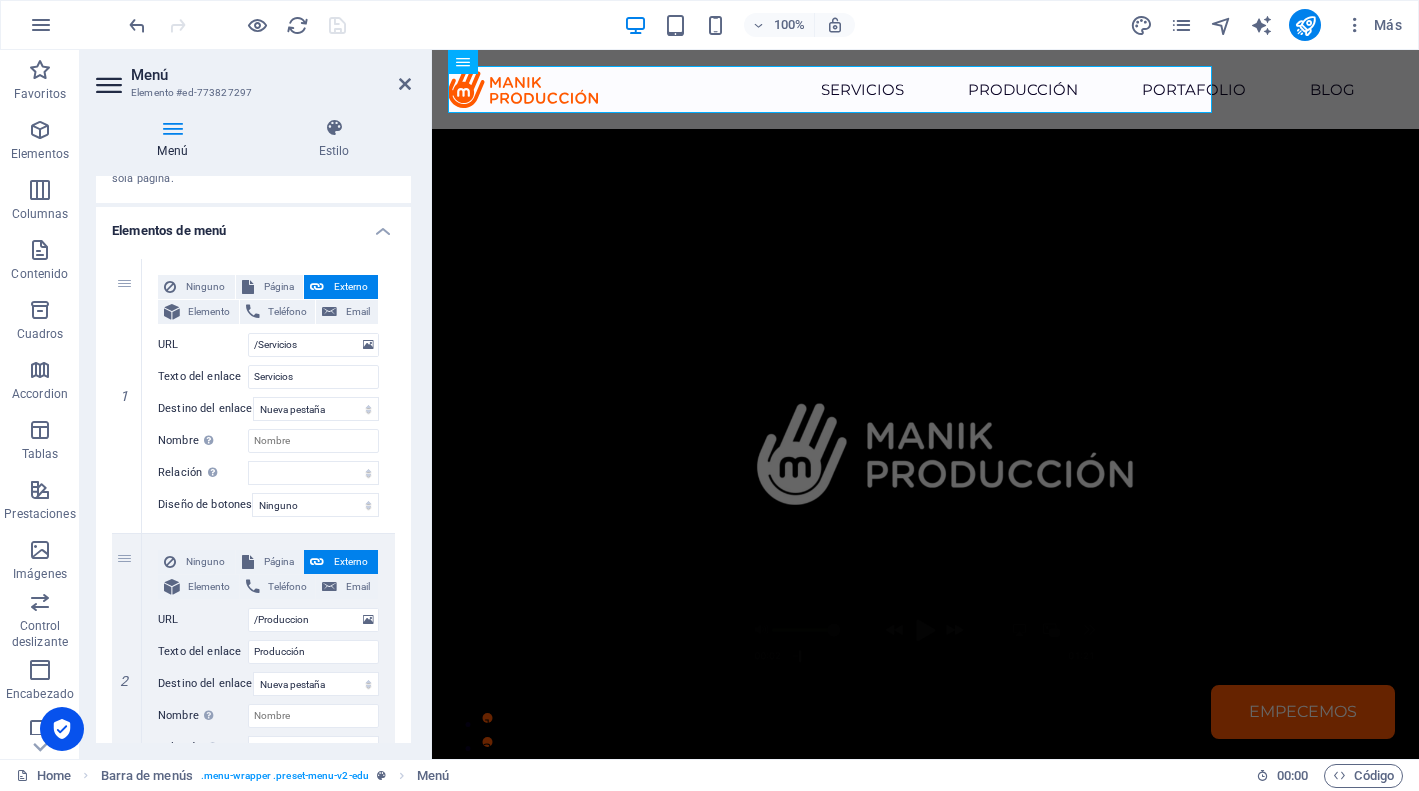 scroll, scrollTop: 126, scrollLeft: 0, axis: vertical 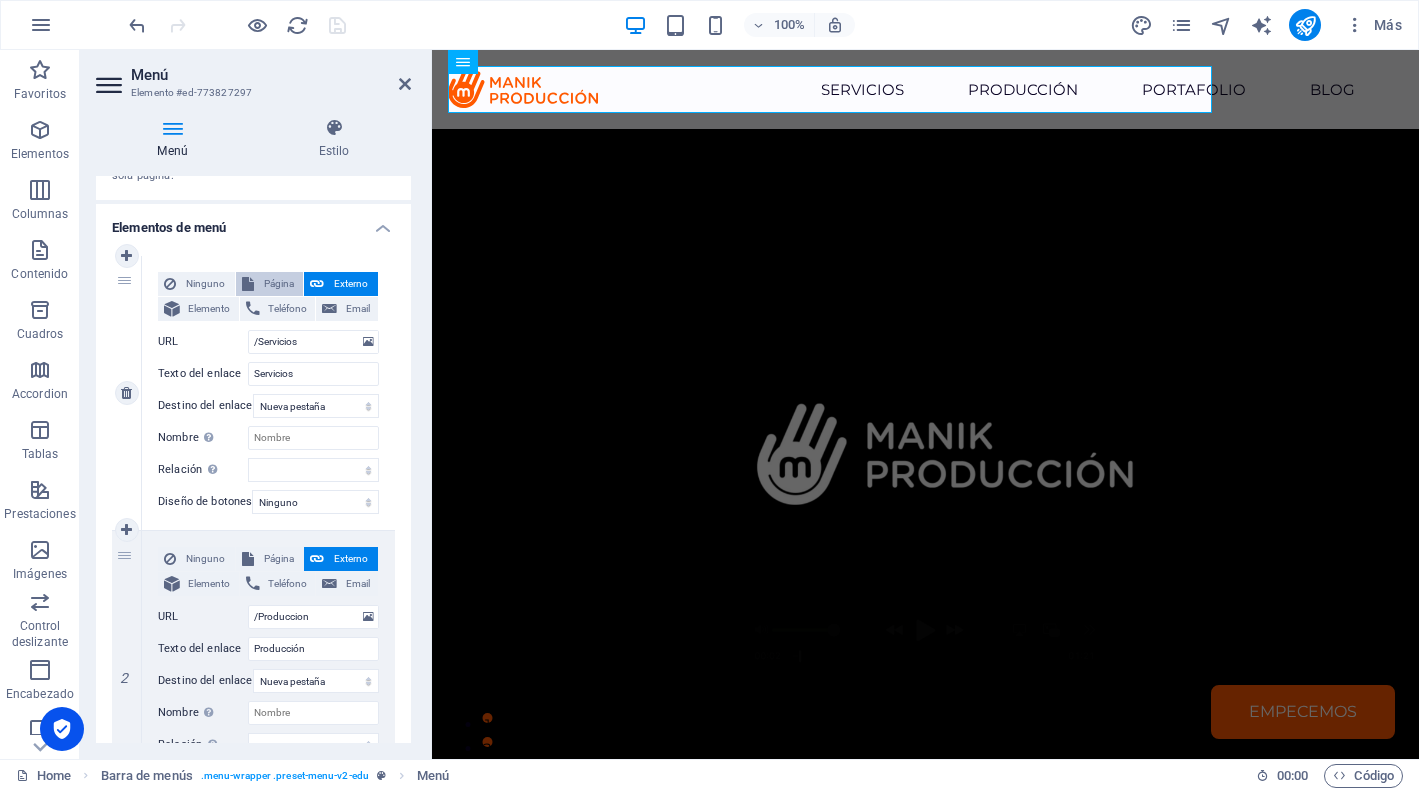 click on "Página" at bounding box center (279, 284) 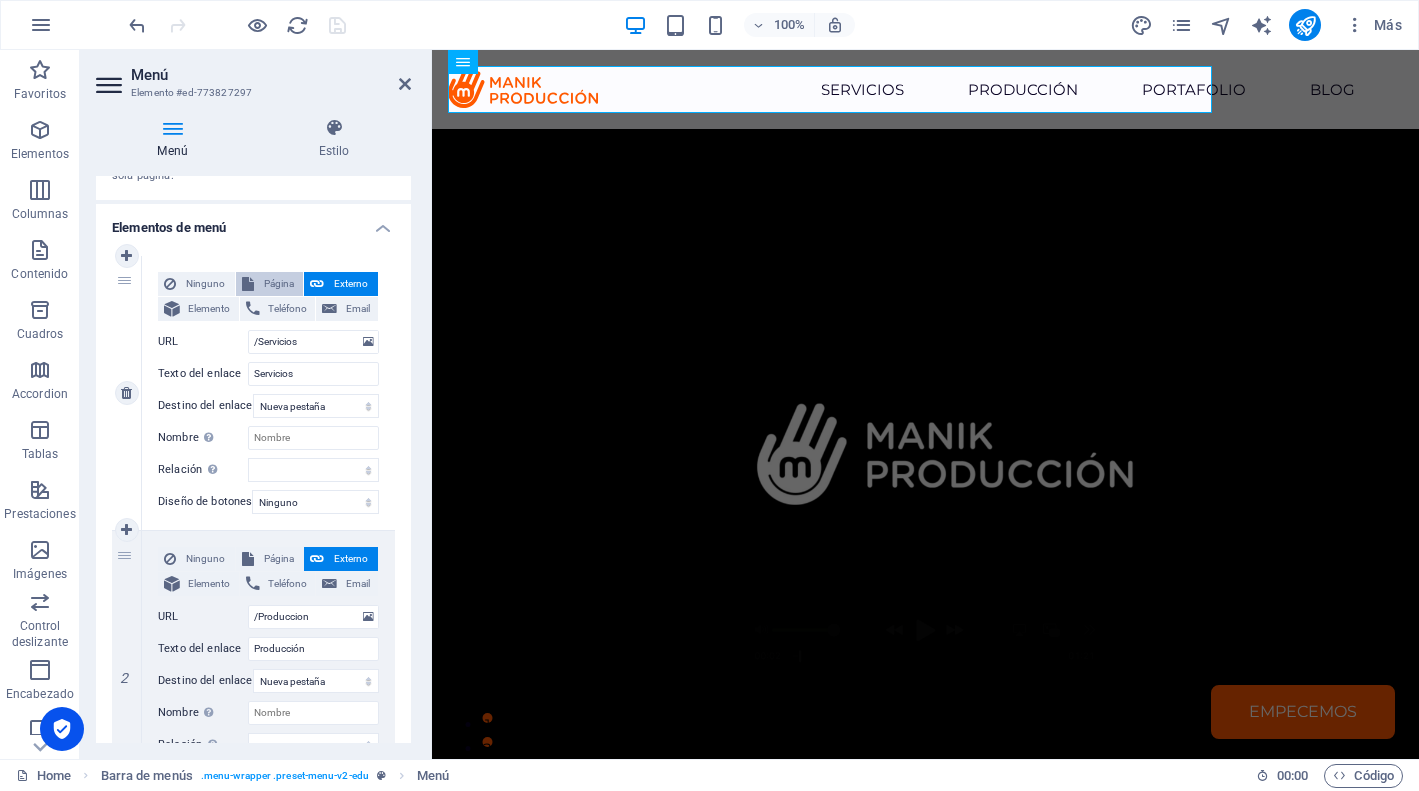 select 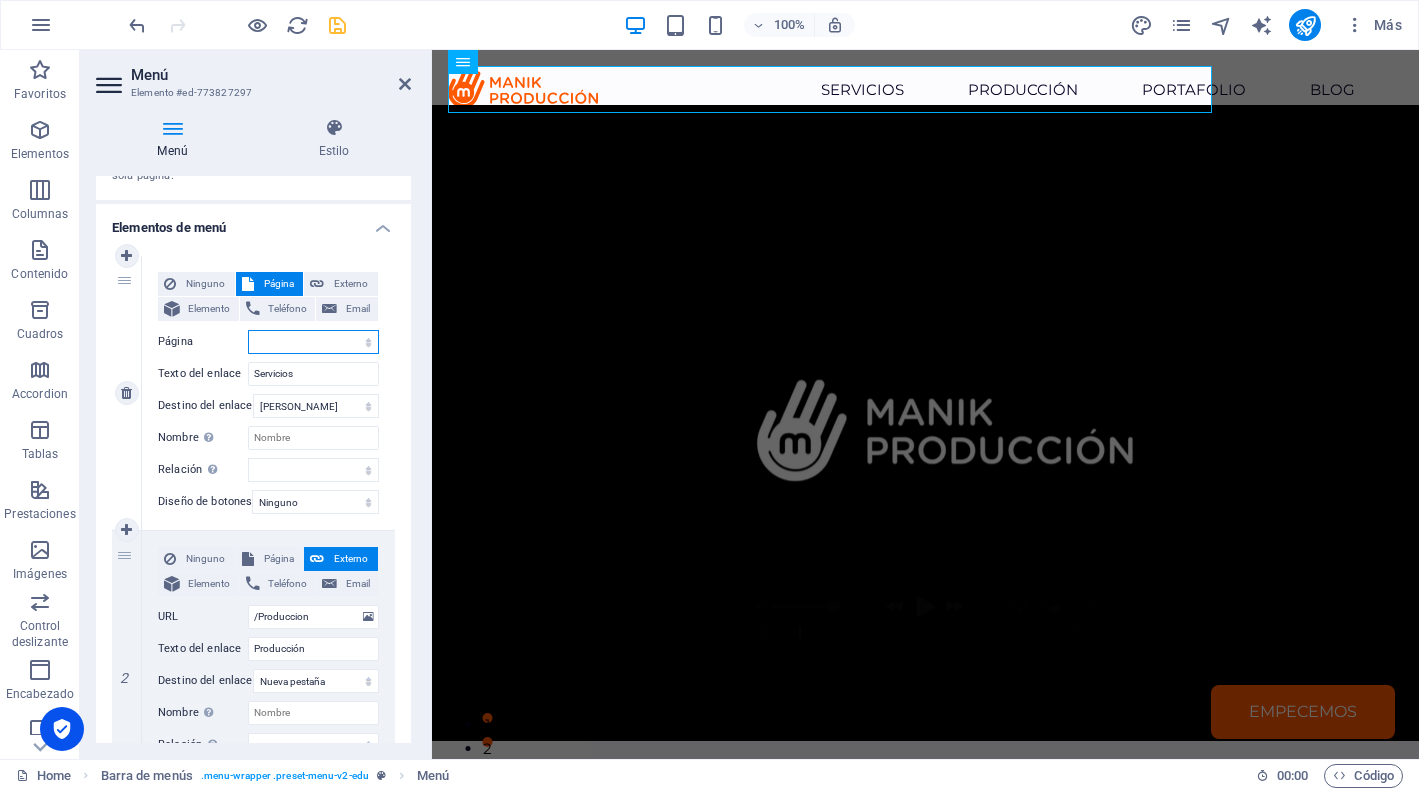 click on "Home Courses Teachers Contact Us Legal Notice Privacy" at bounding box center (313, 342) 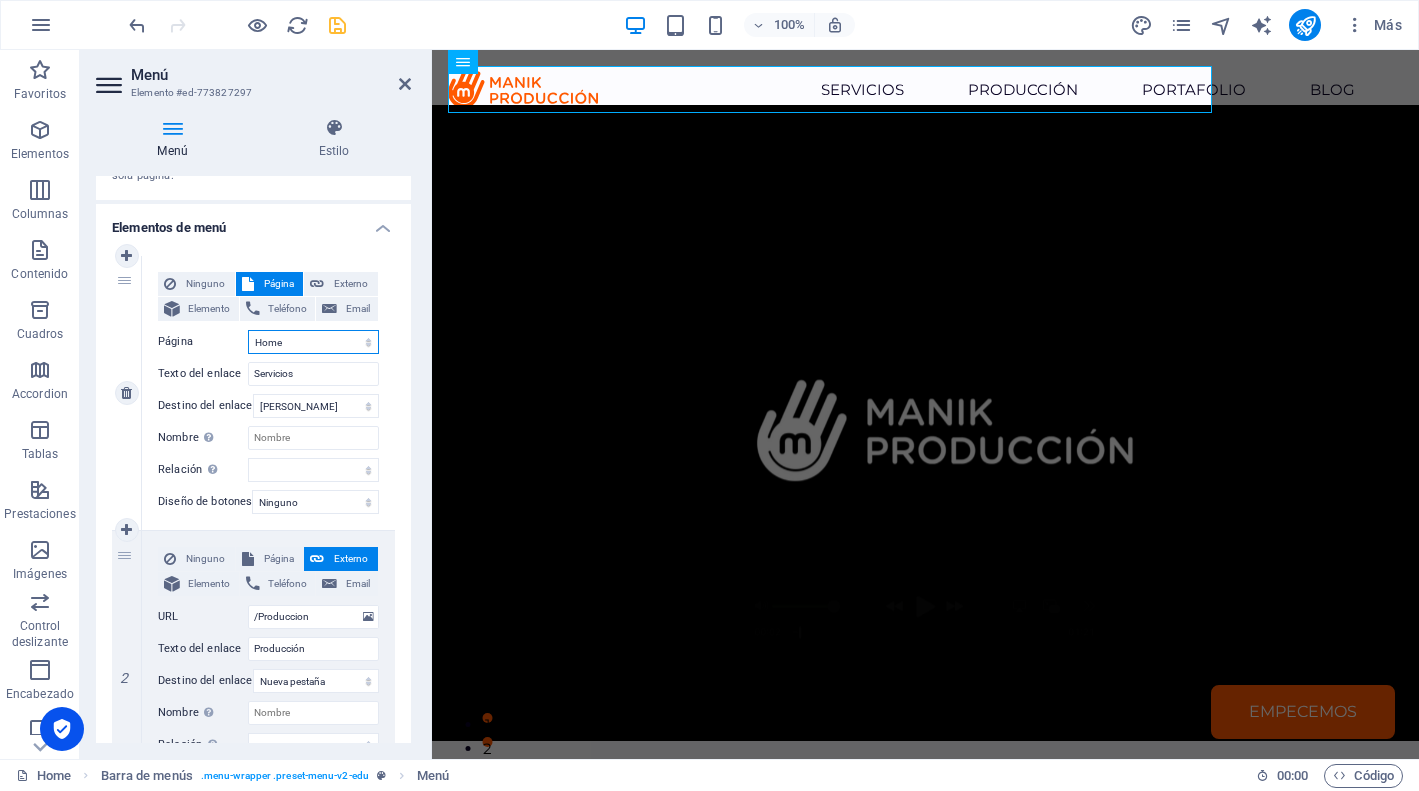 click on "Home" at bounding box center [0, 0] 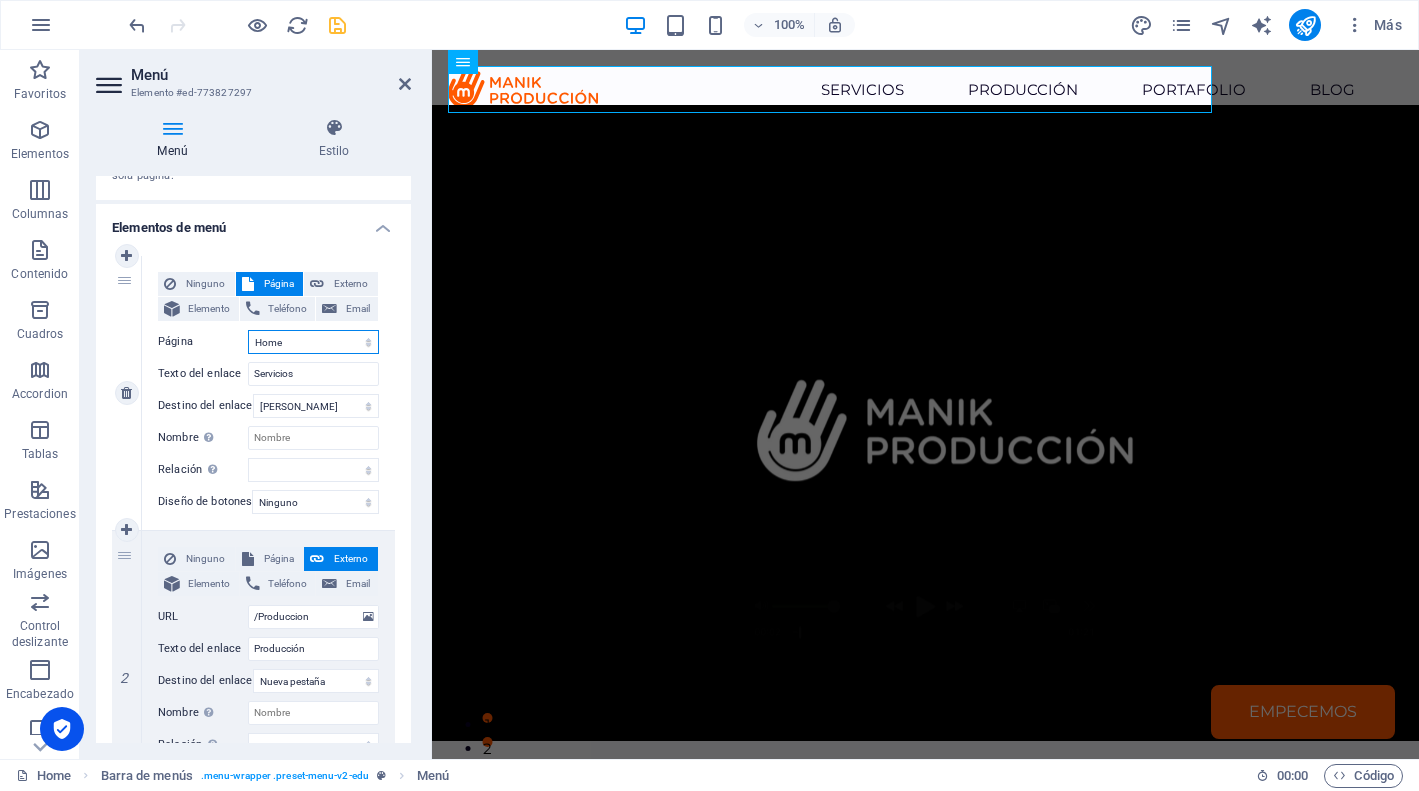 select 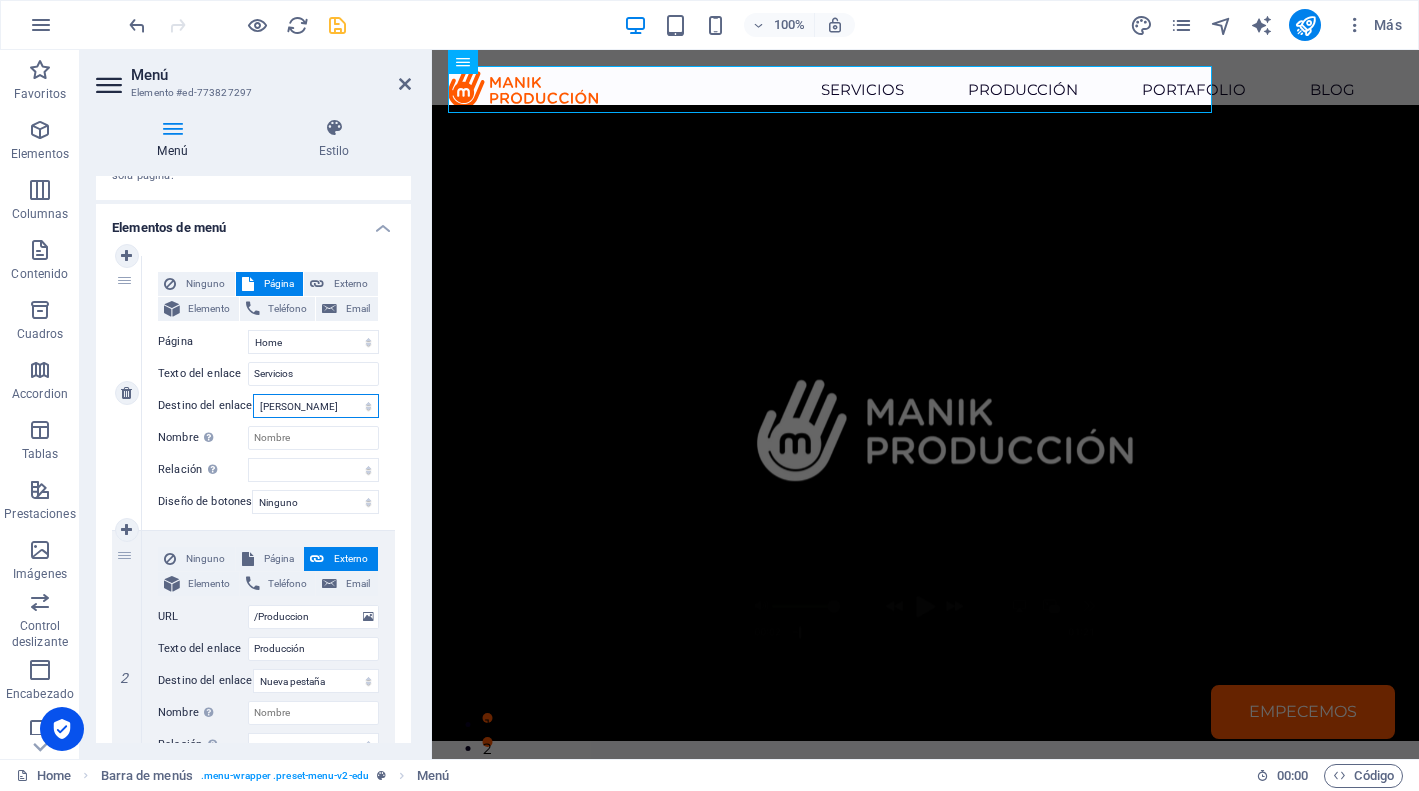 click on "[PERSON_NAME]" at bounding box center (0, 0) 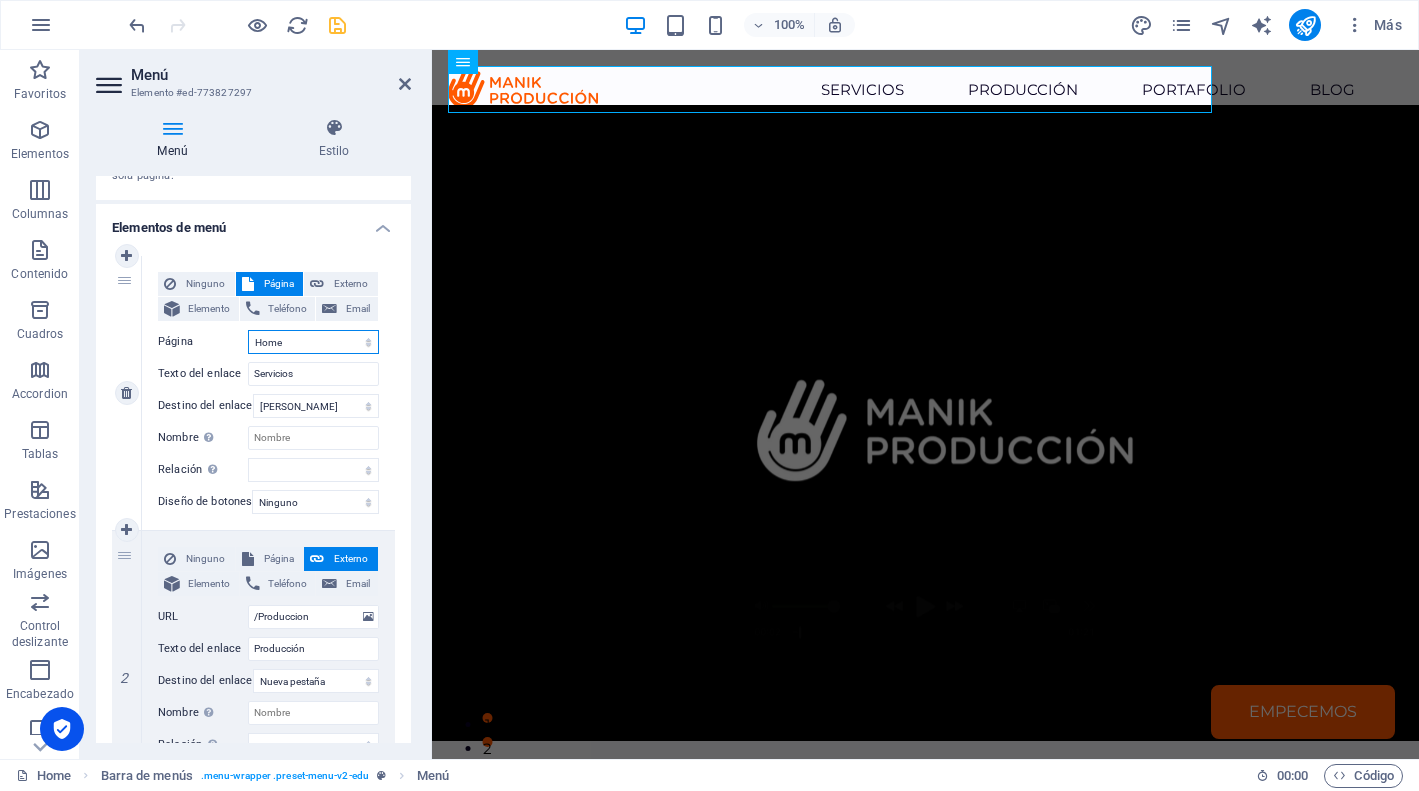 click on "Home" at bounding box center [0, 0] 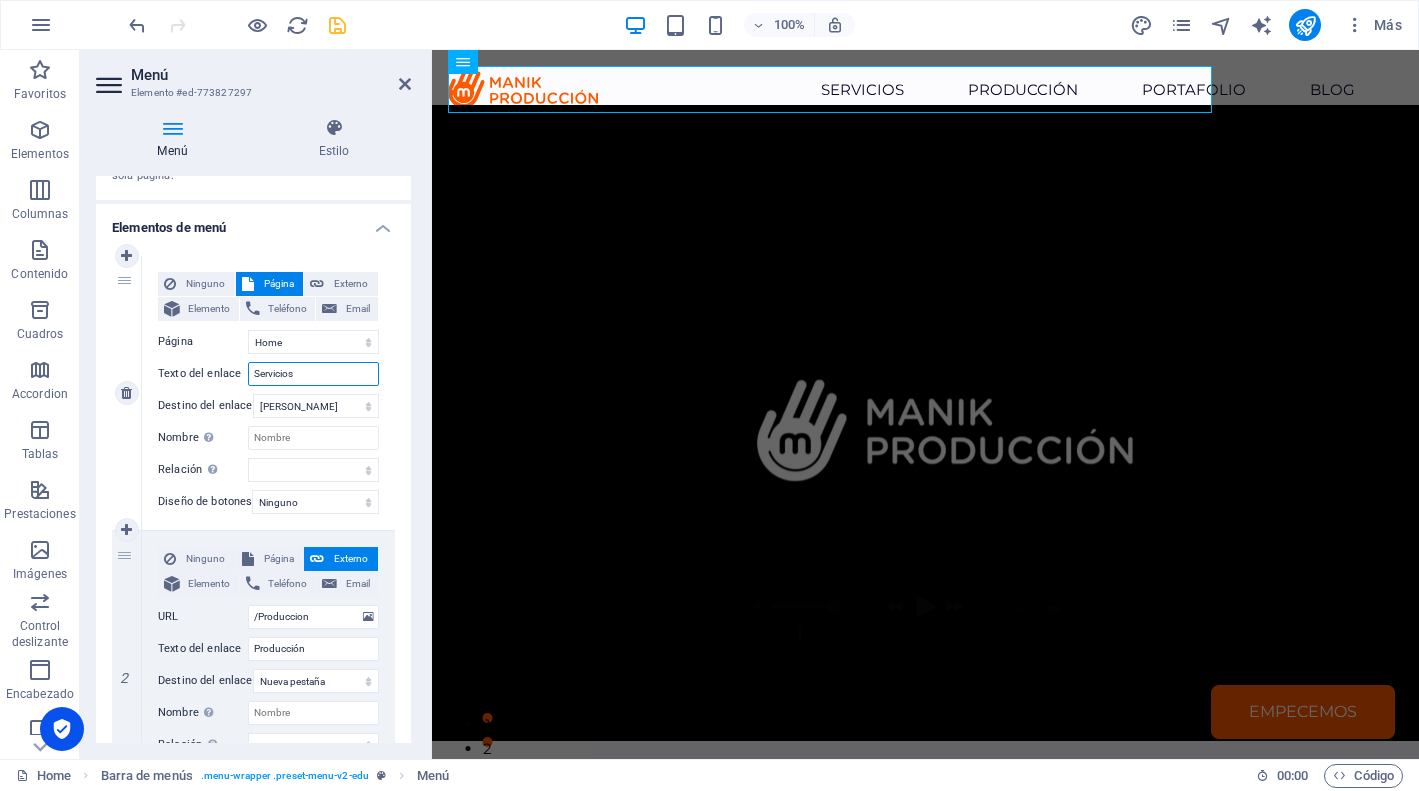click on "Servicios" at bounding box center [313, 374] 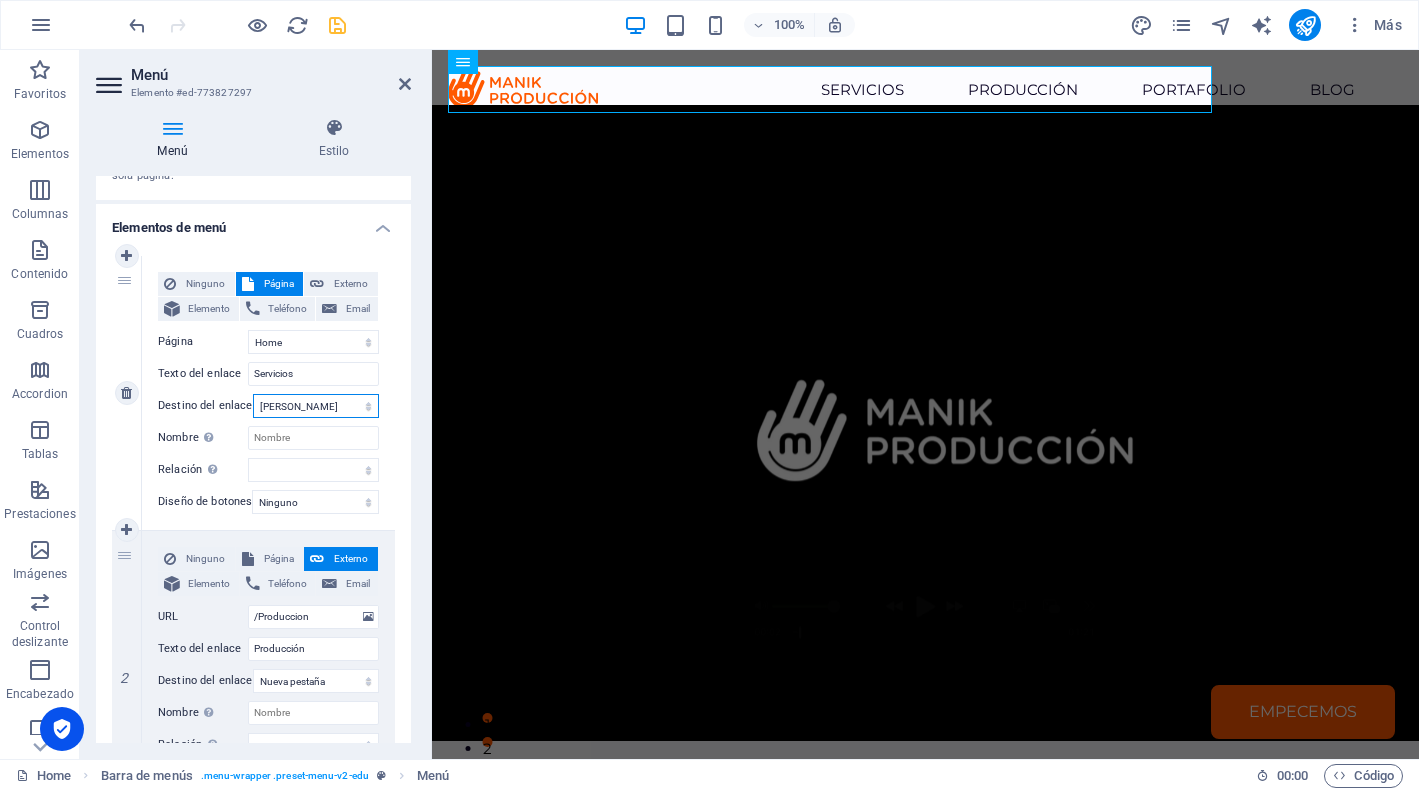 click on "[PERSON_NAME]" at bounding box center [0, 0] 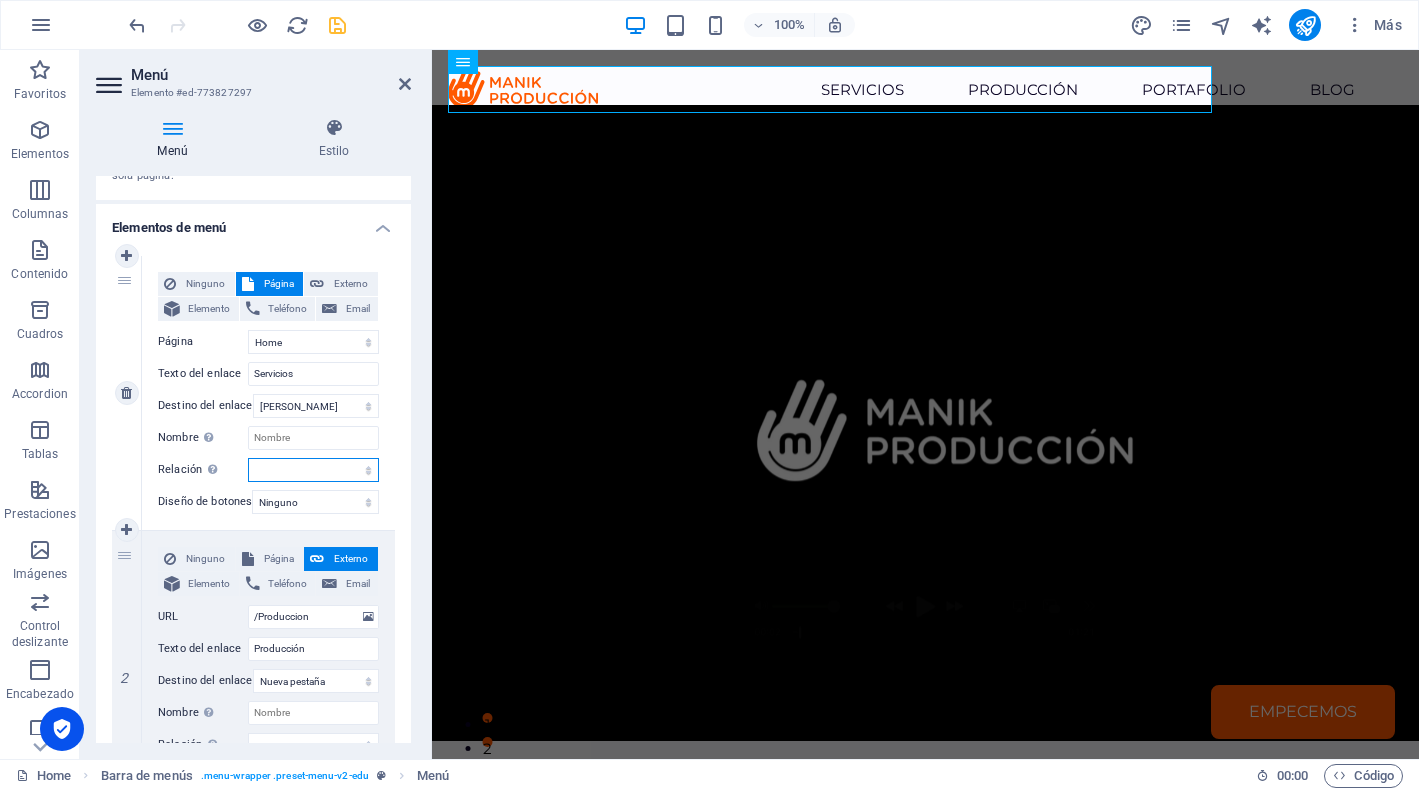click on "alternativo autor marcador externo ayuda licencia siguiente nofollow noreferrer noopener ant buscar etiqueta" at bounding box center [313, 470] 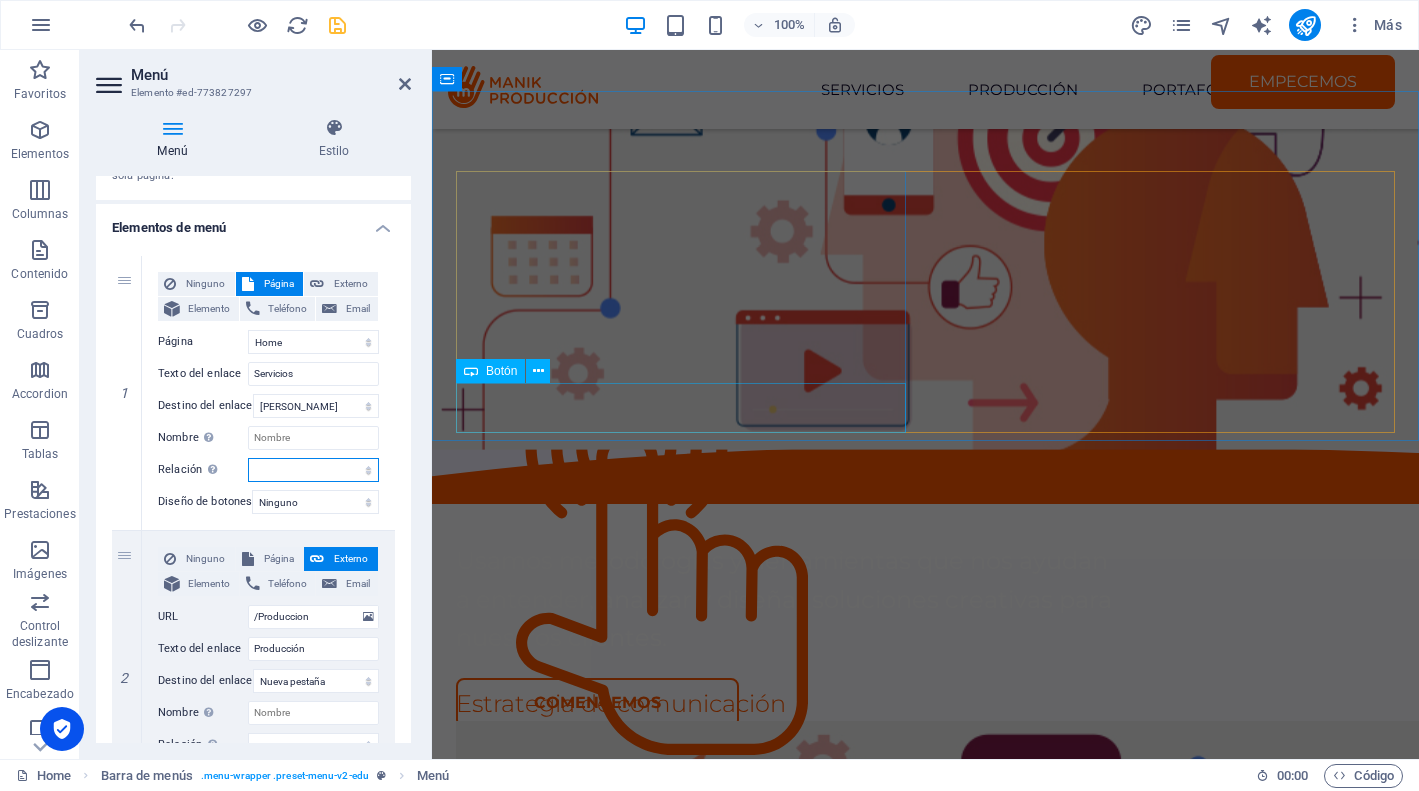 scroll, scrollTop: 1830, scrollLeft: 0, axis: vertical 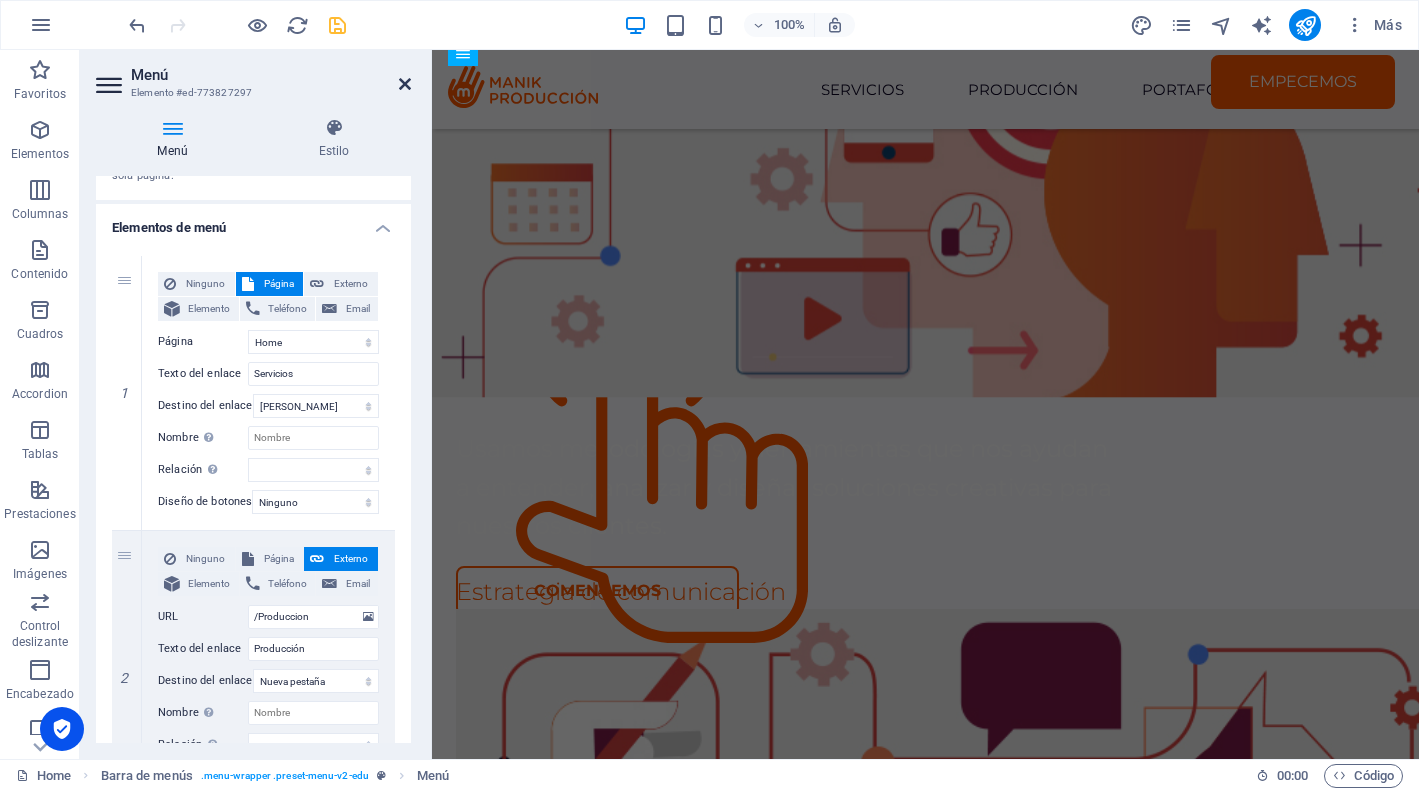 click at bounding box center (405, 84) 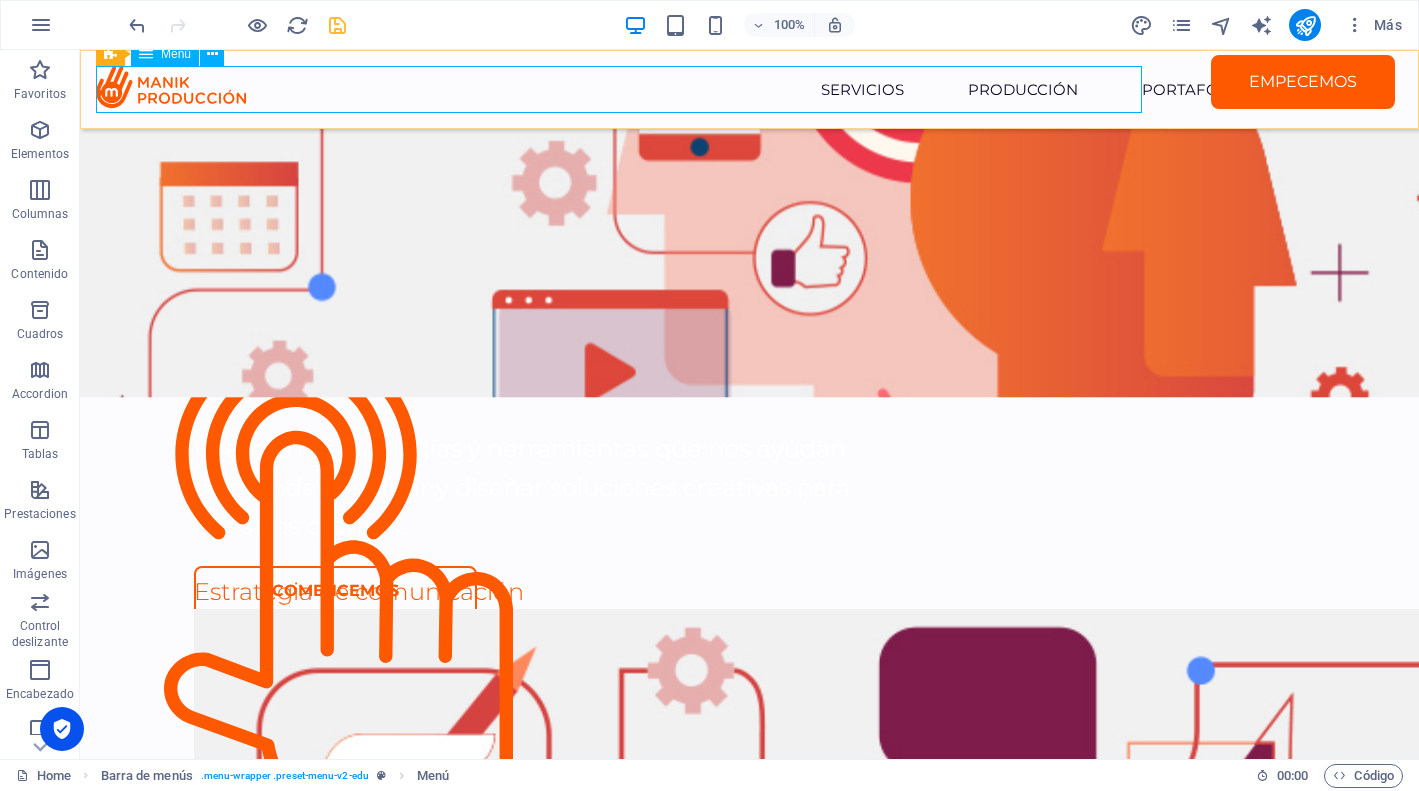 click on "Servicios Producción Portafolio Blog Empecemos" at bounding box center (749, 89) 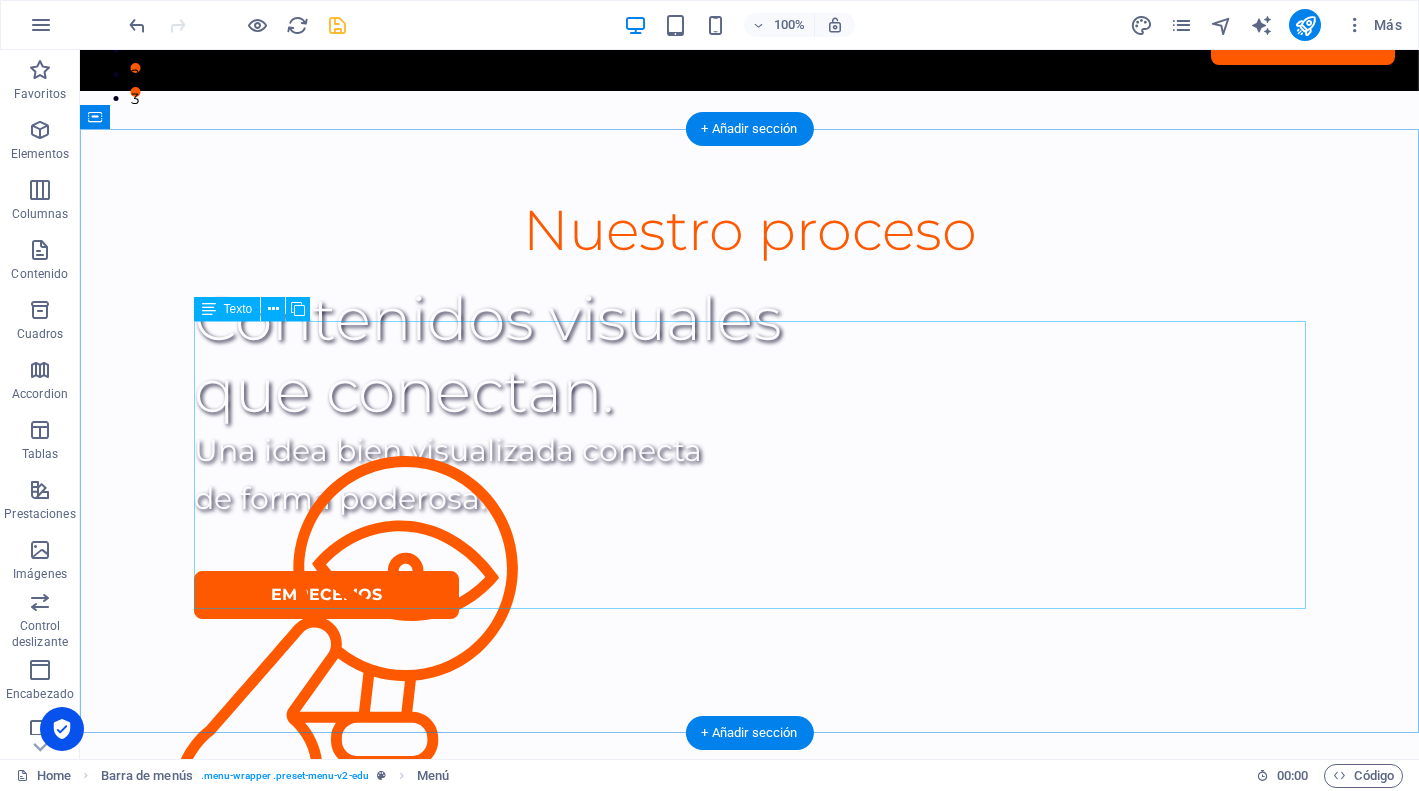scroll, scrollTop: 0, scrollLeft: 0, axis: both 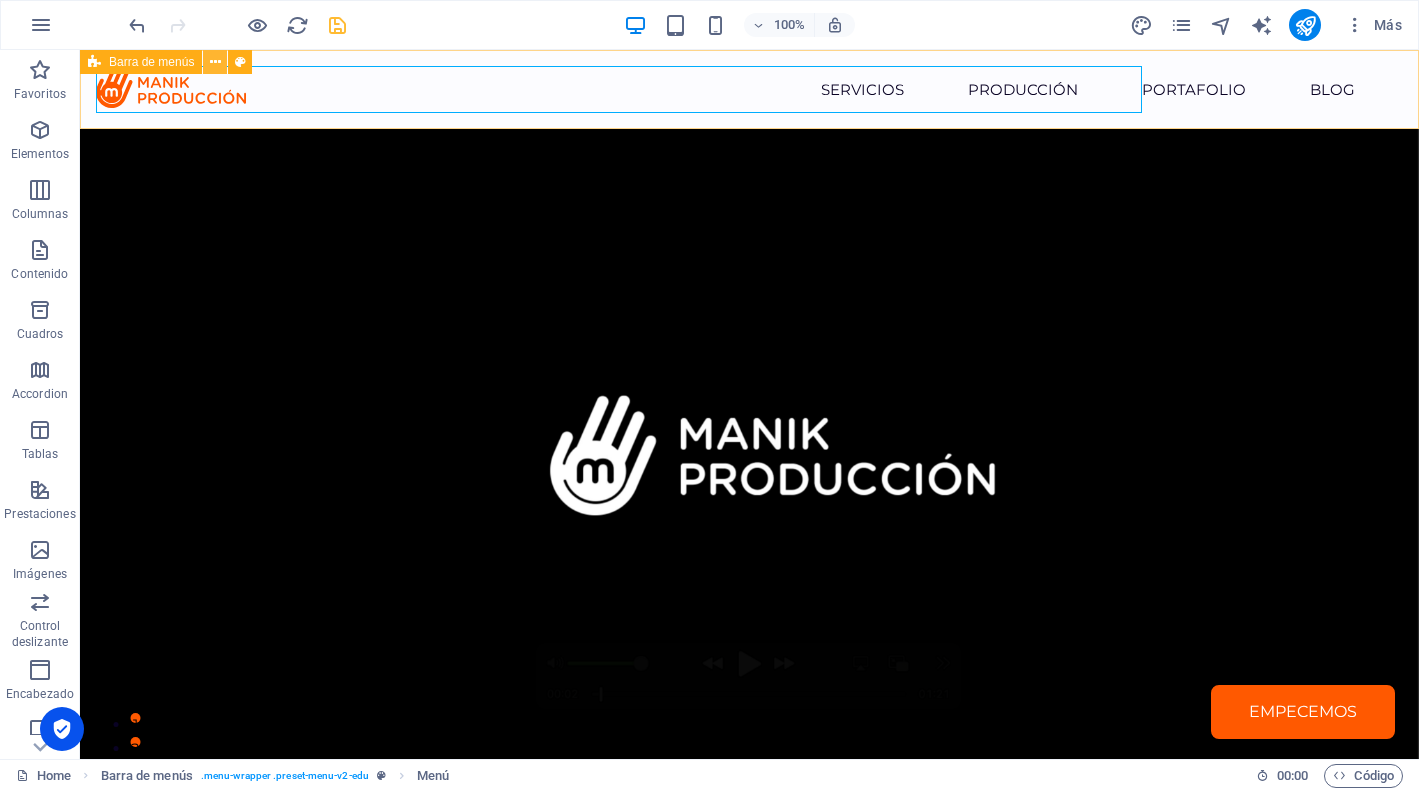 click at bounding box center (215, 62) 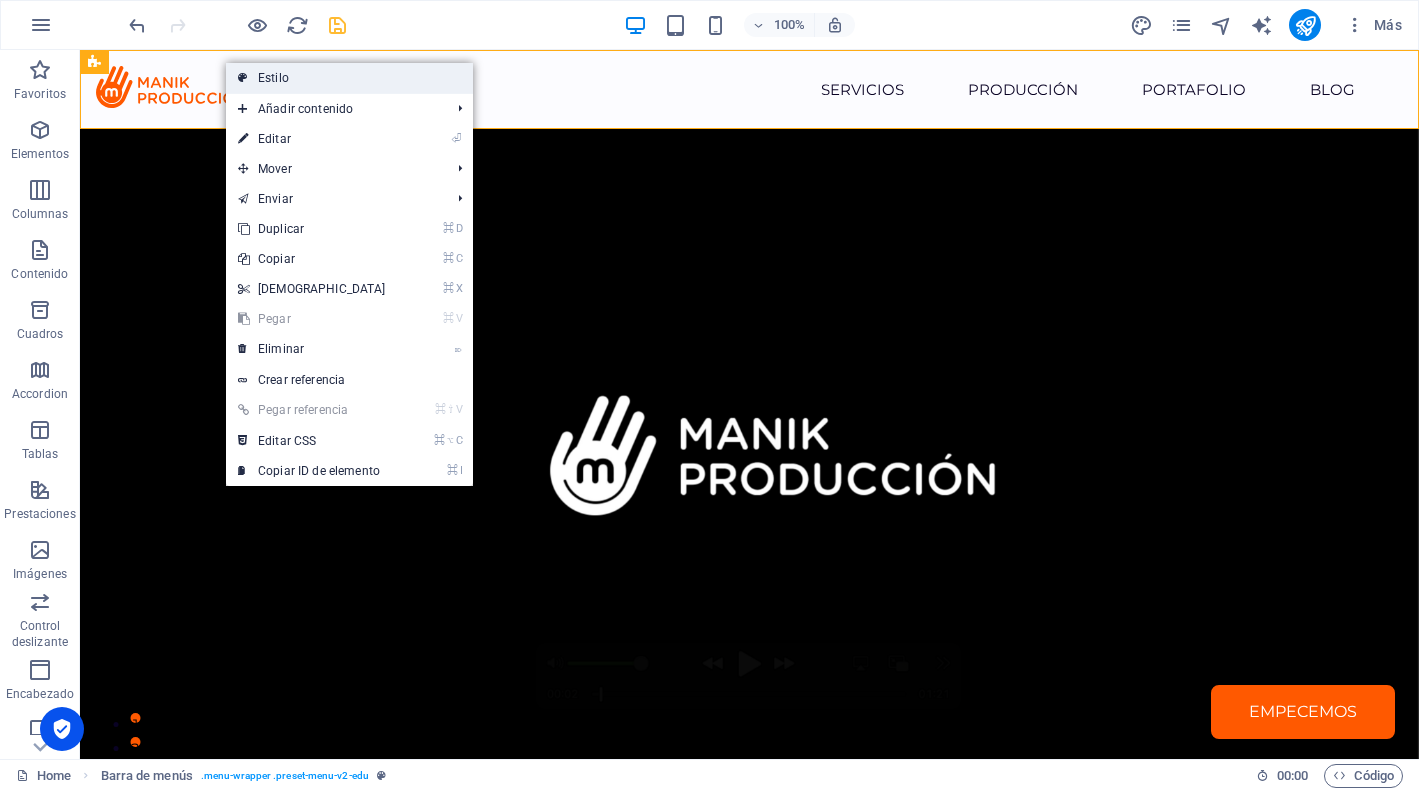 click at bounding box center [243, 78] 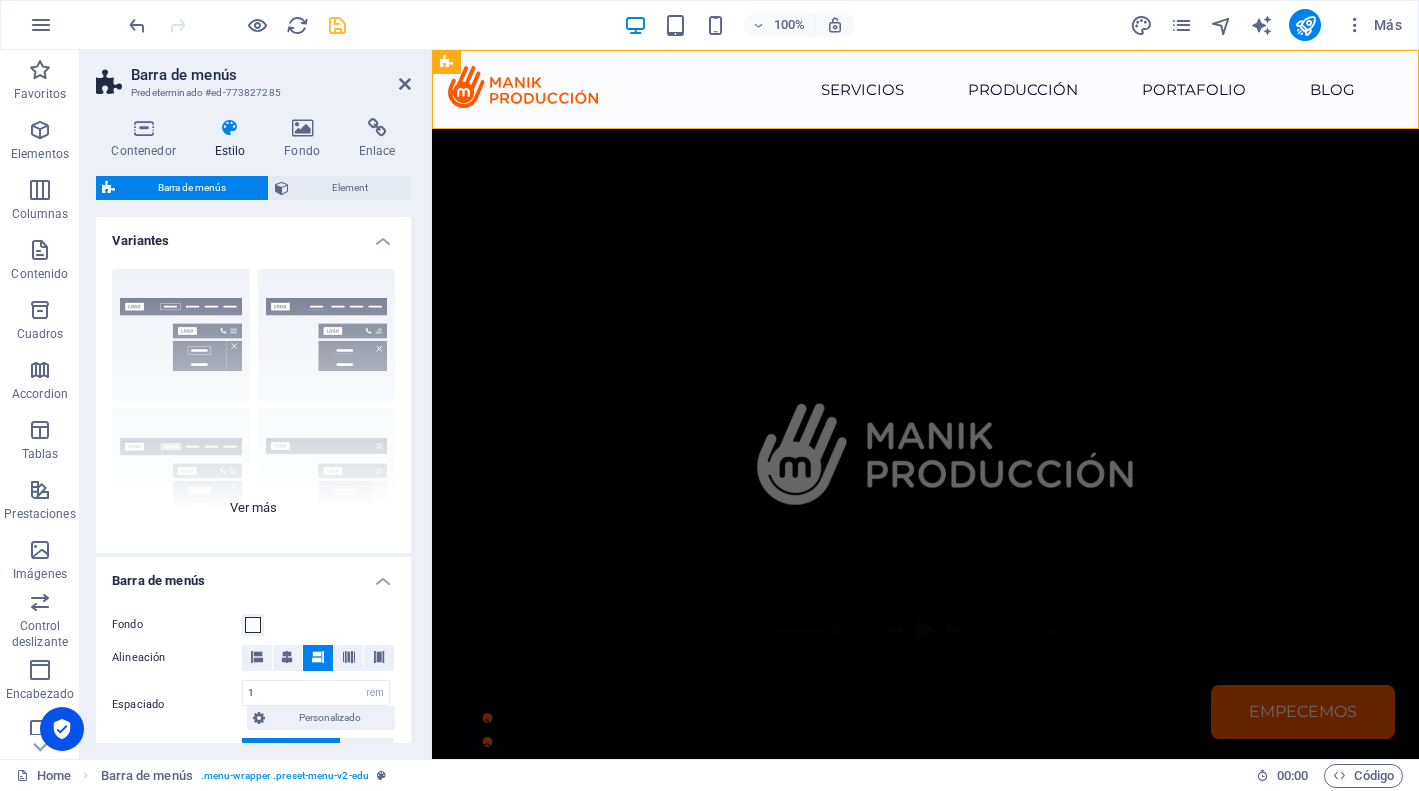 click on "Borde Centrado Predeterminado Fijo Loki Desencadenador Ancho XXL" at bounding box center [253, 403] 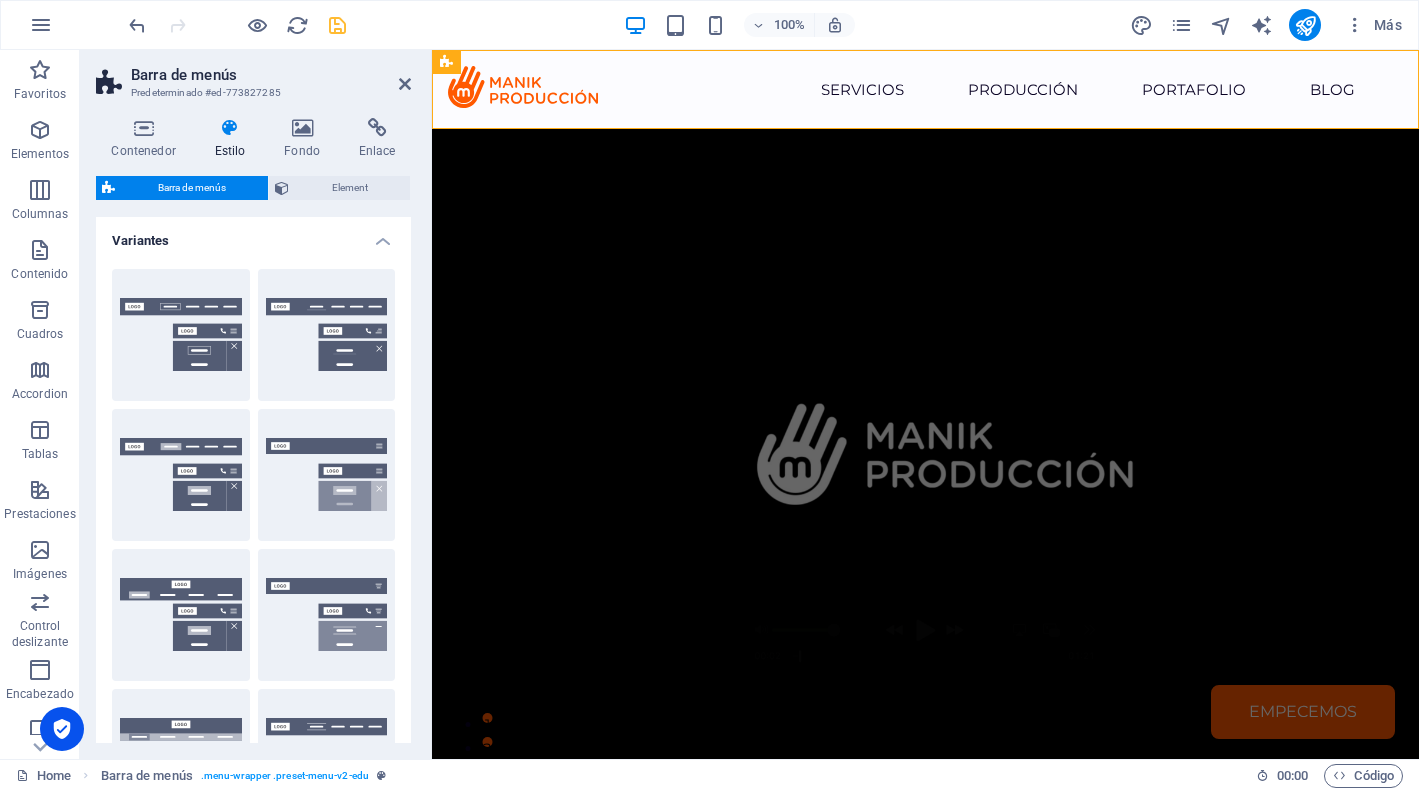 click on "Fijo" at bounding box center [327, 475] 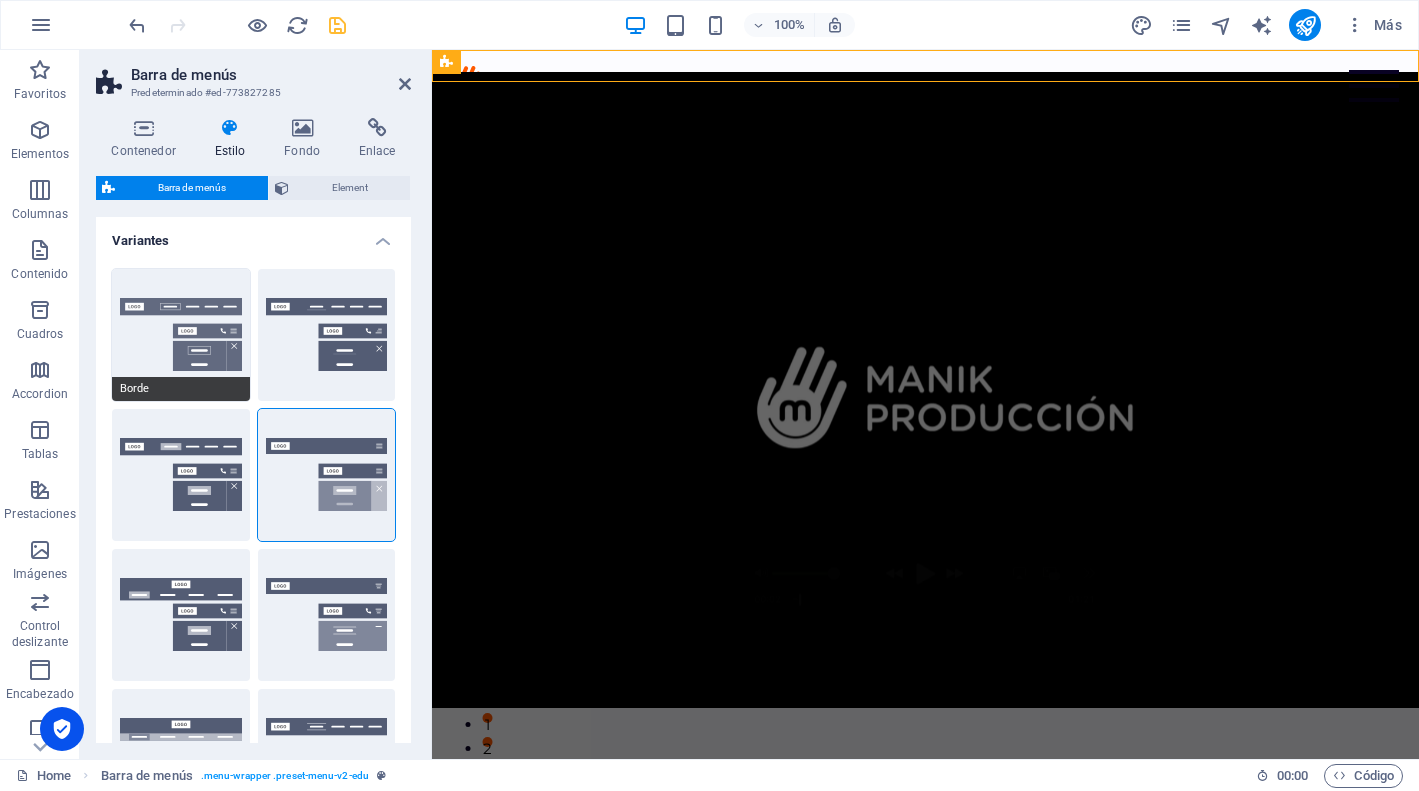 click on "Borde" at bounding box center (181, 335) 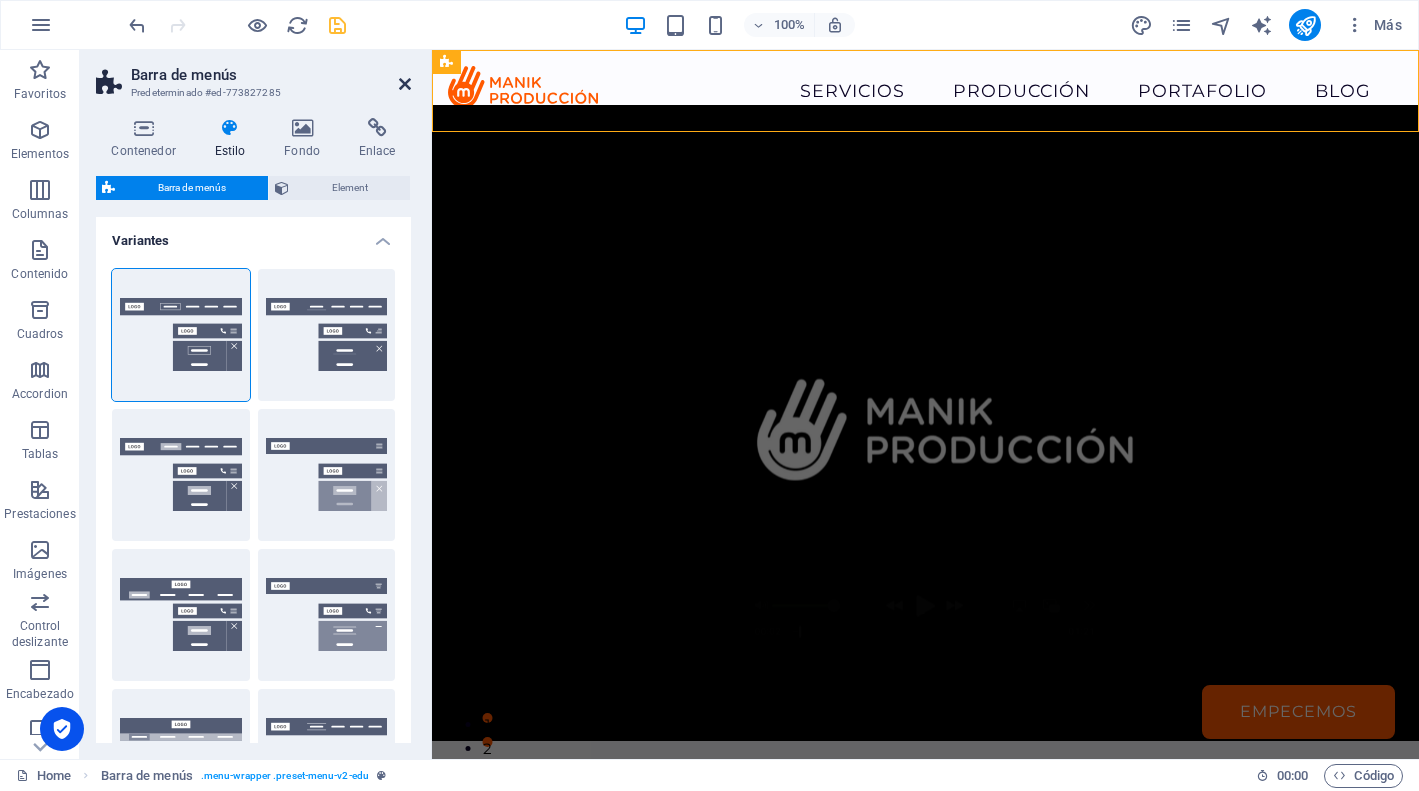 click at bounding box center (405, 84) 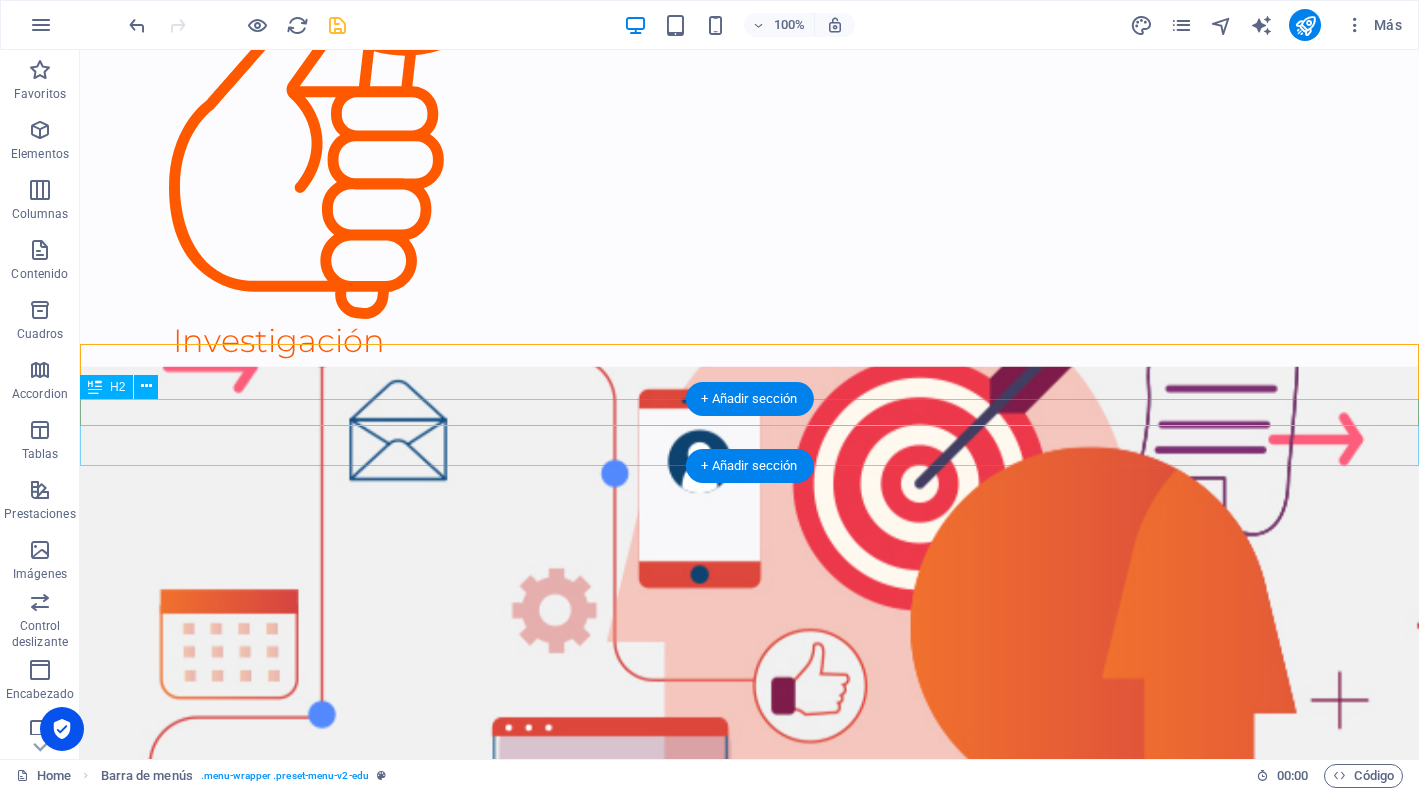 scroll, scrollTop: 1303, scrollLeft: 0, axis: vertical 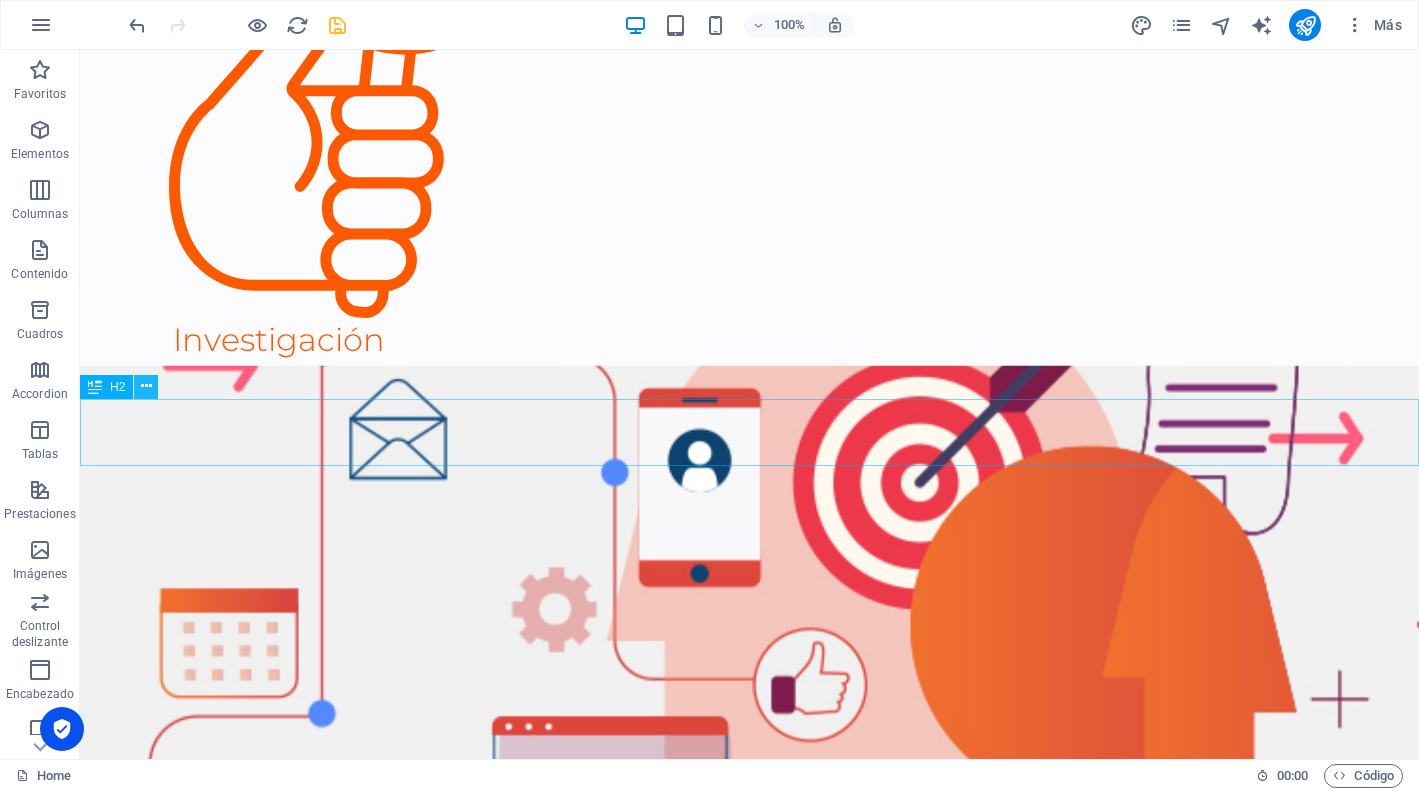 click at bounding box center (146, 386) 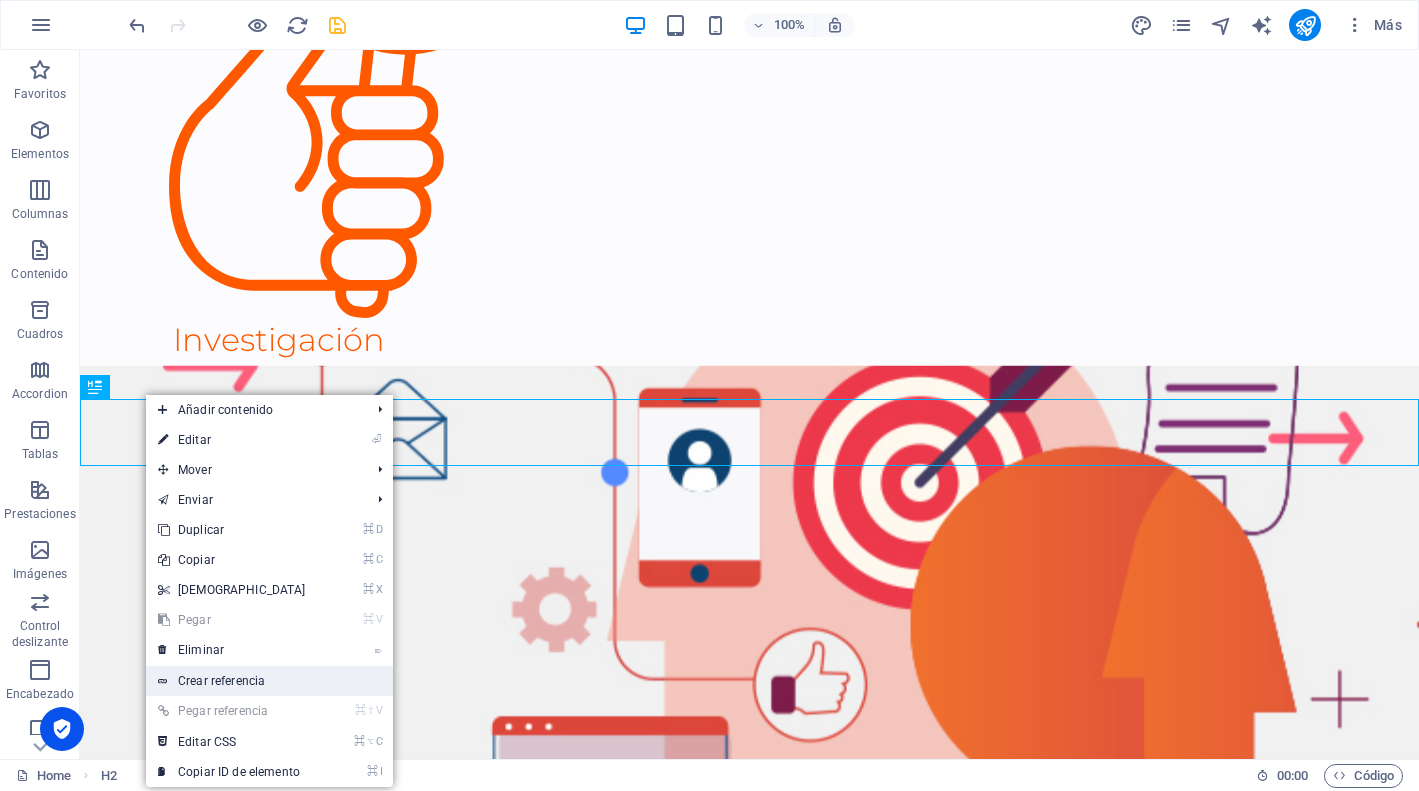 click on "Crear referencia" at bounding box center (269, 681) 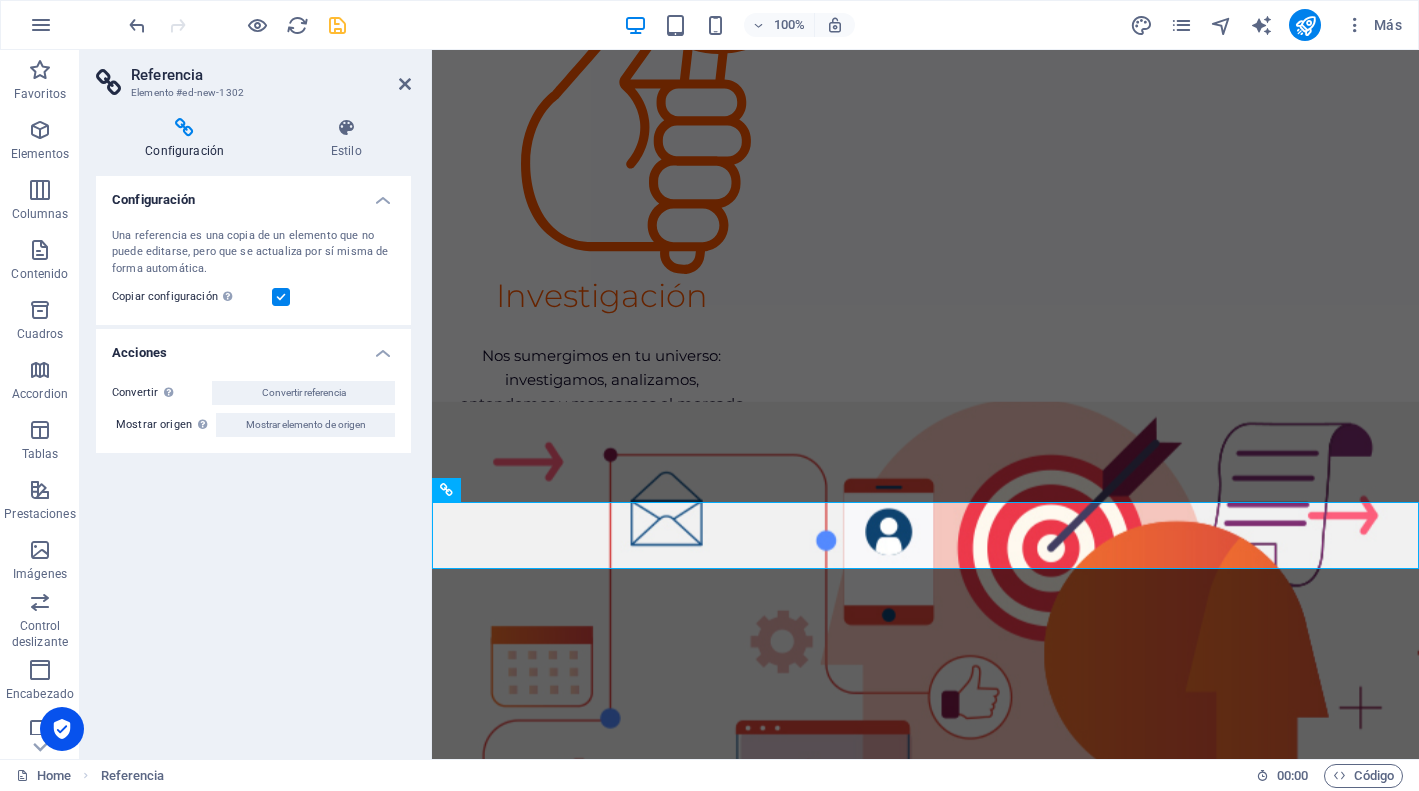 scroll, scrollTop: 1303, scrollLeft: 0, axis: vertical 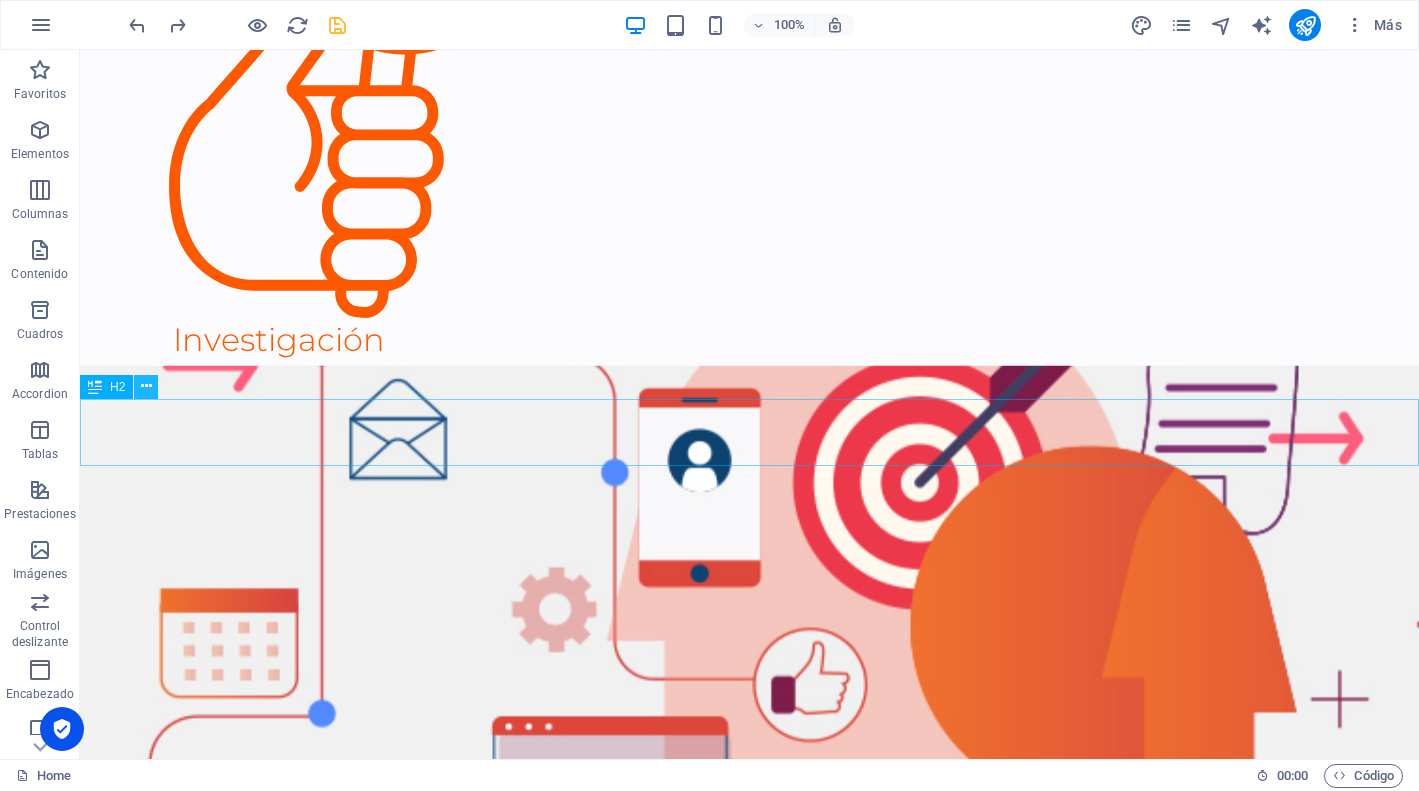 click at bounding box center (146, 386) 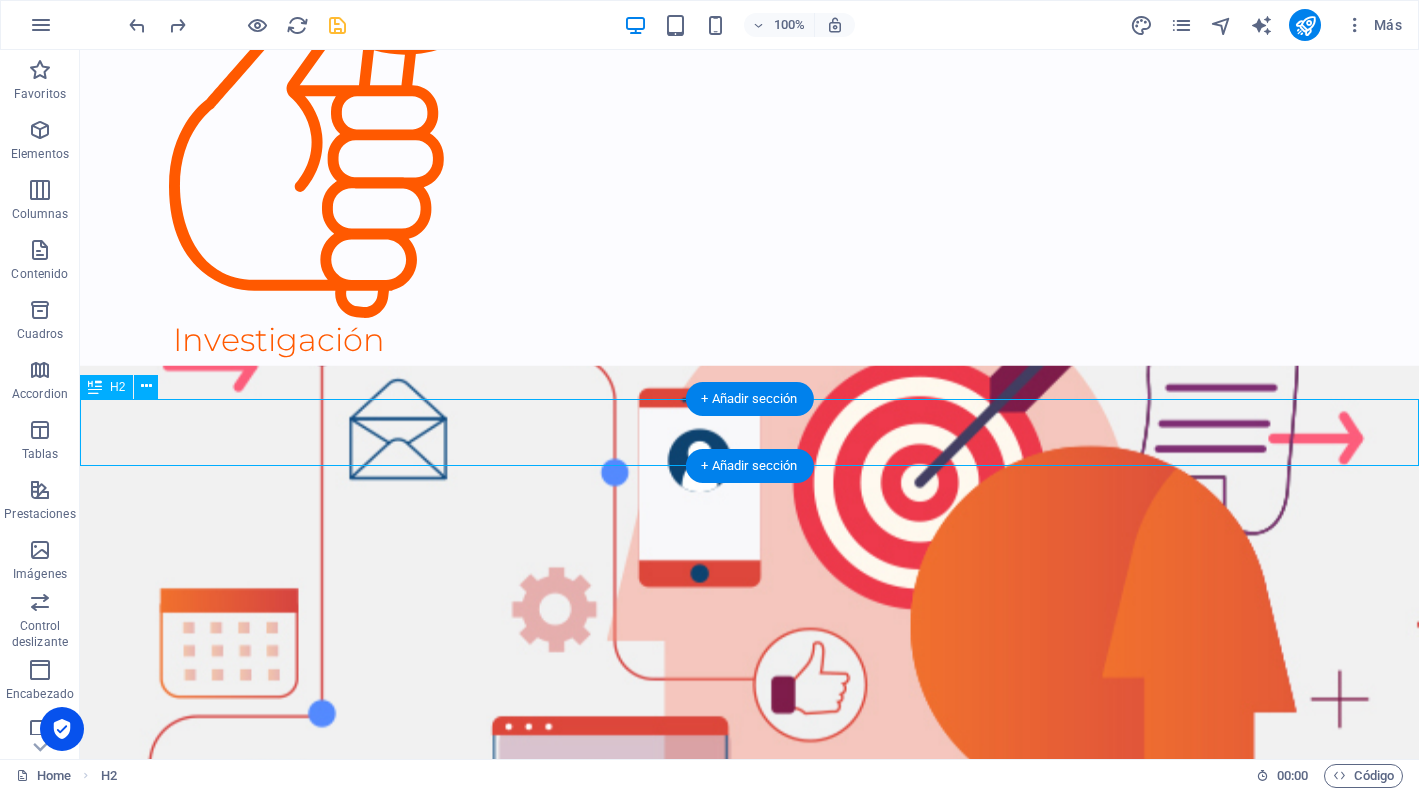 click on "Servicios" at bounding box center (749, 432) 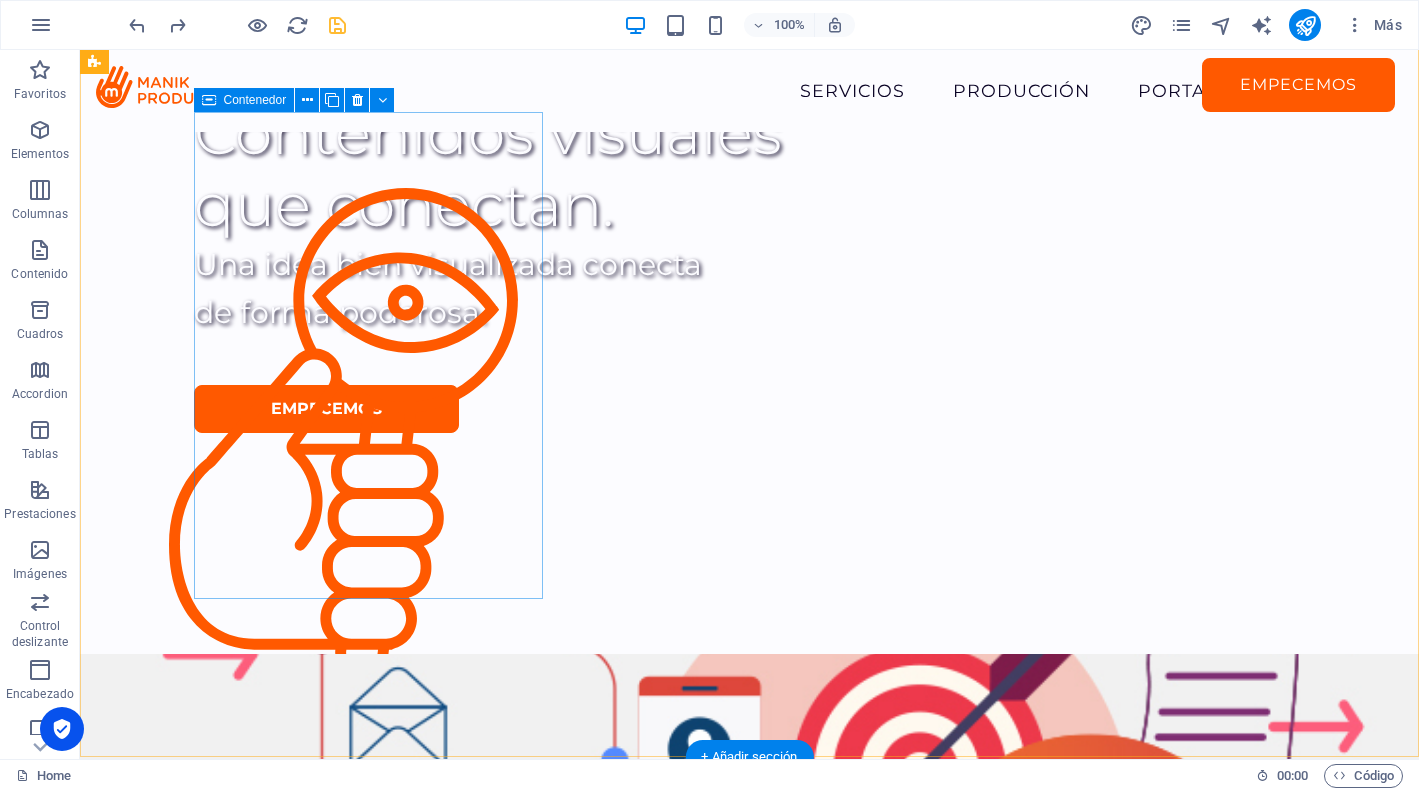 scroll, scrollTop: 0, scrollLeft: 0, axis: both 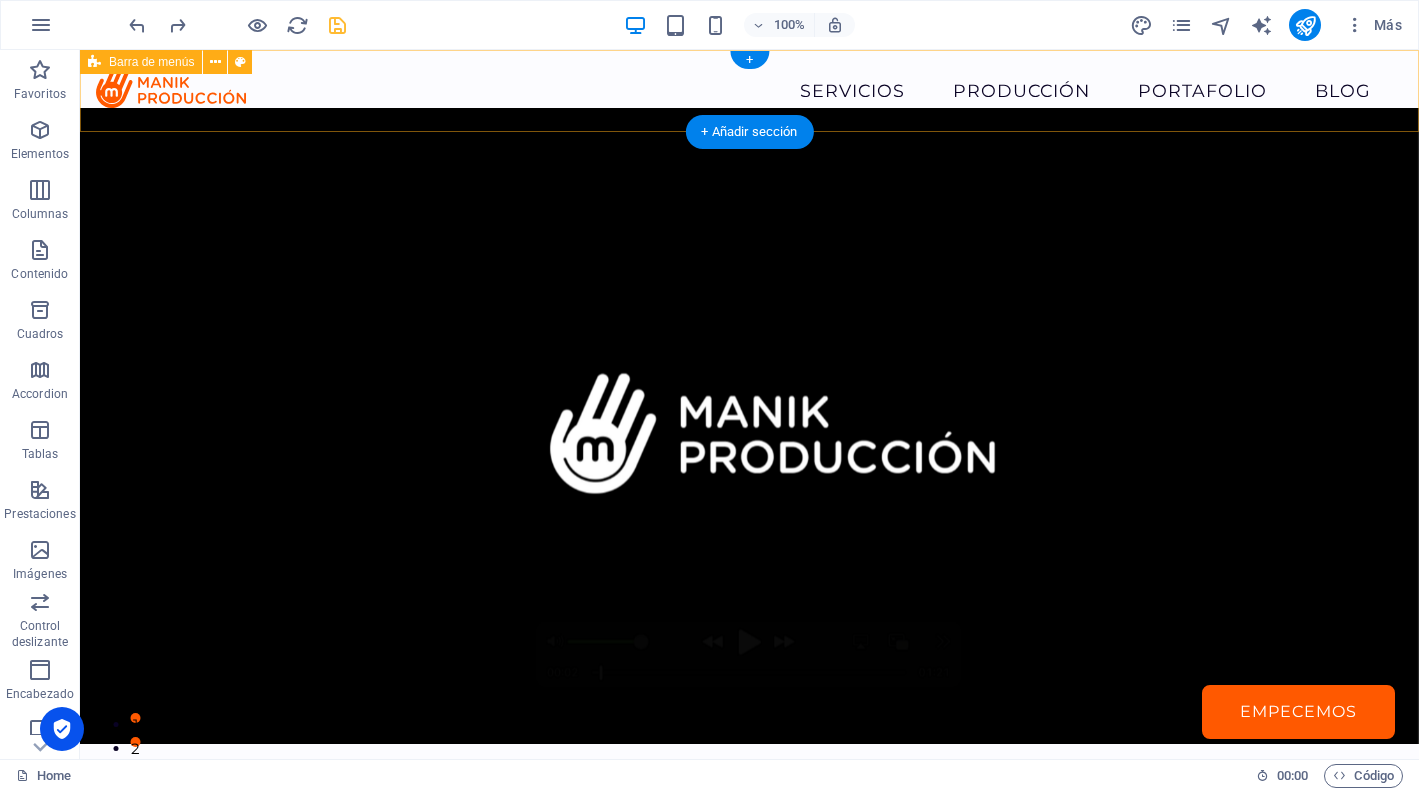 click on "Servicios Producción Portafolio Blog Empecemos" at bounding box center [749, 91] 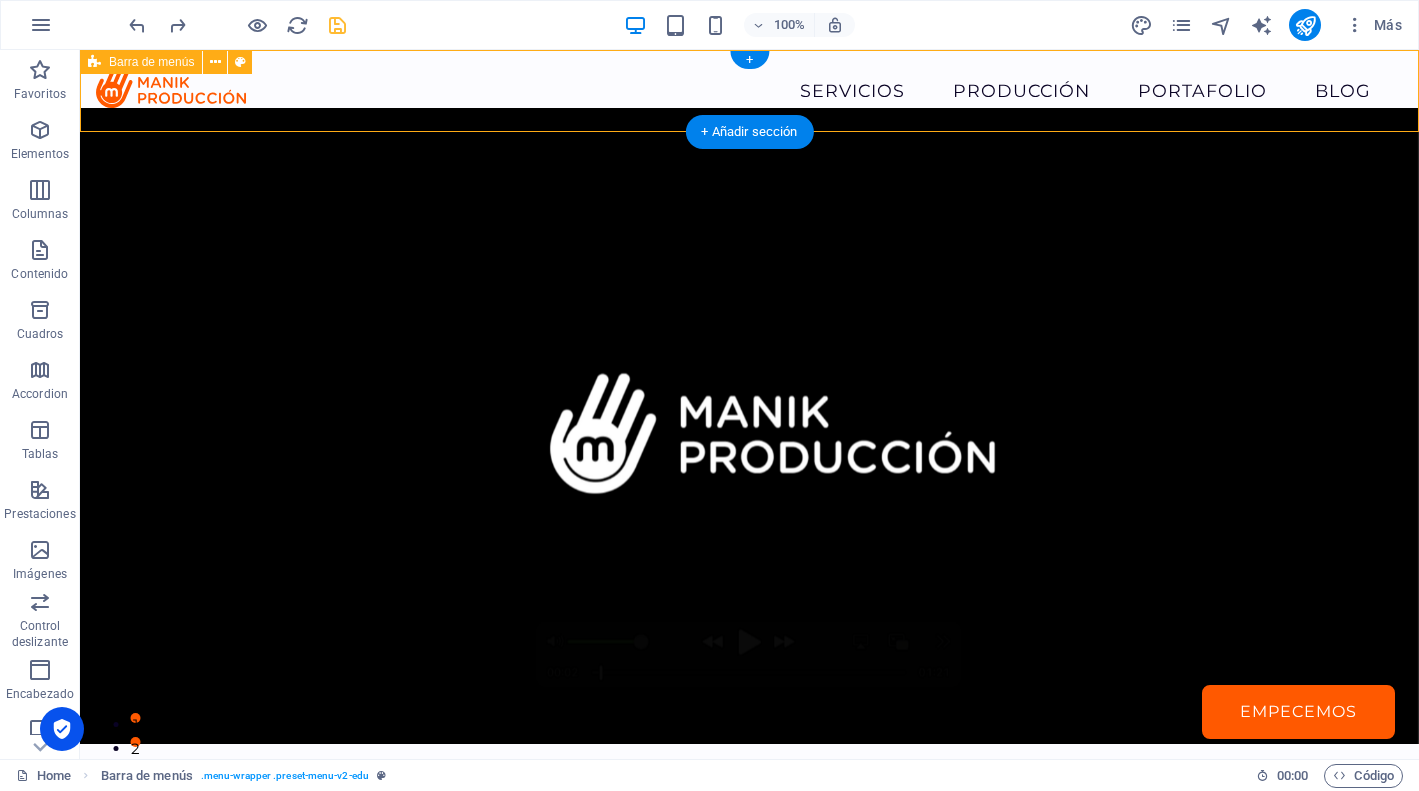 click on "Servicios Producción Portafolio Blog Empecemos" at bounding box center [749, 91] 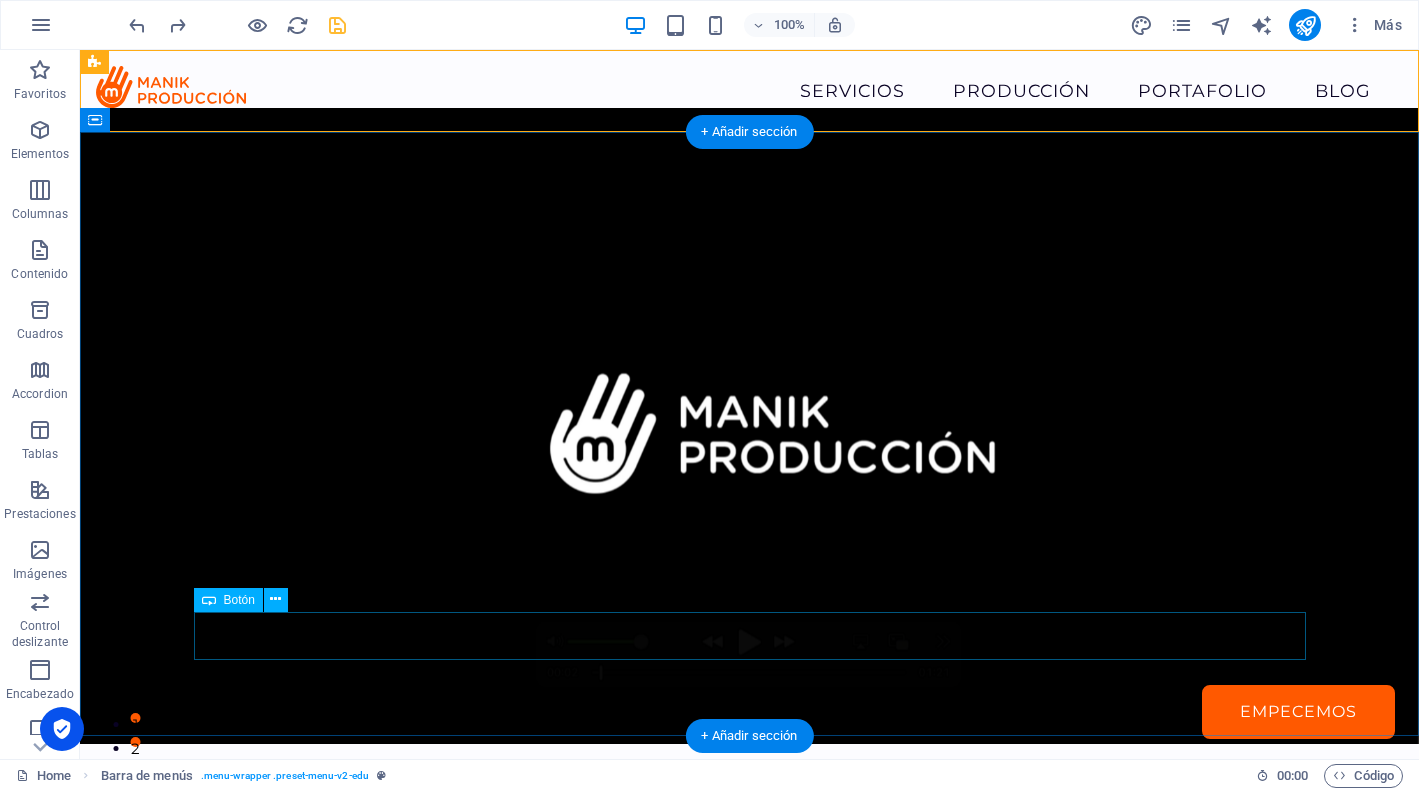 click on "EMPECEMOS" at bounding box center (750, 1272) 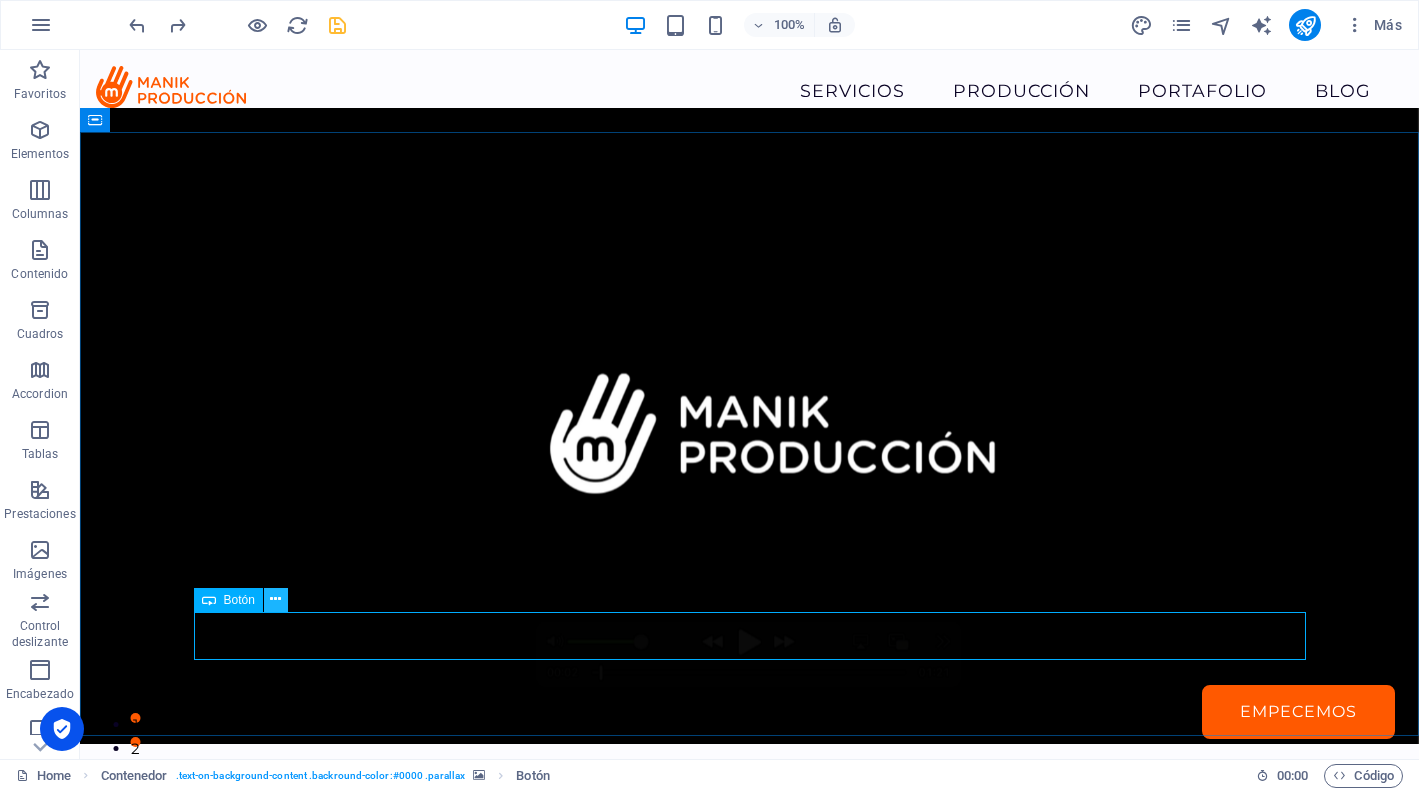 click at bounding box center [275, 599] 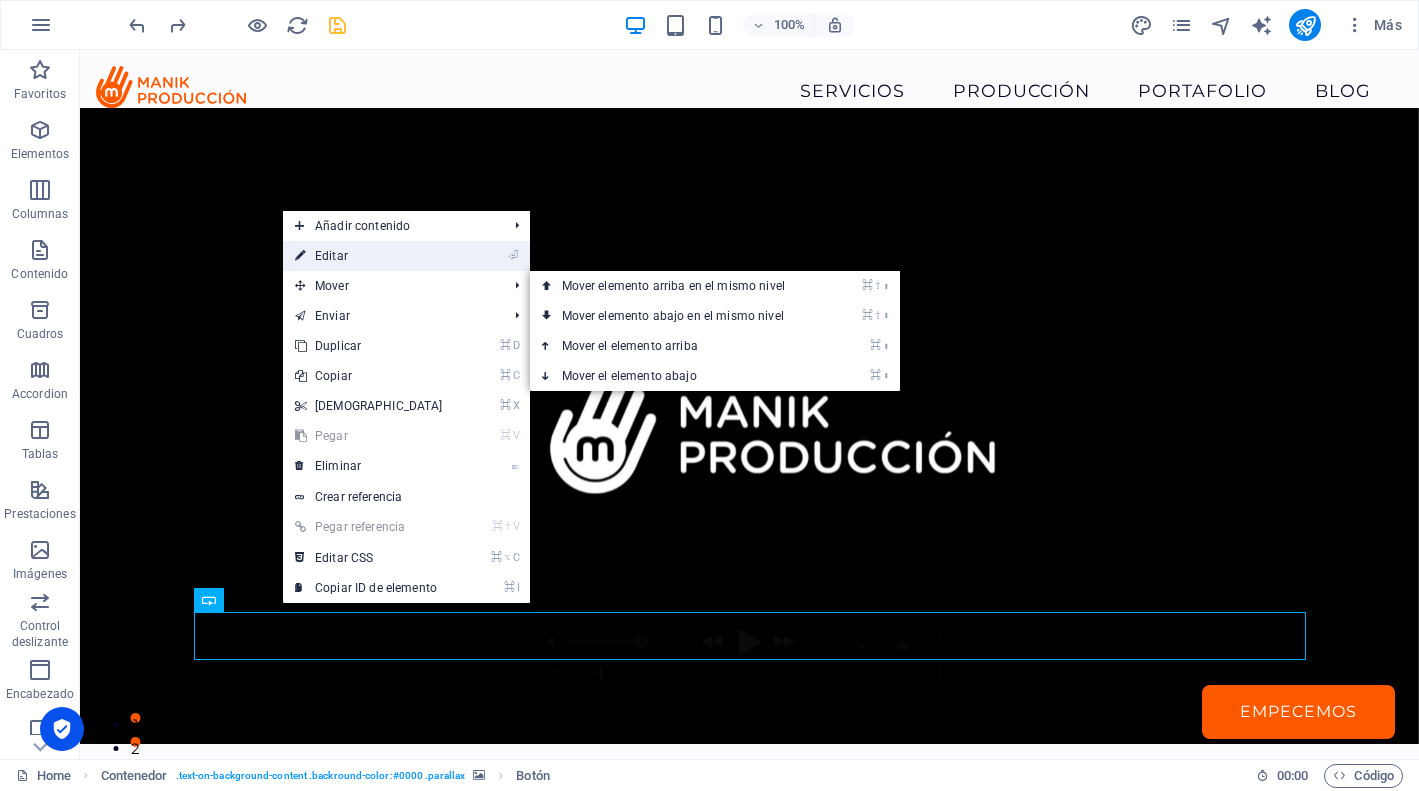 click on "⏎  Editar" at bounding box center [369, 256] 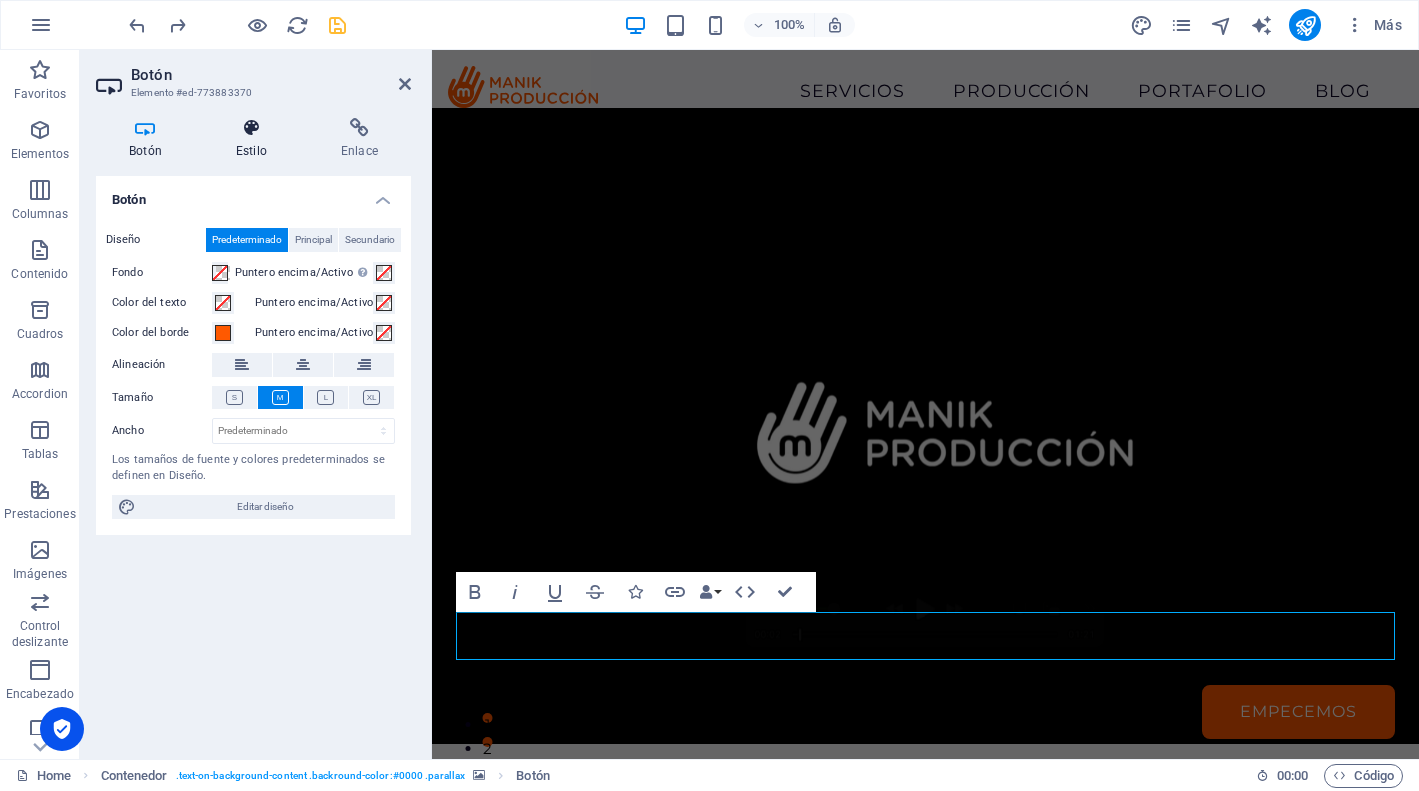 click at bounding box center [251, 128] 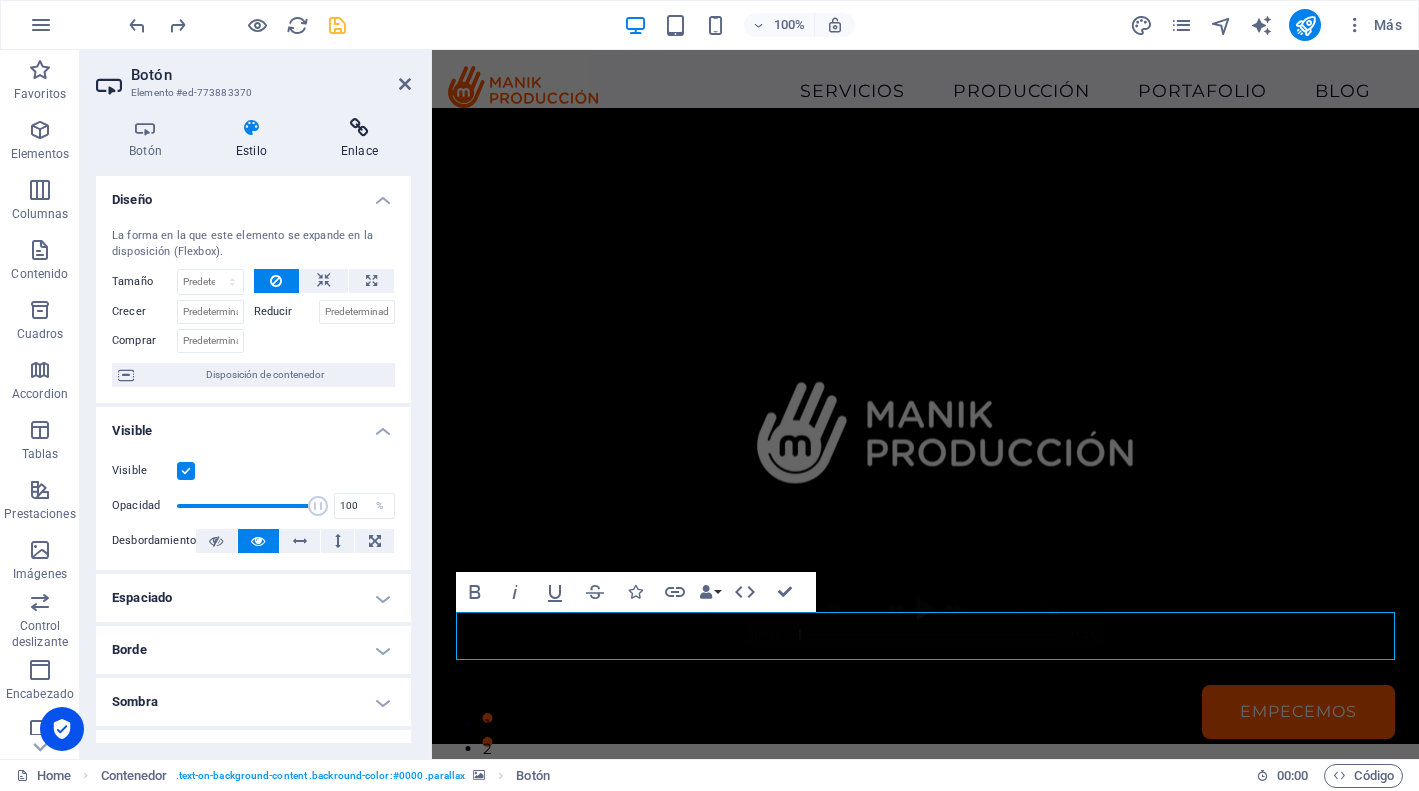 click at bounding box center (359, 128) 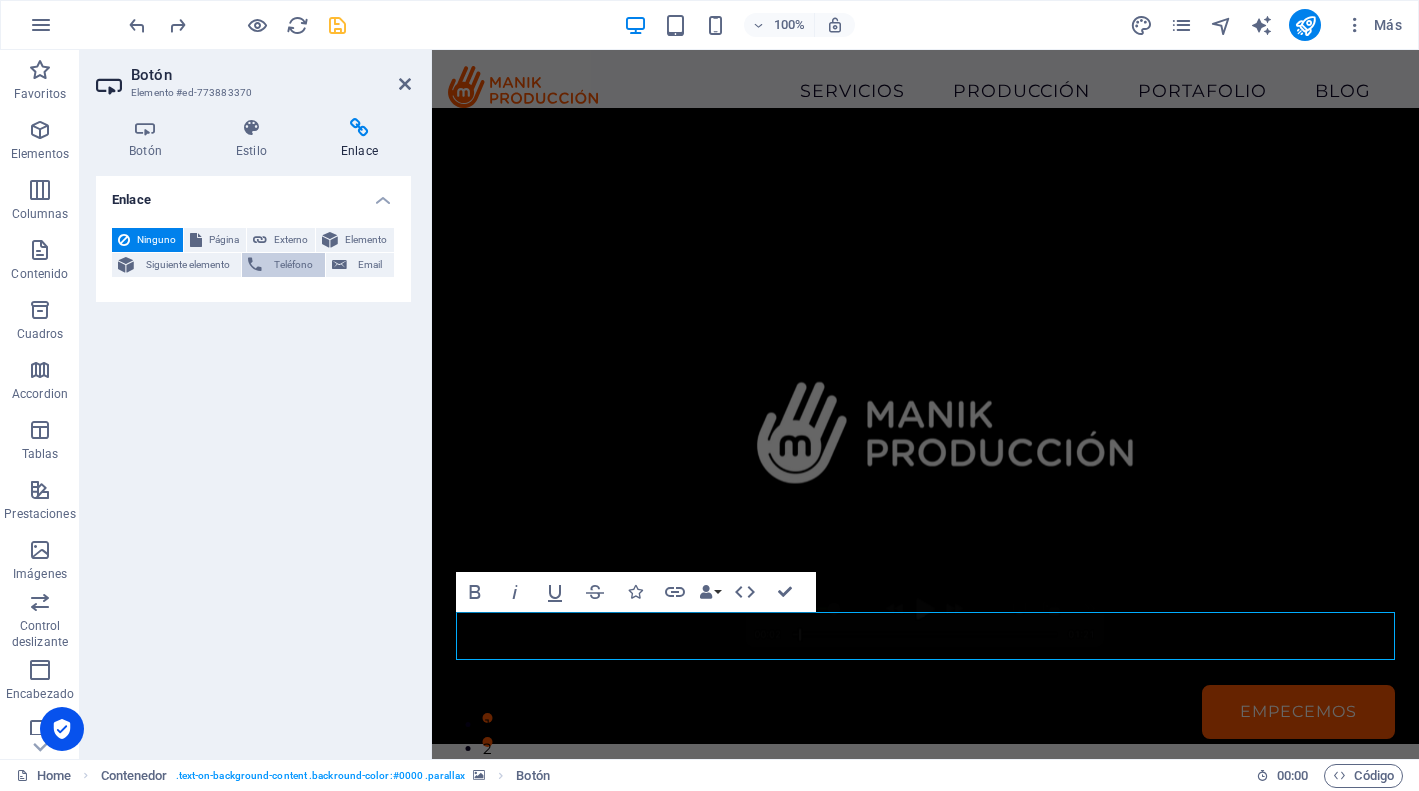 click on "Teléfono" at bounding box center [293, 265] 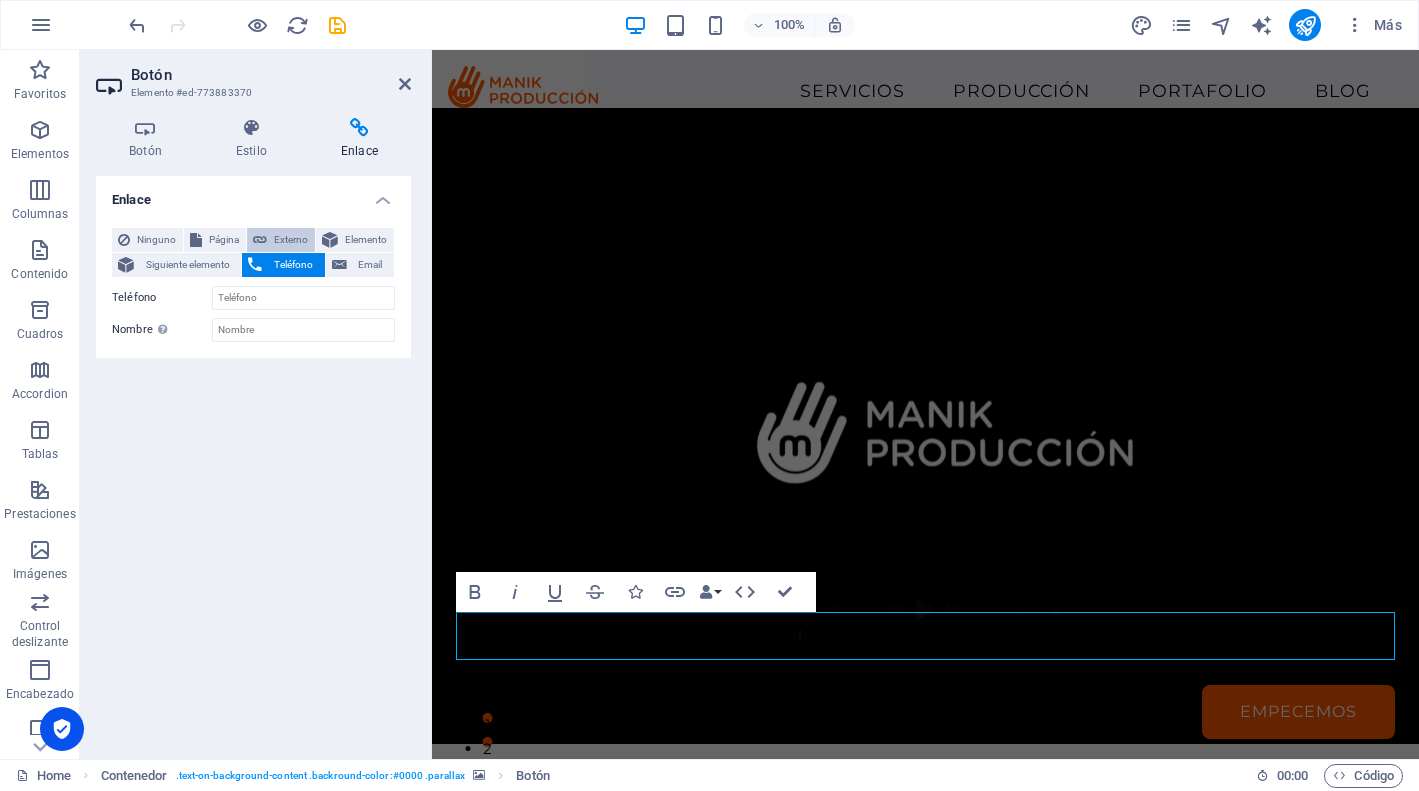 click on "Externo" at bounding box center [291, 240] 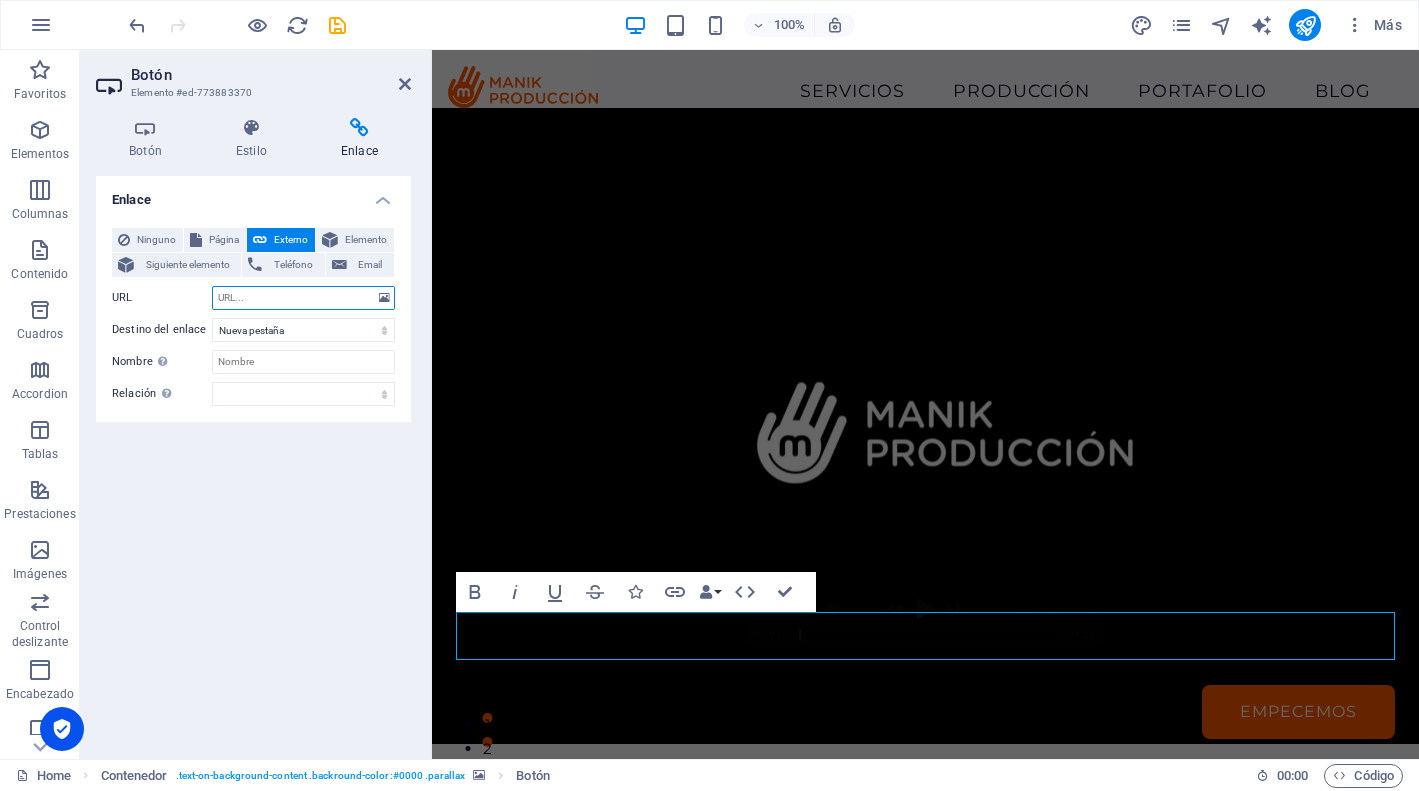 paste on "https://wa.me/" 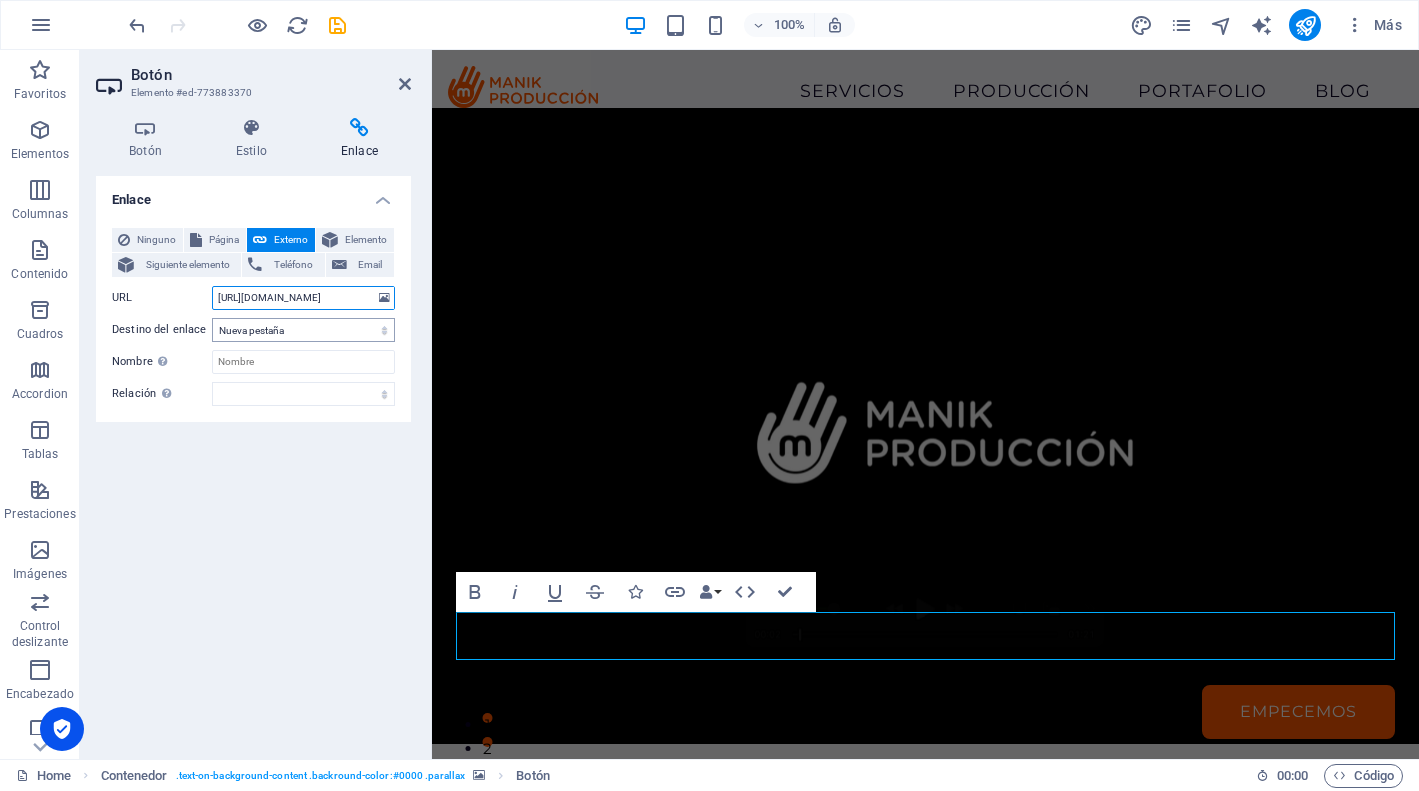 type on "[URL][DOMAIN_NAME]" 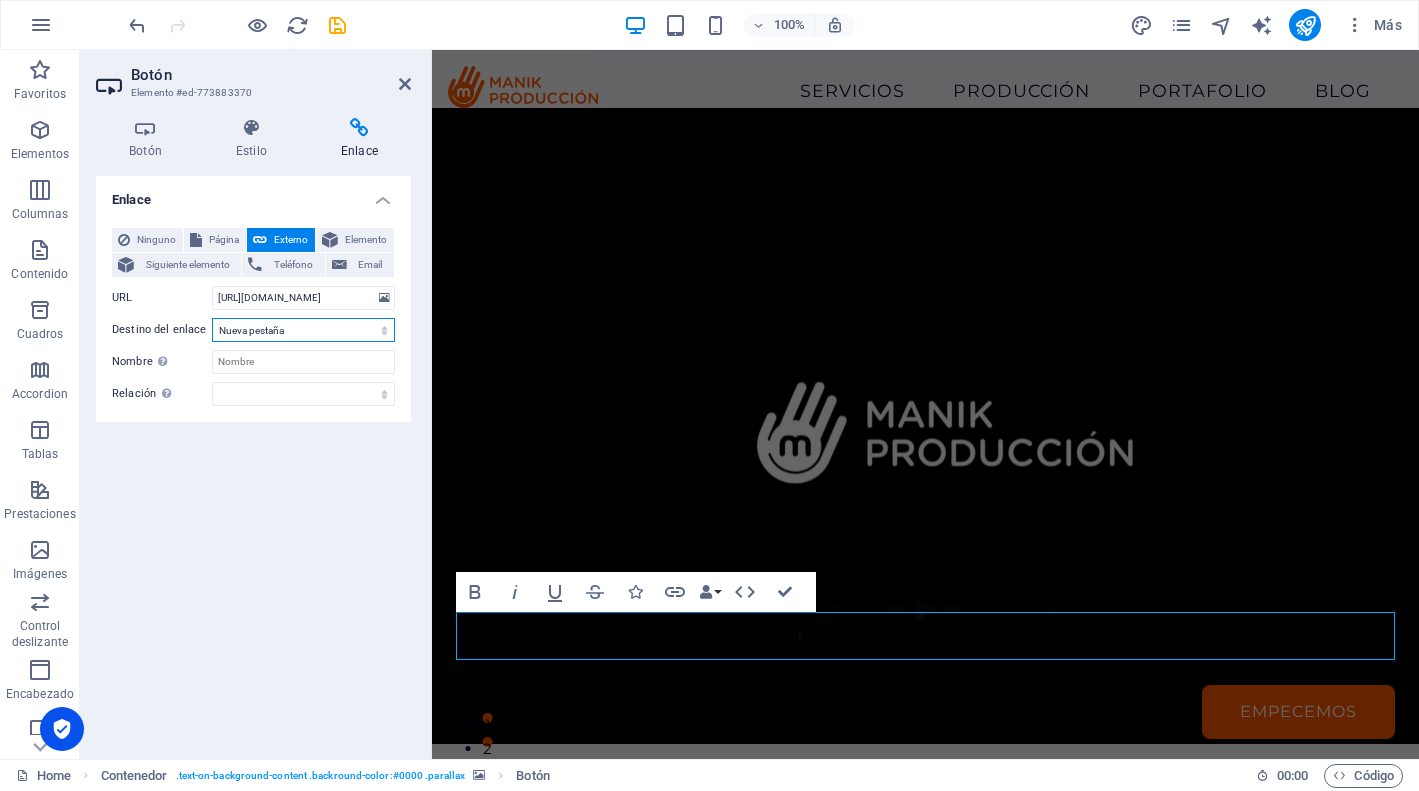 click on "Nueva pestaña" at bounding box center [0, 0] 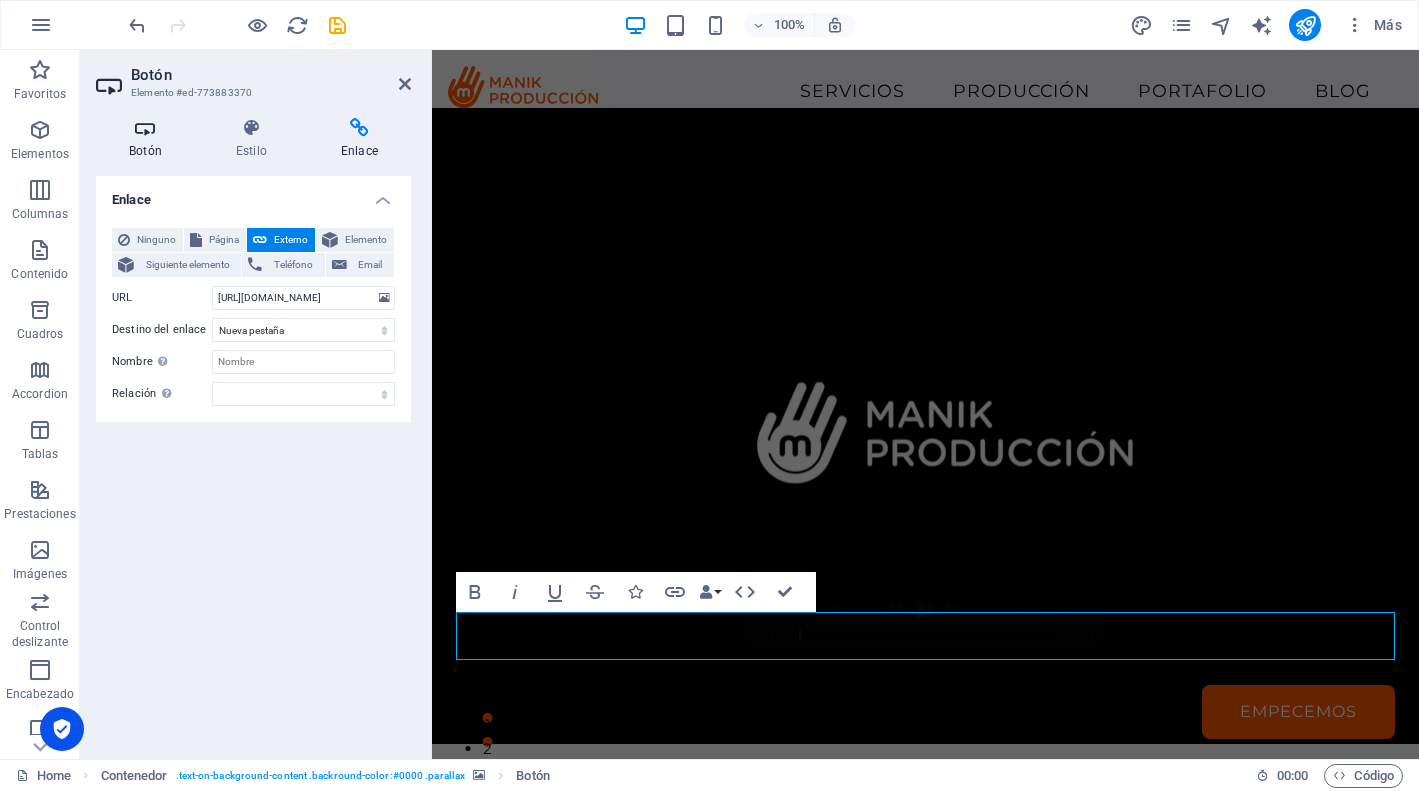 click at bounding box center (145, 128) 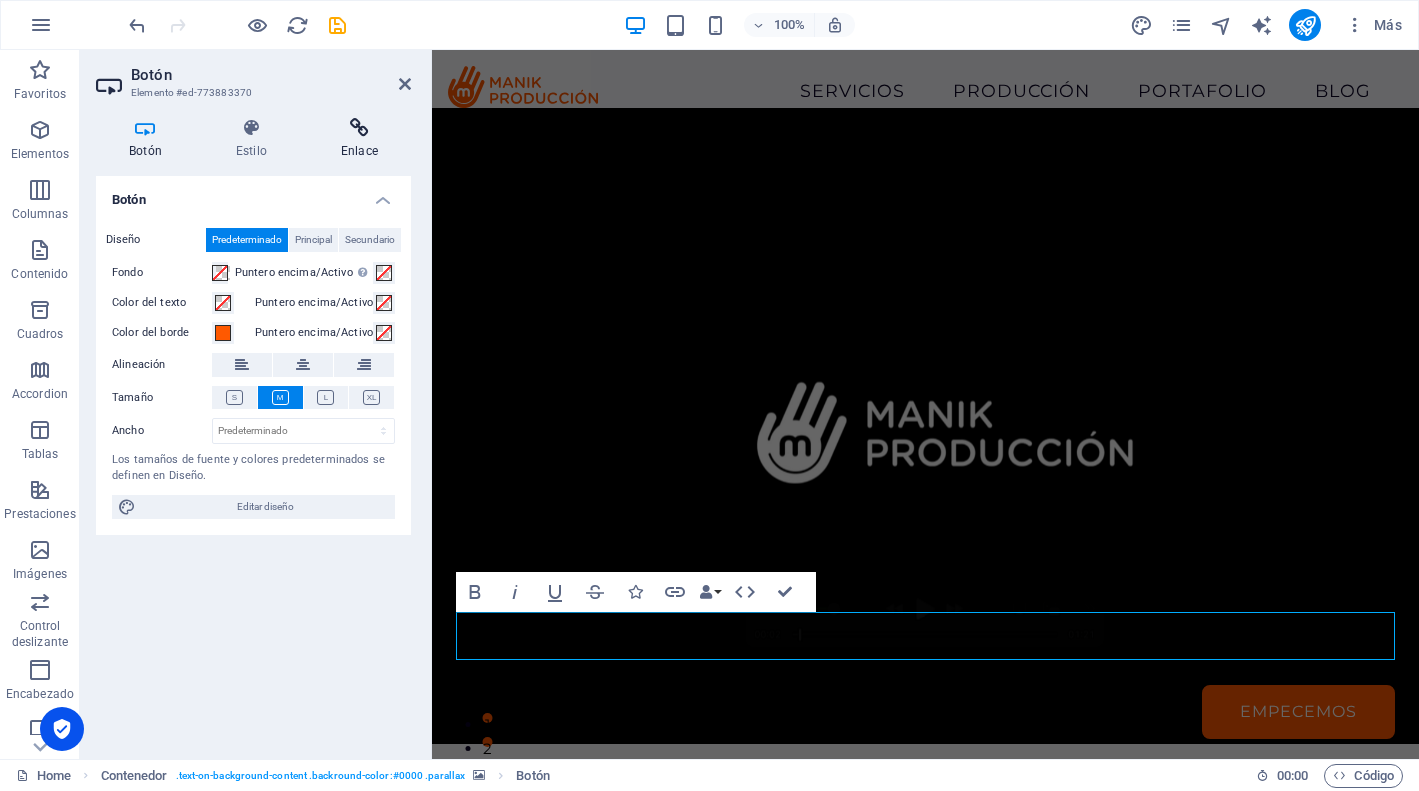 click on "Enlace" at bounding box center [359, 139] 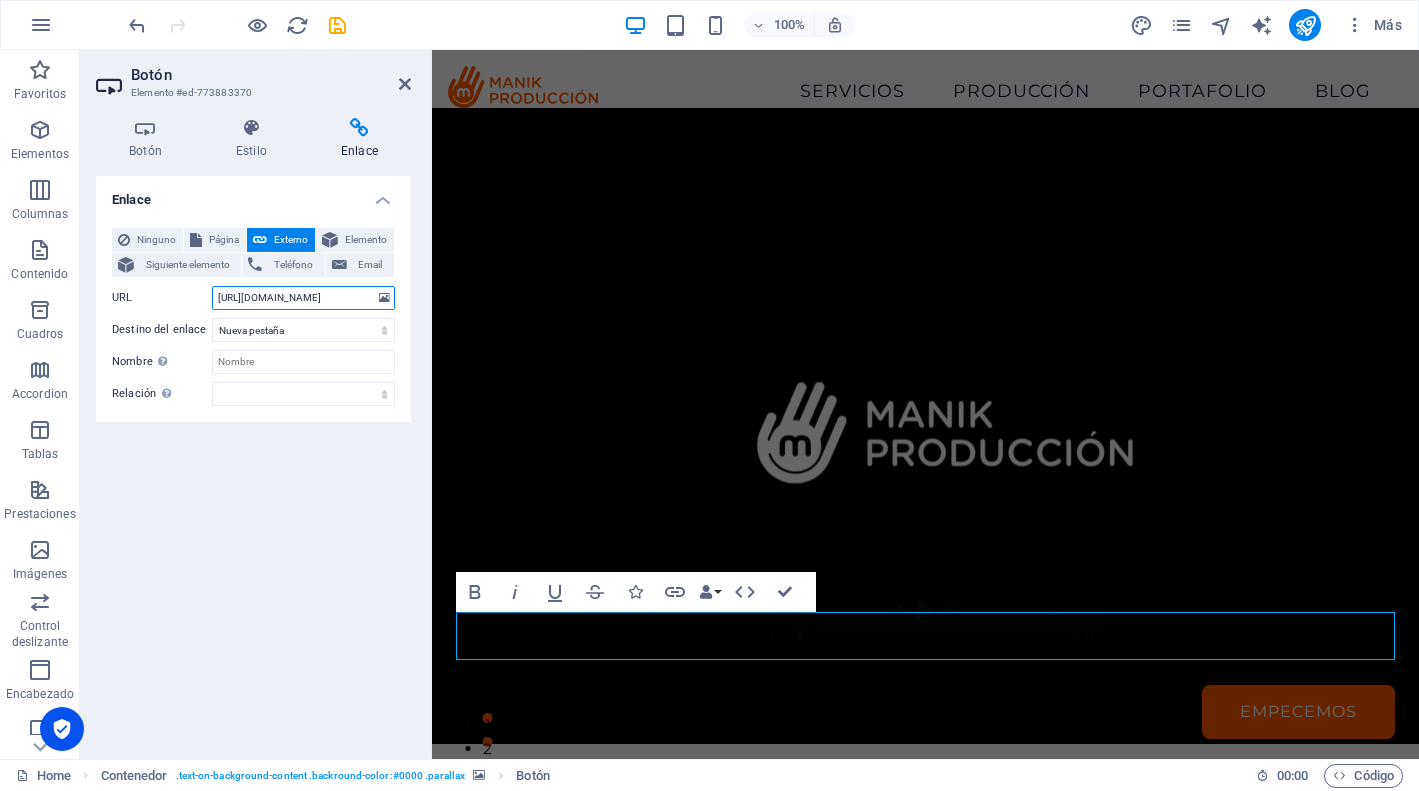 click on "[URL][DOMAIN_NAME]" at bounding box center (303, 298) 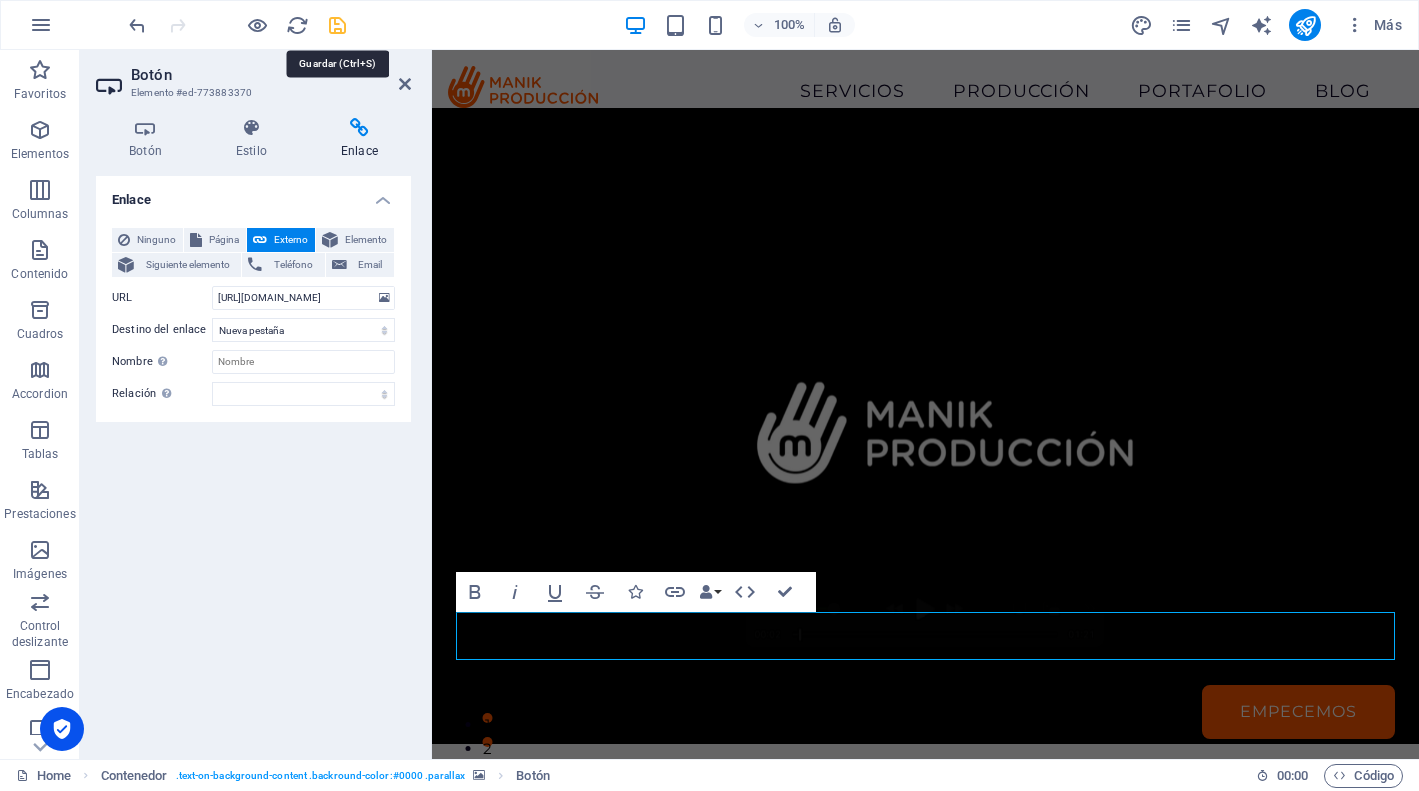 click at bounding box center [337, 25] 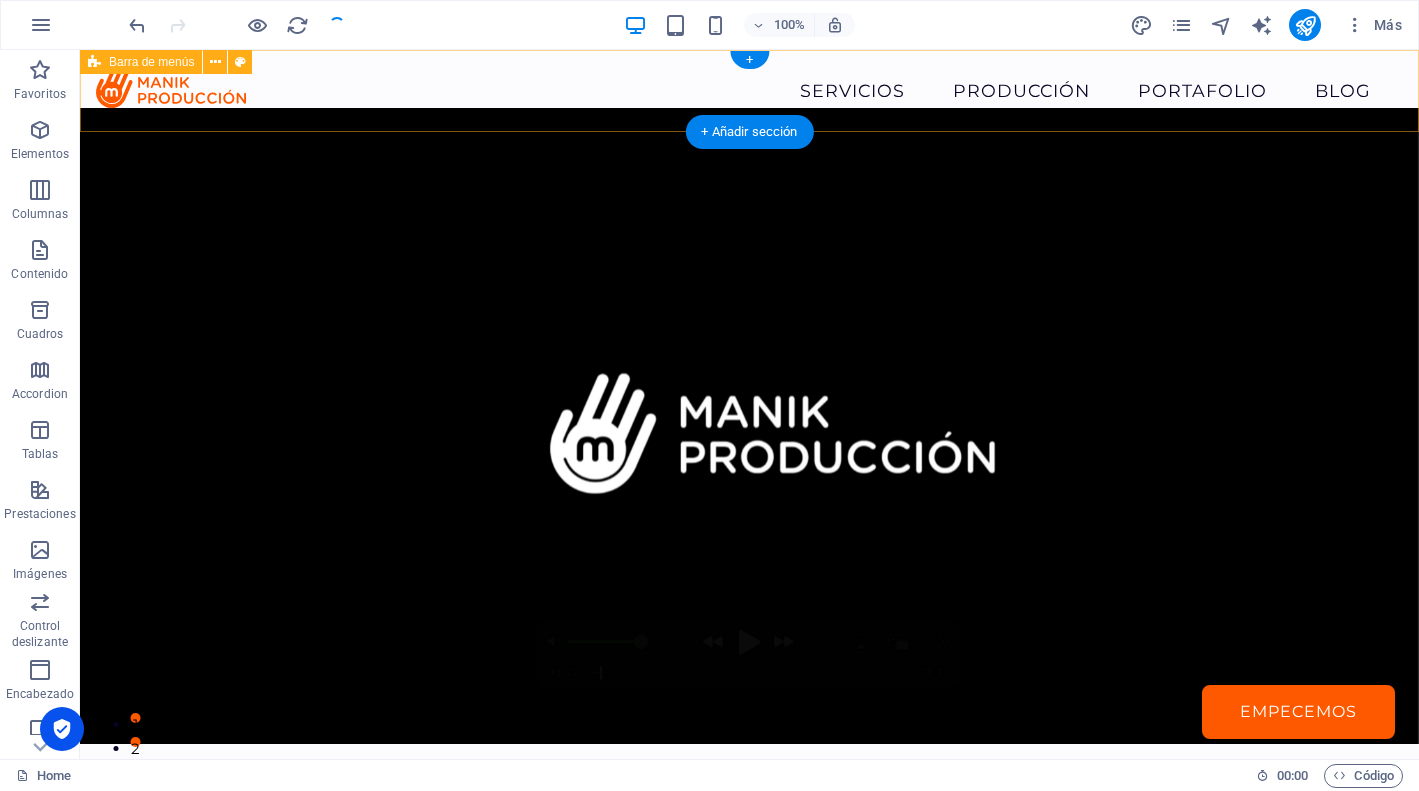 click on "Servicios Producción Portafolio Blog Empecemos" at bounding box center [749, 91] 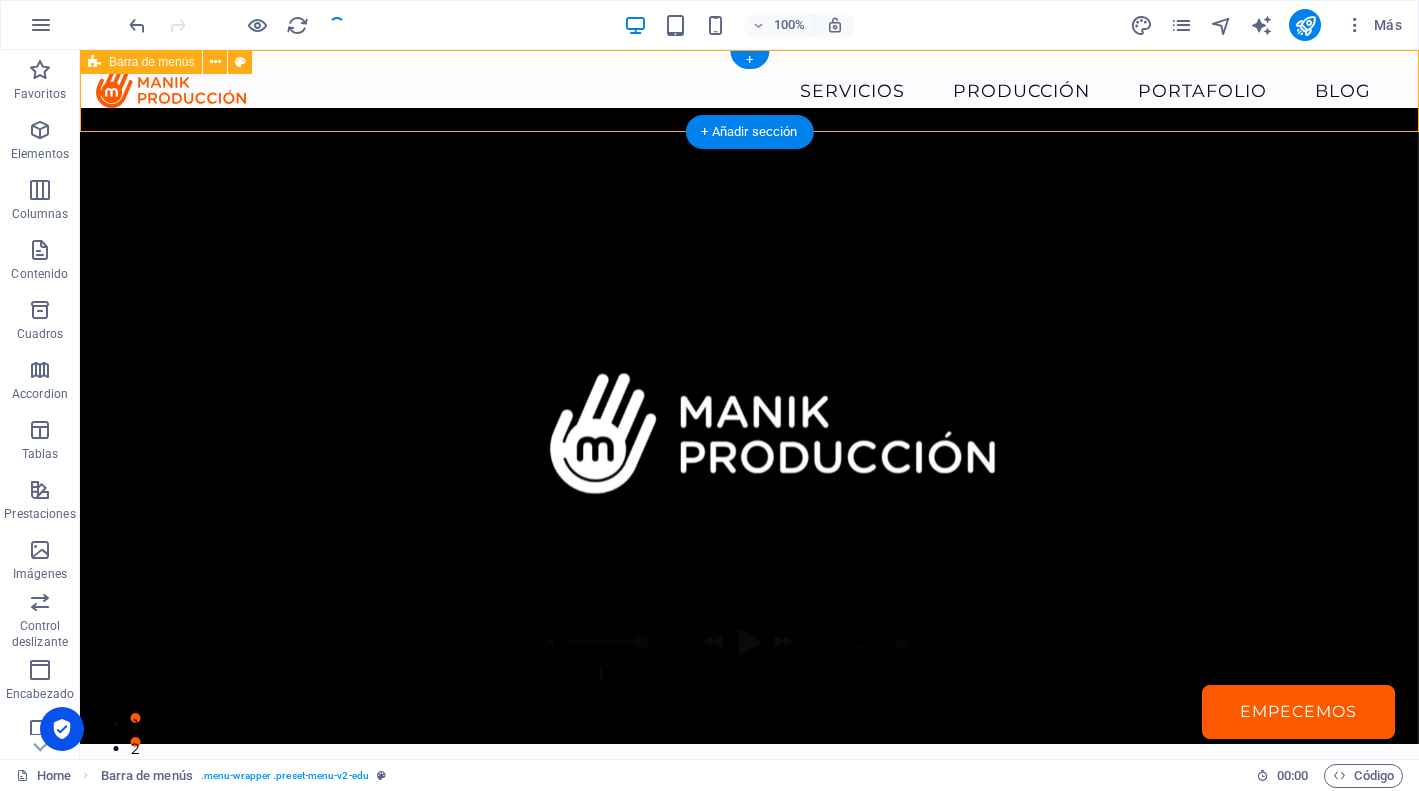 click on "Servicios Producción Portafolio Blog Empecemos" at bounding box center (749, 91) 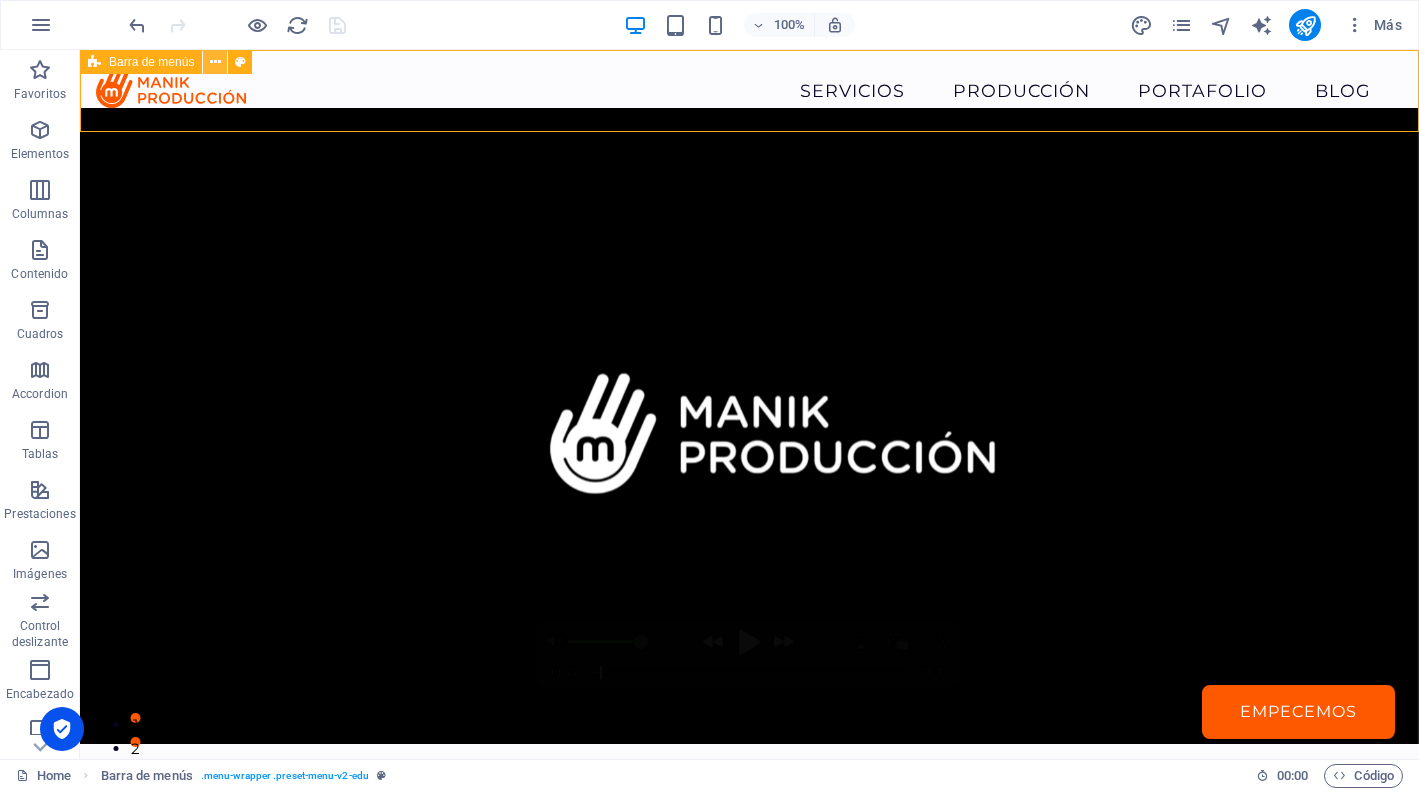 click at bounding box center [215, 62] 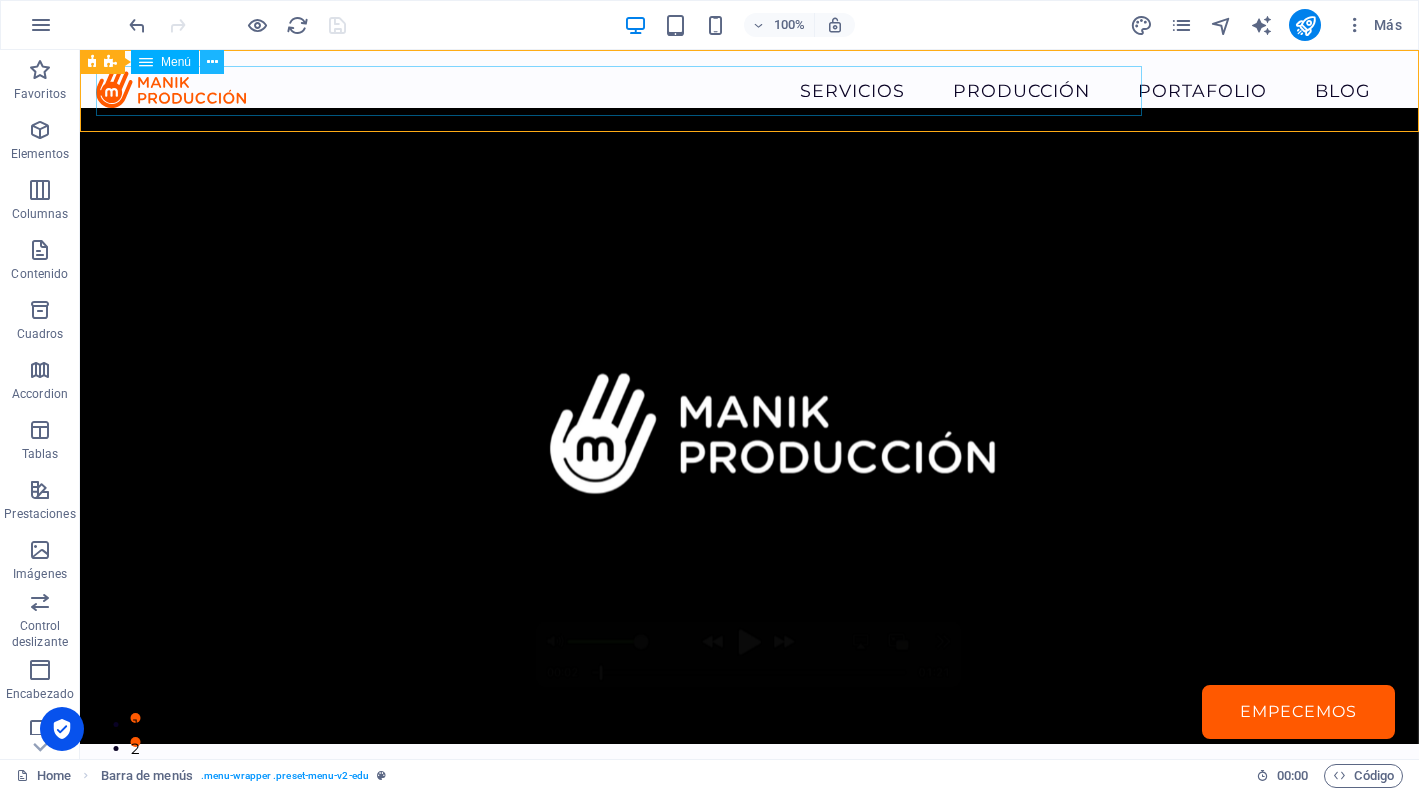 click at bounding box center (212, 62) 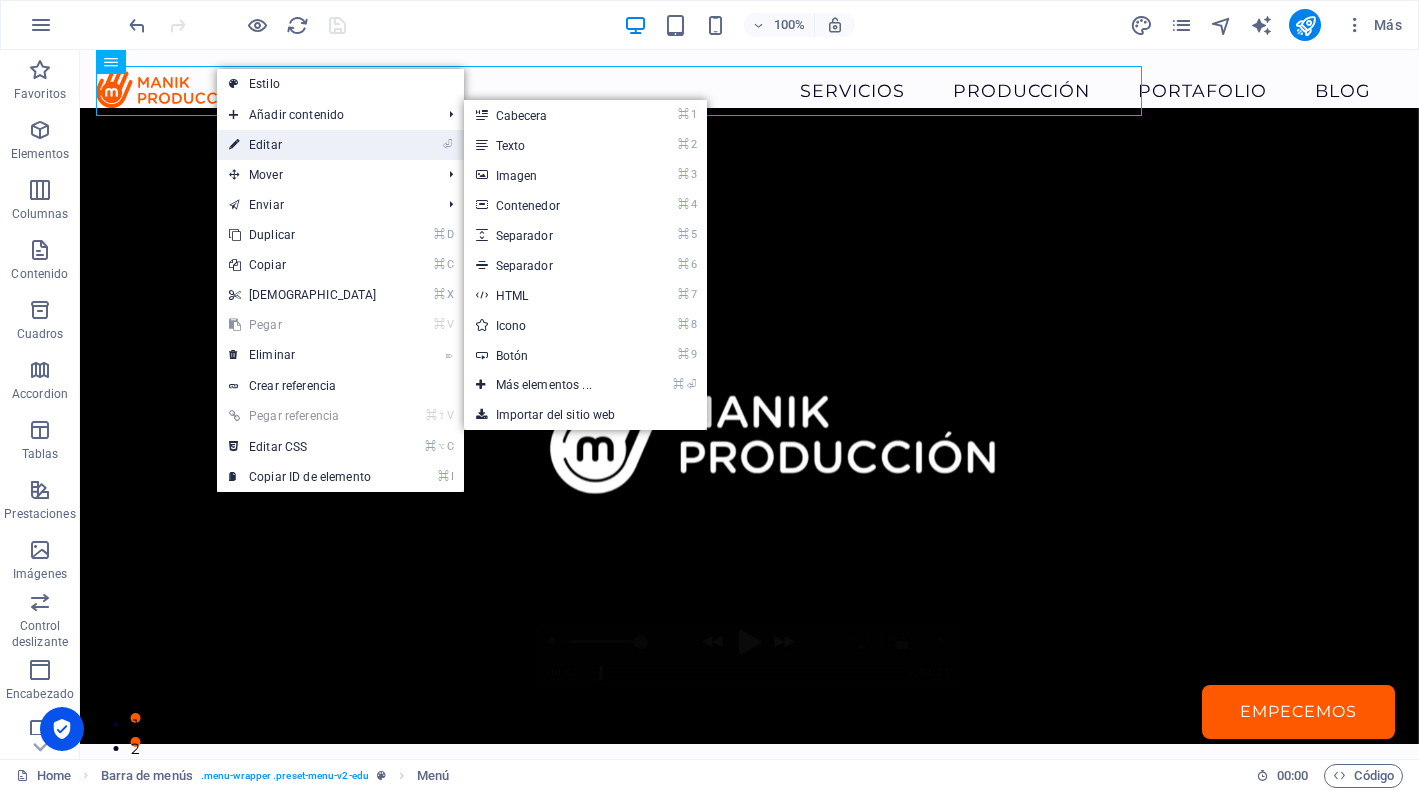 click on "⏎  Editar" at bounding box center (303, 145) 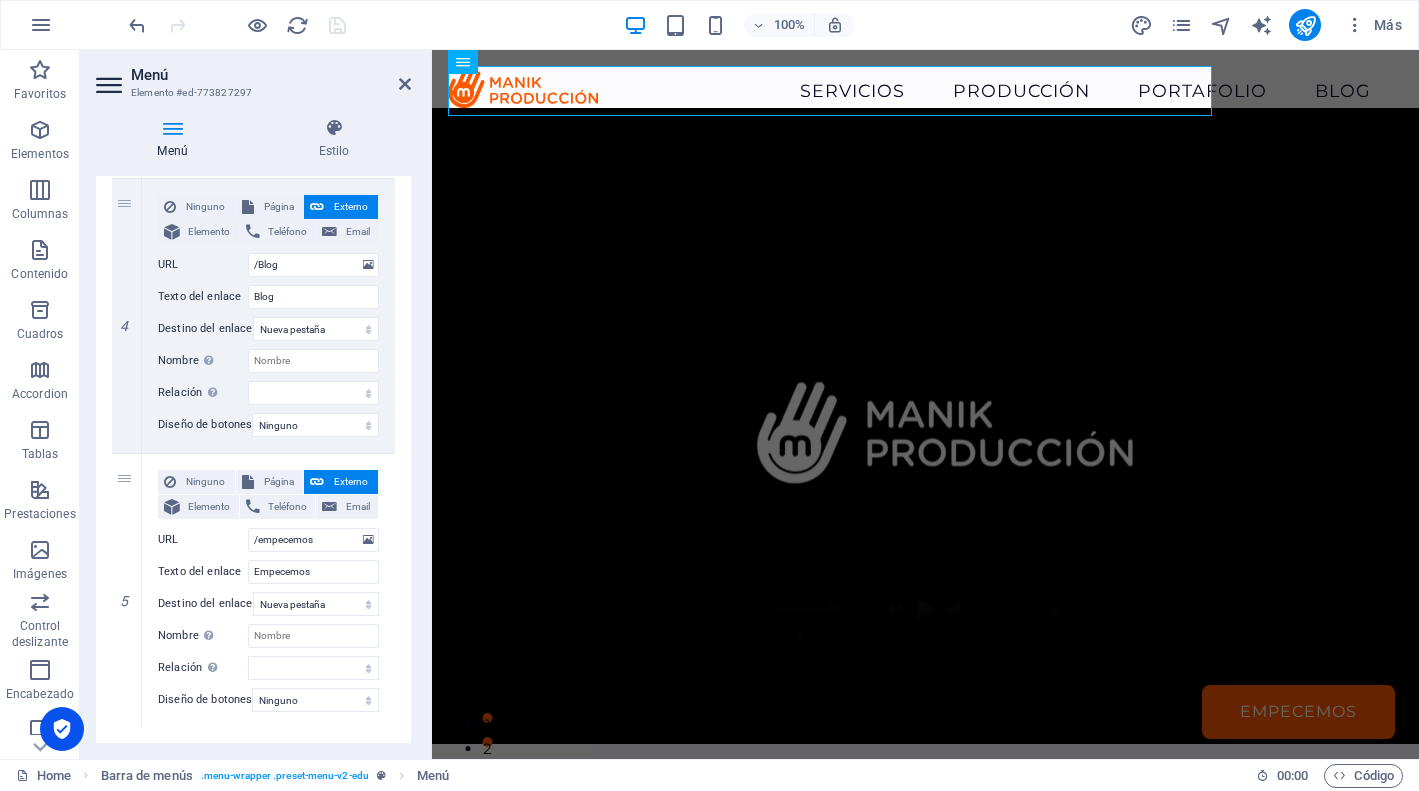 scroll, scrollTop: 1084, scrollLeft: 0, axis: vertical 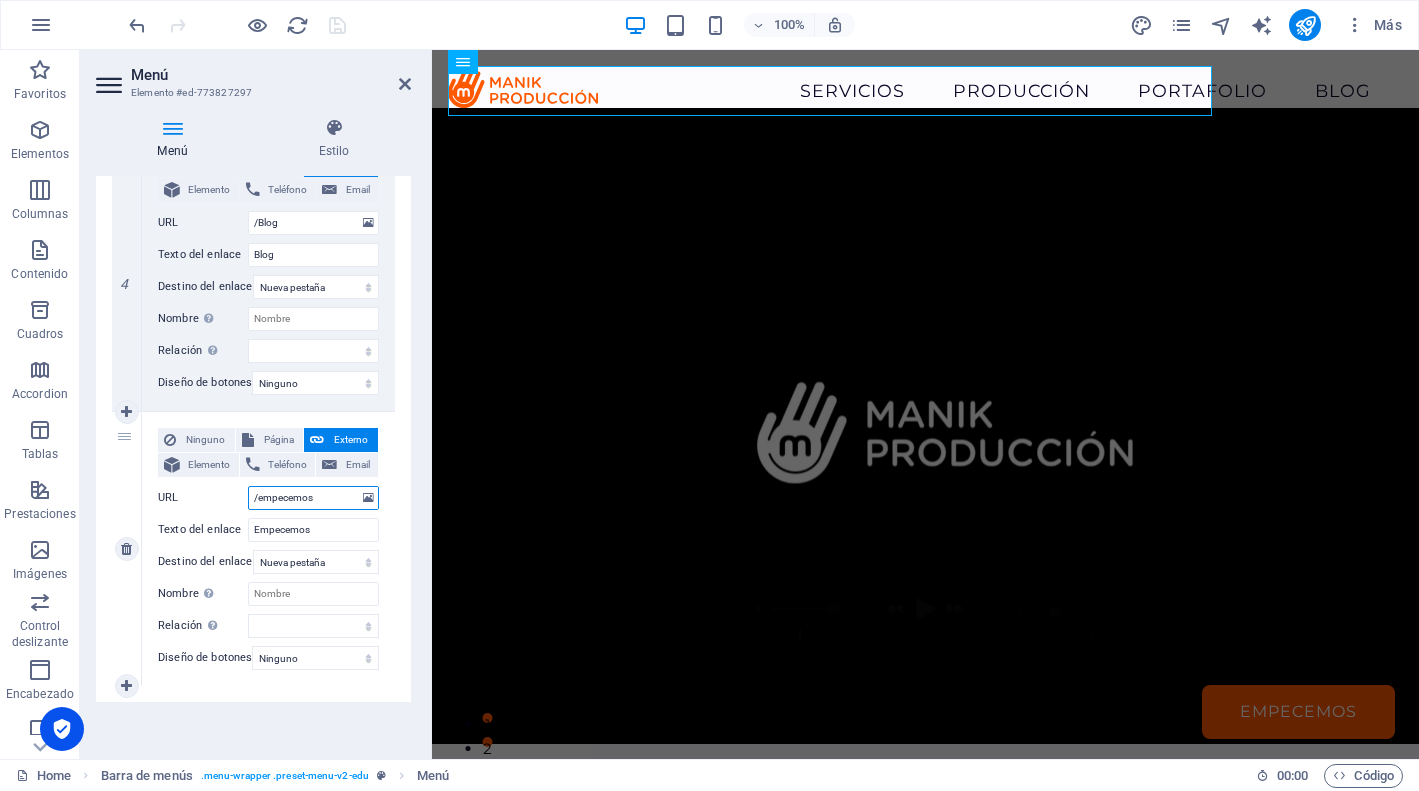 drag, startPoint x: 337, startPoint y: 483, endPoint x: 163, endPoint y: 483, distance: 174 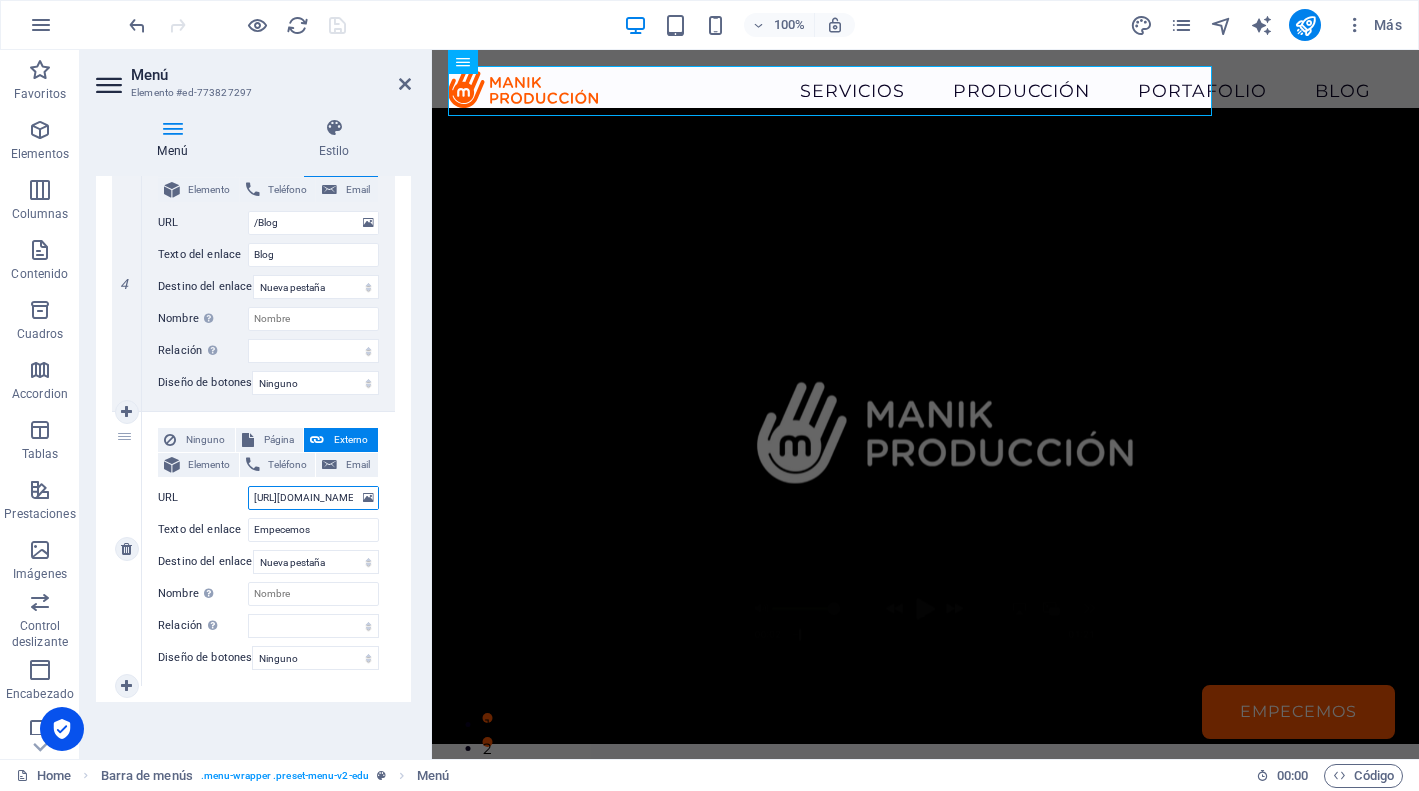 scroll, scrollTop: 0, scrollLeft: 35, axis: horizontal 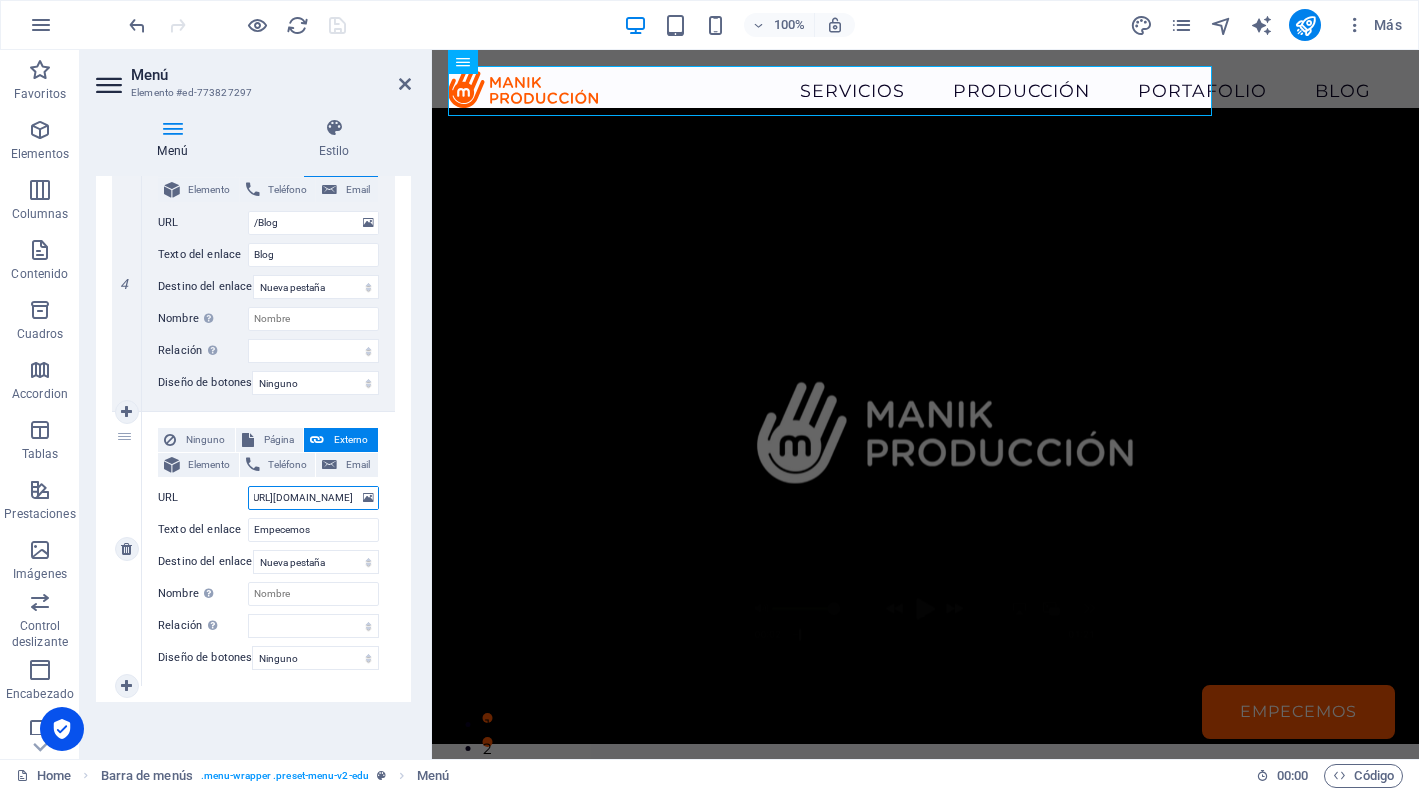 select 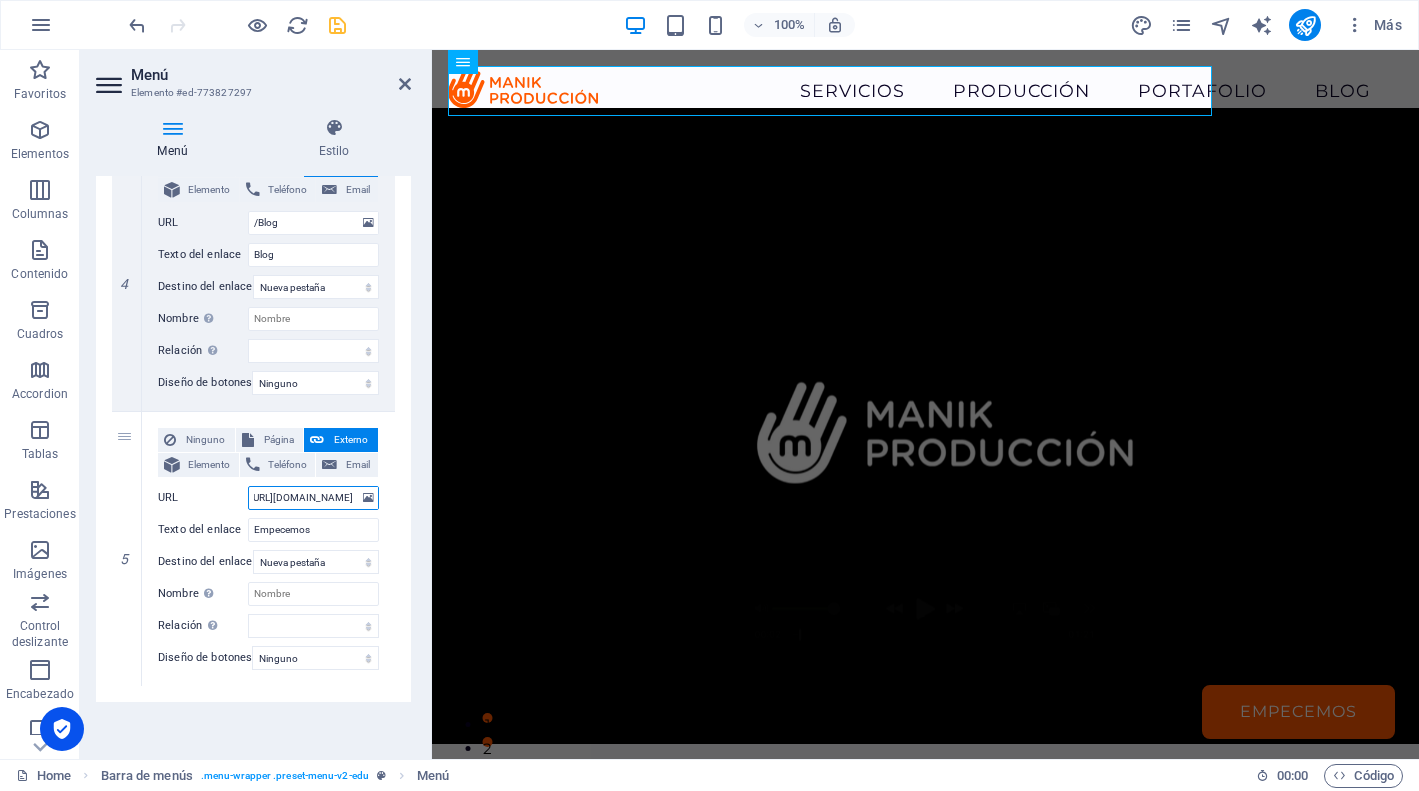 type on "[URL][DOMAIN_NAME]" 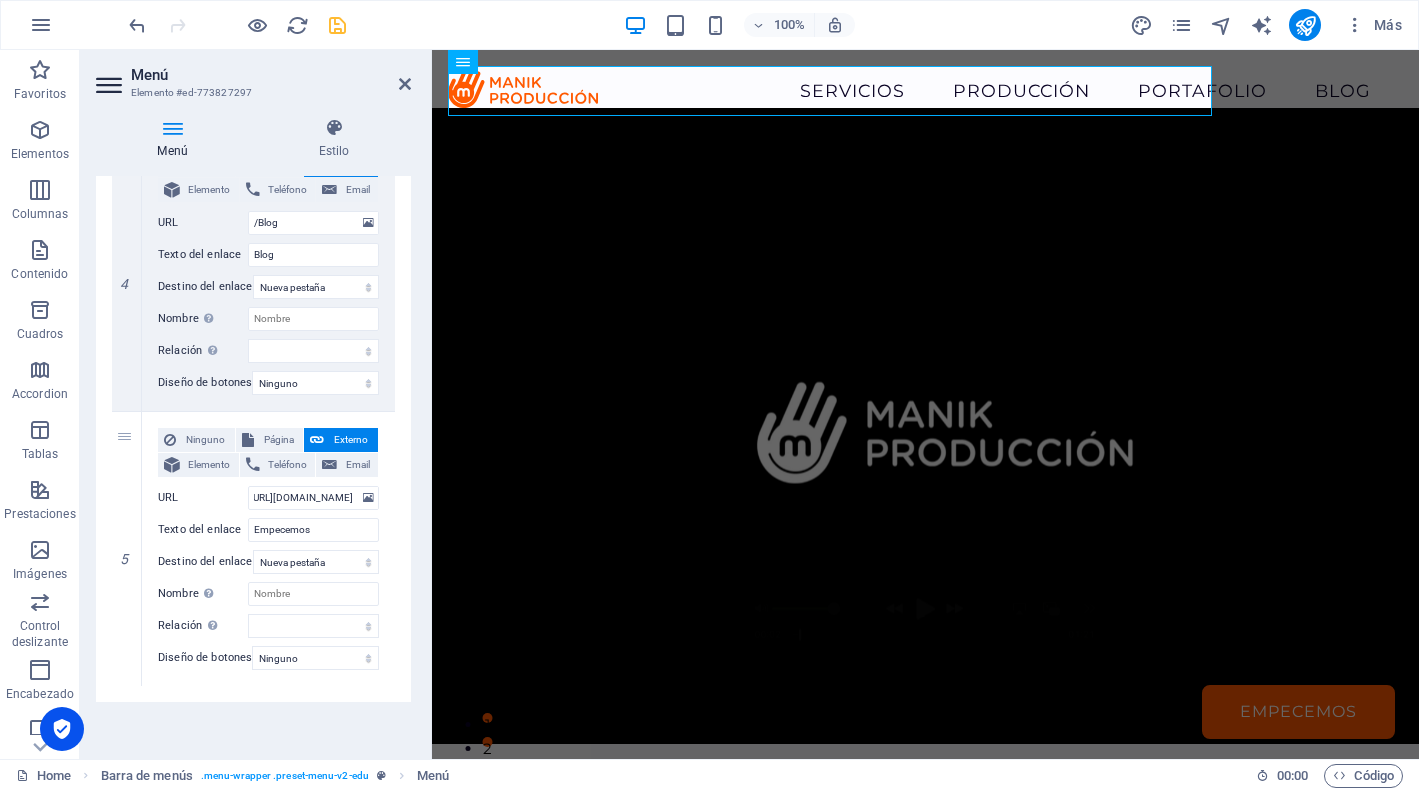 click on "1 Ninguno Página Externo Elemento Teléfono Email Página Home Courses Teachers Contact Us Legal Notice Privacy Elemento
URL /Servicios Teléfono Email Texto del enlace Servicios Destino del enlace Nueva pestaña Misma pestaña Superposición Nombre Una descripción adicional del enlace no debería ser igual al texto del enlace. El título suele mostrarse como un texto de información cuando se mueve el ratón por encima del elemento. Déjalo en blanco en caso de dudas. Relación Define la  relación de este enlace con el destino del enlace . Por ejemplo, el valor "nofollow" indica a los buscadores que no sigan al enlace. Puede dejarse vacío. alternativo autor marcador externo ayuda licencia siguiente nofollow noreferrer noopener ant buscar etiqueta Diseño de botones Ninguno Predeterminado Principal Secundario 2 Ninguno Página Externo Elemento Teléfono Email Página Home Courses Teachers Contact Us Legal Notice Privacy Elemento
URL /Produccion Teléfono ant" 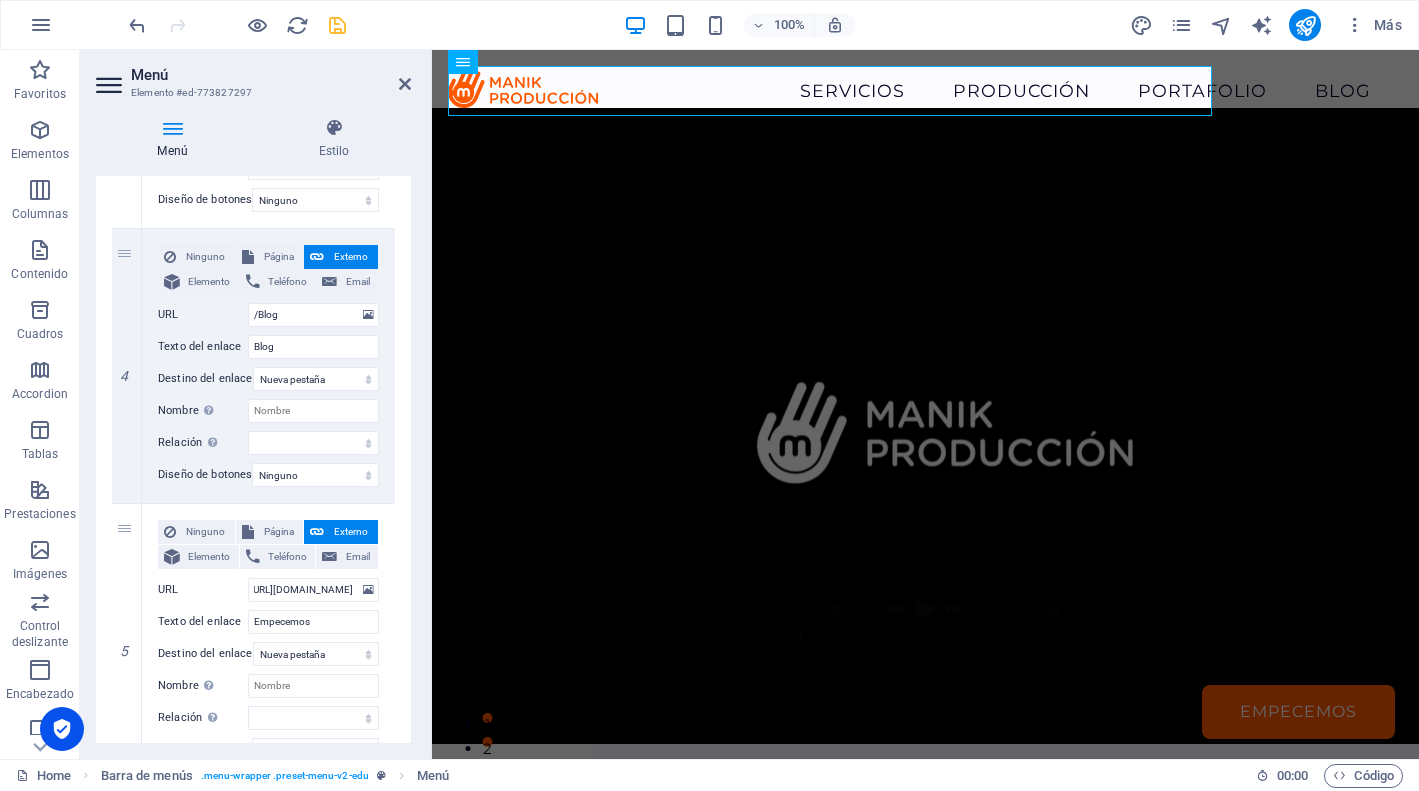 scroll, scrollTop: 967, scrollLeft: 0, axis: vertical 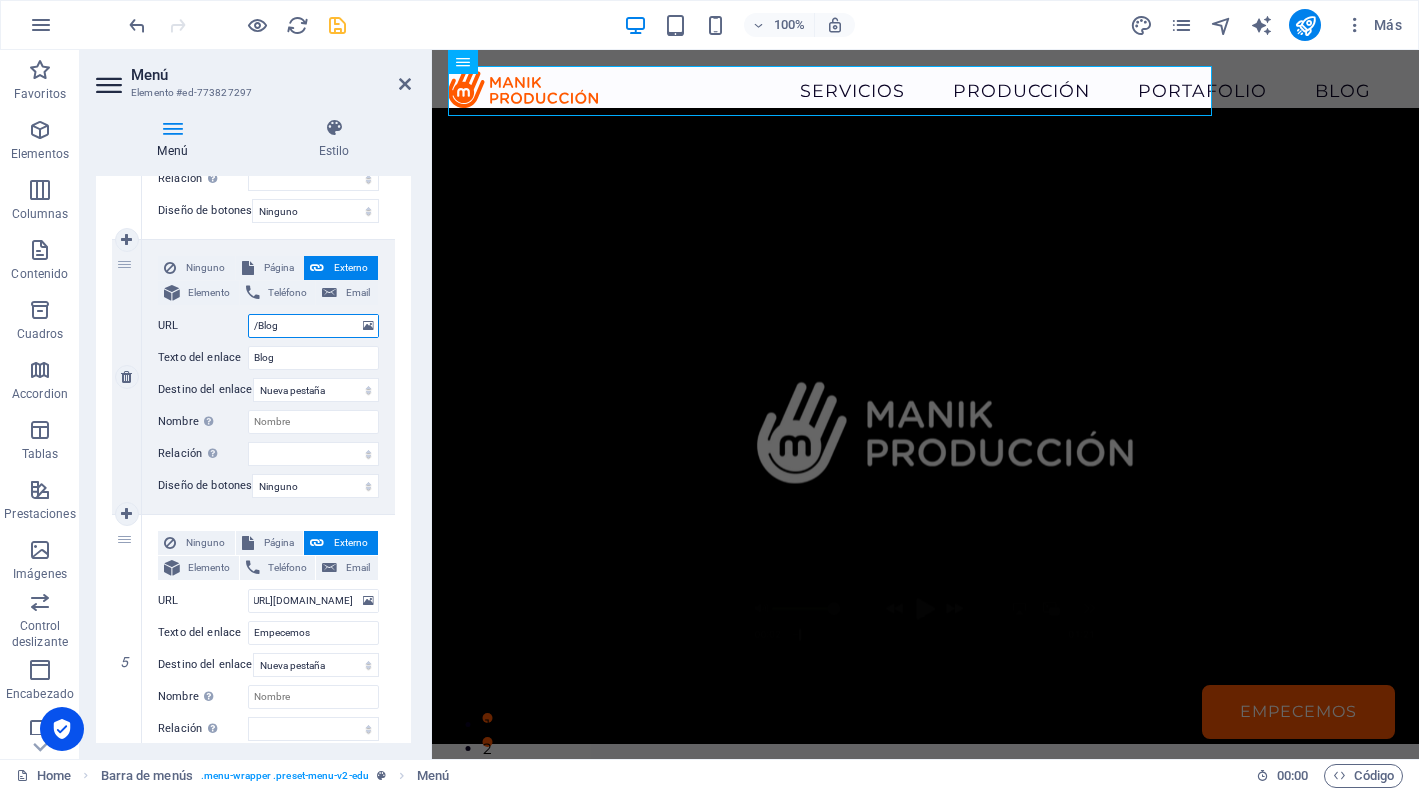 click on "/Blog" 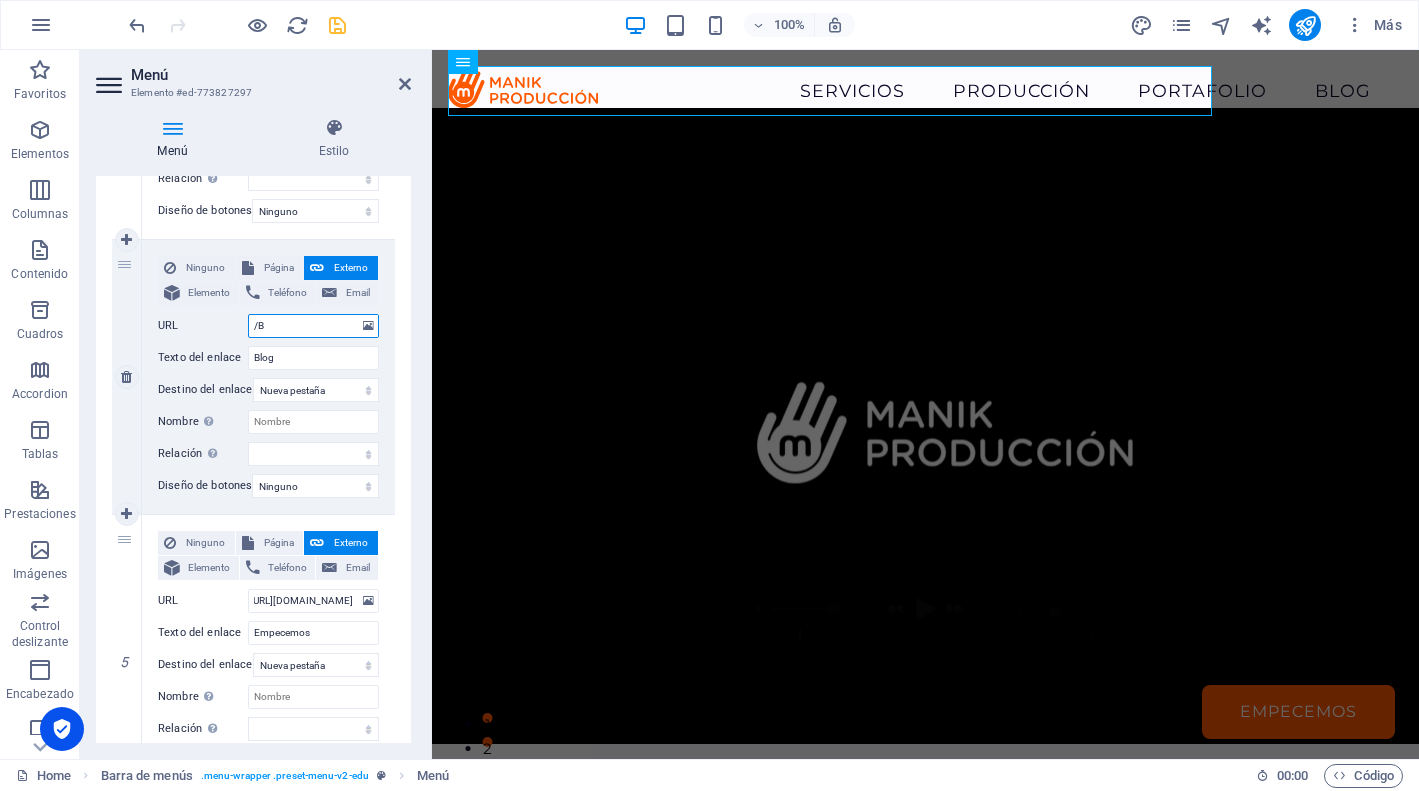 type on "/" 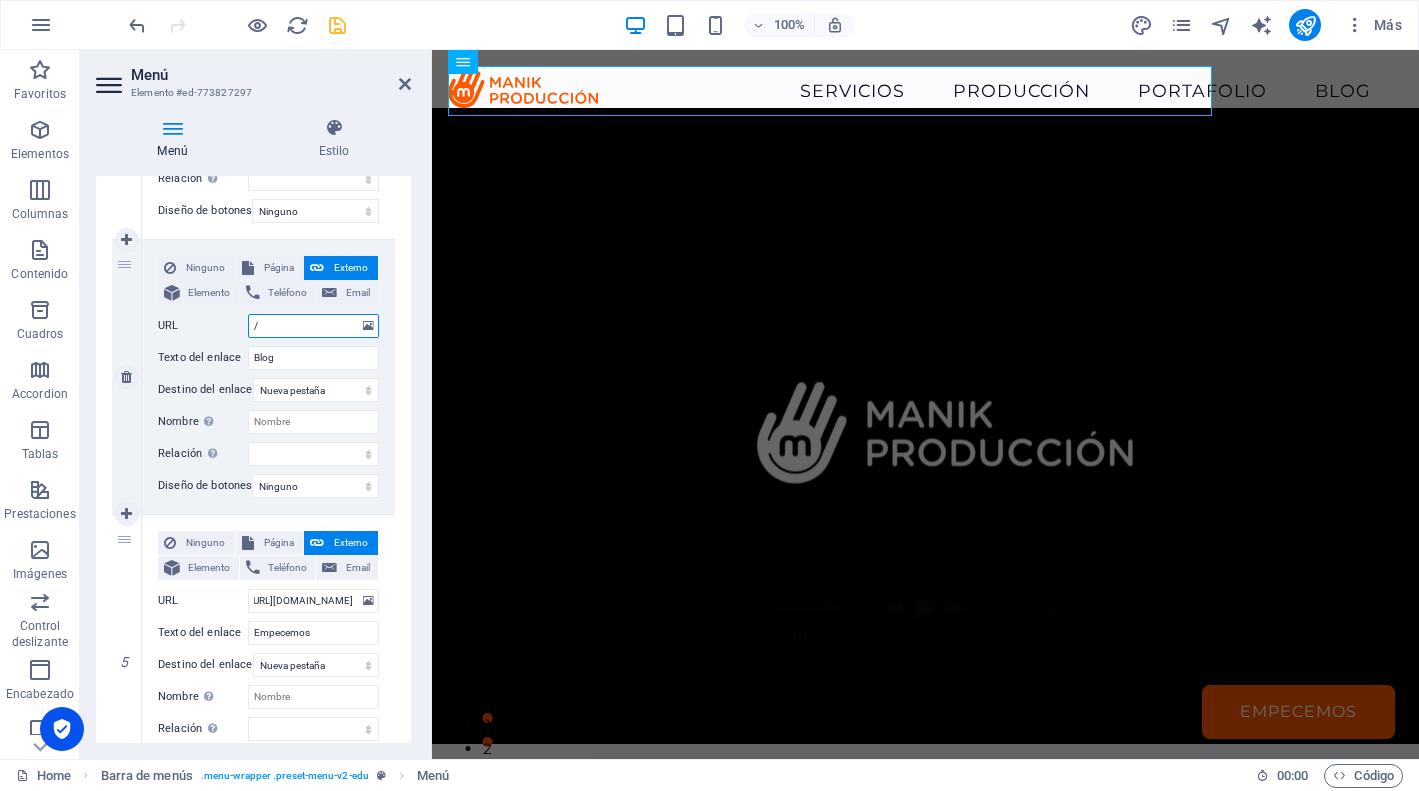 type 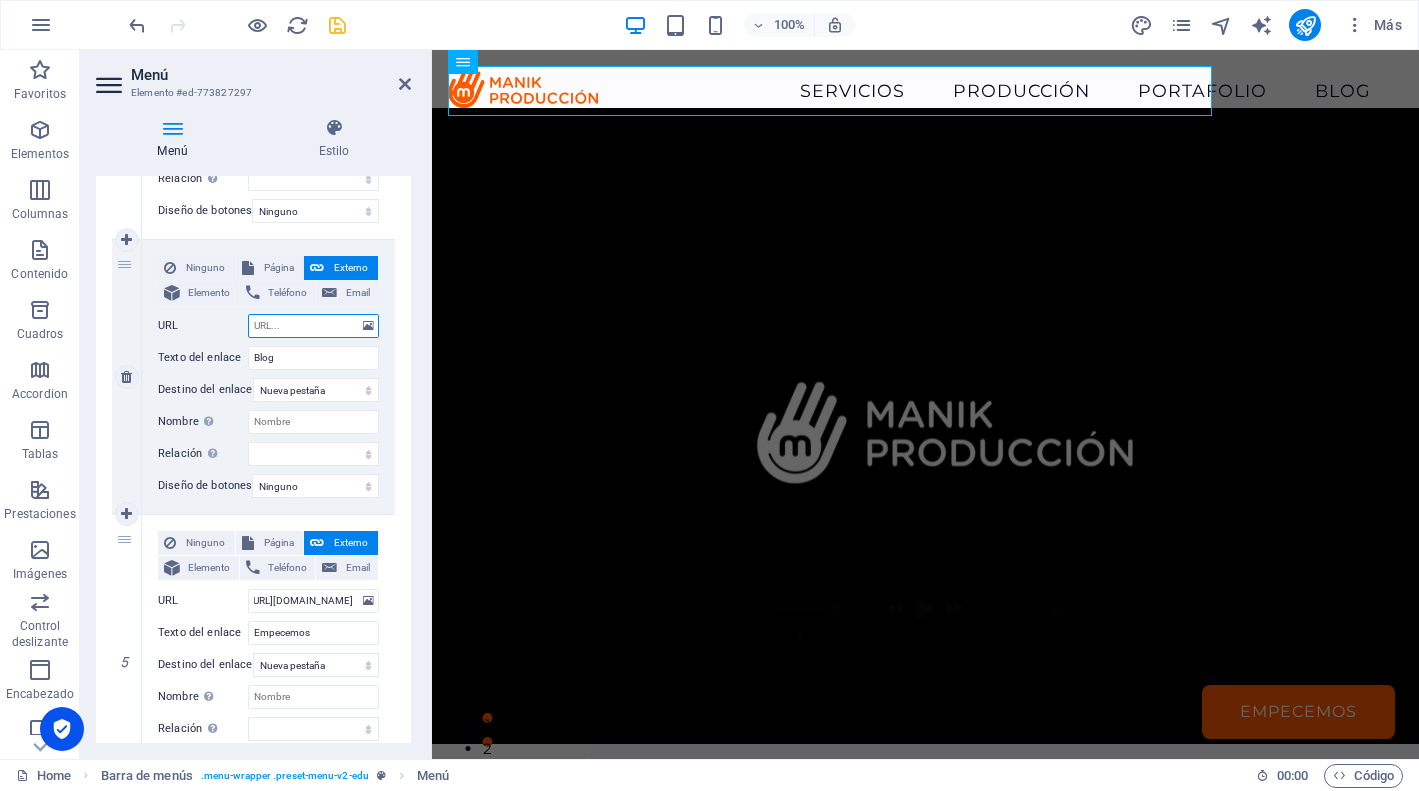 paste on "[URL][DOMAIN_NAME]" 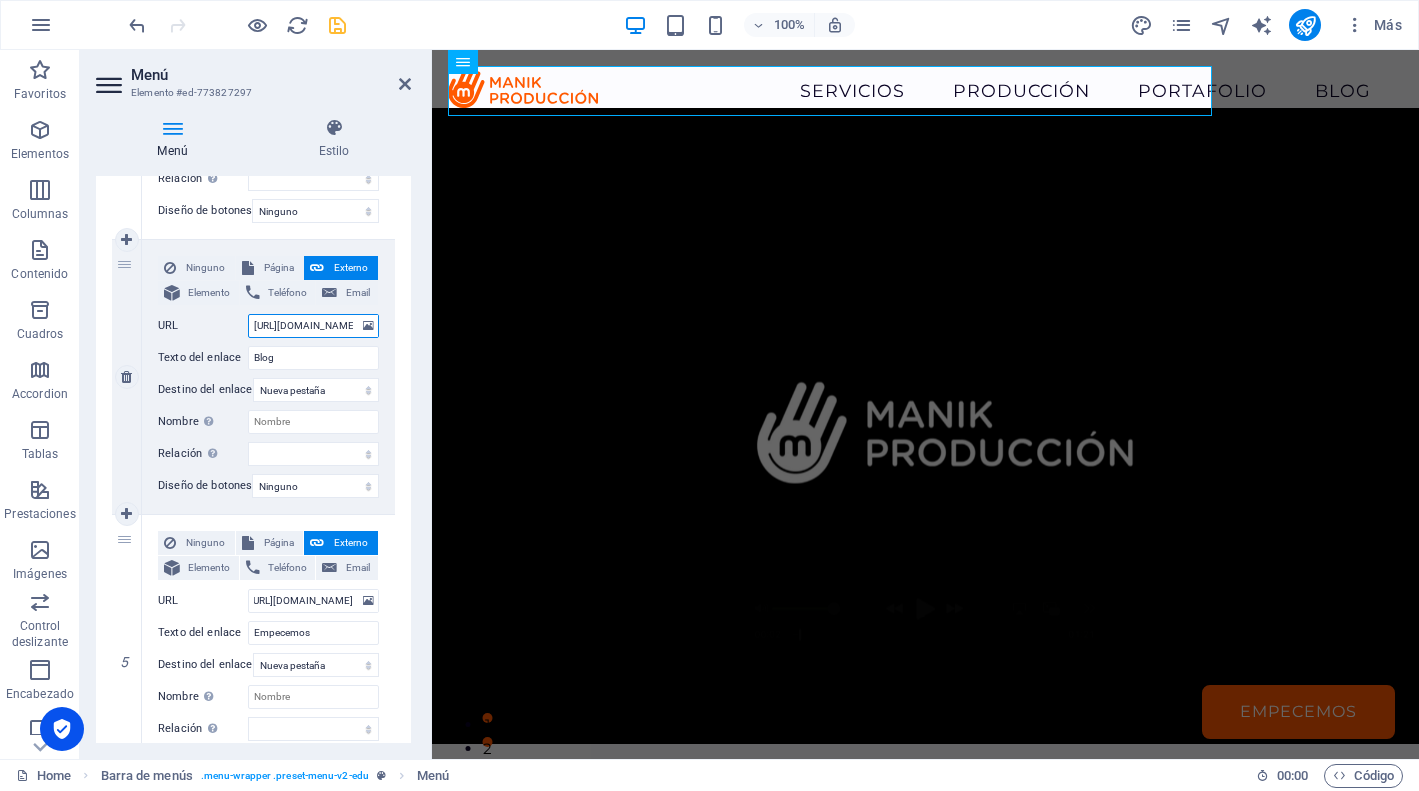 scroll, scrollTop: 0, scrollLeft: 85, axis: horizontal 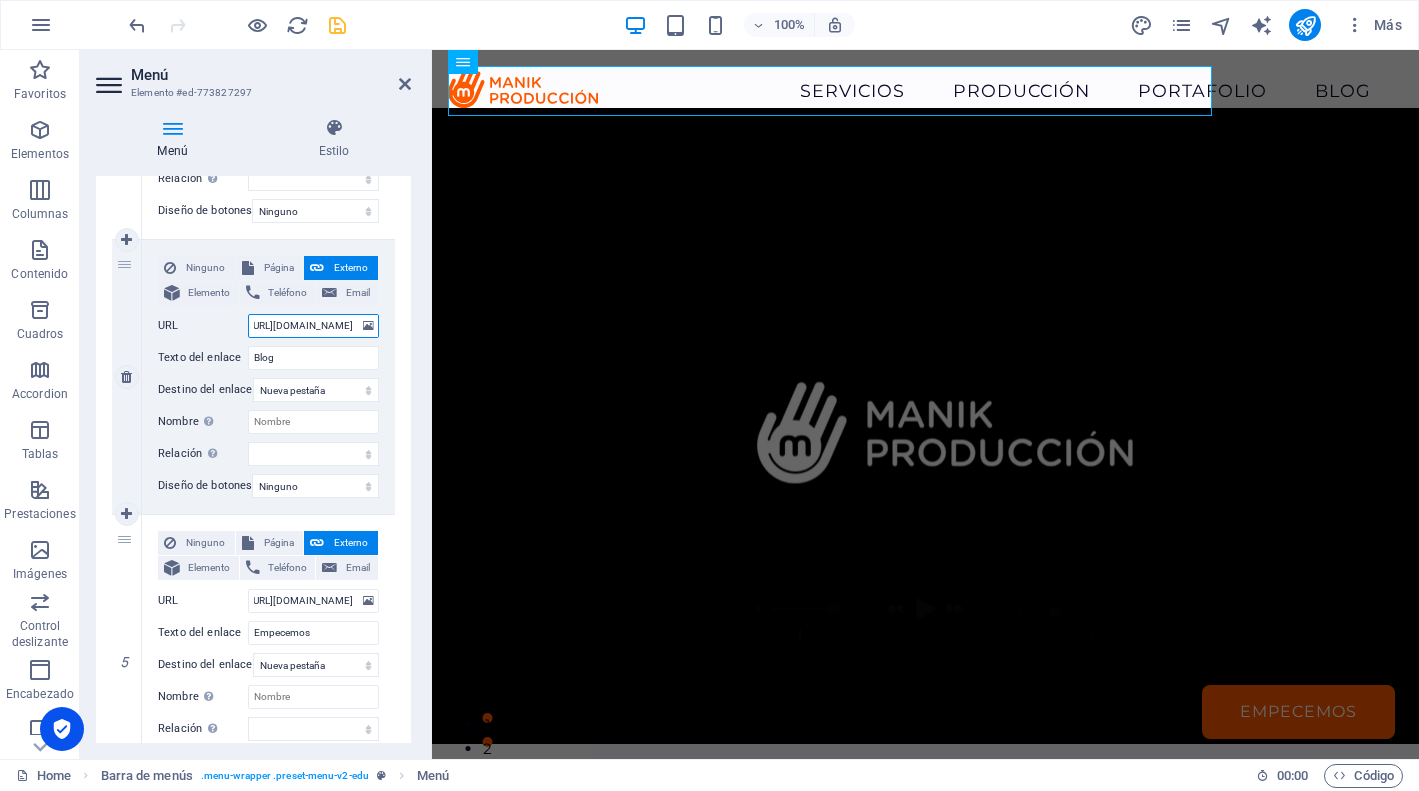 select 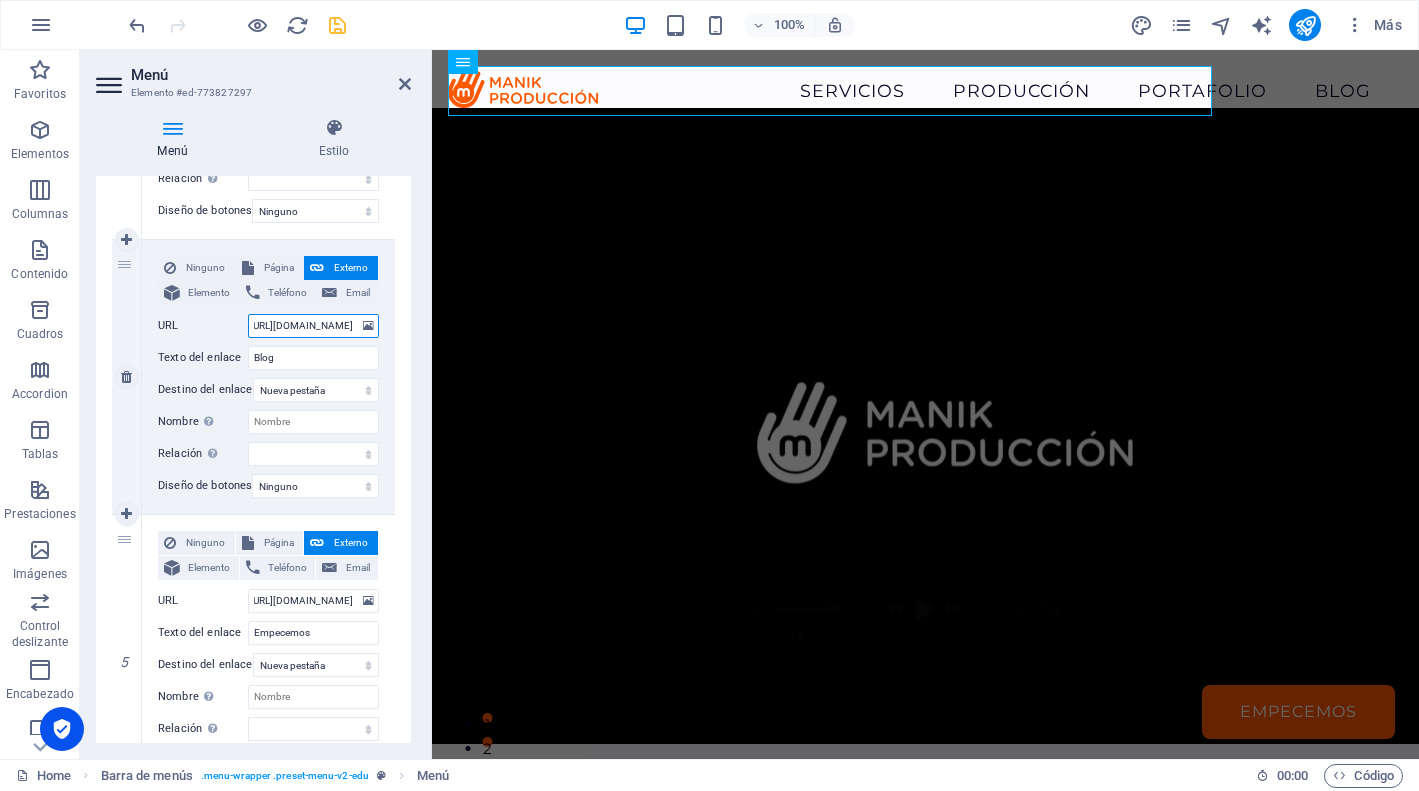 select 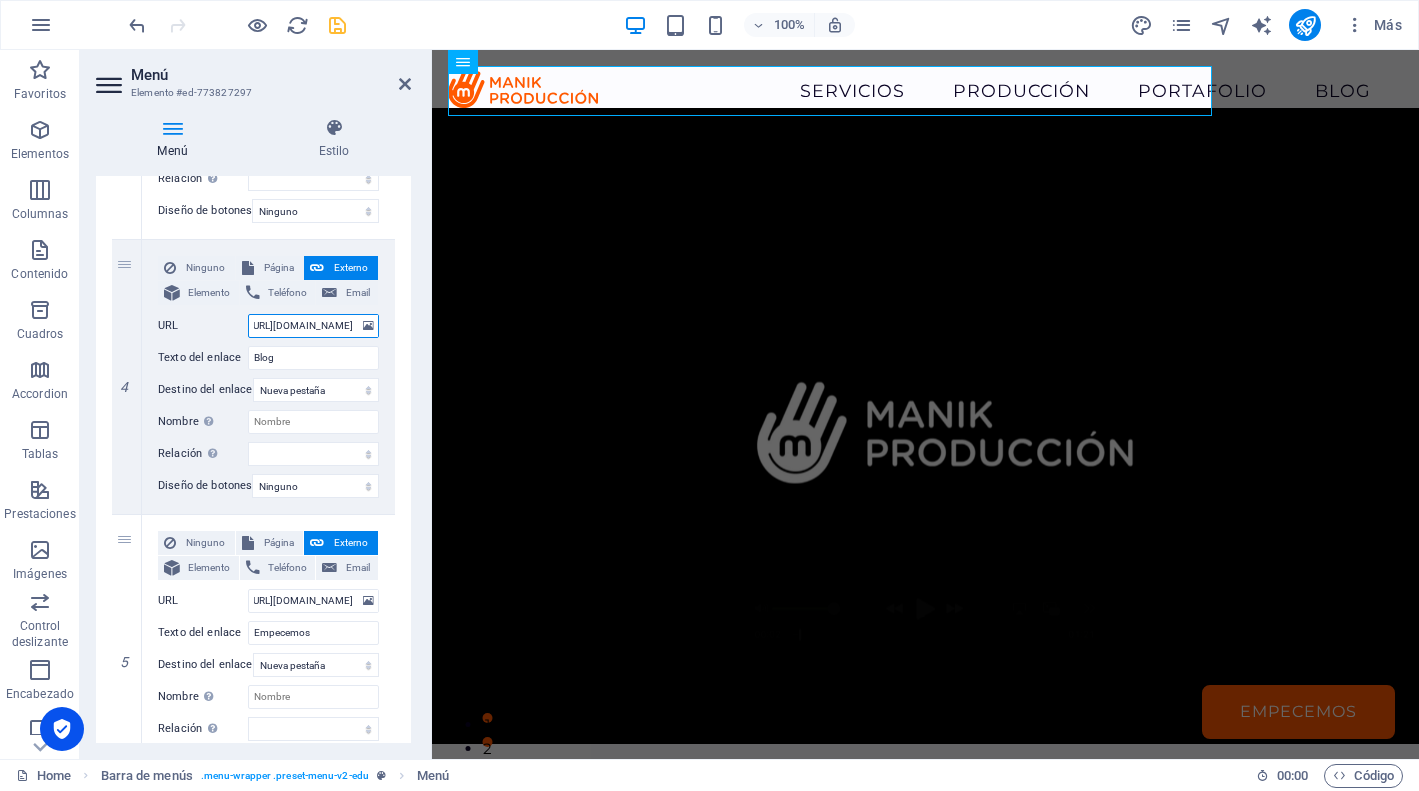 type on "[URL][DOMAIN_NAME]" 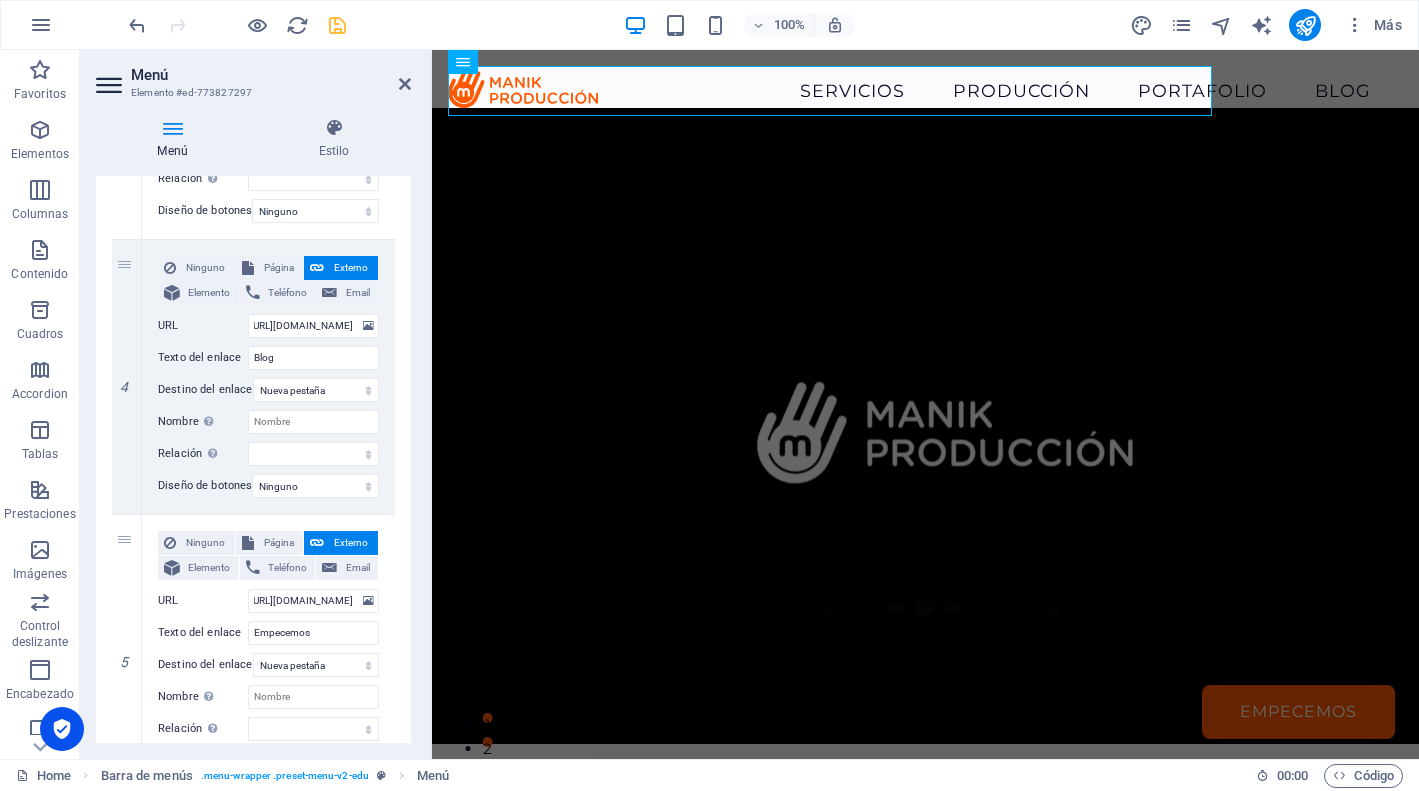 click on "1 Ninguno Página Externo Elemento Teléfono Email Página Home Courses Teachers Contact Us Legal Notice Privacy Elemento
URL /Servicios Teléfono Email Texto del enlace Servicios Destino del enlace Nueva pestaña Misma pestaña Superposición Nombre Una descripción adicional del enlace no debería ser igual al texto del enlace. El título suele mostrarse como un texto de información cuando se mueve el ratón por encima del elemento. Déjalo en blanco en caso de dudas. Relación Define la  relación de este enlace con el destino del enlace . Por ejemplo, el valor "nofollow" indica a los buscadores que no sigan al enlace. Puede dejarse vacío. alternativo autor marcador externo ayuda licencia siguiente nofollow noreferrer noopener ant buscar etiqueta Diseño de botones Ninguno Predeterminado Principal Secundario 2 Ninguno Página Externo Elemento Teléfono Email Página Home Courses Teachers Contact Us Legal Notice Privacy Elemento
URL /Produccion Teléfono ant" 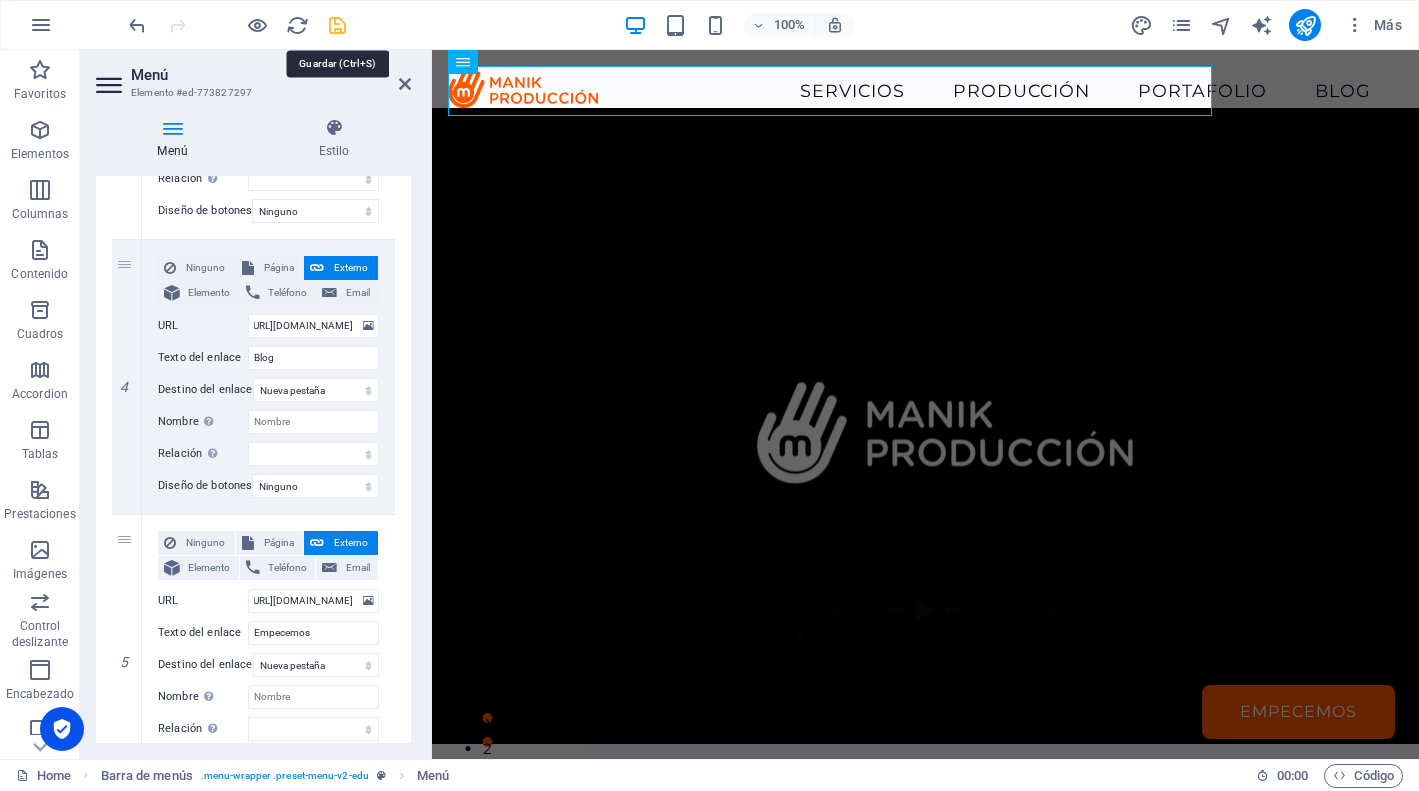 click 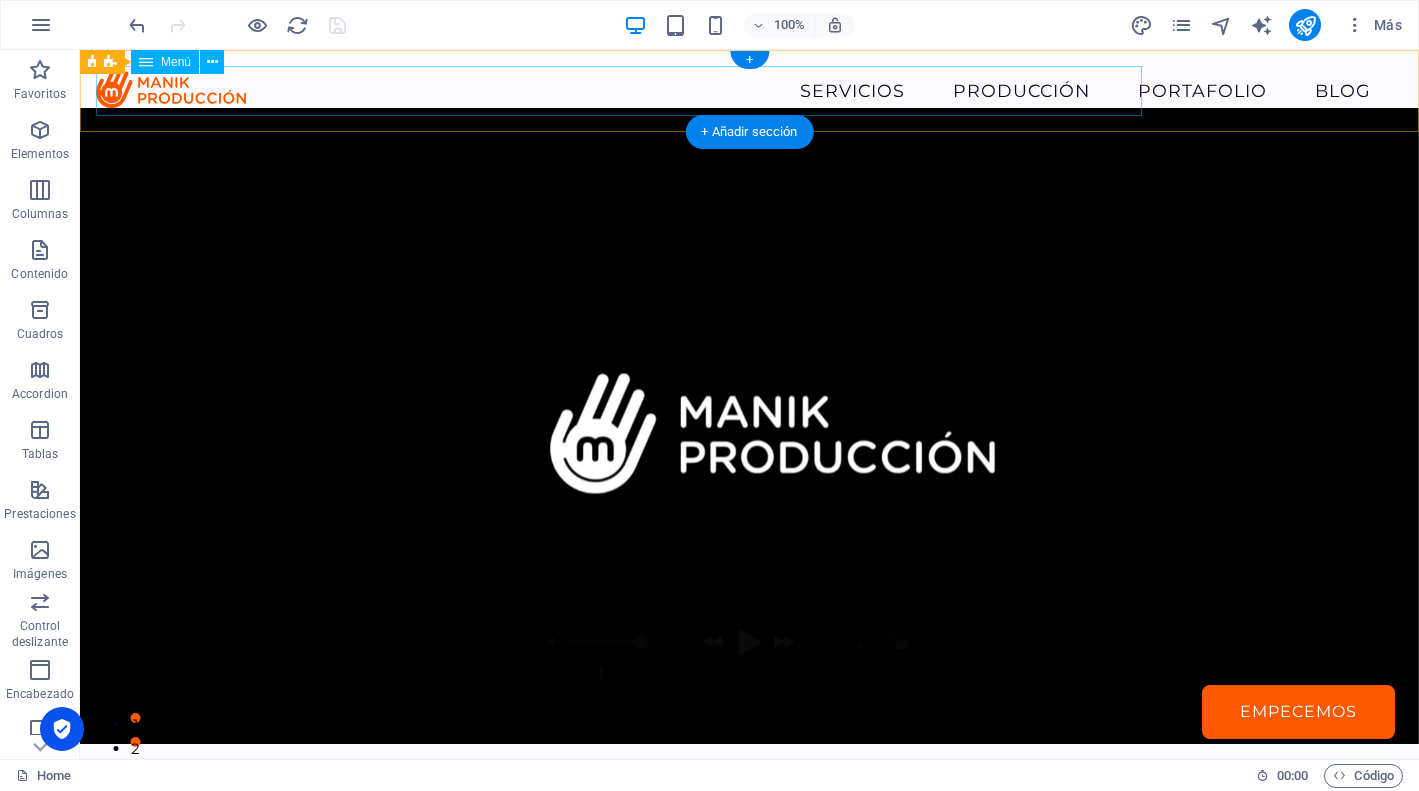 click on "Servicios Producción Portafolio Blog Empecemos" 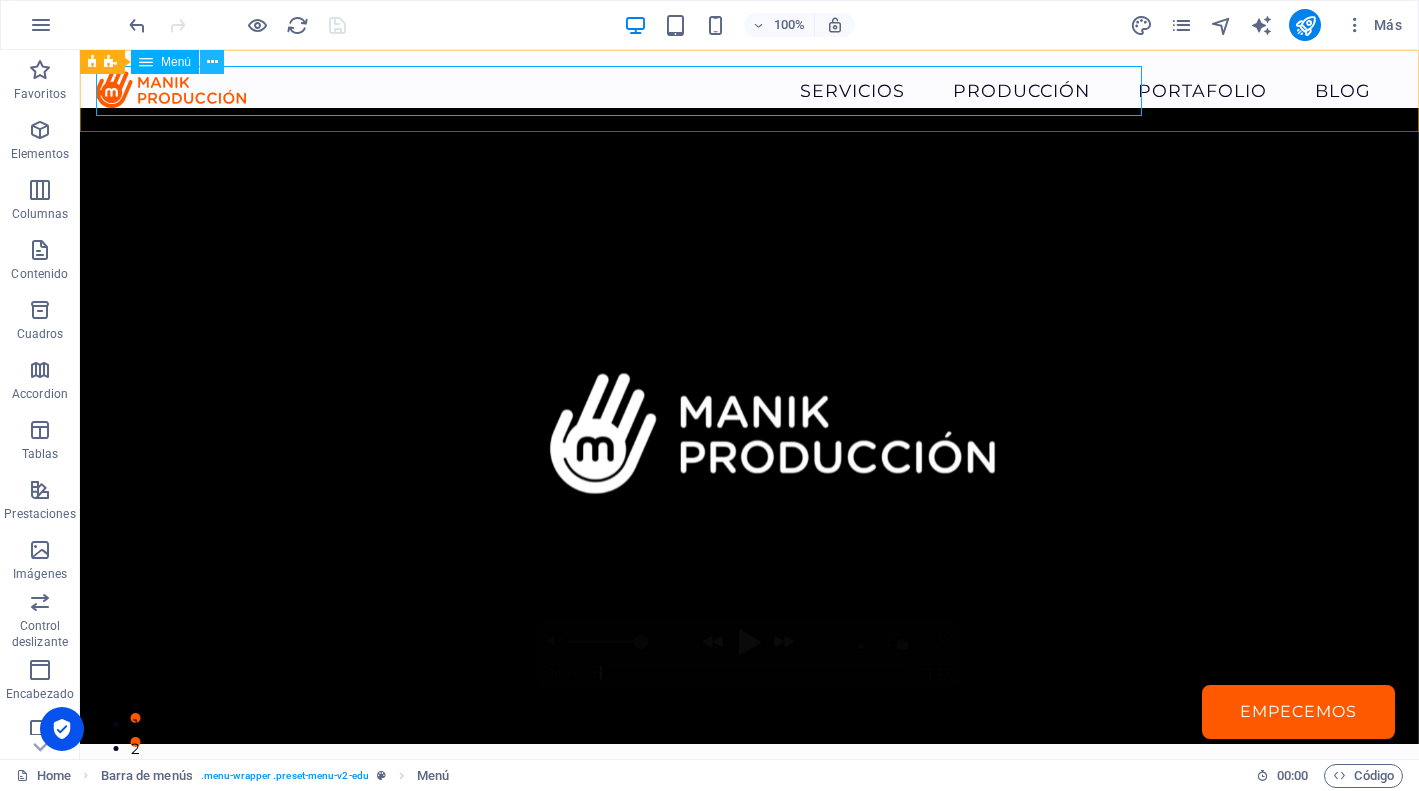 click 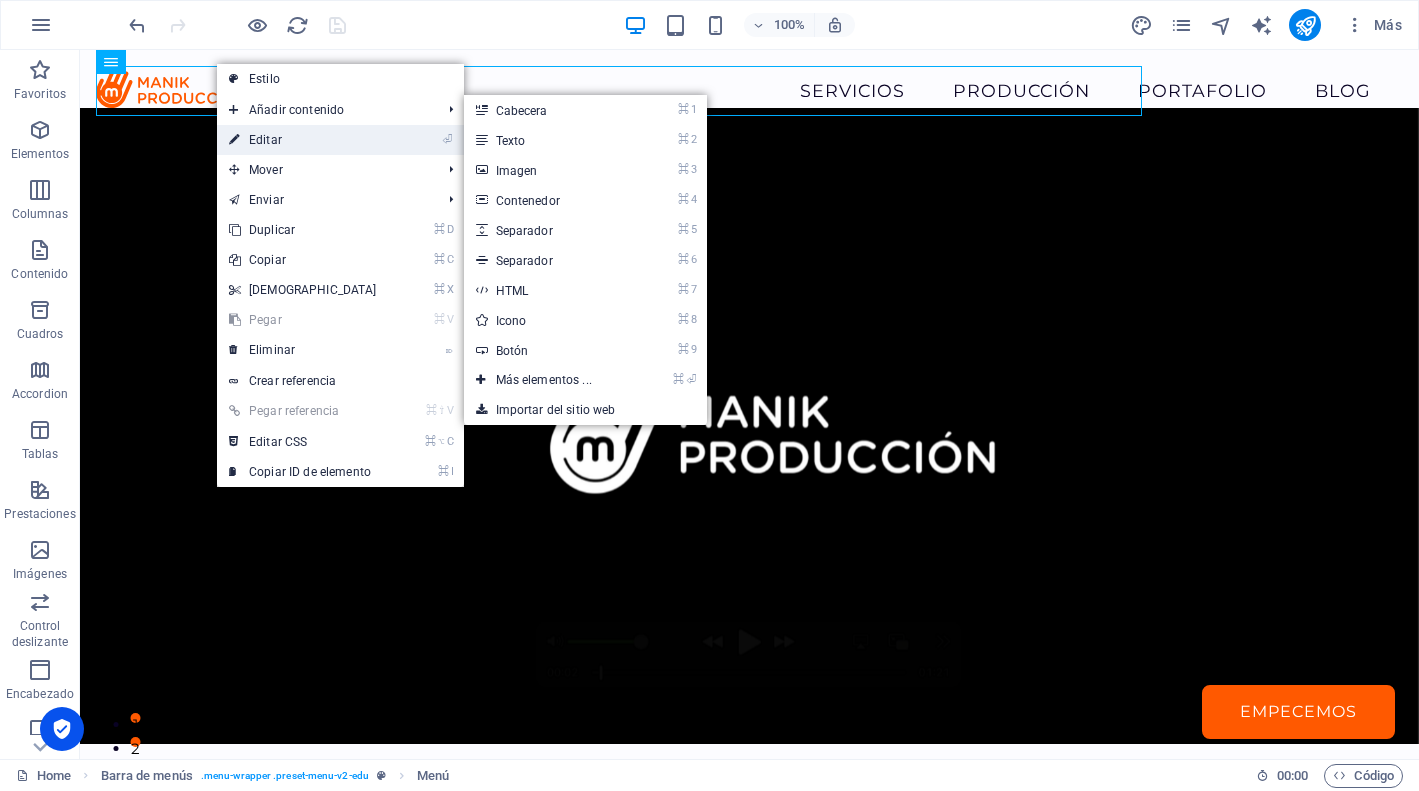 click on "⏎  Editar" 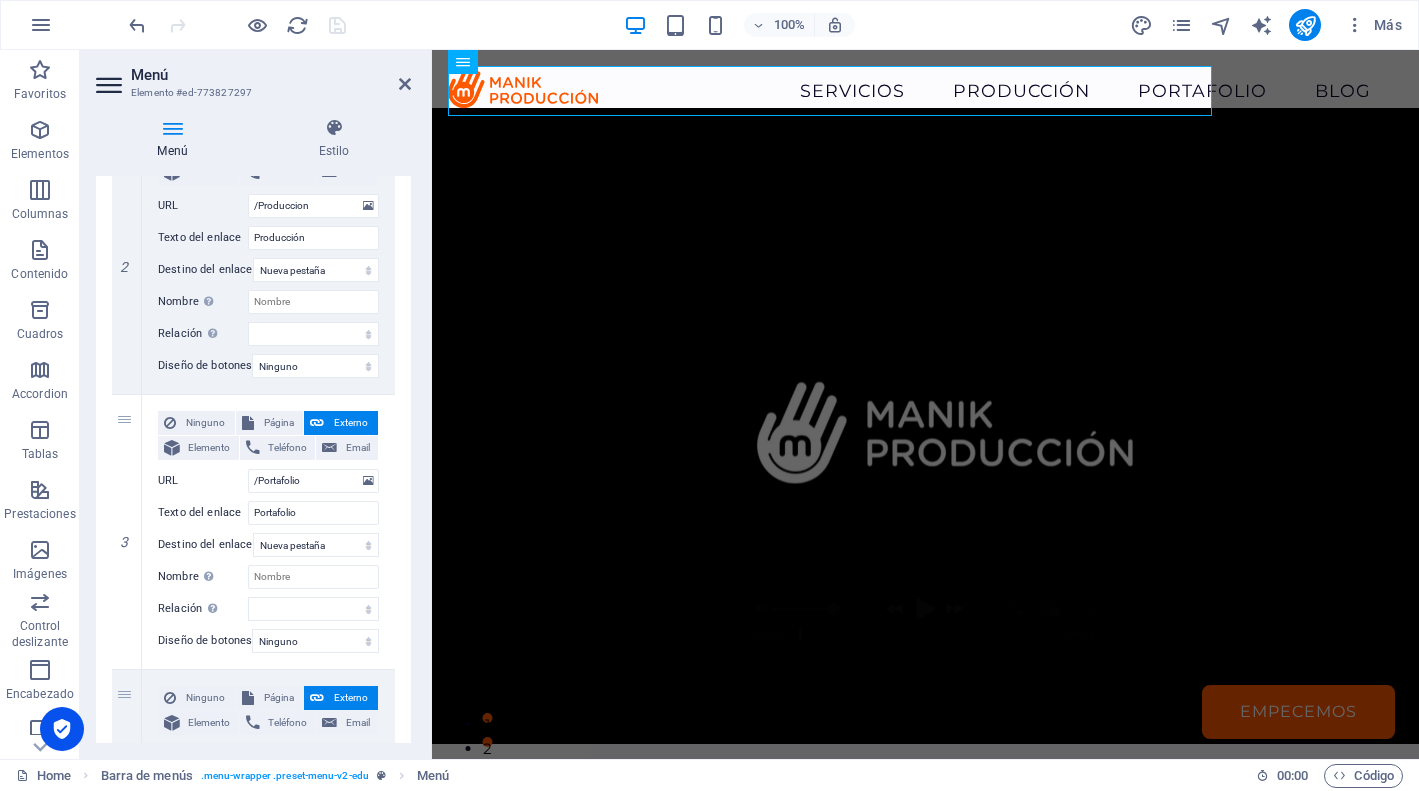 scroll, scrollTop: 546, scrollLeft: 0, axis: vertical 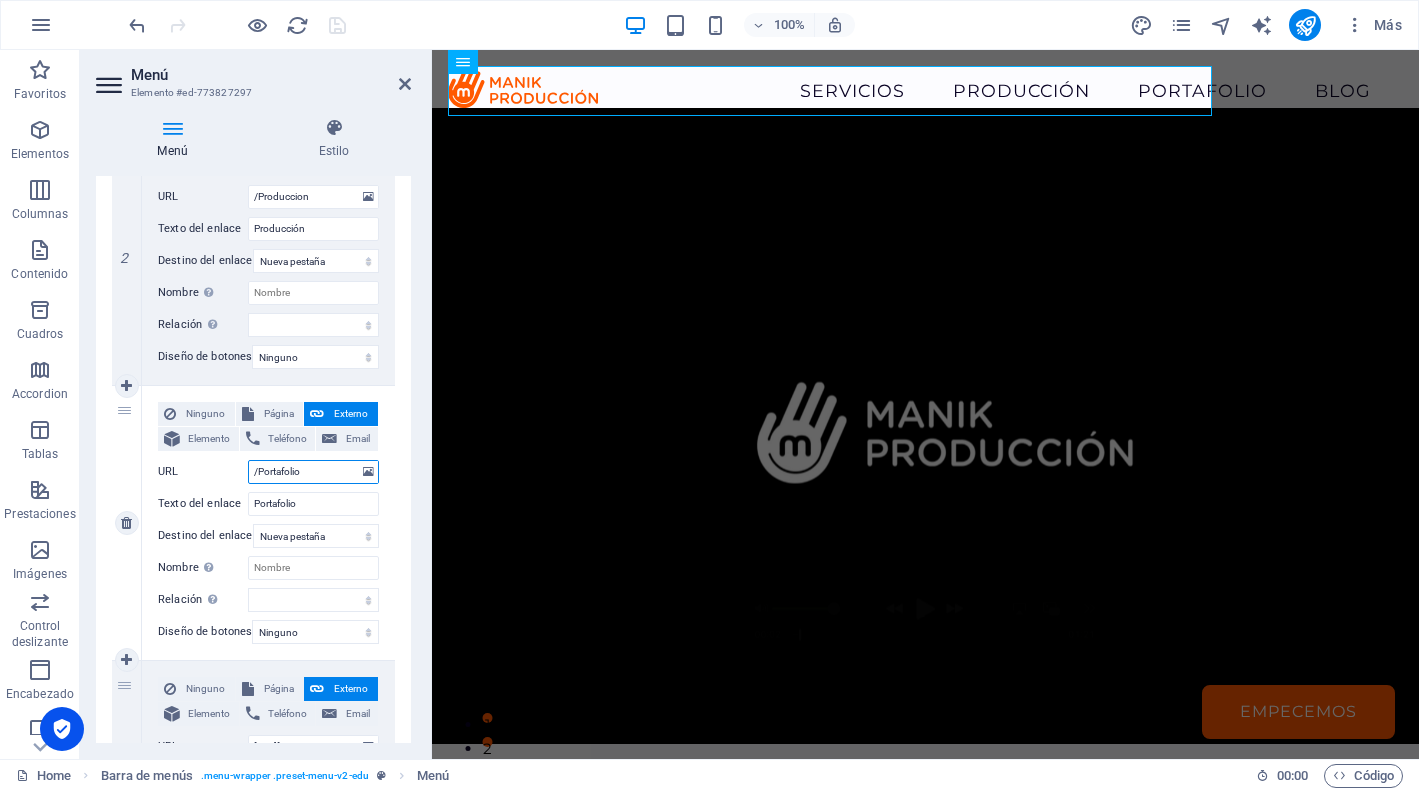 drag, startPoint x: 326, startPoint y: 478, endPoint x: 172, endPoint y: 448, distance: 156.89487 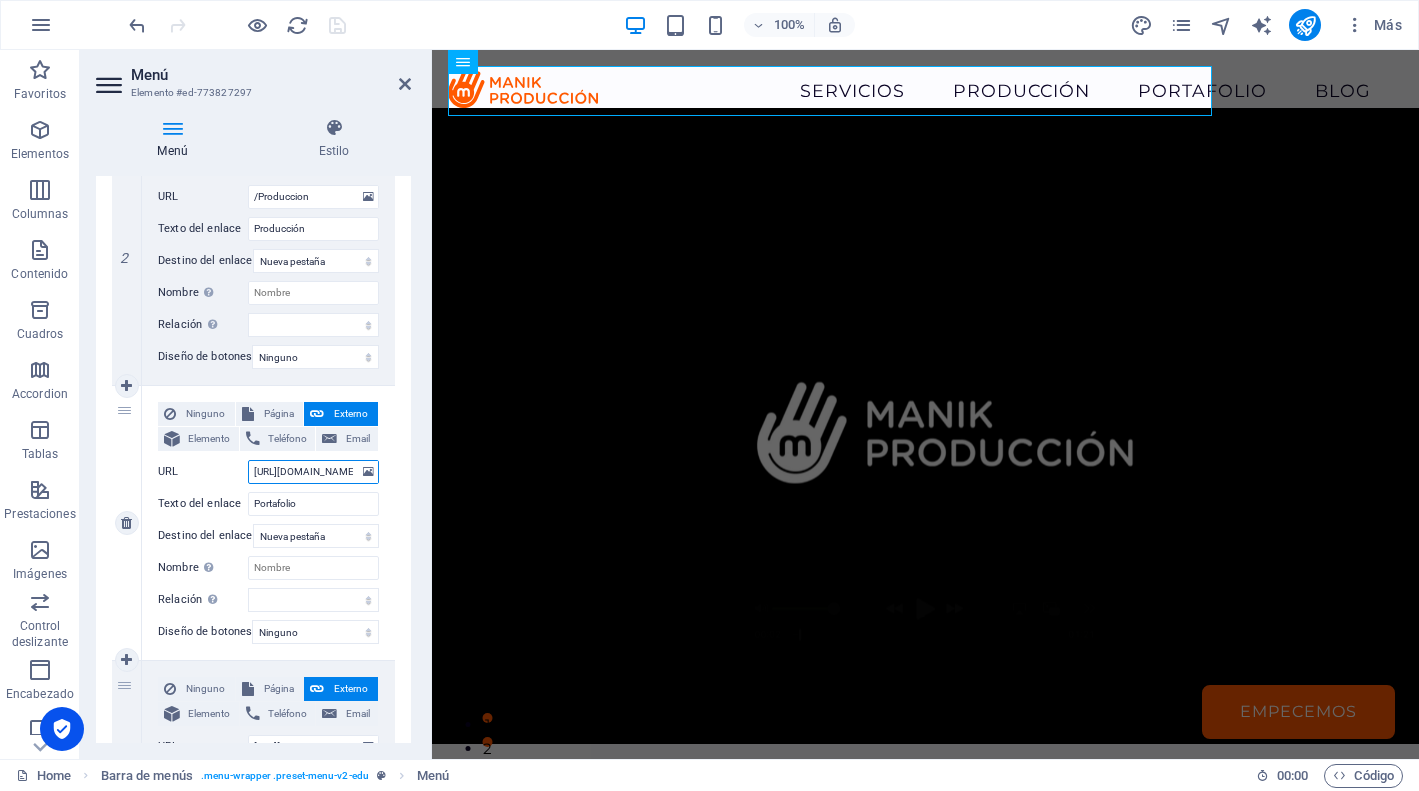 scroll, scrollTop: 0, scrollLeft: 64, axis: horizontal 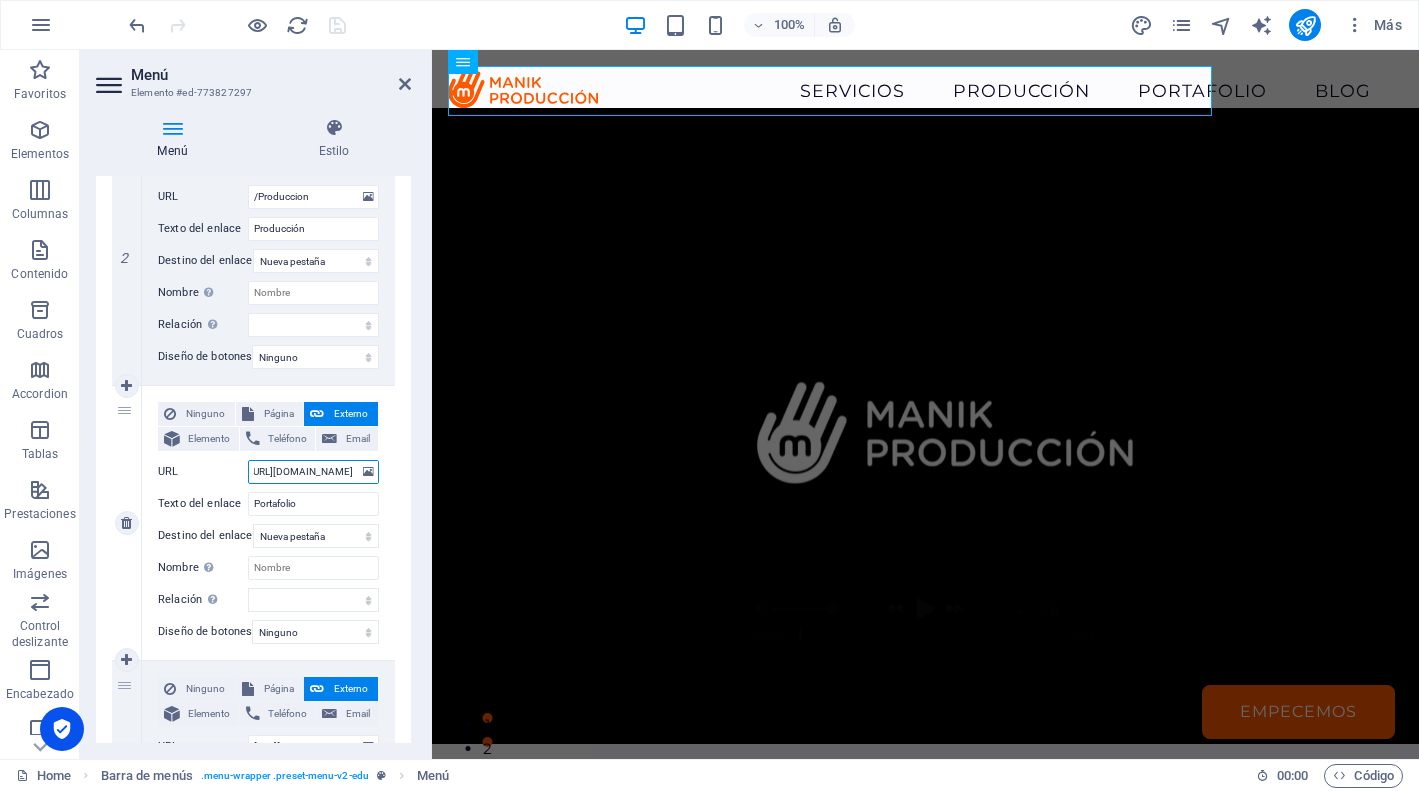 select 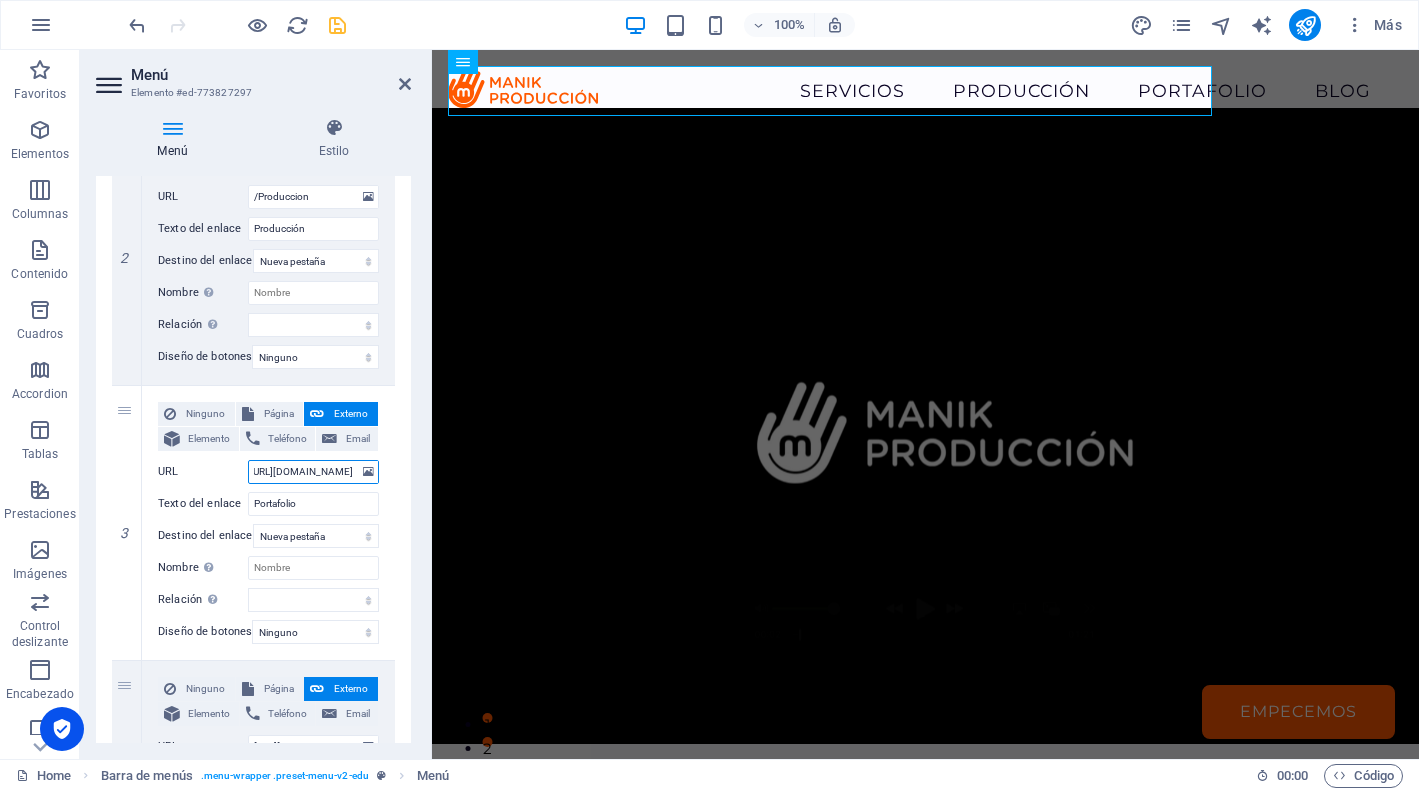 type on "[URL][DOMAIN_NAME]" 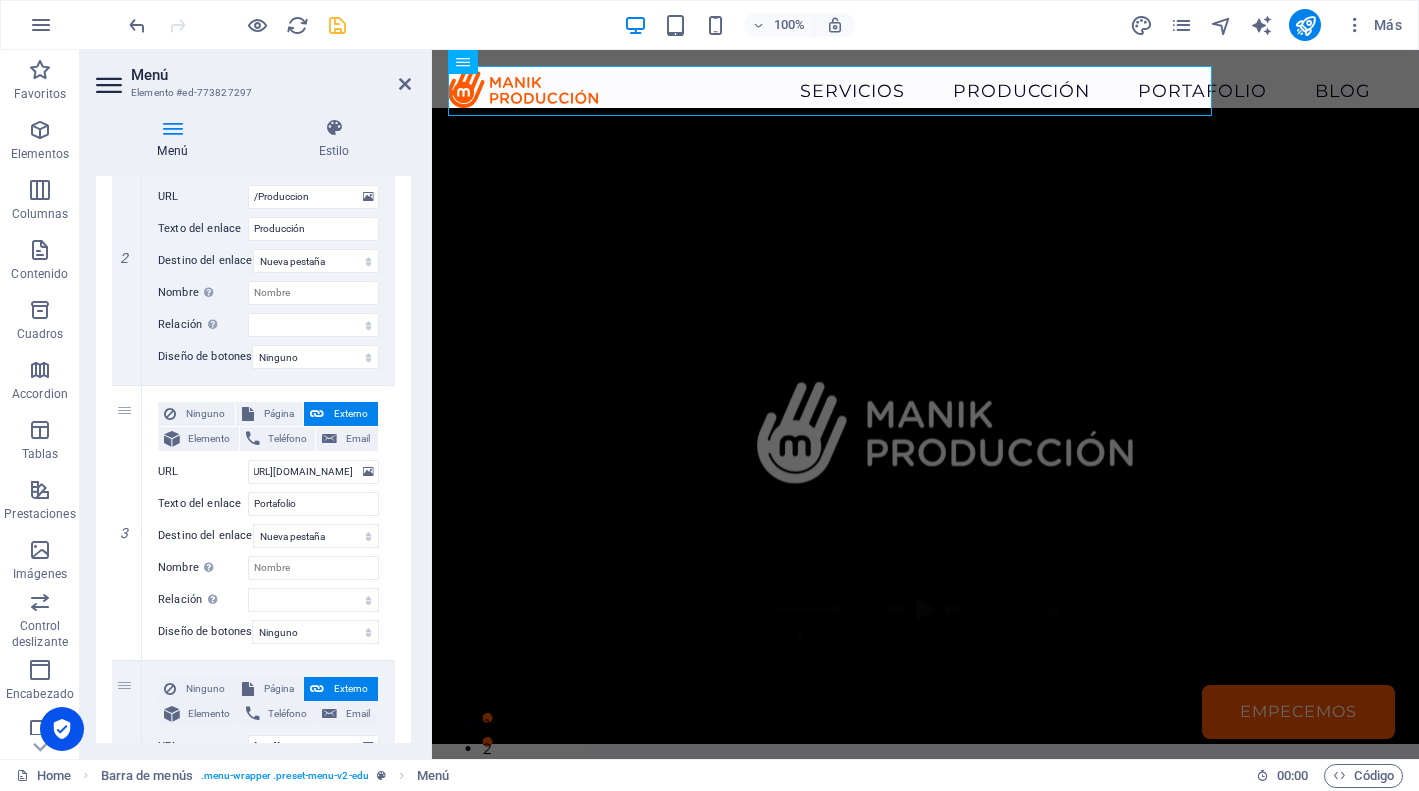 click on "1 Ninguno Página Externo Elemento Teléfono Email Página Home Courses Teachers Contact Us Legal Notice Privacy Elemento
URL /Servicios Teléfono Email Texto del enlace Servicios Destino del enlace Nueva pestaña Misma pestaña Superposición Nombre Una descripción adicional del enlace no debería ser igual al texto del enlace. El título suele mostrarse como un texto de información cuando se mueve el ratón por encima del elemento. Déjalo en blanco en caso de dudas. Relación Define la  relación de este enlace con el destino del enlace . Por ejemplo, el valor "nofollow" indica a los buscadores que no sigan al enlace. Puede dejarse vacío. alternativo autor marcador externo ayuda licencia siguiente nofollow noreferrer noopener ant buscar etiqueta Diseño de botones Ninguno Predeterminado Principal Secundario 2 Ninguno Página Externo Elemento Teléfono Email Página Home Courses Teachers Contact Us Legal Notice Privacy Elemento
URL /Produccion Teléfono ant" 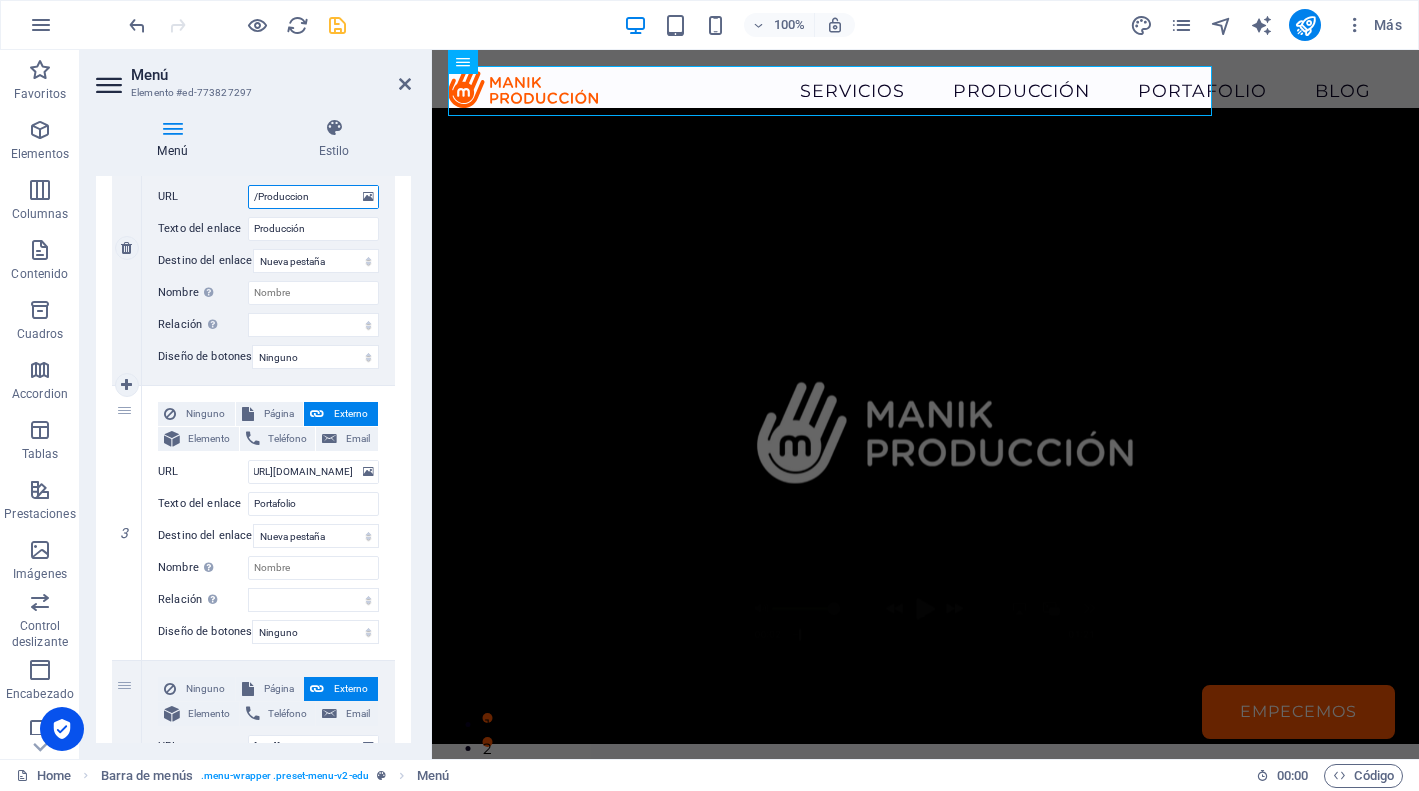 drag, startPoint x: 326, startPoint y: 201, endPoint x: 124, endPoint y: 194, distance: 202.12125 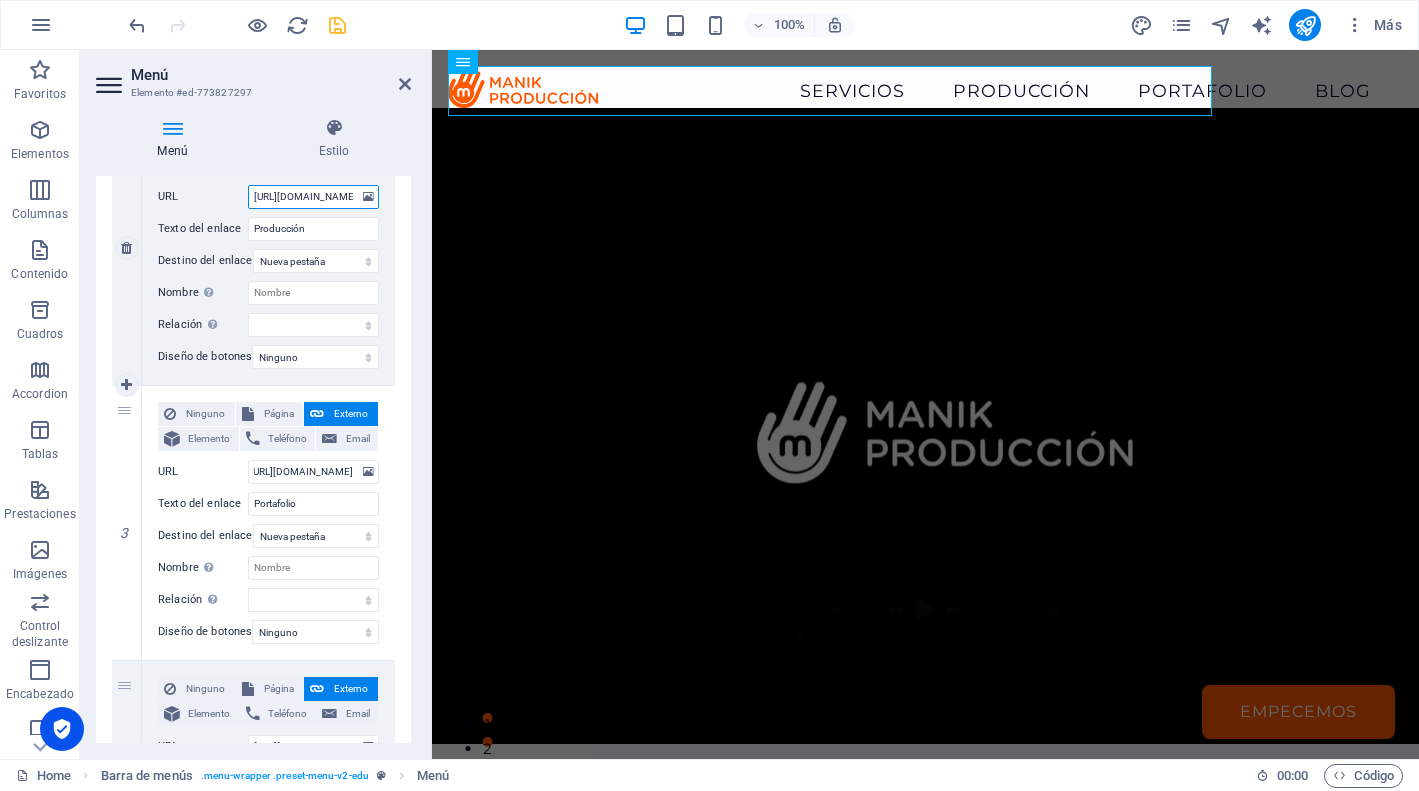 scroll, scrollTop: 0, scrollLeft: 129, axis: horizontal 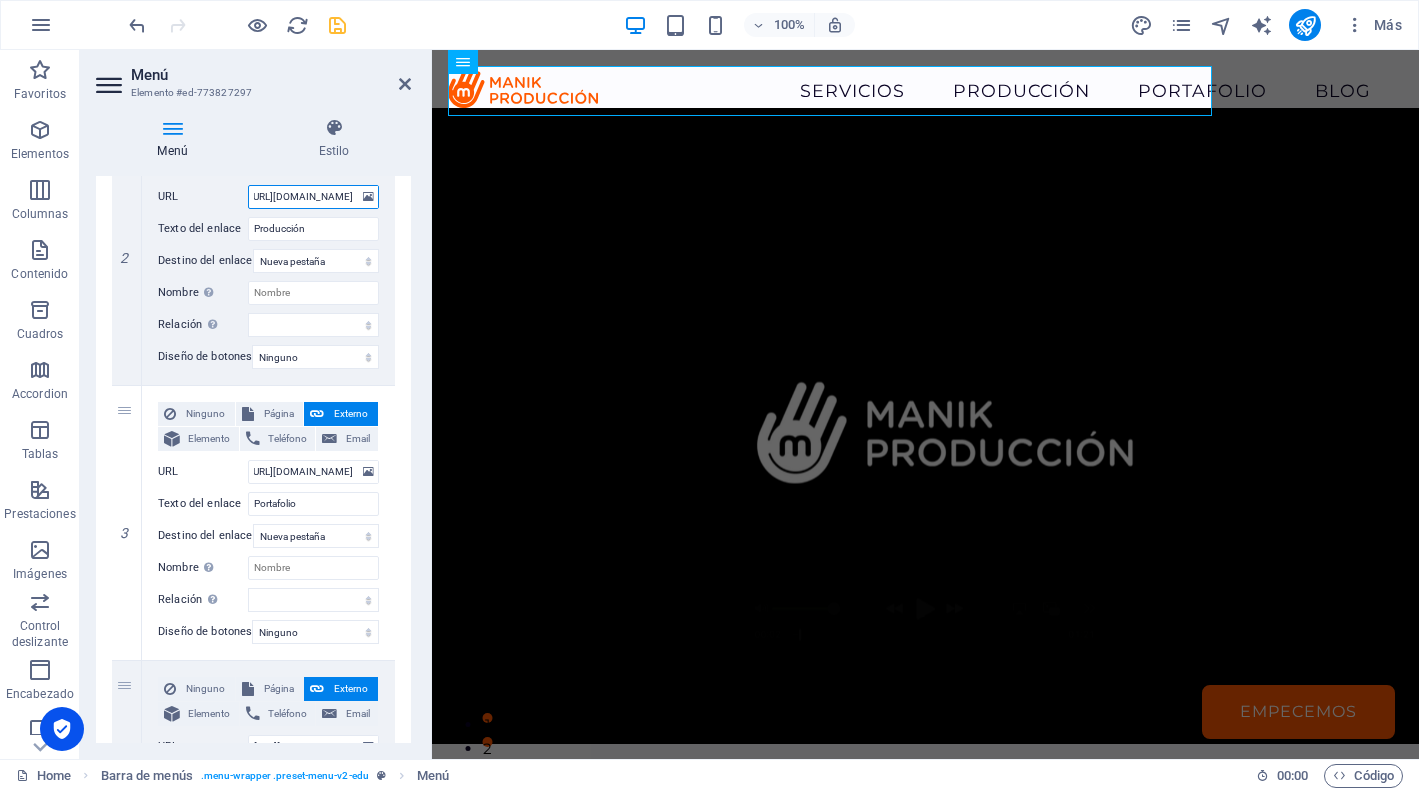 select 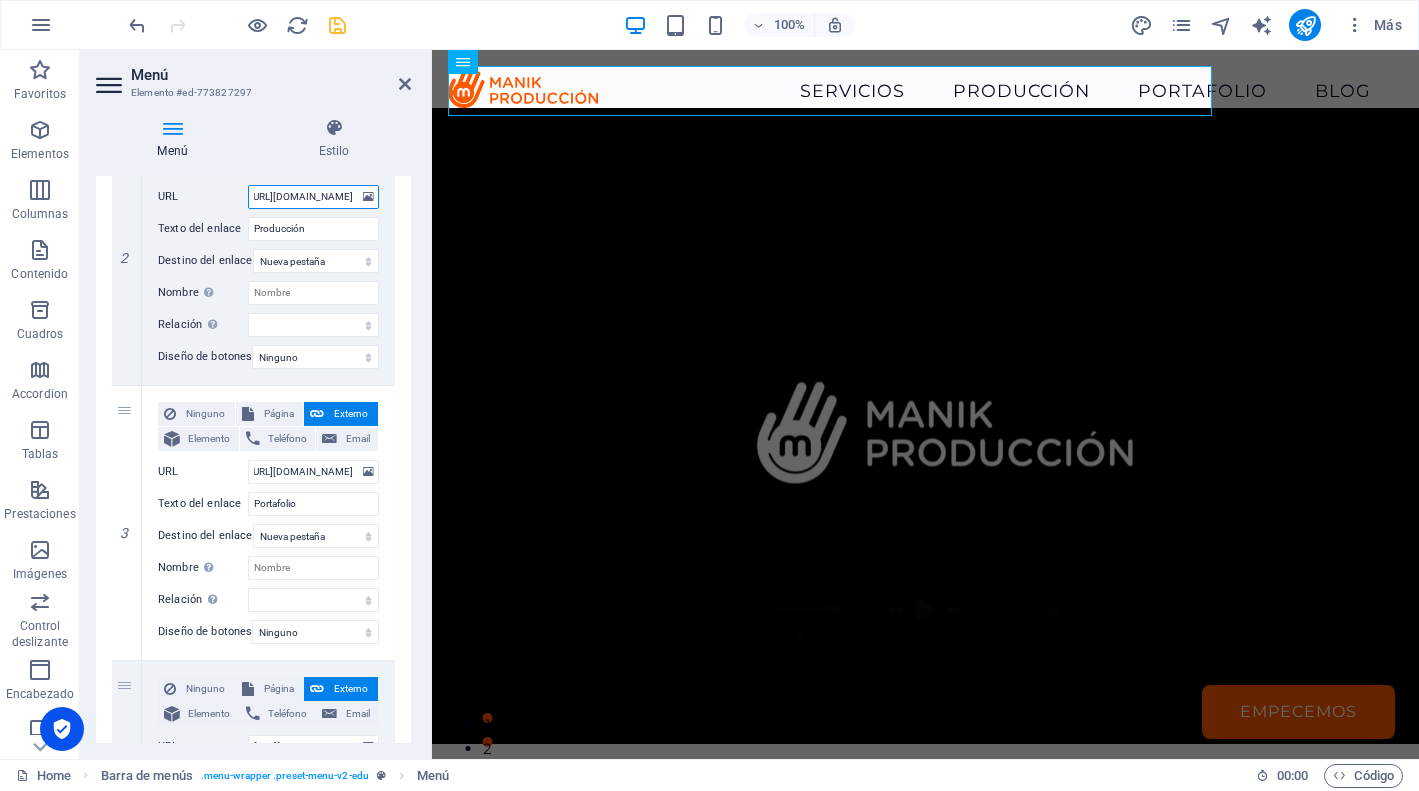 type on "https://www.youtube.com/@manikproduccion5616" 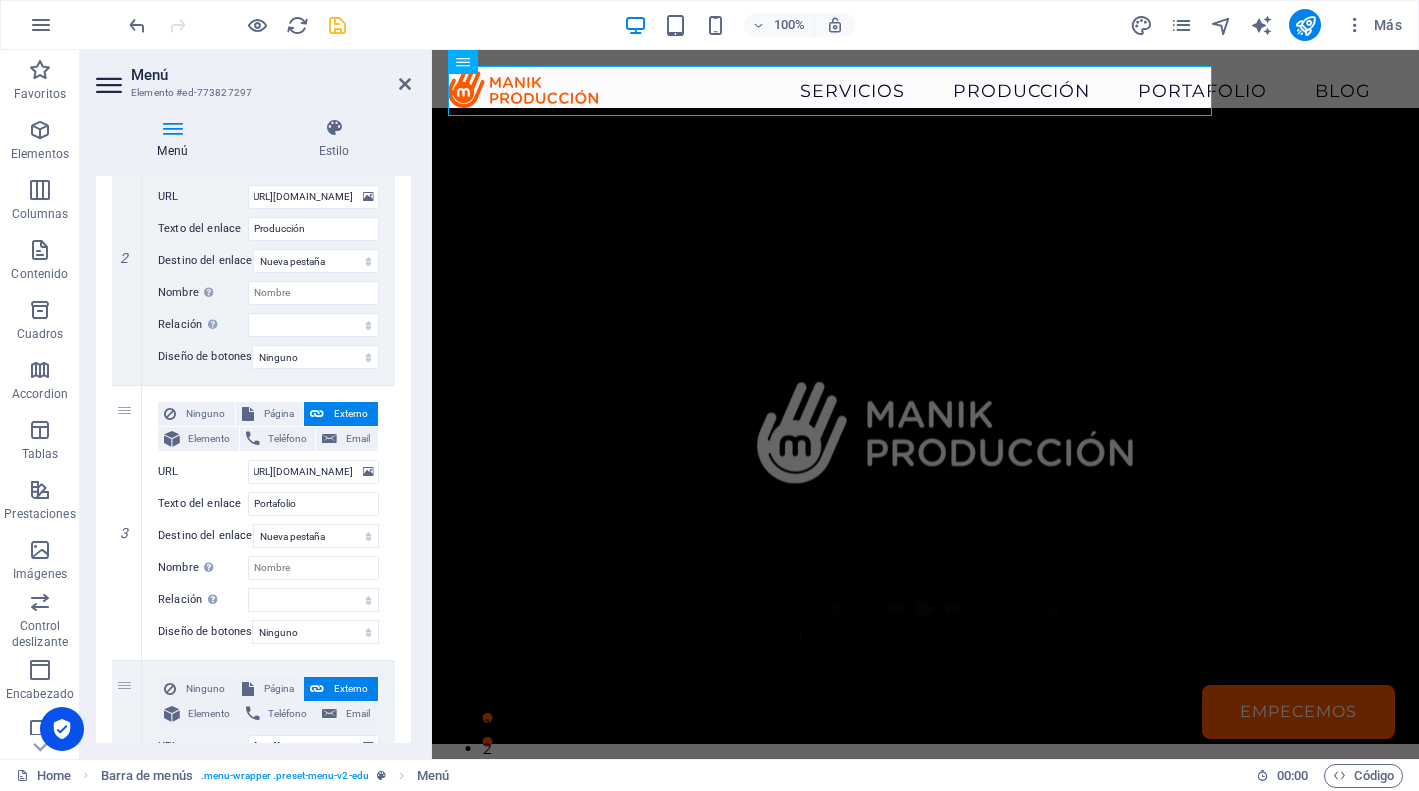 click on "Menú Estilo Menú Automático Personalizado Crear elementos de menú personalizados para este menú. Se recomienda en el caso de sitios web de una sola página. Gestionar páginas Elementos de menú 1 Ninguno Página Externo Elemento Teléfono Email Página Home Courses Teachers Contact Us Legal Notice Privacy Elemento
URL /Servicios Teléfono Email Texto del enlace Servicios Destino del enlace Nueva pestaña Misma pestaña Superposición Nombre Una descripción adicional del enlace no debería ser igual al texto del enlace. El título suele mostrarse como un texto de información cuando se mueve el ratón por encima del elemento. Déjalo en blanco en caso de dudas. Relación Define la  relación de este enlace con el destino del enlace . Por ejemplo, el valor "nofollow" indica a los buscadores que no sigan al enlace. Puede dejarse vacío. alternativo autor marcador externo ayuda licencia siguiente nofollow noreferrer noopener ant buscar etiqueta Diseño de botones Ninguno Principal 2" 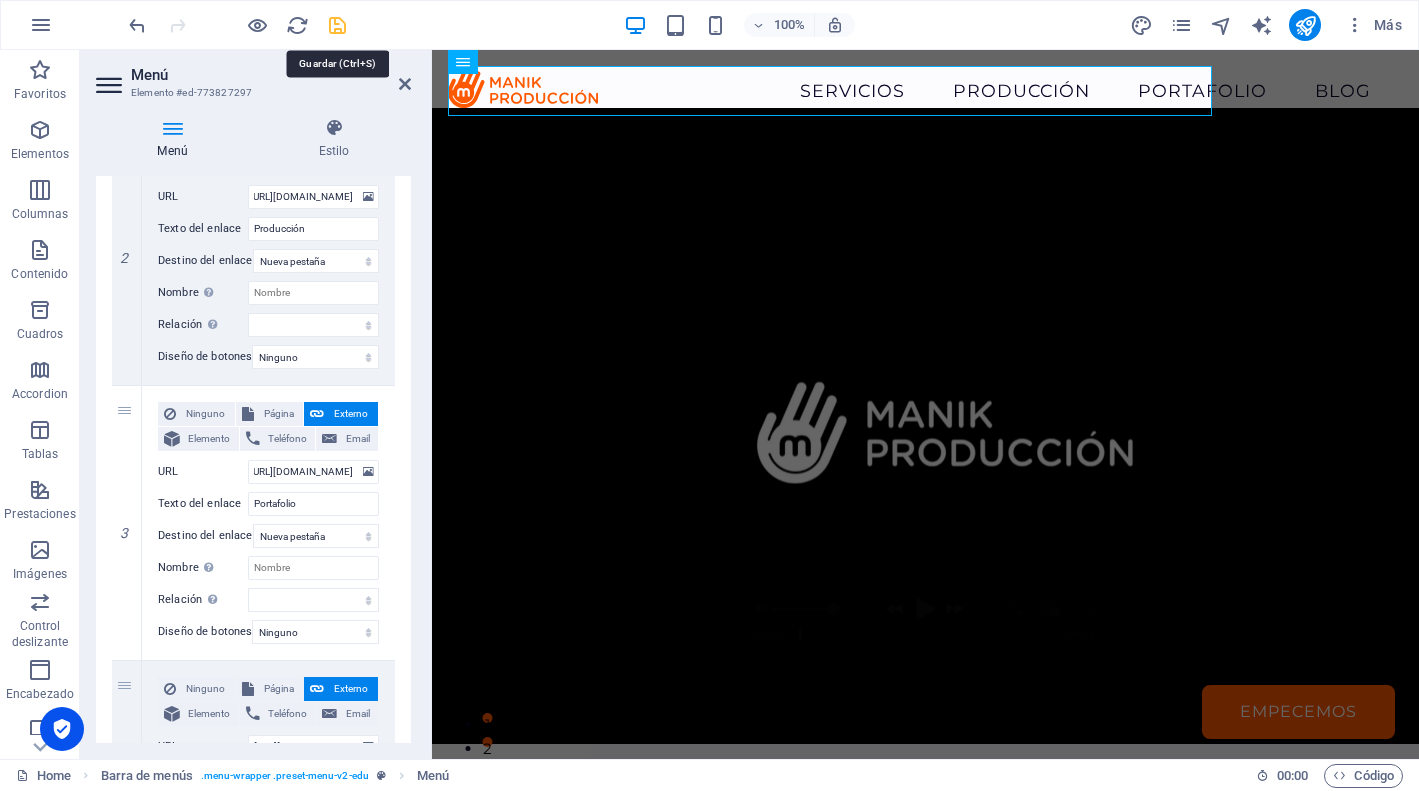 click 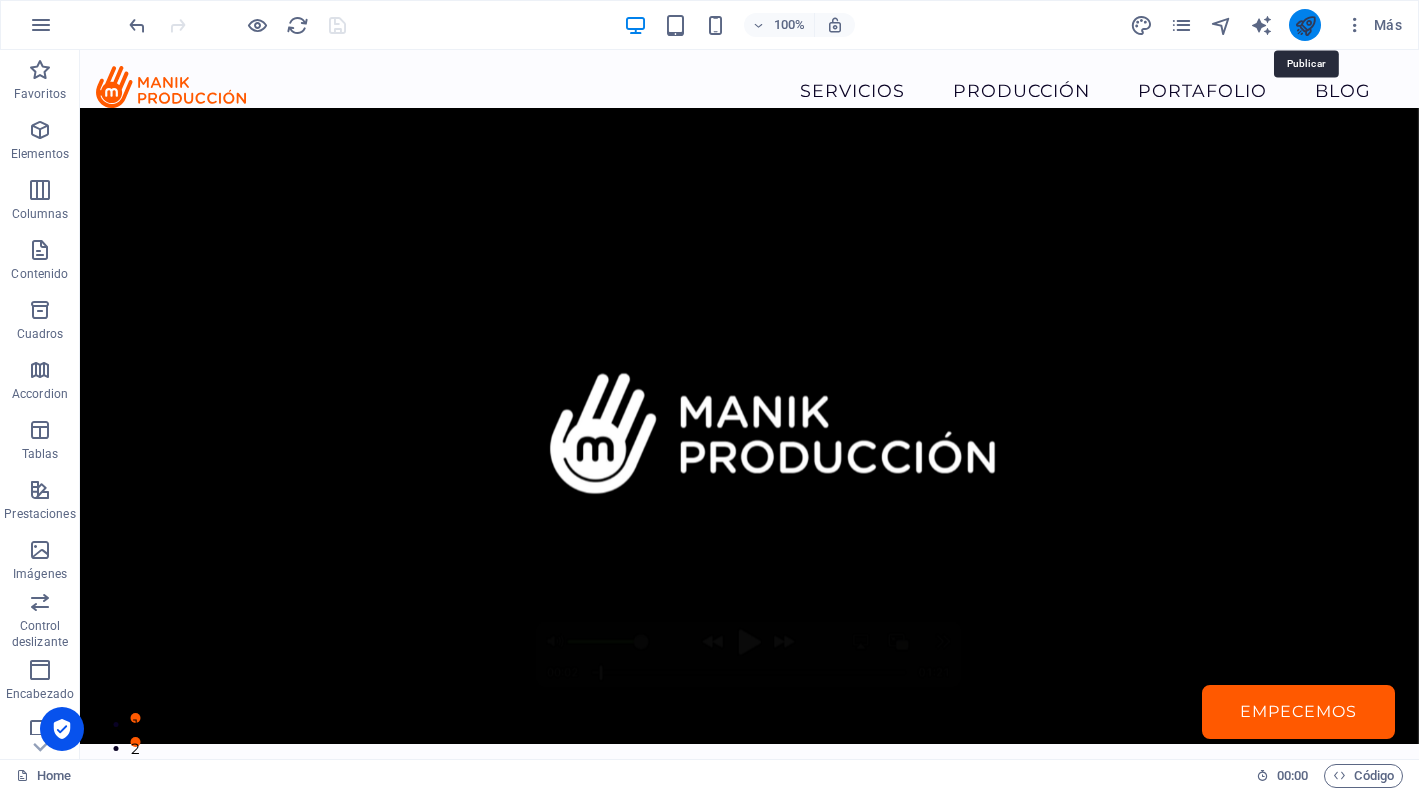 click 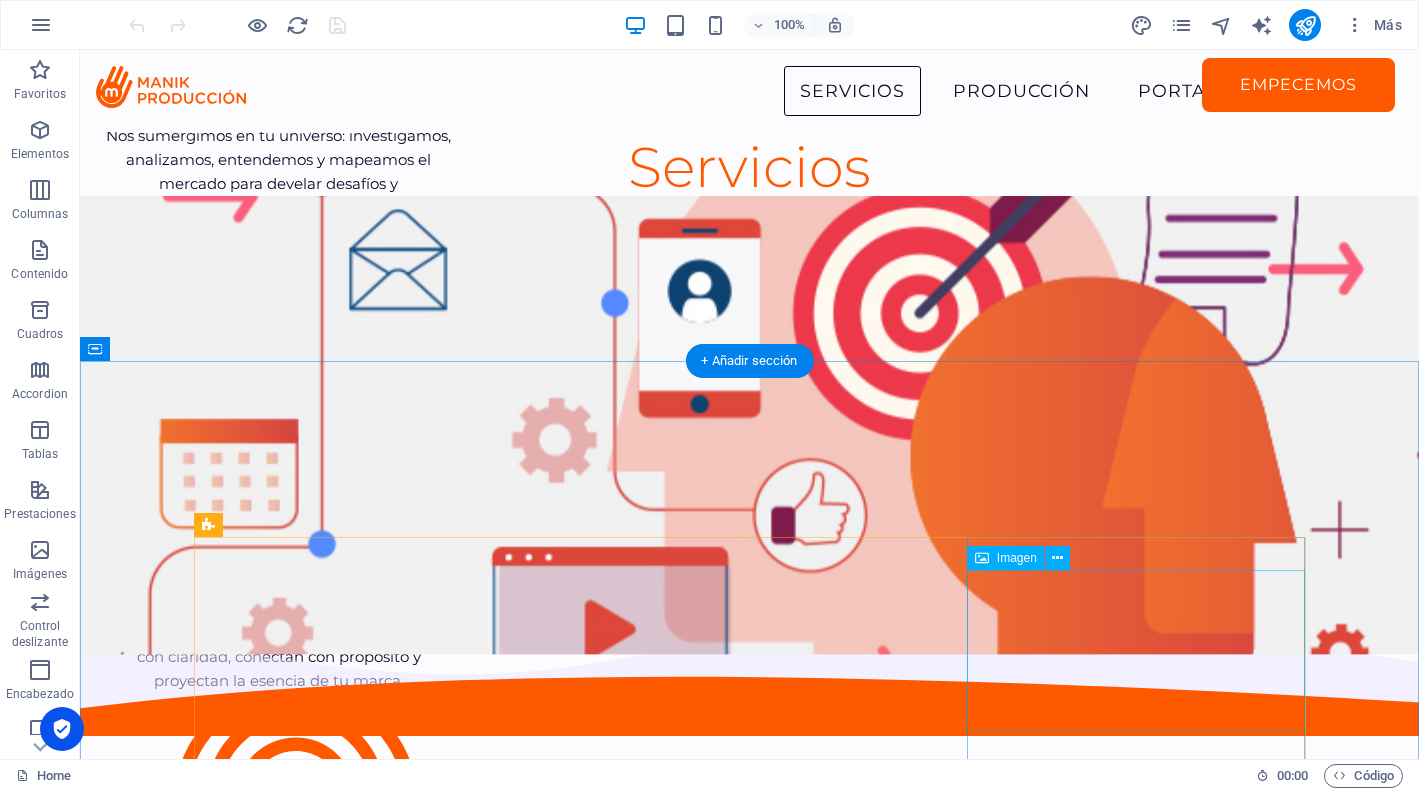 scroll, scrollTop: 1445, scrollLeft: 0, axis: vertical 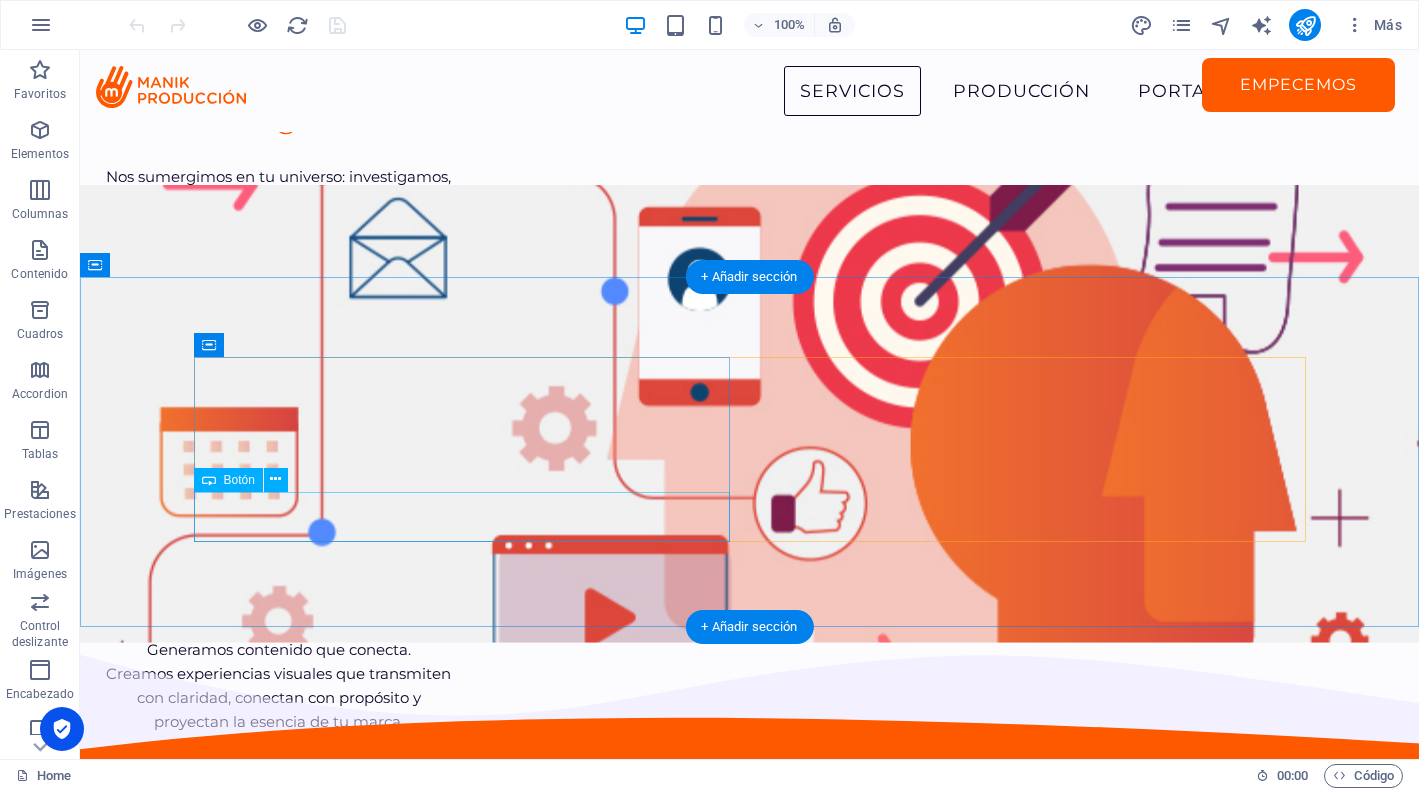 click on "Comencemos" at bounding box center [522, 976] 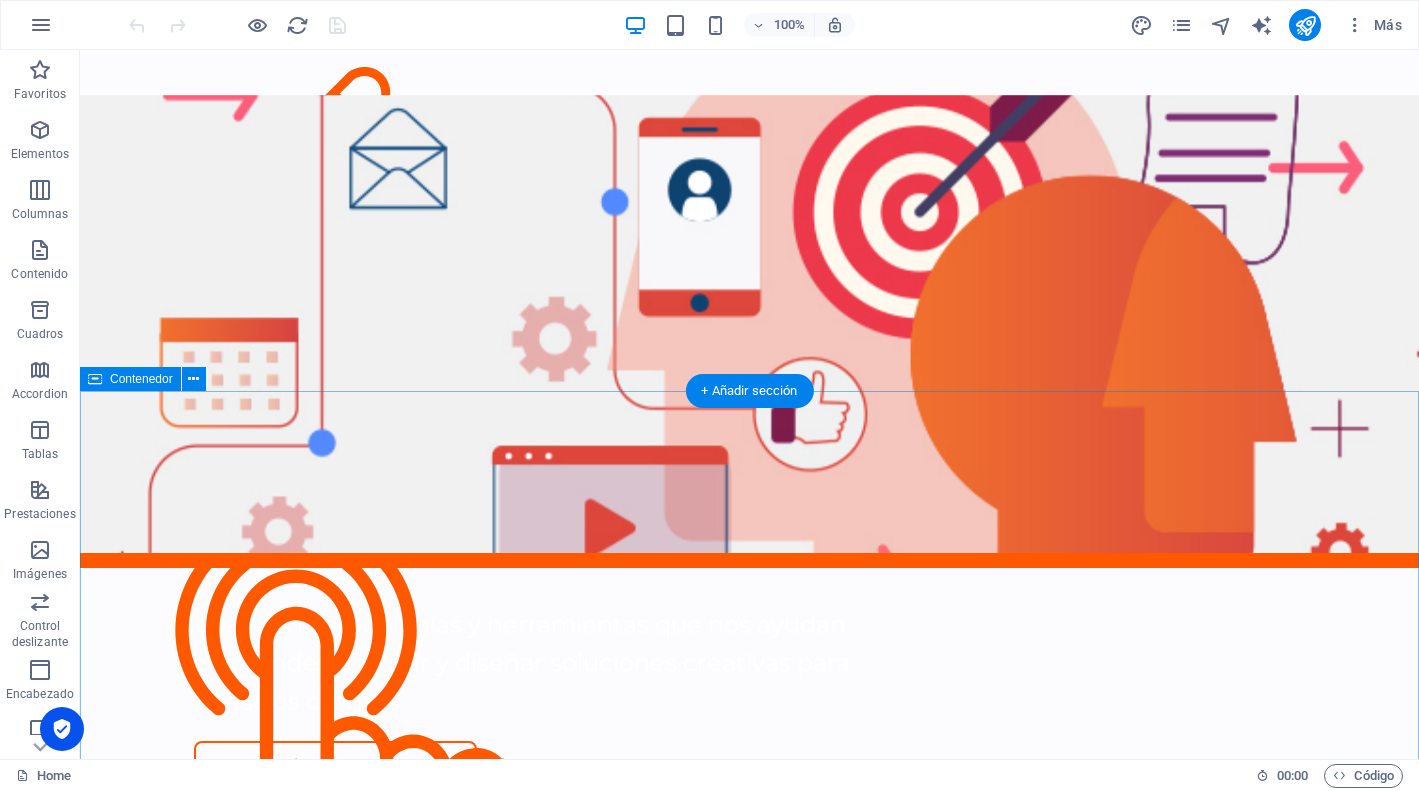 scroll, scrollTop: 1787, scrollLeft: 0, axis: vertical 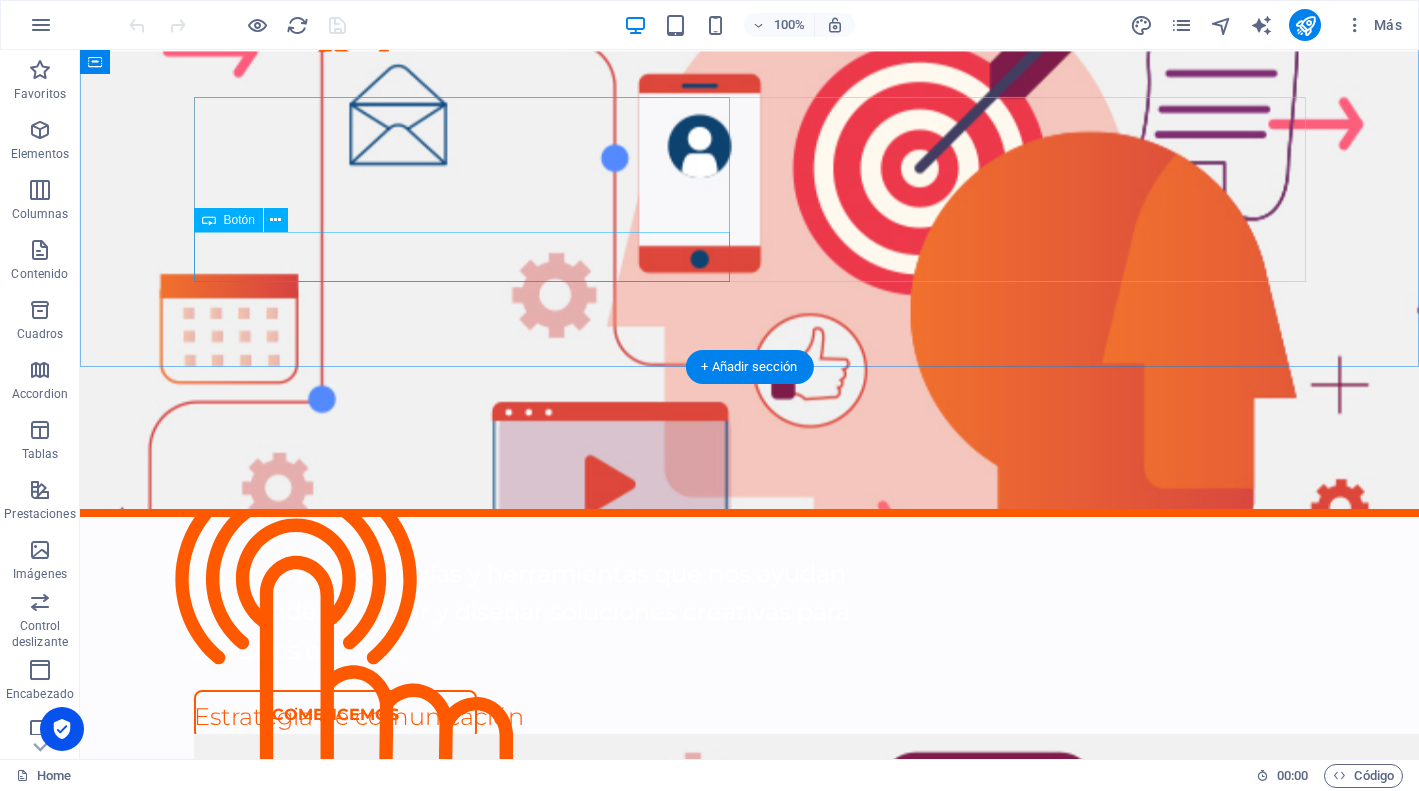 click on "Comencemos" at bounding box center [522, 715] 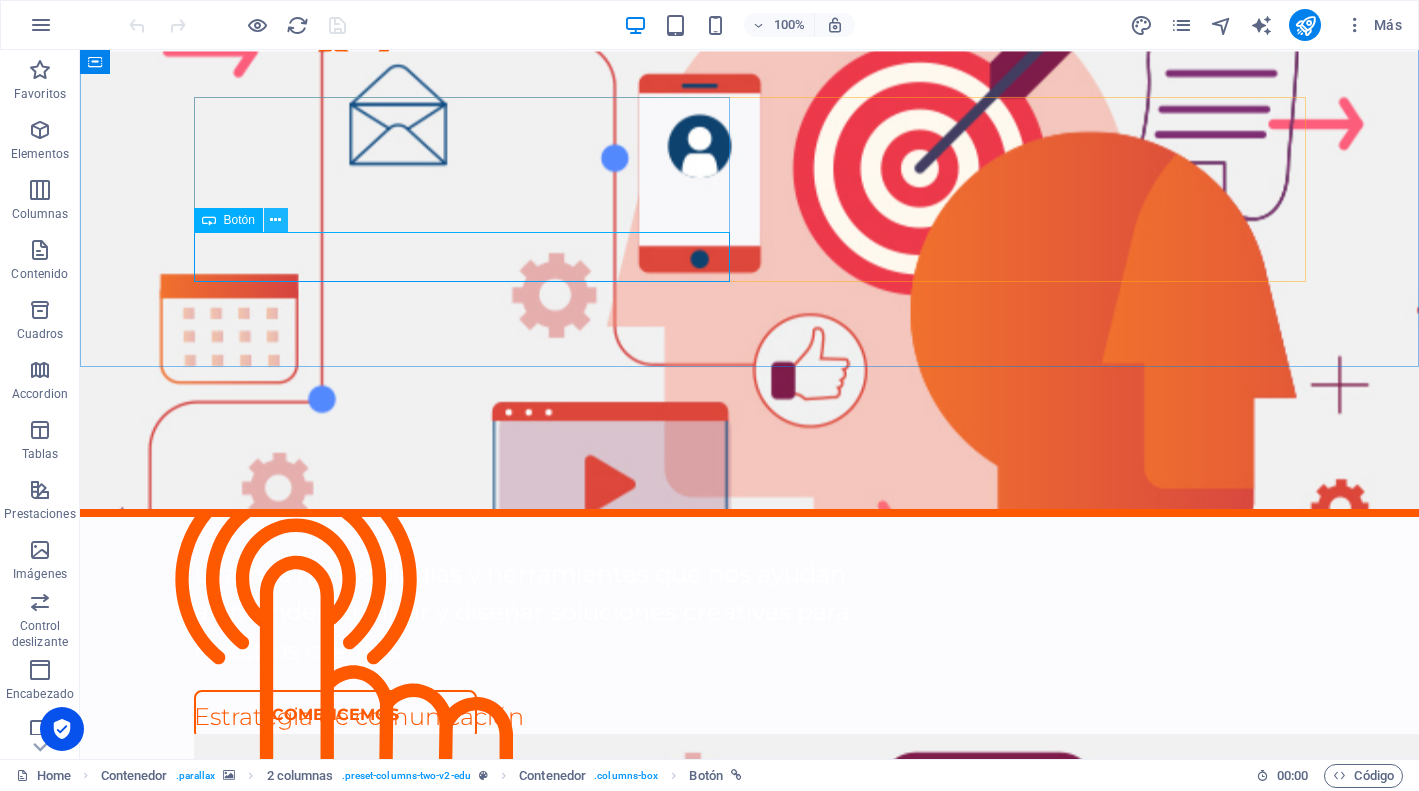 click at bounding box center (275, 220) 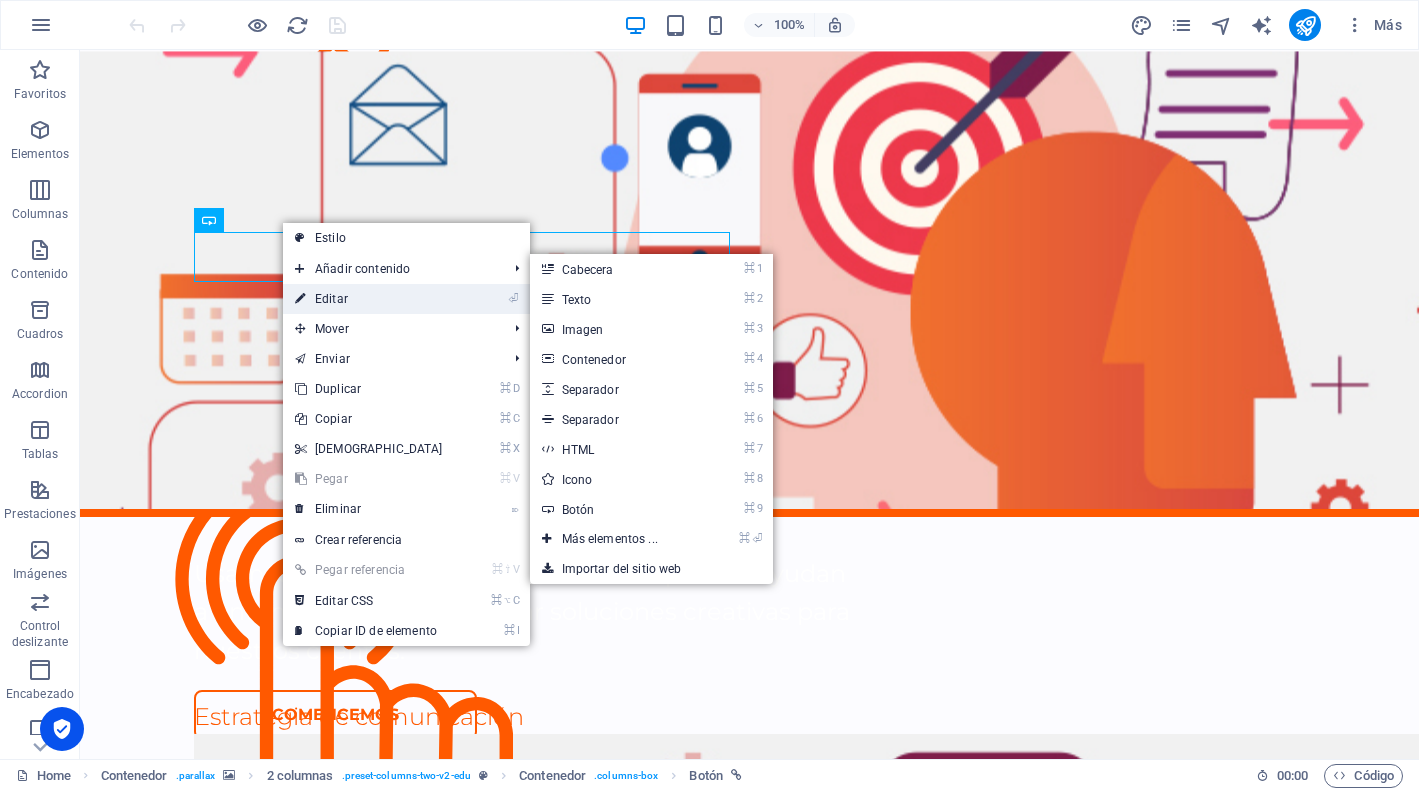 click on "⏎  Editar" at bounding box center [369, 299] 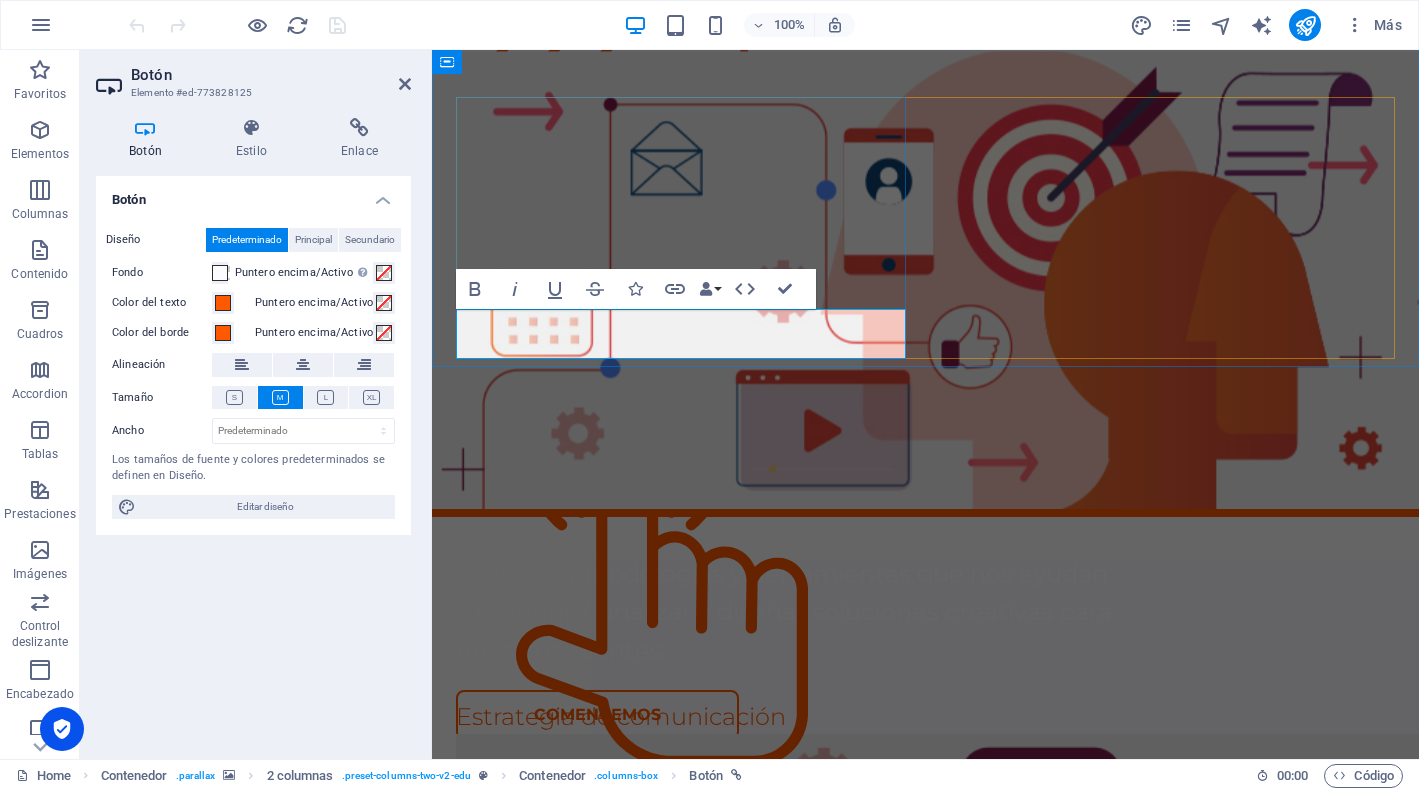 click on "Comencemos" at bounding box center [597, 715] 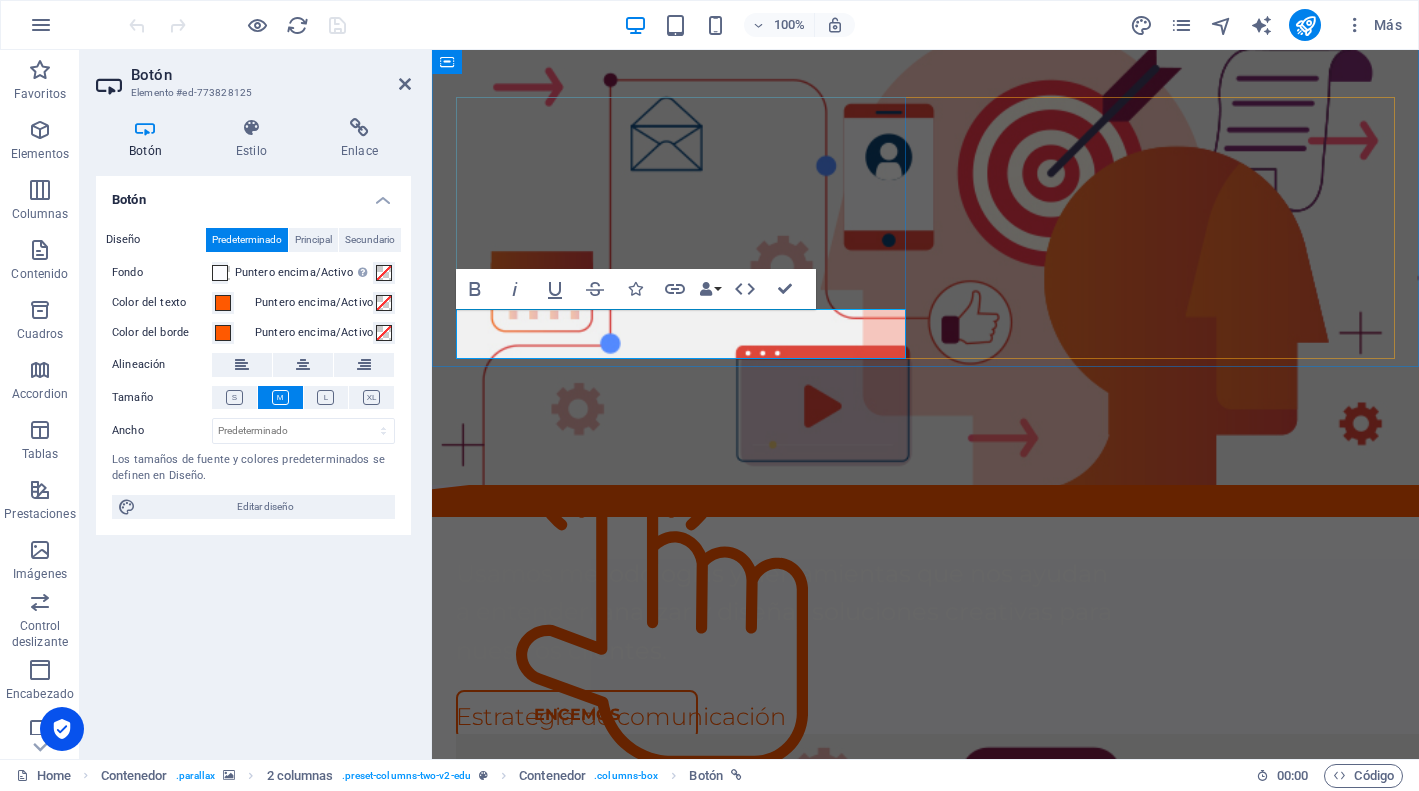 type 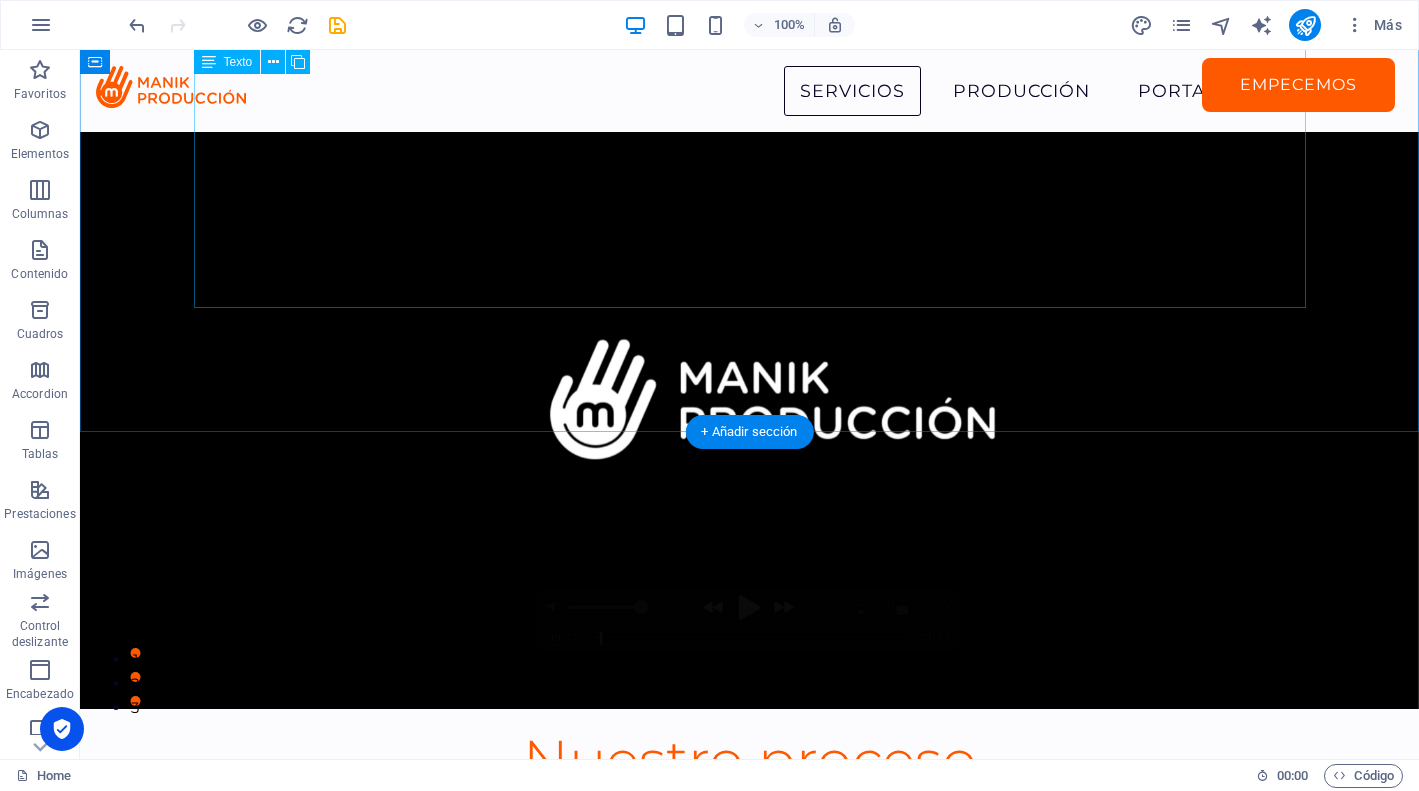 scroll, scrollTop: 10, scrollLeft: 0, axis: vertical 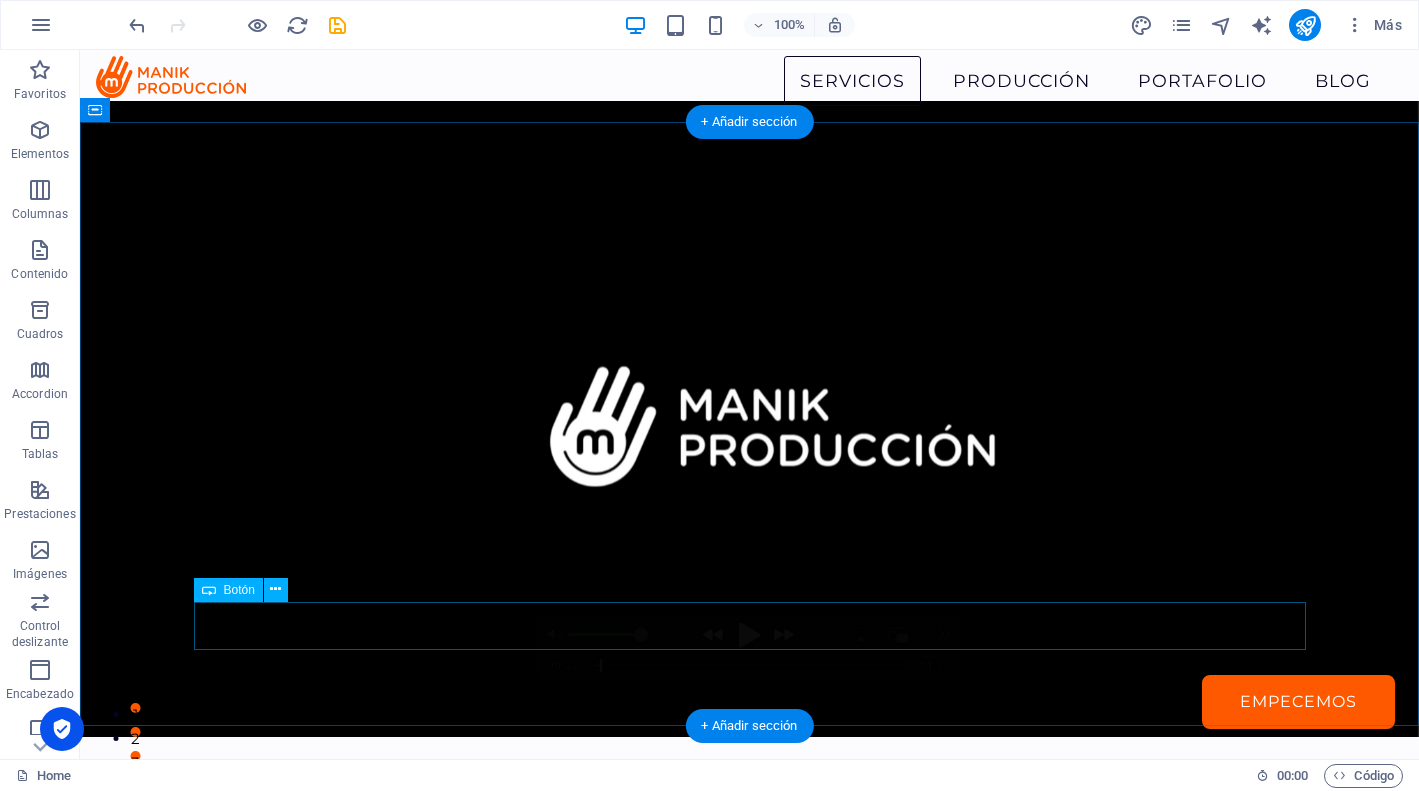 click on "EMPECEMOS" at bounding box center [750, 1262] 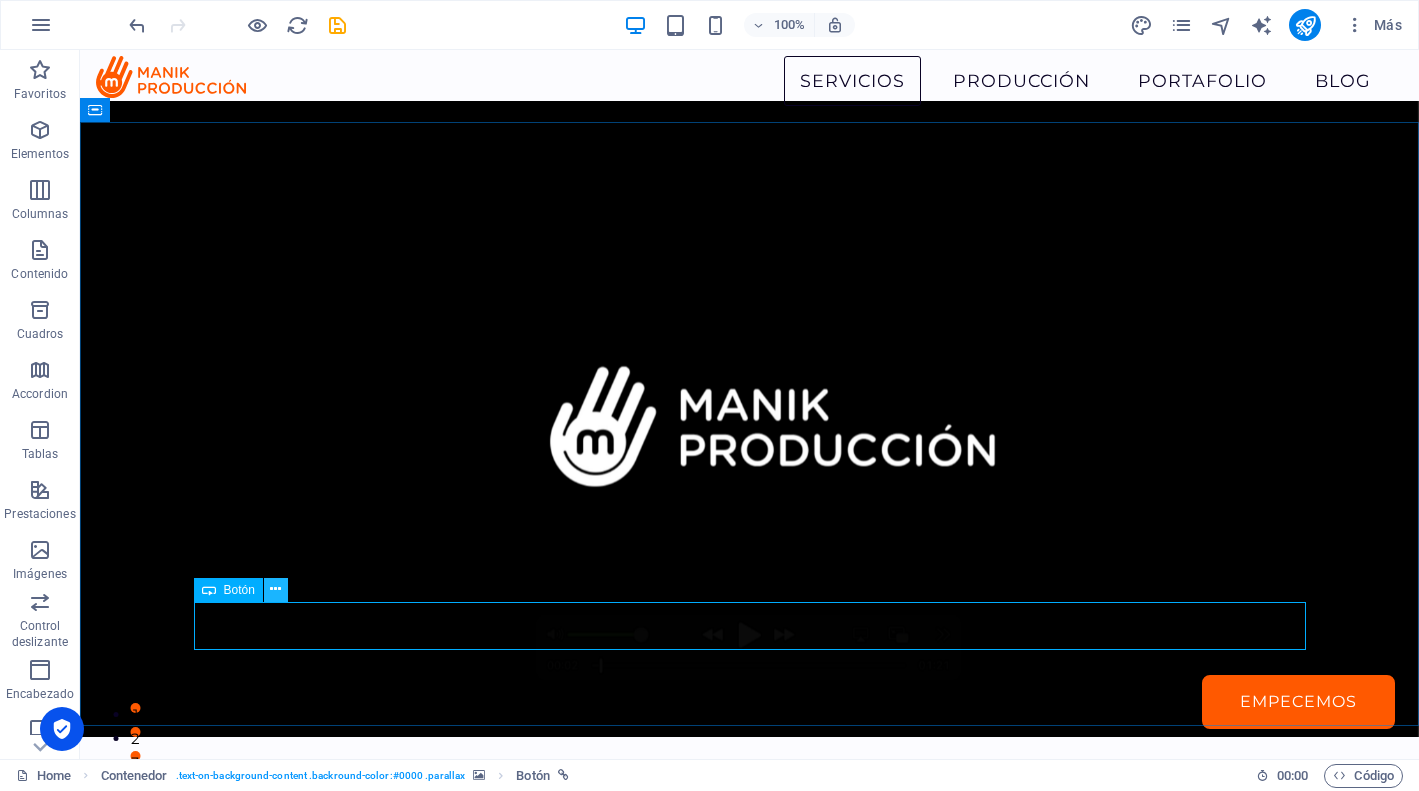 click at bounding box center [276, 590] 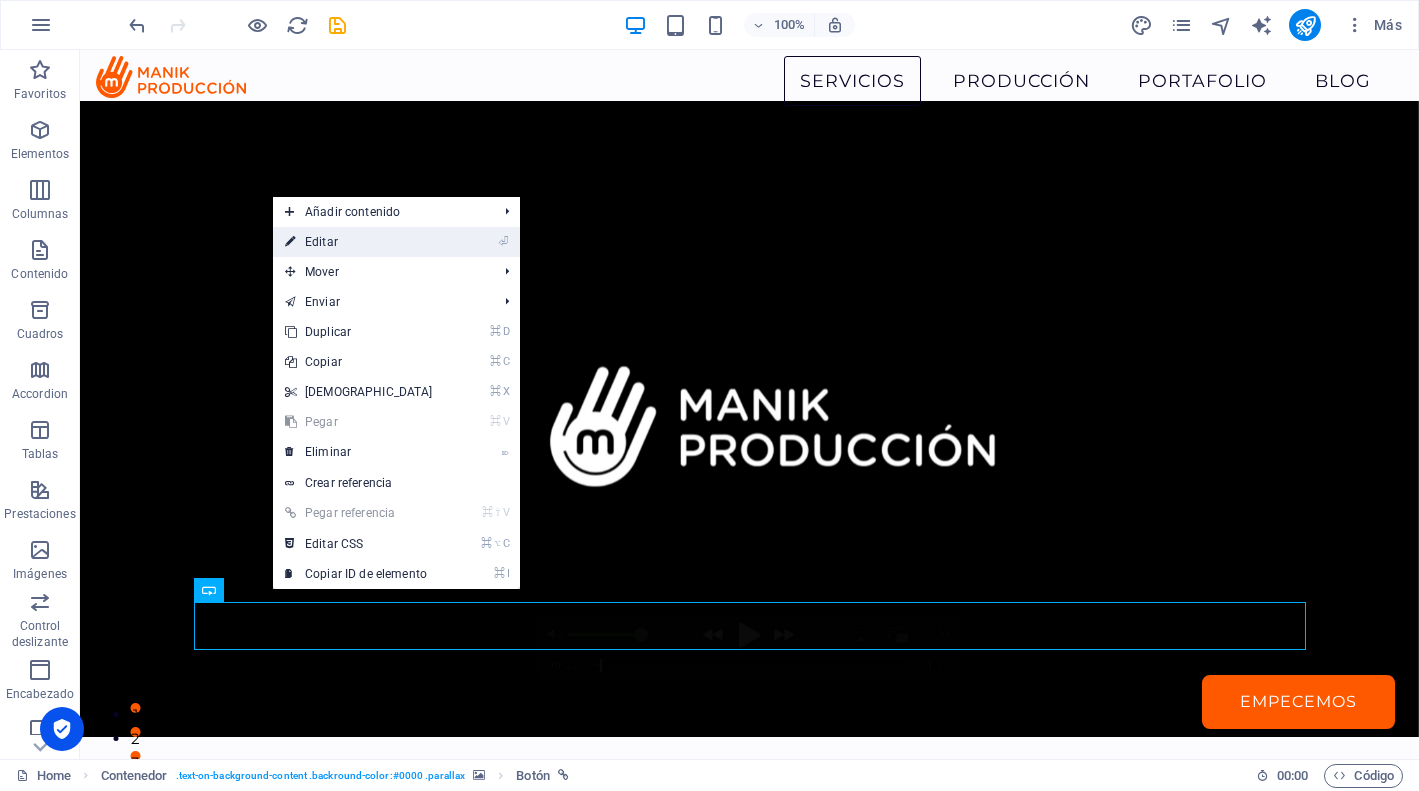 click on "⏎  Editar" at bounding box center [359, 242] 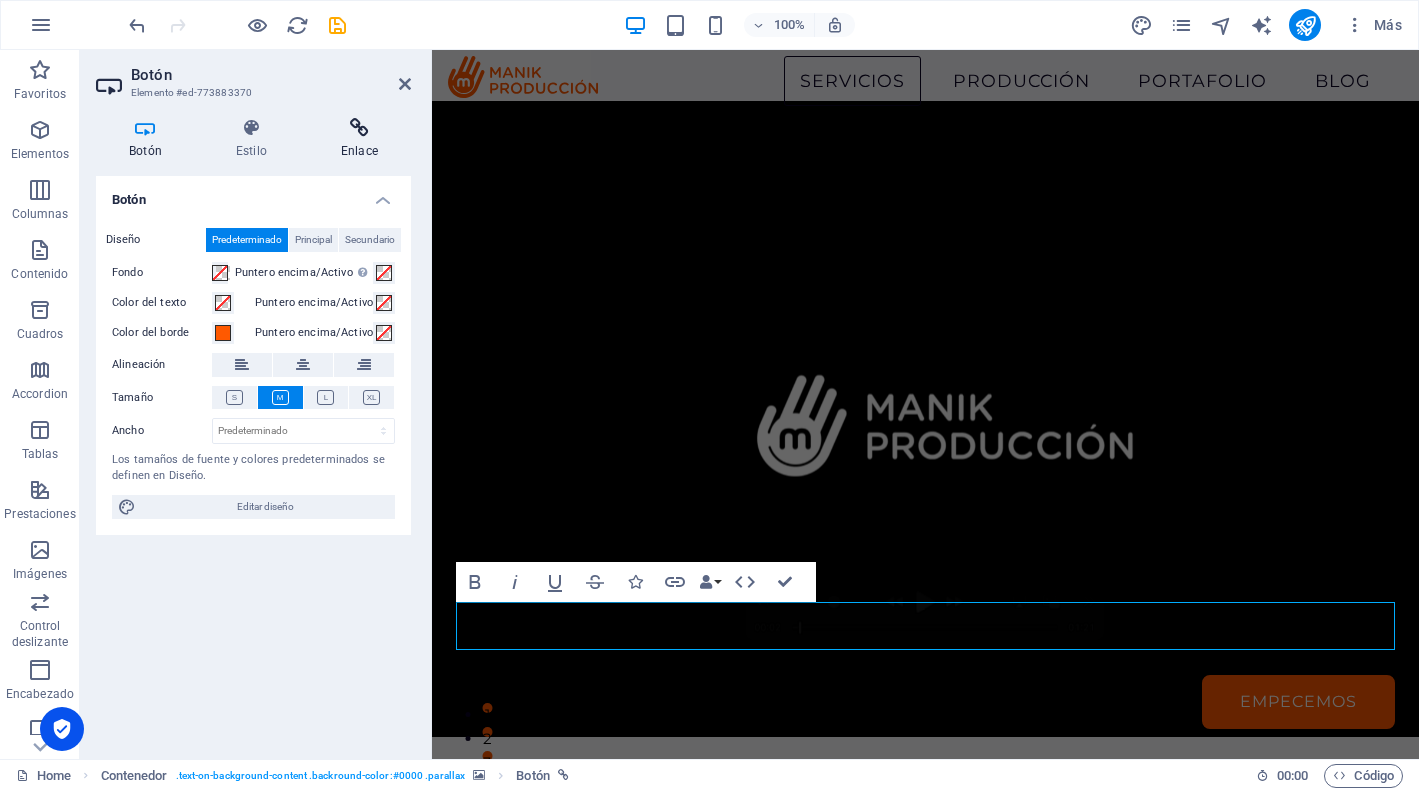 click at bounding box center [359, 128] 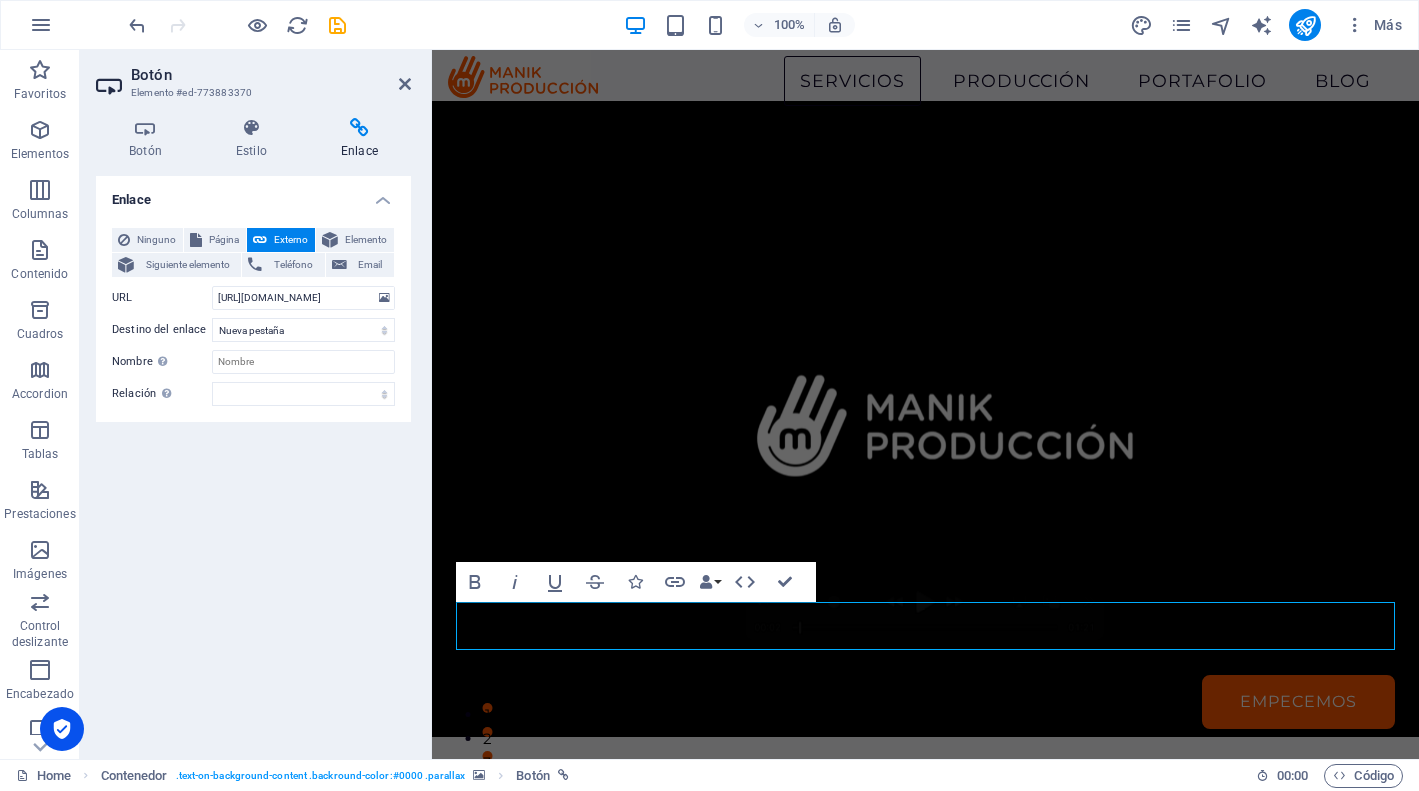 click on "Botón Elemento #ed-773883370 Botón Estilo Enlace Botón Diseño Predeterminado Principal Secundario Fondo Puntero encima/Activo Cambia al modo de previsualización para probar el estado activo/puntero encima Color del texto Puntero encima/Activo Color del borde Puntero encima/Activo Alineación Tamaño Ancho Predeterminado px rem % em vh vw Los tamaños de fuente y colores predeterminados se definen en Diseño. Editar diseño Predeterminado Element Diseño La forma en la que este elemento se expande en la disposición (Flexbox). Tamaño Predeterminado automático px % 1/1 1/2 1/3 1/4 1/5 1/6 1/7 1/8 1/9 1/10 Crecer Reducir Comprar Disposición de contenedor Visible Visible Opacidad 100 % Desbordamiento Espaciado Margen Predeterminado automático px % rem vw vh Personalizado Personalizado automático px % rem vw vh automático px % rem vw vh automático px % rem vw vh automático px % rem vw vh Espaciado Predeterminado px rem % vh vw Personalizado Personalizado px rem % vh vw px rem % vh vw px rem % vh vw px" at bounding box center [256, 404] 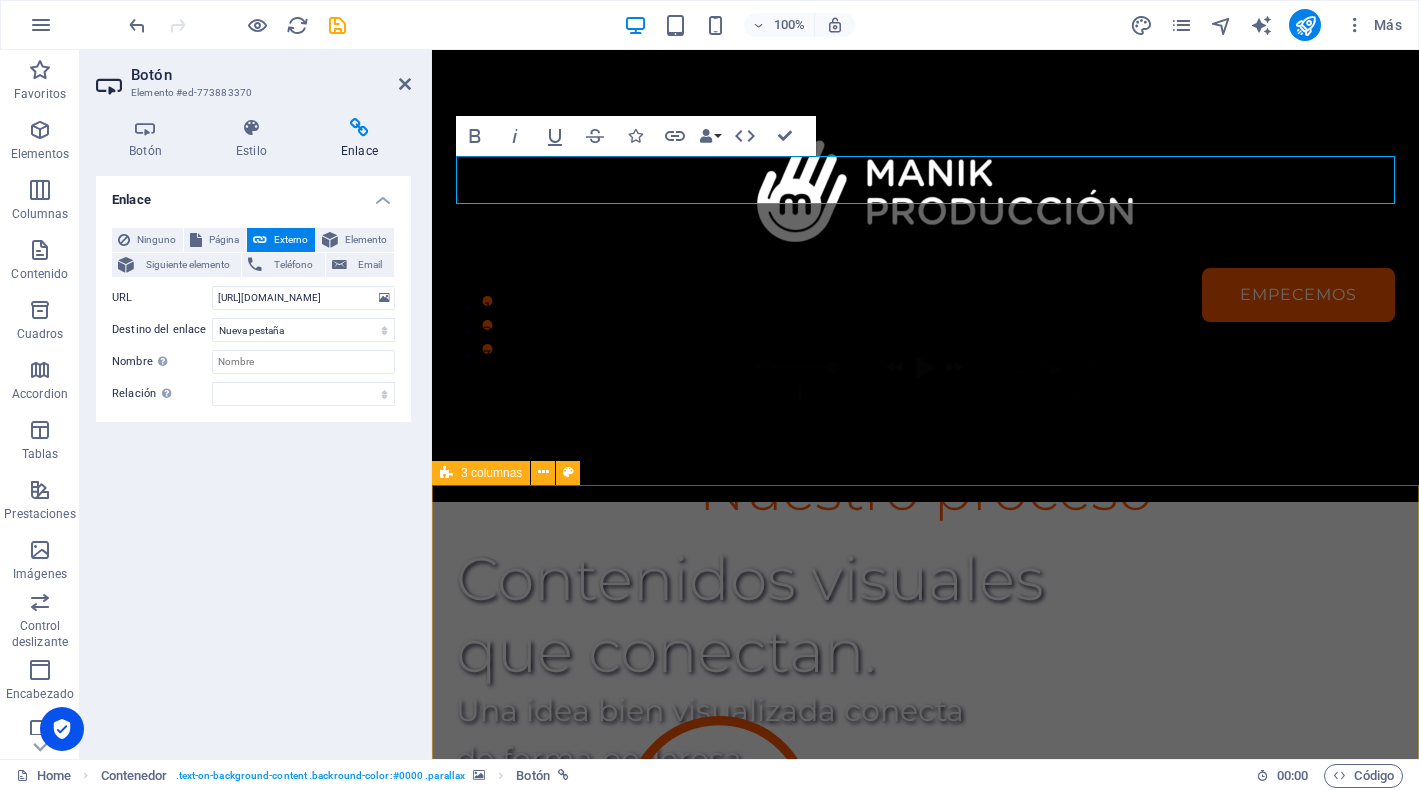 scroll, scrollTop: 585, scrollLeft: 0, axis: vertical 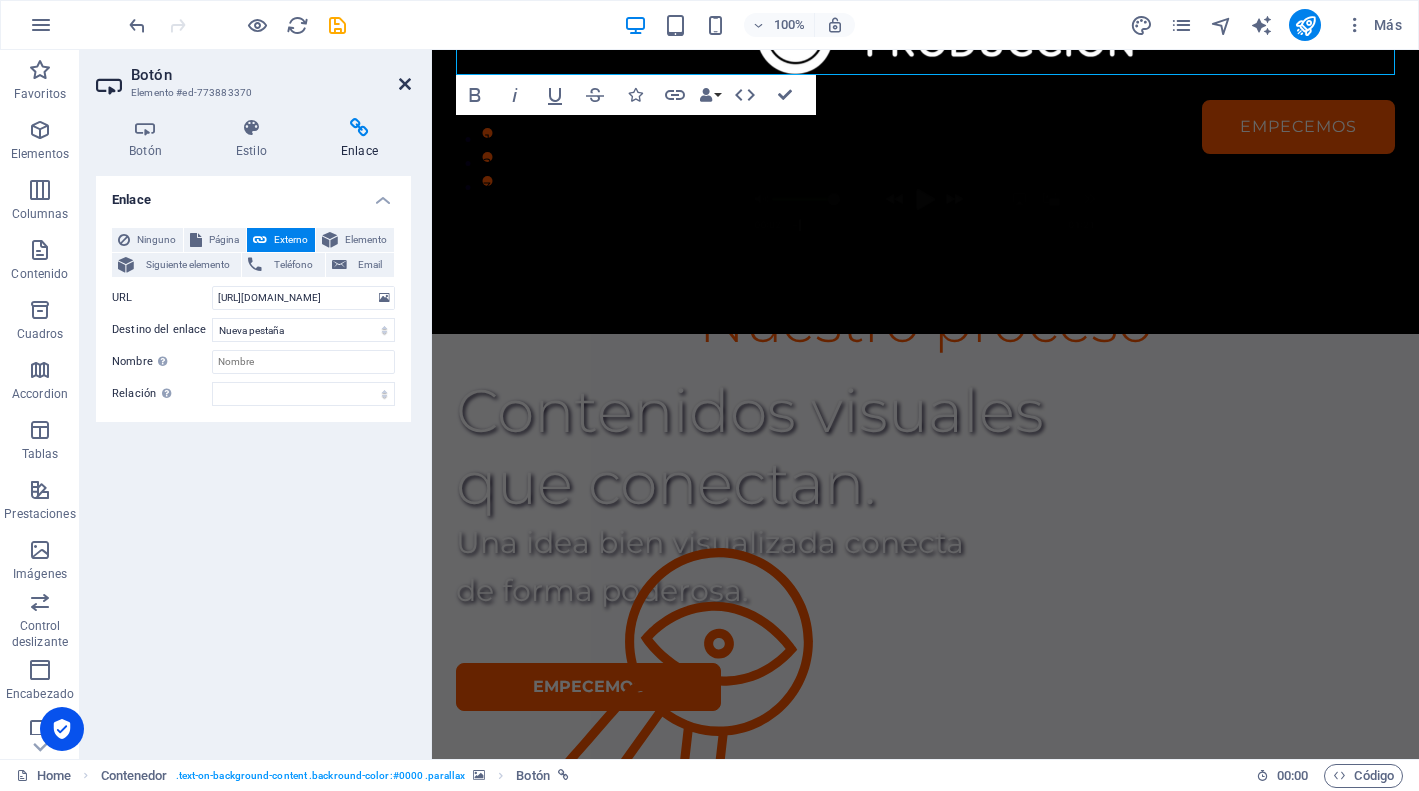 click at bounding box center (405, 84) 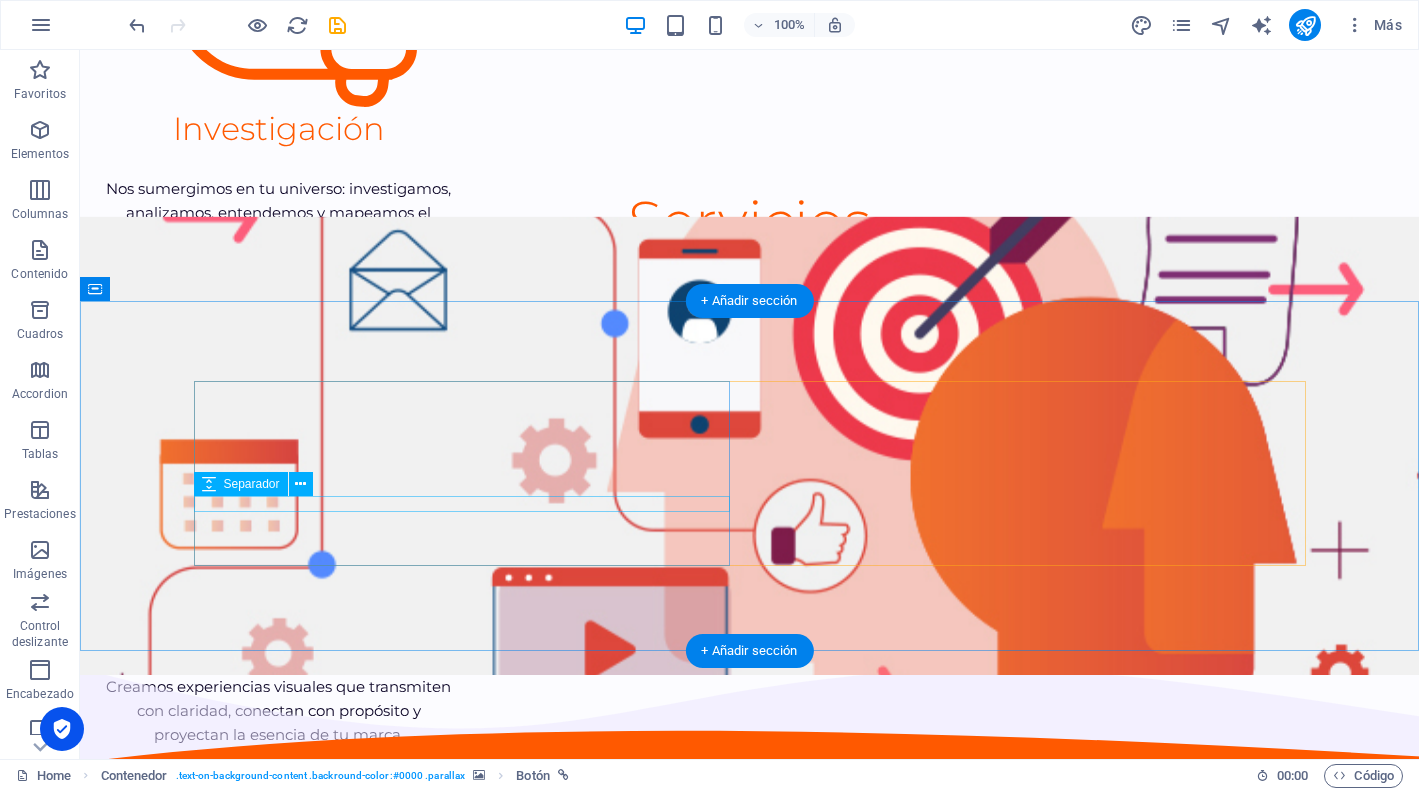 scroll, scrollTop: 1557, scrollLeft: 0, axis: vertical 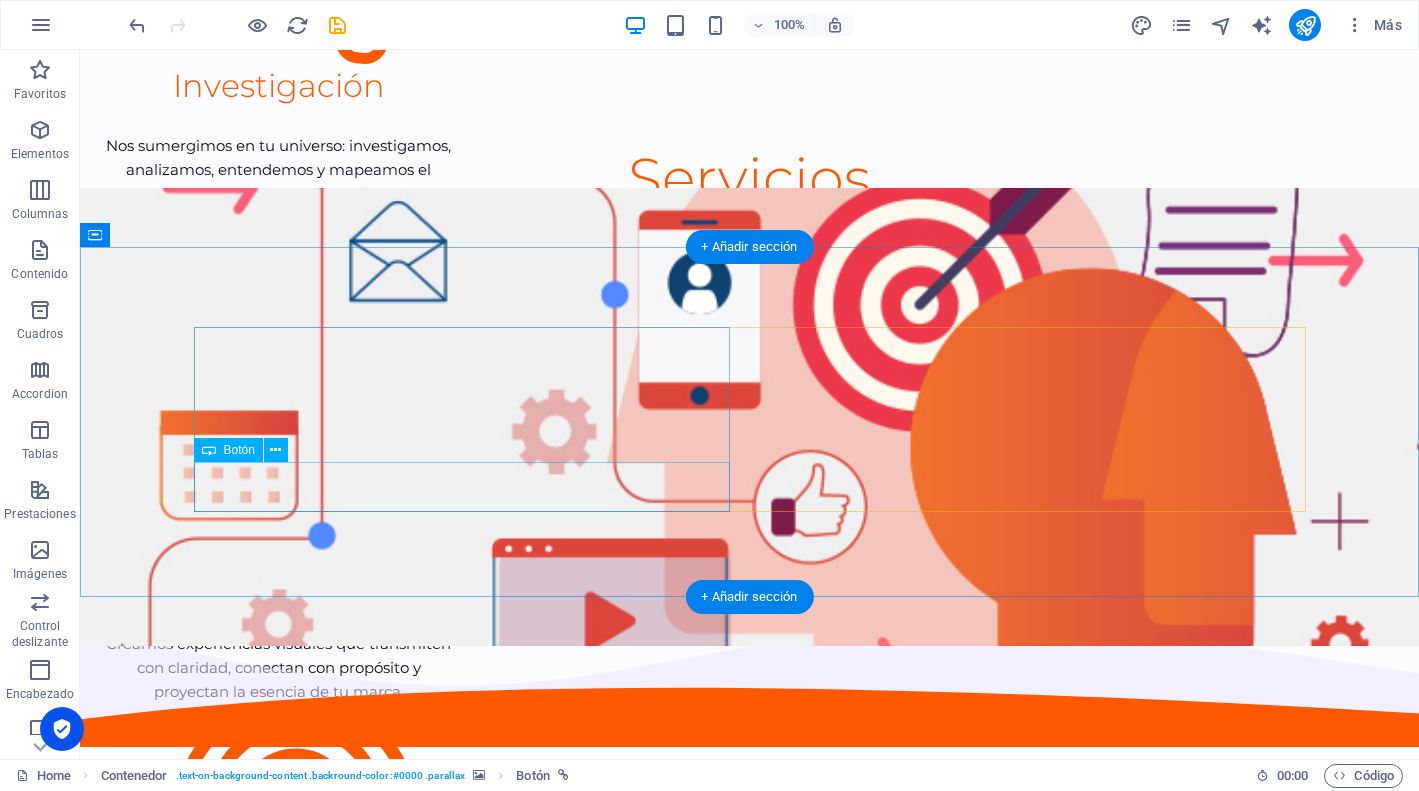 click on "empecemos" at bounding box center (522, 945) 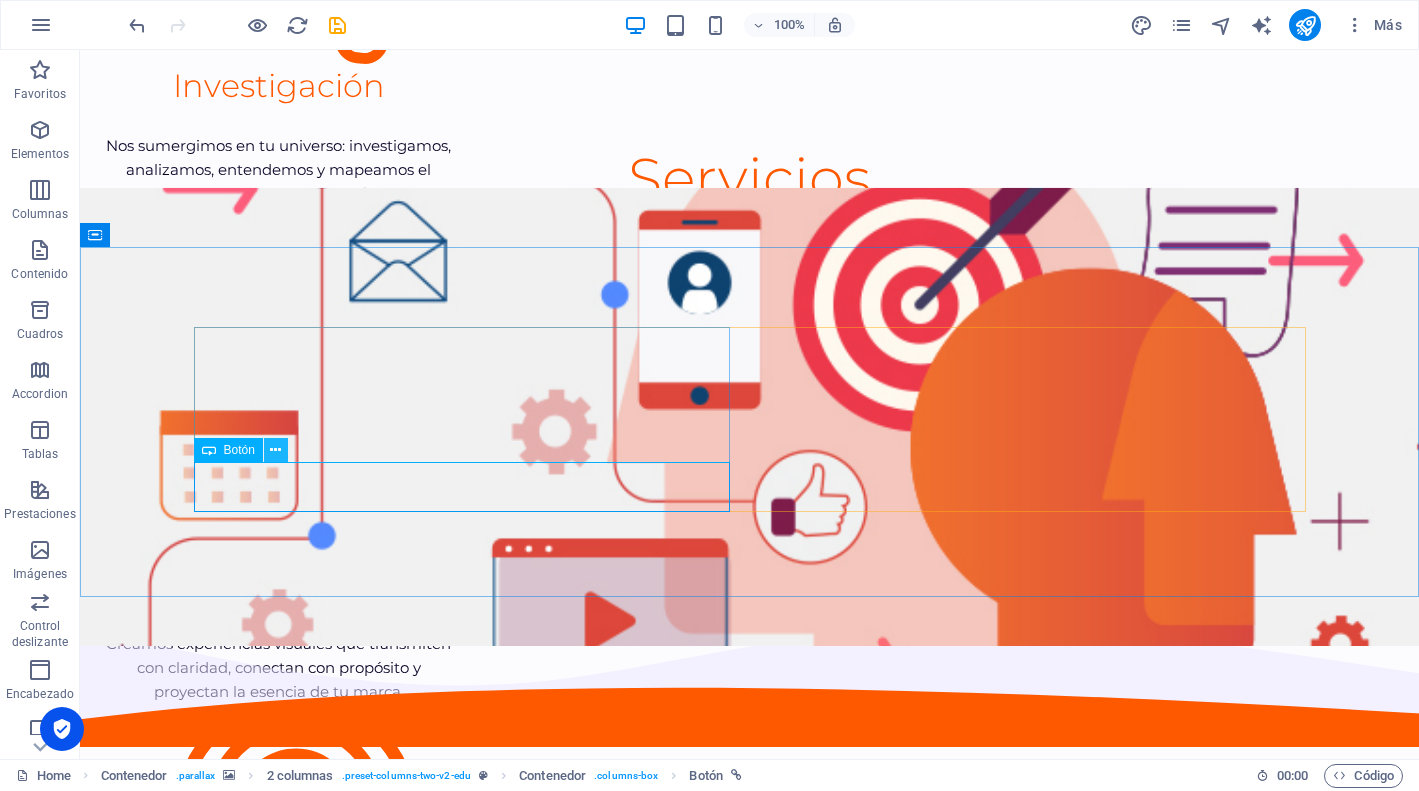 click at bounding box center (275, 450) 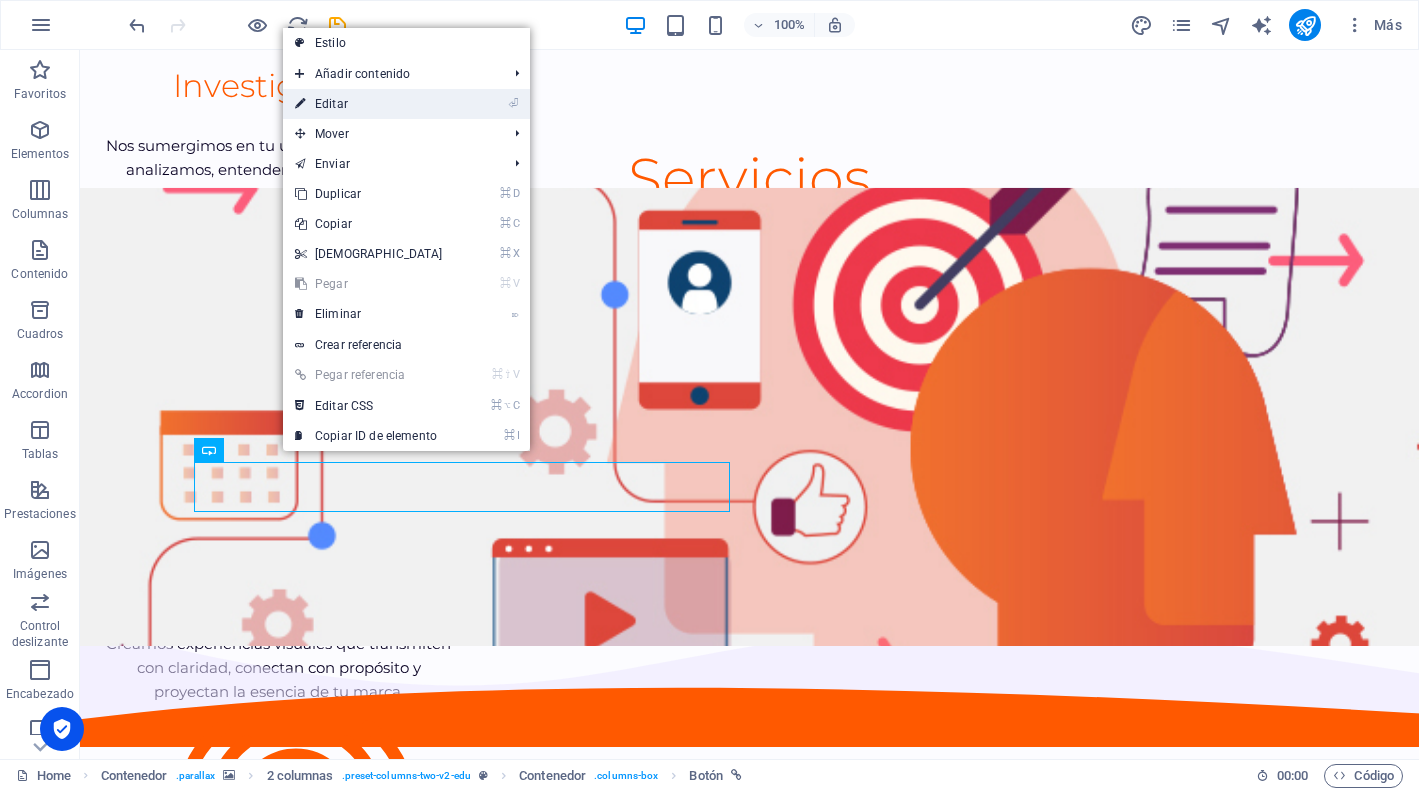 click on "⏎  Editar" at bounding box center (369, 104) 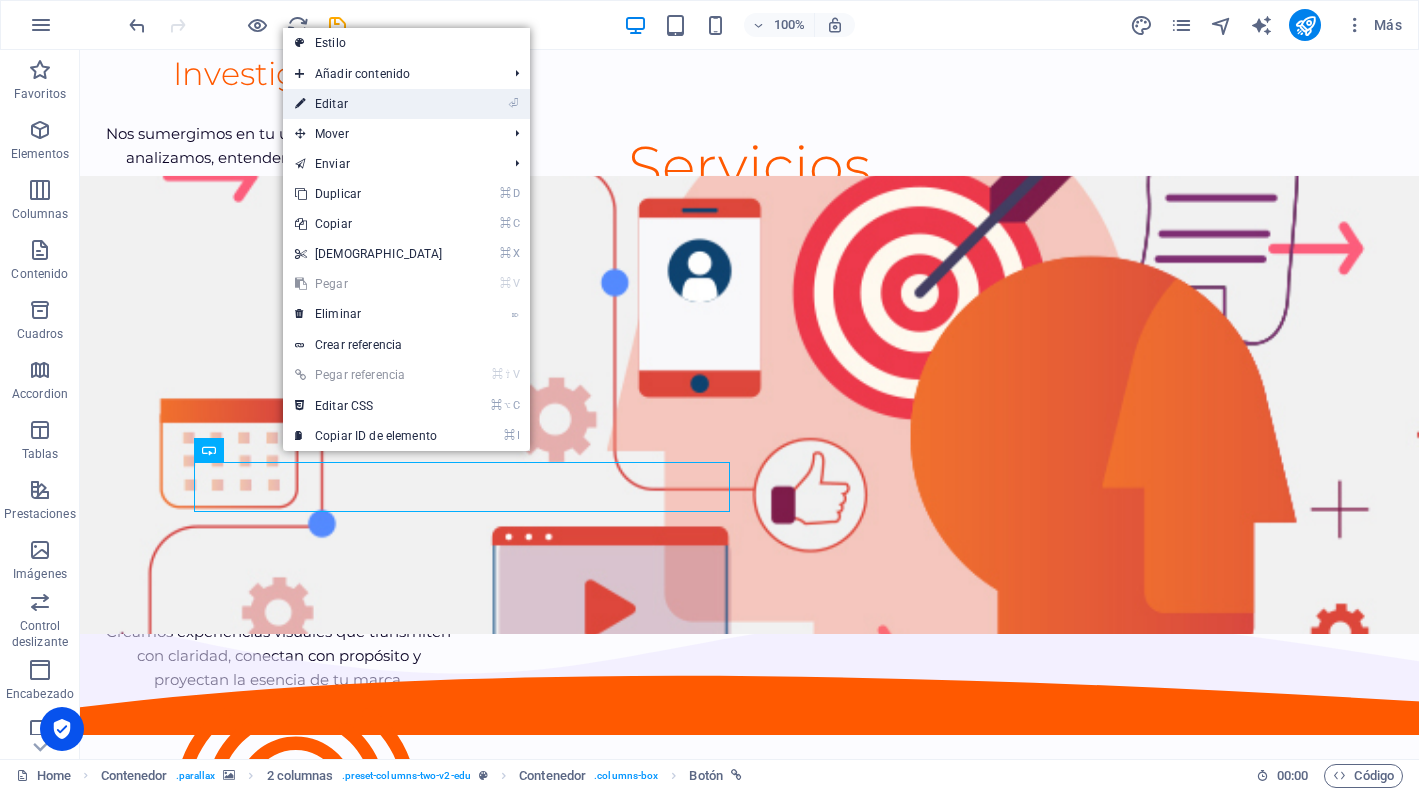 select 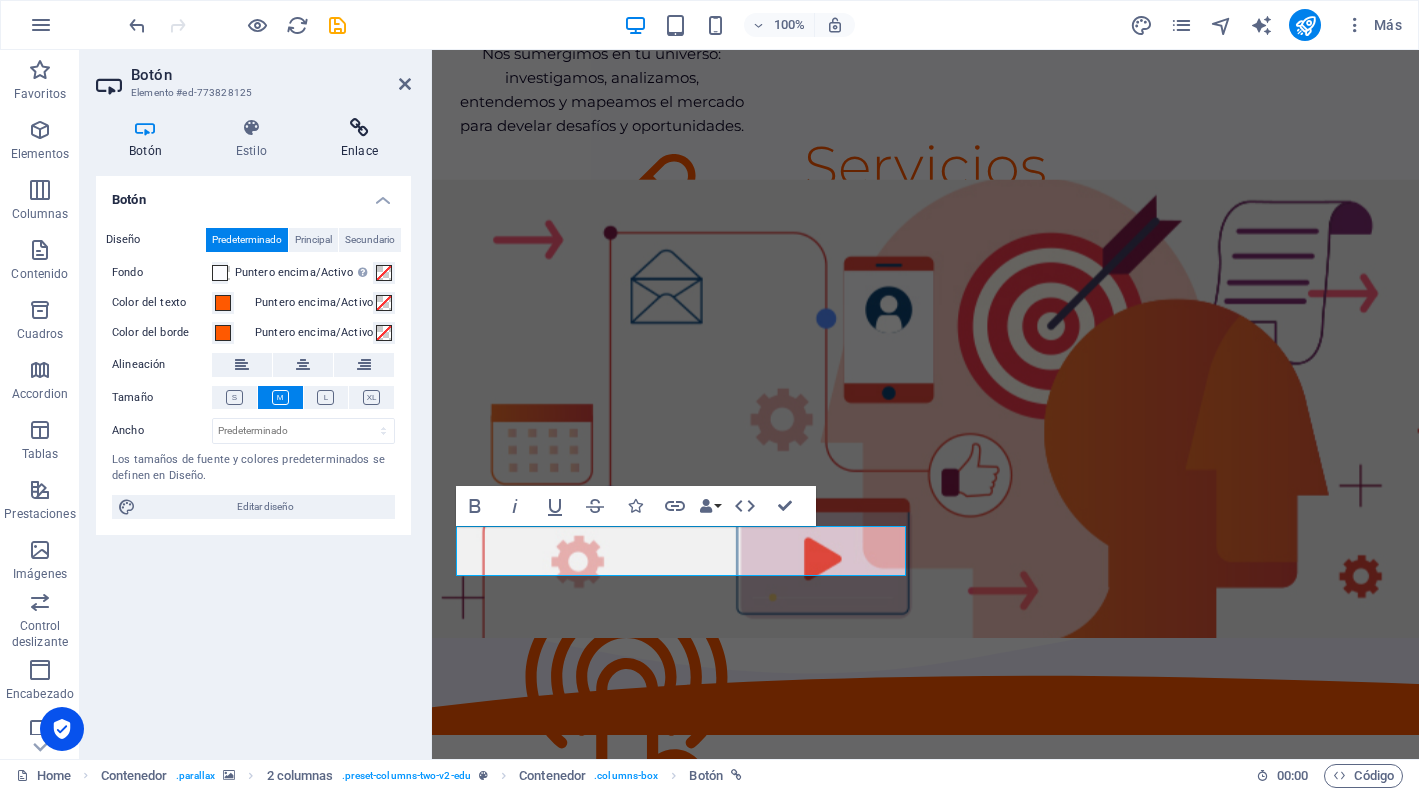 click on "Enlace" at bounding box center [359, 139] 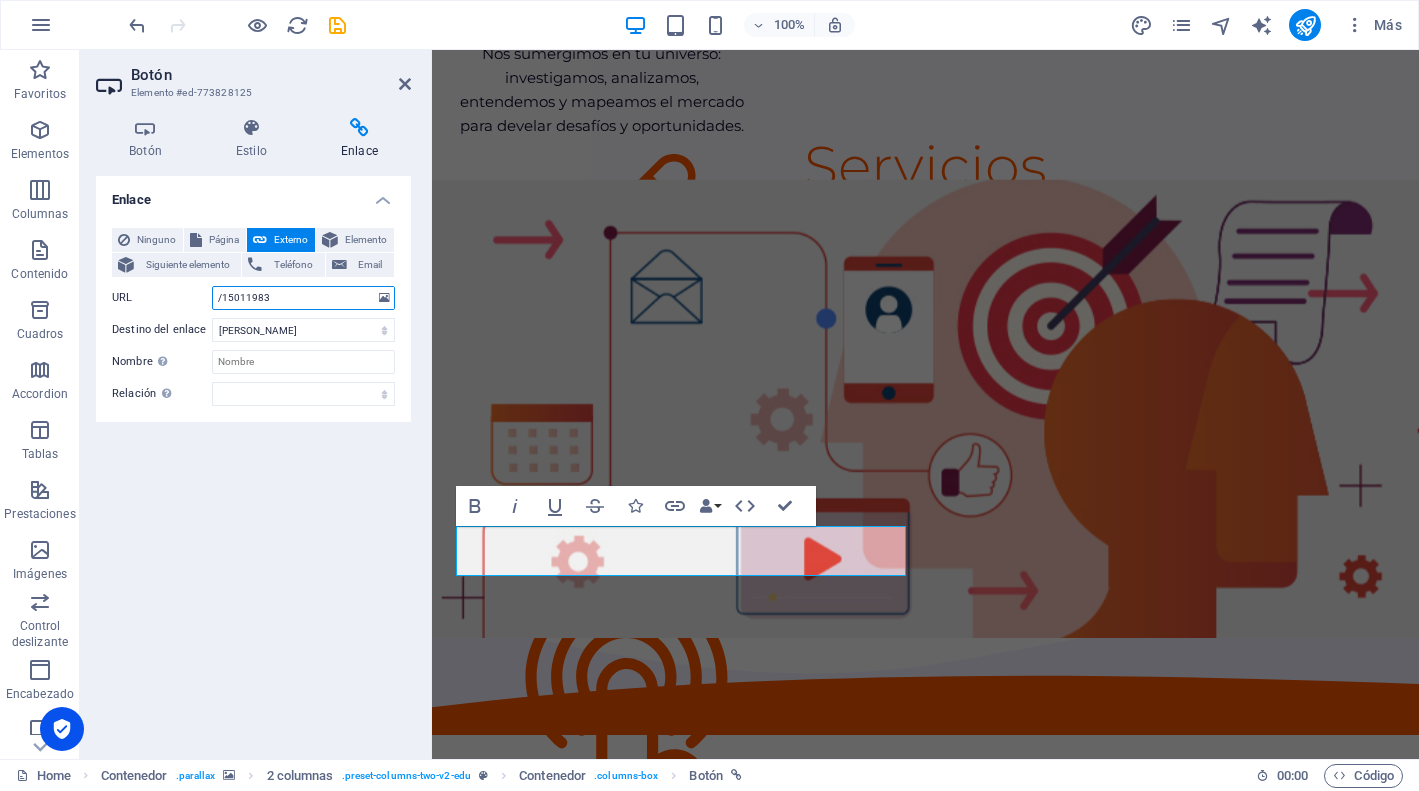 drag, startPoint x: 321, startPoint y: 298, endPoint x: 137, endPoint y: 281, distance: 184.78366 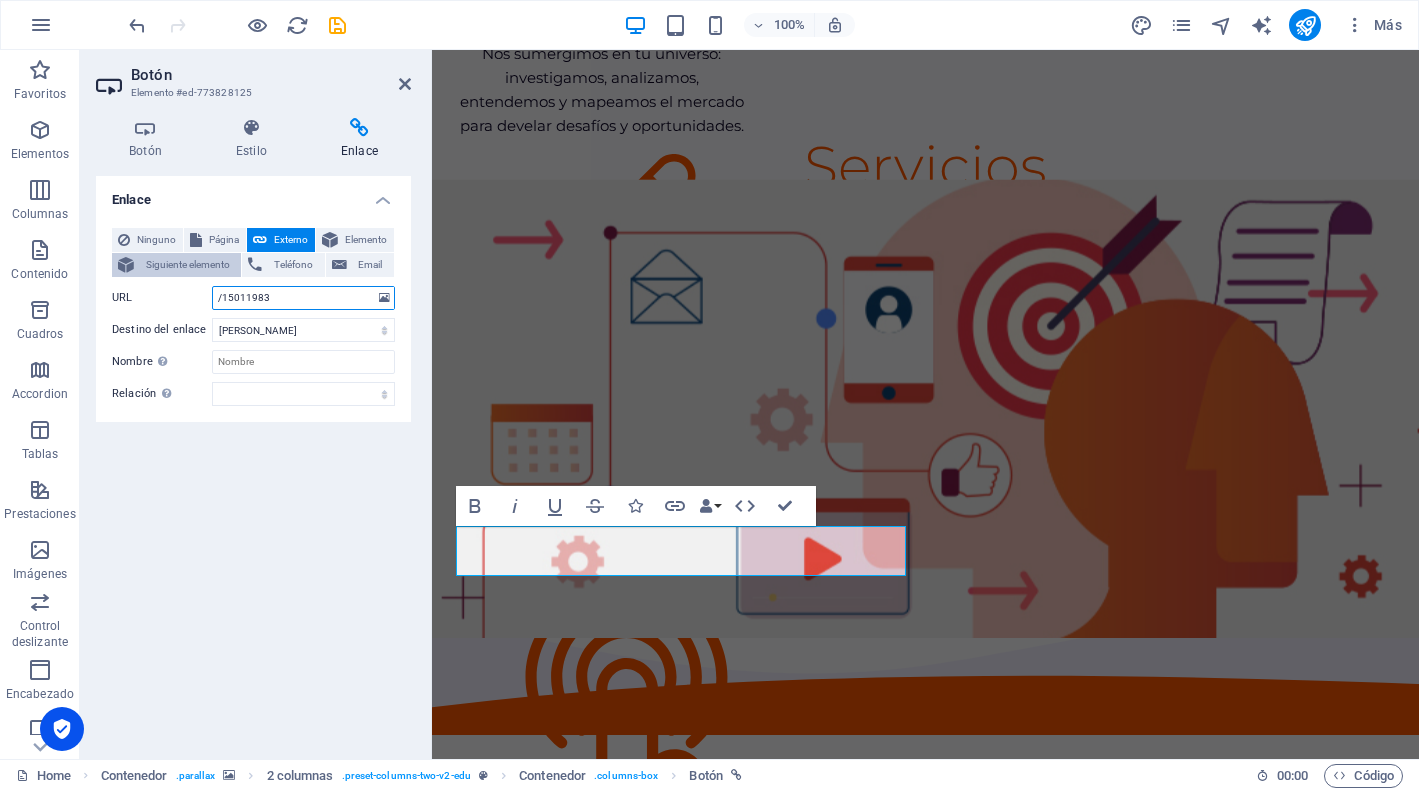 paste on "[URL][DOMAIN_NAME]" 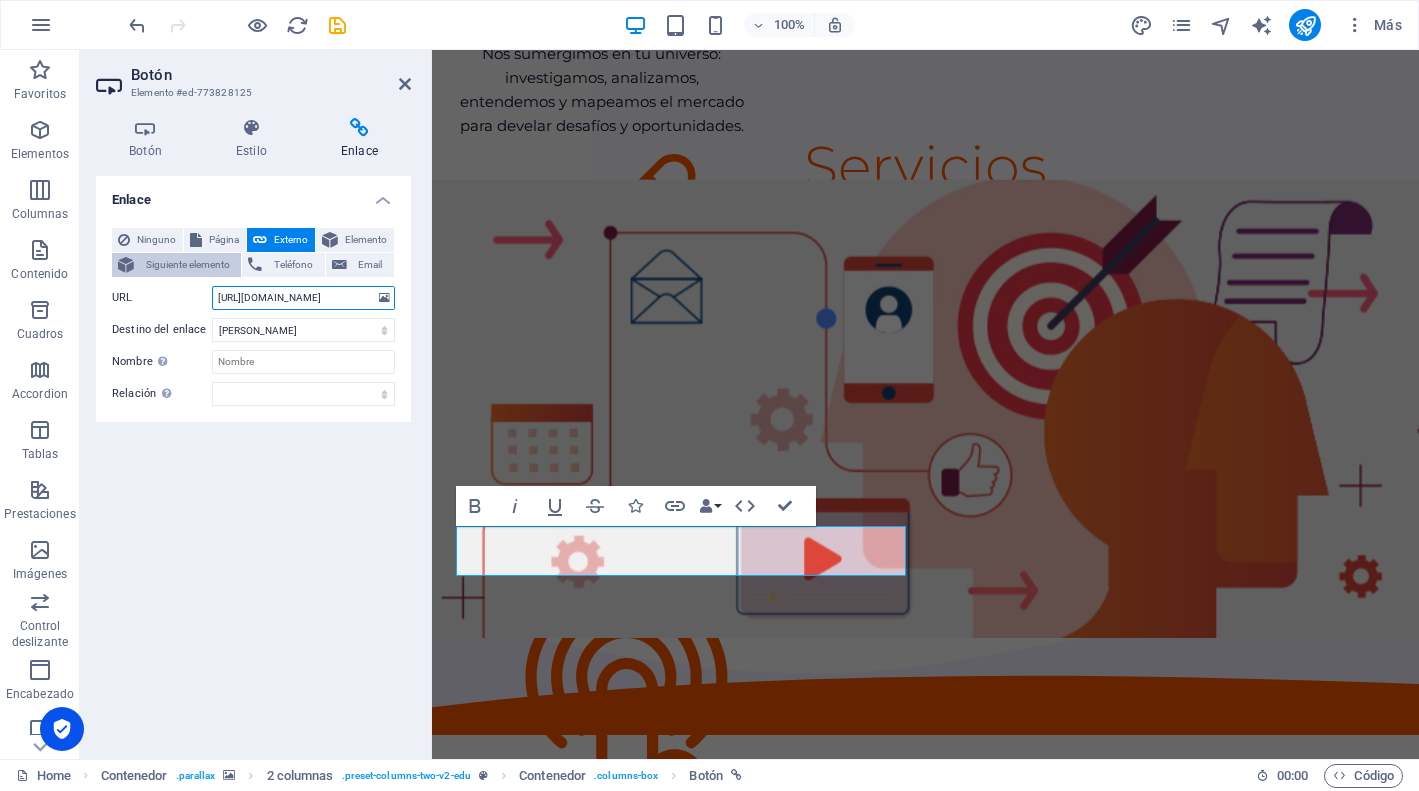 scroll, scrollTop: 0, scrollLeft: 33, axis: horizontal 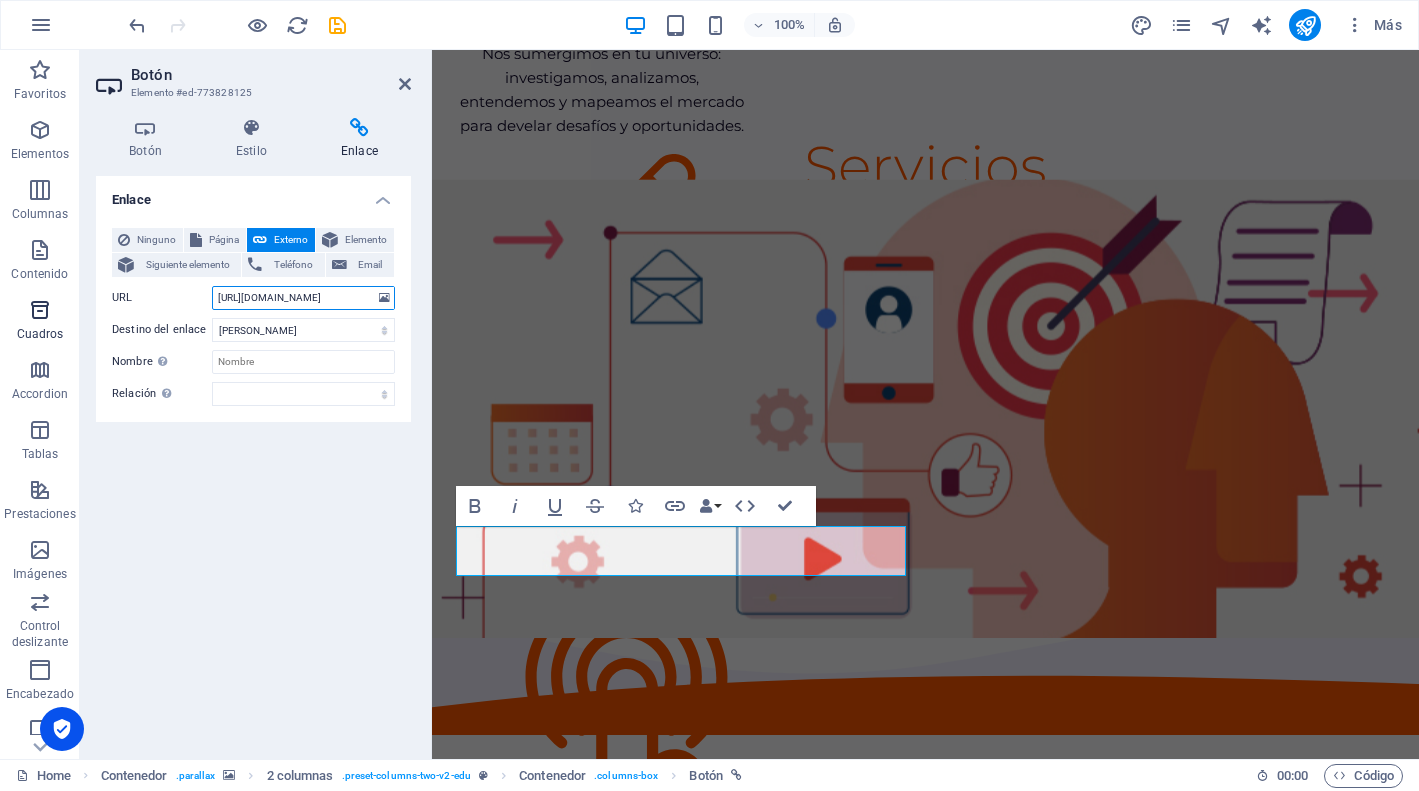 drag, startPoint x: 369, startPoint y: 296, endPoint x: 32, endPoint y: 295, distance: 337.0015 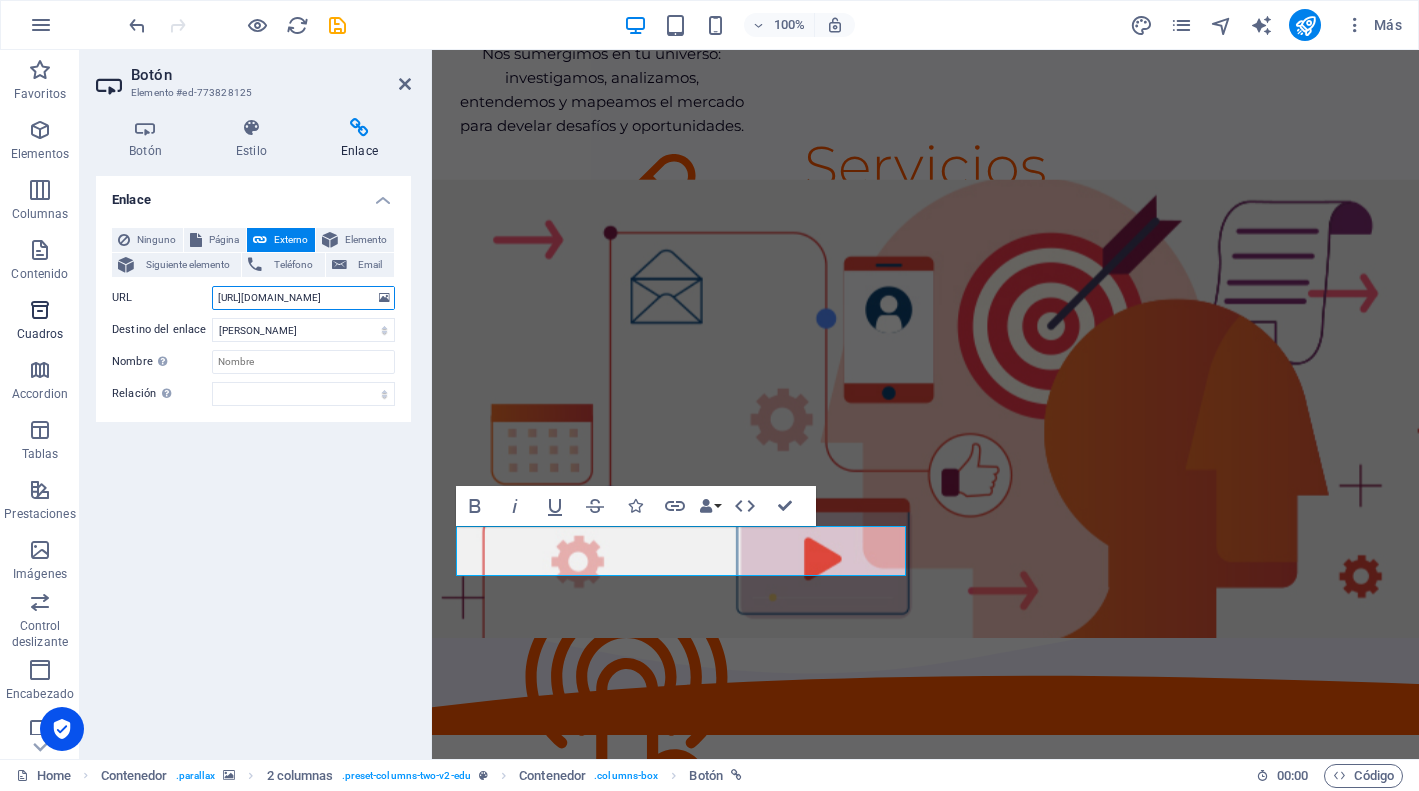 click on "Enlace Ninguno Página Externo Elemento Siguiente elemento Teléfono Email Página Home Courses Teachers Contact Us Legal Notice Privacy Elemento
URL https://www.manikproduccion.com/blog/ Teléfono Email Destino del enlace Nueva pestaña Misma pestaña Superposición Nombre Una descripción adicional del enlace no debería ser igual al texto del enlace. El título suele mostrarse como un texto de información cuando se mueve el ratón por encima del elemento. Déjalo en blanco en caso de dudas. Relación Define la  relación de este enlace con el destino del enlace . Por ejemplo, el valor "nofollow" indica a los buscadores que no sigan al enlace. Puede dejarse vacío. alternativo autor marcador externo ayuda licencia siguiente nofollow noreferrer noopener ant buscar etiqueta" at bounding box center [253, 459] 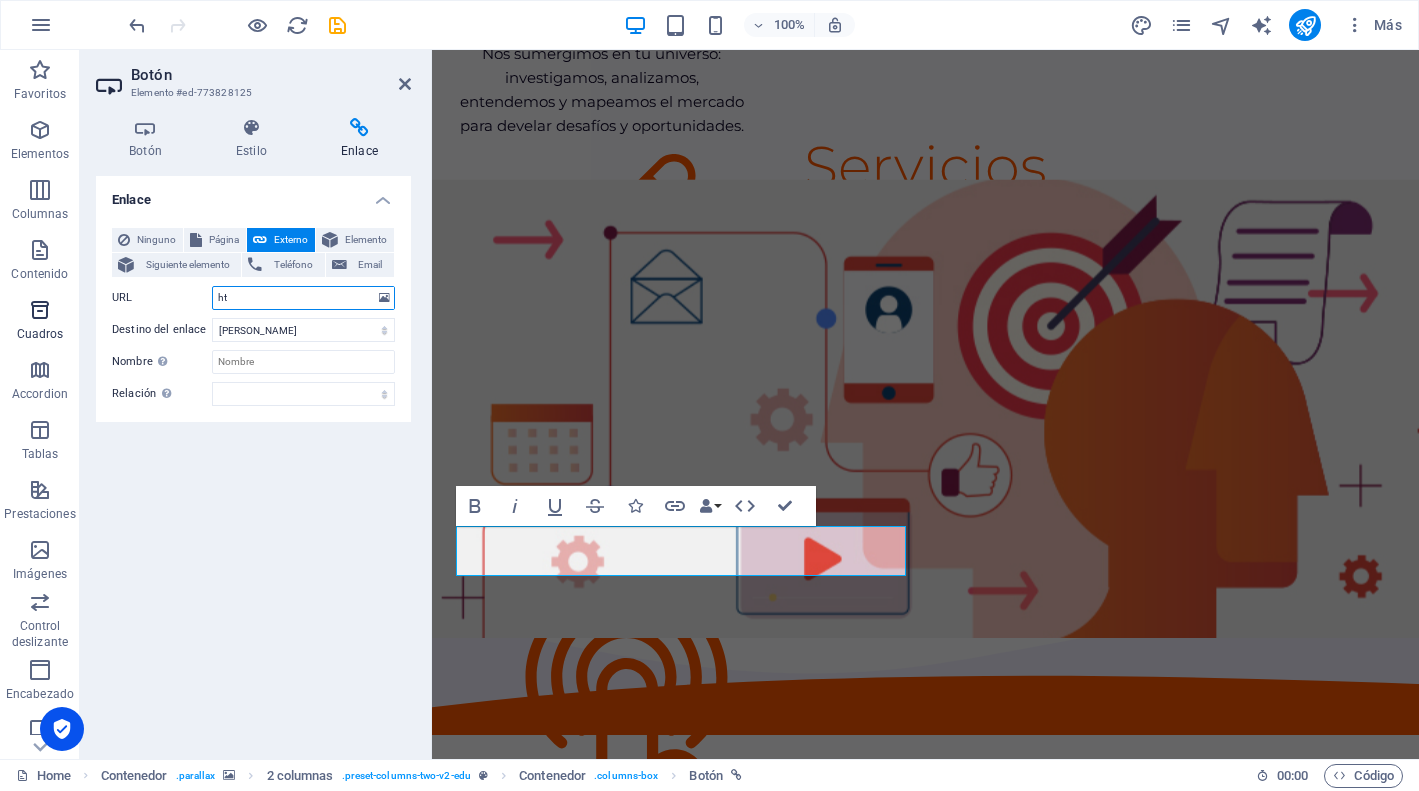 type on "h" 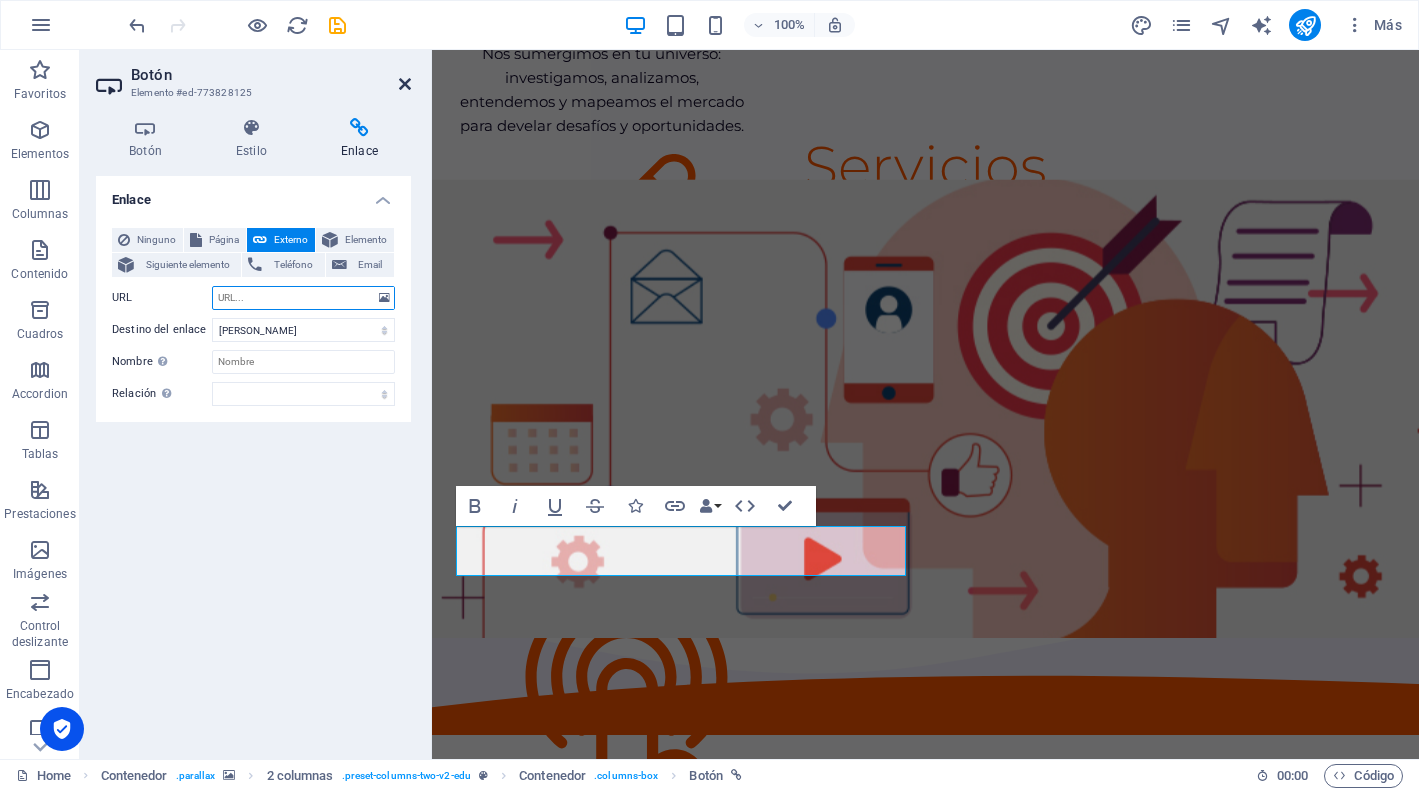 type 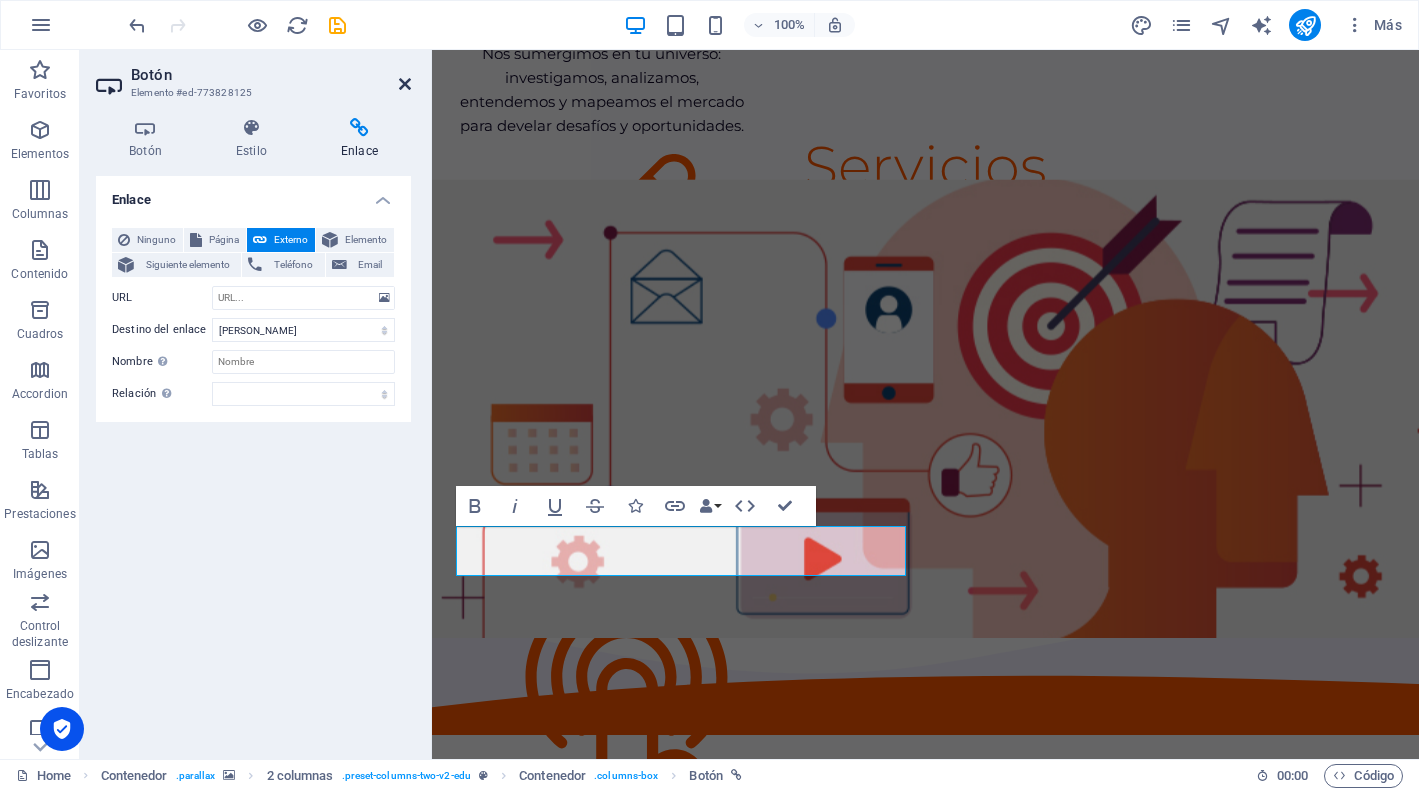 click at bounding box center [405, 84] 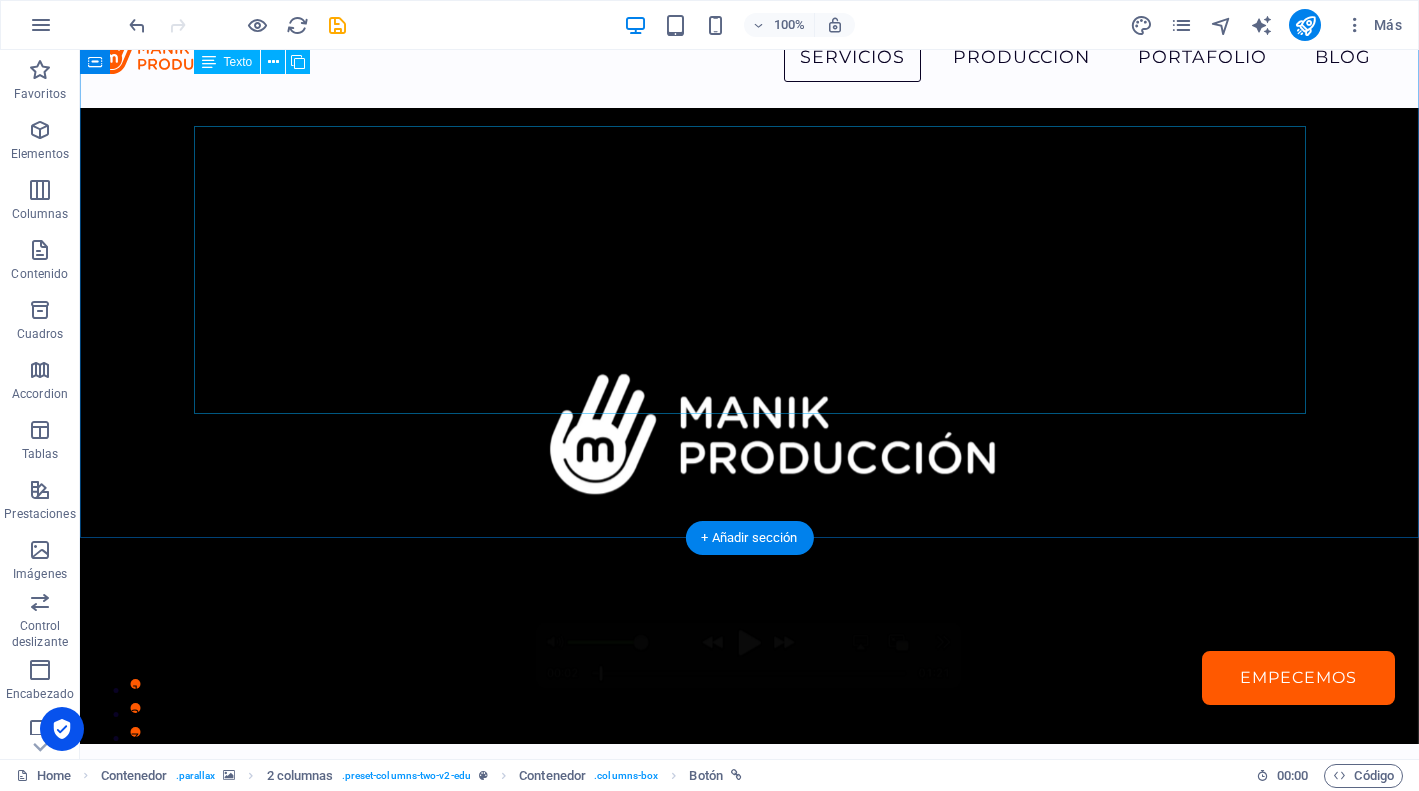 scroll, scrollTop: 40, scrollLeft: 0, axis: vertical 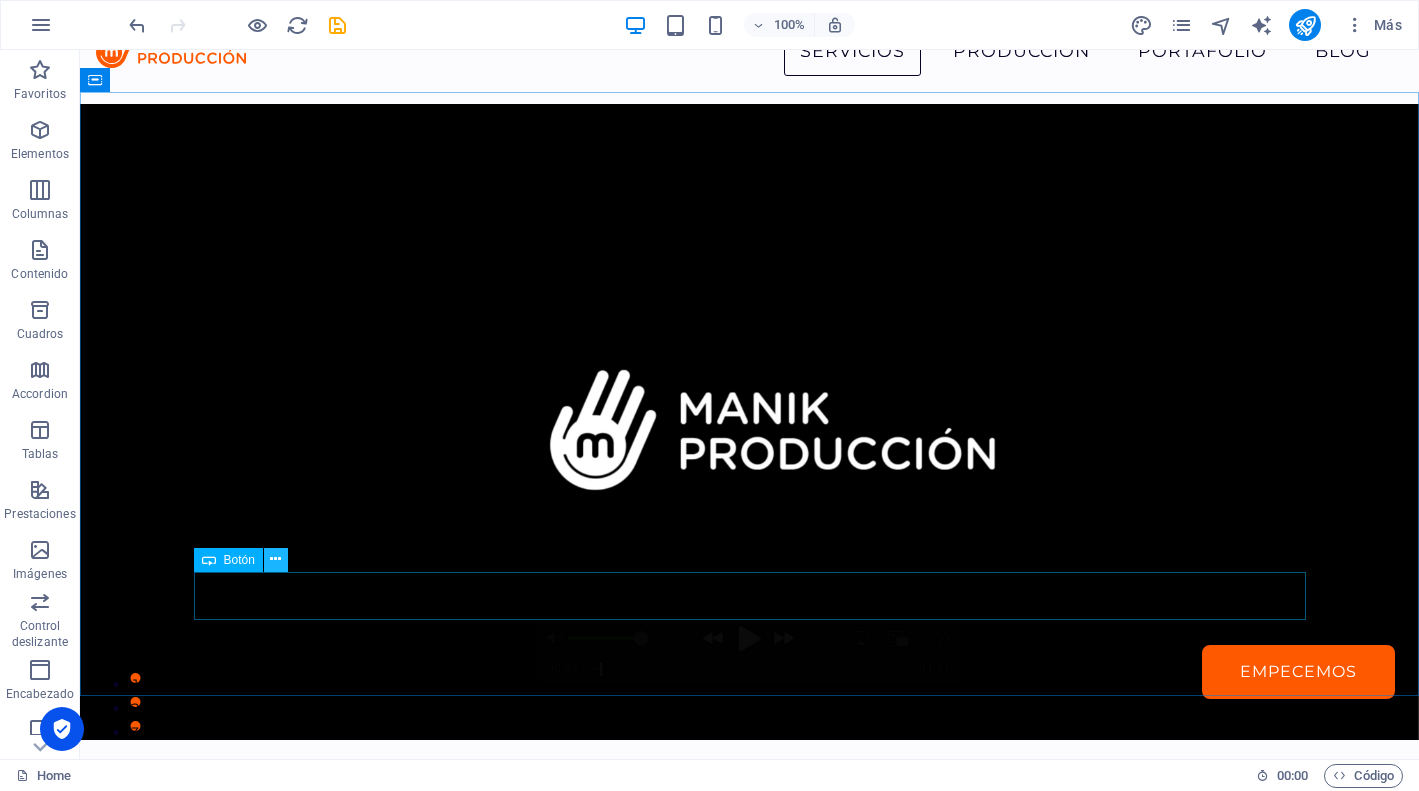 click at bounding box center [275, 559] 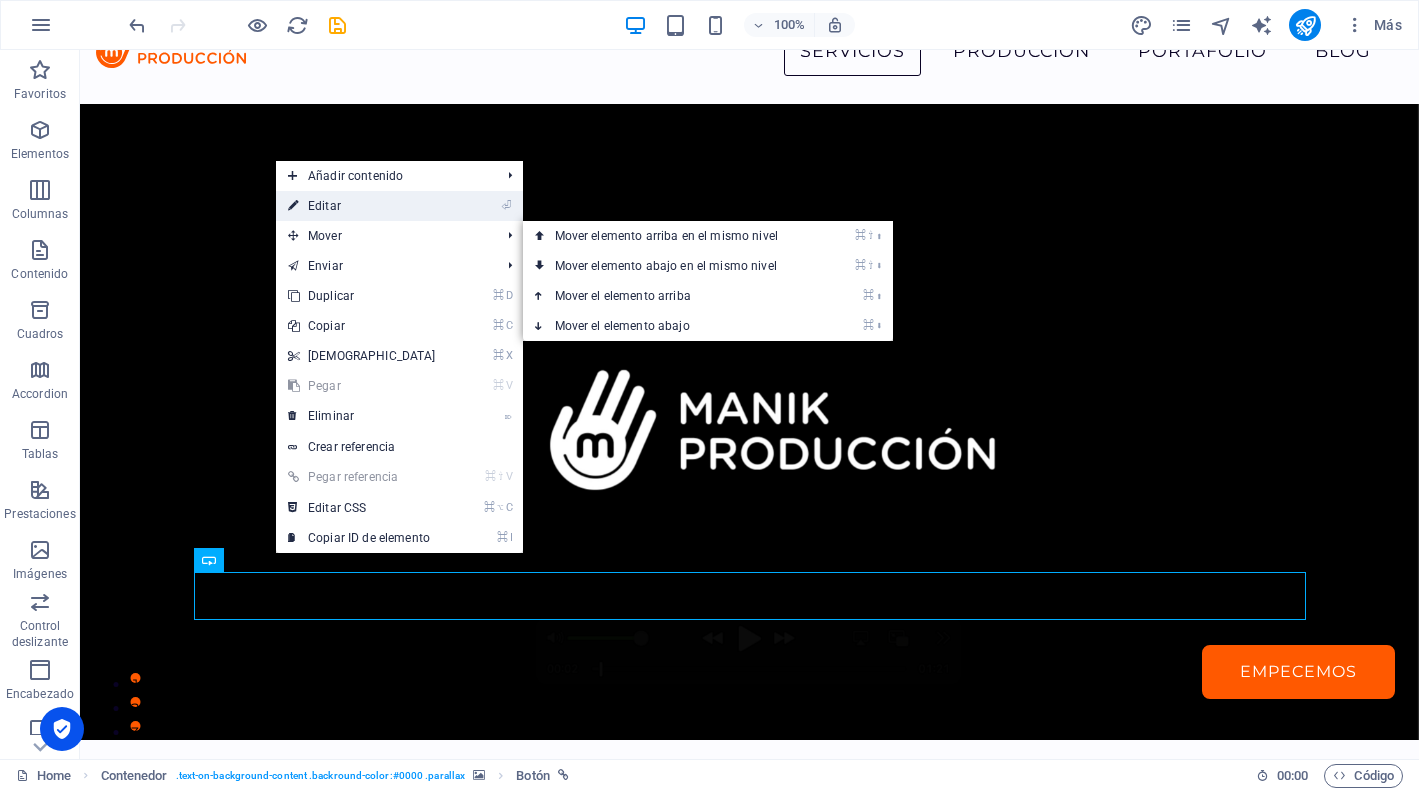 click on "⏎  Editar" at bounding box center (362, 206) 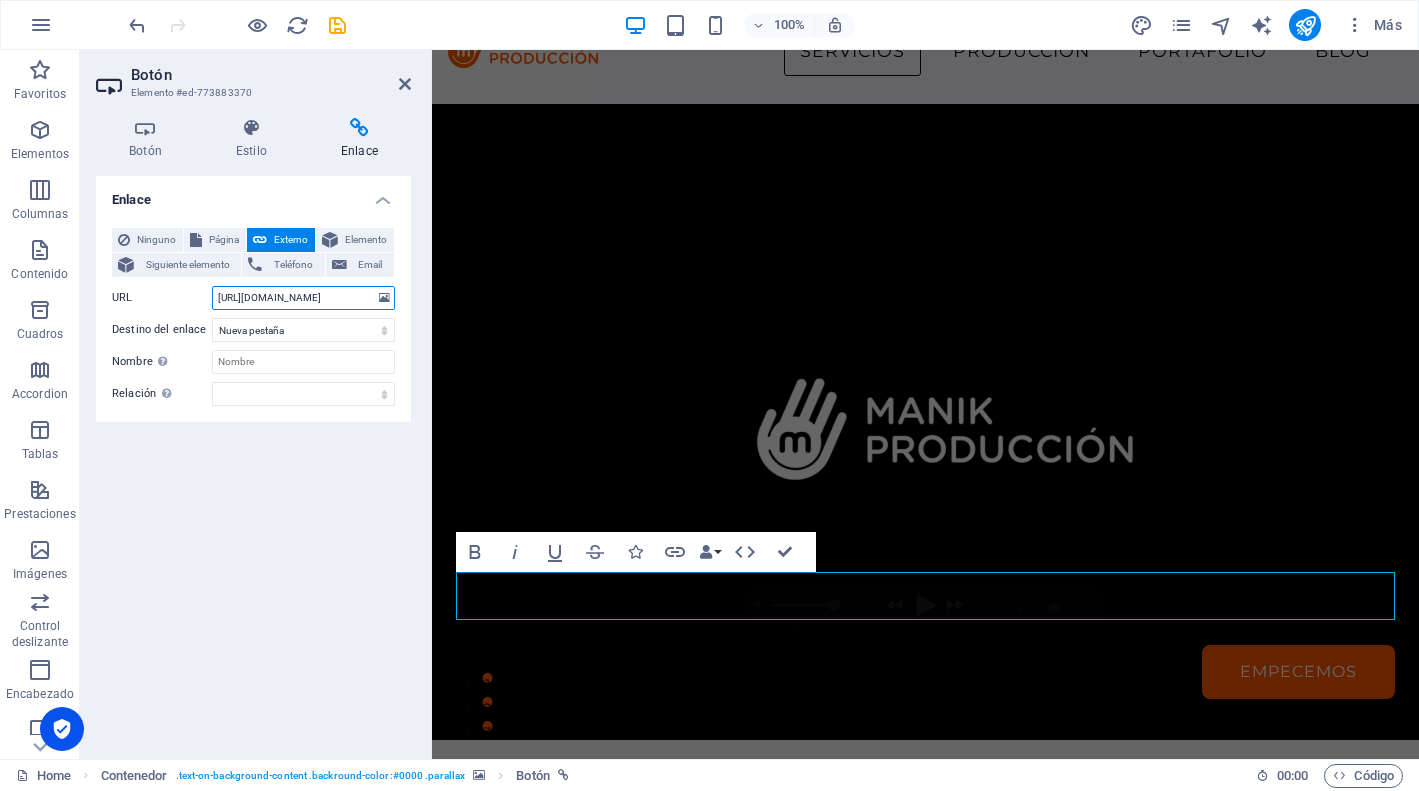 drag, startPoint x: 364, startPoint y: 305, endPoint x: 72, endPoint y: 284, distance: 292.75415 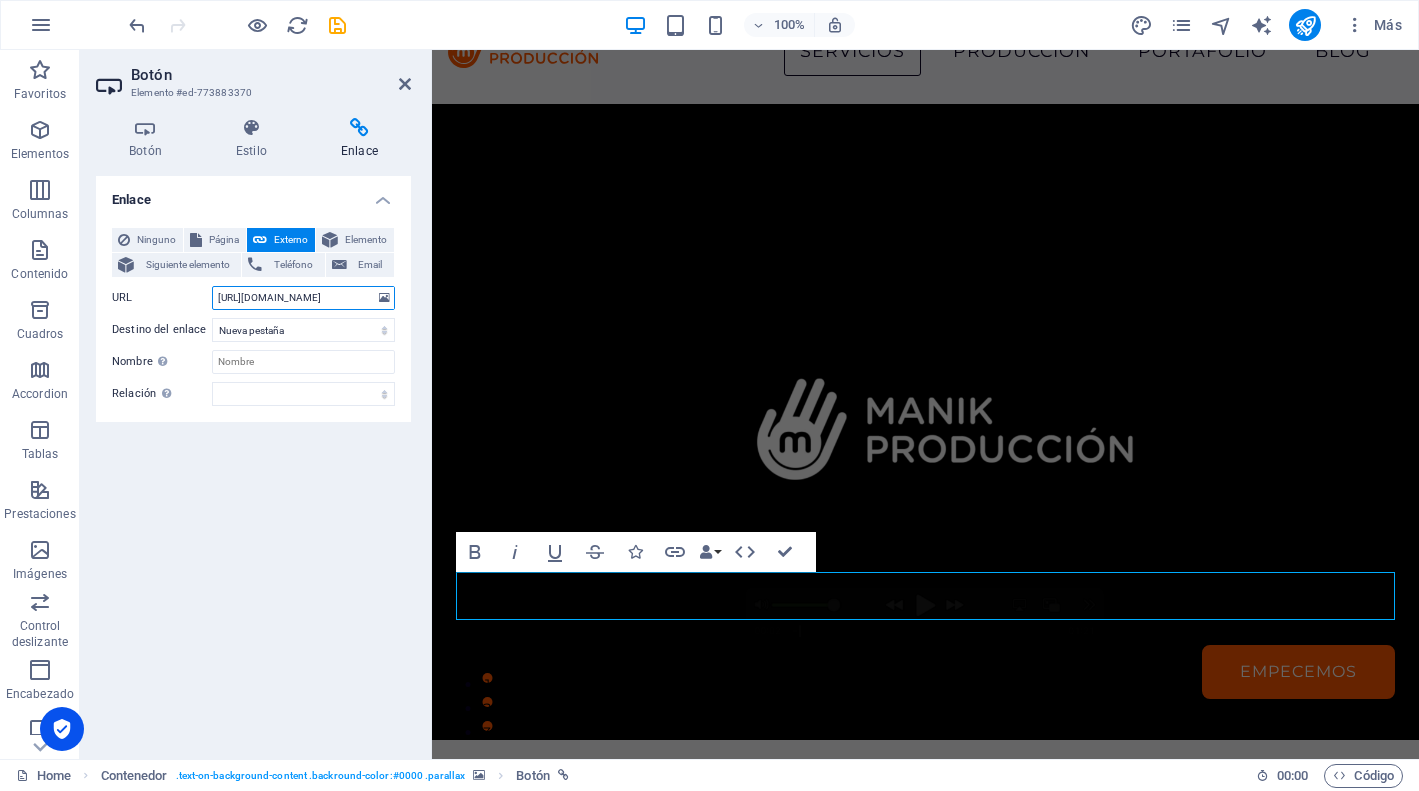 click on "https://wa.me/525513533197" at bounding box center [303, 298] 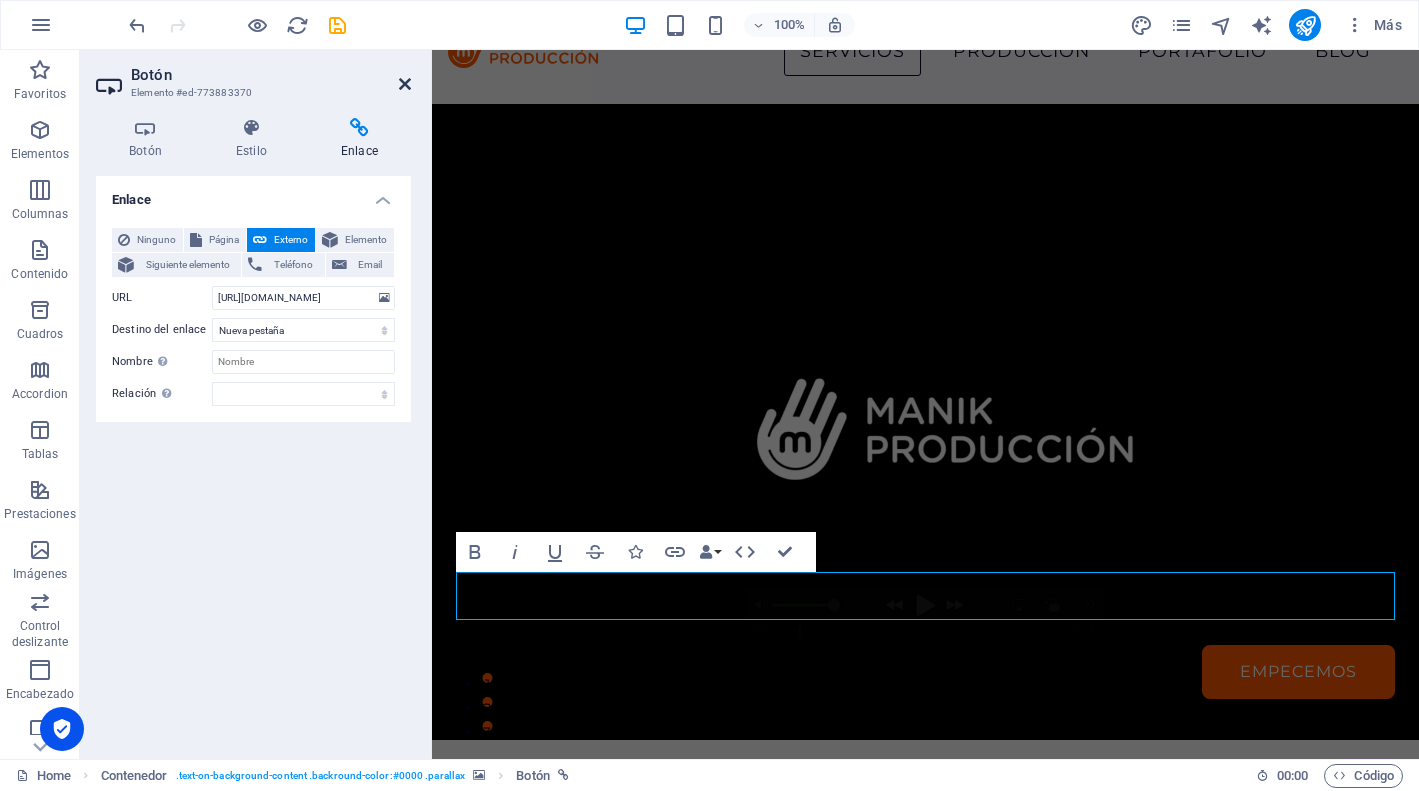 click at bounding box center (405, 84) 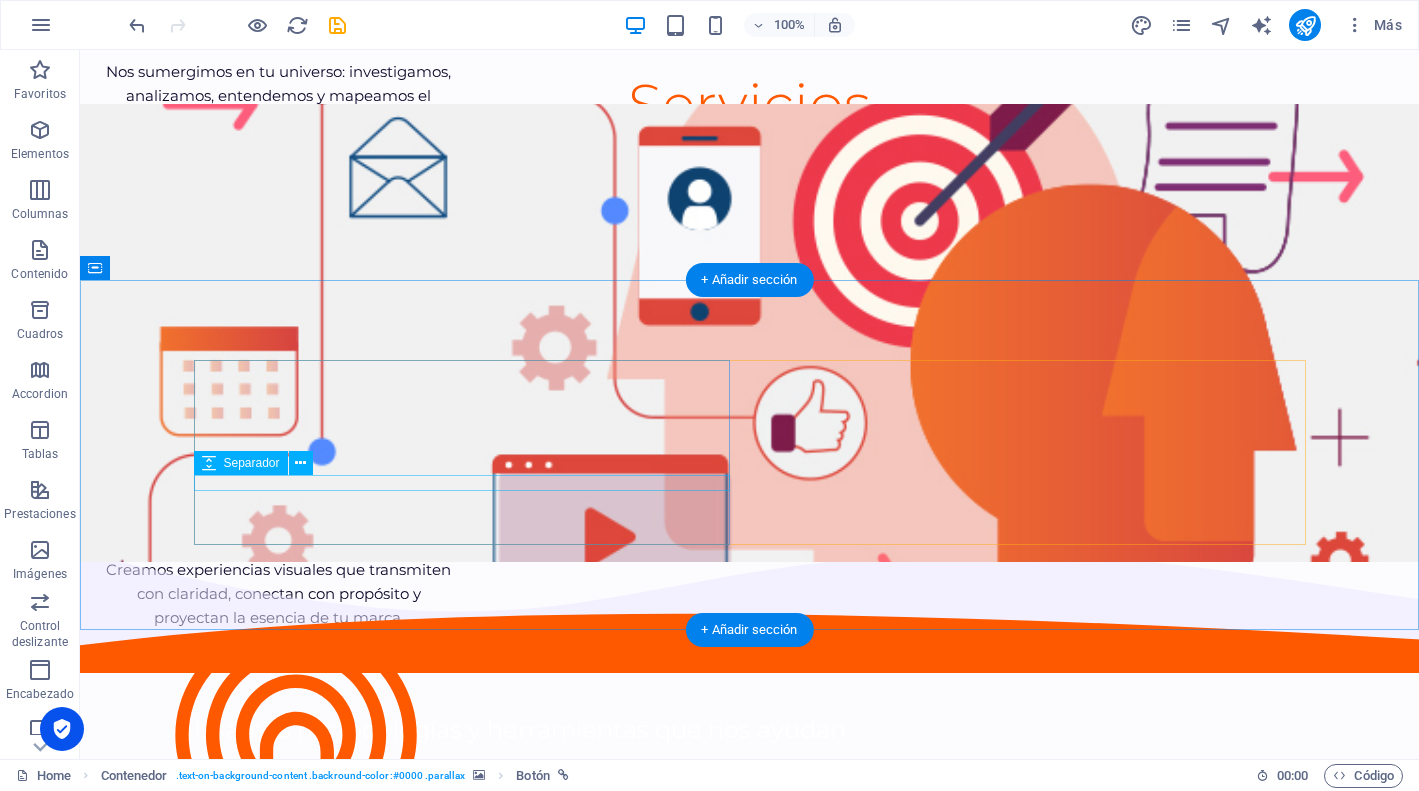 scroll, scrollTop: 1860, scrollLeft: 0, axis: vertical 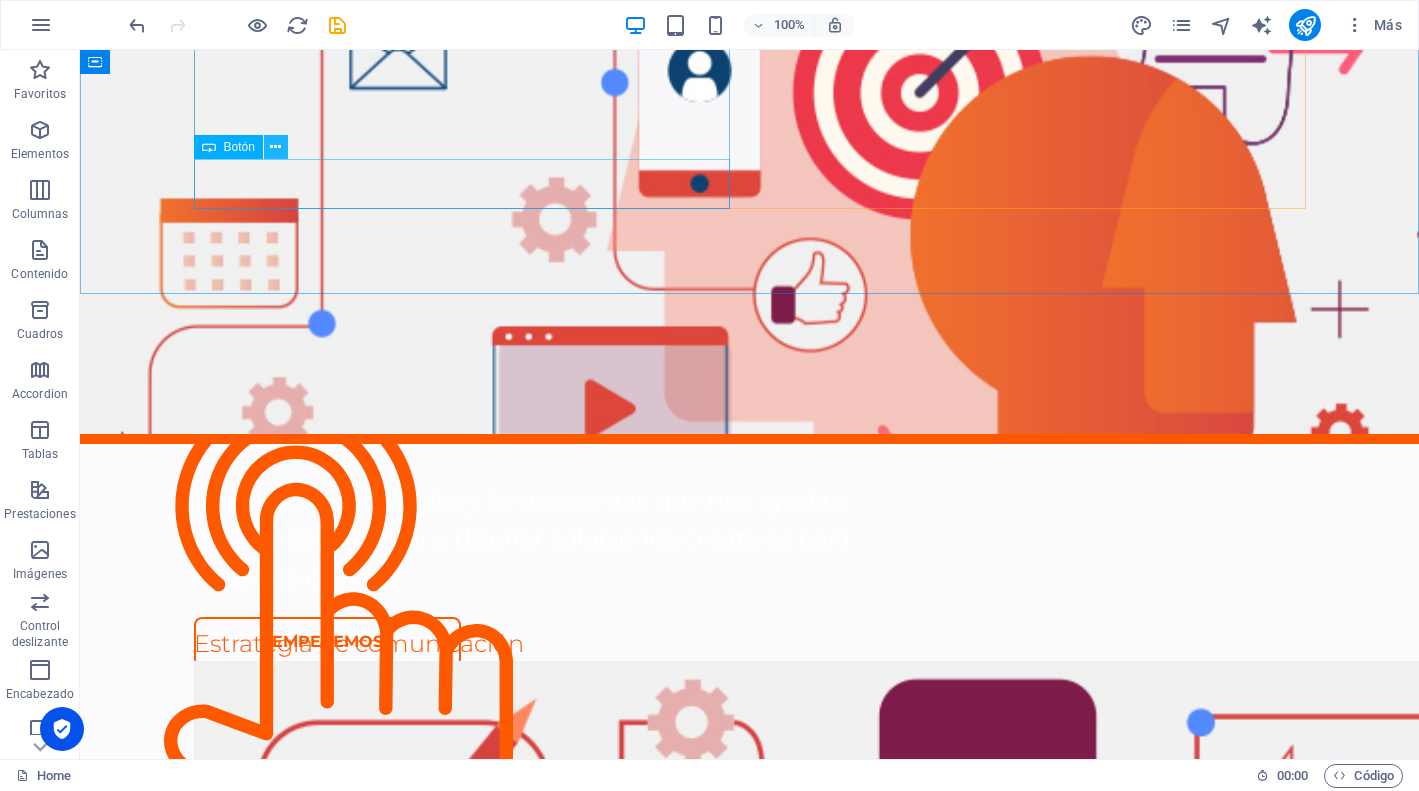 click at bounding box center [275, 147] 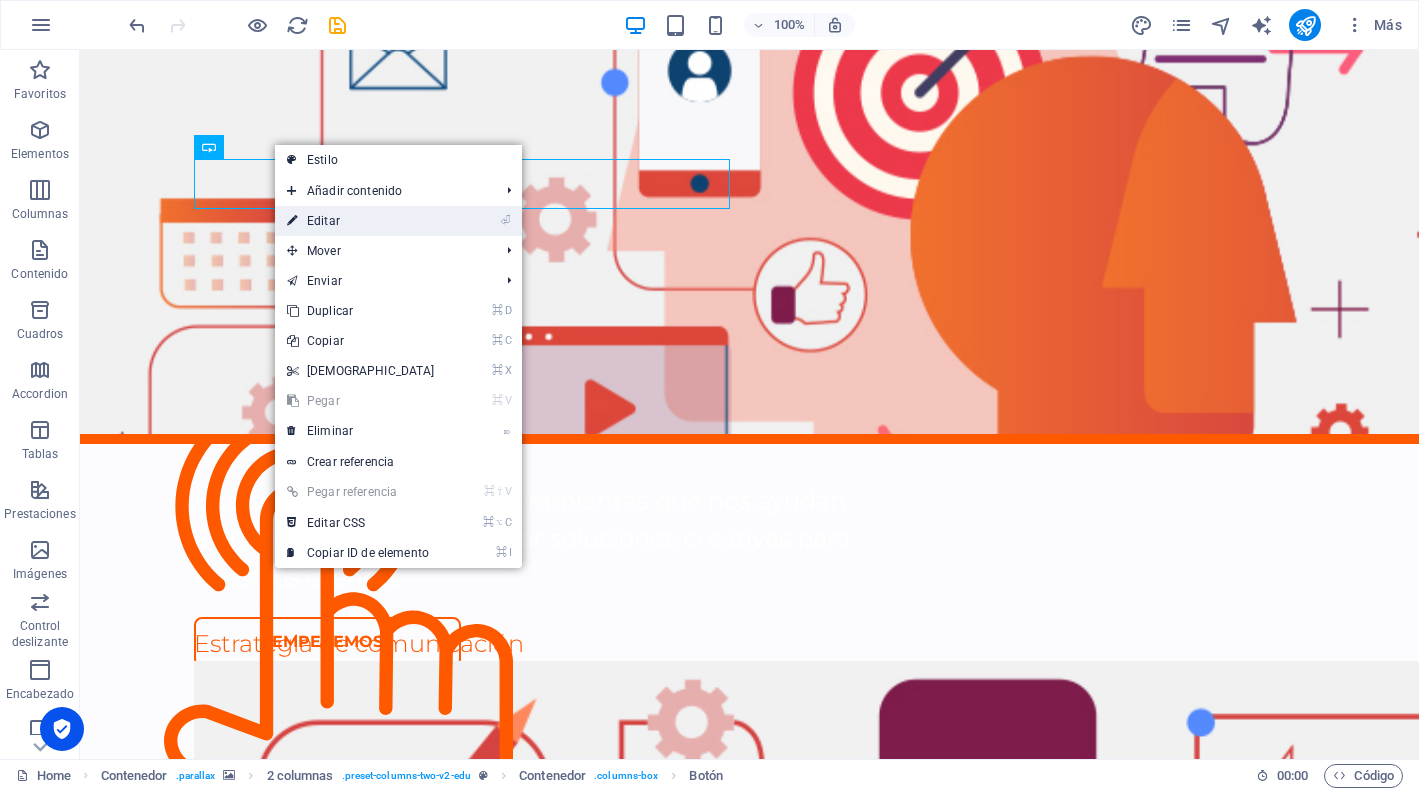 click on "⏎  Editar" at bounding box center (361, 221) 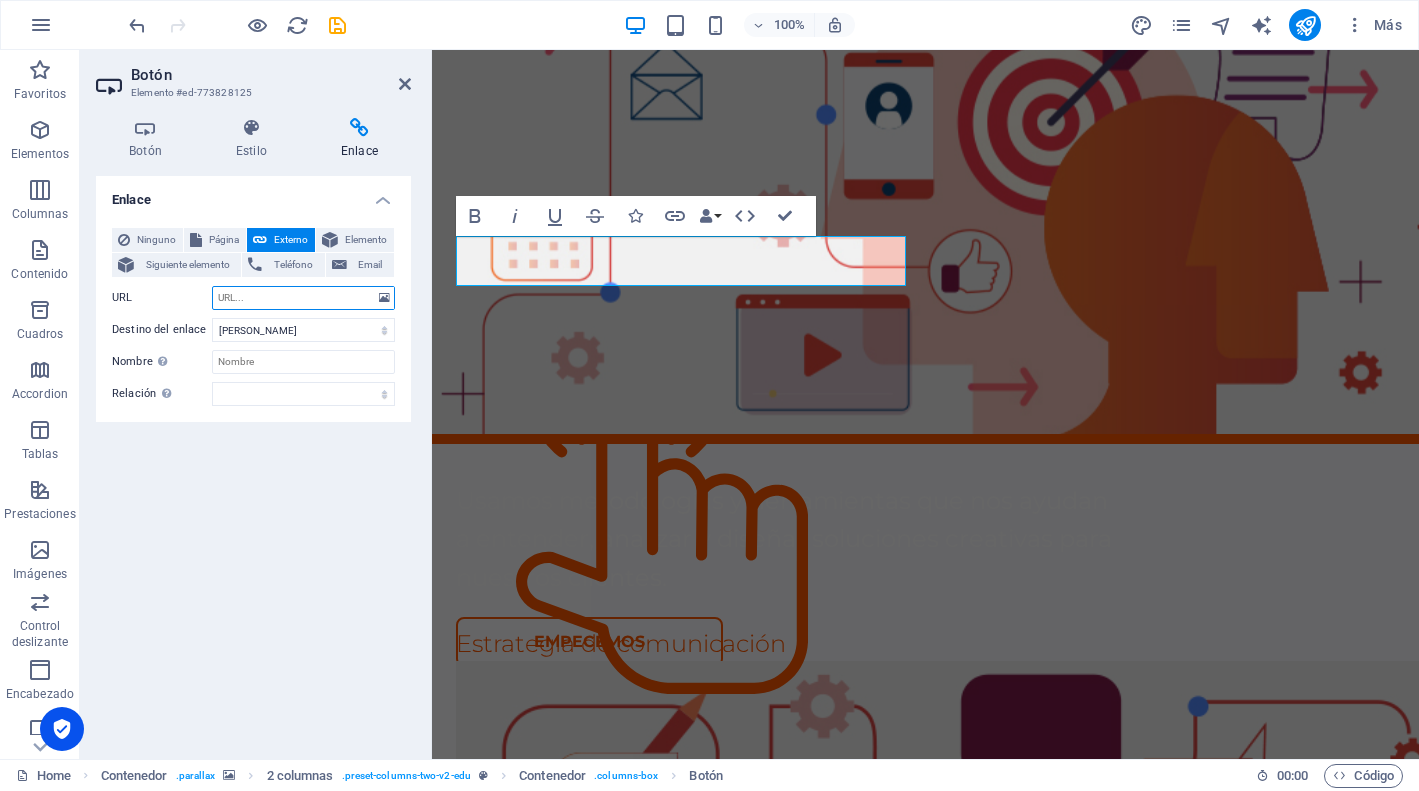 click on "URL" at bounding box center [303, 298] 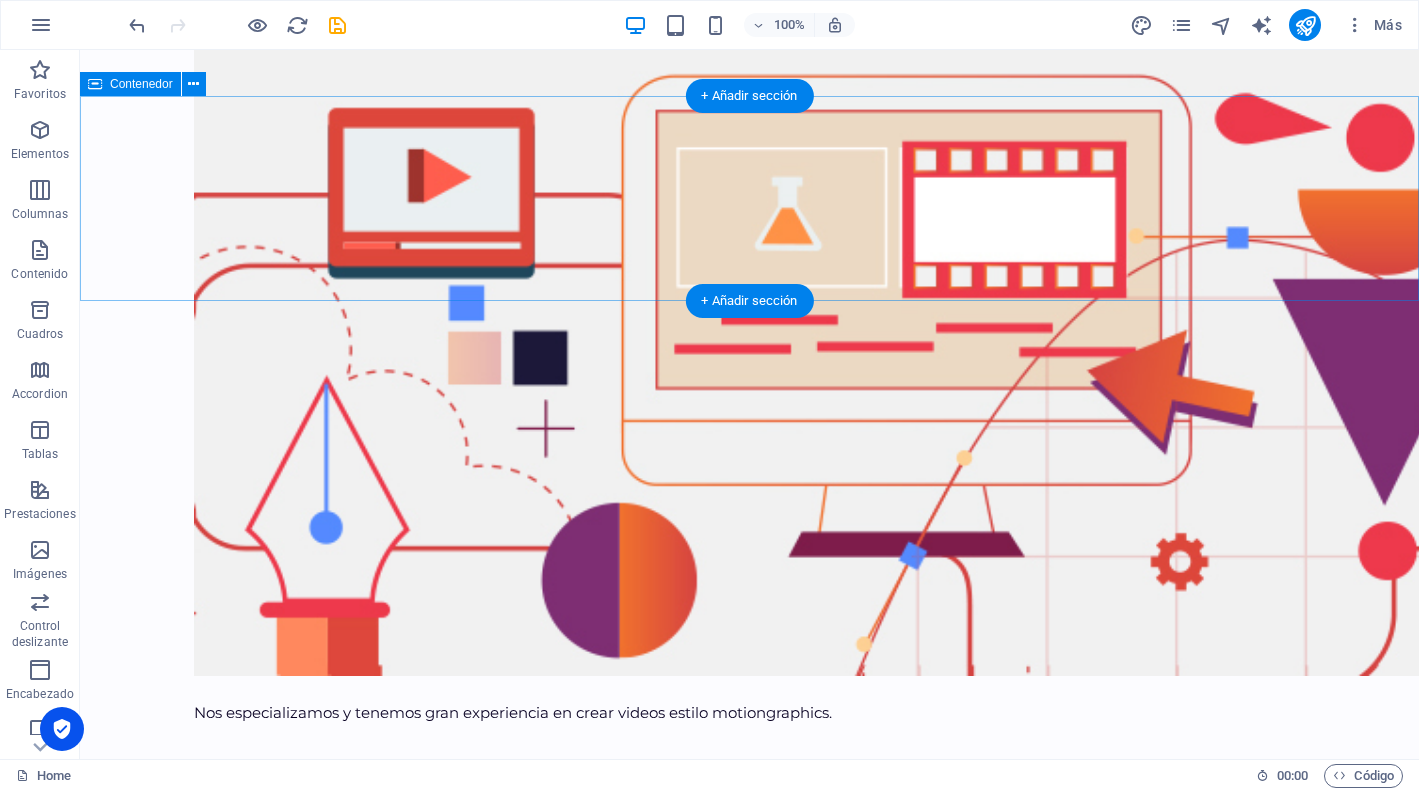 scroll, scrollTop: 5543, scrollLeft: 0, axis: vertical 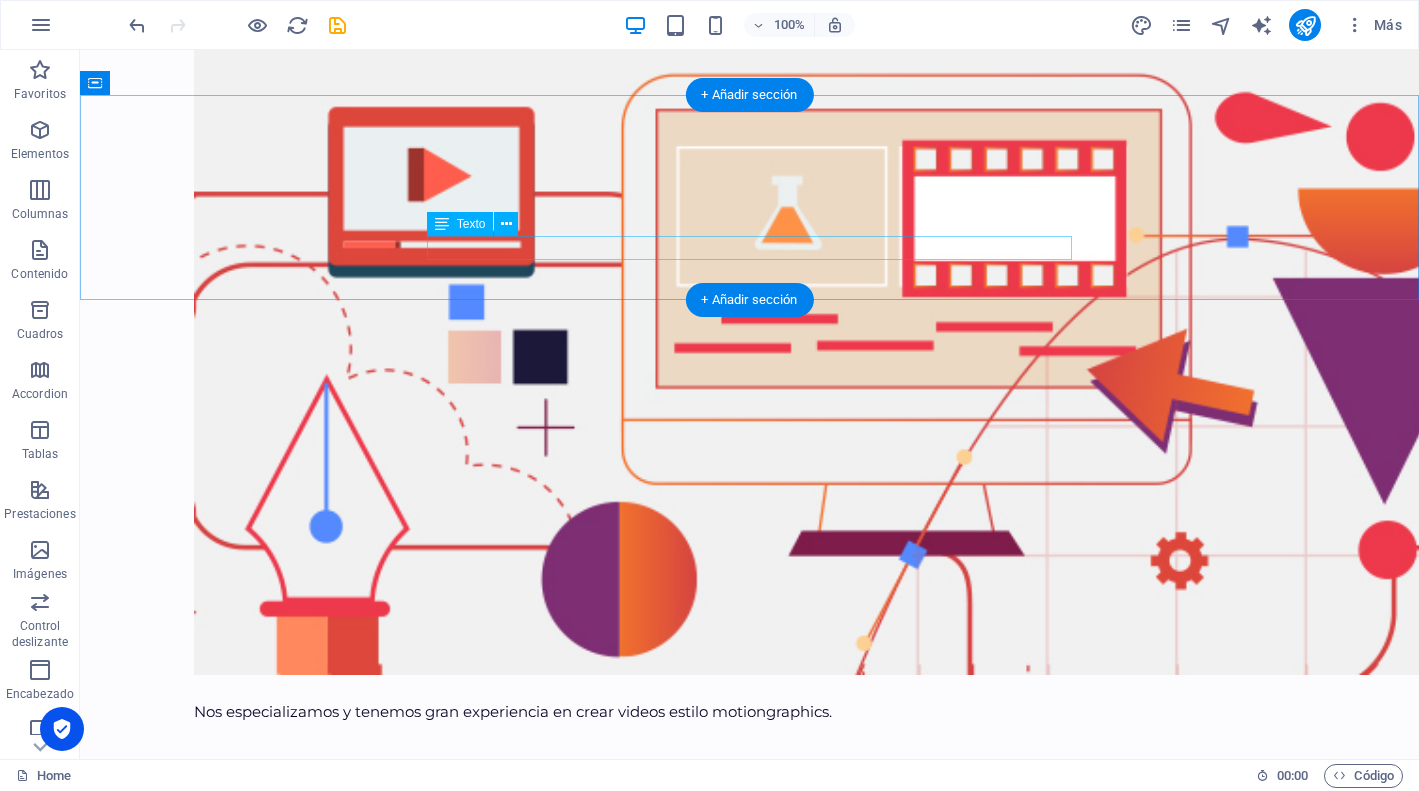click on "Descubre lo que opinan nuestros clientes y cómo ha sido la experiencia con nosotros." at bounding box center (749, 8757) 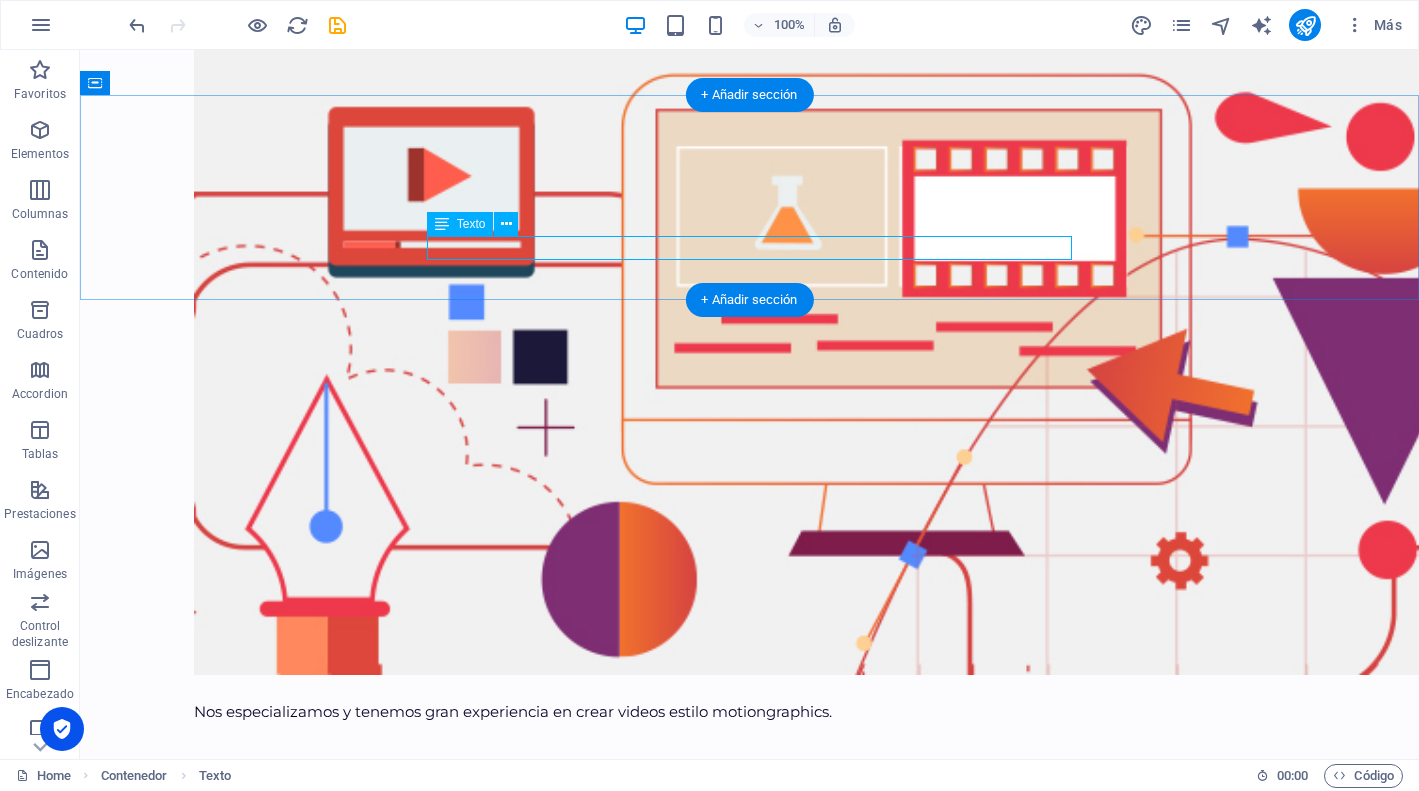 click on "Descubre lo que opinan nuestros clientes y cómo ha sido la experiencia con nosotros." at bounding box center (749, 8757) 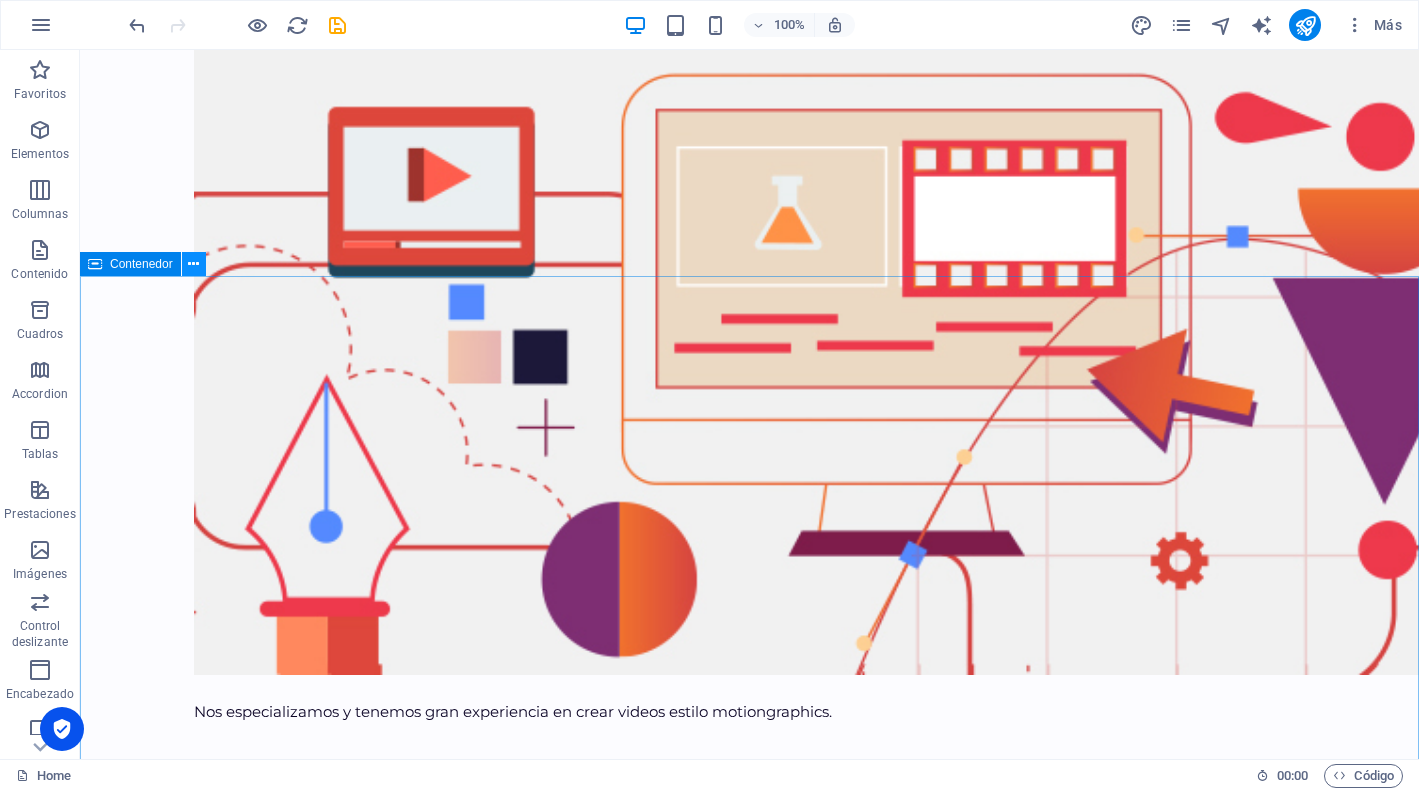 click at bounding box center [193, 264] 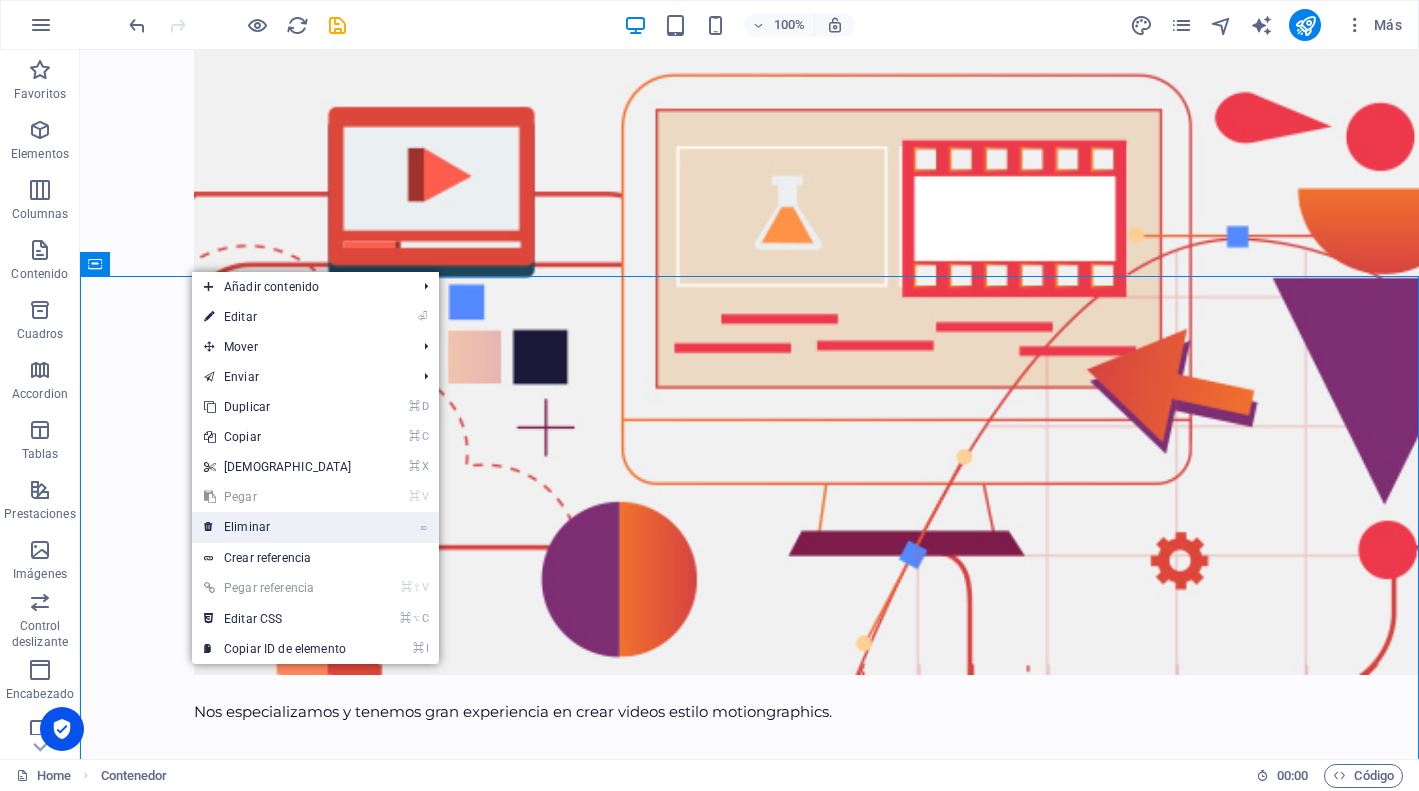 click on "⌦  Eliminar" at bounding box center (278, 527) 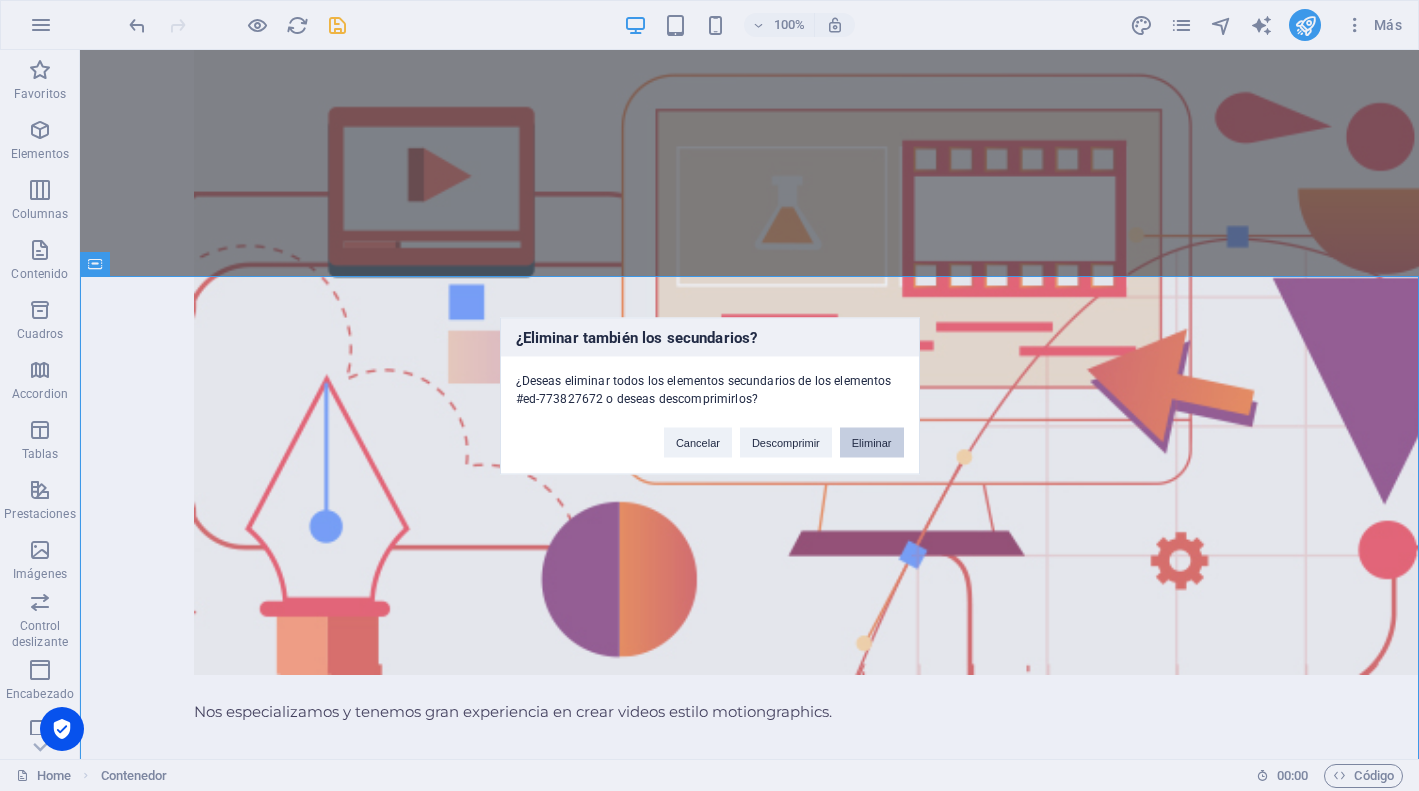 click on "Eliminar" at bounding box center [872, 442] 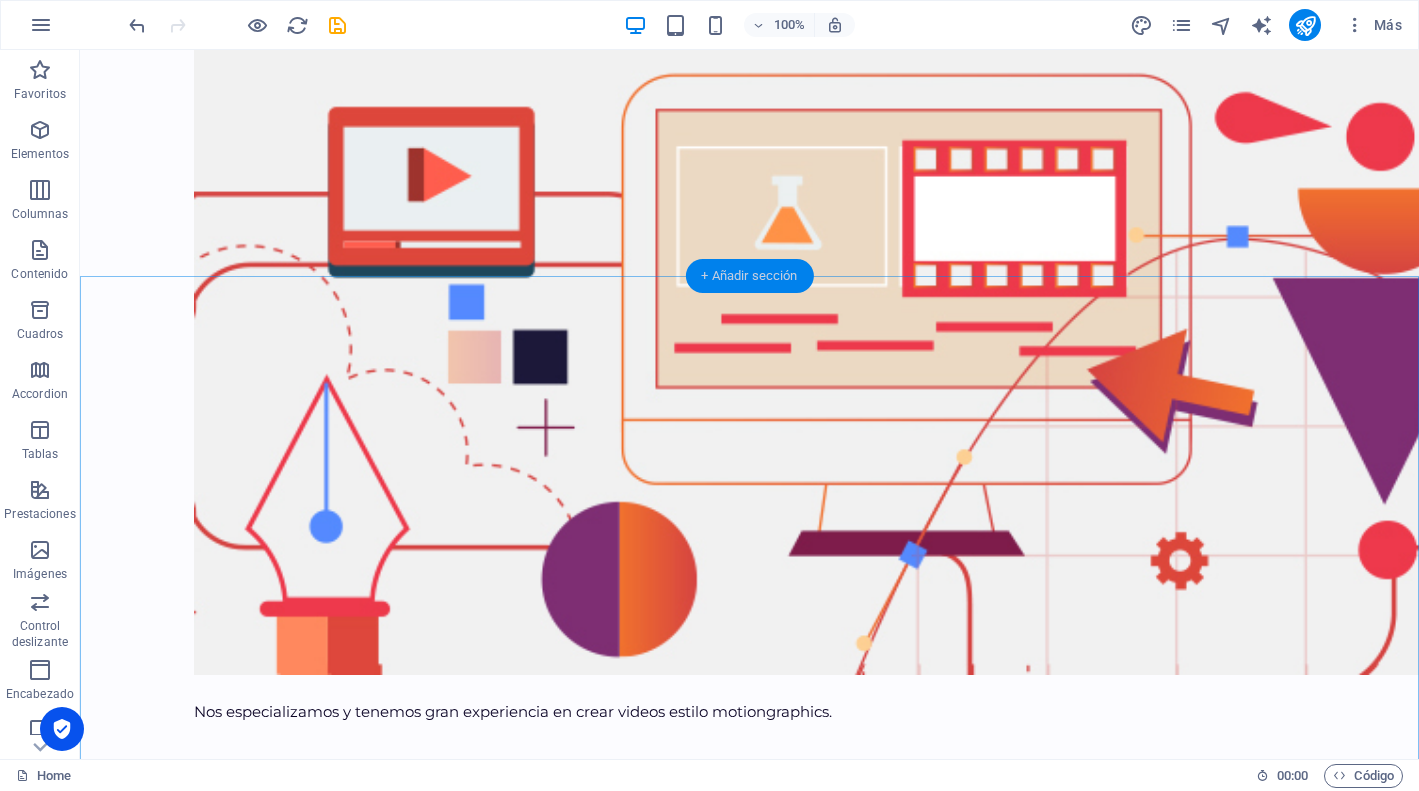 click on "+ Añadir sección" at bounding box center [749, 276] 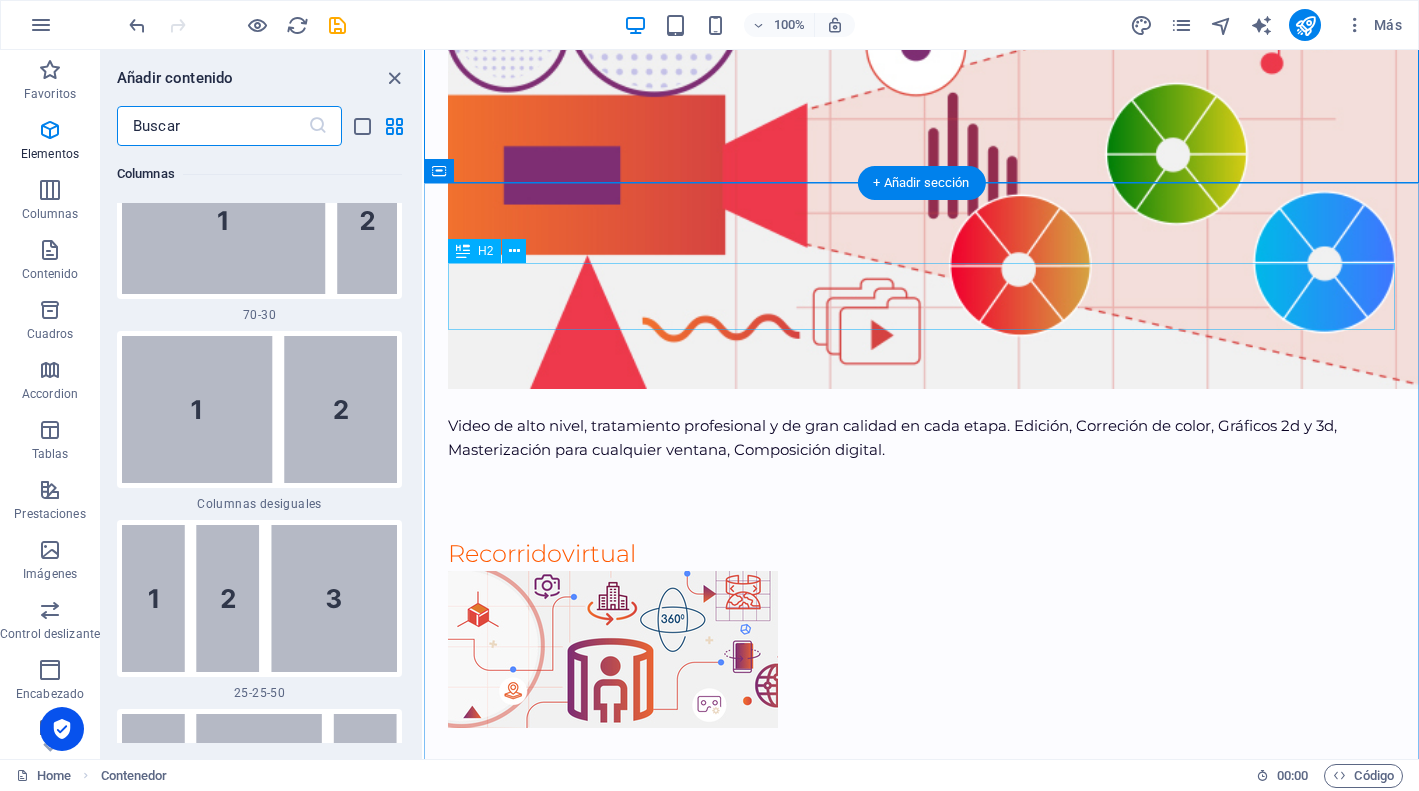 scroll, scrollTop: 3499, scrollLeft: 0, axis: vertical 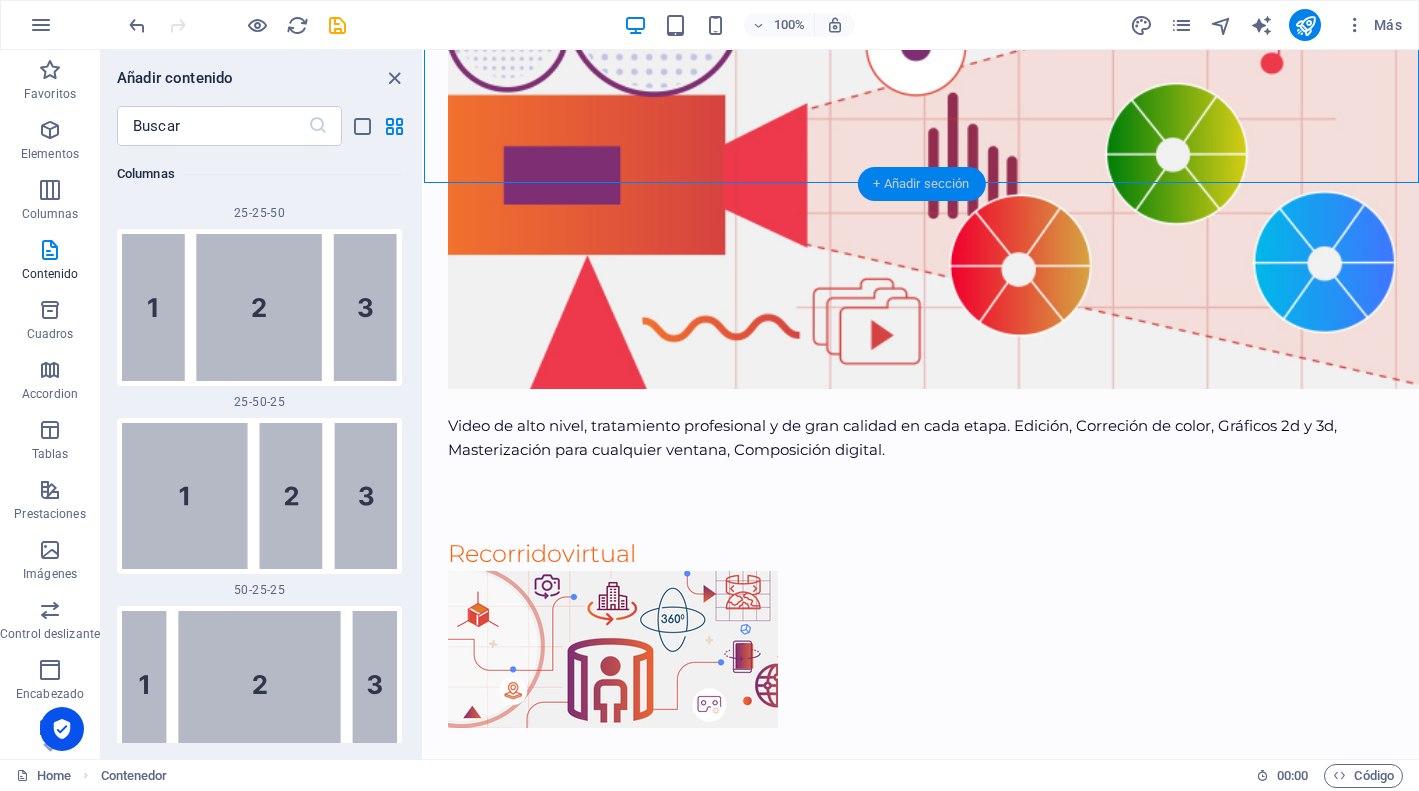 click on "+ Añadir sección" at bounding box center [921, 184] 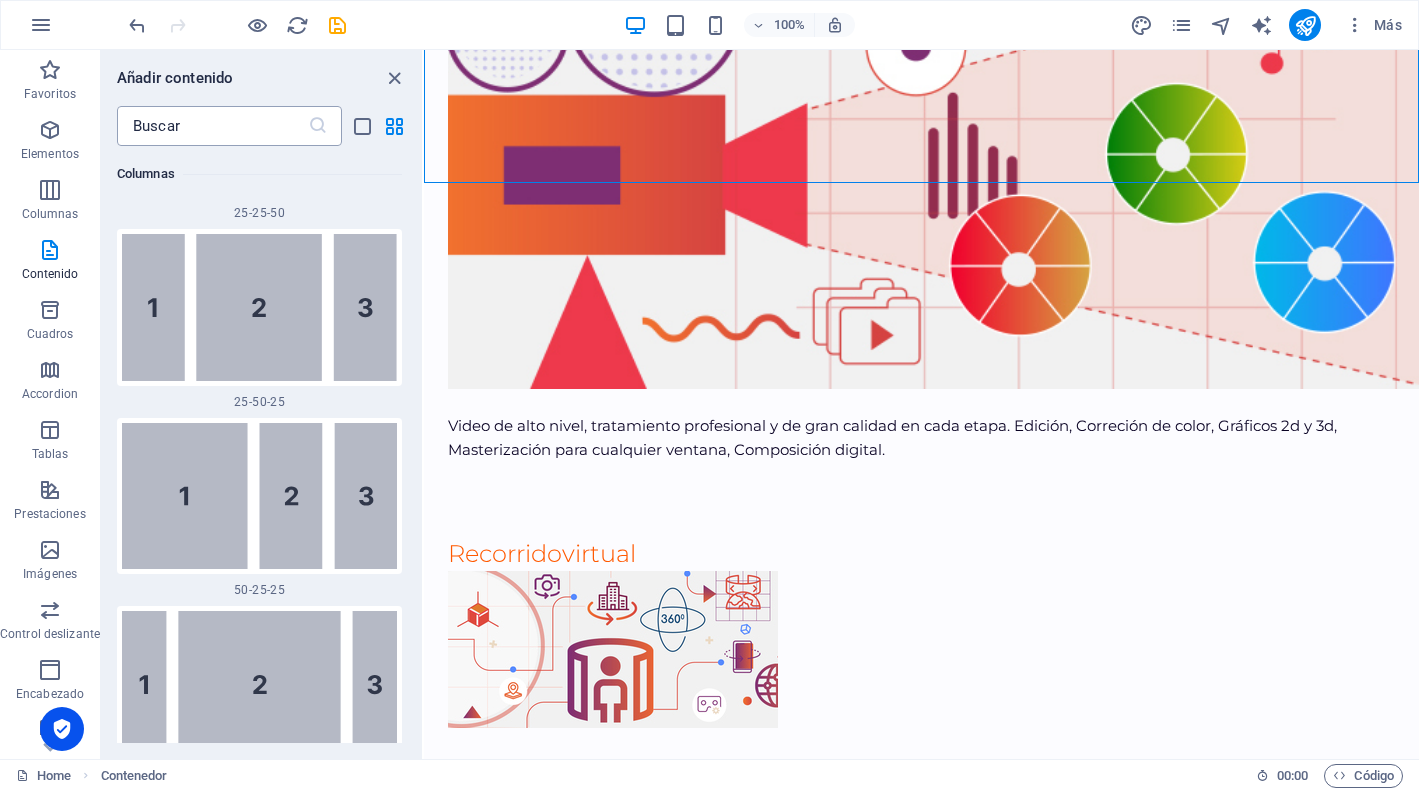 click at bounding box center (212, 126) 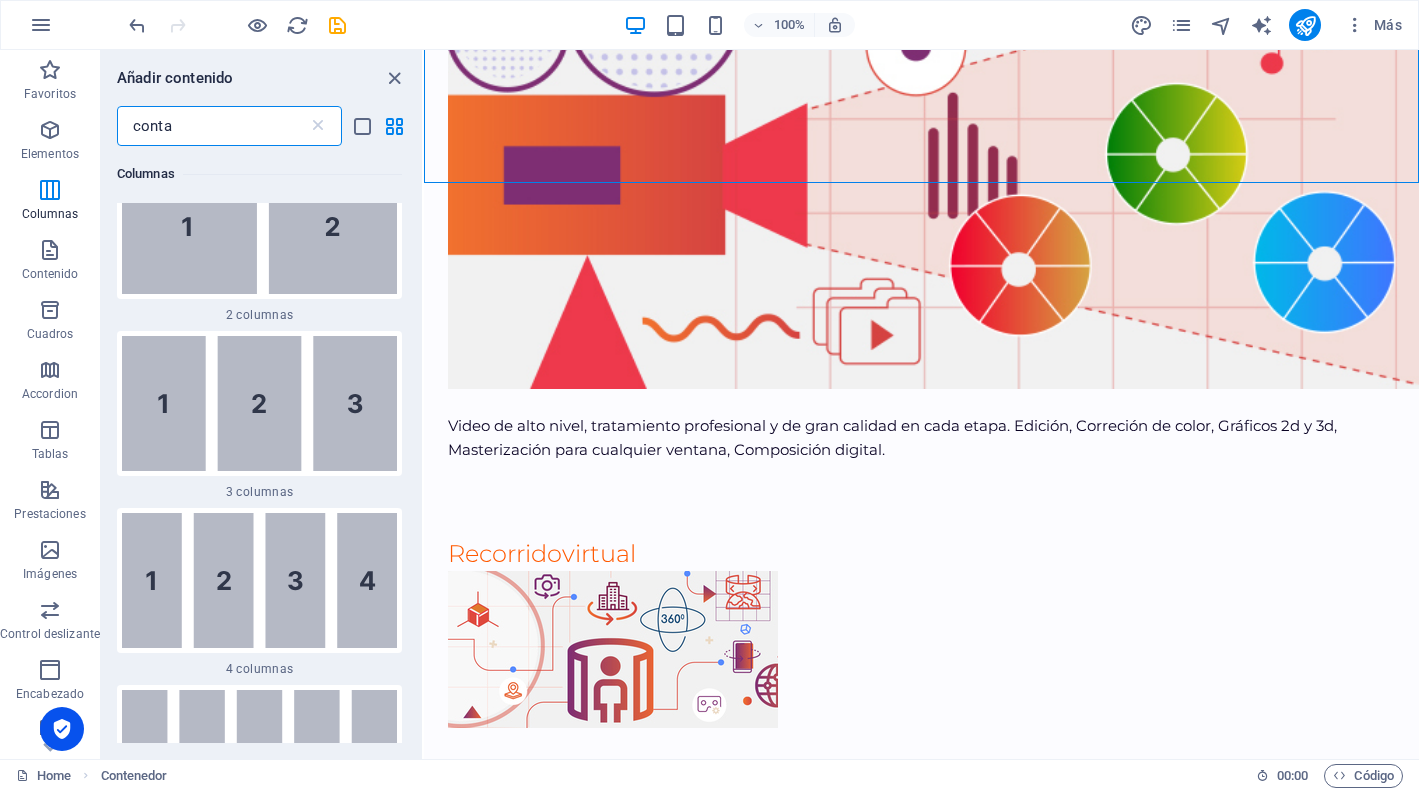scroll, scrollTop: 0, scrollLeft: 0, axis: both 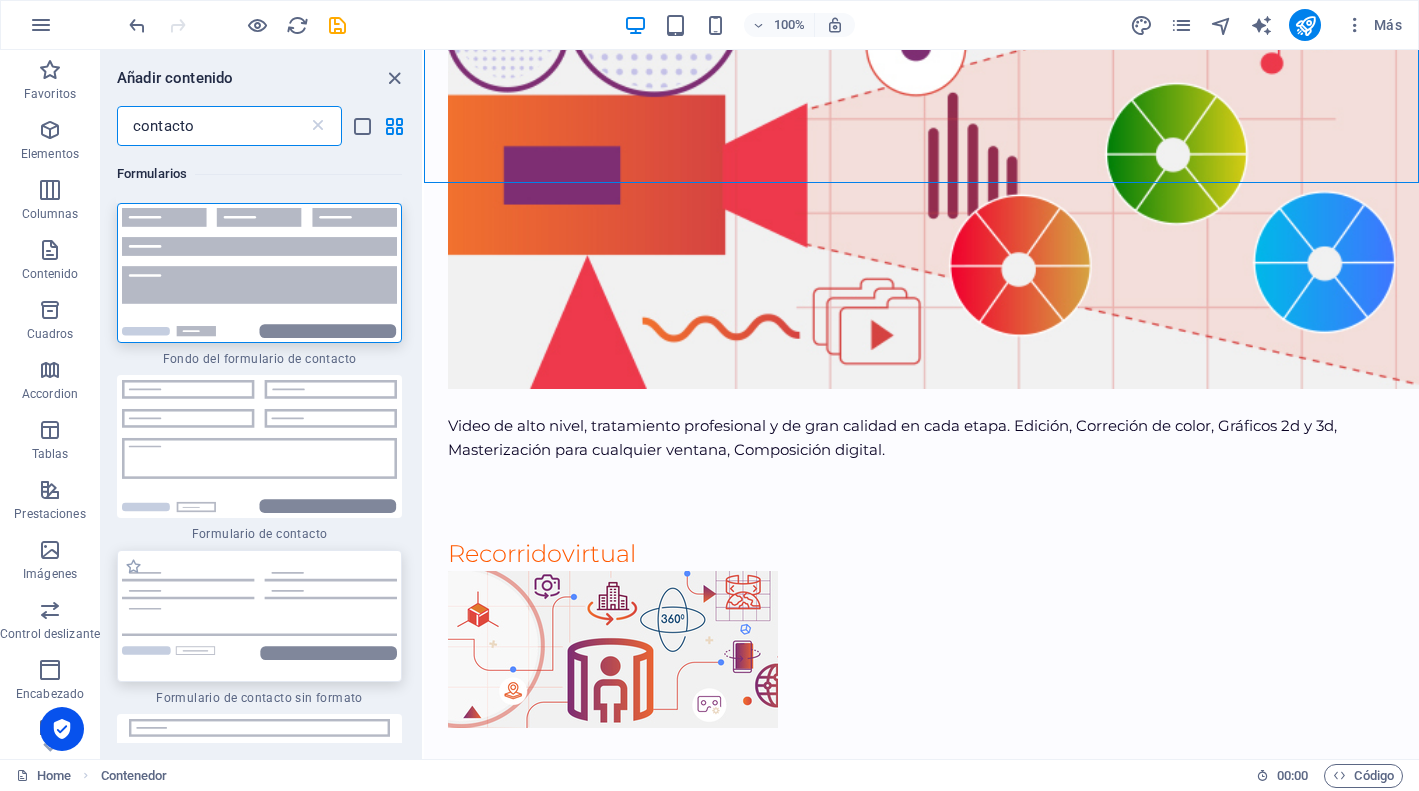 type on "contacto" 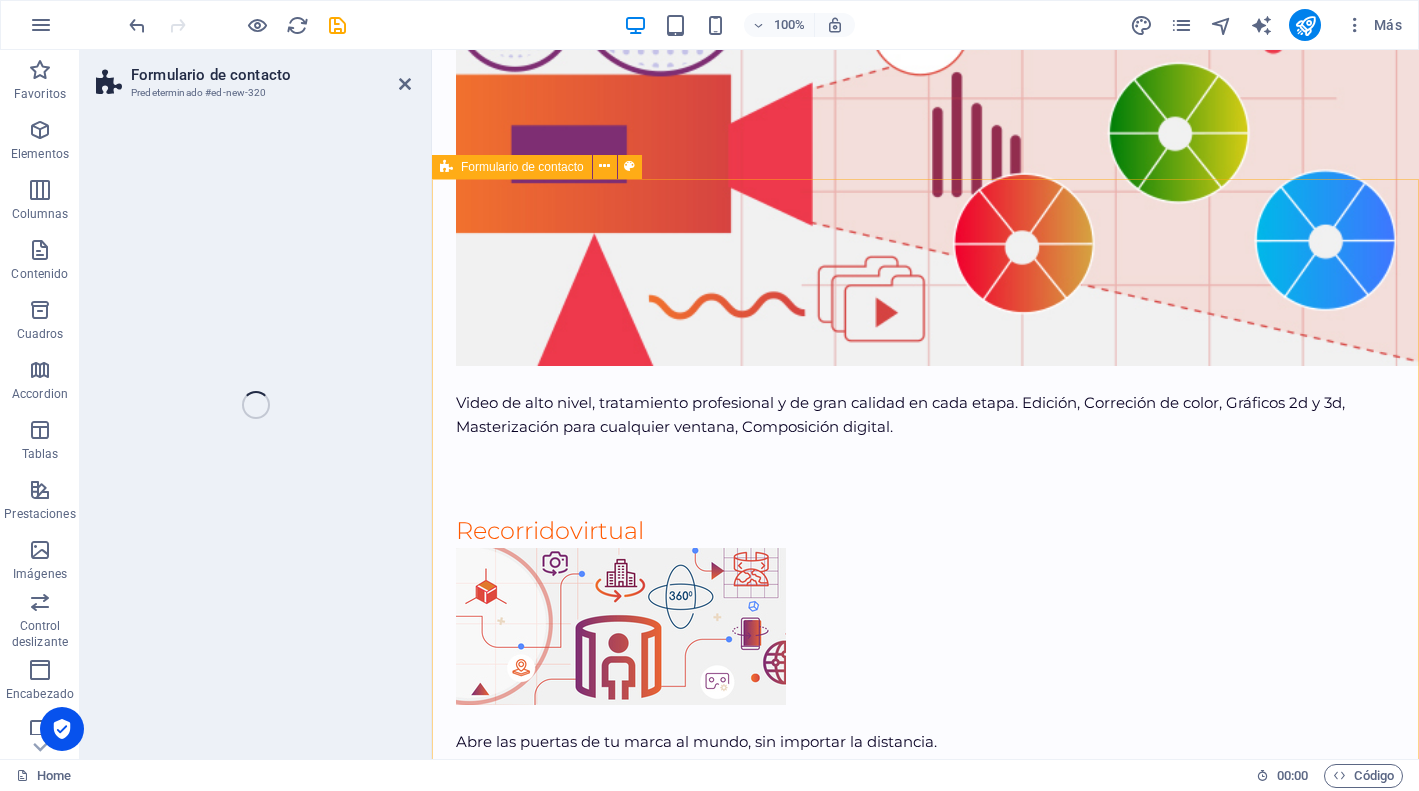 scroll, scrollTop: 5661, scrollLeft: 0, axis: vertical 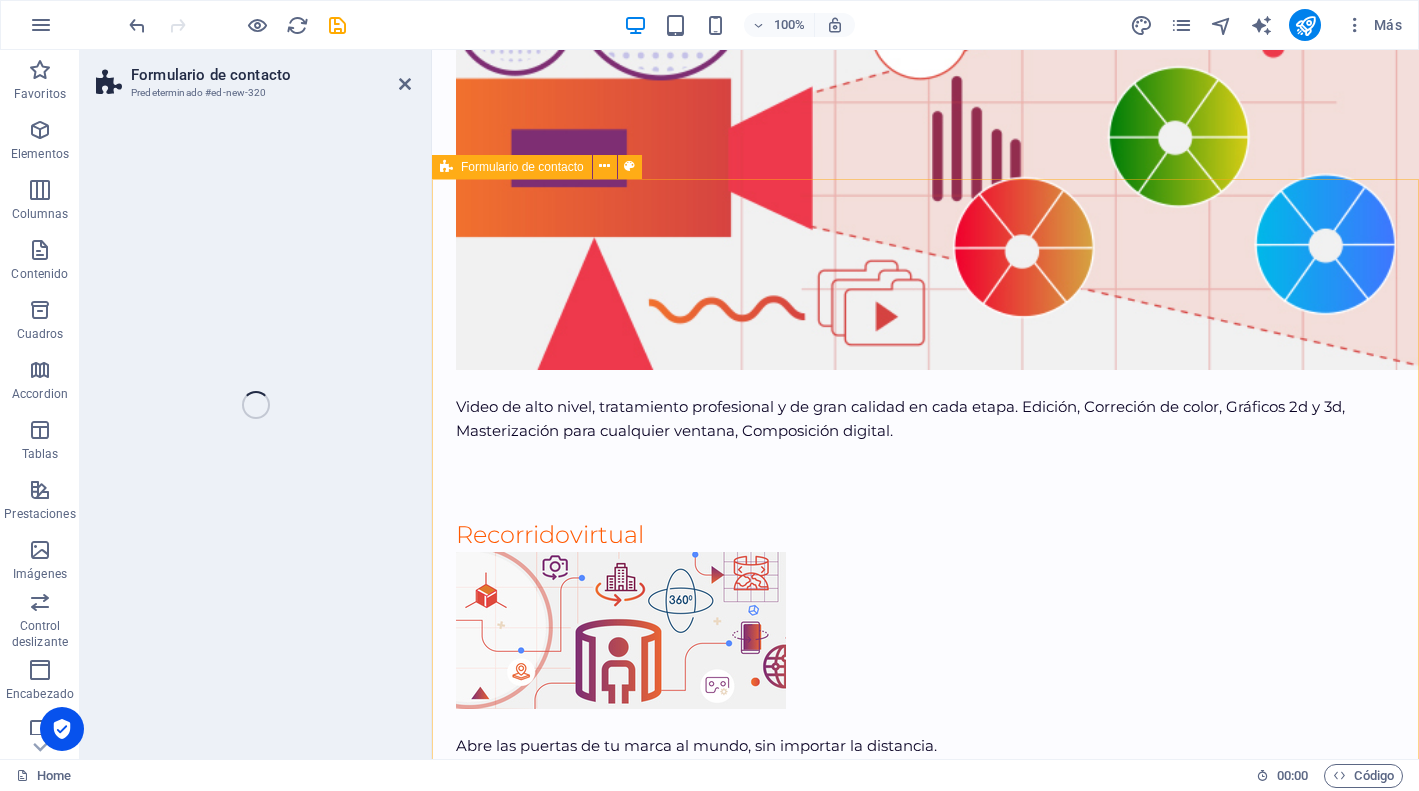 select on "rem" 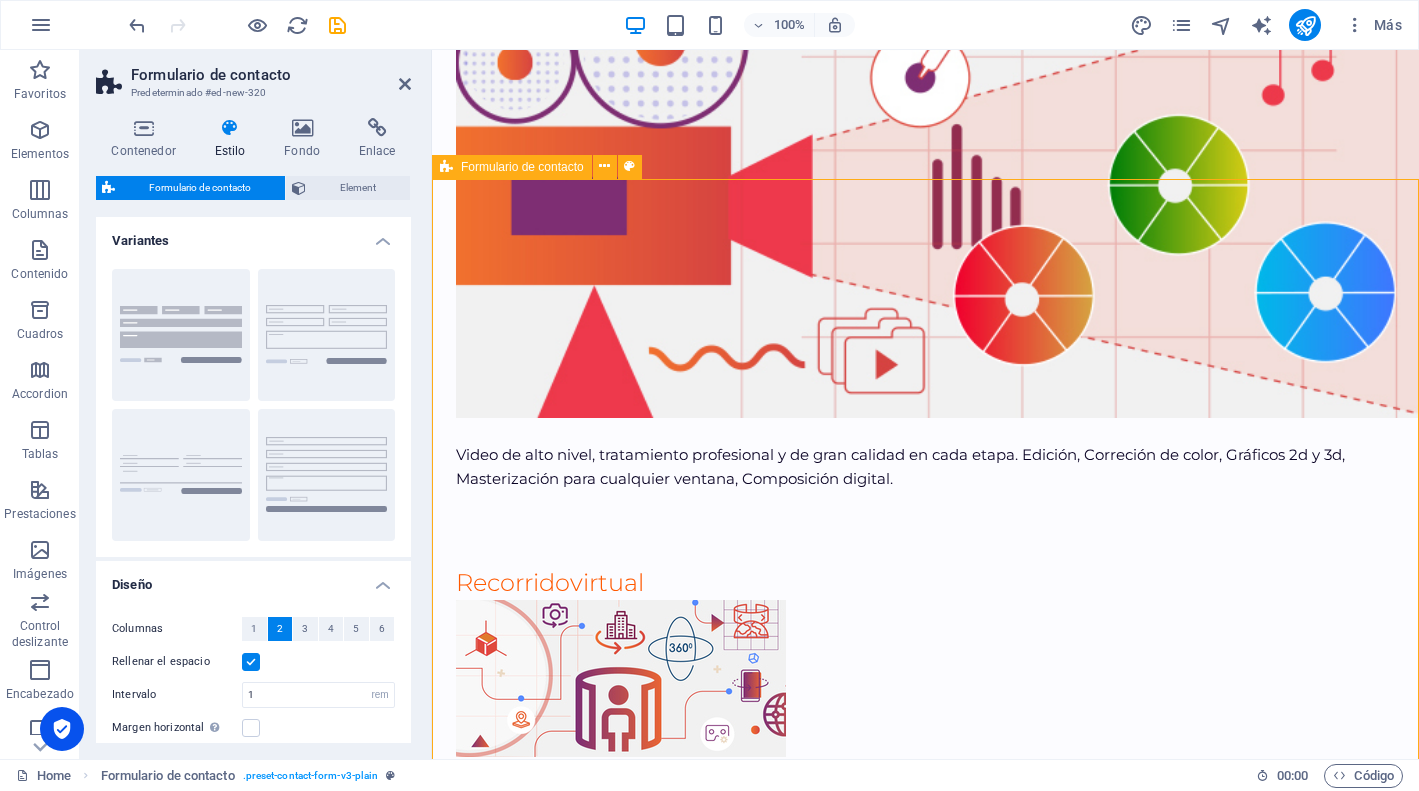 scroll, scrollTop: 5690, scrollLeft: 0, axis: vertical 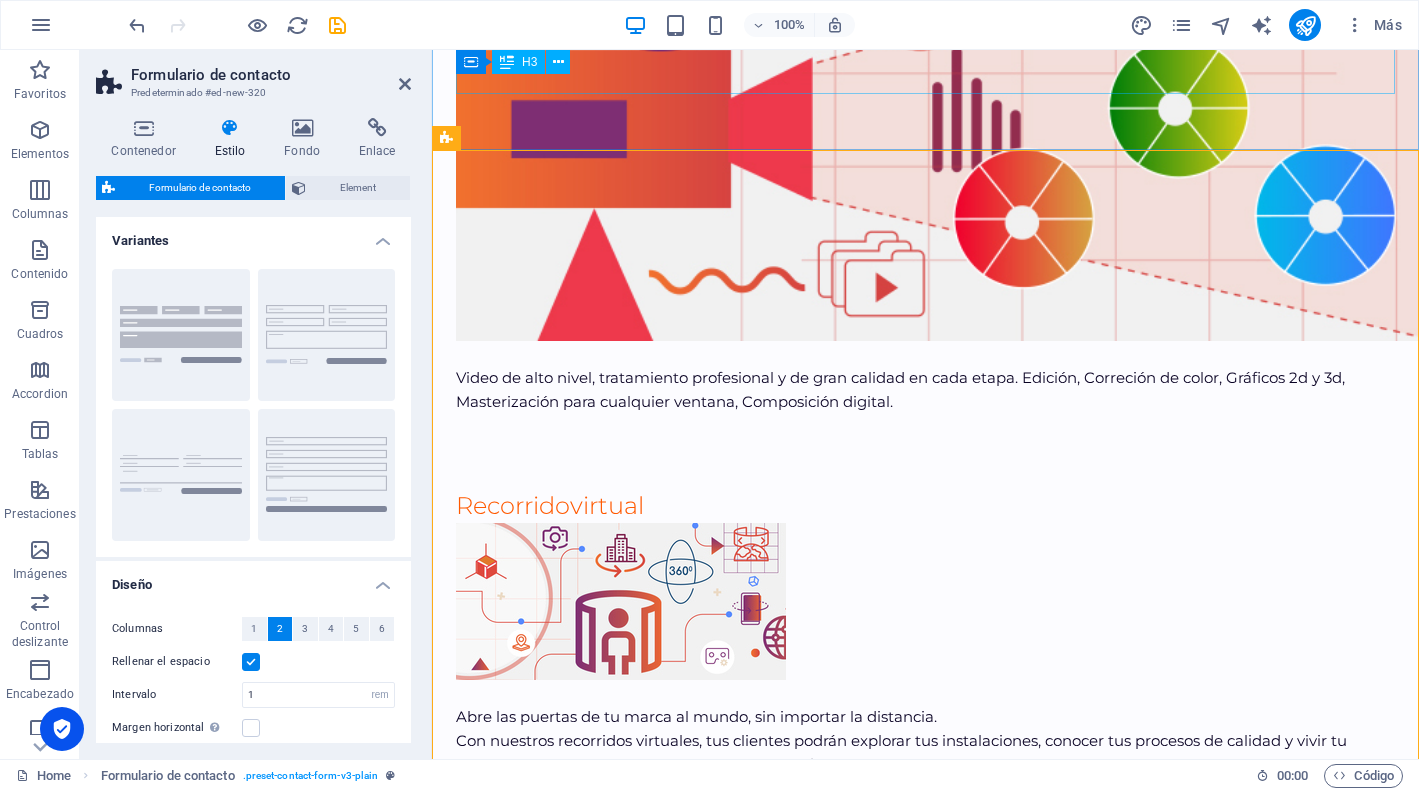 click on "Tus palabras son de gran importancia para nosotros." at bounding box center [925, 7159] 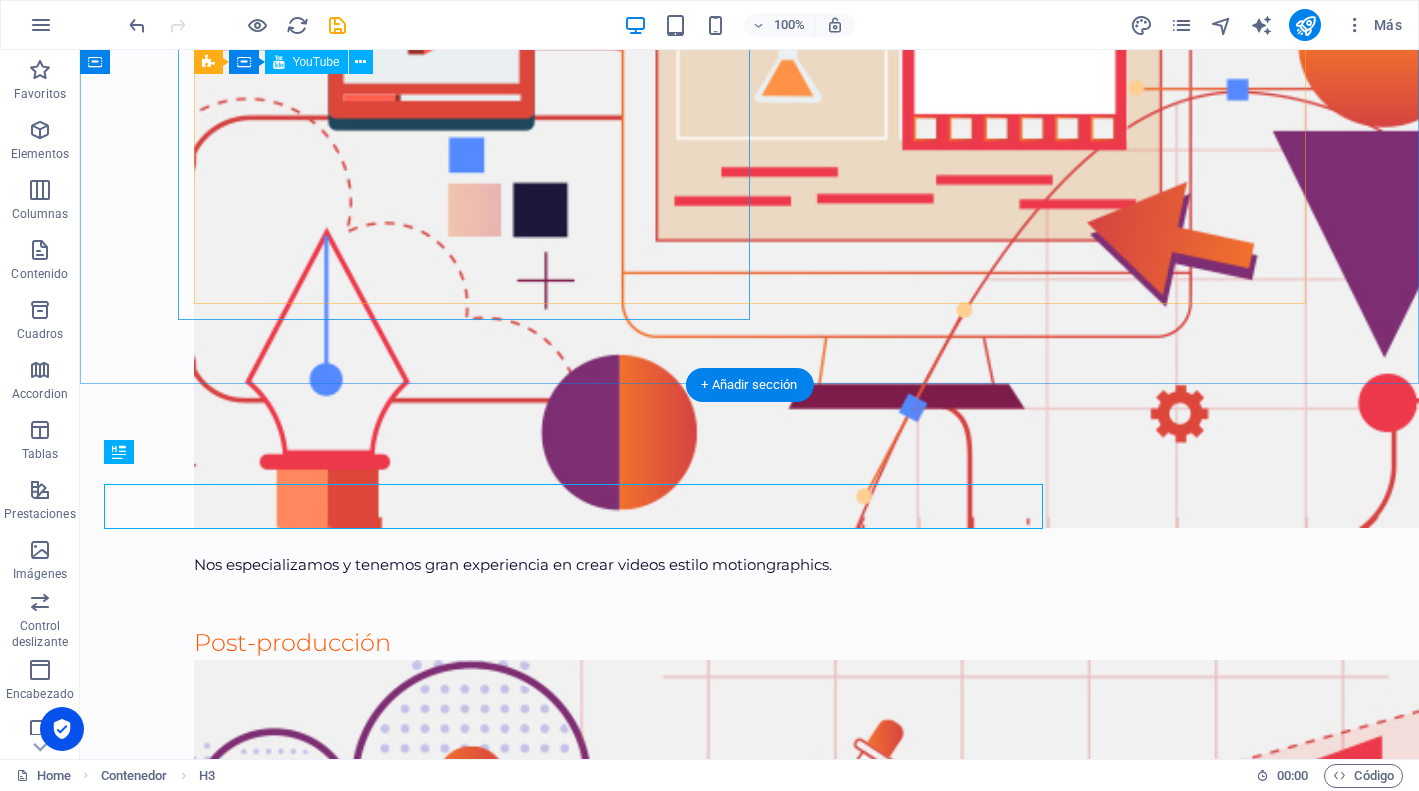 scroll, scrollTop: 5254, scrollLeft: 0, axis: vertical 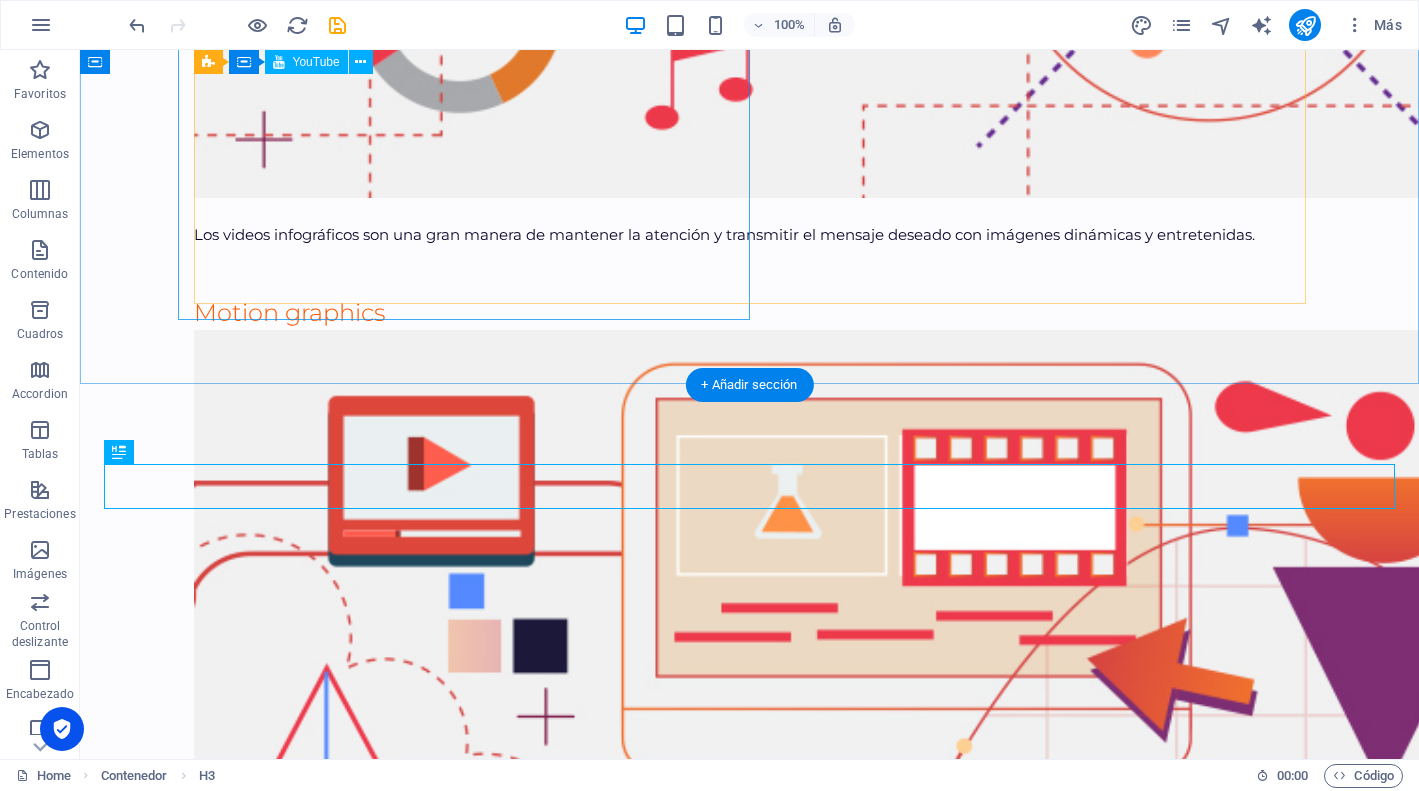 drag, startPoint x: 364, startPoint y: 80, endPoint x: 716, endPoint y: 81, distance: 352.00143 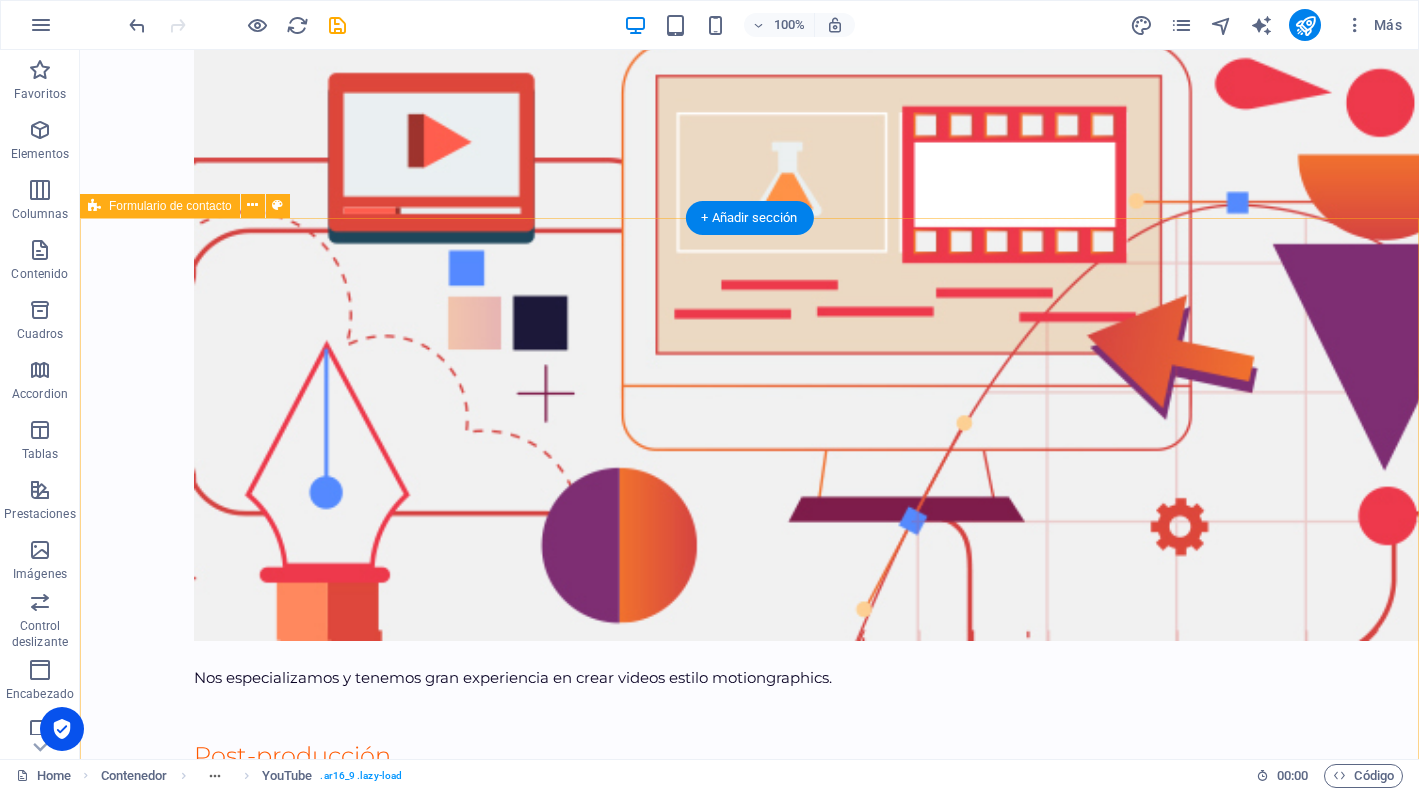 scroll, scrollTop: 5662, scrollLeft: 0, axis: vertical 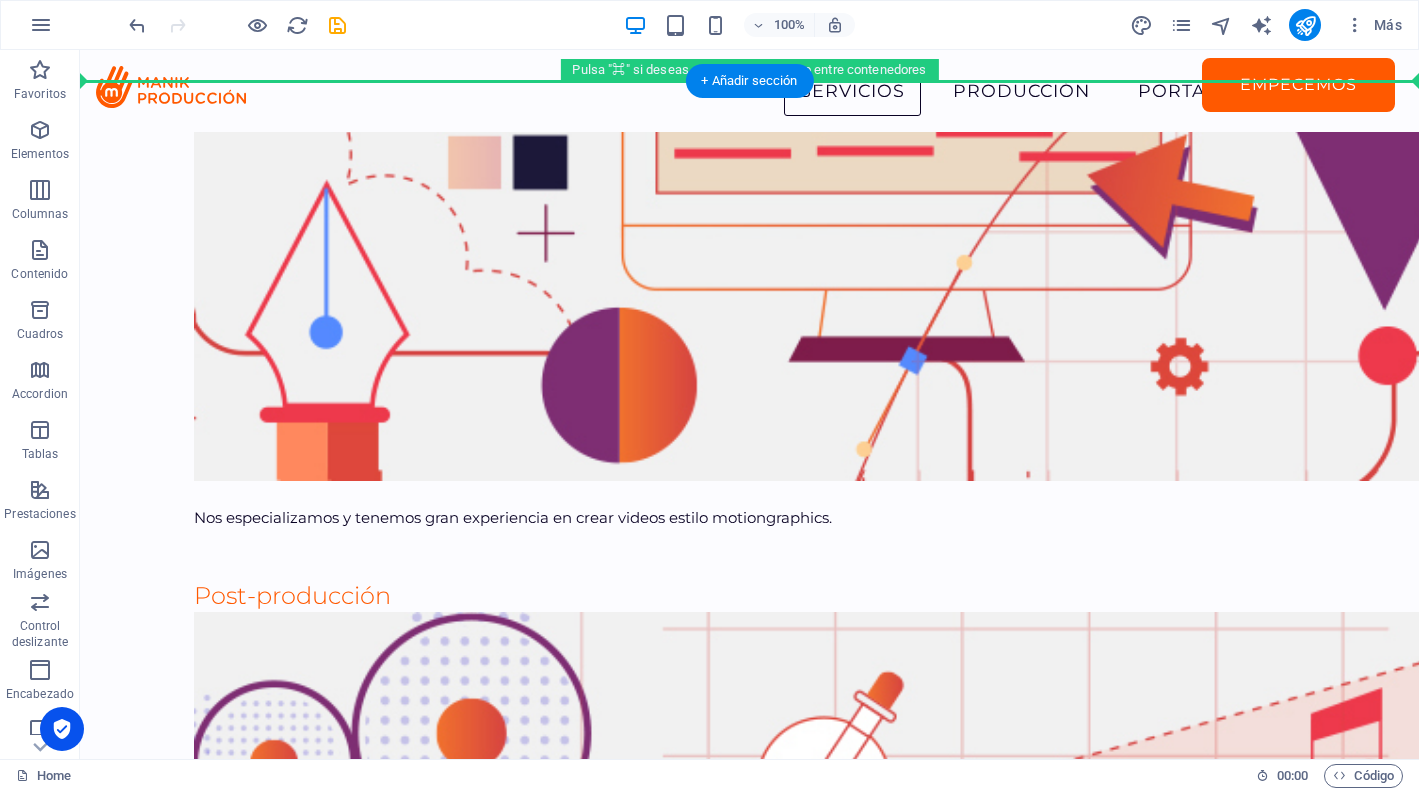 drag, startPoint x: 602, startPoint y: 78, endPoint x: 597, endPoint y: 231, distance: 153.08168 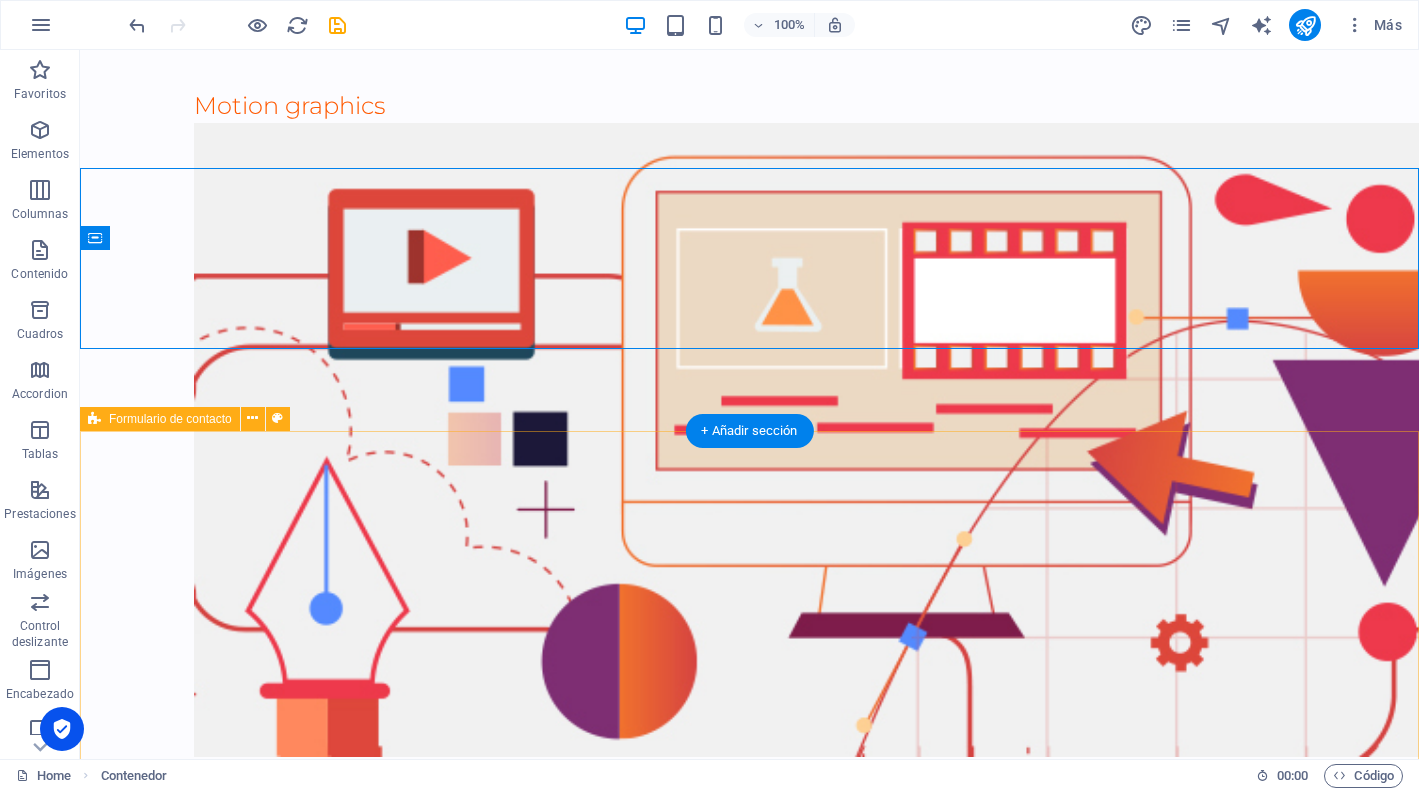 scroll, scrollTop: 5498, scrollLeft: 0, axis: vertical 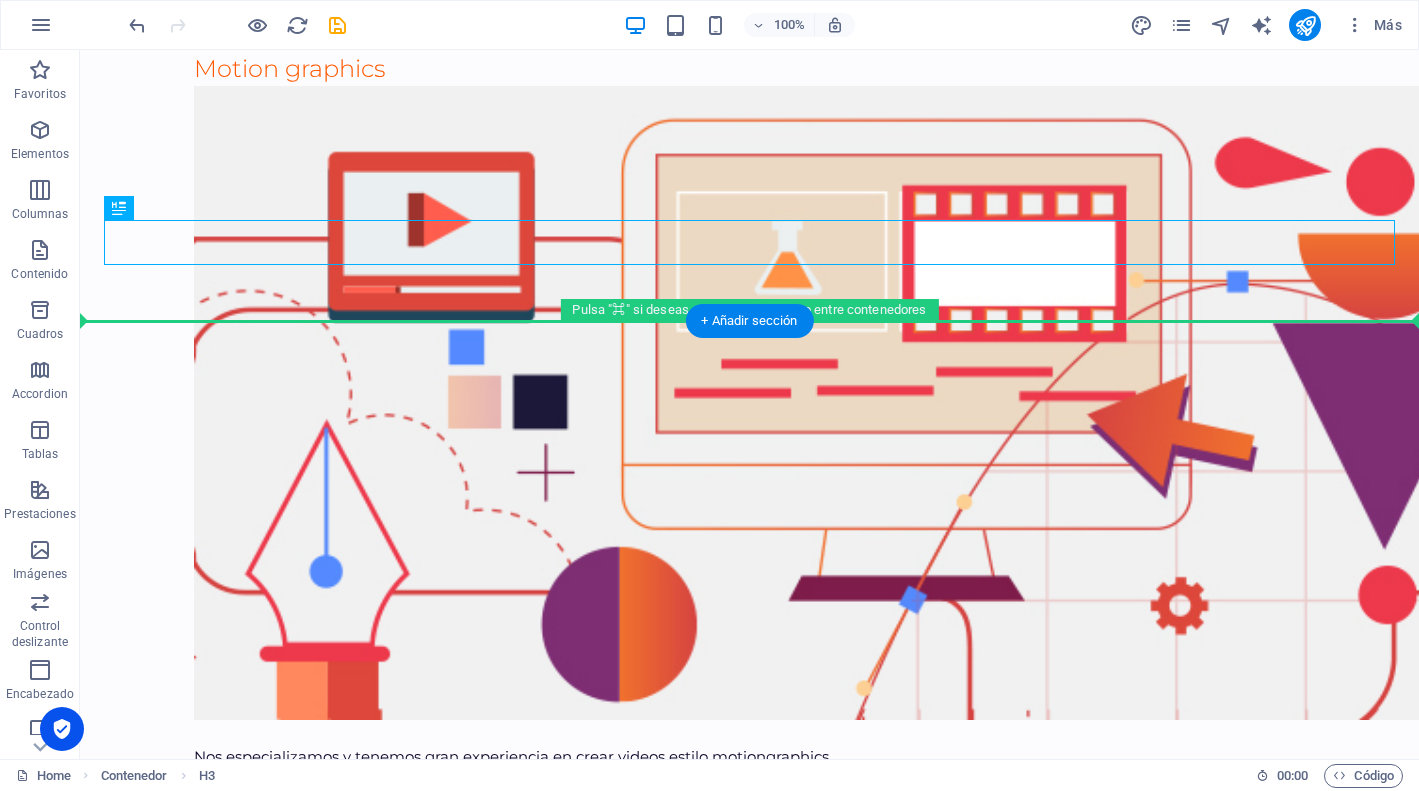 drag, startPoint x: 492, startPoint y: 251, endPoint x: 492, endPoint y: 359, distance: 108 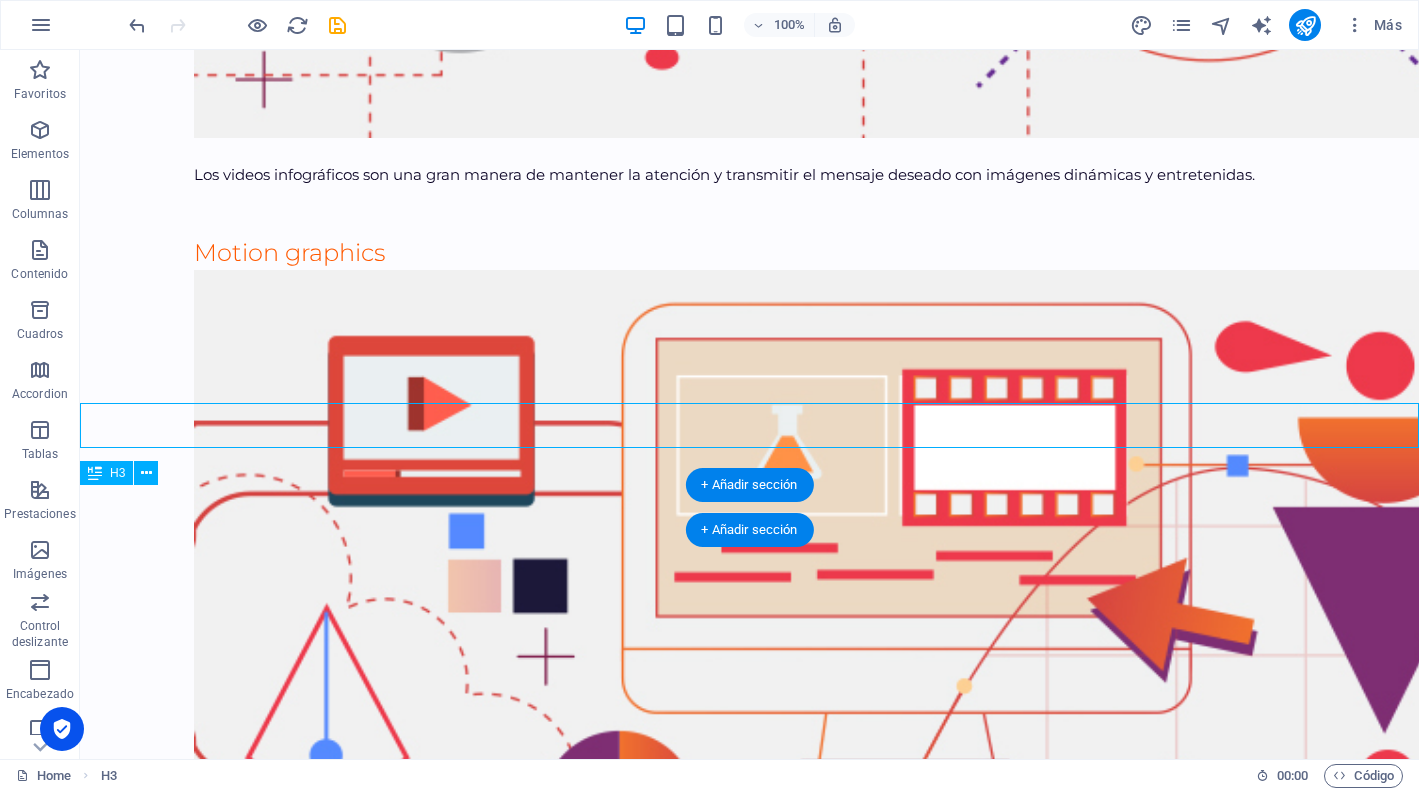 scroll, scrollTop: 5331, scrollLeft: 0, axis: vertical 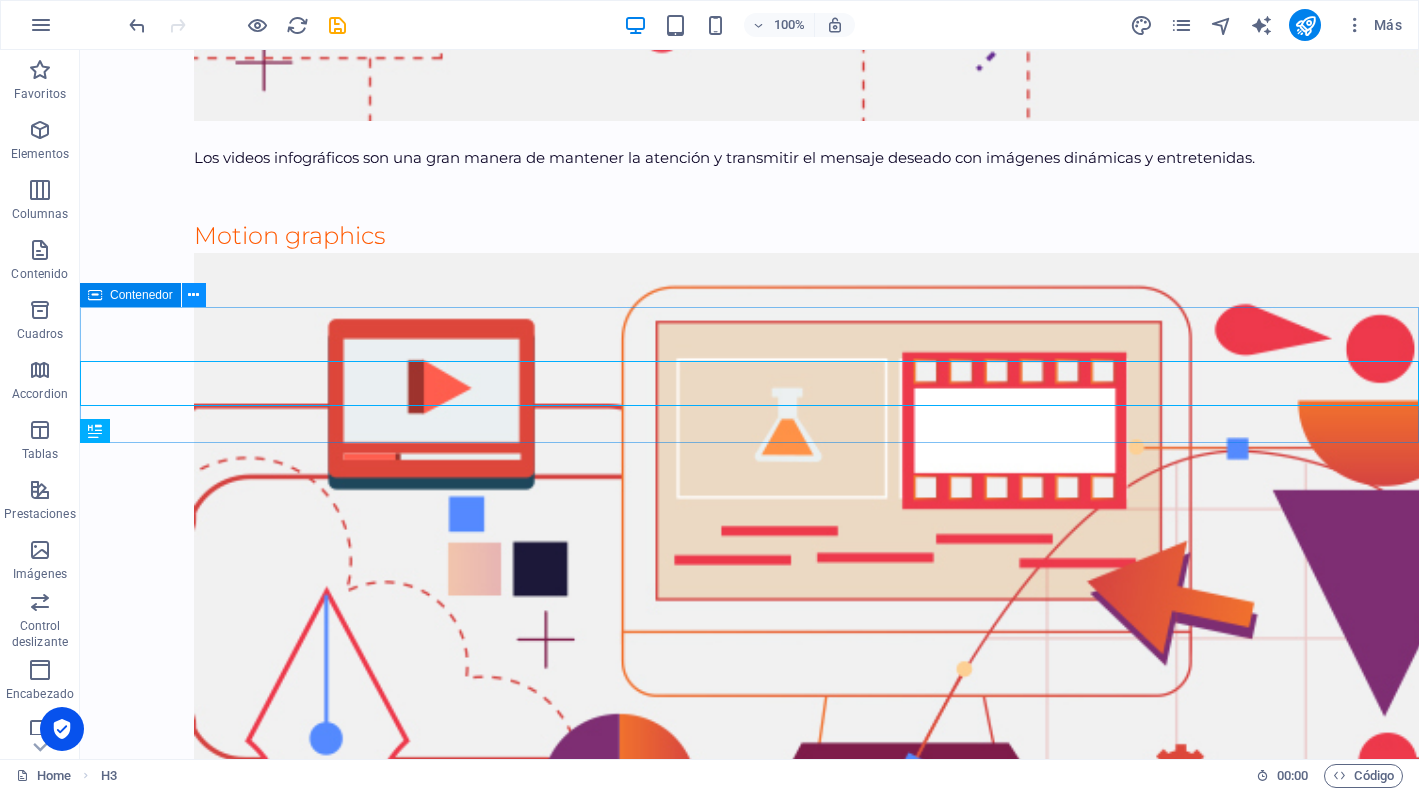 click at bounding box center [193, 295] 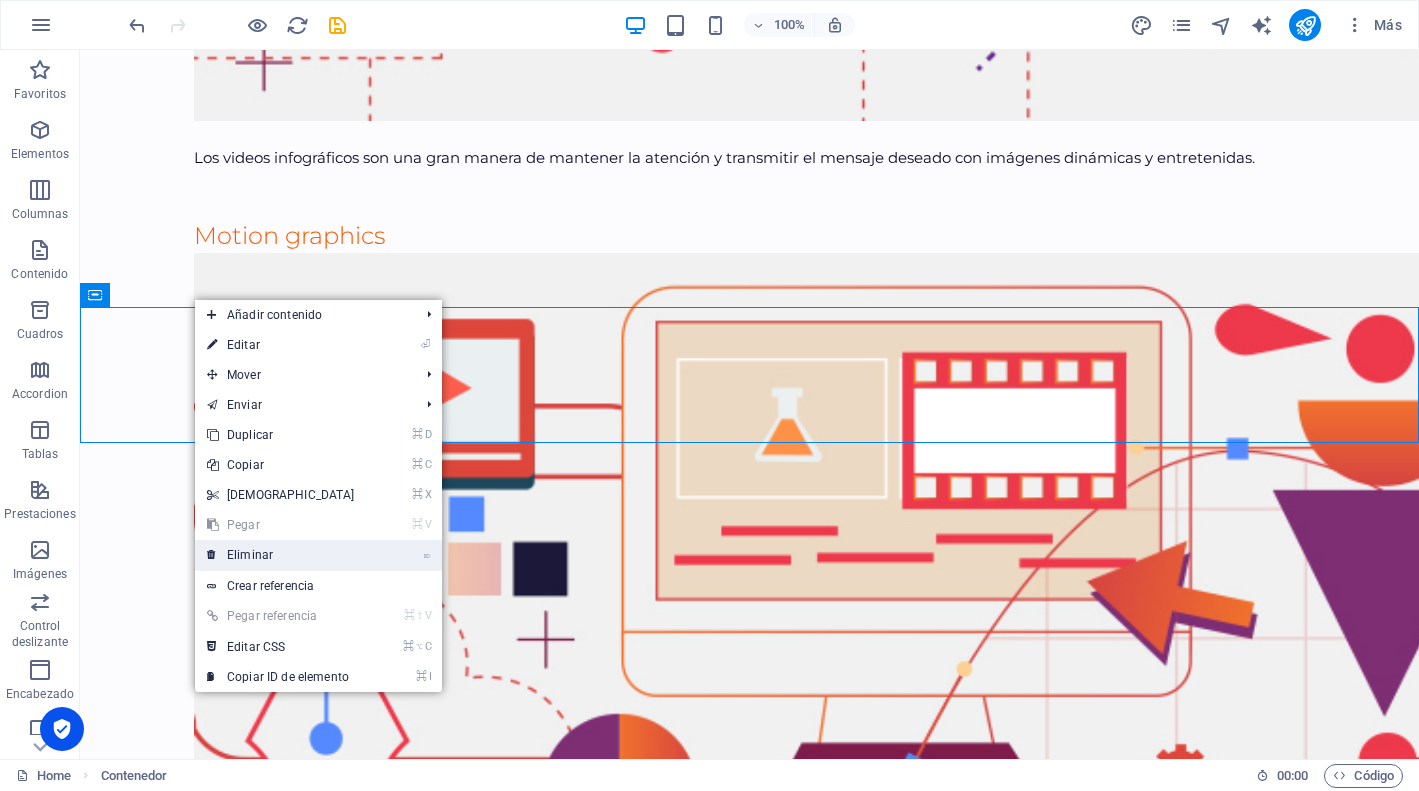 click on "⌦  Eliminar" at bounding box center (281, 555) 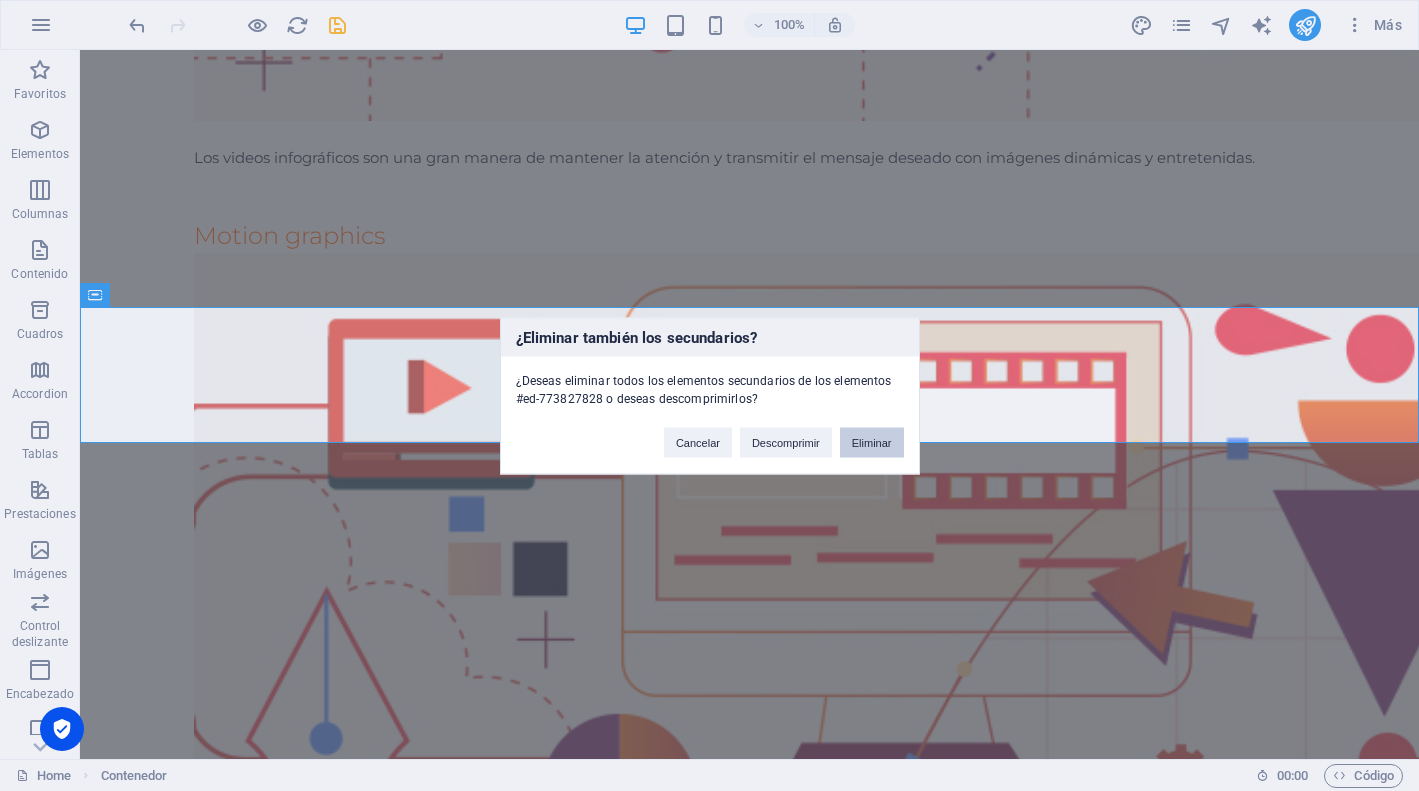 click on "Eliminar" at bounding box center (872, 442) 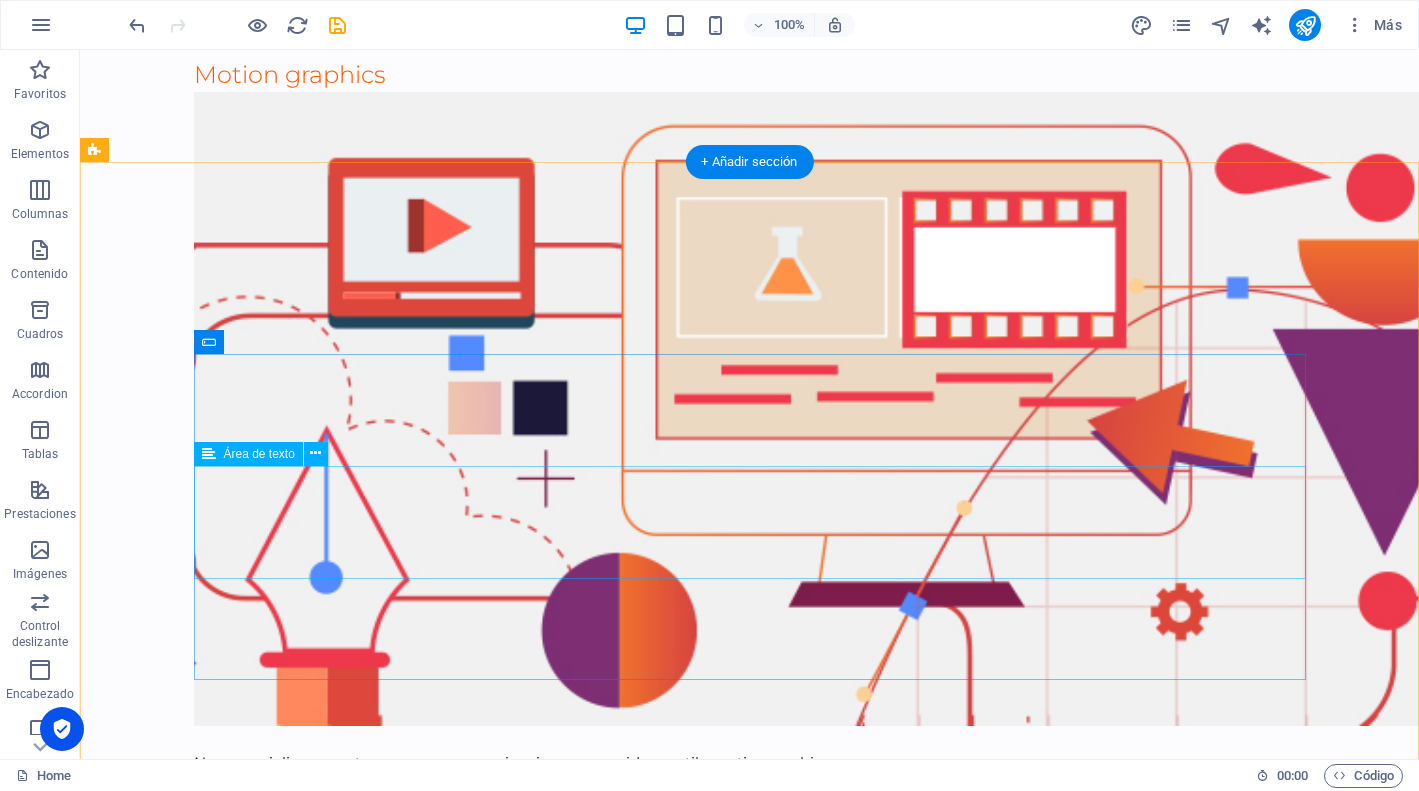 scroll, scrollTop: 5523, scrollLeft: 0, axis: vertical 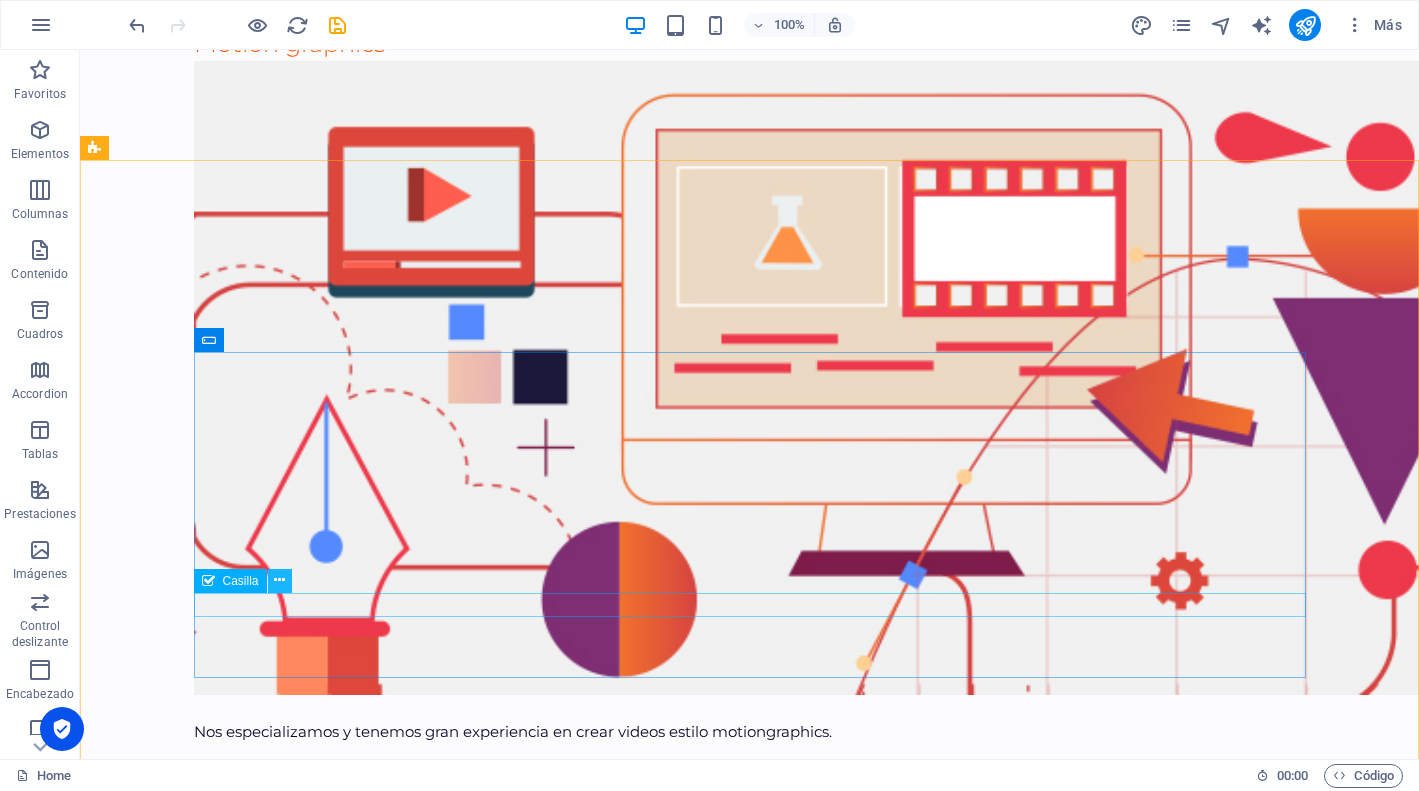 click at bounding box center [279, 580] 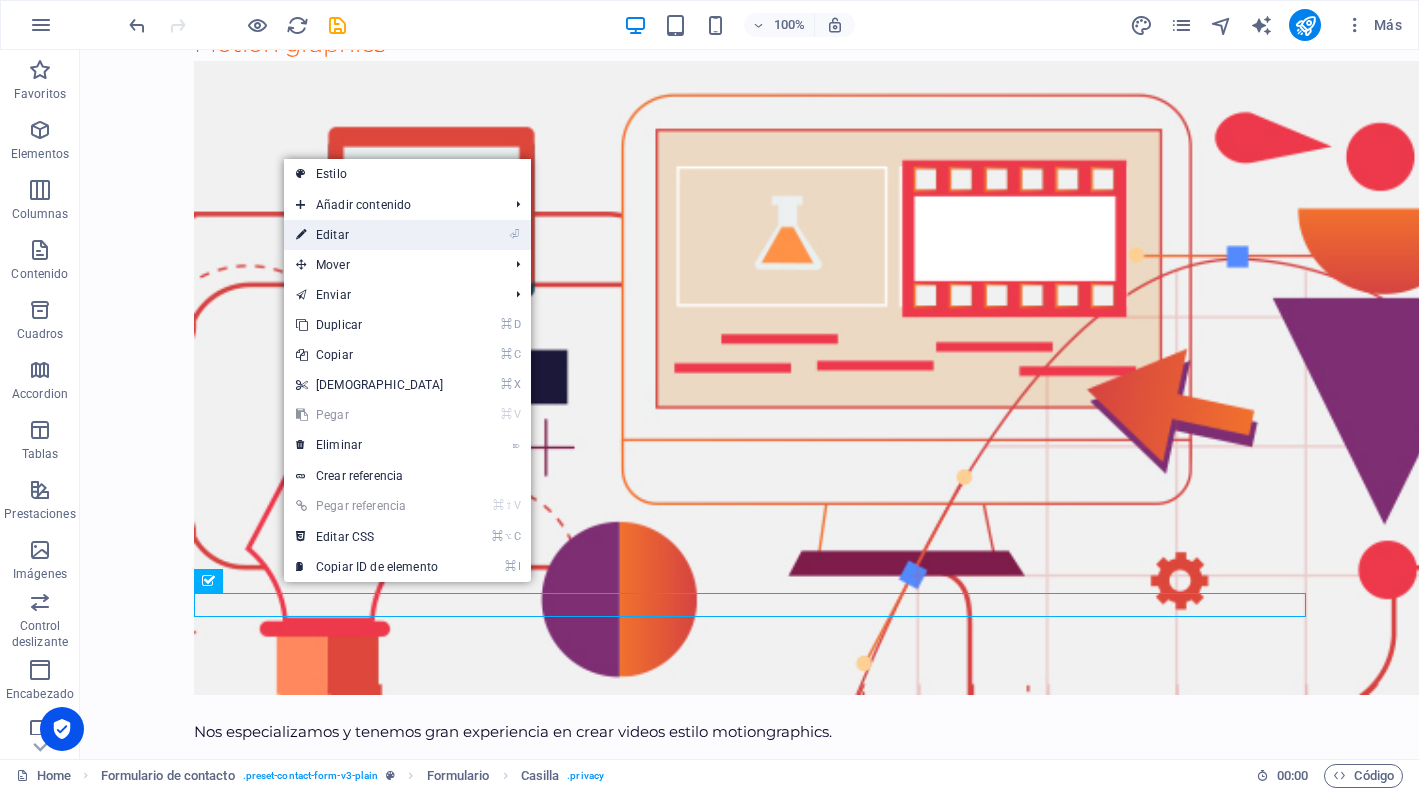 click on "⏎  Editar" at bounding box center (370, 235) 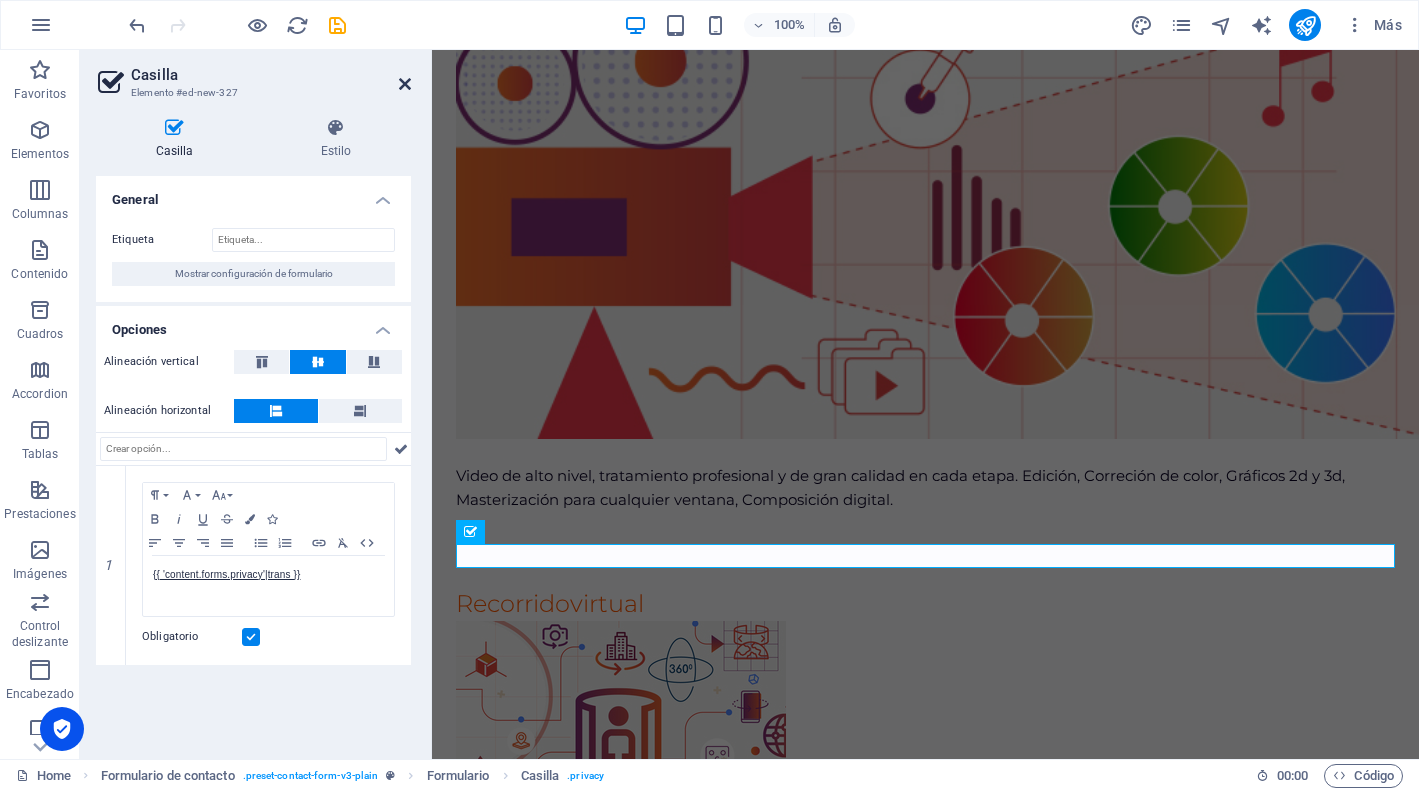 click at bounding box center [405, 84] 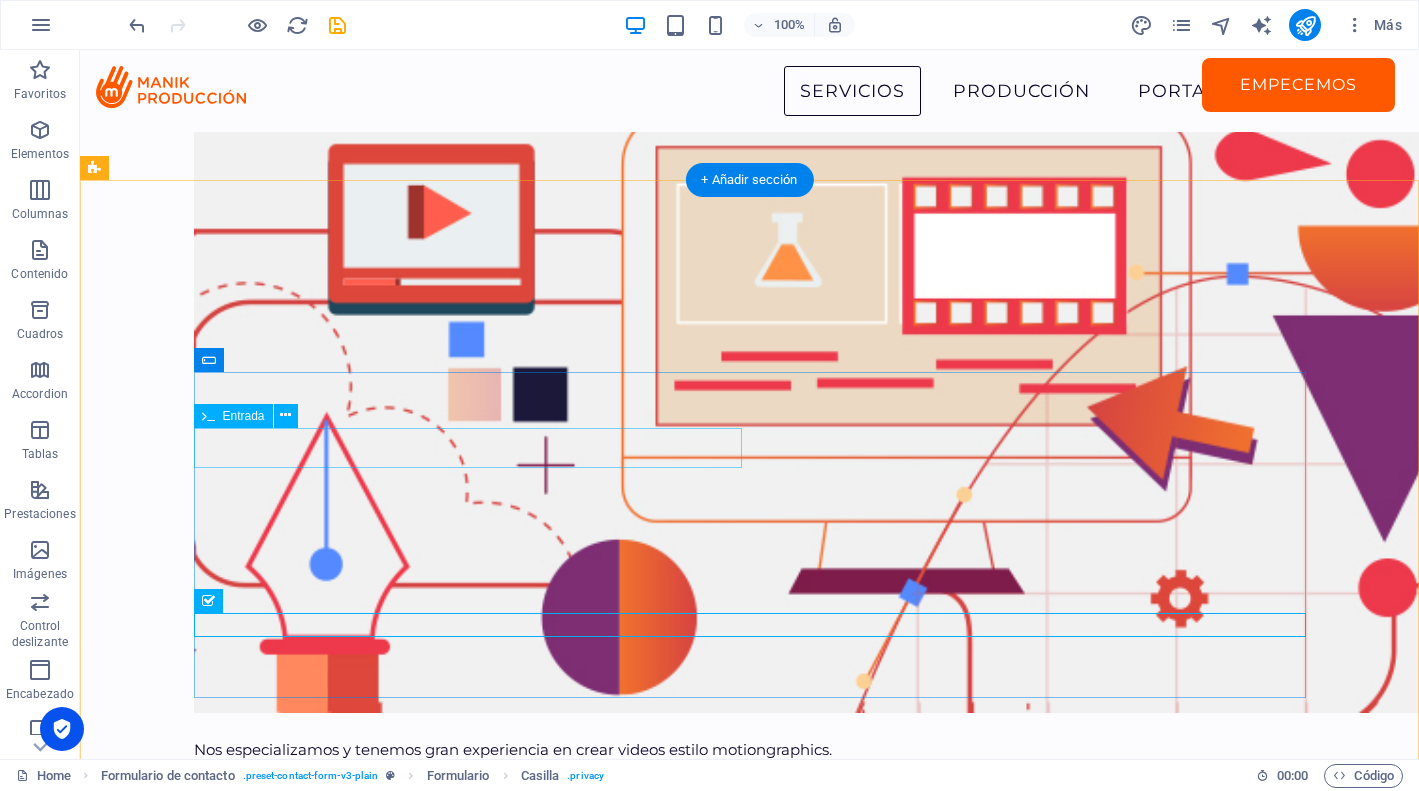 scroll, scrollTop: 5420, scrollLeft: 0, axis: vertical 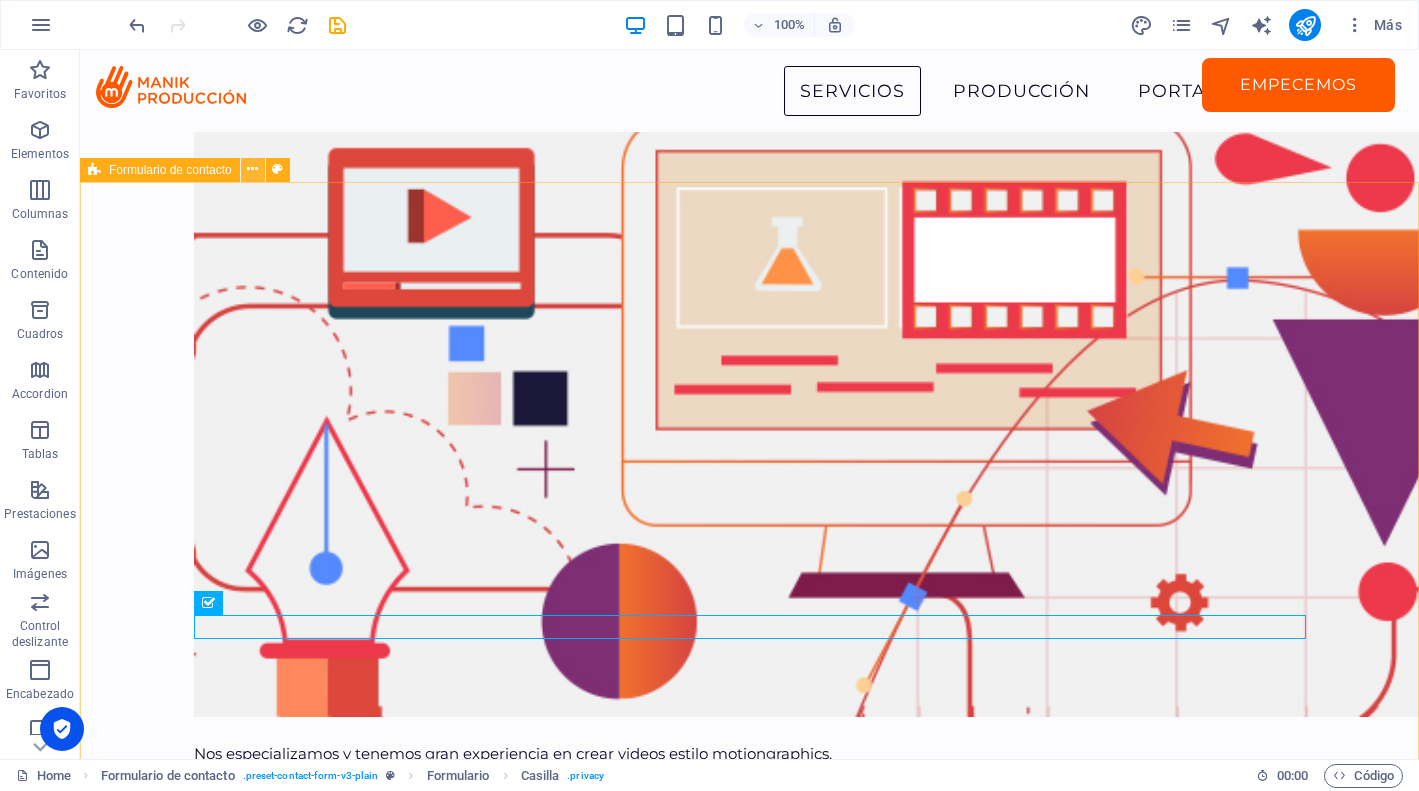 click at bounding box center (252, 169) 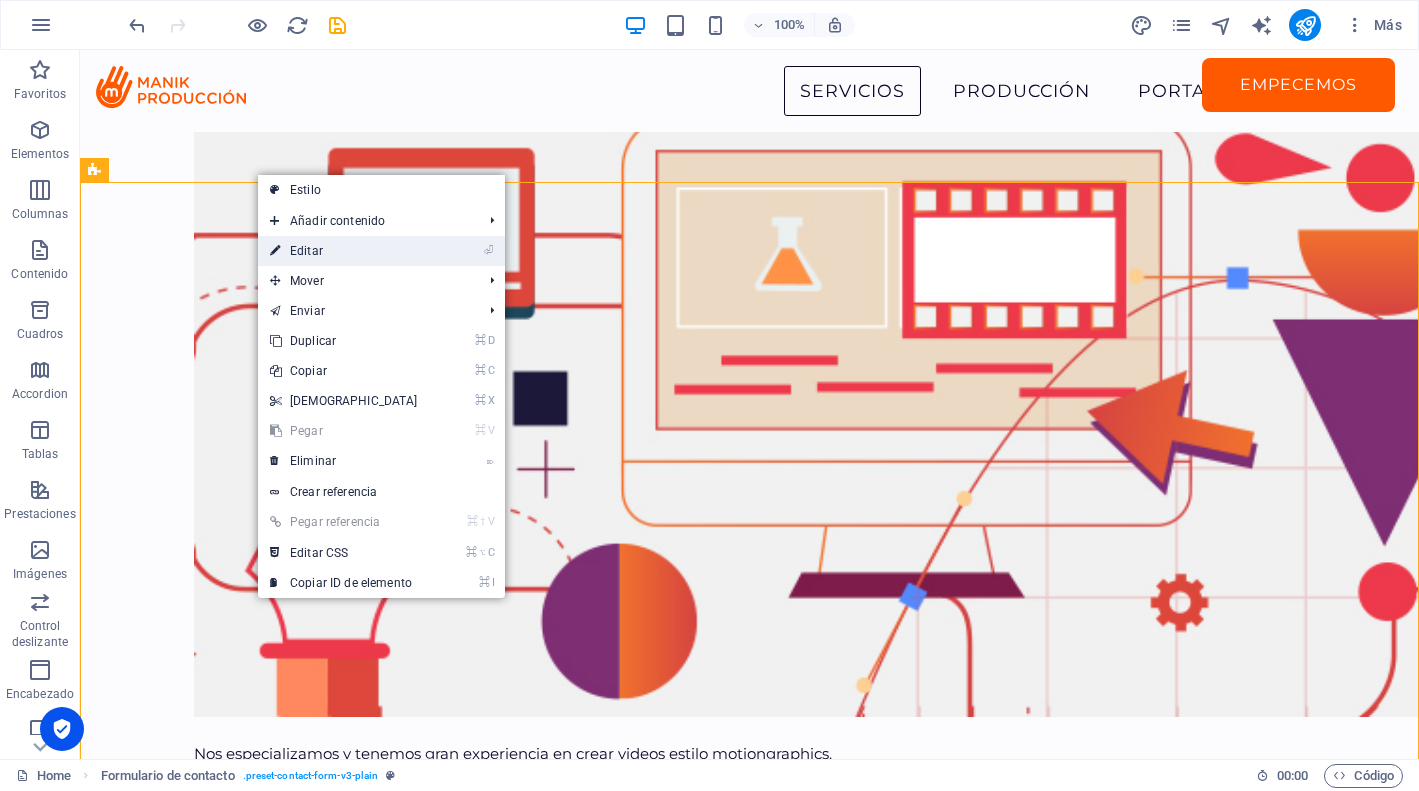 click on "⏎  Editar" at bounding box center [344, 251] 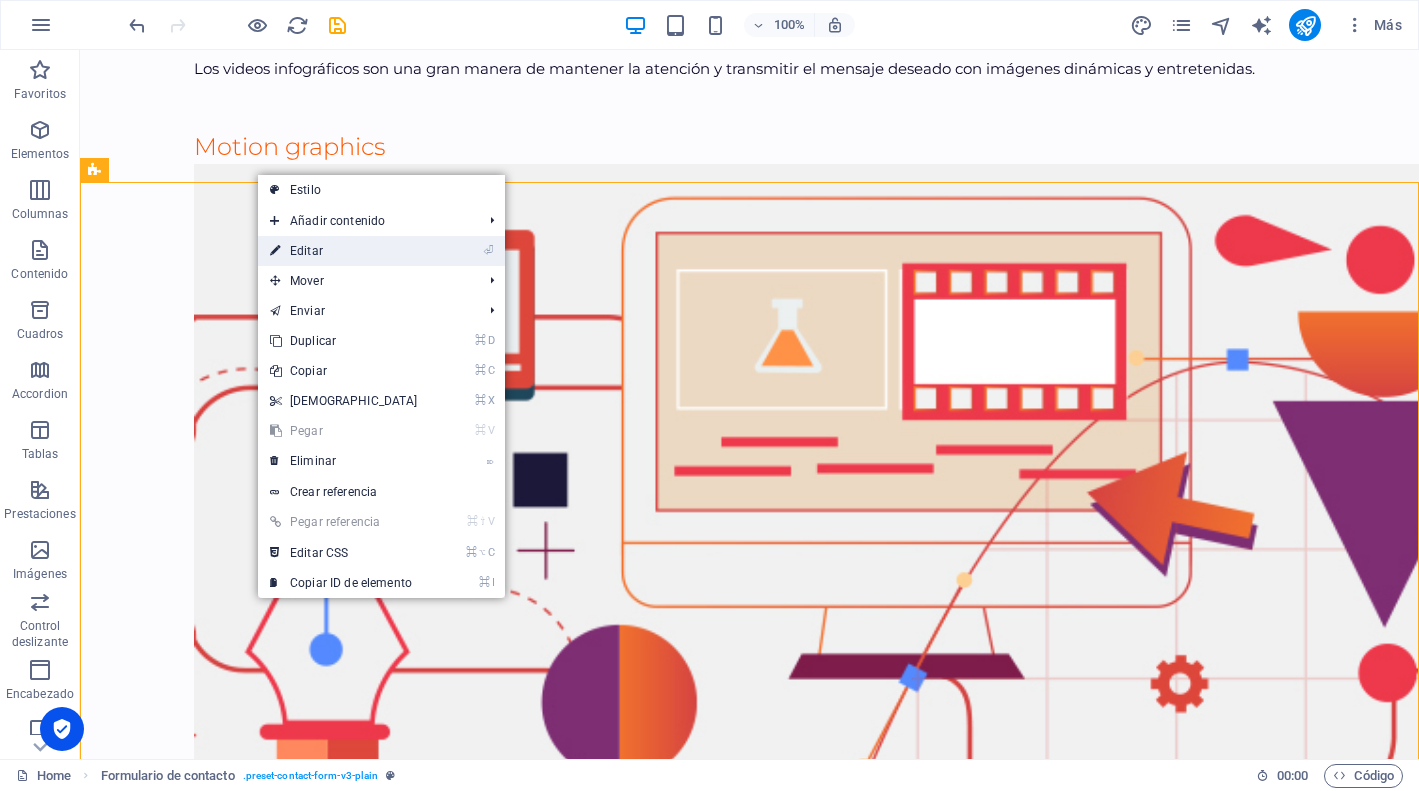 scroll, scrollTop: 5489, scrollLeft: 0, axis: vertical 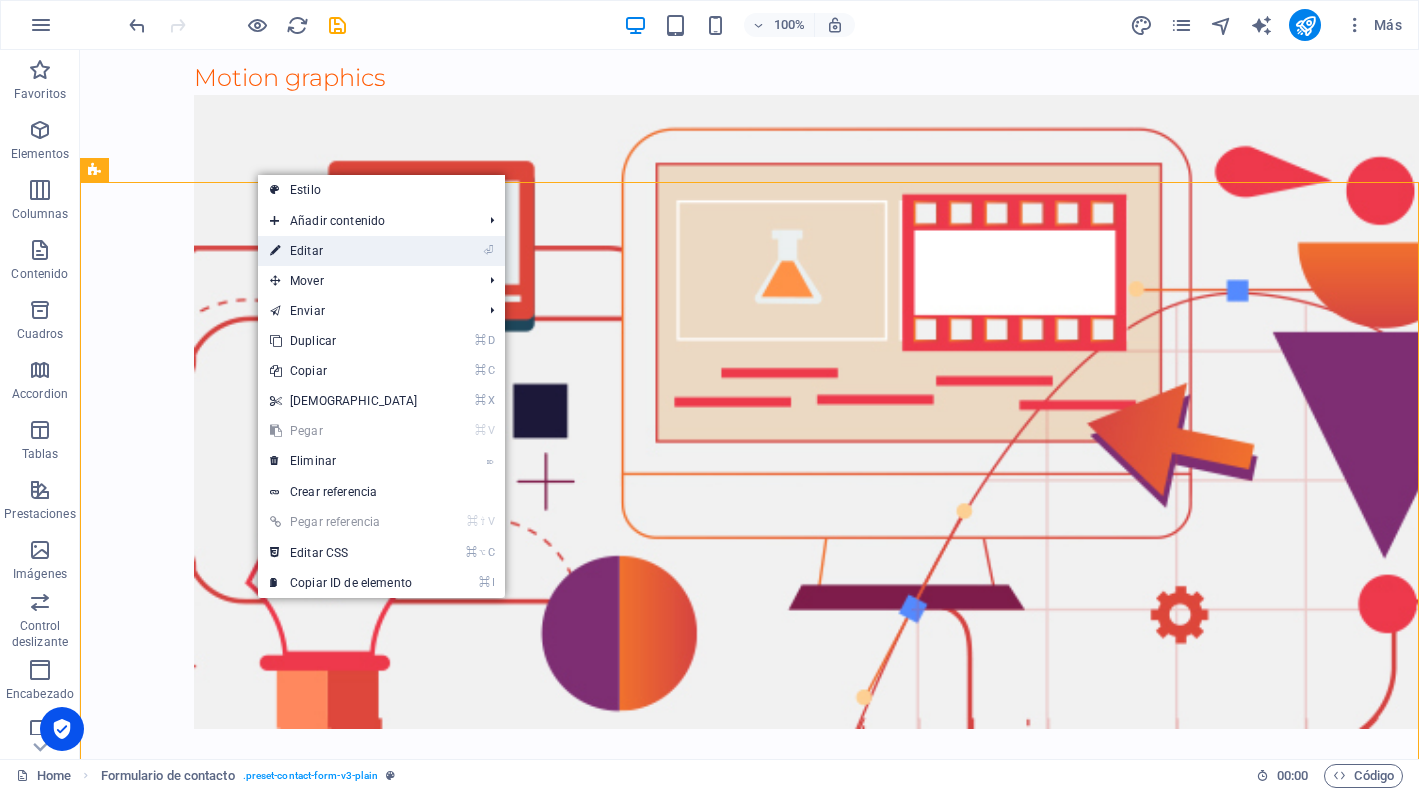select on "rem" 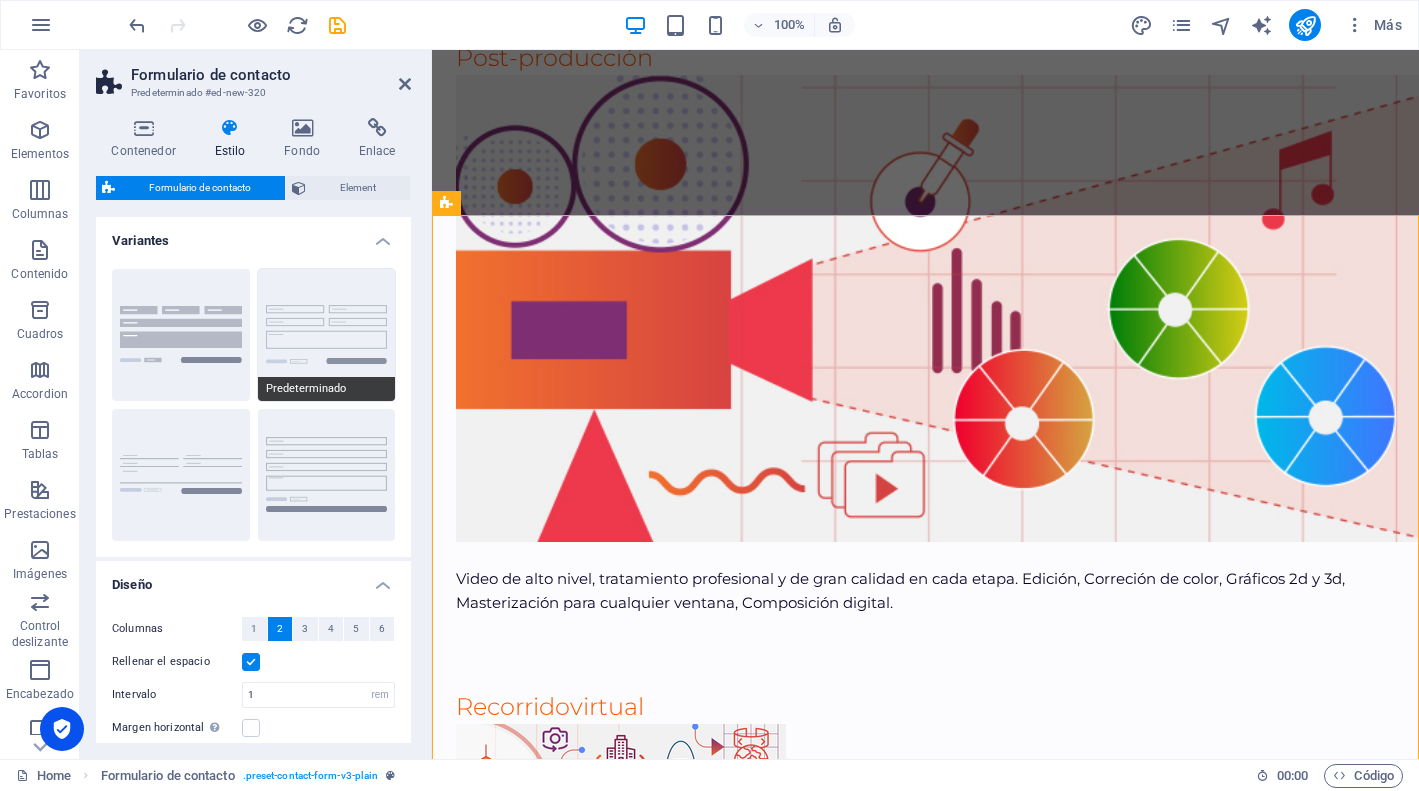 click on "Predeterminado" at bounding box center (327, 335) 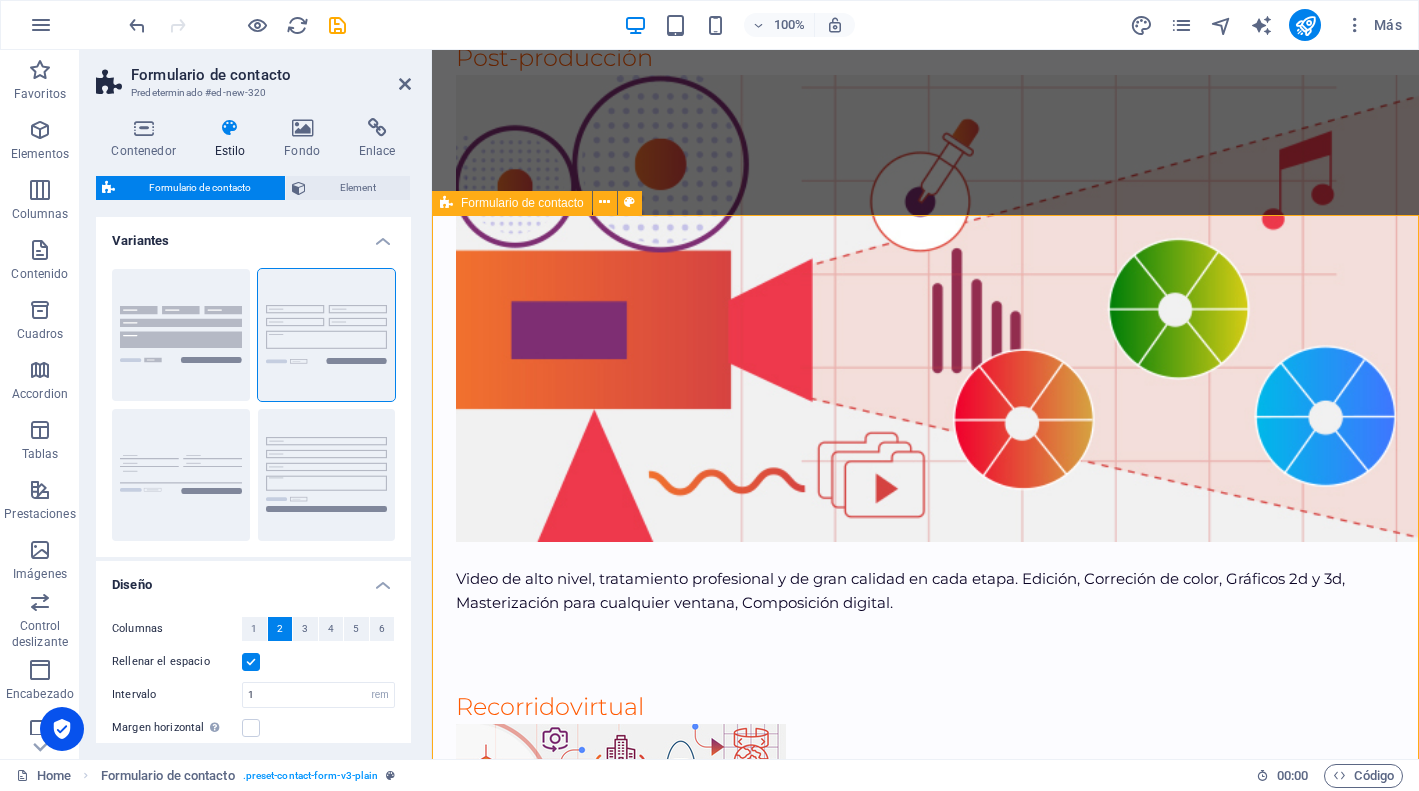 click on "{{ 'content.forms.privacy'|trans }} ¿Ilegible? Regenerar Enviar" at bounding box center (925, 7664) 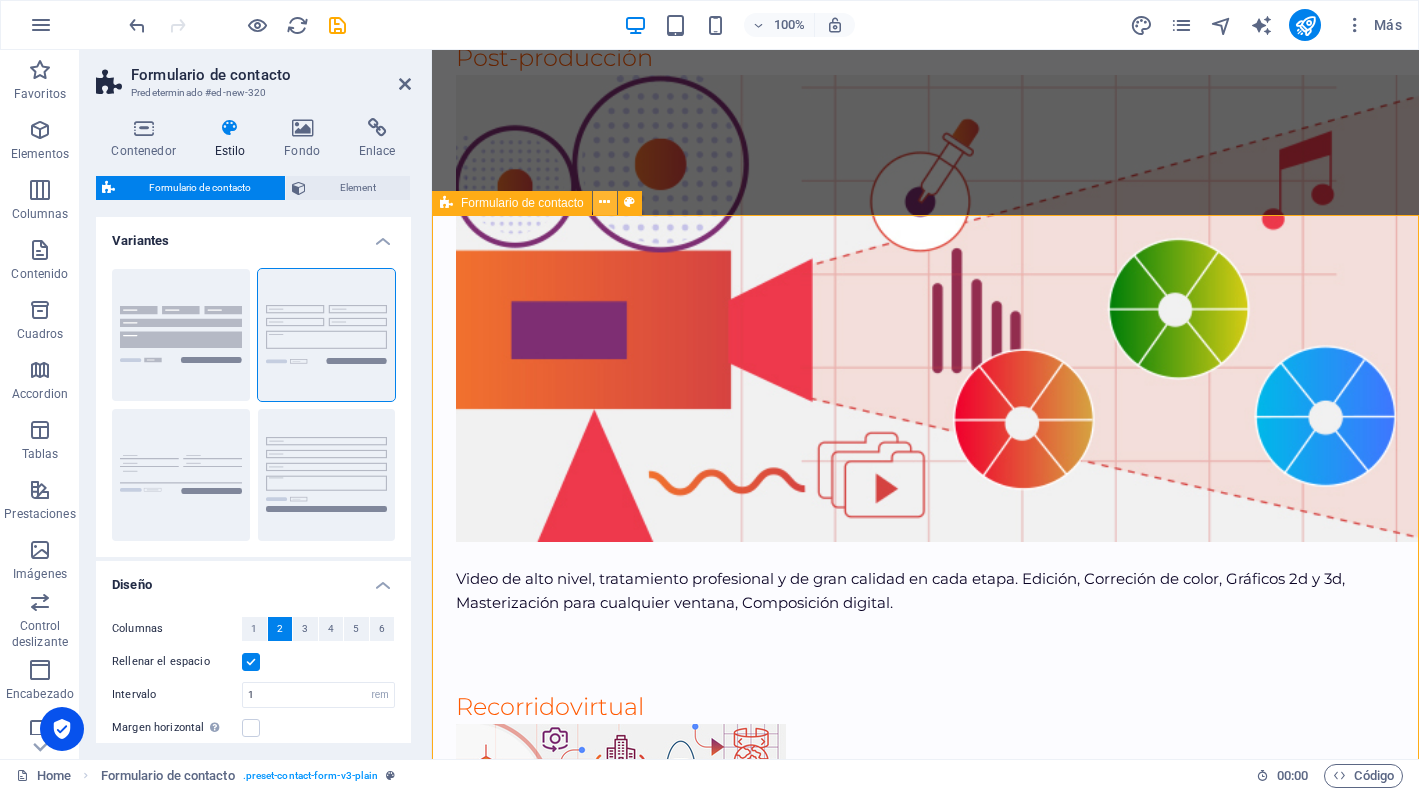 click at bounding box center (604, 202) 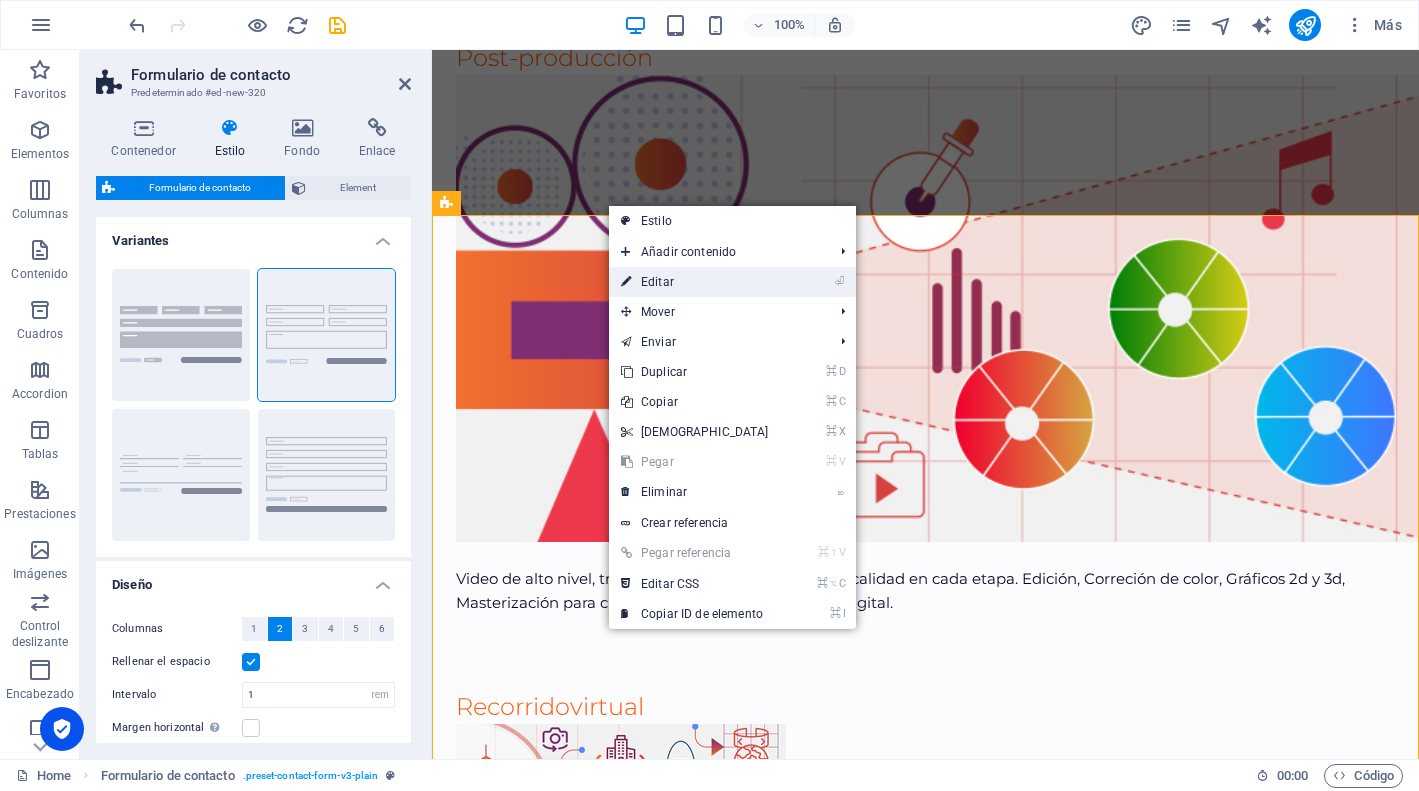 click on "⏎  Editar" at bounding box center [695, 282] 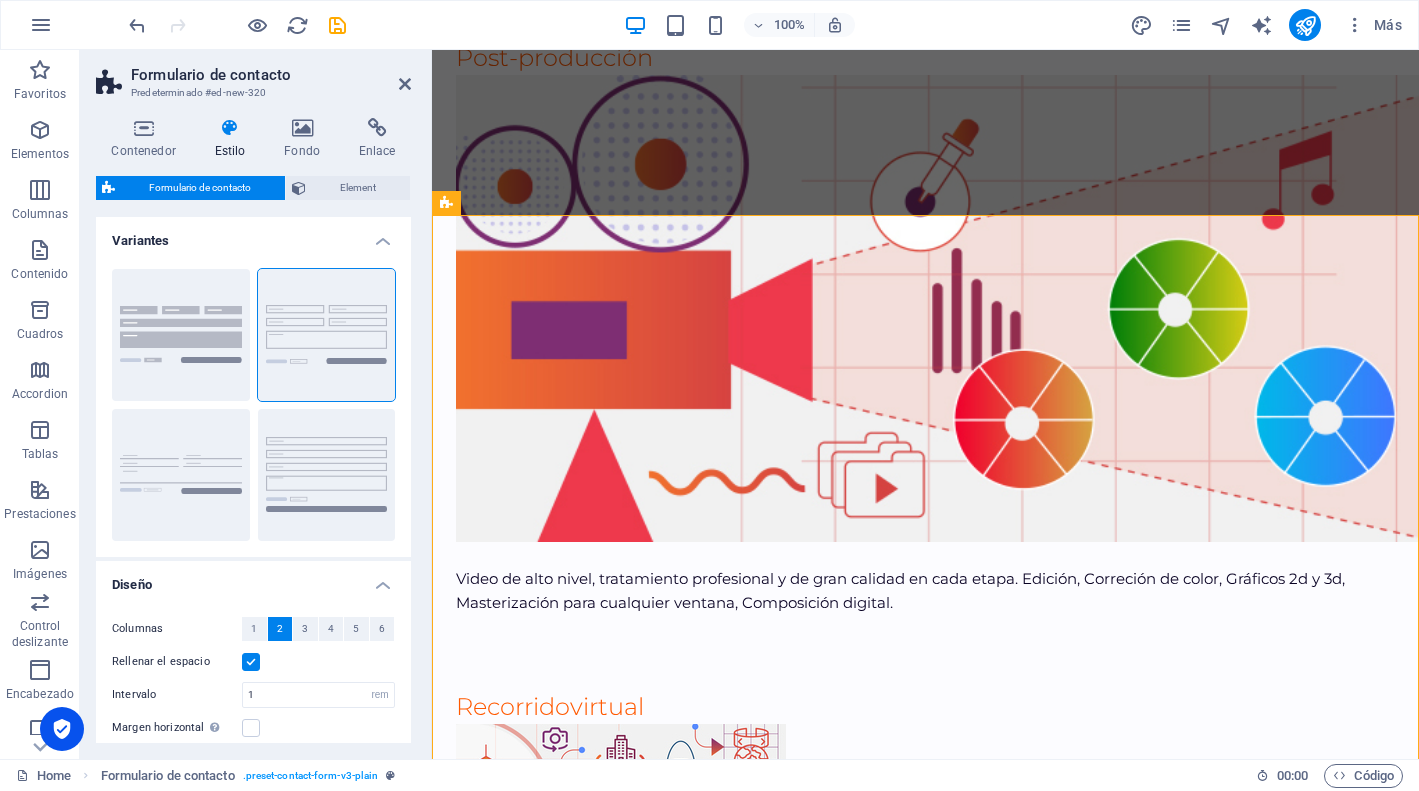 click at bounding box center [230, 128] 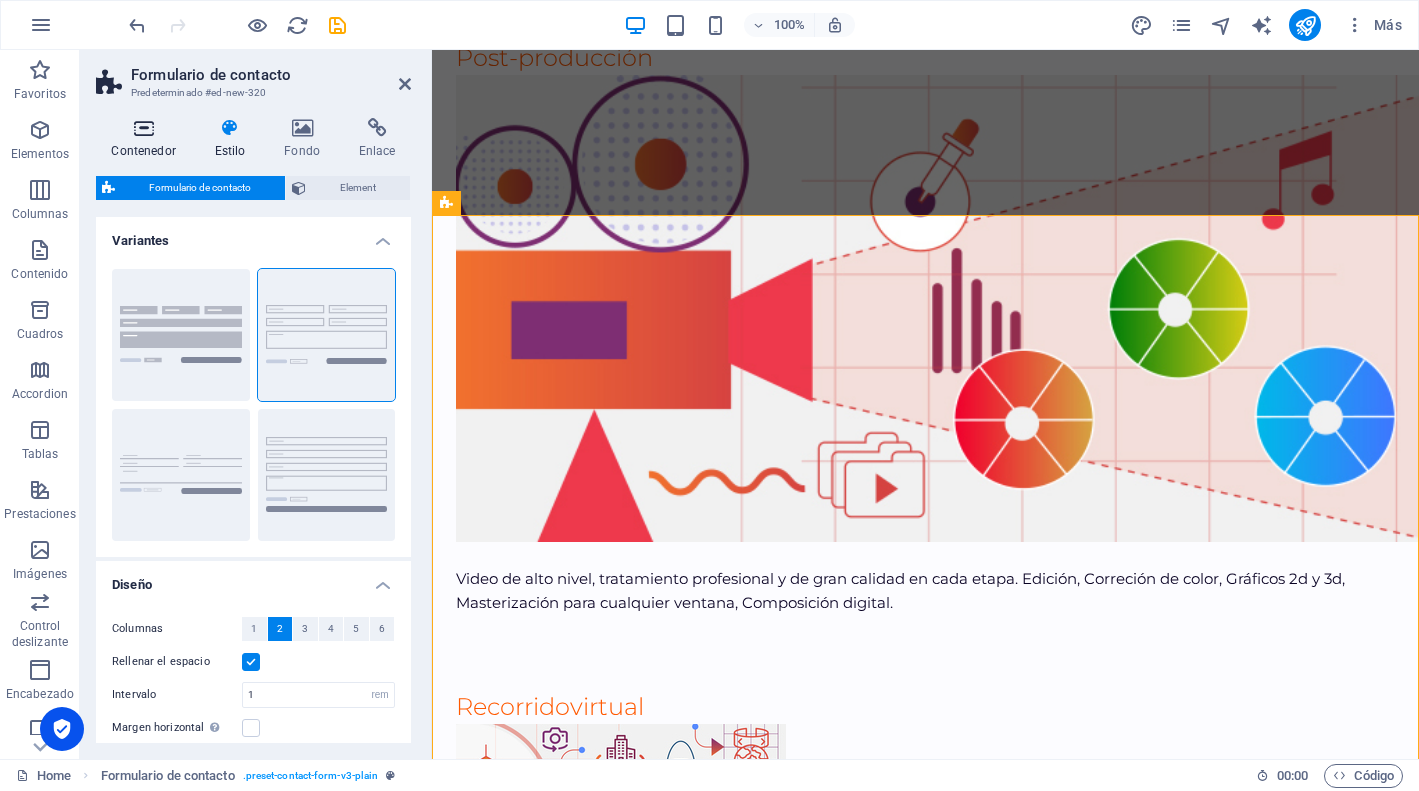 click on "Contenedor" at bounding box center (147, 139) 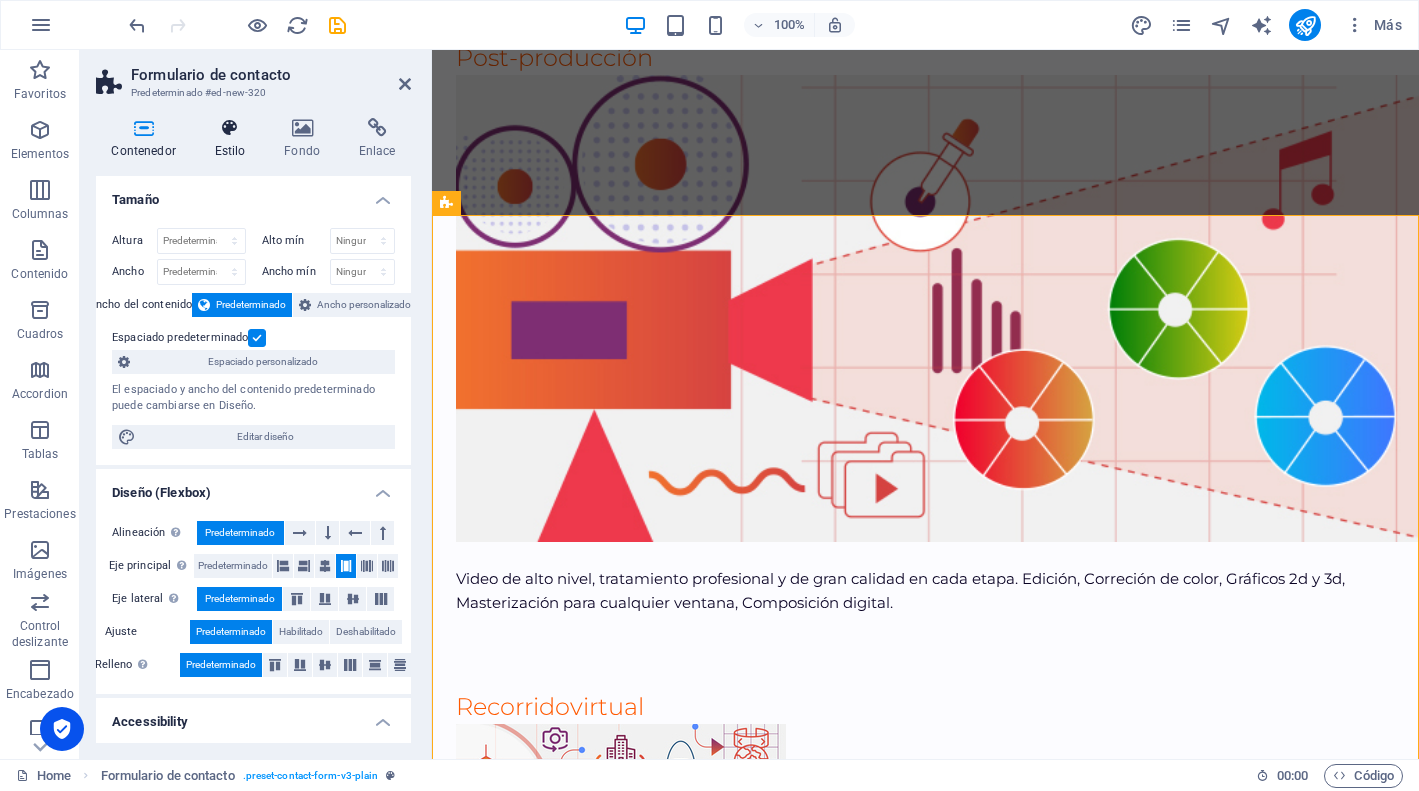 click at bounding box center [230, 128] 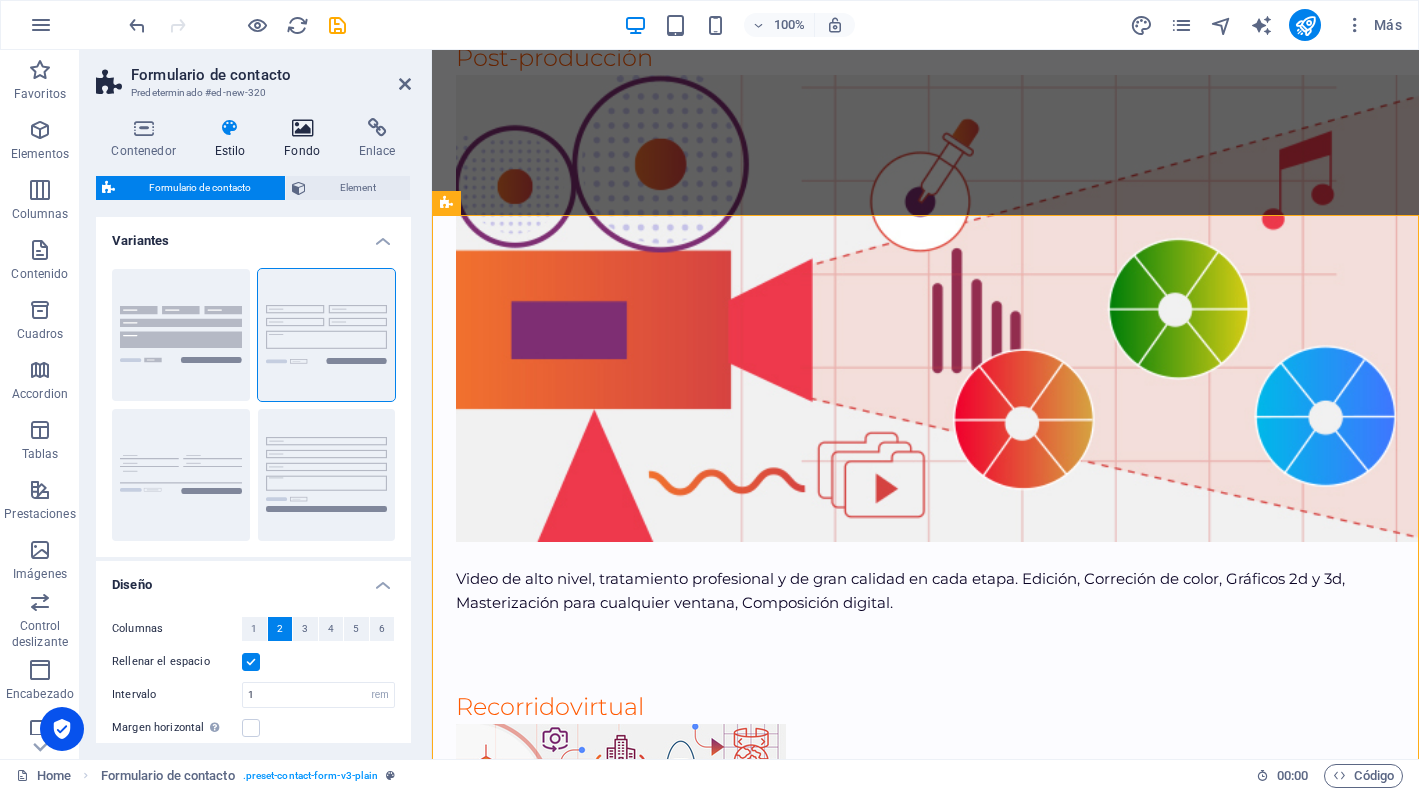 click at bounding box center (302, 128) 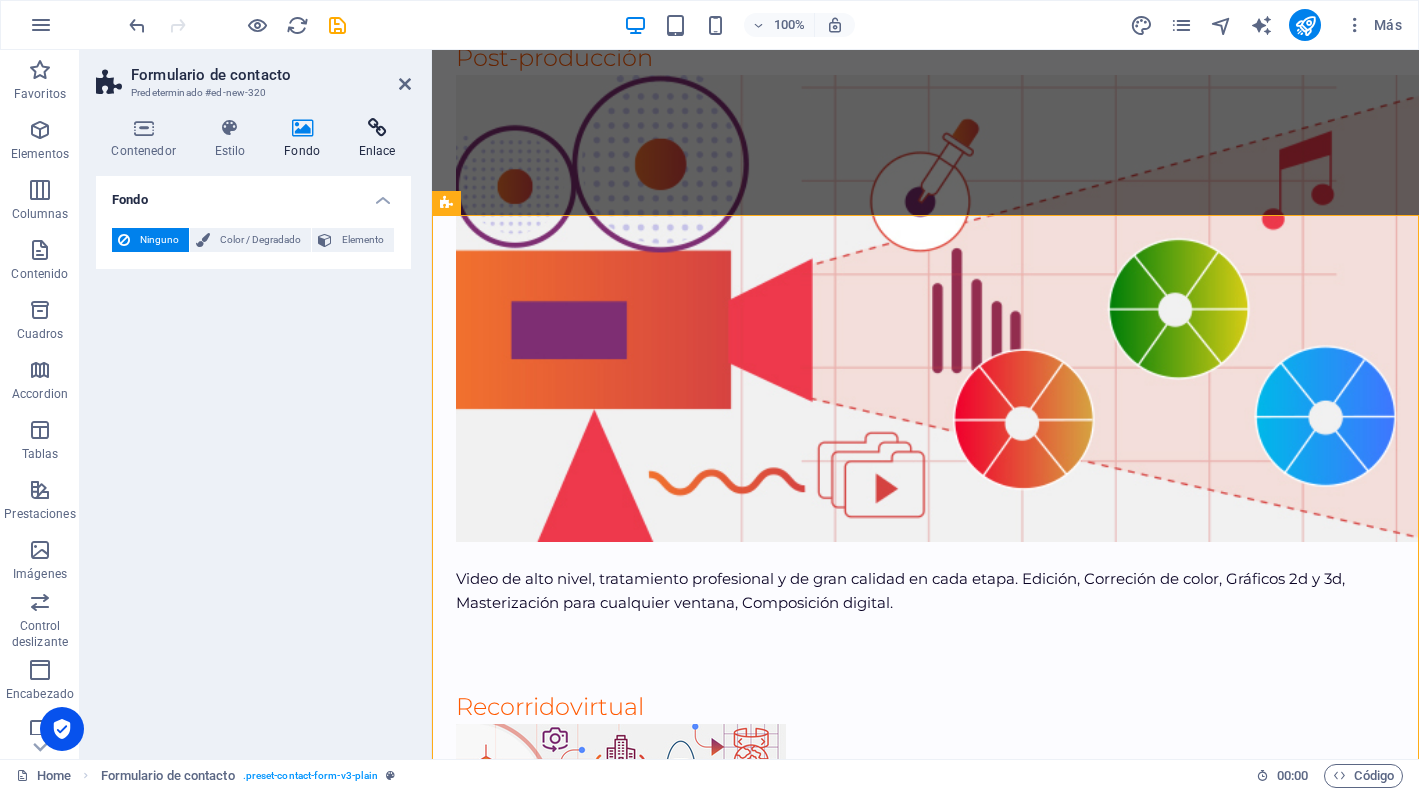 click at bounding box center [377, 128] 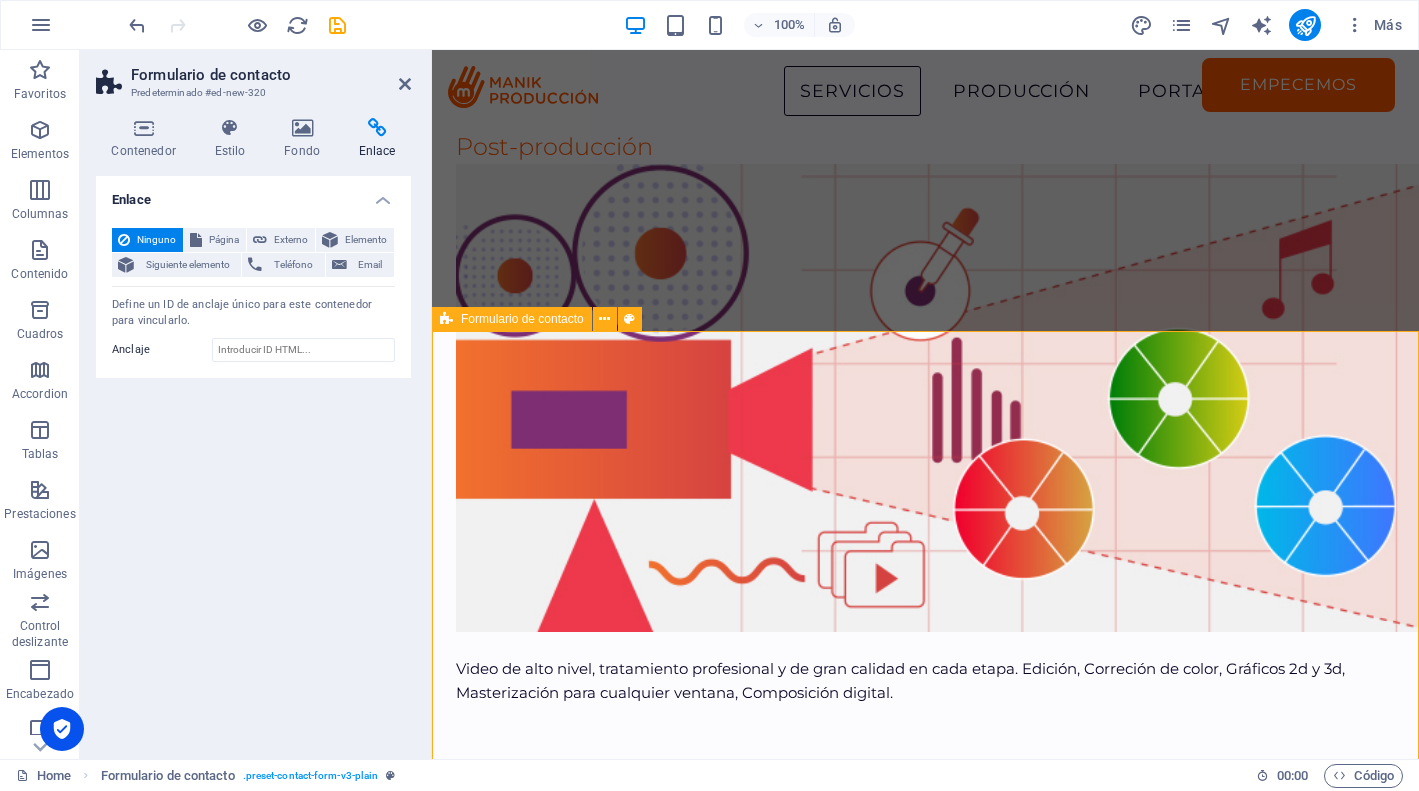 scroll, scrollTop: 5291, scrollLeft: 0, axis: vertical 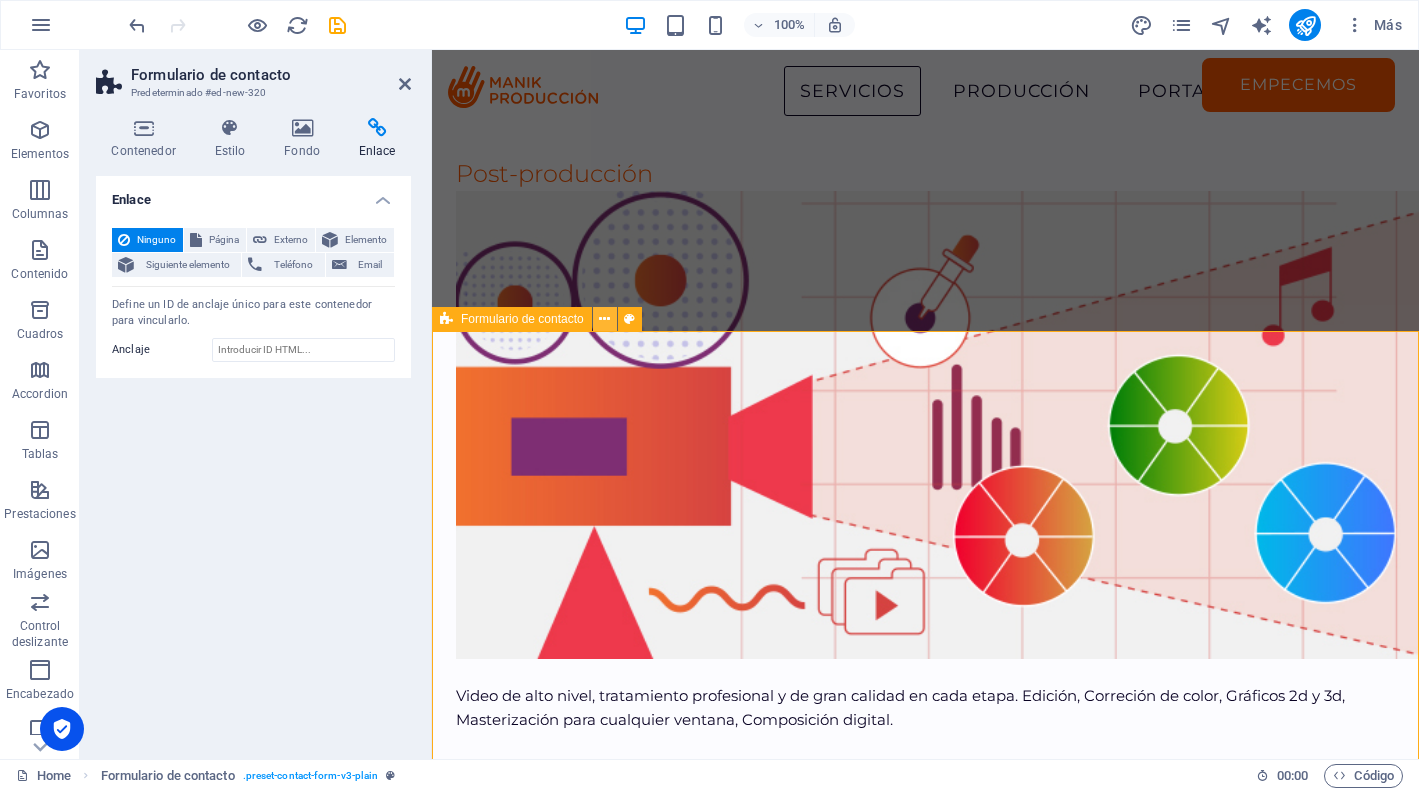 click at bounding box center [604, 319] 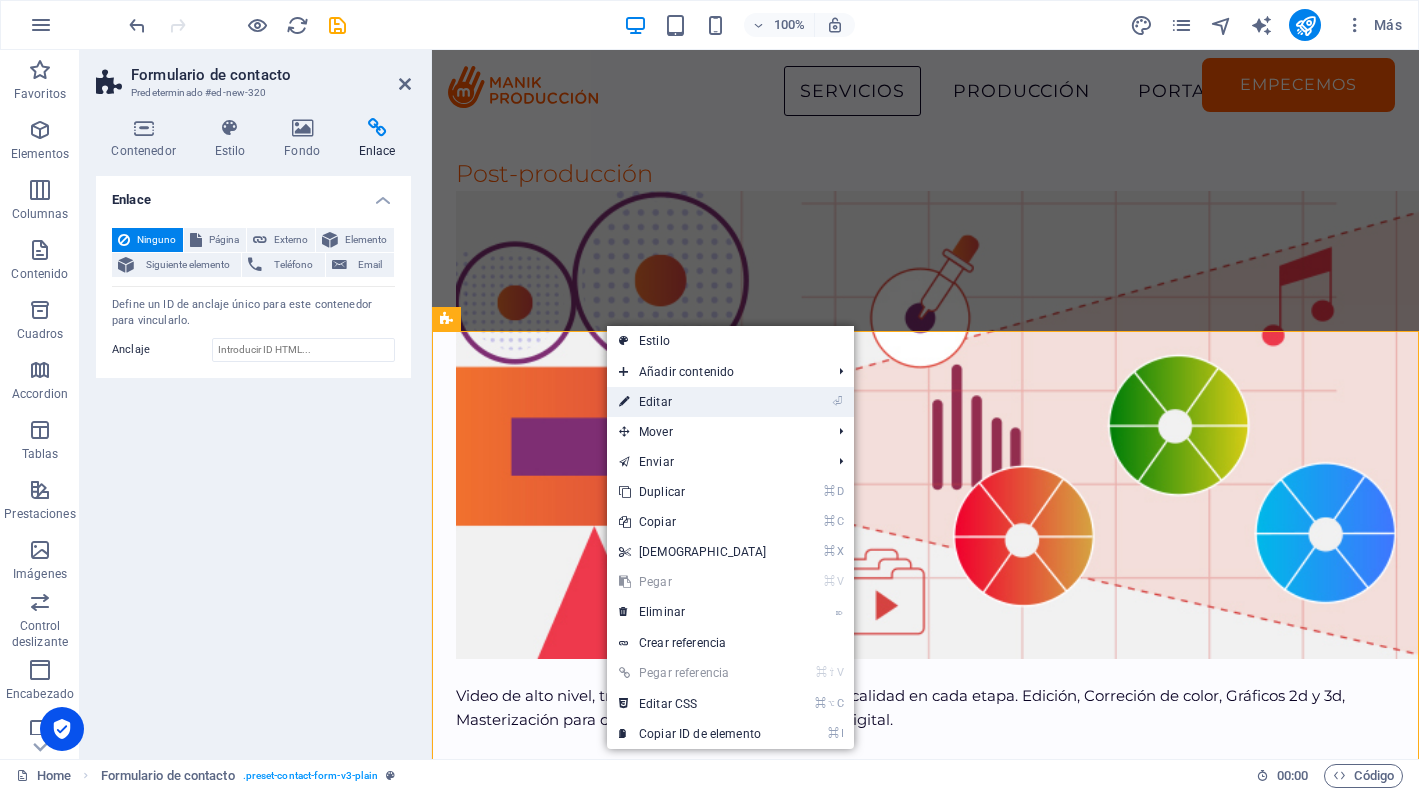 click on "⏎  Editar" at bounding box center [693, 402] 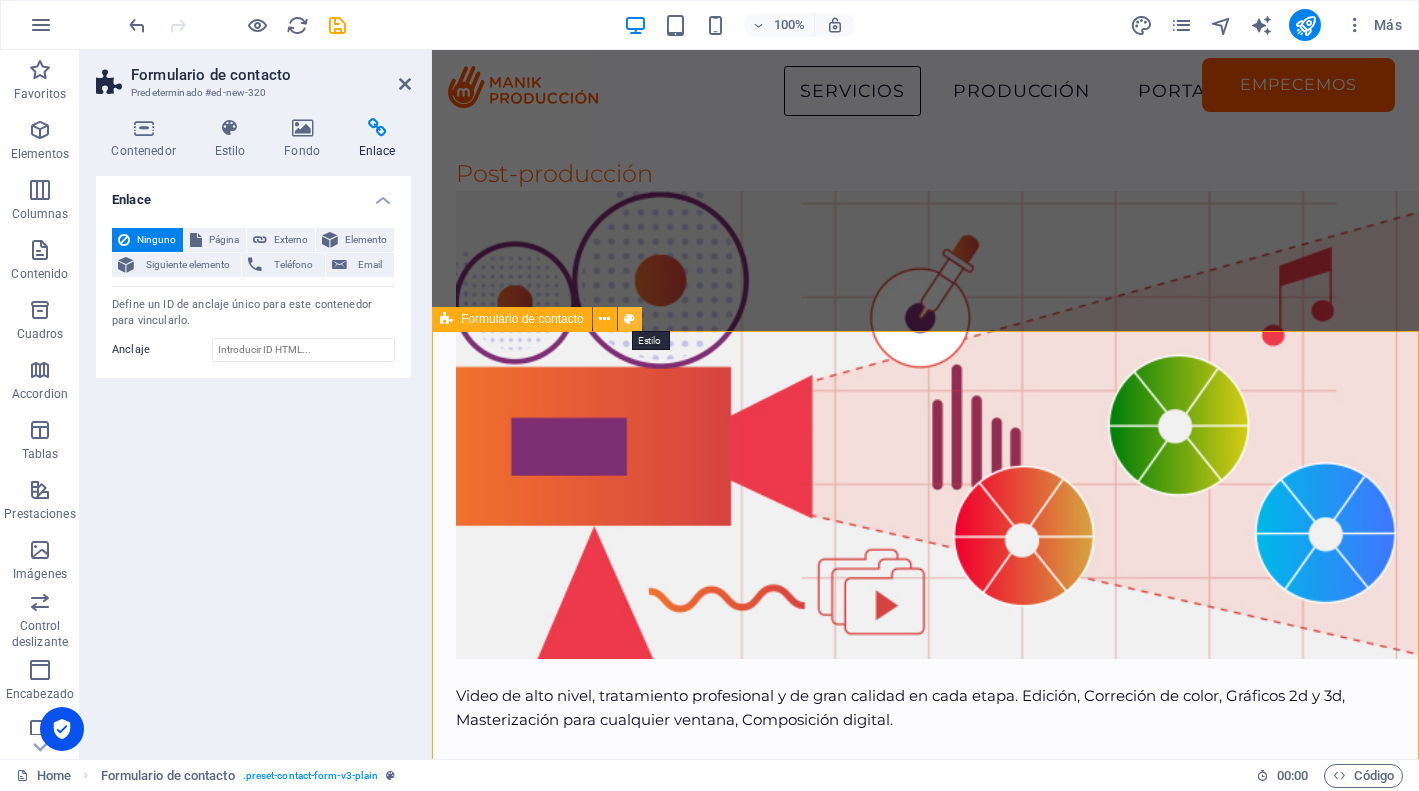 click at bounding box center (629, 319) 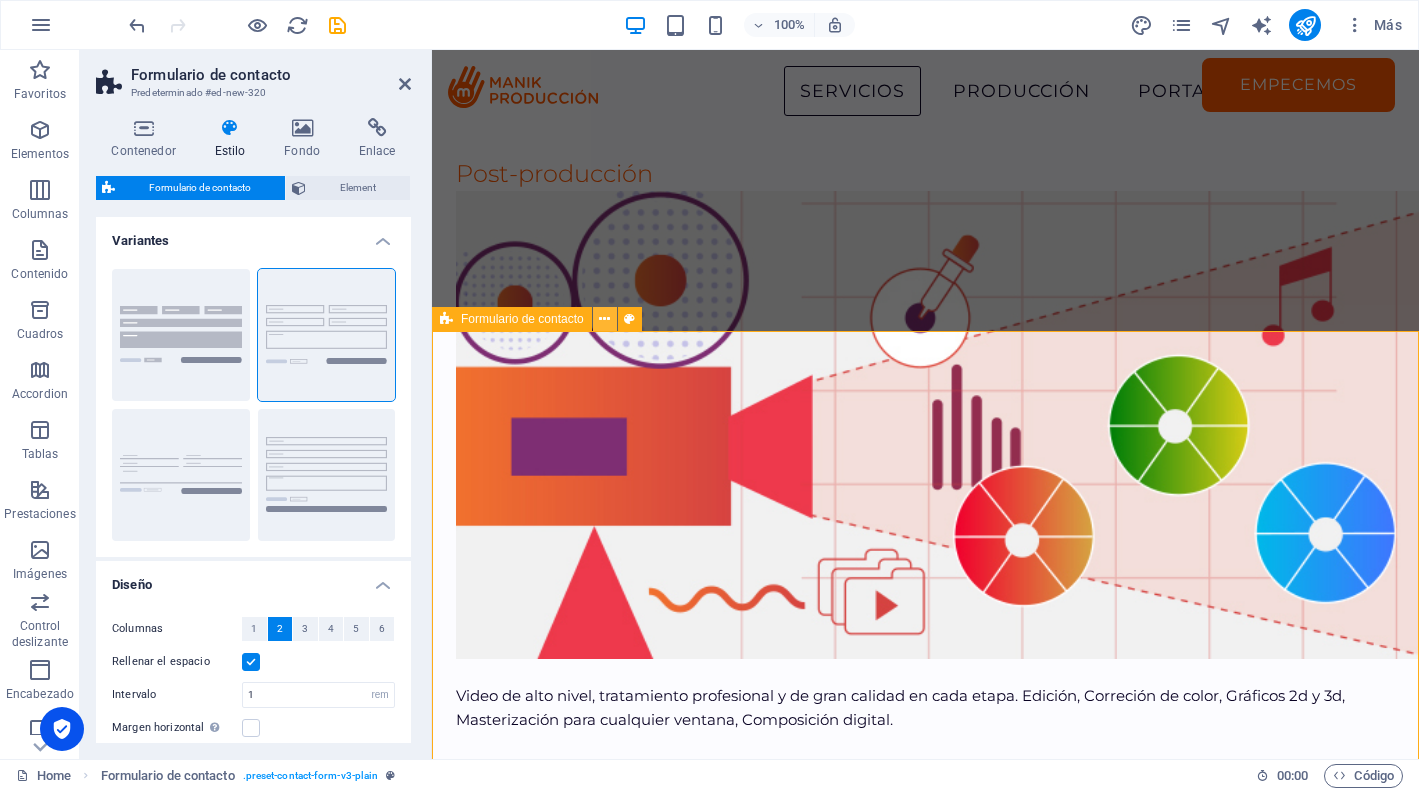 click at bounding box center (604, 319) 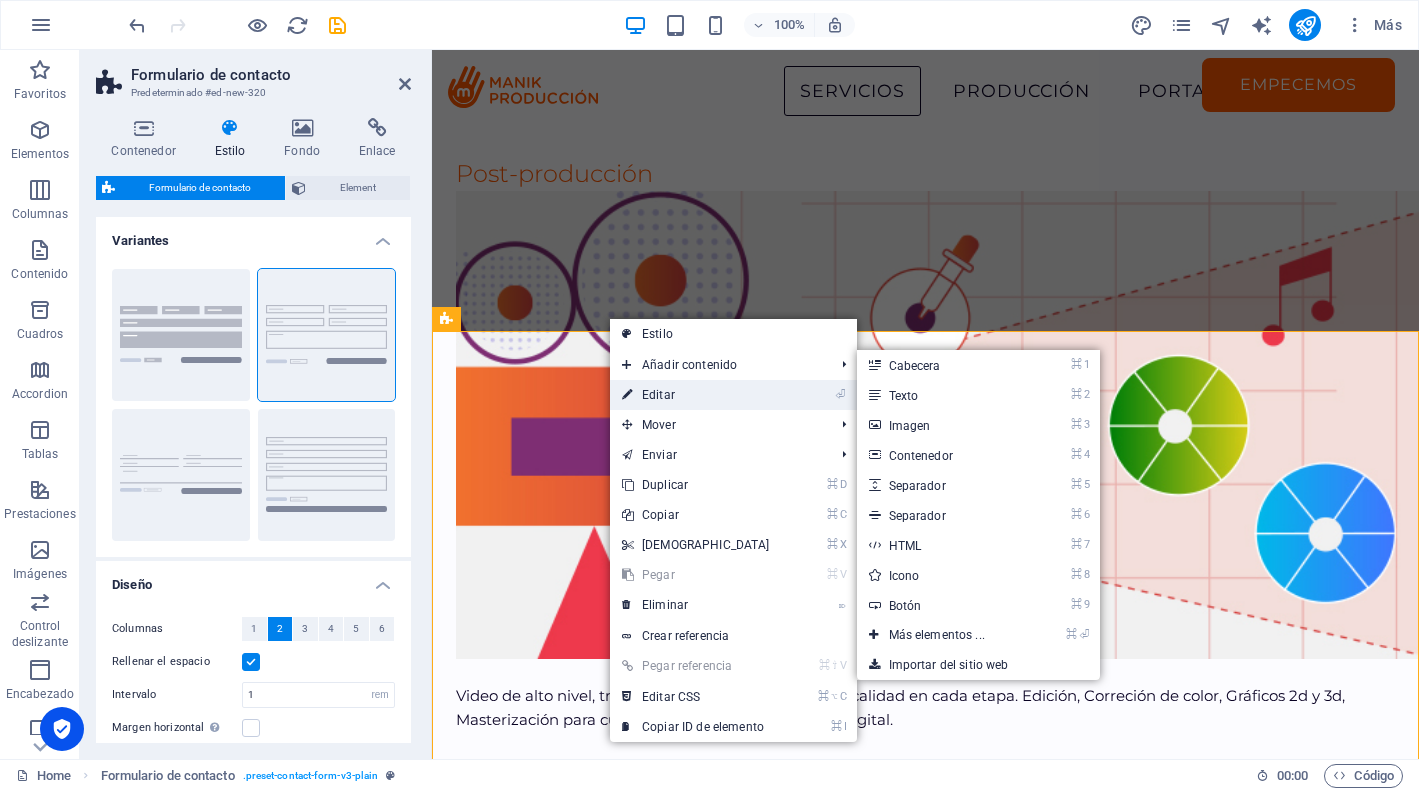 click on "⏎  Editar" at bounding box center [696, 395] 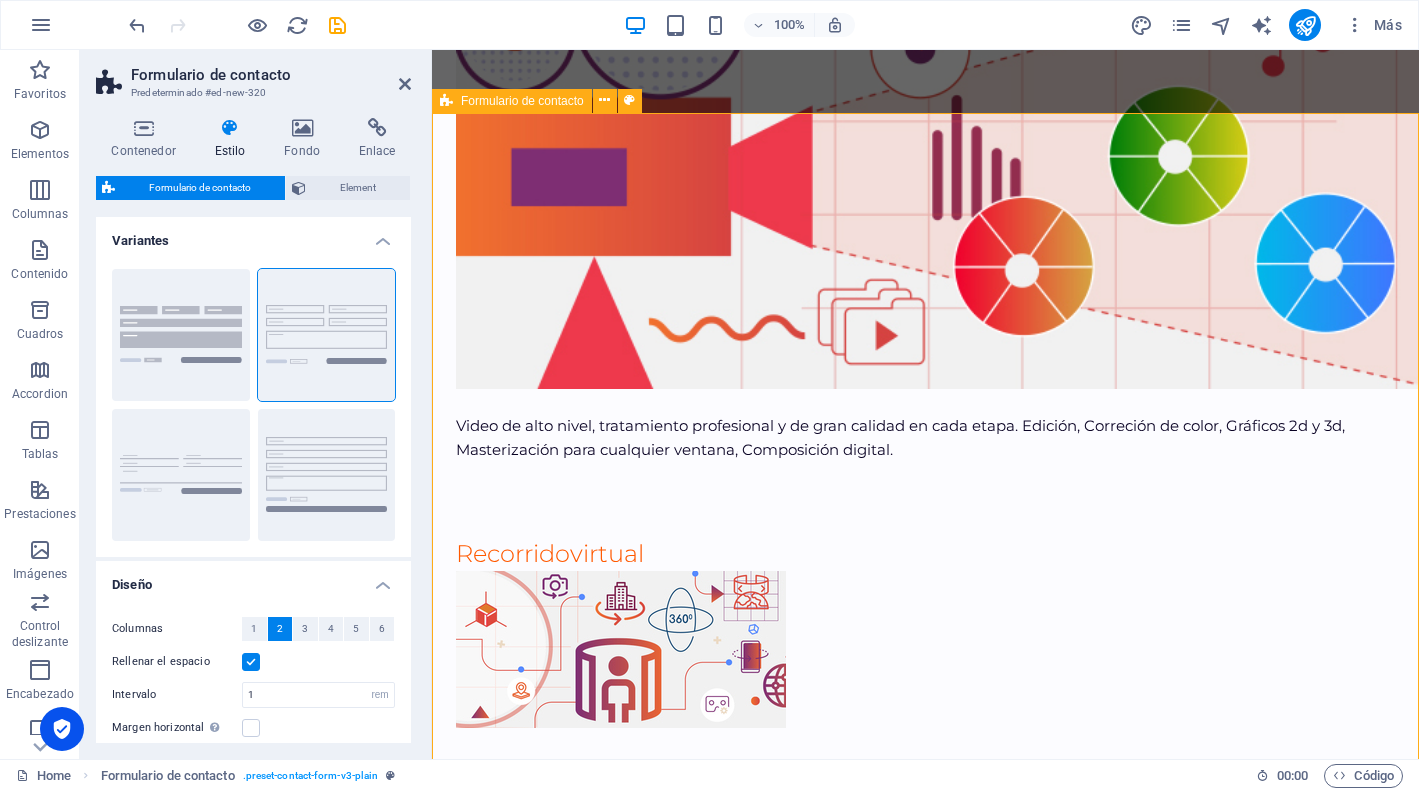 scroll, scrollTop: 5720, scrollLeft: 0, axis: vertical 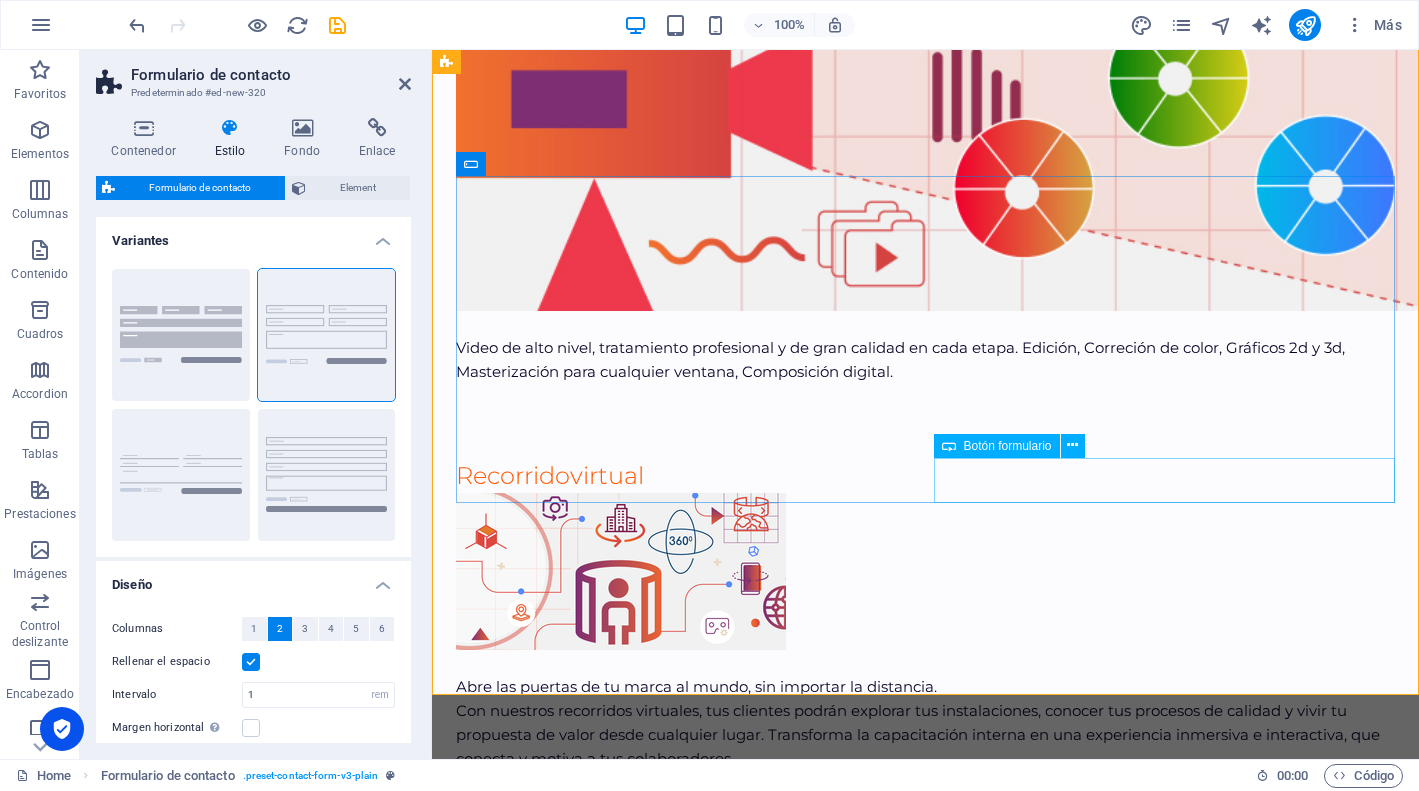click on "Enviar" at bounding box center [1165, 7580] 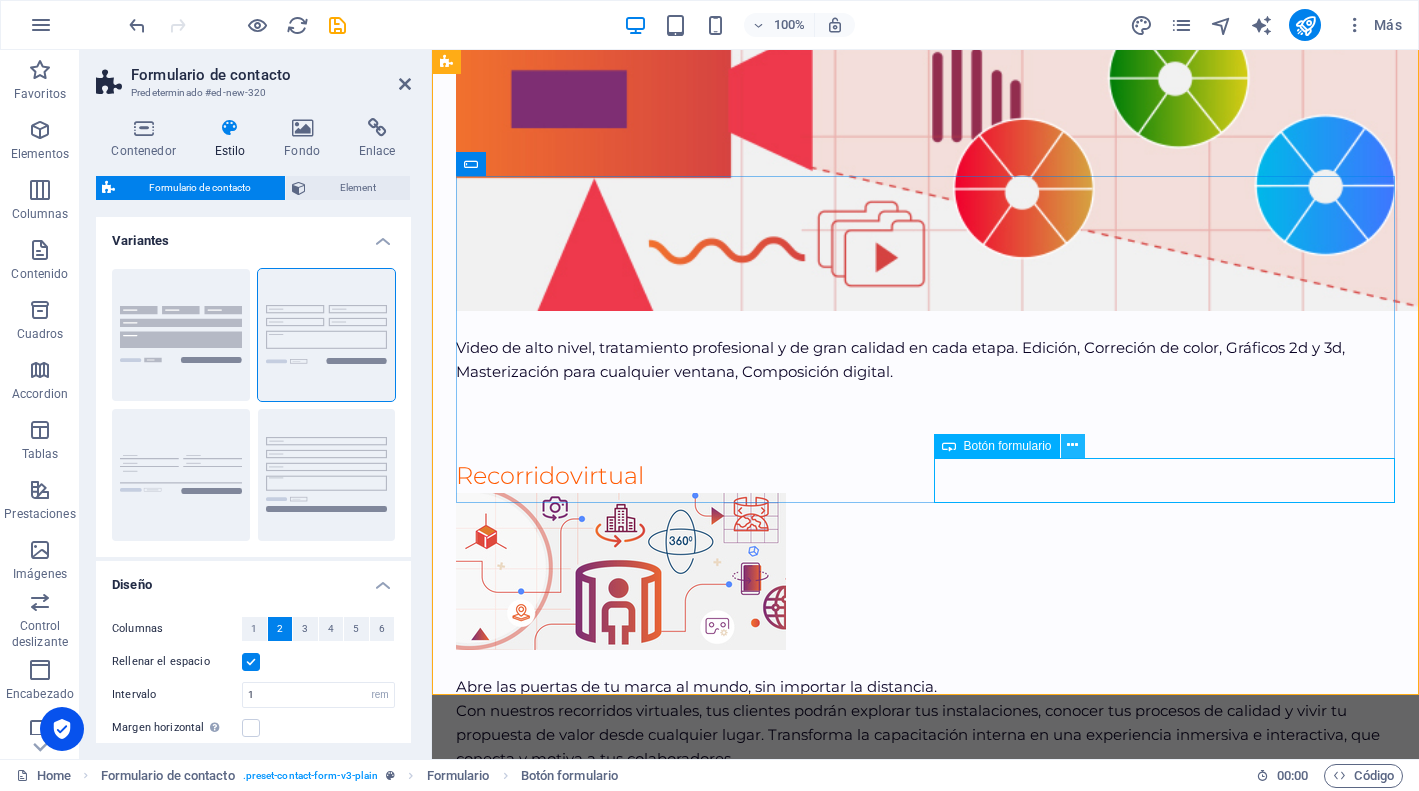 click at bounding box center [1072, 445] 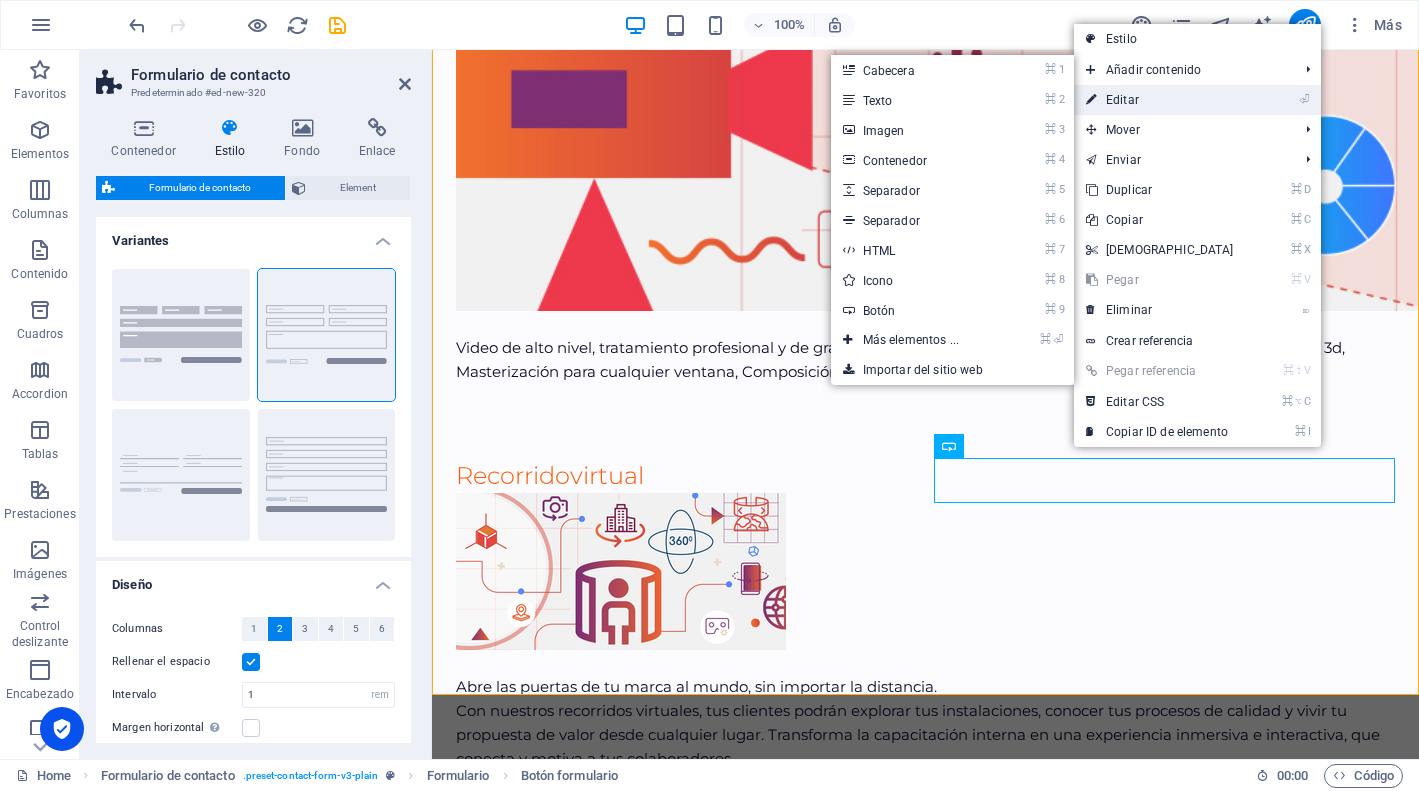 click on "⏎  Editar" at bounding box center [1160, 100] 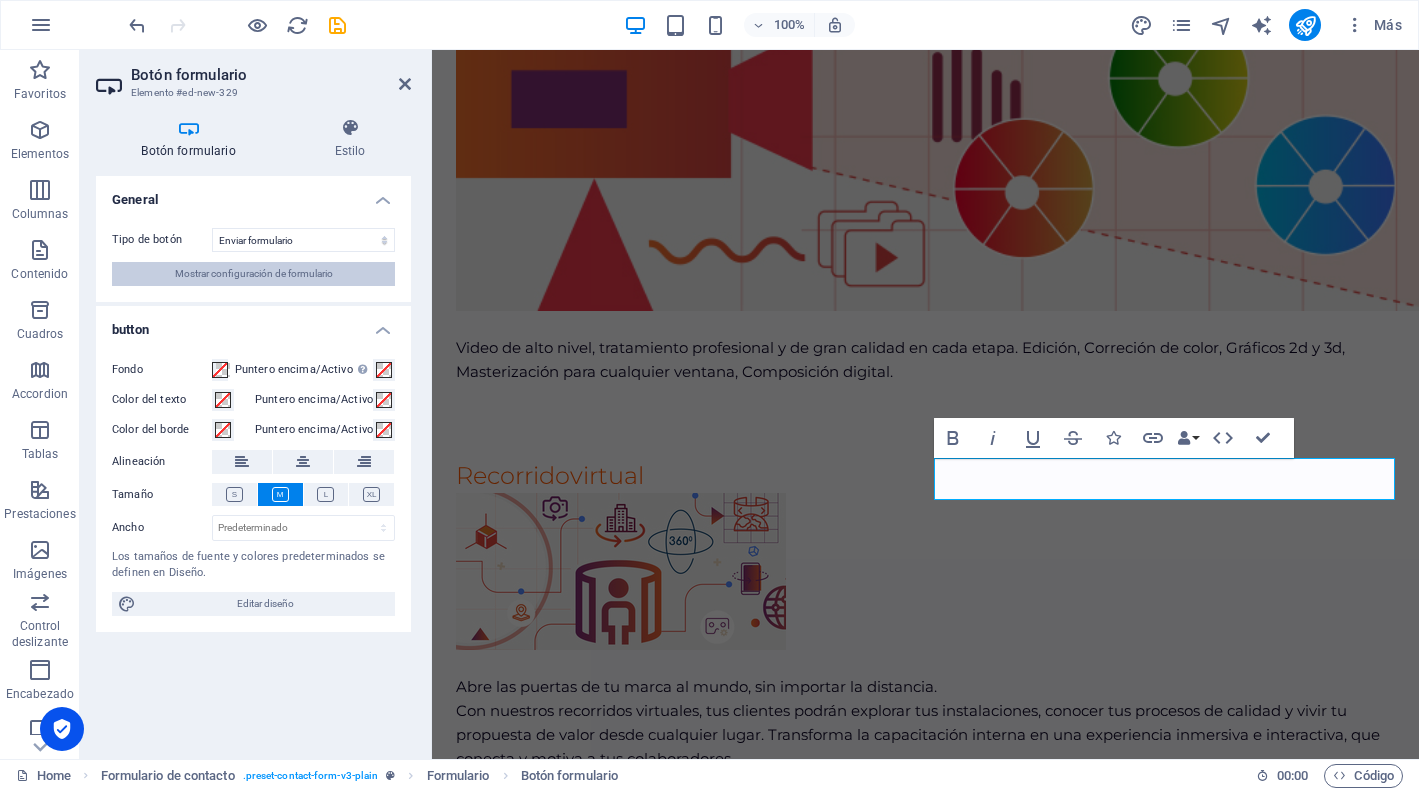 click on "Mostrar configuración de formulario" at bounding box center (254, 274) 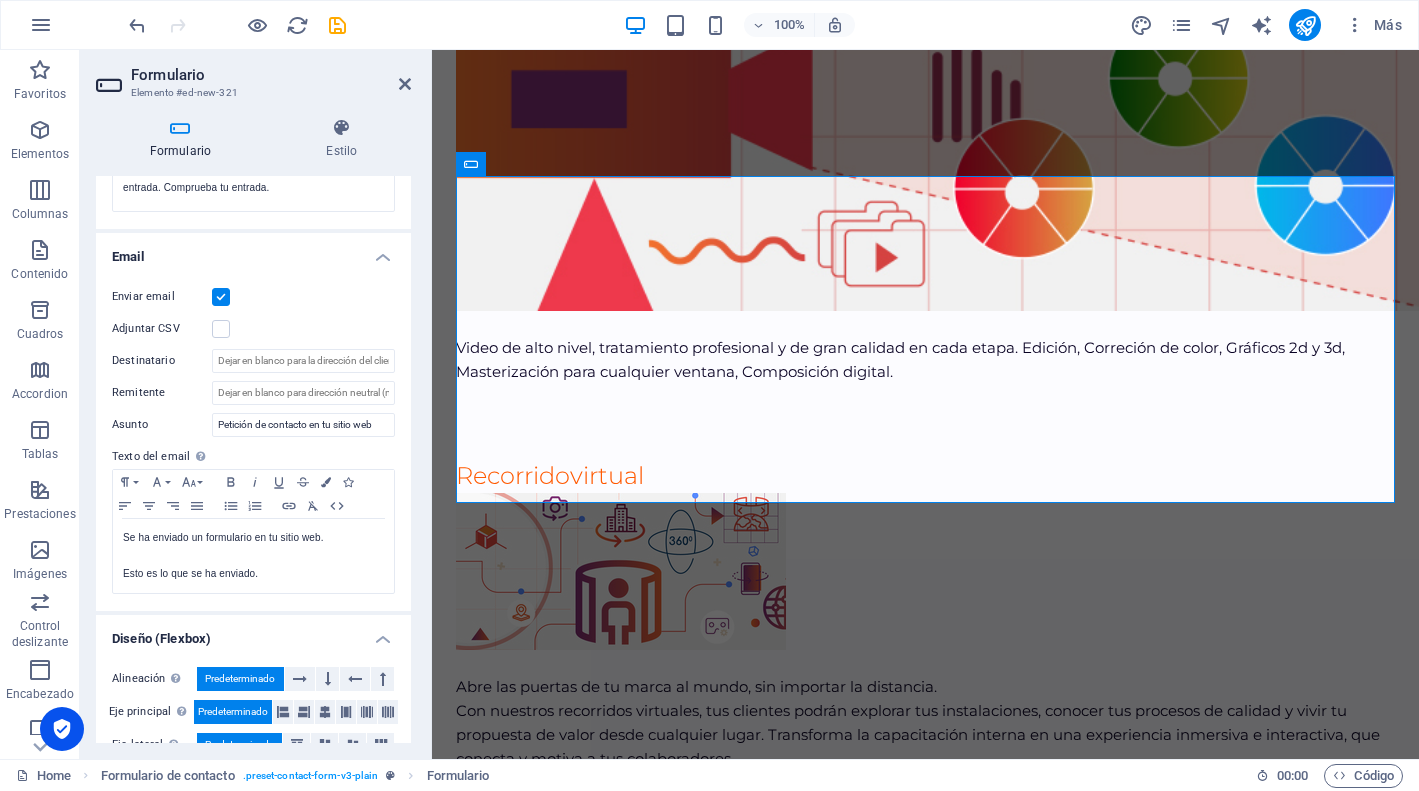 scroll, scrollTop: 459, scrollLeft: 0, axis: vertical 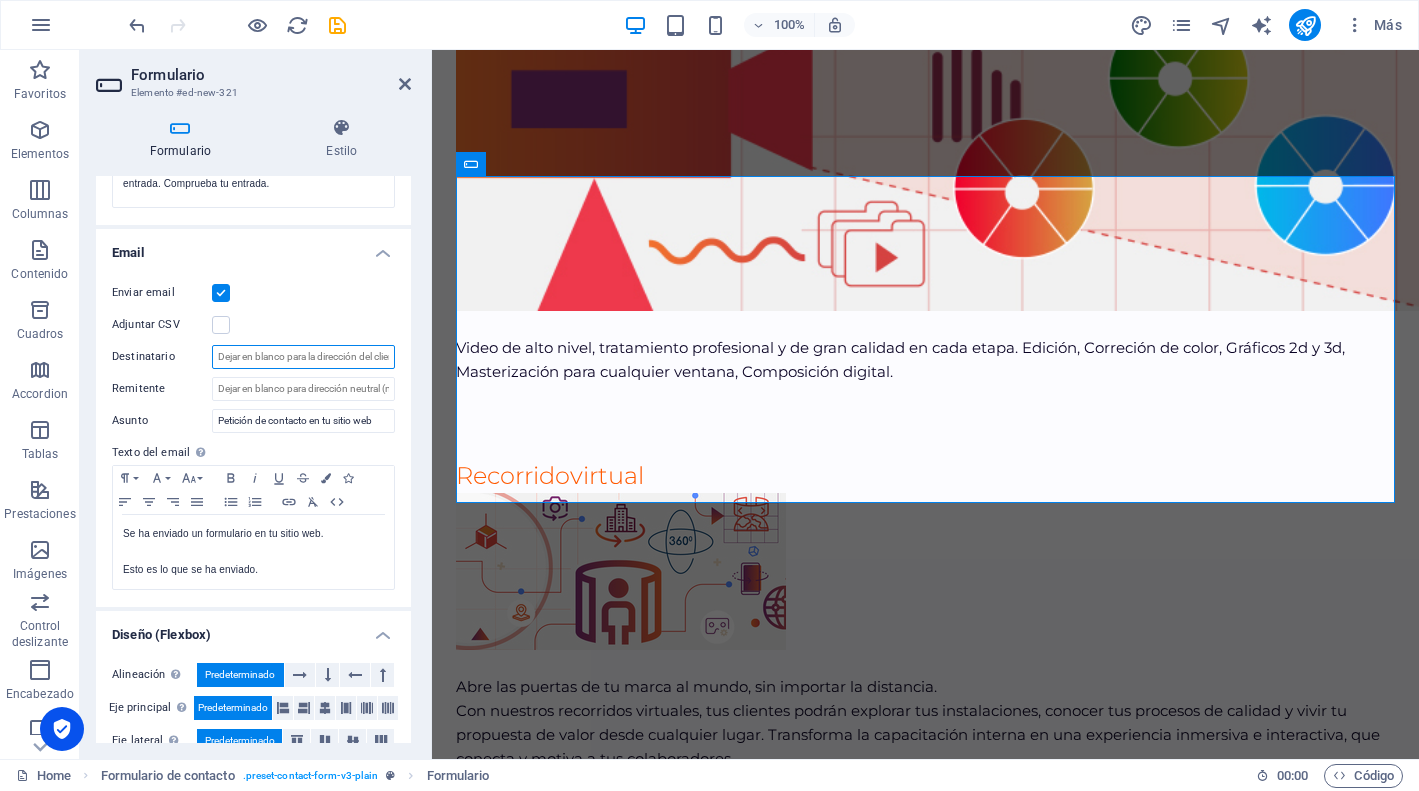 click on "Destinatario" at bounding box center (303, 357) 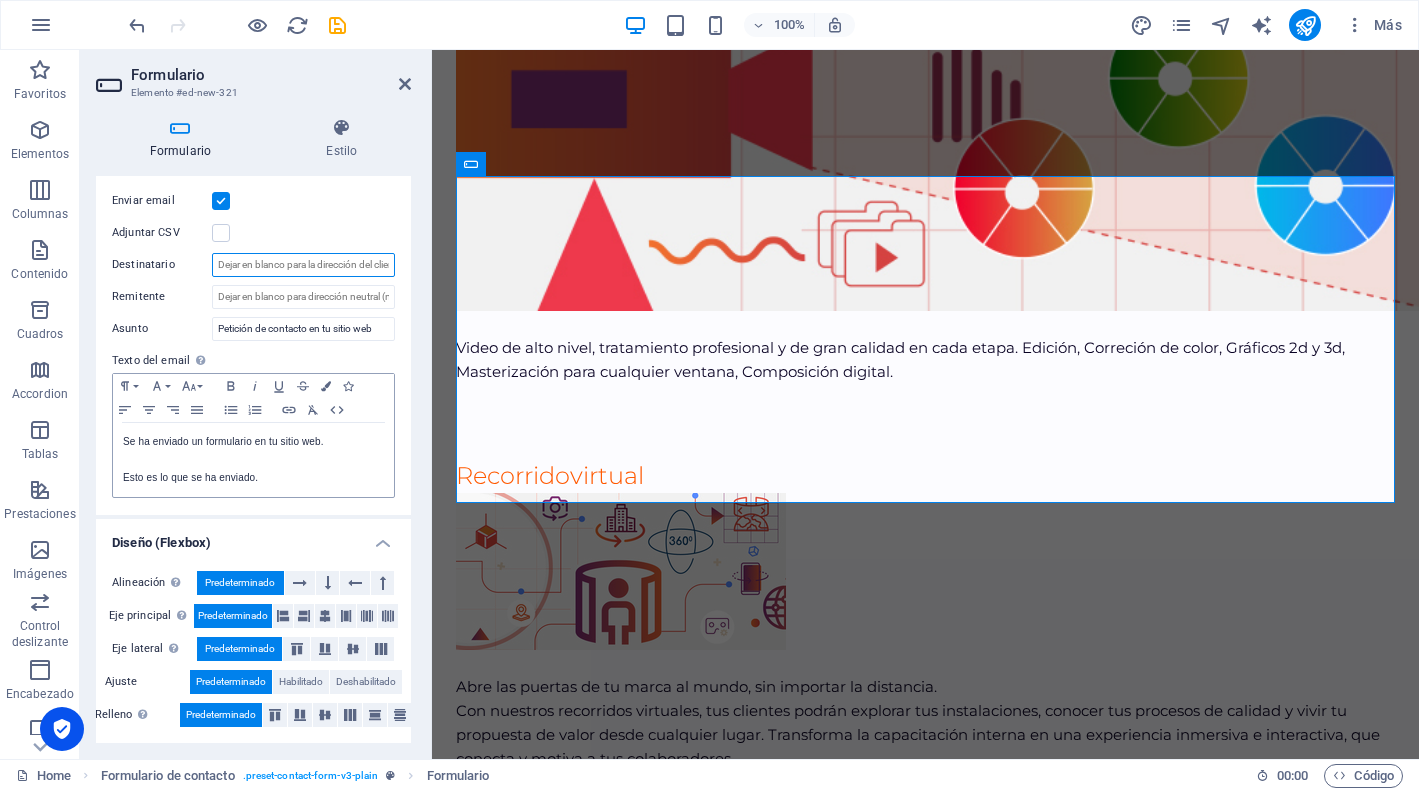 scroll, scrollTop: 552, scrollLeft: 0, axis: vertical 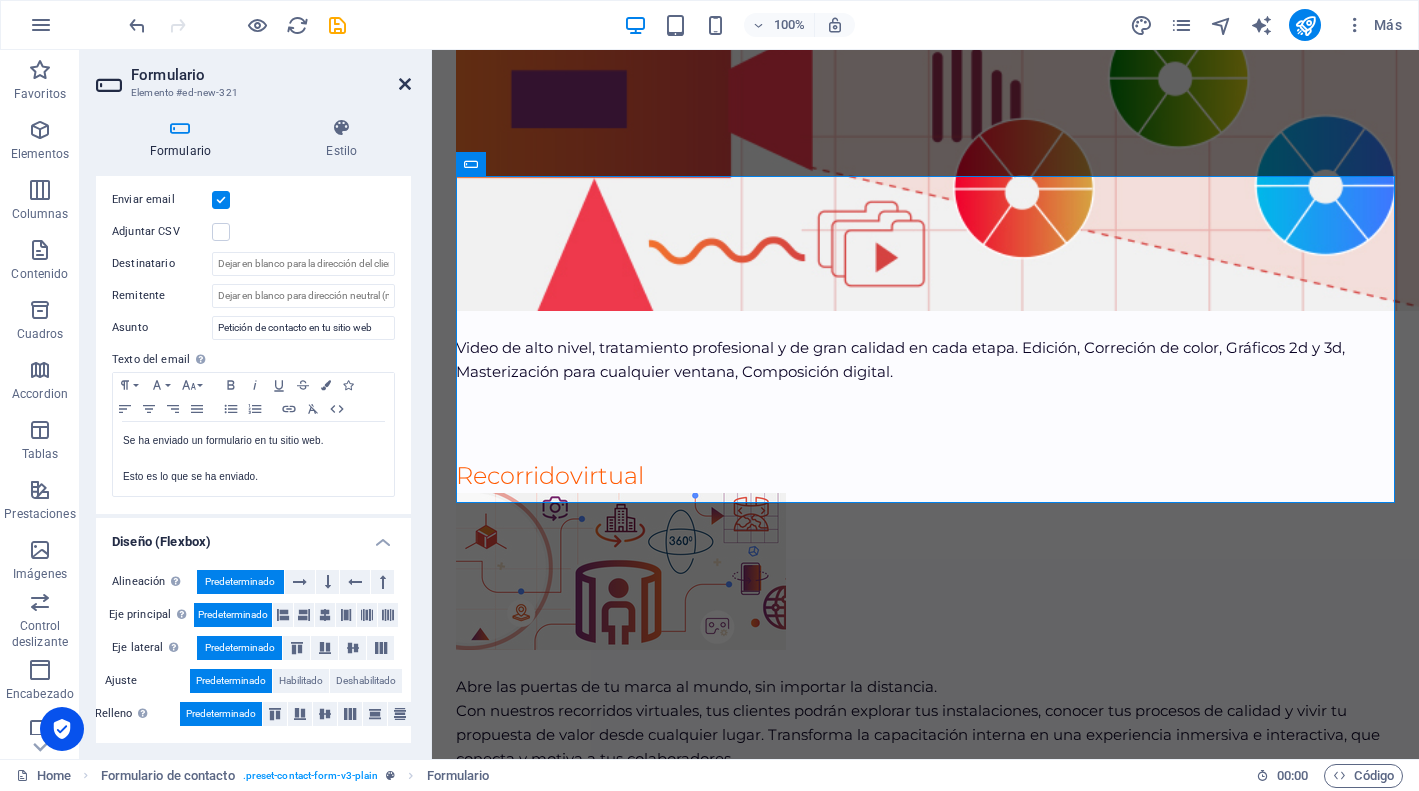 click at bounding box center [405, 84] 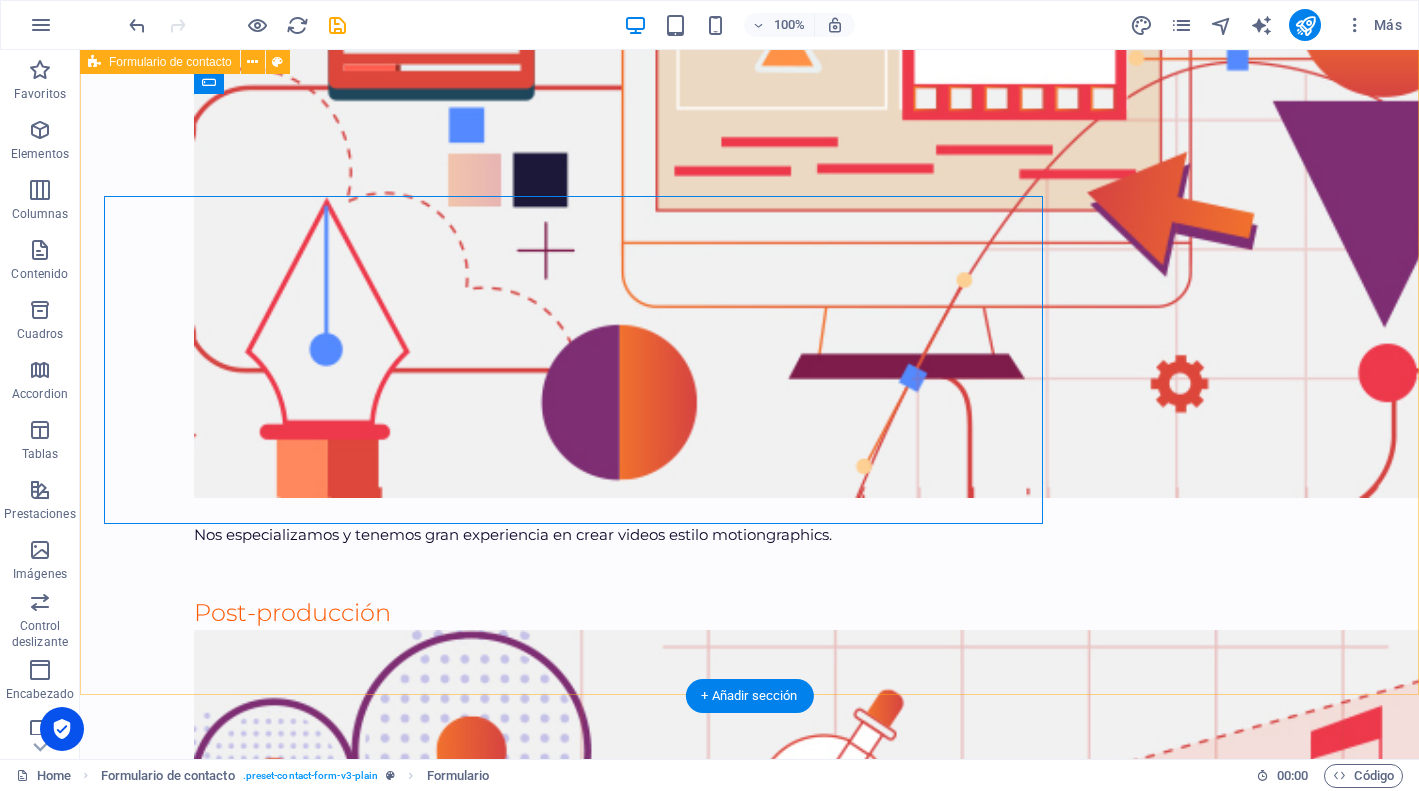 scroll, scrollTop: 5699, scrollLeft: 0, axis: vertical 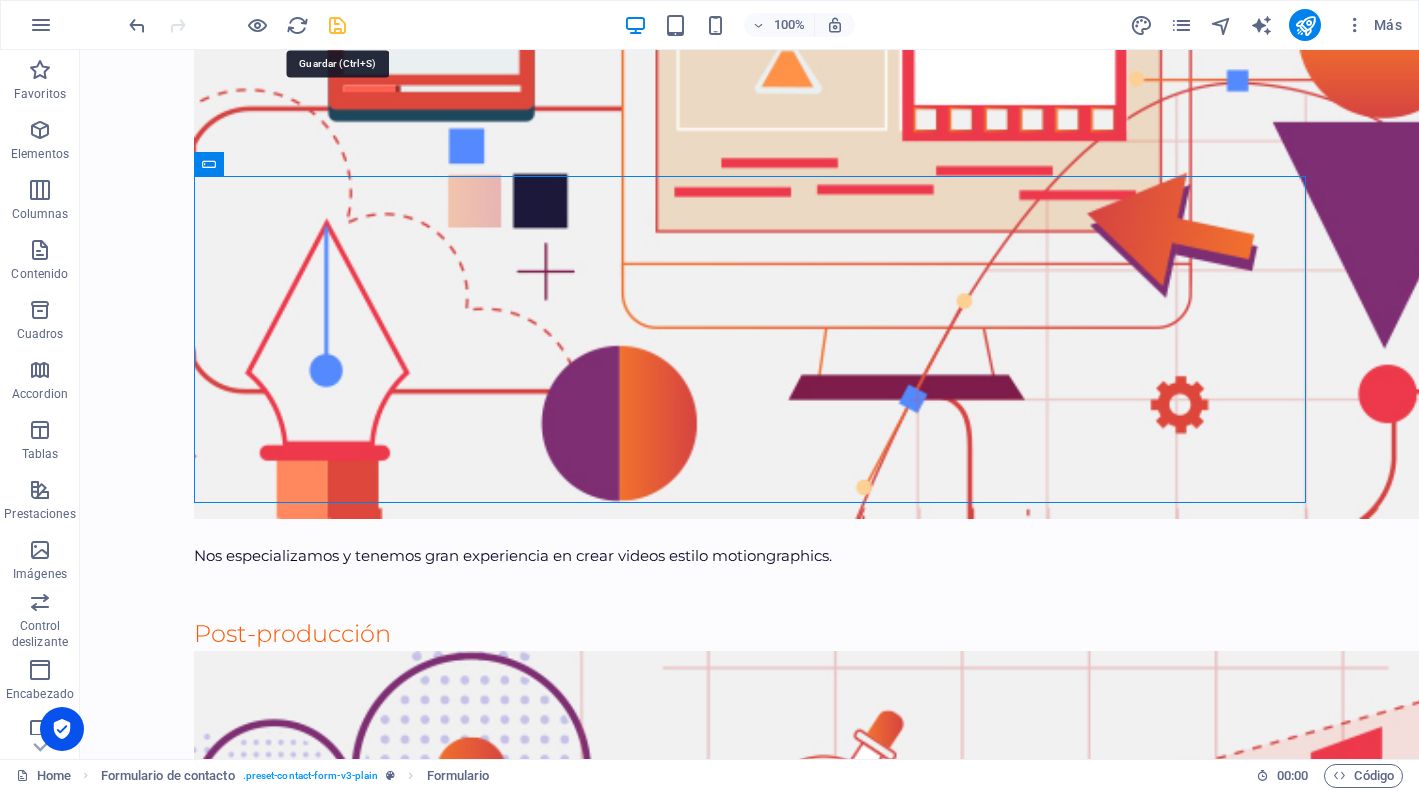 click at bounding box center [337, 25] 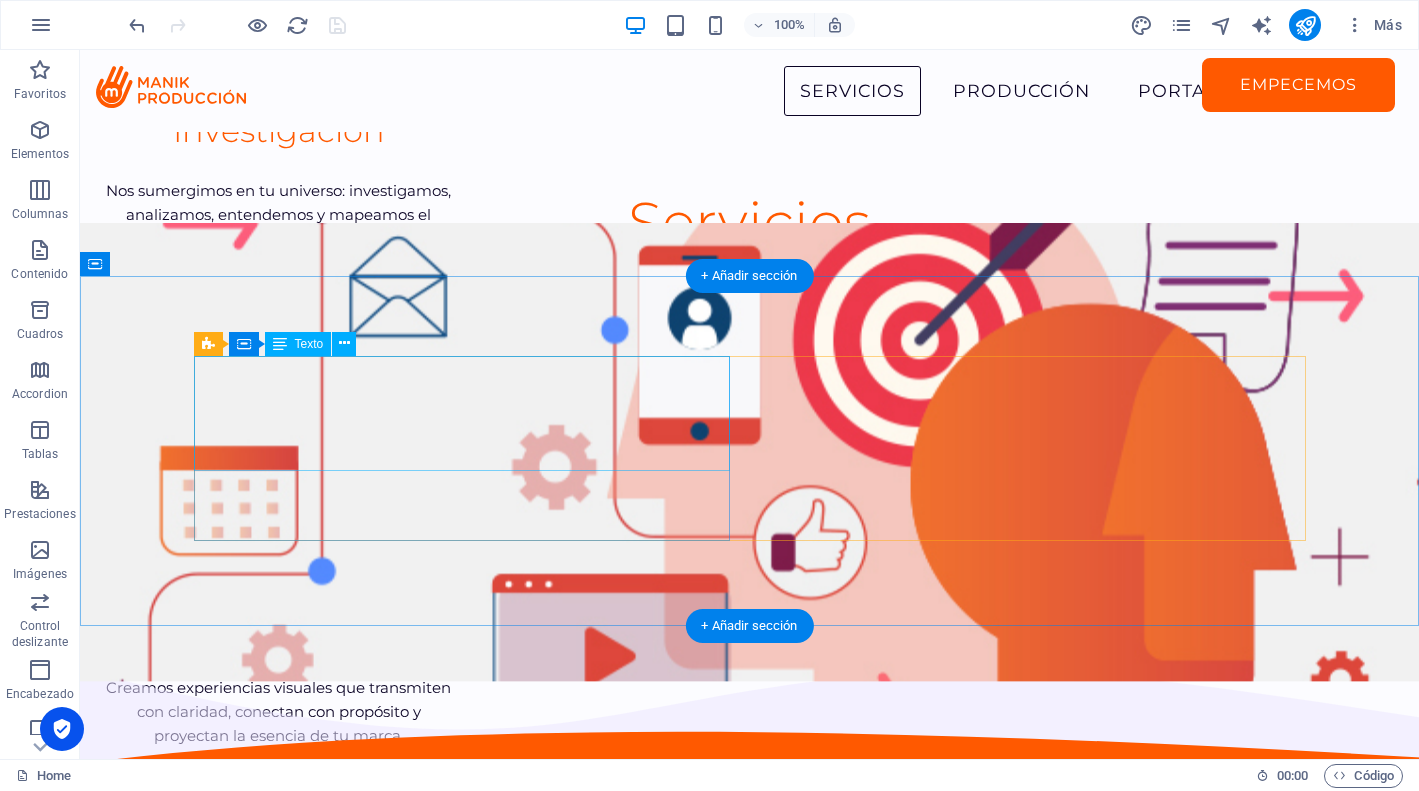 scroll, scrollTop: 1402, scrollLeft: 0, axis: vertical 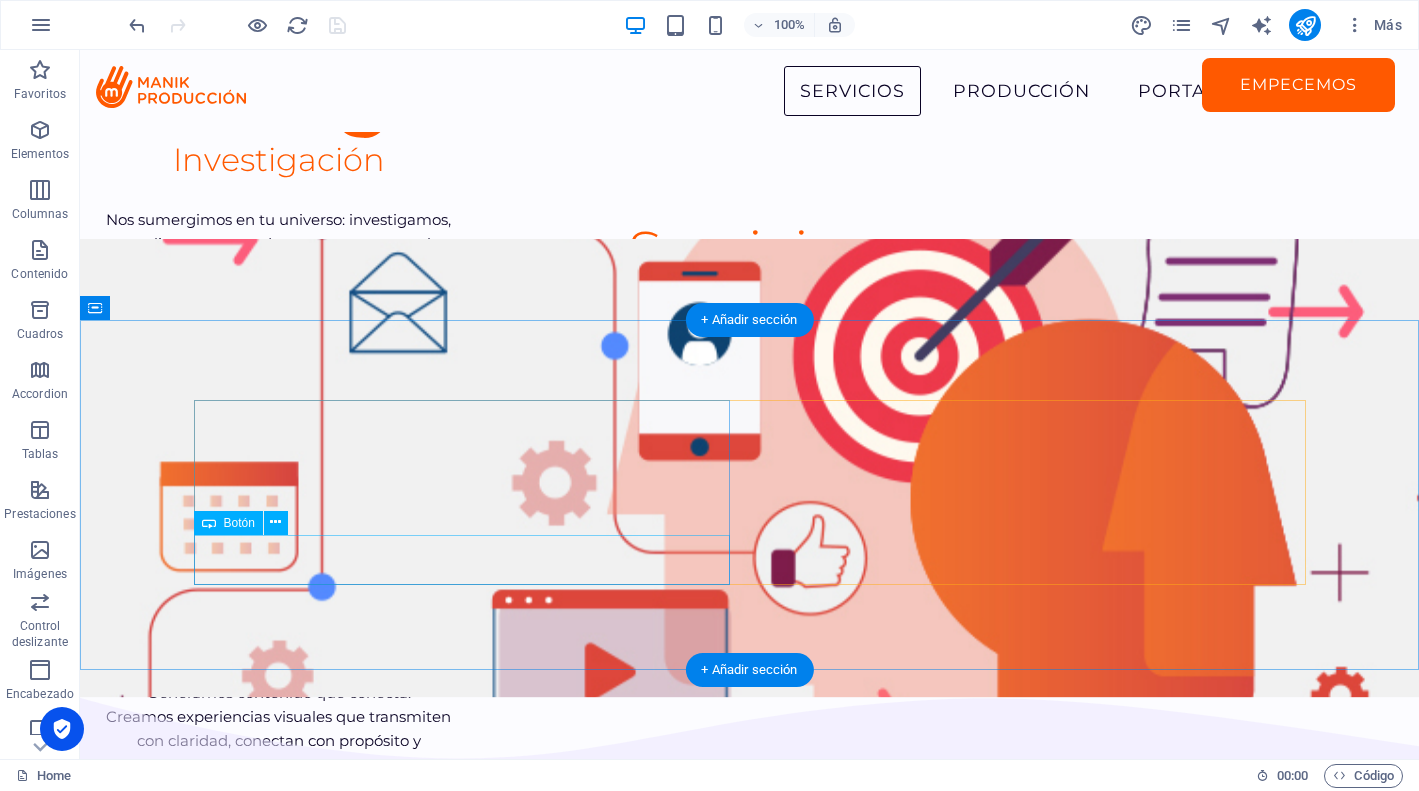 click on "empecemos" at bounding box center (522, 1019) 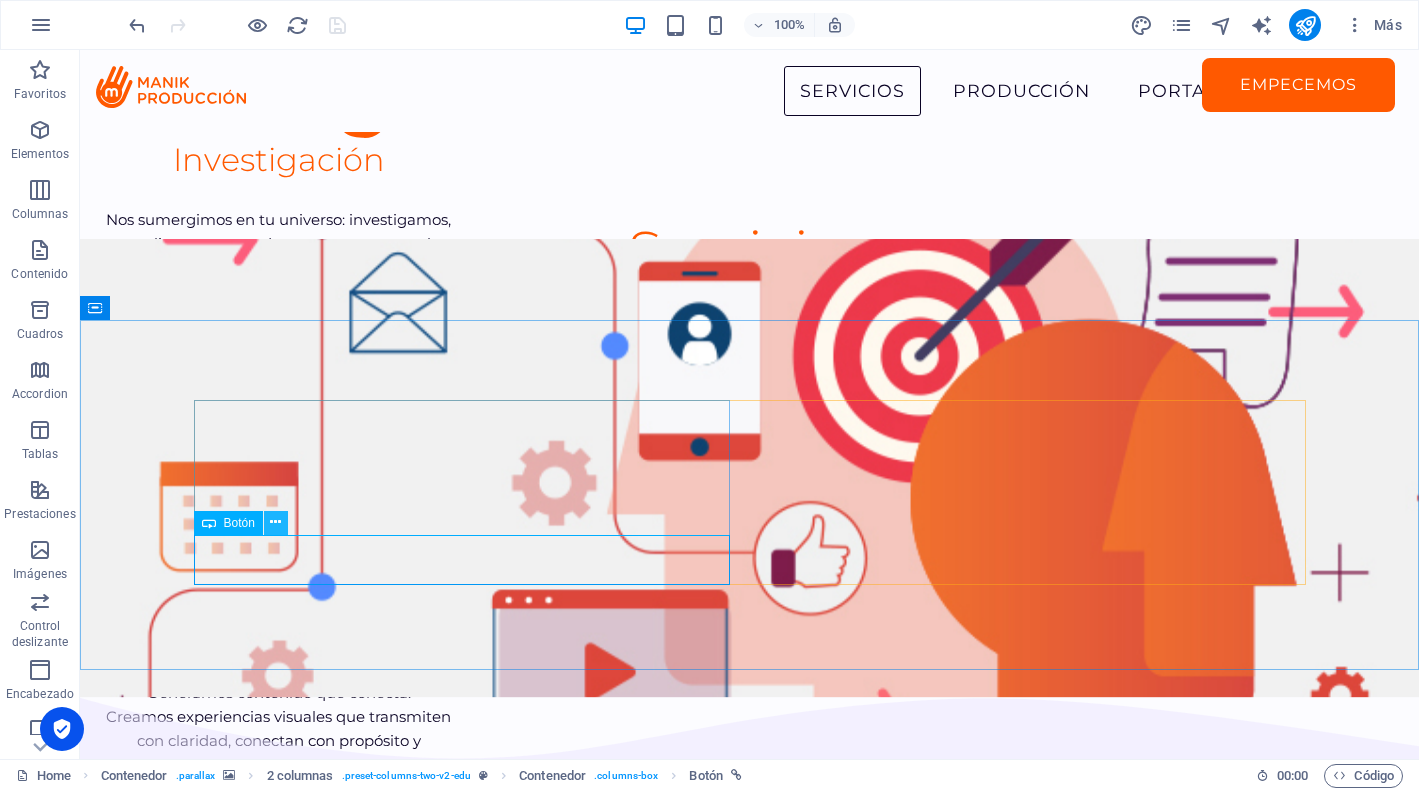 click at bounding box center [275, 522] 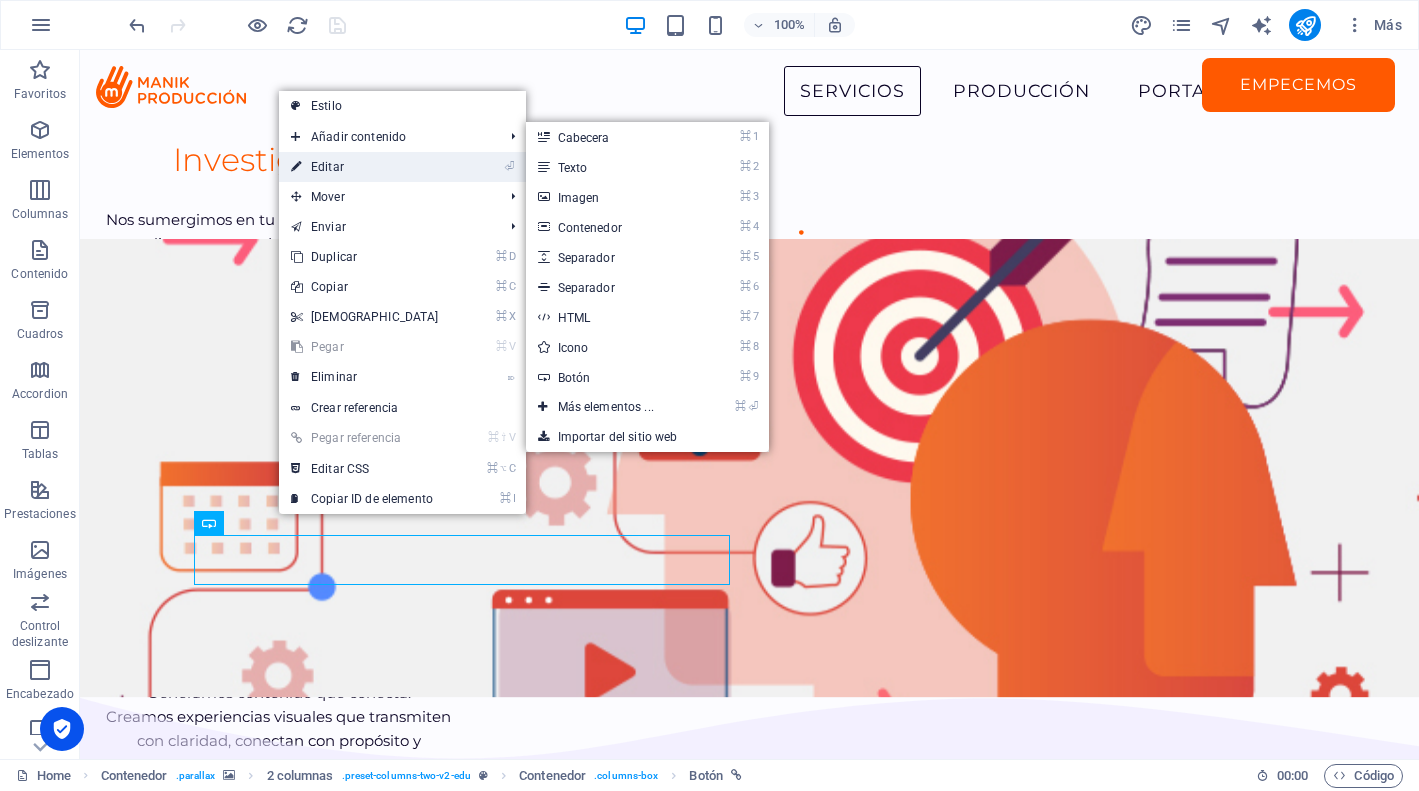 click on "⏎  Editar" at bounding box center [365, 167] 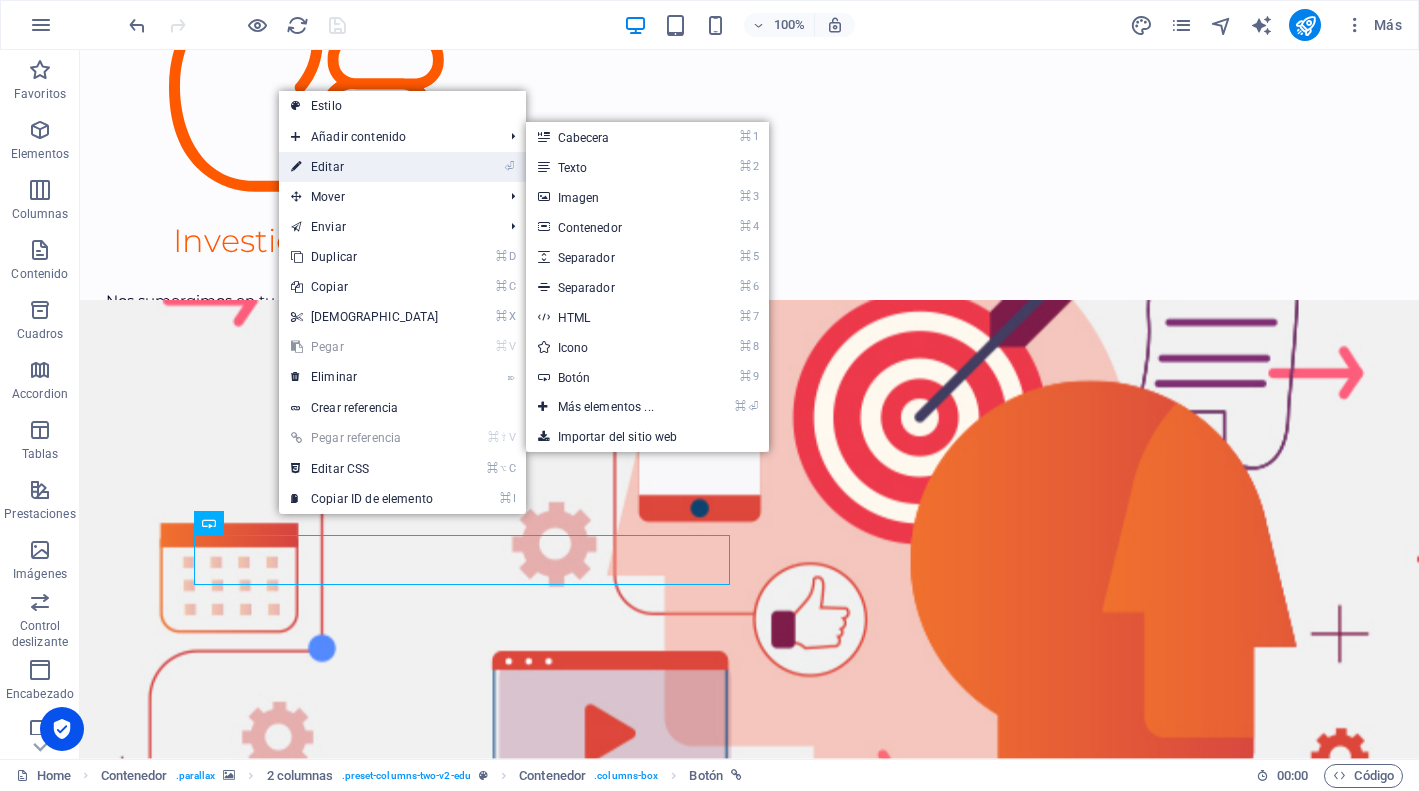 select 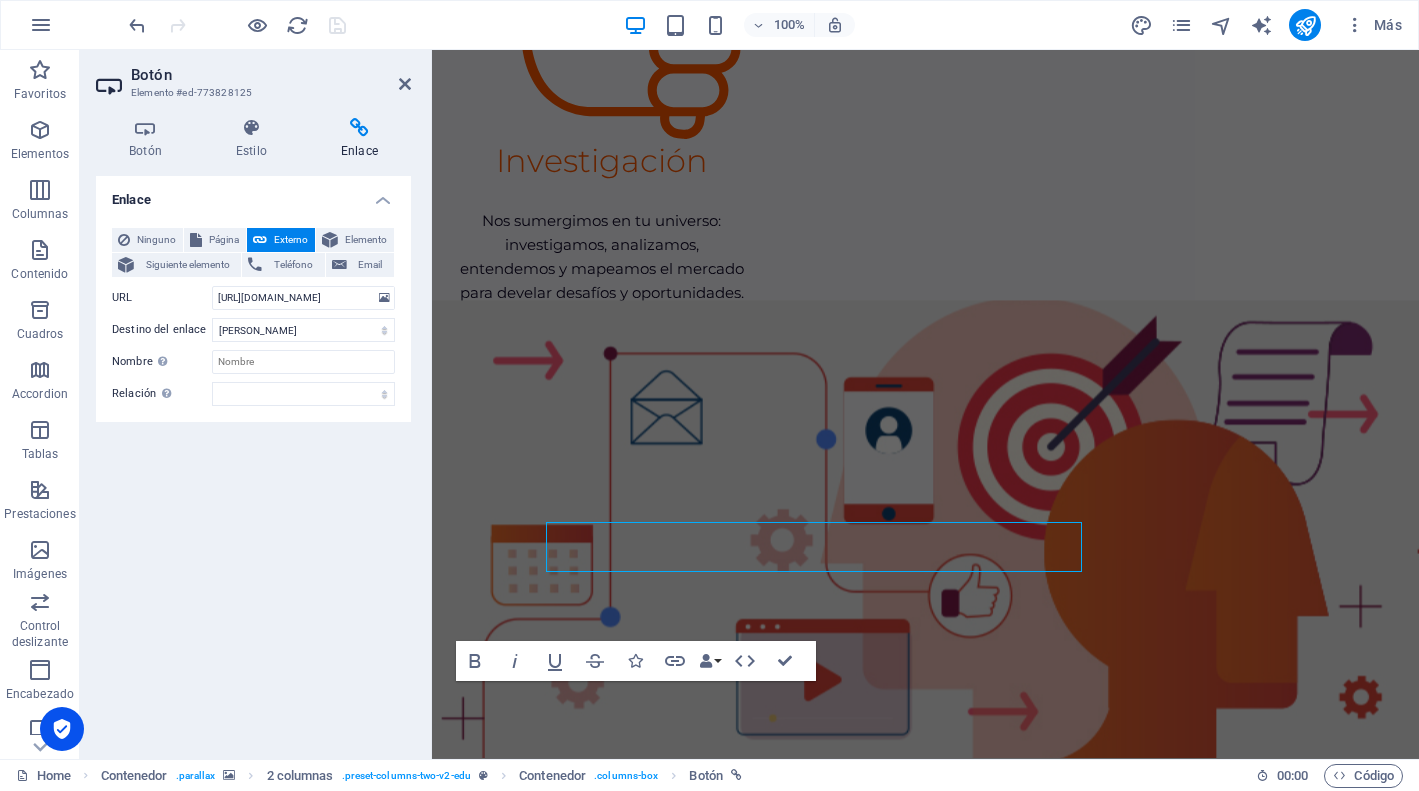 scroll, scrollTop: 1415, scrollLeft: 0, axis: vertical 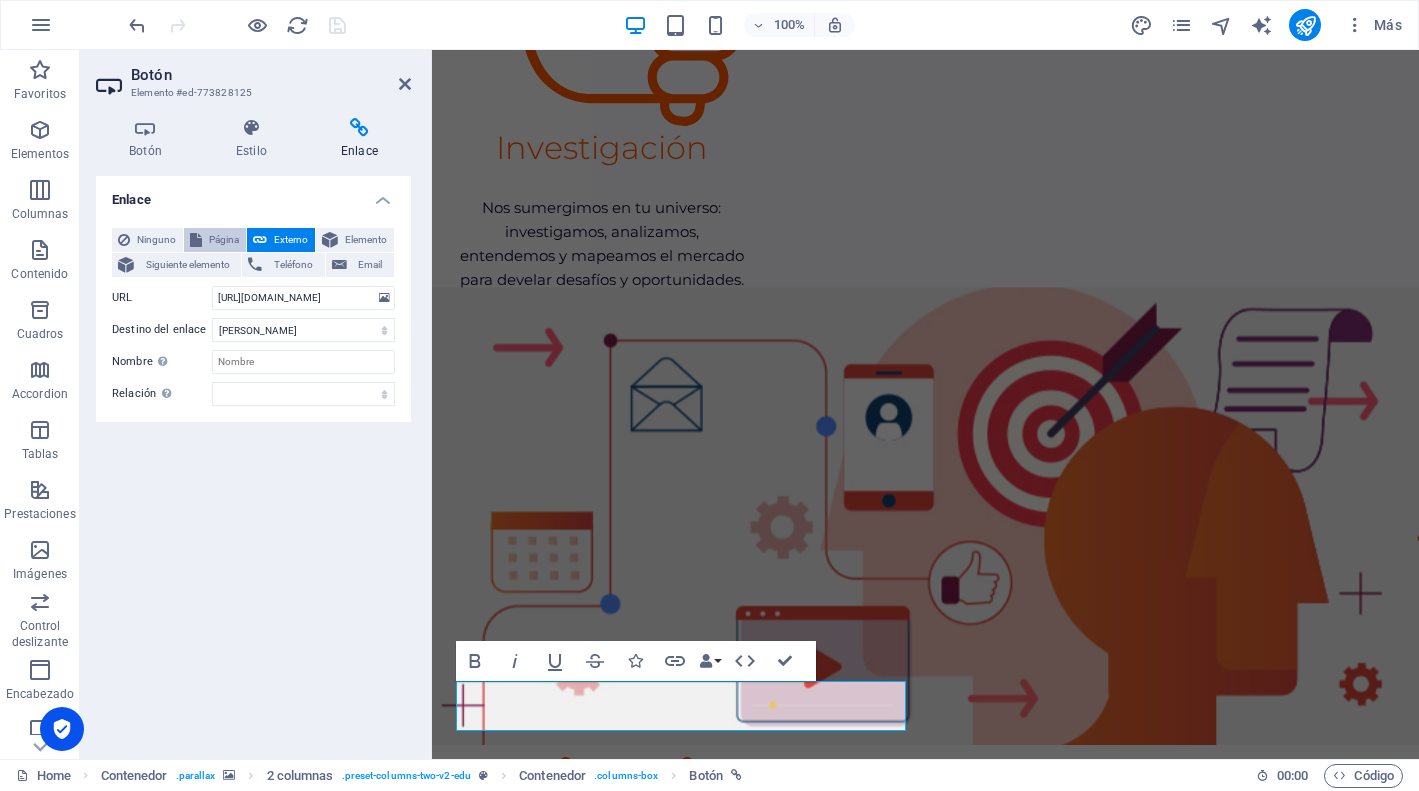 click on "Página" at bounding box center (224, 240) 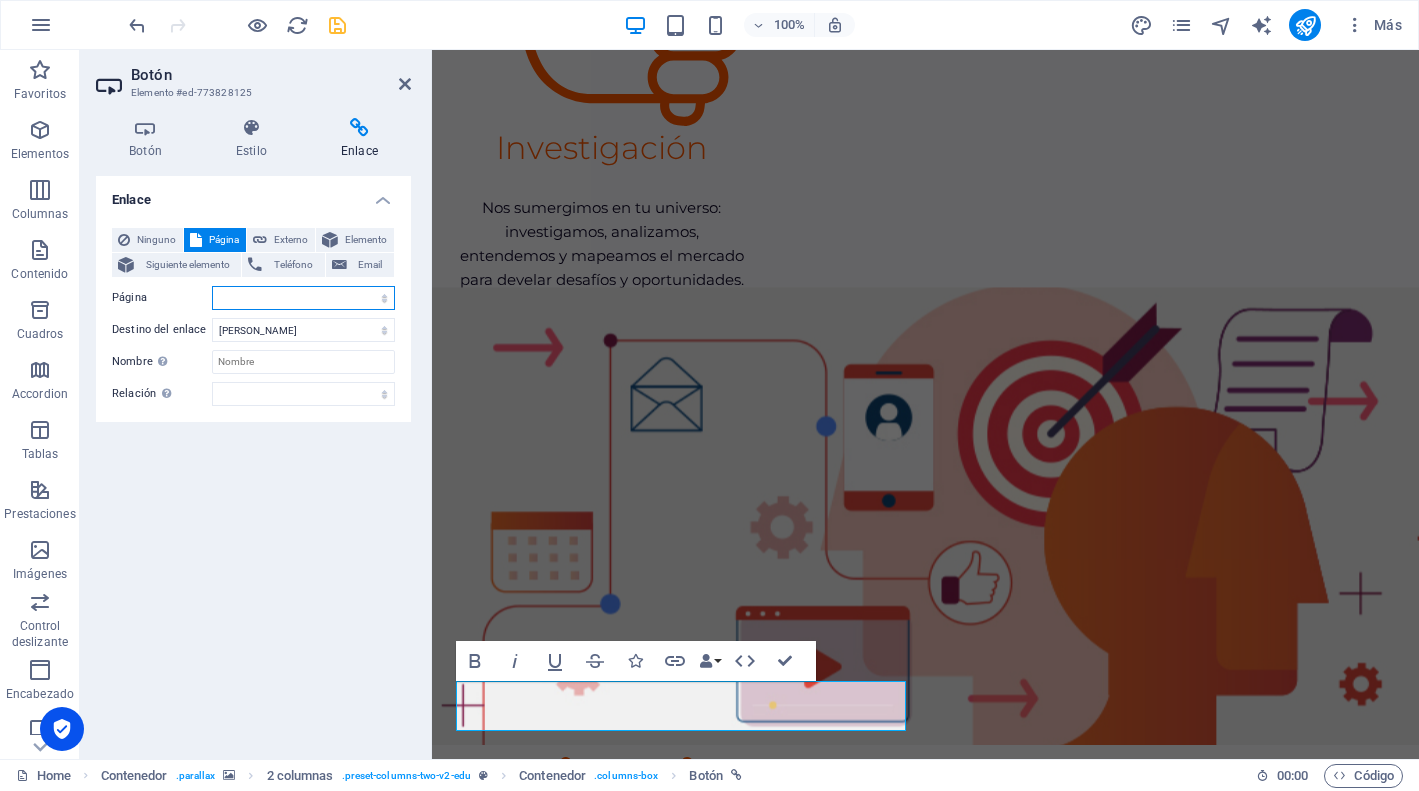 click on "Home Courses Teachers Contact Us Legal Notice Privacy" at bounding box center [303, 298] 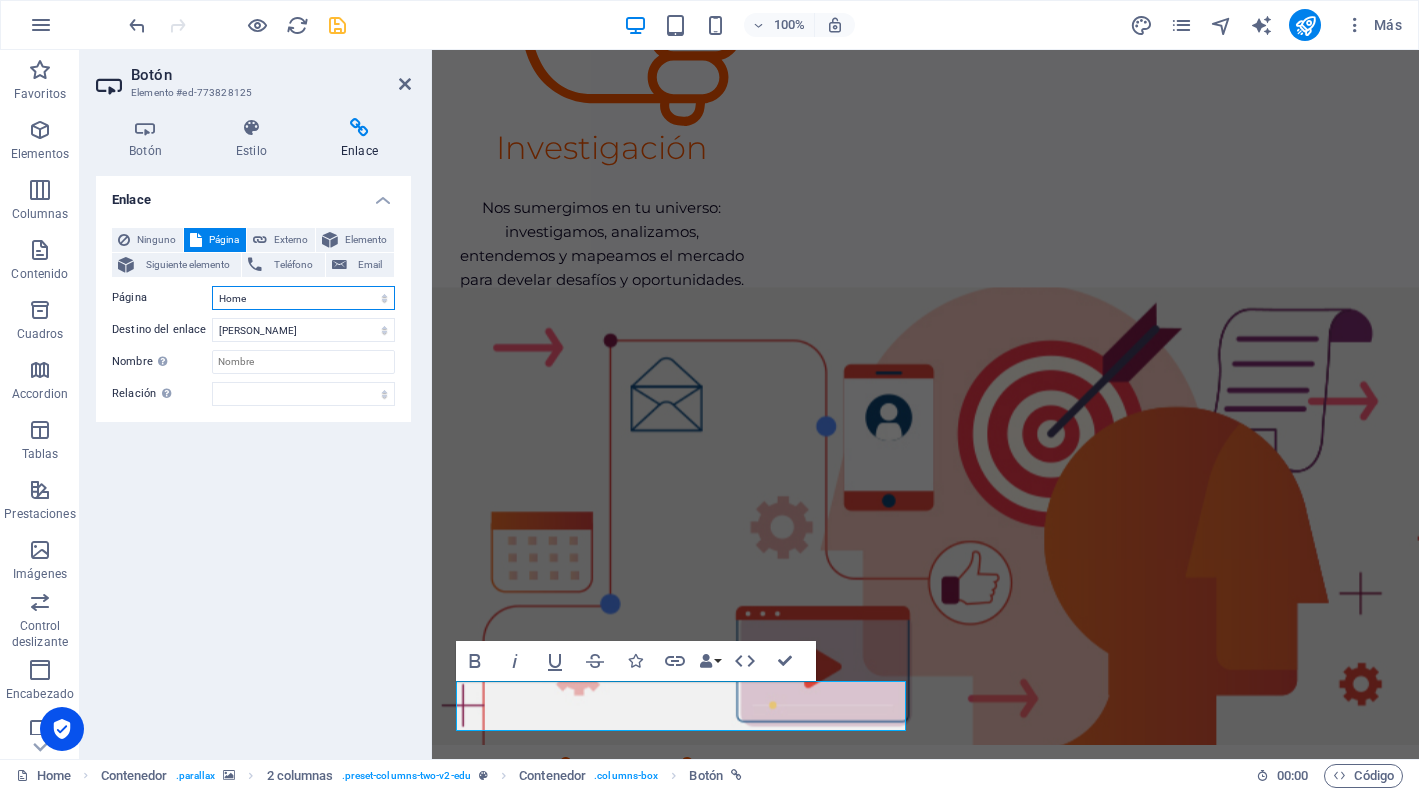 click on "Home" at bounding box center (0, 0) 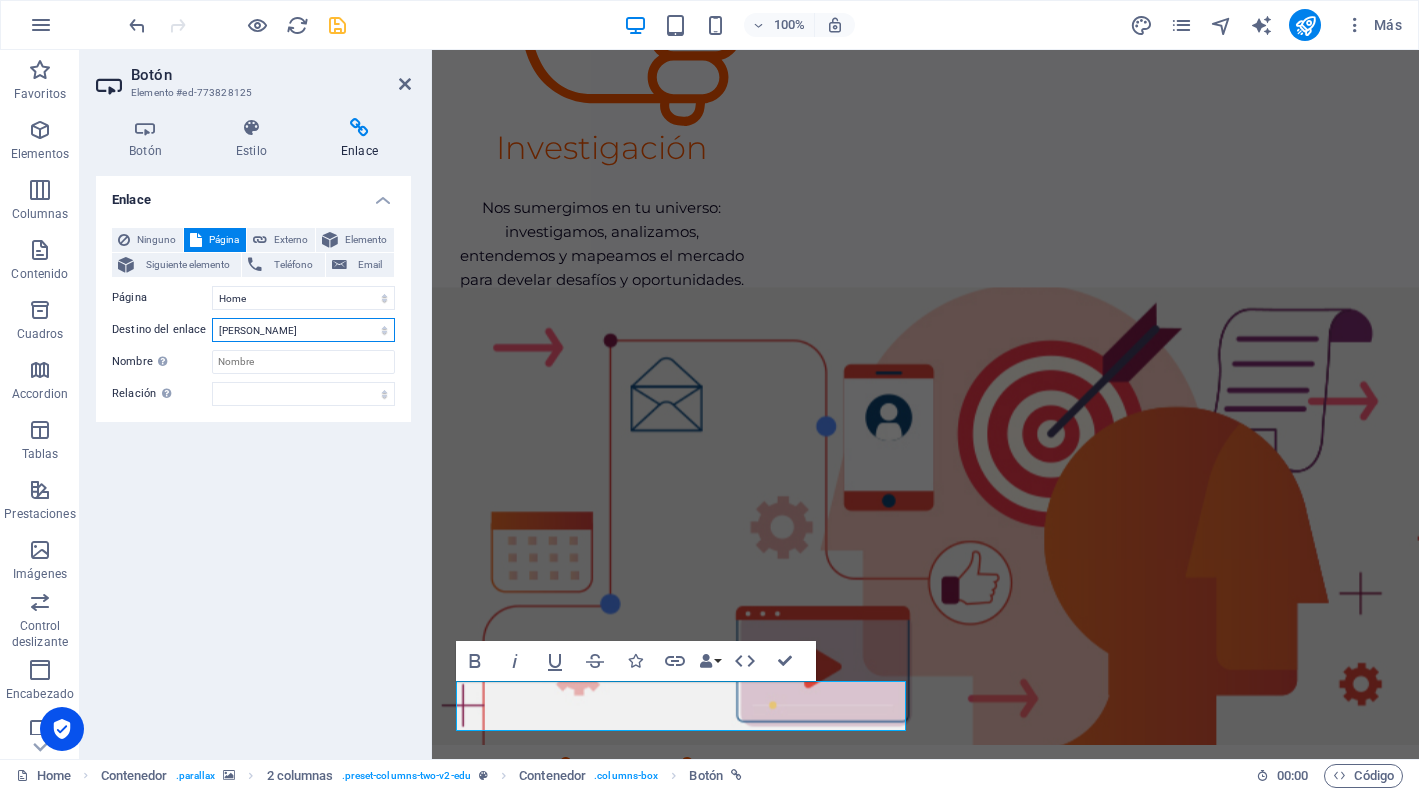 click on "[PERSON_NAME]" at bounding box center (0, 0) 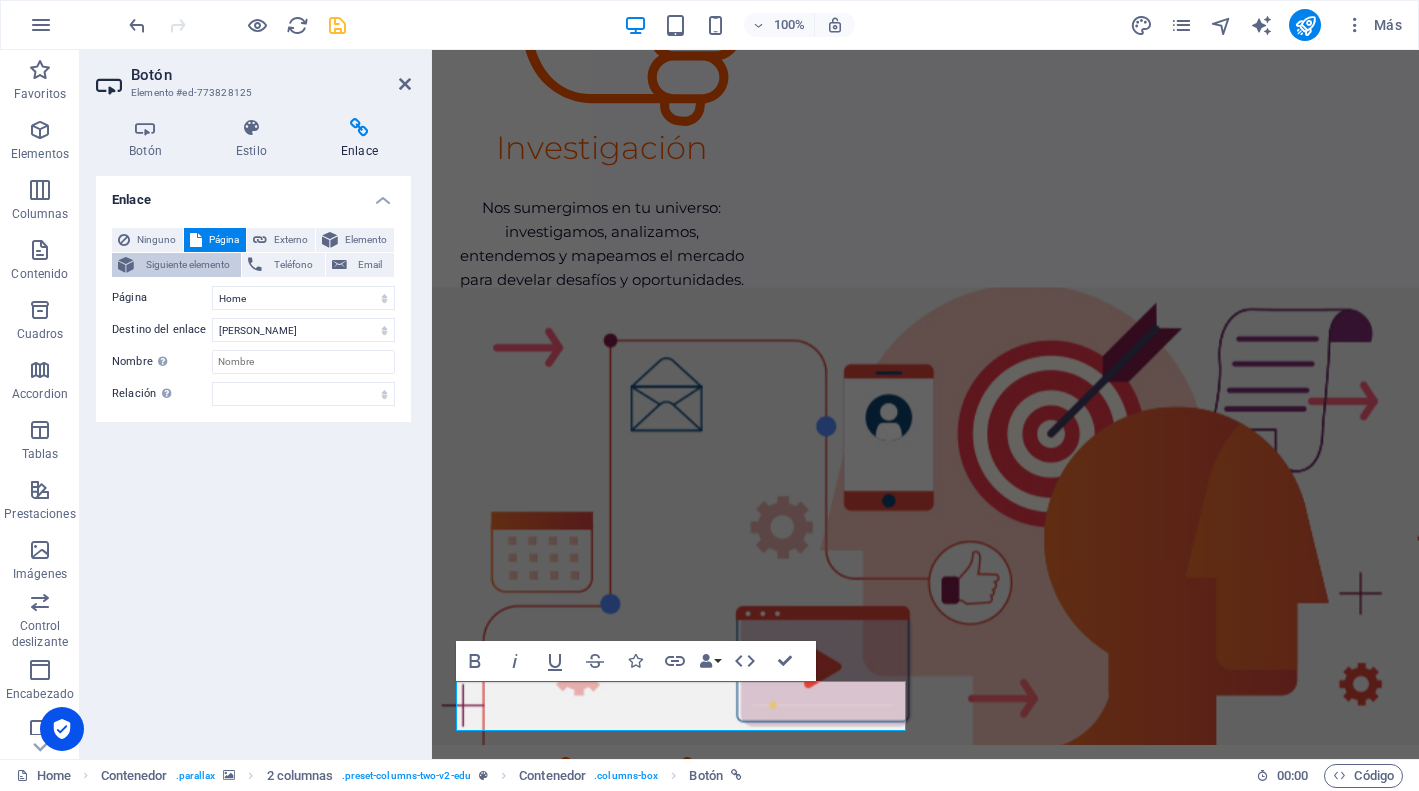 click on "Siguiente elemento" at bounding box center (187, 265) 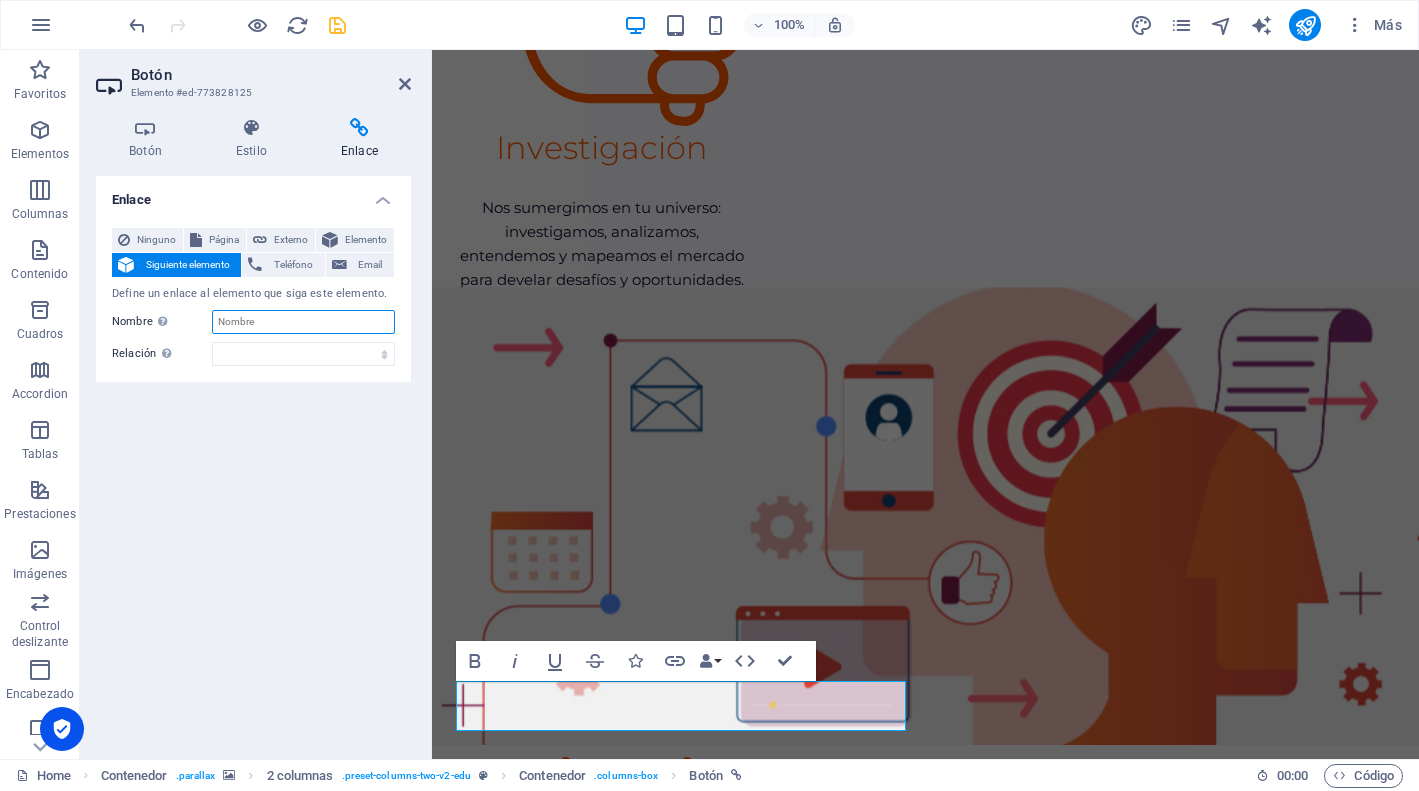 click on "Nombre Una descripción adicional del enlace no debería ser igual al texto del enlace. El título suele mostrarse como un texto de información cuando se mueve el ratón por encima del elemento. Déjalo en blanco en caso de dudas." at bounding box center [303, 322] 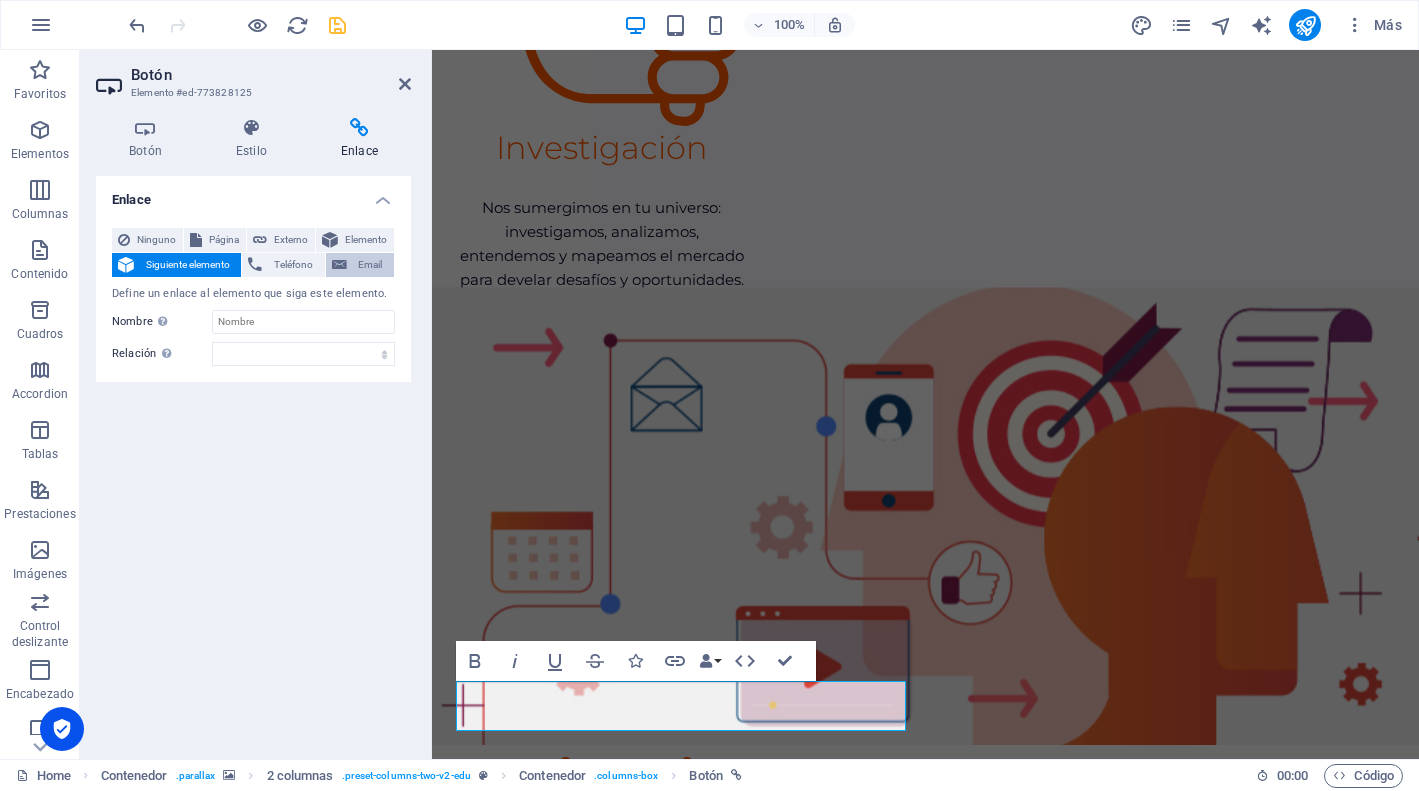 click on "Email" at bounding box center (370, 265) 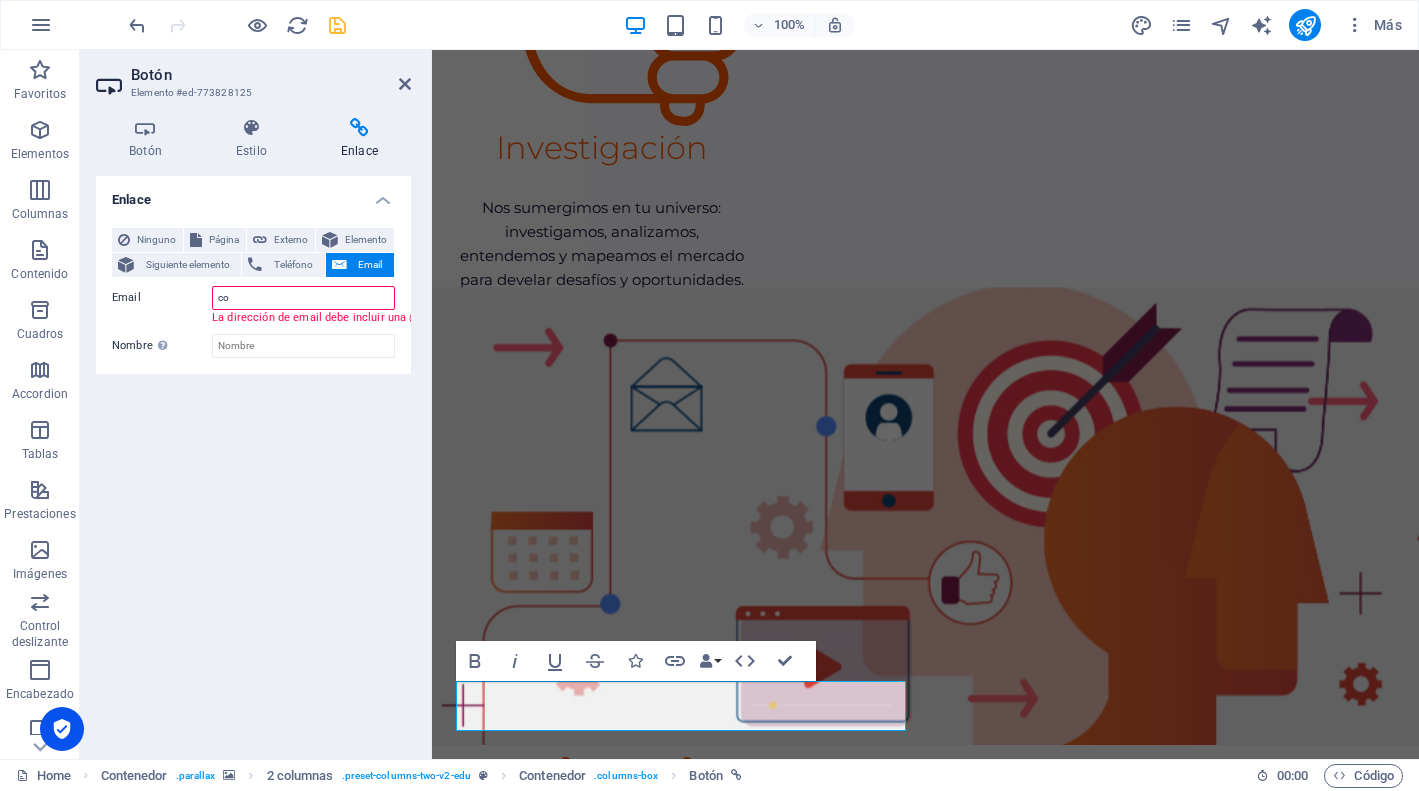 type on "c" 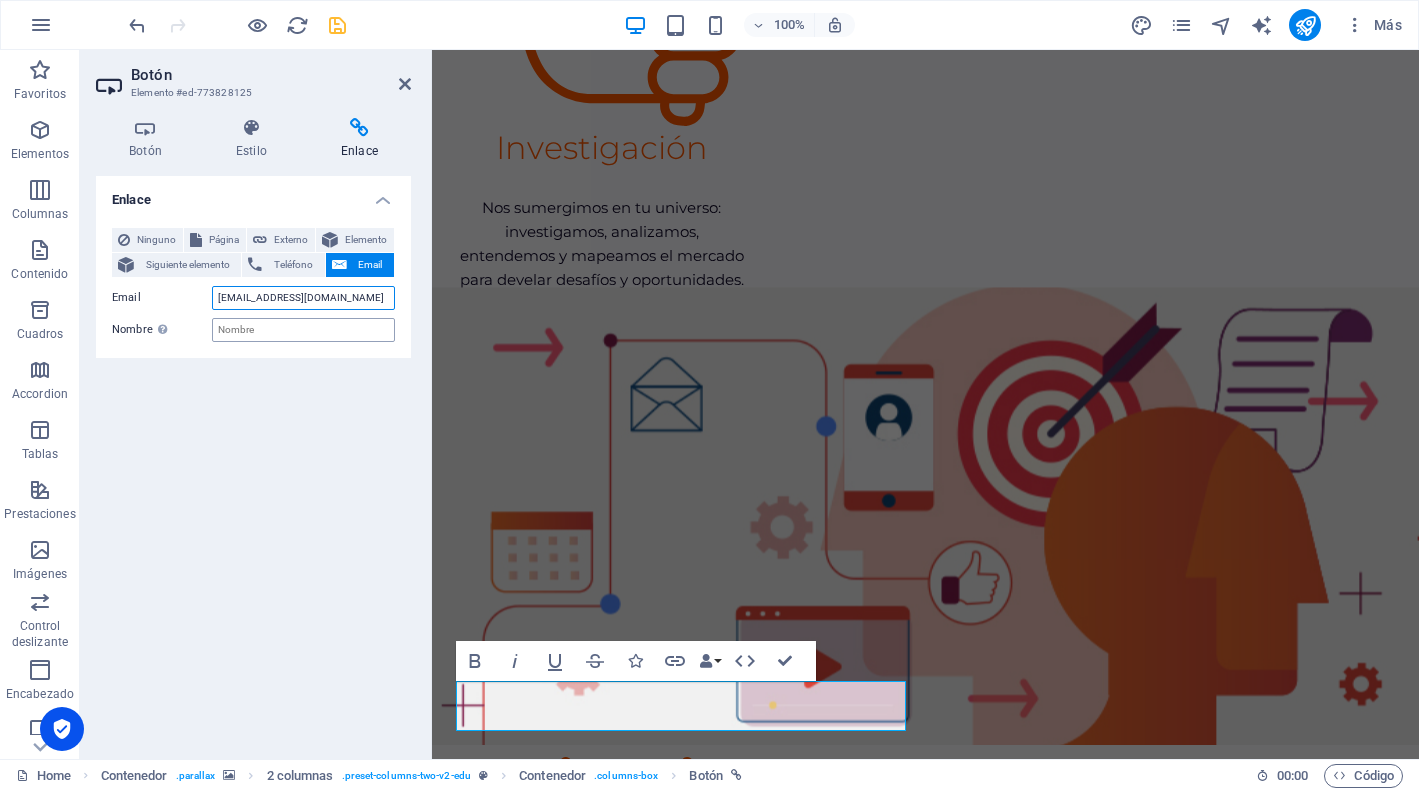 type on "keremgama@manilkproduccion.com" 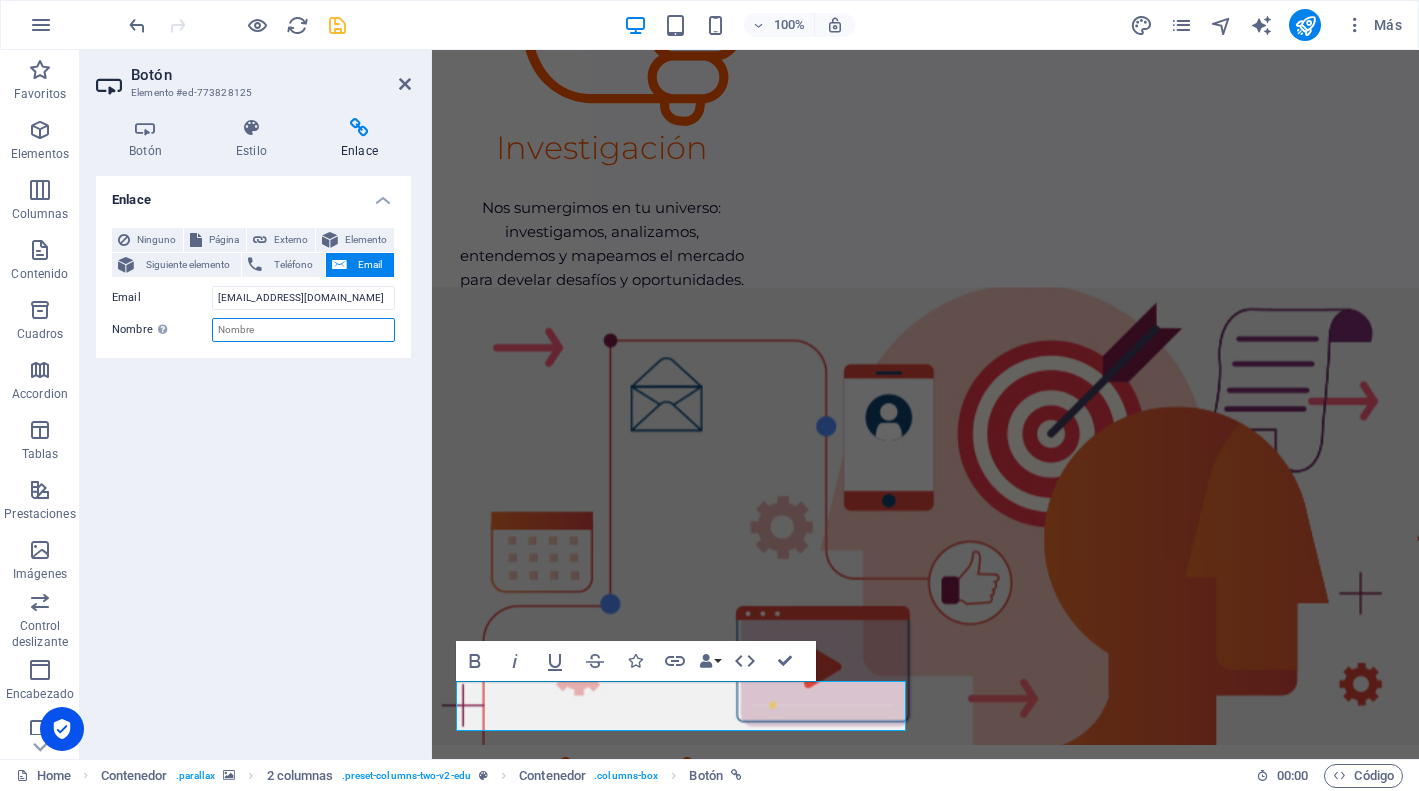 click on "Nombre Una descripción adicional del enlace no debería ser igual al texto del enlace. El título suele mostrarse como un texto de información cuando se mueve el ratón por encima del elemento. Déjalo en blanco en caso de dudas." at bounding box center (303, 330) 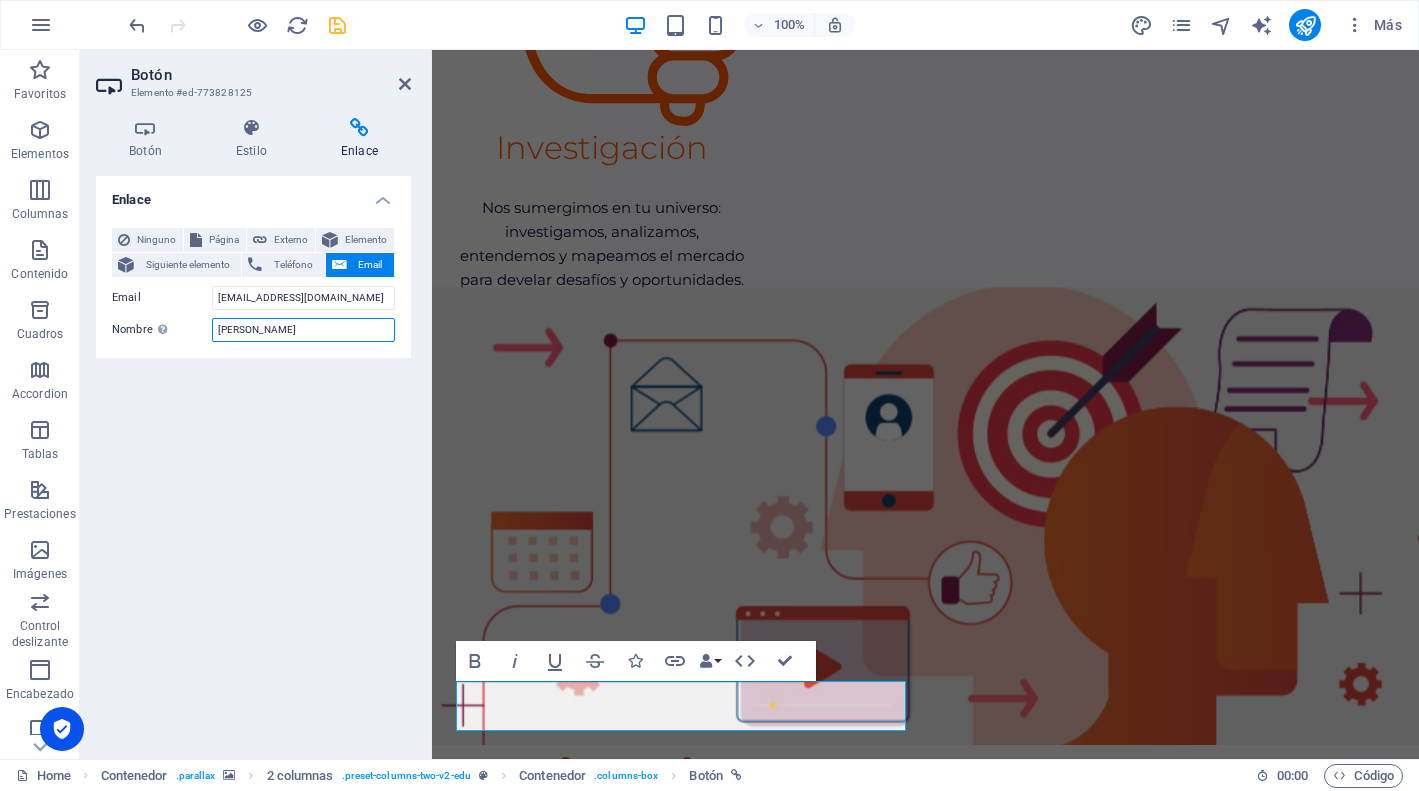 type on "Kerem Gama" 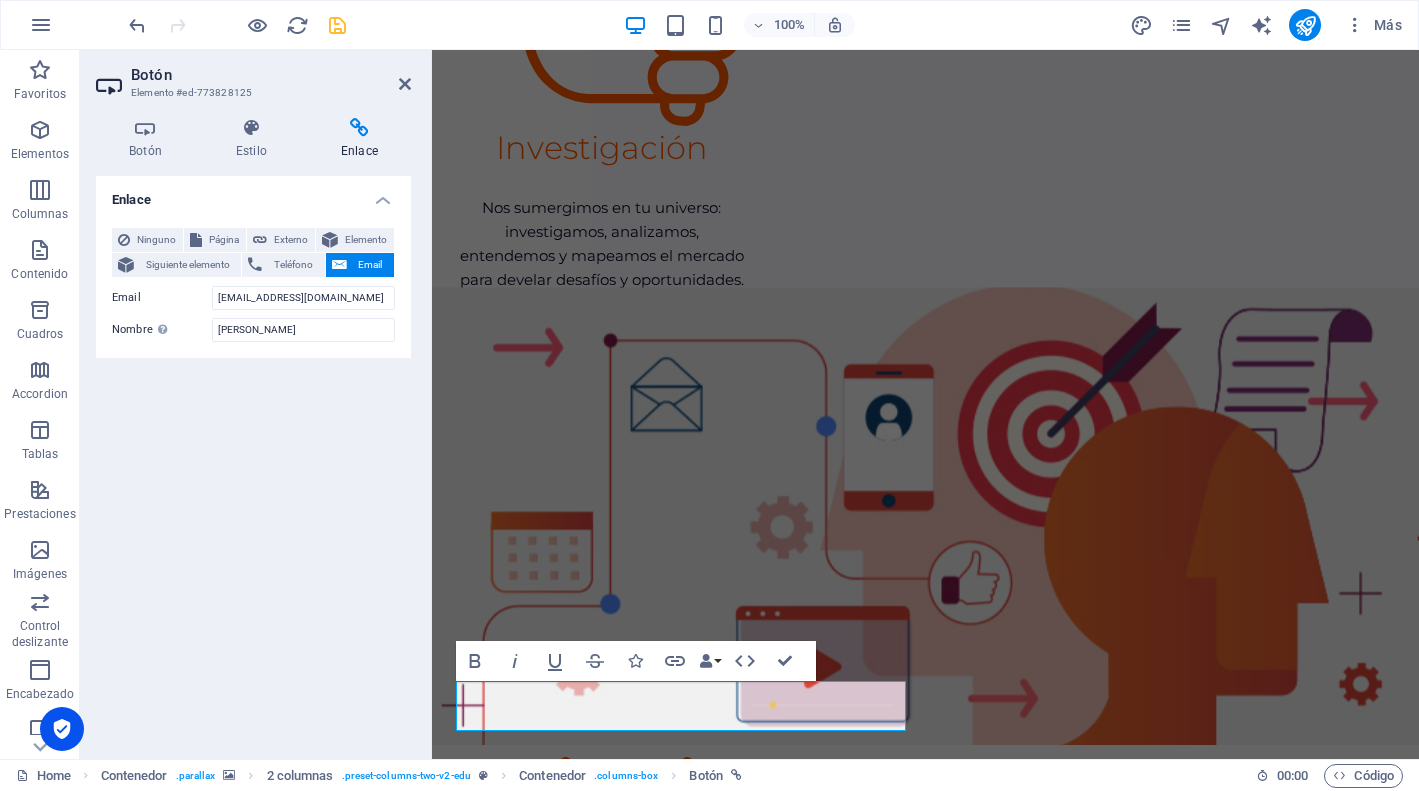 click on "Enlace Ninguno Página Externo Elemento Siguiente elemento Teléfono Email Página Home Courses Teachers Contact Us Legal Notice Privacy Elemento
URL https://wa.me/525513533197 Teléfono Email keremgama@manilkproduccion.com Dirección de email no válida. Destino del enlace Nueva pestaña Misma pestaña Superposición Nombre Una descripción adicional del enlace no debería ser igual al texto del enlace. El título suele mostrarse como un texto de información cuando se mueve el ratón por encima del elemento. Déjalo en blanco en caso de dudas. Kerem Gama Relación Define la  relación de este enlace con el destino del enlace . Por ejemplo, el valor "nofollow" indica a los buscadores que no sigan al enlace. Puede dejarse vacío. alternativo autor marcador externo ayuda licencia siguiente nofollow noreferrer noopener ant buscar etiqueta" at bounding box center [253, 459] 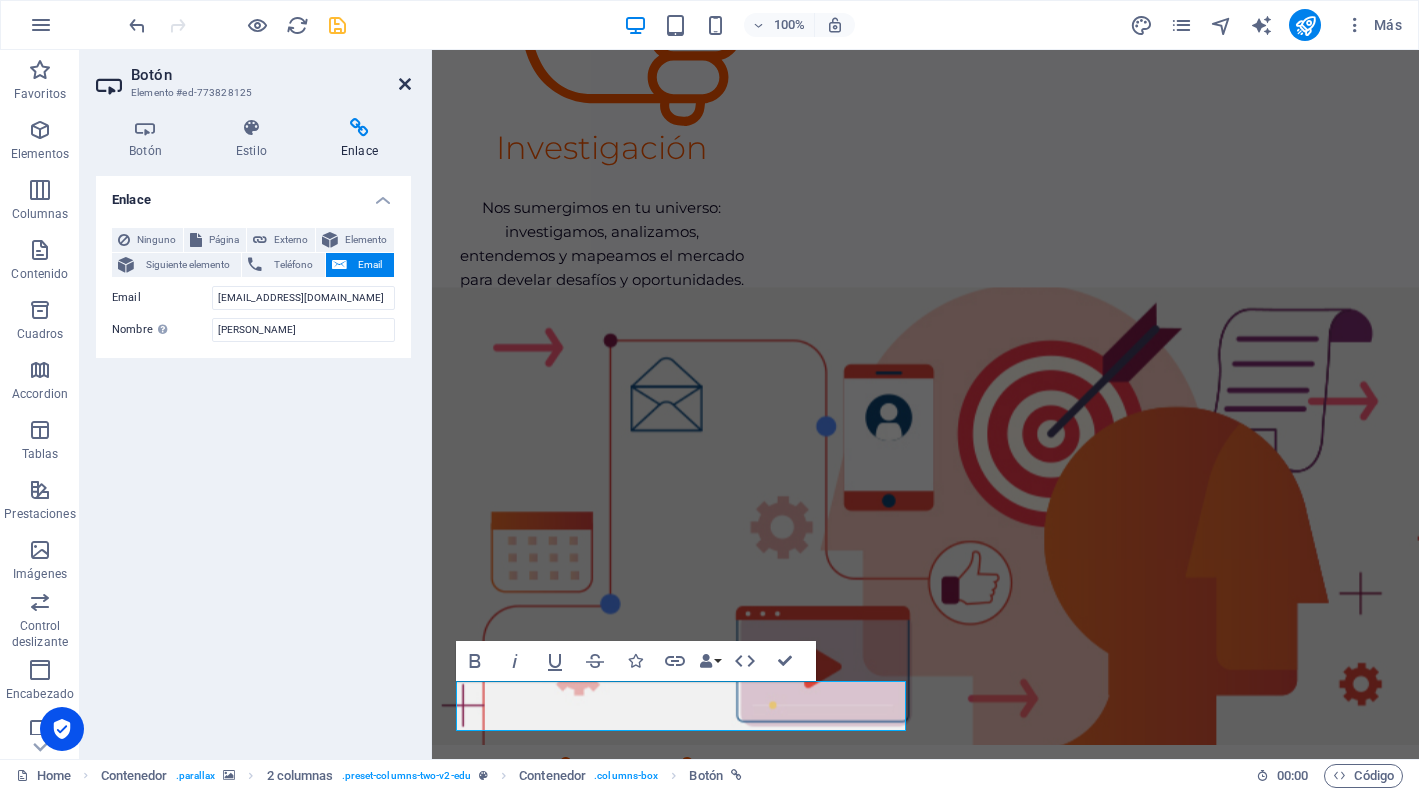 click at bounding box center [405, 84] 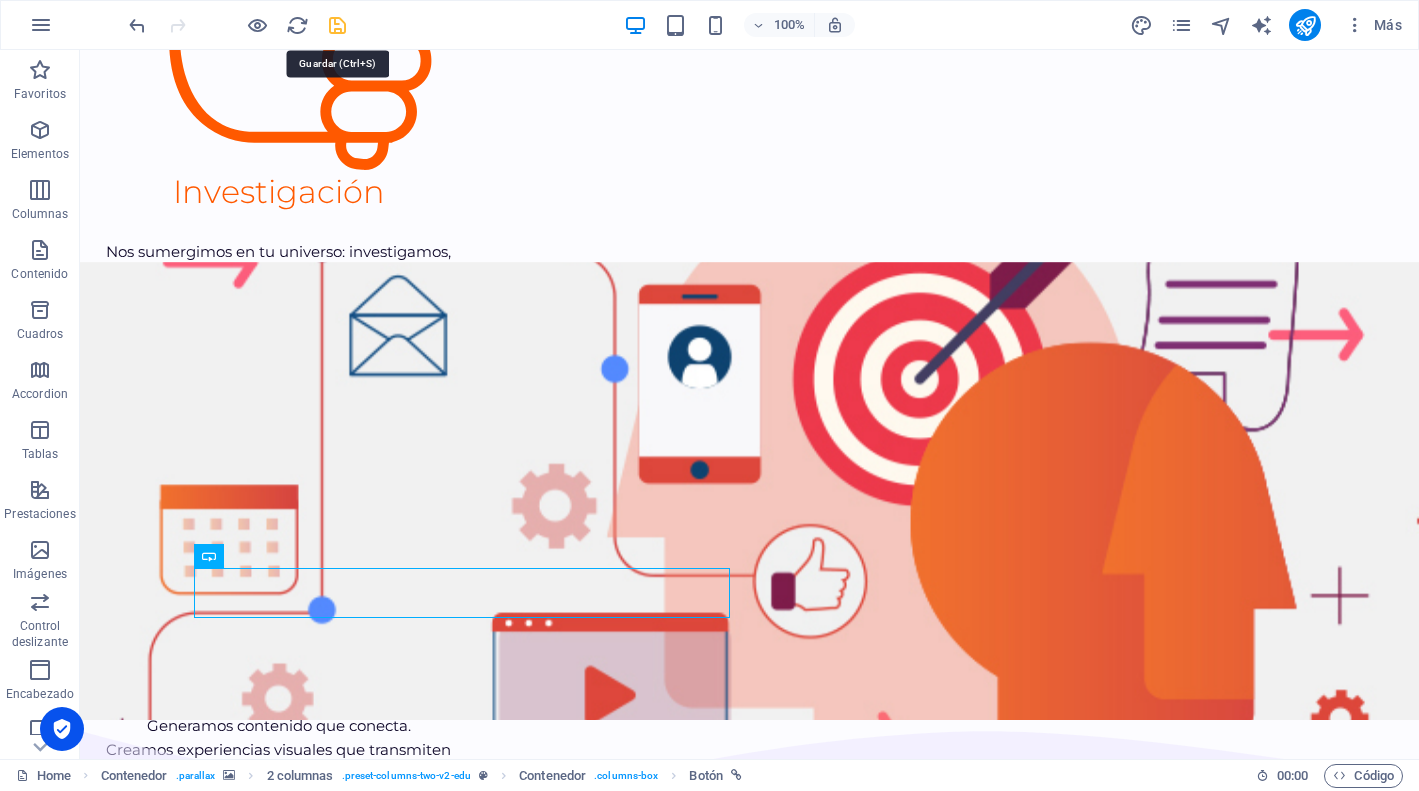 click at bounding box center (337, 25) 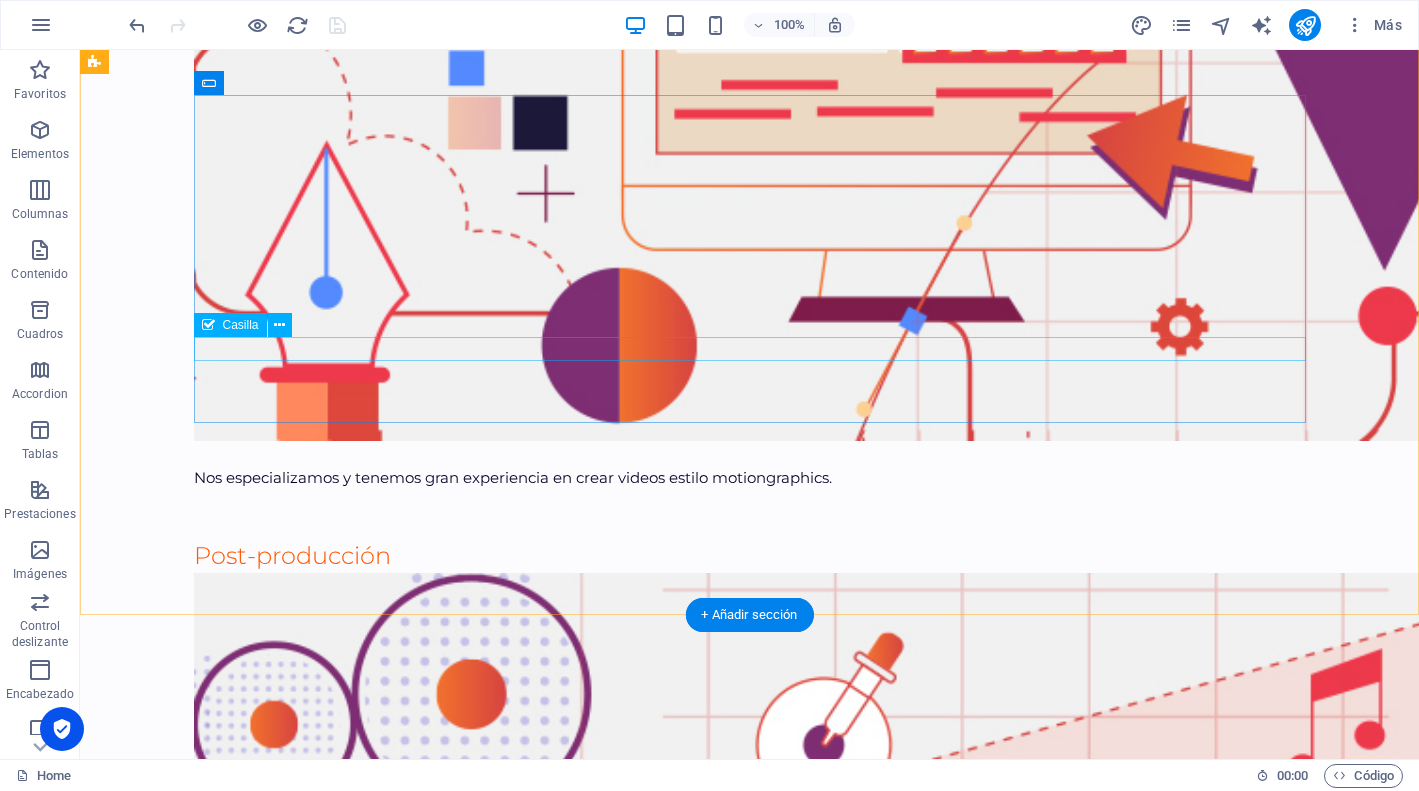 scroll, scrollTop: 5781, scrollLeft: 0, axis: vertical 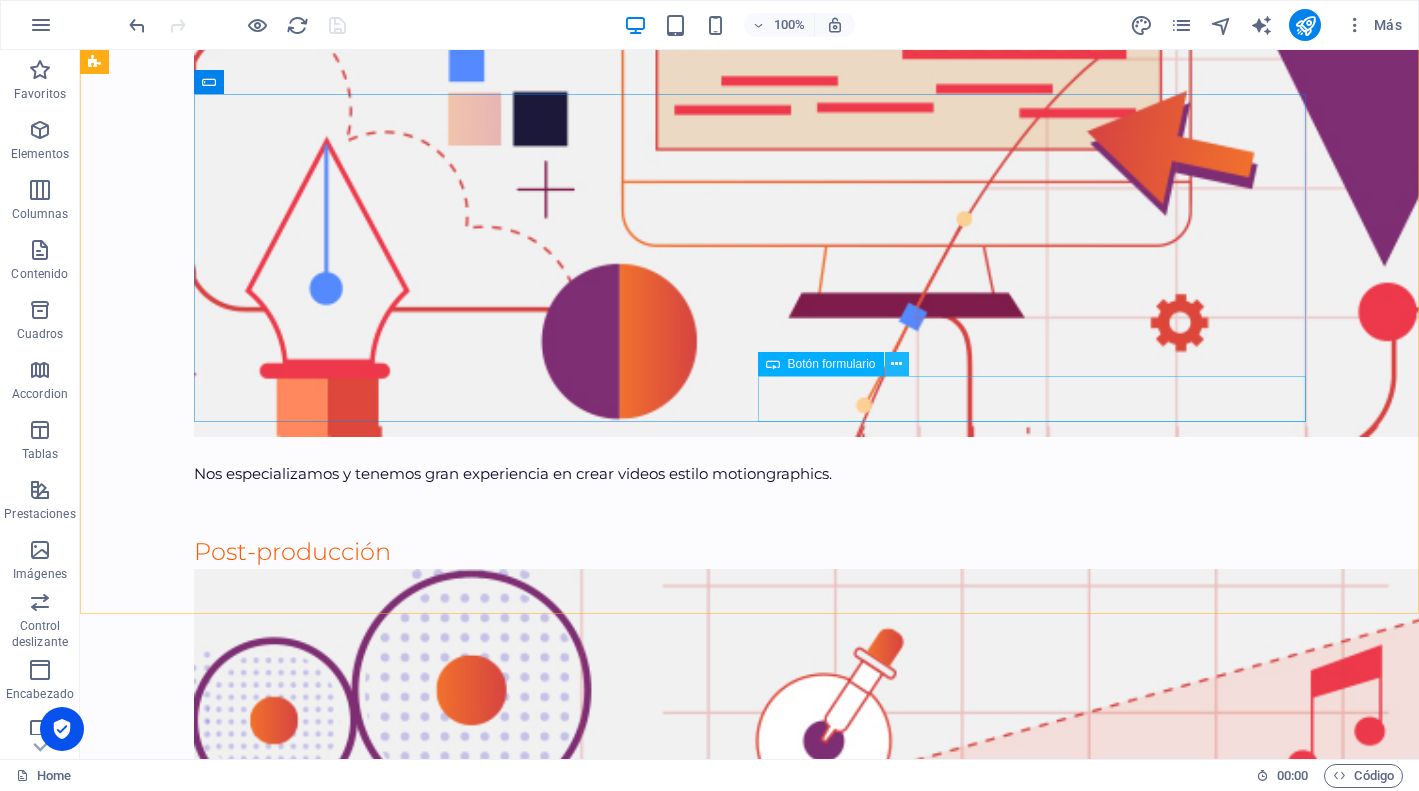 click at bounding box center [896, 364] 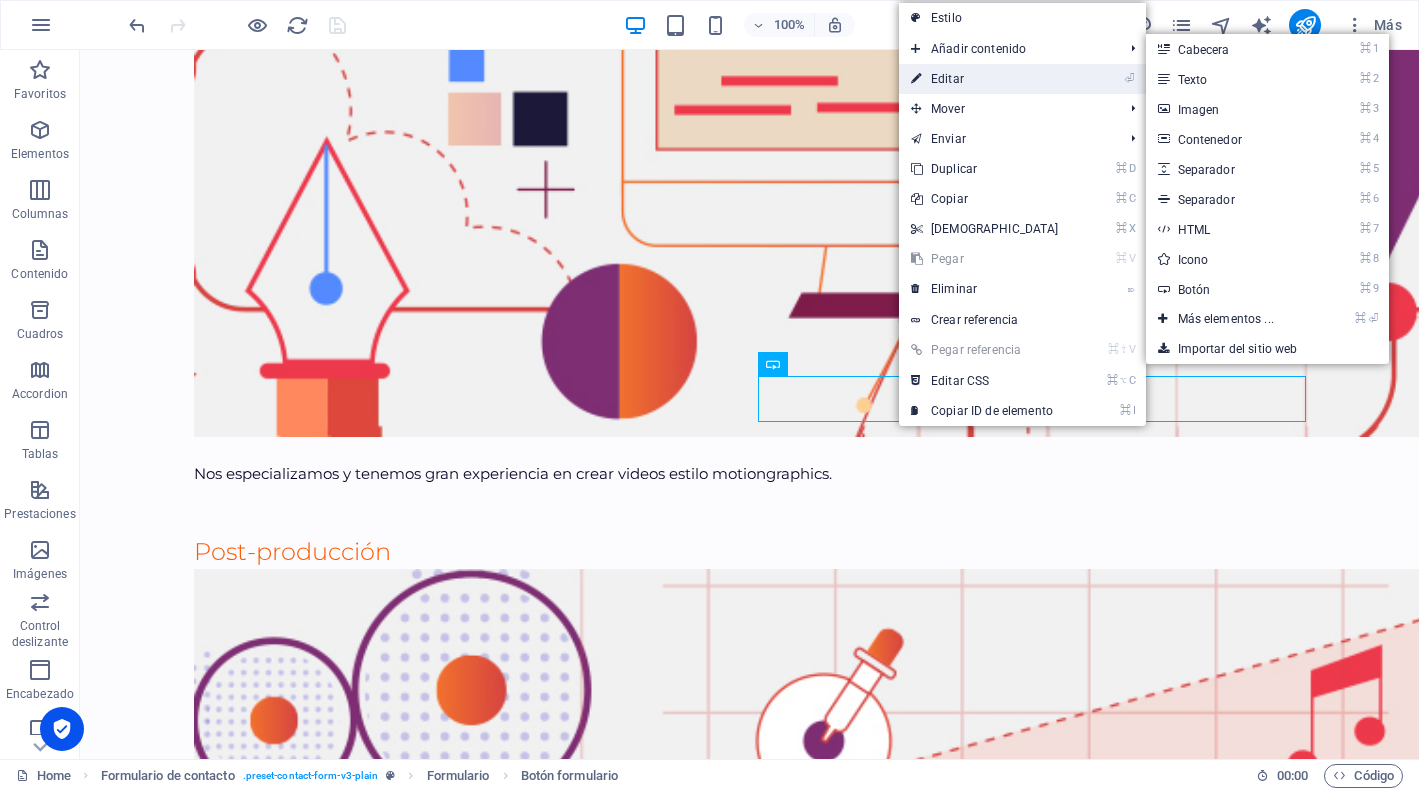 click on "⏎  Editar" at bounding box center (985, 79) 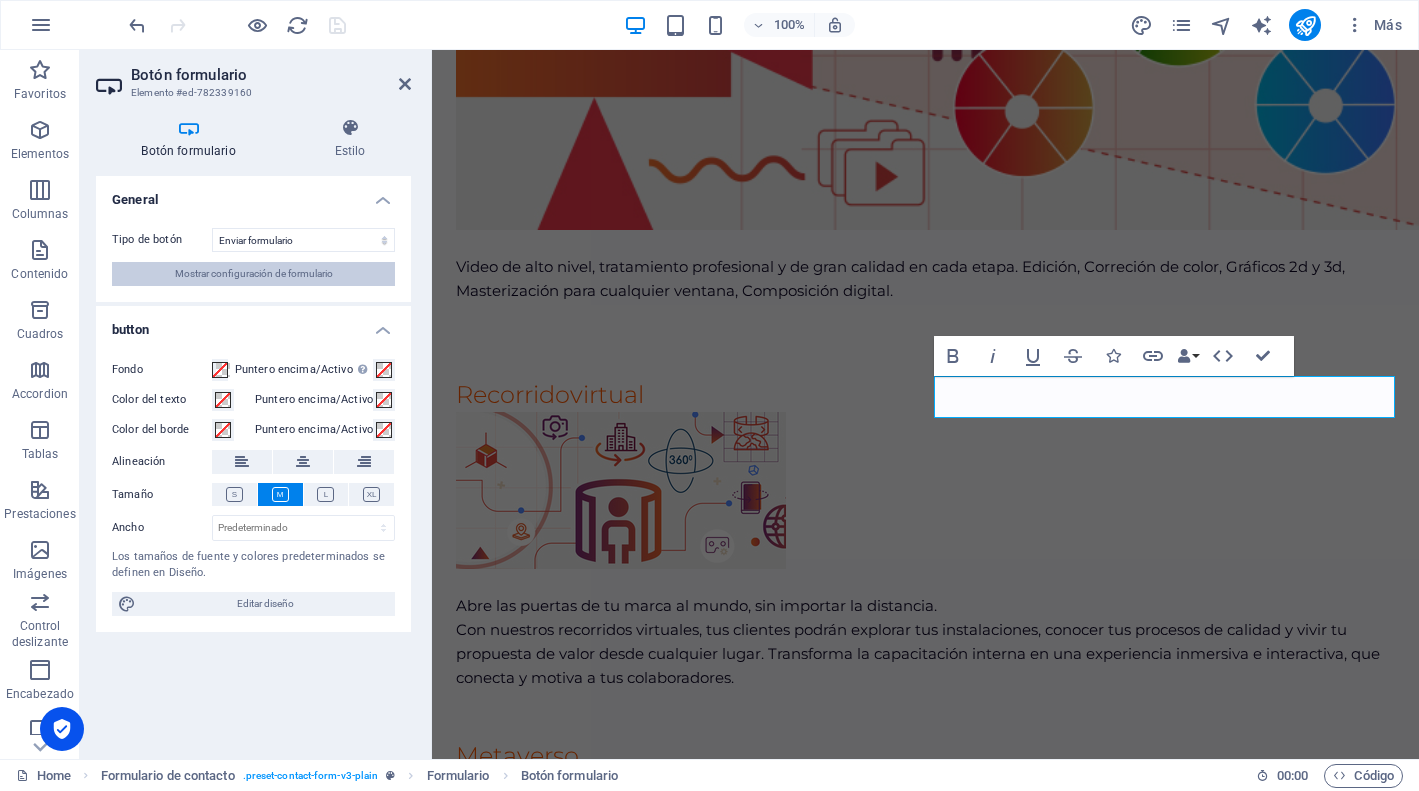 click on "Mostrar configuración de formulario" at bounding box center [254, 274] 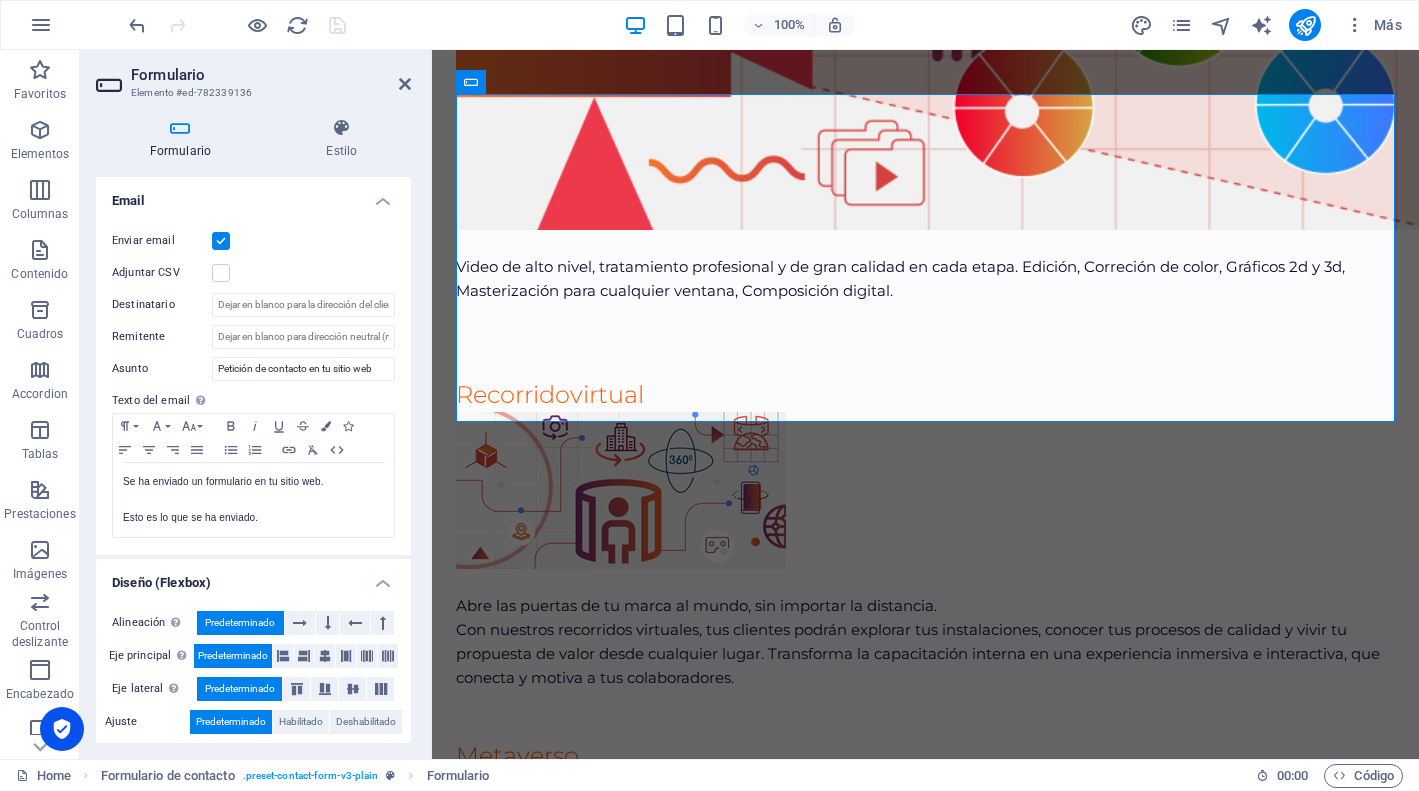 scroll, scrollTop: 552, scrollLeft: 0, axis: vertical 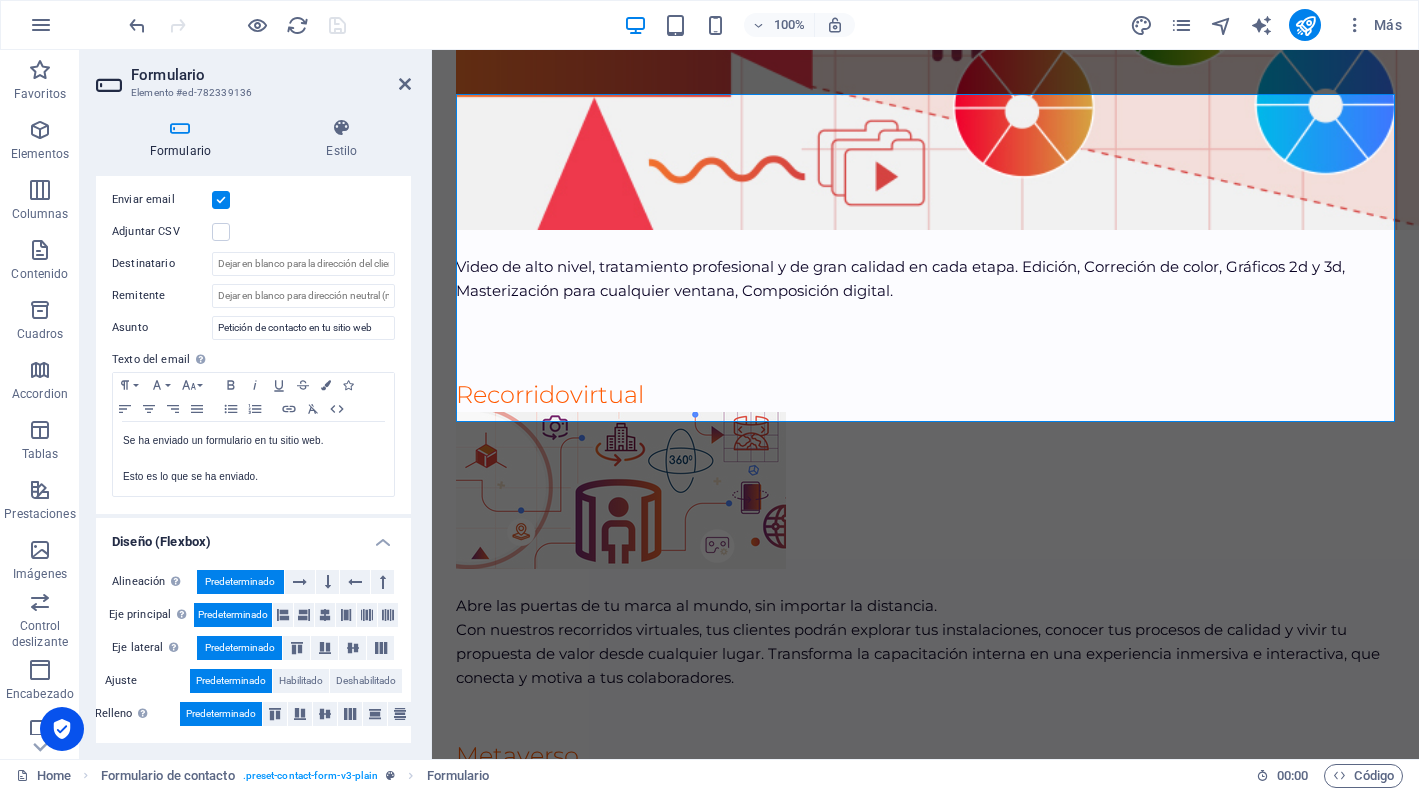 click on "Formulario Elemento #ed-782339136" at bounding box center (253, 76) 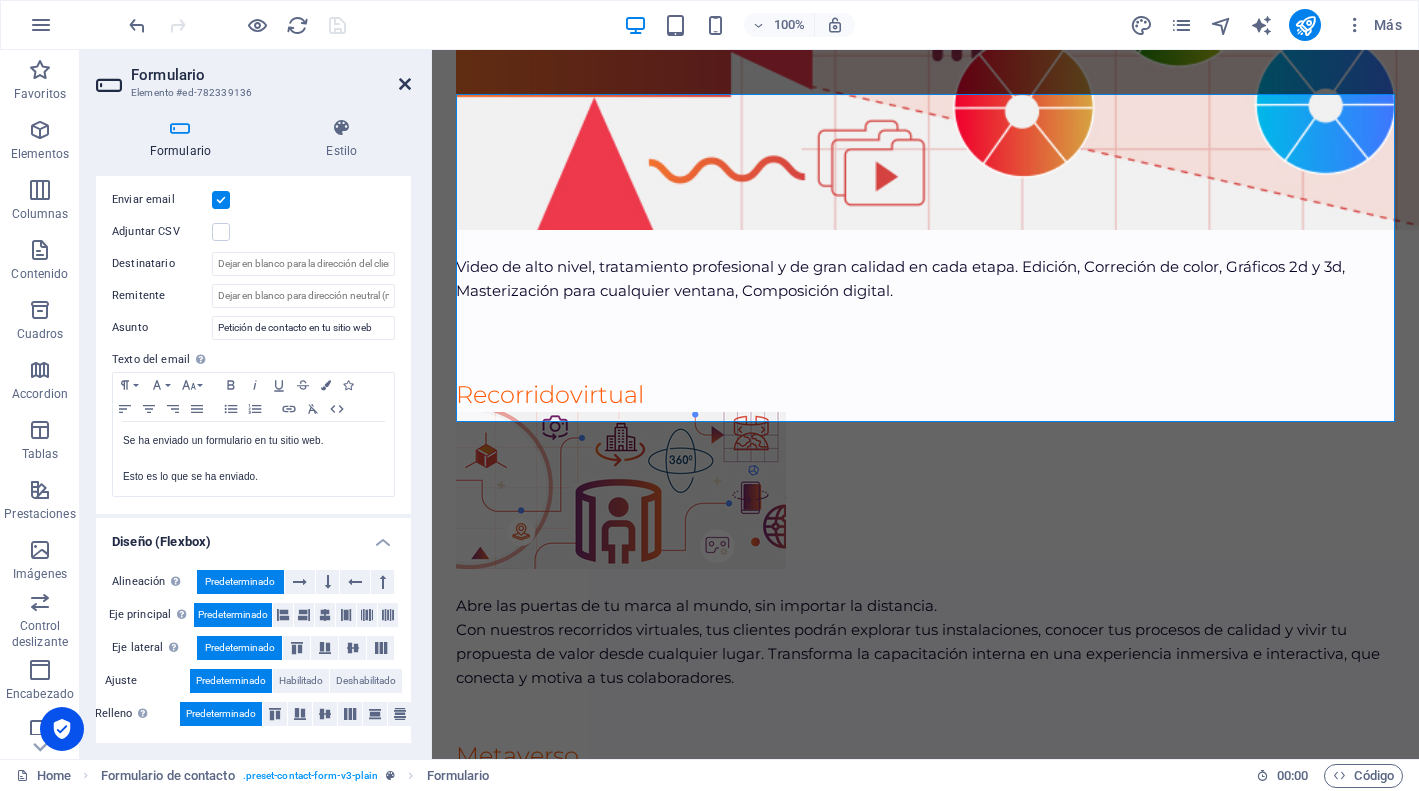 click at bounding box center [405, 84] 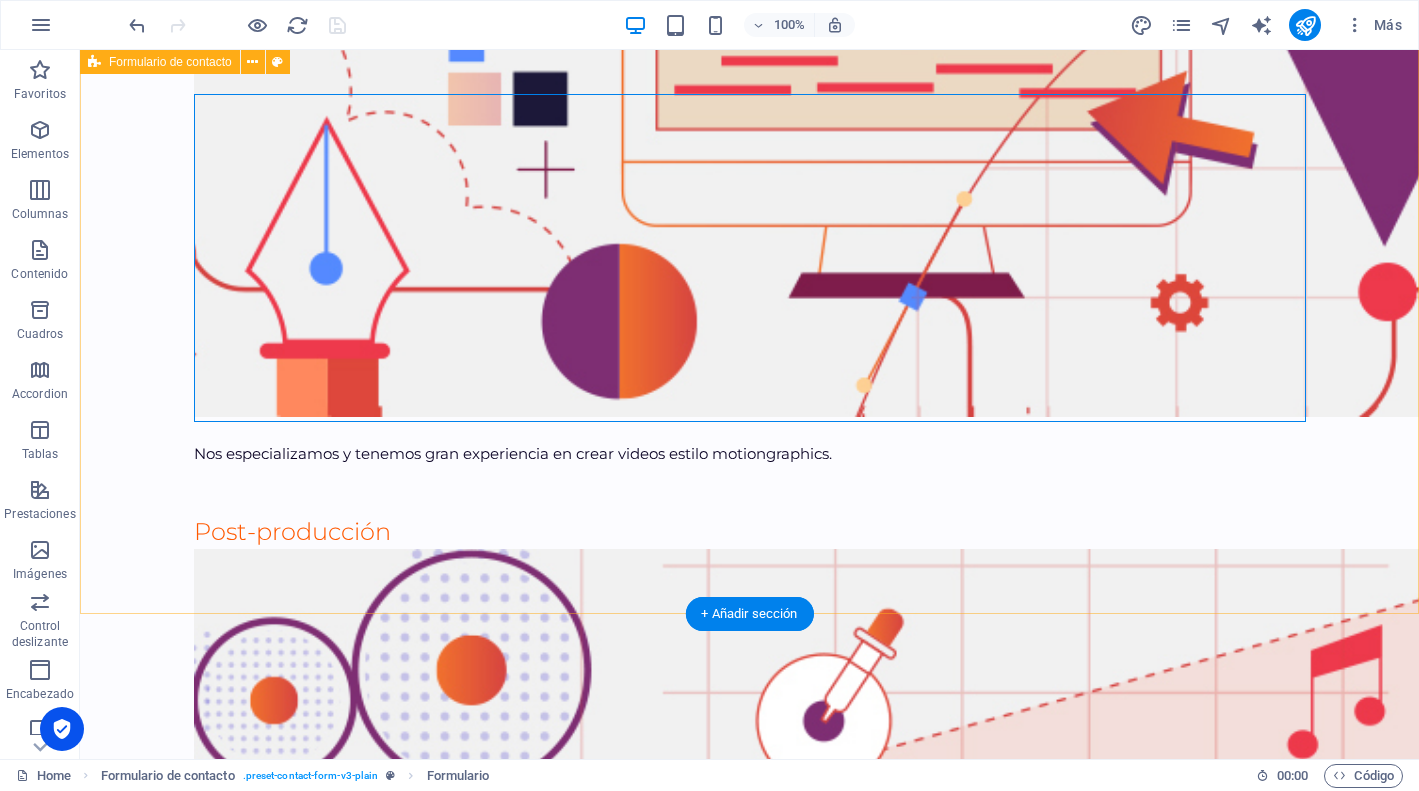 scroll, scrollTop: 5781, scrollLeft: 0, axis: vertical 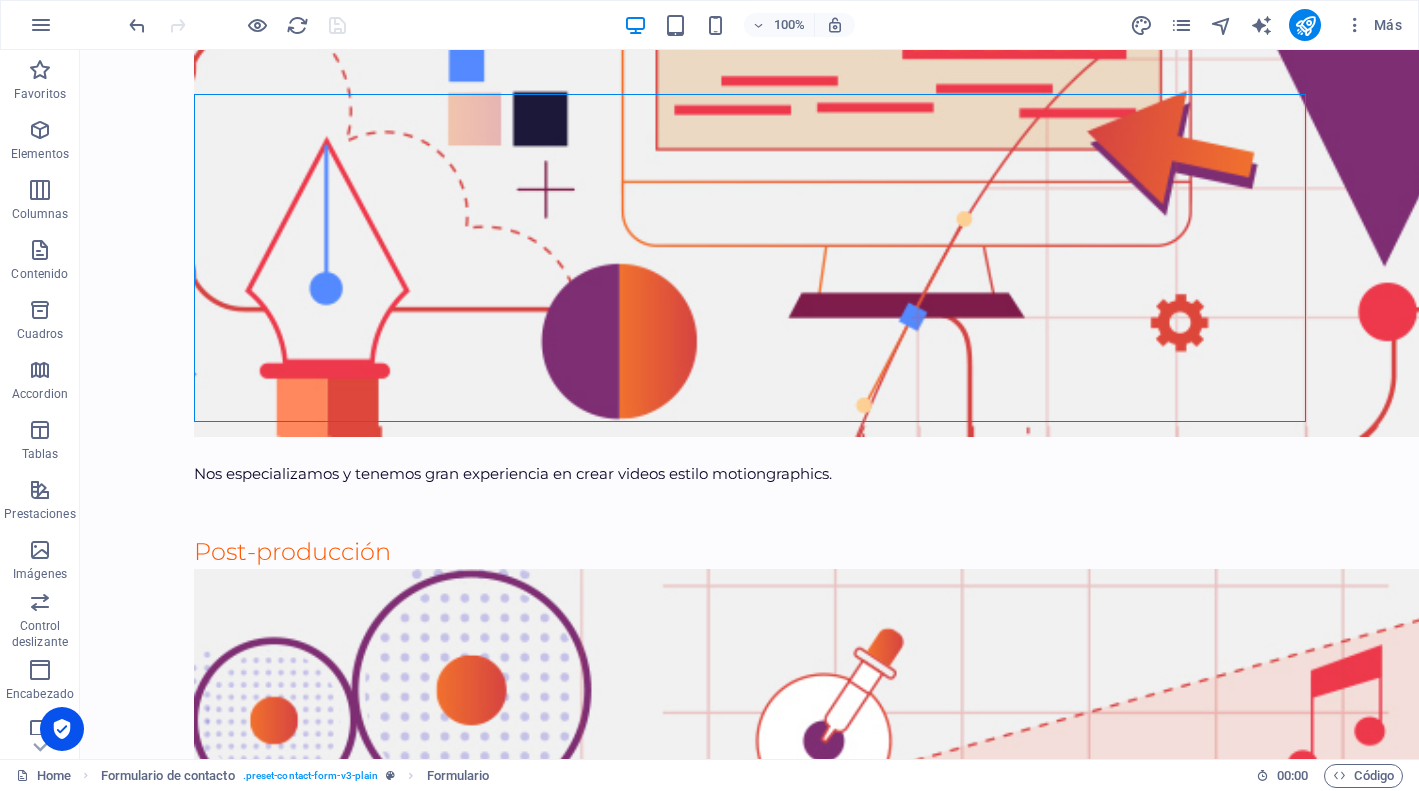 click at bounding box center [237, 25] 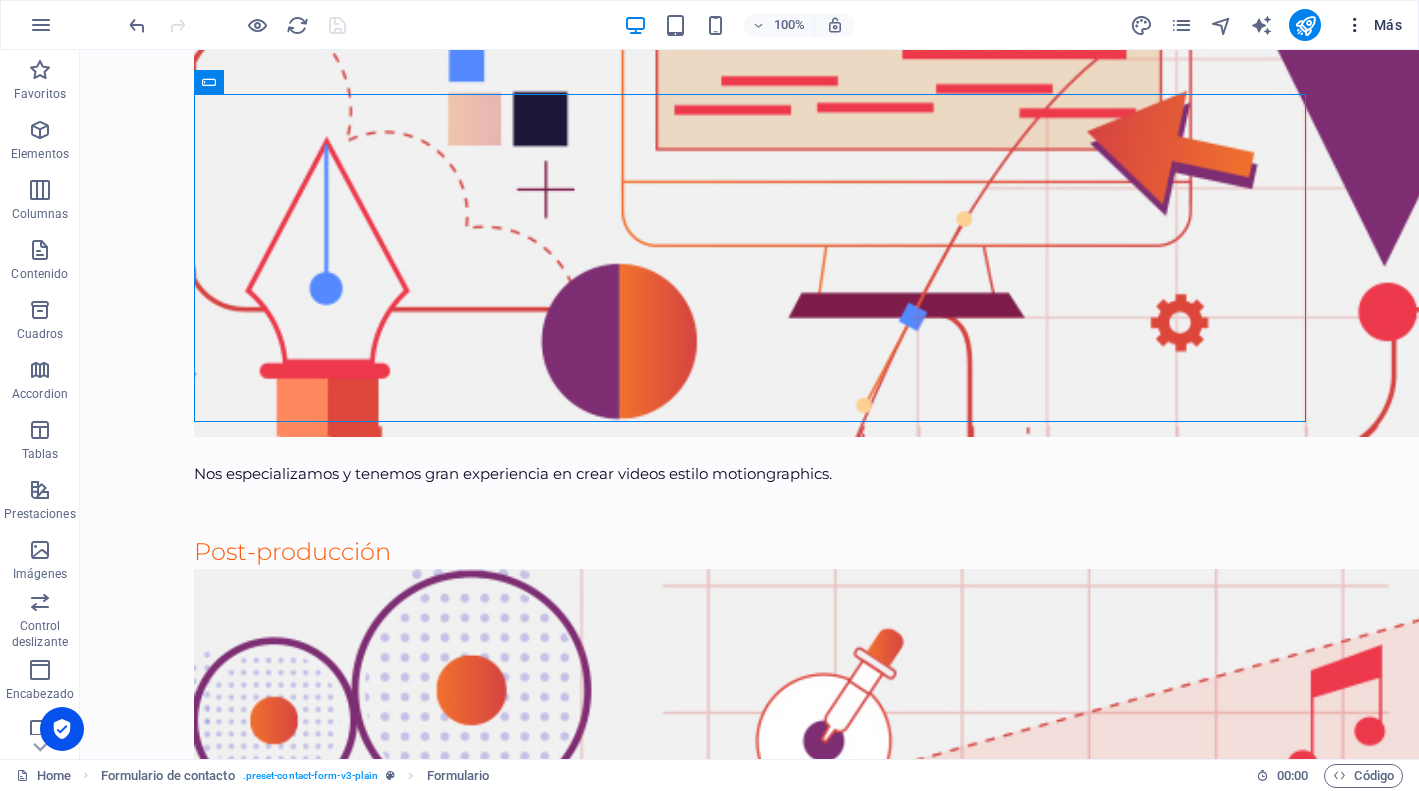 click at bounding box center [1355, 25] 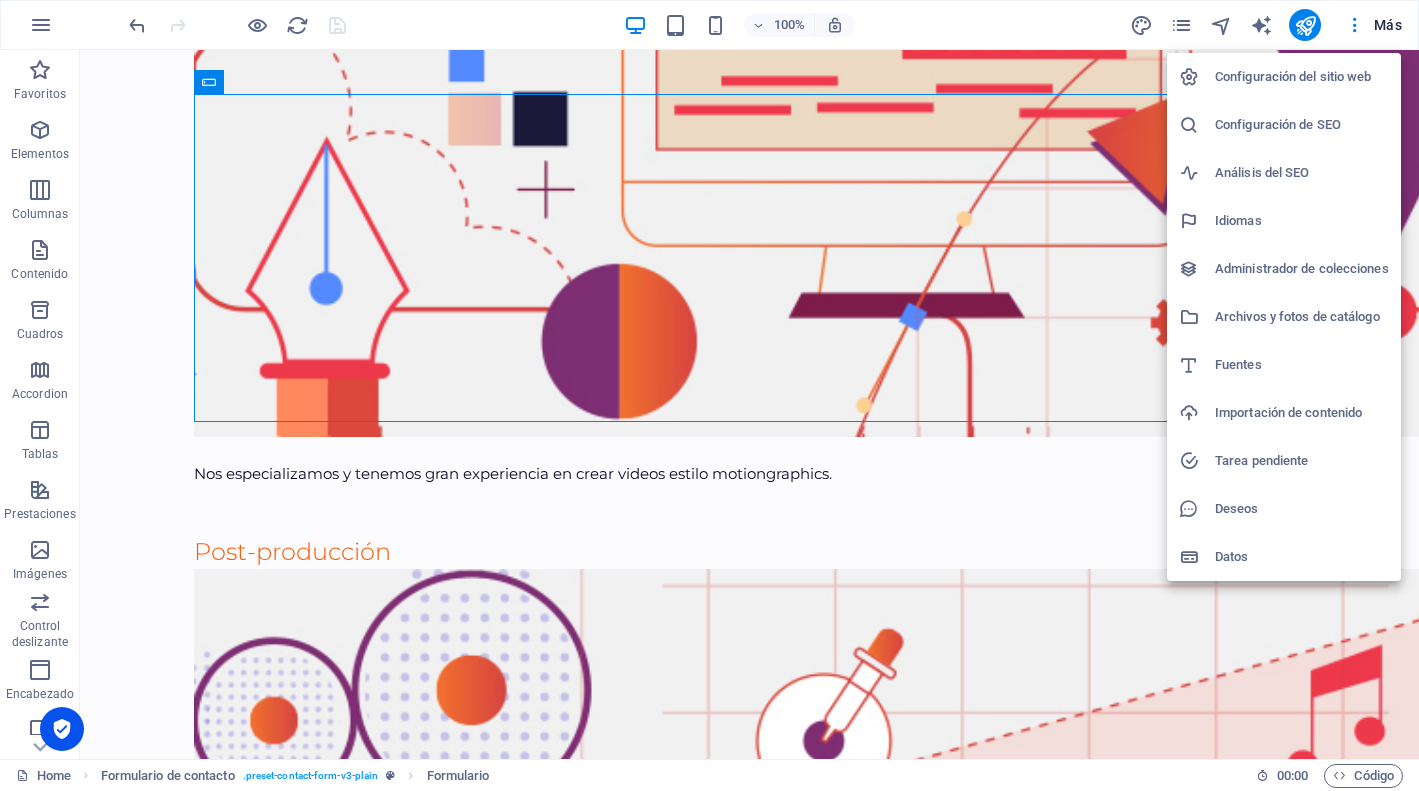 click on "Configuración del sitio web" at bounding box center (1302, 77) 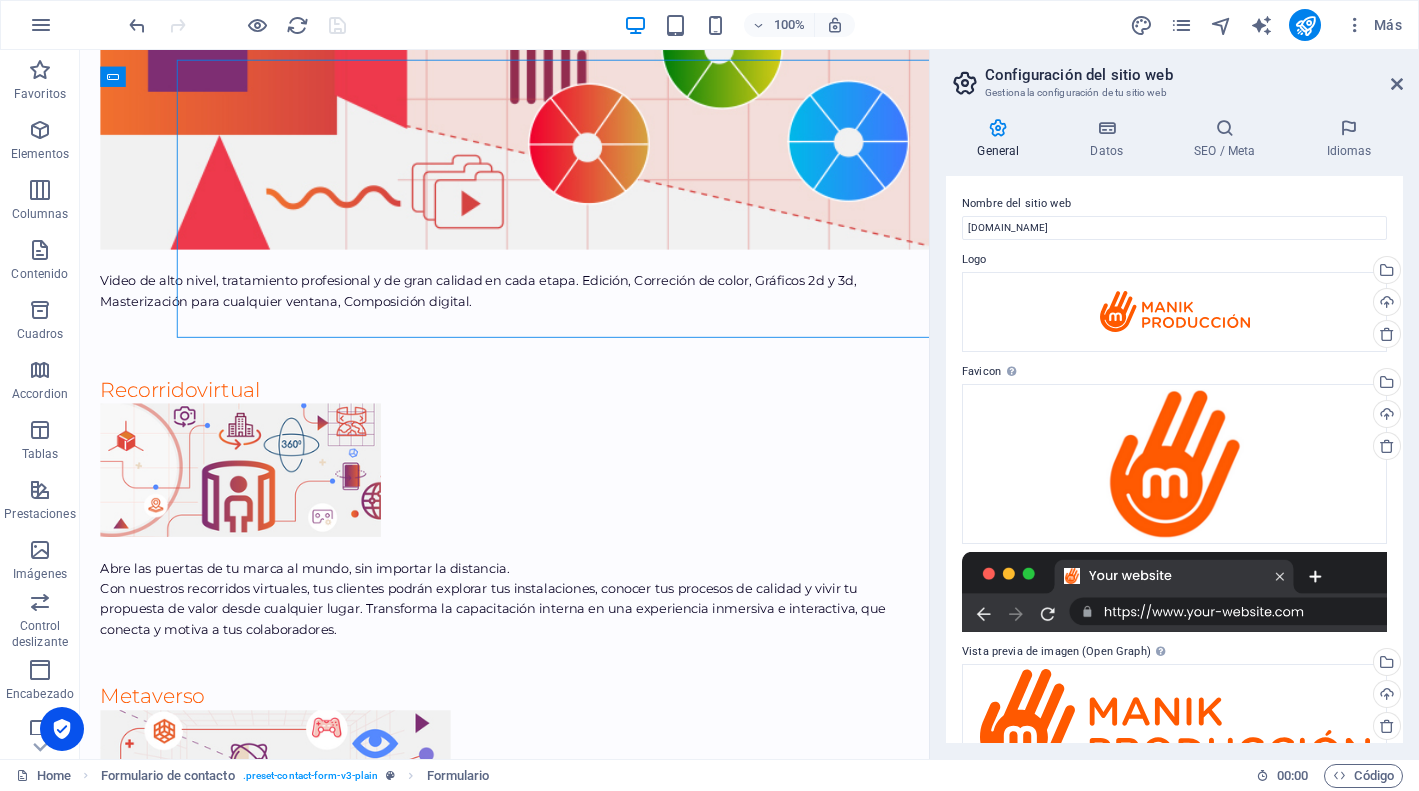 scroll, scrollTop: 5814, scrollLeft: 0, axis: vertical 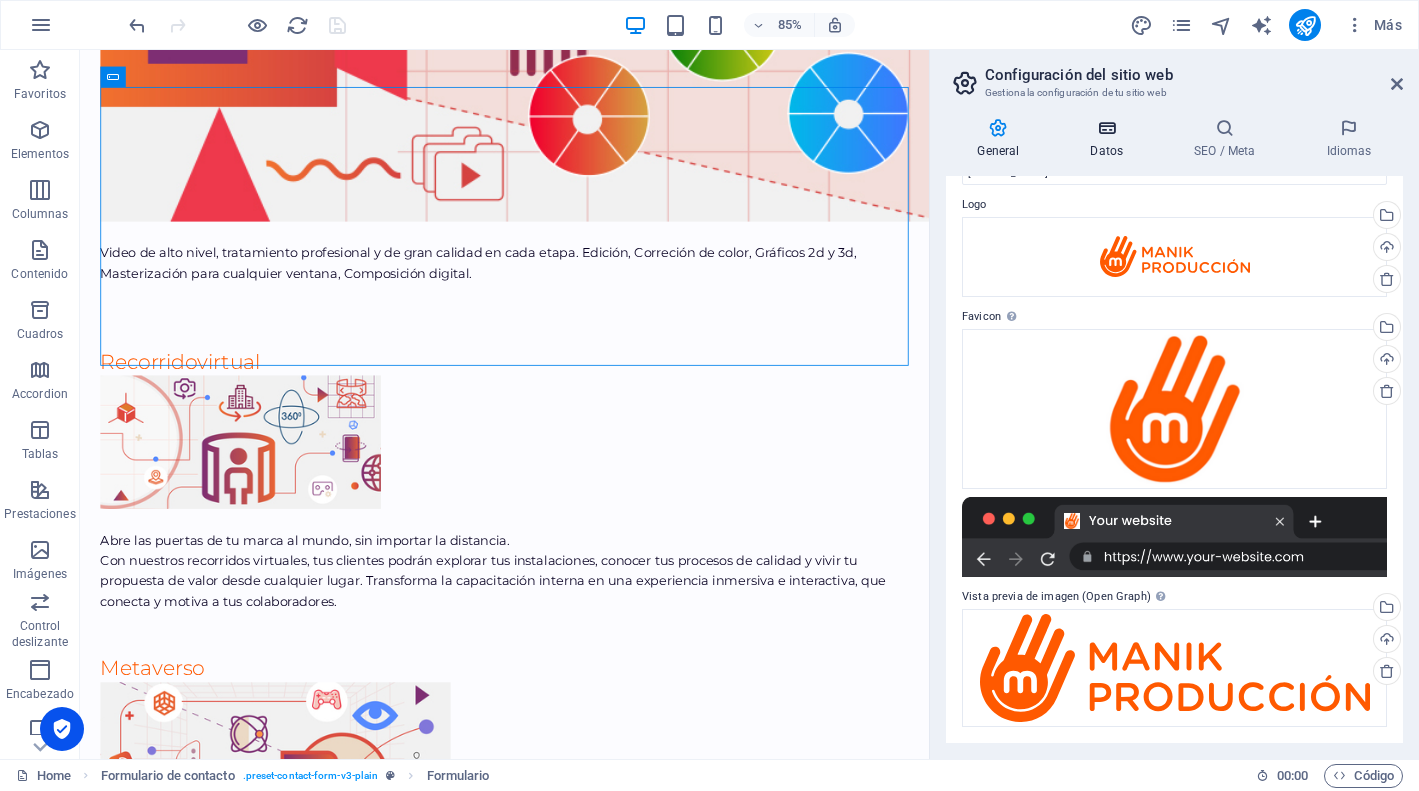 click on "Datos" at bounding box center [1111, 139] 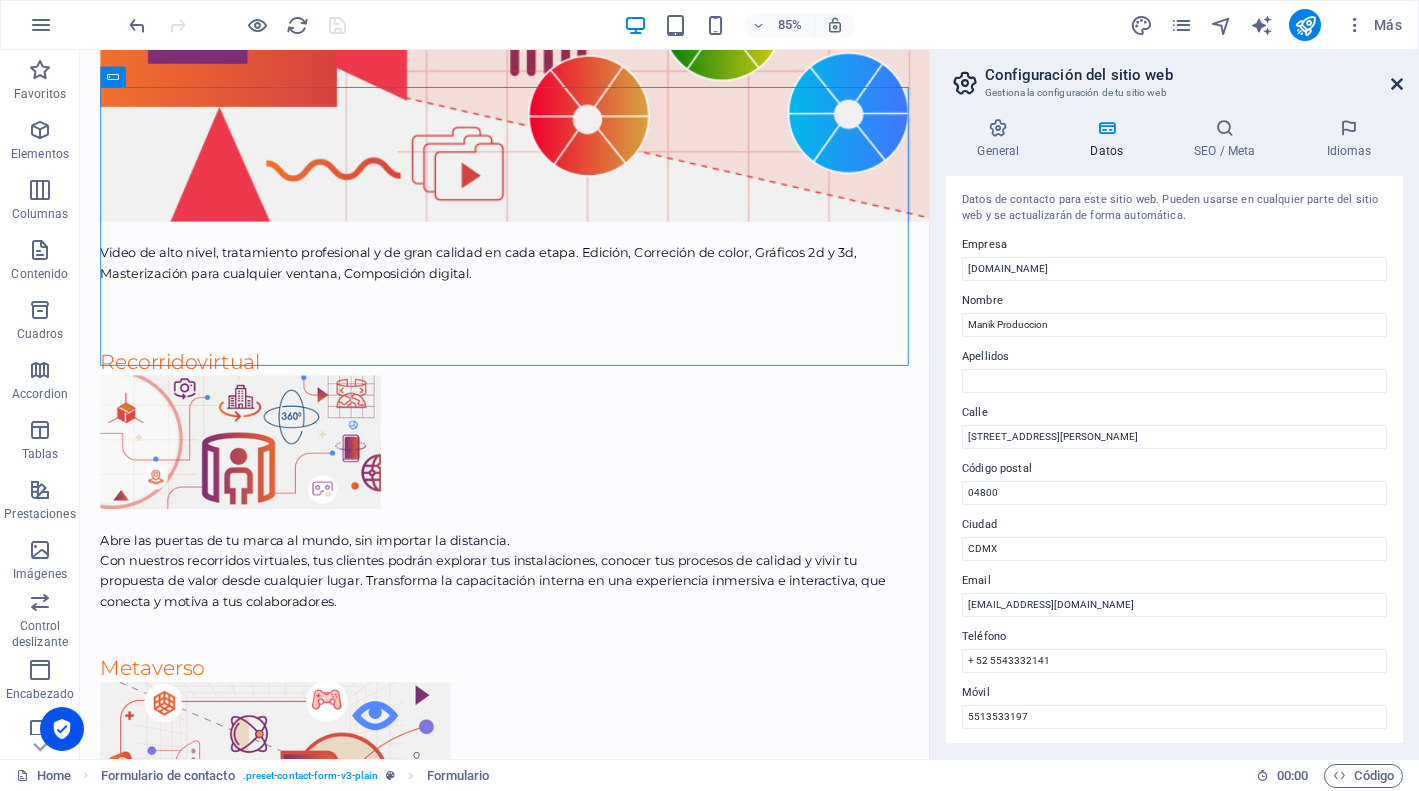click at bounding box center (1397, 84) 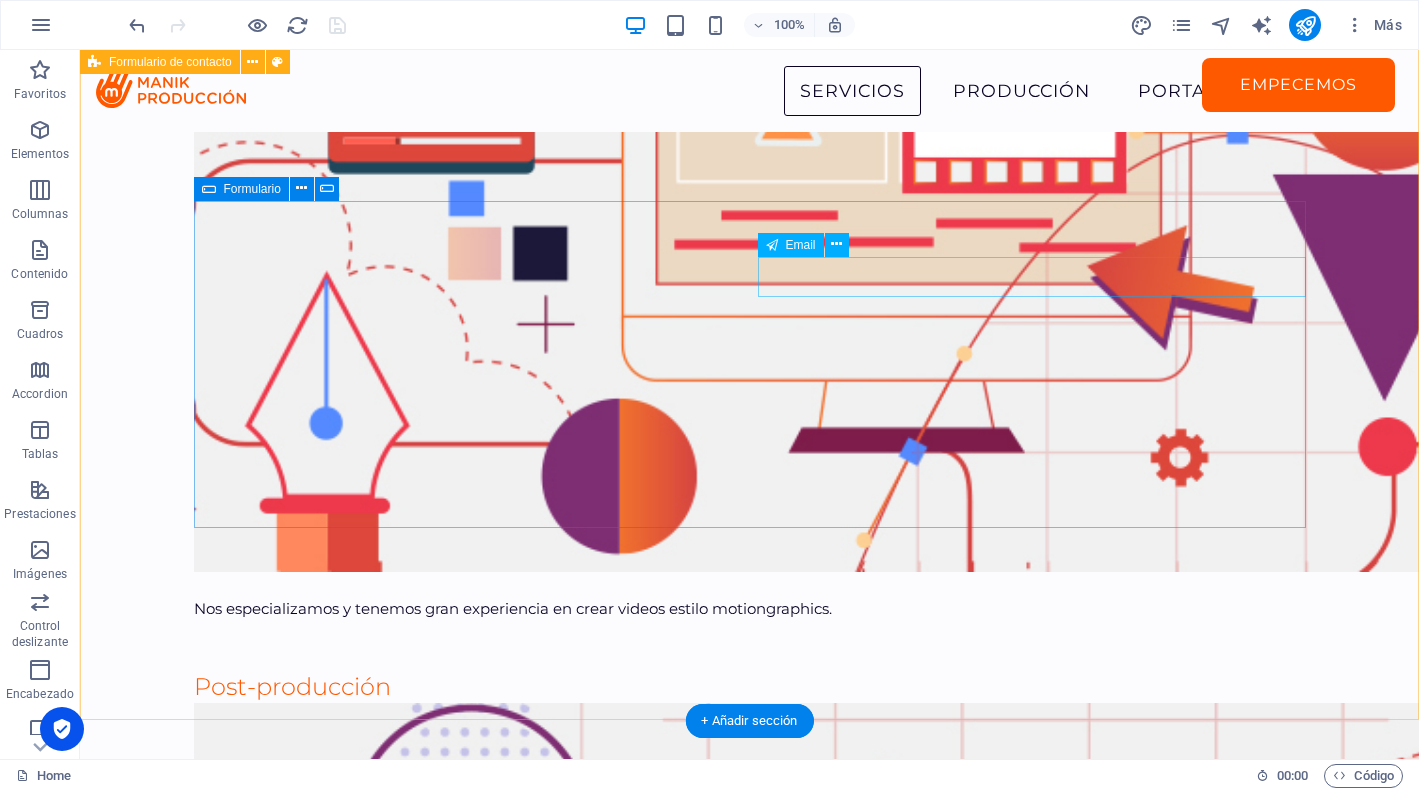 scroll, scrollTop: 5454, scrollLeft: 0, axis: vertical 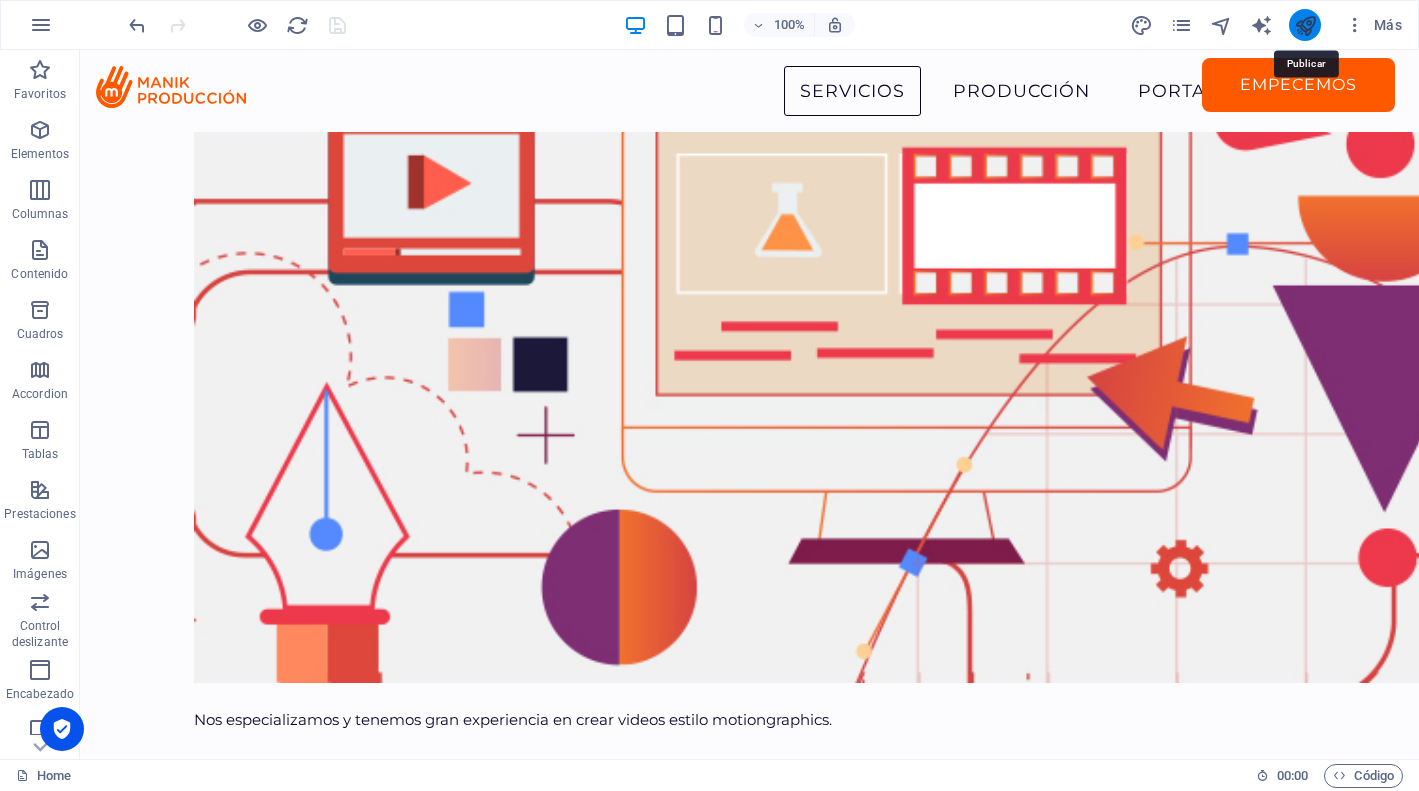 click at bounding box center [1305, 25] 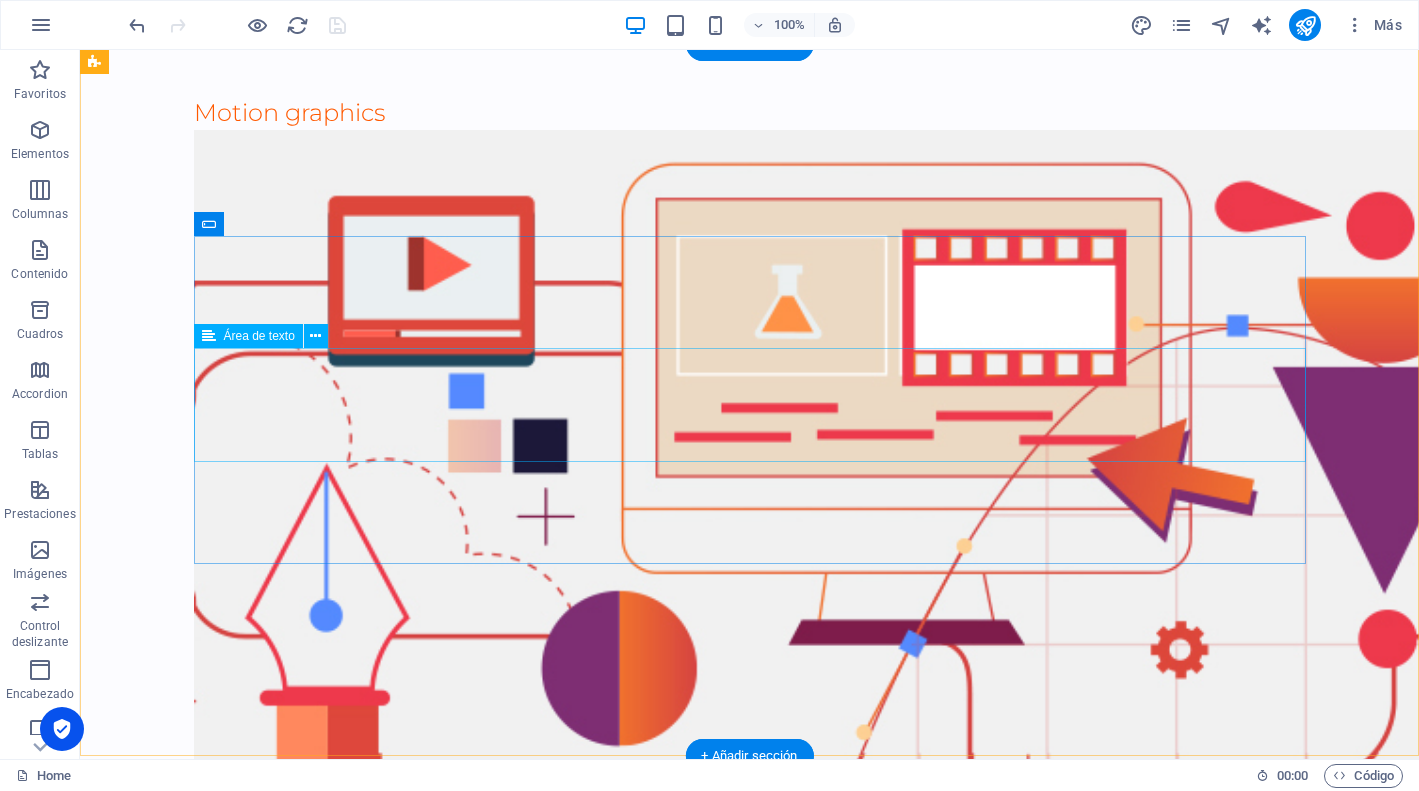 scroll, scrollTop: 6246, scrollLeft: 0, axis: vertical 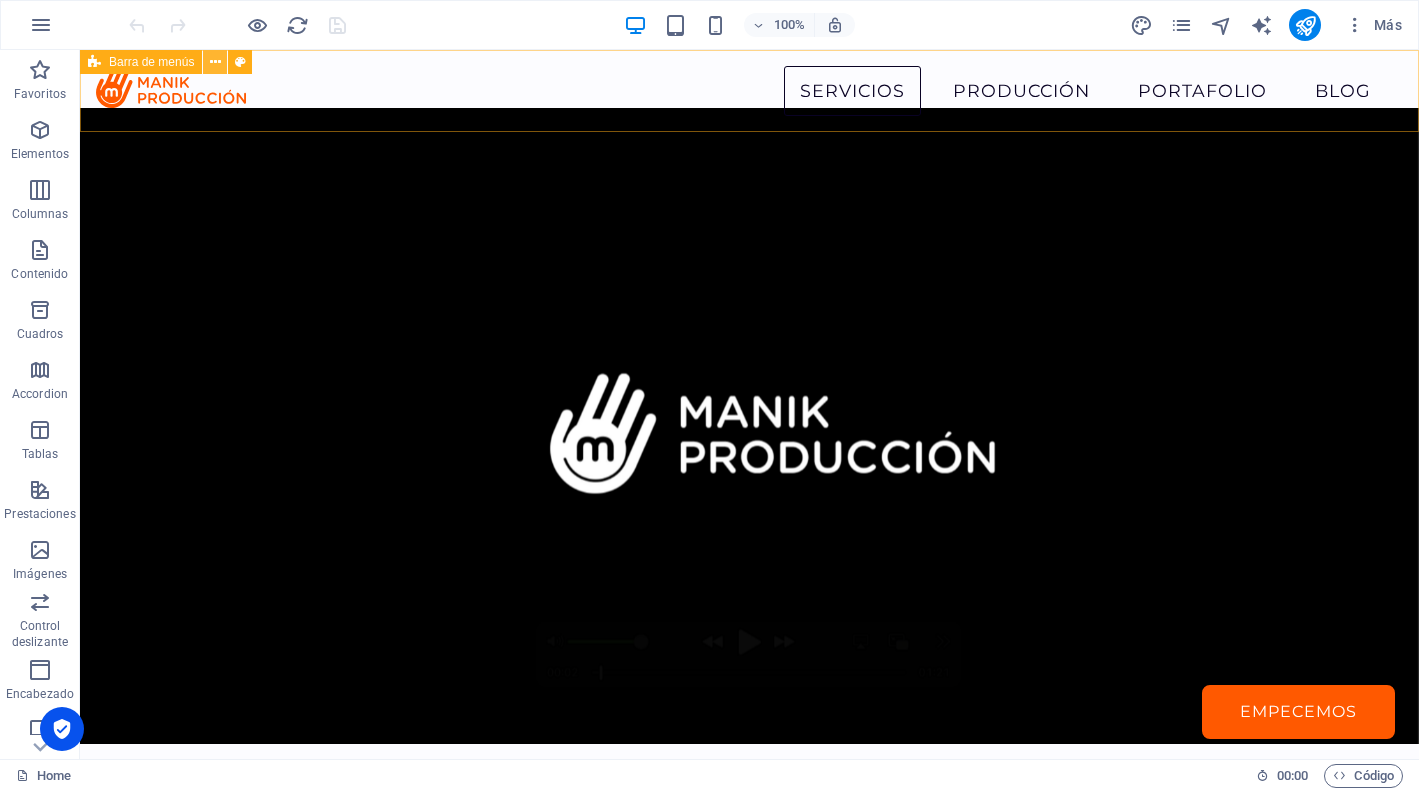 click at bounding box center (215, 62) 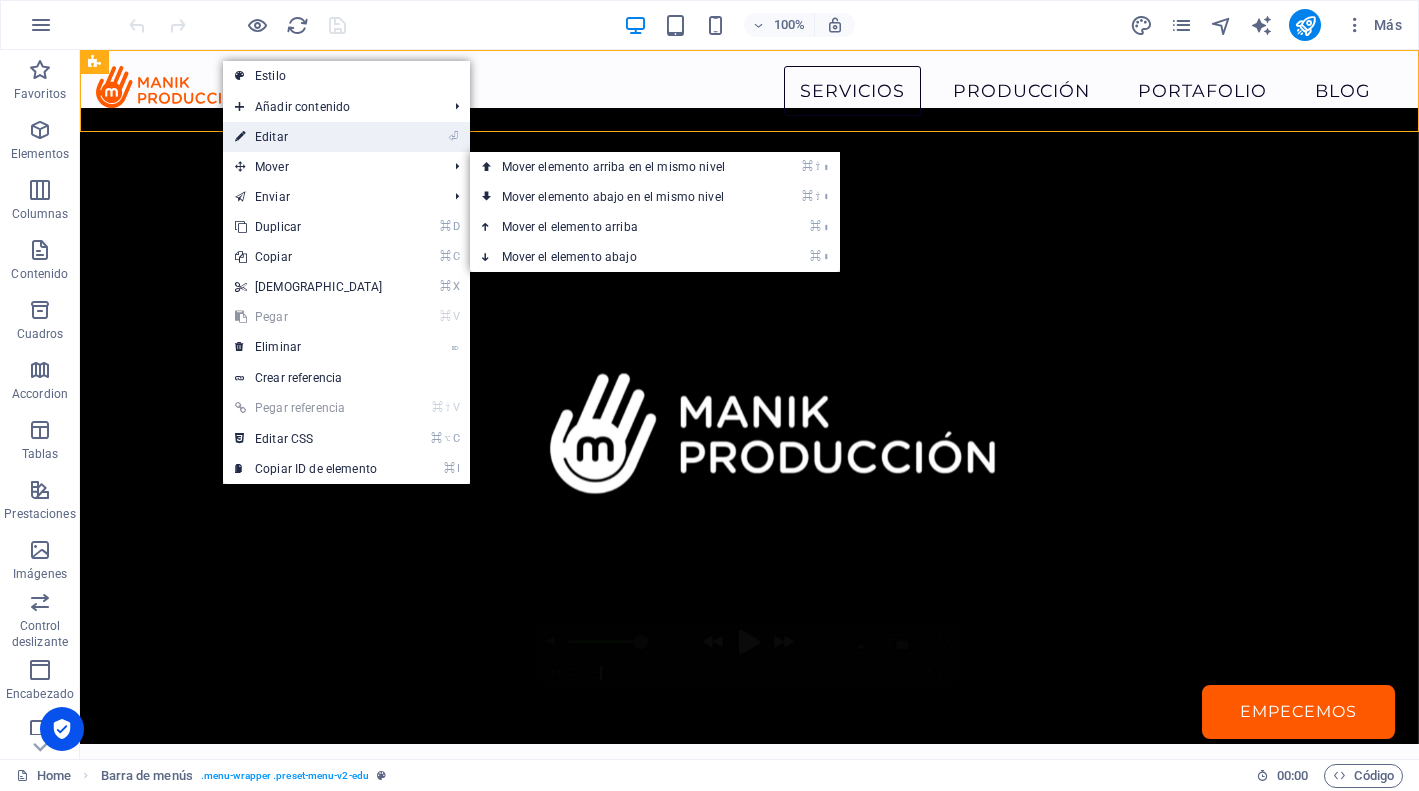 click on "⏎  Editar" at bounding box center (309, 137) 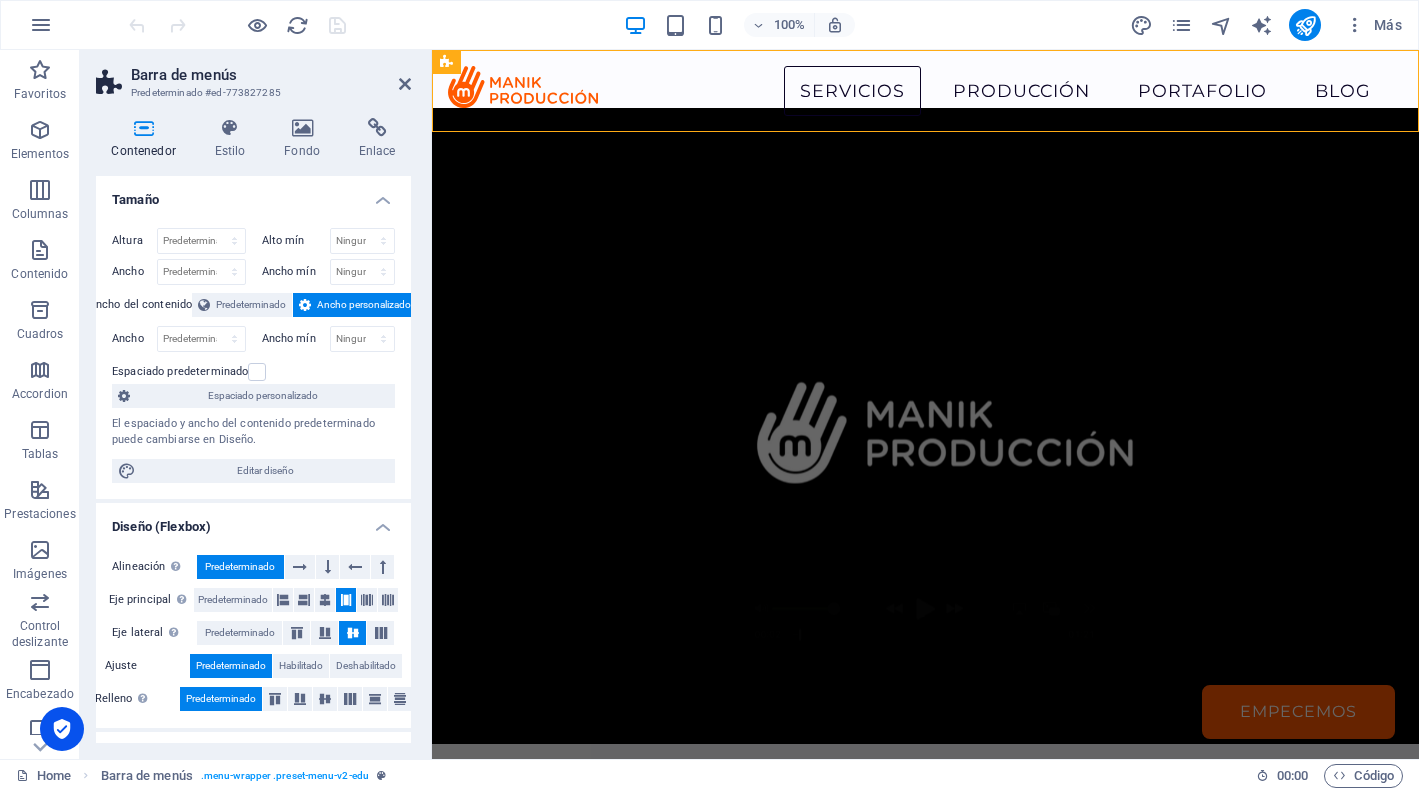 click on "Barra de menús" at bounding box center [271, 75] 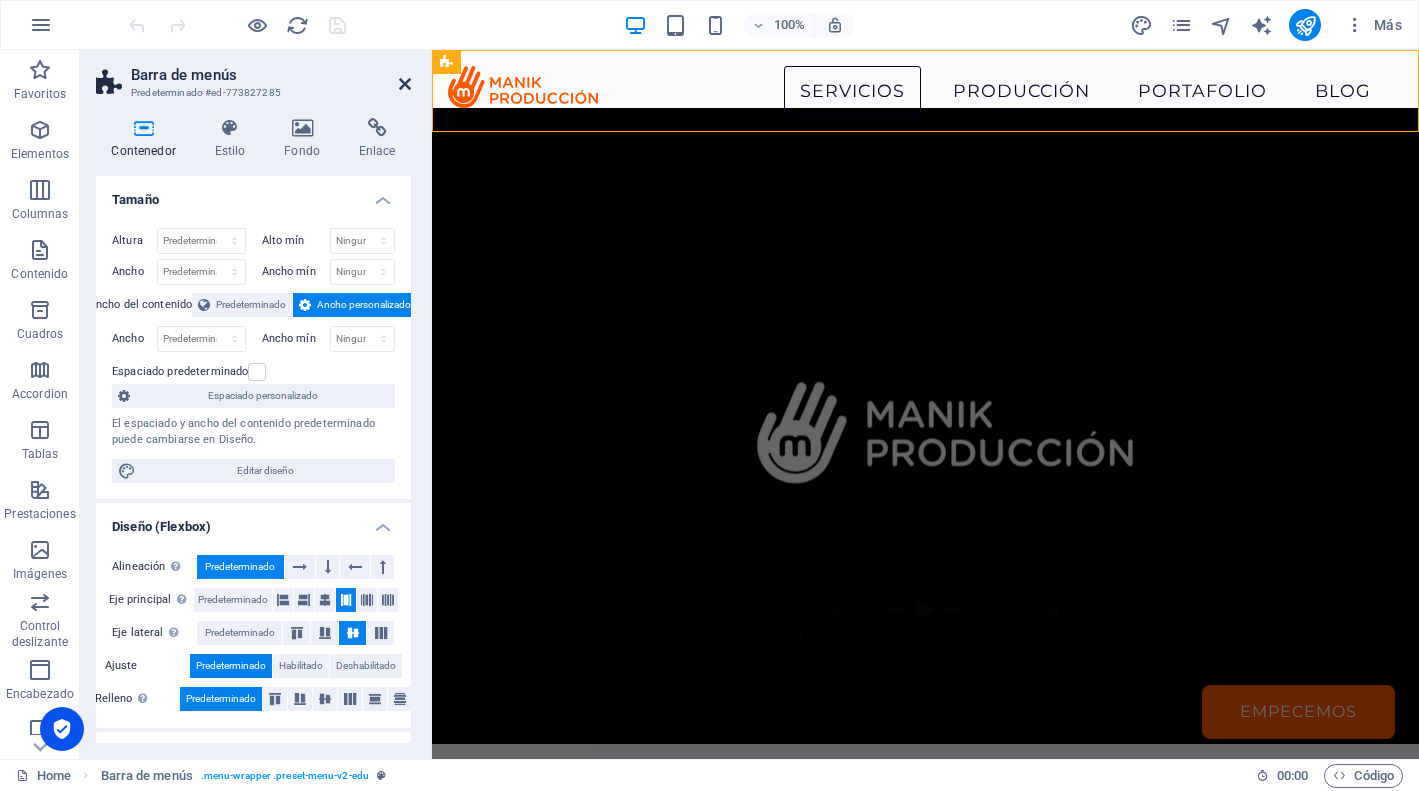 click at bounding box center (405, 84) 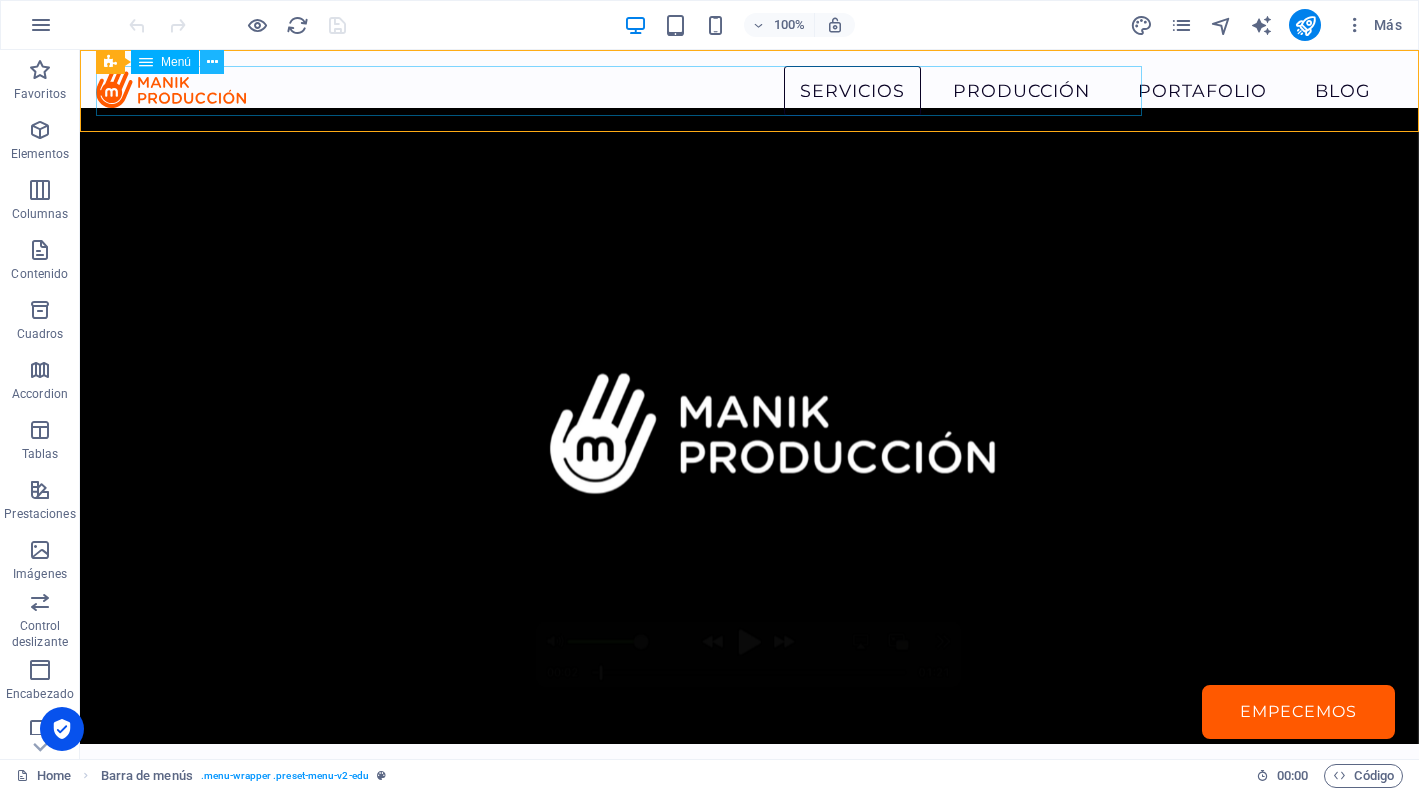 click at bounding box center [212, 62] 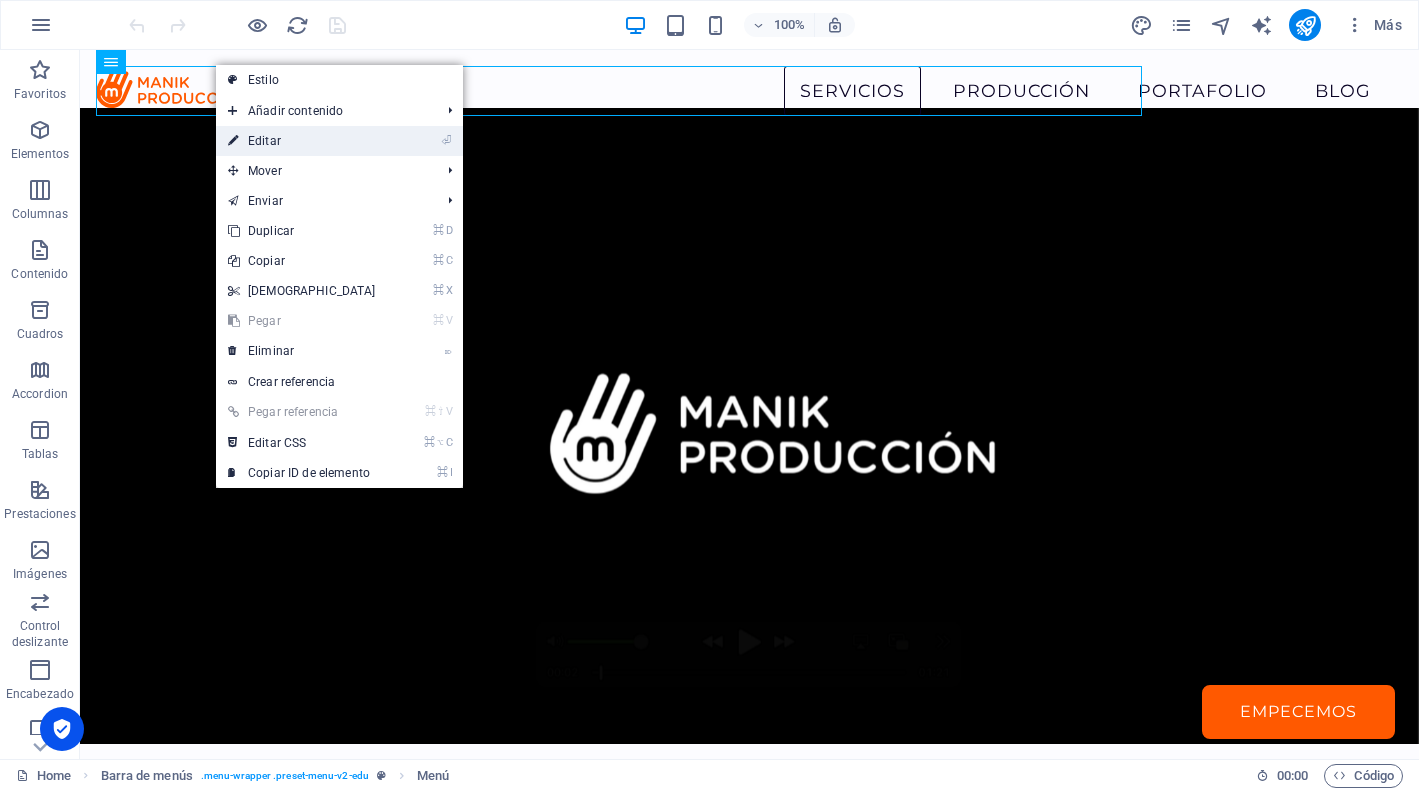 click on "⏎  Editar" at bounding box center [302, 141] 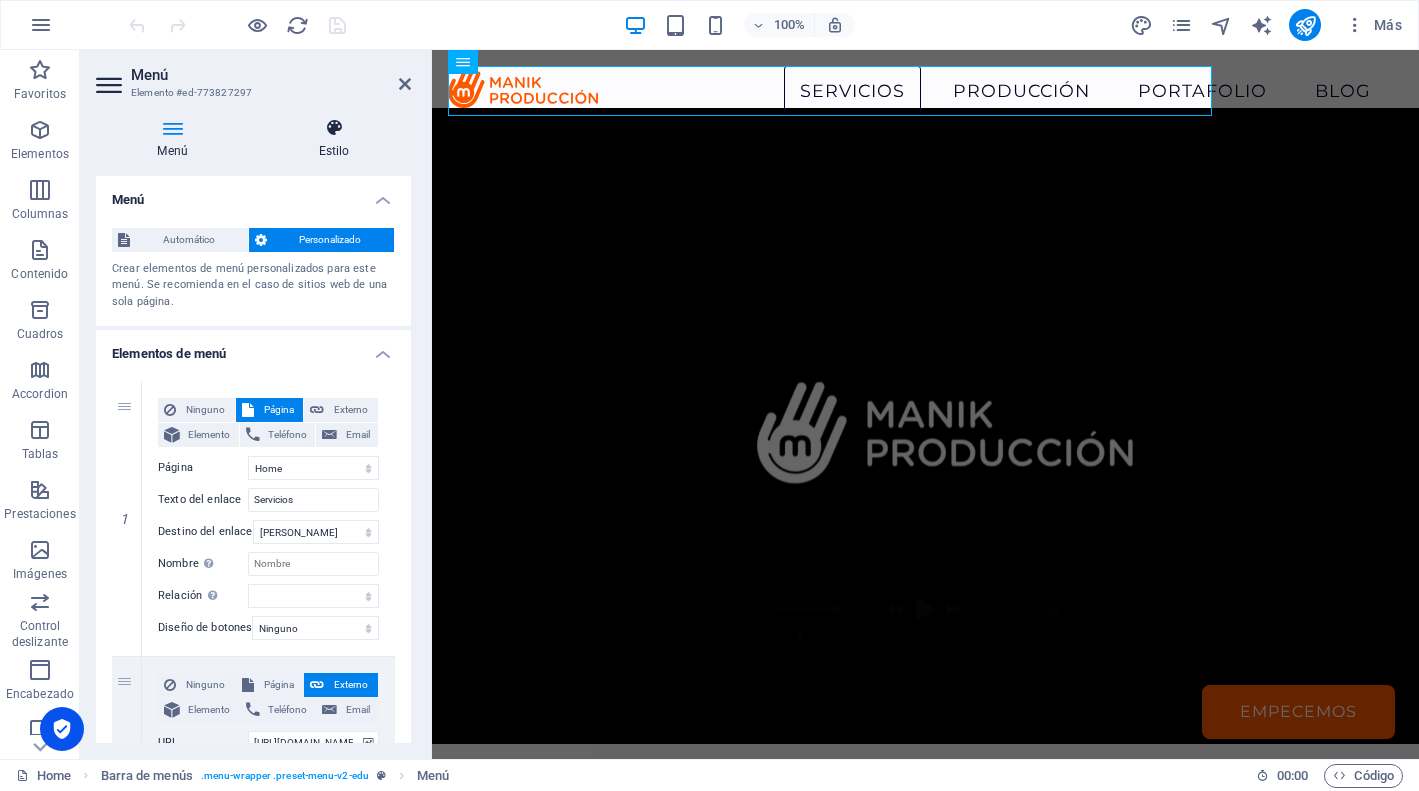click at bounding box center (334, 128) 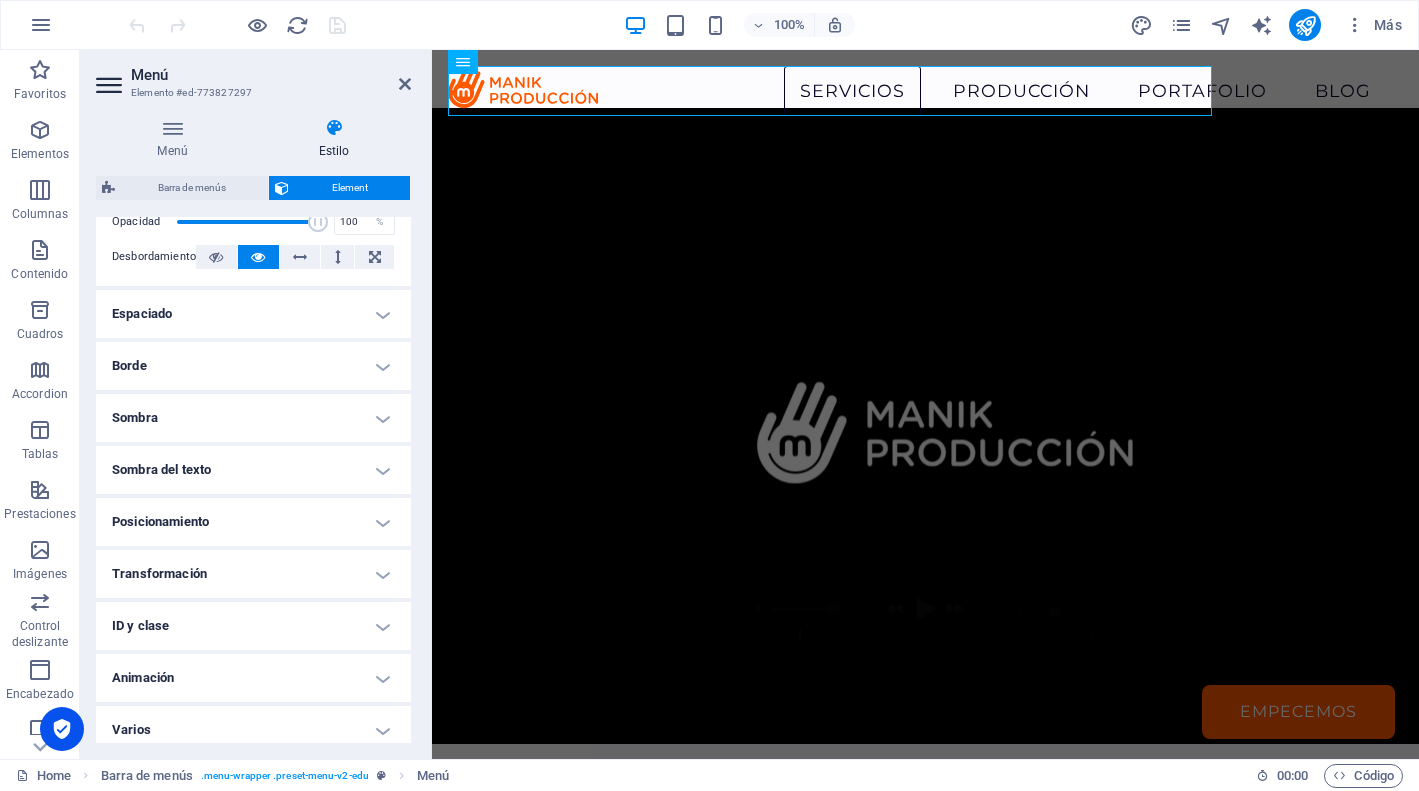 scroll, scrollTop: 336, scrollLeft: 0, axis: vertical 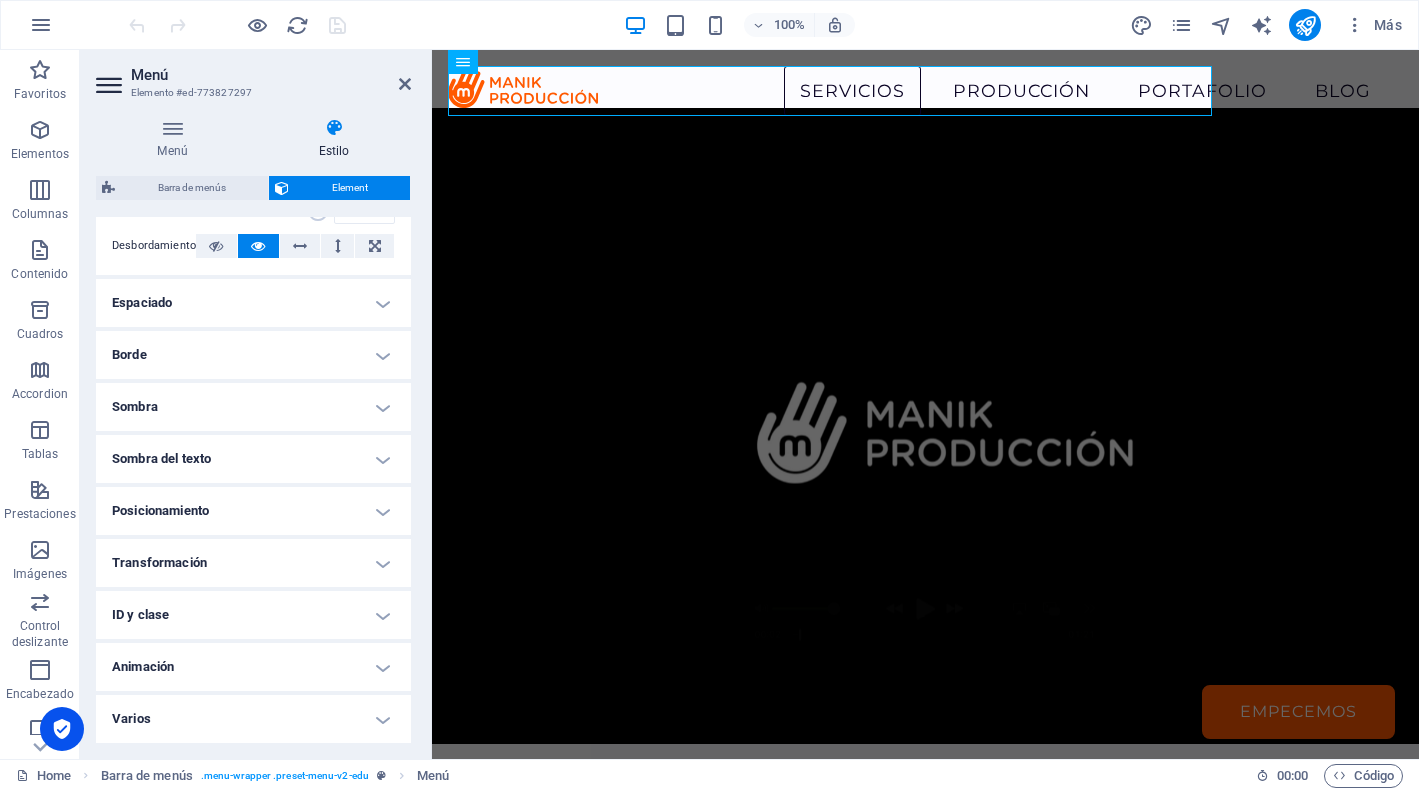 click on "Animación" at bounding box center (253, 667) 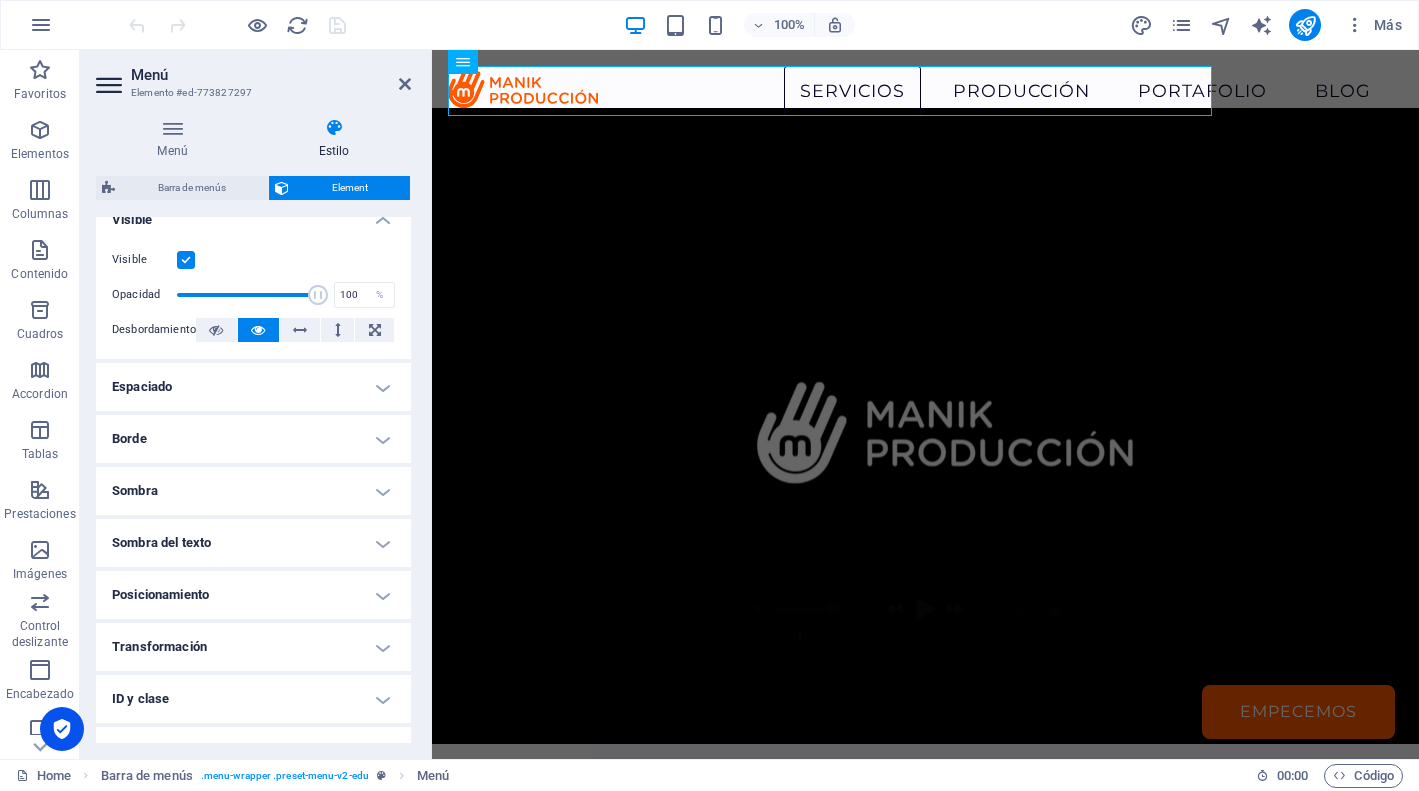 scroll, scrollTop: 255, scrollLeft: 0, axis: vertical 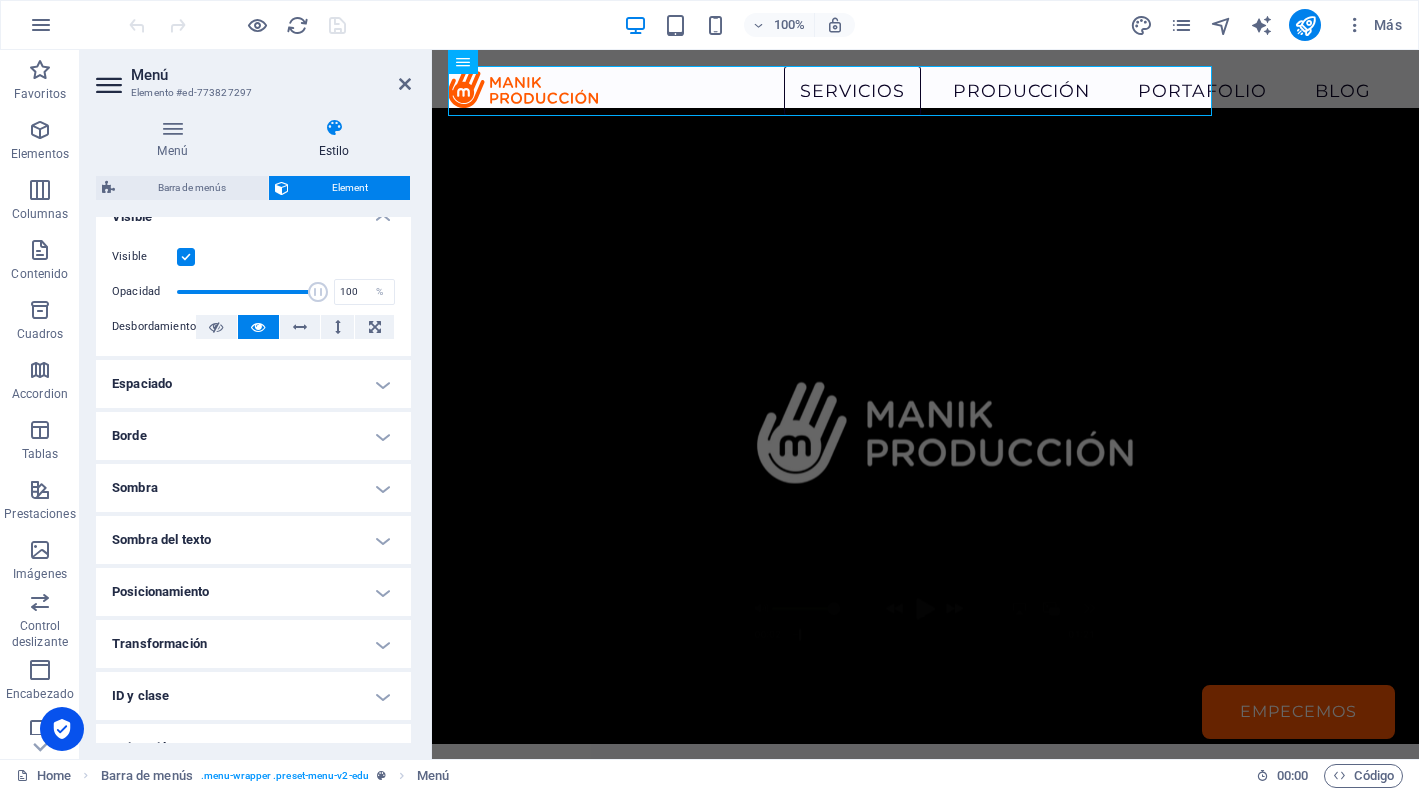 click on "Sombra" at bounding box center [253, 488] 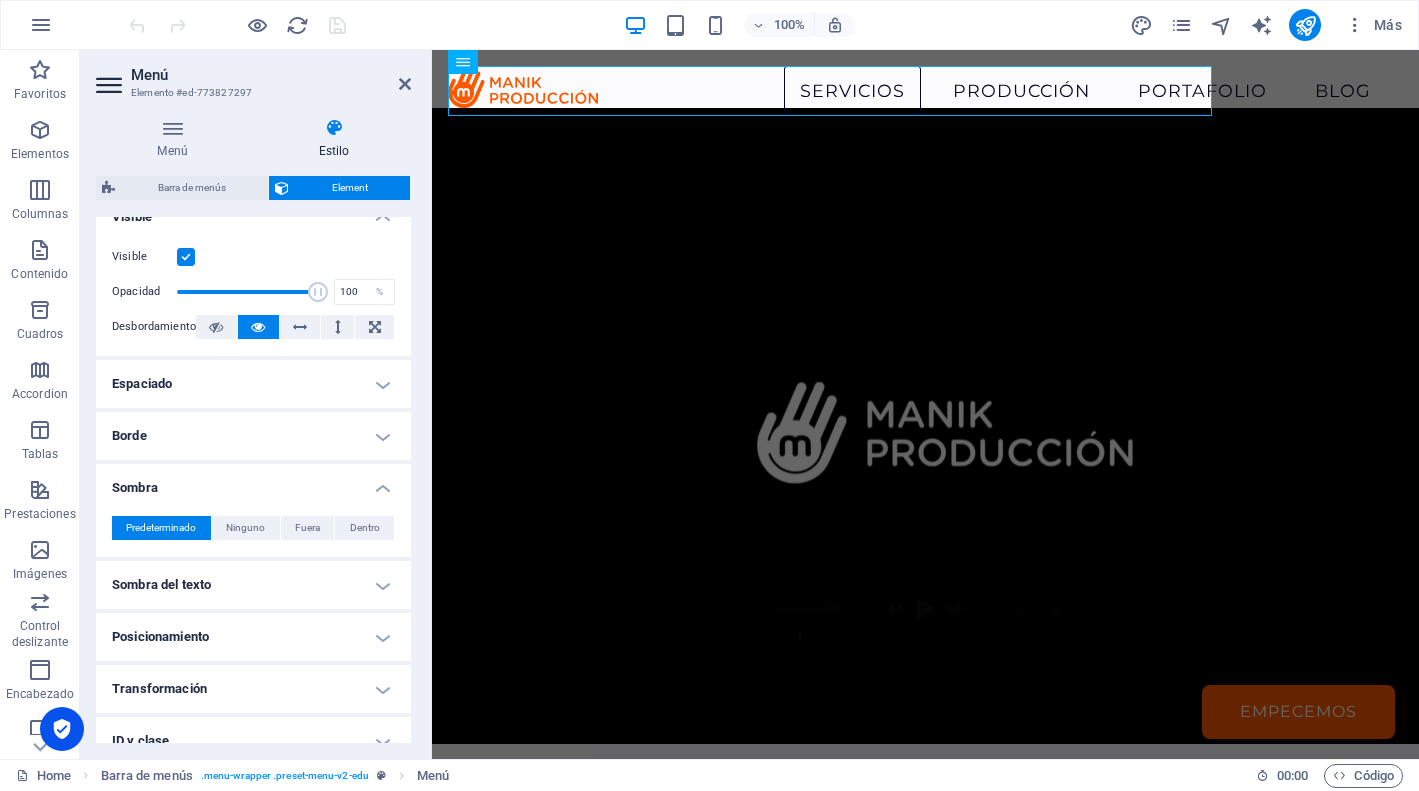 click on "Sombra del texto" at bounding box center (253, 585) 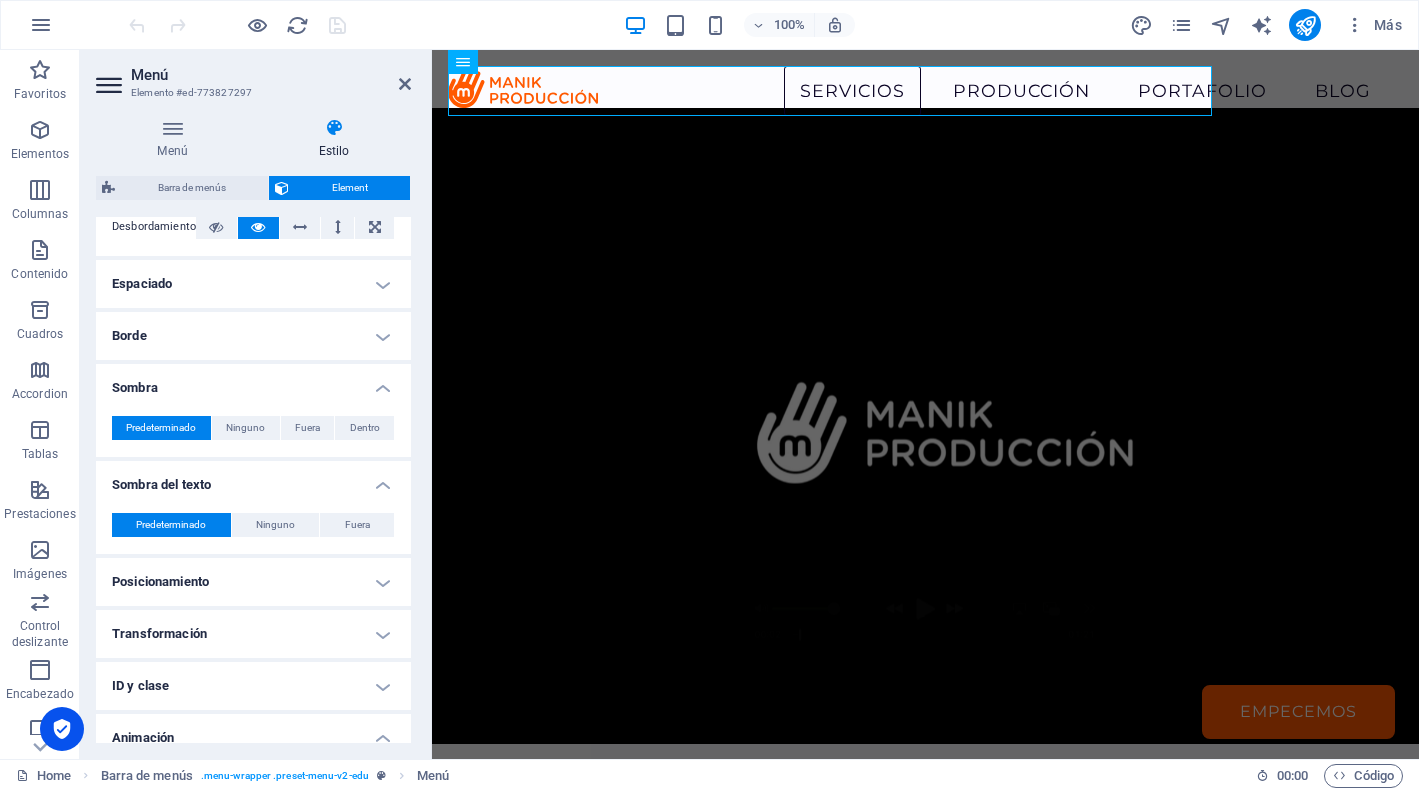 scroll, scrollTop: 491, scrollLeft: 0, axis: vertical 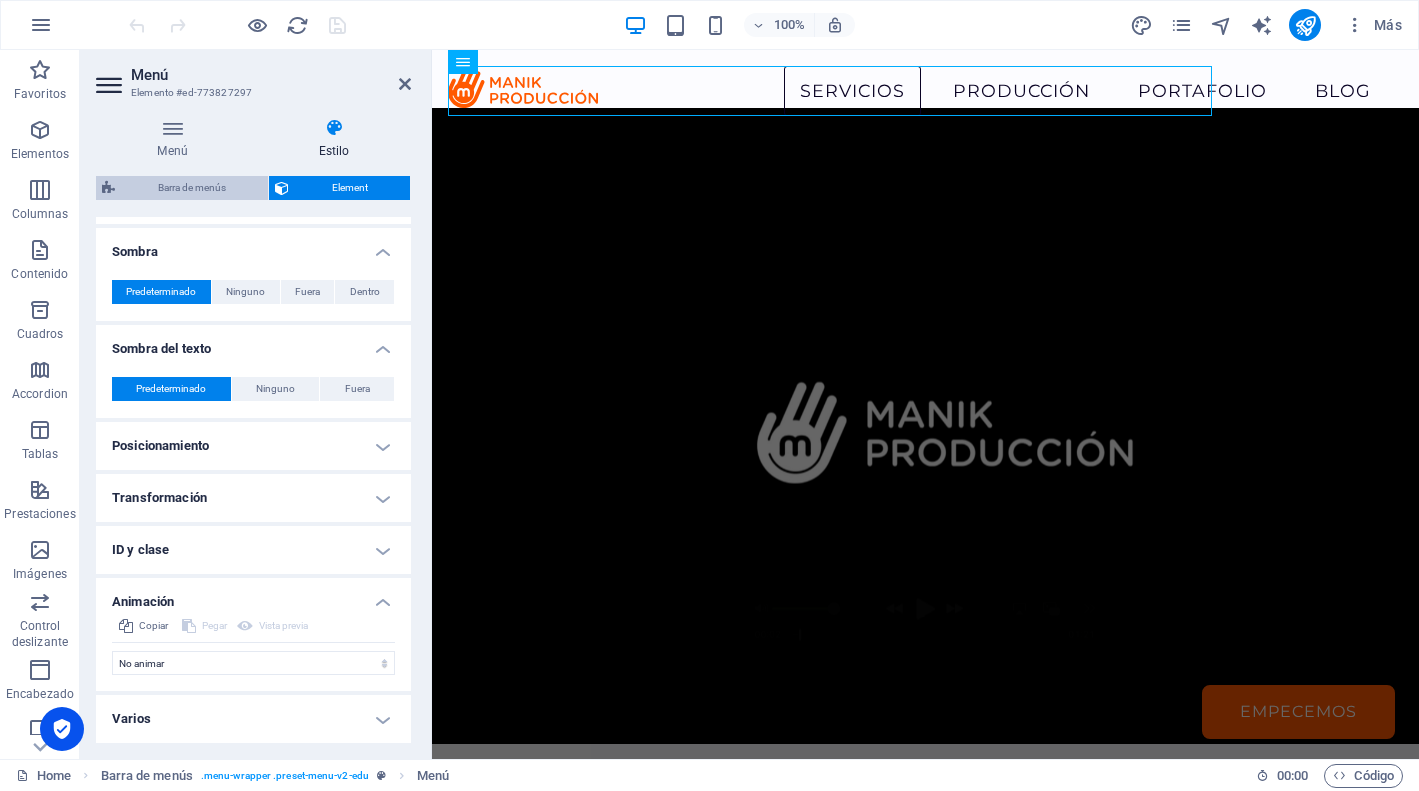click on "Barra de menús" at bounding box center [191, 188] 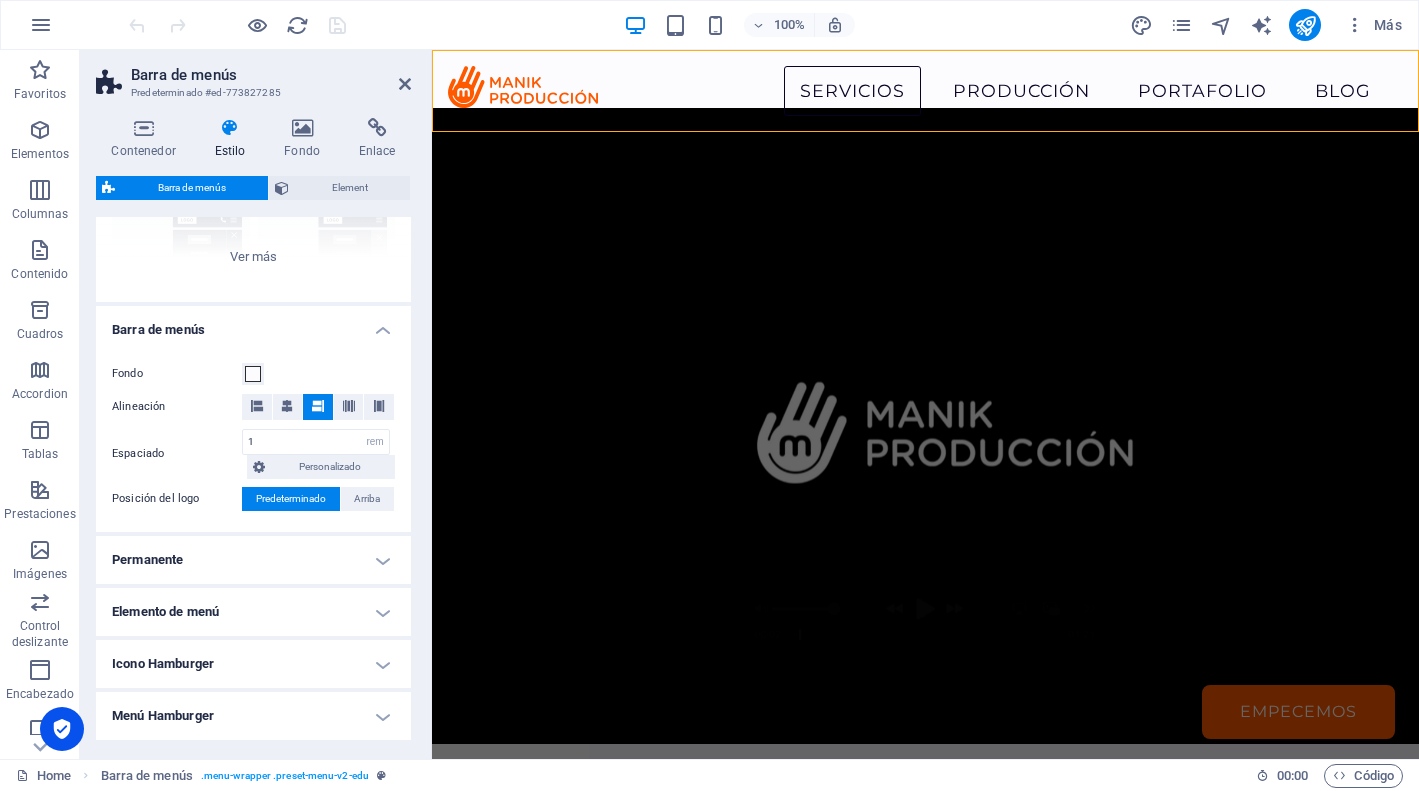 scroll, scrollTop: 380, scrollLeft: 0, axis: vertical 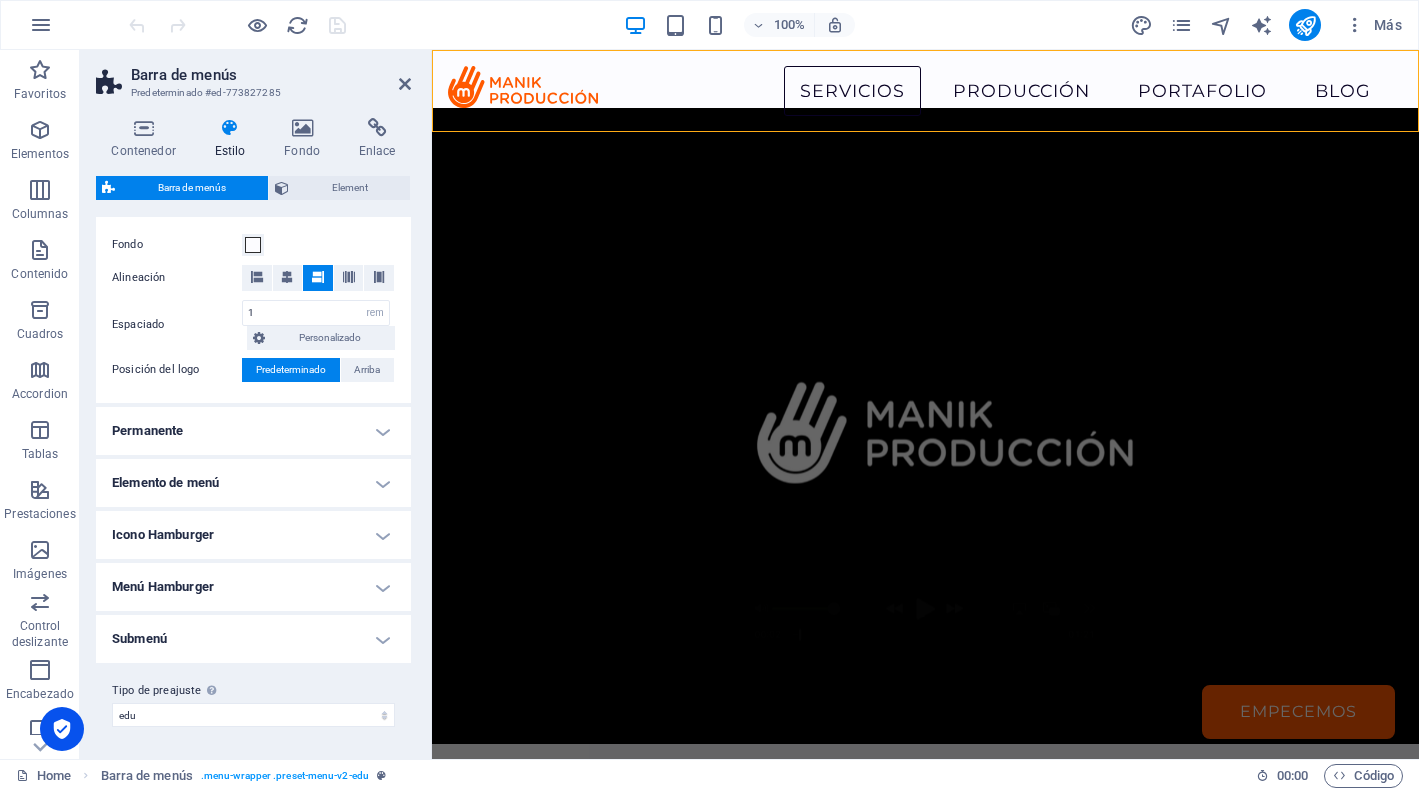 click on "Elemento de menú" at bounding box center [253, 483] 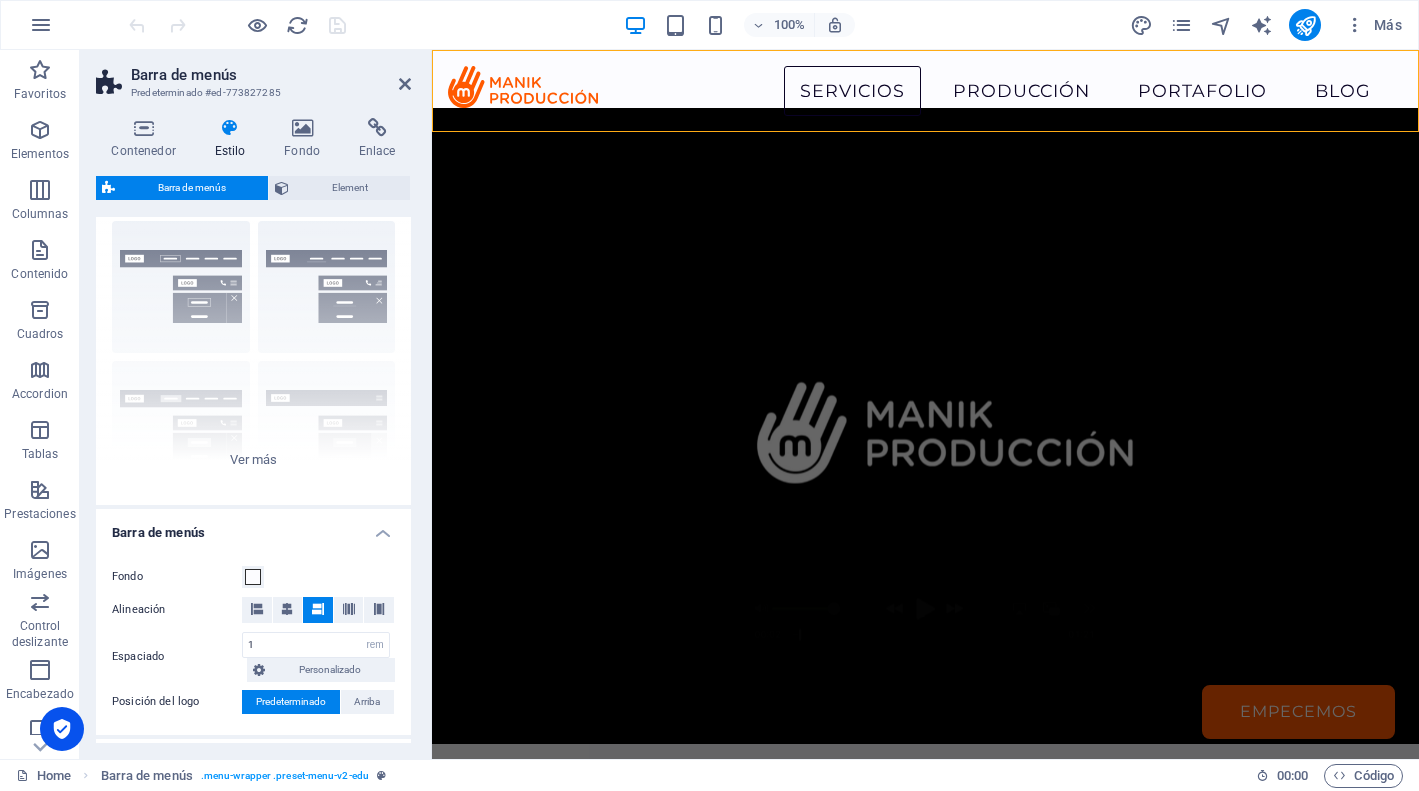 scroll, scrollTop: 0, scrollLeft: 0, axis: both 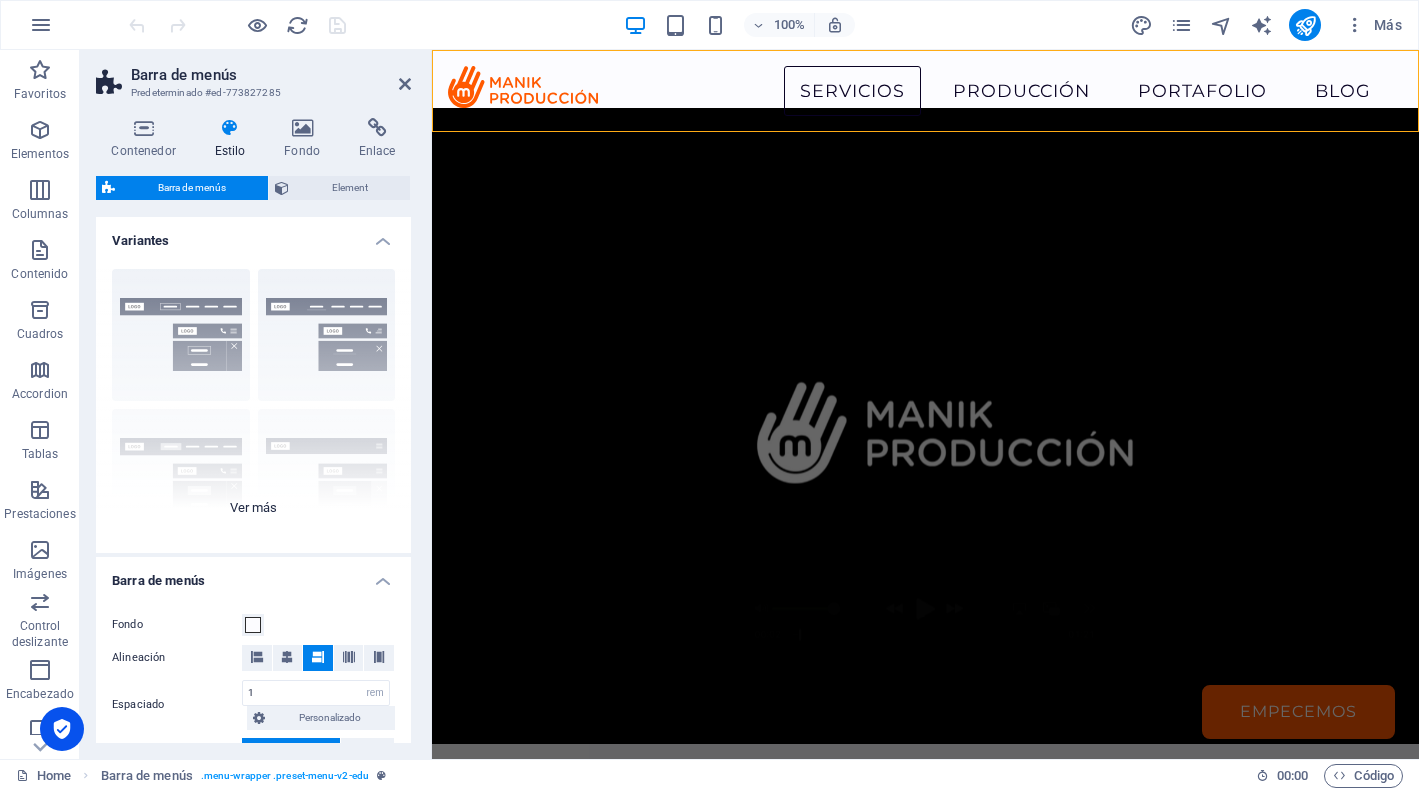 click on "Borde Centrado Predeterminado Fijo Loki Desencadenador Ancho XXL" at bounding box center (253, 403) 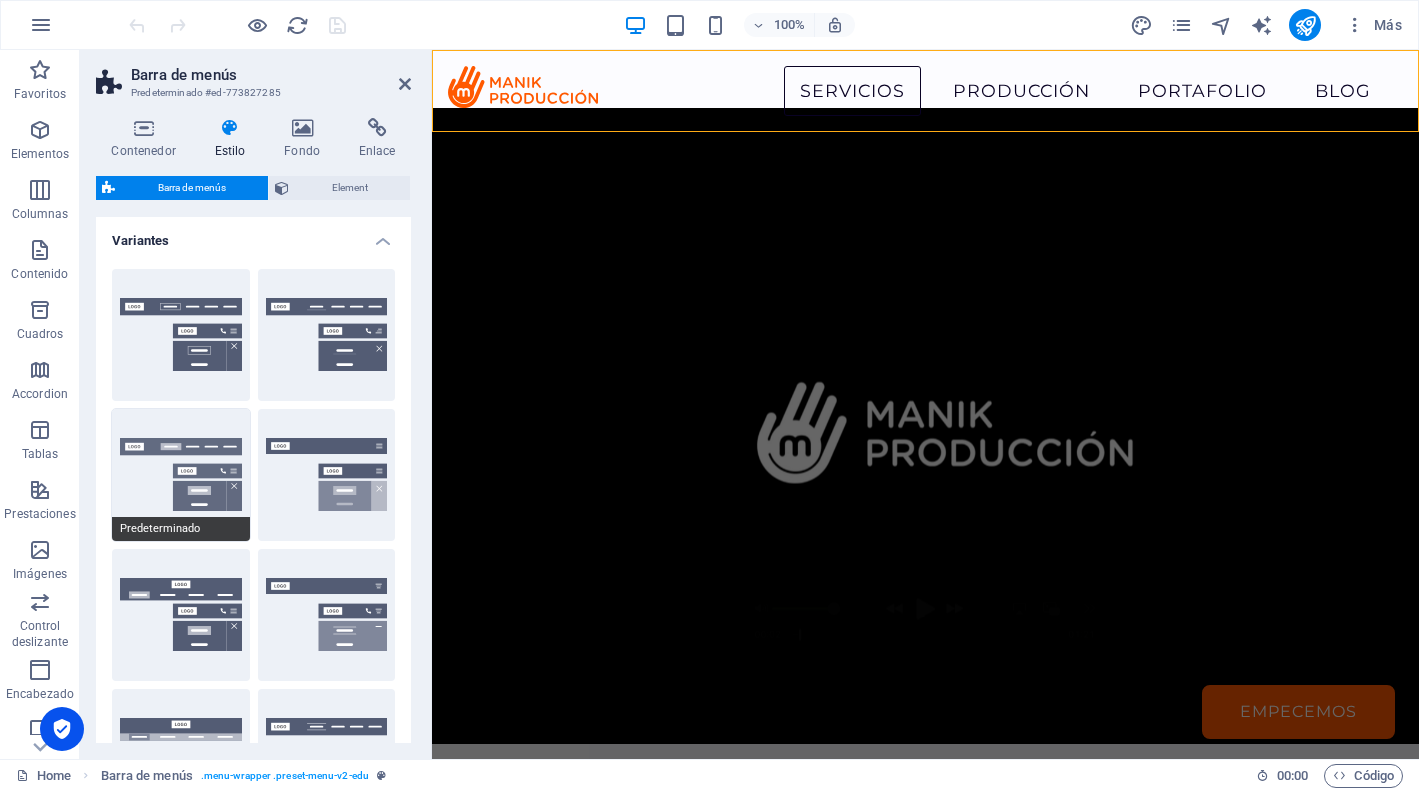 click on "Predeterminado" at bounding box center [181, 475] 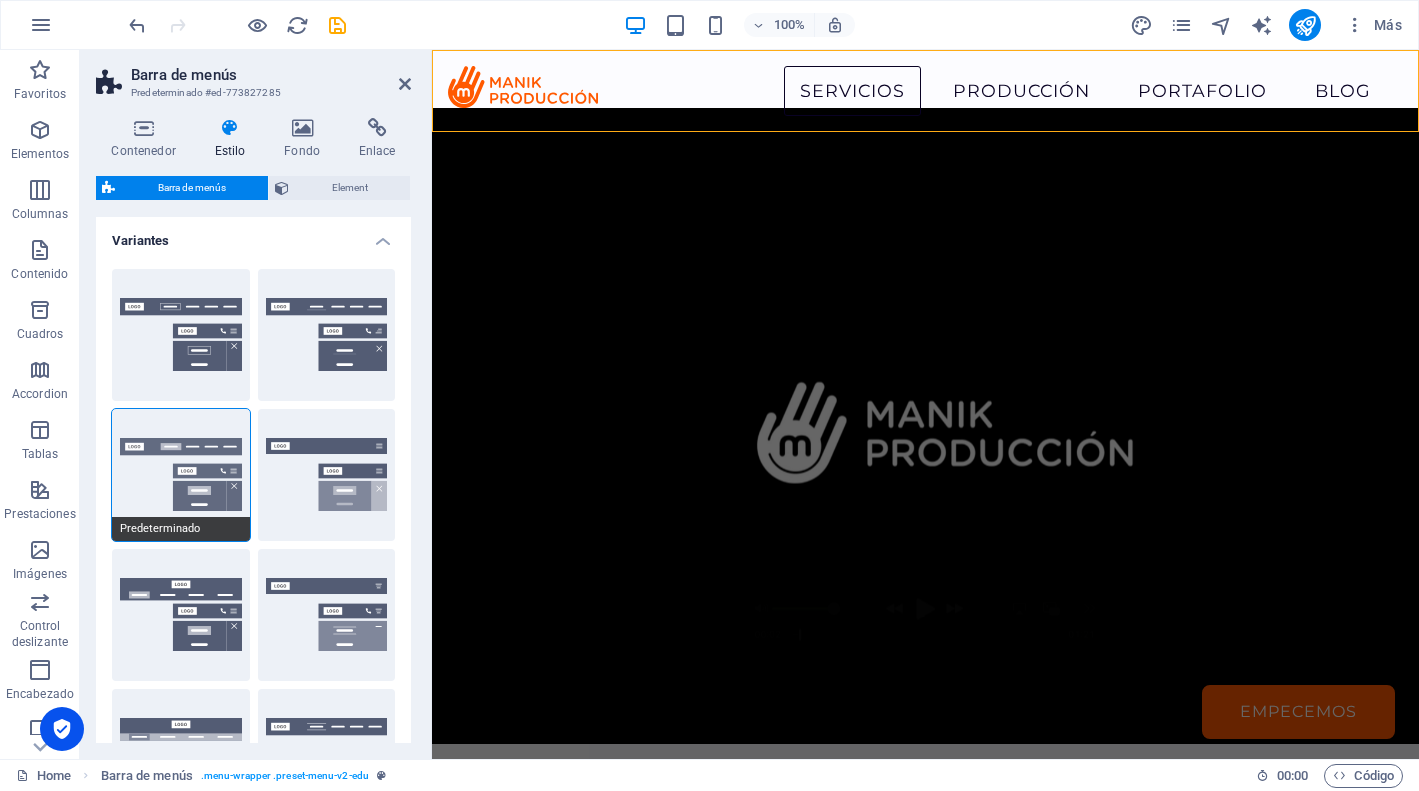 type 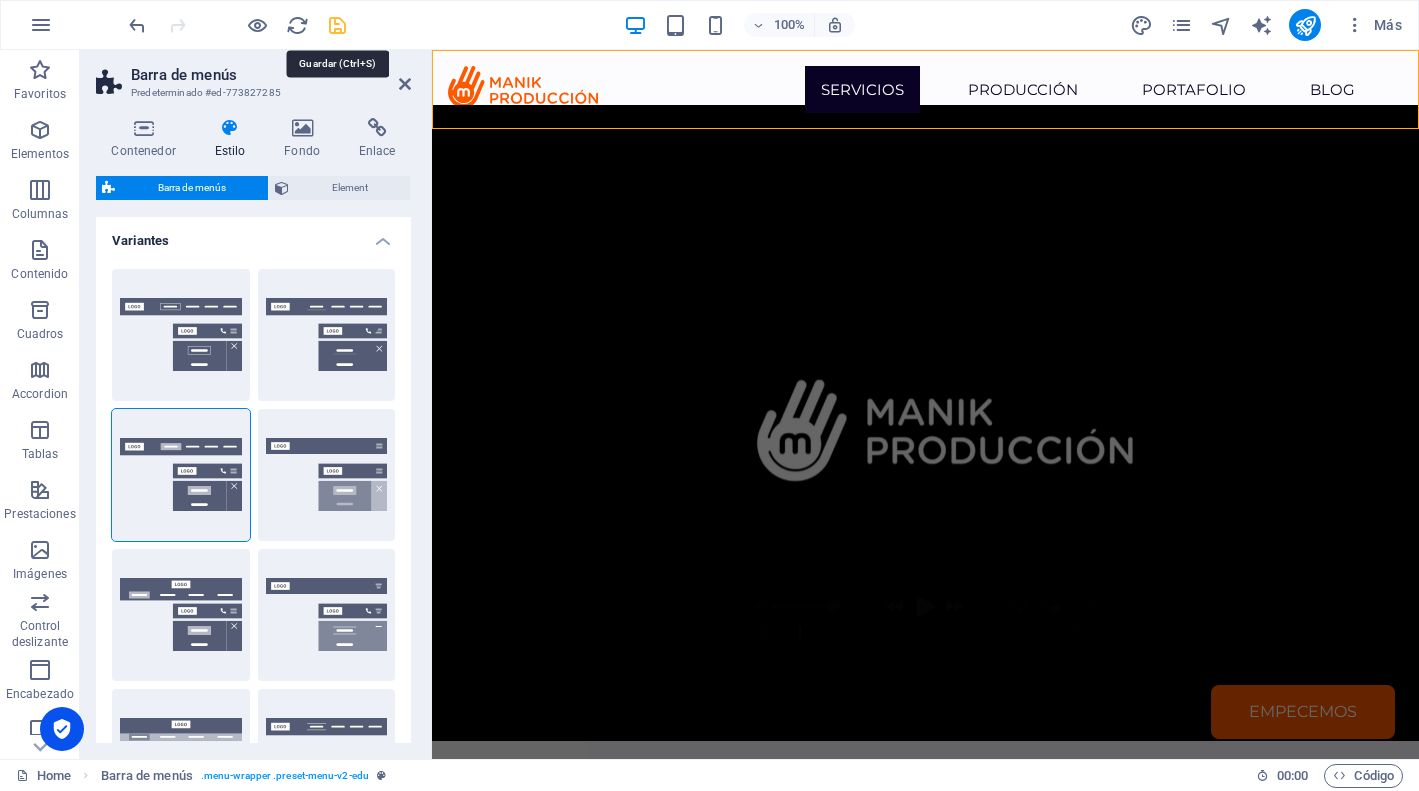 click at bounding box center [337, 25] 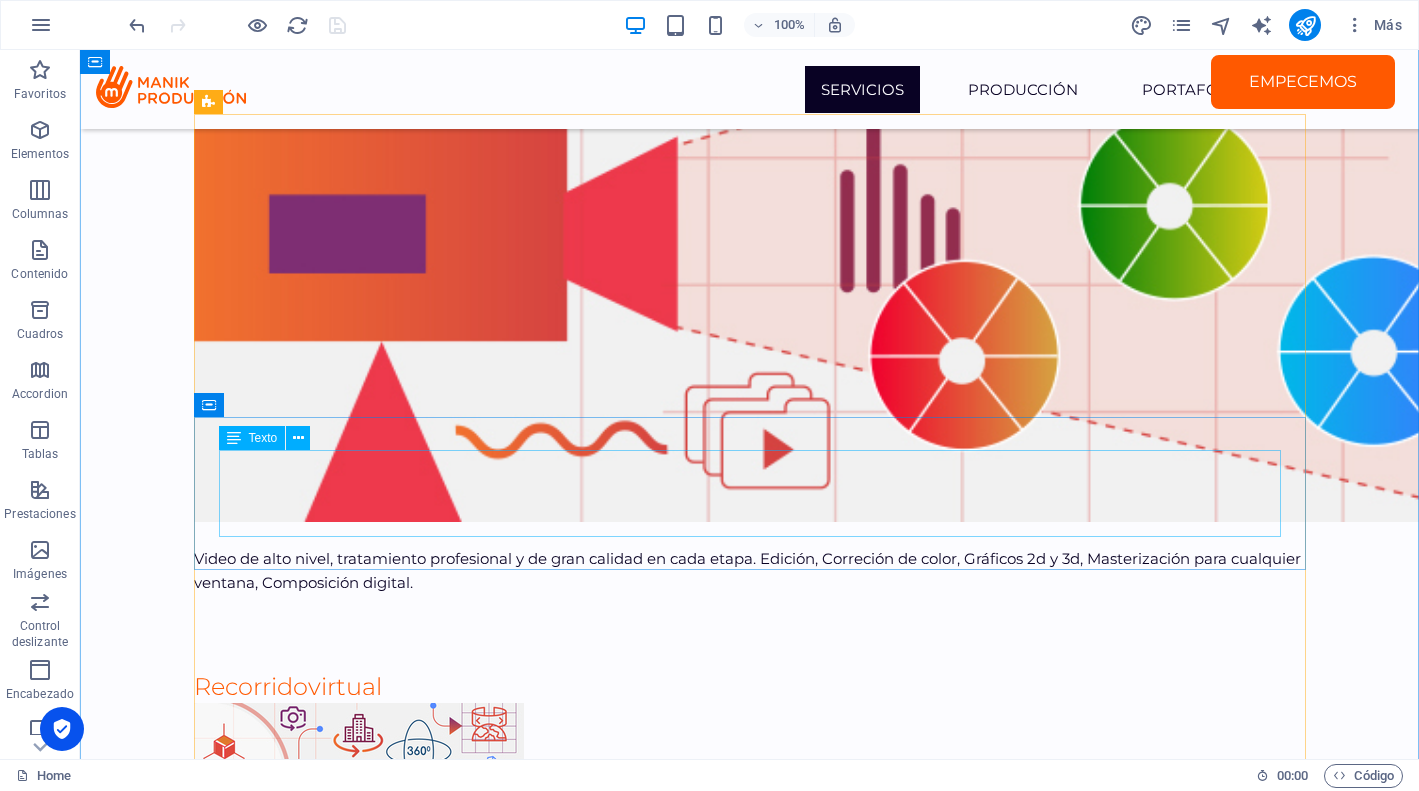 scroll, scrollTop: 6403, scrollLeft: 0, axis: vertical 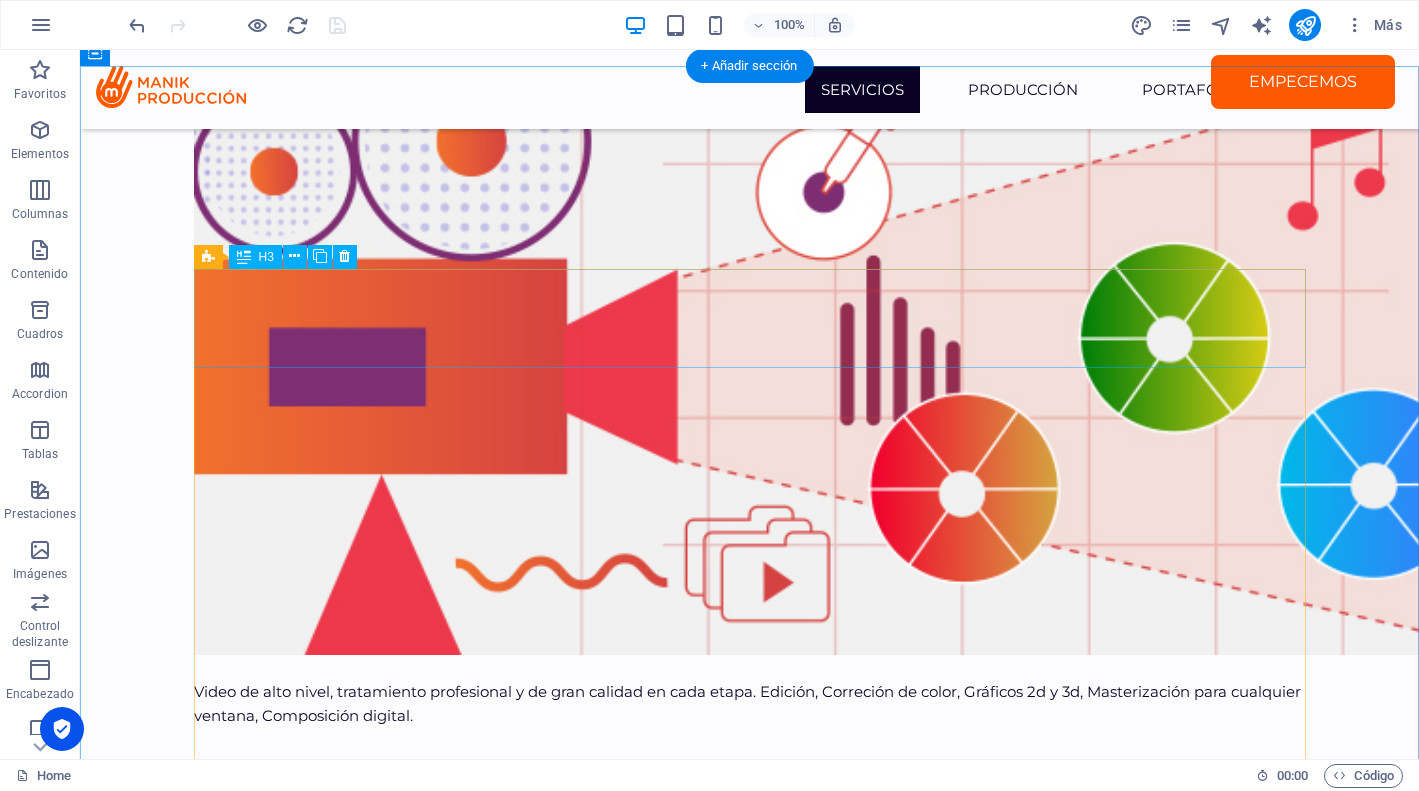 click on "What makes our education methods so unique?" at bounding box center [750, 8839] 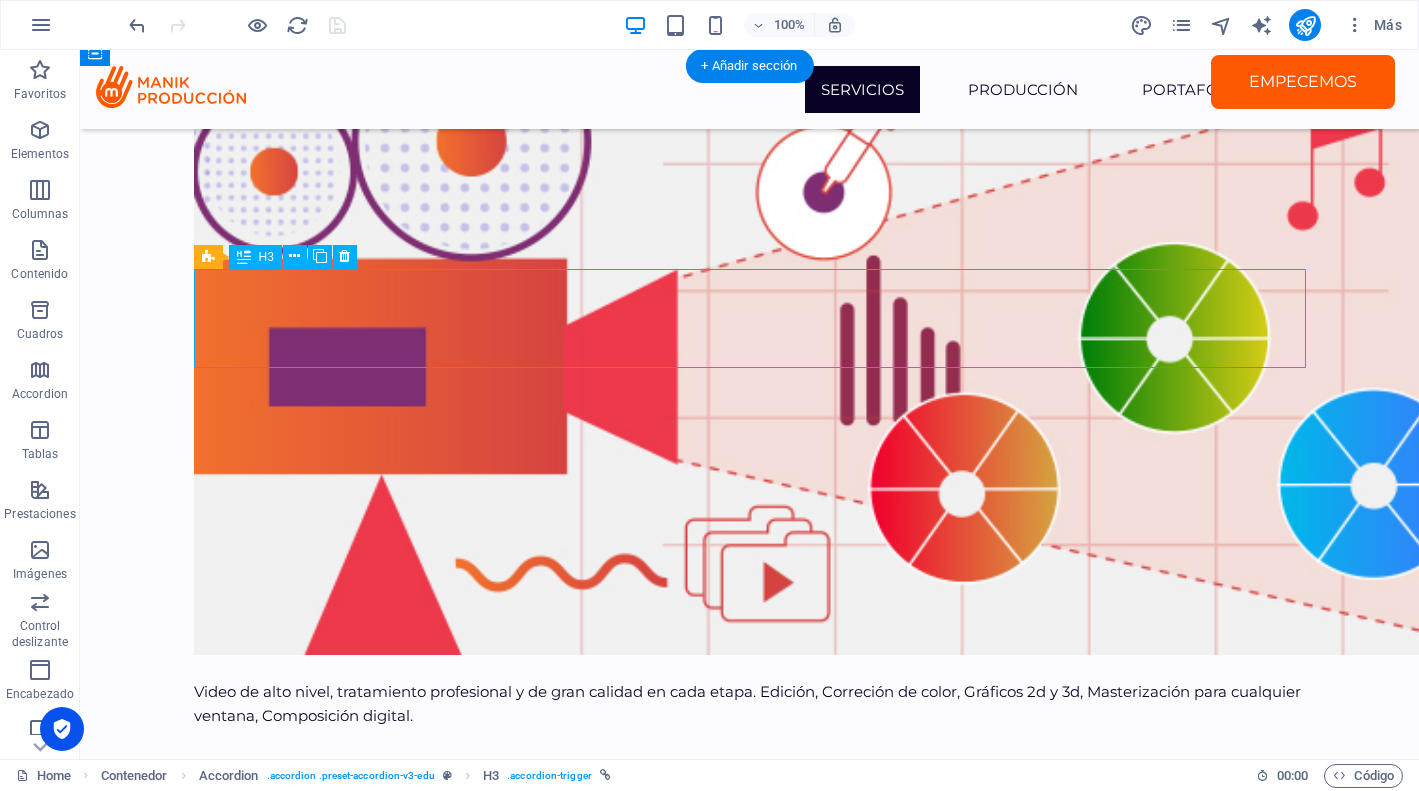 click on "What makes our education methods so unique?" at bounding box center [750, 8839] 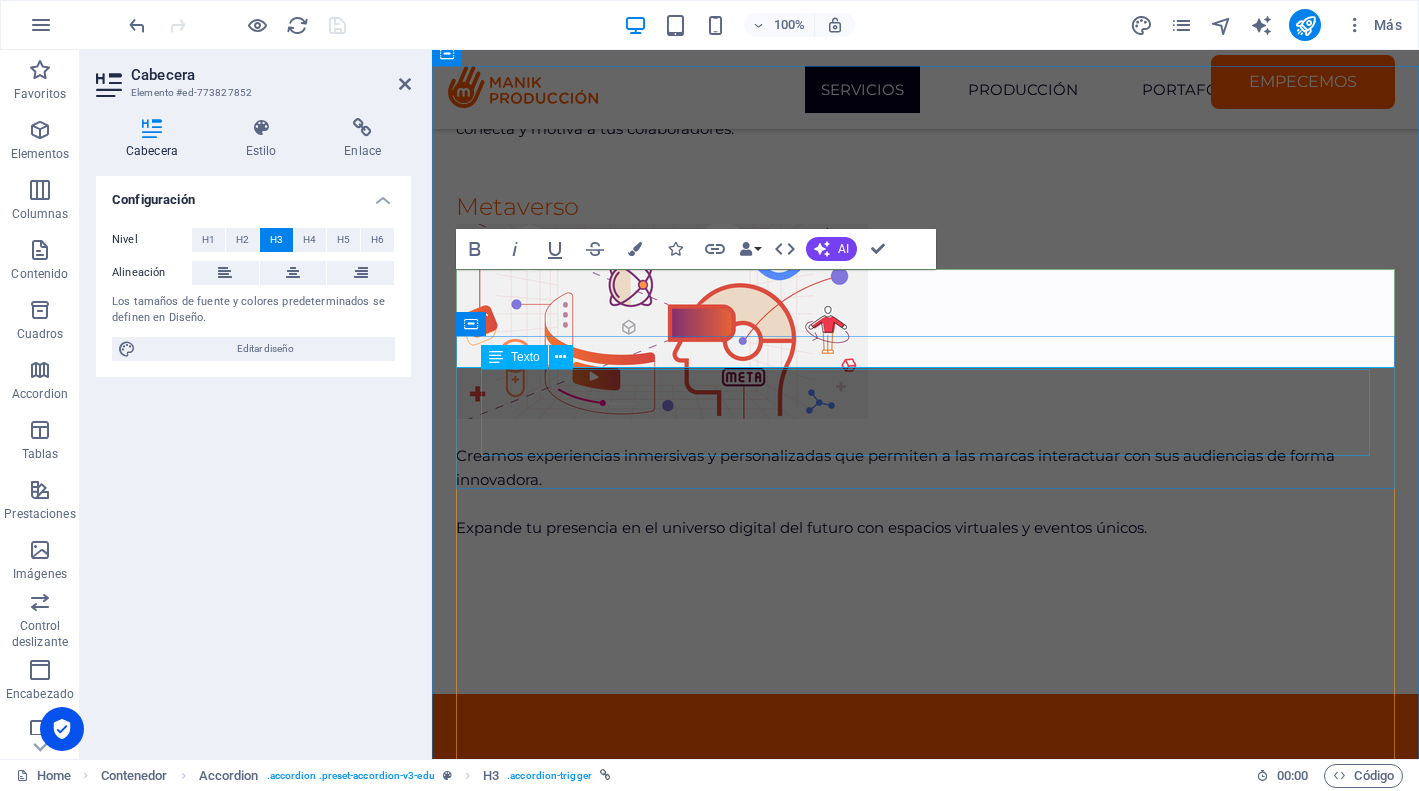click on "Lorem ipsum dolor sit amet, consectetur adipiscing elit, sed do eiusmod tempor incididunt ut labore et dolore magna aliqua. Ut enim ad minim veniam,  quis nostrud  exercitation. Sed do eiusmod tempor incididunt ut labore et dolore magna aliqua." at bounding box center [925, 7512] 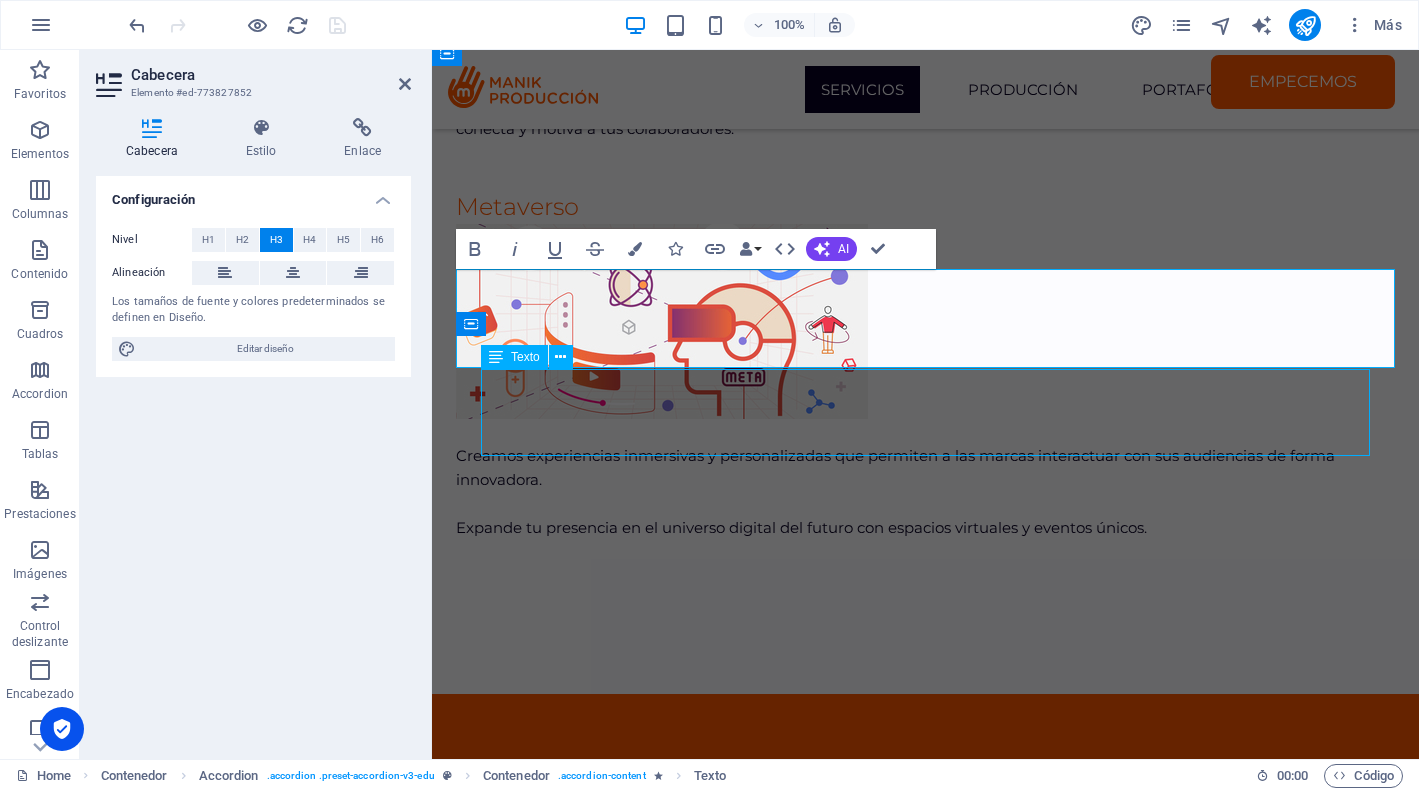 scroll, scrollTop: 6248, scrollLeft: 0, axis: vertical 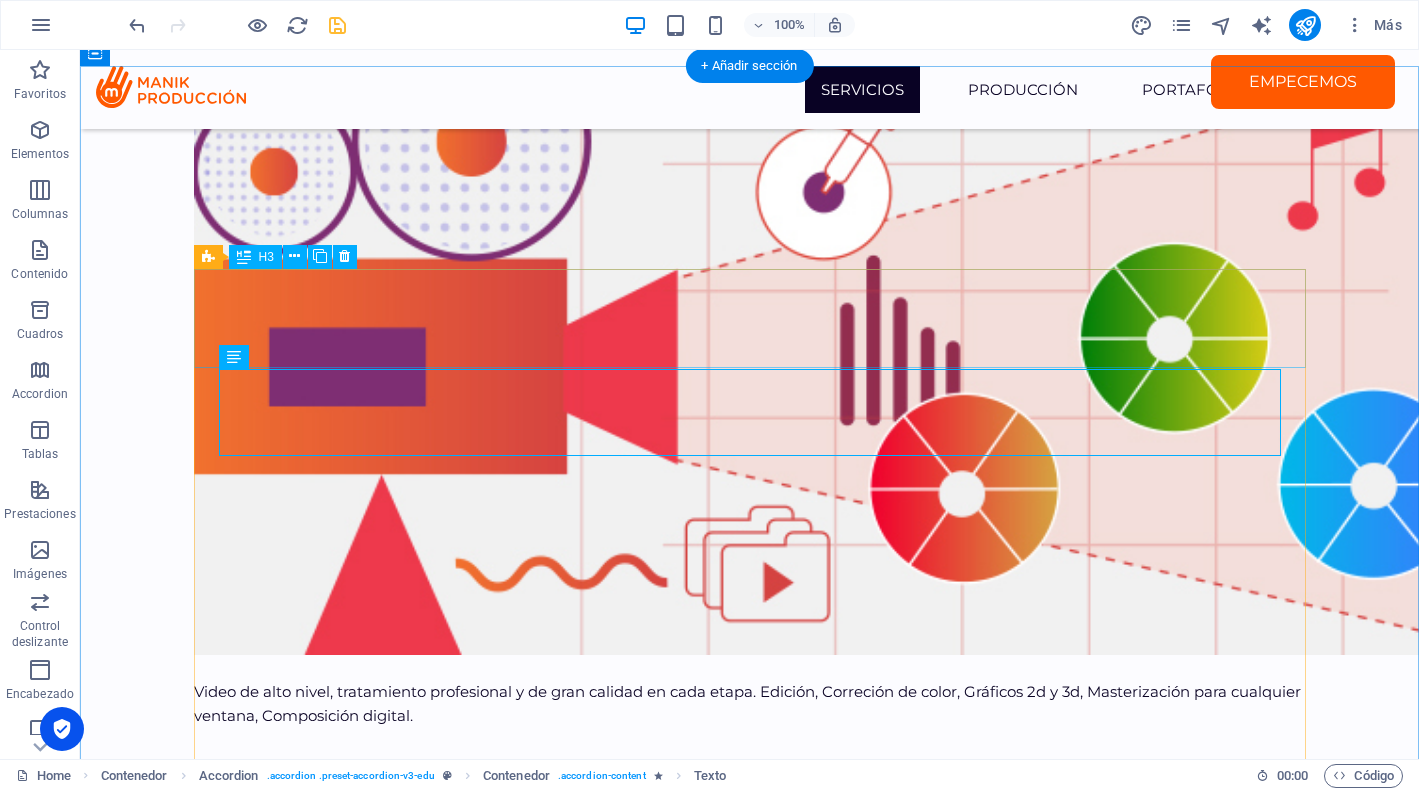 click on "¿Qué tipos de videos pueden crear?" at bounding box center (750, 8839) 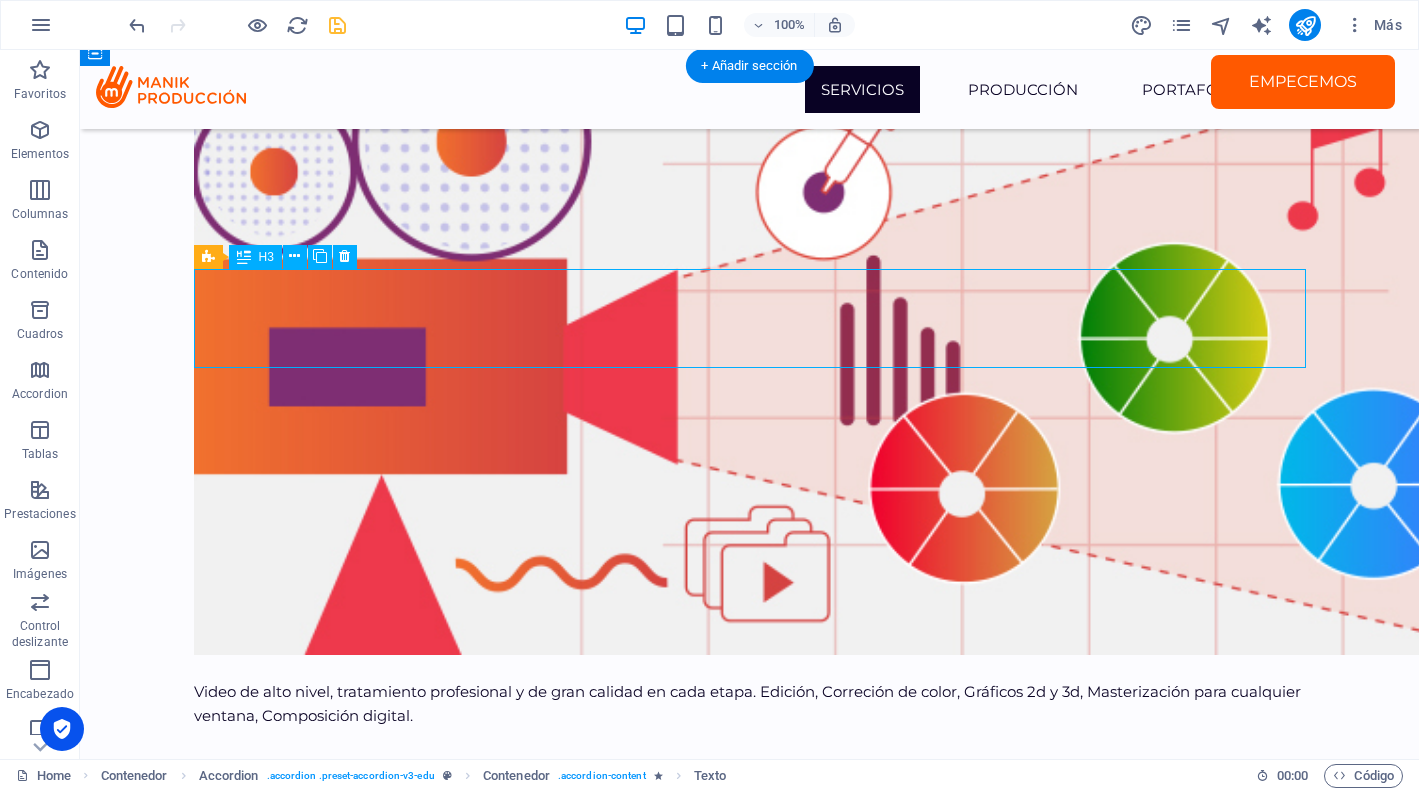 click on "¿Qué tipos de videos pueden crear?" at bounding box center (750, 8839) 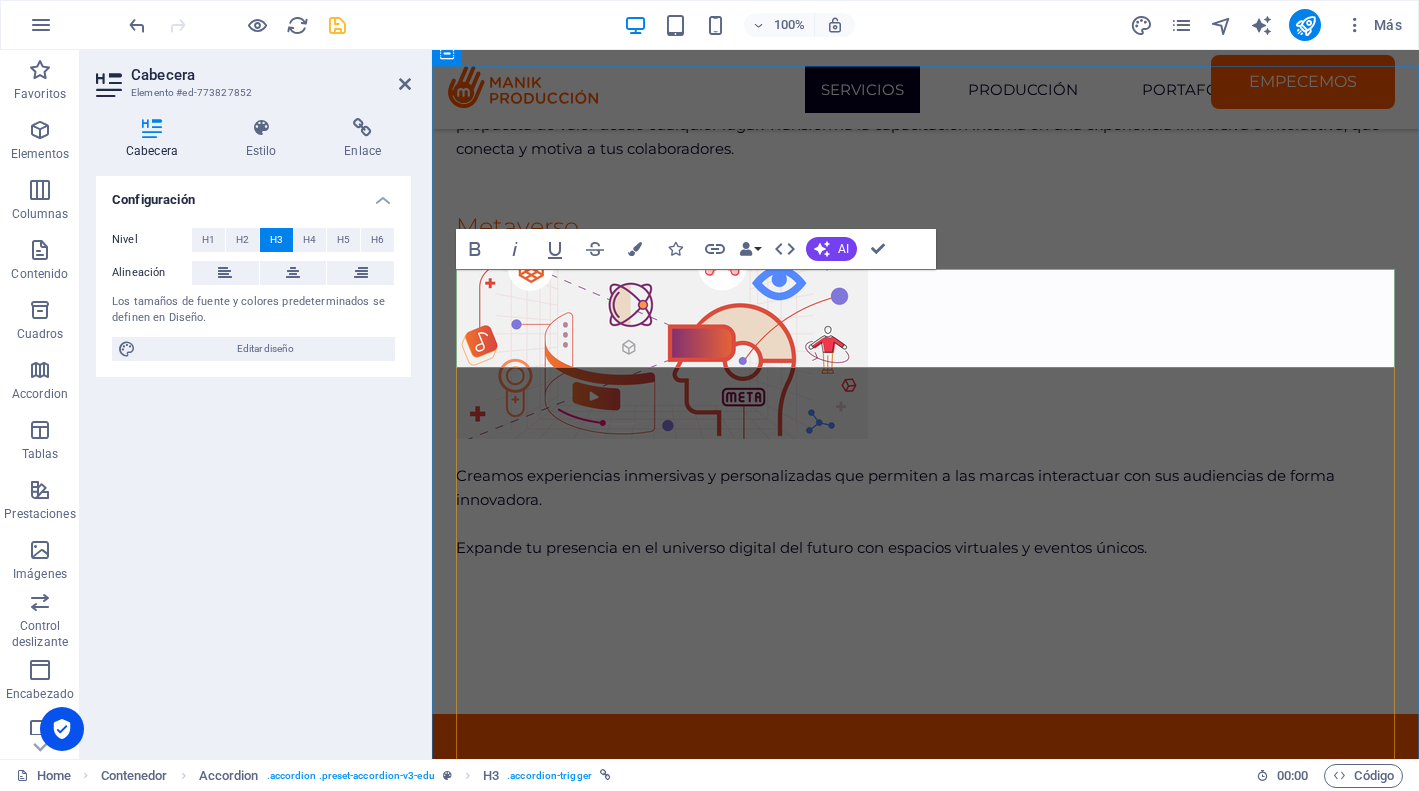 scroll, scrollTop: 6268, scrollLeft: 0, axis: vertical 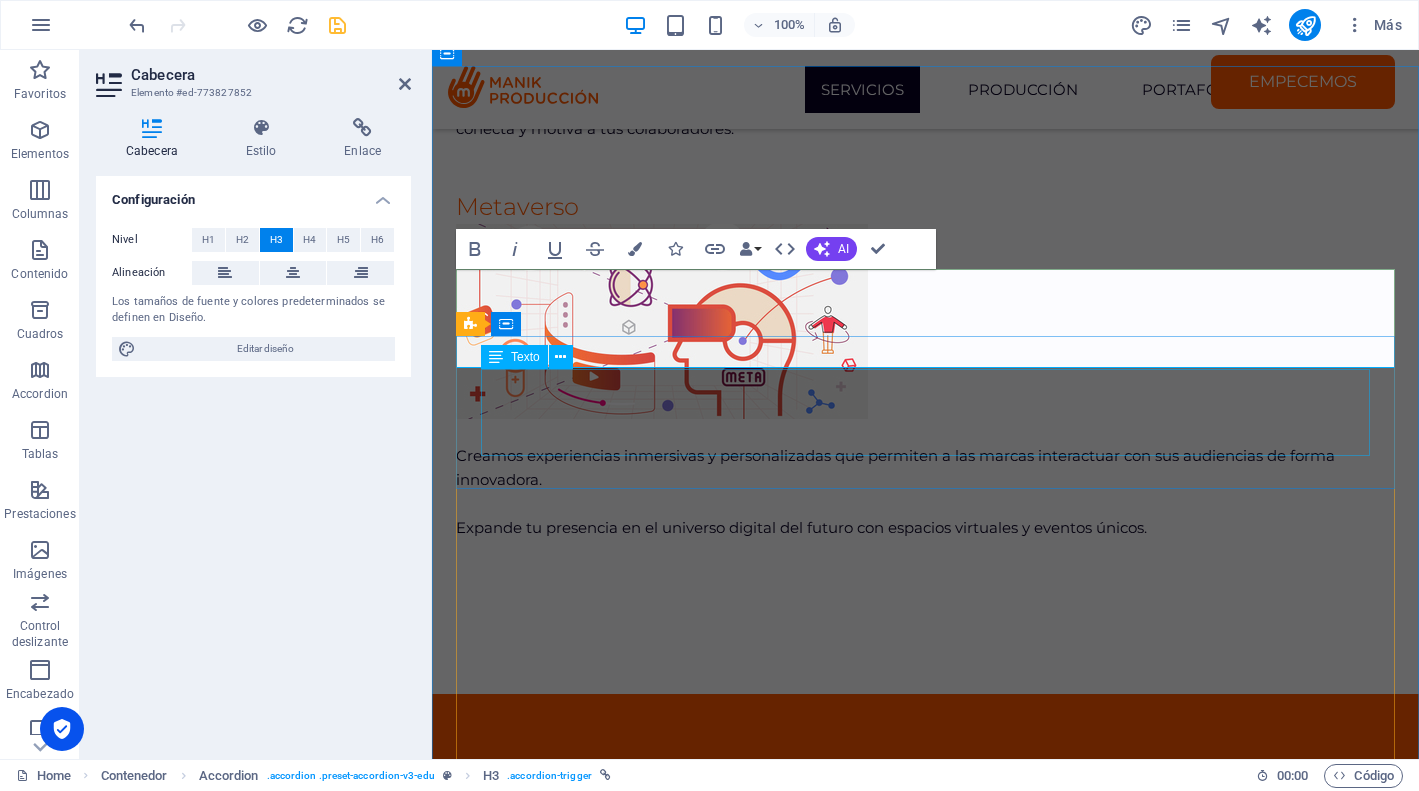 click on "Lorem ipsum dolor sit amet, consectetur adipiscing elit, sed do eiusmod tempor incididunt ut labore et dolore magna aliqua. Ut enim ad minim veniam,  quis nostrud  exercitation. Sed do eiusmod tempor incididunt ut labore et dolore magna aliqua." at bounding box center (925, 7512) 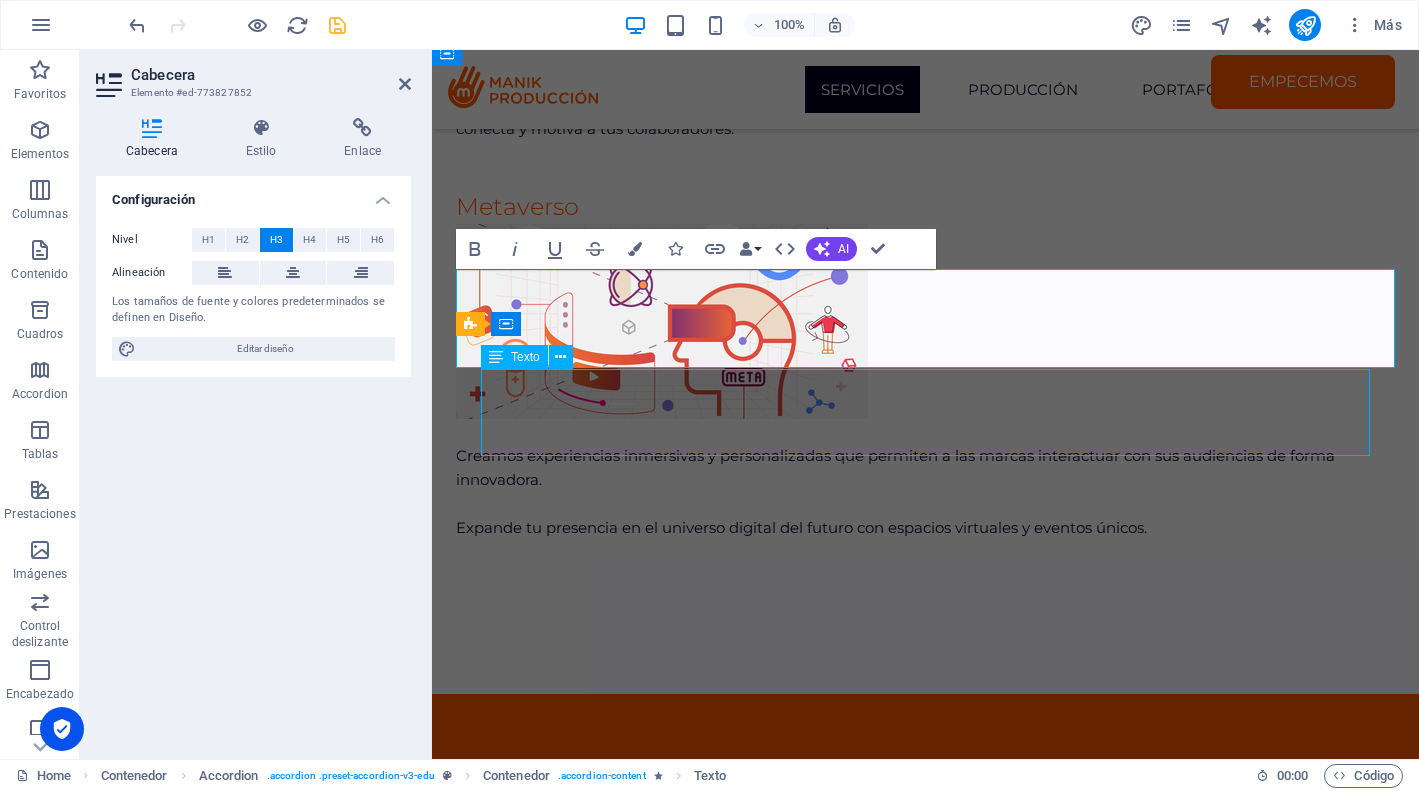 scroll, scrollTop: 6248, scrollLeft: 0, axis: vertical 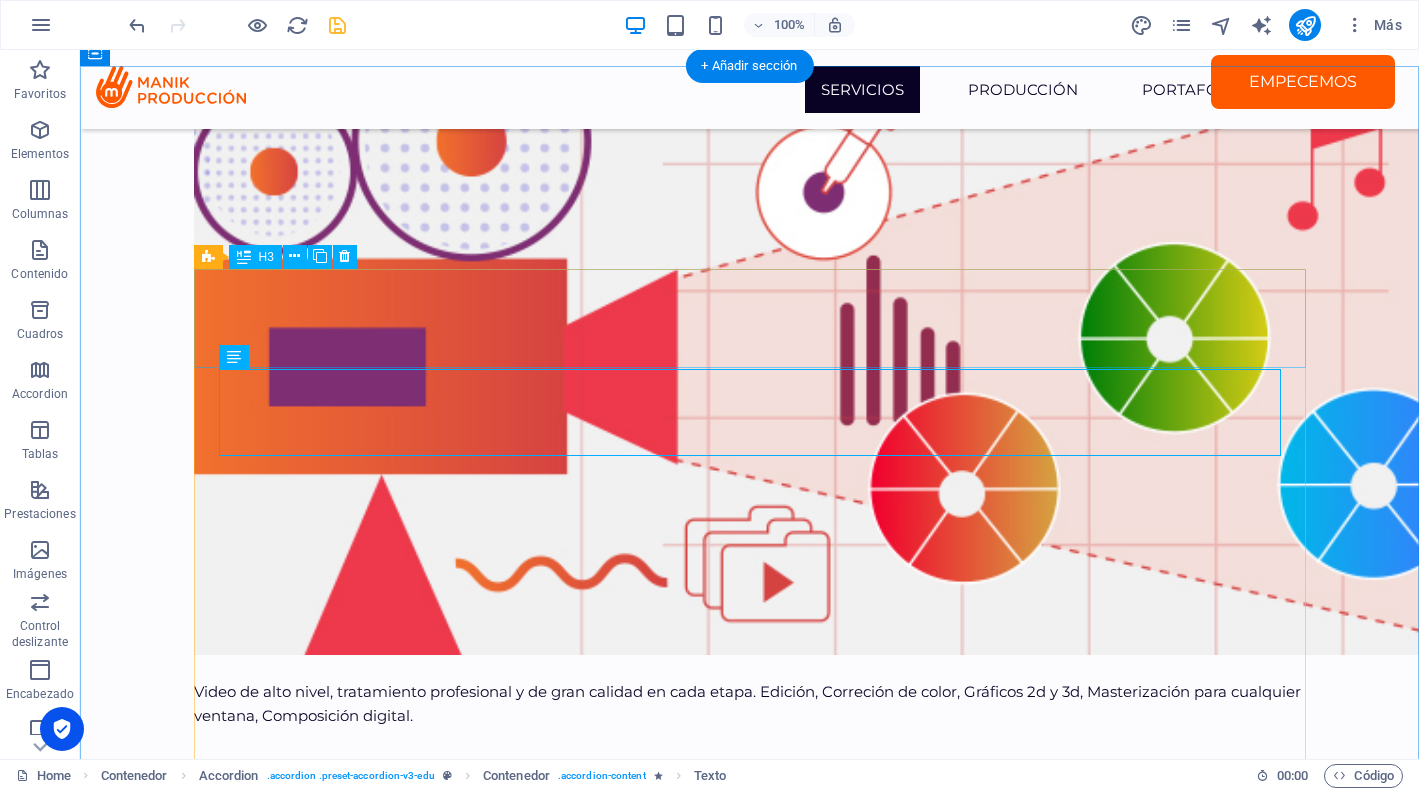 click on "¿Qué servicios ofrece Manik Producción?" at bounding box center [750, 8839] 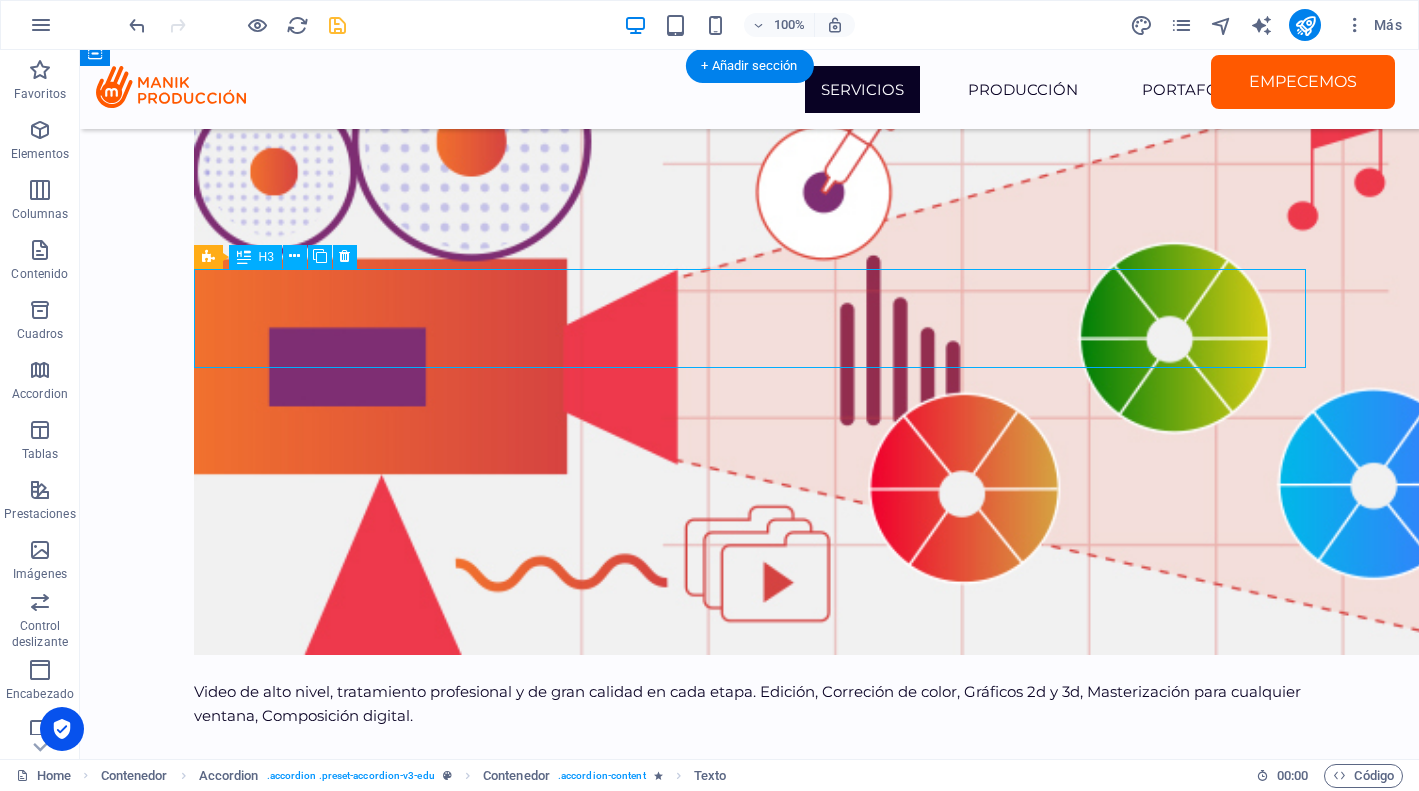 click on "¿Qué servicios ofrece Manik Producción?" at bounding box center (750, 8839) 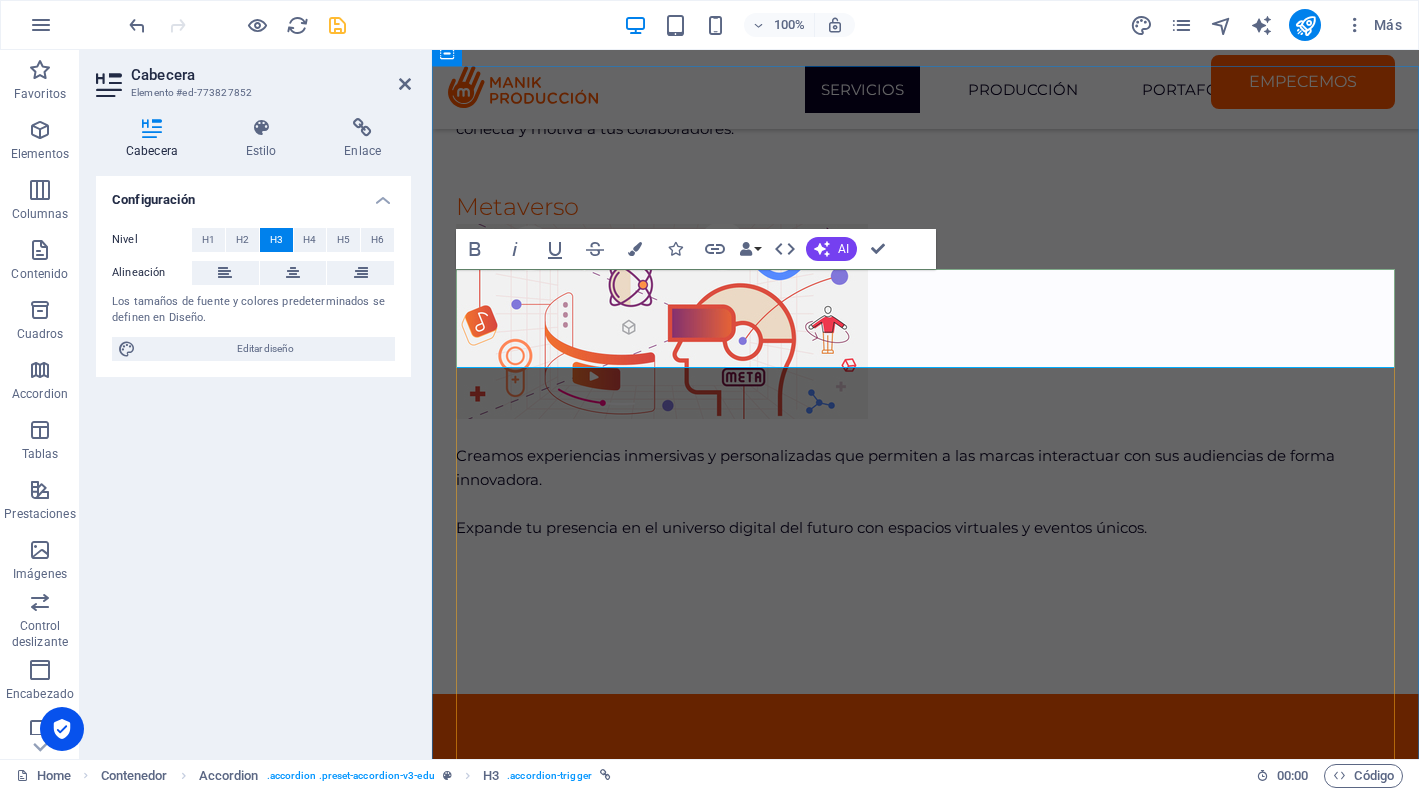 click on "¿Qué servicios ofrece Manik Producción?" at bounding box center (925, 7418) 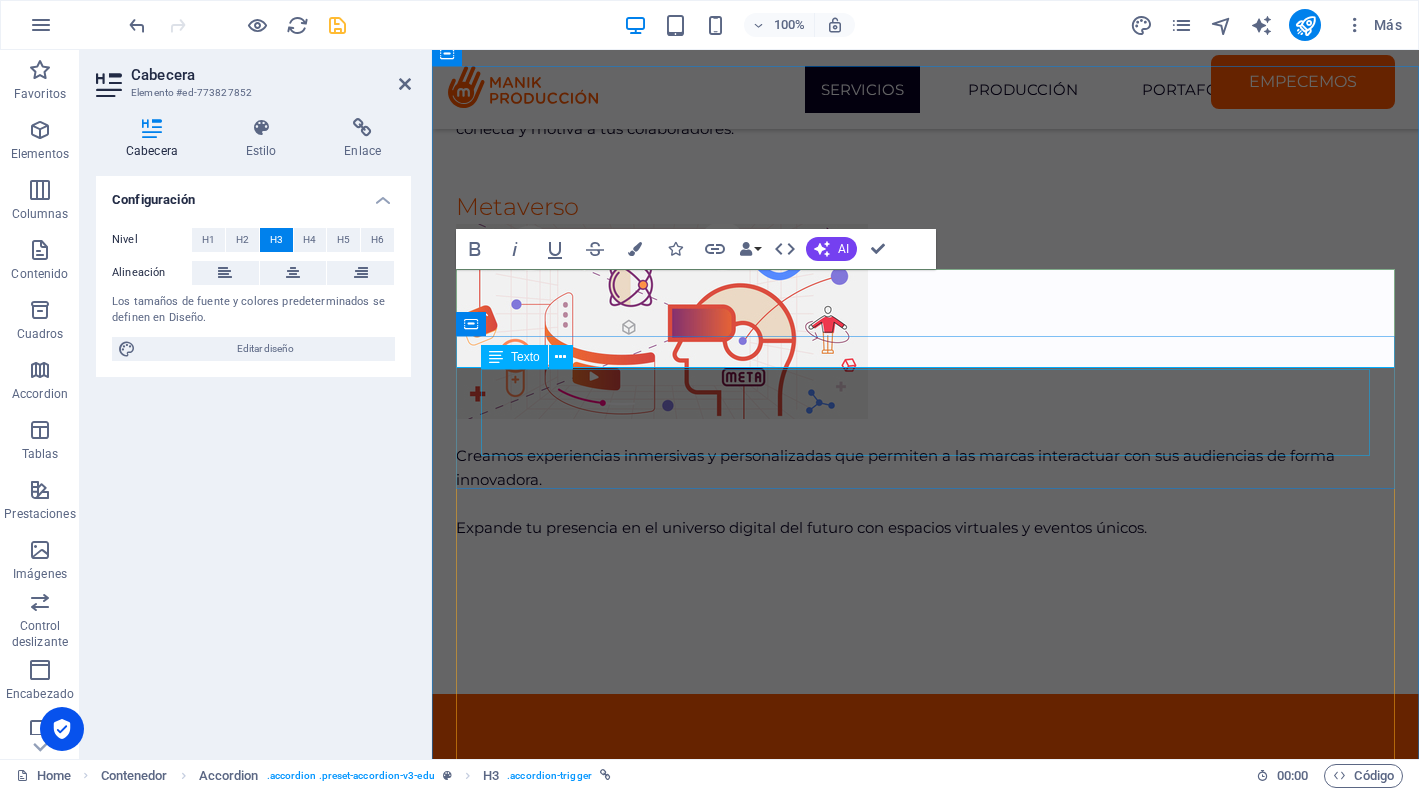 click on "Lorem ipsum dolor sit amet, consectetur adipiscing elit, sed do eiusmod tempor incididunt ut labore et dolore magna aliqua. Ut enim ad minim veniam,  quis nostrud  exercitation. Sed do eiusmod tempor incididunt ut labore et dolore magna aliqua." at bounding box center [925, 7512] 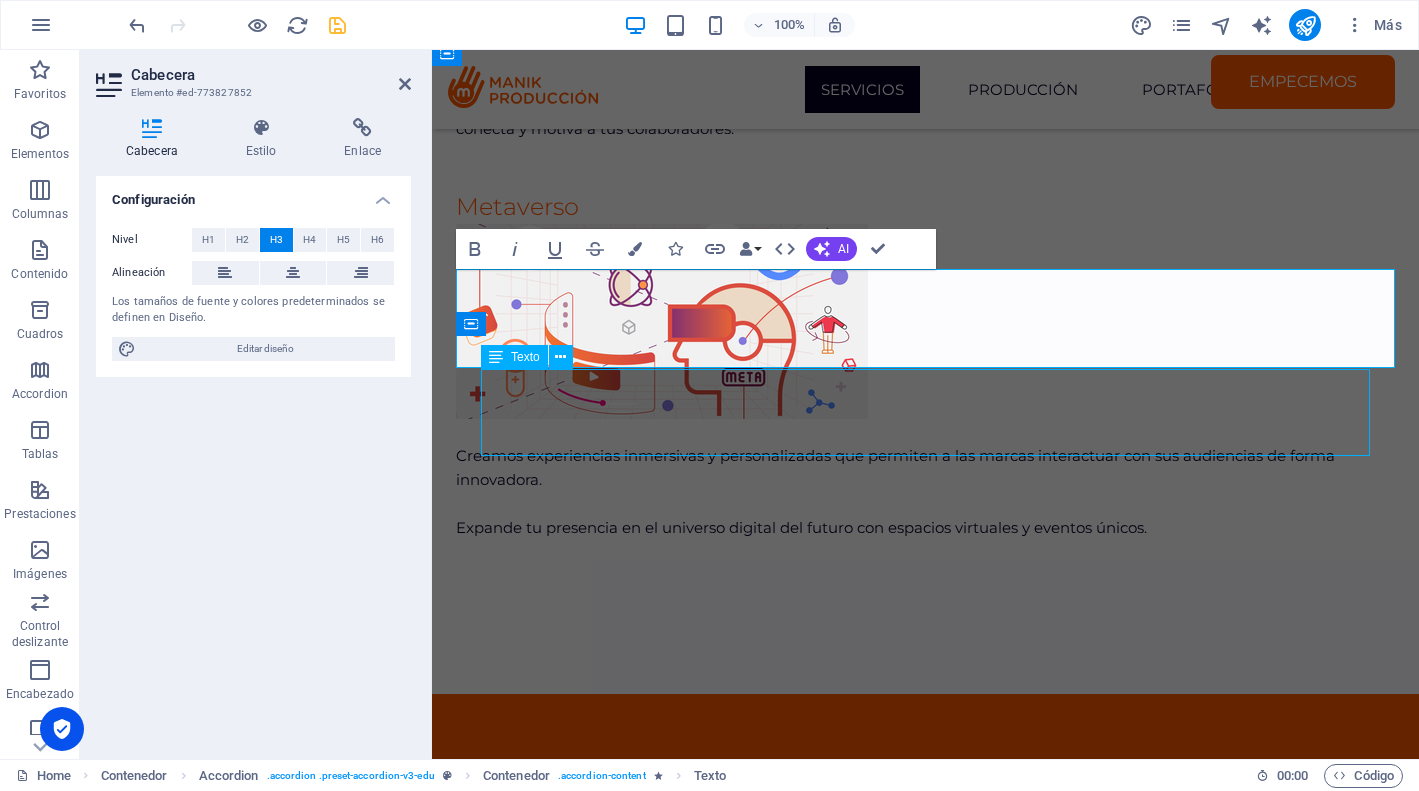 scroll, scrollTop: 6248, scrollLeft: 0, axis: vertical 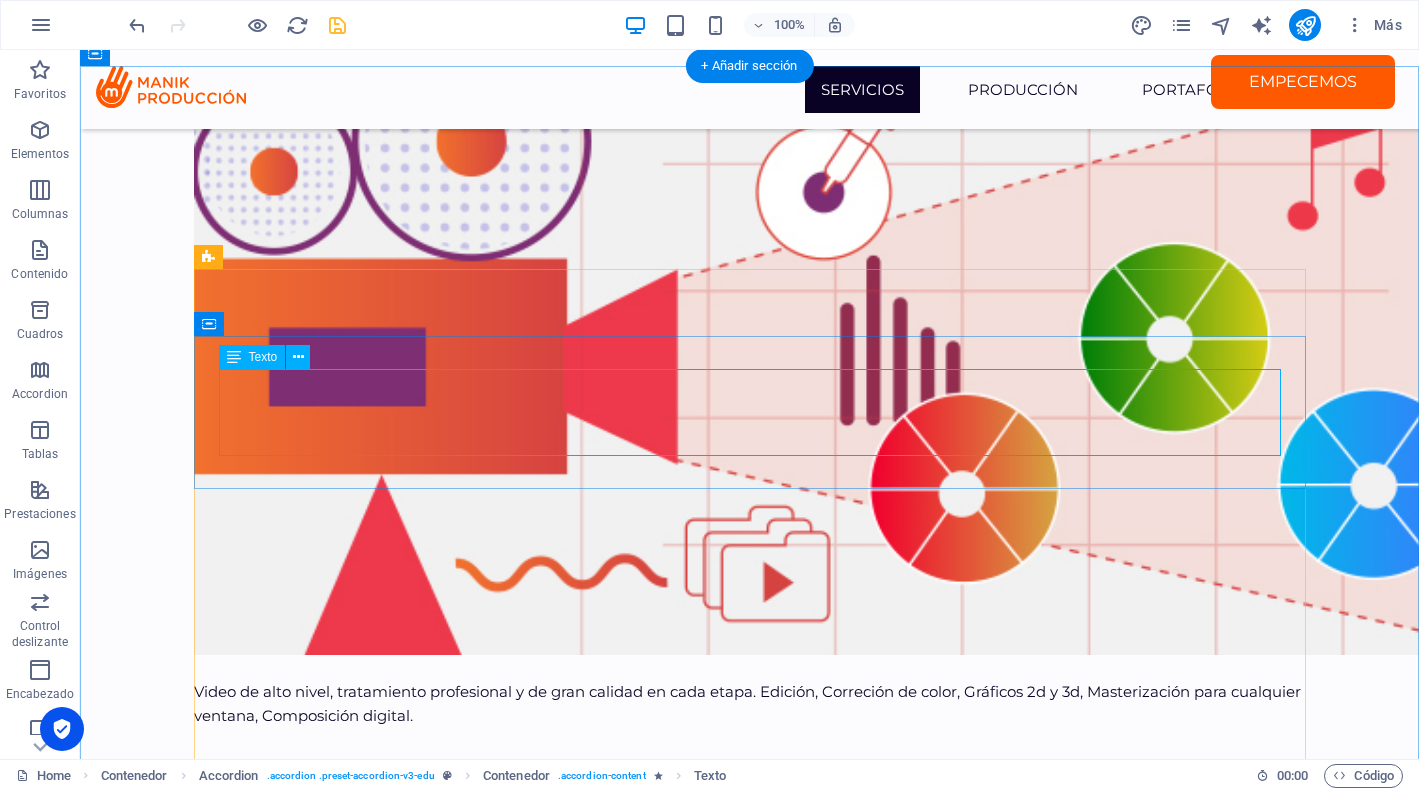 click on "Lorem ipsum dolor sit amet, consectetur adipiscing elit, sed do eiusmod tempor incididunt ut labore et dolore magna aliqua. Ut enim ad minim veniam,  quis nostrud  exercitation. Sed do eiusmod tempor incididunt ut labore et dolore magna aliqua." at bounding box center [750, 8932] 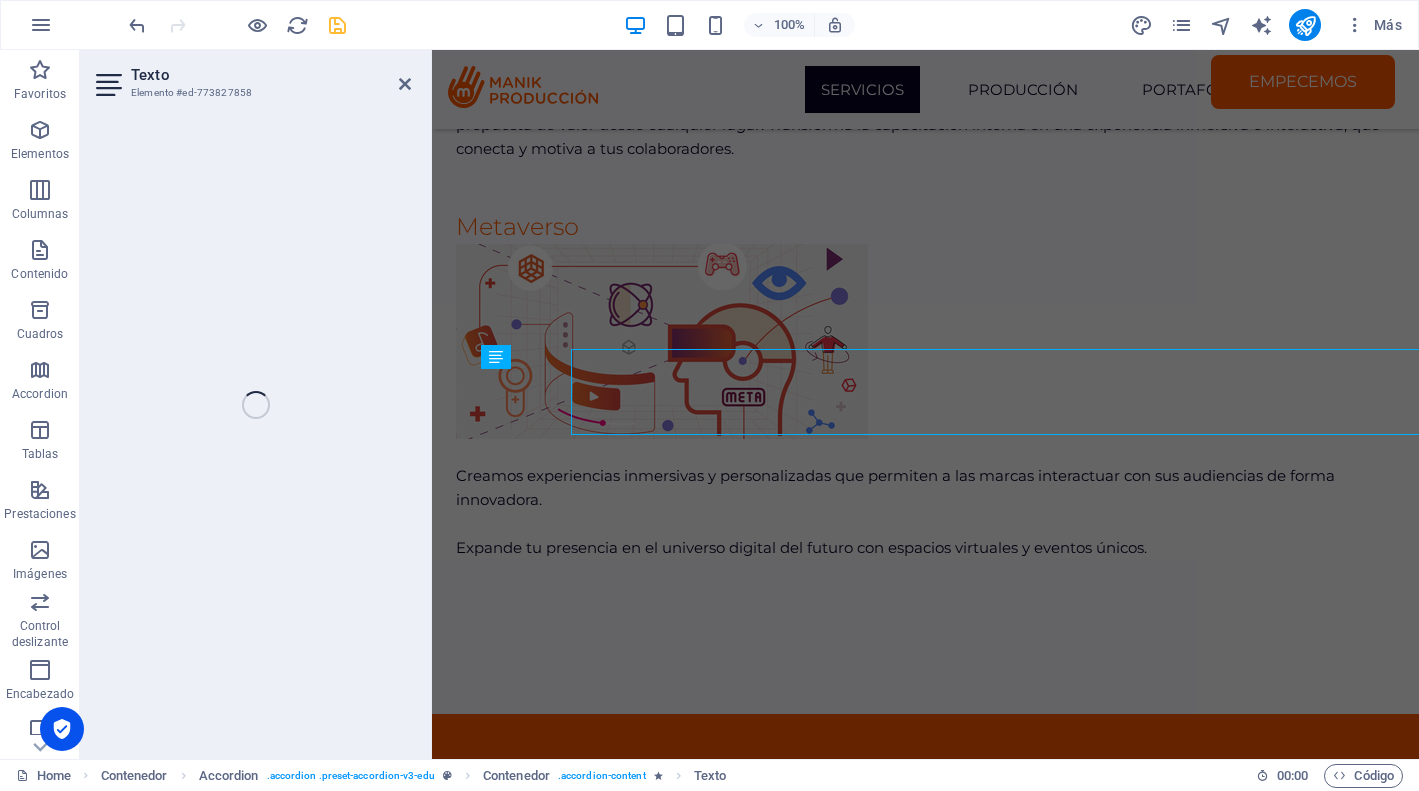 scroll, scrollTop: 6268, scrollLeft: 0, axis: vertical 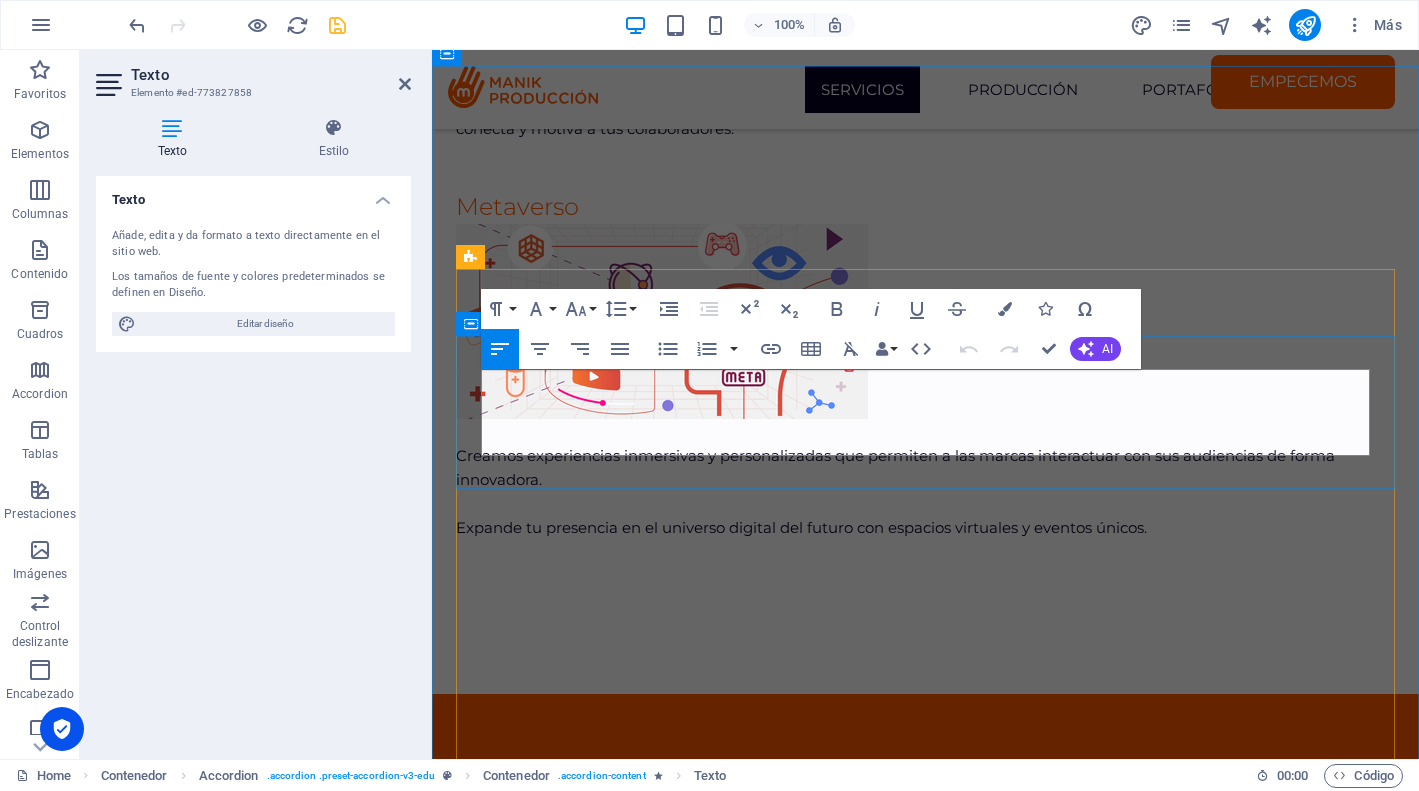 drag, startPoint x: 1062, startPoint y: 448, endPoint x: 476, endPoint y: 380, distance: 589.9322 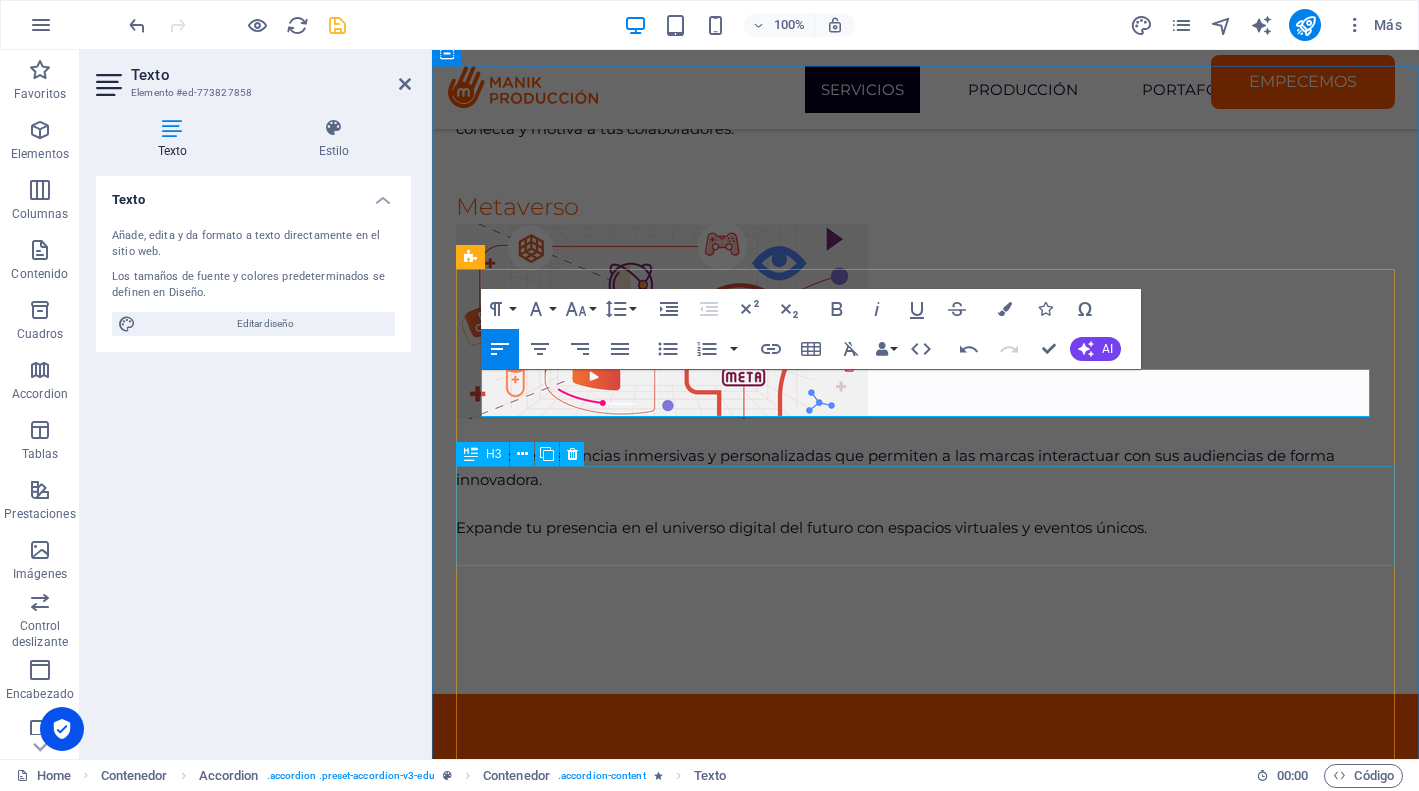 click on "Why choose the Academix team?" at bounding box center [925, 7616] 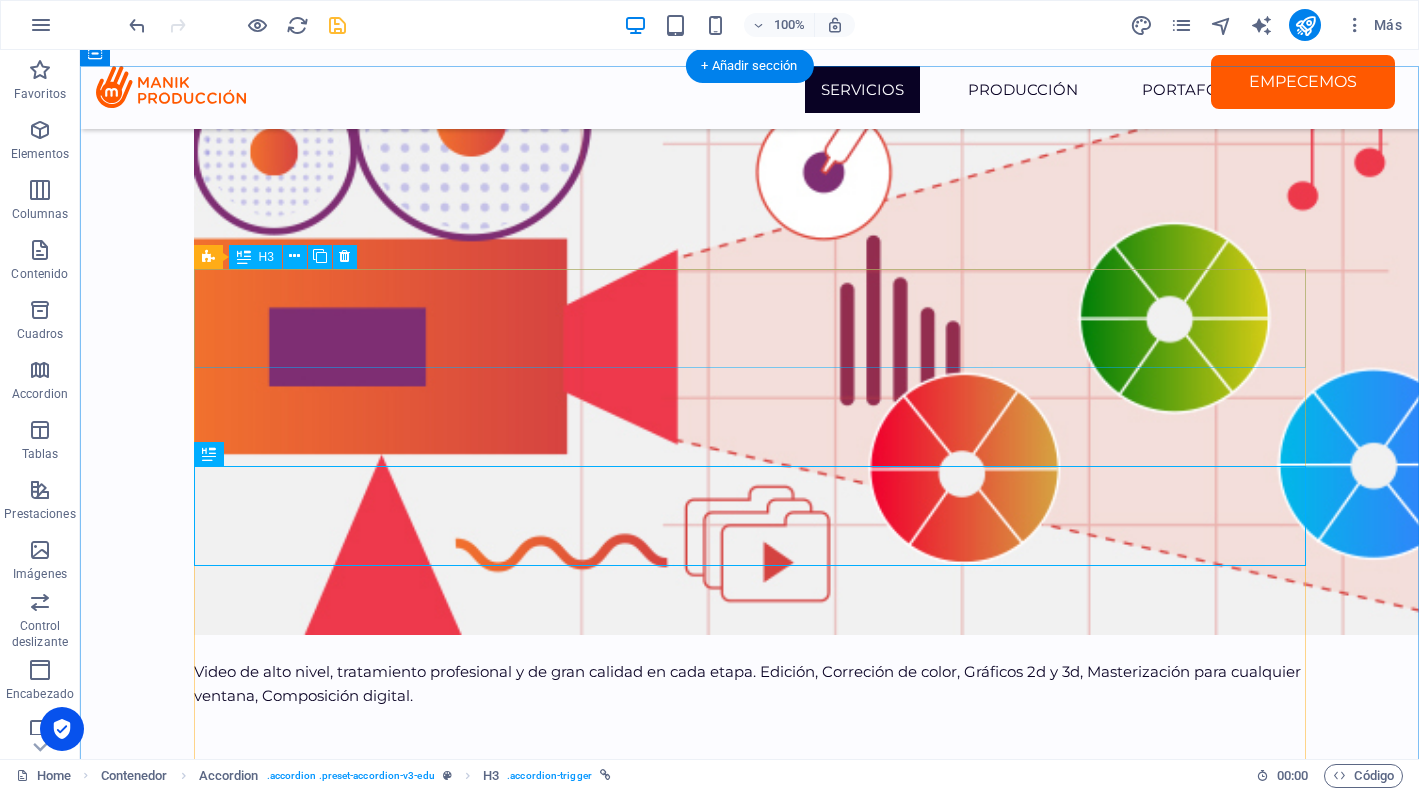 scroll, scrollTop: 6248, scrollLeft: 0, axis: vertical 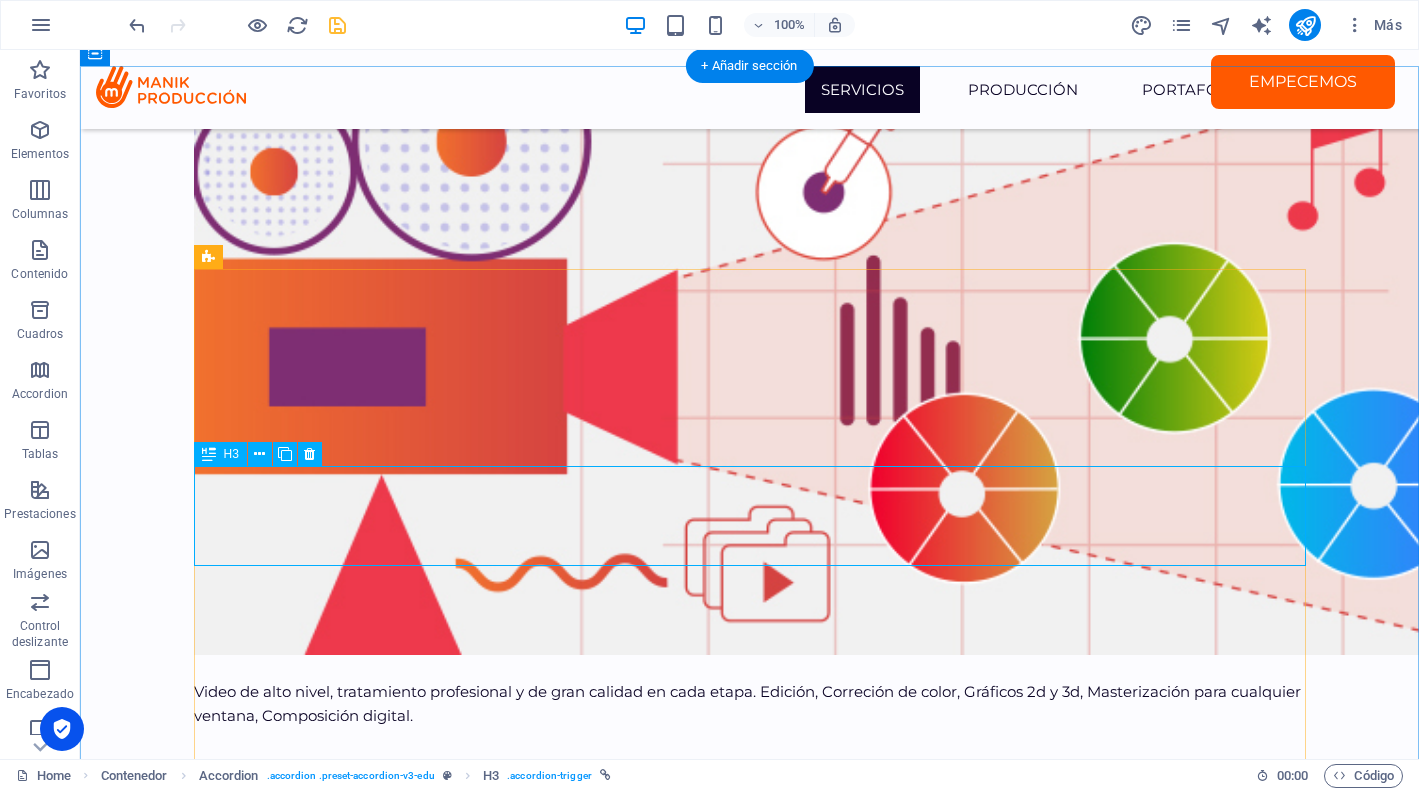 click on "Why choose the Academix team?" at bounding box center (750, 9036) 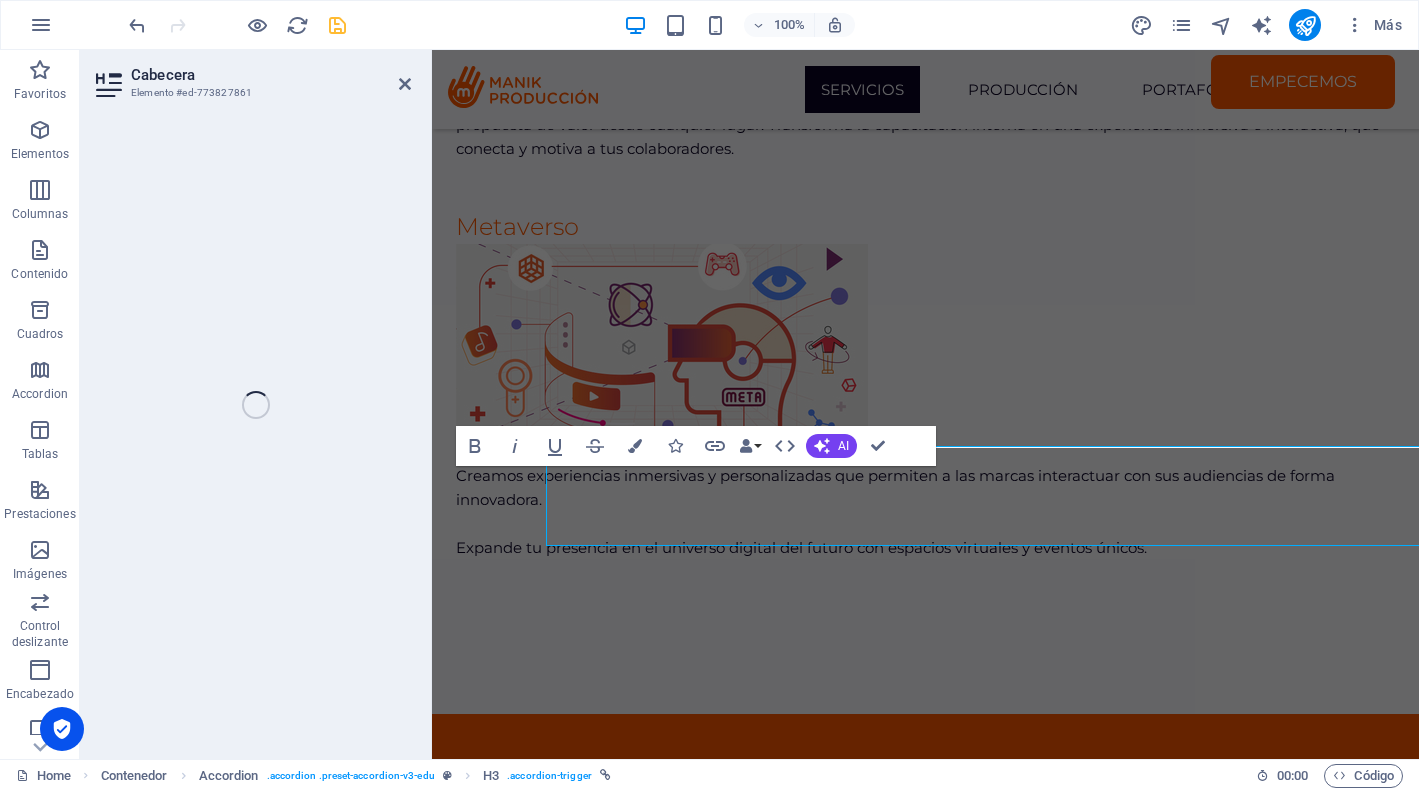 scroll, scrollTop: 6268, scrollLeft: 0, axis: vertical 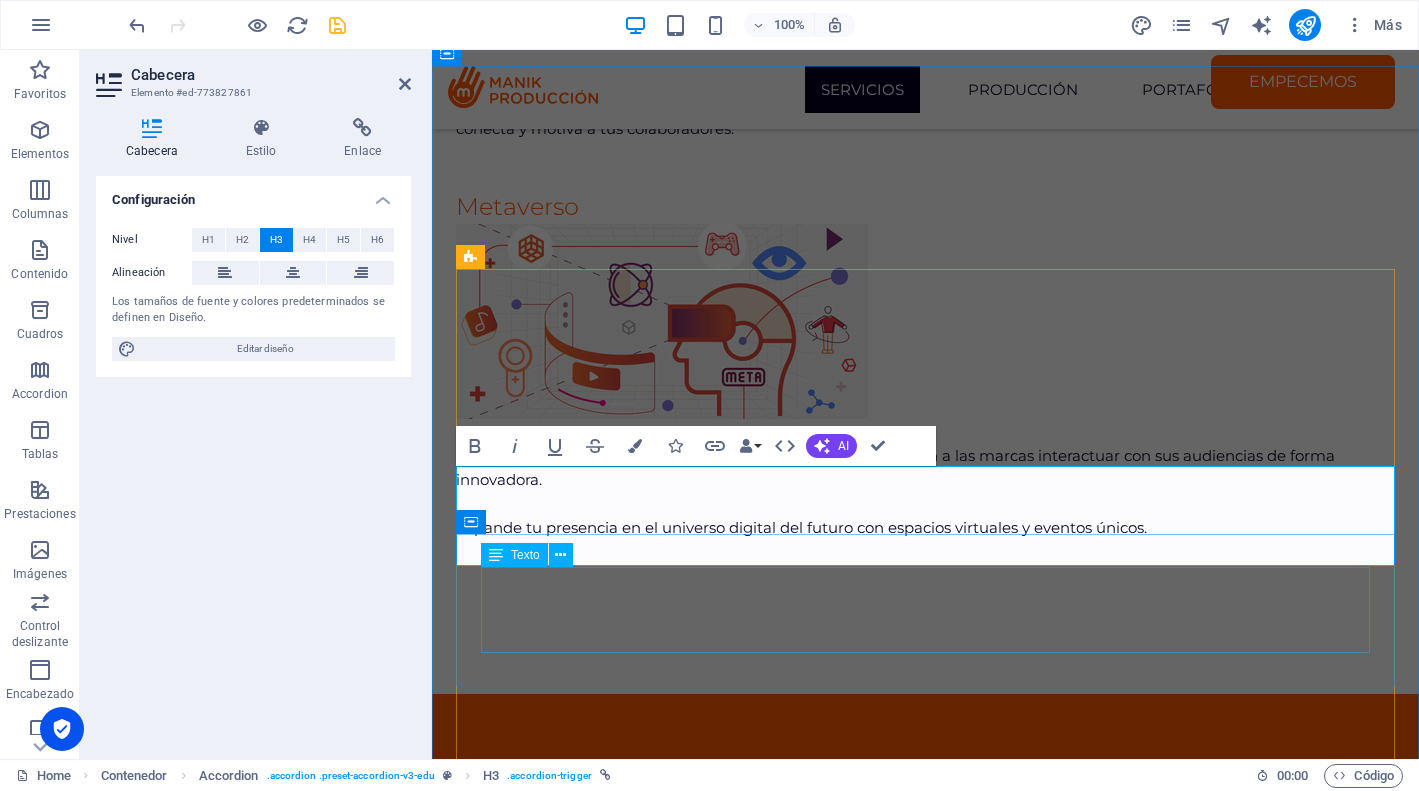 click on "Lorem ipsum dolor sit amet, consectetur adipiscing elit, sed do eiusmod tempor incididunt ut labore et dolore magna aliqua. Ut enim ad minim veniam, quis nostrud exercitation. Sed do eiusmod tempor incididunt ut labore et dolore magna aliqua." at bounding box center (925, 7709) 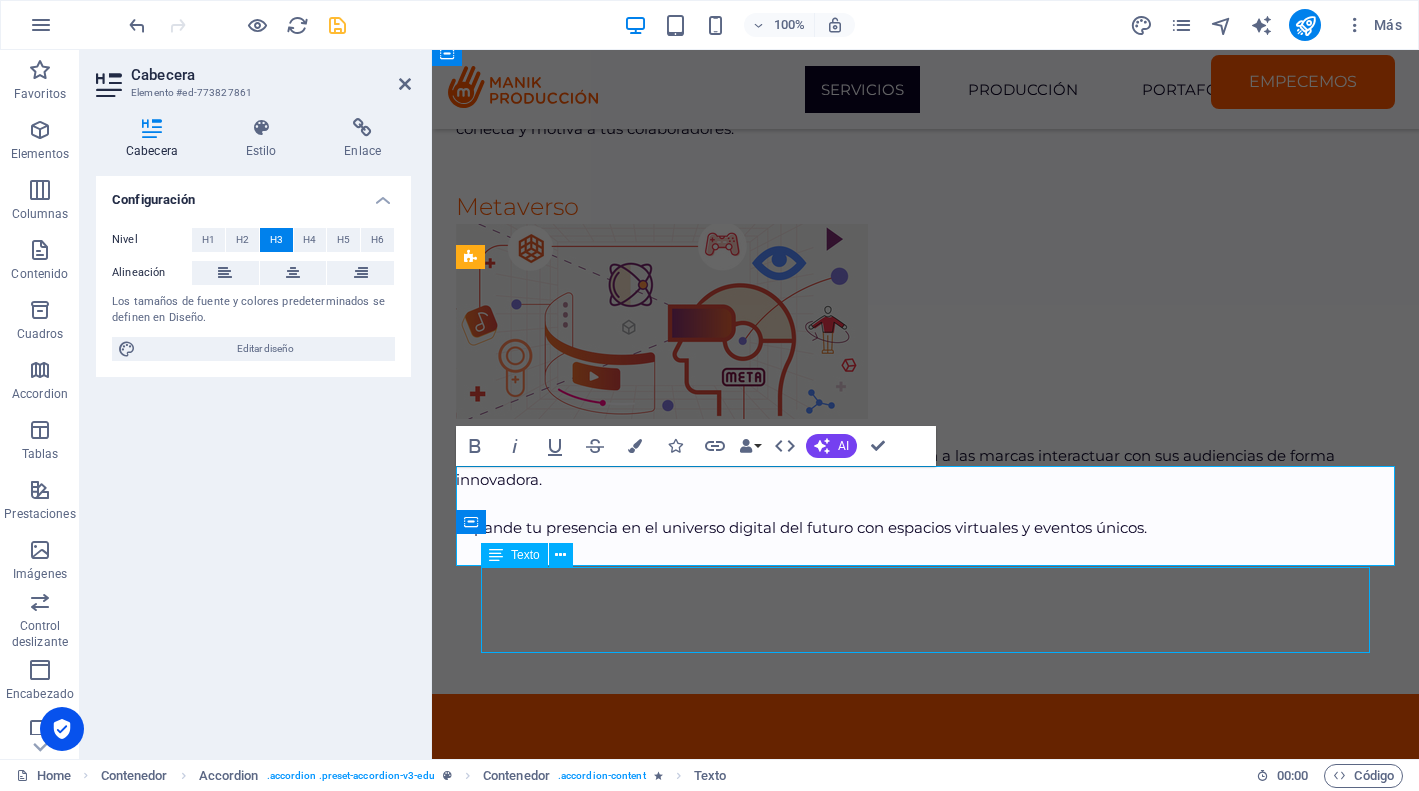 click on "Lorem ipsum dolor sit amet, consectetur adipiscing elit, sed do eiusmod tempor incididunt ut labore et dolore magna aliqua. Ut enim ad minim veniam, quis nostrud exercitation. Sed do eiusmod tempor incididunt ut labore et dolore magna aliqua." at bounding box center [925, 7709] 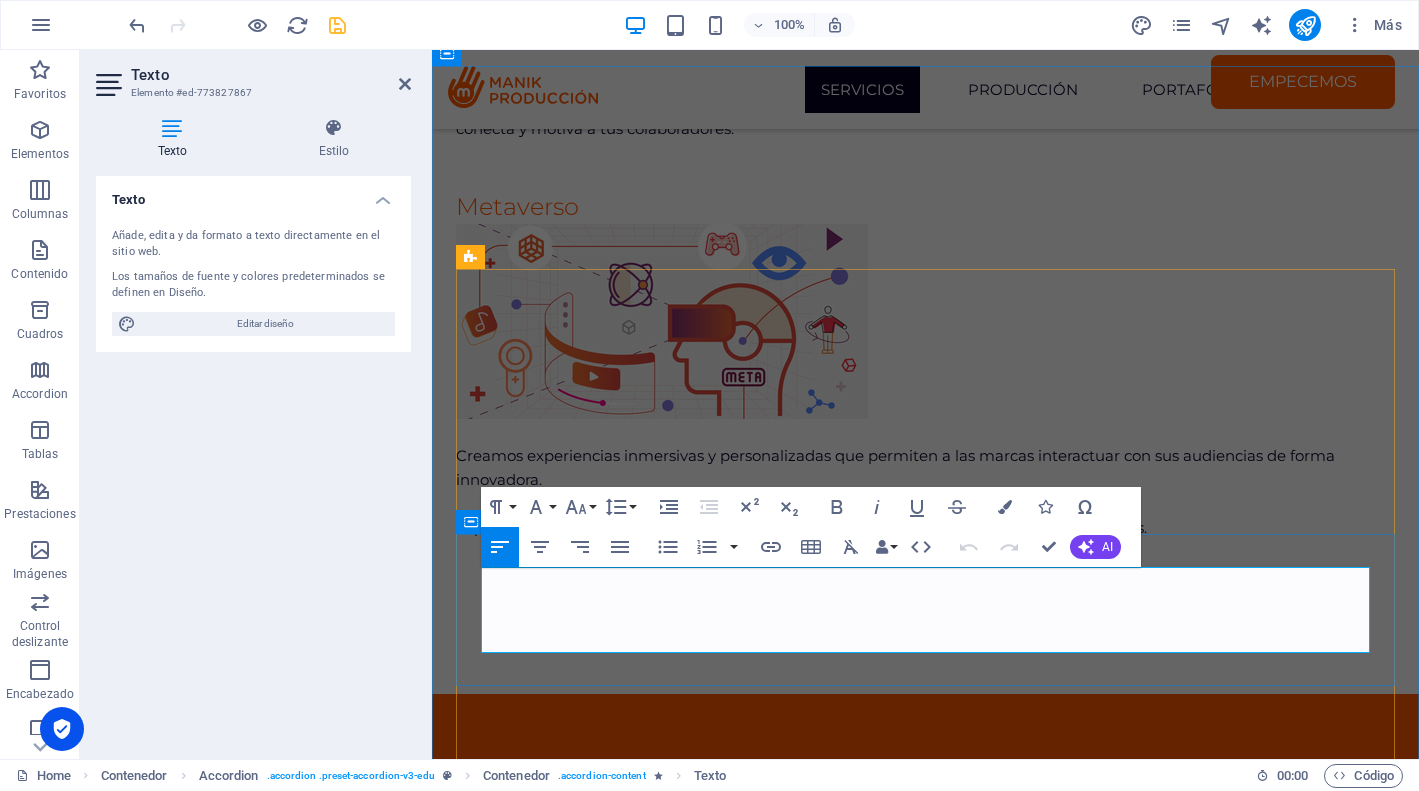 drag, startPoint x: 1055, startPoint y: 644, endPoint x: 467, endPoint y: 569, distance: 592.76385 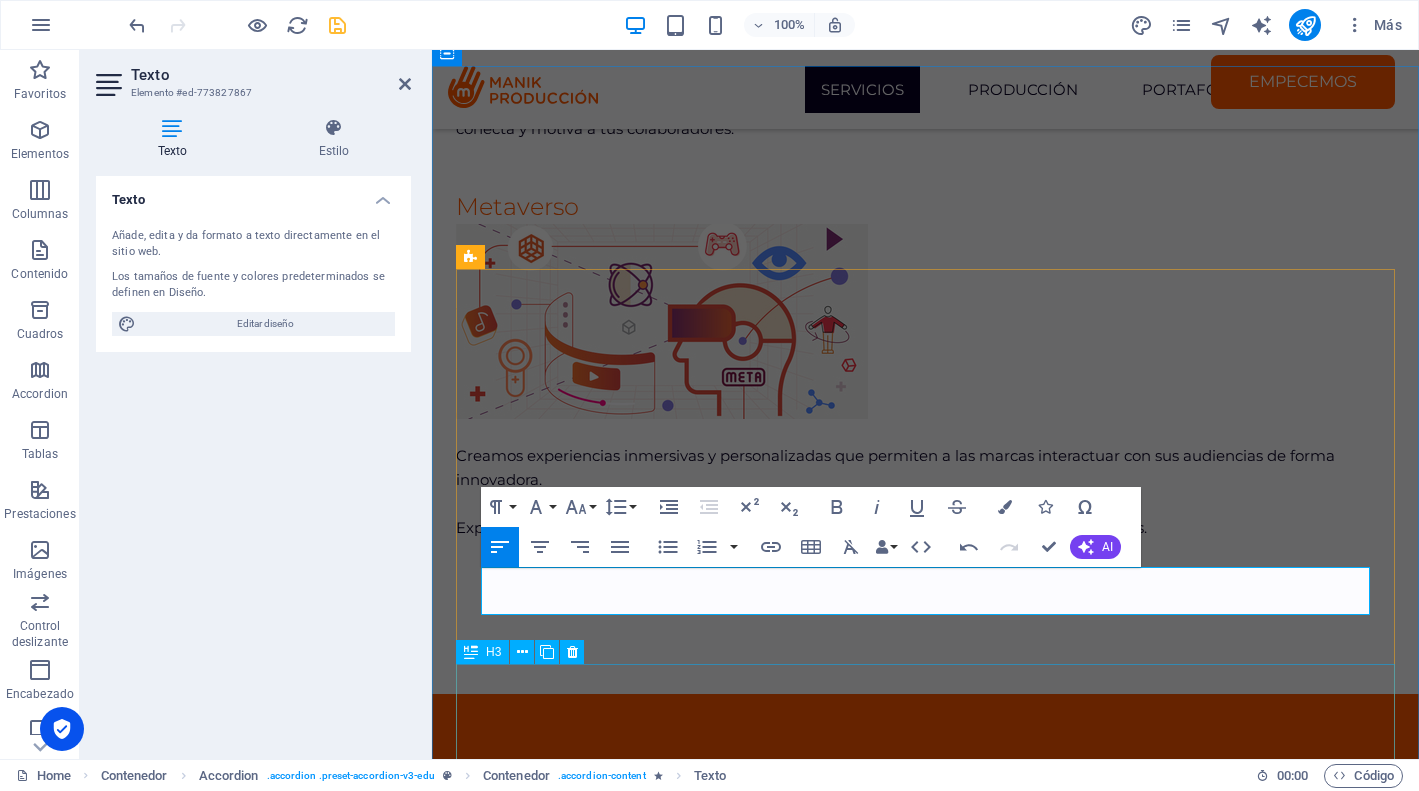 click on "How is onboarding conducted?" at bounding box center [925, 7813] 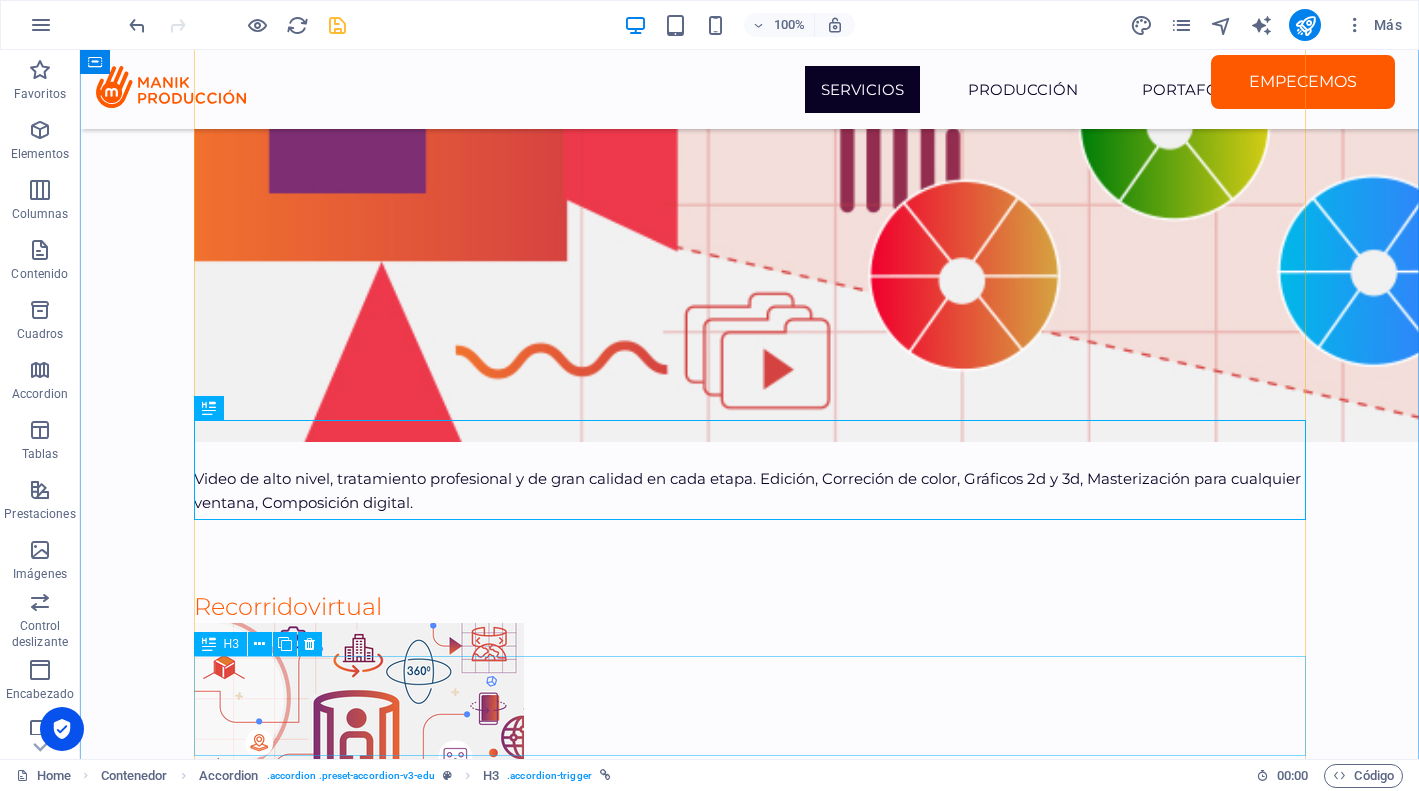 scroll, scrollTop: 6468, scrollLeft: 0, axis: vertical 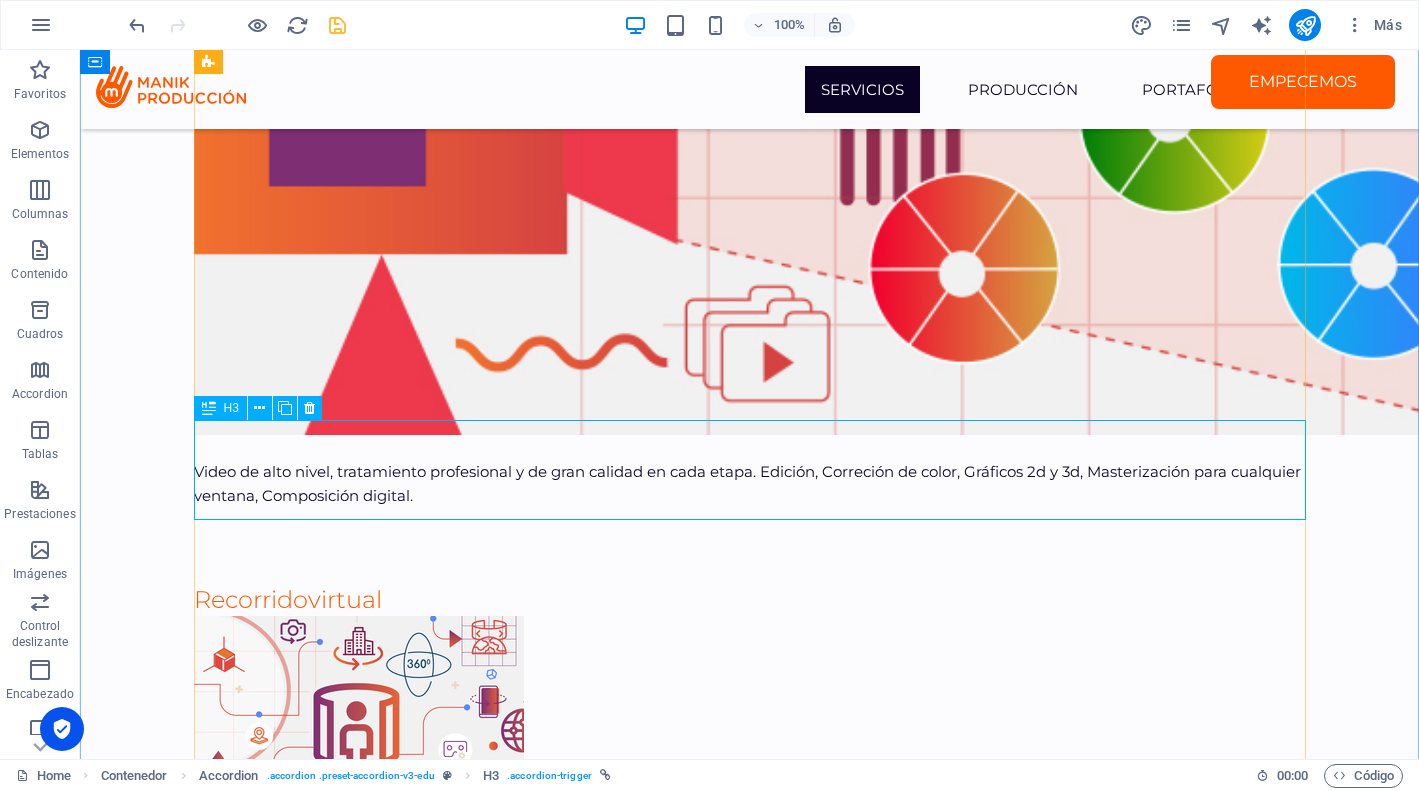 click on "How is onboarding conducted?" at bounding box center [750, 8990] 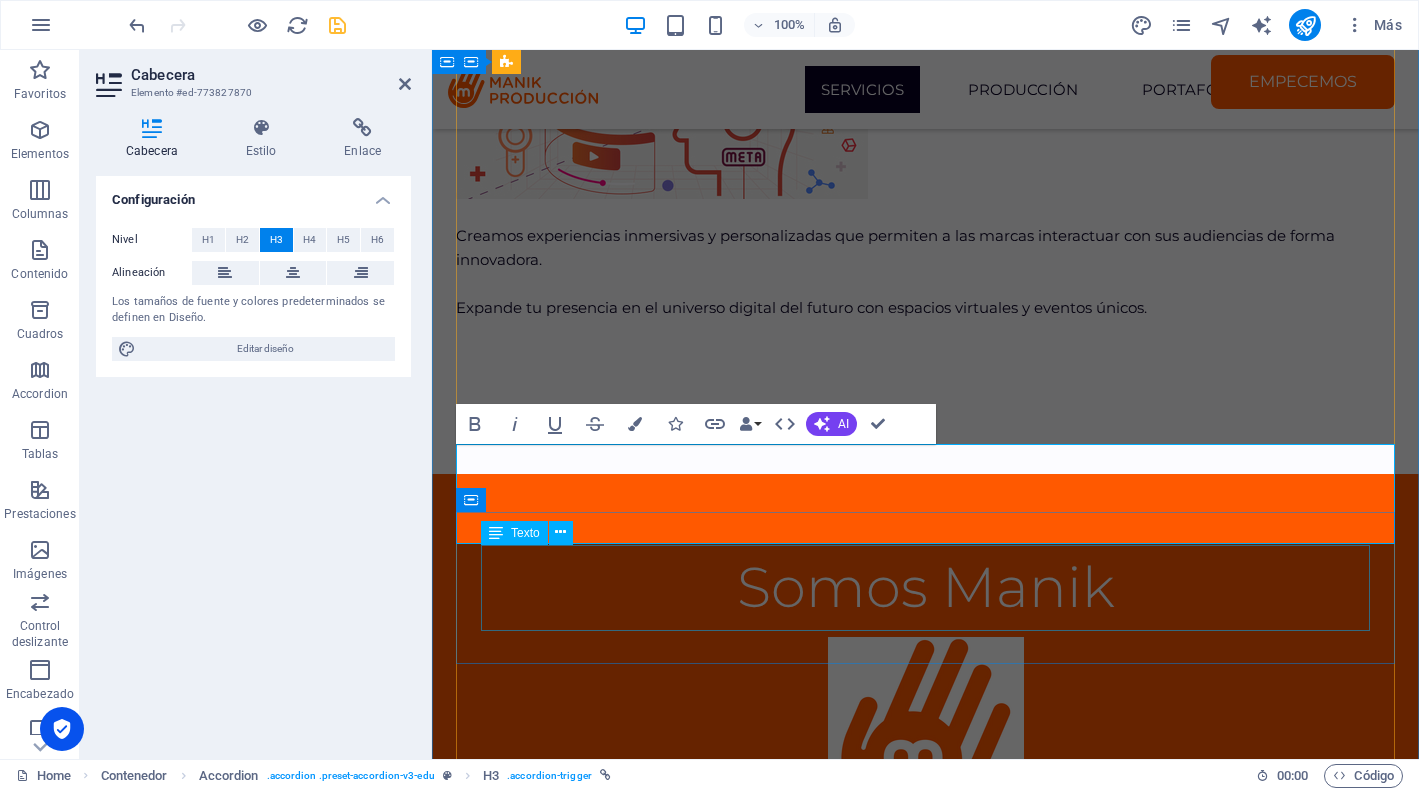 click on "Lorem ipsum dolor sit amet, consectetur adipiscing elit, sed do eiusmod tempor incididunt ut labore et dolore magna aliqua. Ut enim ad minim veniam, quis nostrud exercitation. Sed do eiusmod tempor incididunt ut labore et dolore magna aliqua." at bounding box center [925, 7687] 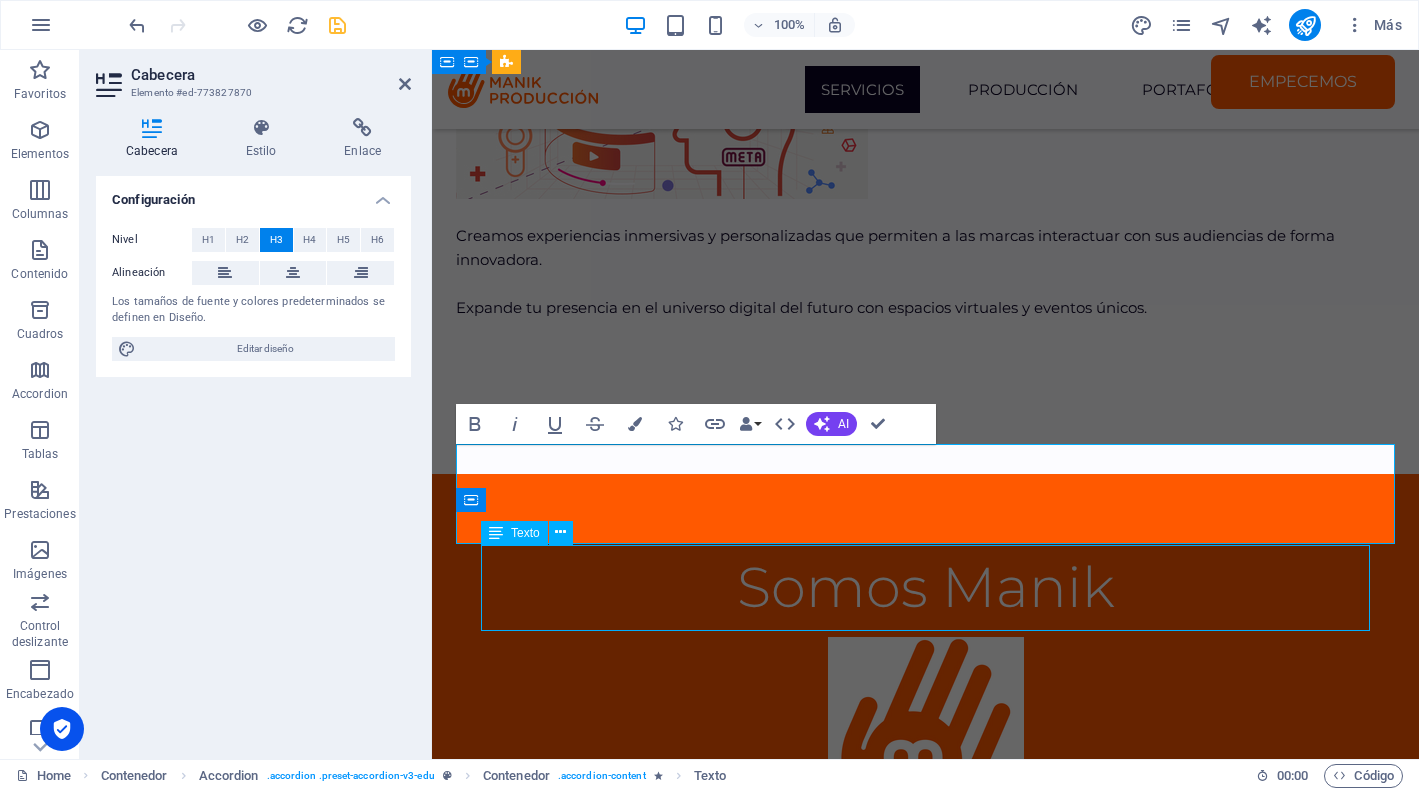 click on "Lorem ipsum dolor sit amet, consectetur adipiscing elit, sed do eiusmod tempor incididunt ut labore et dolore magna aliqua. Ut enim ad minim veniam, quis nostrud exercitation. Sed do eiusmod tempor incididunt ut labore et dolore magna aliqua." at bounding box center [925, 7687] 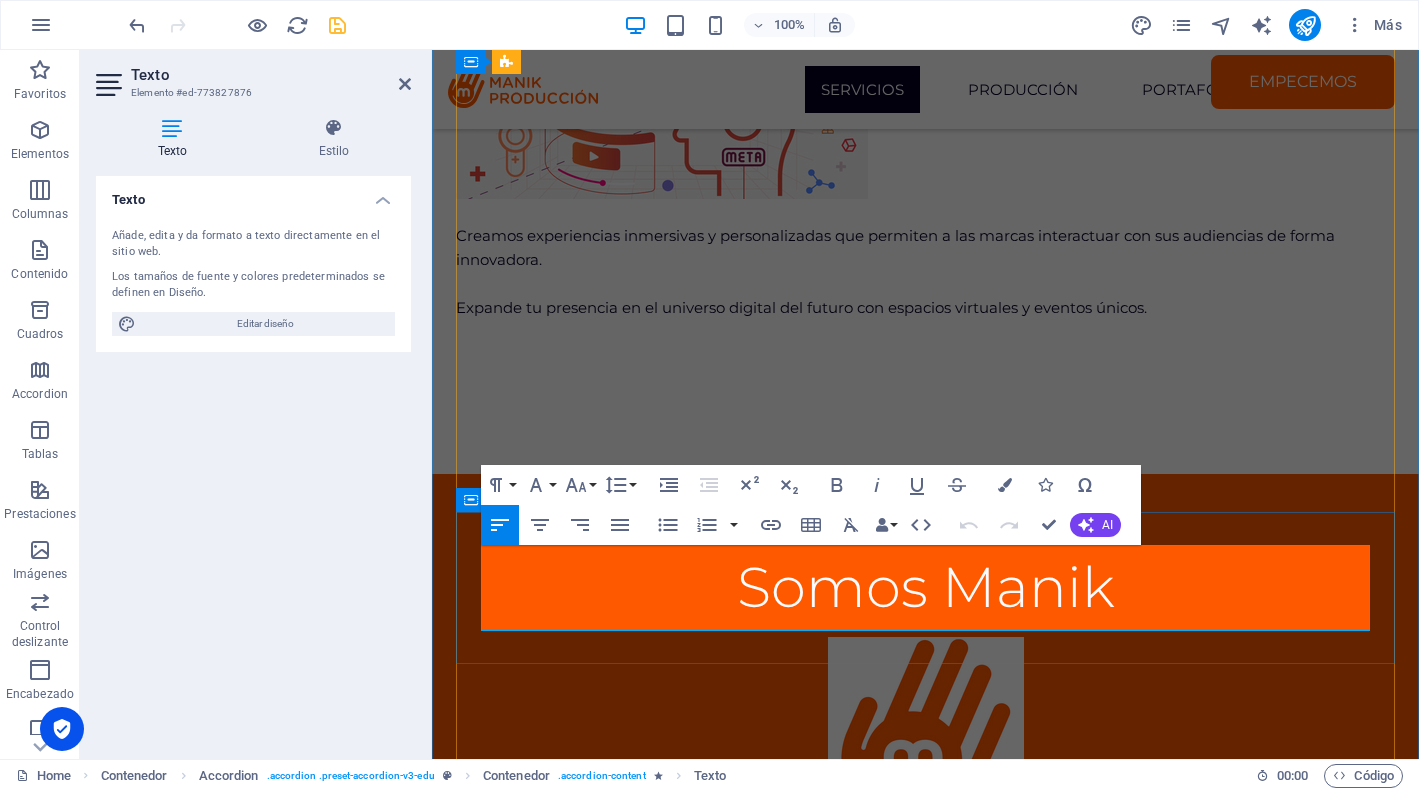 drag, startPoint x: 1102, startPoint y: 621, endPoint x: 480, endPoint y: 560, distance: 624.984 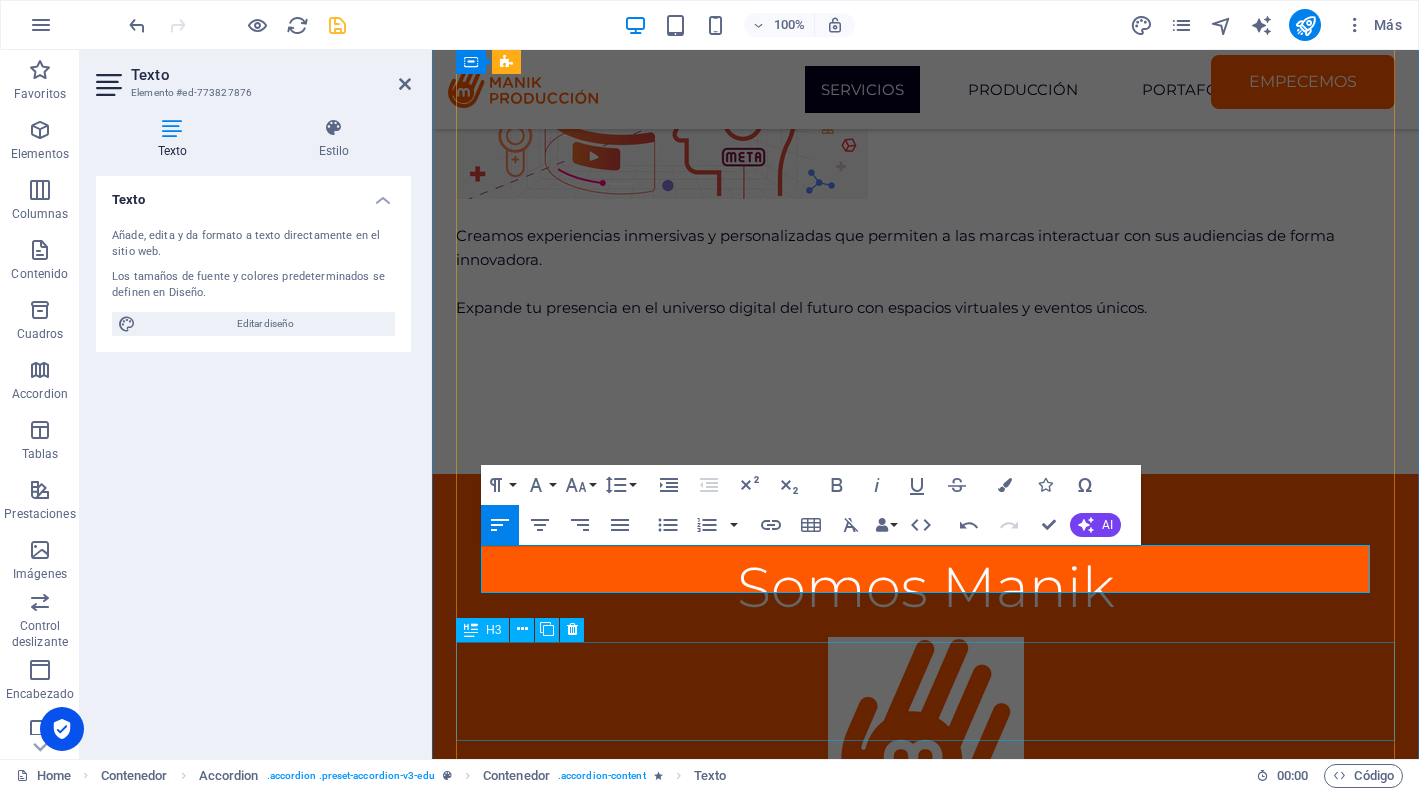 click on "Is Academix as simple as presented?" at bounding box center [925, 7791] 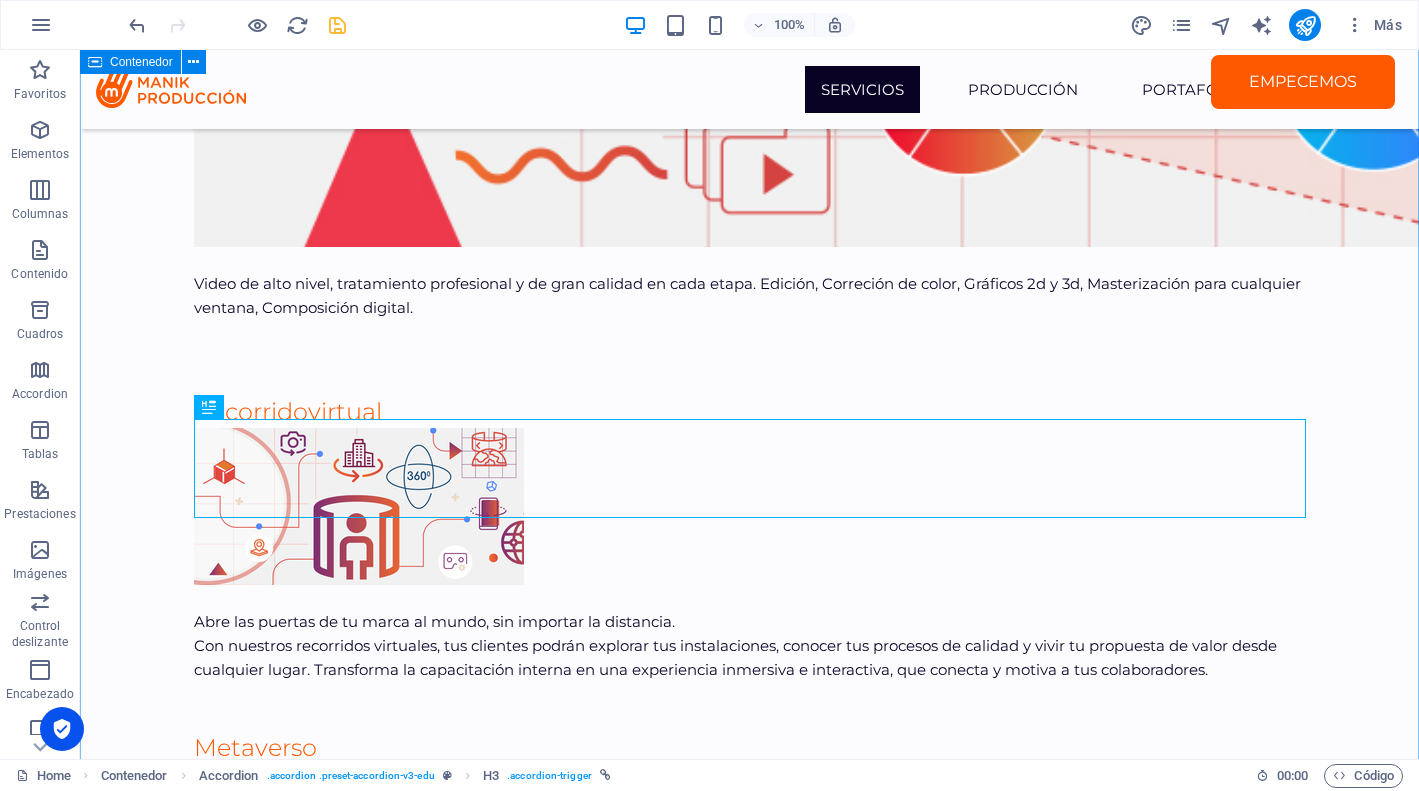 scroll, scrollTop: 6667, scrollLeft: 0, axis: vertical 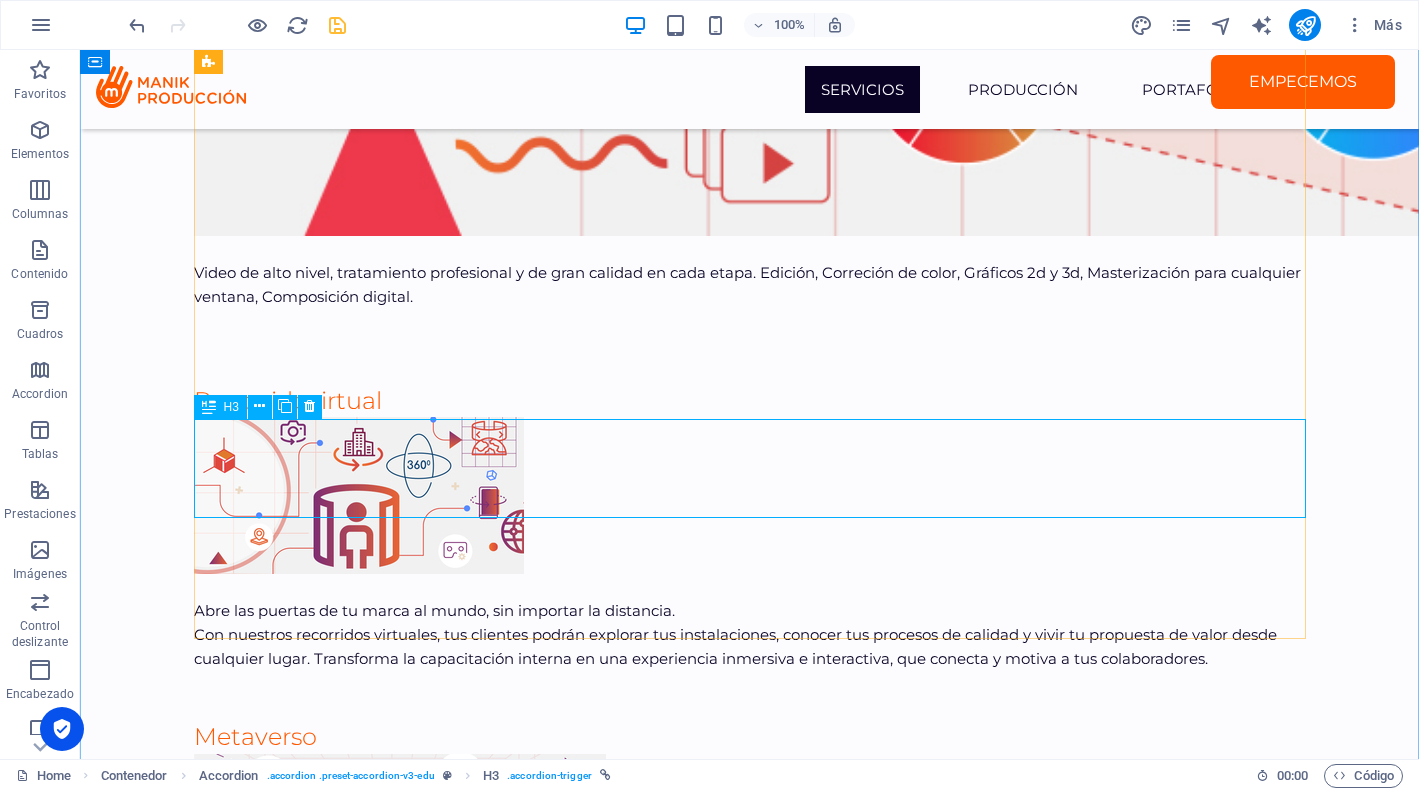 click on "Is Academix as simple as presented?" at bounding box center [750, 8988] 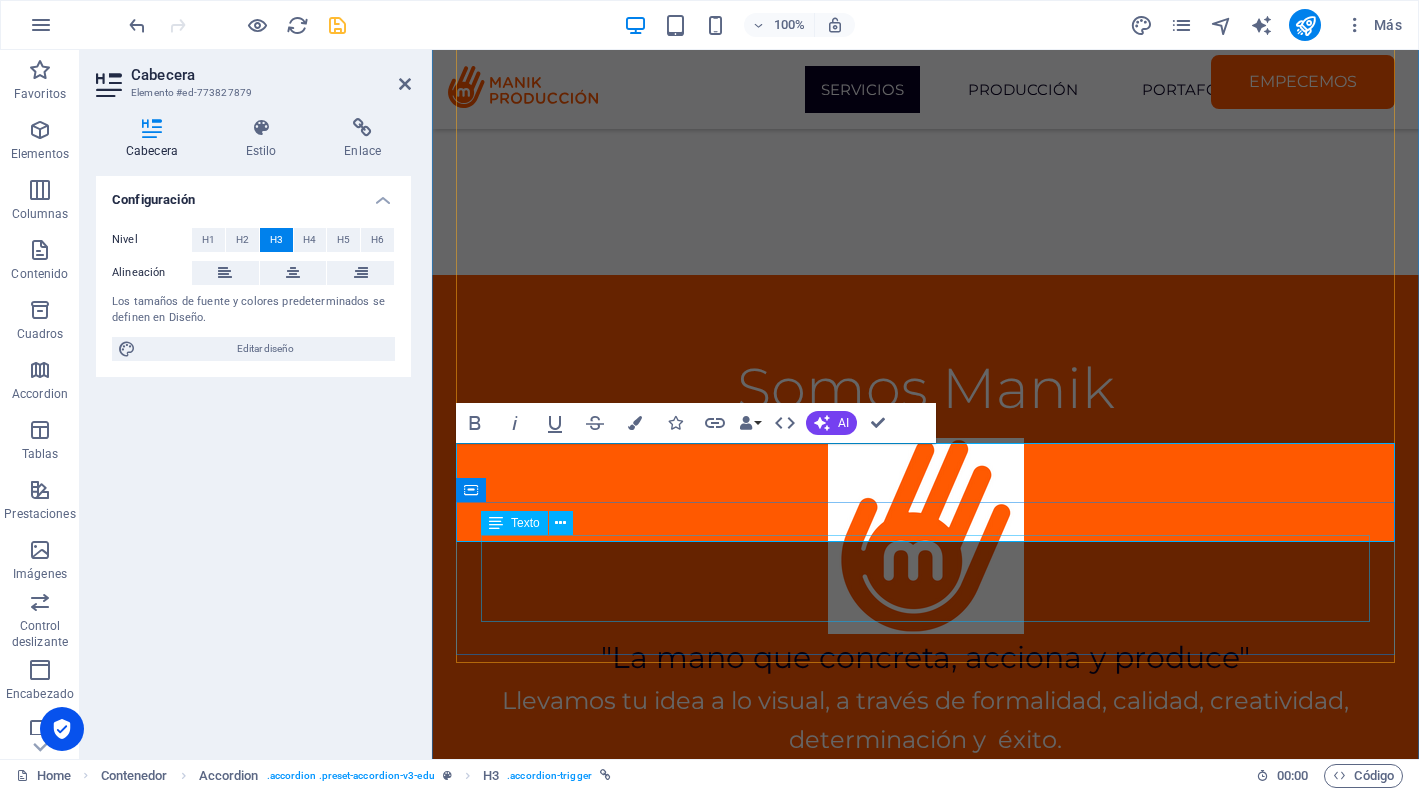 click on "Lorem ipsum dolor sit amet, consectetur adipiscing elit, sed do eiusmod tempor incididunt ut labore et dolore magna aliqua. Ut enim ad minim veniam,  quis nostrud exercitation.  Sed do eiusmod tempor incididunt ut labore et dolore magna aliqua." at bounding box center (925, 7678) 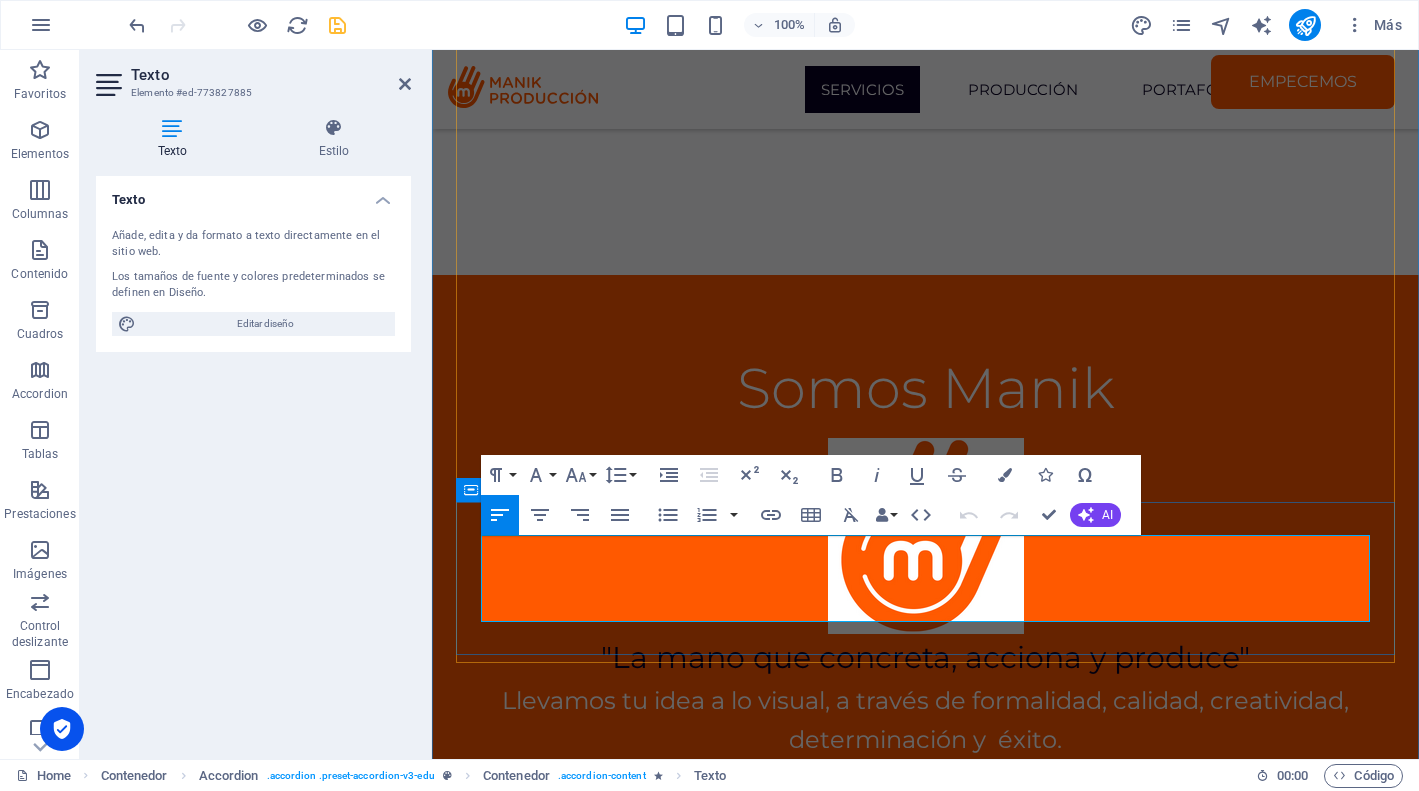 drag, startPoint x: 1056, startPoint y: 605, endPoint x: 472, endPoint y: 545, distance: 587.0741 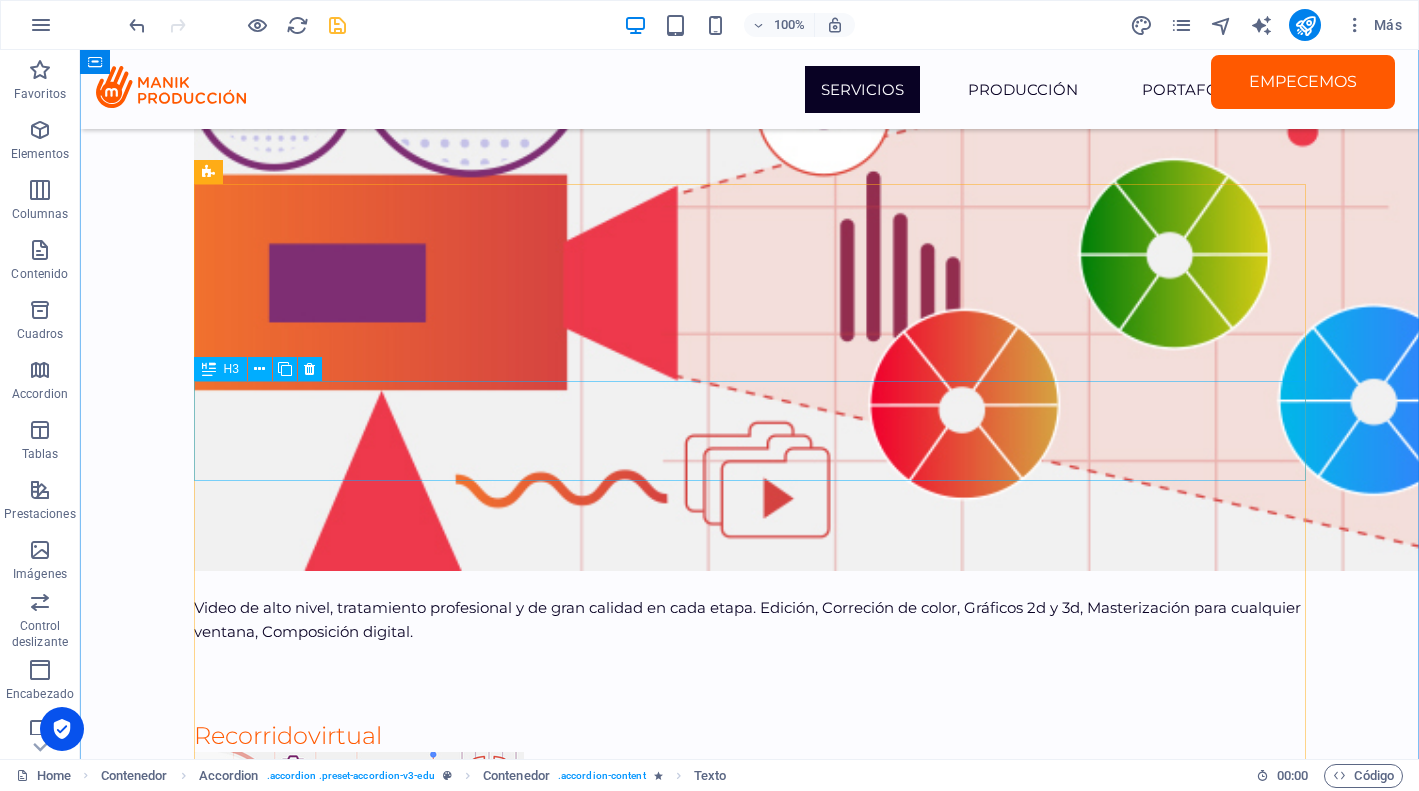 scroll, scrollTop: 6340, scrollLeft: 0, axis: vertical 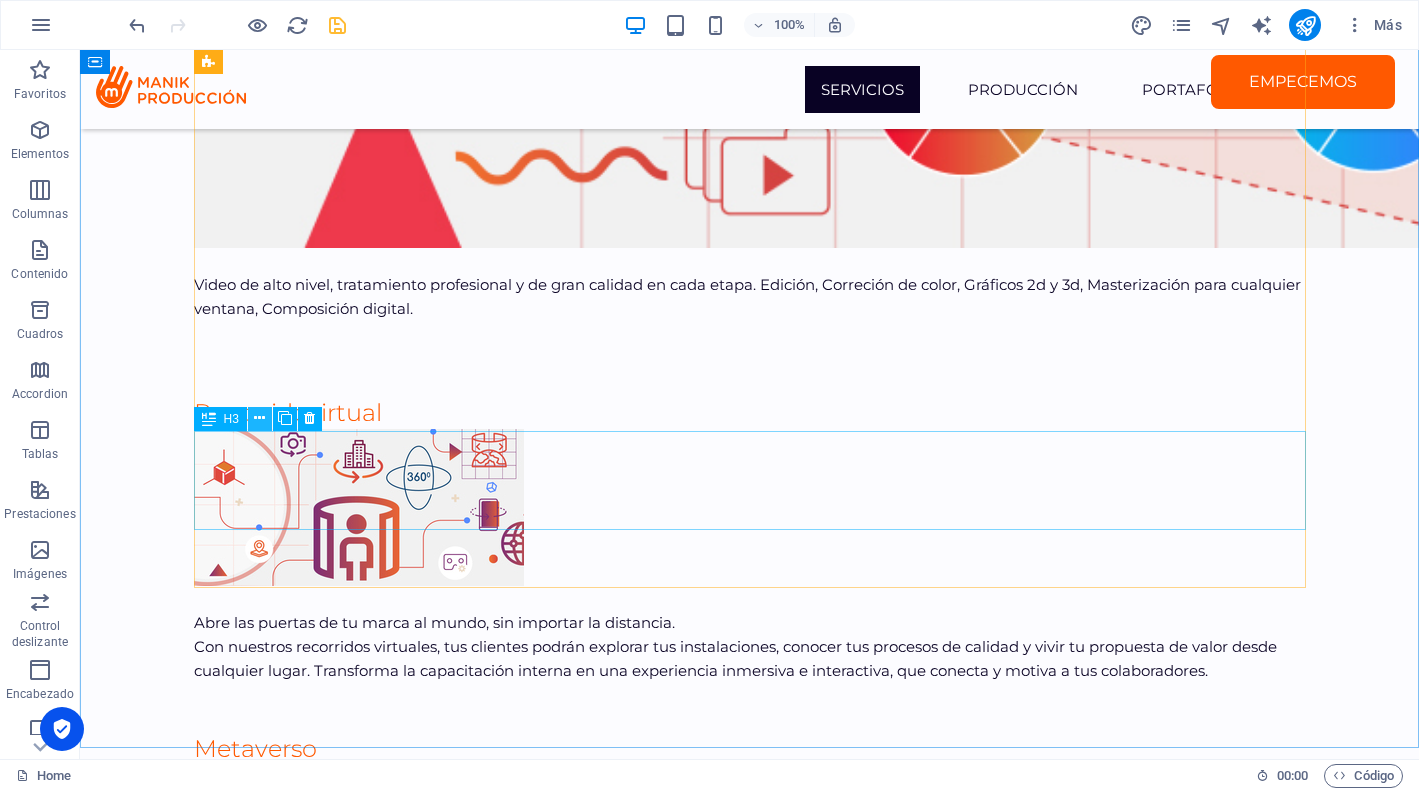 click at bounding box center [259, 418] 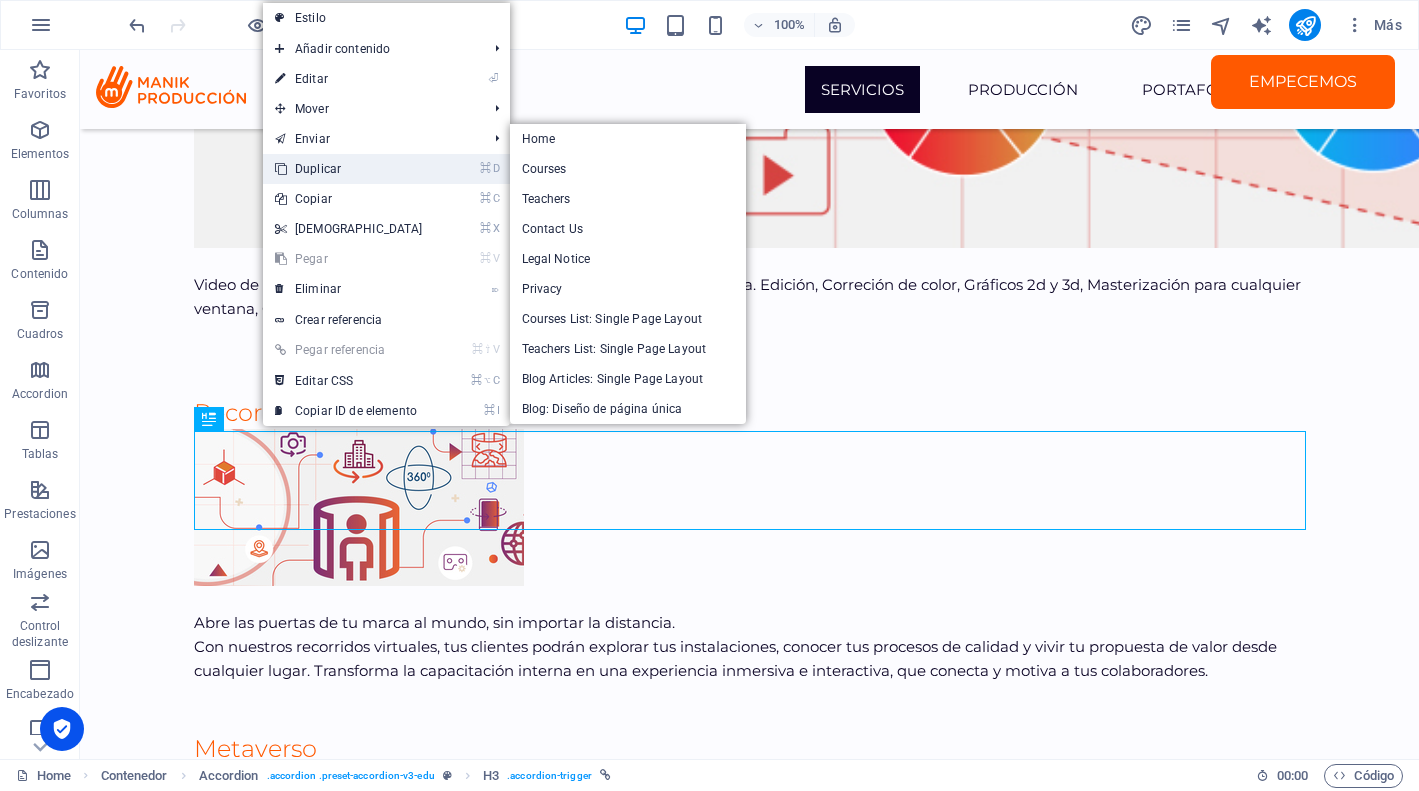 click on "⌘ D  Duplicar" at bounding box center [349, 169] 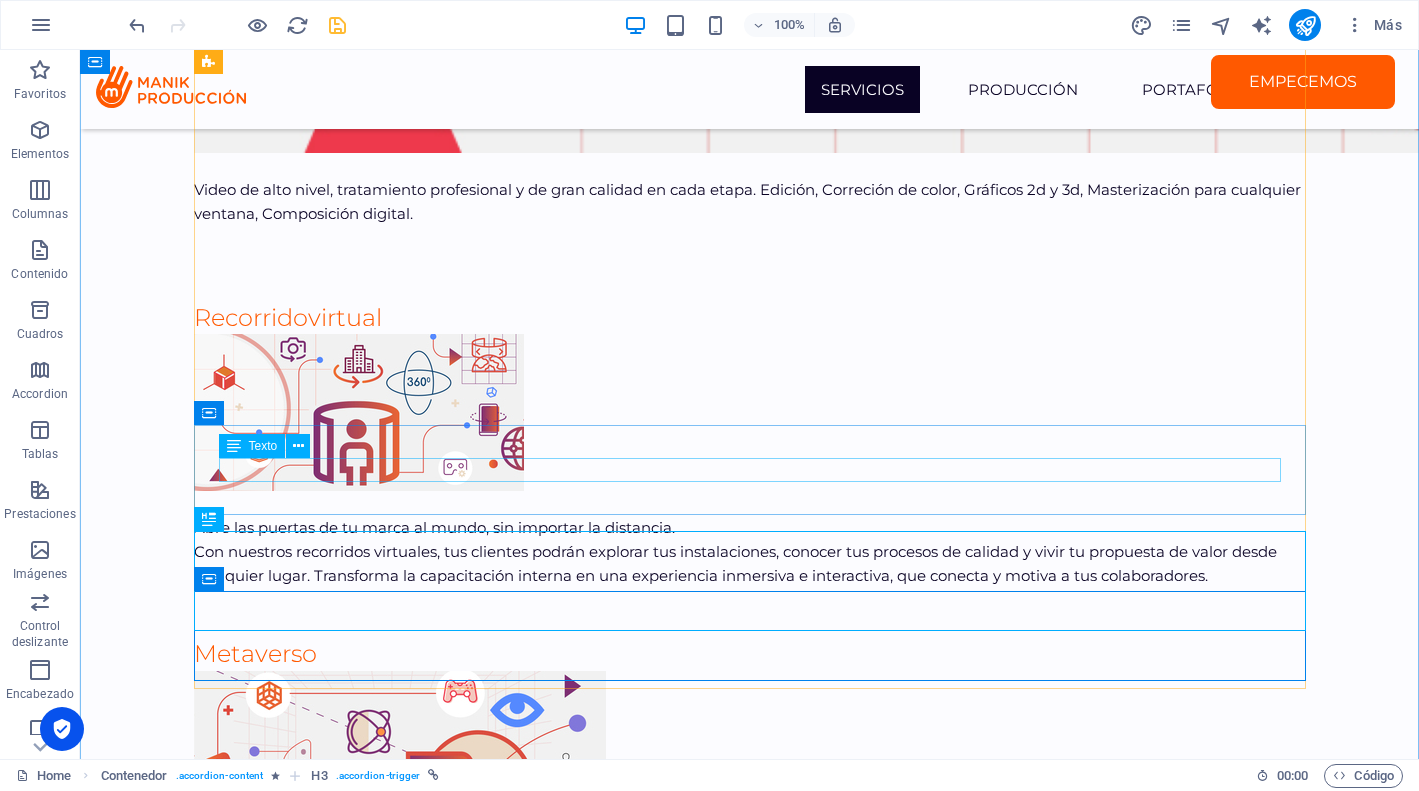 scroll, scrollTop: 6780, scrollLeft: 0, axis: vertical 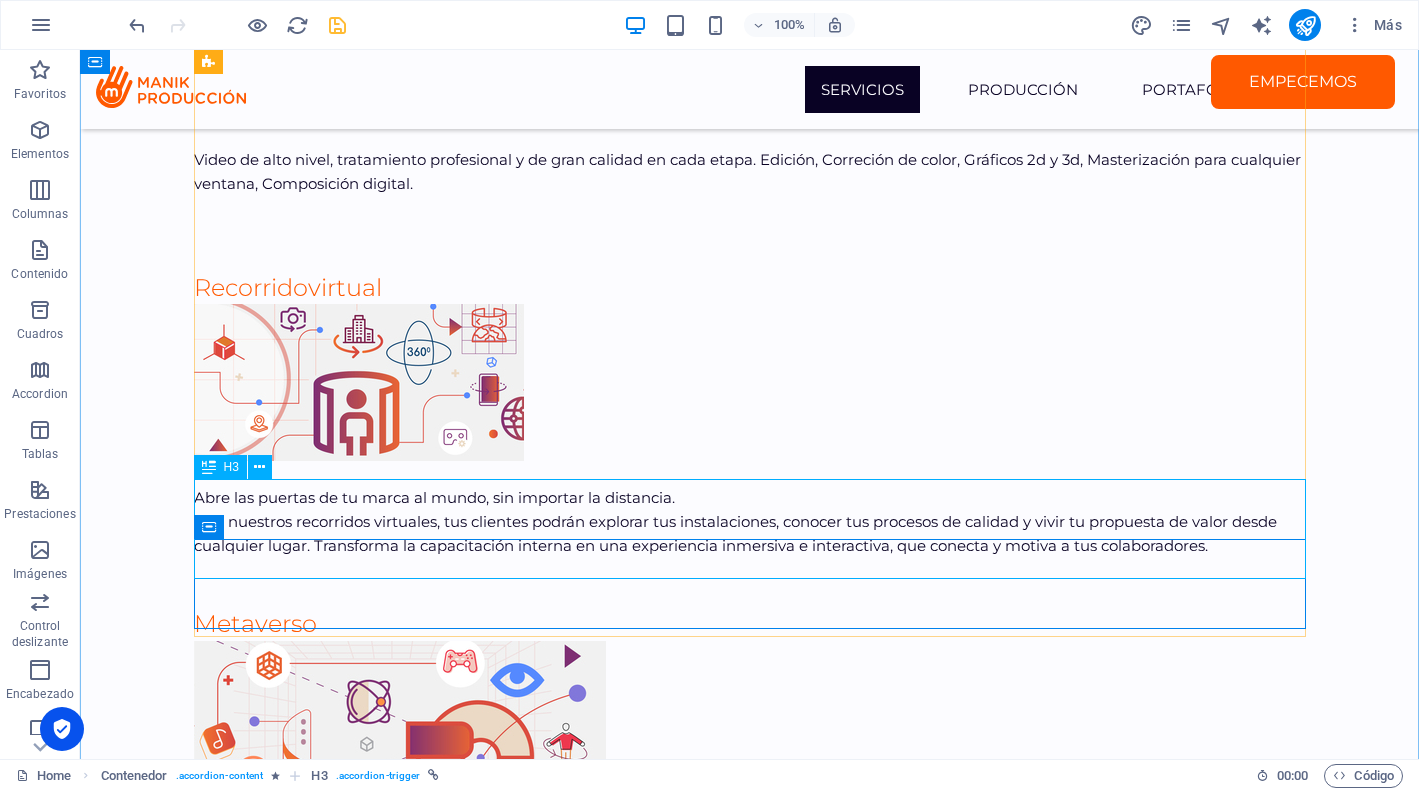 click on "¿Pueden ayudarme si apenas estoy empezando mi marca?" at bounding box center (750, 9049) 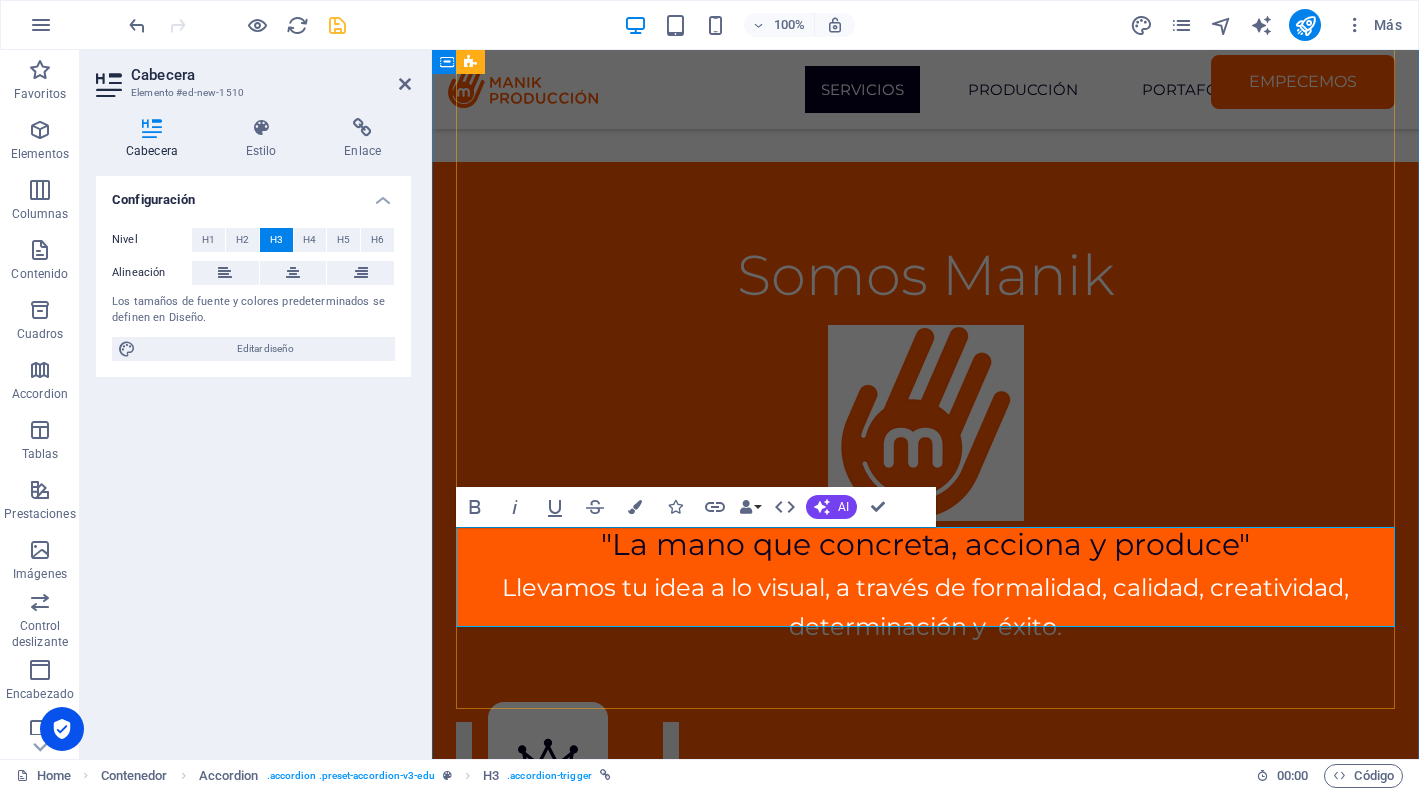 click on "Claro. Te guiamos desde cero con naming, identidad visual, tono de comunicación y todo lo necesario para construir una marca sólida." at bounding box center [925, 7743] 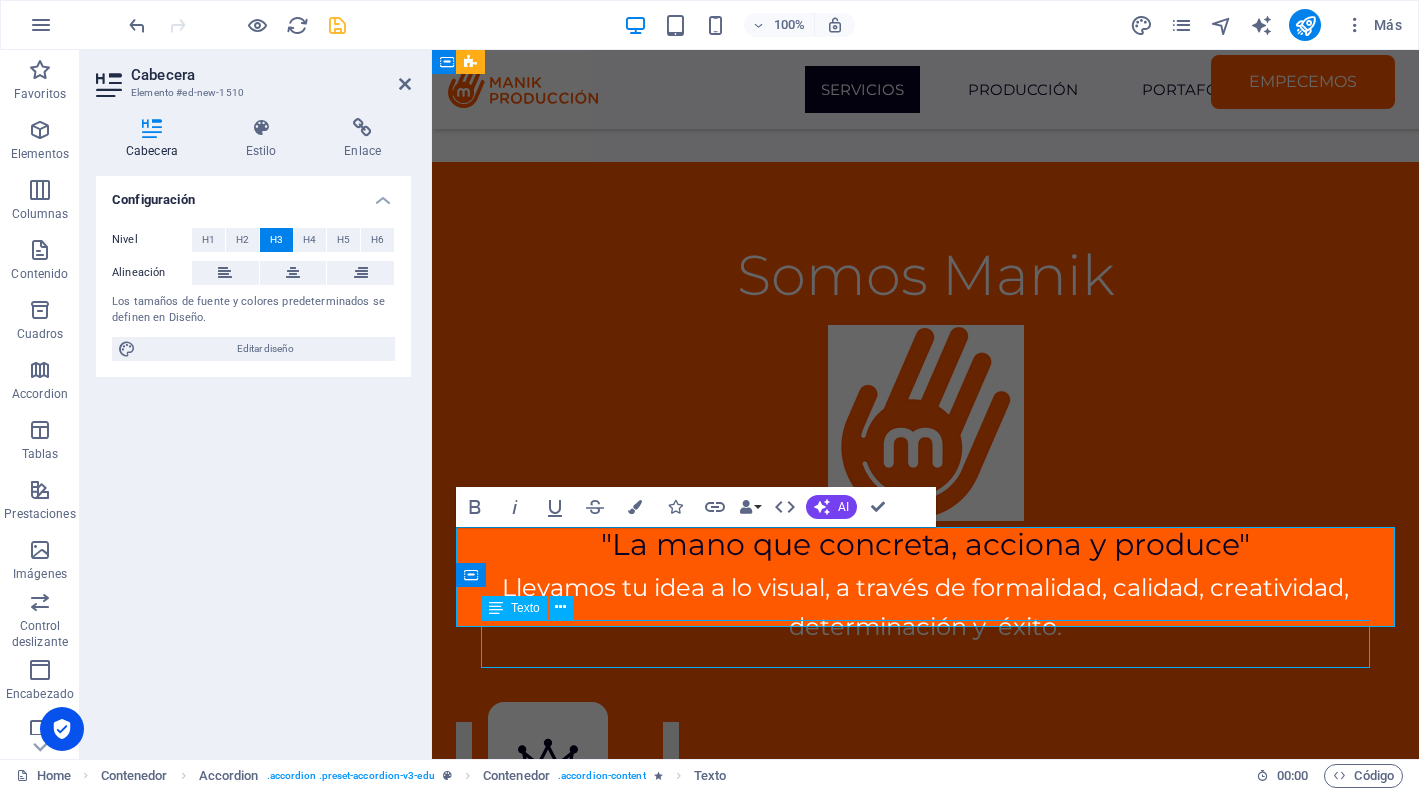 click on "Claro. Te guiamos desde cero con naming, identidad visual, tono de comunicación y todo lo necesario para construir una marca sólida." at bounding box center [925, 7743] 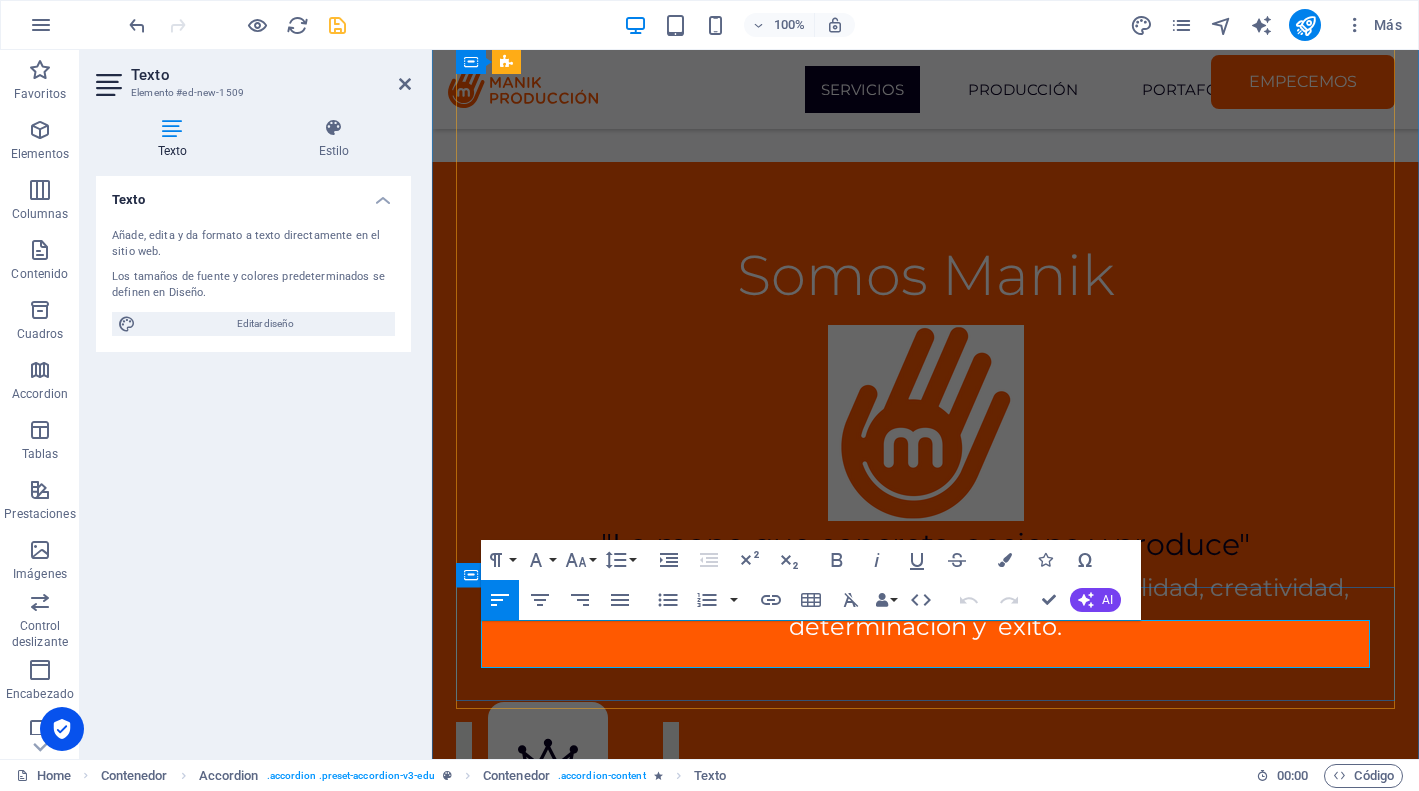 drag, startPoint x: 649, startPoint y: 663, endPoint x: 362, endPoint y: 608, distance: 292.2225 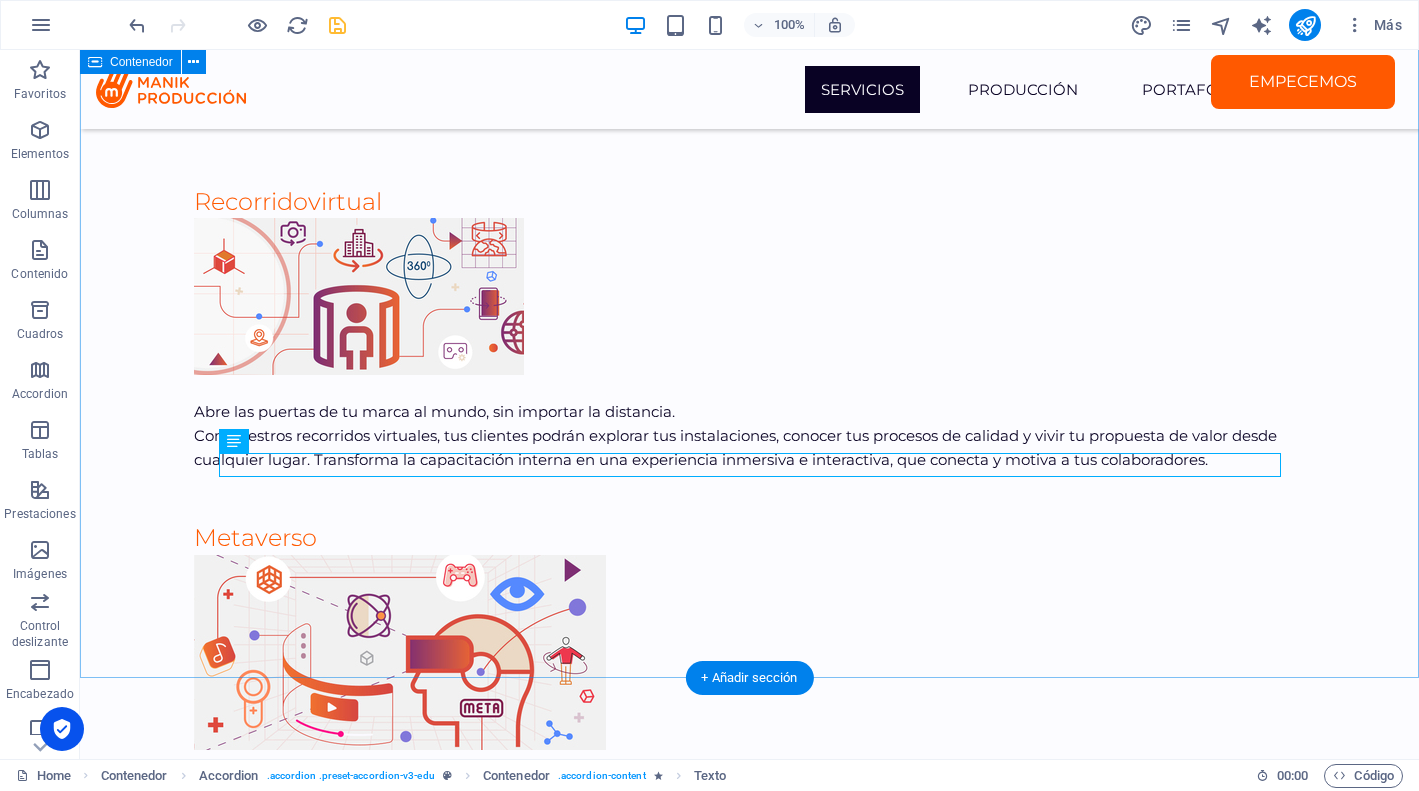 scroll, scrollTop: 6899, scrollLeft: 0, axis: vertical 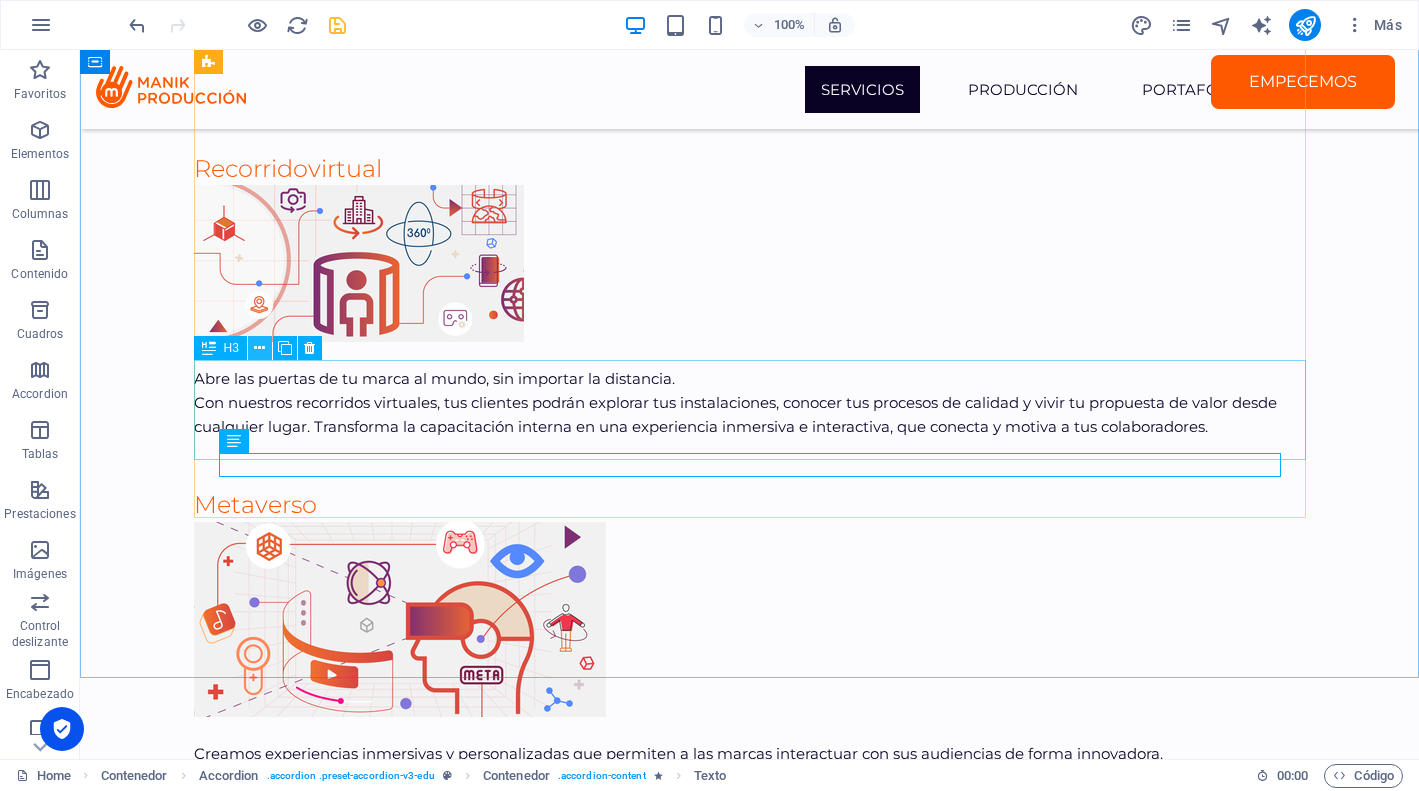 click at bounding box center (260, 348) 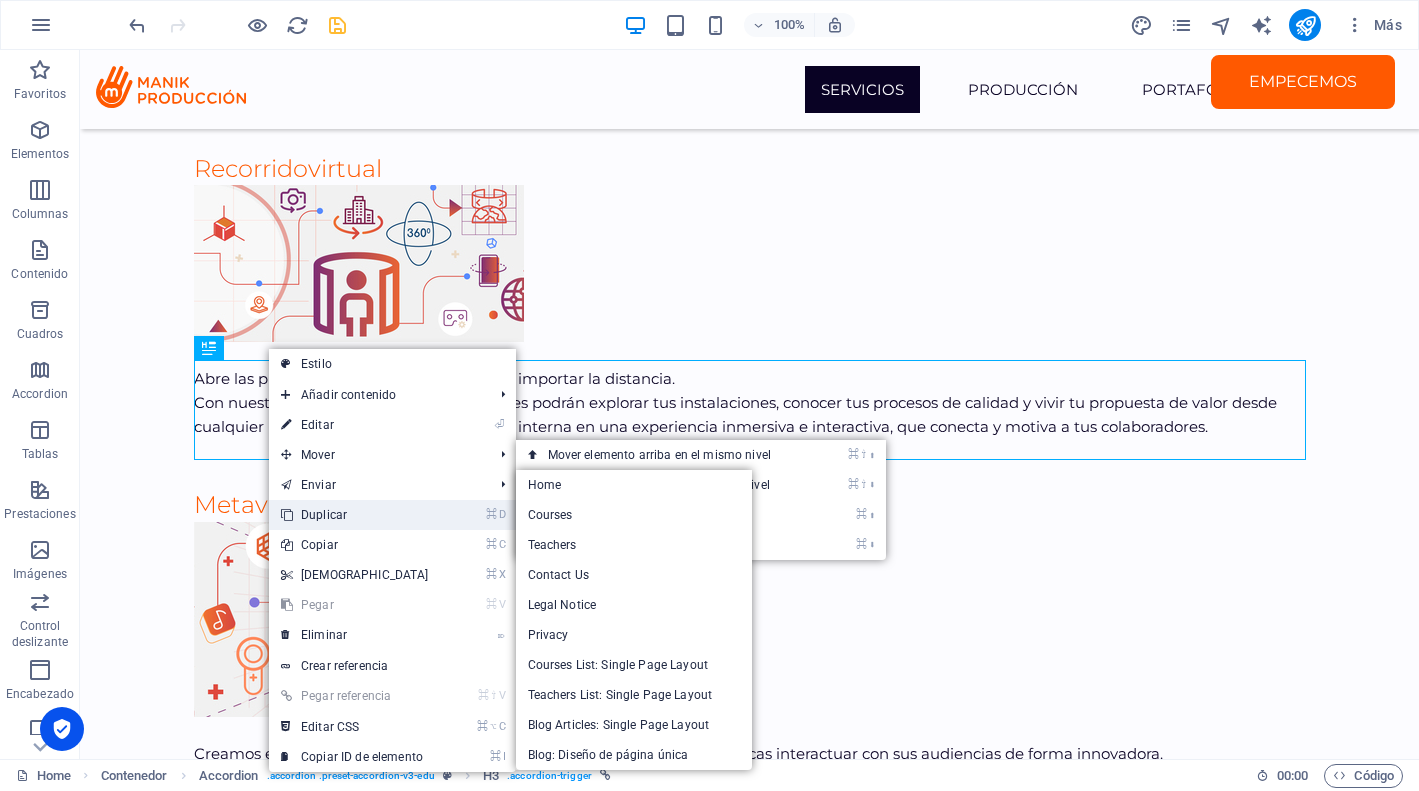 click on "⌘ D  Duplicar" at bounding box center (355, 515) 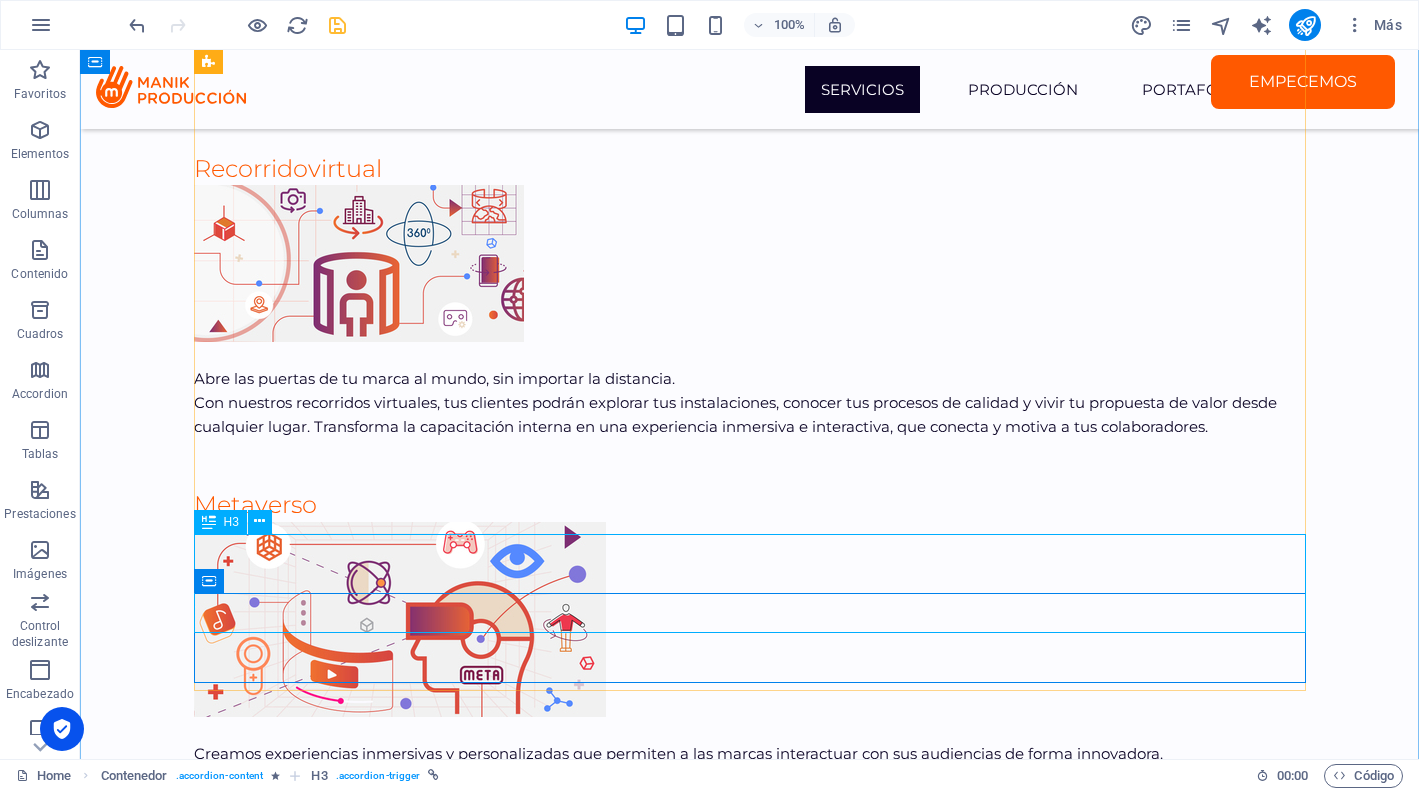 click on "¿Cuál es el tiempo de entrega promedio para un proyecto?" at bounding box center [750, 9104] 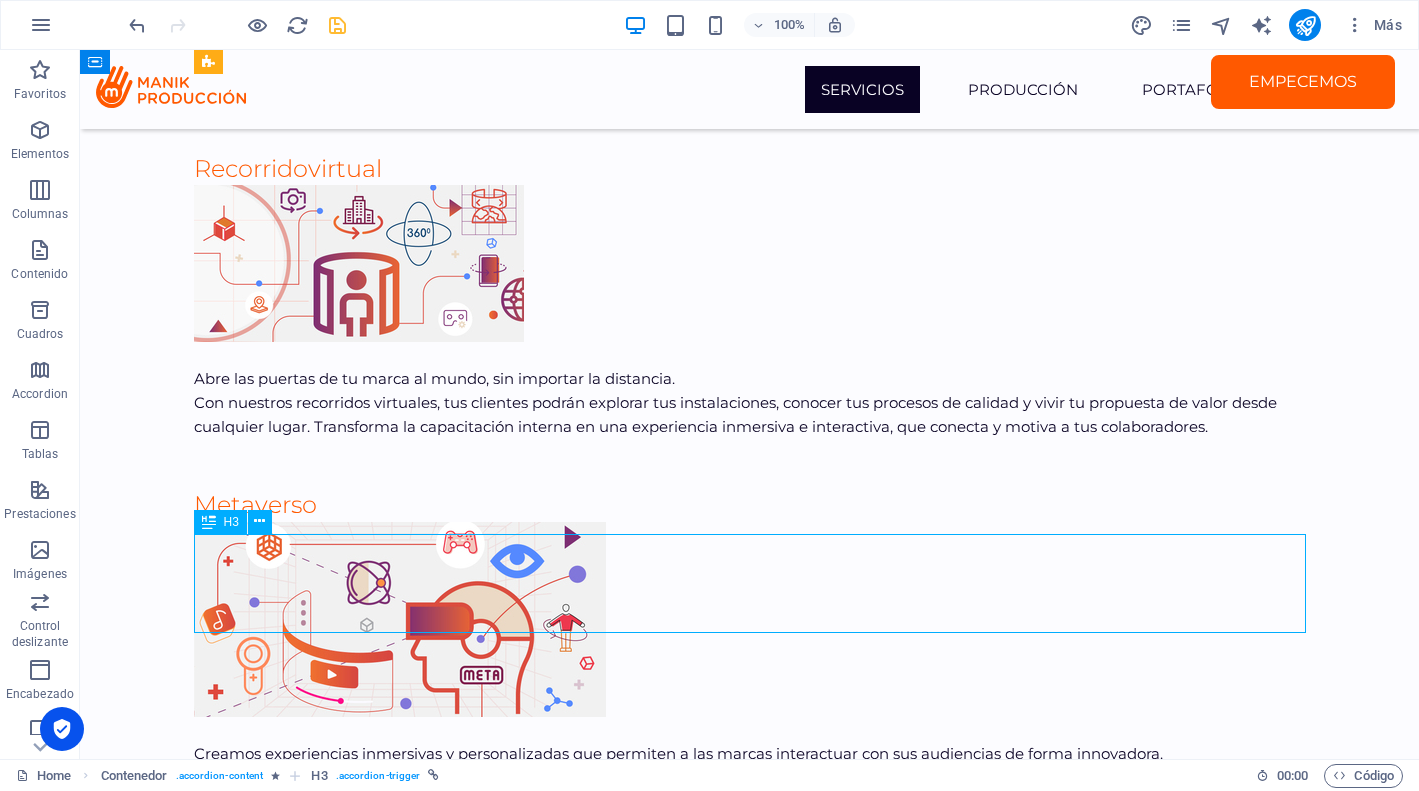 click on "¿Cuál es el tiempo de entrega promedio para un proyecto?" at bounding box center (750, 9104) 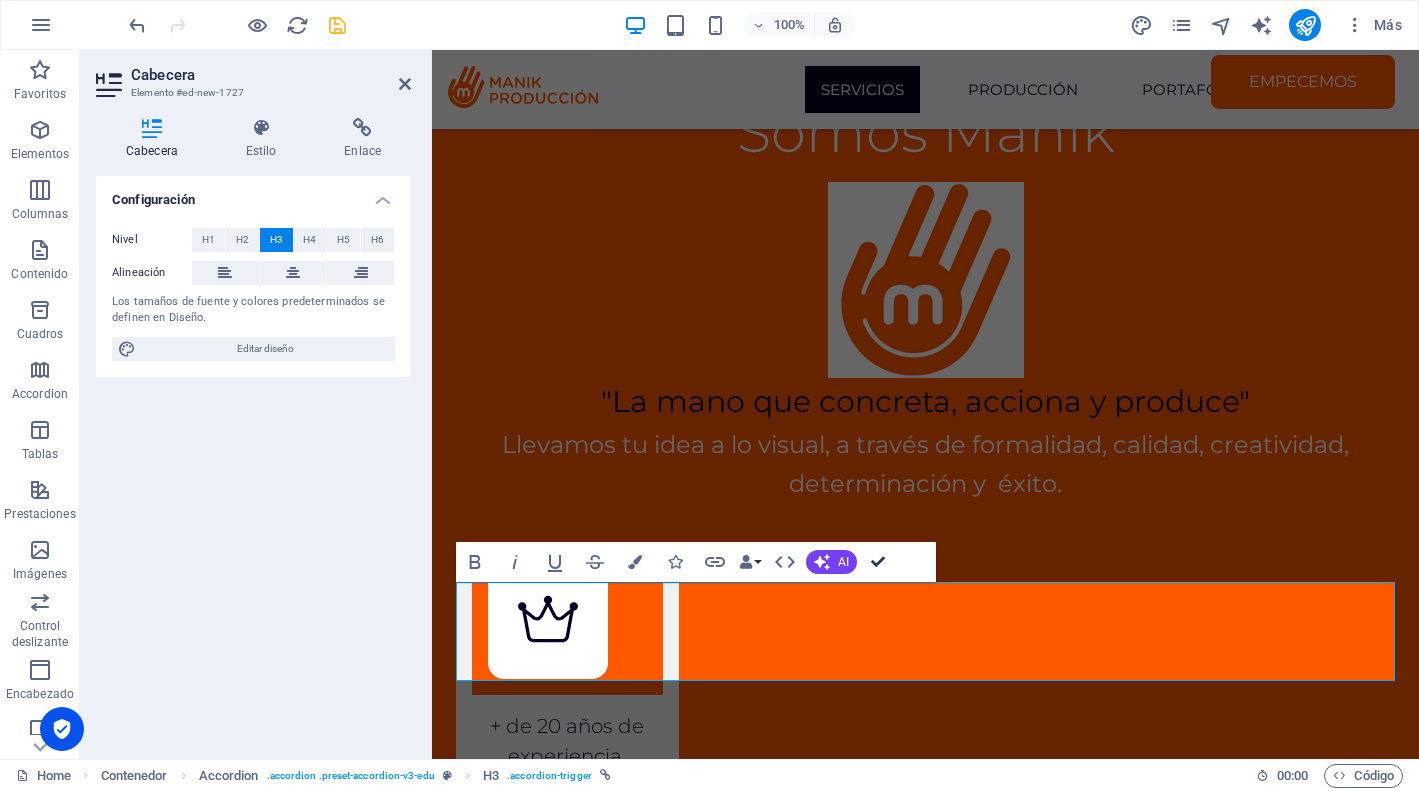 drag, startPoint x: 876, startPoint y: 564, endPoint x: 796, endPoint y: 514, distance: 94.33981 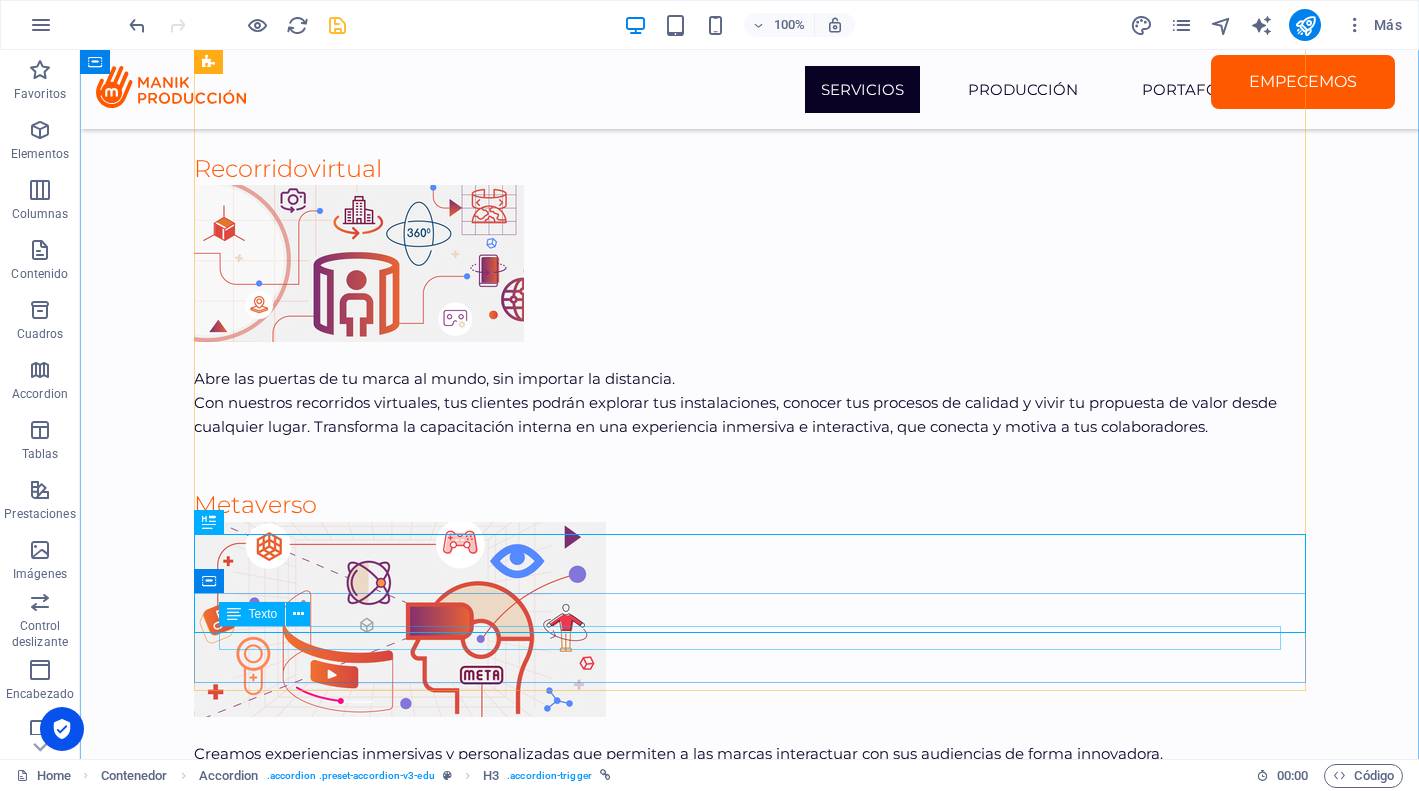 click on "Depende del tipo de proyecto, pero siempre acordamos los tiempos desde el inicio para garantizar una entrega puntual." at bounding box center (750, 9158) 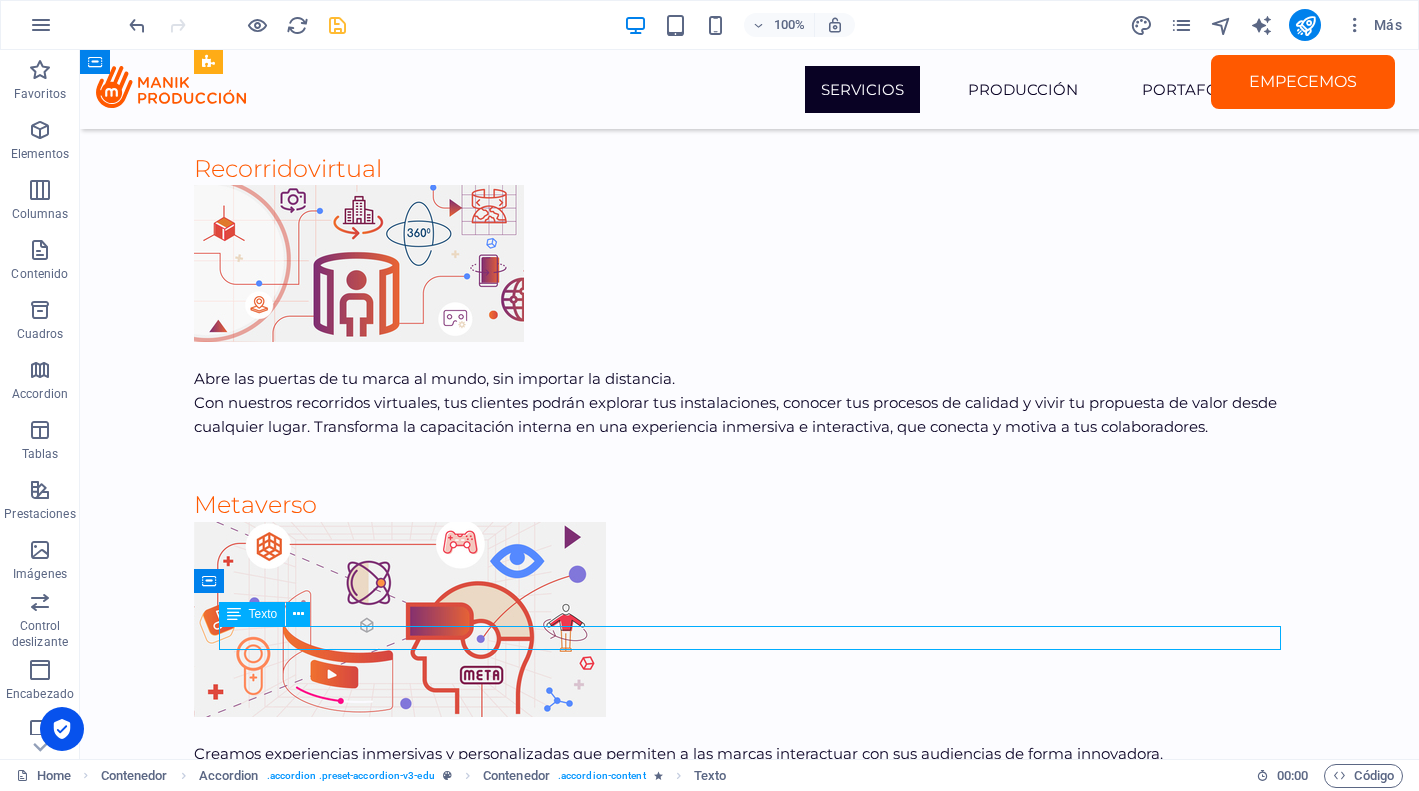 click on "Depende del tipo de proyecto, pero siempre acordamos los tiempos desde el inicio para garantizar una entrega puntual." at bounding box center (750, 9158) 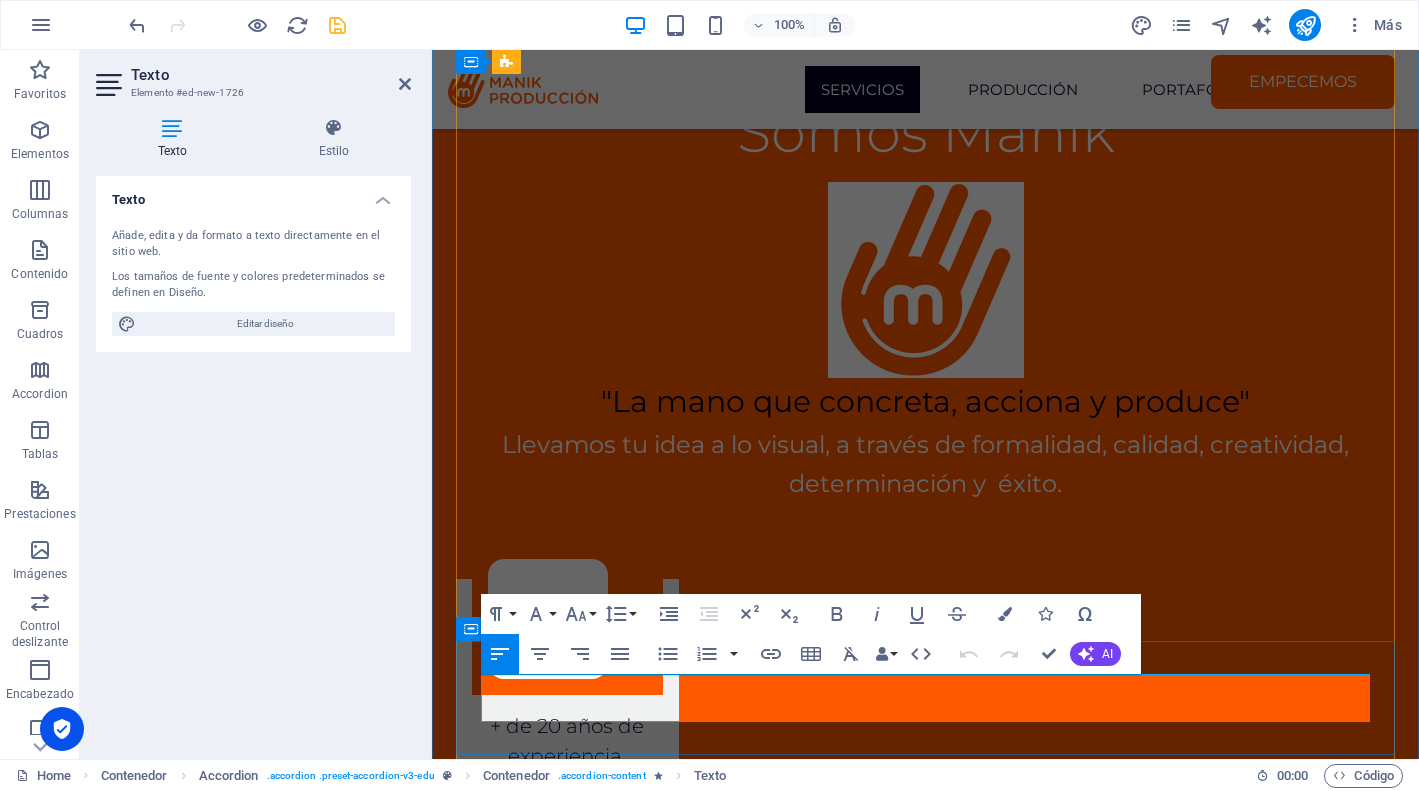 drag, startPoint x: 574, startPoint y: 715, endPoint x: 396, endPoint y: 652, distance: 188.82002 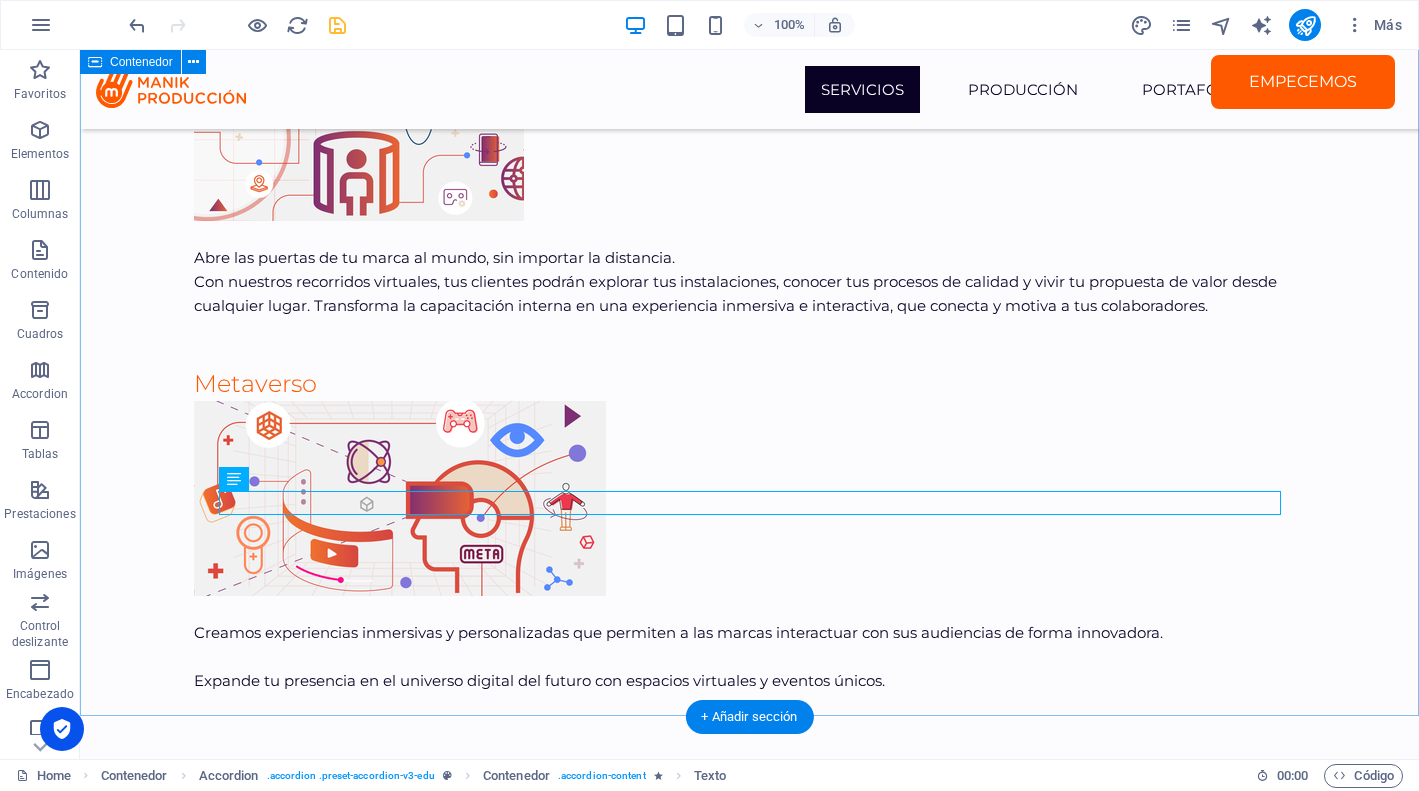 scroll, scrollTop: 7056, scrollLeft: 0, axis: vertical 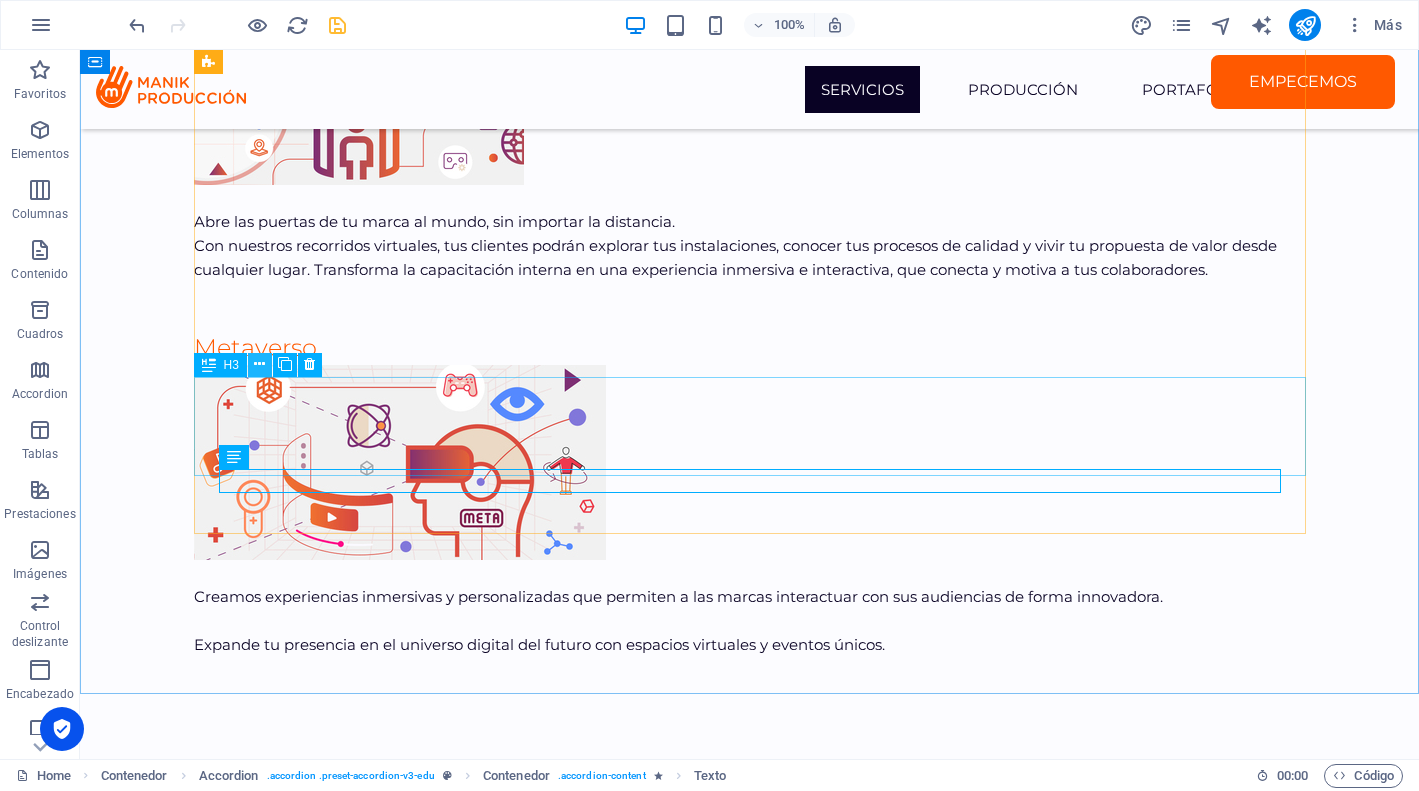 click at bounding box center (259, 364) 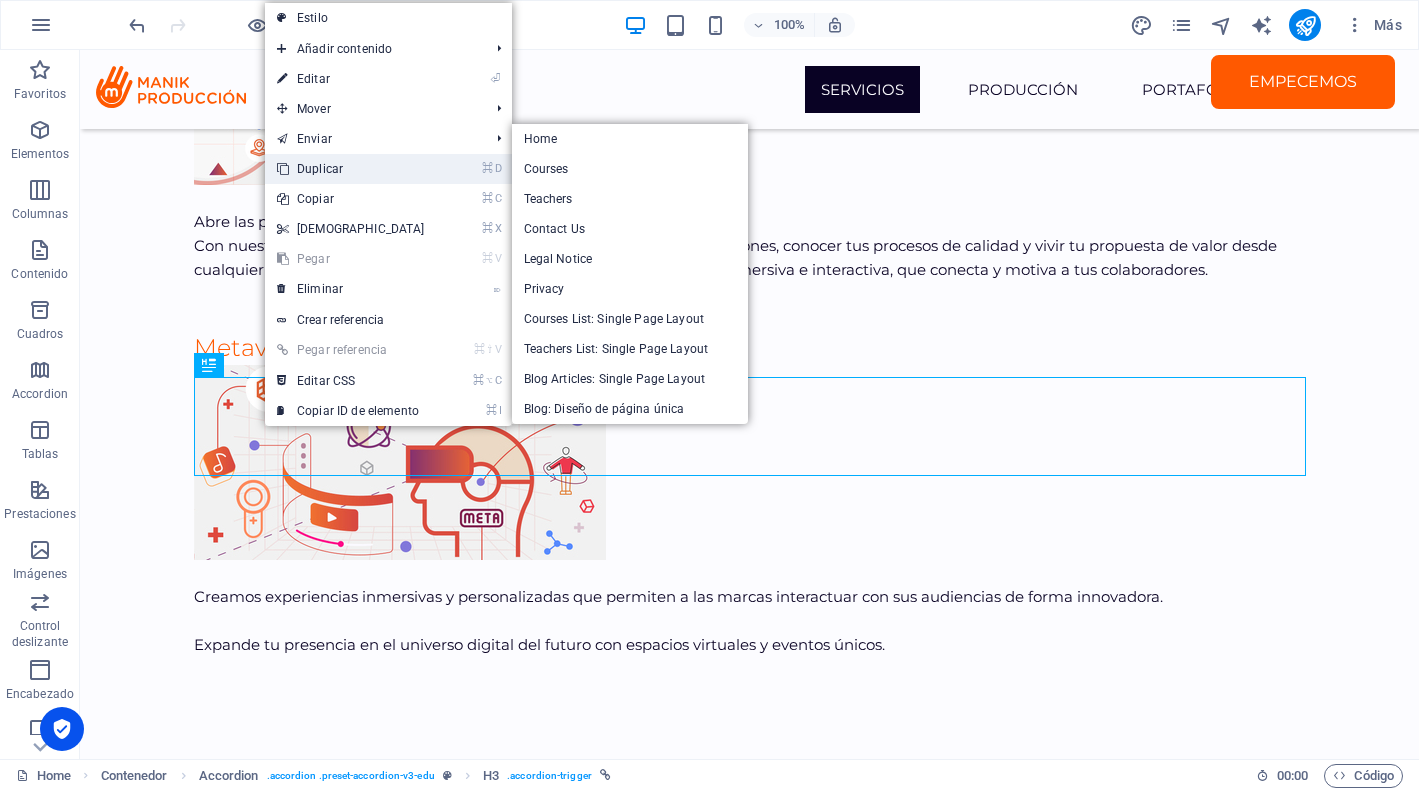 click on "⌘ D  Duplicar" at bounding box center (351, 169) 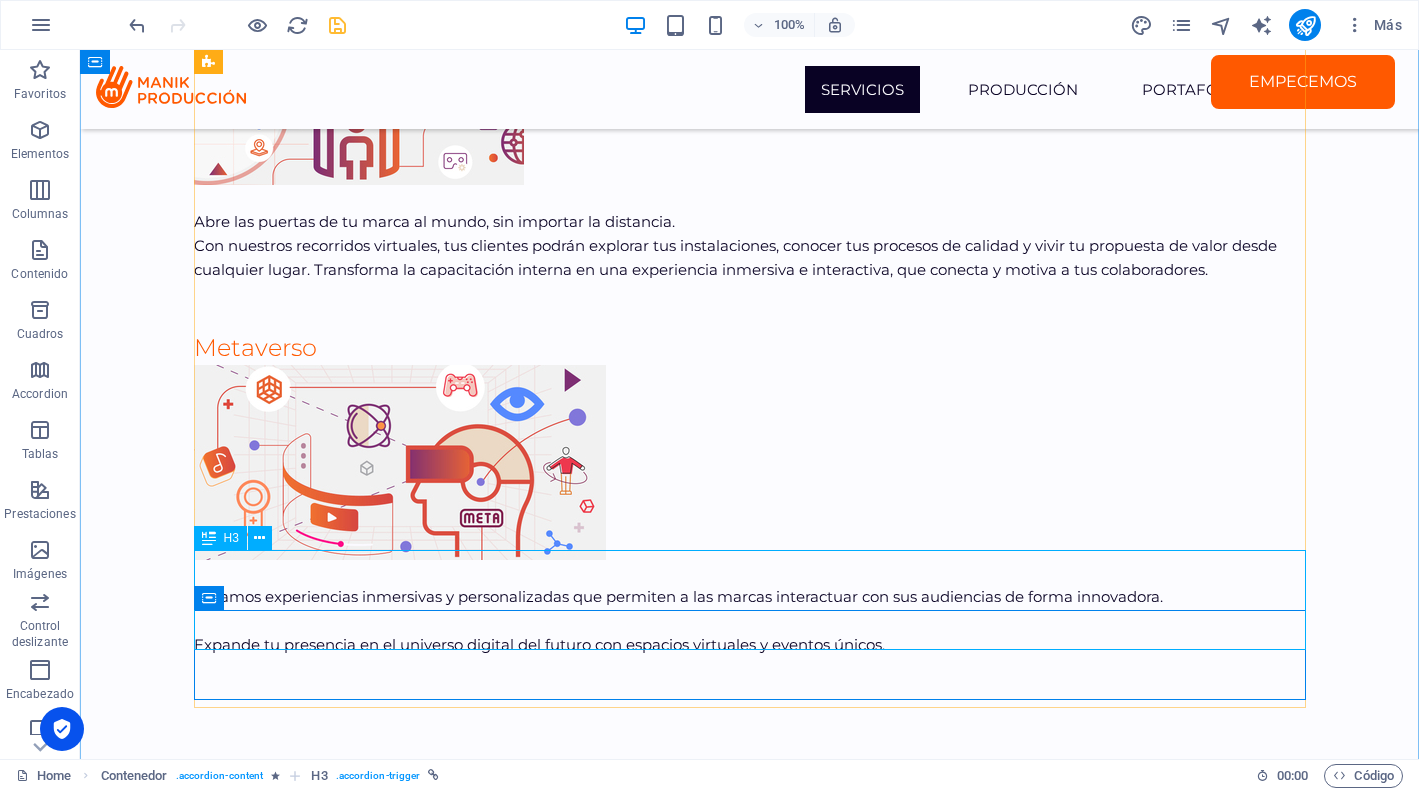 click on "¿Puedo contratar solo un servicio, como video o branding?" at bounding box center [750, 9120] 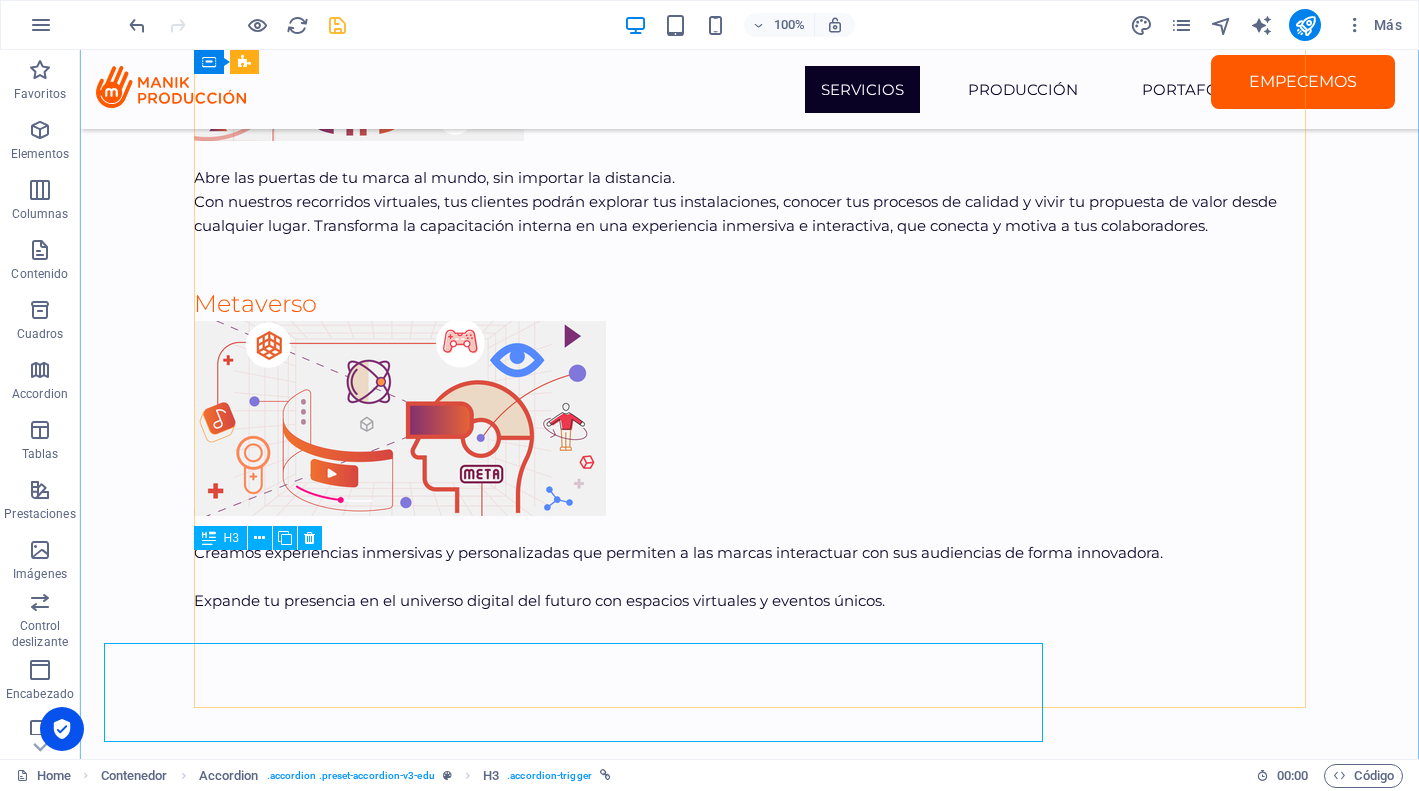 scroll, scrollTop: 7056, scrollLeft: 0, axis: vertical 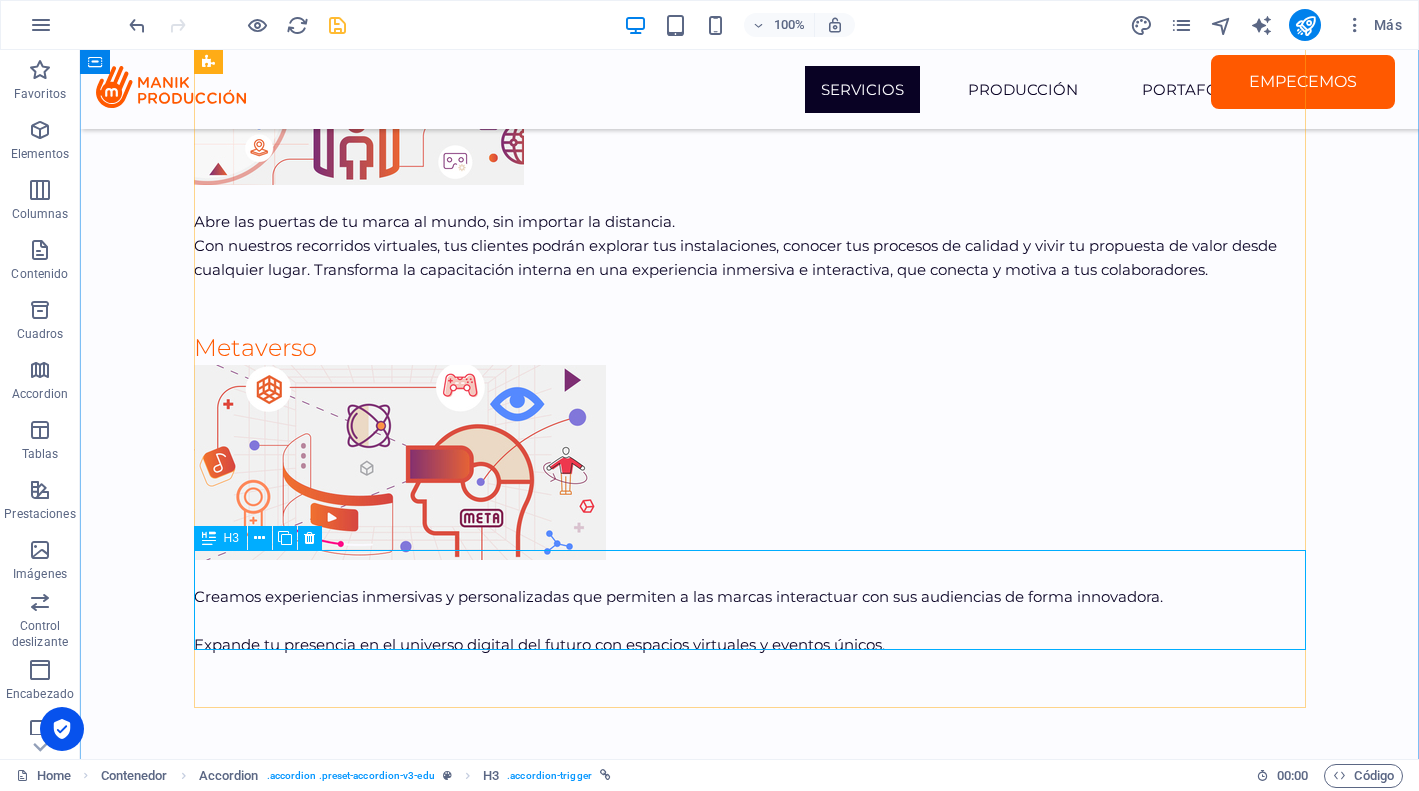 click on "Sí. Puedes contratar servicios individuales o un paquete completo según tus necesidades." at bounding box center (750, 9175) 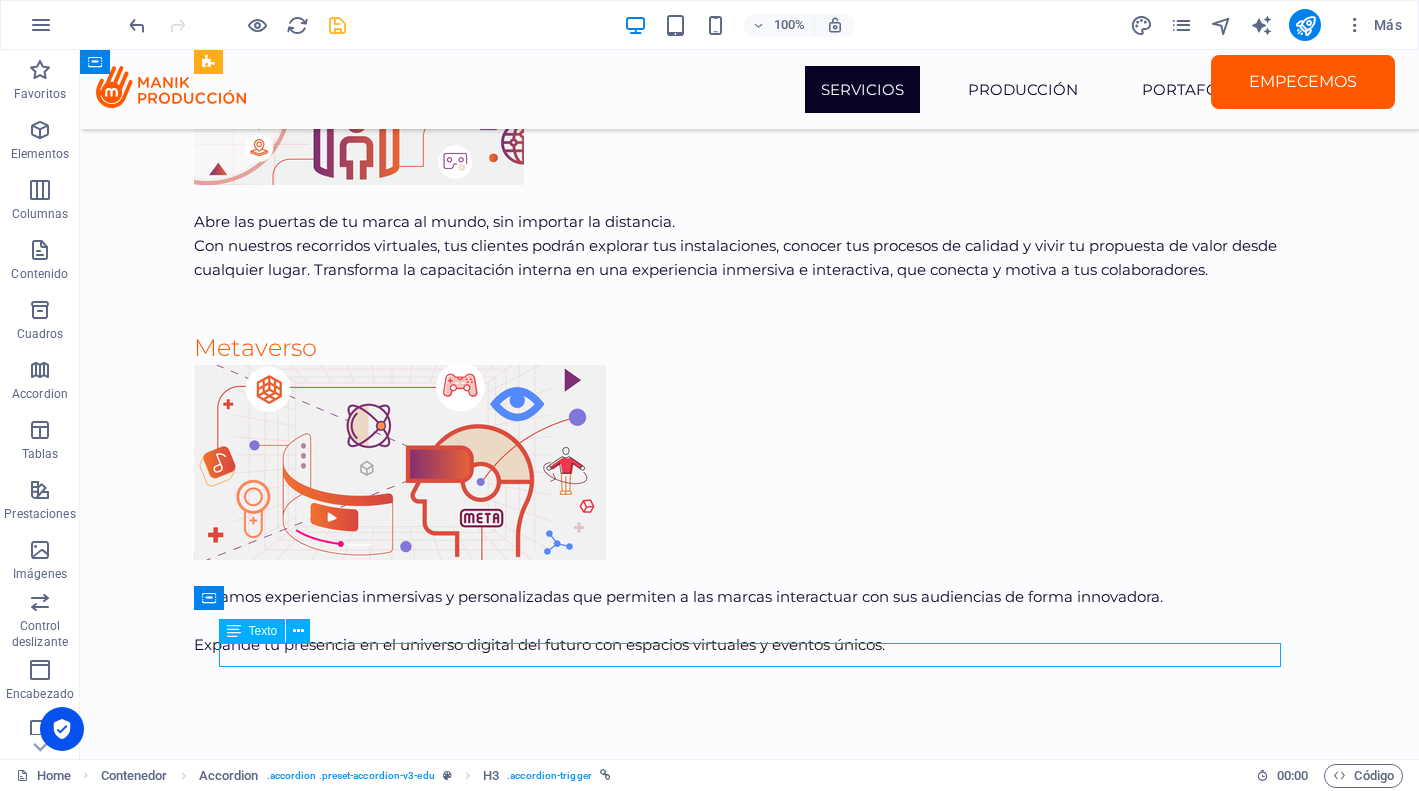 click on "Sí. Puedes contratar servicios individuales o un paquete completo según tus necesidades." at bounding box center [750, 9175] 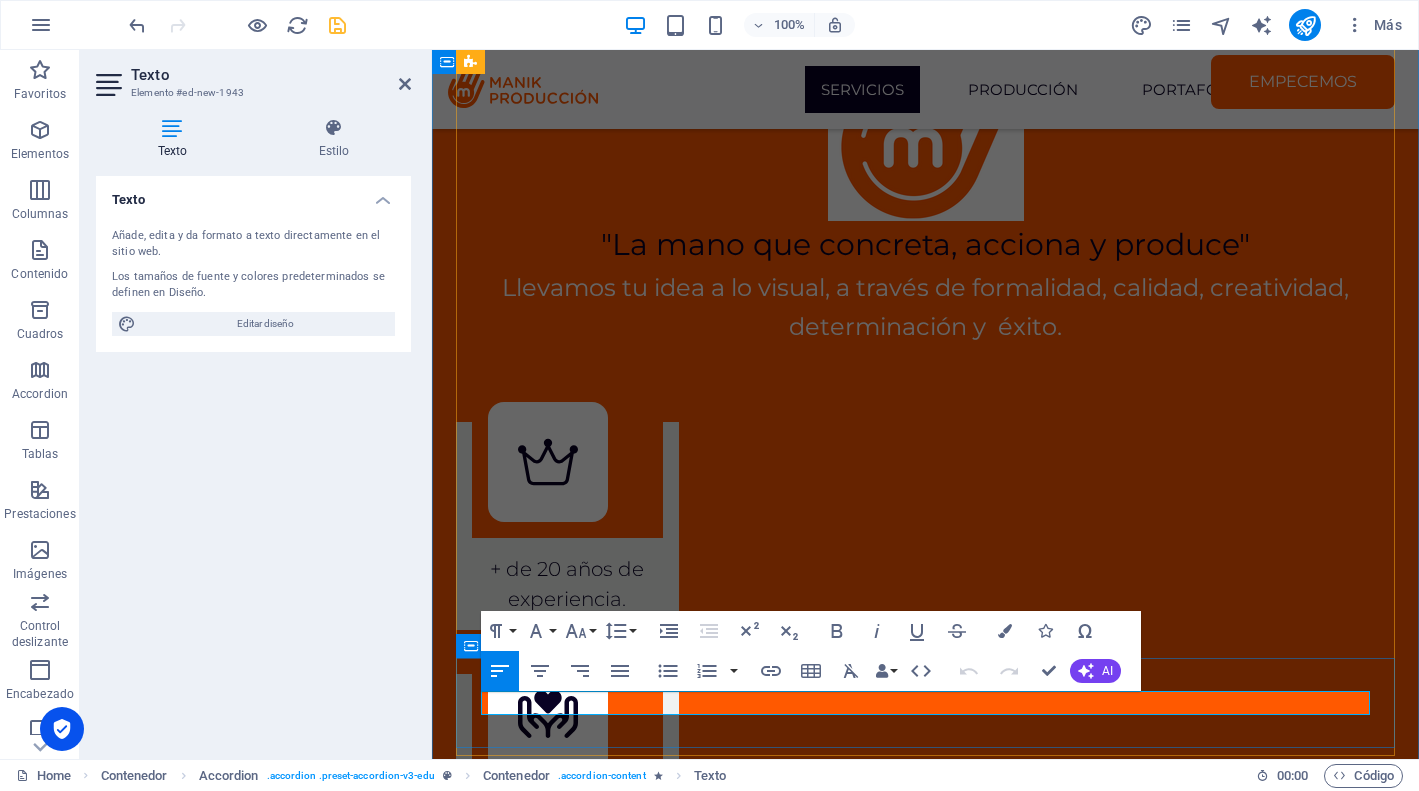 click on "Sí. Puedes contratar servicios individuales o un paquete completo según tus necesidades." at bounding box center [925, 7802] 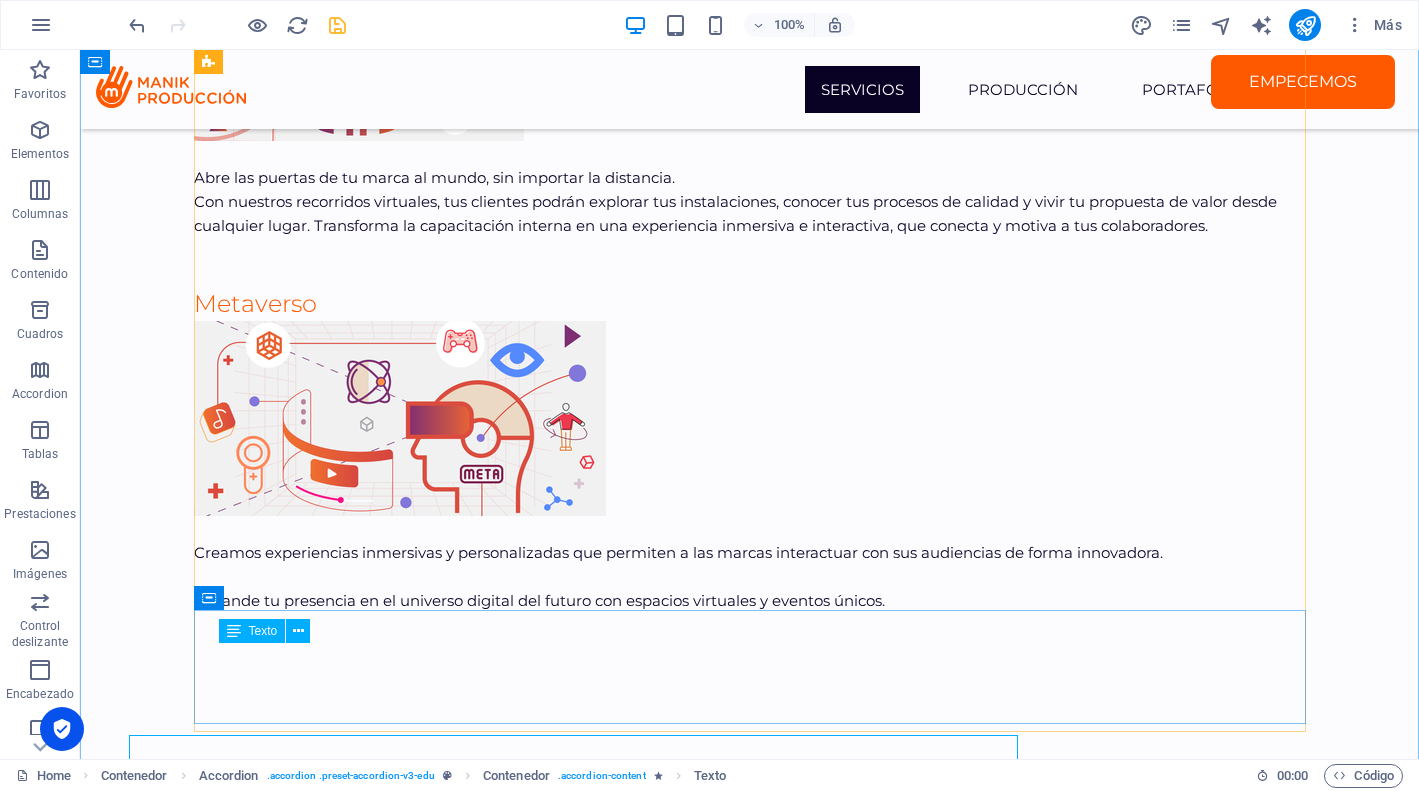 scroll, scrollTop: 7056, scrollLeft: 0, axis: vertical 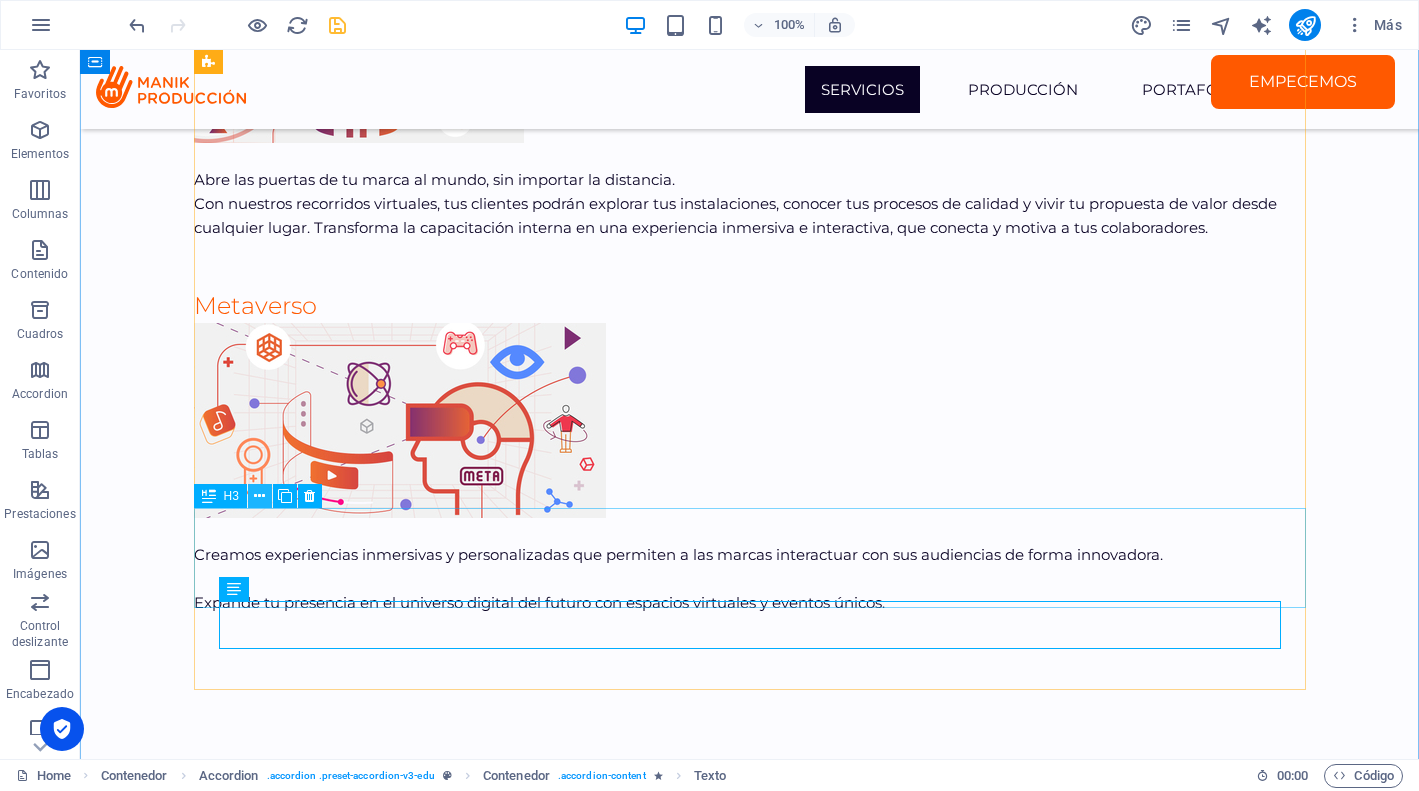 click at bounding box center [259, 496] 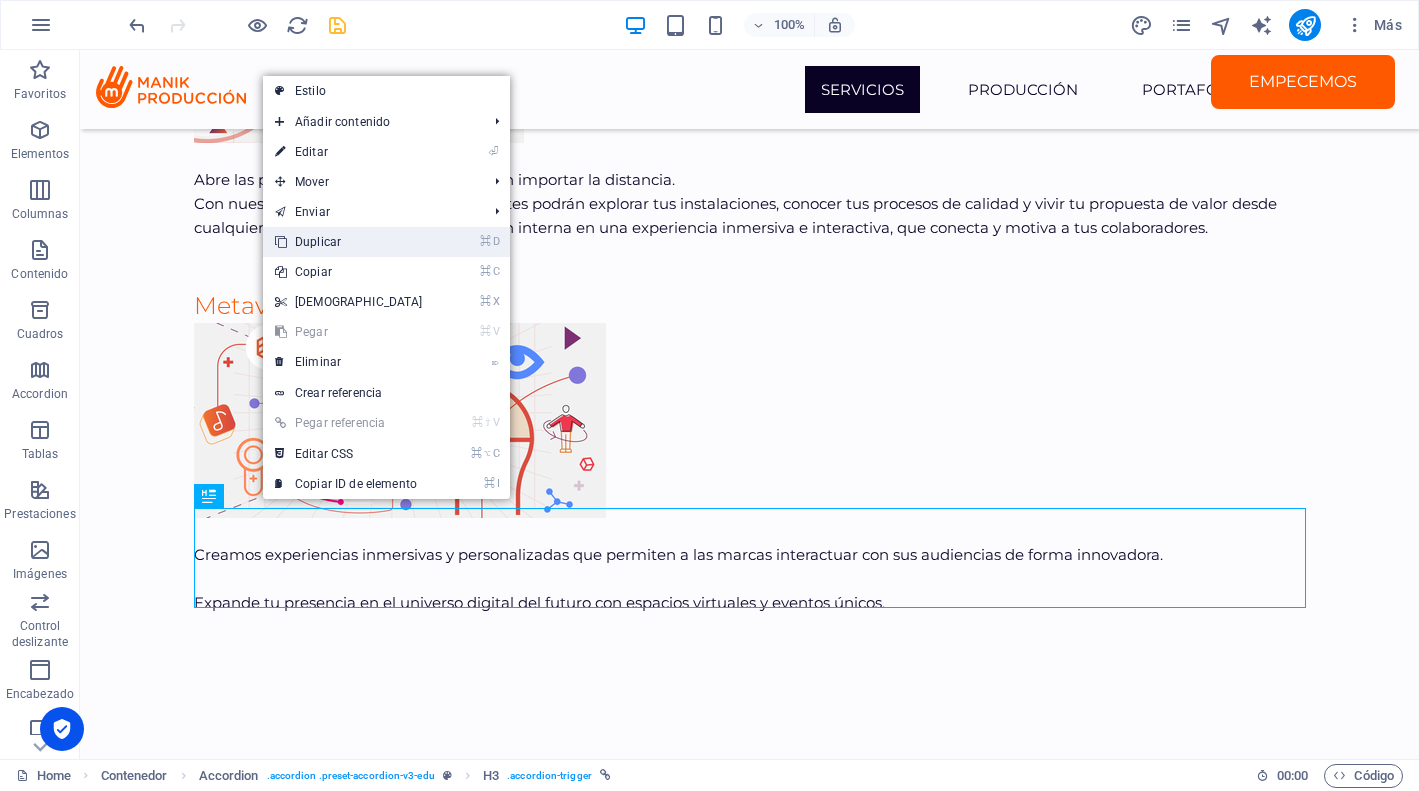 click on "⌘ D  Duplicar" at bounding box center [349, 242] 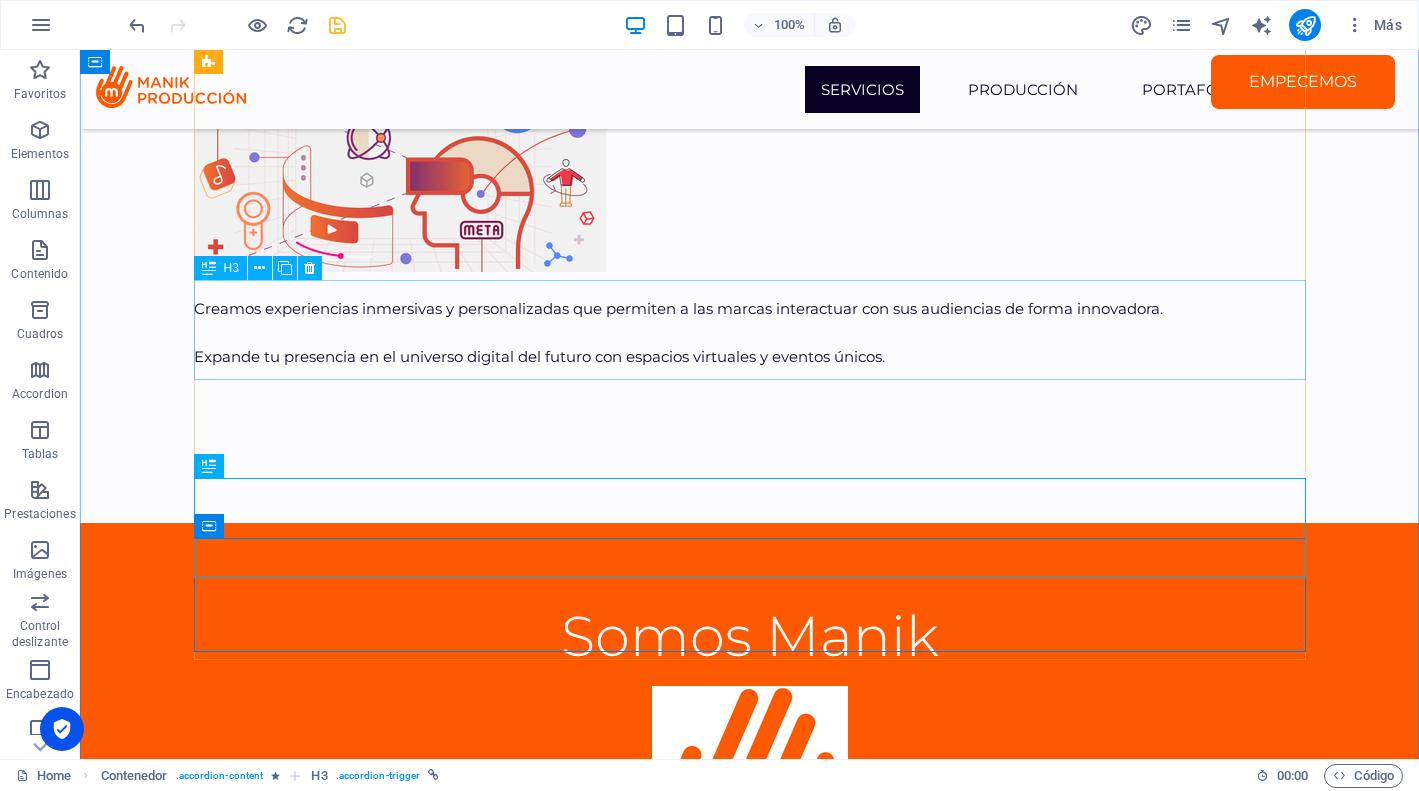 scroll, scrollTop: 7347, scrollLeft: 0, axis: vertical 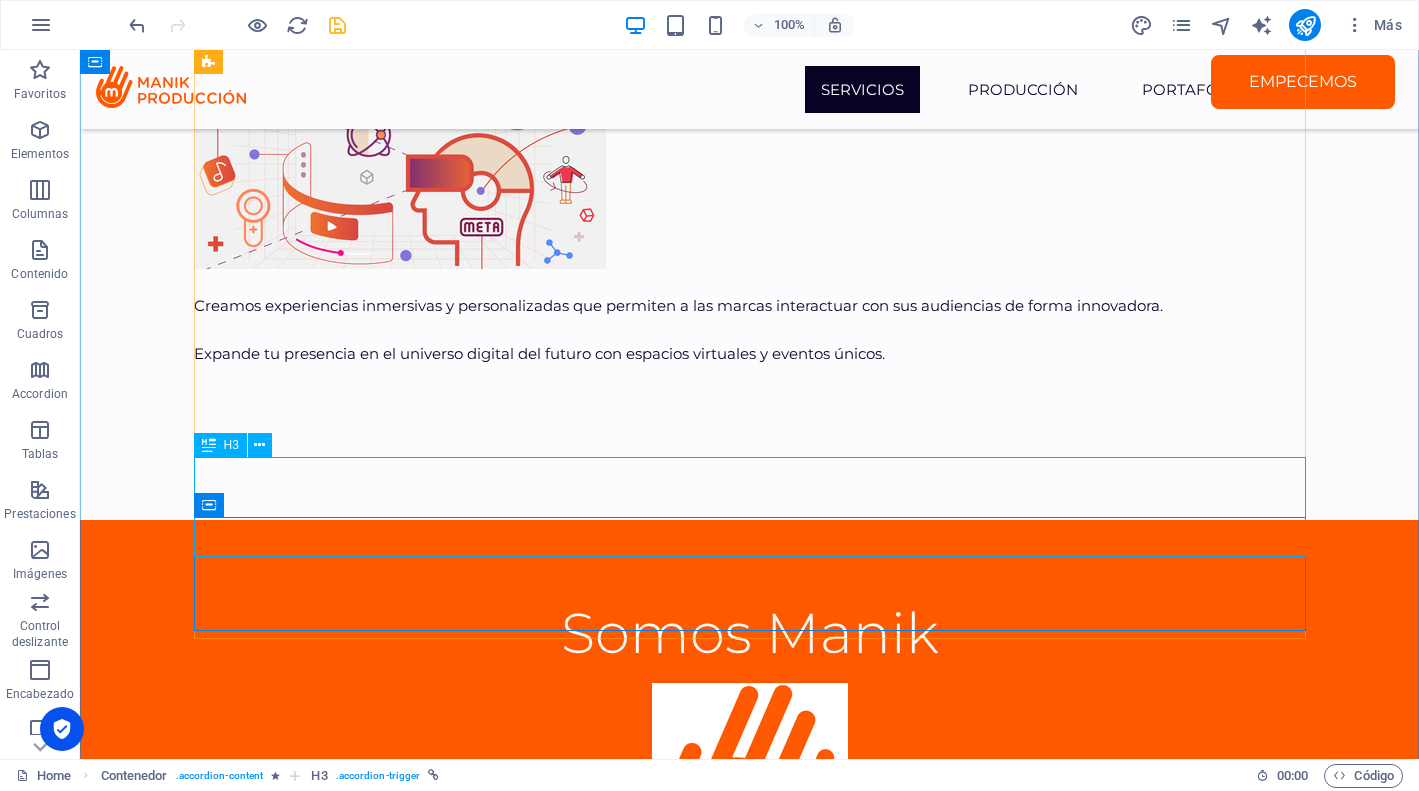 click on "¿Trabajan de forma remota o solo presencial?" at bounding box center [750, 9027] 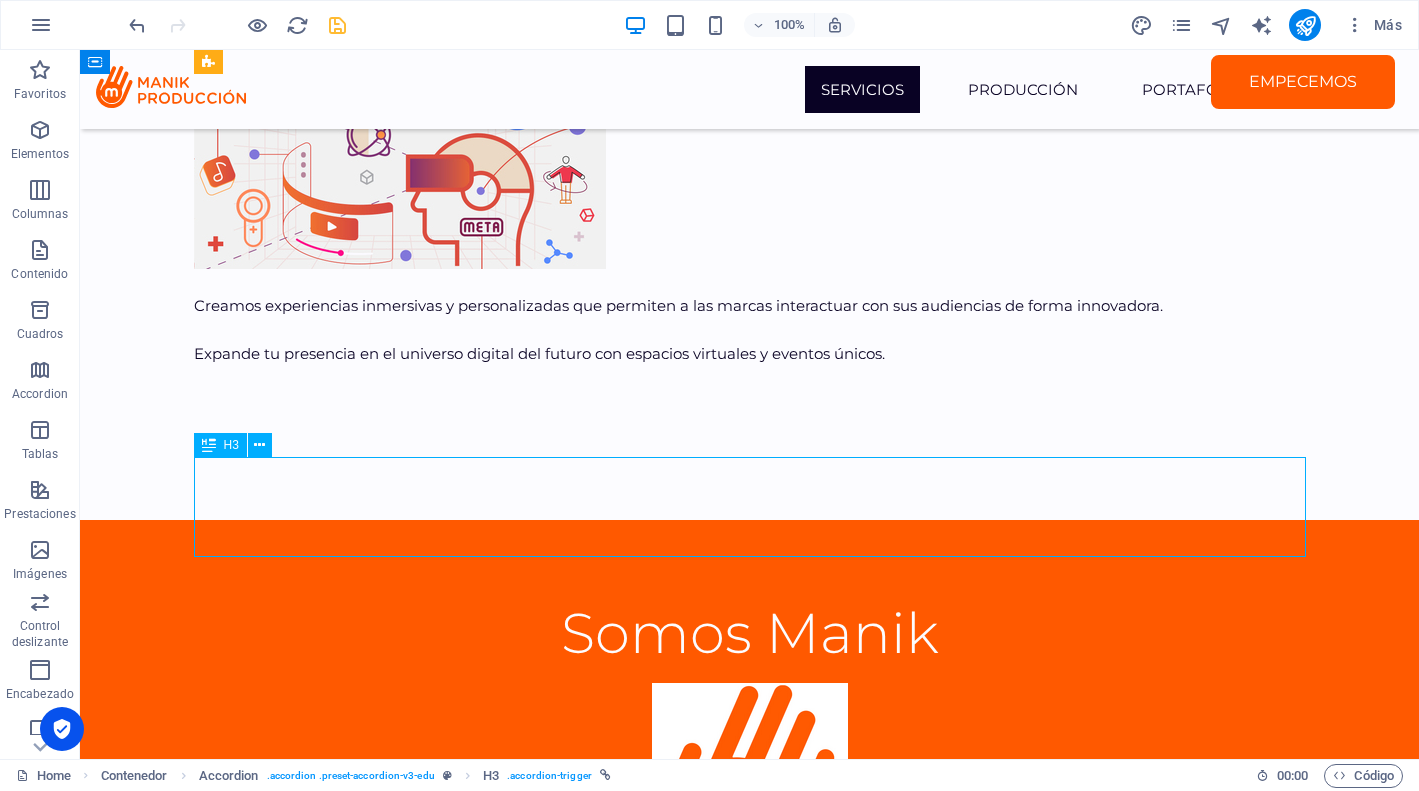click on "¿Trabajan de forma remota o solo presencial?" at bounding box center [750, 9027] 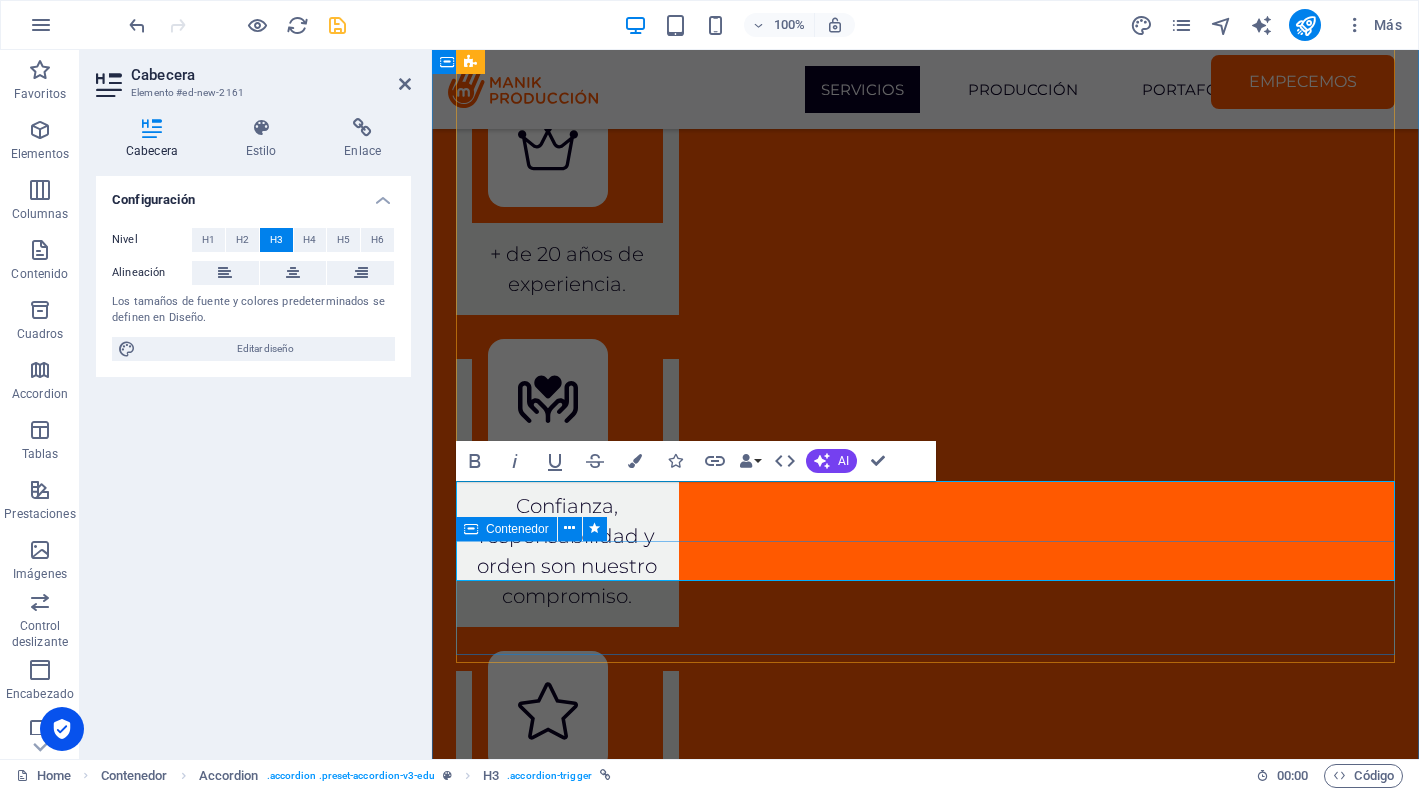 click on "Trabajamos de forma híbrida. Atendemos clientes en todo [GEOGRAPHIC_DATA] y el extranjero de forma remota, y también tenemos sesiones presenciales cuando se requiere." at bounding box center (925, 7697) 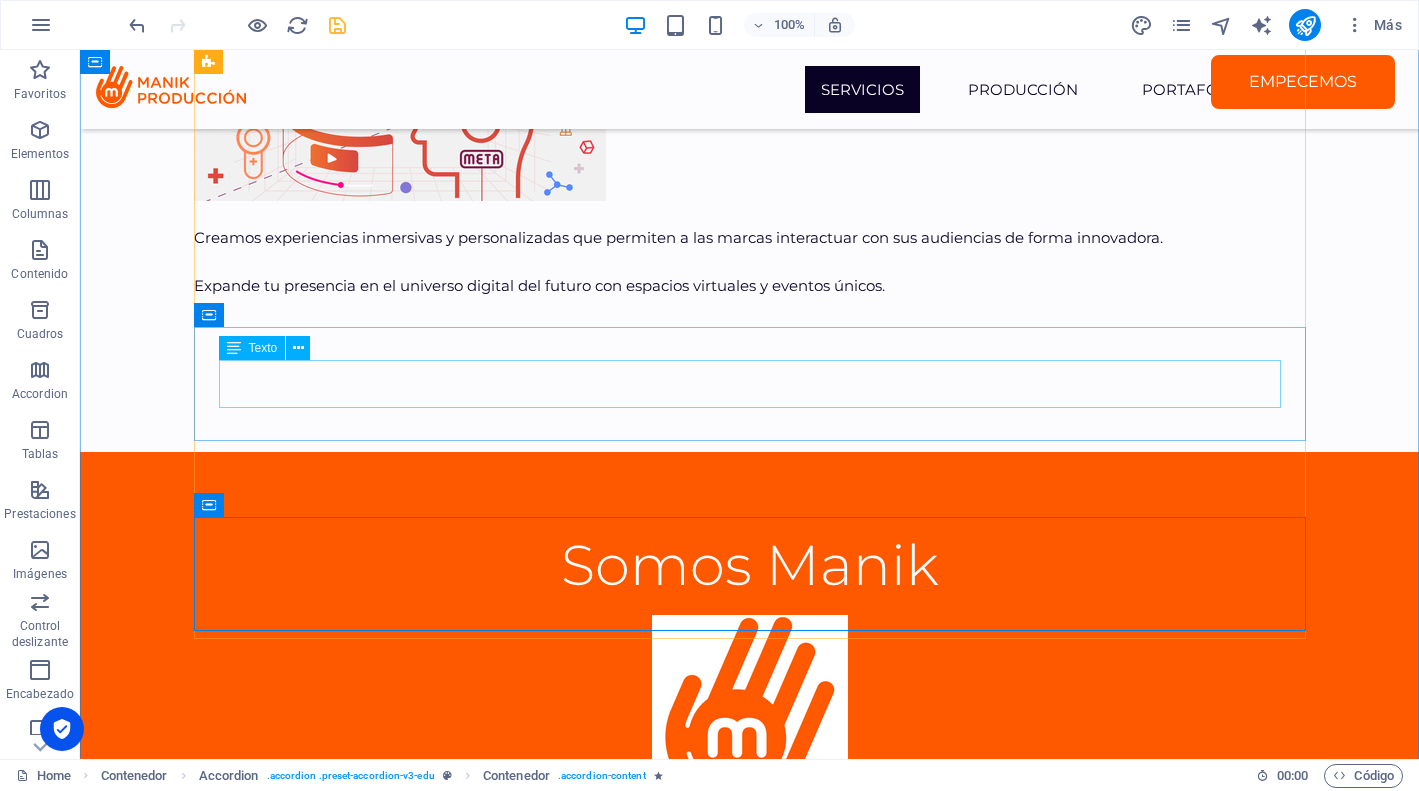 scroll, scrollTop: 7347, scrollLeft: 0, axis: vertical 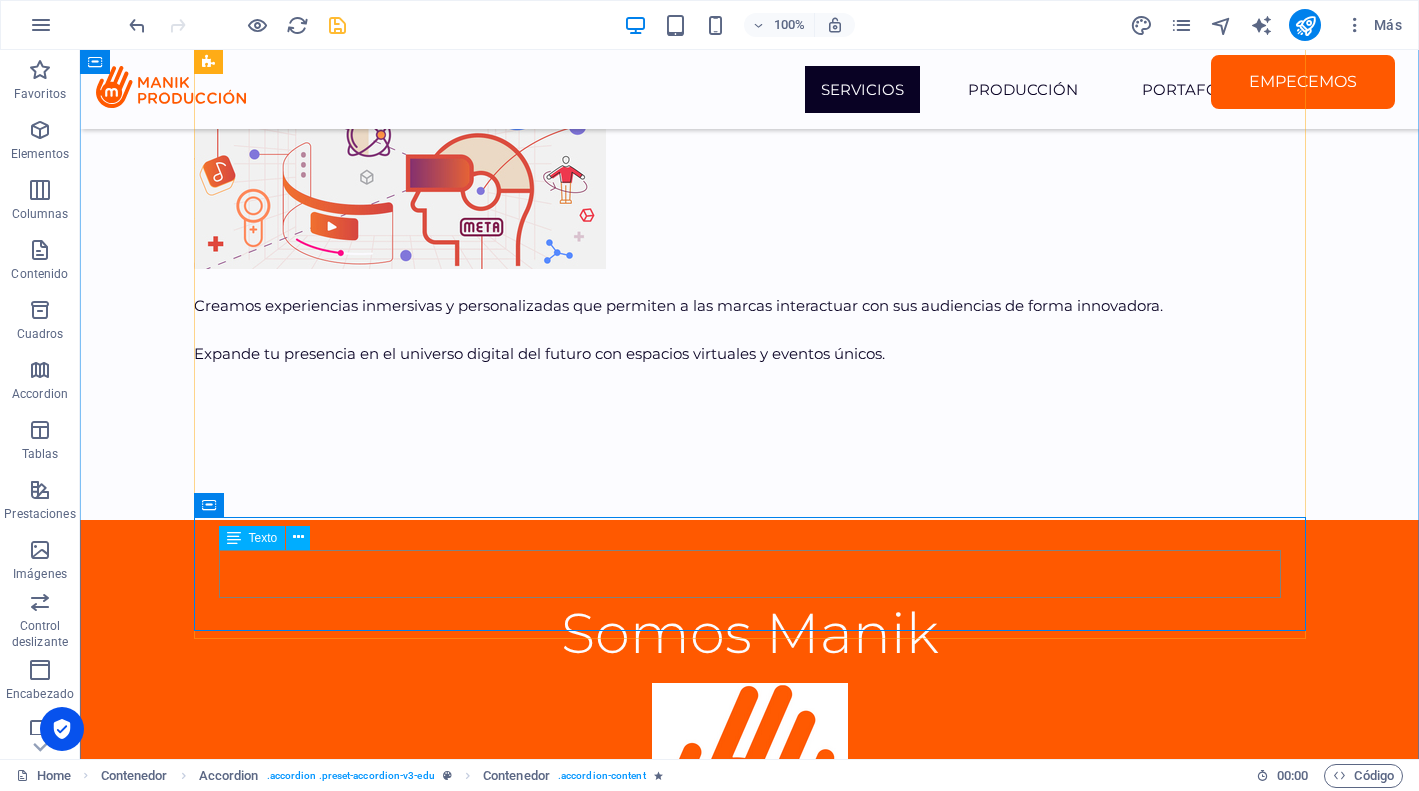 click on "Trabajamos de forma híbrida. Atendemos clientes en todo [GEOGRAPHIC_DATA] y el extranjero de forma remota, y también tenemos sesiones presenciales cuando se requiere." at bounding box center [750, 9093] 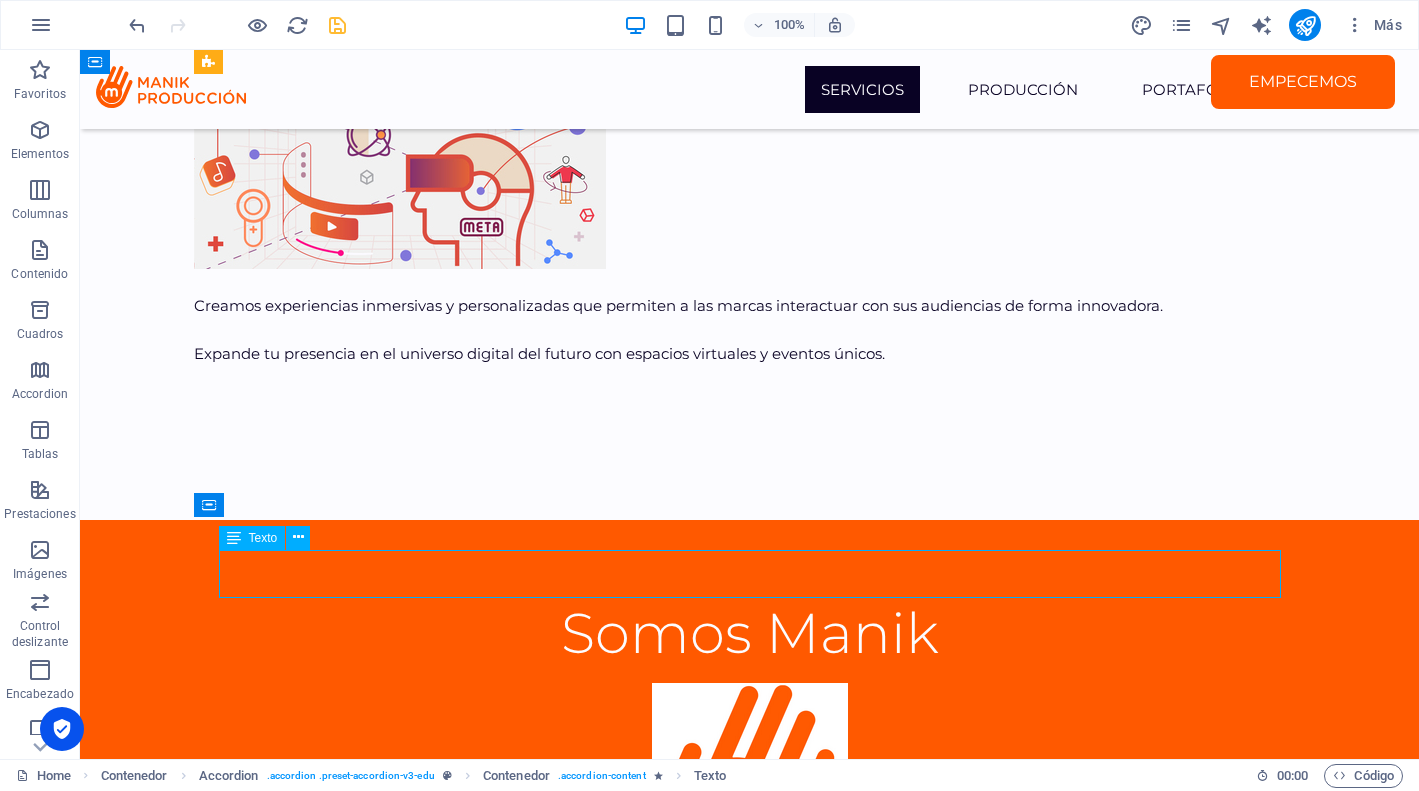click on "Trabajamos de forma híbrida. Atendemos clientes en todo [GEOGRAPHIC_DATA] y el extranjero de forma remota, y también tenemos sesiones presenciales cuando se requiere." at bounding box center (750, 9093) 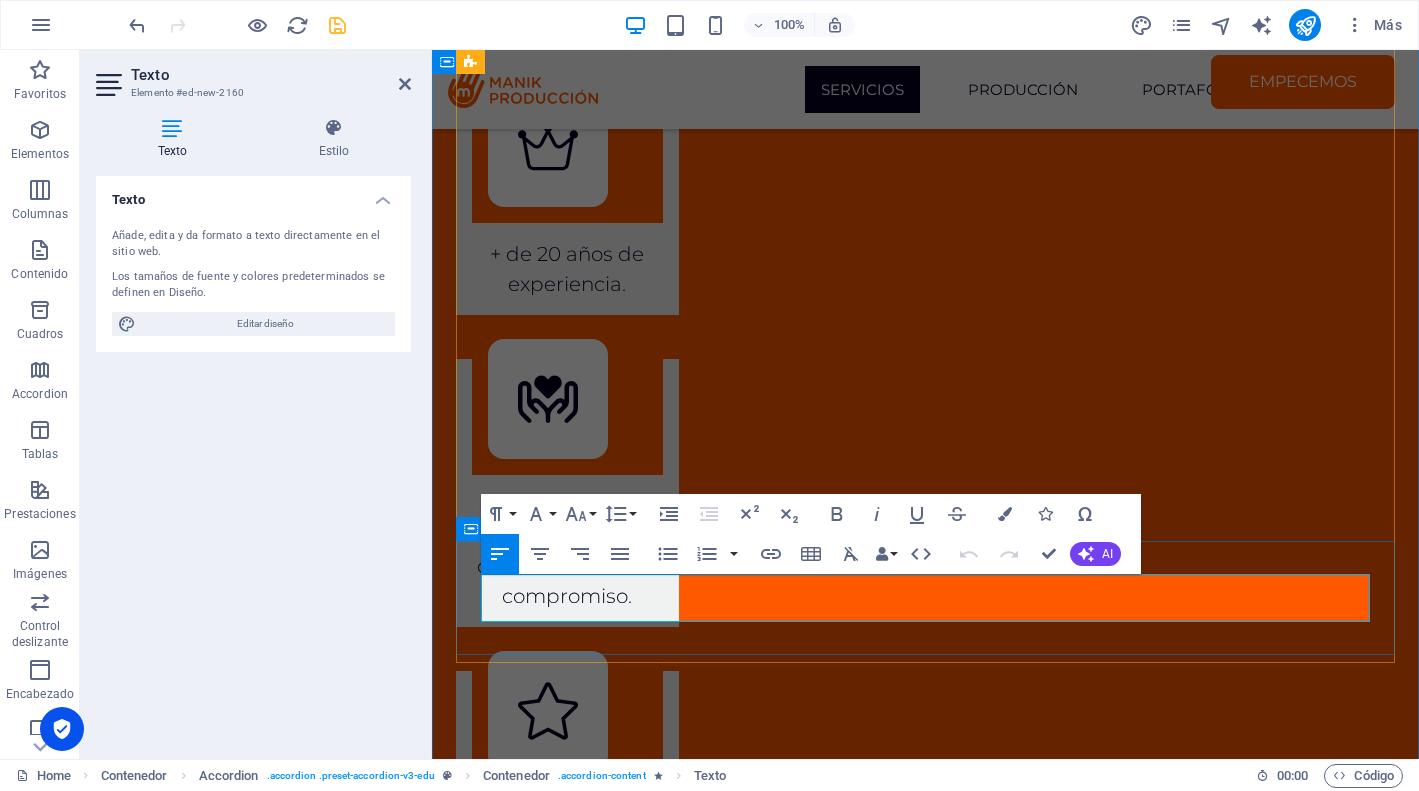 drag, startPoint x: 808, startPoint y: 610, endPoint x: 409, endPoint y: 552, distance: 403.1935 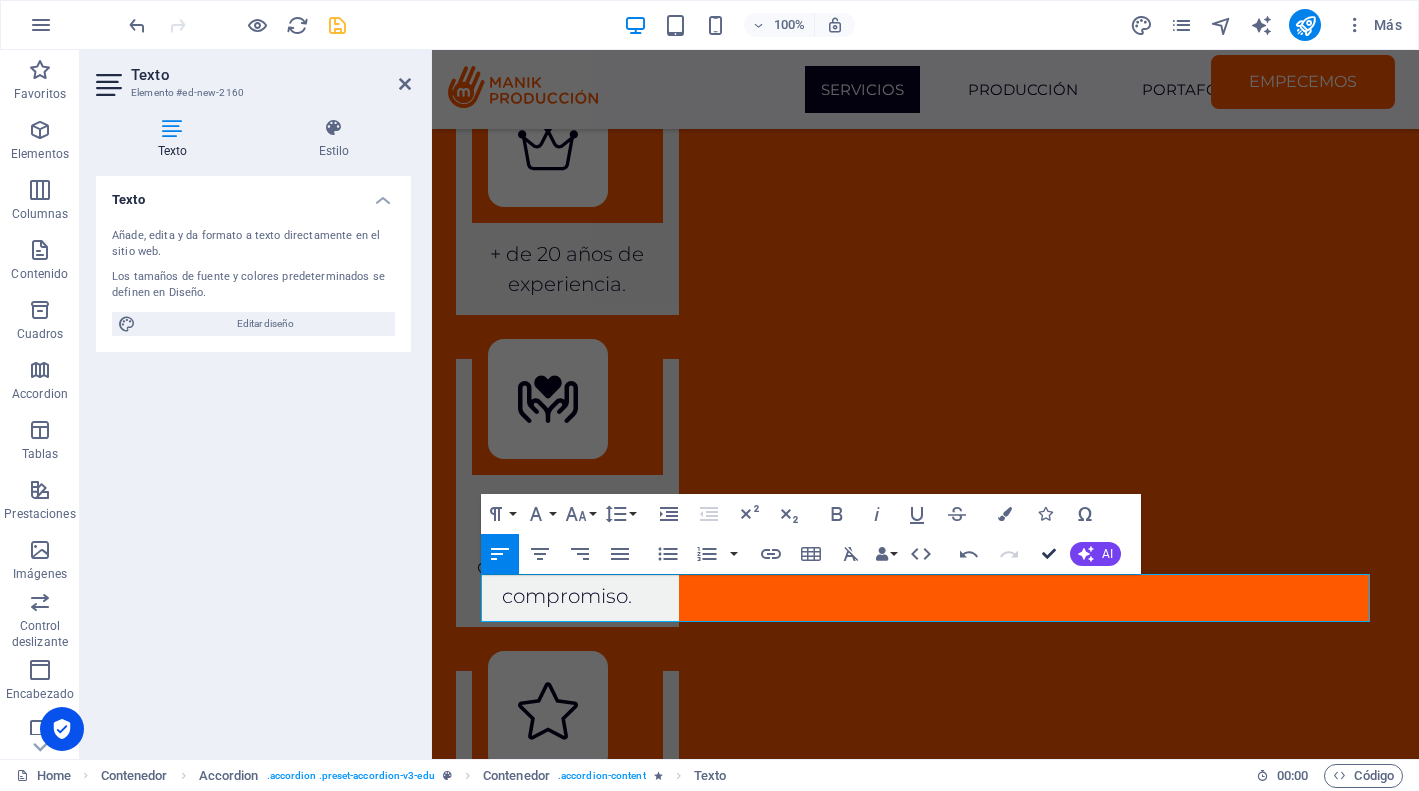 scroll, scrollTop: 7347, scrollLeft: 0, axis: vertical 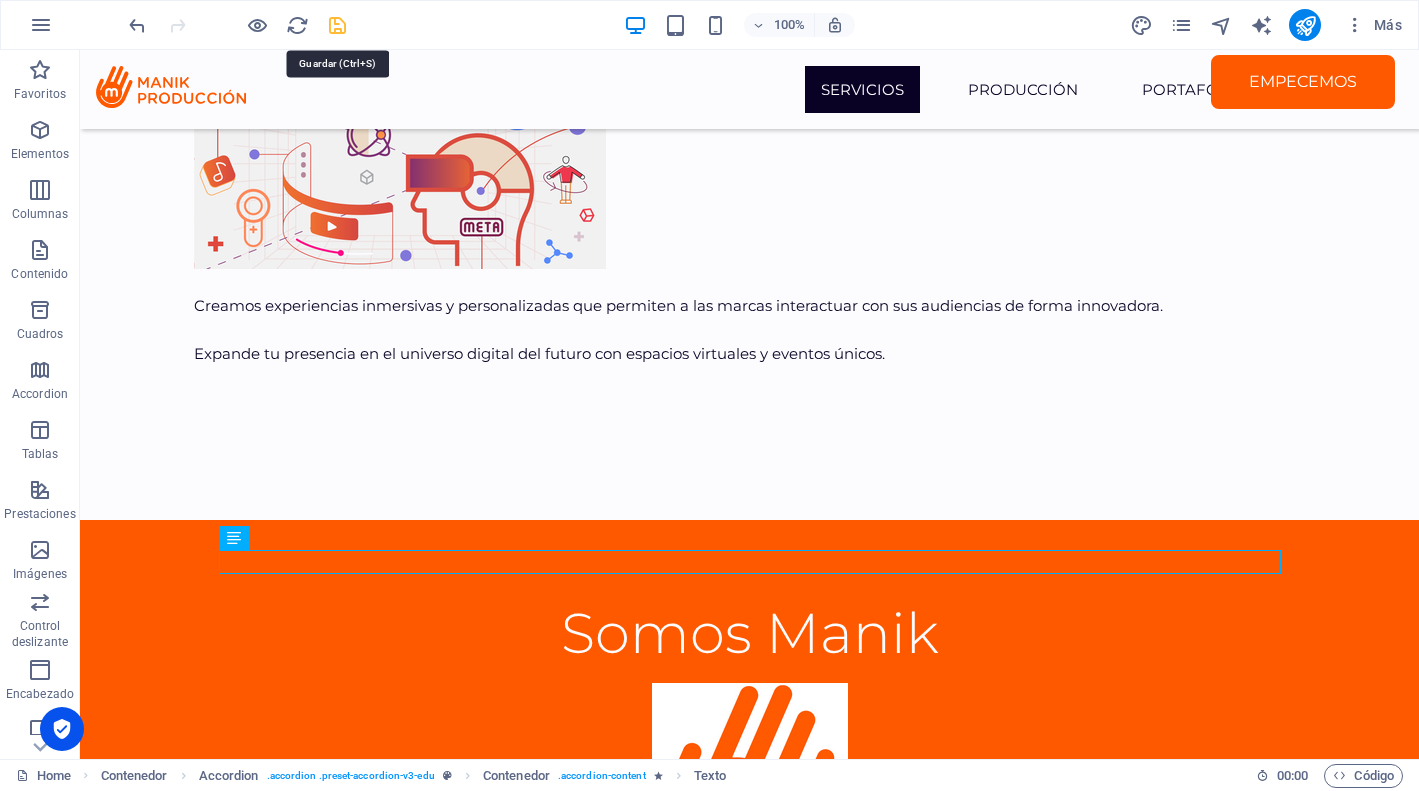 click at bounding box center (337, 25) 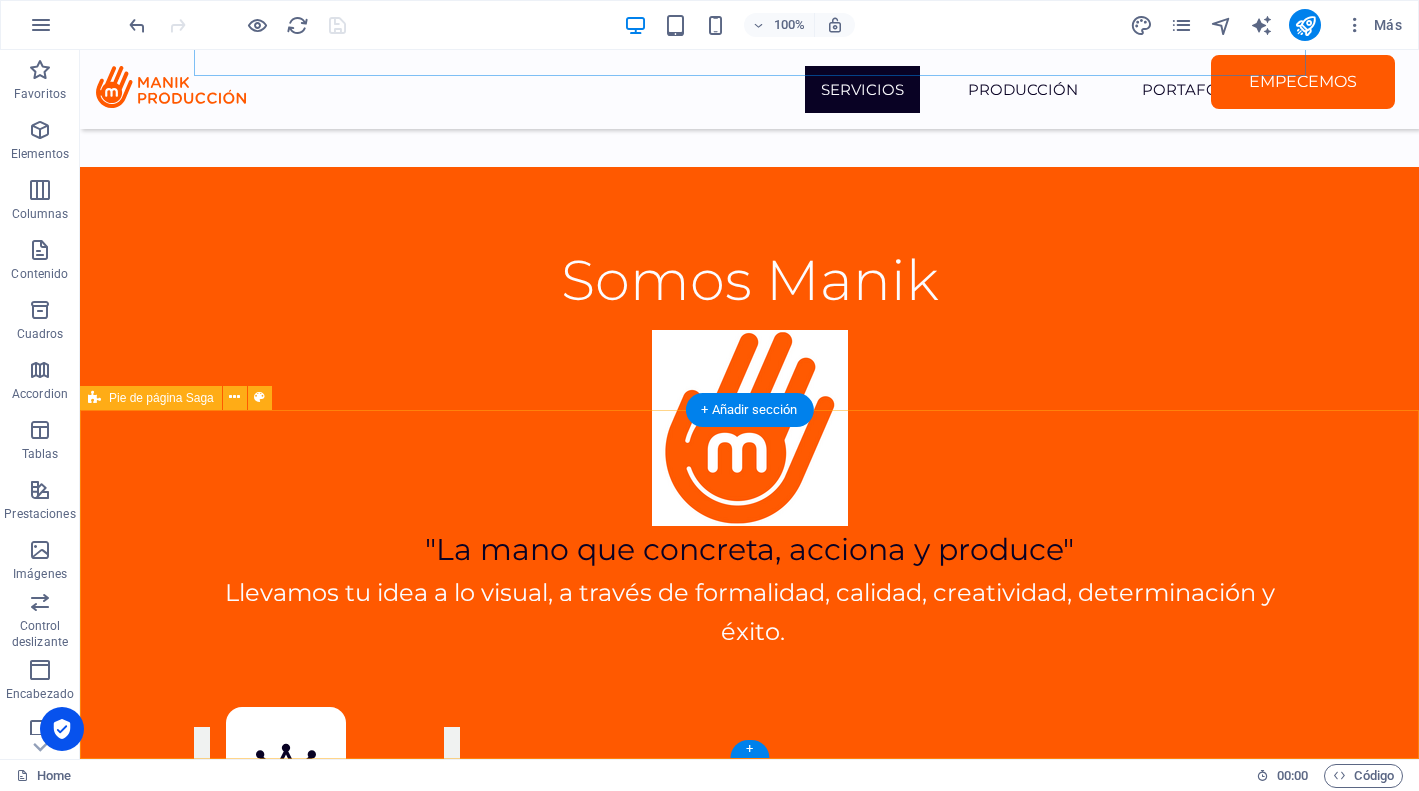 scroll, scrollTop: 7712, scrollLeft: 0, axis: vertical 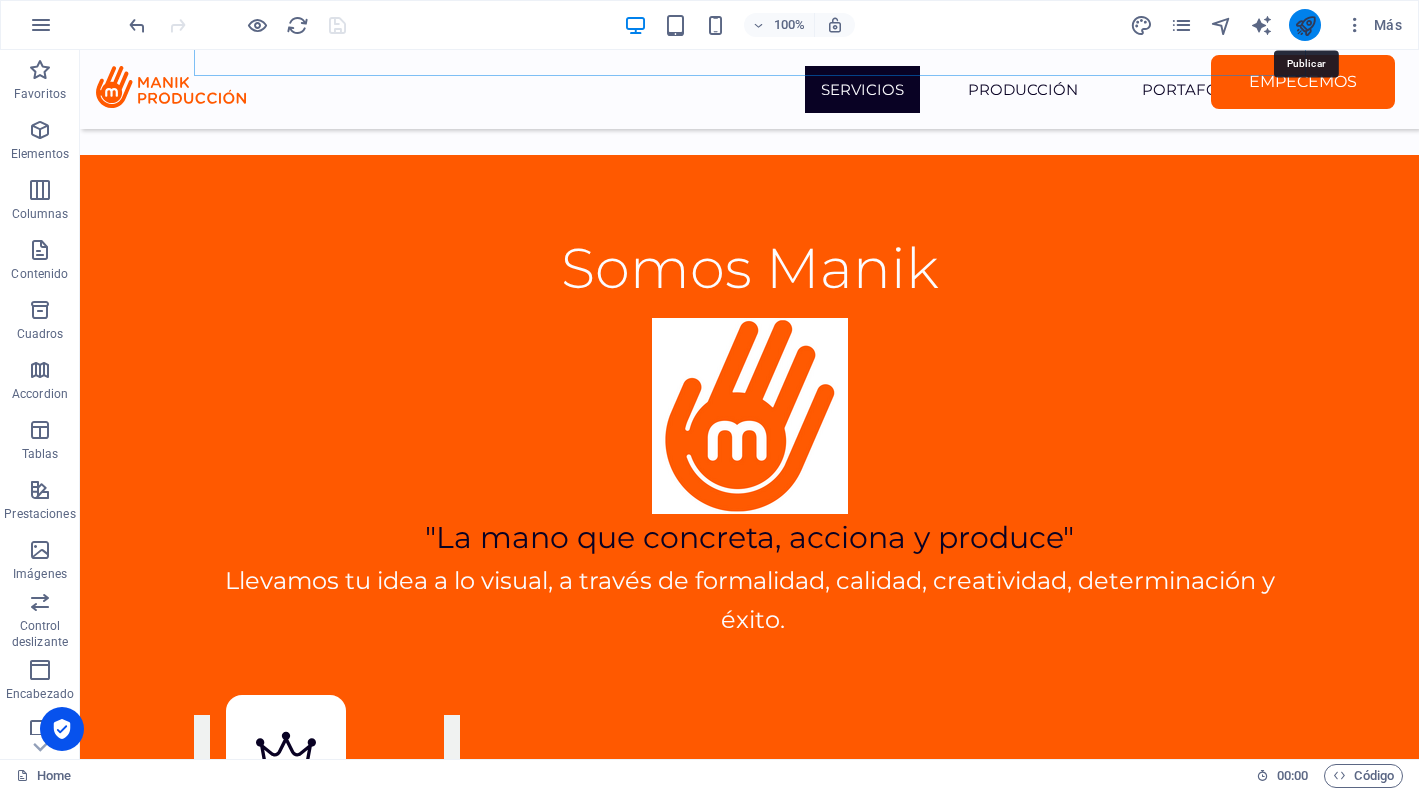 click at bounding box center [1305, 25] 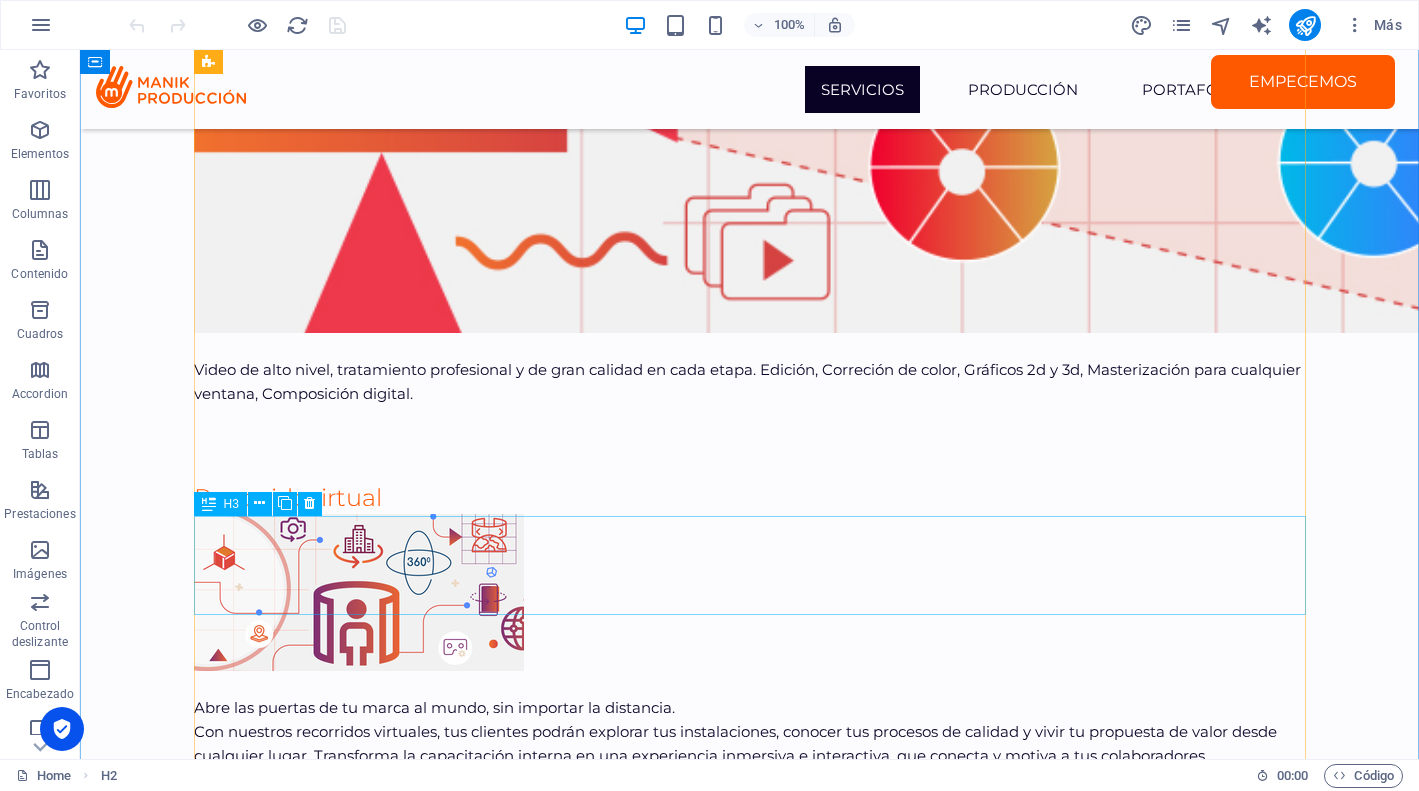 scroll, scrollTop: 7712, scrollLeft: 0, axis: vertical 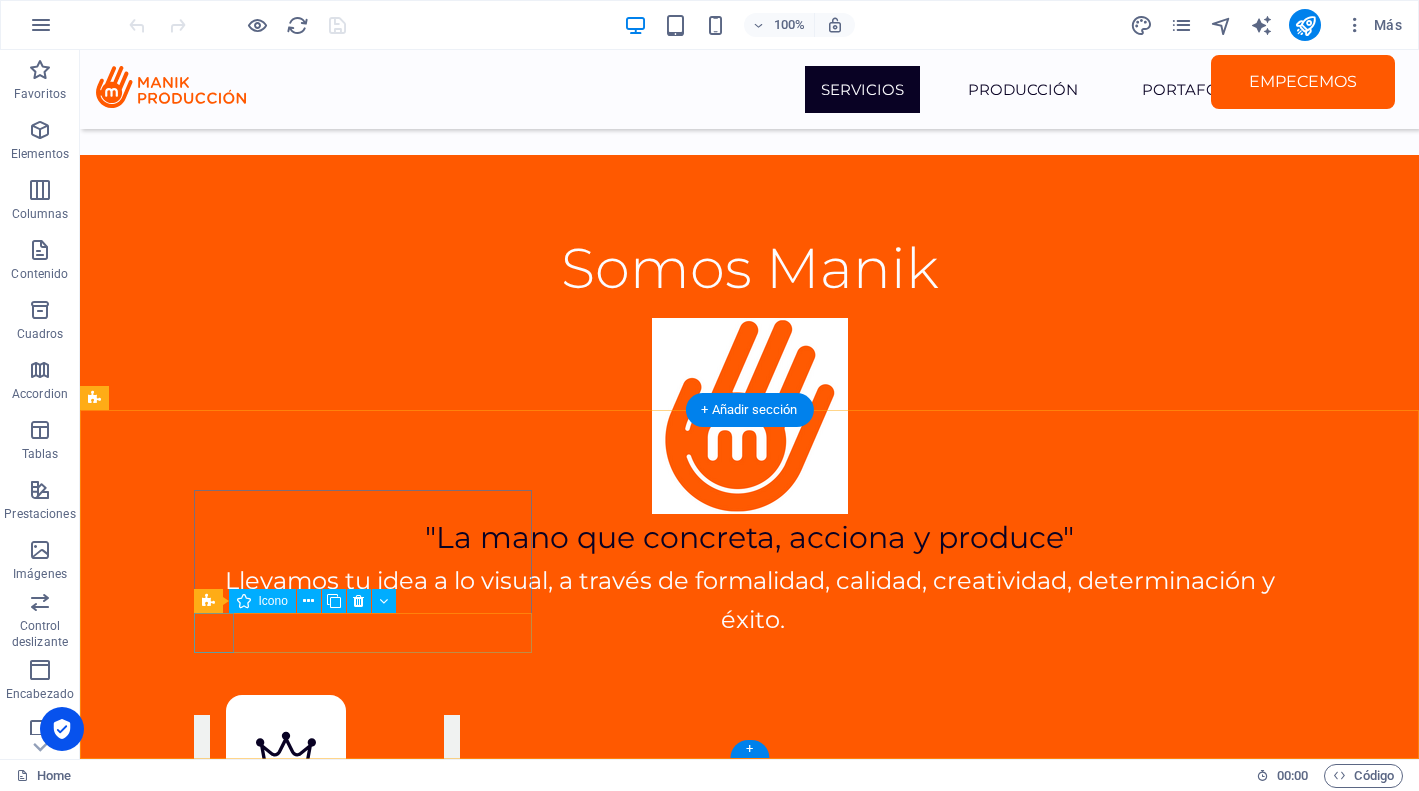 click at bounding box center [273, 9153] 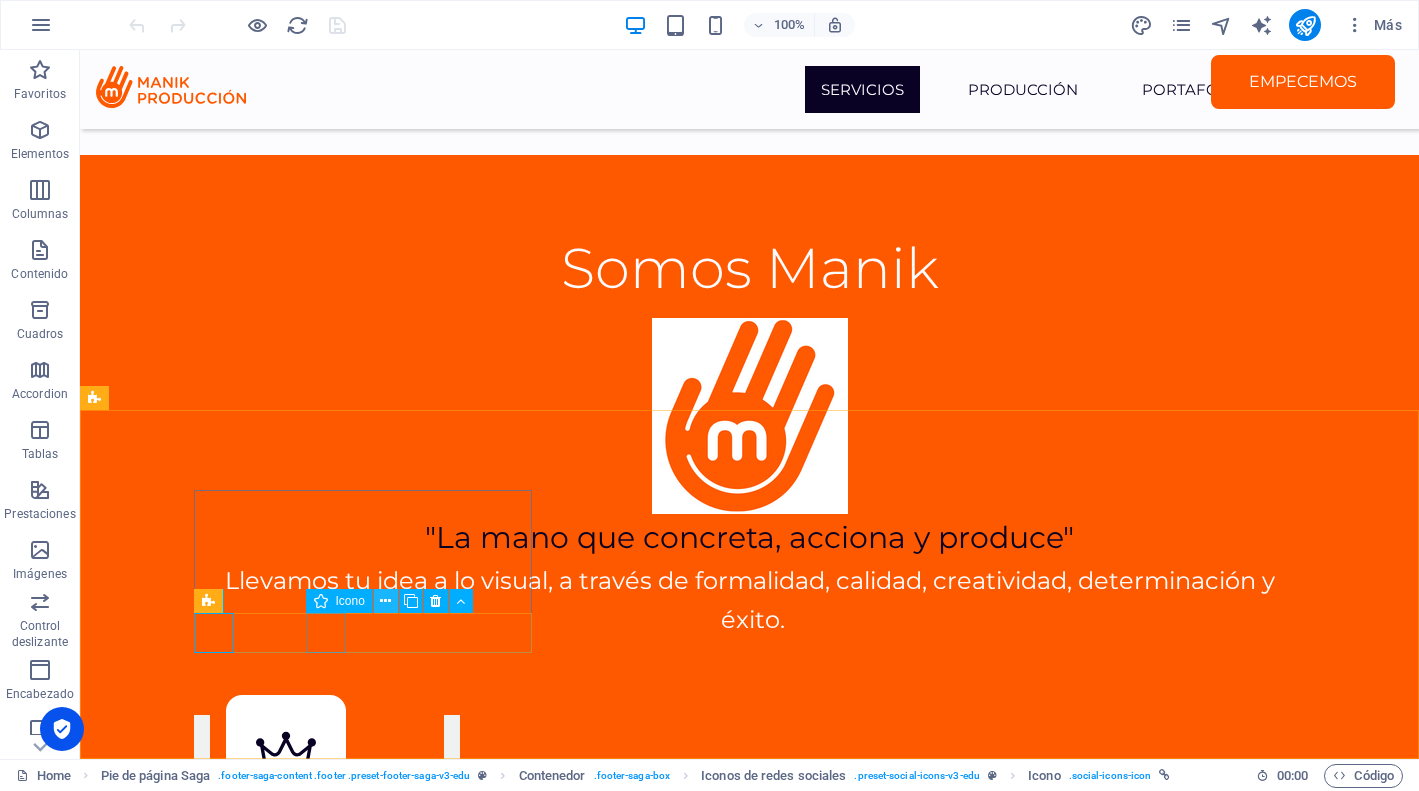 click at bounding box center (385, 601) 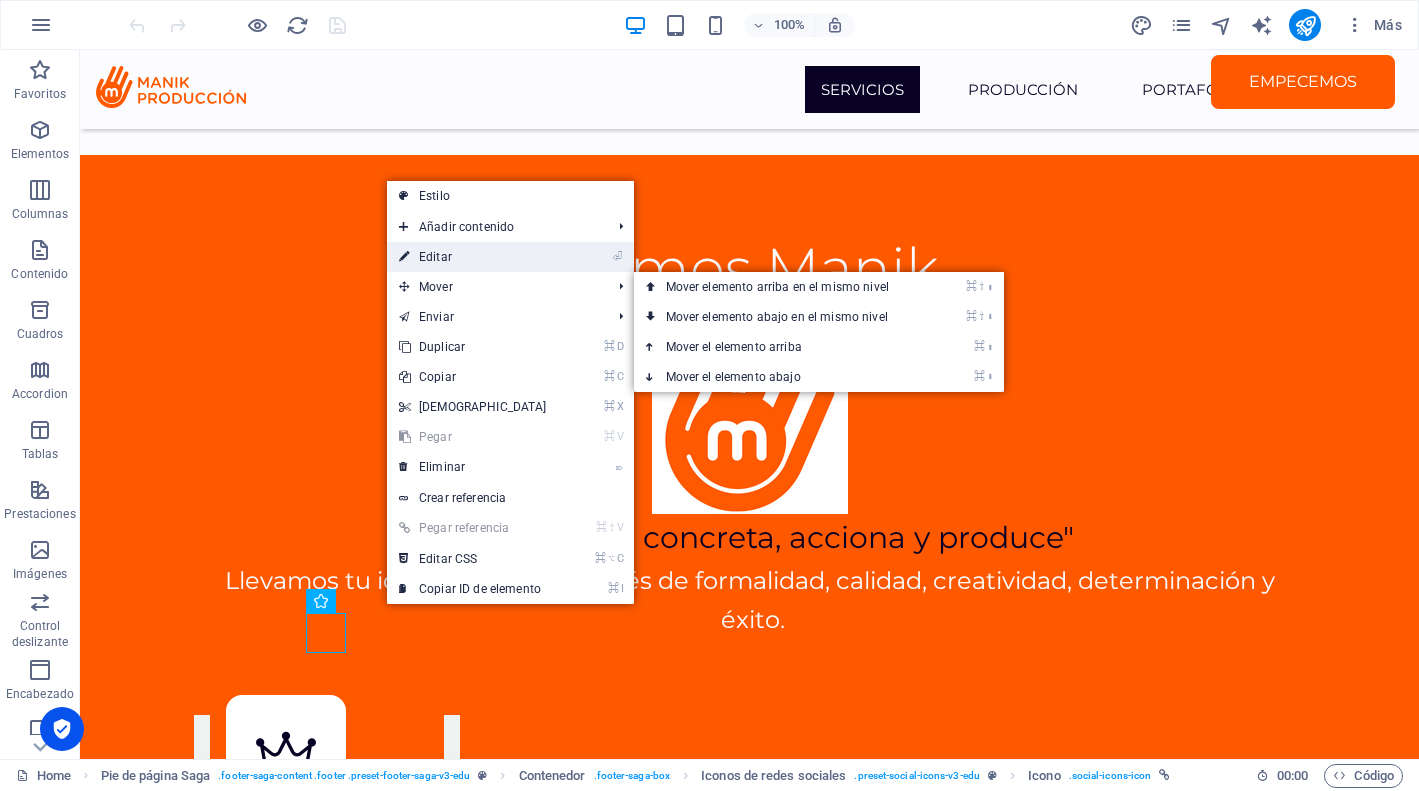 click on "⏎  Editar" at bounding box center (473, 257) 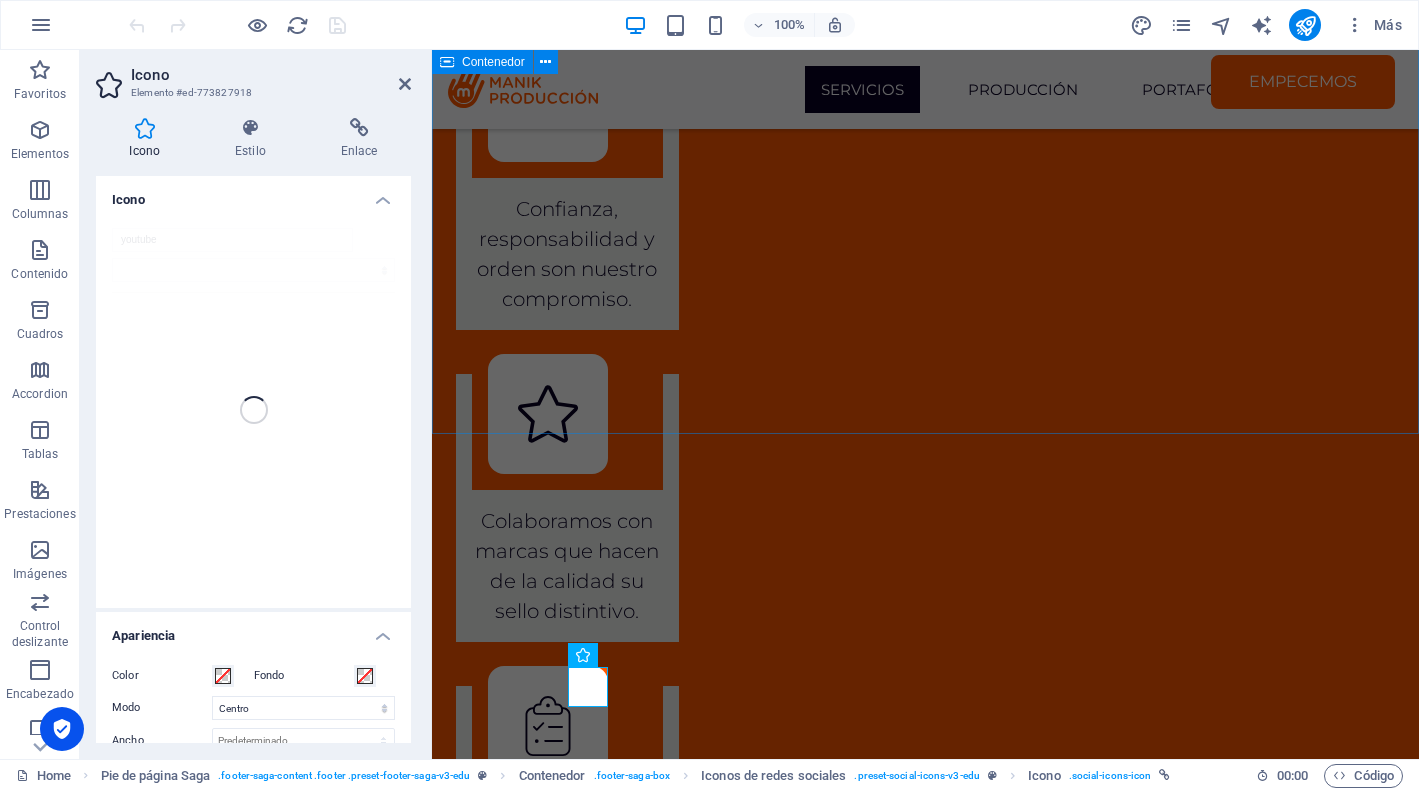scroll, scrollTop: 7804, scrollLeft: 0, axis: vertical 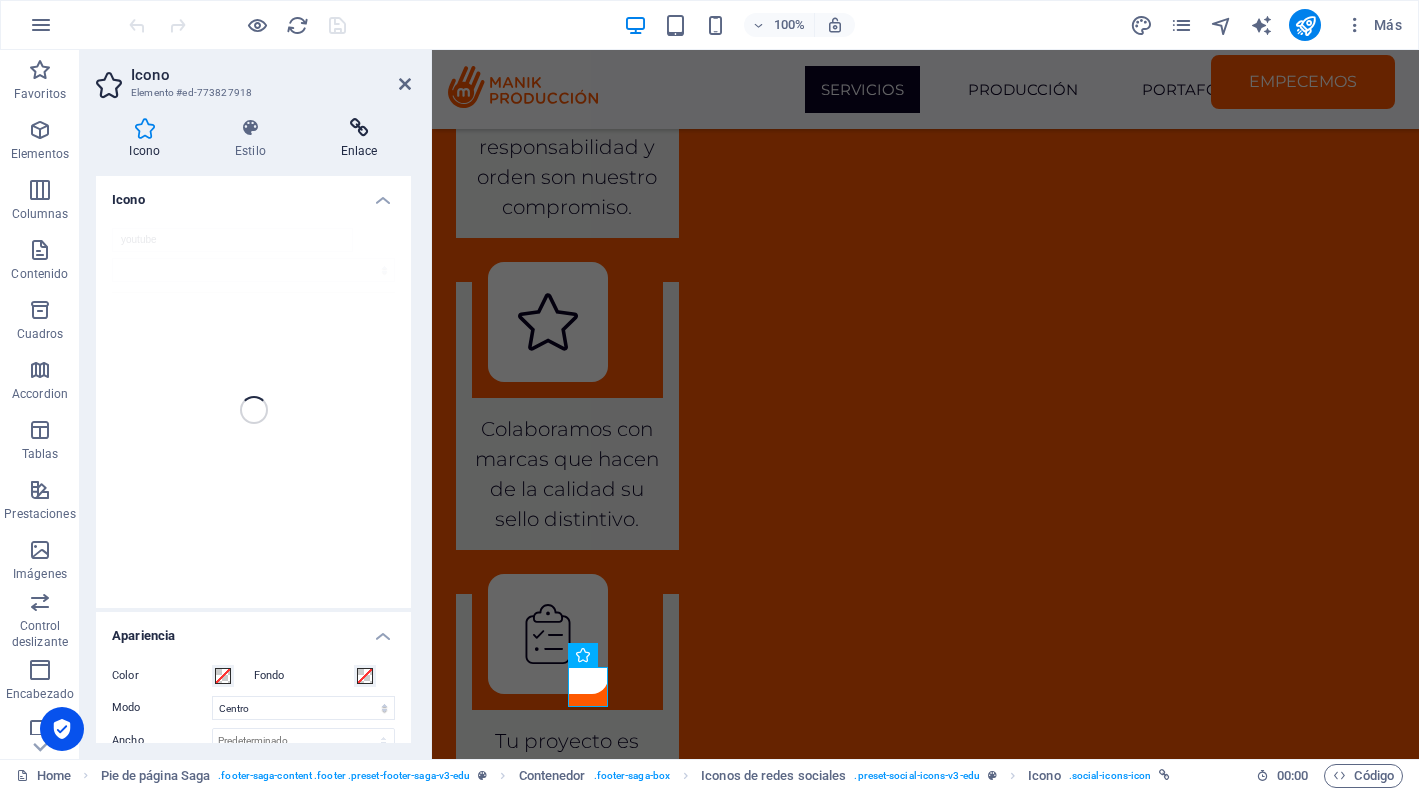 click on "Enlace" at bounding box center [359, 139] 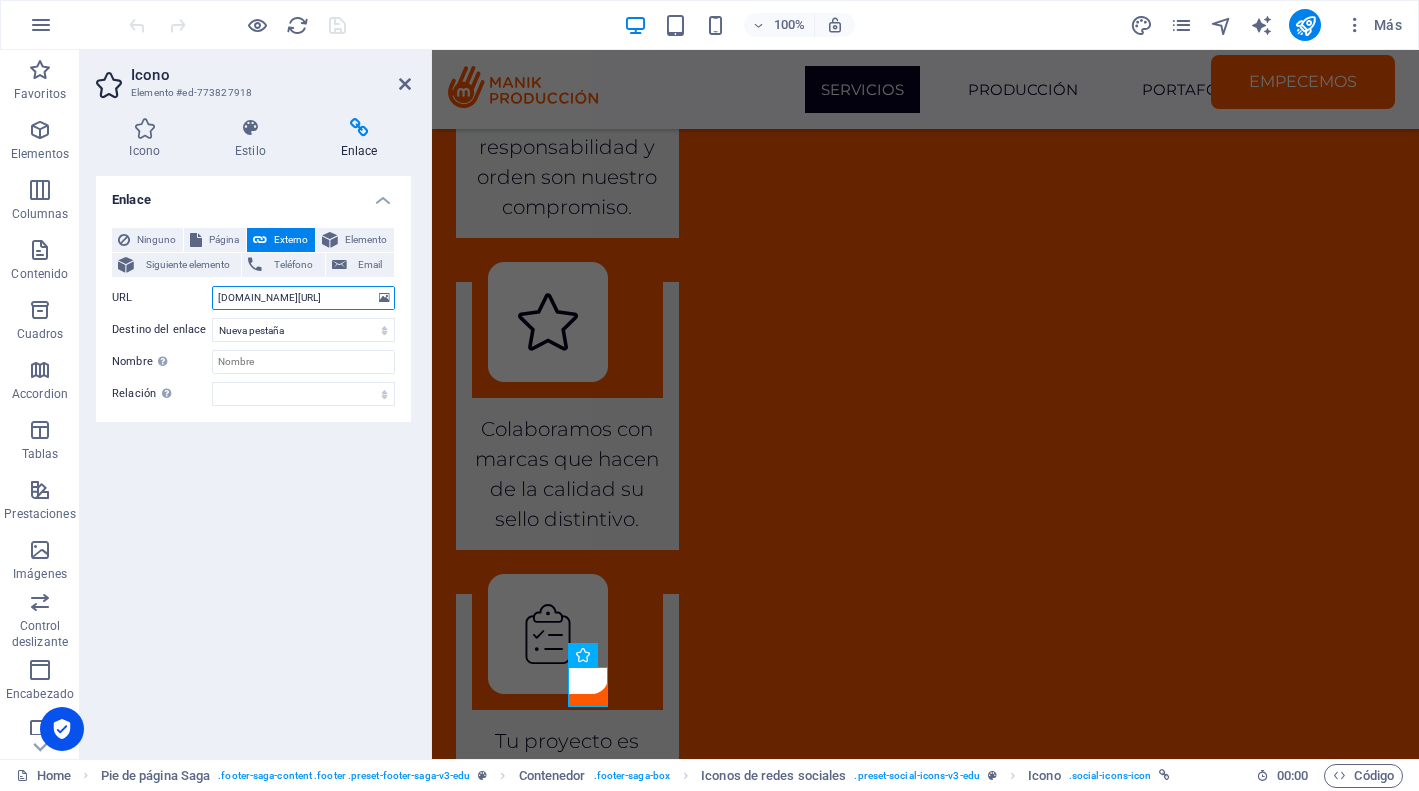 click on "www.youtube.com/@manikproduccion5616" at bounding box center [303, 298] 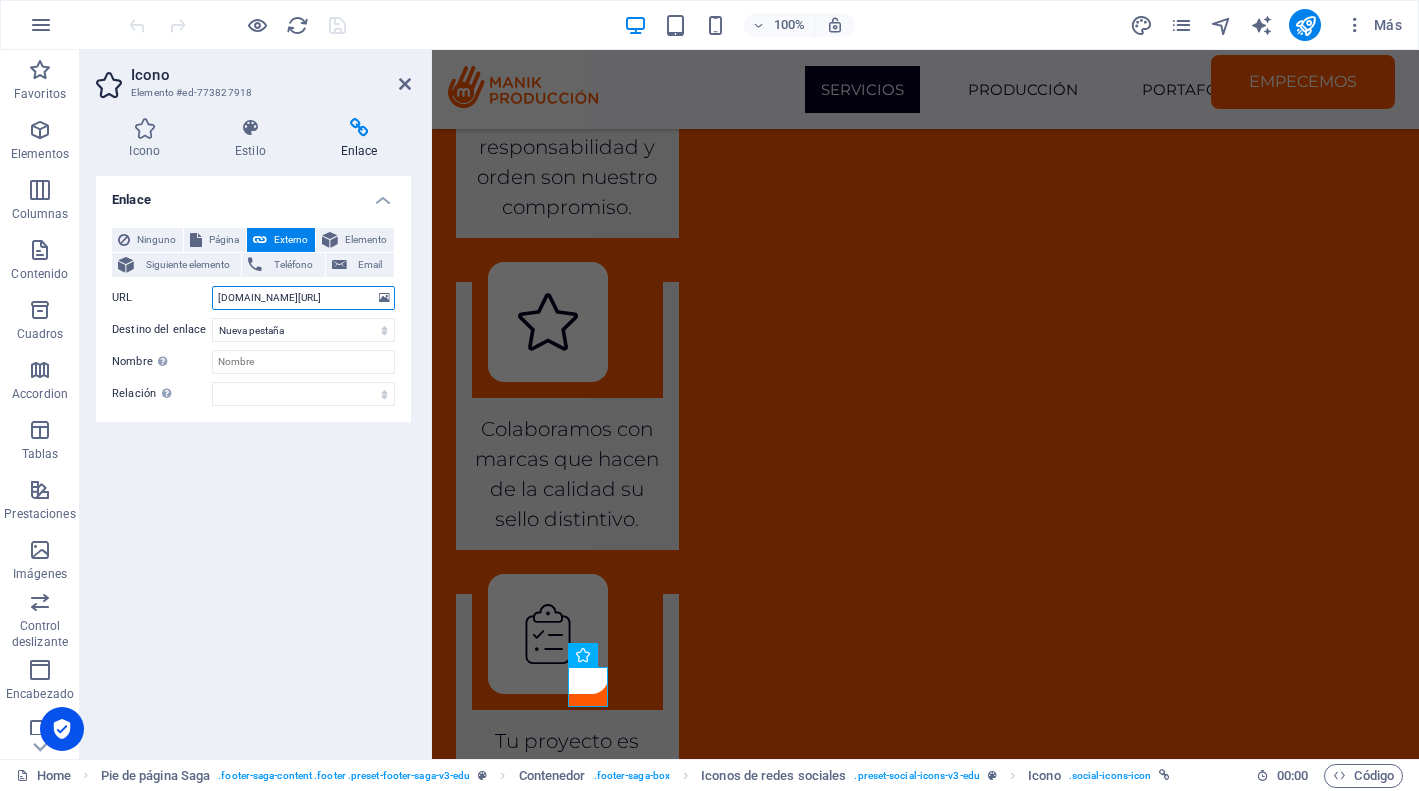 scroll, scrollTop: 0, scrollLeft: 0, axis: both 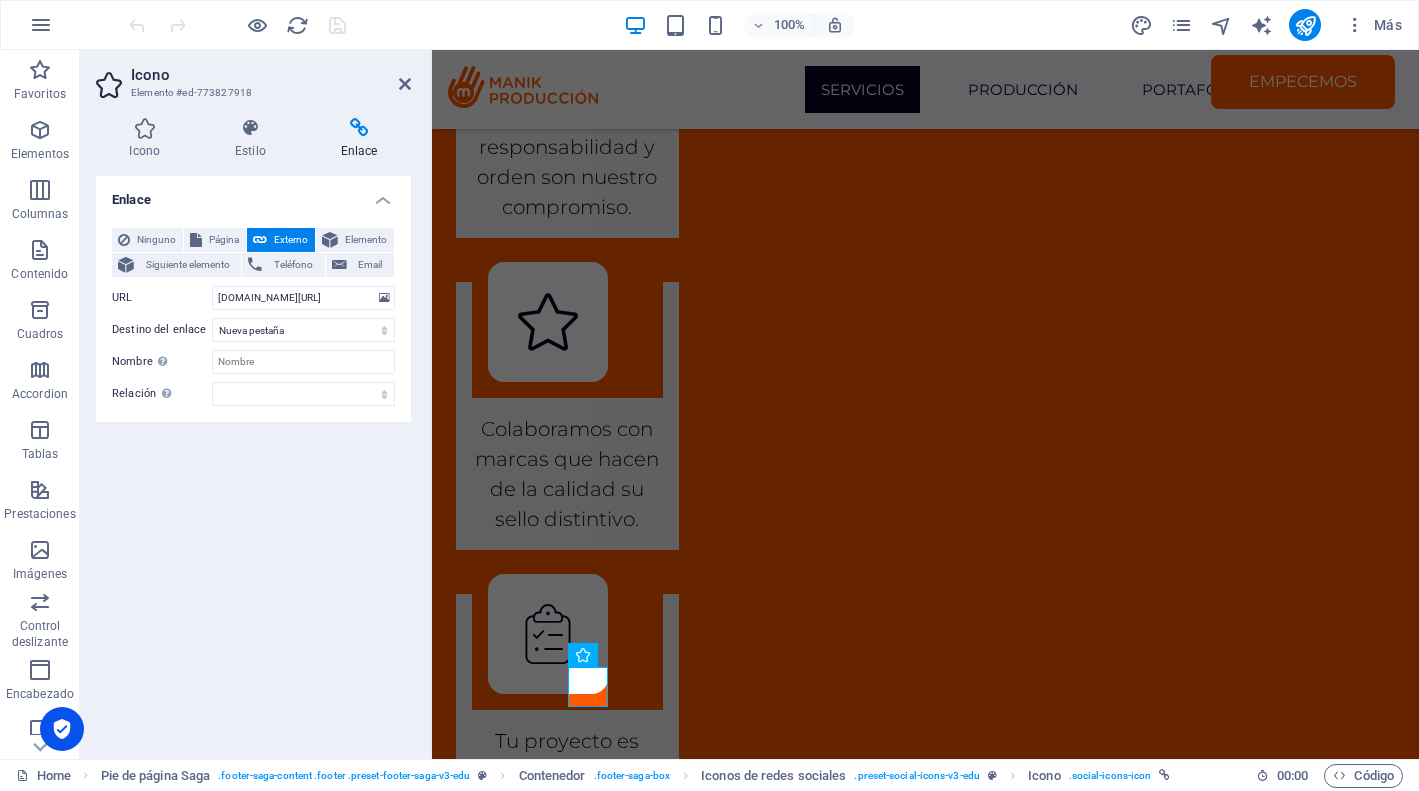 click on "Enlace Ninguno Página Externo Elemento Siguiente elemento Teléfono Email Página Home Courses Teachers Contact Us Legal Notice Privacy Elemento
URL www.youtube.com/@manikproduccion5616 Teléfono Email Destino del enlace Nueva pestaña Misma pestaña Superposición Nombre Una descripción adicional del enlace no debería ser igual al texto del enlace. El título suele mostrarse como un texto de información cuando se mueve el ratón por encima del elemento. Déjalo en blanco en caso de dudas. Relación Define la  relación de este enlace con el destino del enlace . Por ejemplo, el valor "nofollow" indica a los buscadores que no sigan al enlace. Puede dejarse vacío. alternativo autor marcador externo ayuda licencia siguiente nofollow noreferrer noopener ant buscar etiqueta" at bounding box center (253, 459) 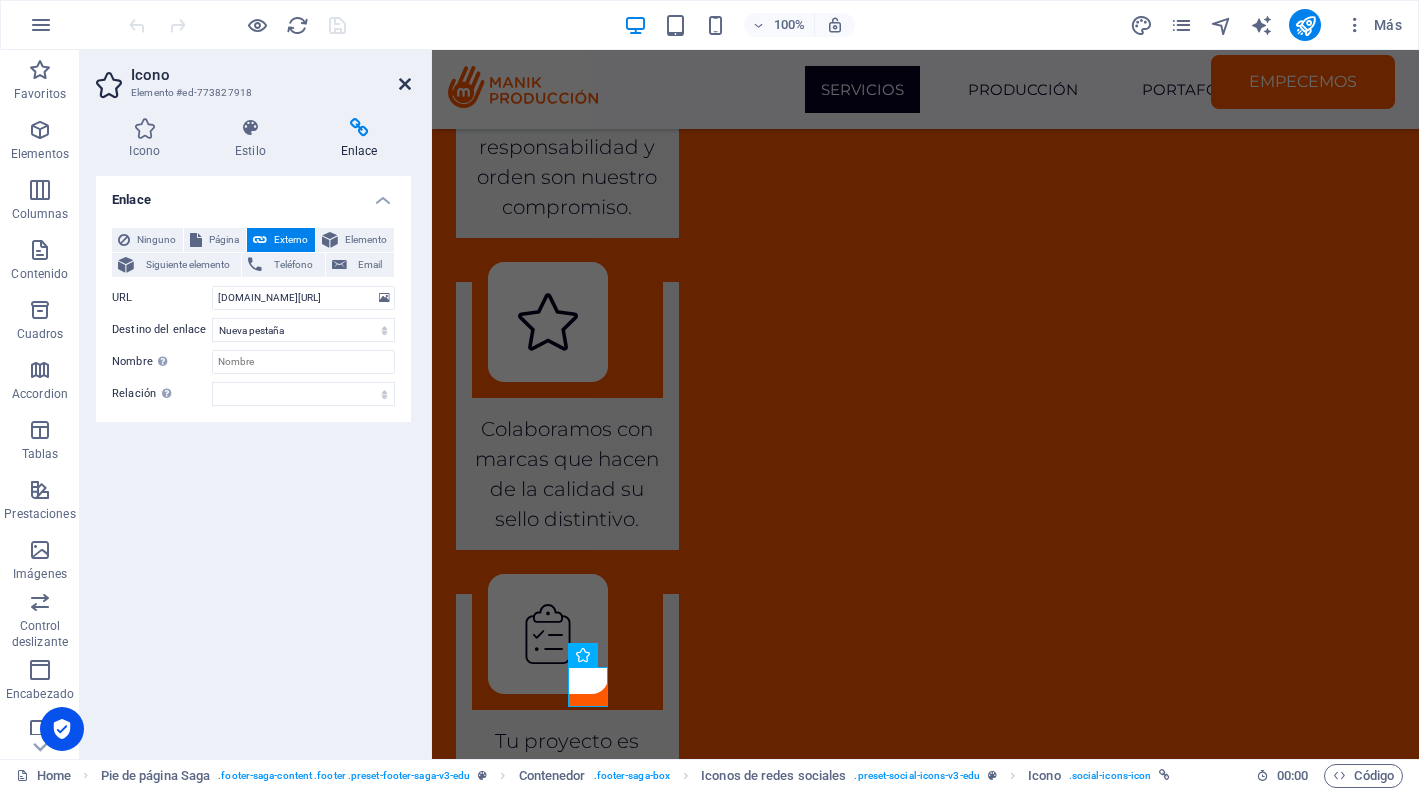 click at bounding box center (405, 84) 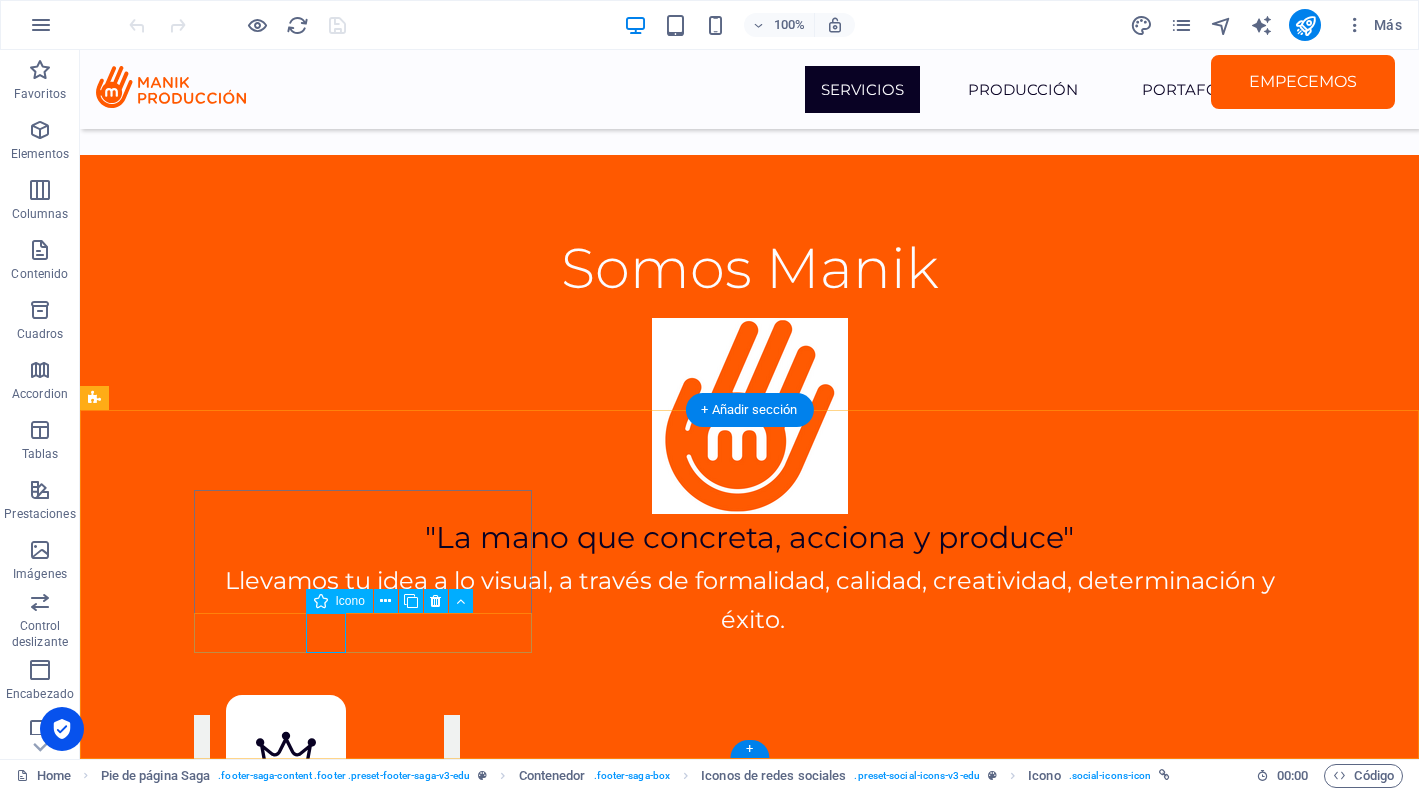 click at bounding box center (273, 9249) 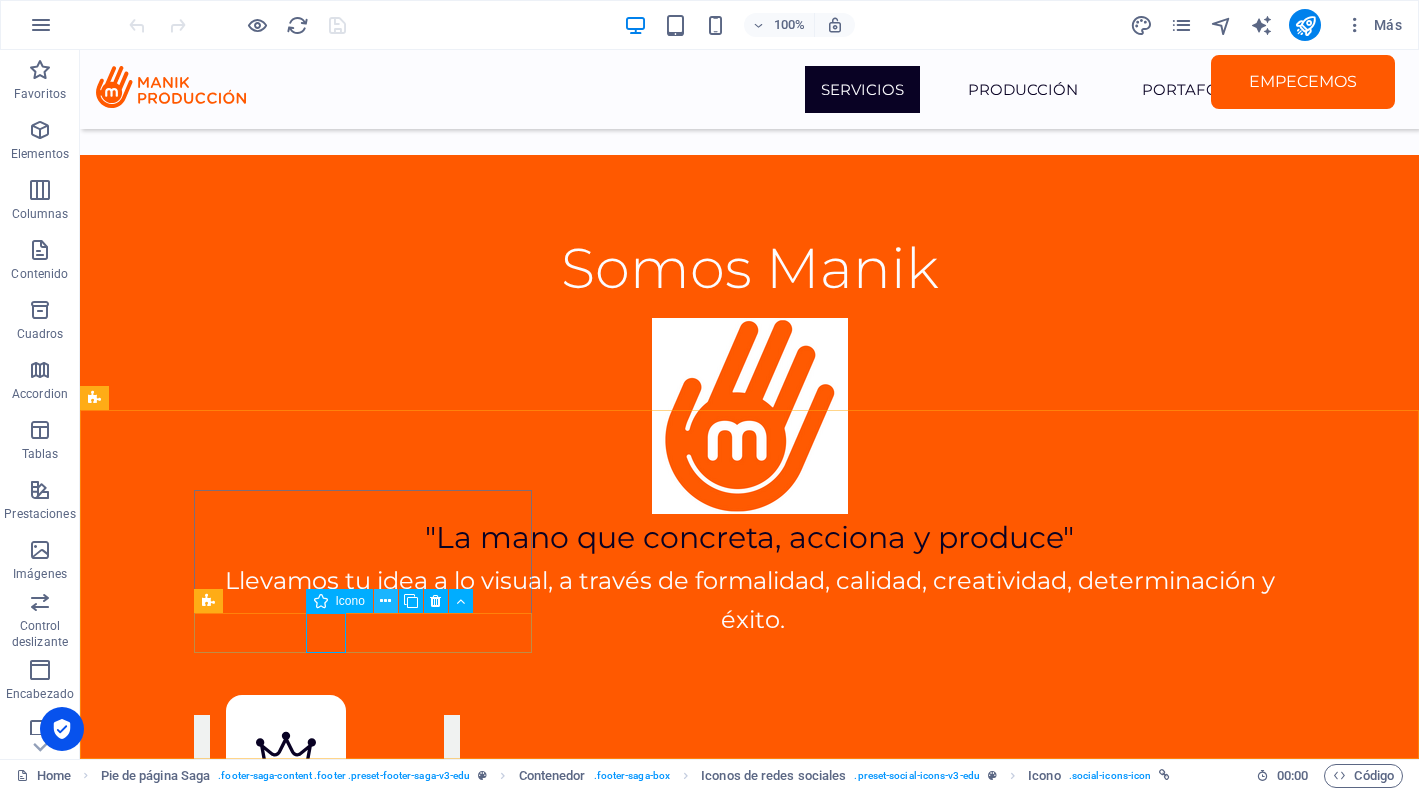 click at bounding box center (386, 601) 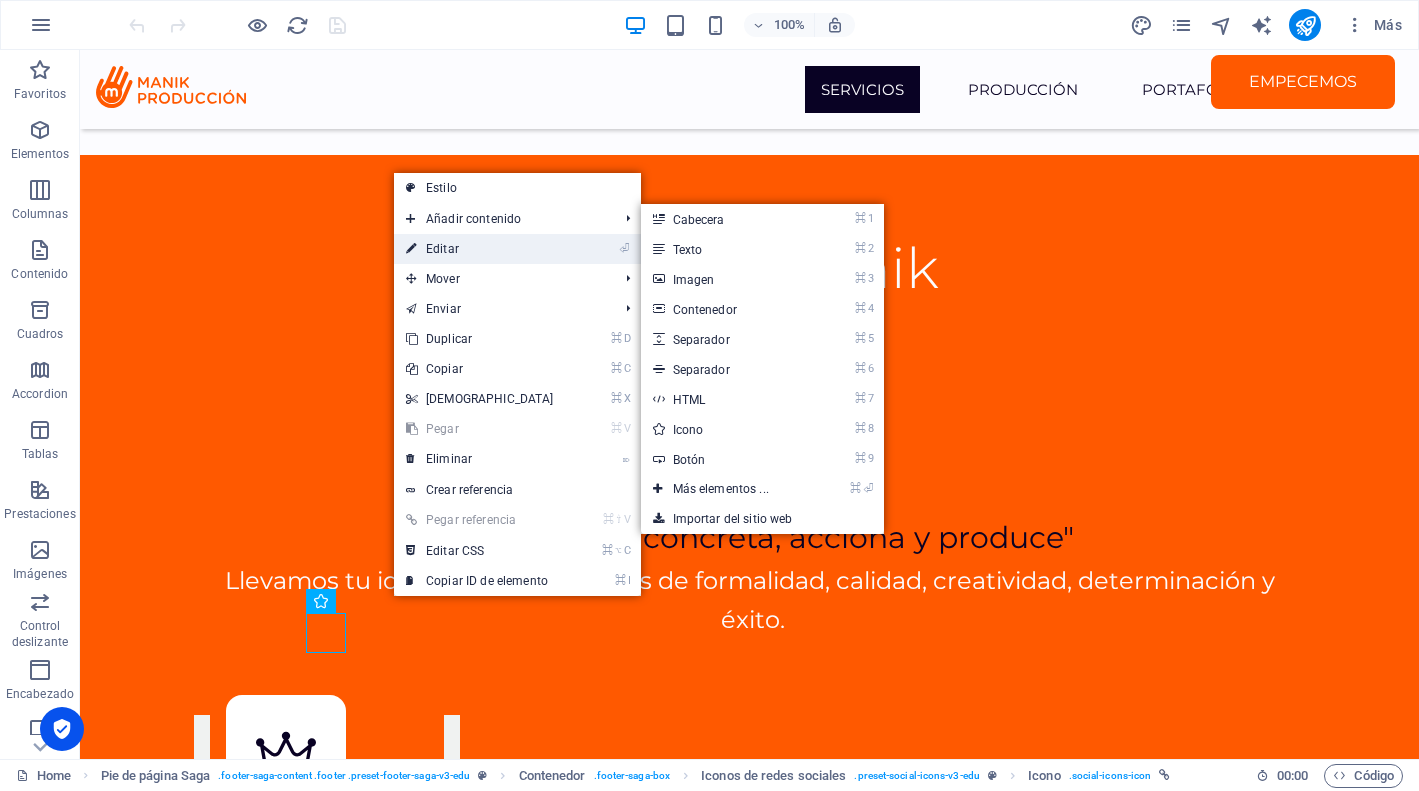 click on "⏎  Editar" at bounding box center [480, 249] 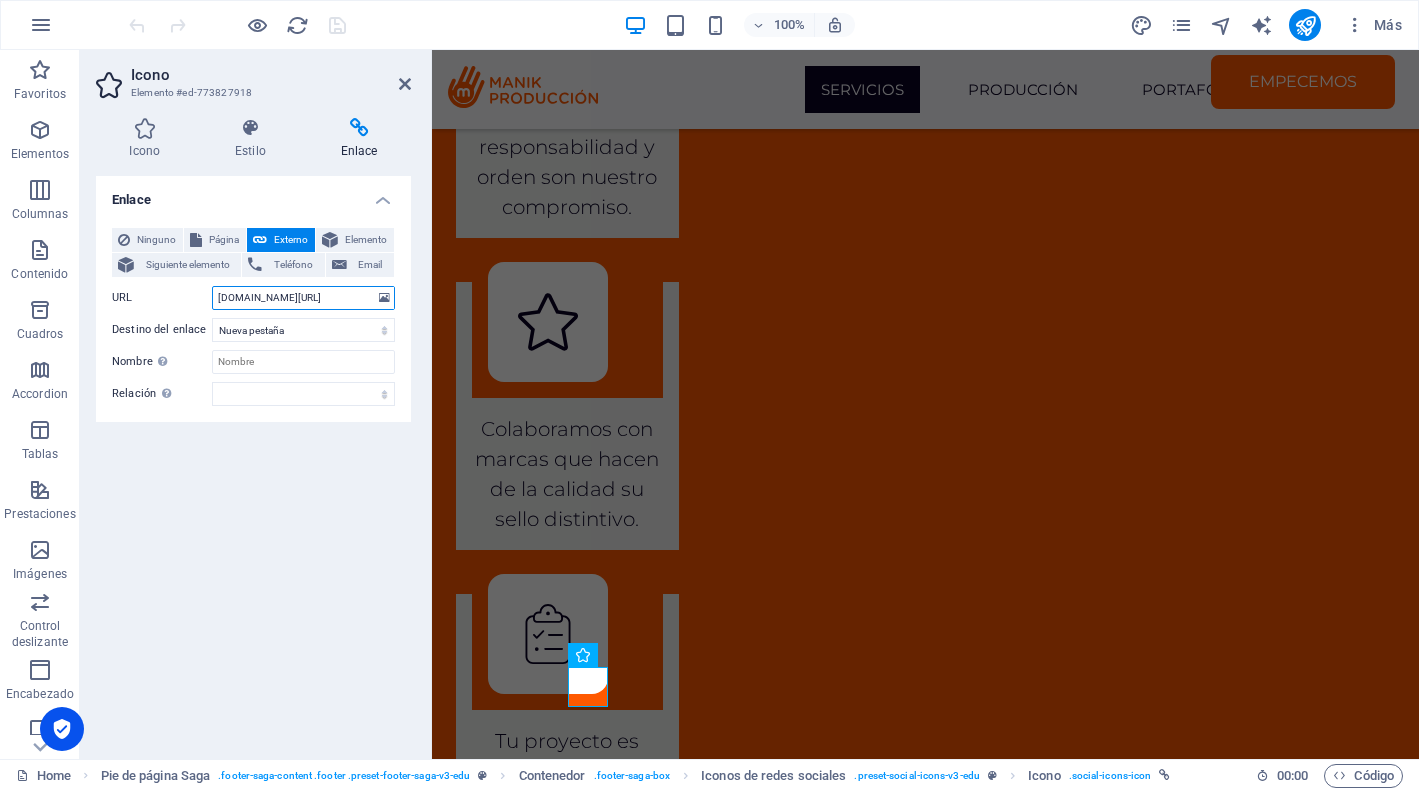 click on "www.youtube.com/@manikproduccion5616" at bounding box center [303, 298] 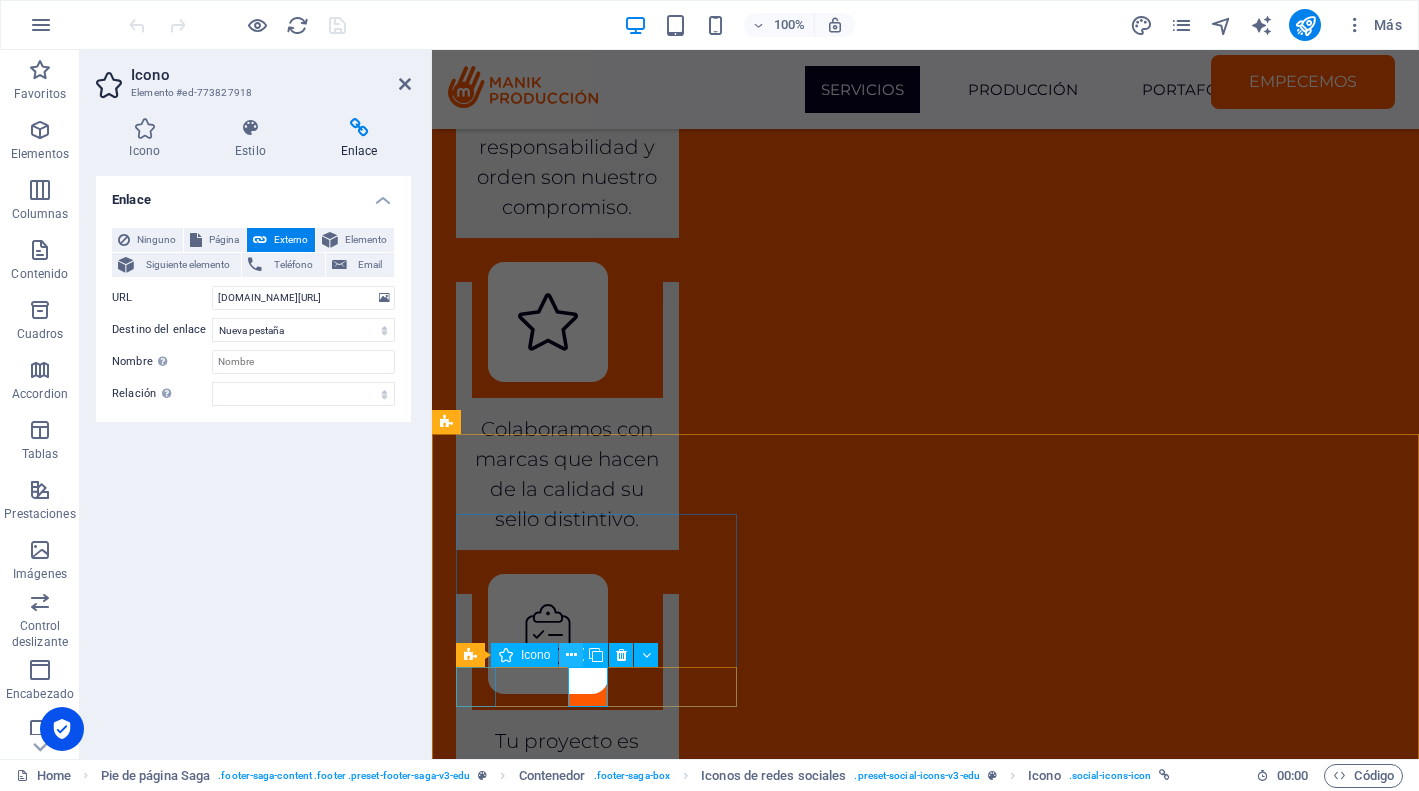 click at bounding box center (571, 655) 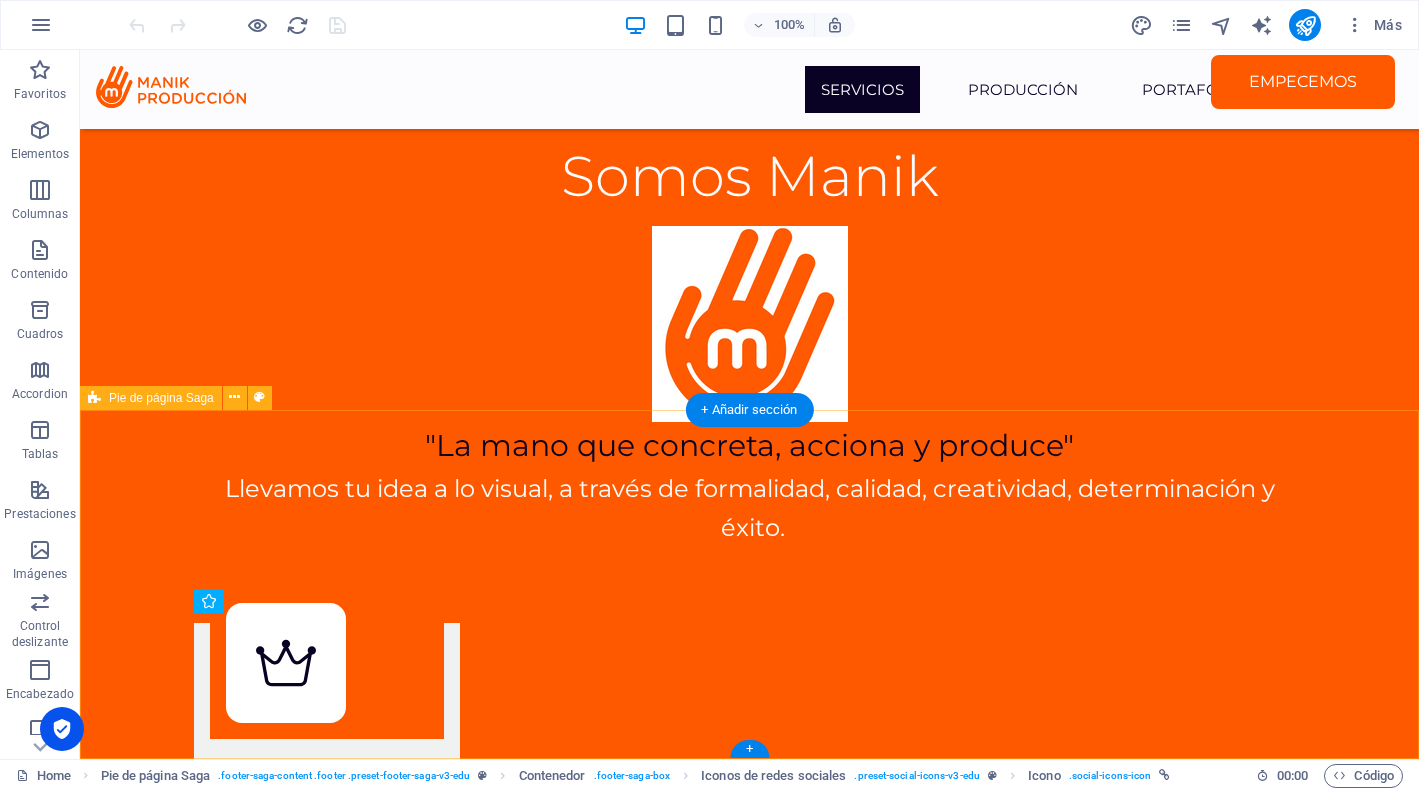 scroll, scrollTop: 7712, scrollLeft: 0, axis: vertical 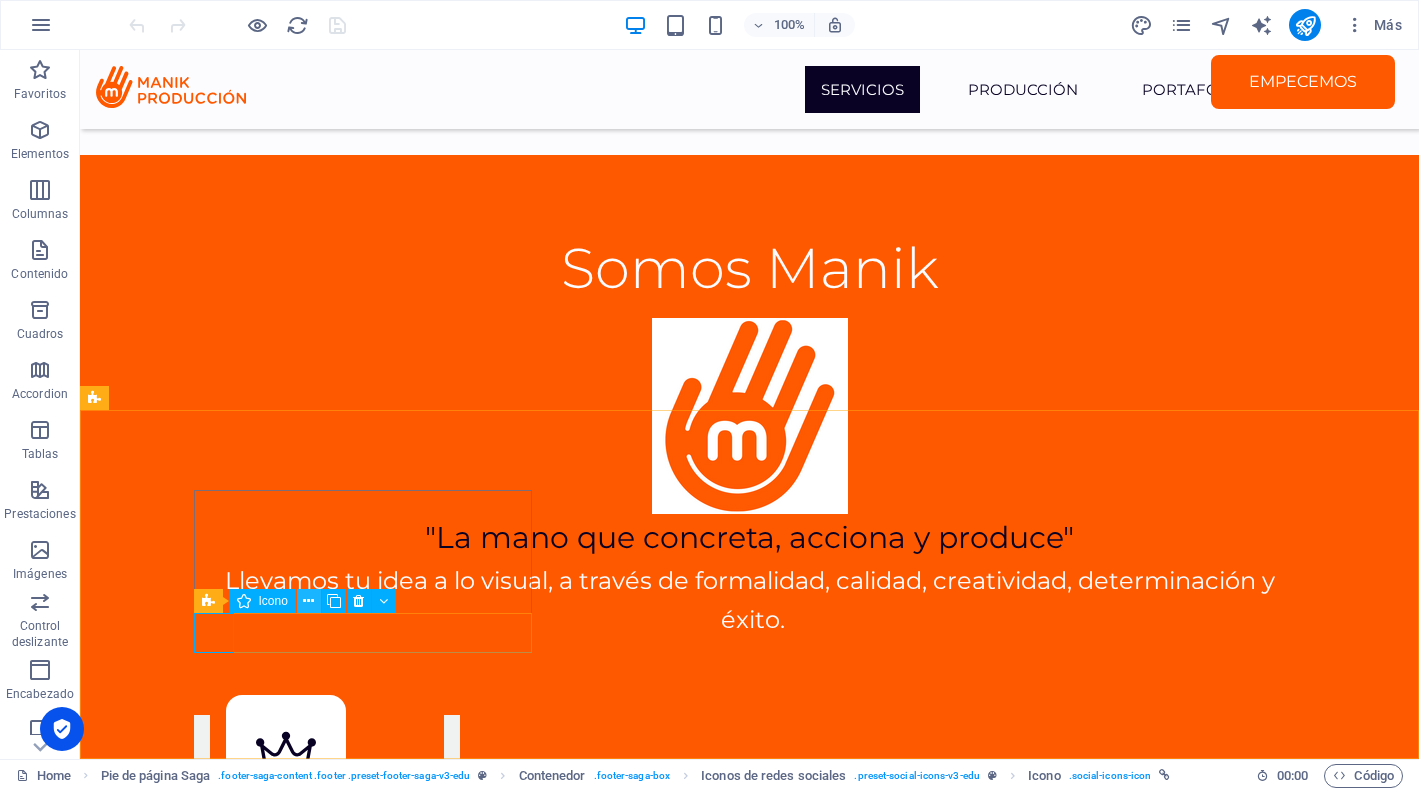 click at bounding box center (308, 601) 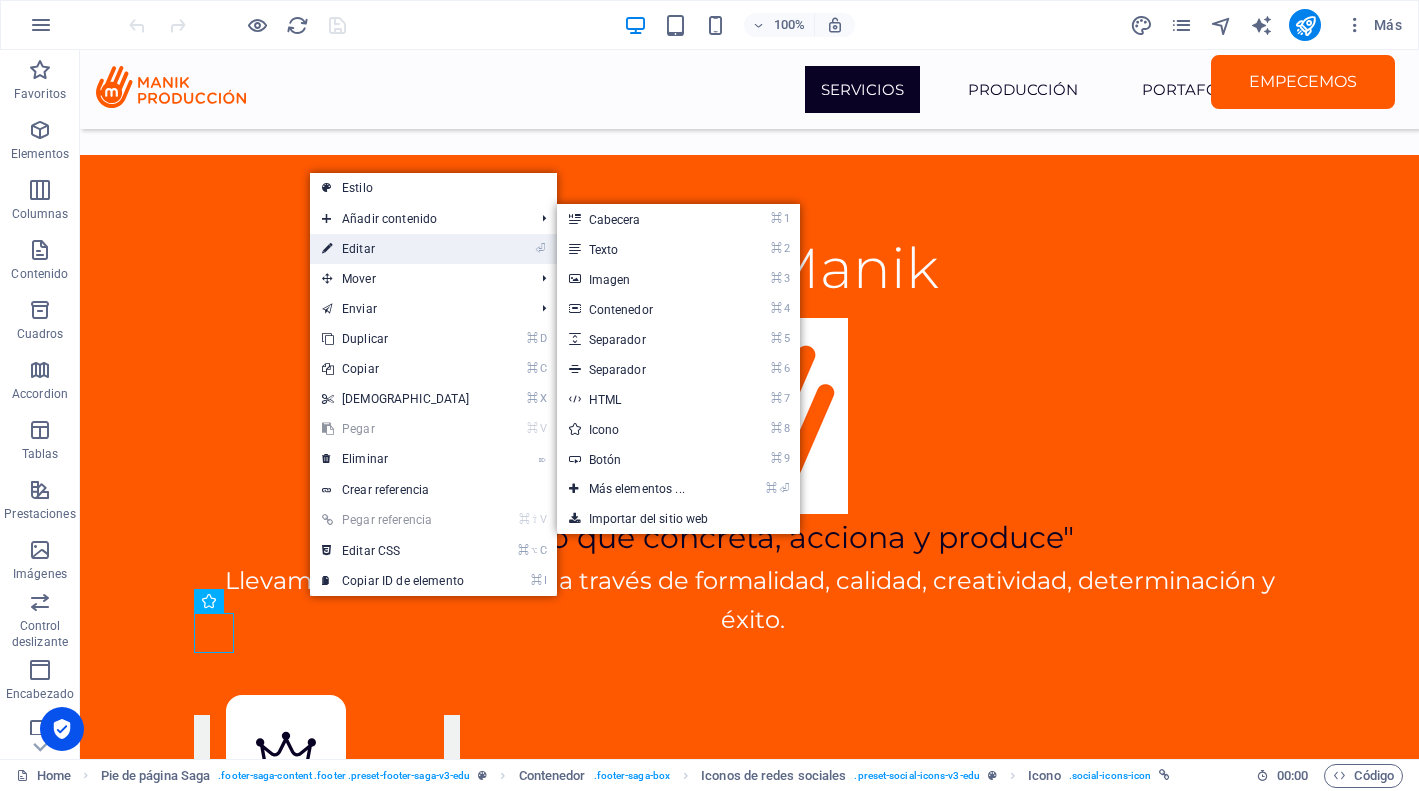 click on "⏎  Editar" at bounding box center [396, 249] 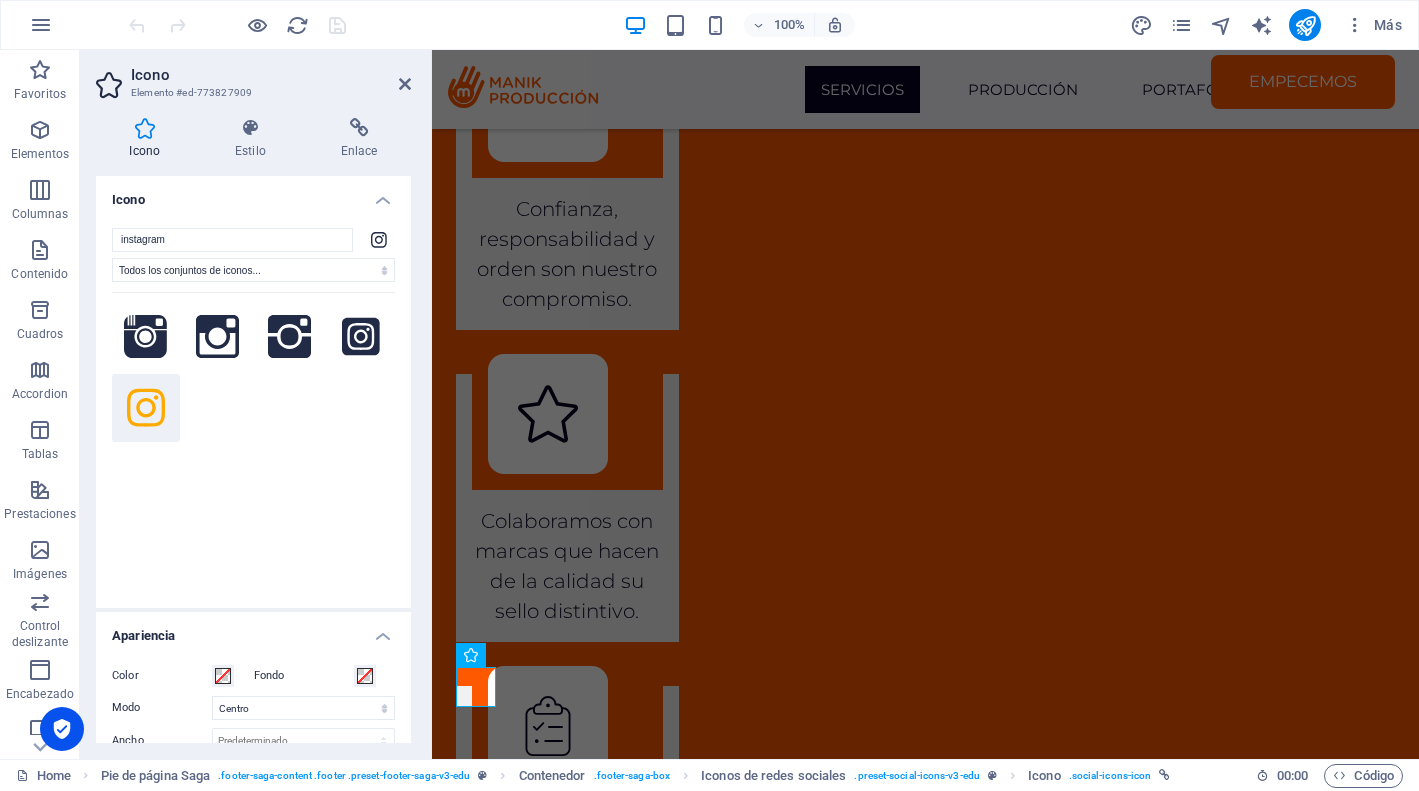 scroll, scrollTop: 7804, scrollLeft: 0, axis: vertical 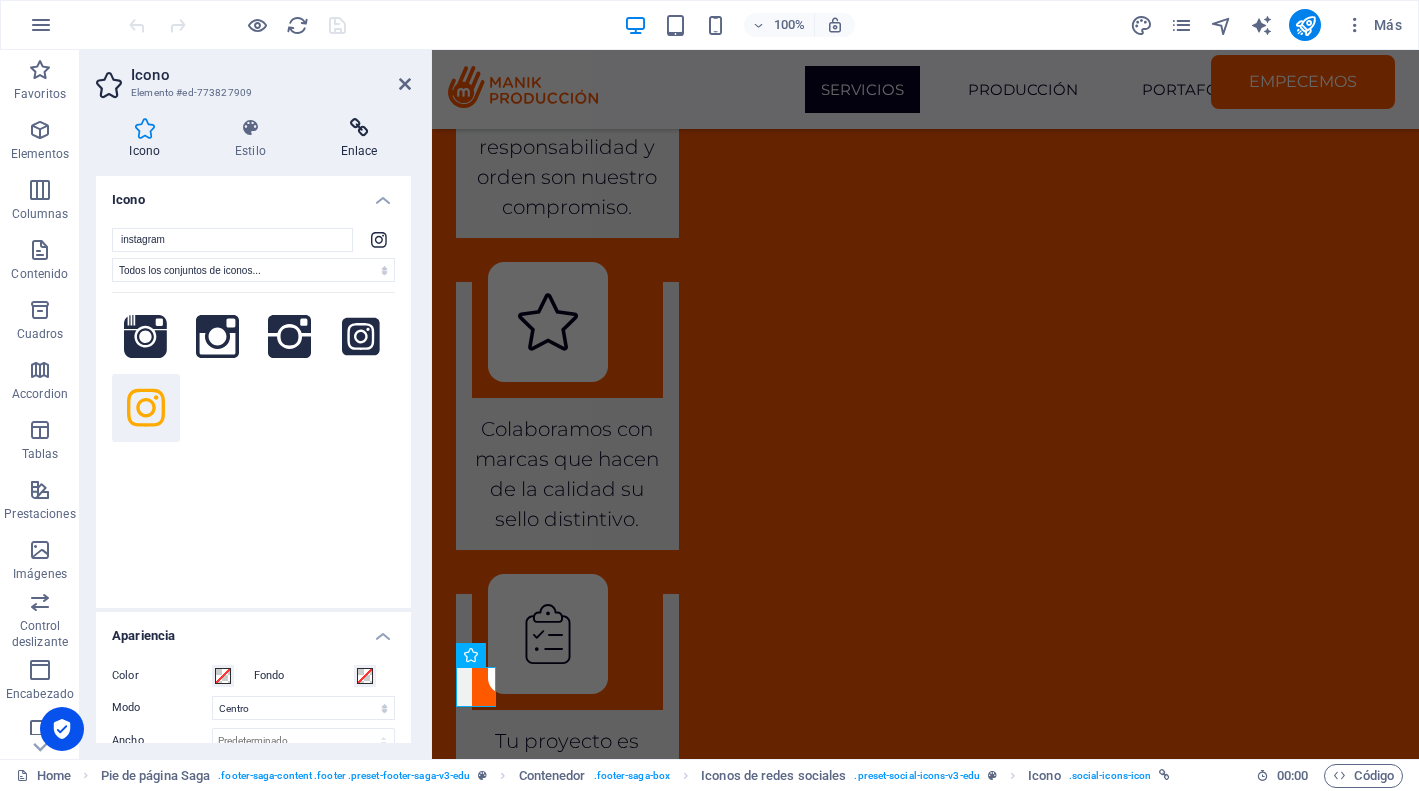 click on "Enlace" at bounding box center (359, 139) 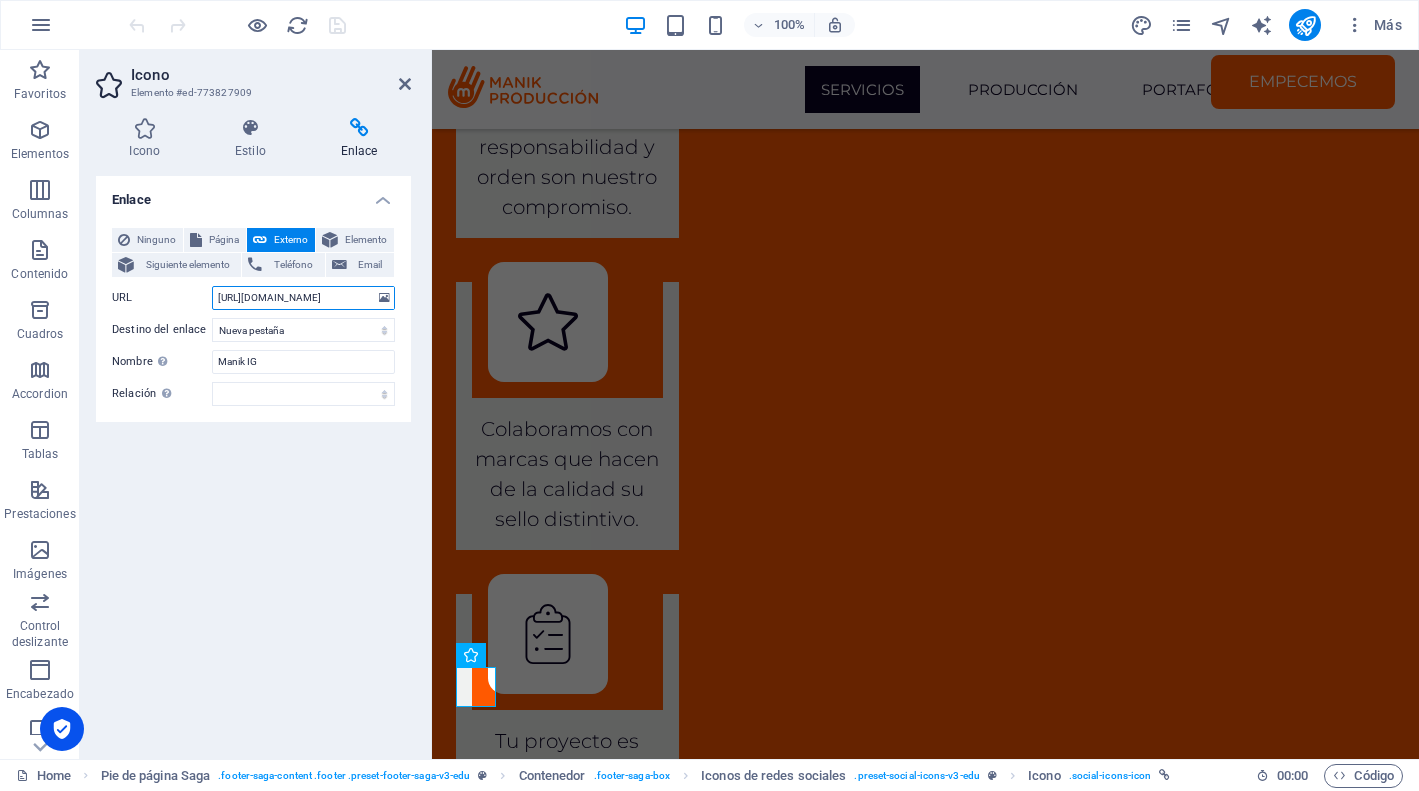 click on "https://www.instagram.com/manikproduccion/" at bounding box center (303, 298) 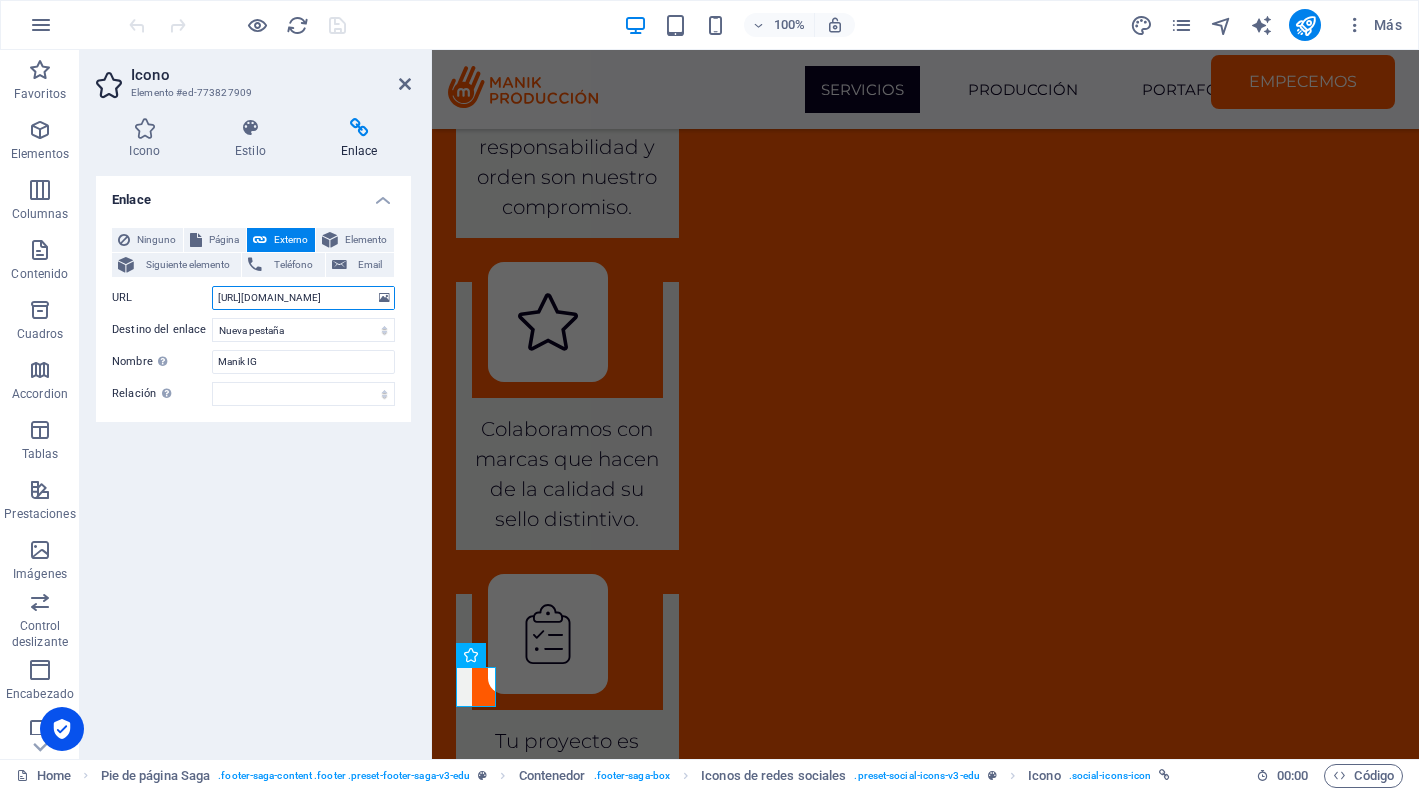 scroll, scrollTop: 0, scrollLeft: 0, axis: both 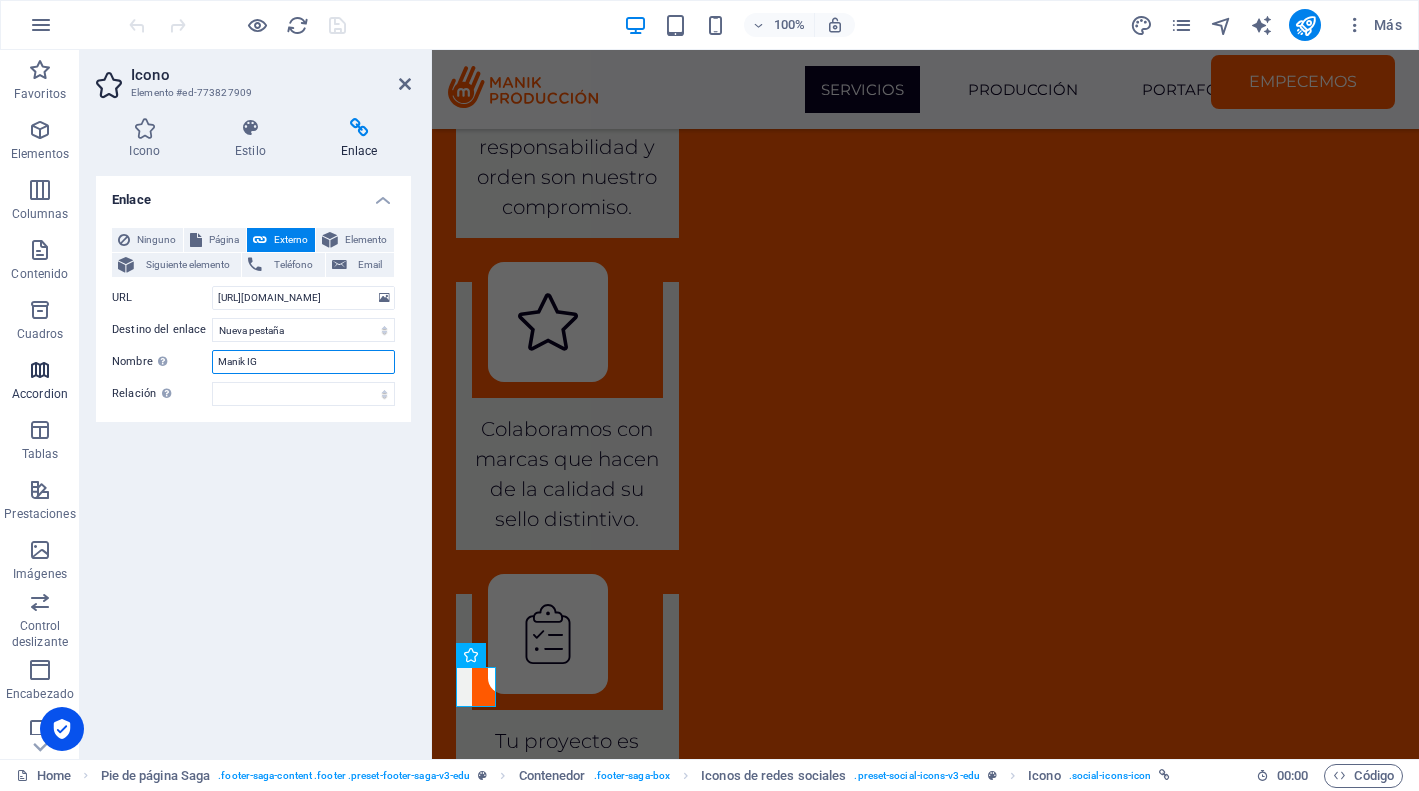 drag, startPoint x: 303, startPoint y: 367, endPoint x: 67, endPoint y: 357, distance: 236.21178 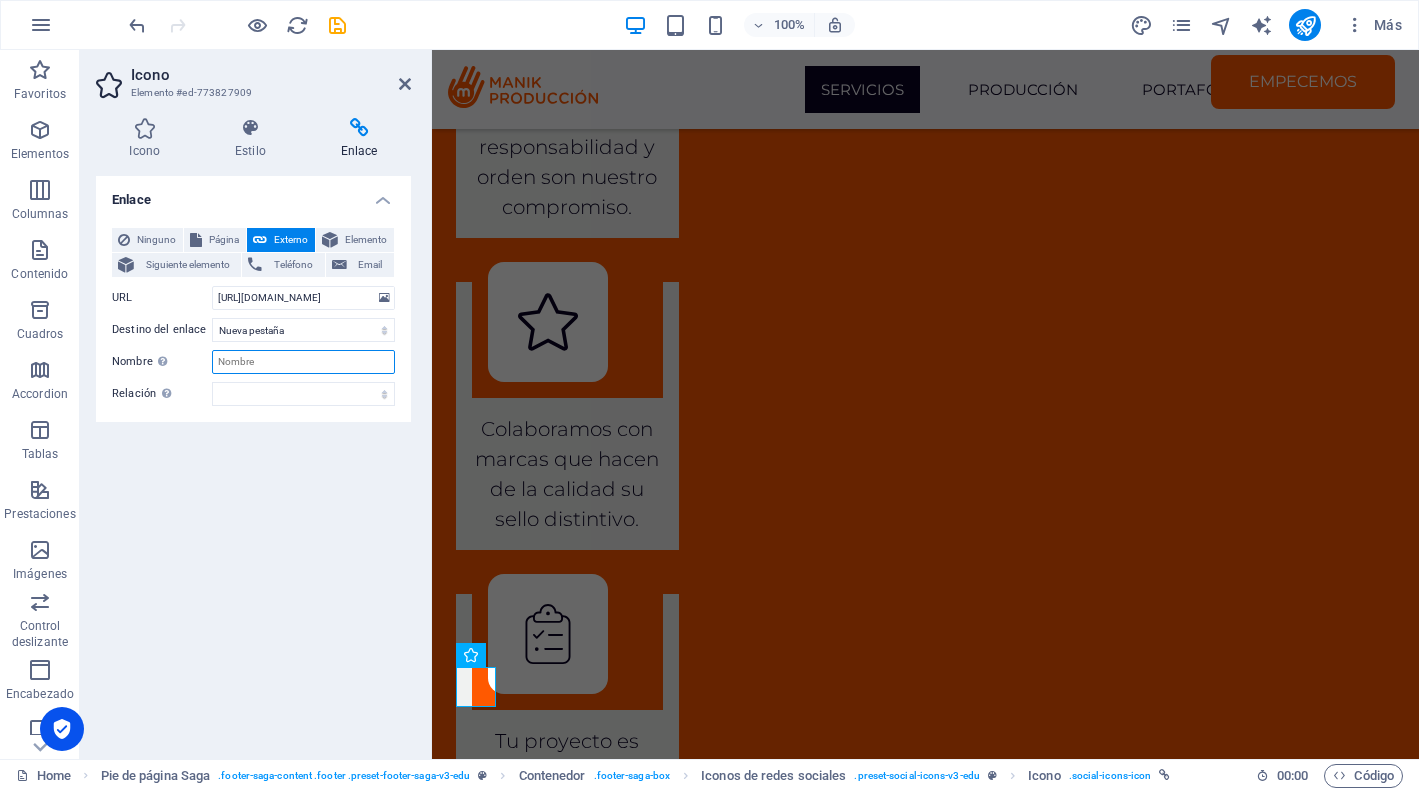 type 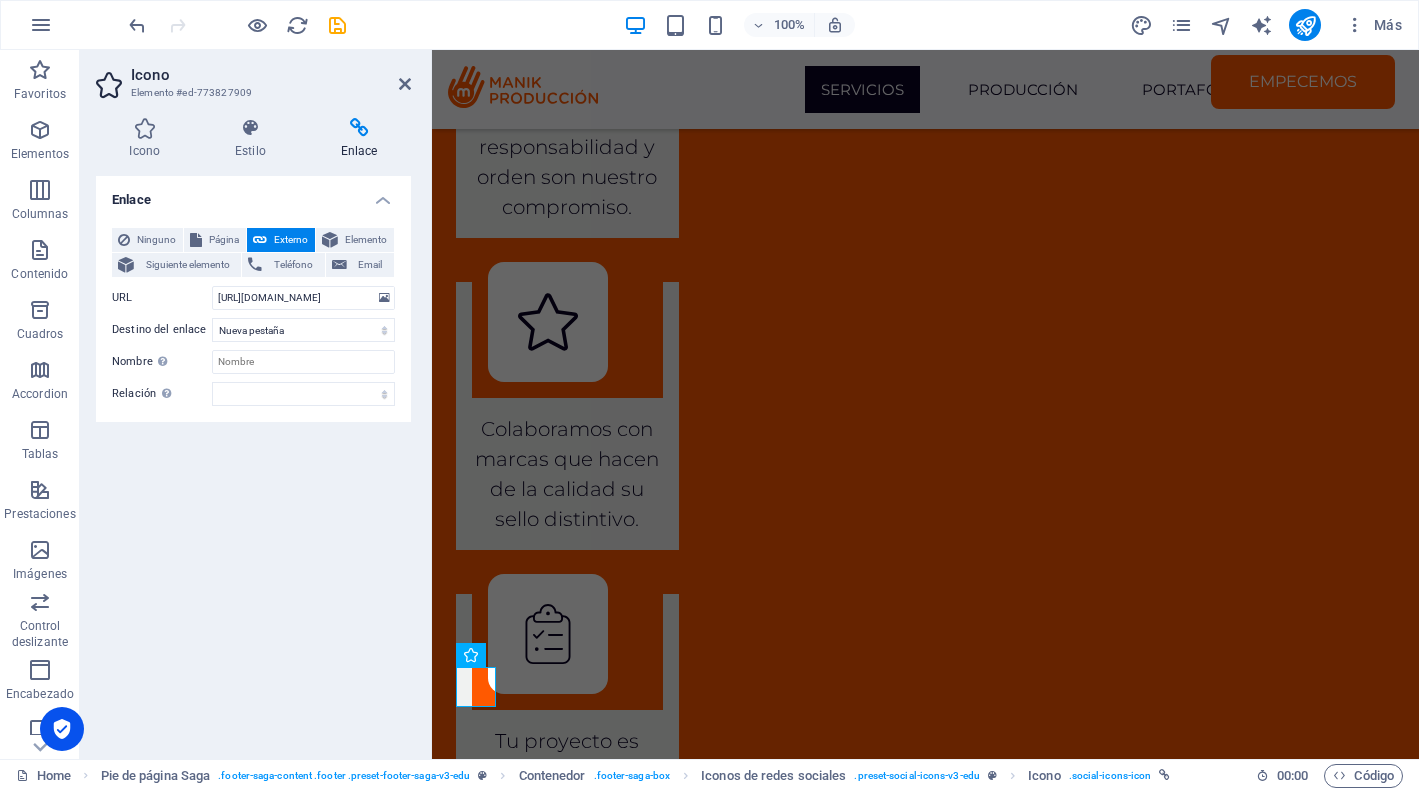 click on "Icono Elemento #ed-773827909 Icono Estilo Enlace Icono instagram Todos los conjuntos de iconos... IcoFont Ionicons FontAwesome Brands FontAwesome Duotone FontAwesome Solid FontAwesome Regular FontAwesome Light FontAwesome Thin FontAwesome Sharp Solid FontAwesome Sharp Regular FontAwesome Sharp Light FontAwesome Sharp Thin Apariencia Color Fondo Modo Escalar Izquierda Centro Derecha Ancho Predeterminado automático px rem % em vh vw Altura Predeterminado automático px rem em vh vw Espaciado Predeterminado px rem % em vh vw Ancho del trazo 0 Predeterminado px rem % em vh vw Color del trazo Desbordamiento Alineación Alineación Sombra Predeterminado Ninguno Fuera Color X offset 0 px rem vh vw Y offset 0 px rem vh vw Desenfoque 0 px rem % vh vw Texto Texto alternativo El texto alternativo es usado por aquellos dispositivos que no pueden mostrar imágenes (por ejemplo, motores de búsqueda de imágenes) y debería añadirse a cada imagen para así mejorar la accesibilidad al sitio web. Iconos de redes sociales %" at bounding box center [256, 404] 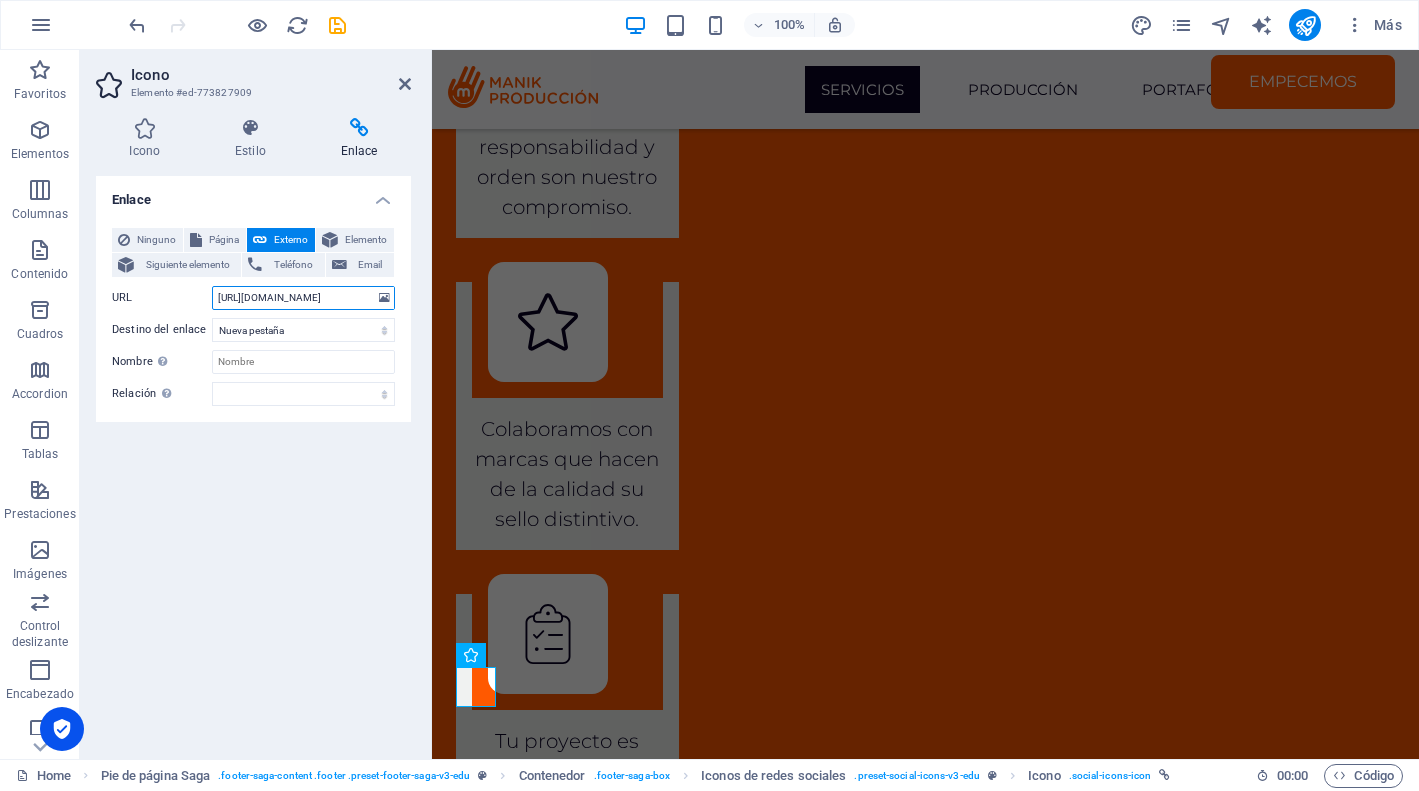 click on "https://www.instagram.com/manikproduccion/" at bounding box center (303, 298) 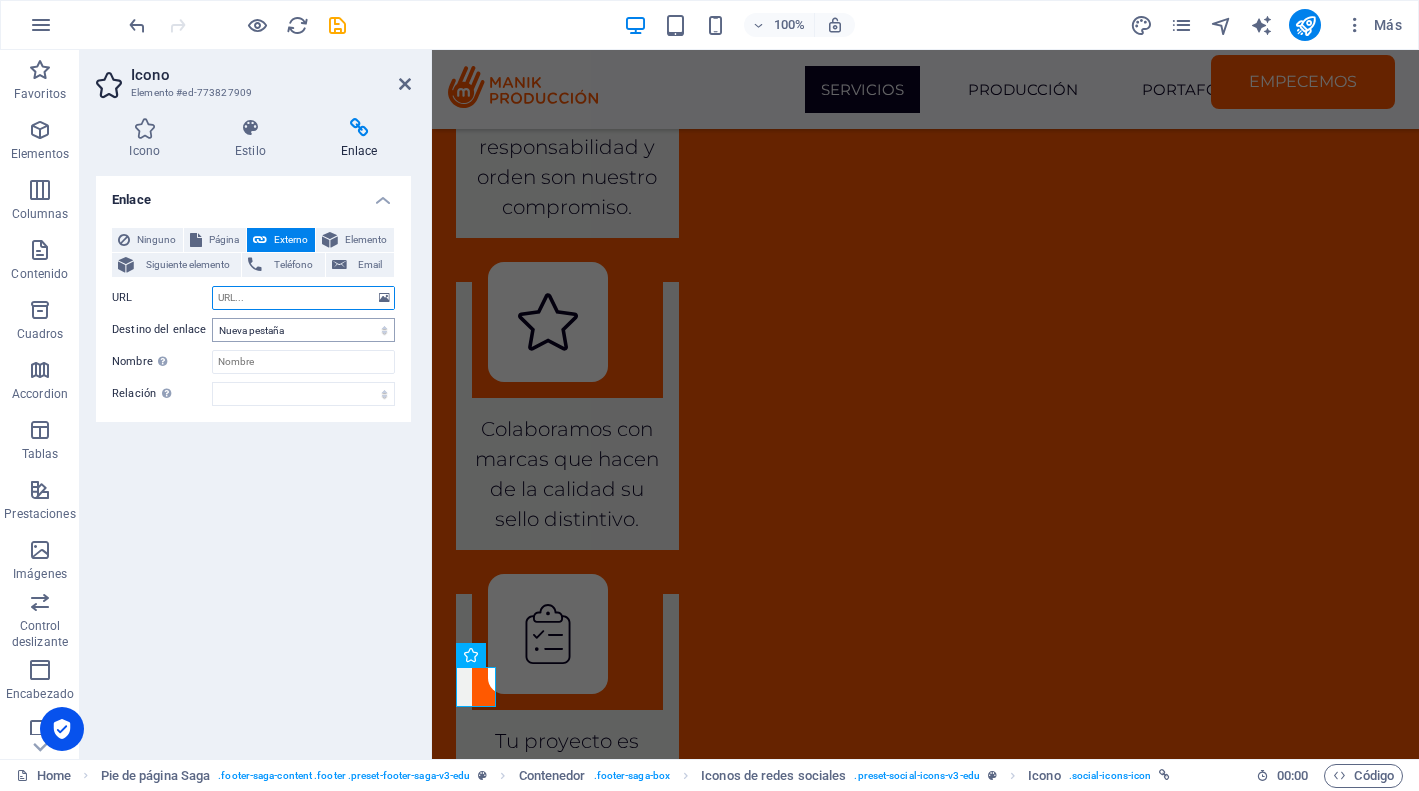 paste on "https://www.instagram.com/manikproduccion?igsh=cWFiNmE3emlqYWZl" 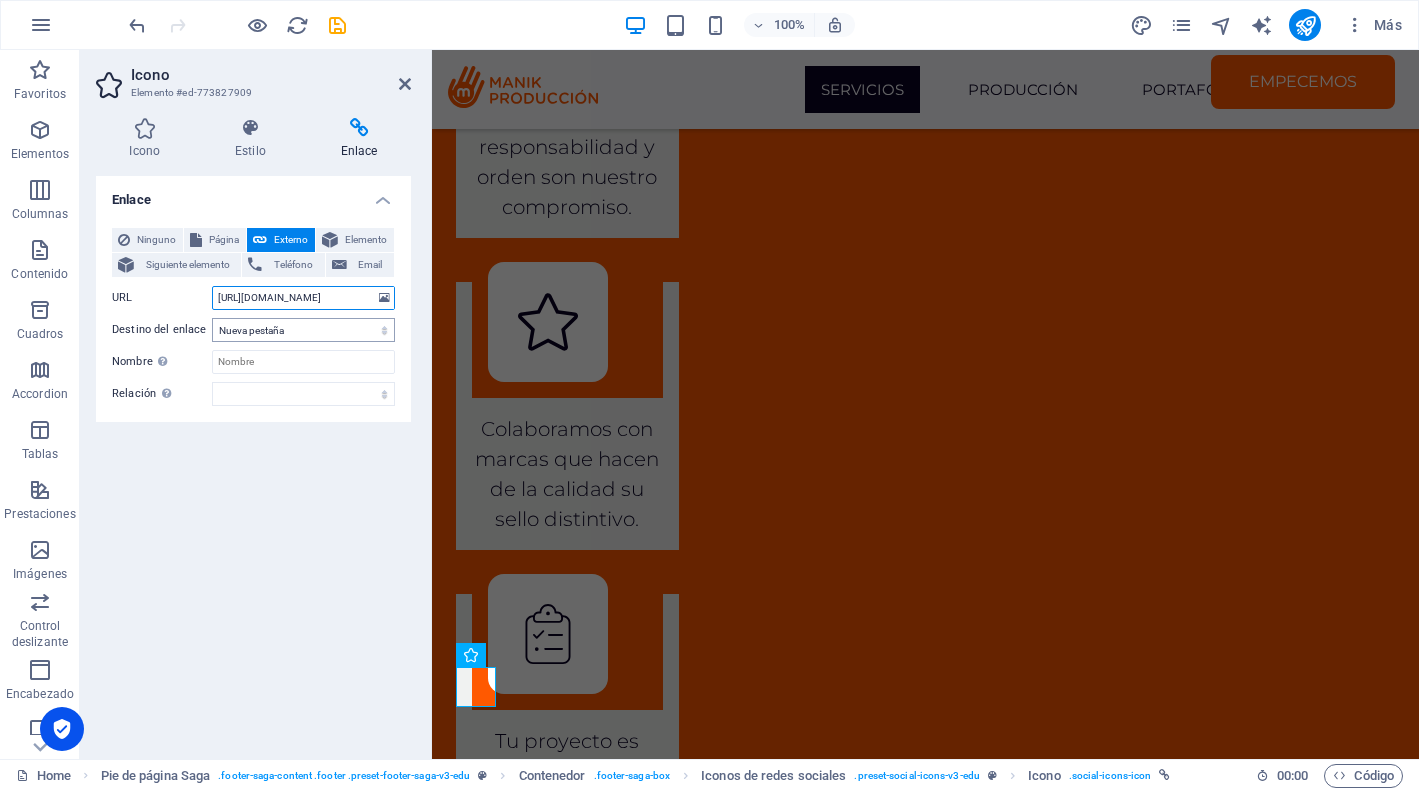 scroll, scrollTop: 0, scrollLeft: 178, axis: horizontal 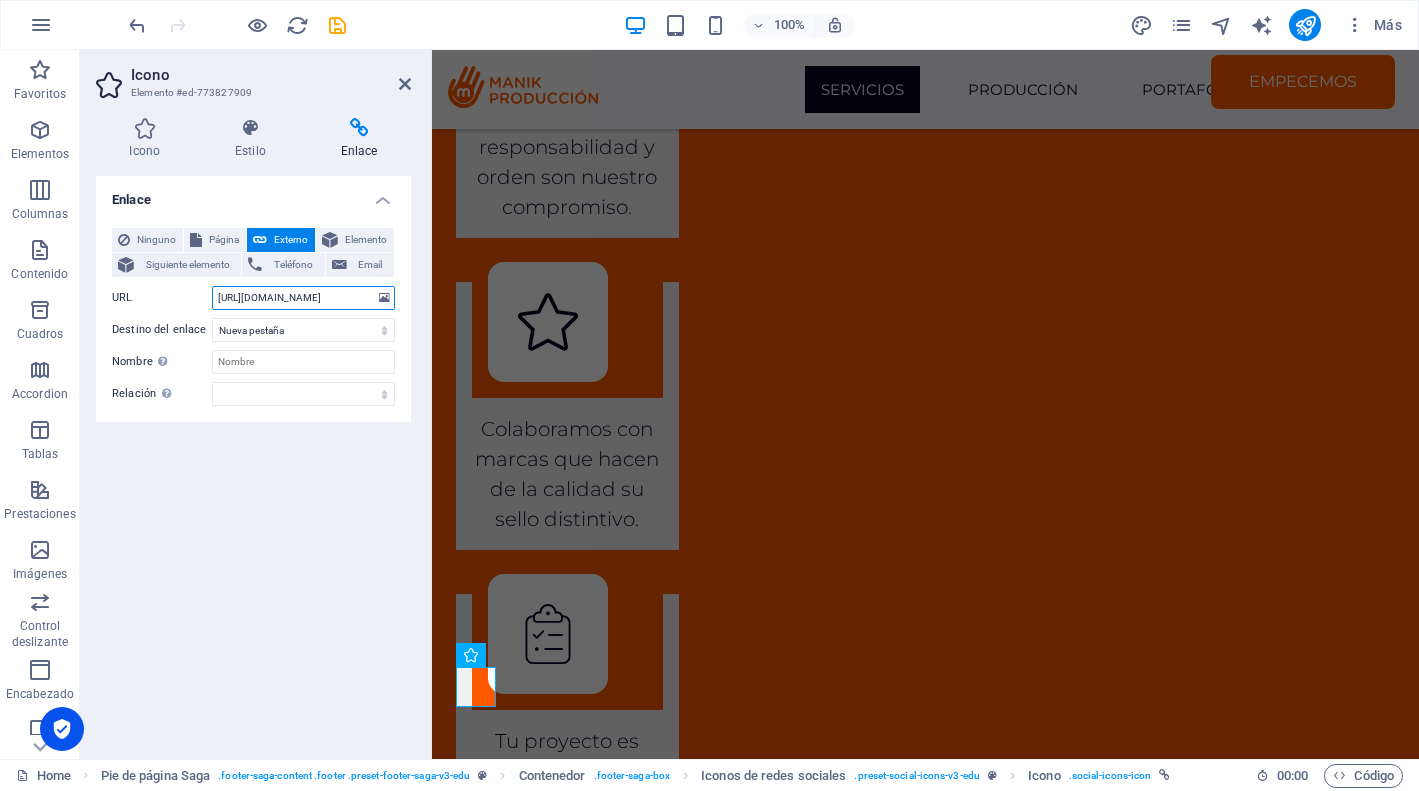 type on "https://www.instagram.com/manikproduccion?igsh=cWFiNmE3emlqYWZl" 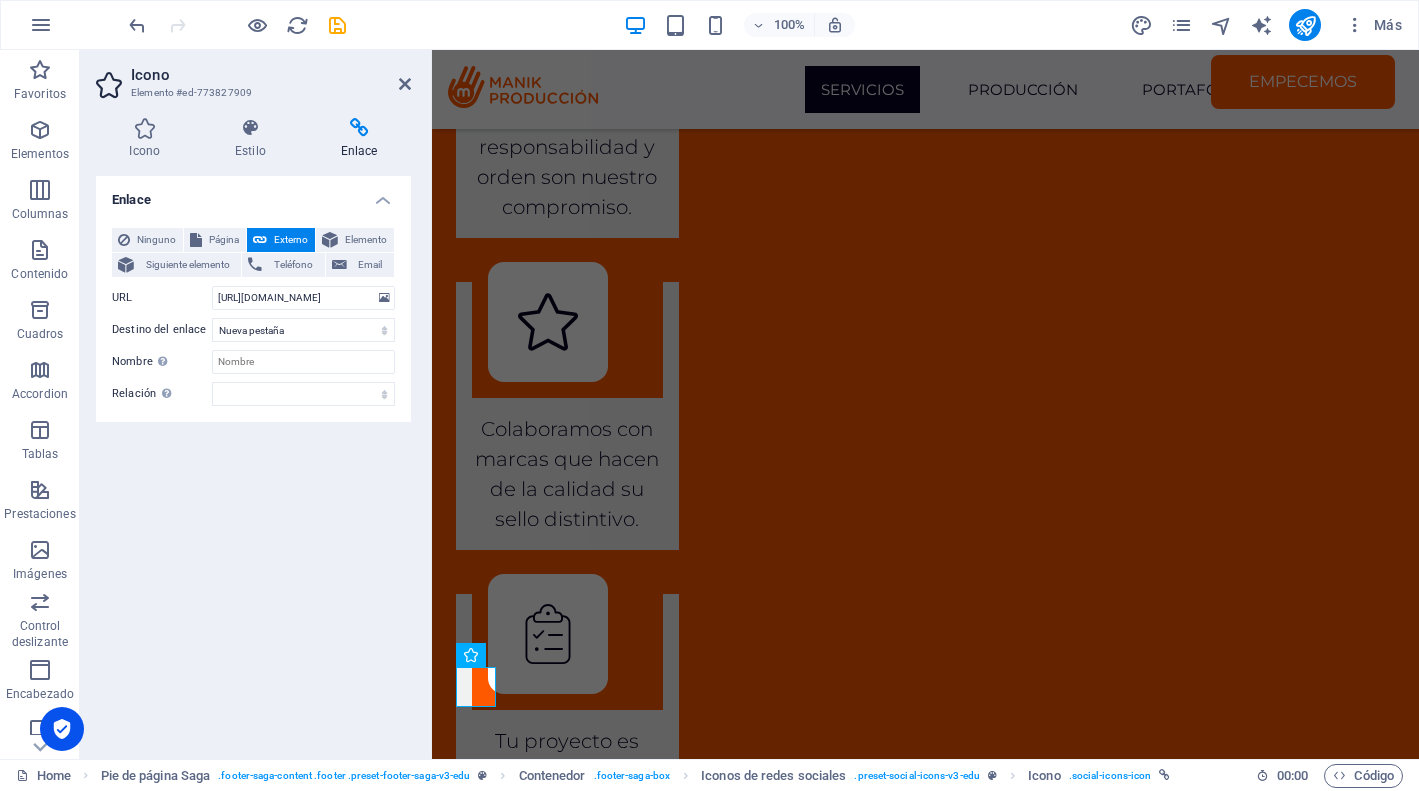 click on "Enlace Ninguno Página Externo Elemento Siguiente elemento Teléfono Email Página Home Courses Teachers Contact Us Legal Notice Privacy Elemento
URL https://www.instagram.com/manikproduccion?igsh=cWFiNmE3emlqYWZl Teléfono Email Destino del enlace Nueva pestaña Misma pestaña Superposición Nombre Una descripción adicional del enlace no debería ser igual al texto del enlace. El título suele mostrarse como un texto de información cuando se mueve el ratón por encima del elemento. Déjalo en blanco en caso de dudas. Relación Define la  relación de este enlace con el destino del enlace . Por ejemplo, el valor "nofollow" indica a los buscadores que no sigan al enlace. Puede dejarse vacío. alternativo autor marcador externo ayuda licencia siguiente nofollow noreferrer noopener ant buscar etiqueta" at bounding box center [253, 459] 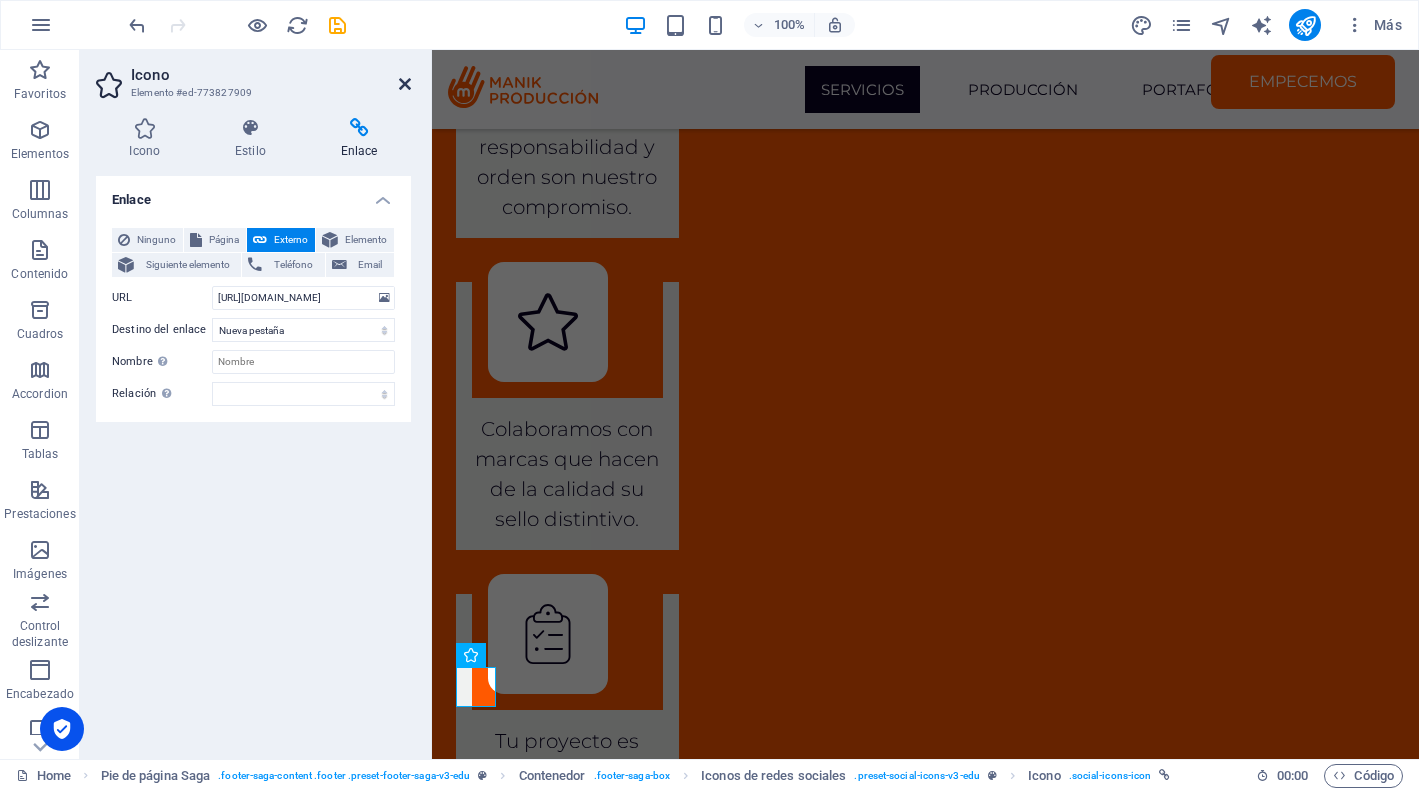 click at bounding box center [405, 84] 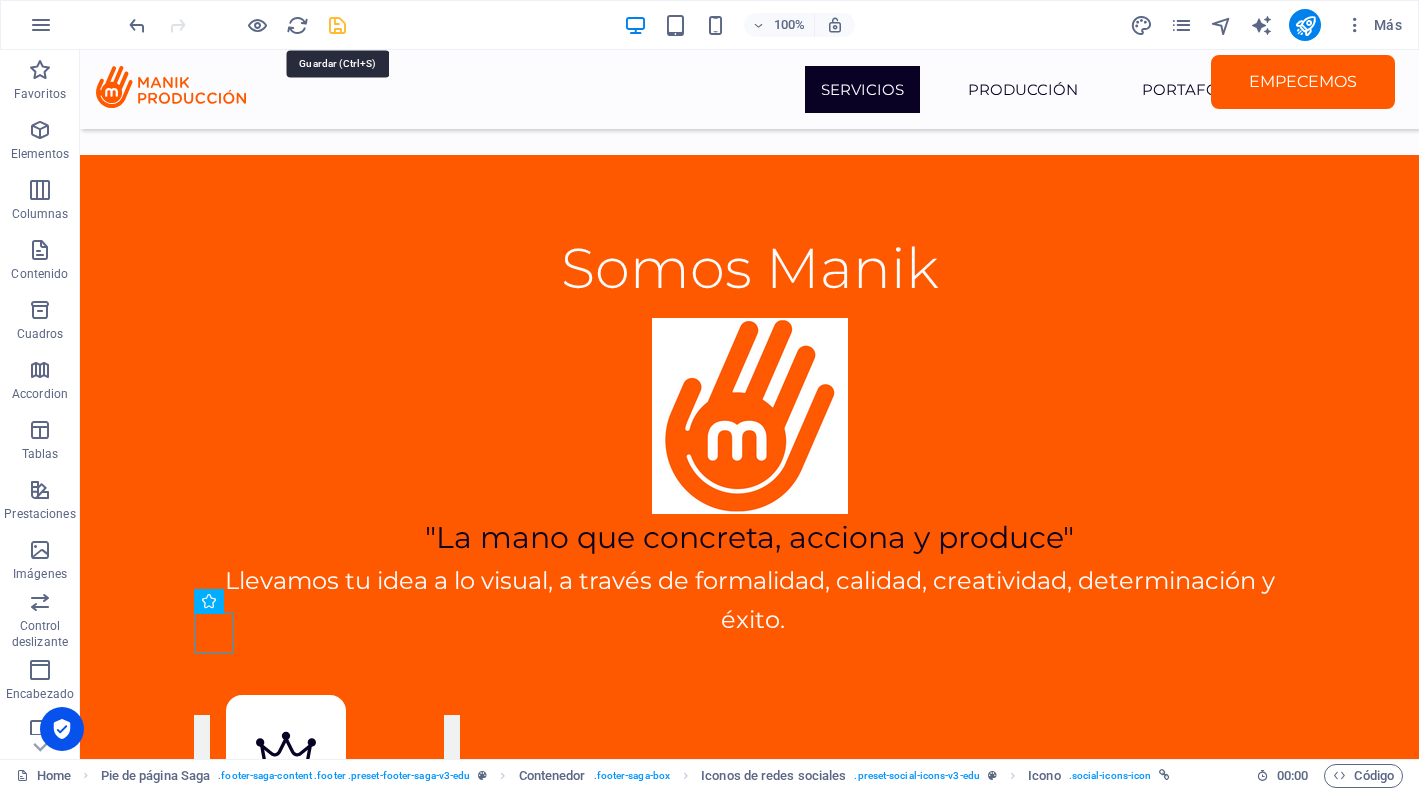 click at bounding box center [337, 25] 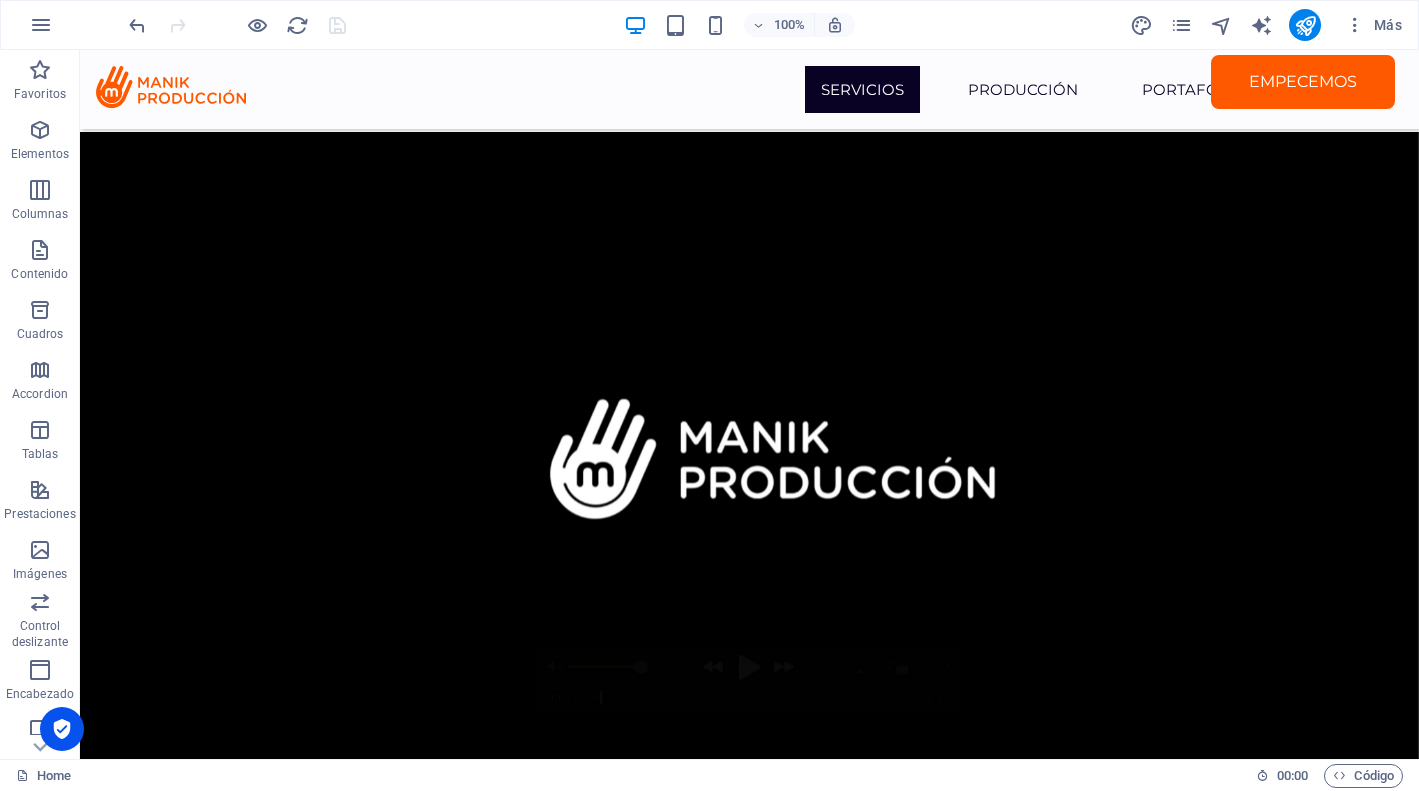 scroll, scrollTop: 0, scrollLeft: 0, axis: both 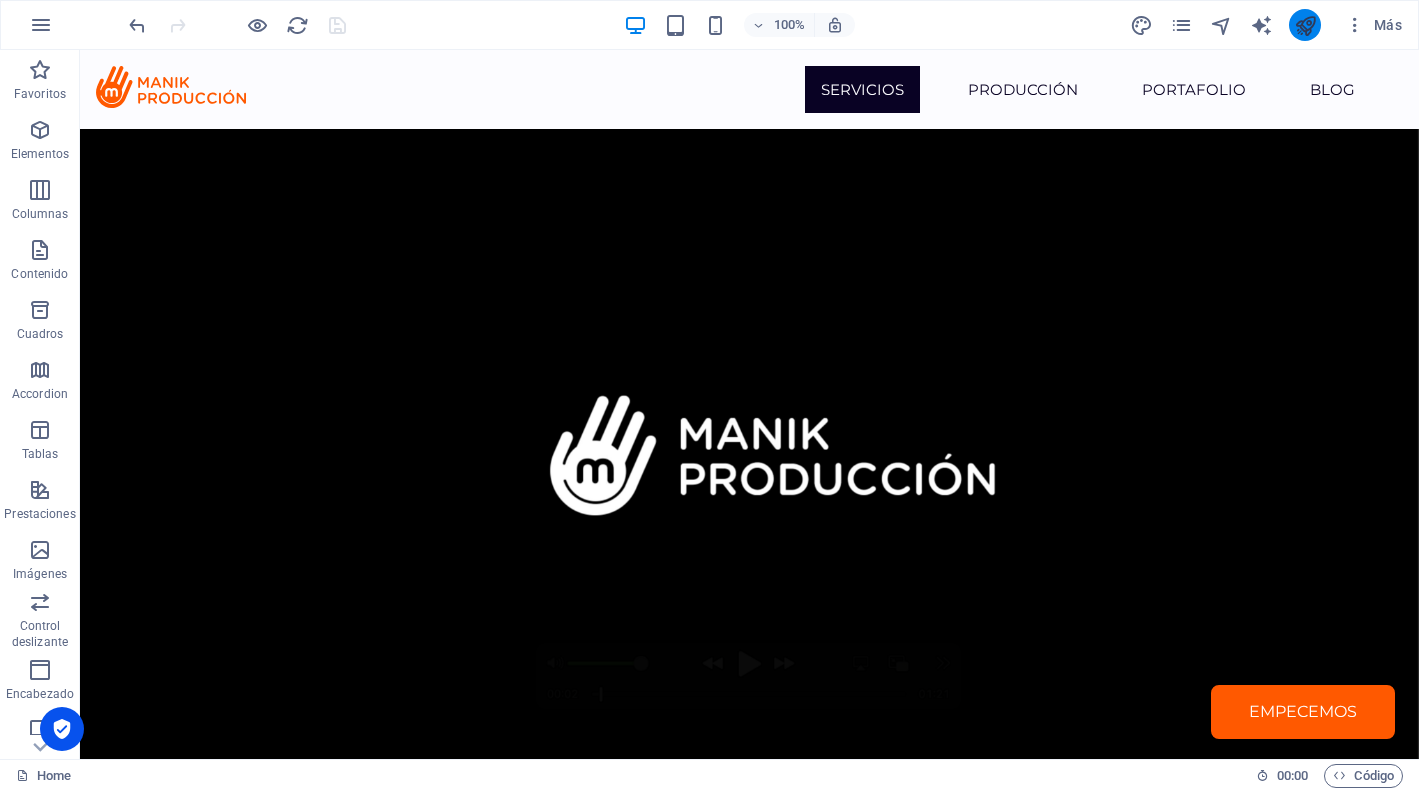 click at bounding box center [1305, 25] 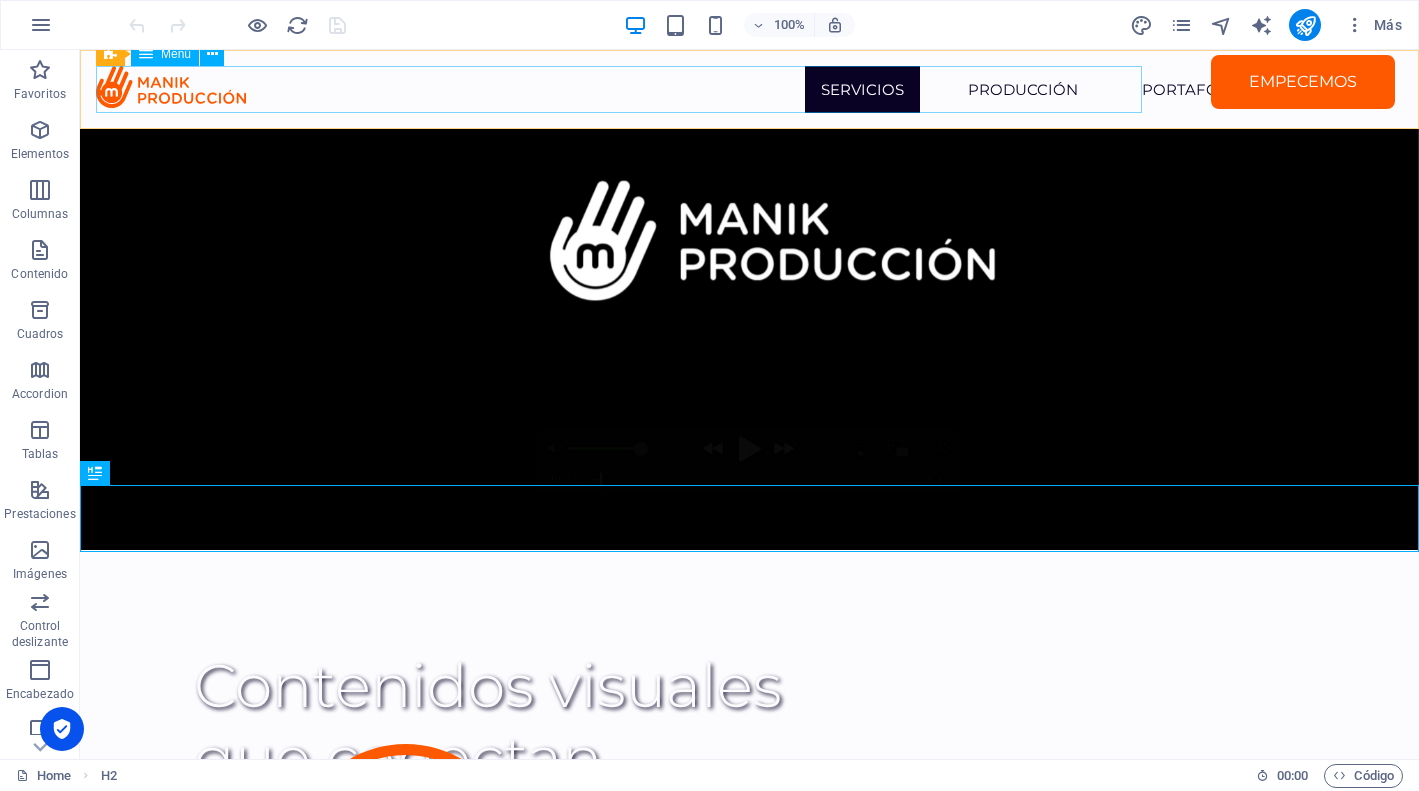 scroll, scrollTop: 0, scrollLeft: 0, axis: both 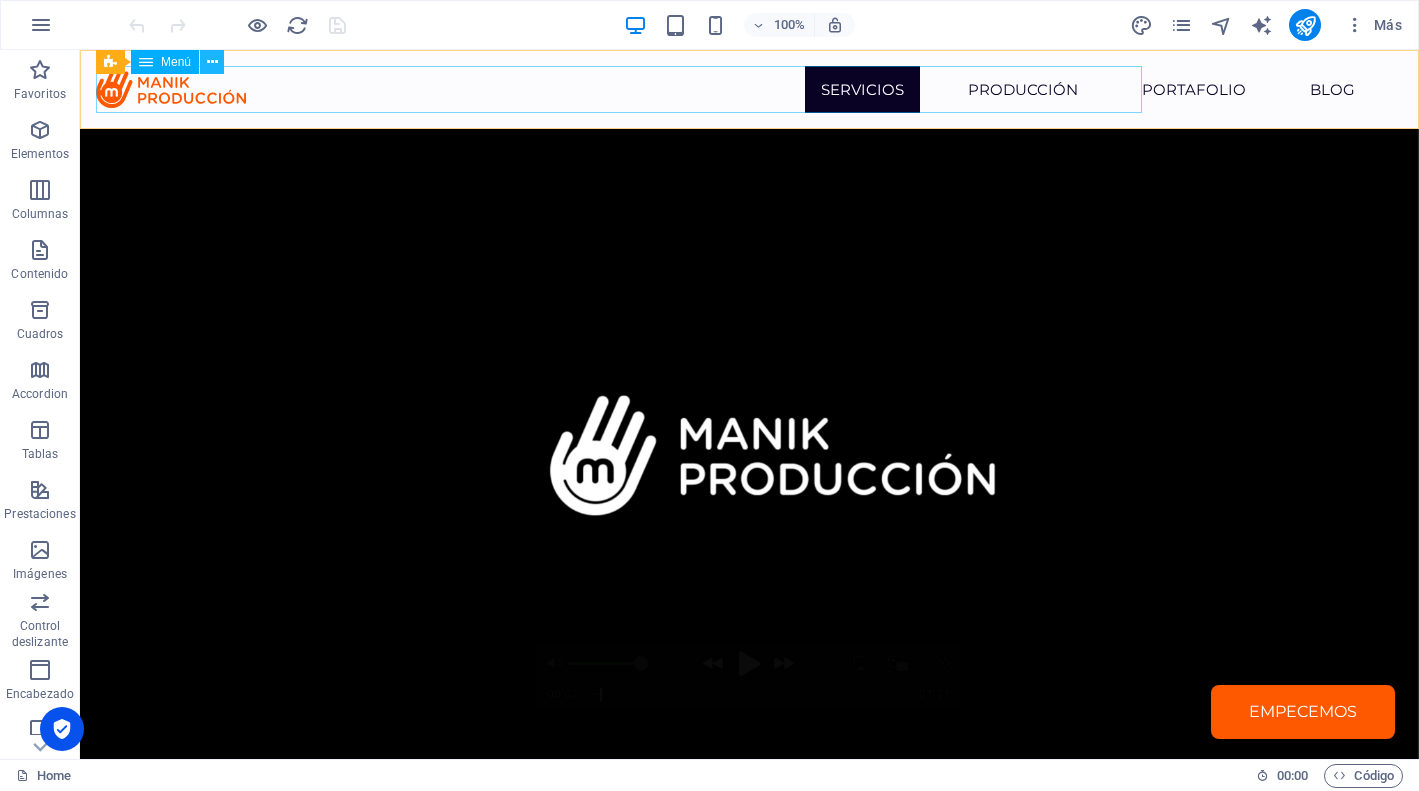 click at bounding box center (212, 62) 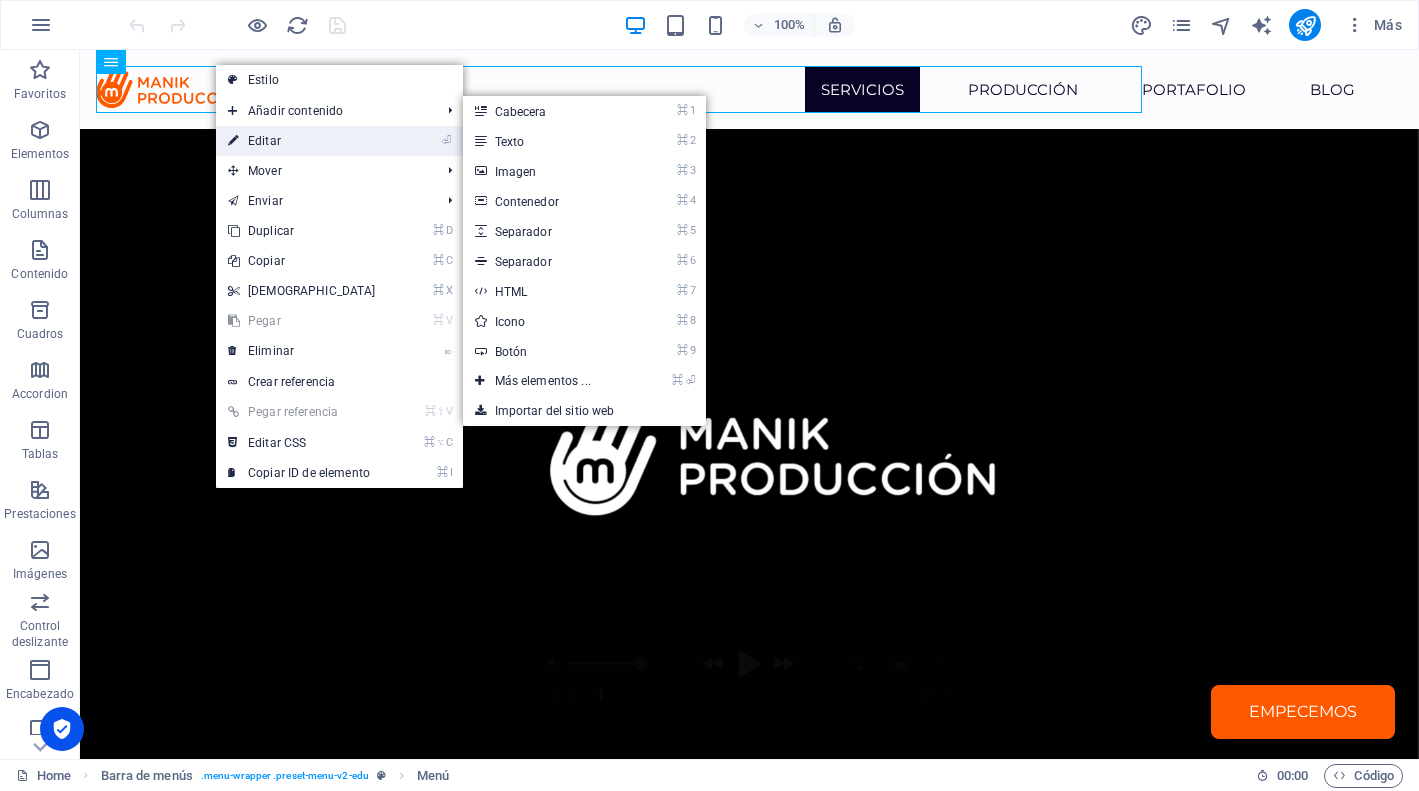 click on "⏎  Editar" at bounding box center [302, 141] 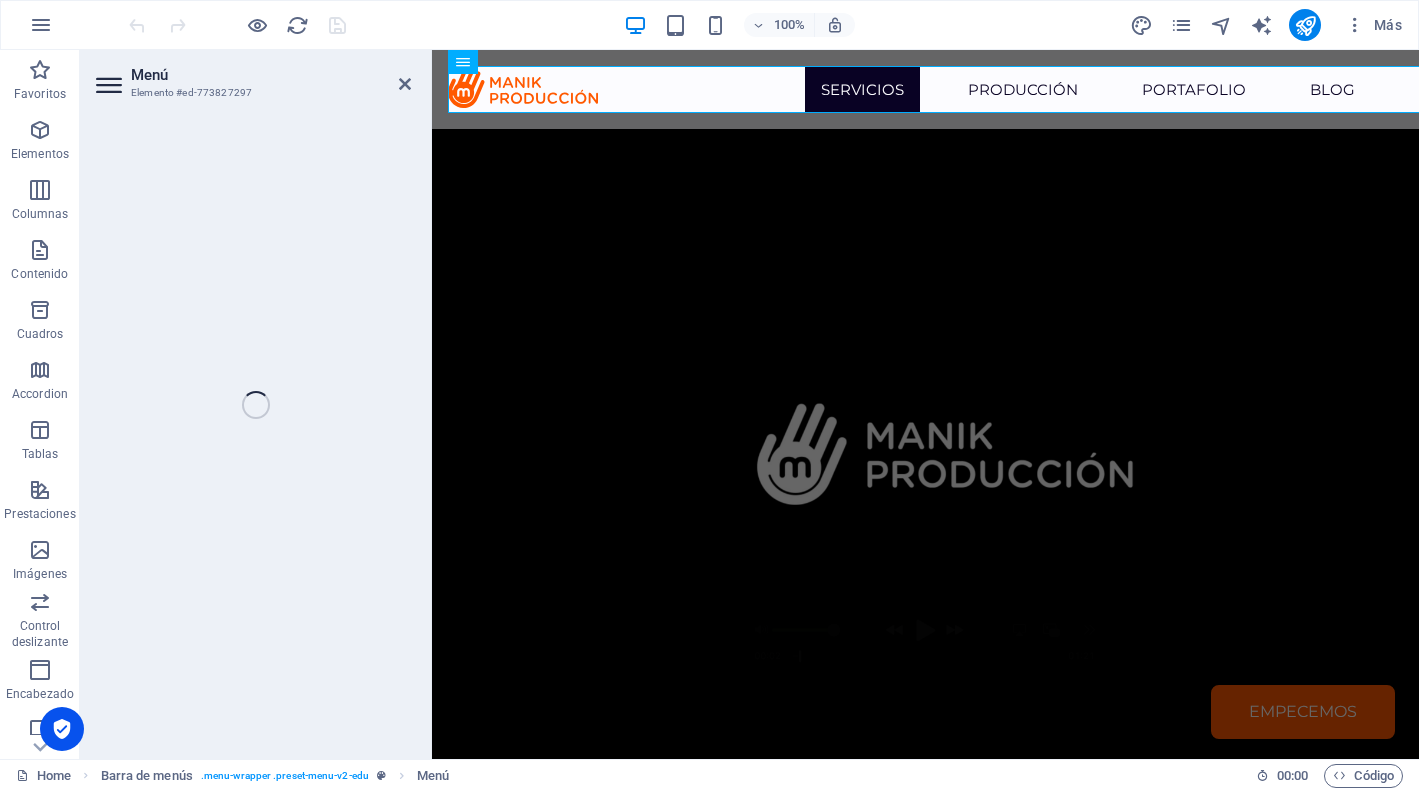 select 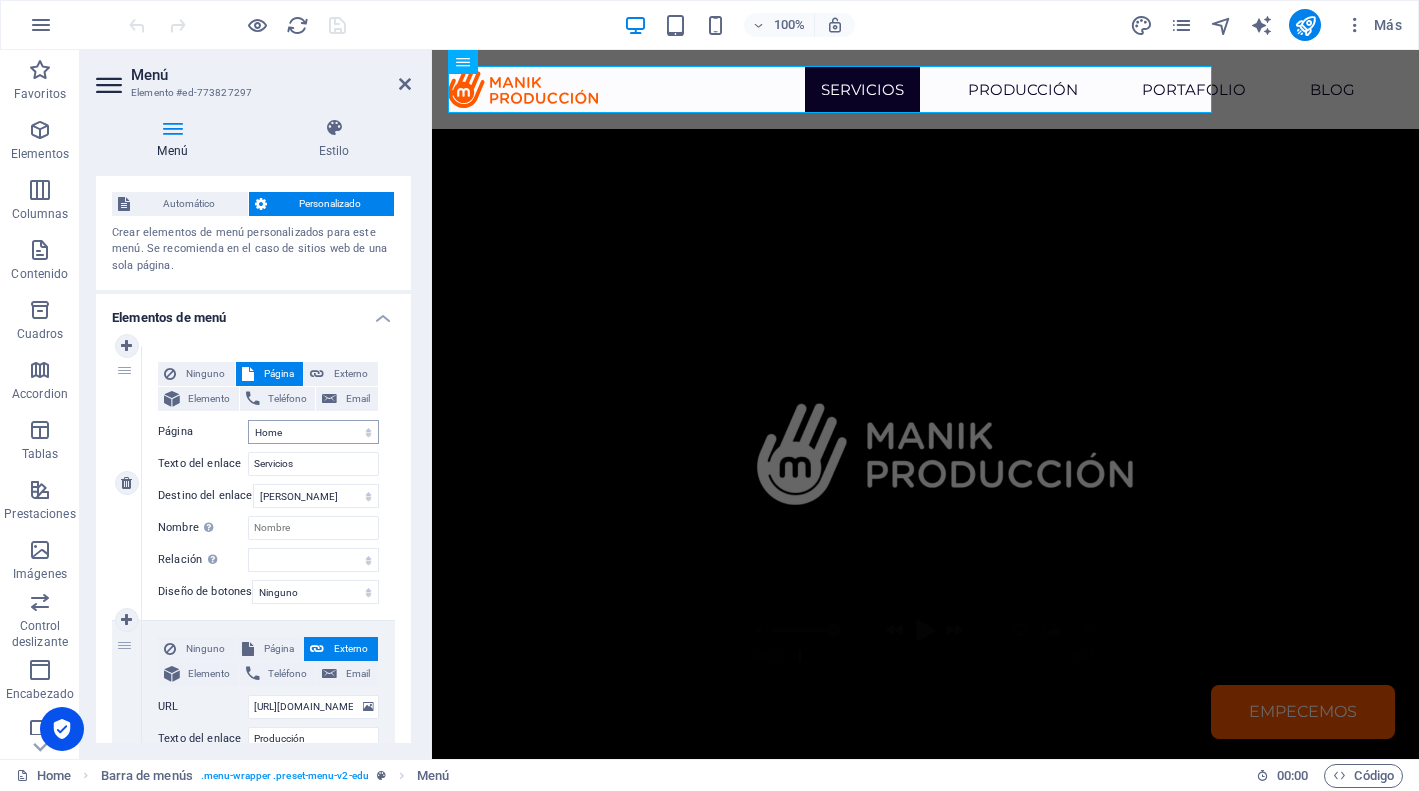 scroll, scrollTop: 38, scrollLeft: 0, axis: vertical 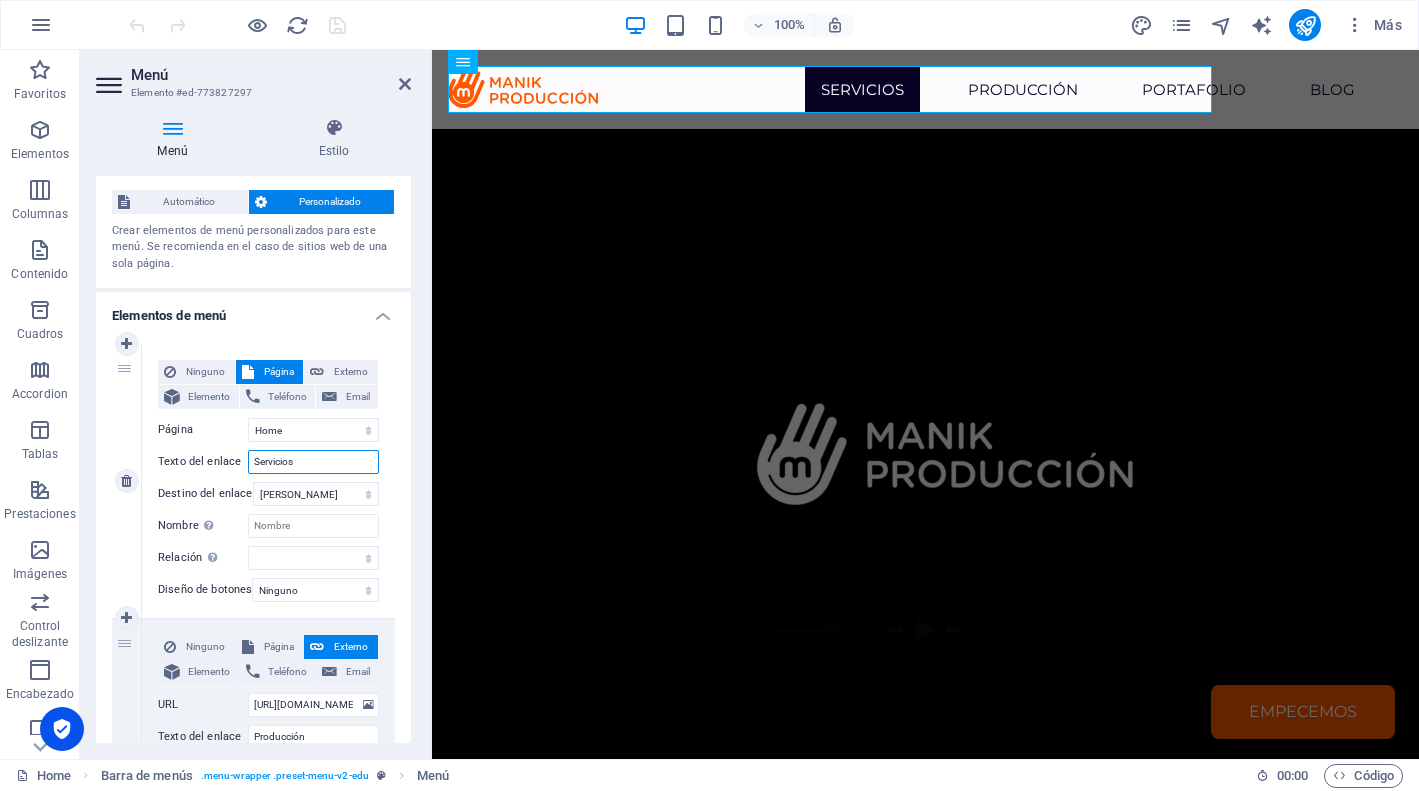 drag, startPoint x: 352, startPoint y: 468, endPoint x: 113, endPoint y: 440, distance: 240.63458 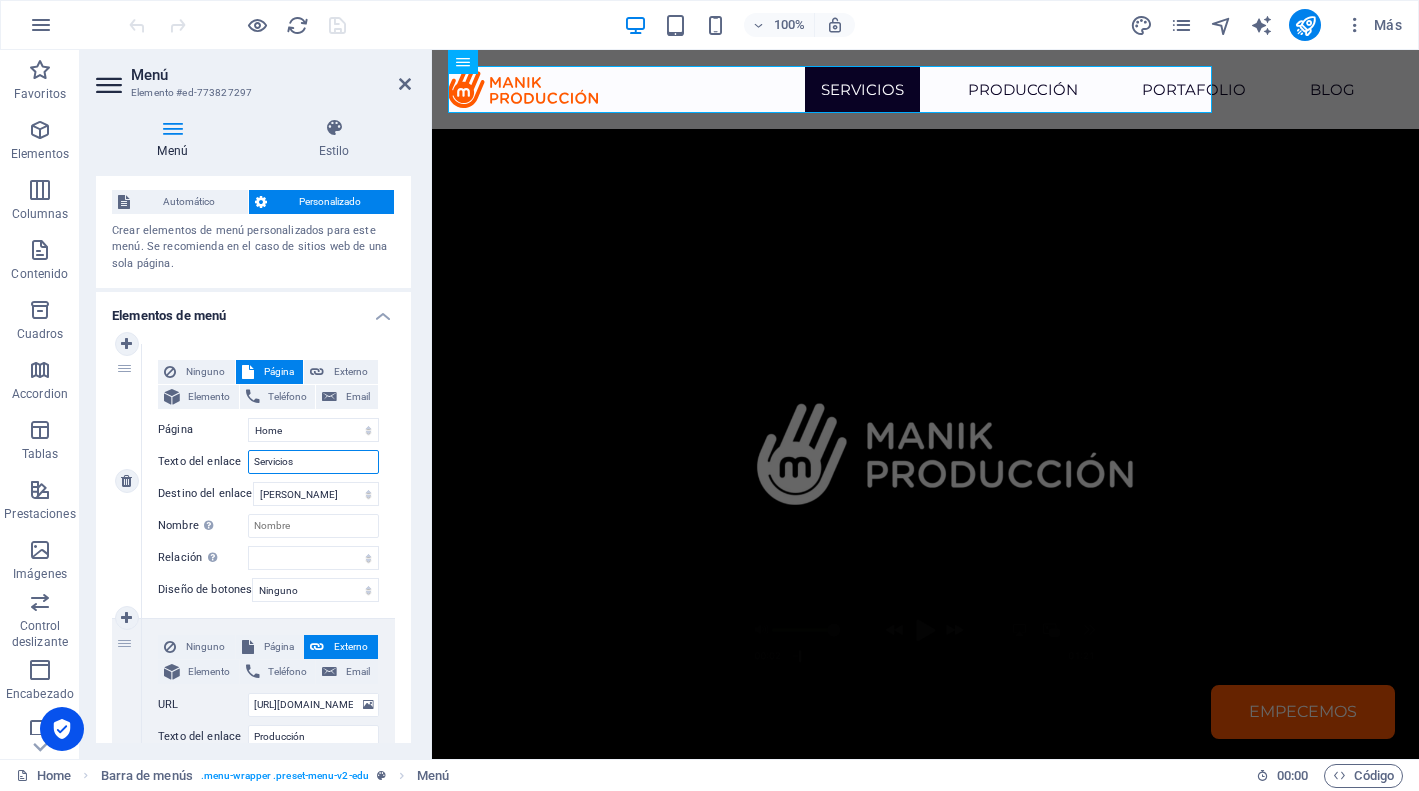 type on "H" 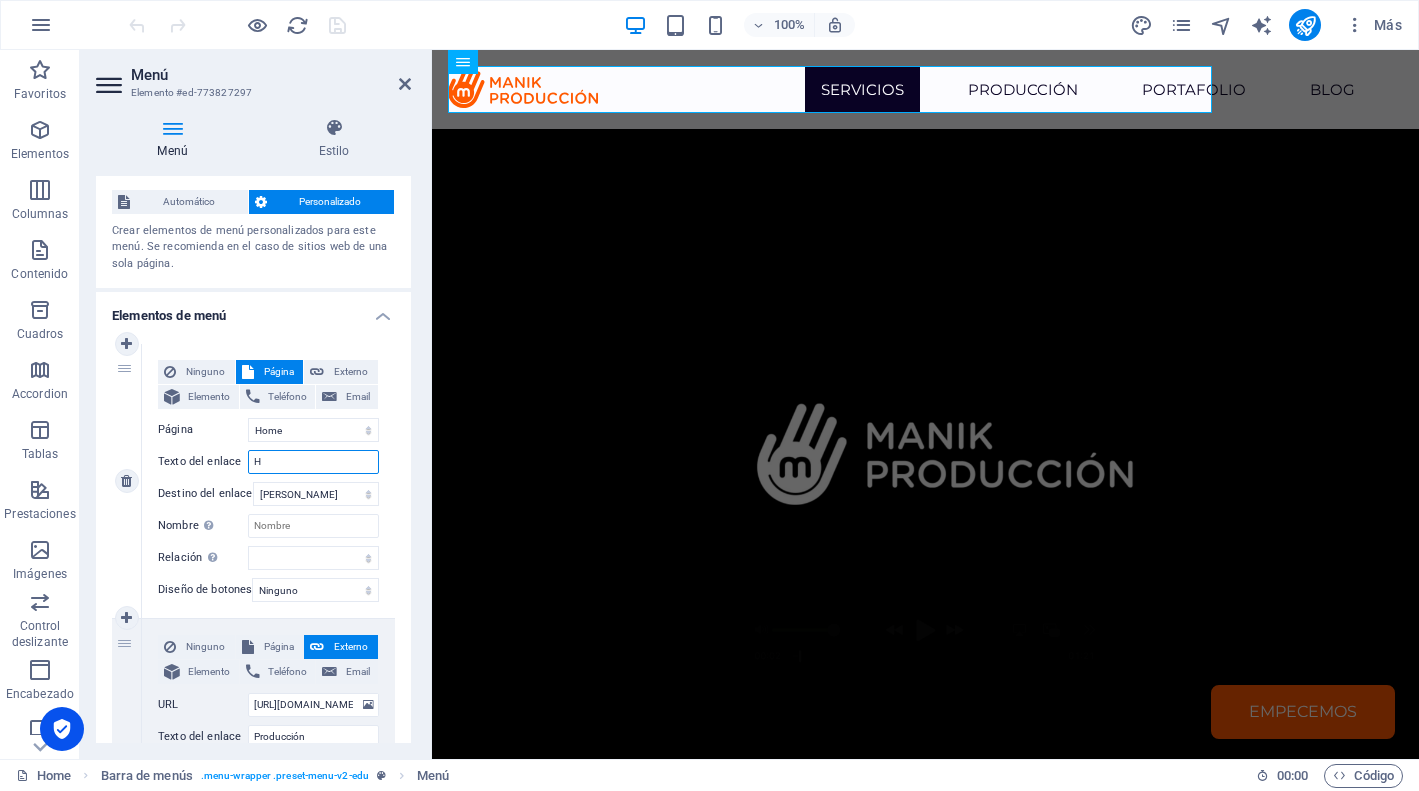 select 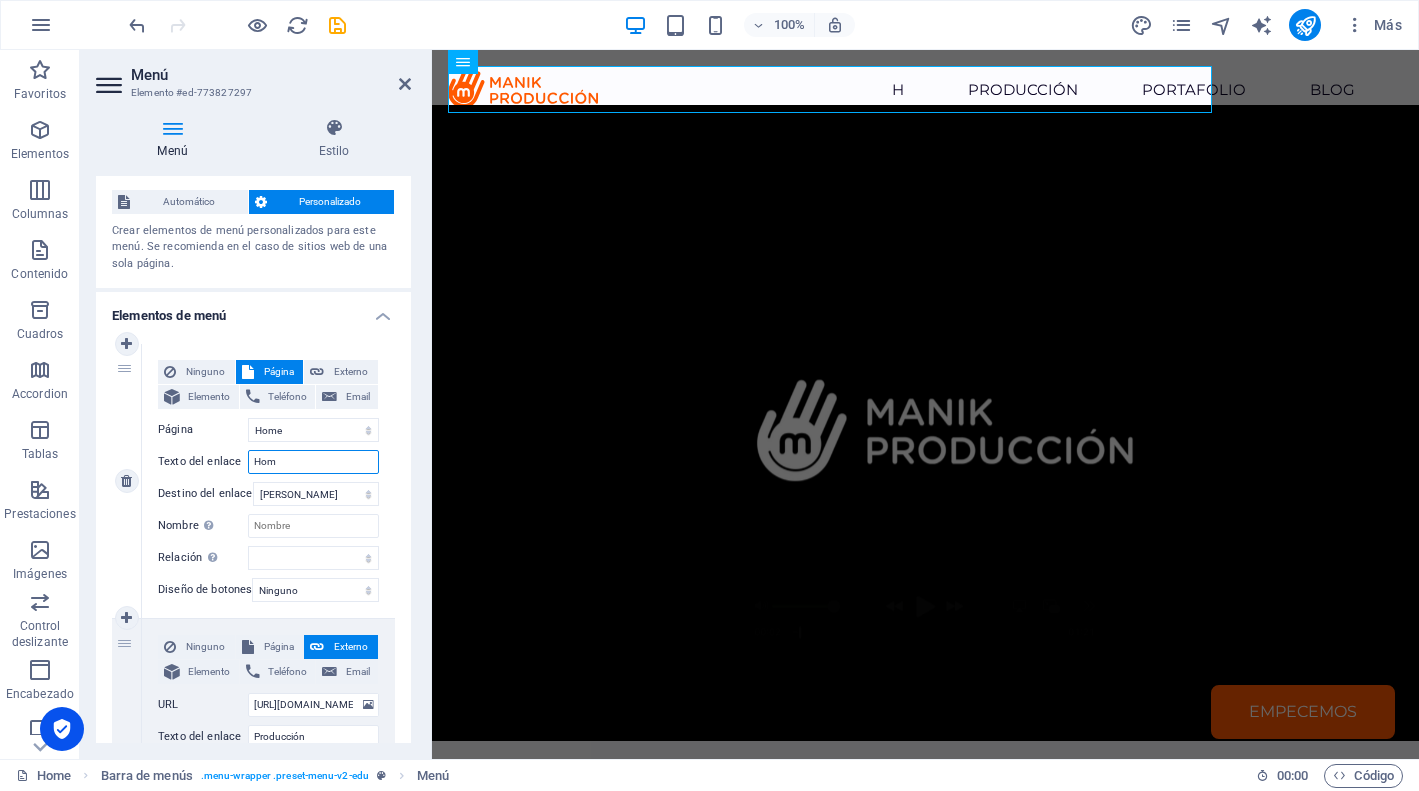 type on "Home" 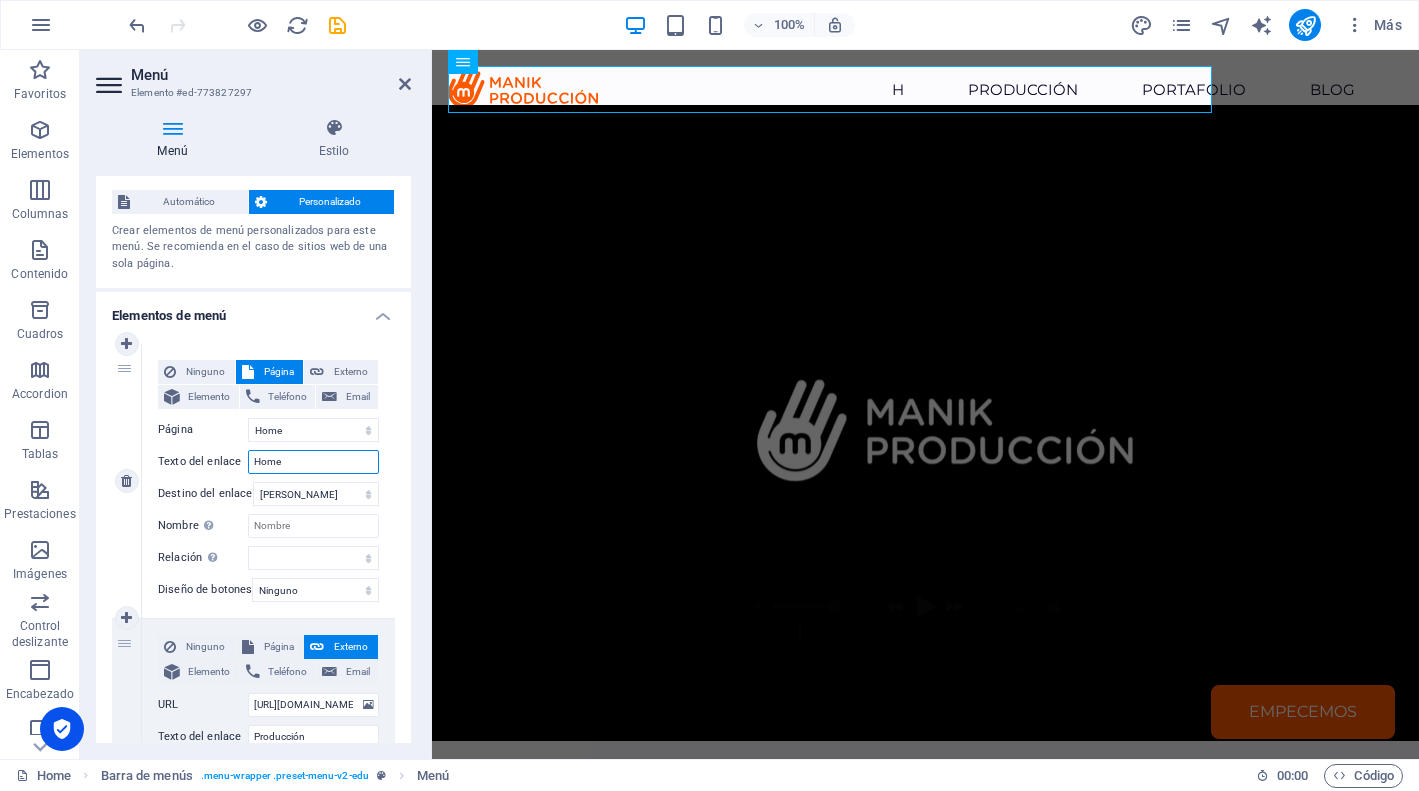 select 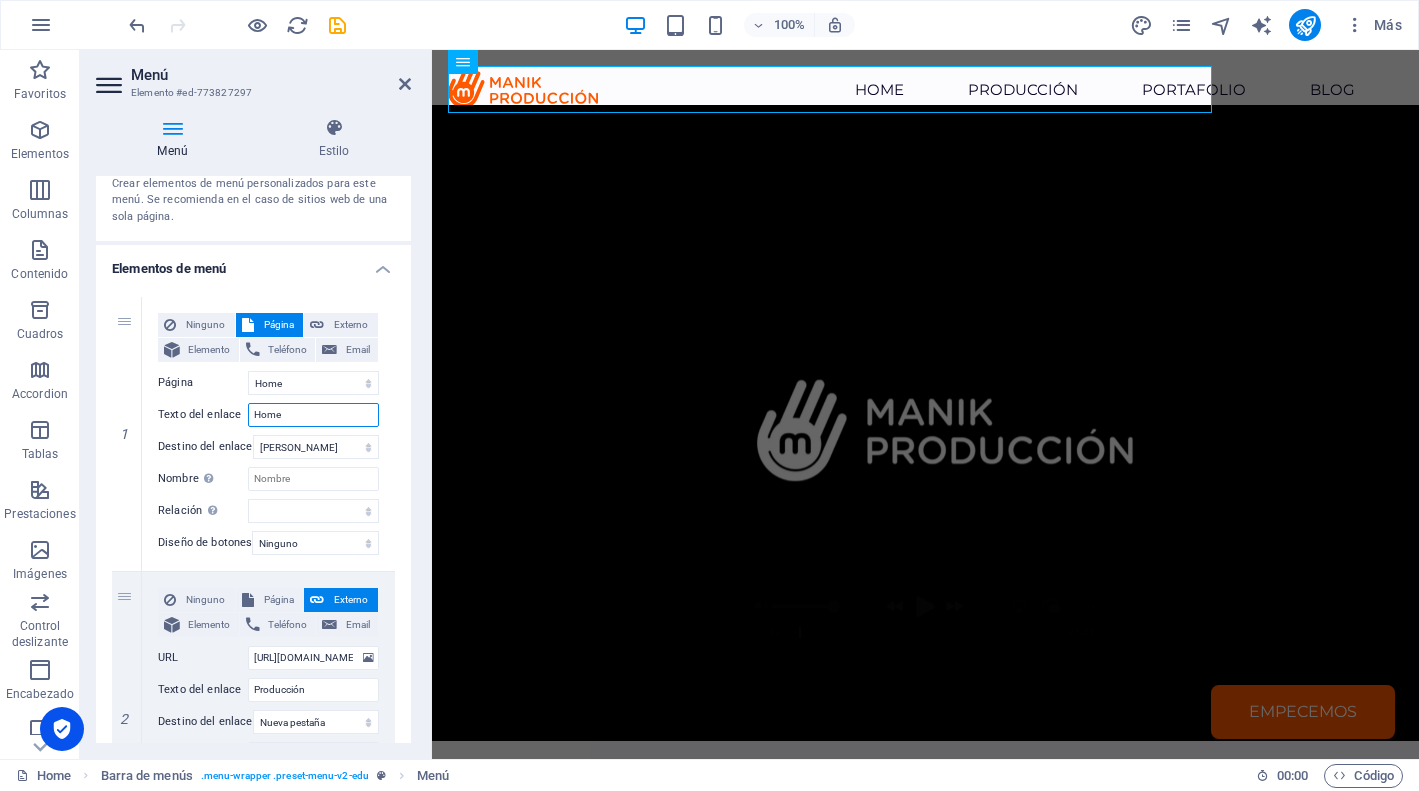 scroll, scrollTop: 91, scrollLeft: 0, axis: vertical 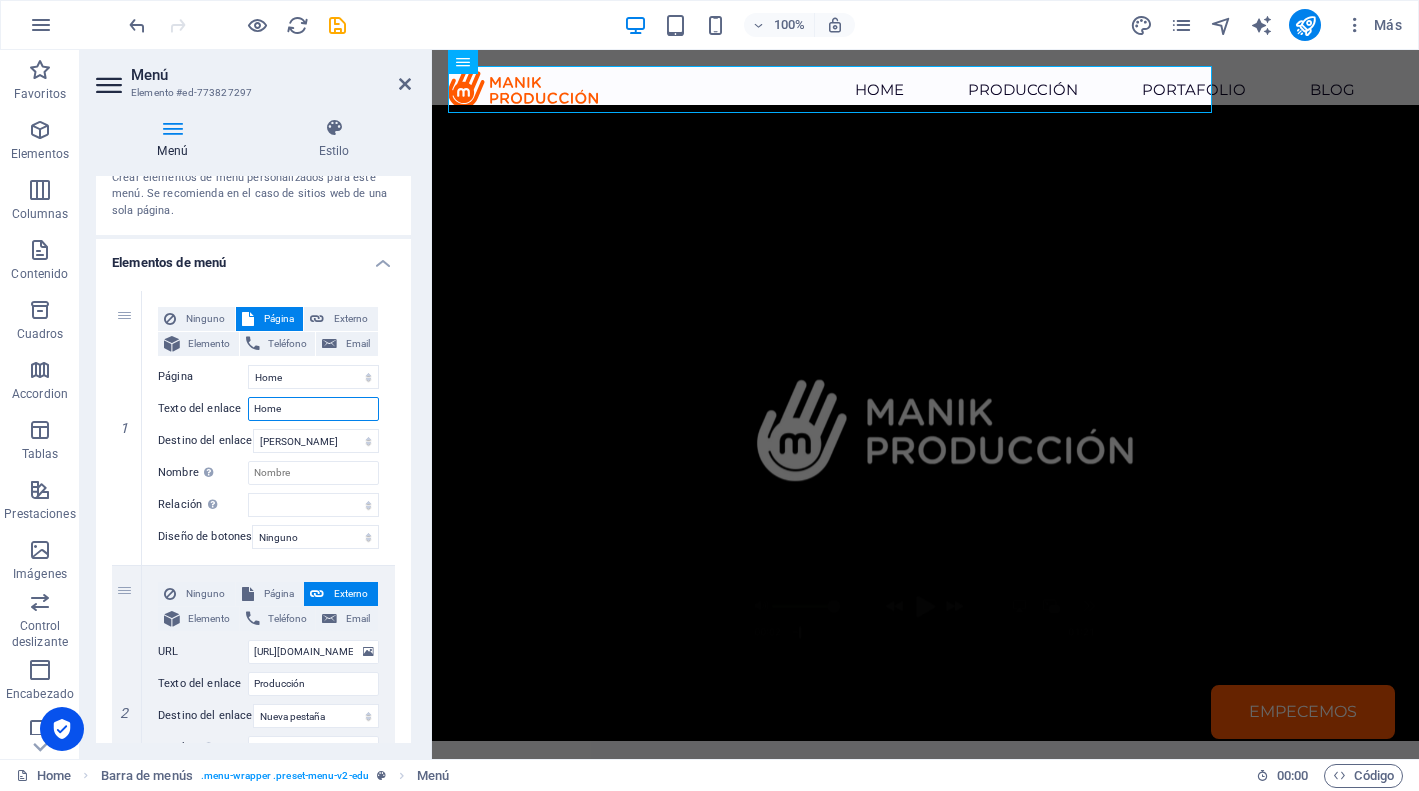 type on "Home" 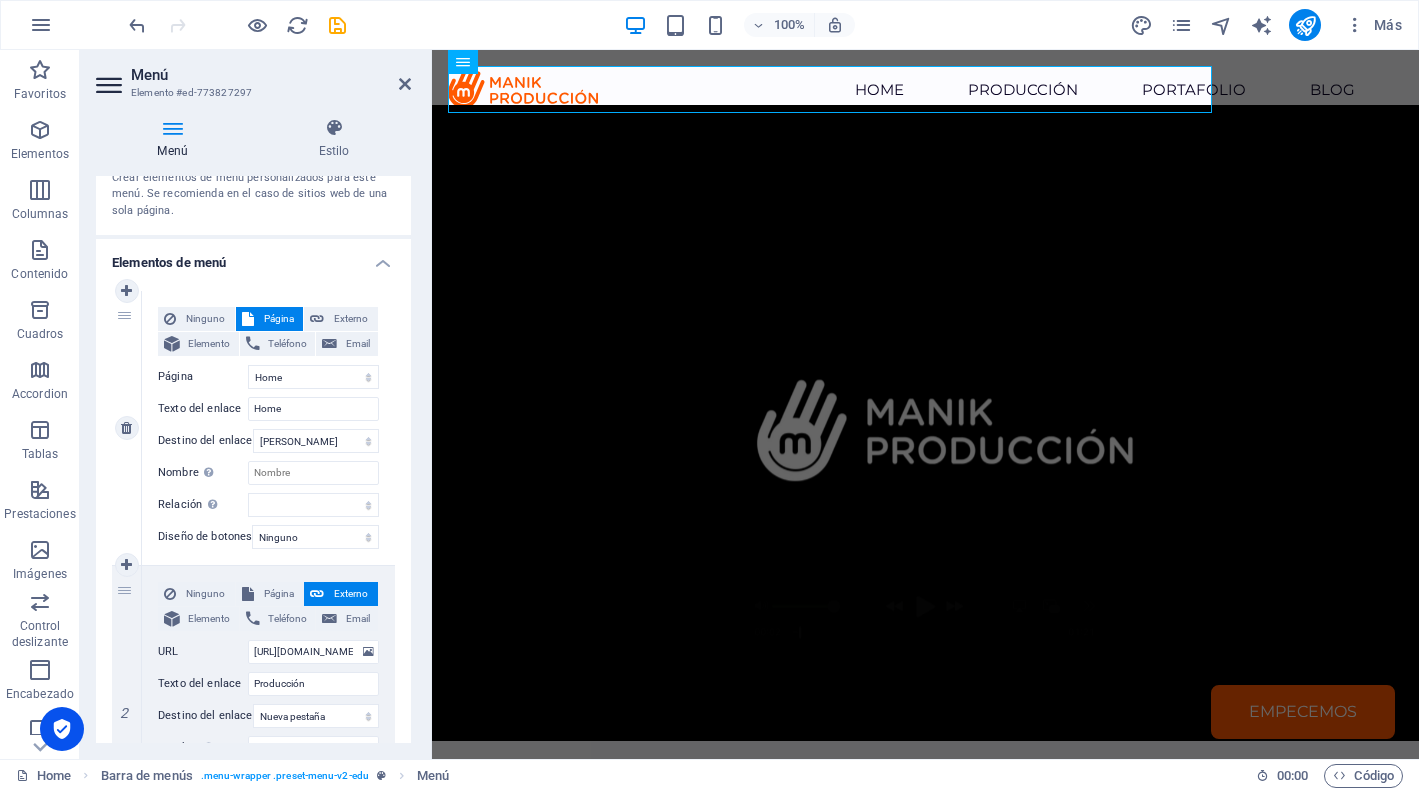 click on "1" at bounding box center [127, 428] 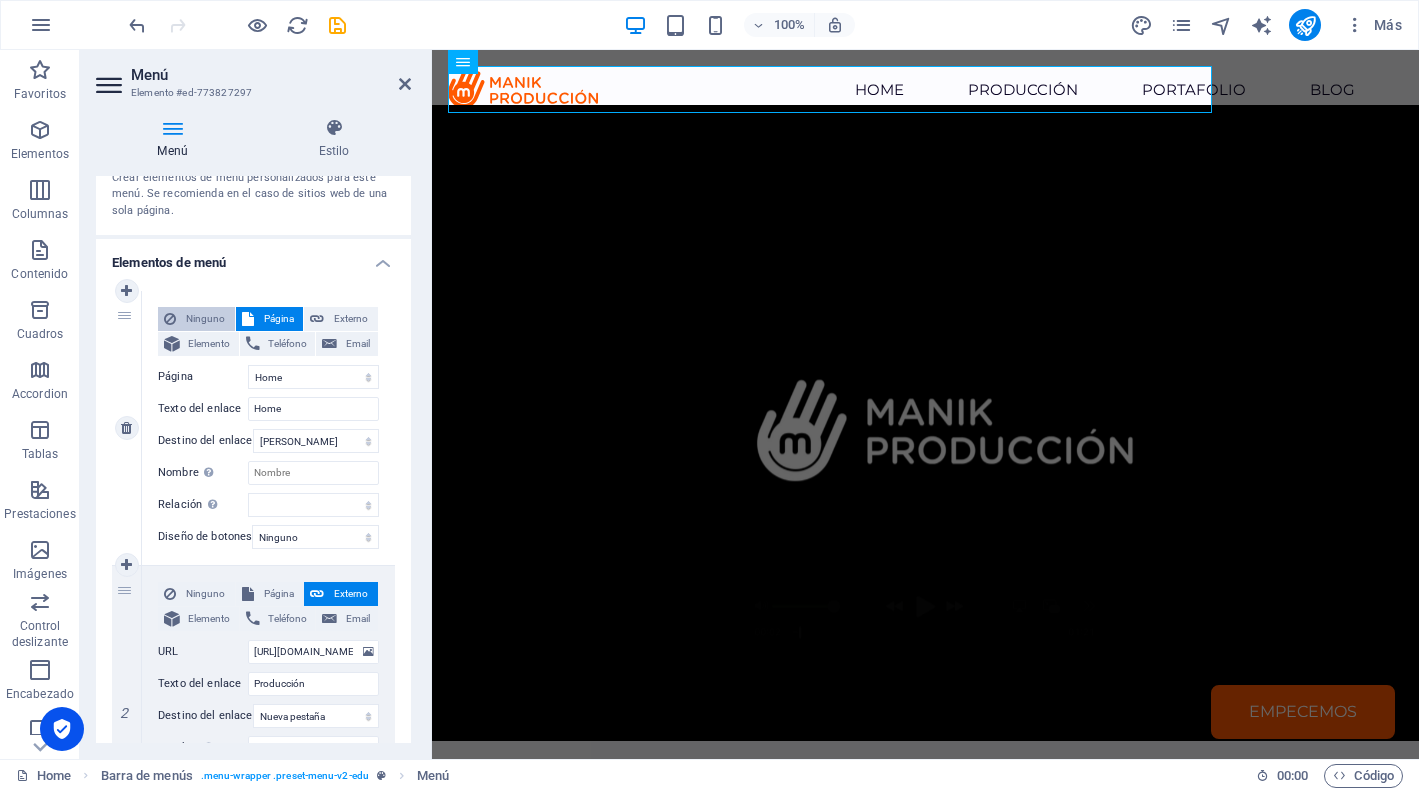click on "Ninguno" at bounding box center (205, 319) 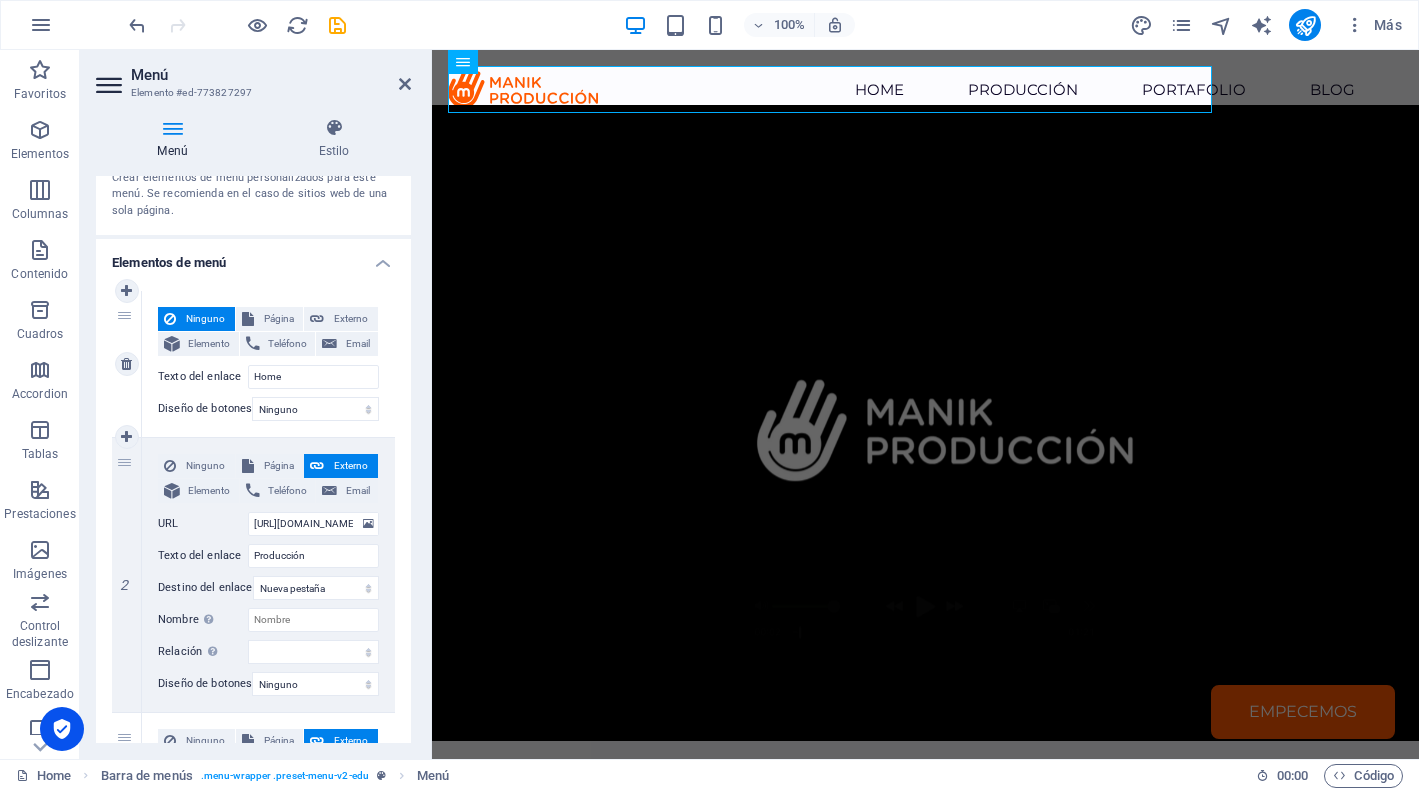select 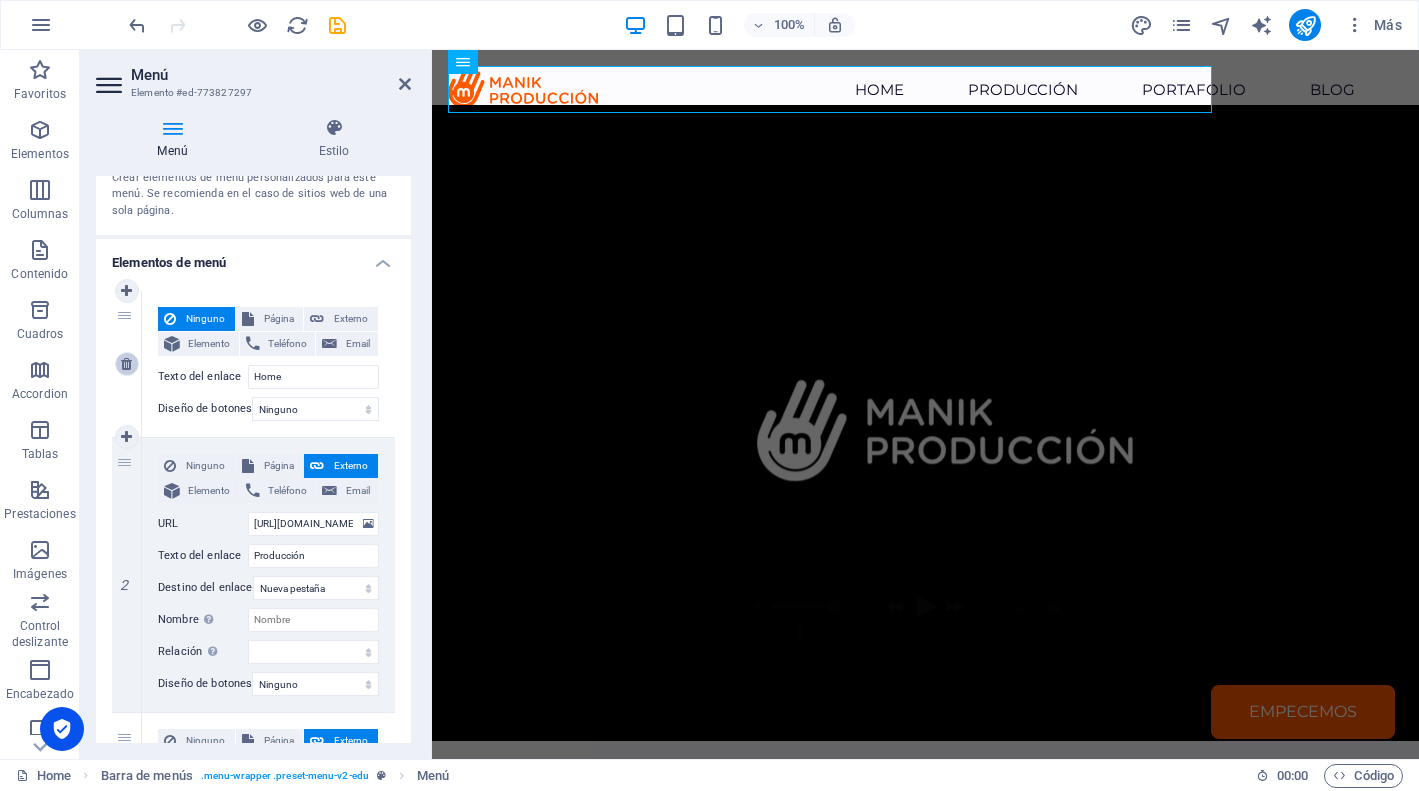 click at bounding box center (126, 364) 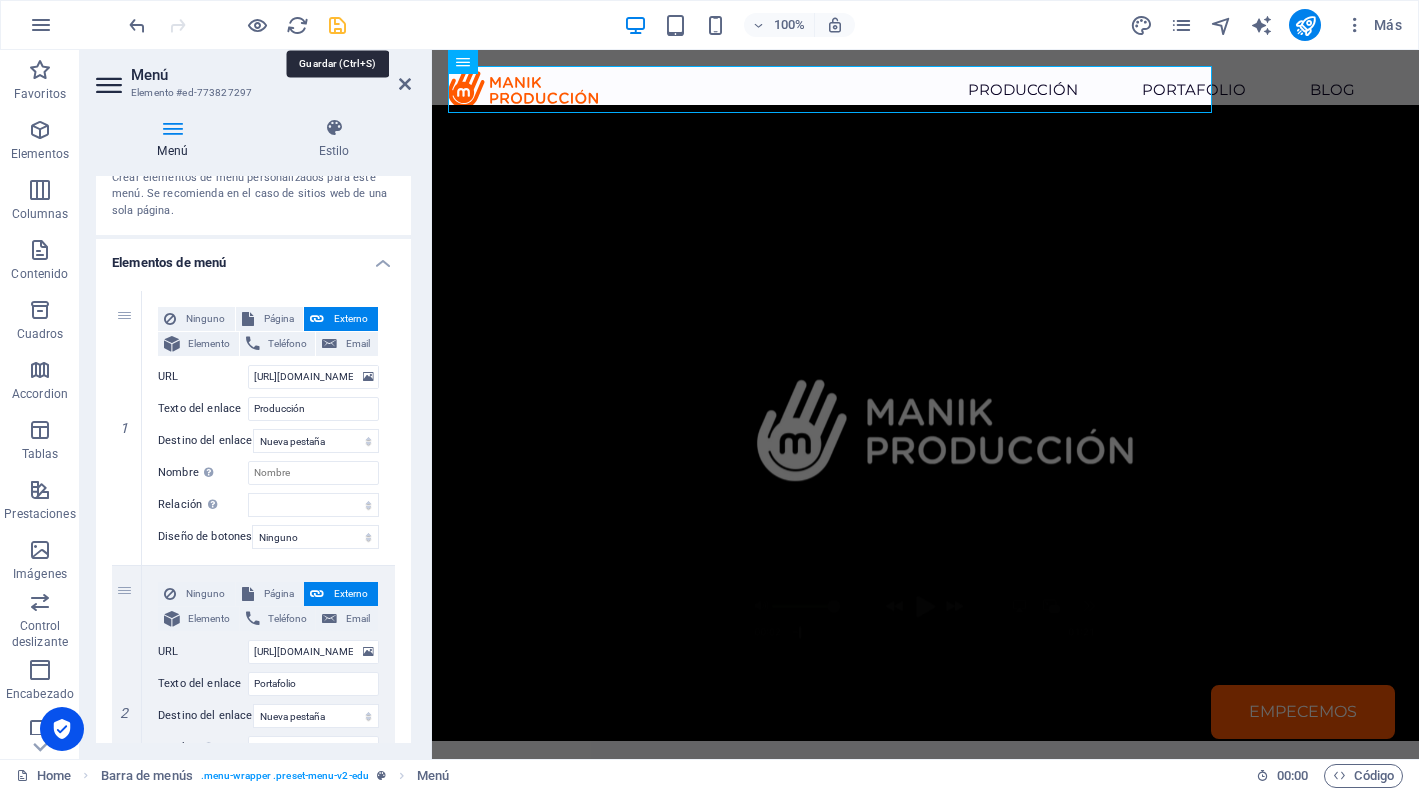 click at bounding box center [337, 25] 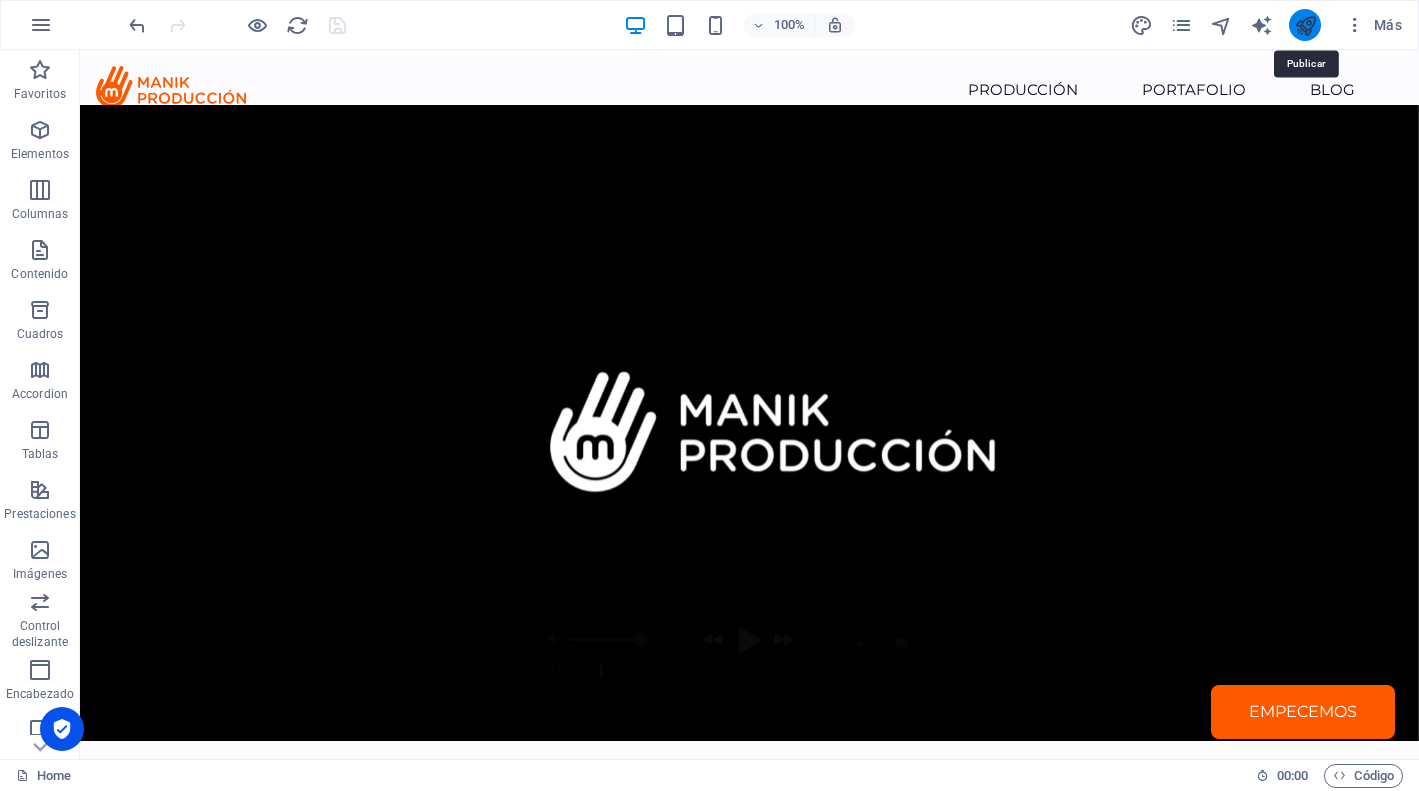click at bounding box center [1305, 25] 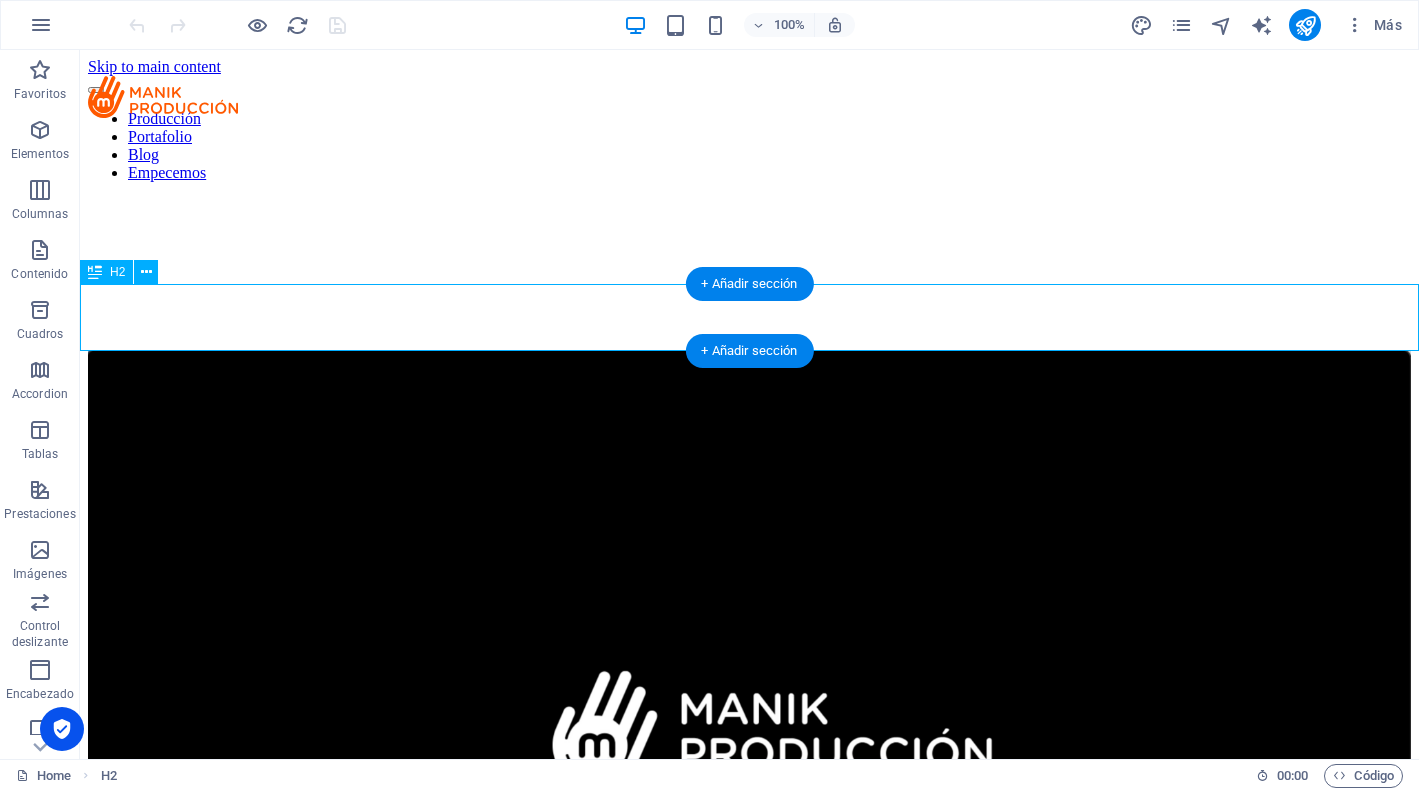 scroll, scrollTop: 508, scrollLeft: 0, axis: vertical 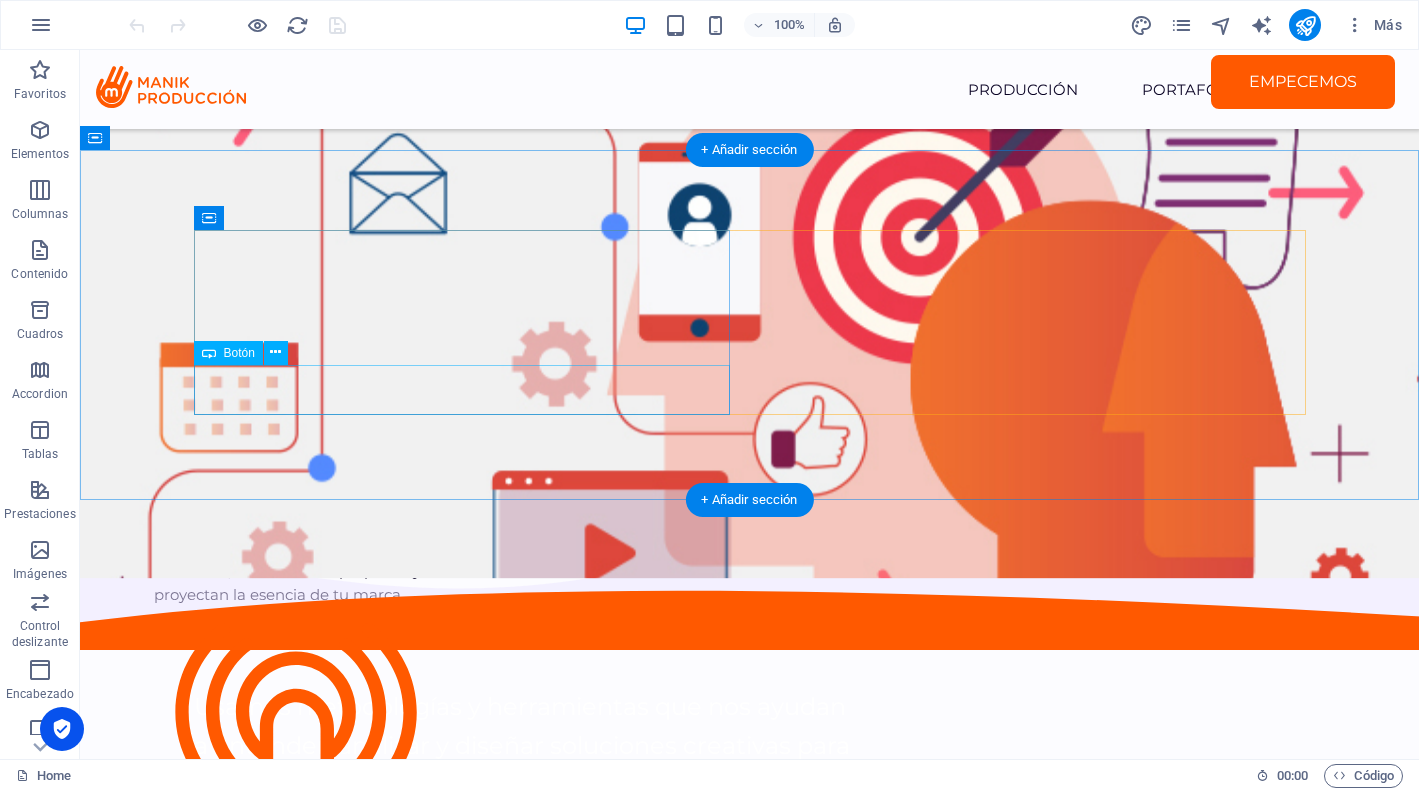 click on "empecemos" at bounding box center (522, 849) 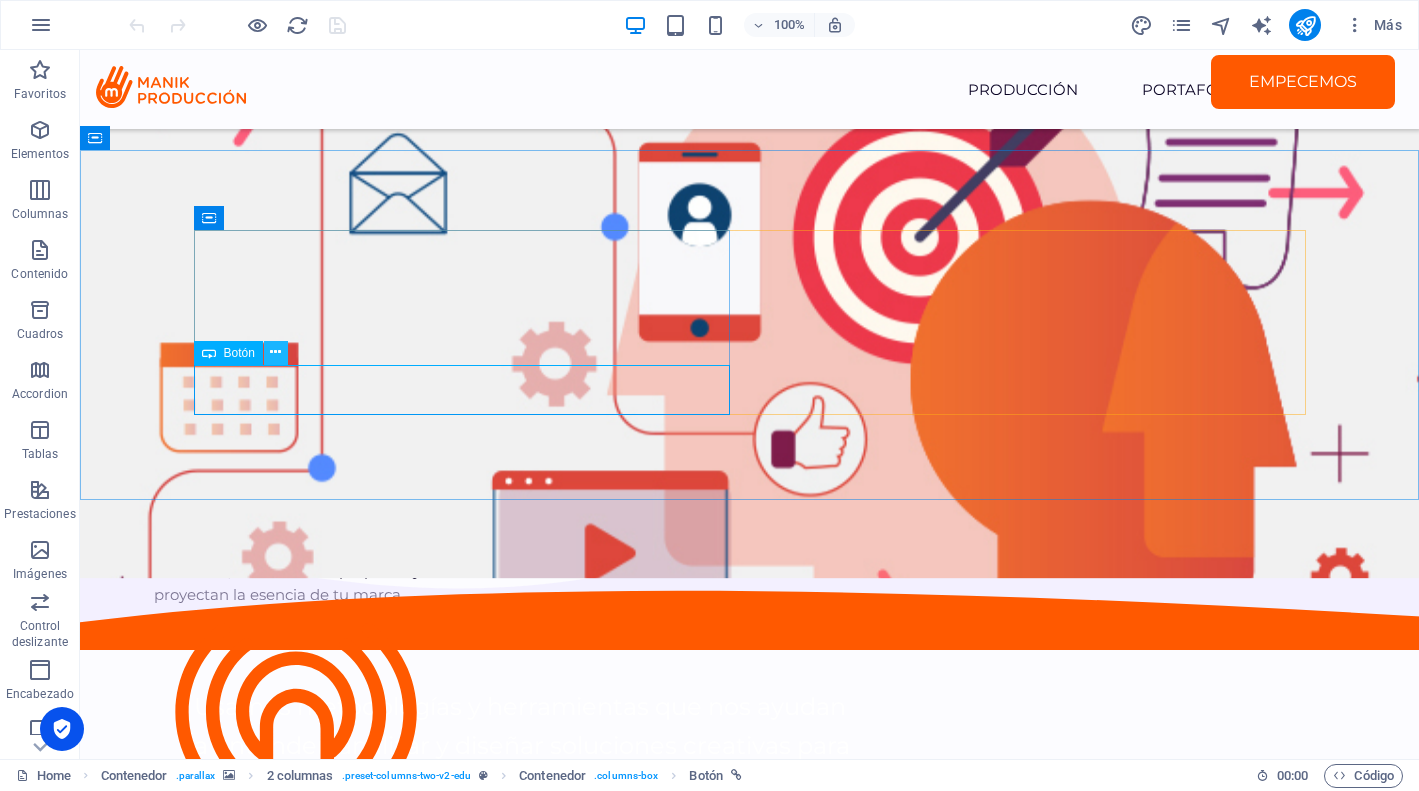 click at bounding box center (275, 352) 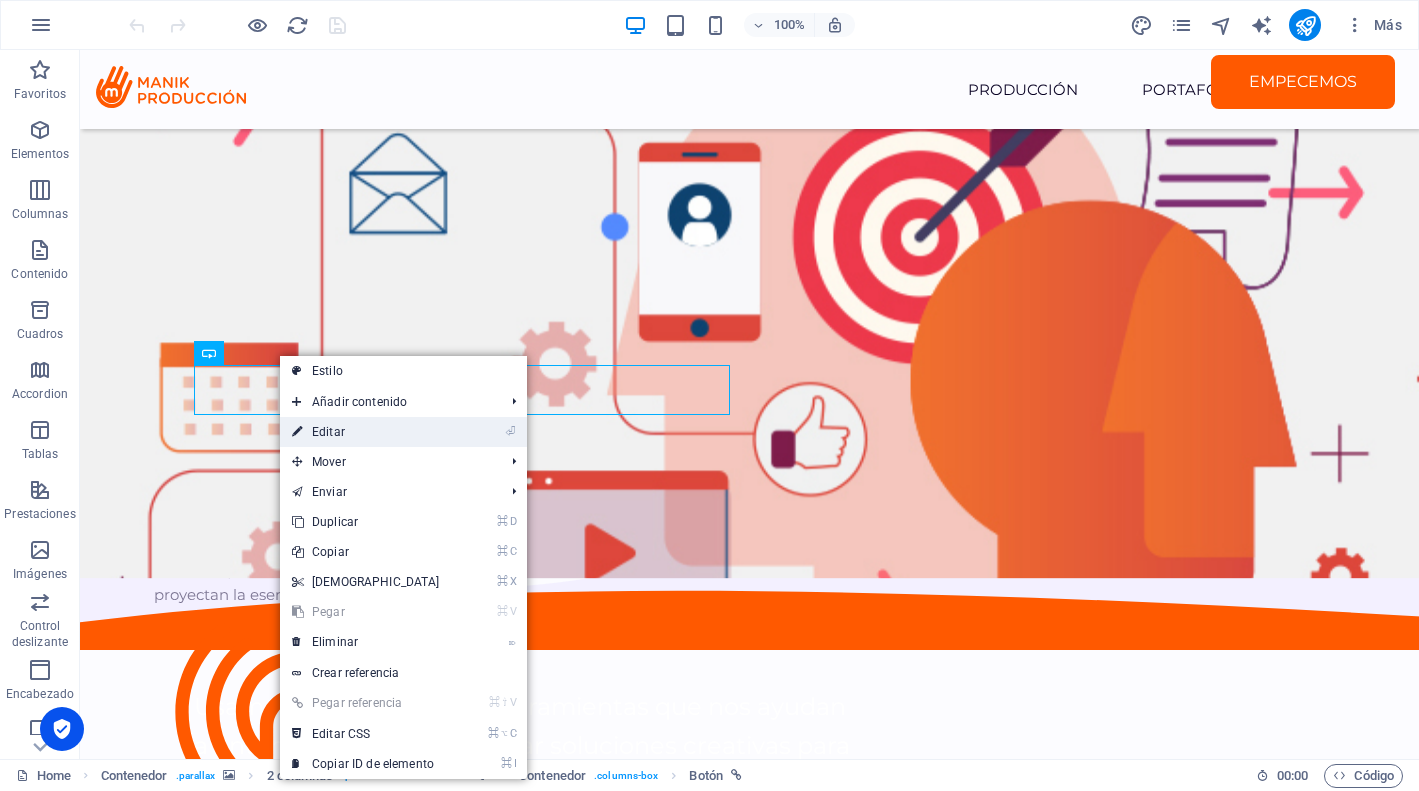 click on "⏎  Editar" at bounding box center (366, 432) 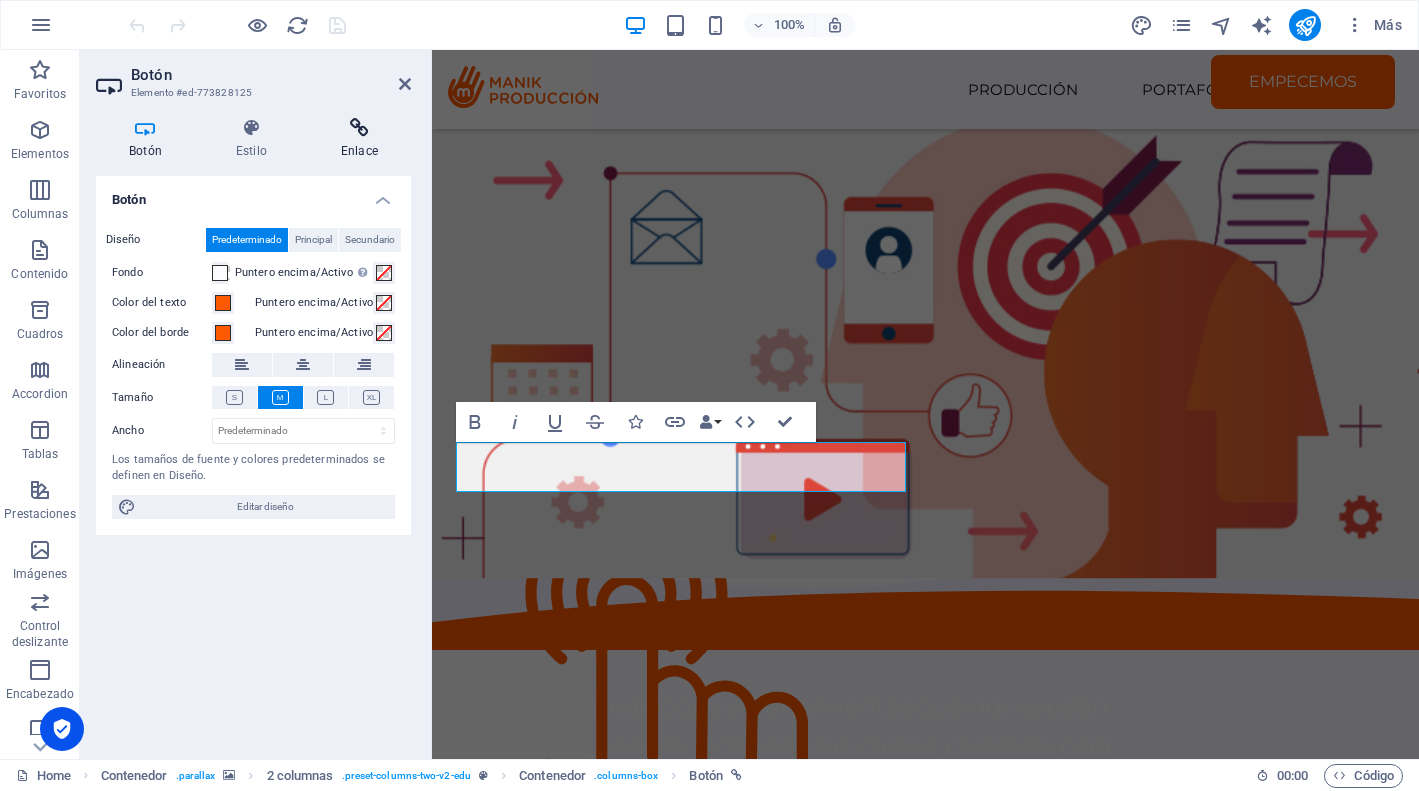 click on "Enlace" at bounding box center [359, 139] 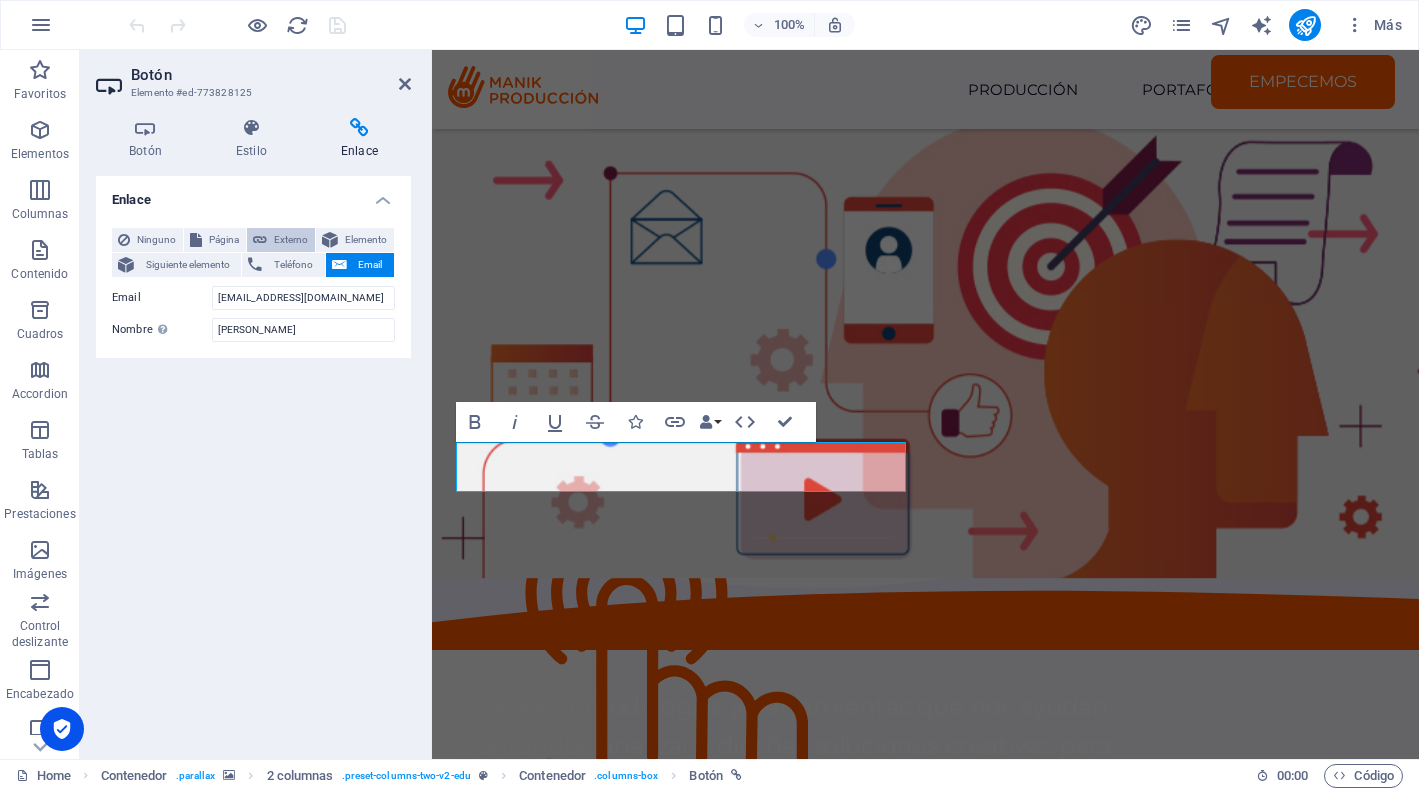 click on "Externo" at bounding box center [291, 240] 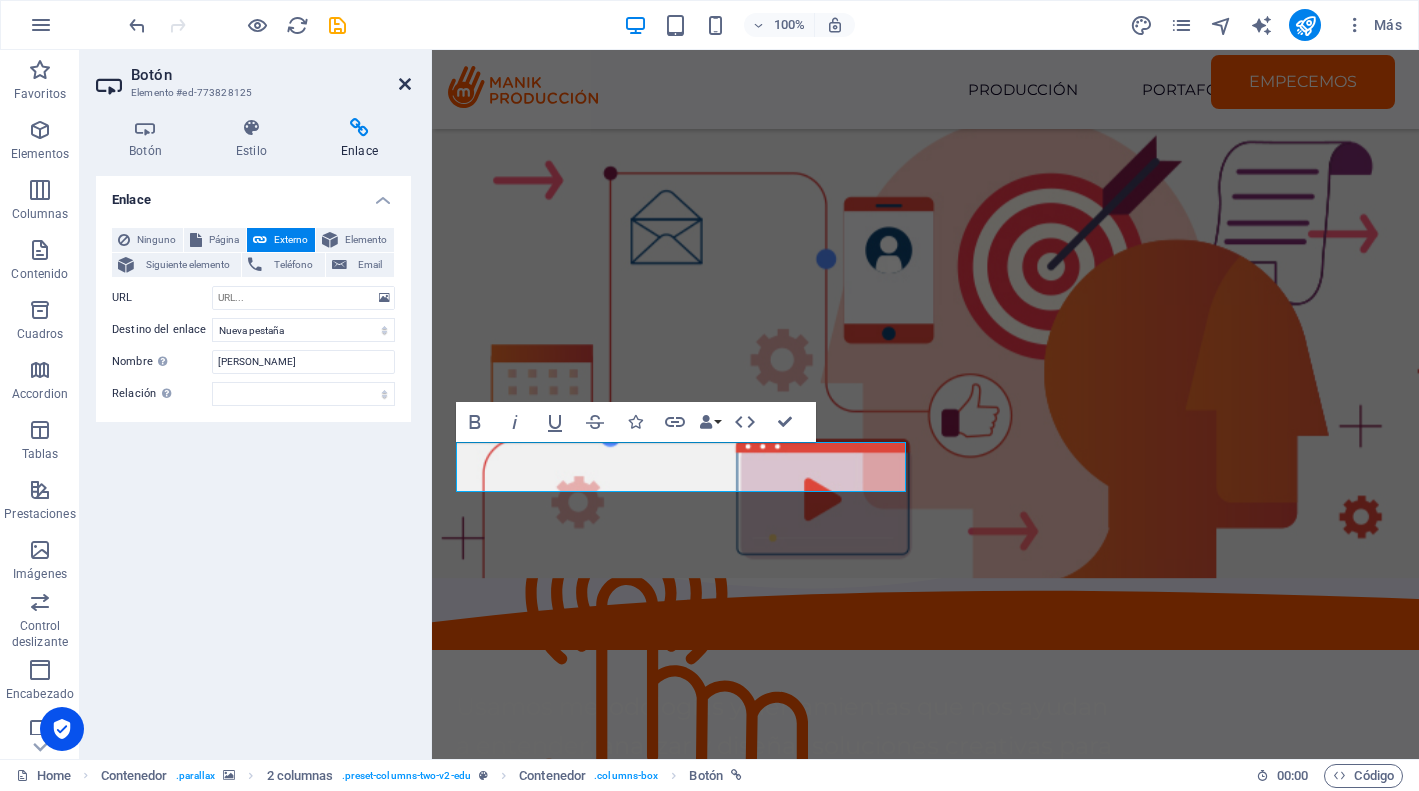 click at bounding box center [405, 84] 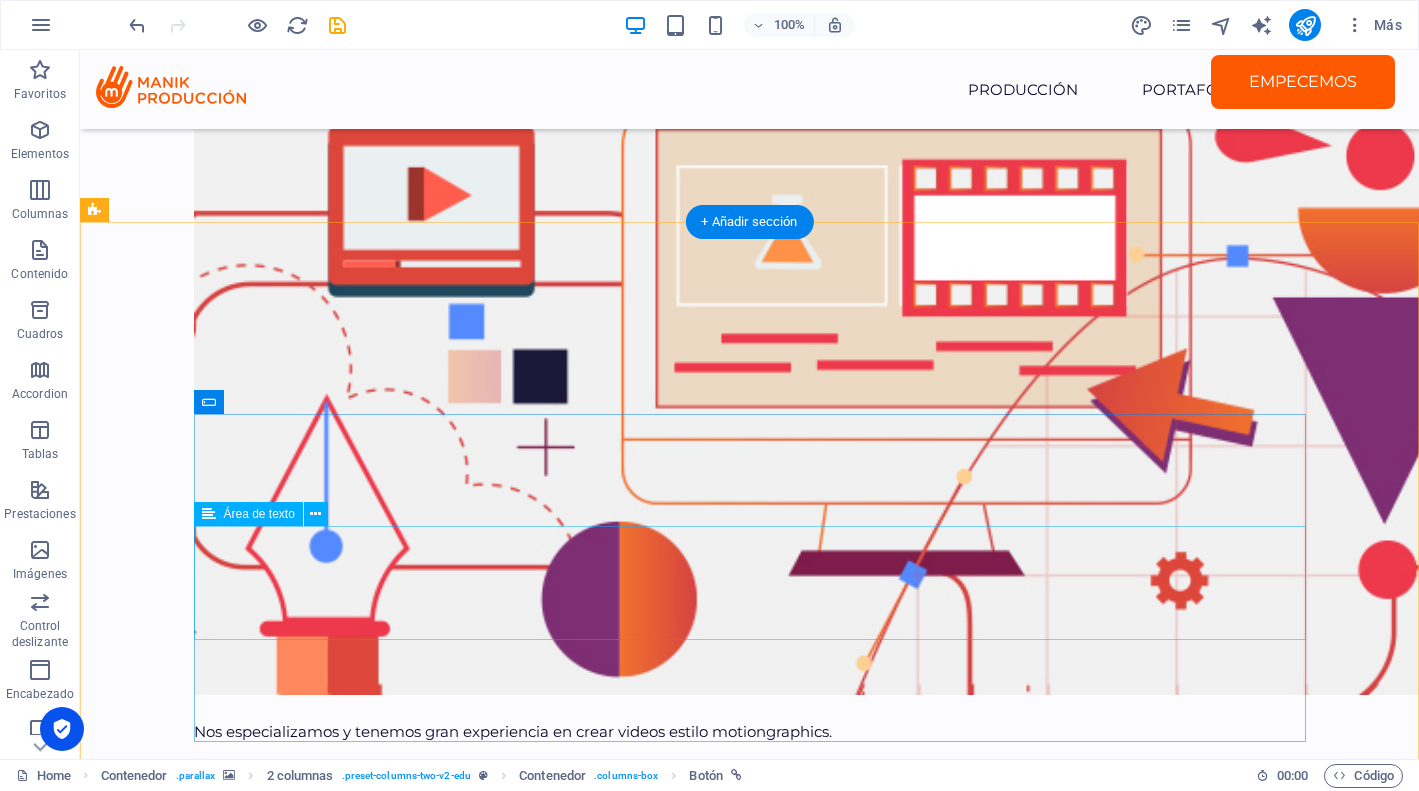 scroll, scrollTop: 5379, scrollLeft: 0, axis: vertical 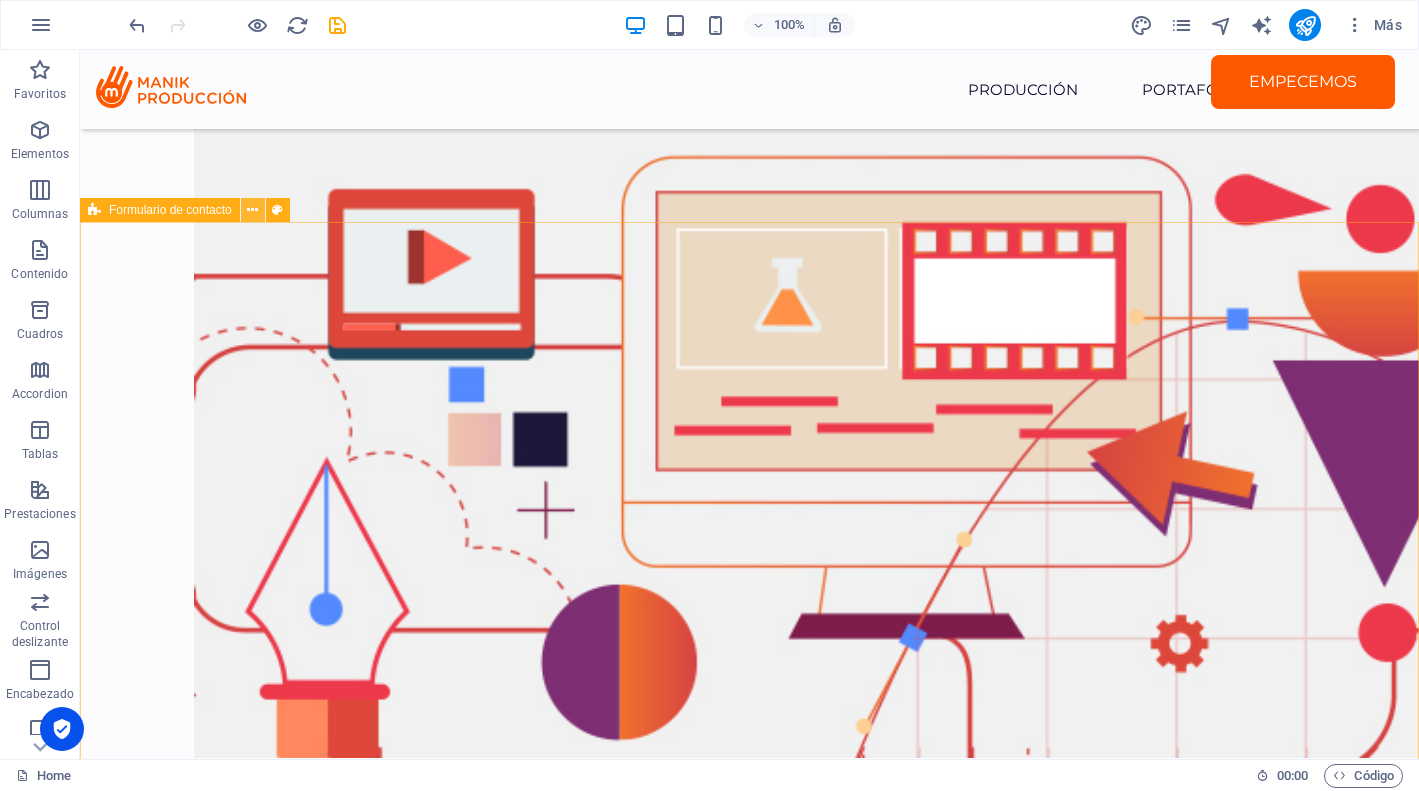 click at bounding box center (252, 210) 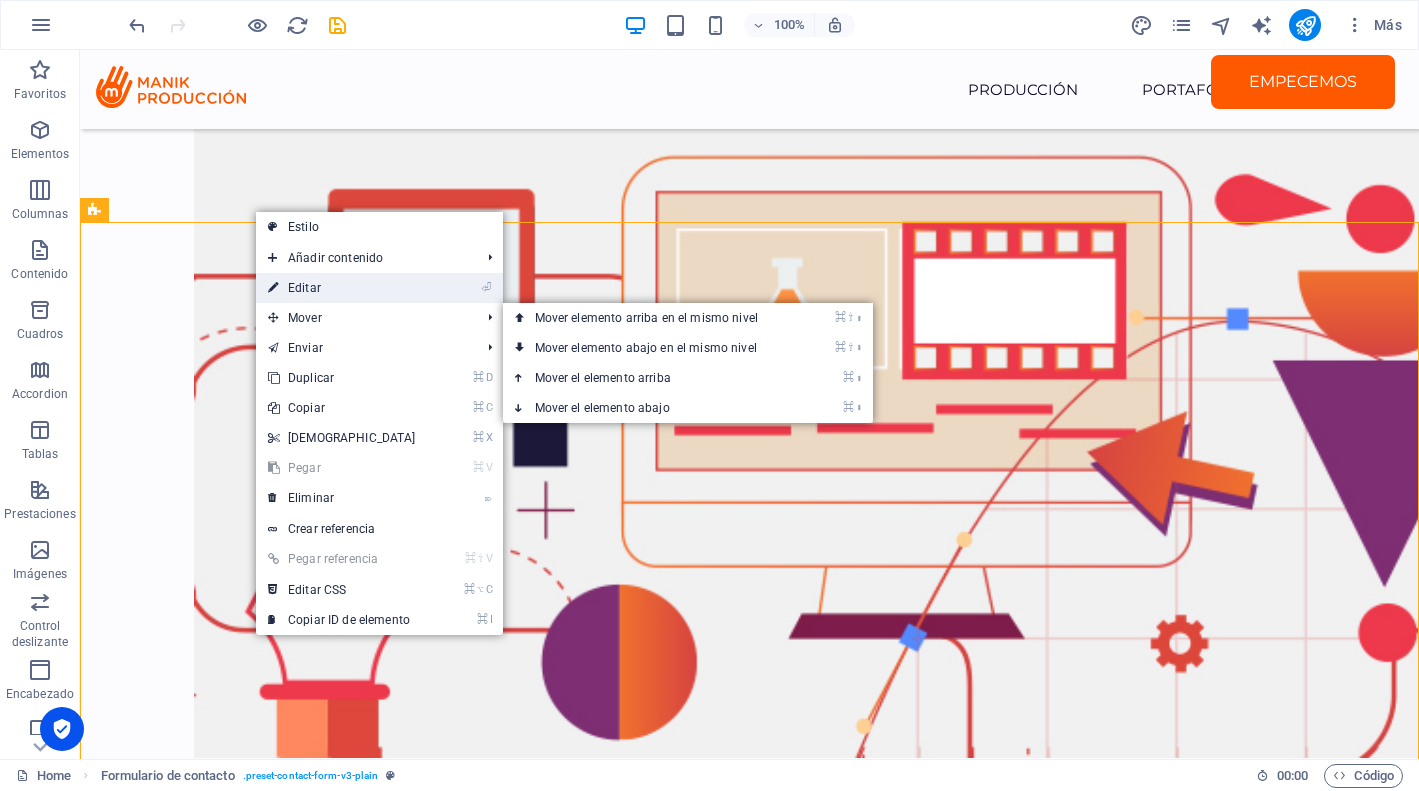 click on "⏎  Editar" at bounding box center (342, 288) 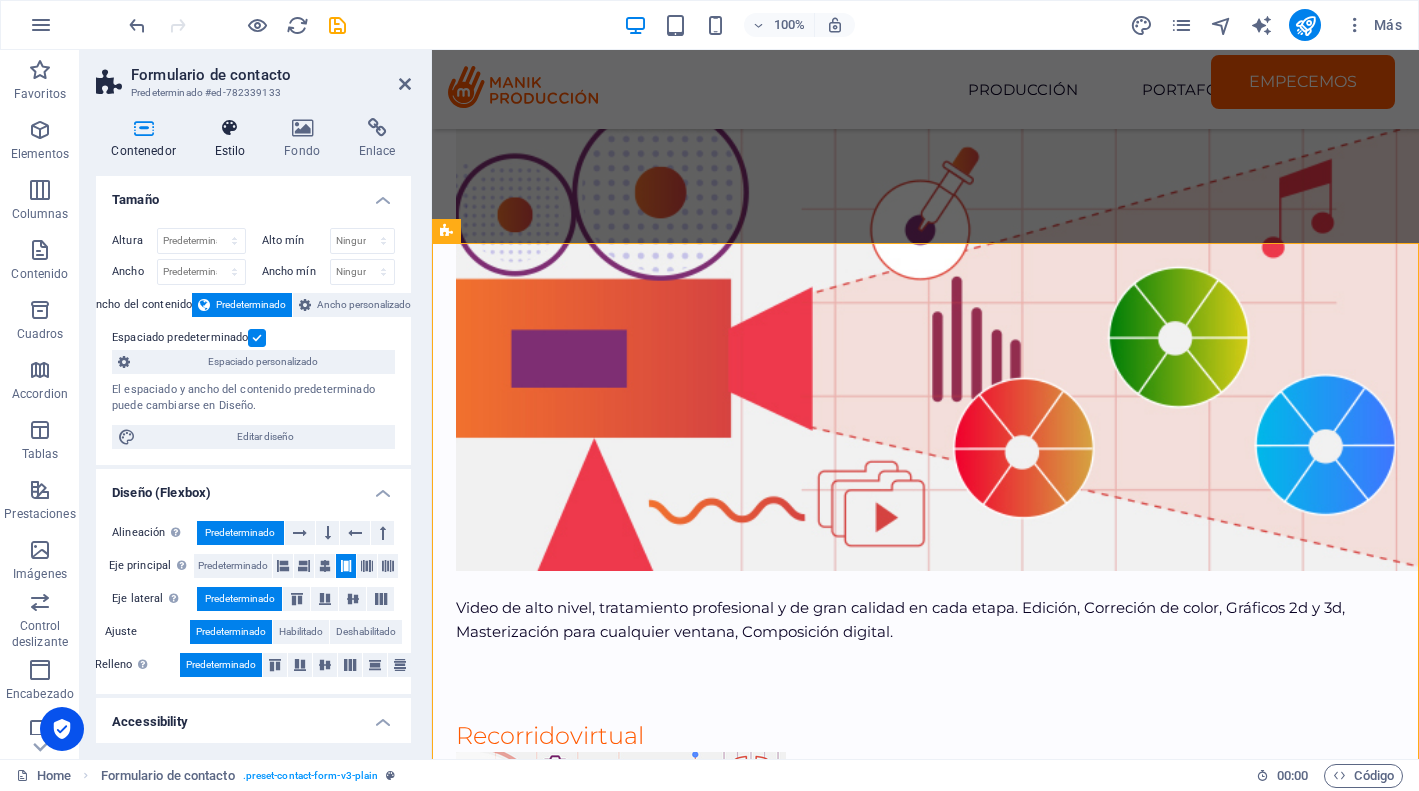 click at bounding box center [230, 128] 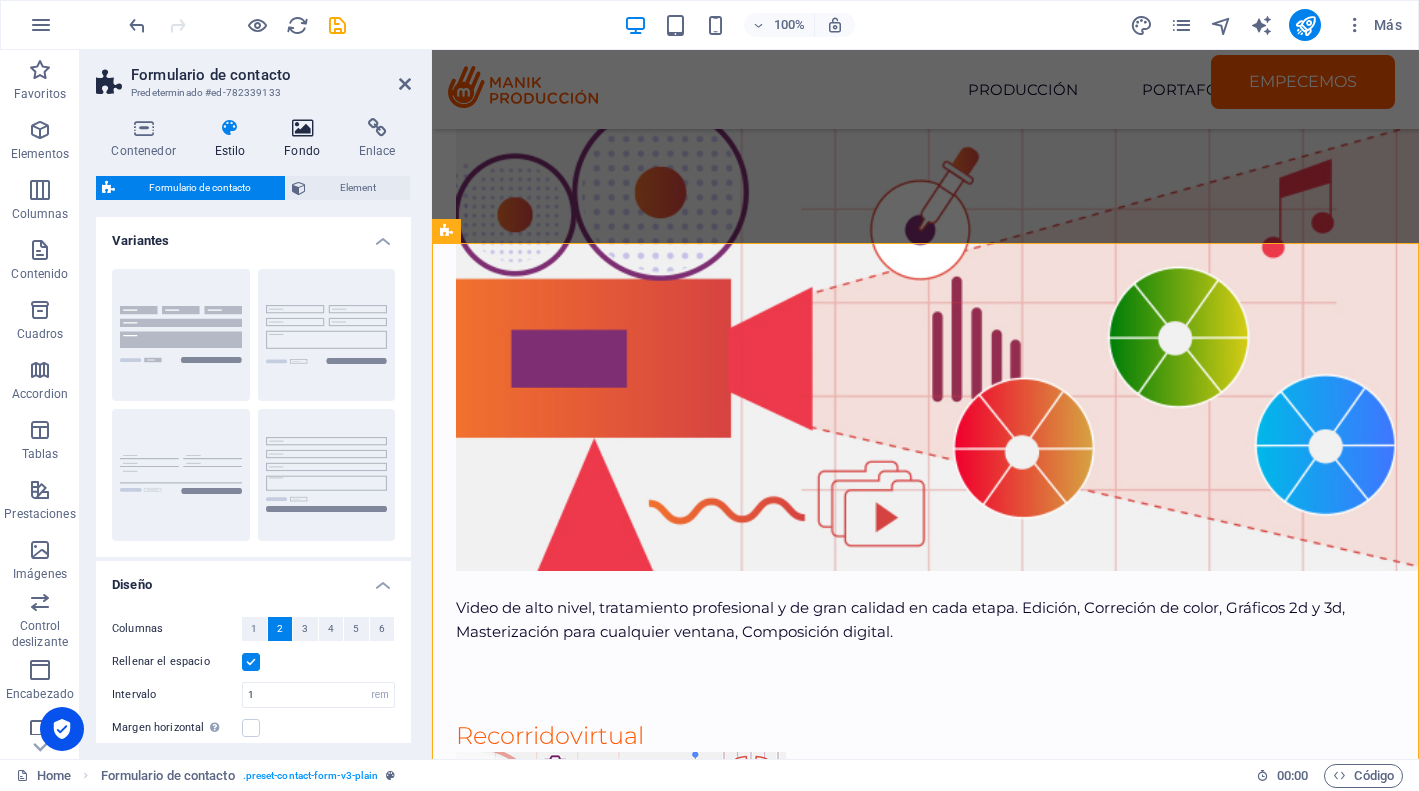 click at bounding box center (302, 128) 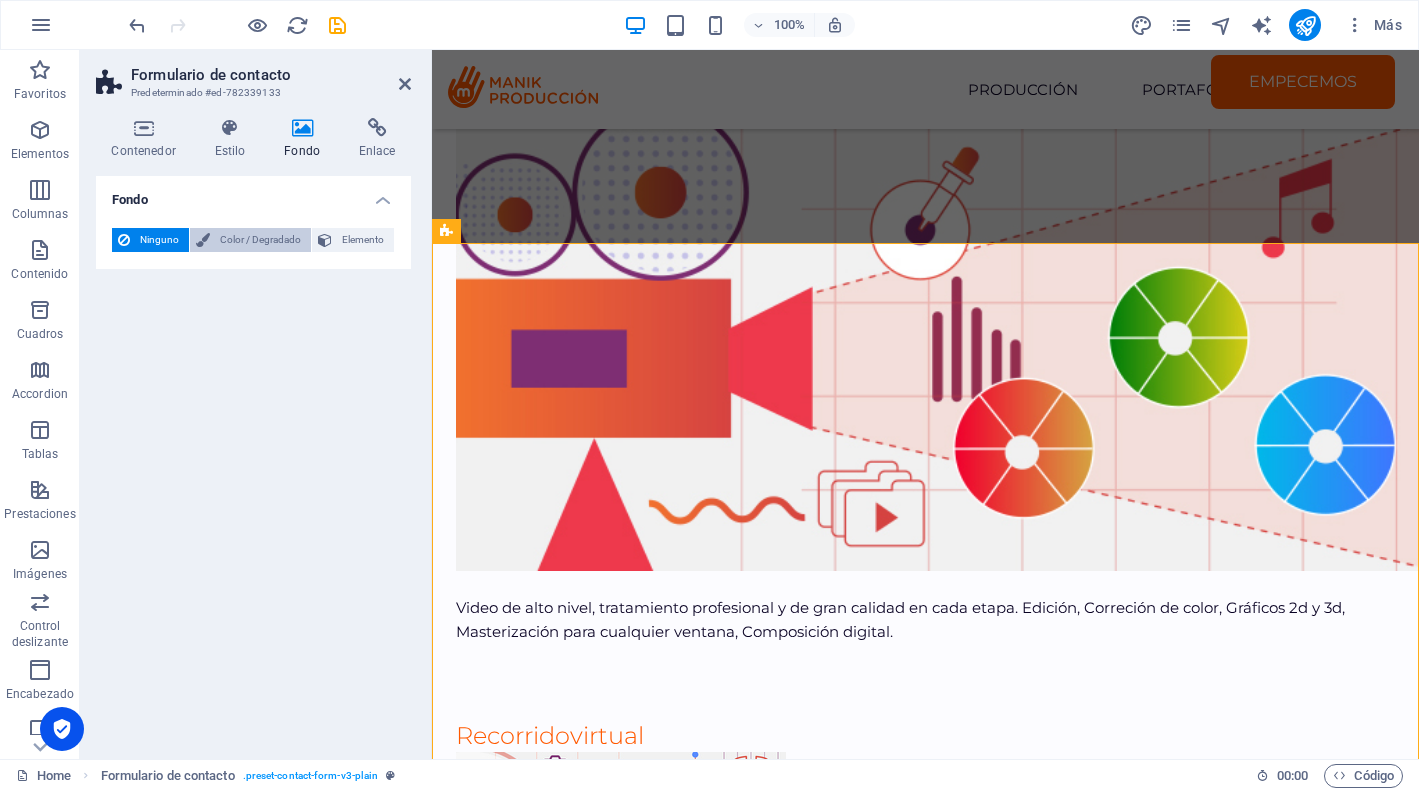 click on "Color / Degradado" at bounding box center (260, 240) 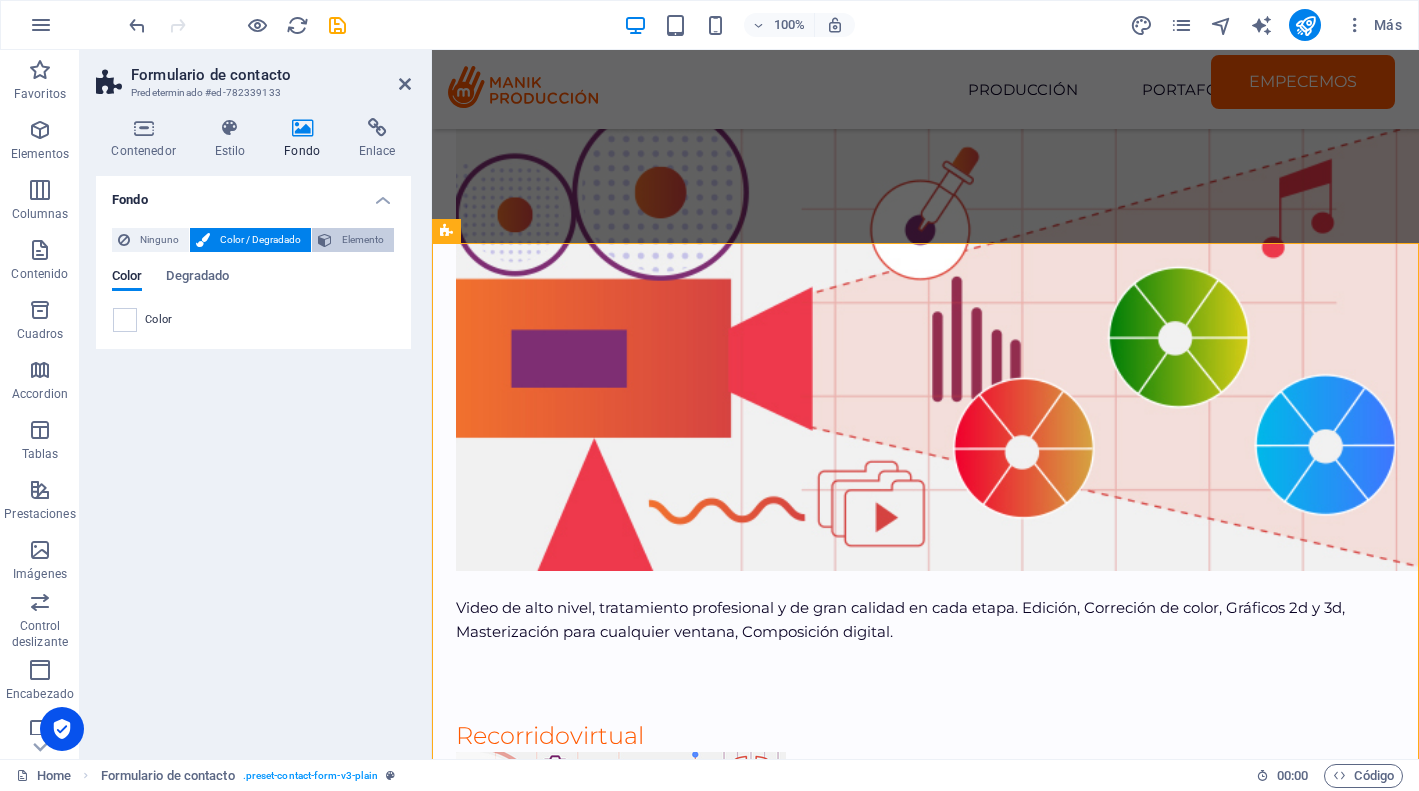 click on "Elemento" at bounding box center [363, 240] 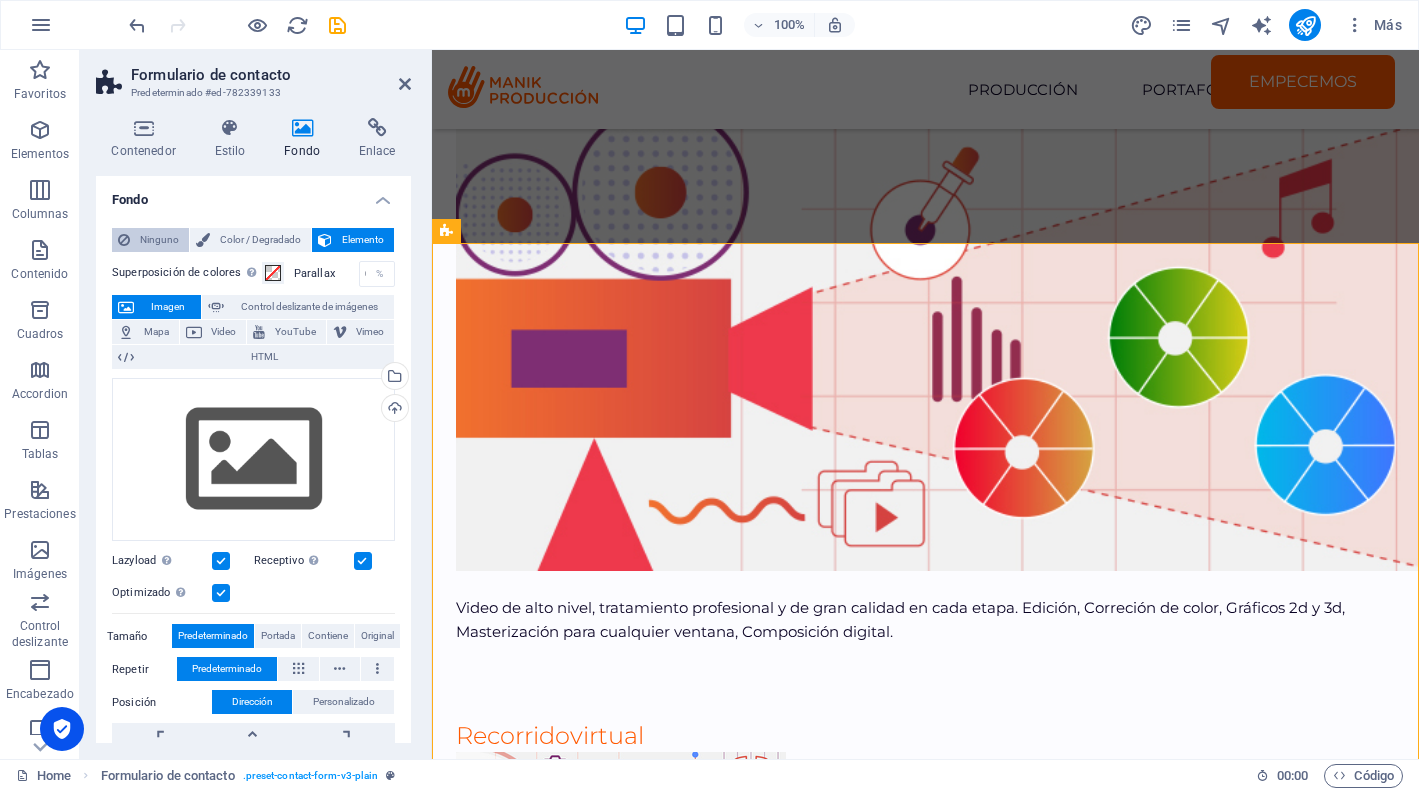 click on "Ninguno" at bounding box center [159, 240] 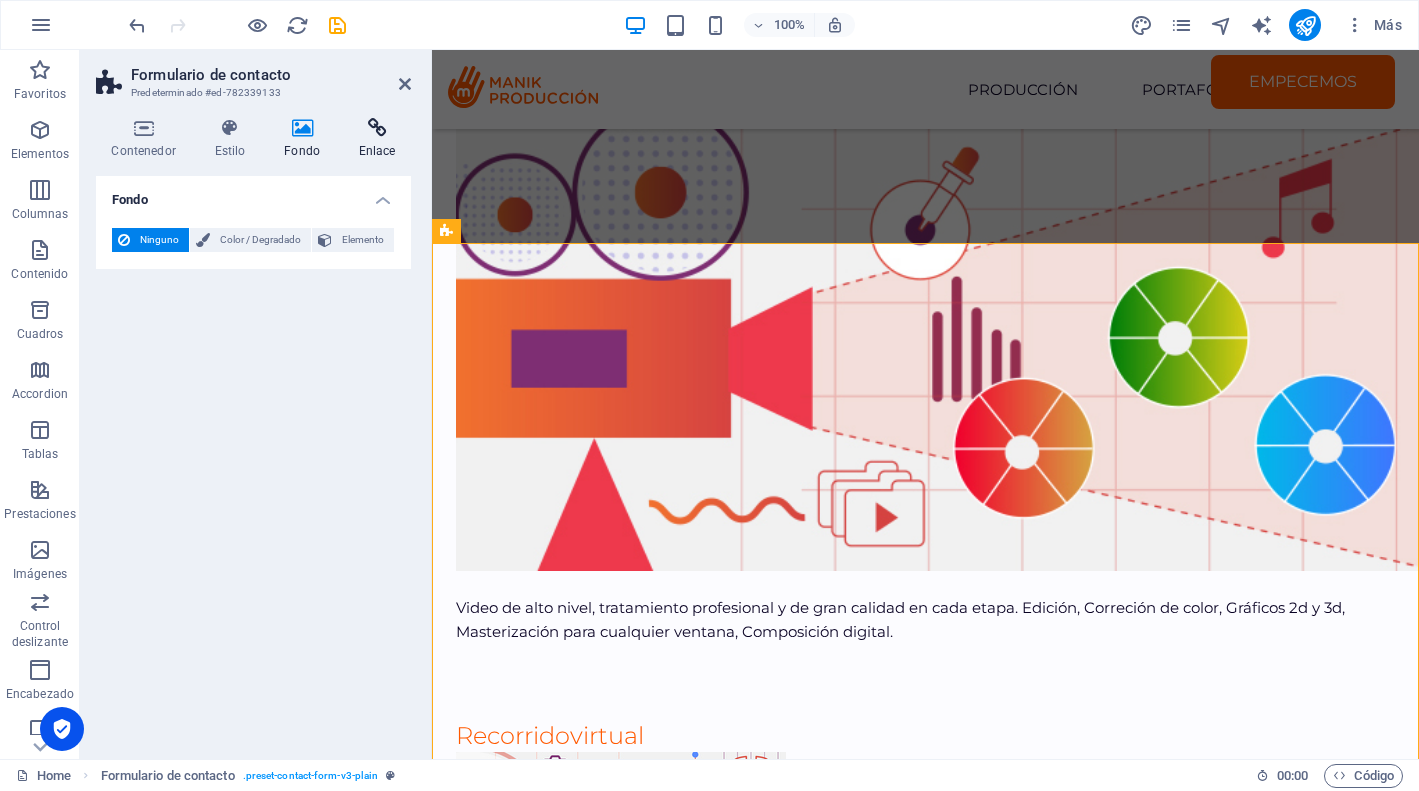 click at bounding box center [377, 128] 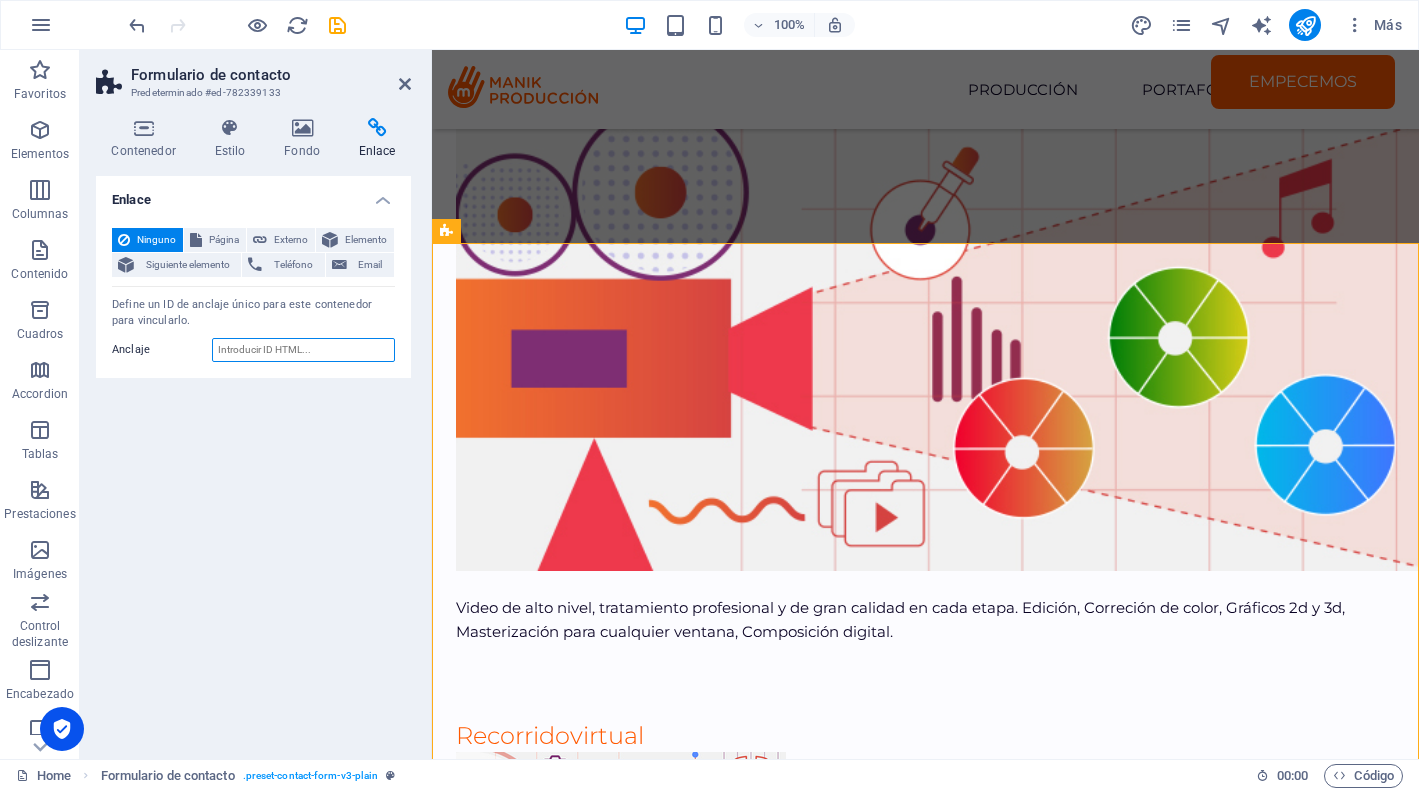 click on "Anclaje" at bounding box center (303, 350) 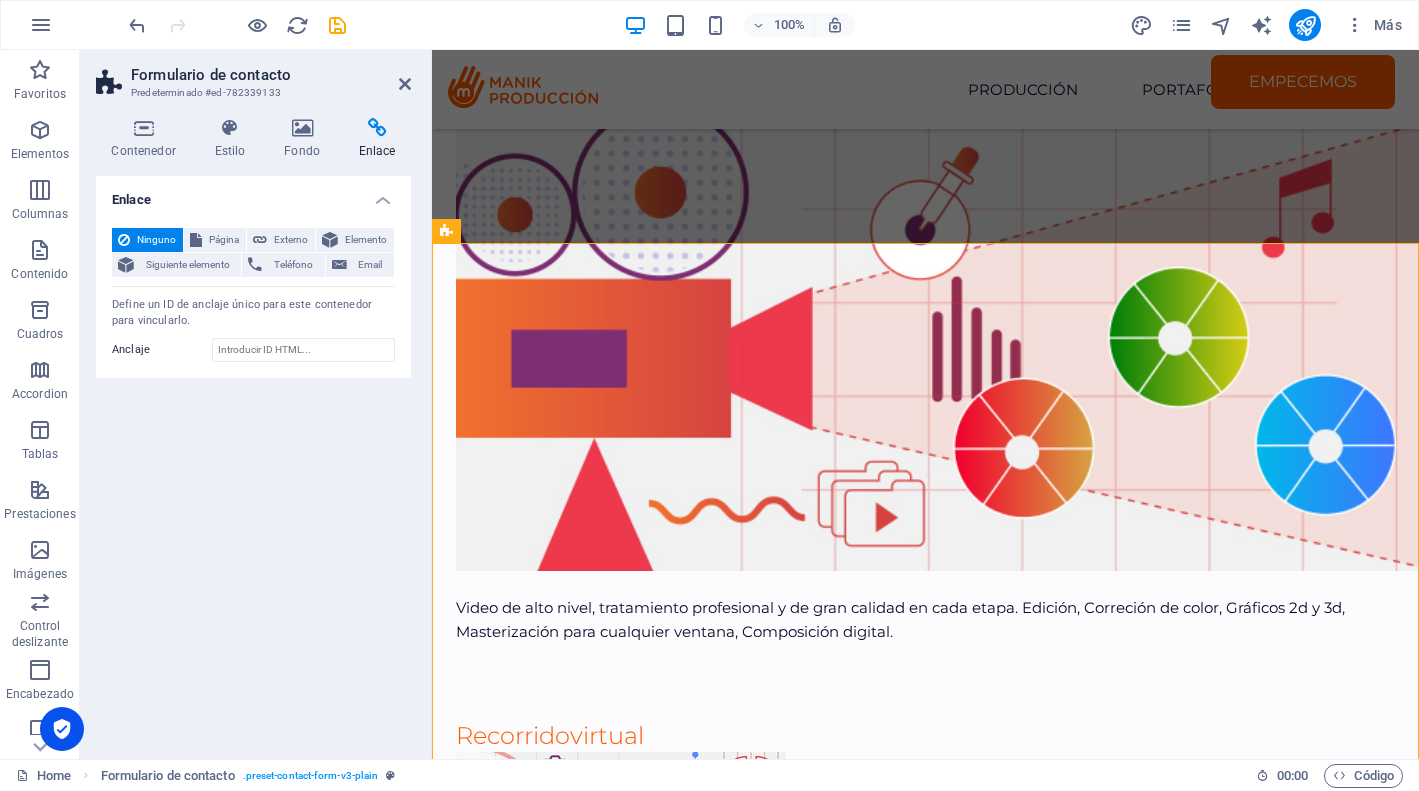 drag, startPoint x: 109, startPoint y: 300, endPoint x: 227, endPoint y: 308, distance: 118.270874 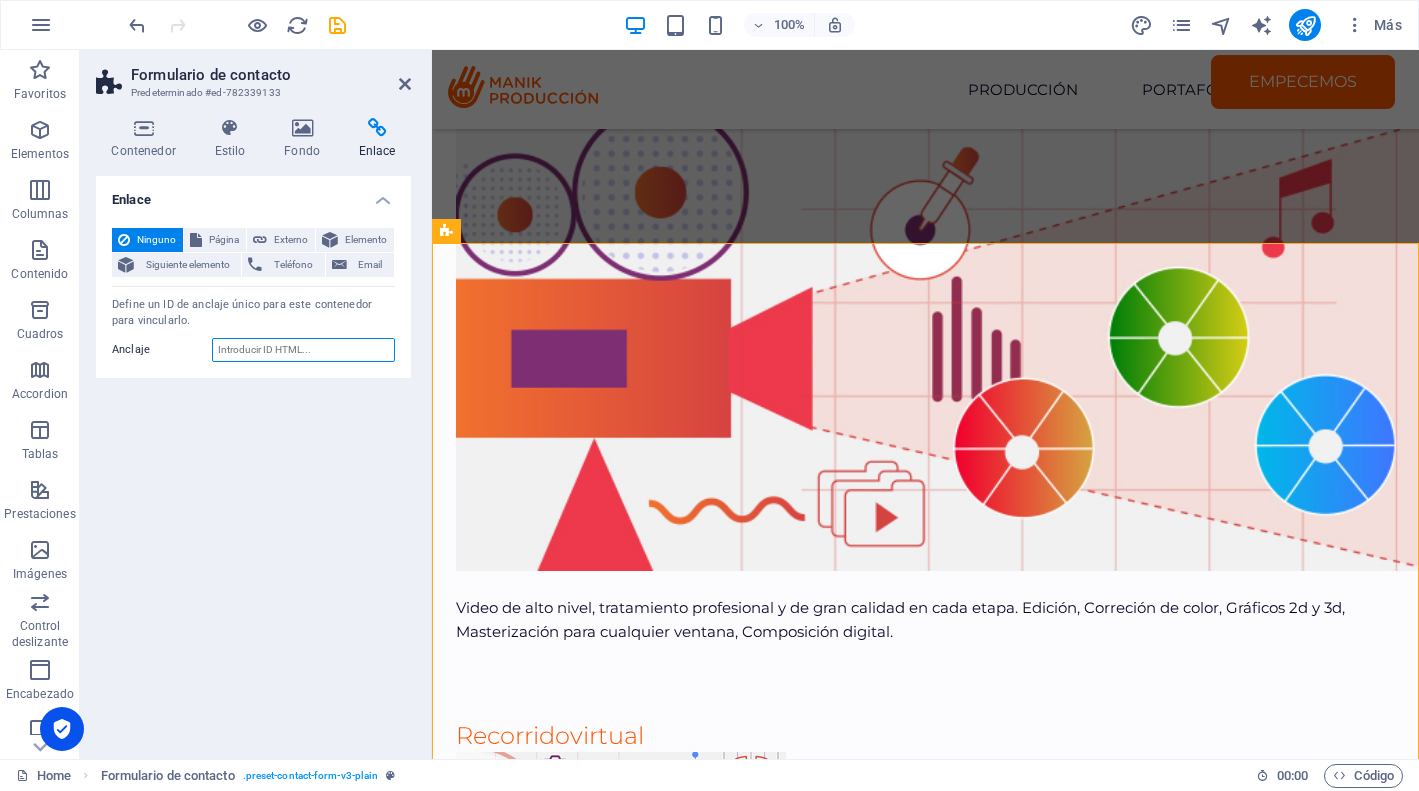 click on "Anclaje" at bounding box center [303, 350] 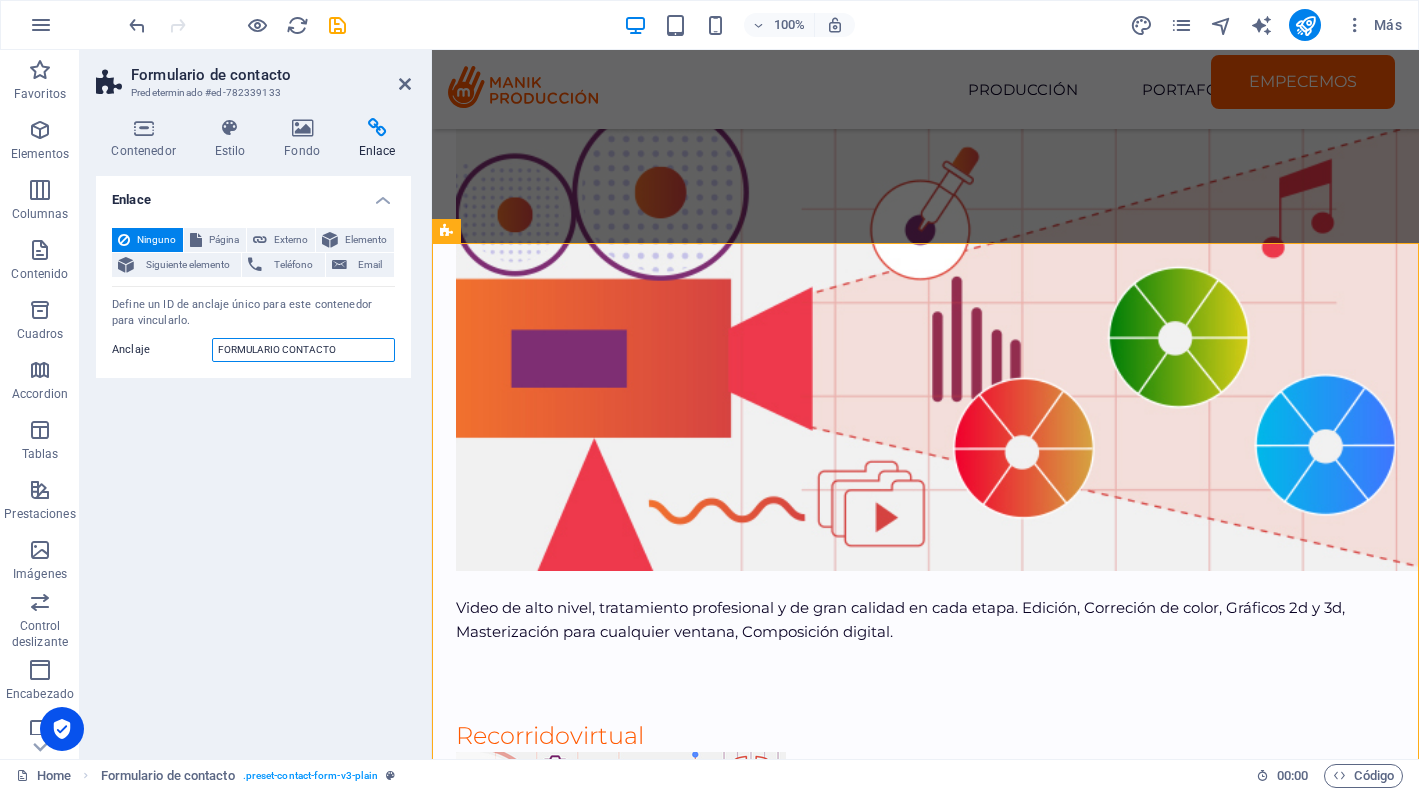 type on "FORMULARIO CONTACTO" 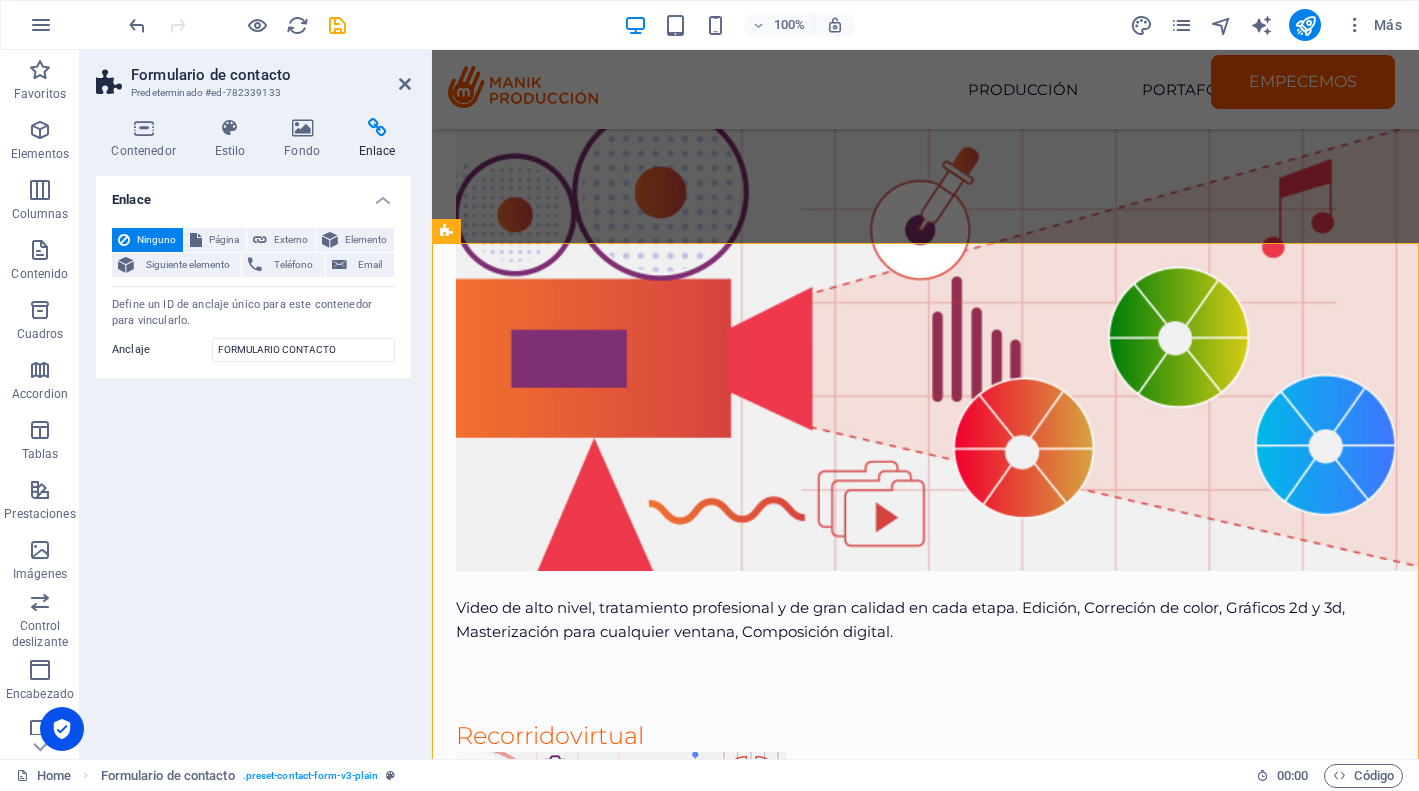 click on "Enlace Ninguno Página Externo Elemento Siguiente elemento Teléfono Email Página Home Courses Teachers Contact Us Legal Notice Privacy Elemento
URL Teléfono Email Destino del enlace Nueva pestaña Misma pestaña Superposición Nombre Una descripción adicional del enlace no debería ser igual al texto del enlace. El título suele mostrarse como un texto de información cuando se mueve el ratón por encima del elemento. Déjalo en blanco en caso de dudas. Relación Define la  relación de este enlace con el destino del enlace . Por ejemplo, el valor "nofollow" indica a los buscadores que no sigan al enlace. Puede dejarse vacío. alternativo autor marcador externo ayuda licencia siguiente nofollow noreferrer noopener ant buscar etiqueta Define un ID de anclaje único para este contenedor para vincularlo. Anclaje FORMULARIO CONTACTO" at bounding box center (253, 459) 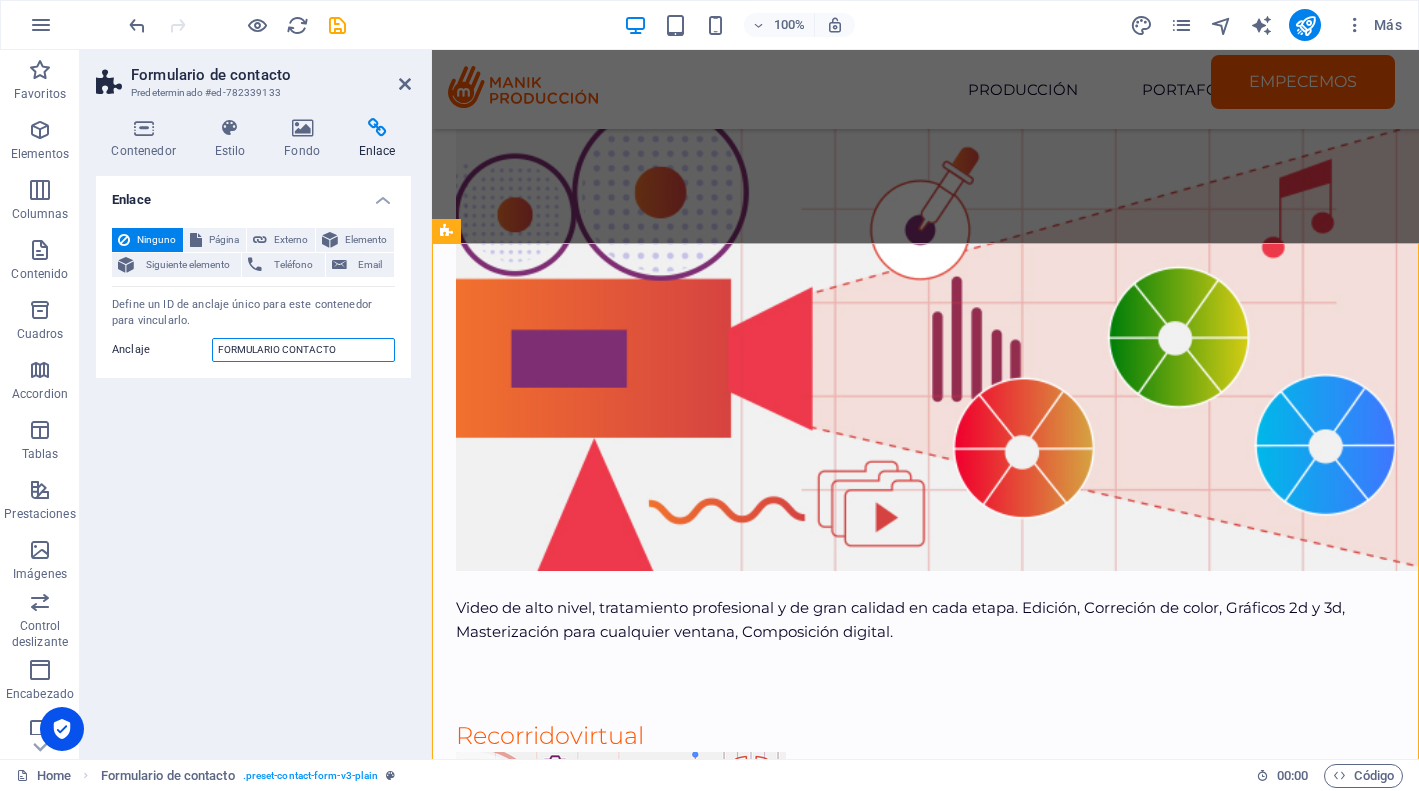 drag, startPoint x: 360, startPoint y: 349, endPoint x: 136, endPoint y: 347, distance: 224.00893 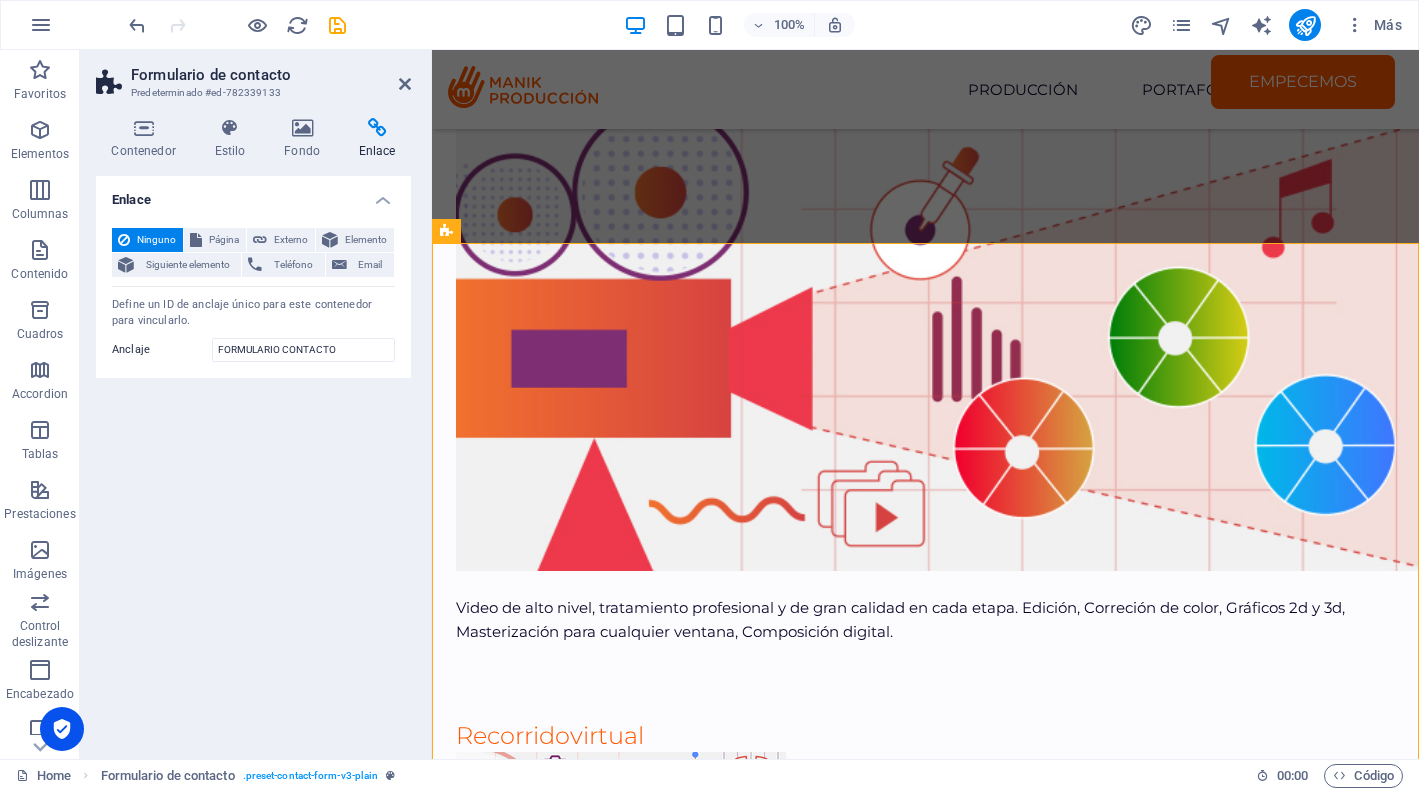 click on "Enlace Ninguno Página Externo Elemento Siguiente elemento Teléfono Email Página Home Courses Teachers Contact Us Legal Notice Privacy Elemento
URL Teléfono Email Destino del enlace Nueva pestaña Misma pestaña Superposición Nombre Una descripción adicional del enlace no debería ser igual al texto del enlace. El título suele mostrarse como un texto de información cuando se mueve el ratón por encima del elemento. Déjalo en blanco en caso de dudas. Relación Define la  relación de este enlace con el destino del enlace . Por ejemplo, el valor "nofollow" indica a los buscadores que no sigan al enlace. Puede dejarse vacío. alternativo autor marcador externo ayuda licencia siguiente nofollow noreferrer noopener ant buscar etiqueta Define un ID de anclaje único para este contenedor para vincularlo. Anclaje FORMULARIO CONTACTO" at bounding box center [253, 459] 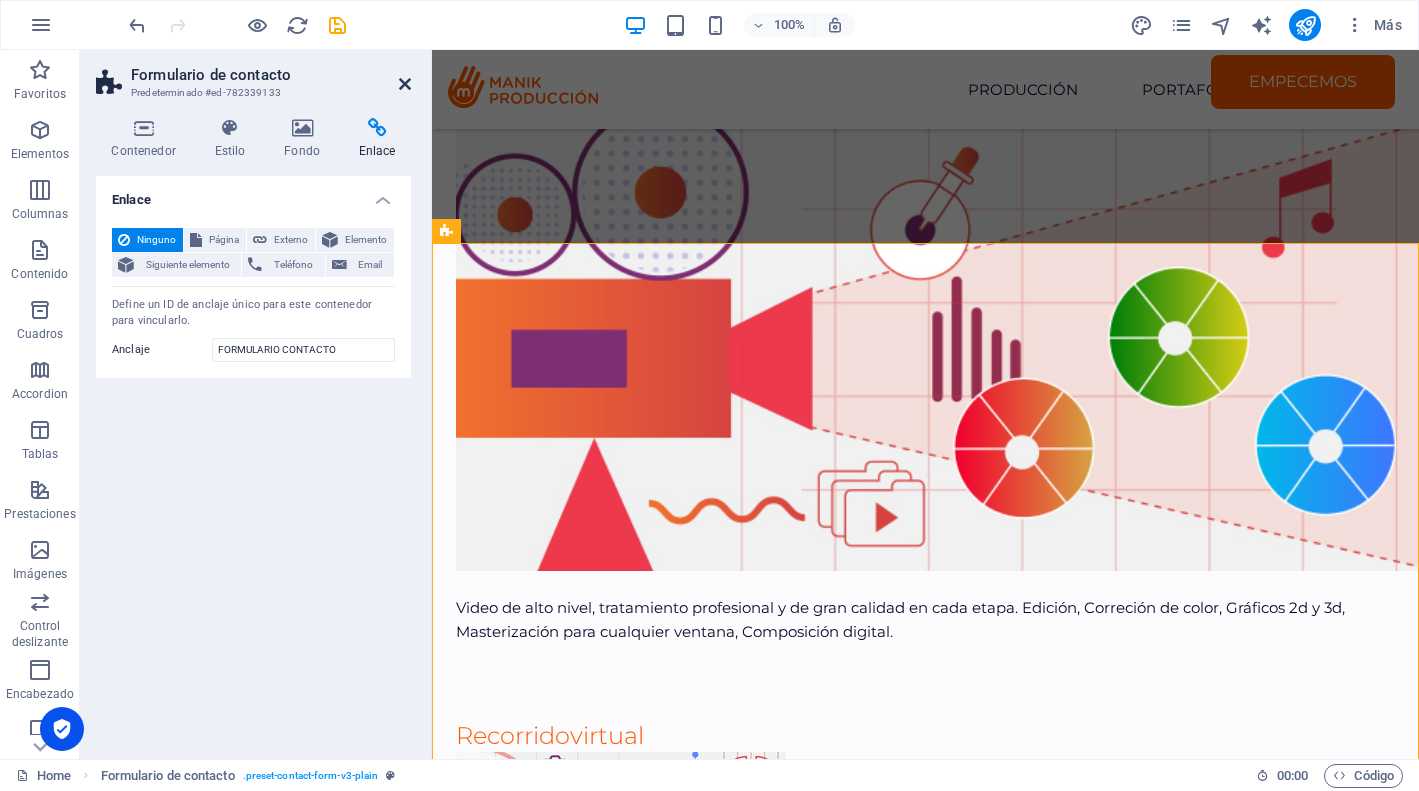 click at bounding box center (405, 84) 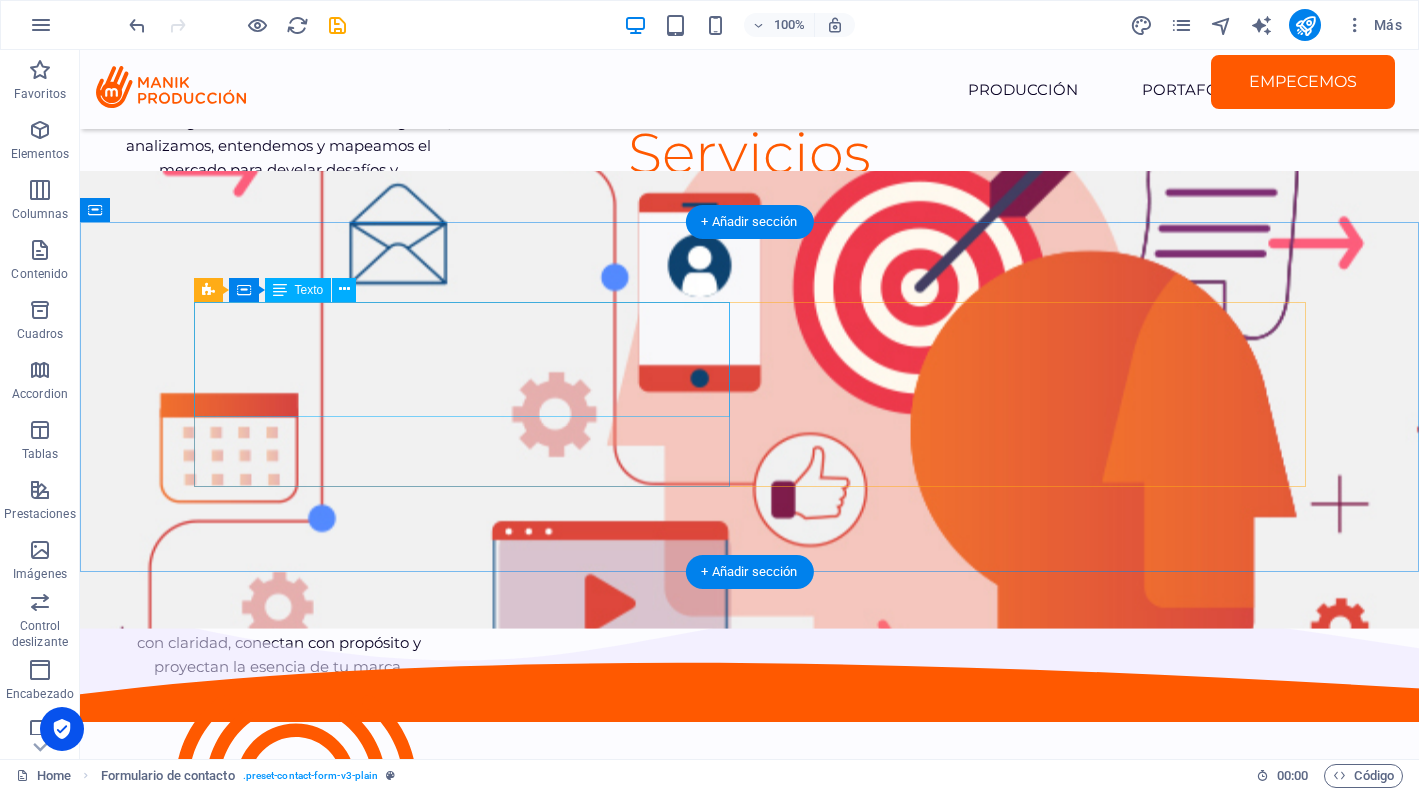 scroll, scrollTop: 1495, scrollLeft: 0, axis: vertical 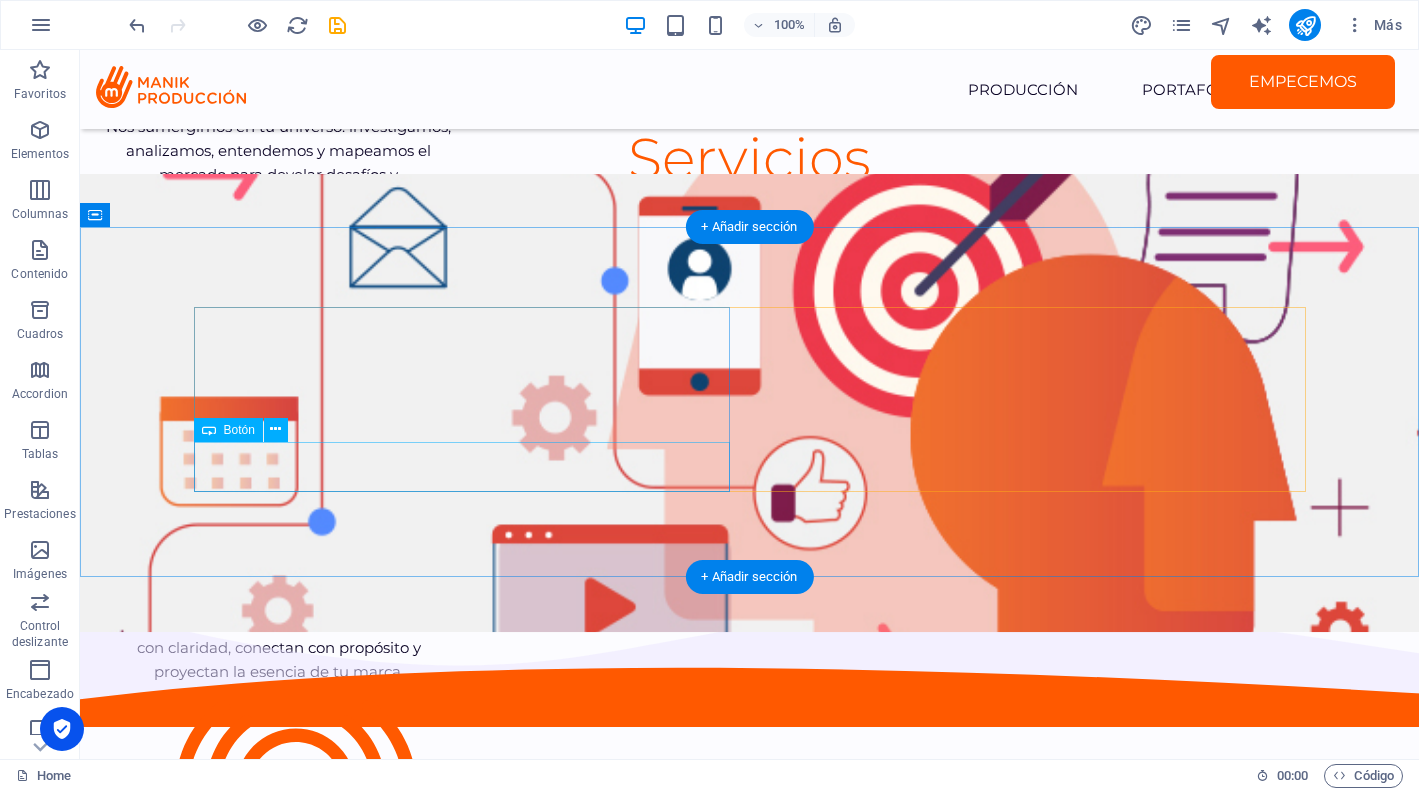 click on "empecemos" at bounding box center [522, 926] 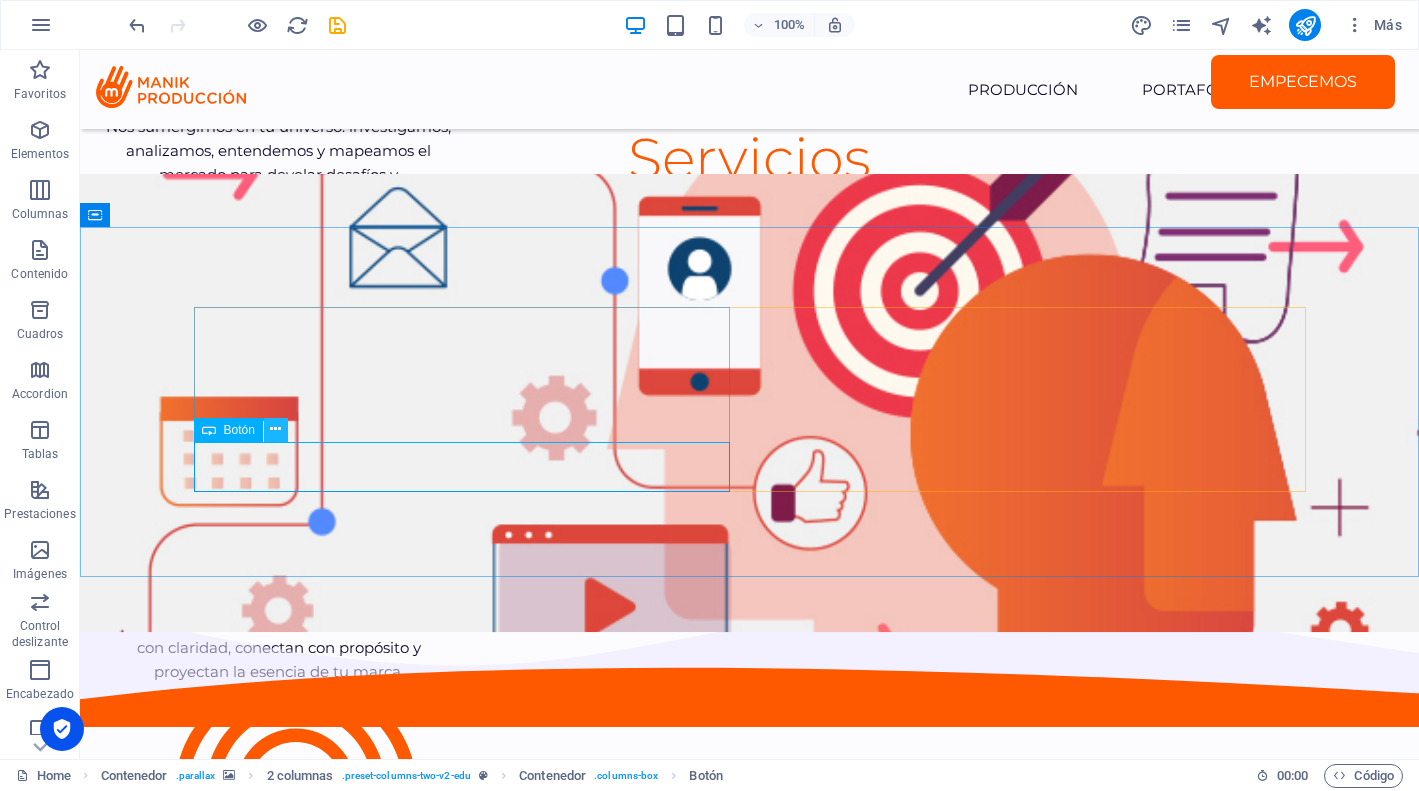 click at bounding box center (275, 429) 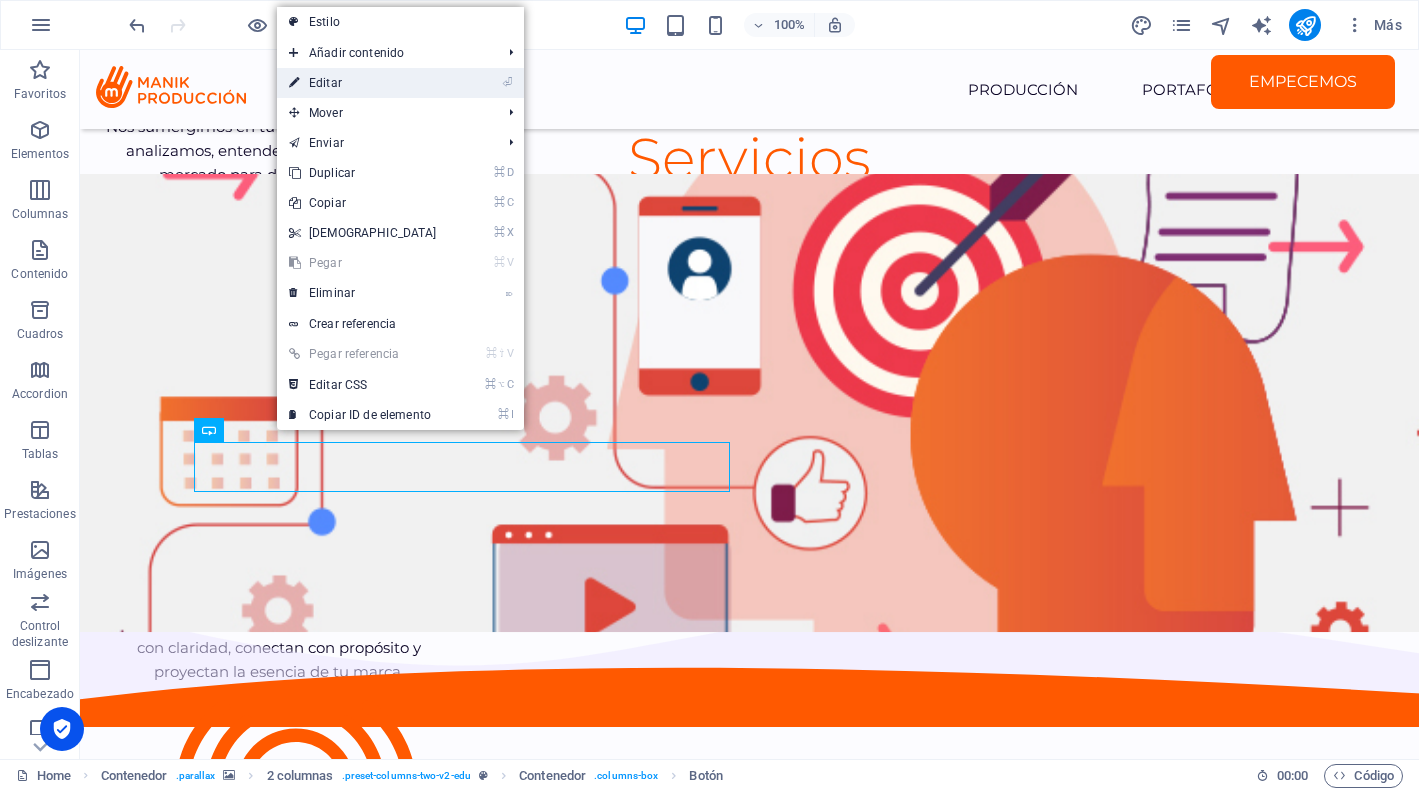 click on "⏎  Editar" at bounding box center (363, 83) 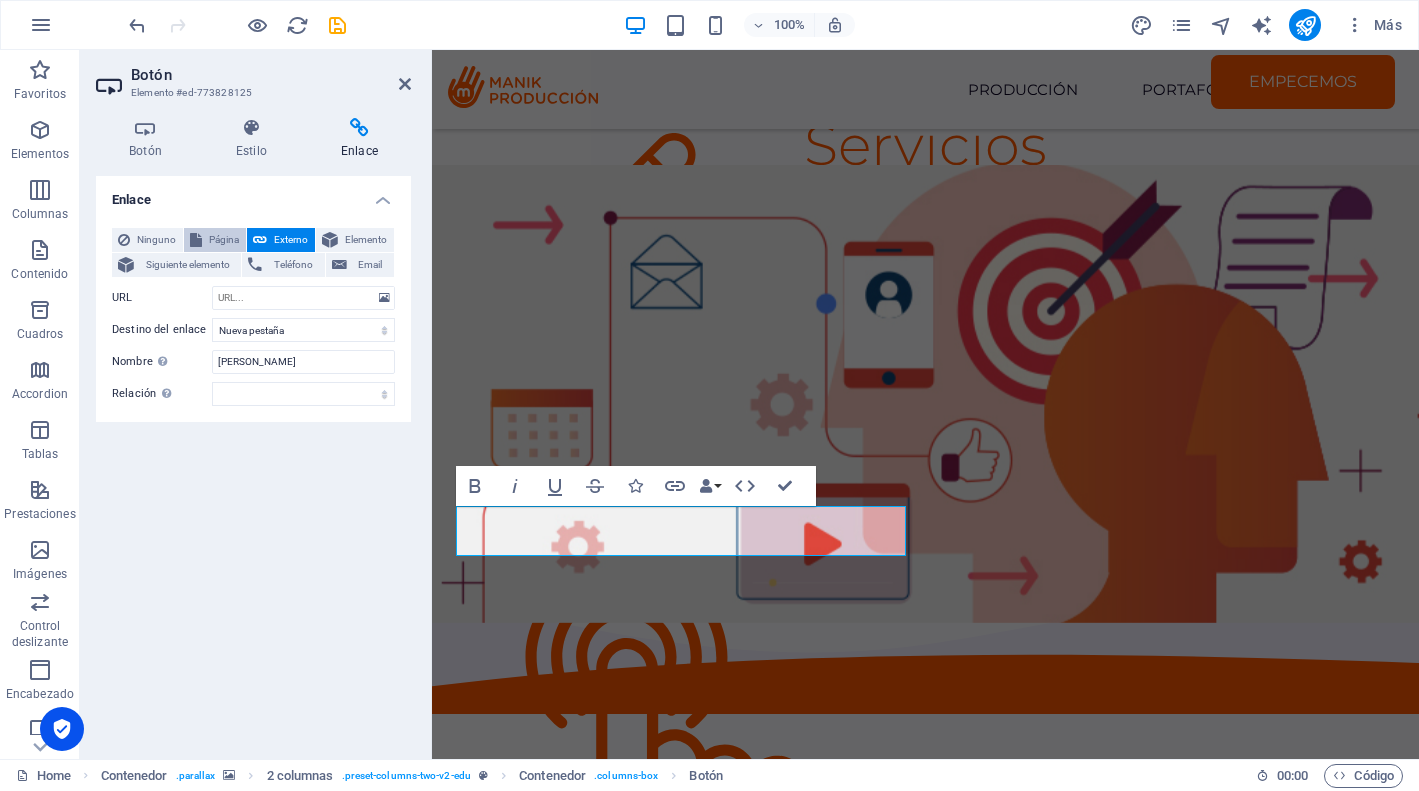 click on "Página" at bounding box center (224, 240) 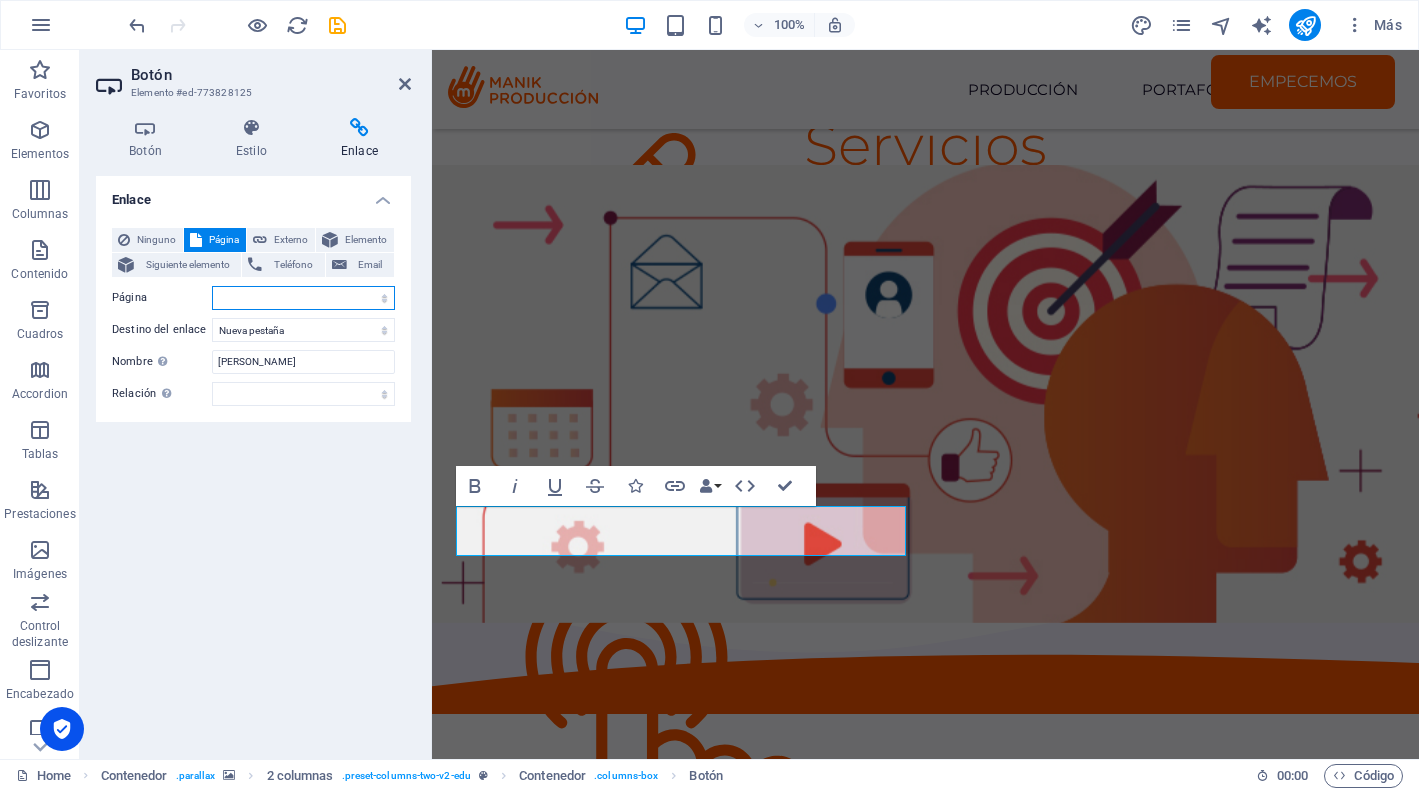 select 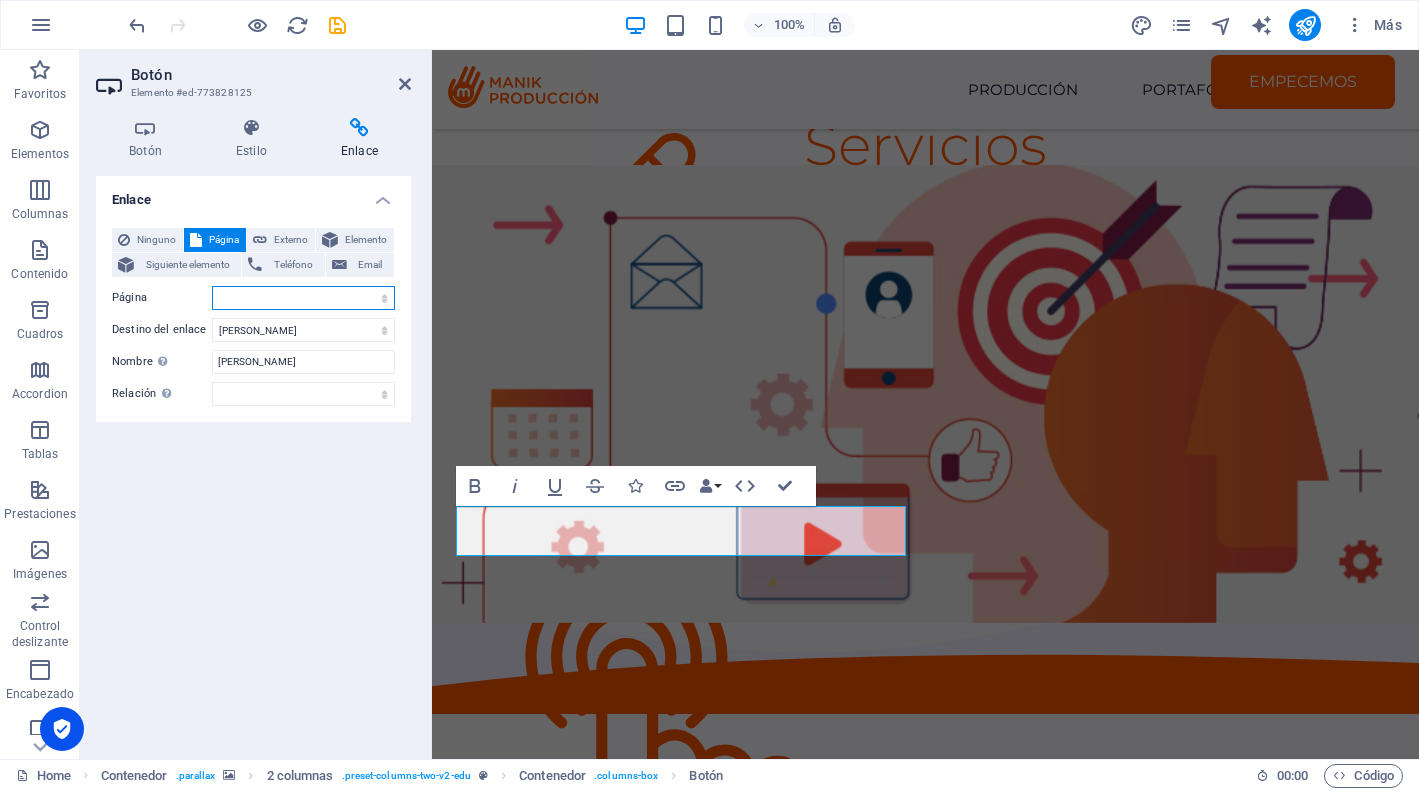 click on "Home Courses Teachers Contact Us Legal Notice Privacy" at bounding box center [303, 298] 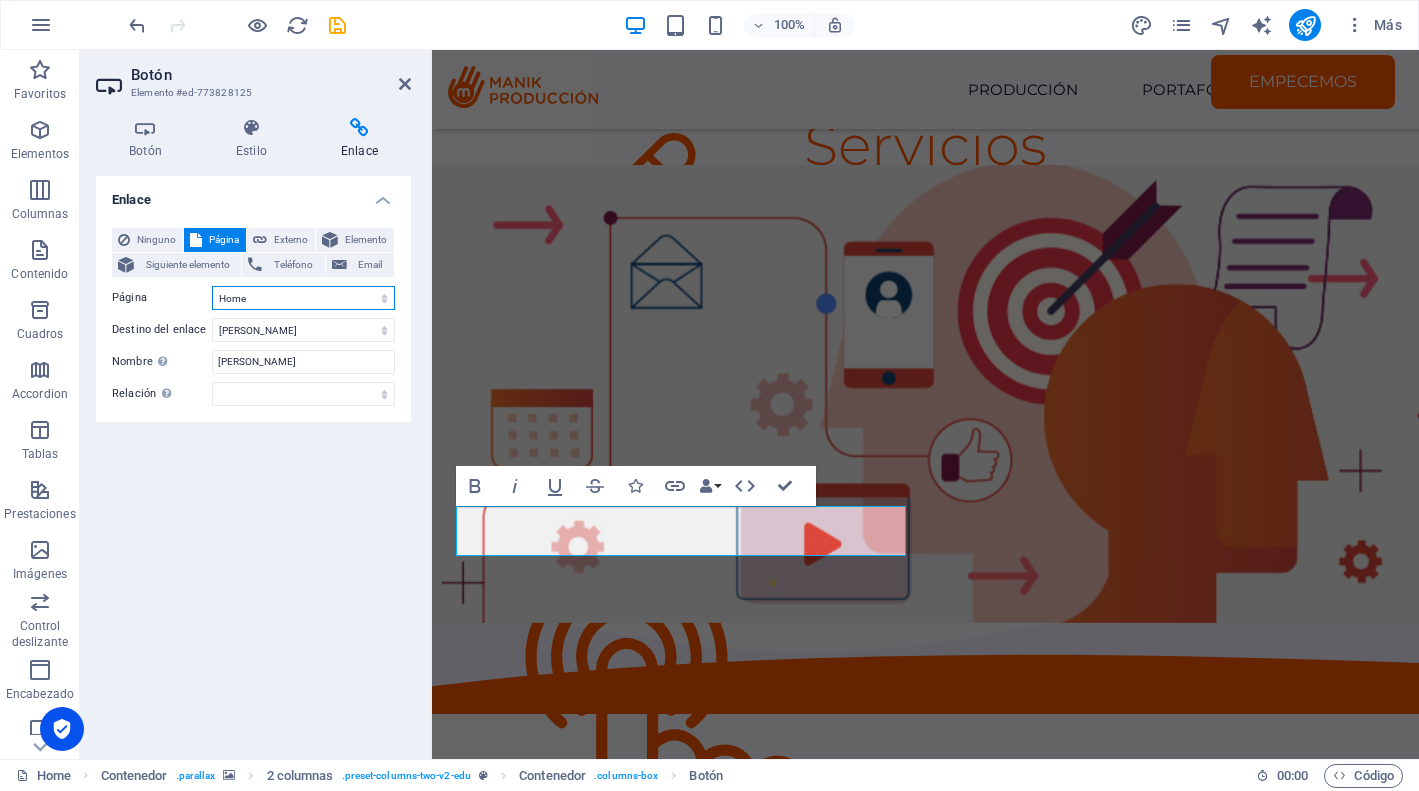 click on "Home" at bounding box center [0, 0] 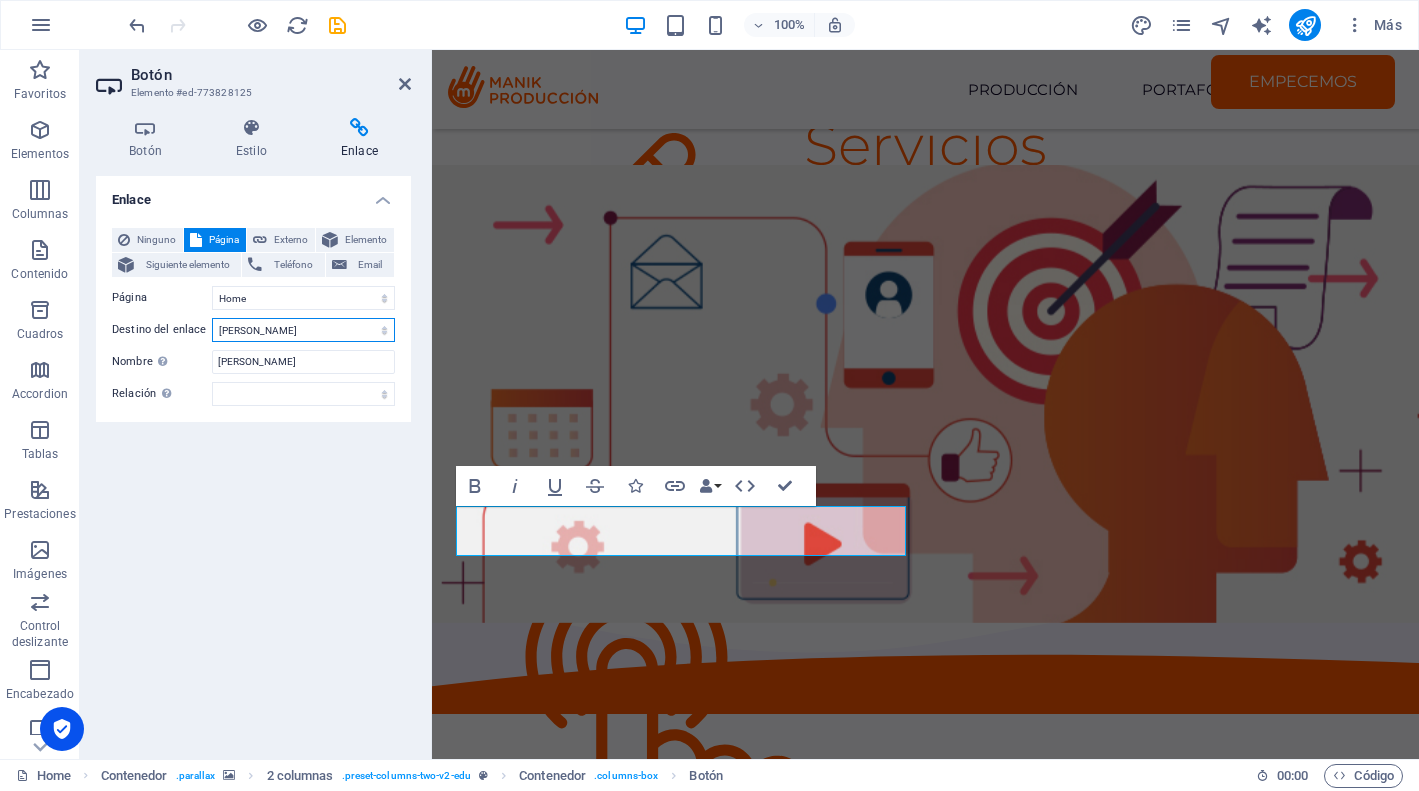 click on "[PERSON_NAME]" at bounding box center [0, 0] 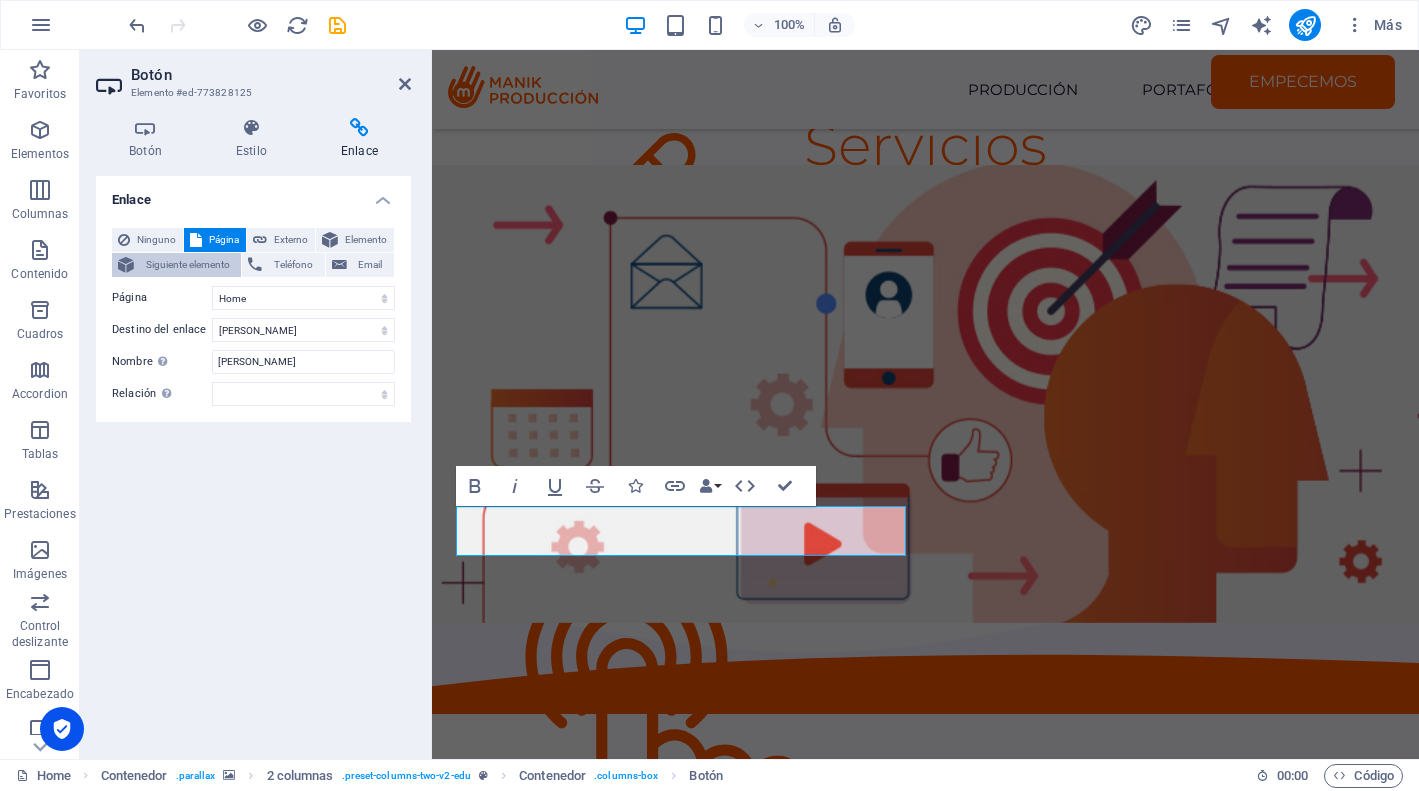 click on "Siguiente elemento" at bounding box center (187, 265) 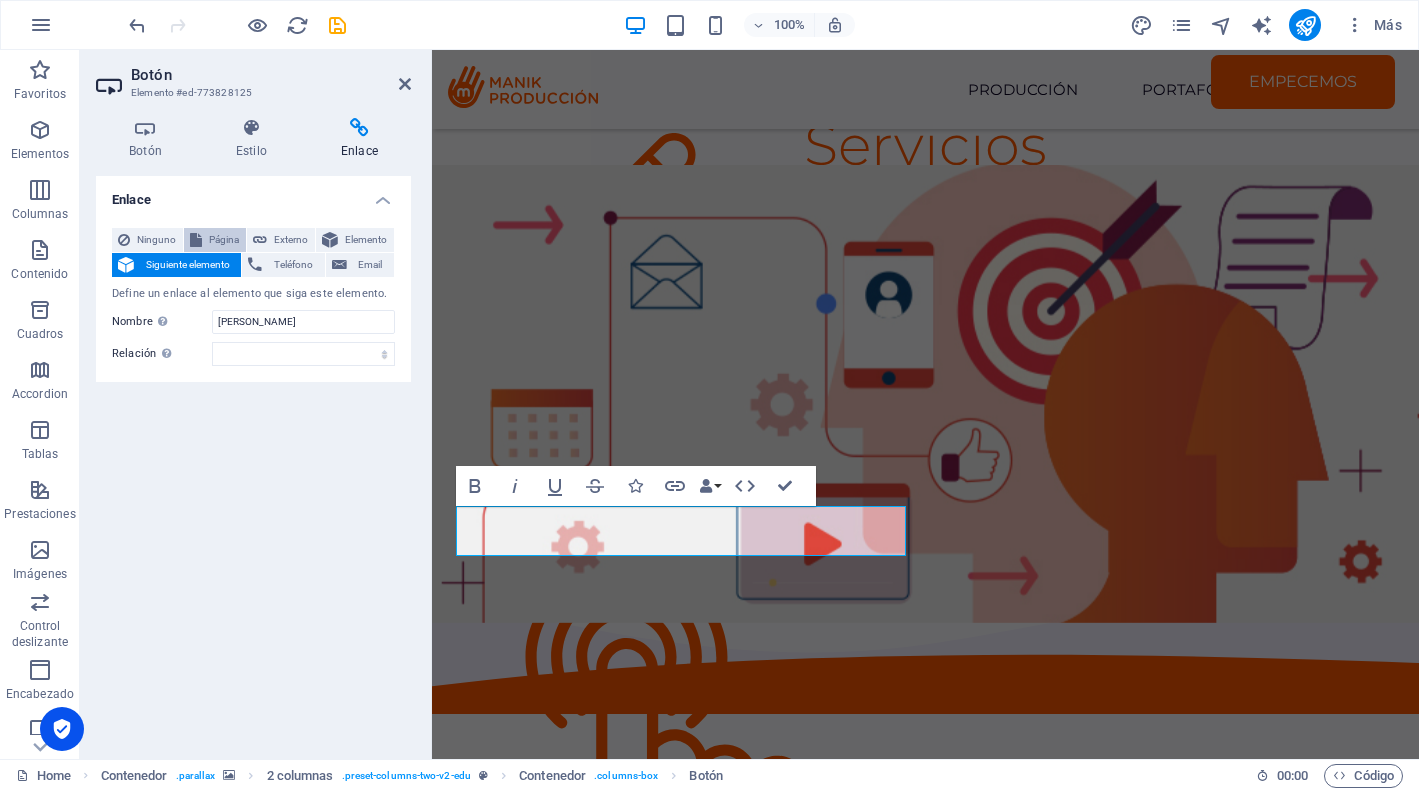 click on "Página" at bounding box center (224, 240) 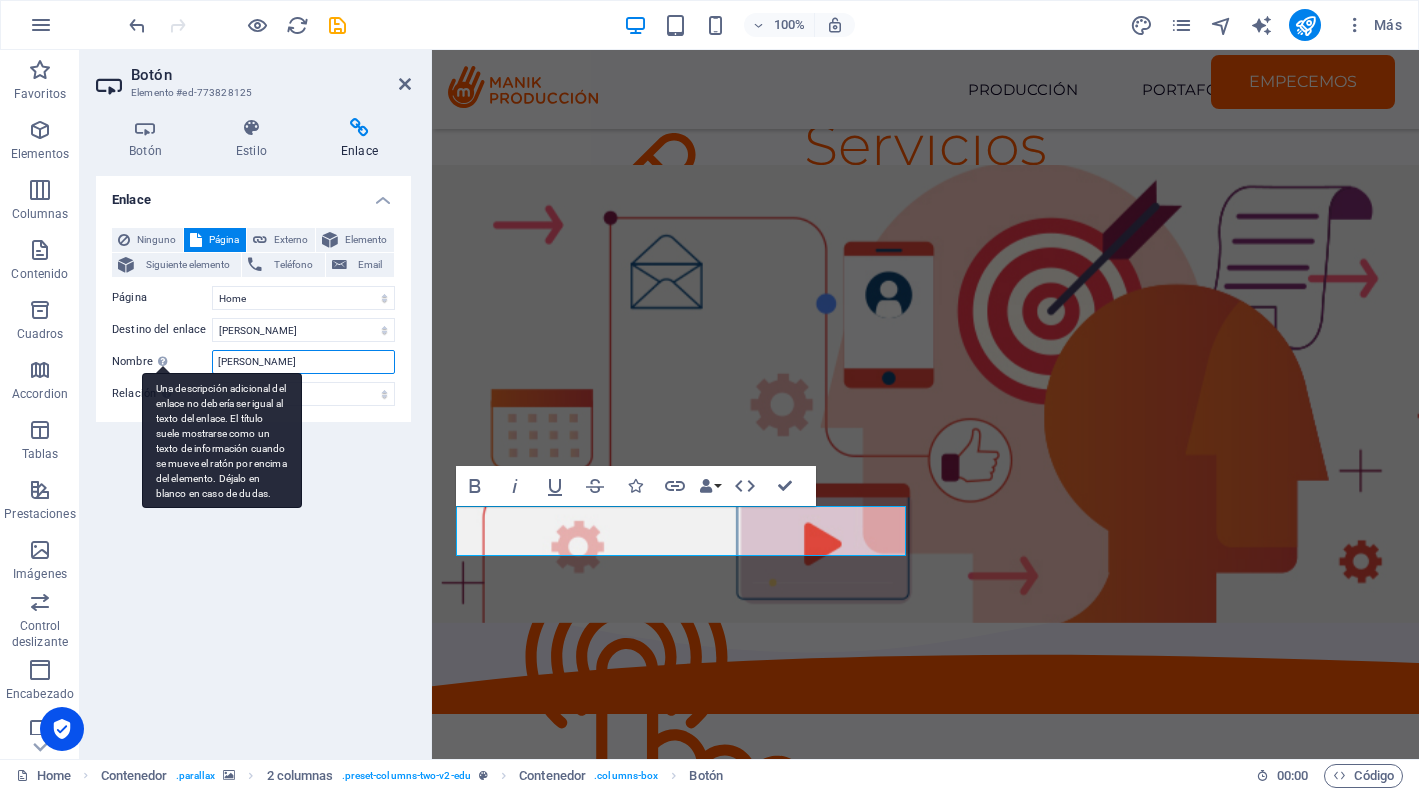 drag, startPoint x: 302, startPoint y: 360, endPoint x: 163, endPoint y: 355, distance: 139.0899 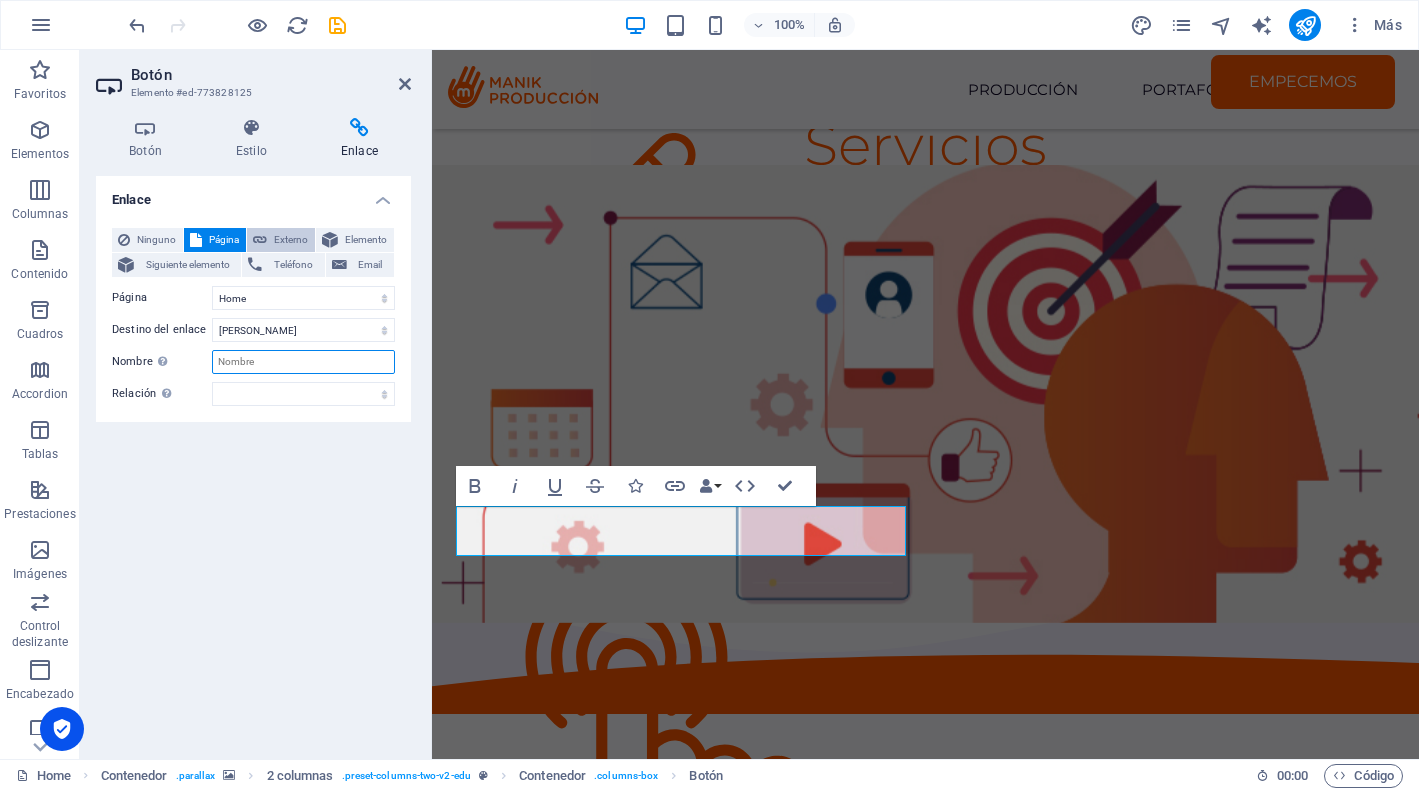 type 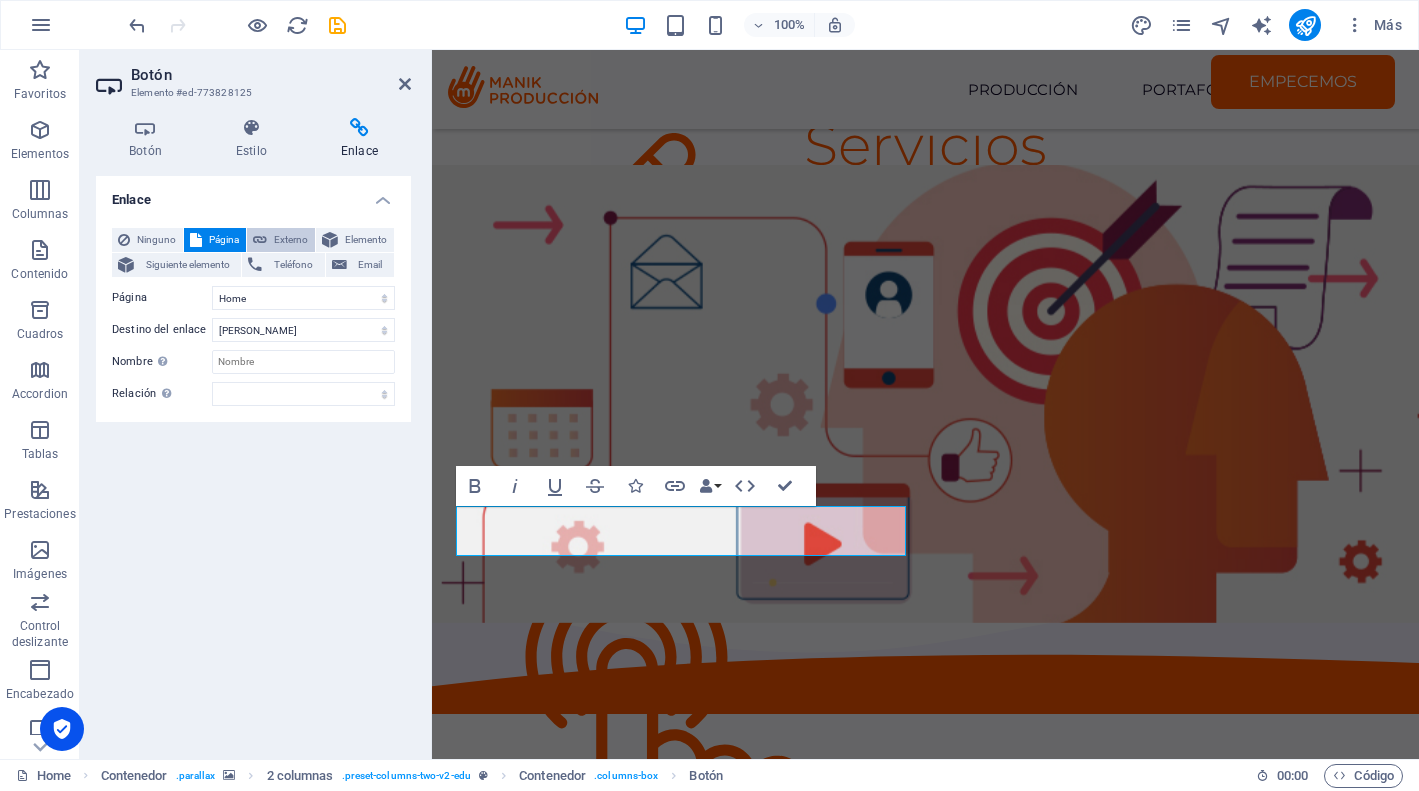 click on "Externo" at bounding box center [291, 240] 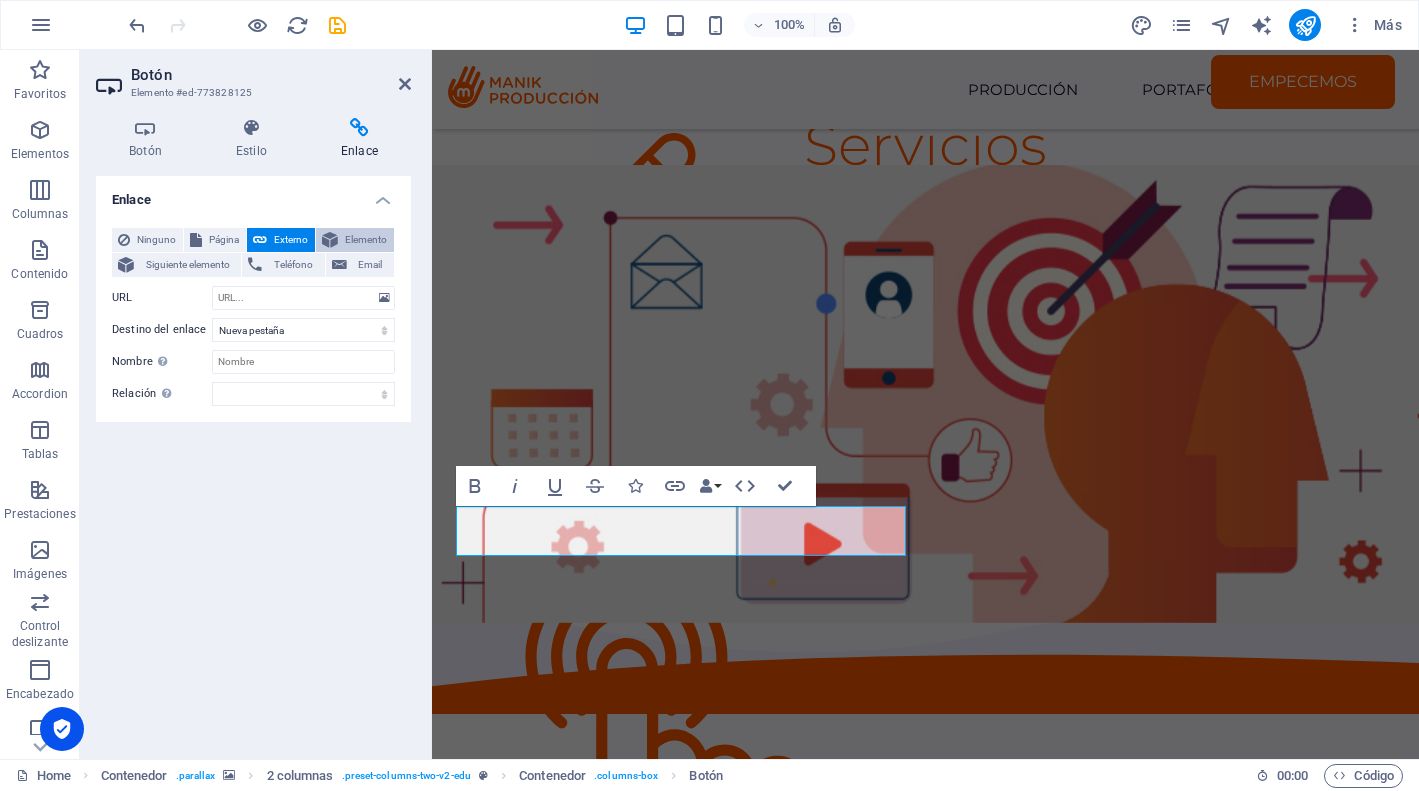 click on "Elemento" at bounding box center (366, 240) 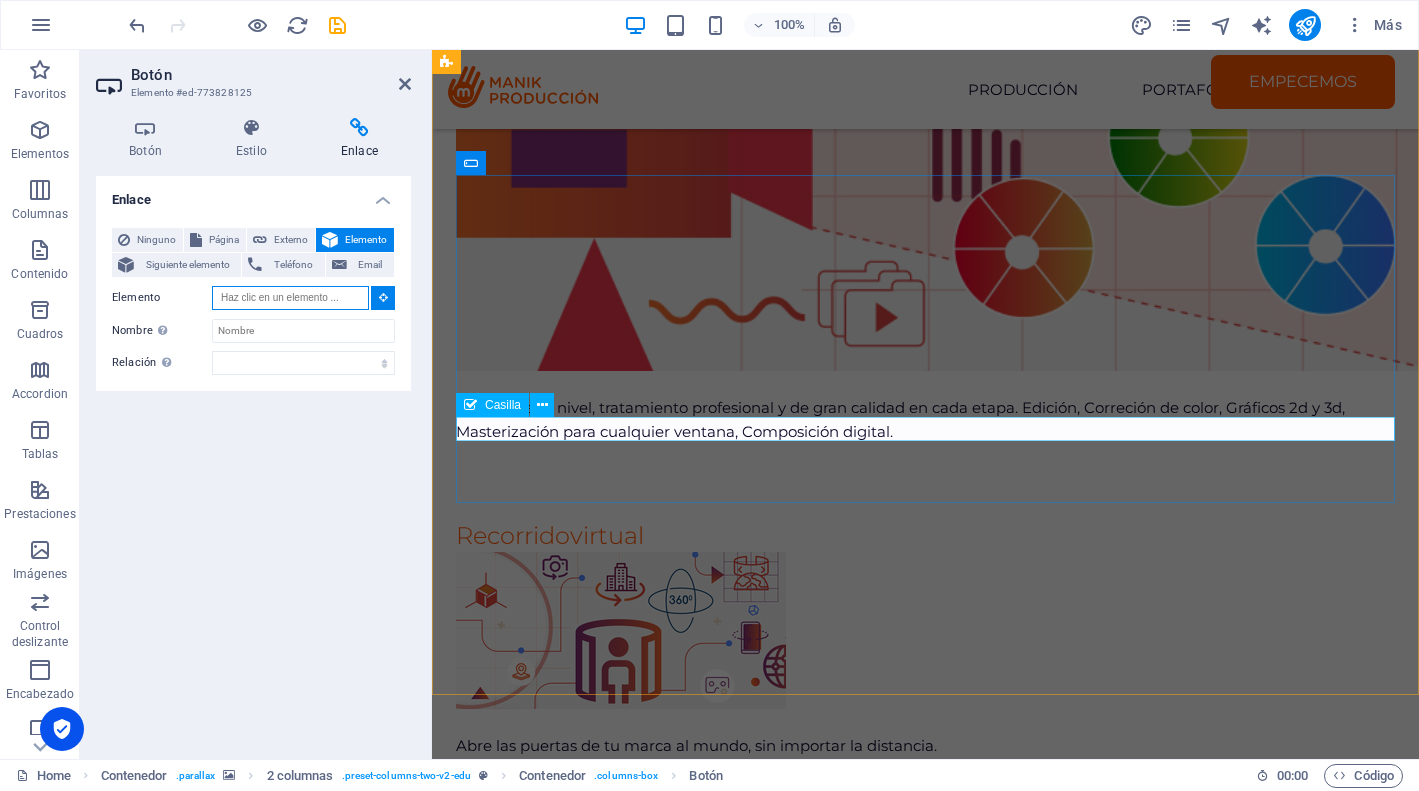 scroll, scrollTop: 5473, scrollLeft: 0, axis: vertical 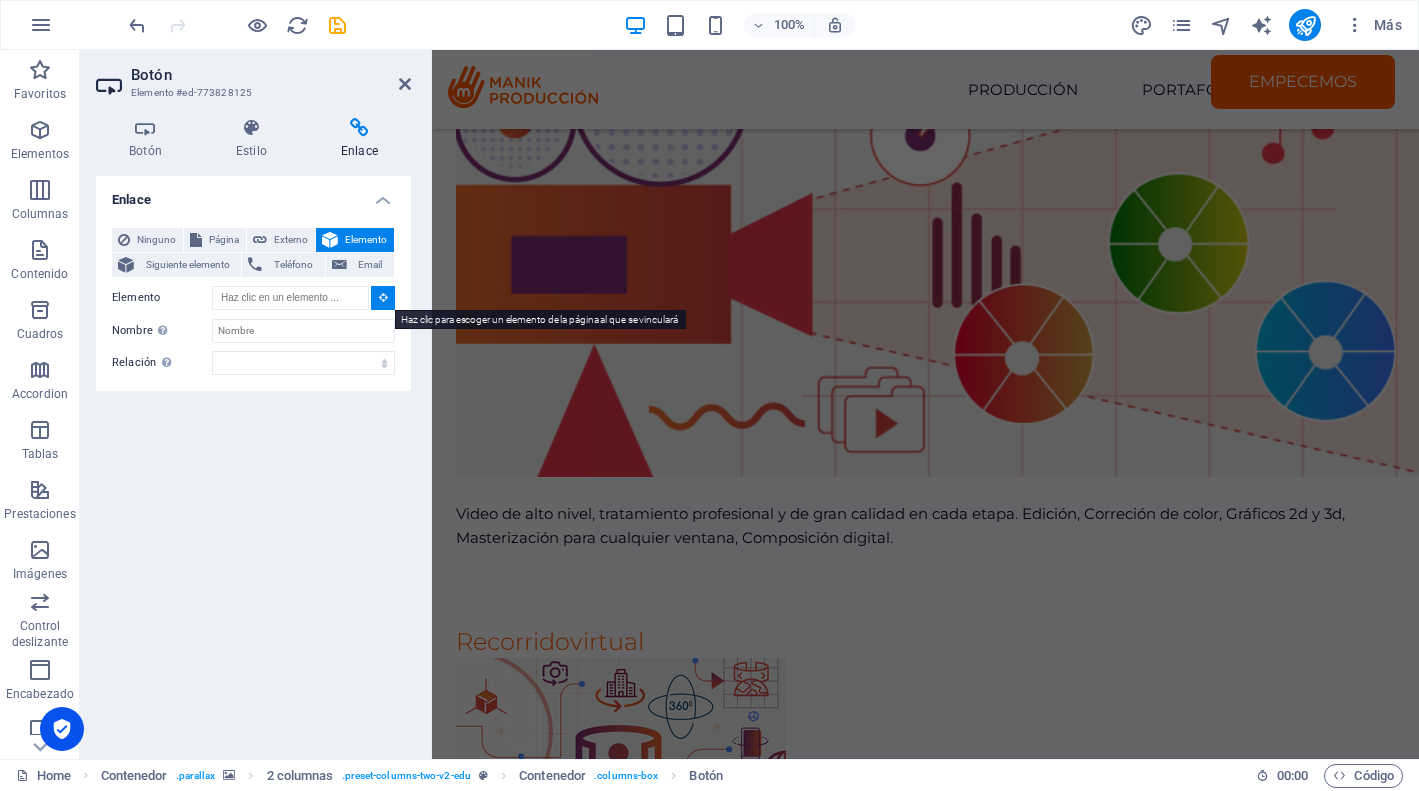 click at bounding box center [383, 297] 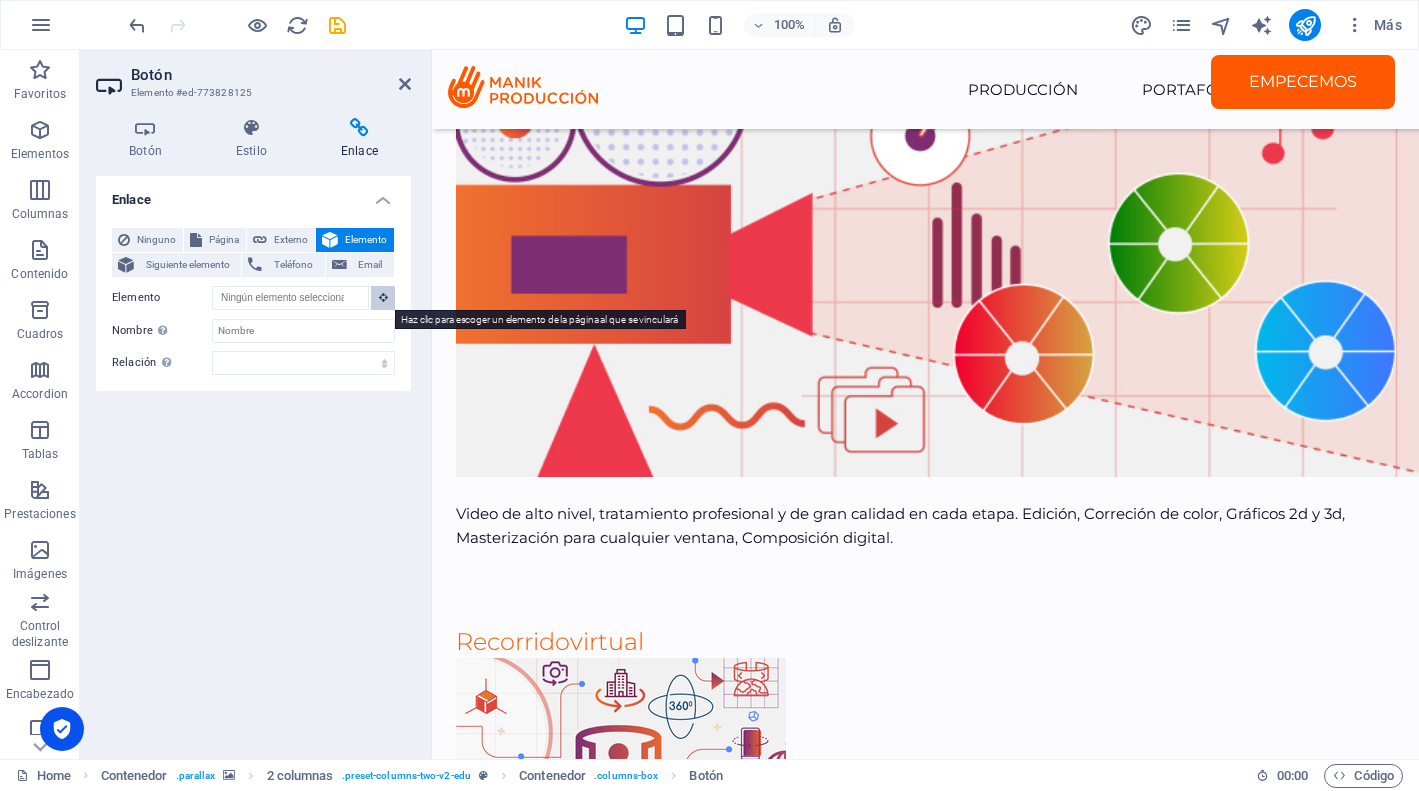 click at bounding box center (383, 297) 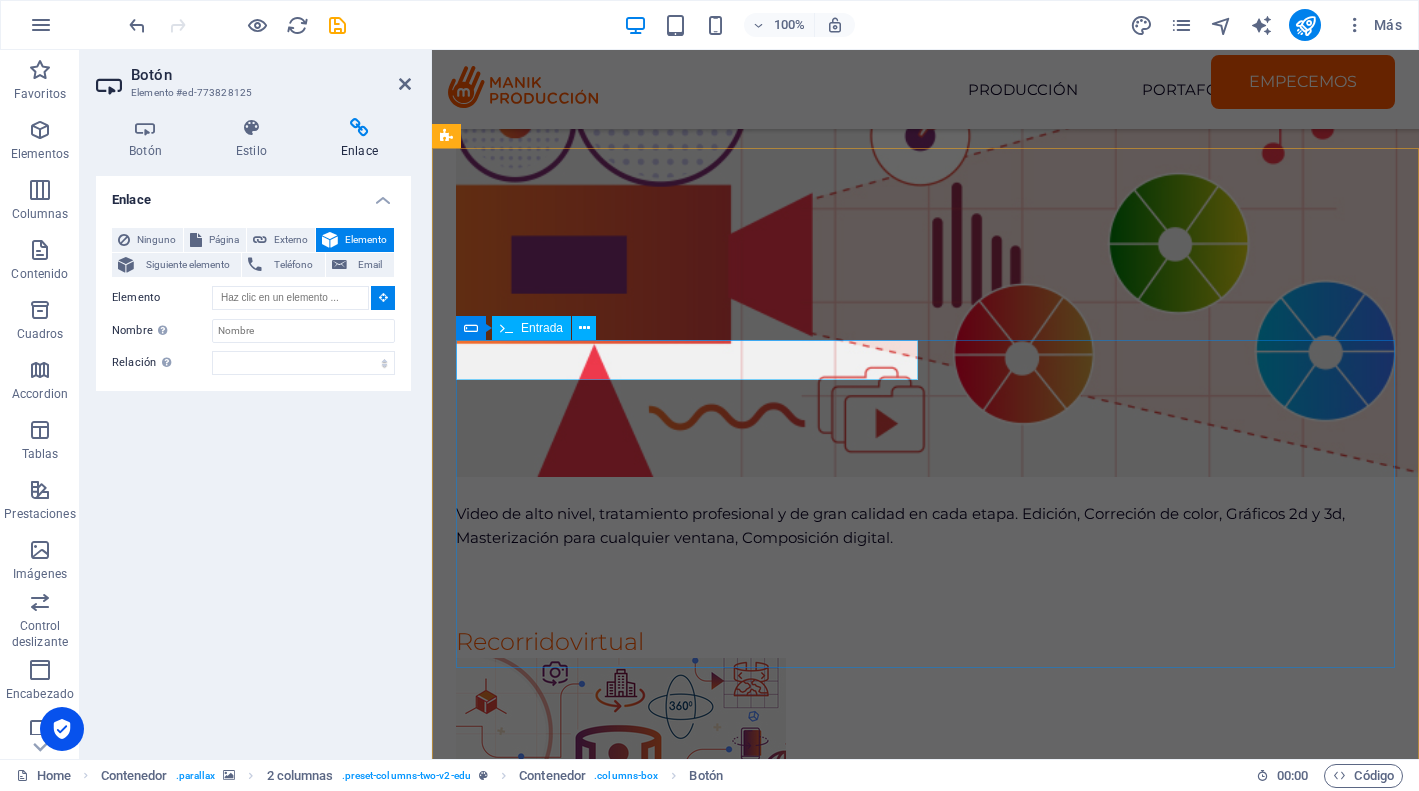click at bounding box center [687, 7451] 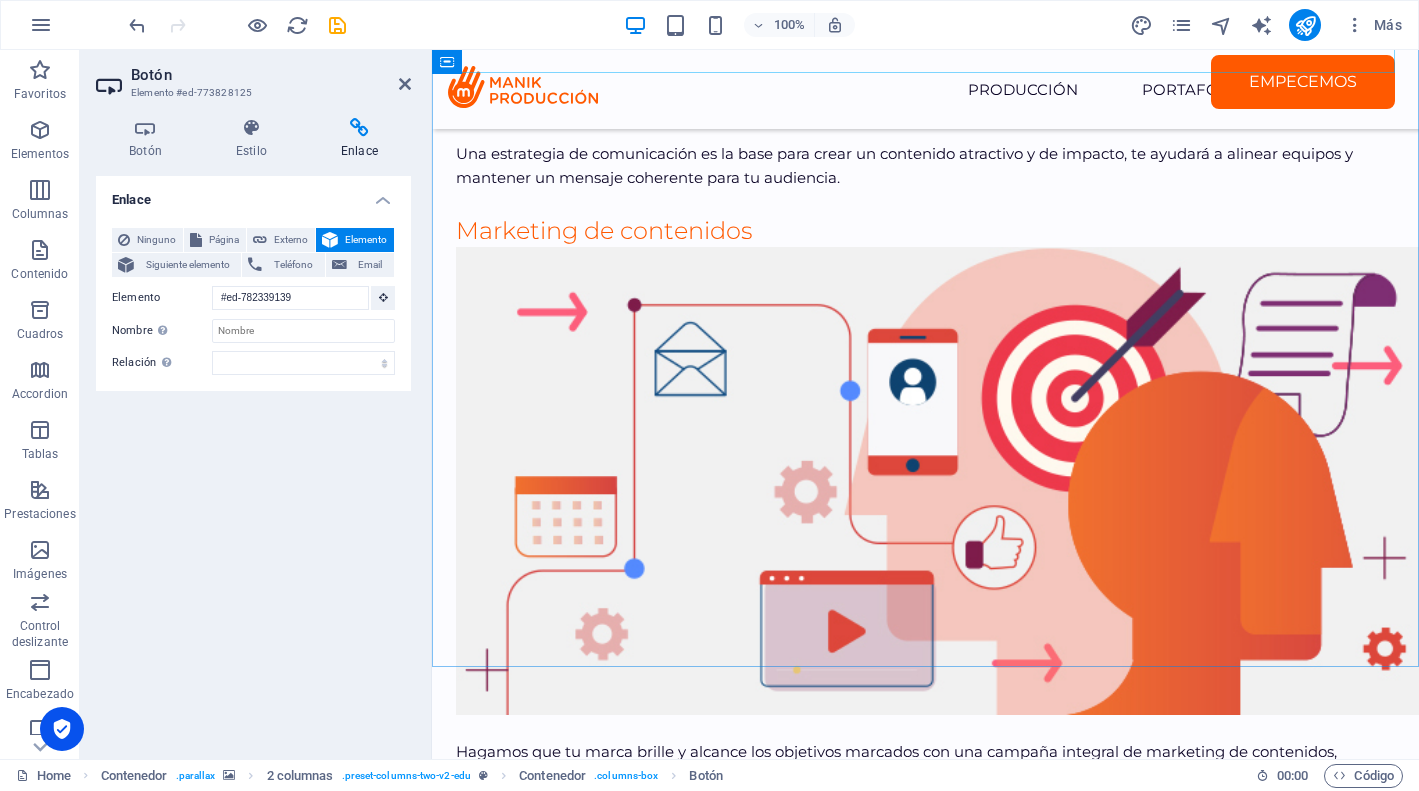 scroll, scrollTop: 1634, scrollLeft: 0, axis: vertical 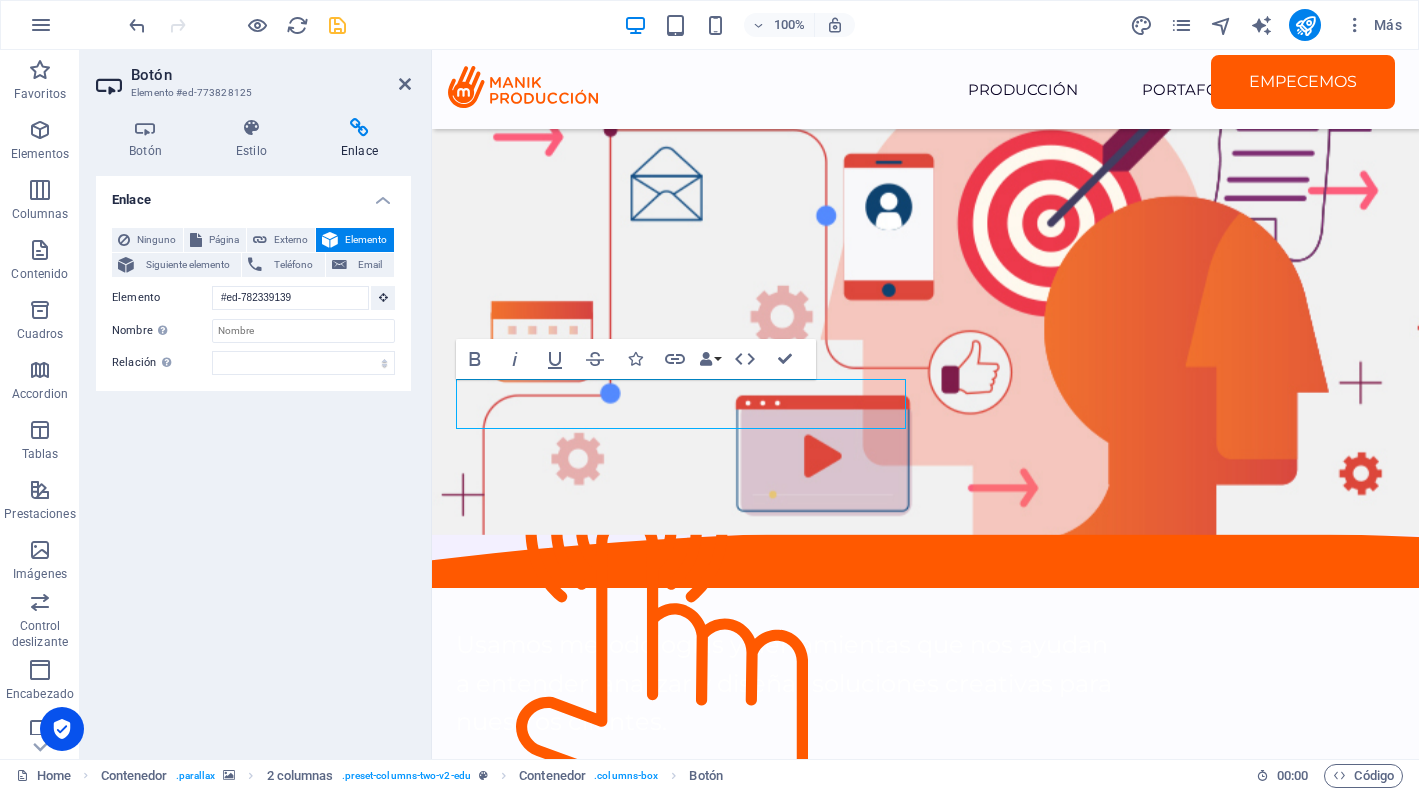 click at bounding box center [337, 25] 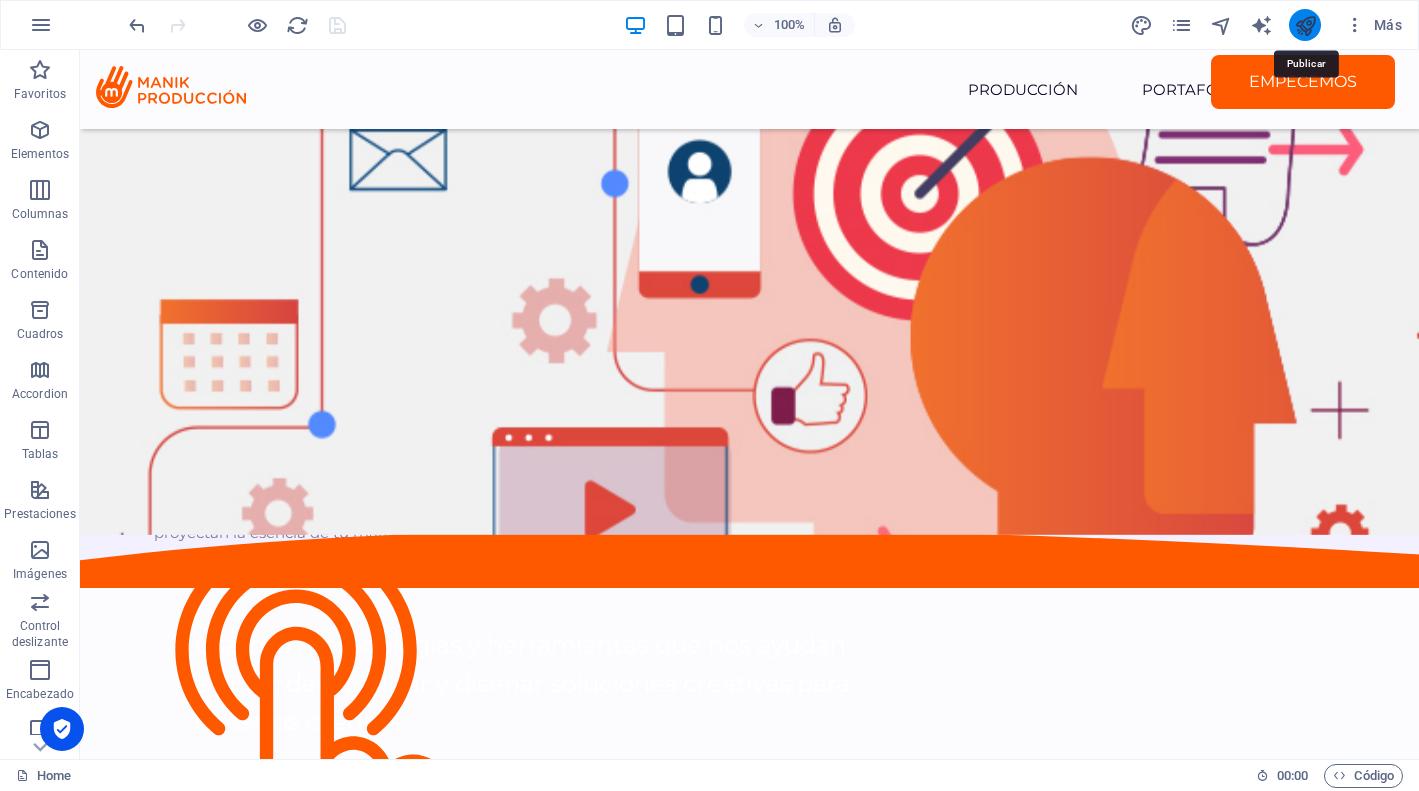 click at bounding box center (1305, 25) 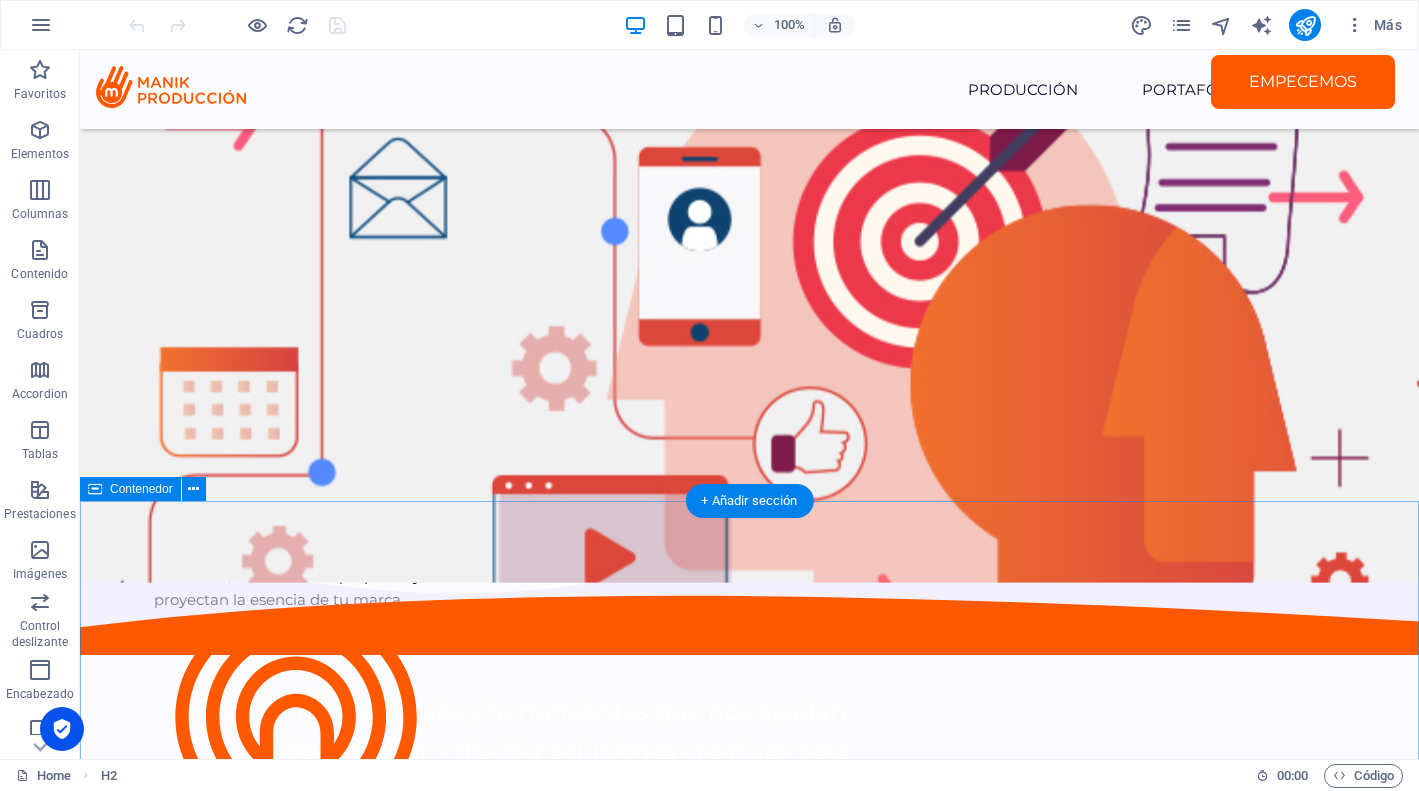 scroll, scrollTop: 1571, scrollLeft: 0, axis: vertical 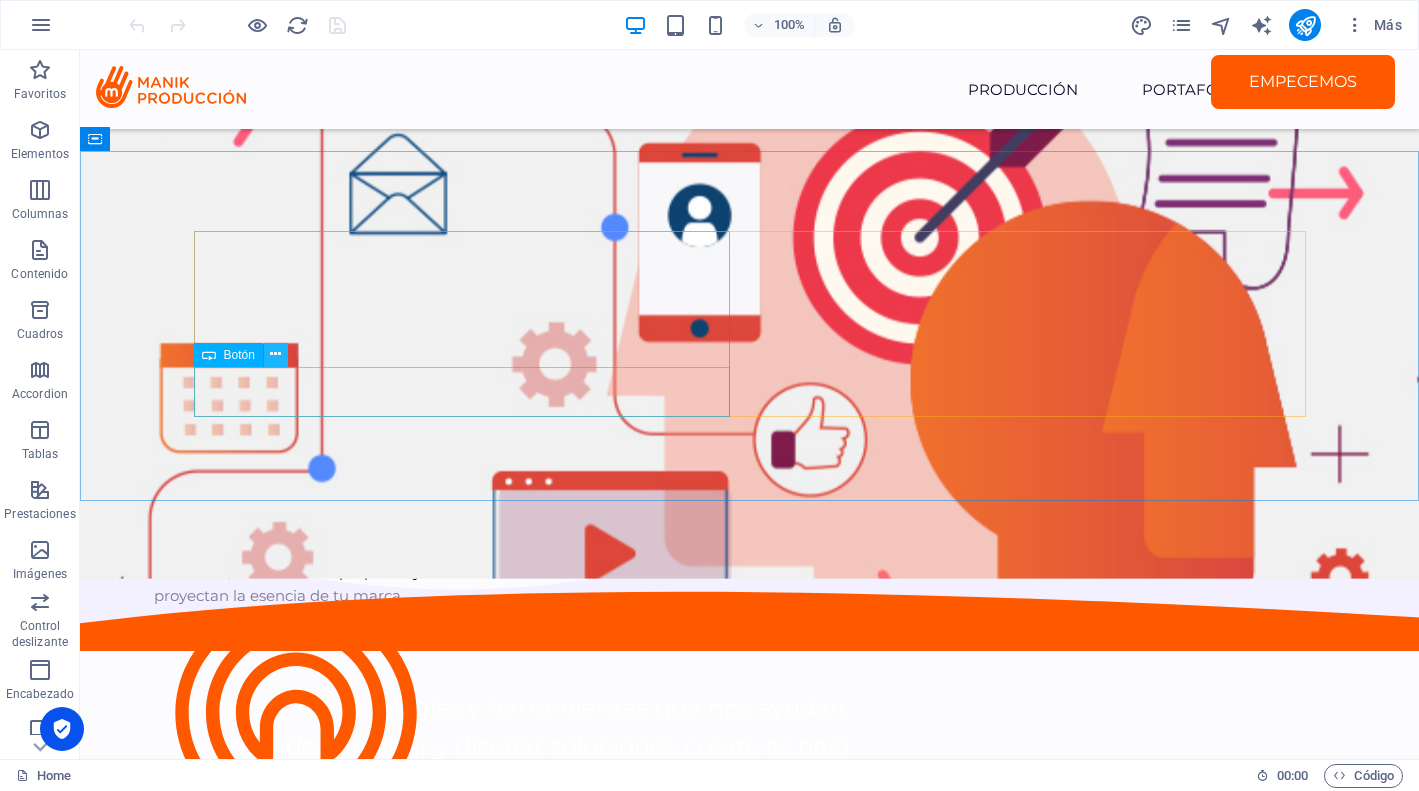 click at bounding box center [275, 354] 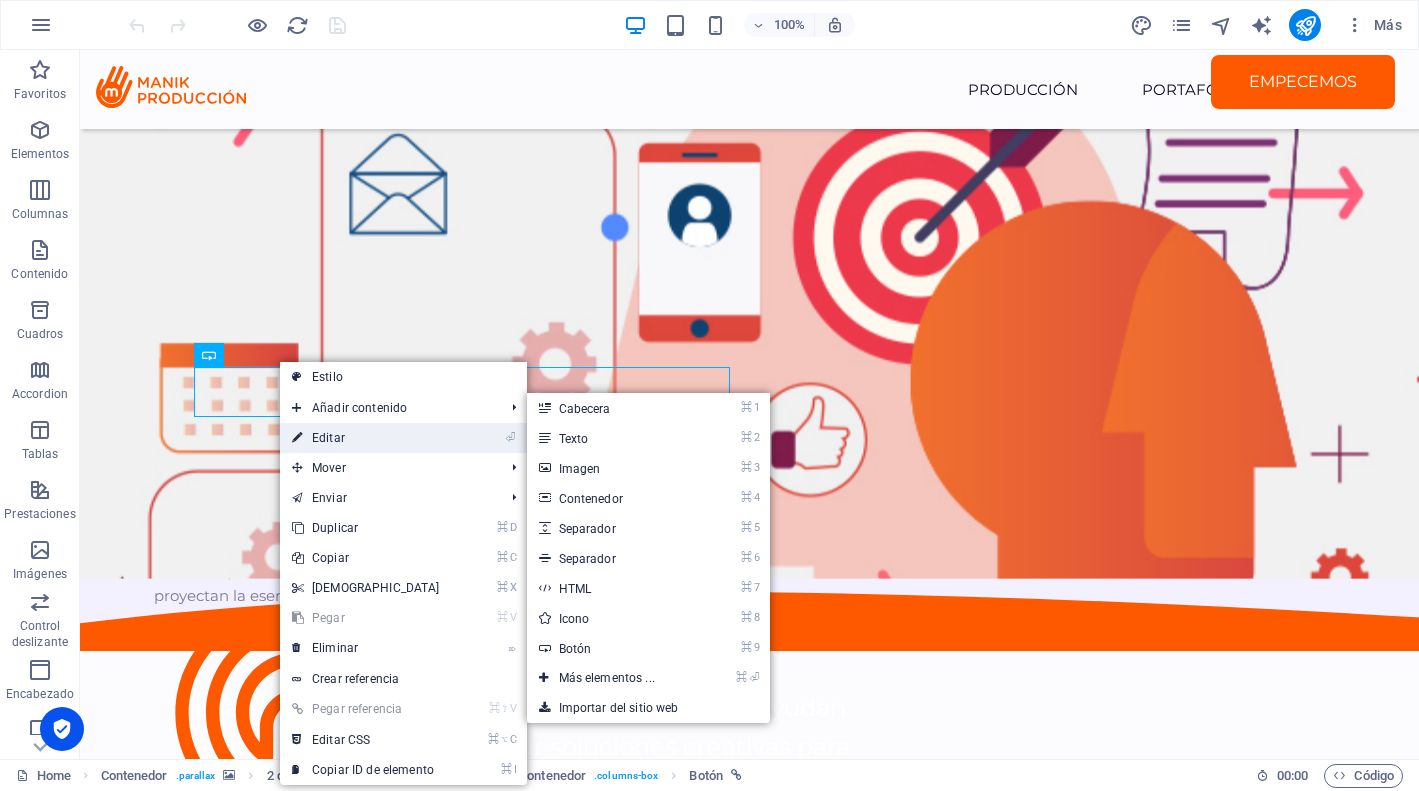click on "⏎  Editar" at bounding box center [366, 438] 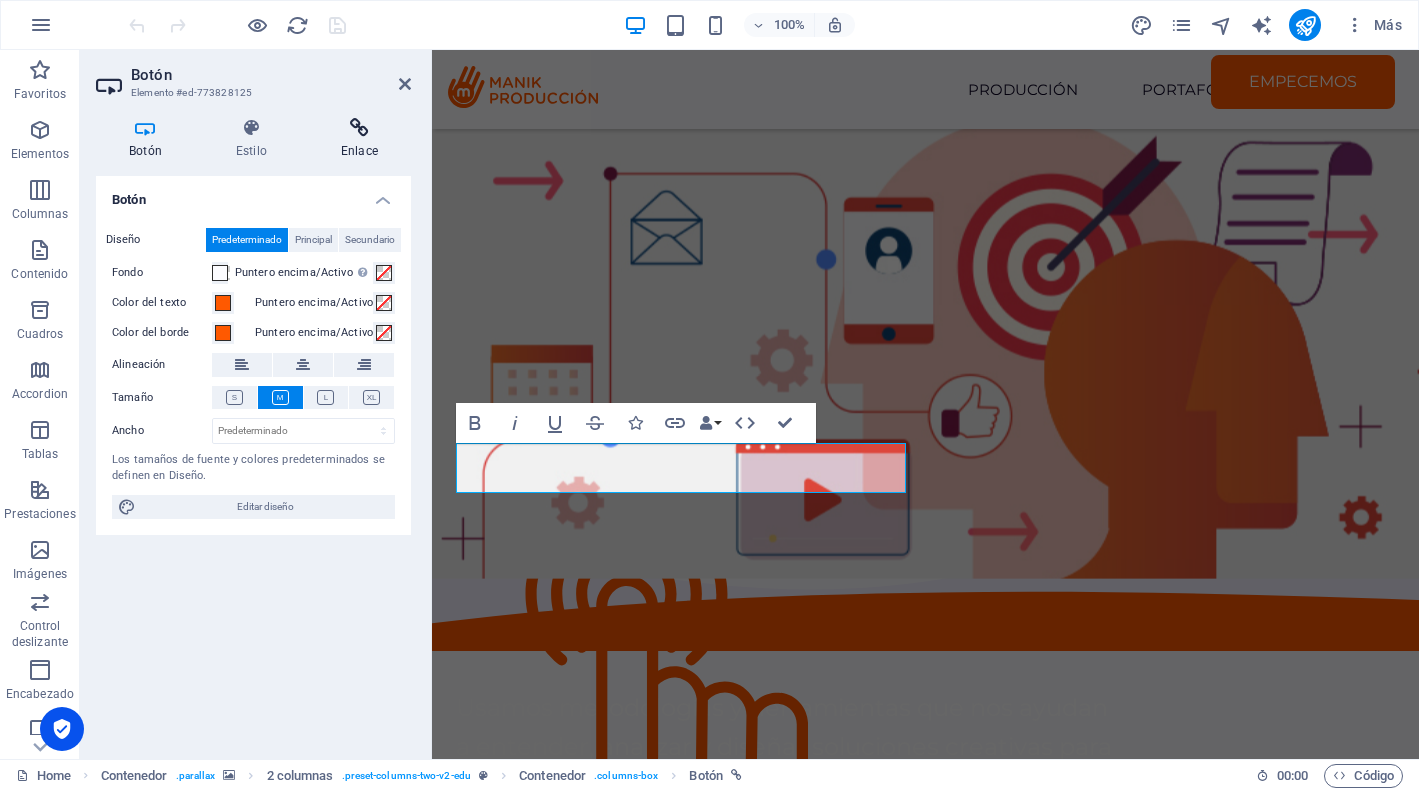click at bounding box center (359, 128) 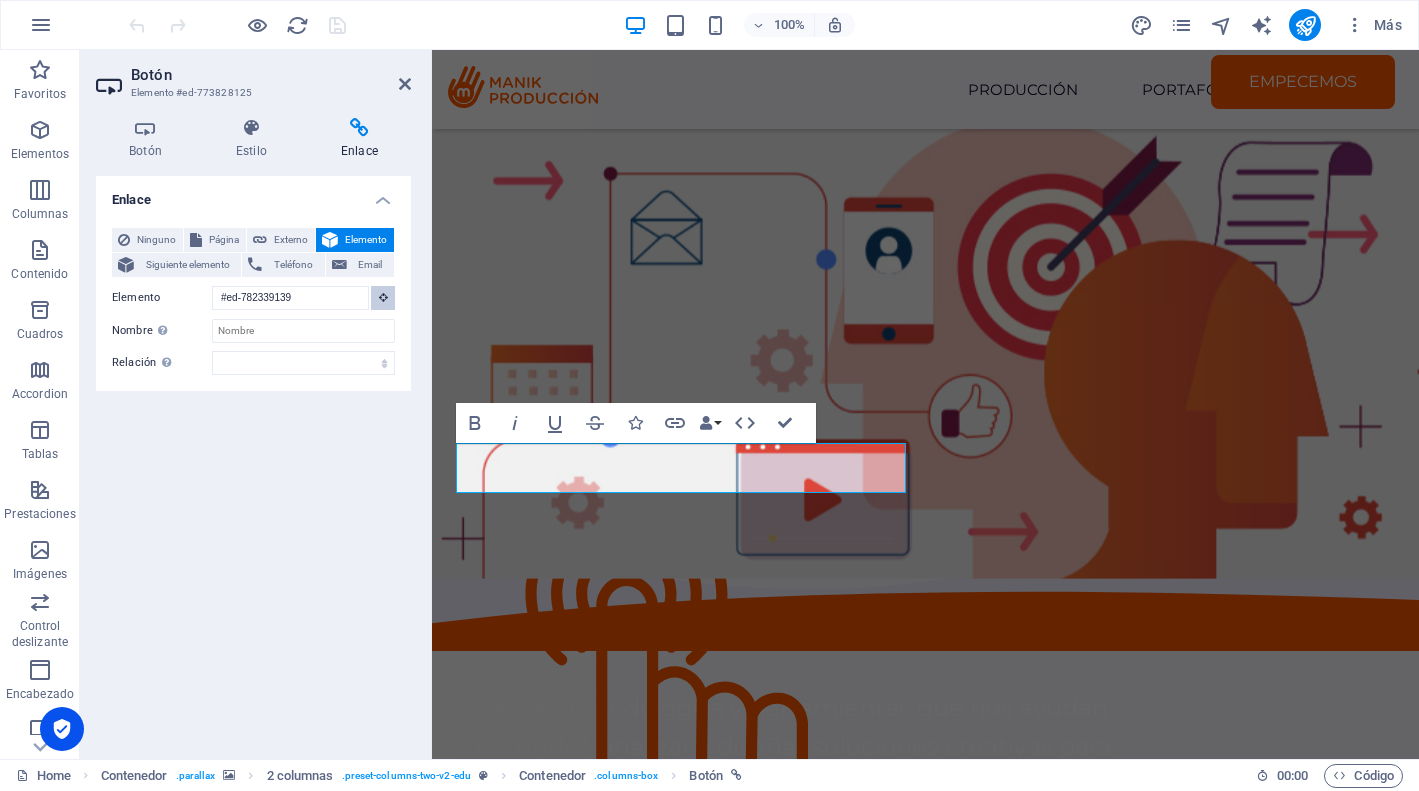 click at bounding box center (383, 298) 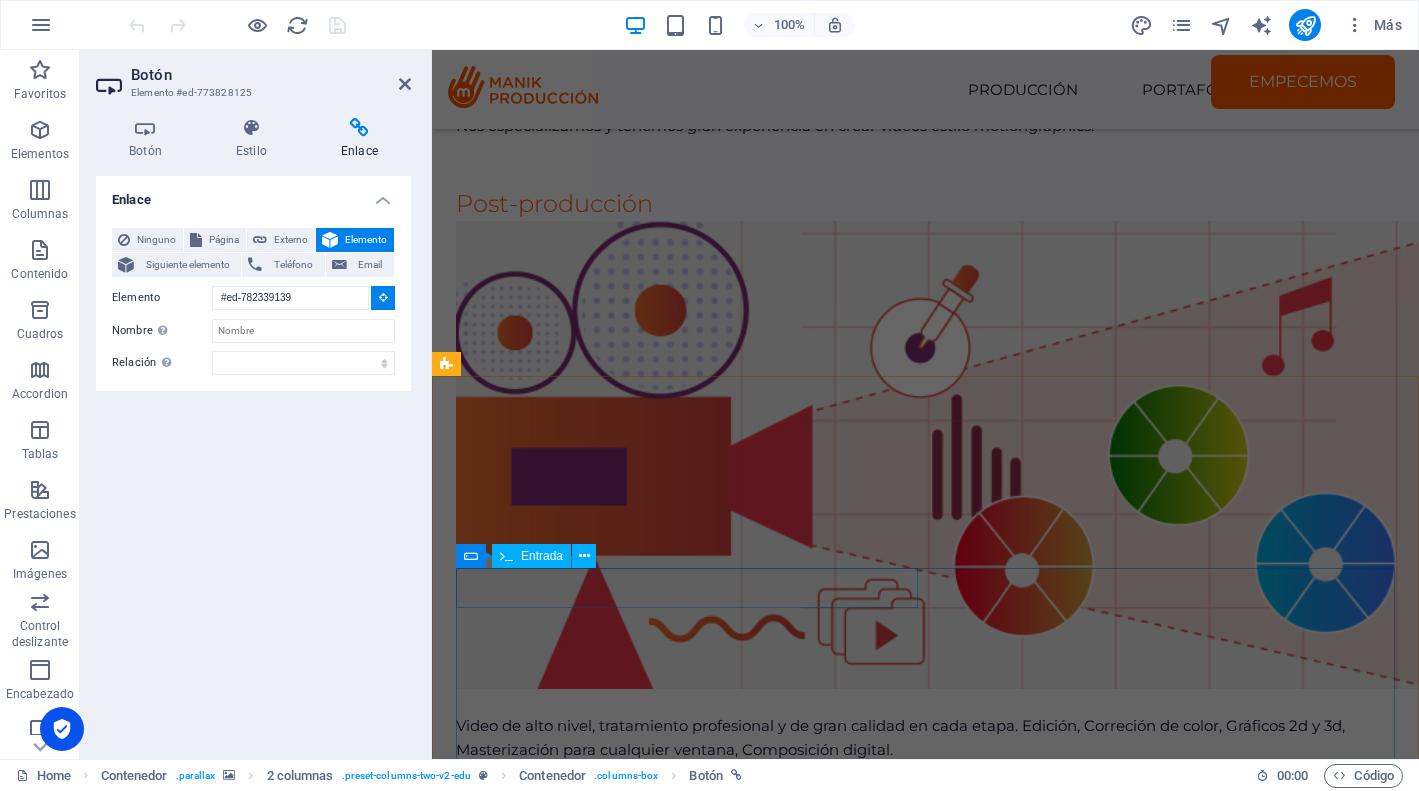 scroll, scrollTop: 5246, scrollLeft: 0, axis: vertical 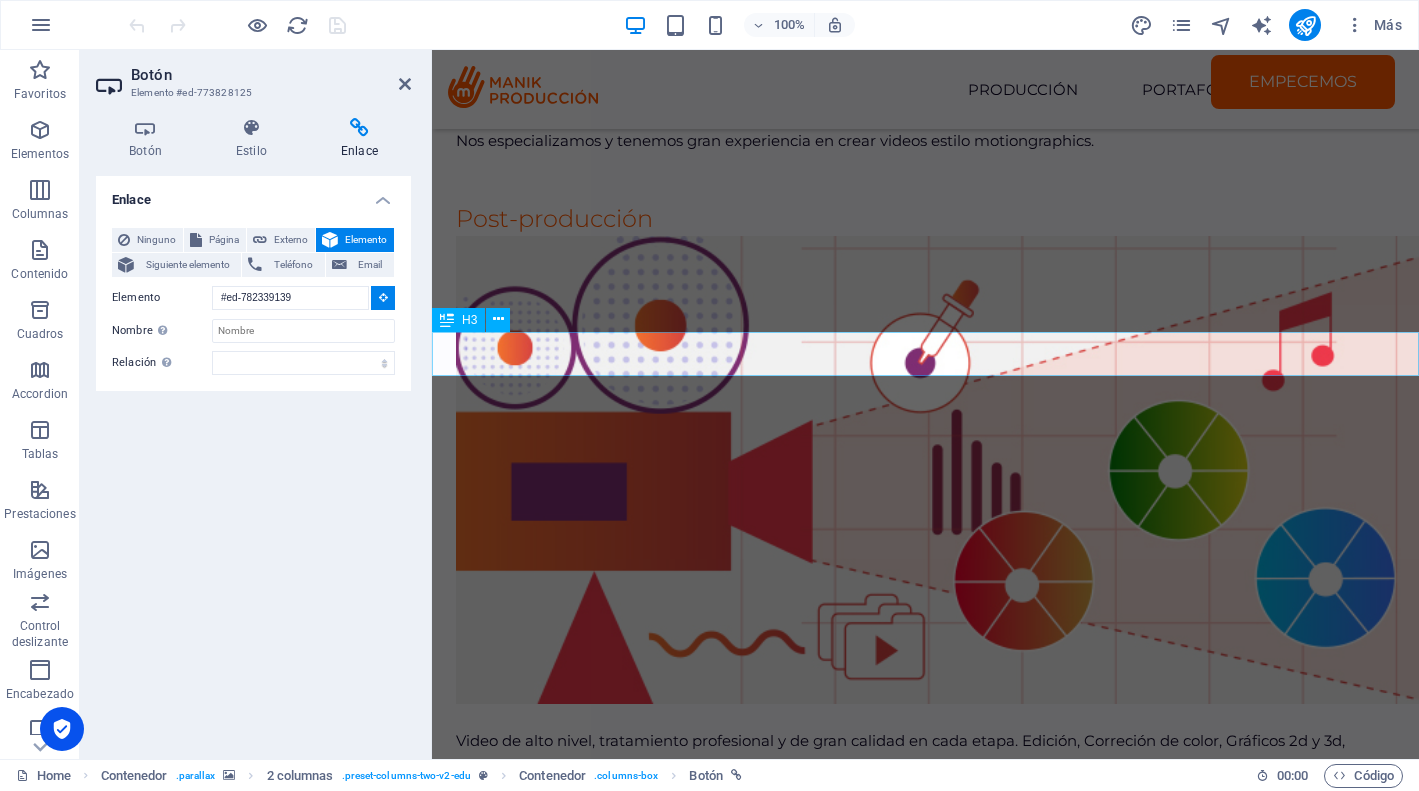 click on "Tus palabras son de gran importancia para nosotros." at bounding box center [925, 7442] 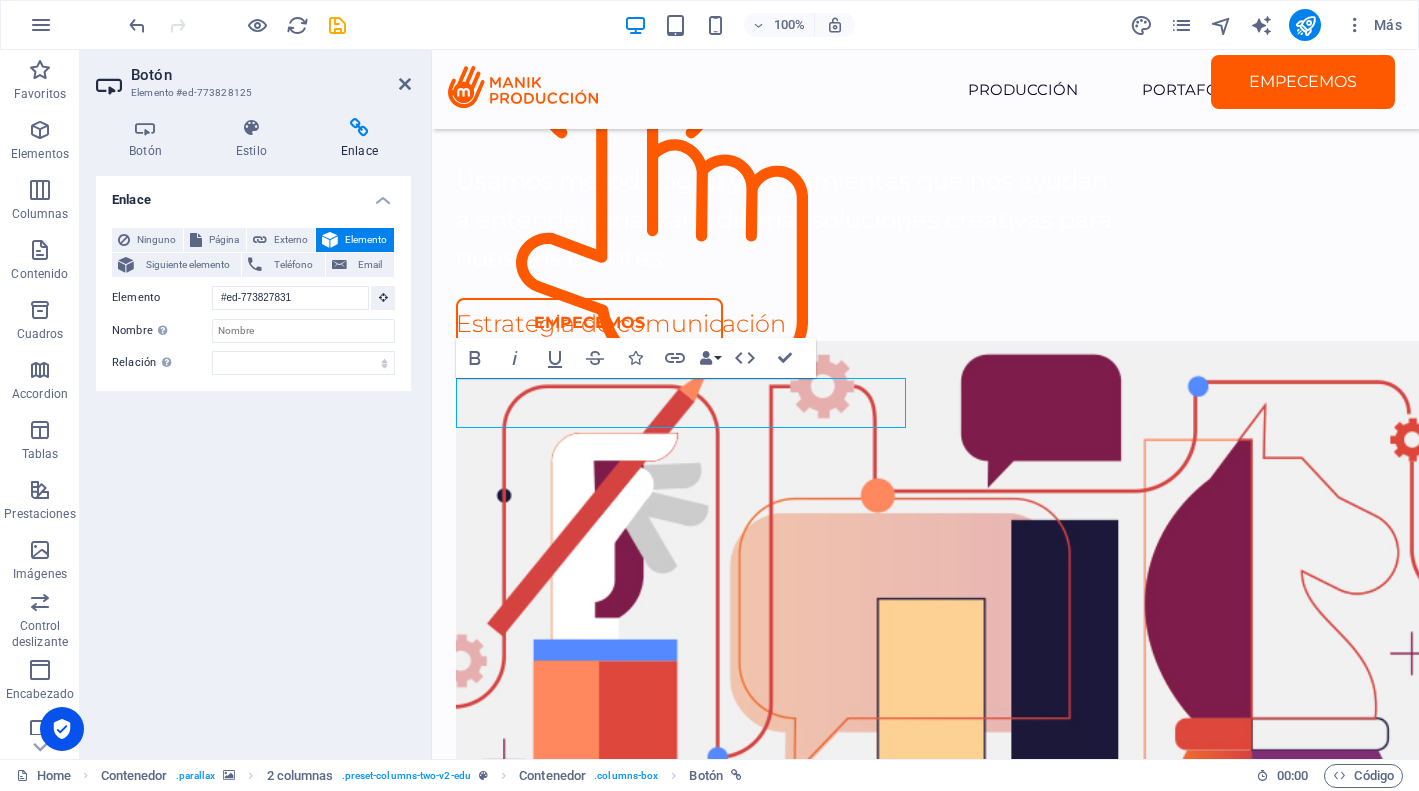 scroll, scrollTop: 1635, scrollLeft: 0, axis: vertical 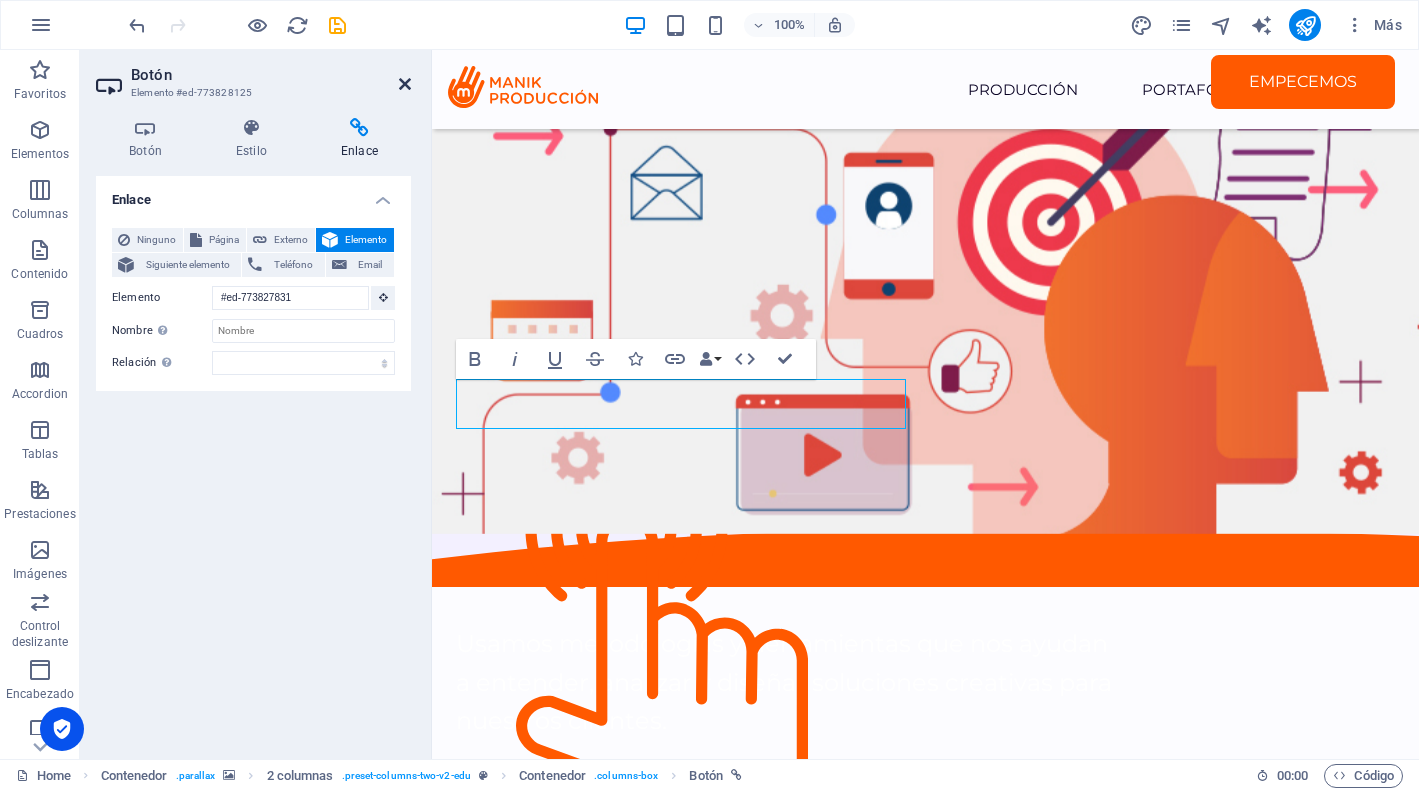 click at bounding box center [405, 84] 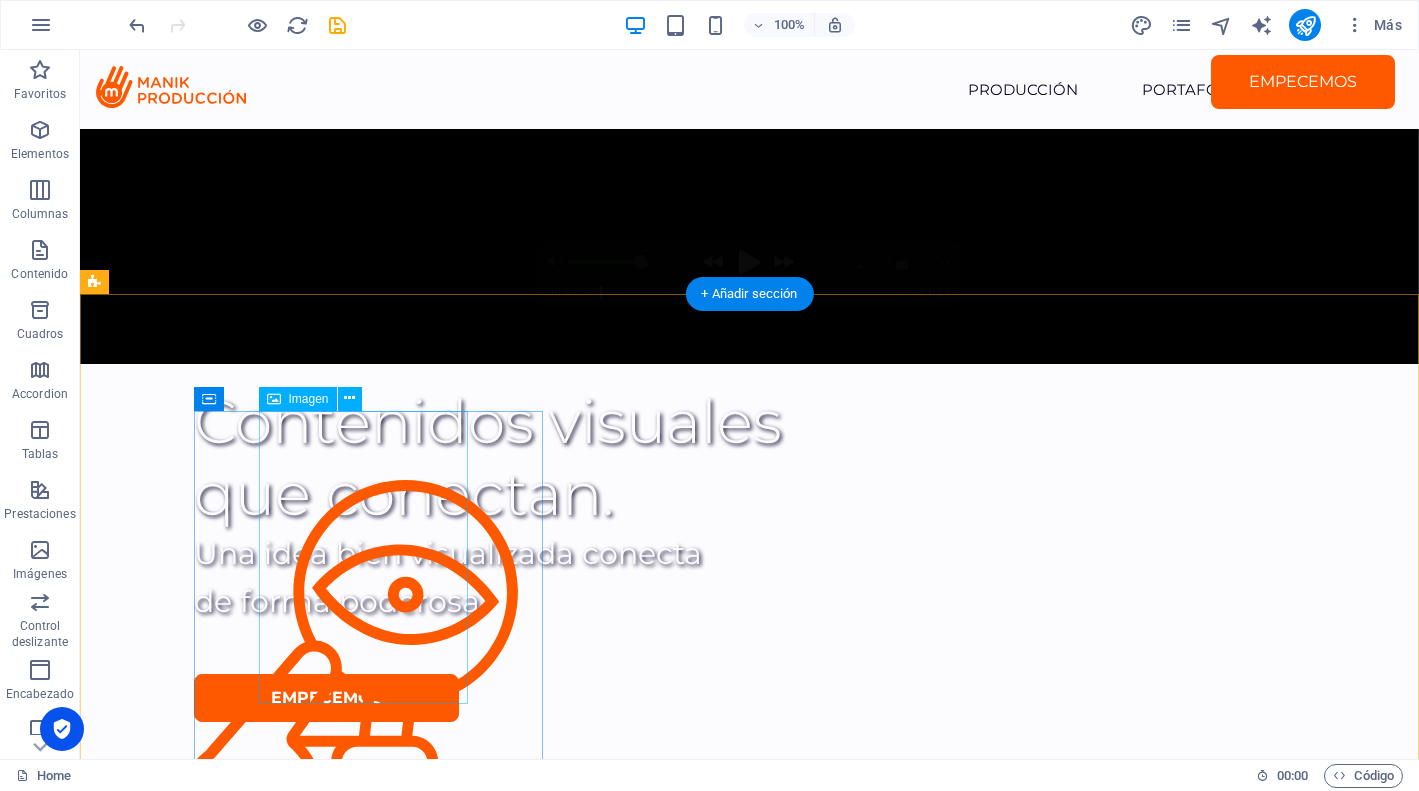 scroll, scrollTop: 573, scrollLeft: 0, axis: vertical 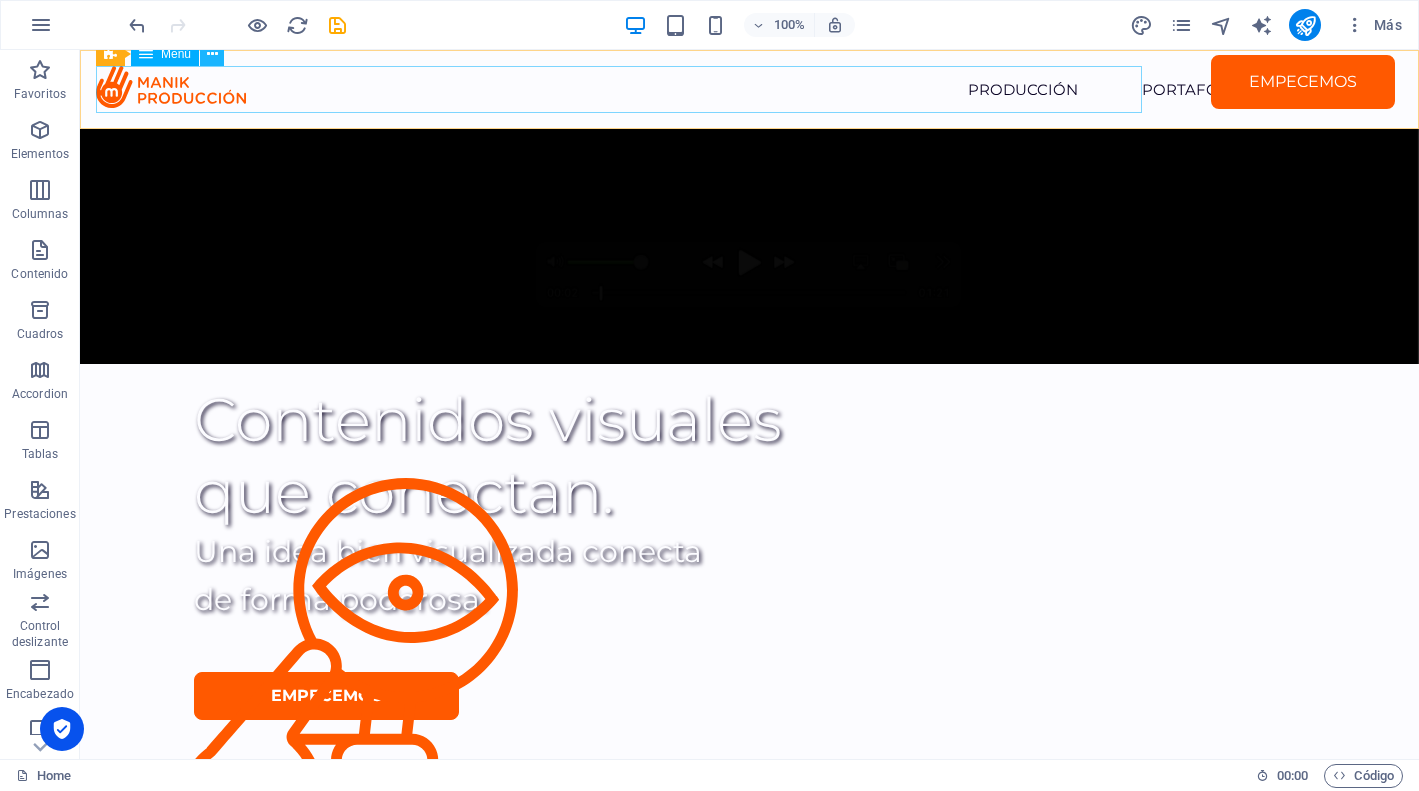 click at bounding box center (212, 54) 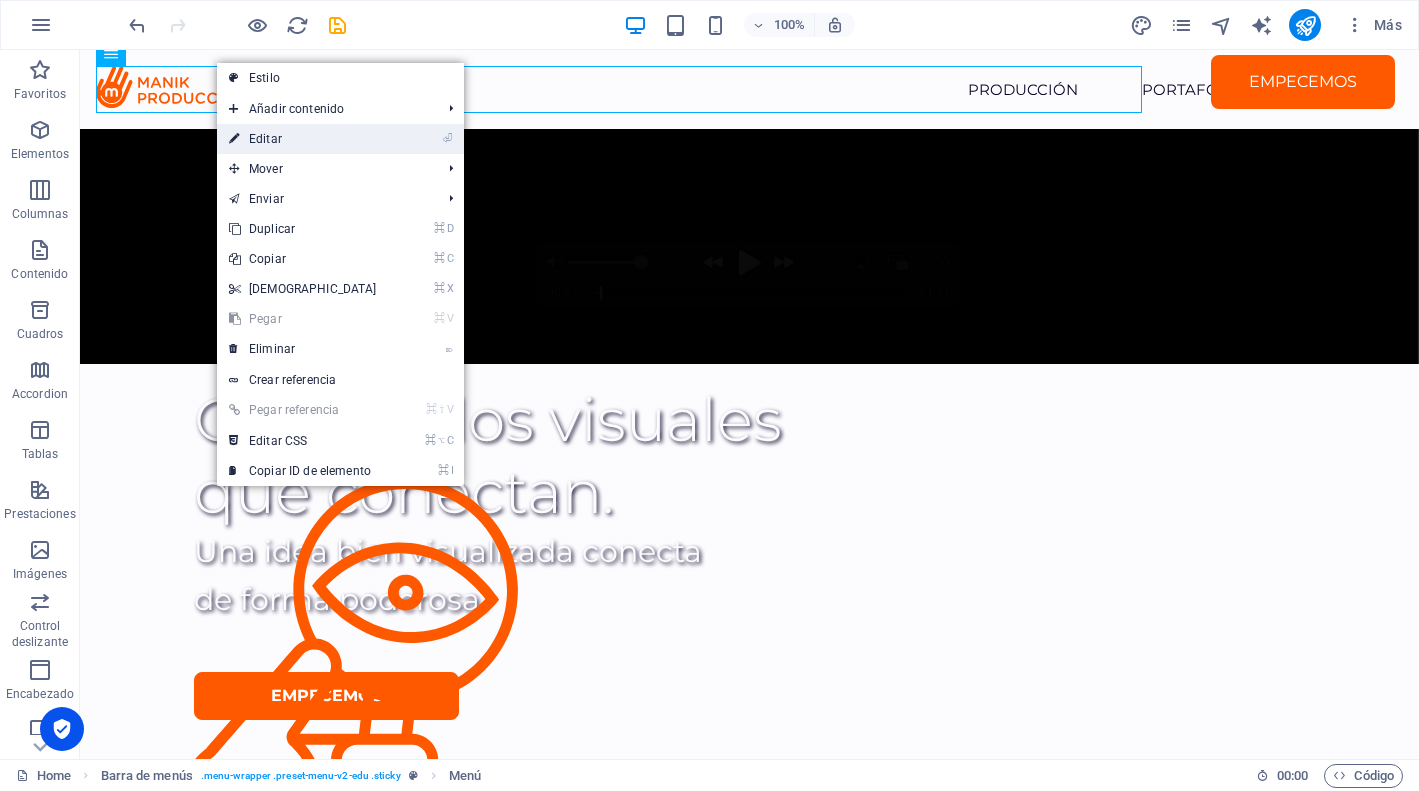 click on "⏎  Editar" at bounding box center [303, 139] 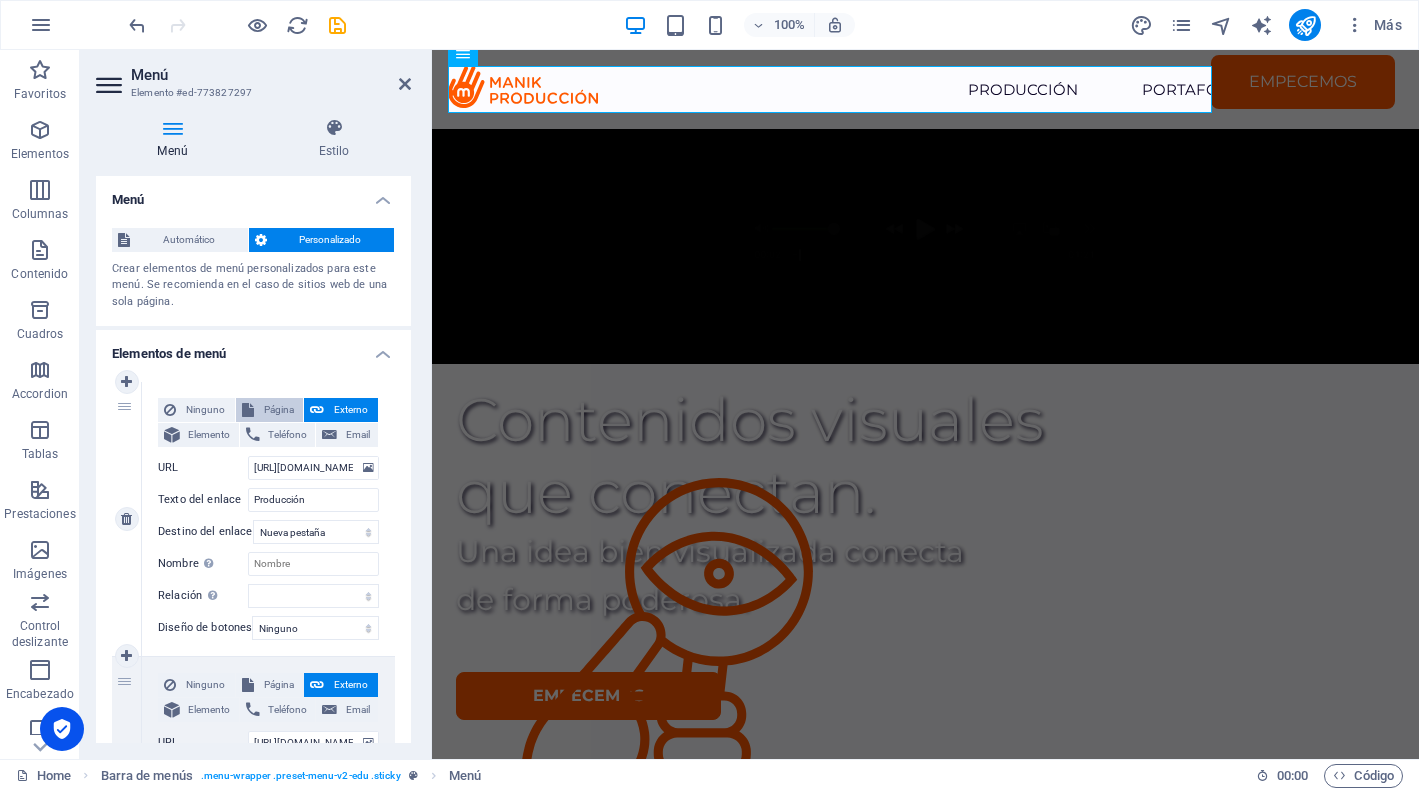 click on "Página" at bounding box center (270, 410) 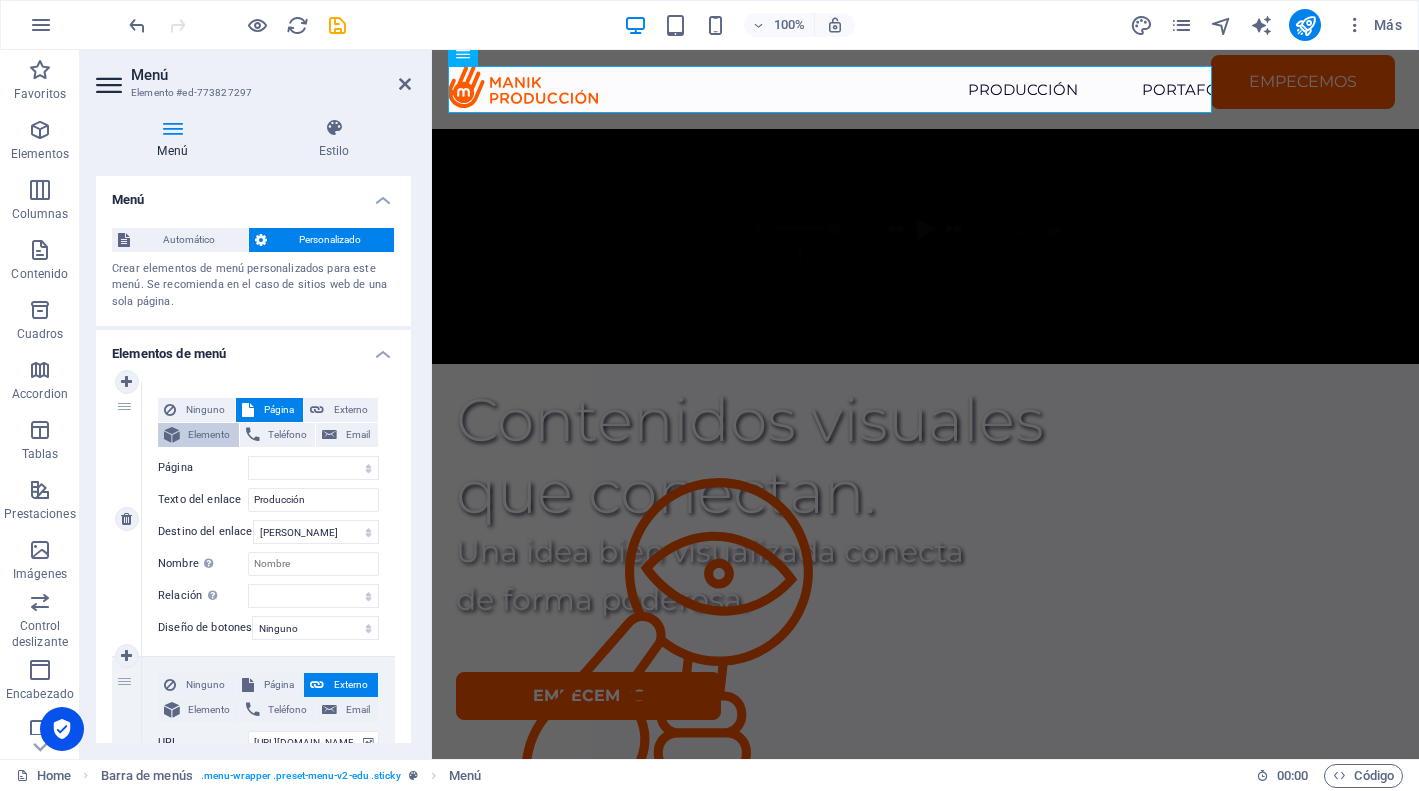 click on "Elemento" at bounding box center (209, 435) 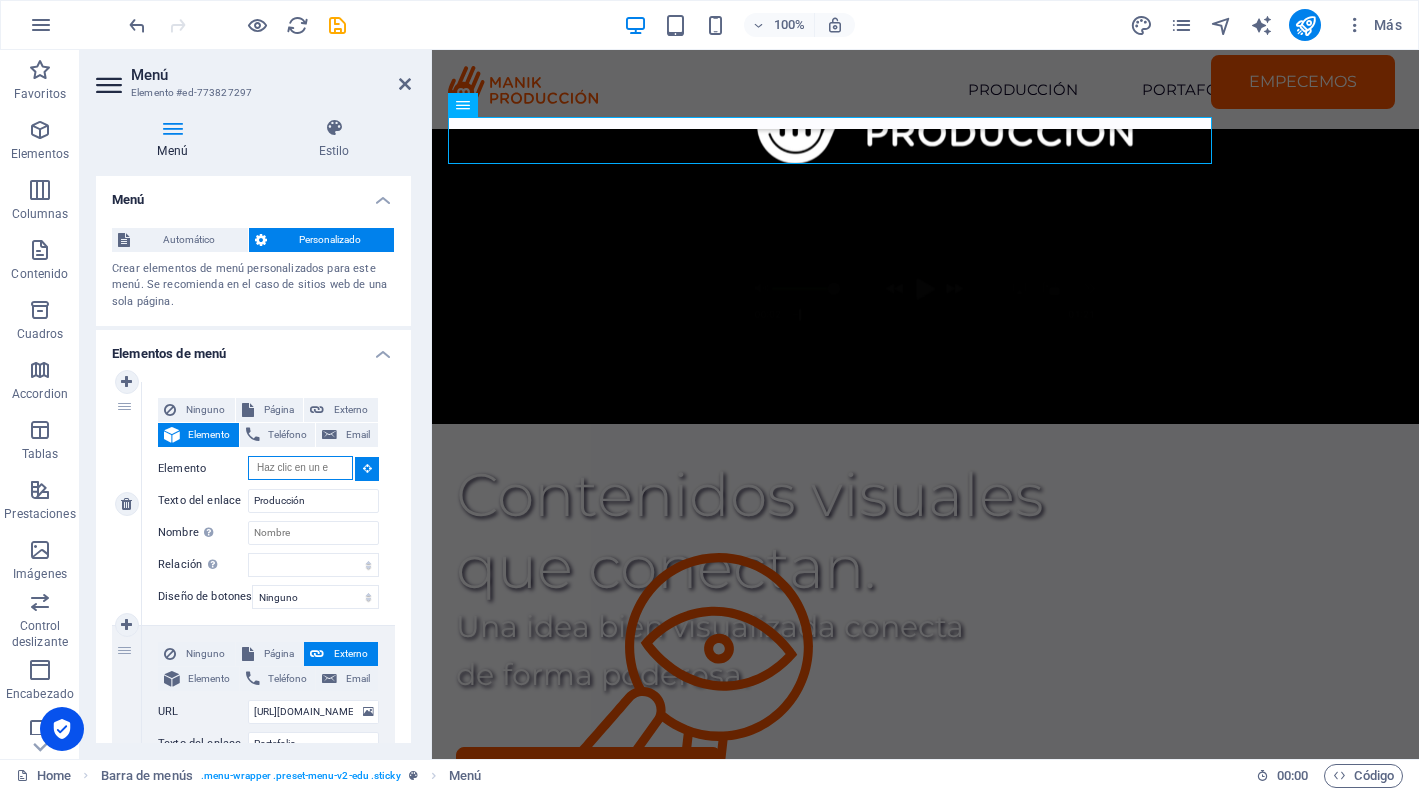 scroll, scrollTop: 494, scrollLeft: 0, axis: vertical 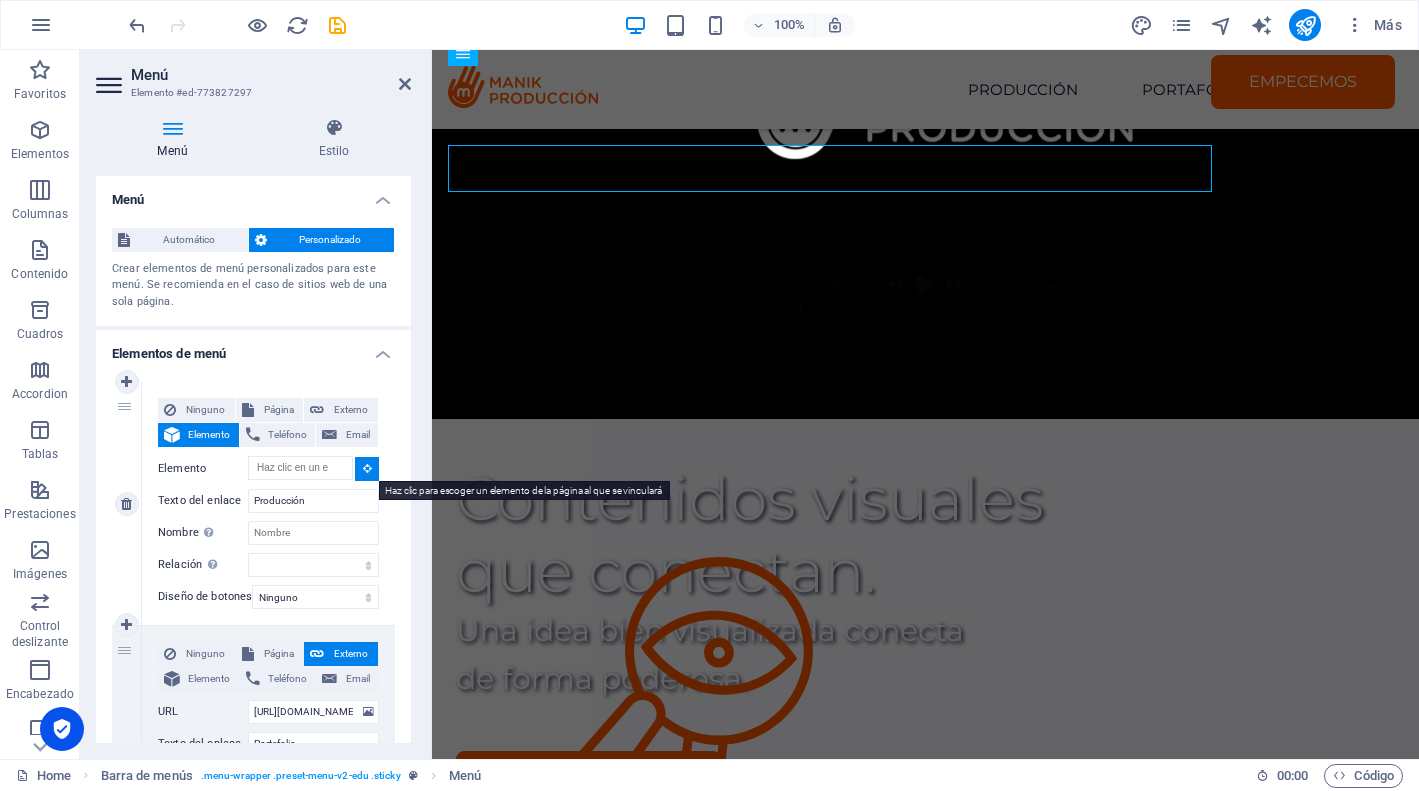 click at bounding box center (367, 468) 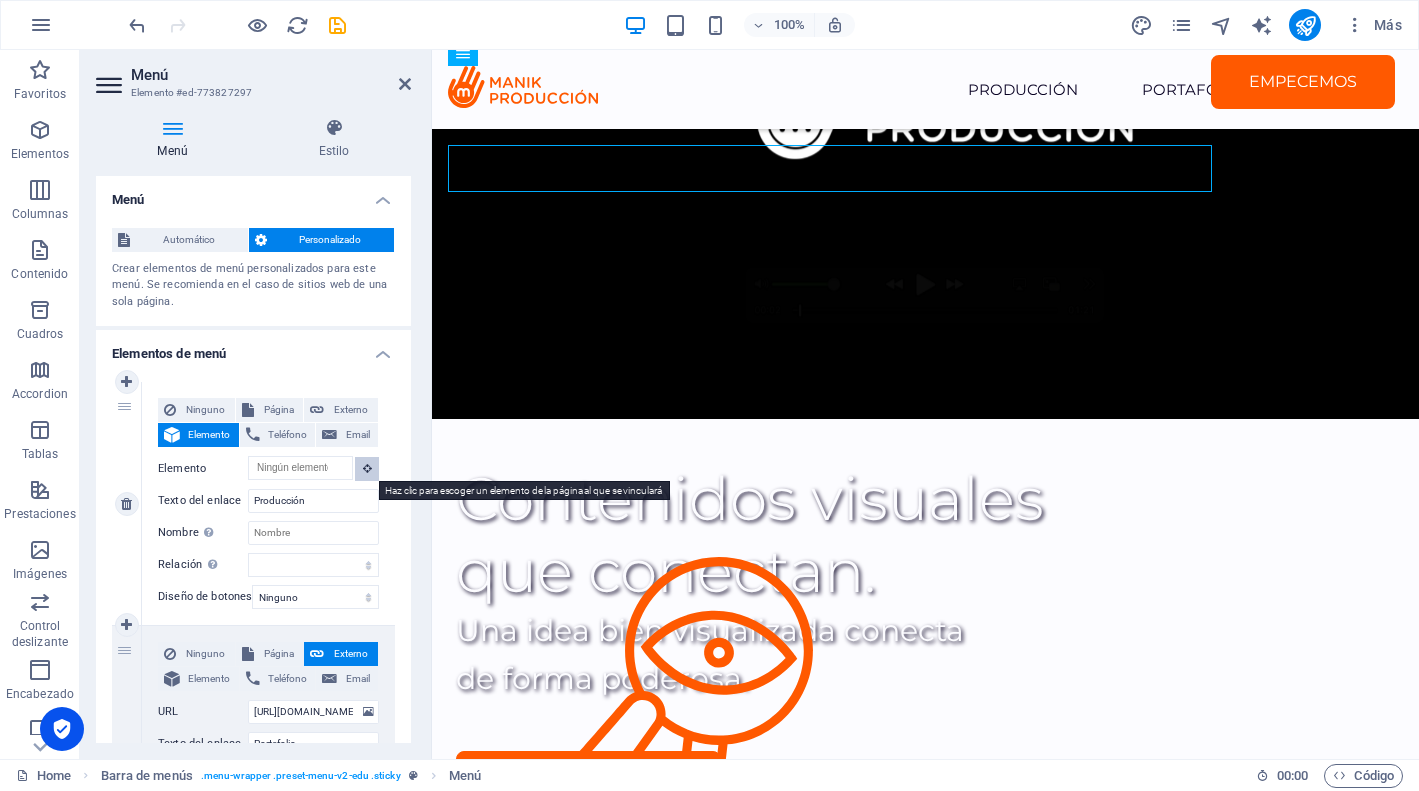 click at bounding box center (367, 468) 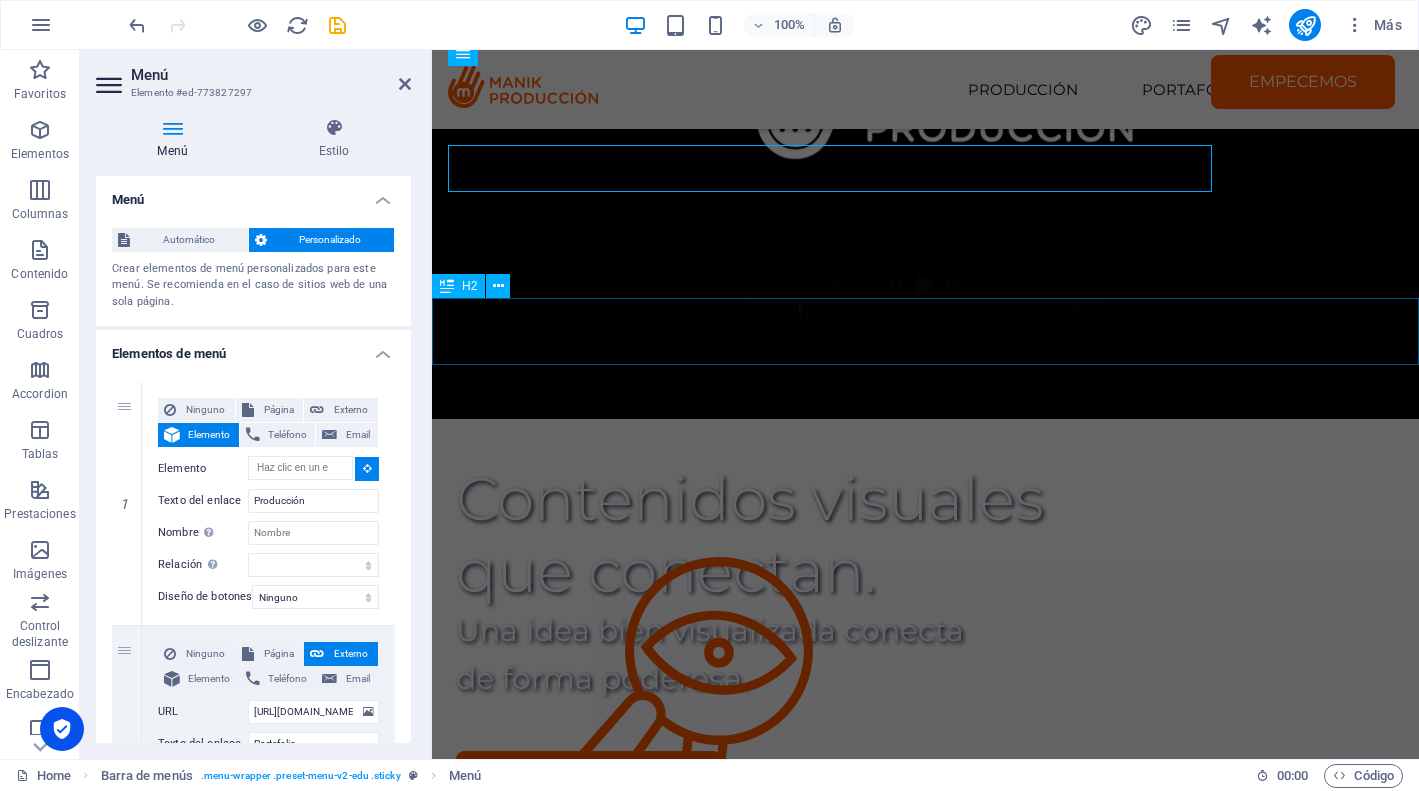 click on "Nuestro proceso" at bounding box center (925, 331) 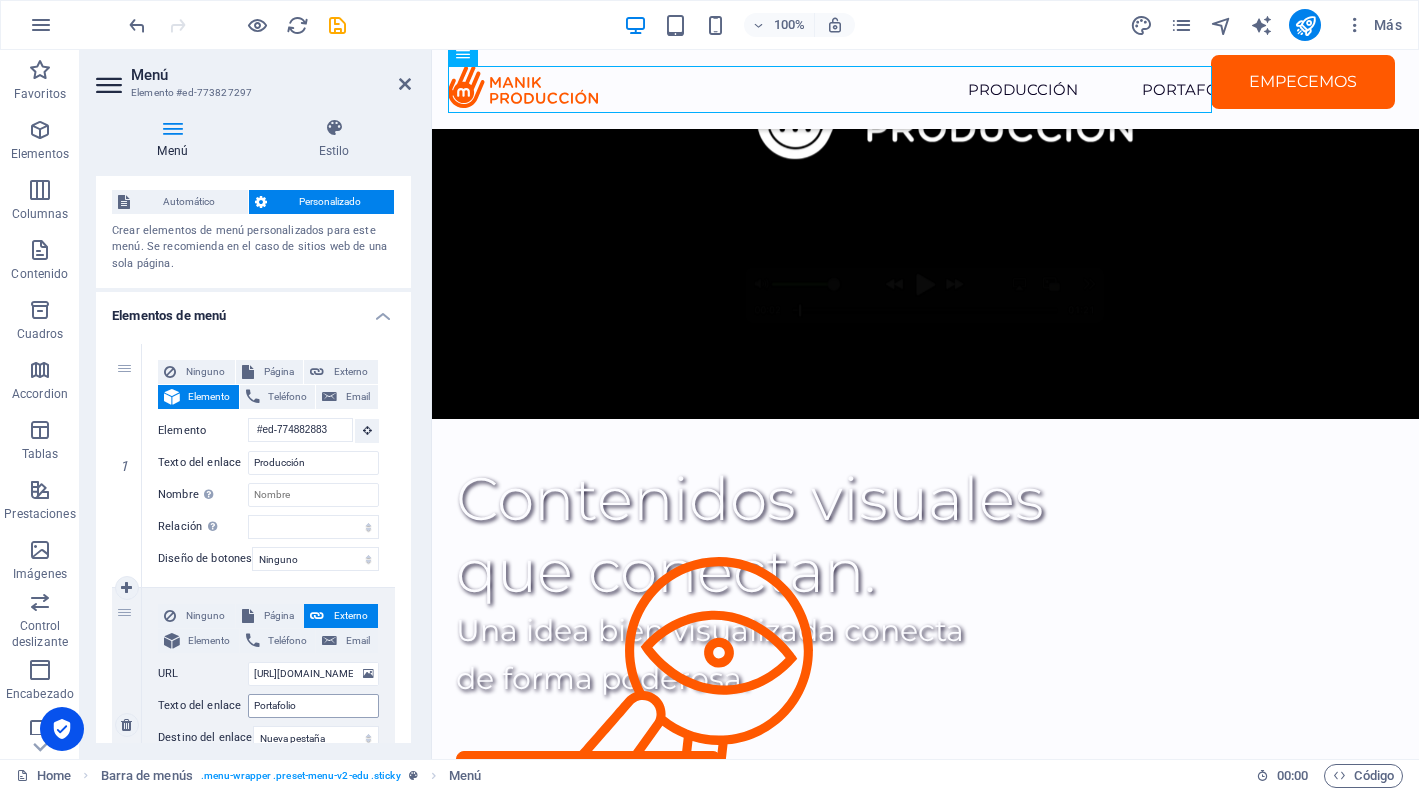 scroll, scrollTop: 35, scrollLeft: 0, axis: vertical 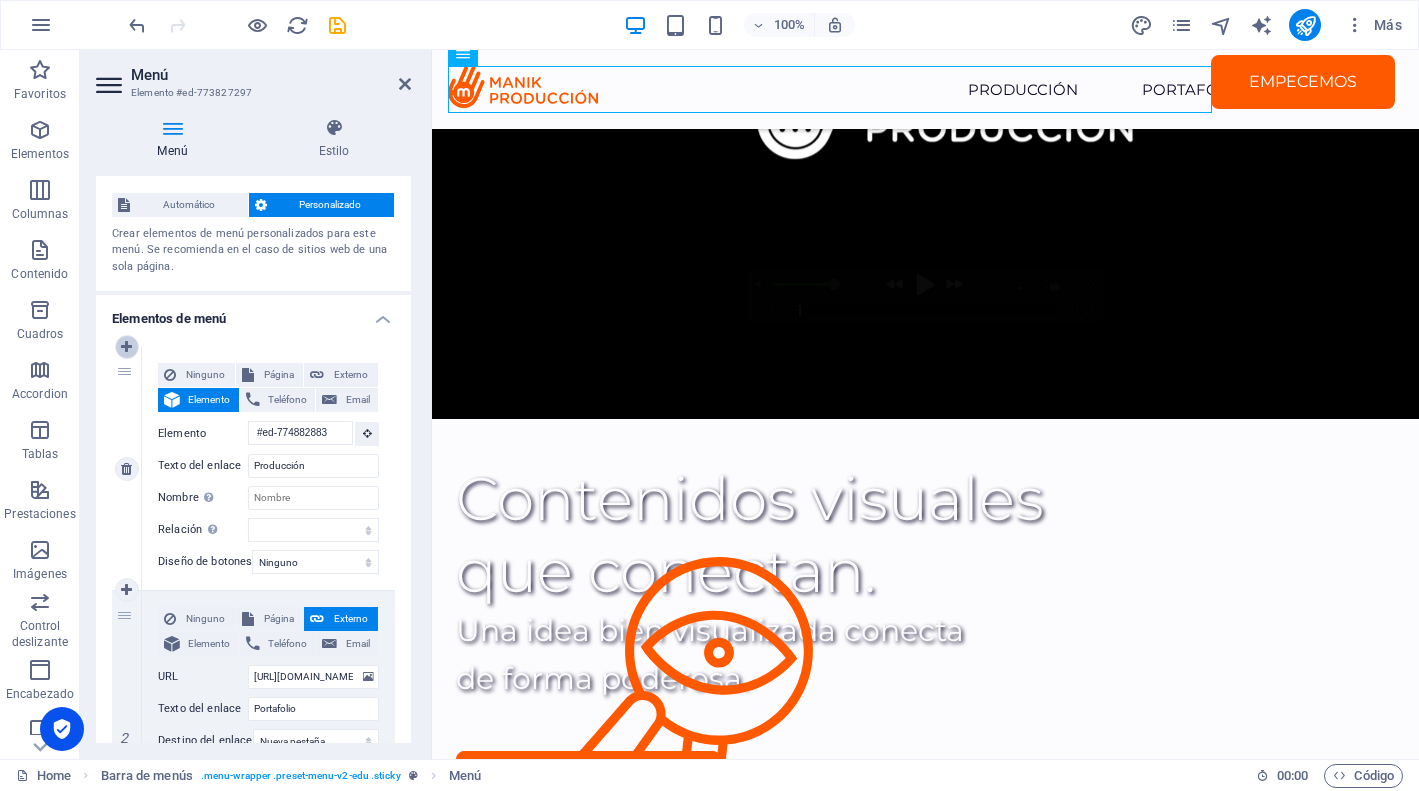 click at bounding box center [126, 347] 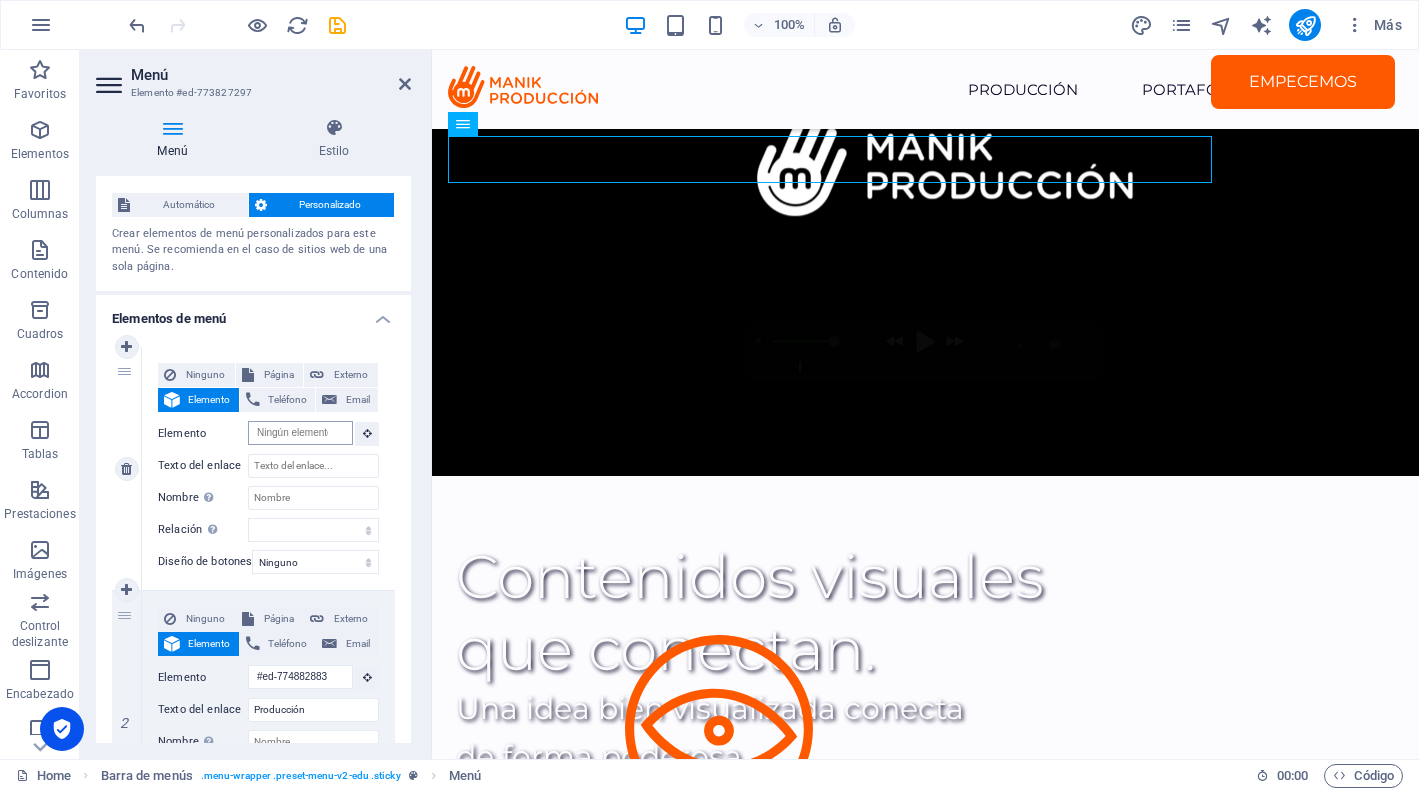 scroll, scrollTop: 0, scrollLeft: 0, axis: both 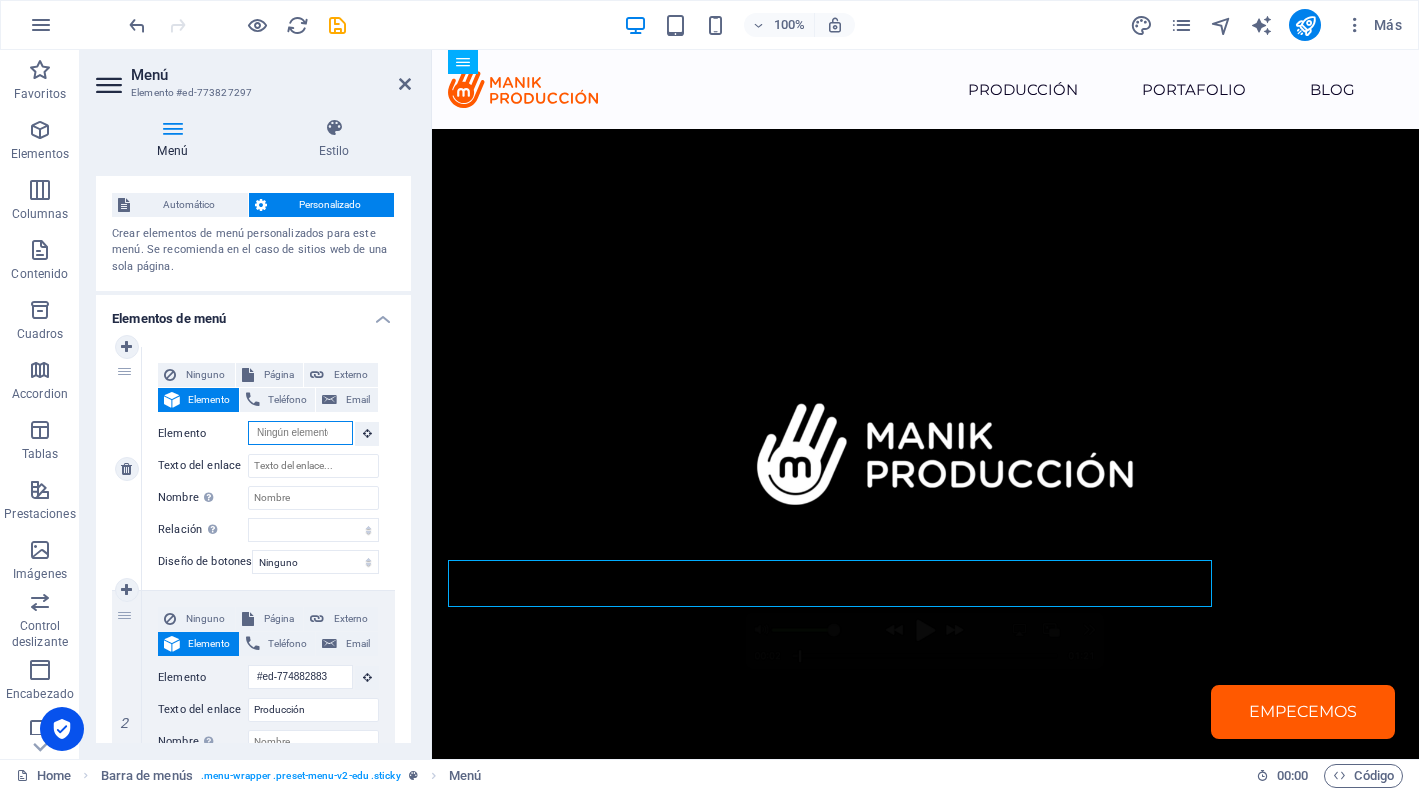click on "Elemento" at bounding box center (300, 433) 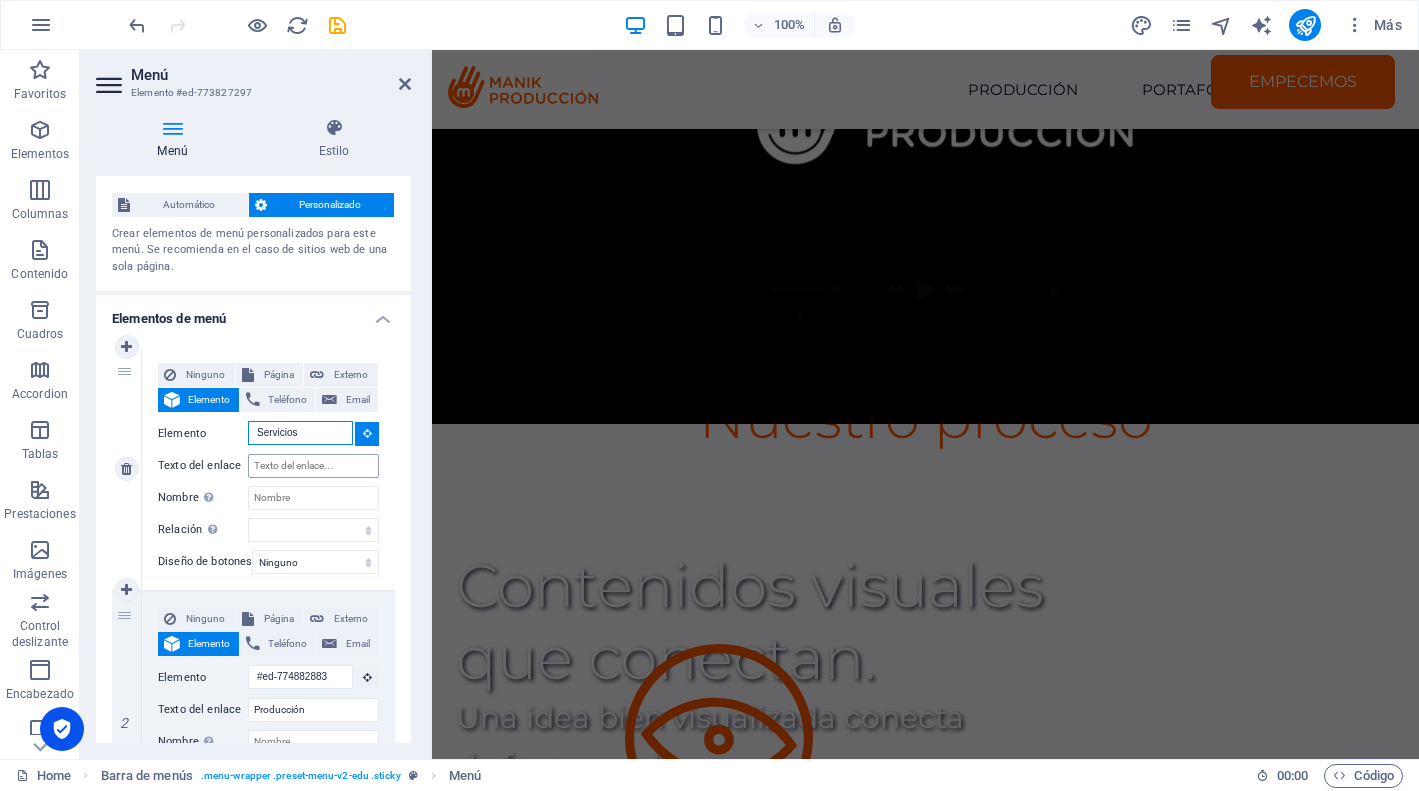 scroll, scrollTop: 336, scrollLeft: 0, axis: vertical 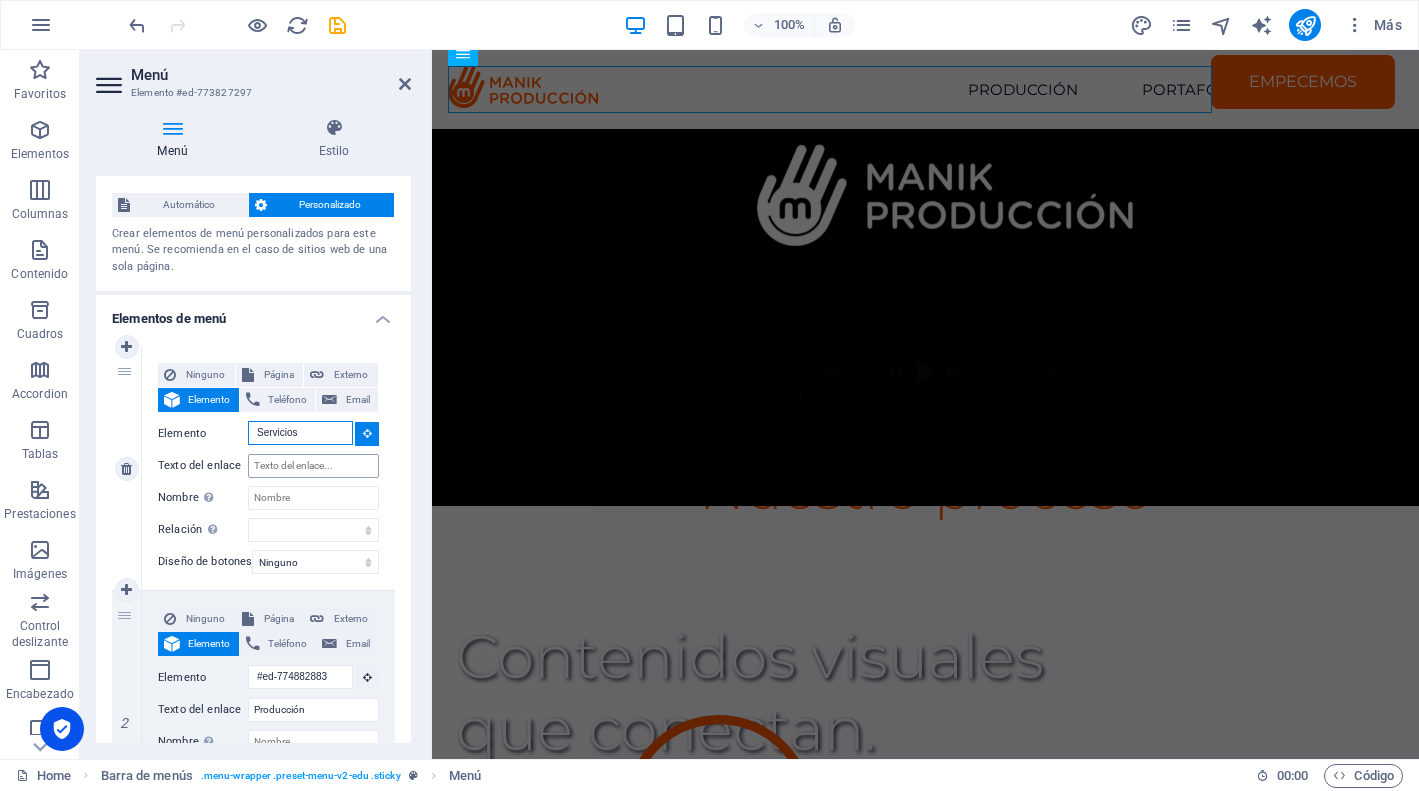 type on "Servicios" 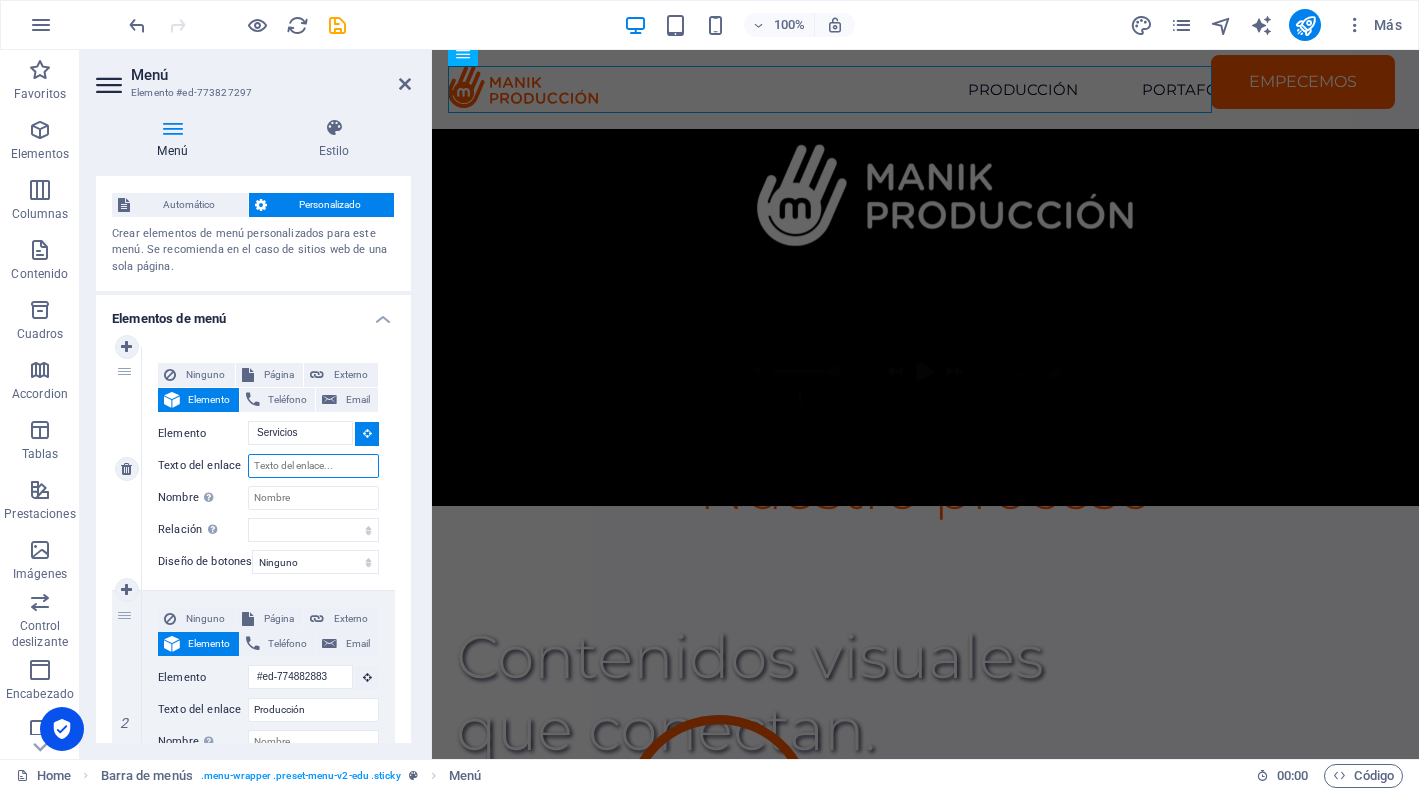 type 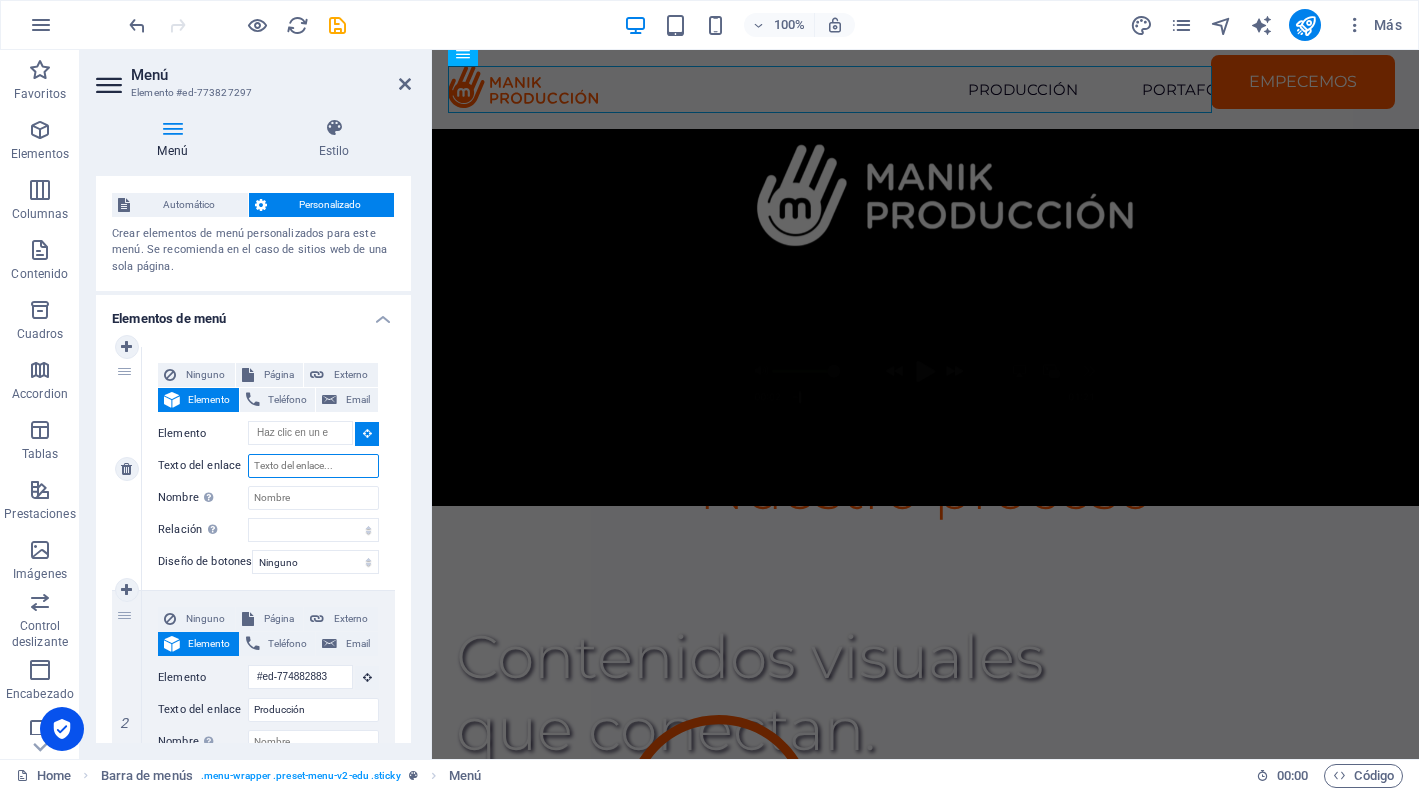 click on "Texto del enlace" at bounding box center (313, 466) 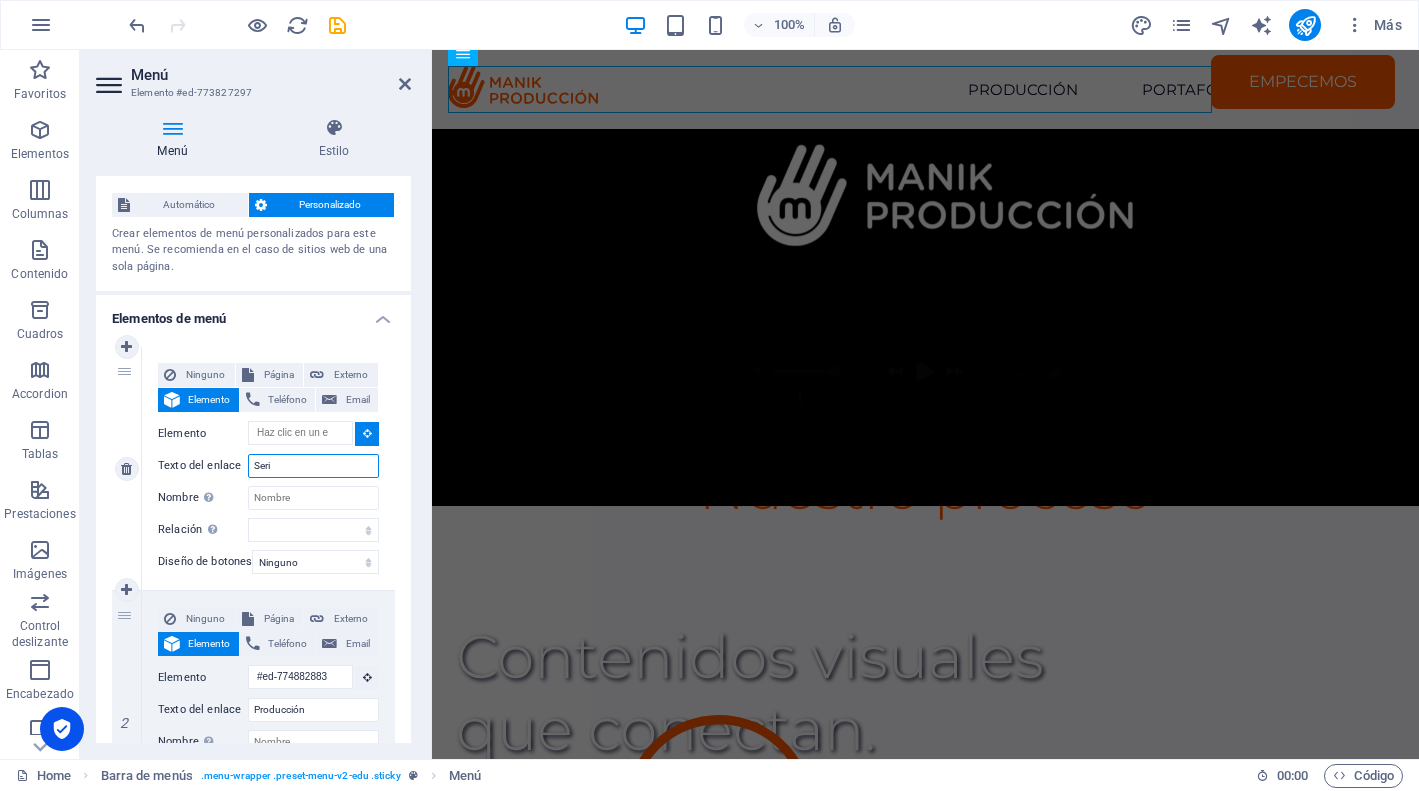 type on "Seriv" 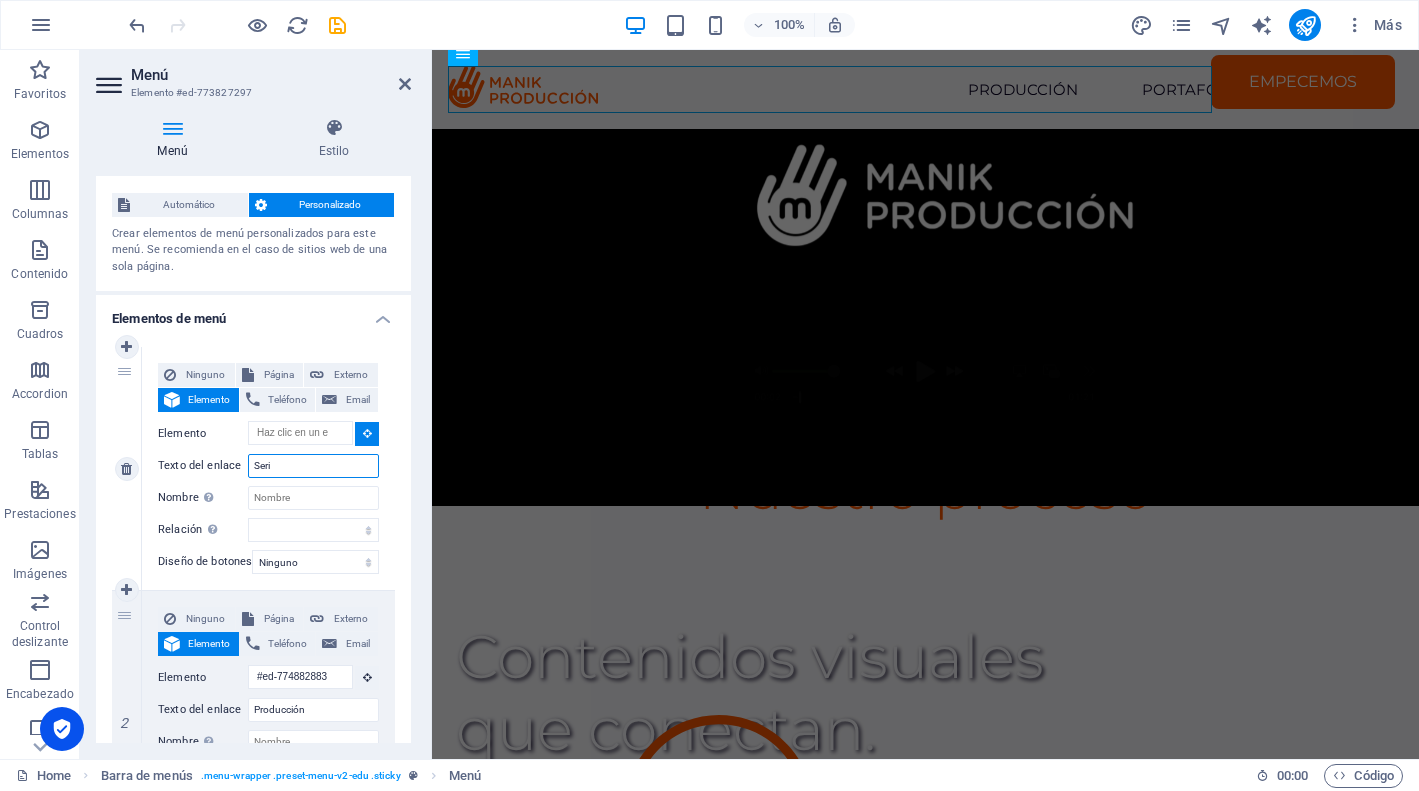 select 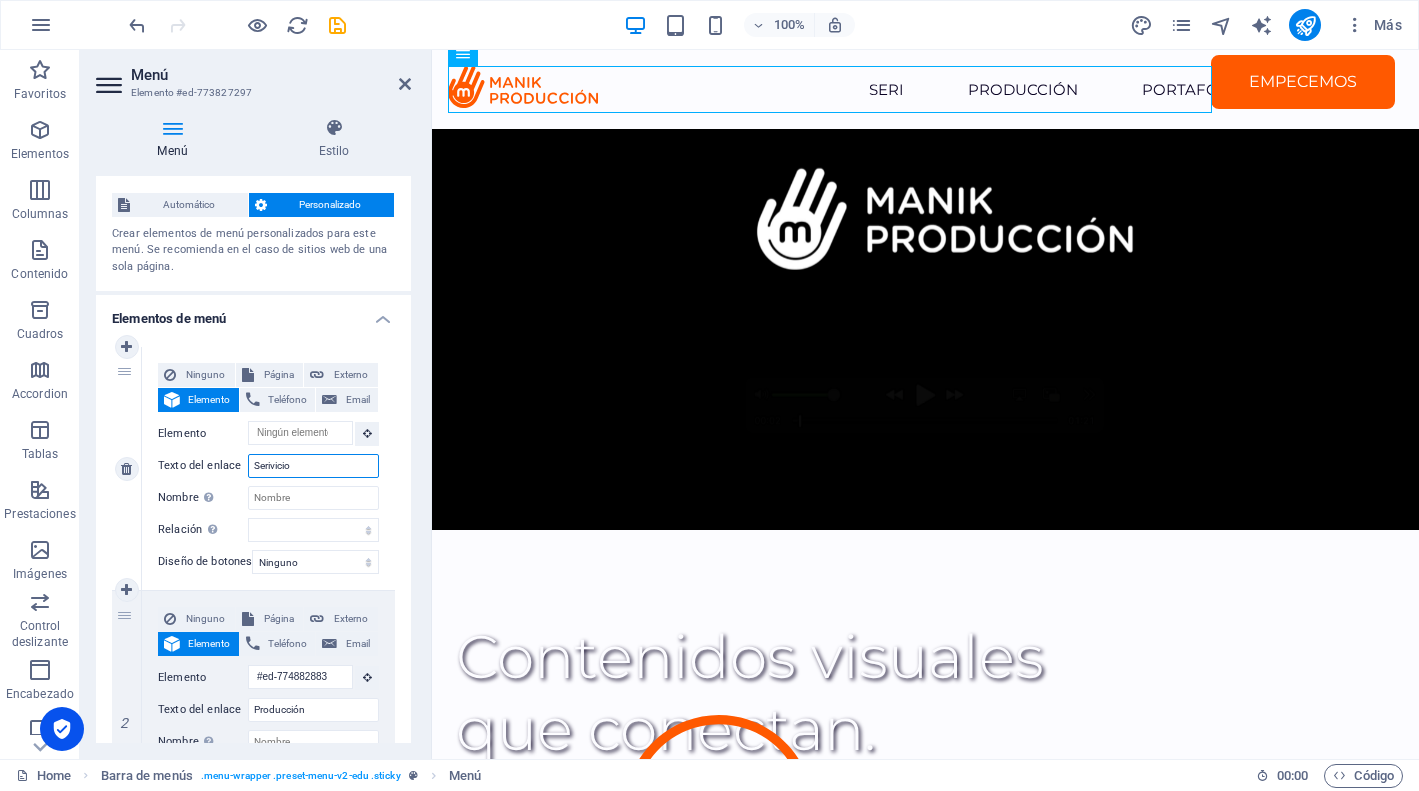 type on "Serivicios" 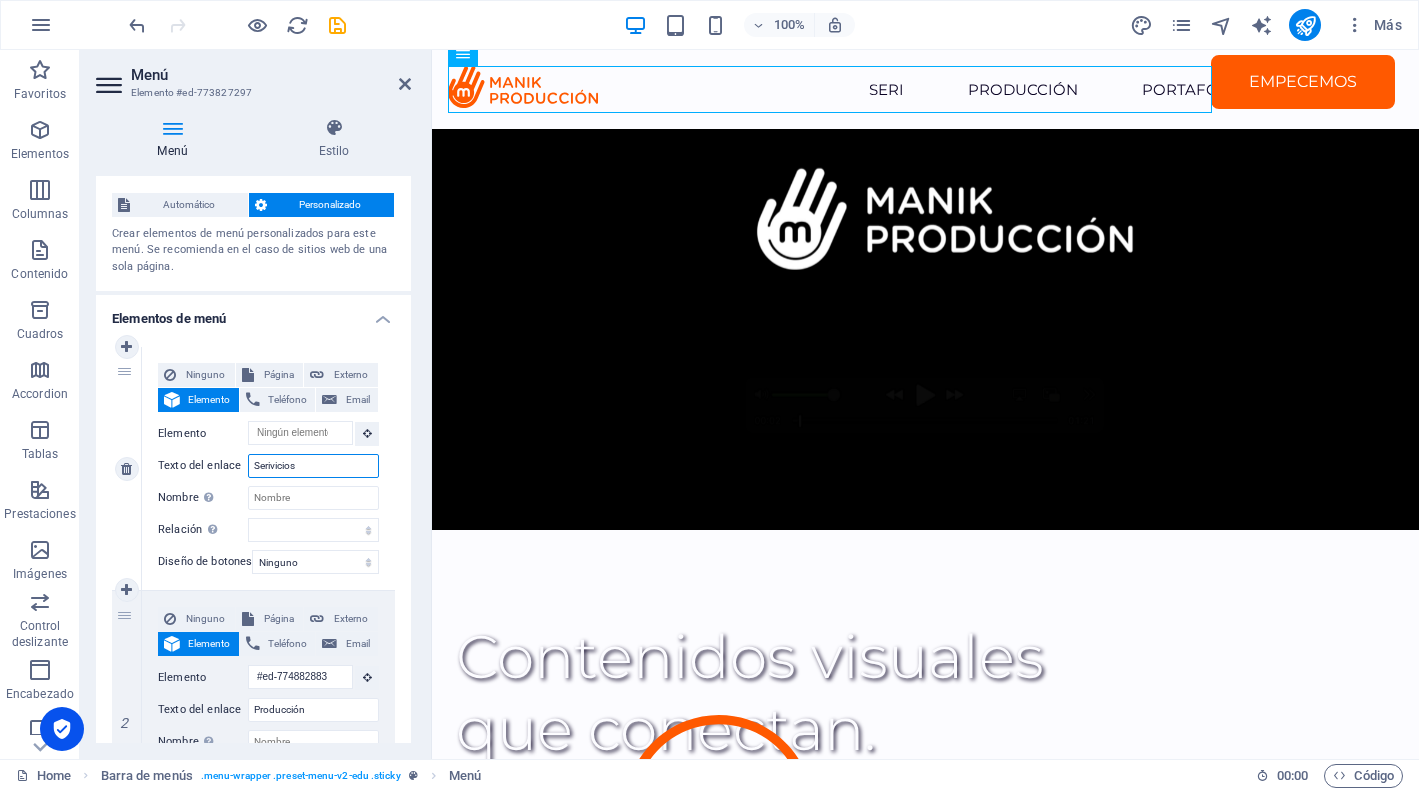 select 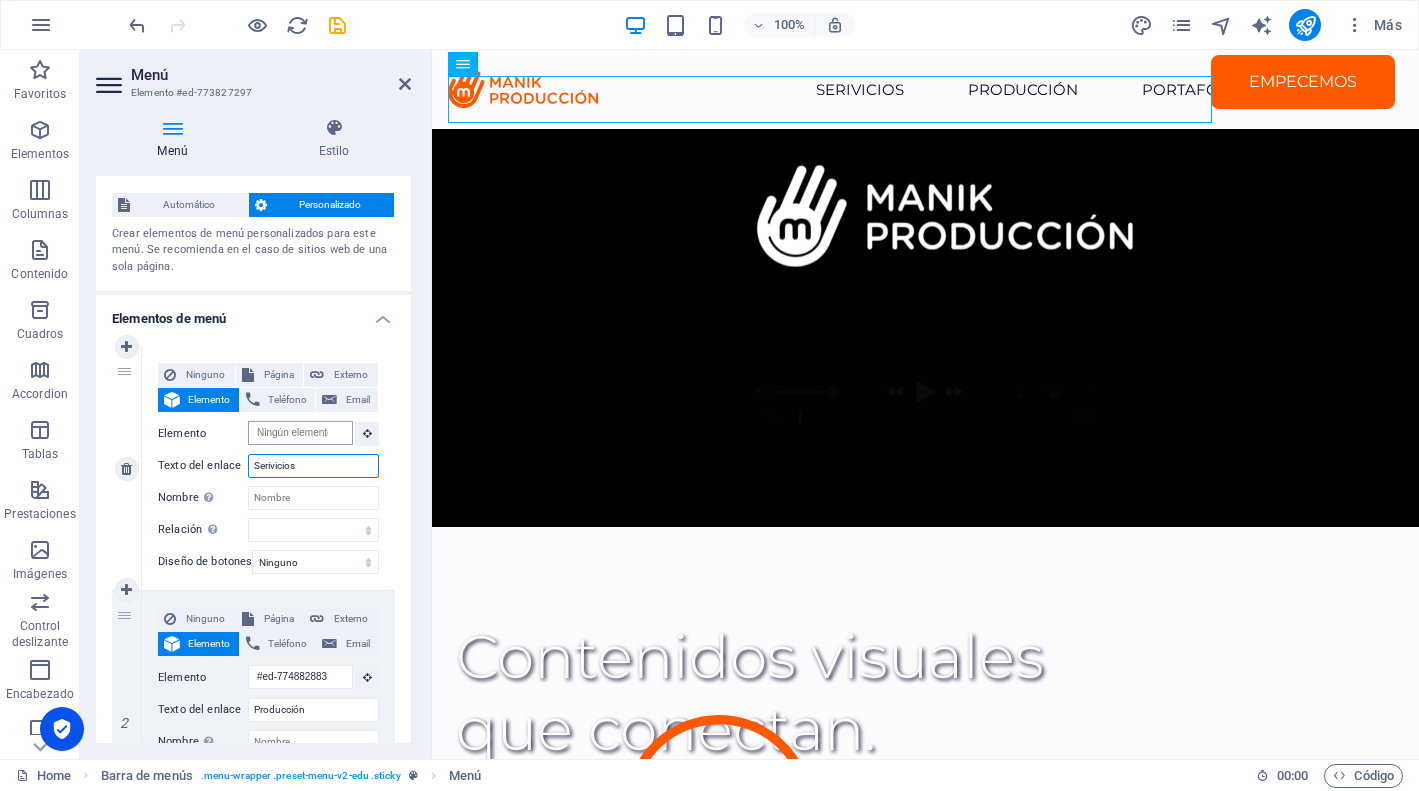 scroll, scrollTop: 0, scrollLeft: 0, axis: both 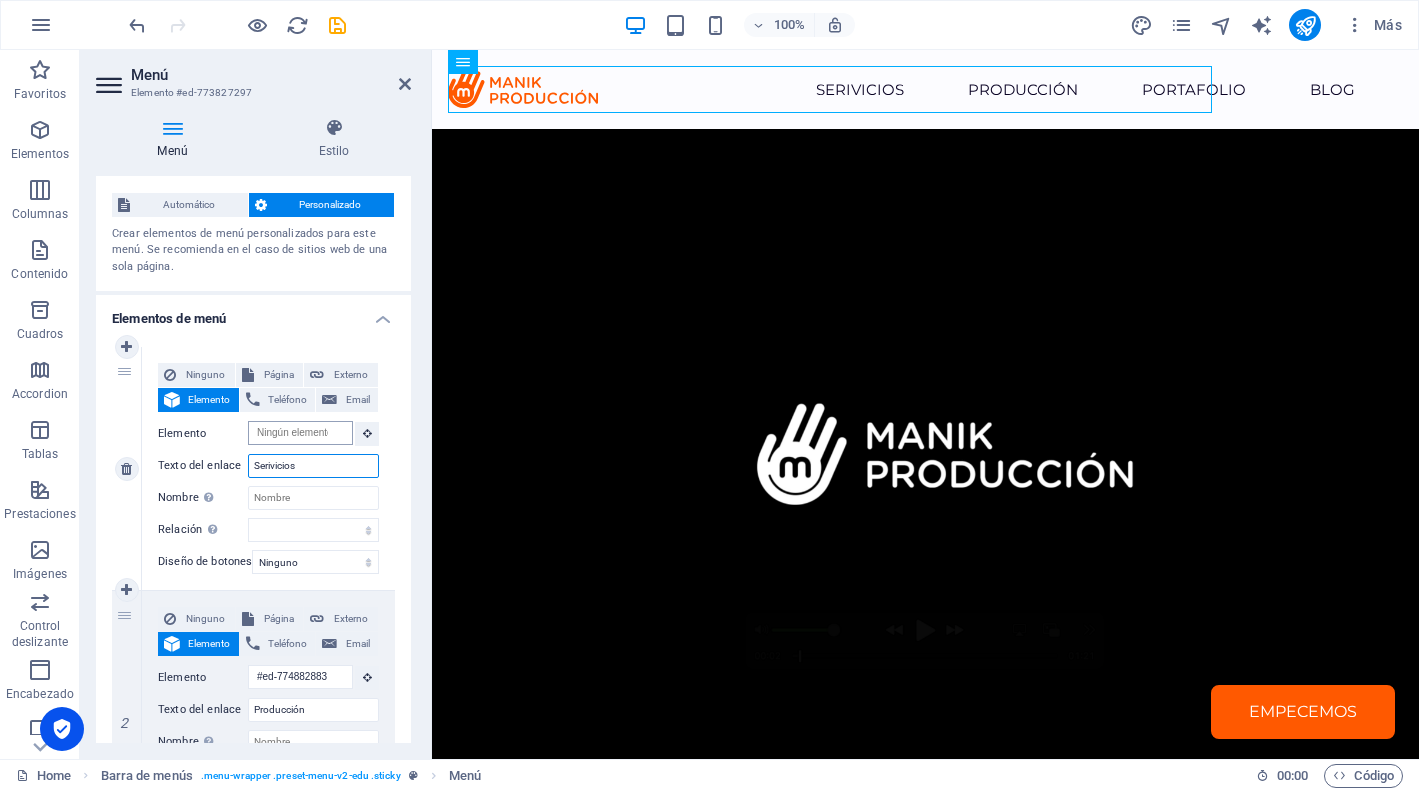 type on "Serivicios" 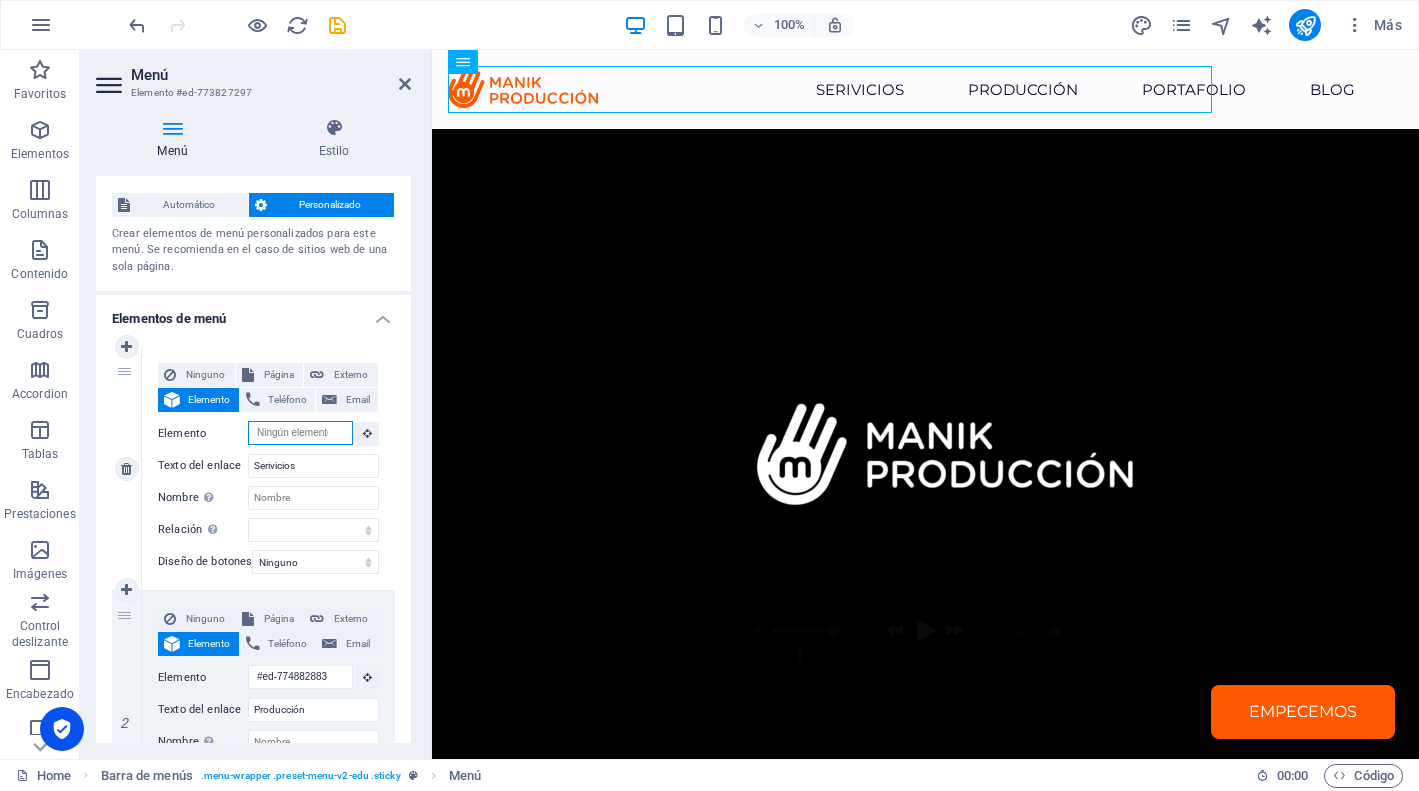 click on "Elemento" at bounding box center [300, 433] 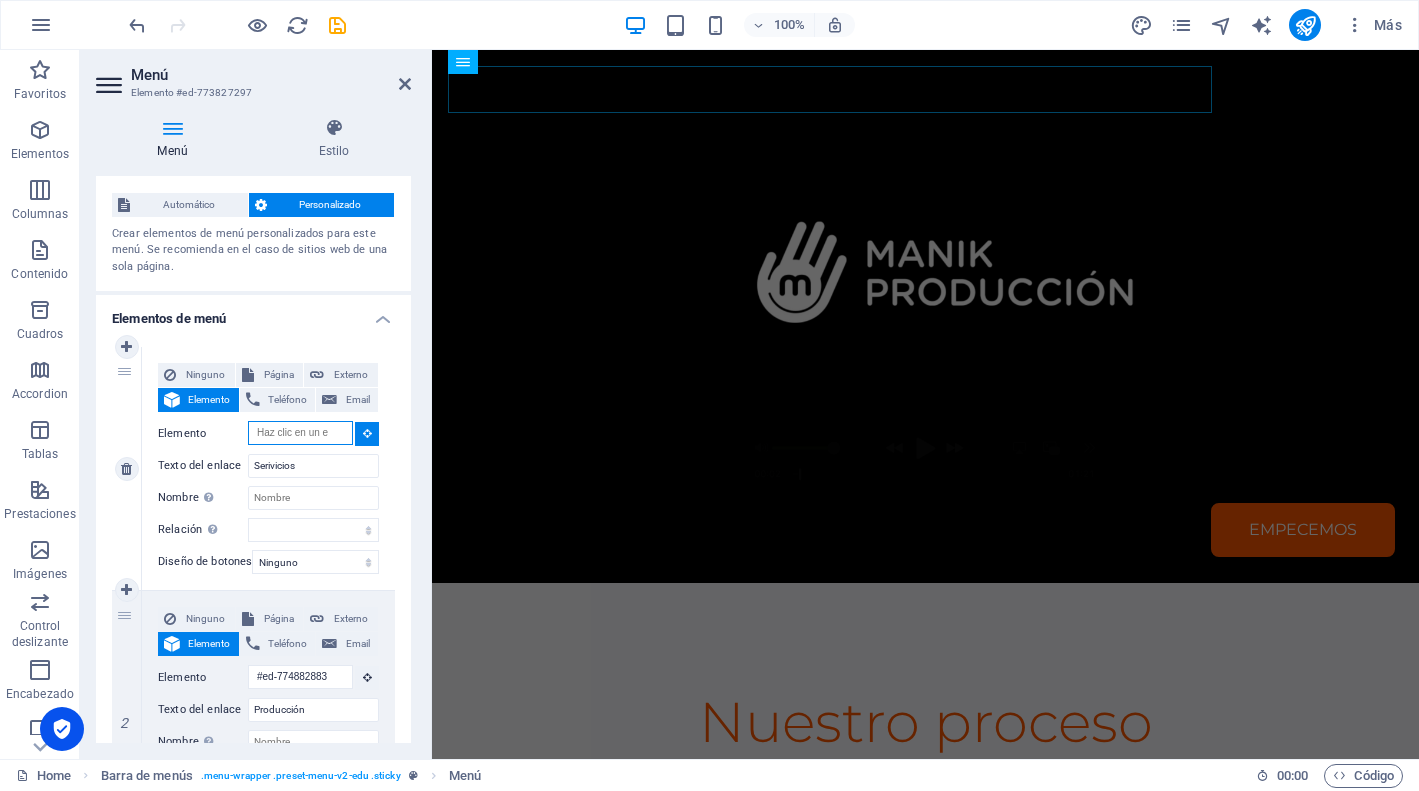 scroll, scrollTop: 257, scrollLeft: 0, axis: vertical 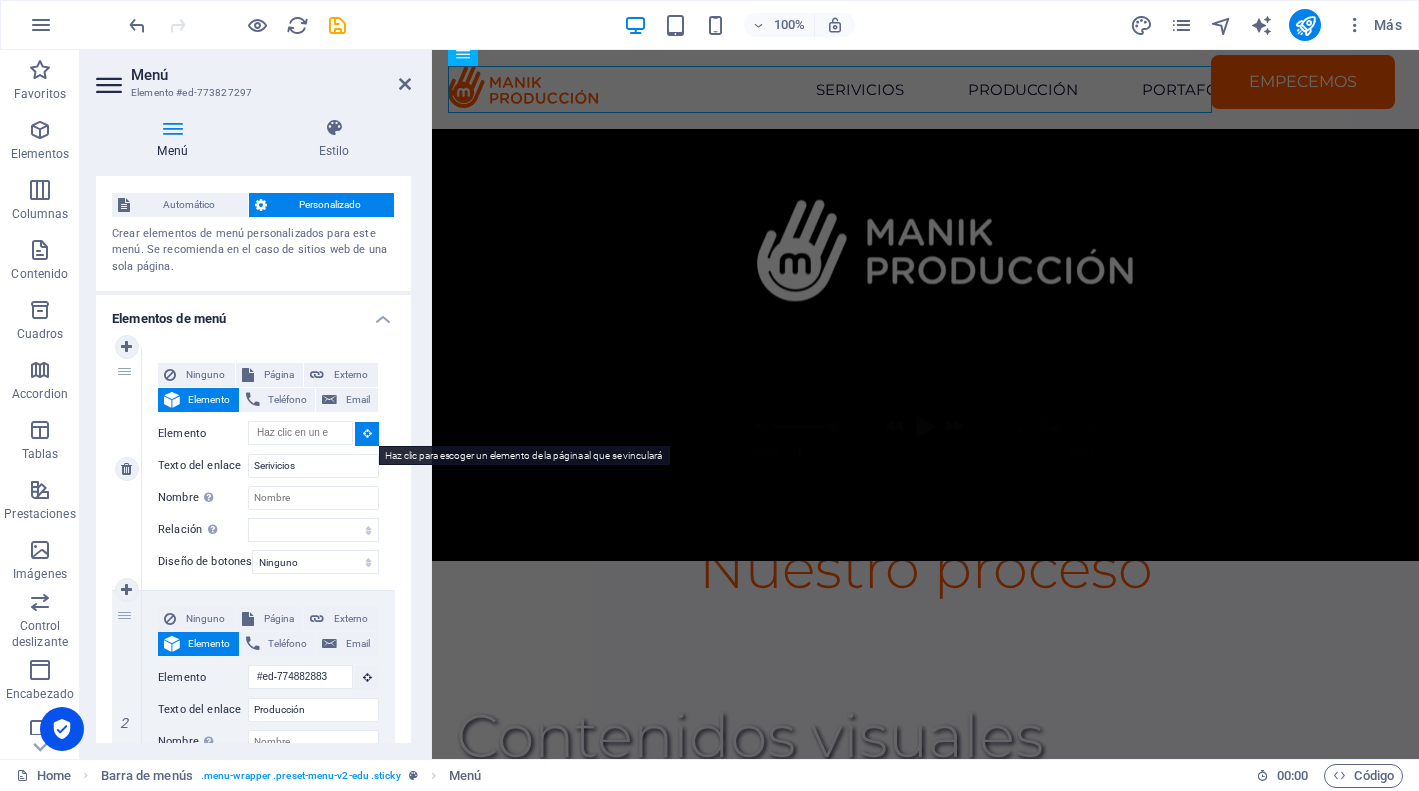 click at bounding box center (367, 433) 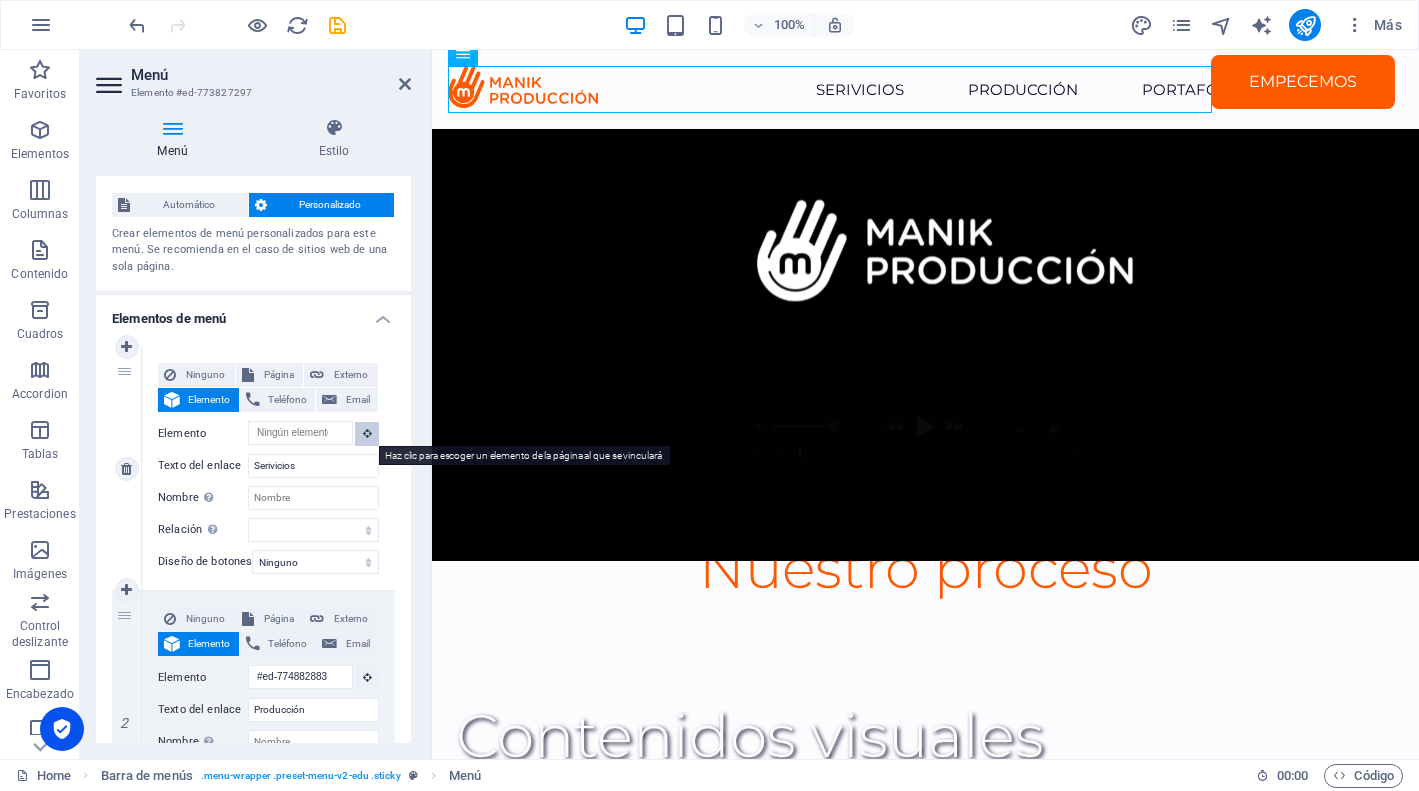 click at bounding box center [367, 433] 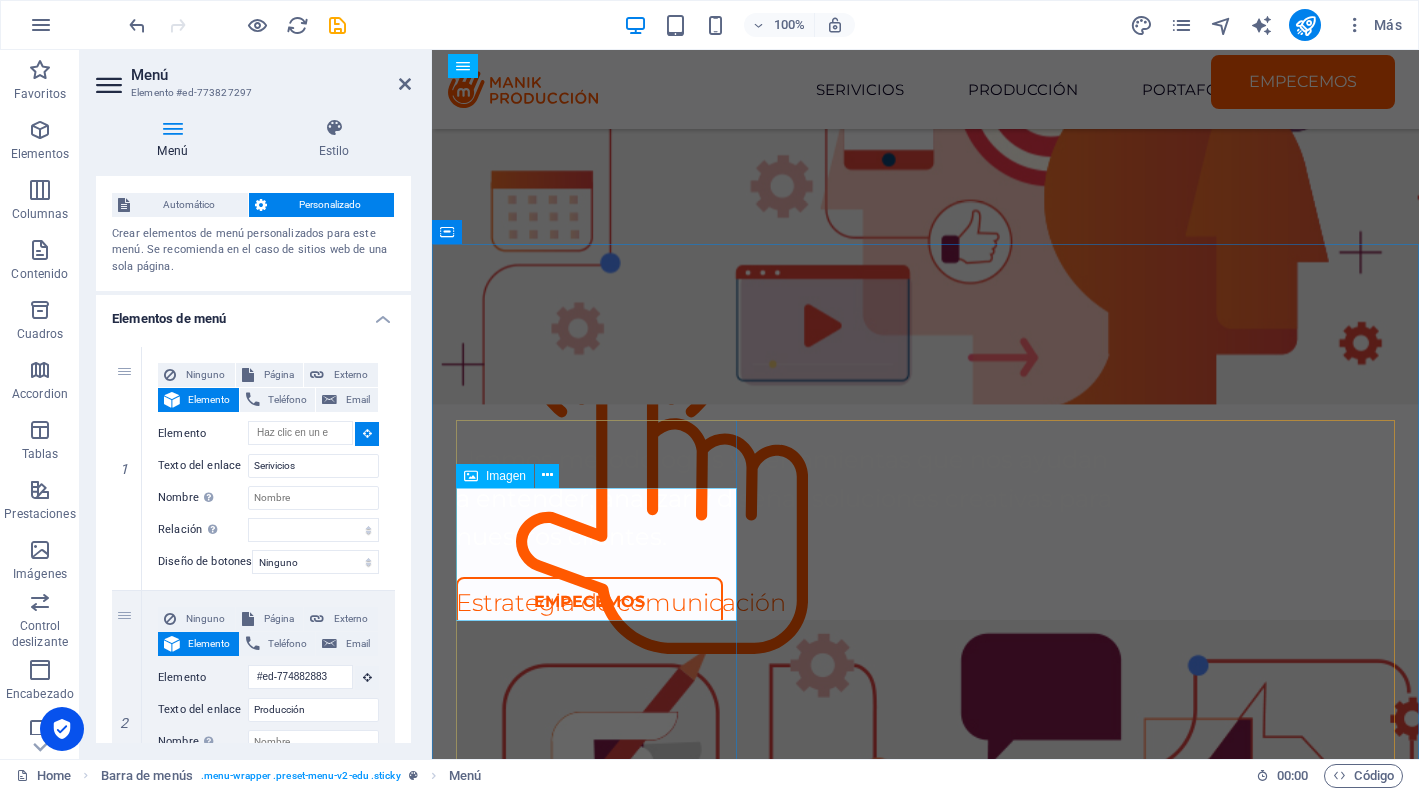 scroll, scrollTop: 1817, scrollLeft: 0, axis: vertical 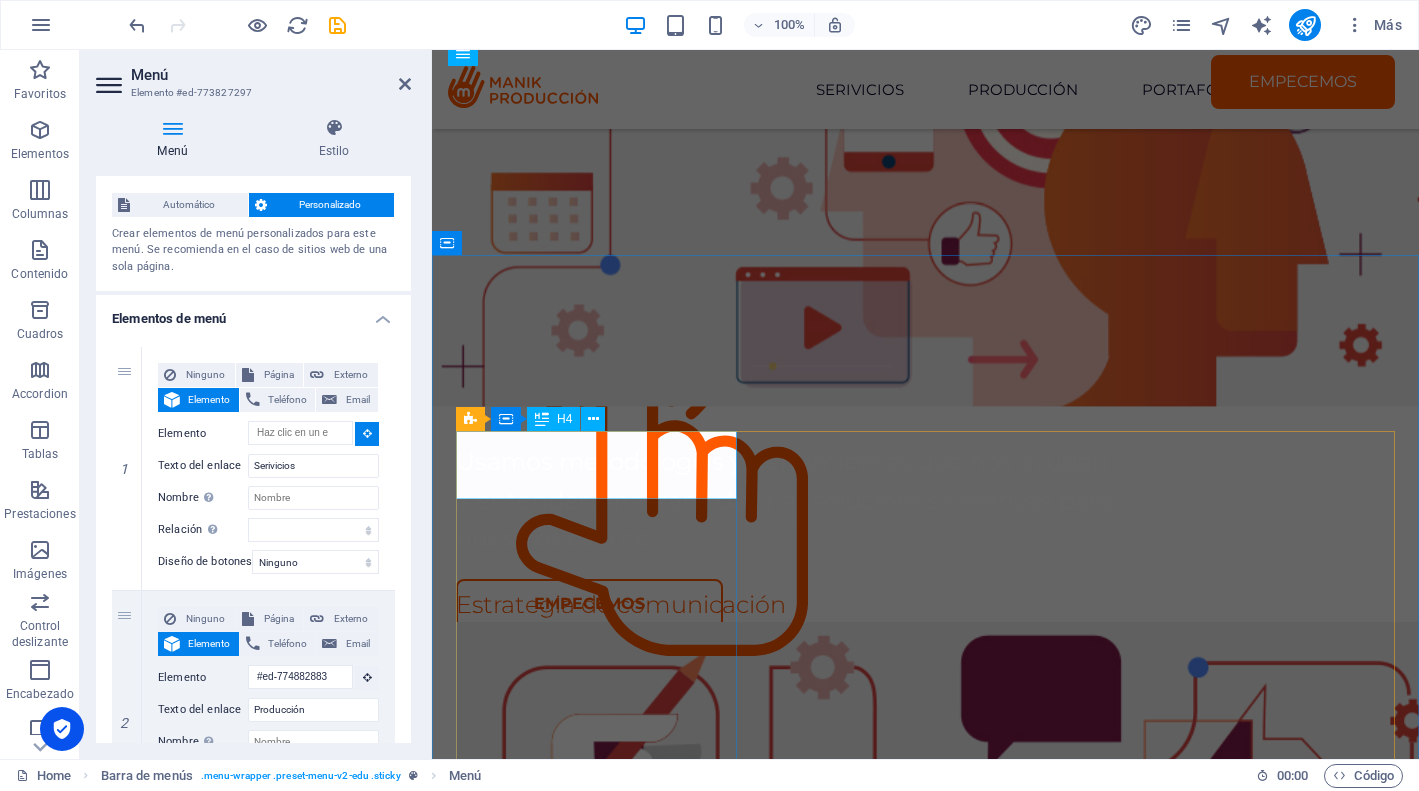 click on "Estrategia de comunicación" at bounding box center (925, 605) 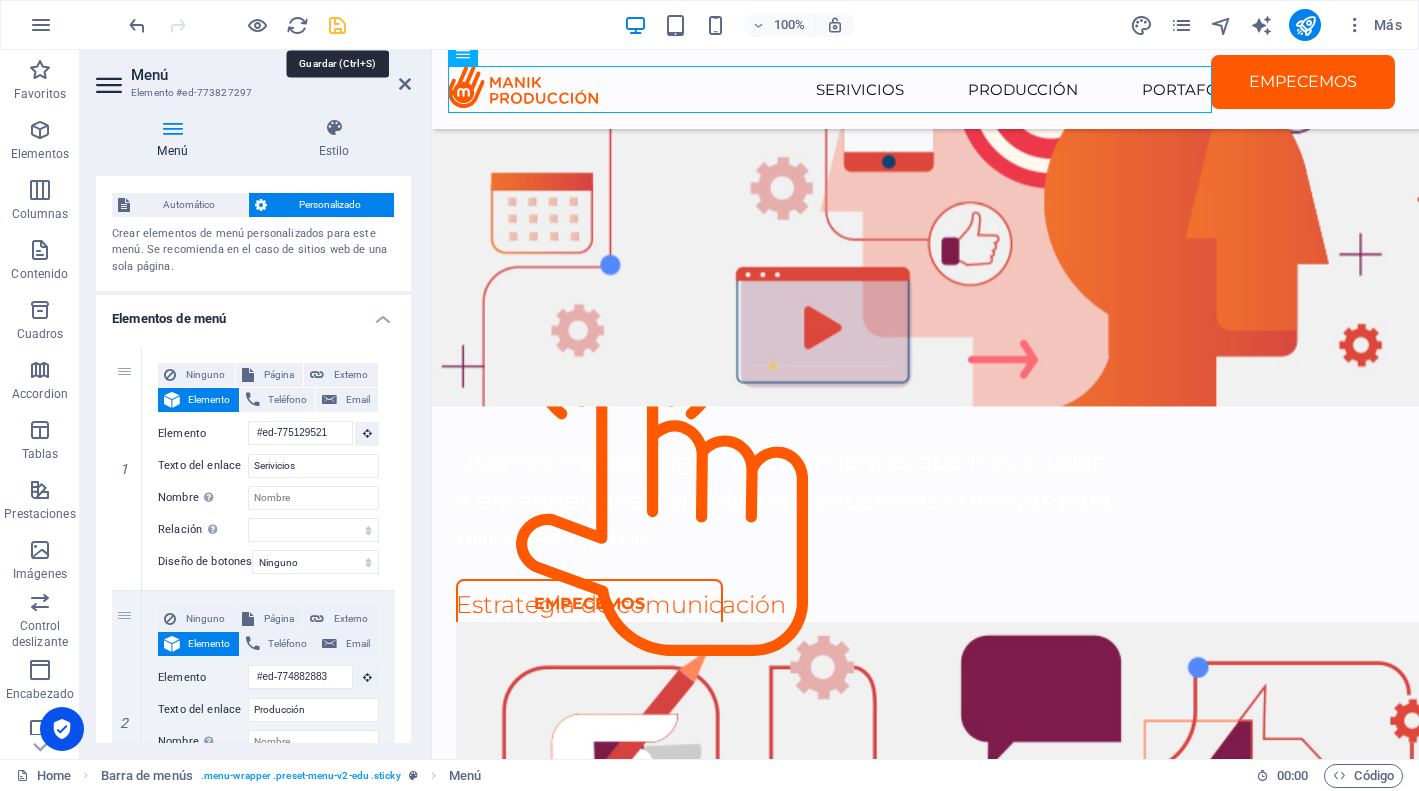 click at bounding box center (337, 25) 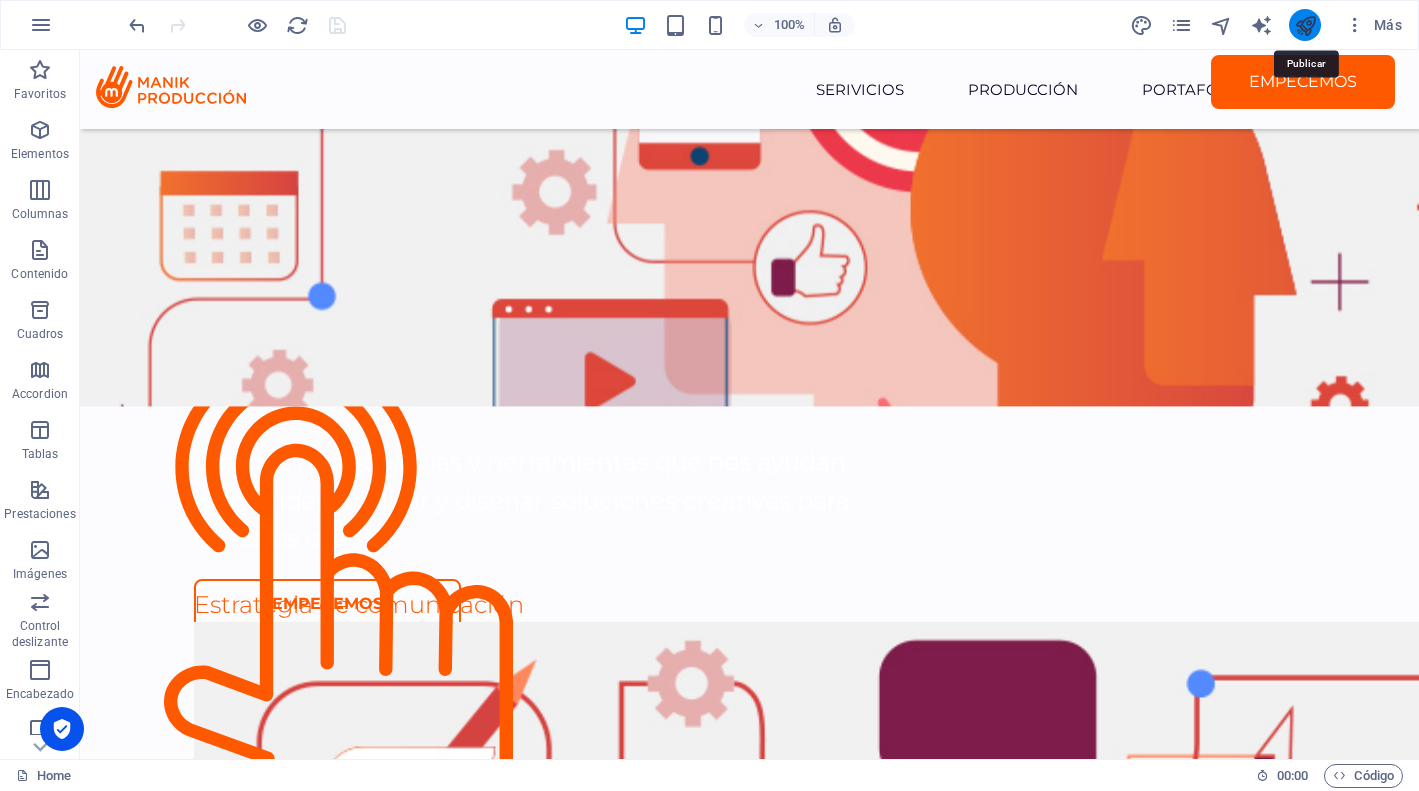 click at bounding box center [1305, 25] 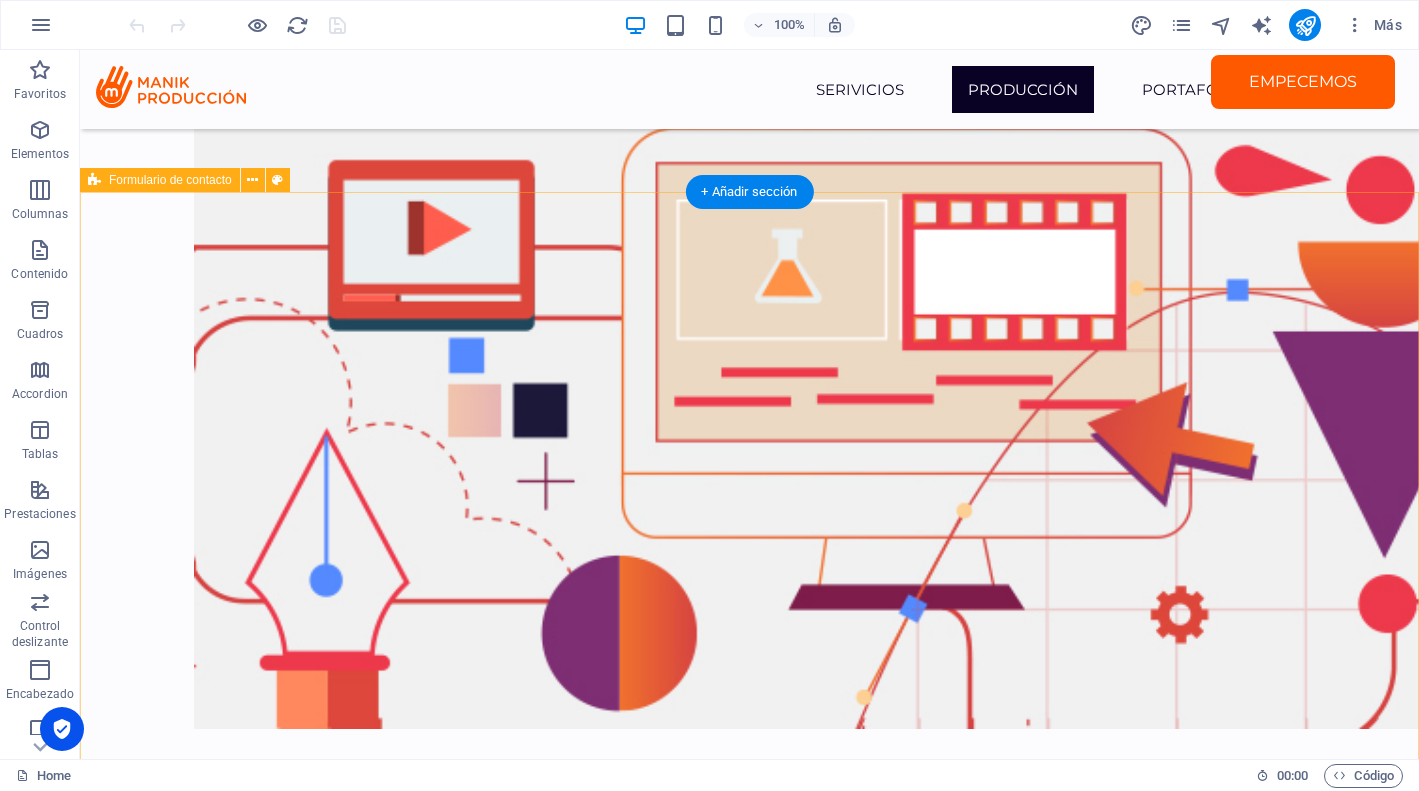 scroll, scrollTop: 5410, scrollLeft: 0, axis: vertical 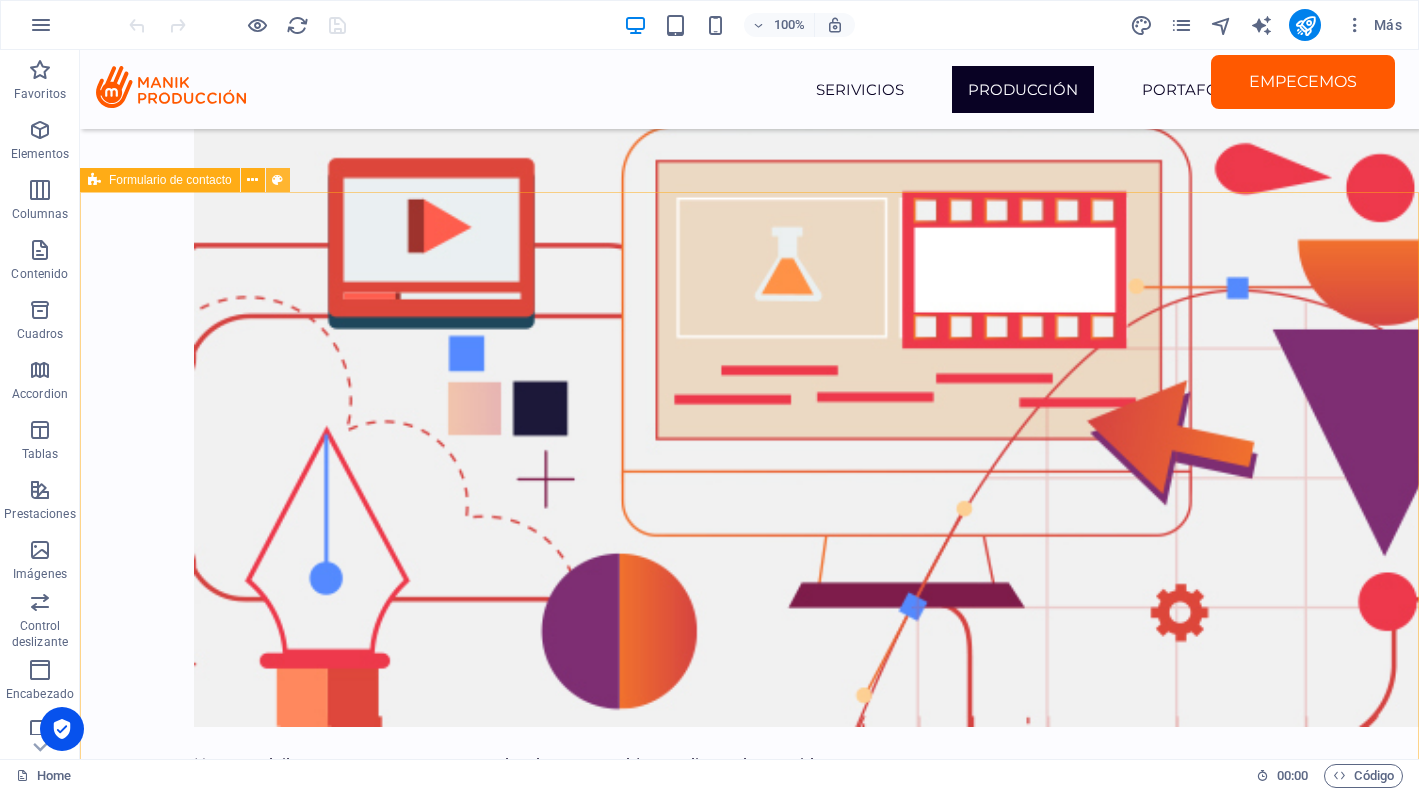 click at bounding box center [277, 180] 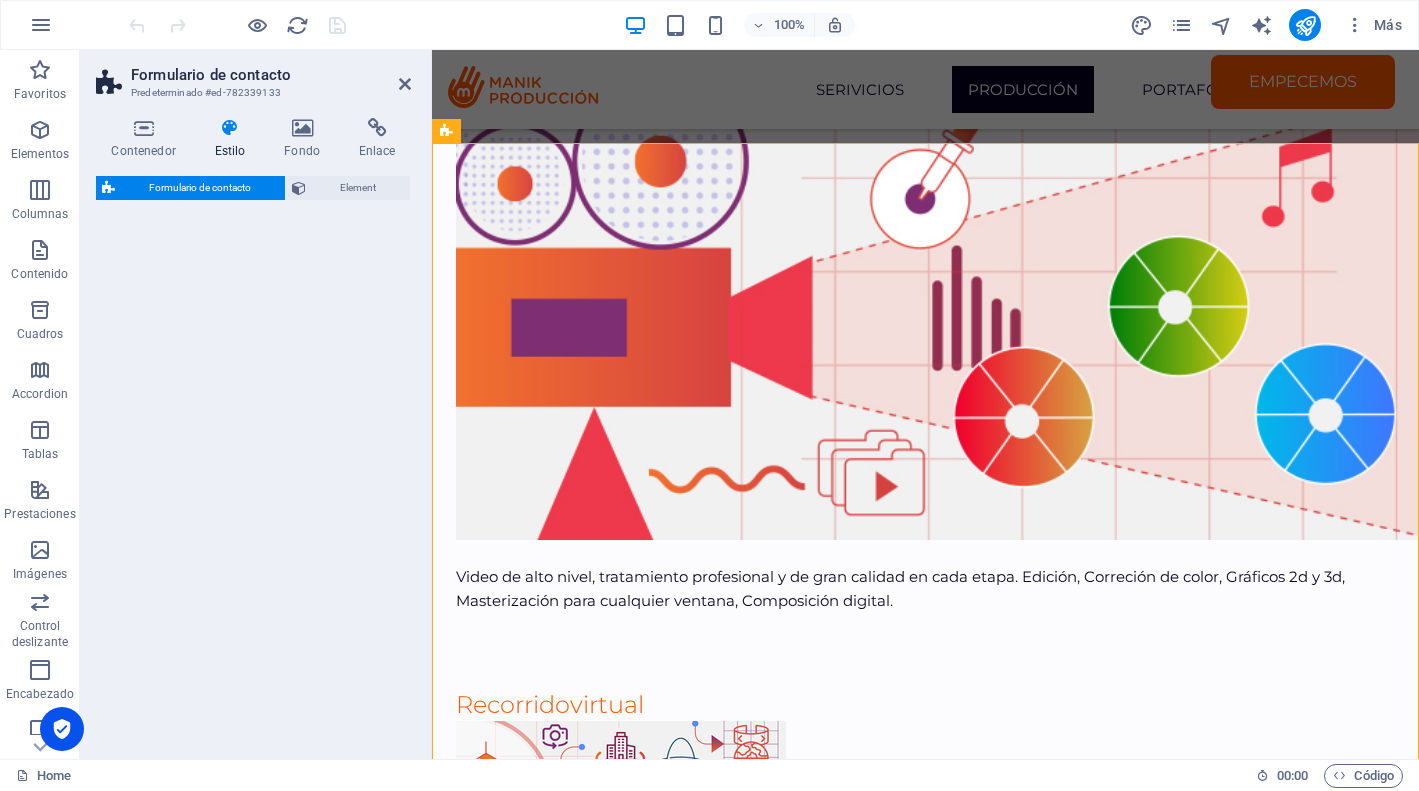 scroll, scrollTop: 5479, scrollLeft: 0, axis: vertical 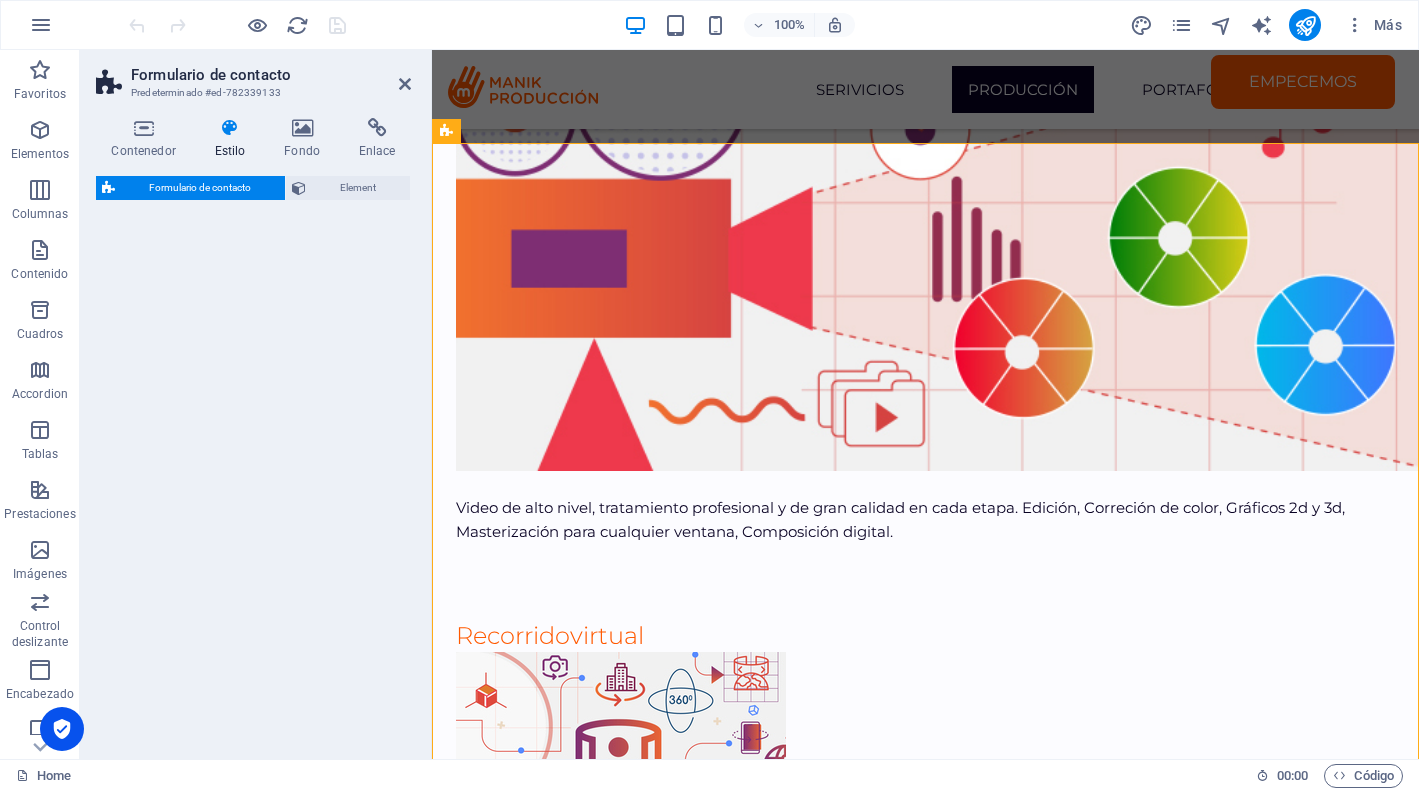 select on "rem" 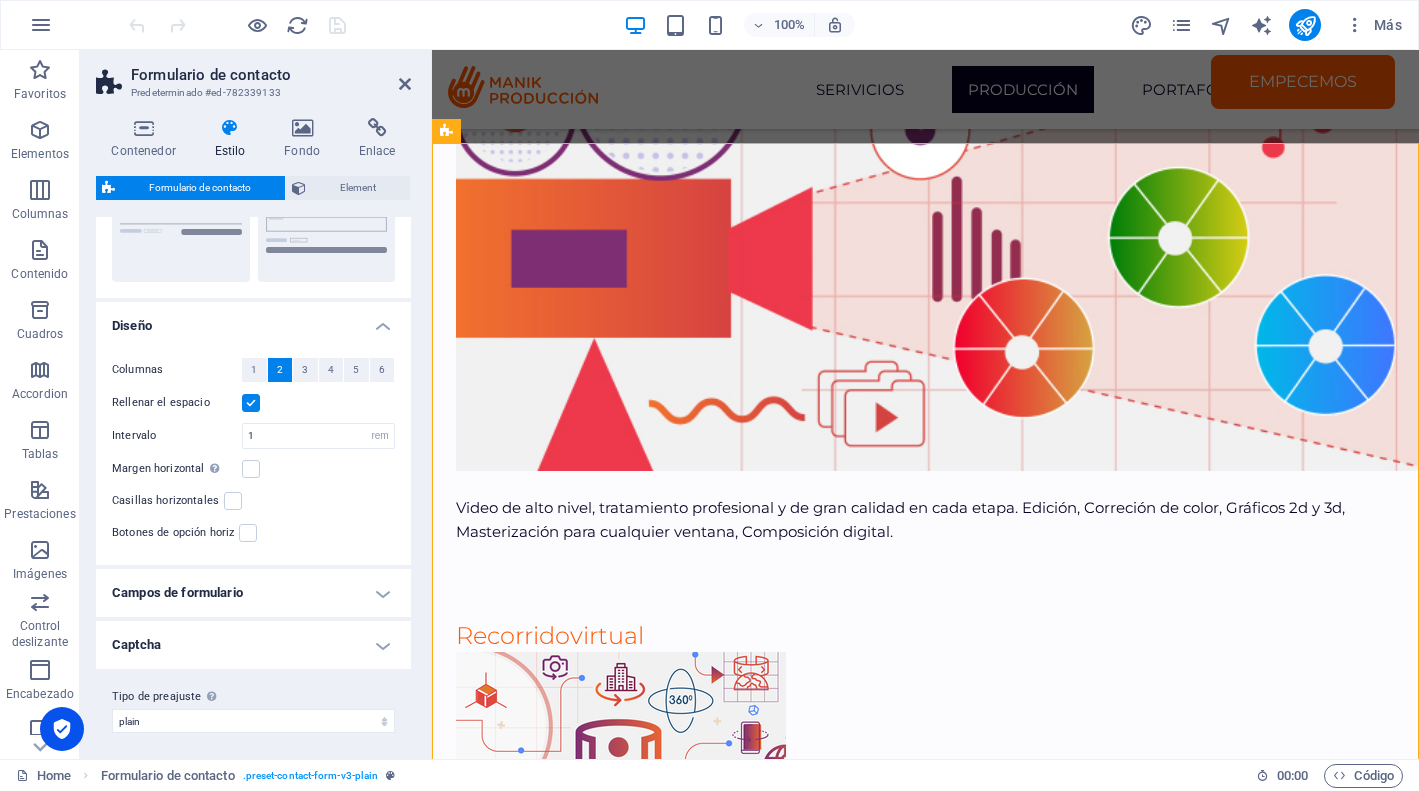 scroll, scrollTop: 265, scrollLeft: 0, axis: vertical 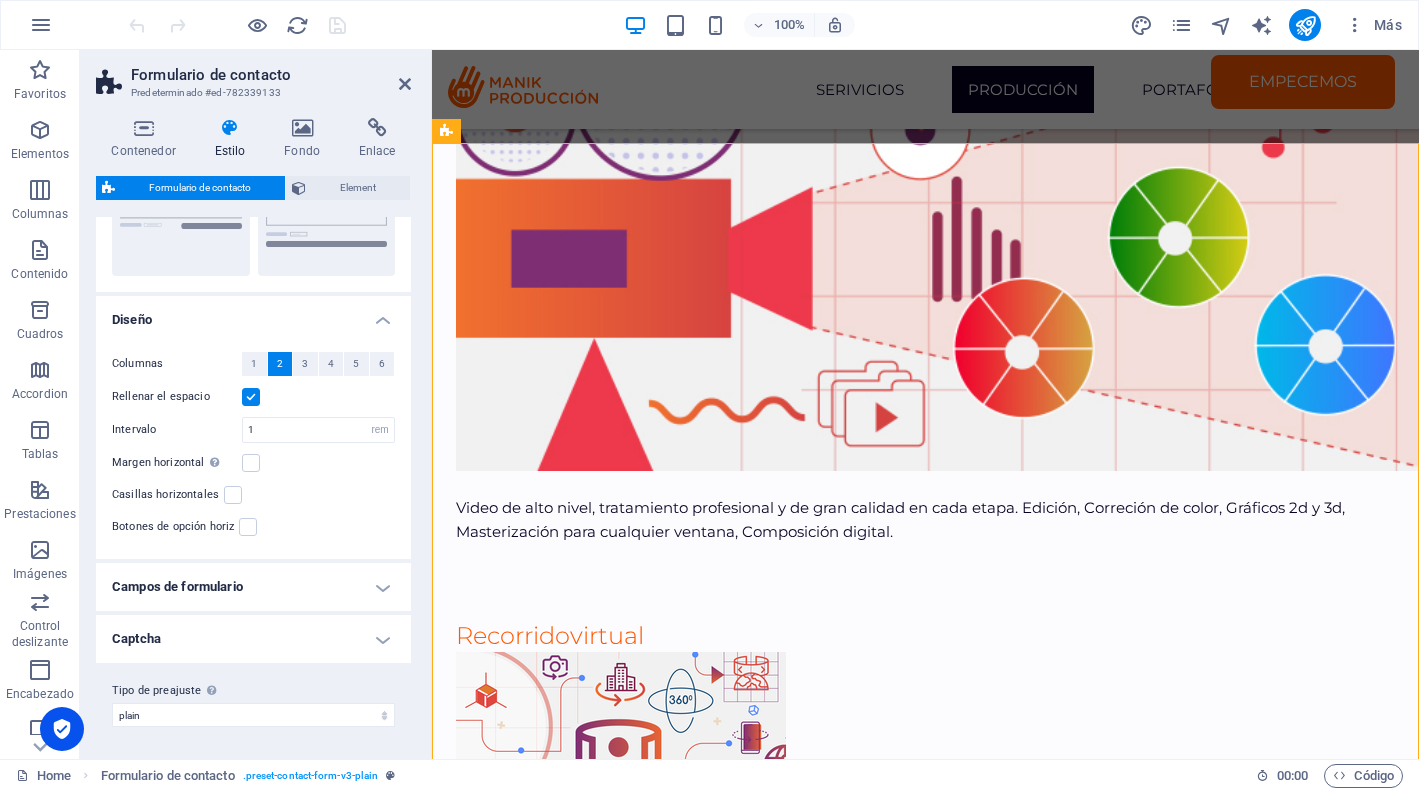 click on "Campos de formulario" at bounding box center (253, 587) 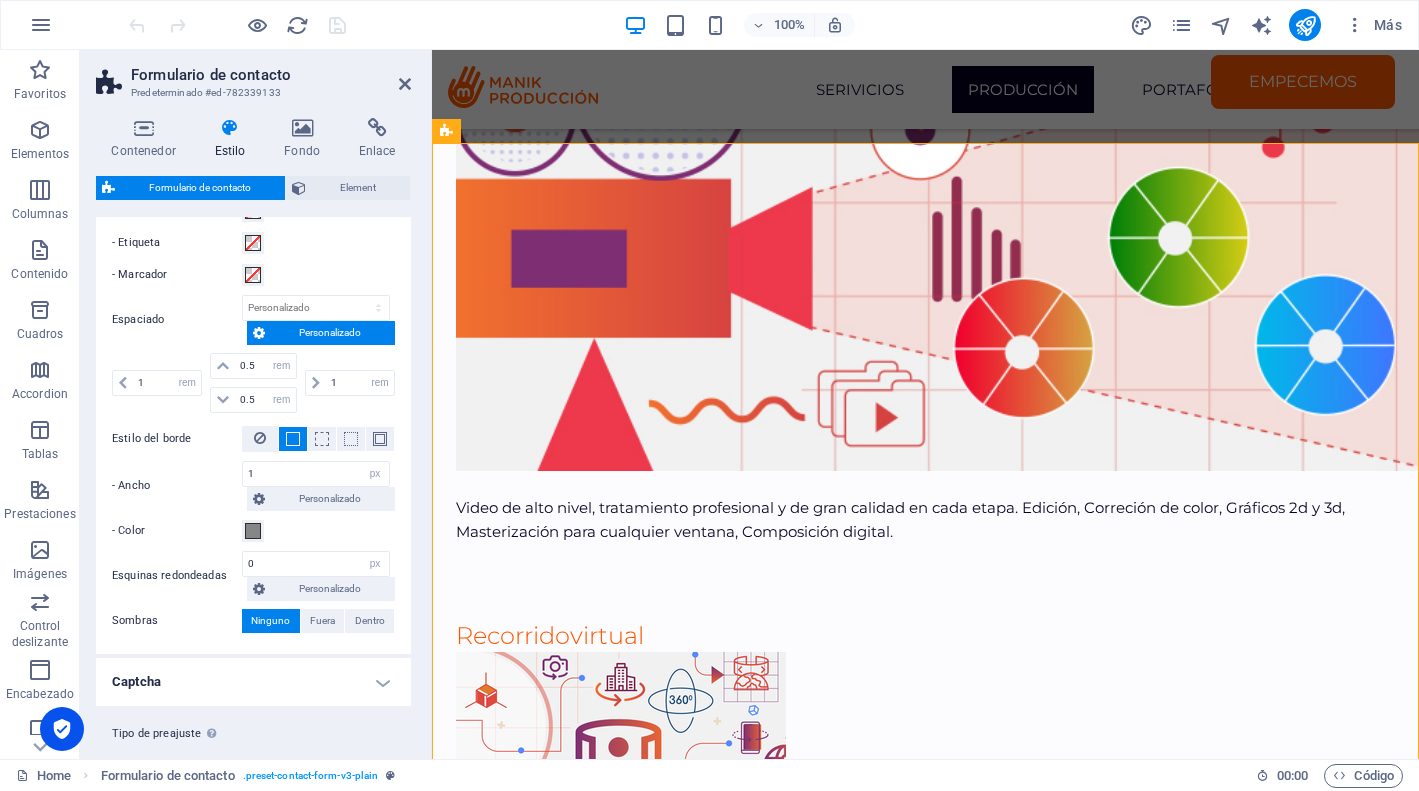 scroll, scrollTop: 834, scrollLeft: 0, axis: vertical 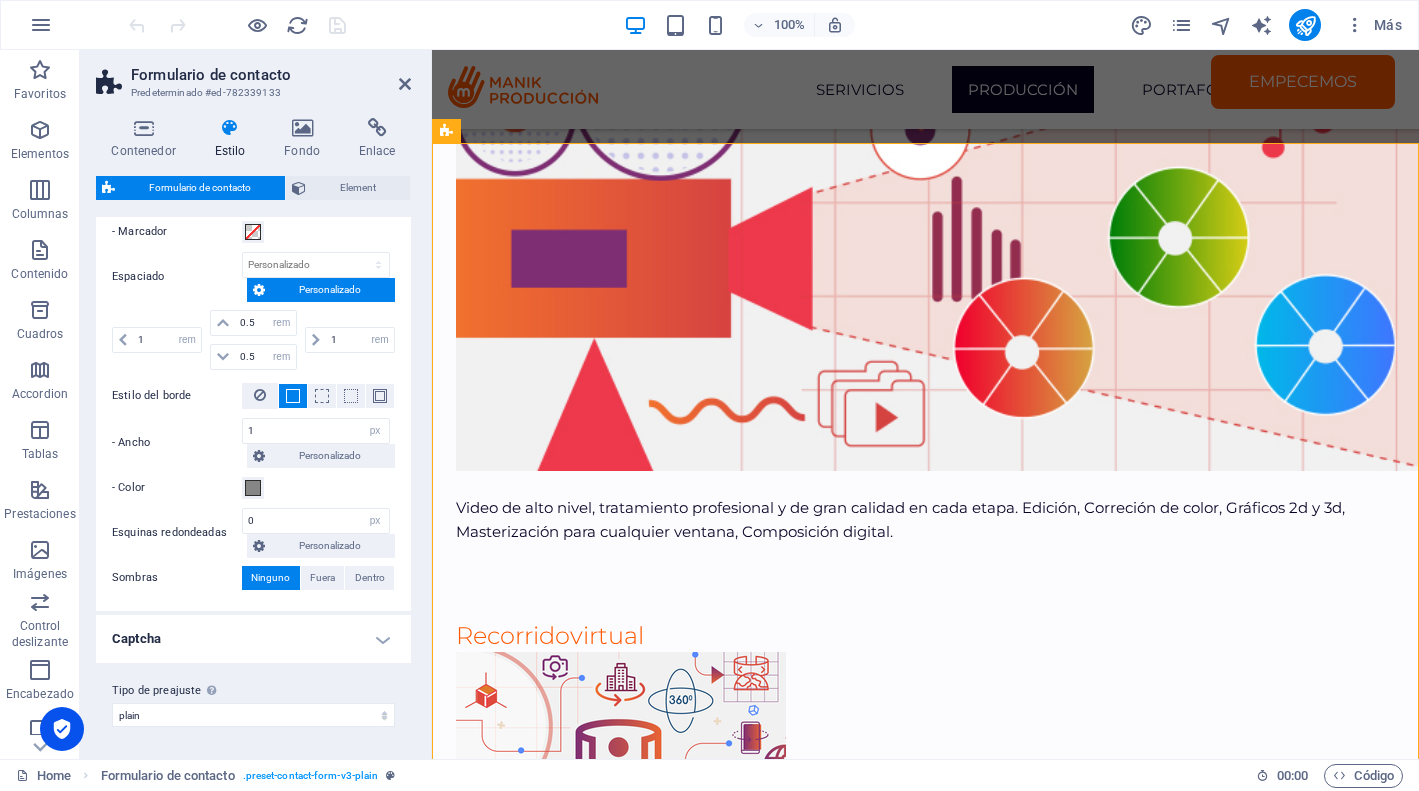 click on "Captcha" at bounding box center [253, 639] 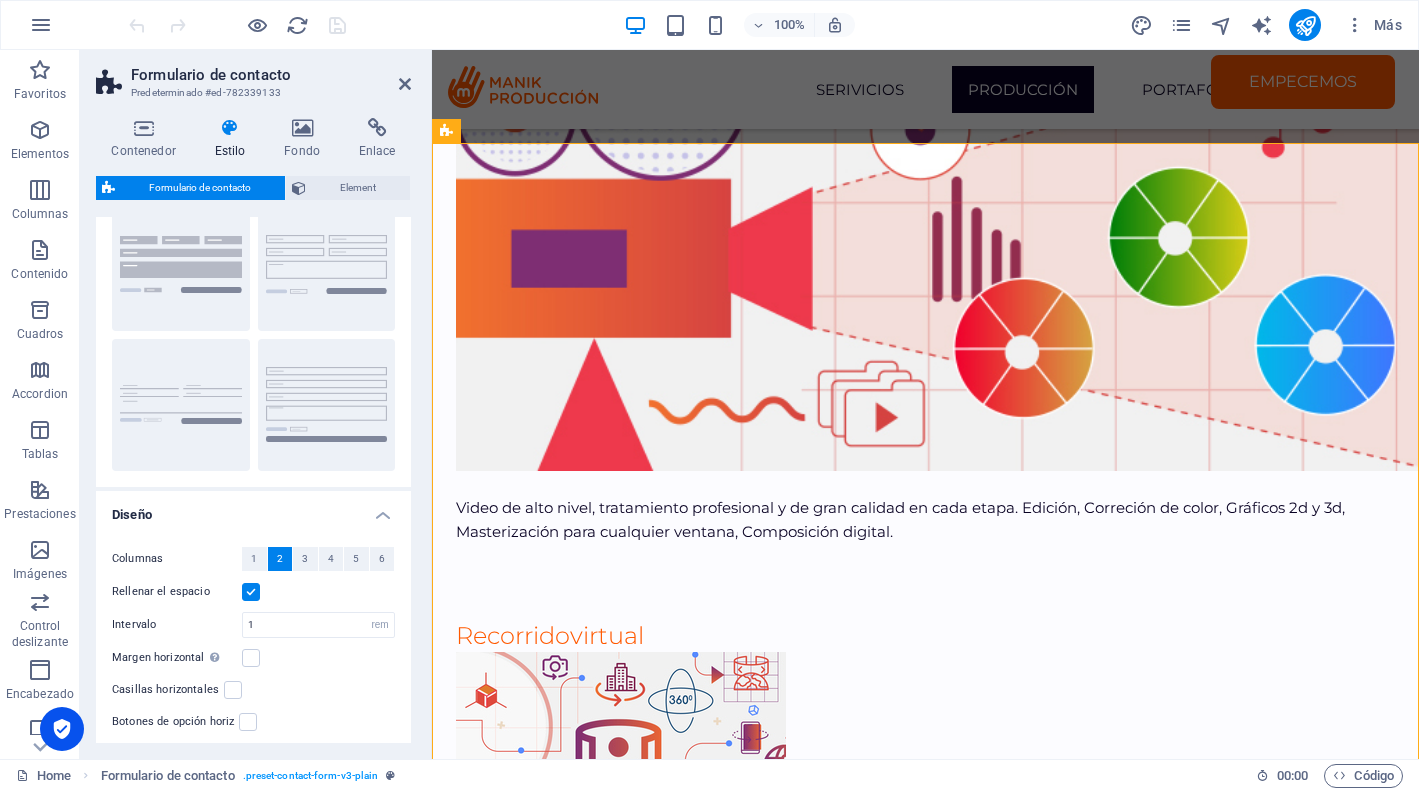 scroll, scrollTop: 0, scrollLeft: 0, axis: both 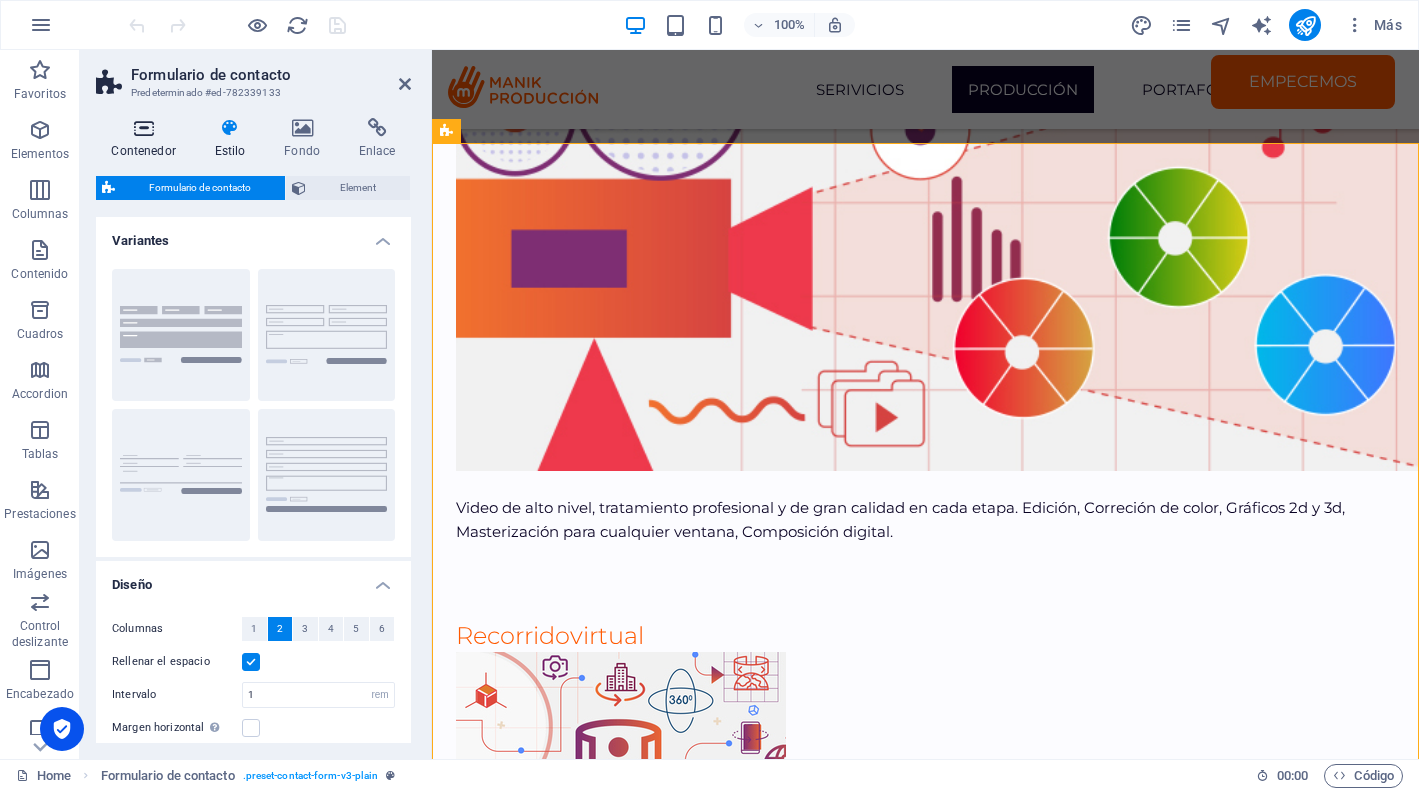 click at bounding box center (143, 128) 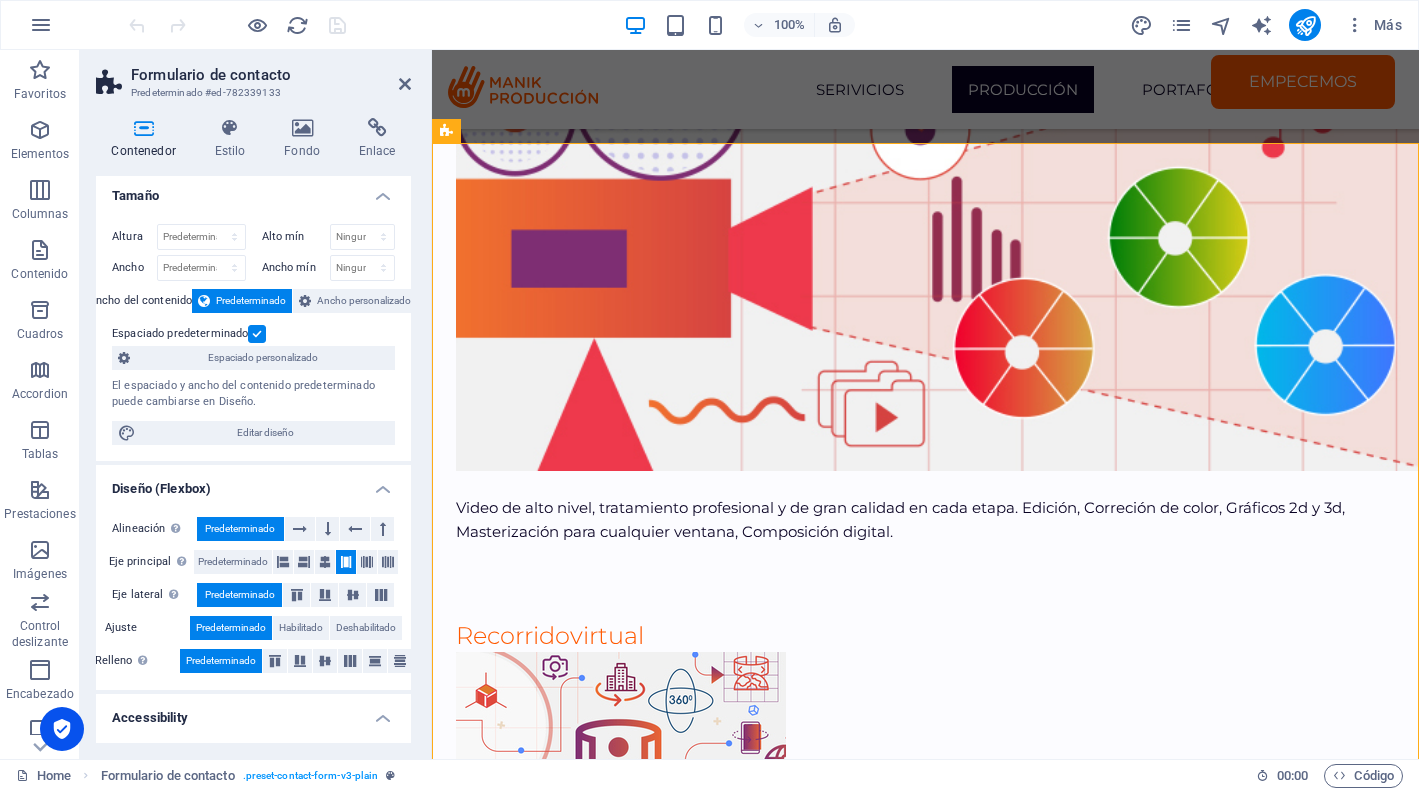 scroll, scrollTop: 0, scrollLeft: 0, axis: both 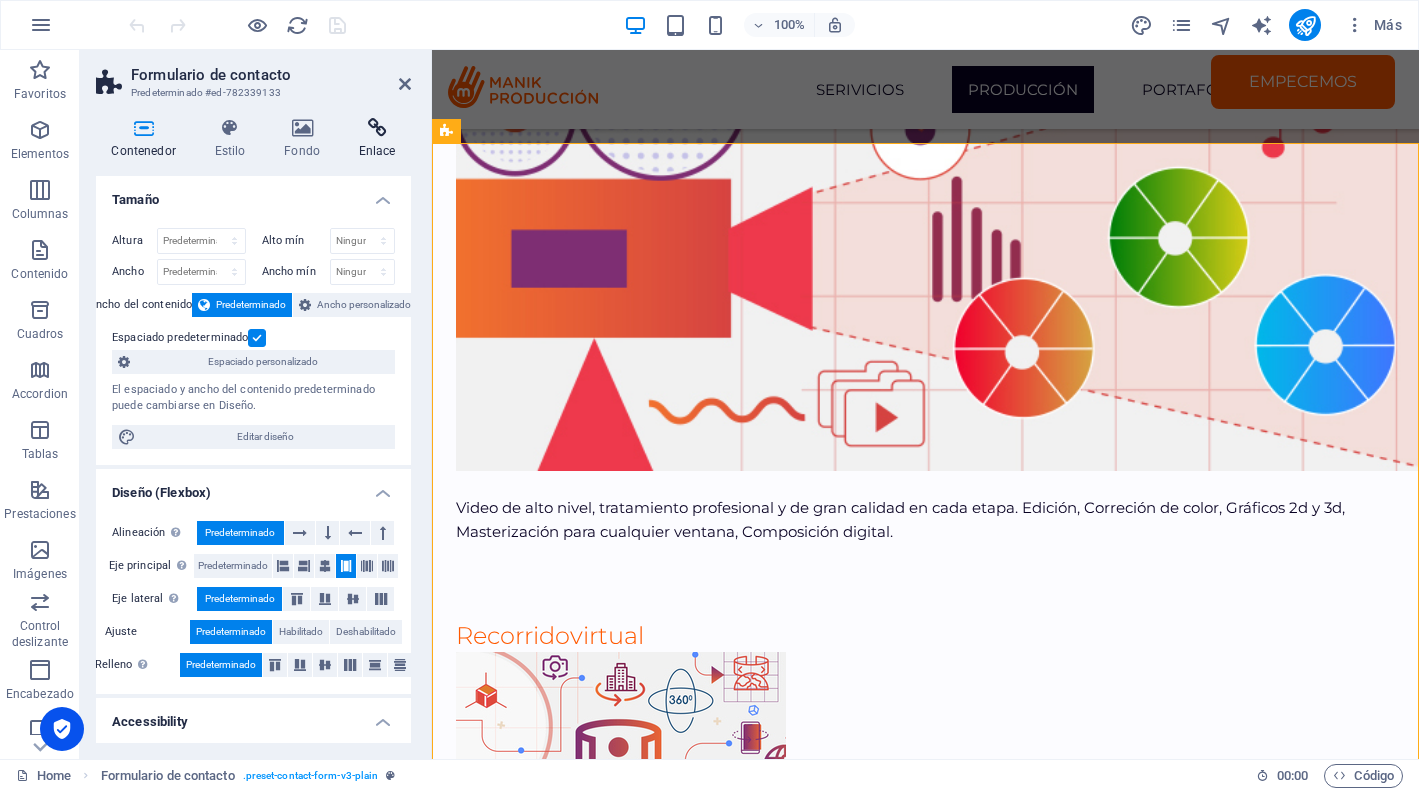 click at bounding box center (377, 128) 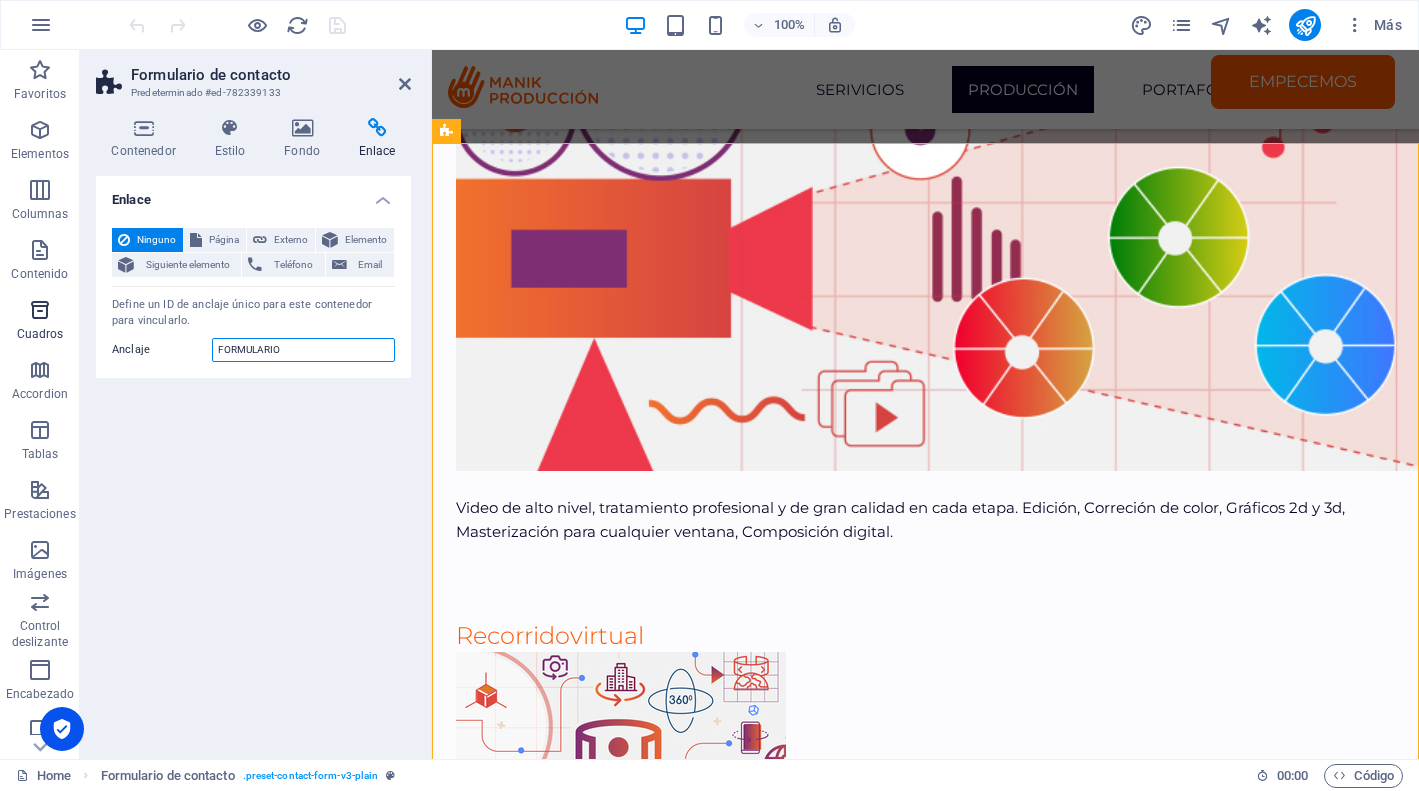 drag, startPoint x: 311, startPoint y: 348, endPoint x: 62, endPoint y: 338, distance: 249.20073 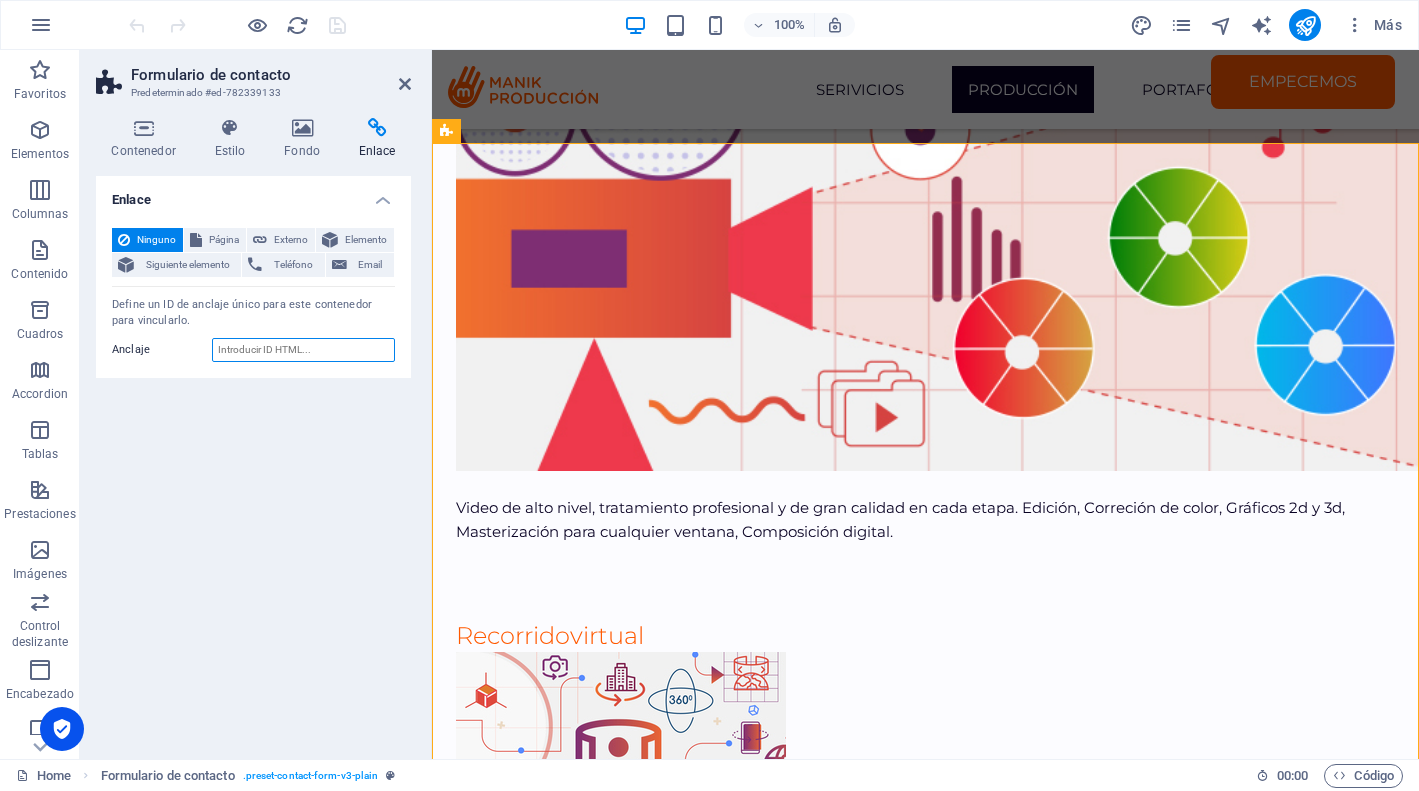 type 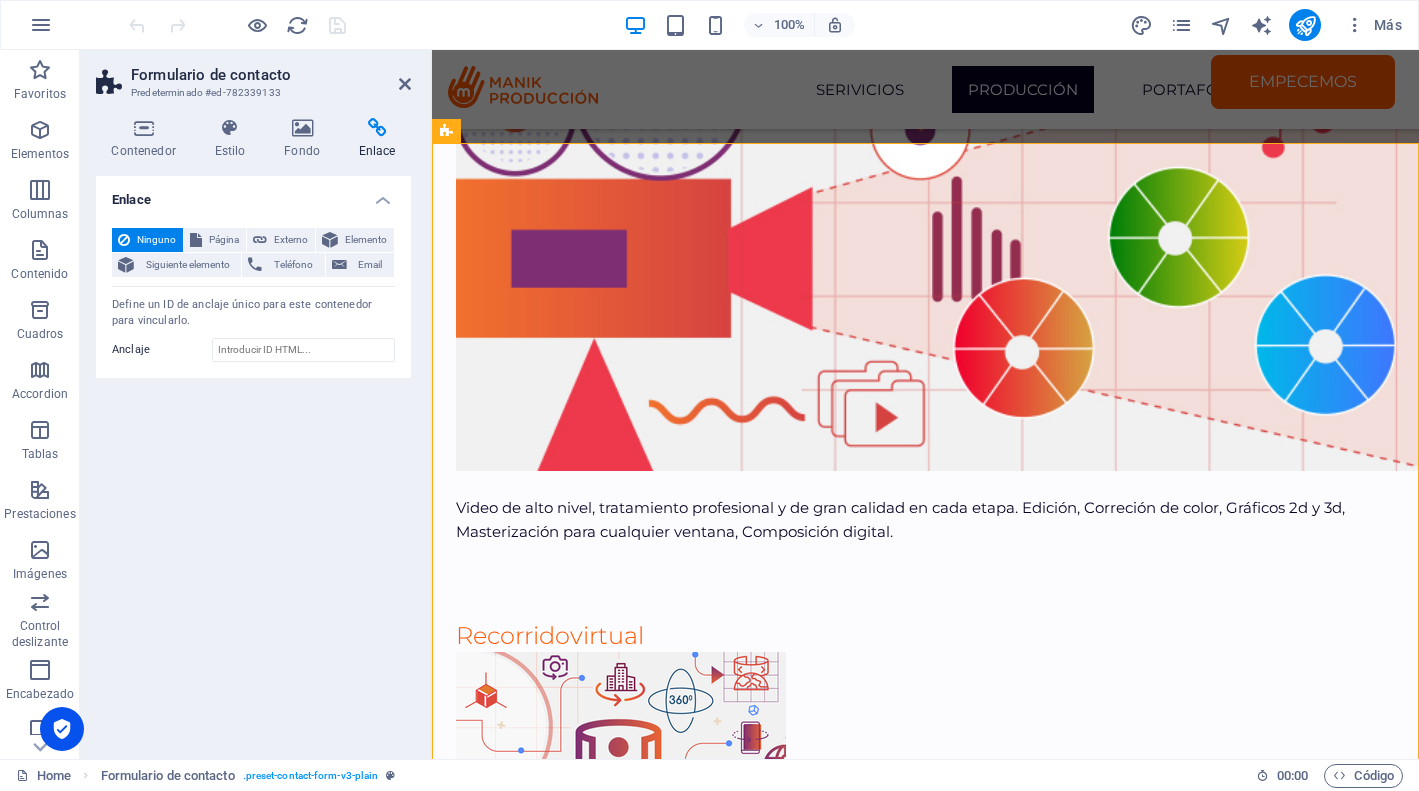 click on "Enlace Ninguno Página Externo Elemento Siguiente elemento Teléfono Email Página Home Courses Teachers Contact Us Legal Notice Privacy Elemento
URL Teléfono Email Destino del enlace Nueva pestaña Misma pestaña Superposición Nombre Una descripción adicional del enlace no debería ser igual al texto del enlace. El título suele mostrarse como un texto de información cuando se mueve el ratón por encima del elemento. Déjalo en blanco en caso de dudas. Relación Define la  relación de este enlace con el destino del enlace . Por ejemplo, el valor "nofollow" indica a los buscadores que no sigan al enlace. Puede dejarse vacío. alternativo autor marcador externo ayuda licencia siguiente nofollow noreferrer noopener ant buscar etiqueta Define un ID de anclaje único para este contenedor para vincularlo. [GEOGRAPHIC_DATA]" at bounding box center (253, 459) 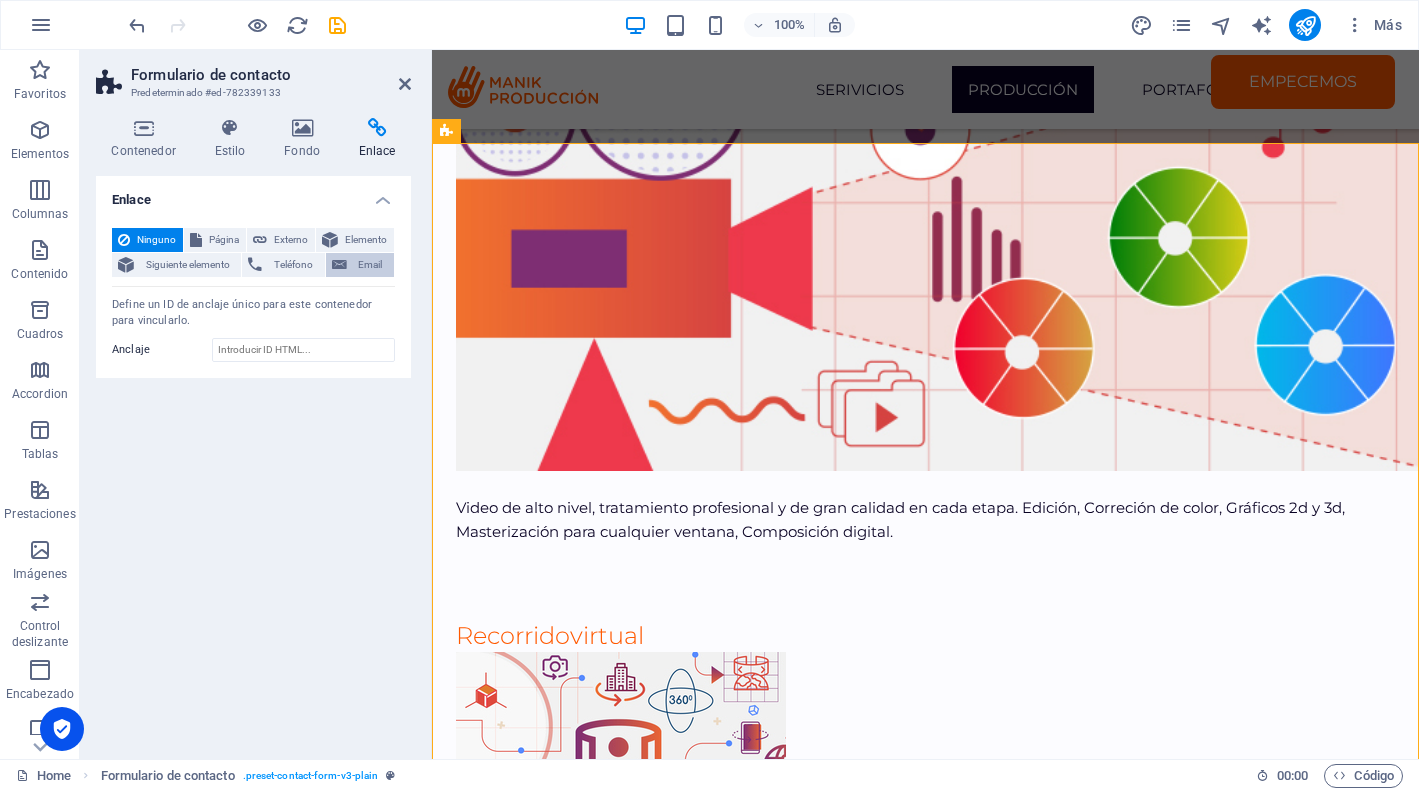 click on "Email" at bounding box center (370, 265) 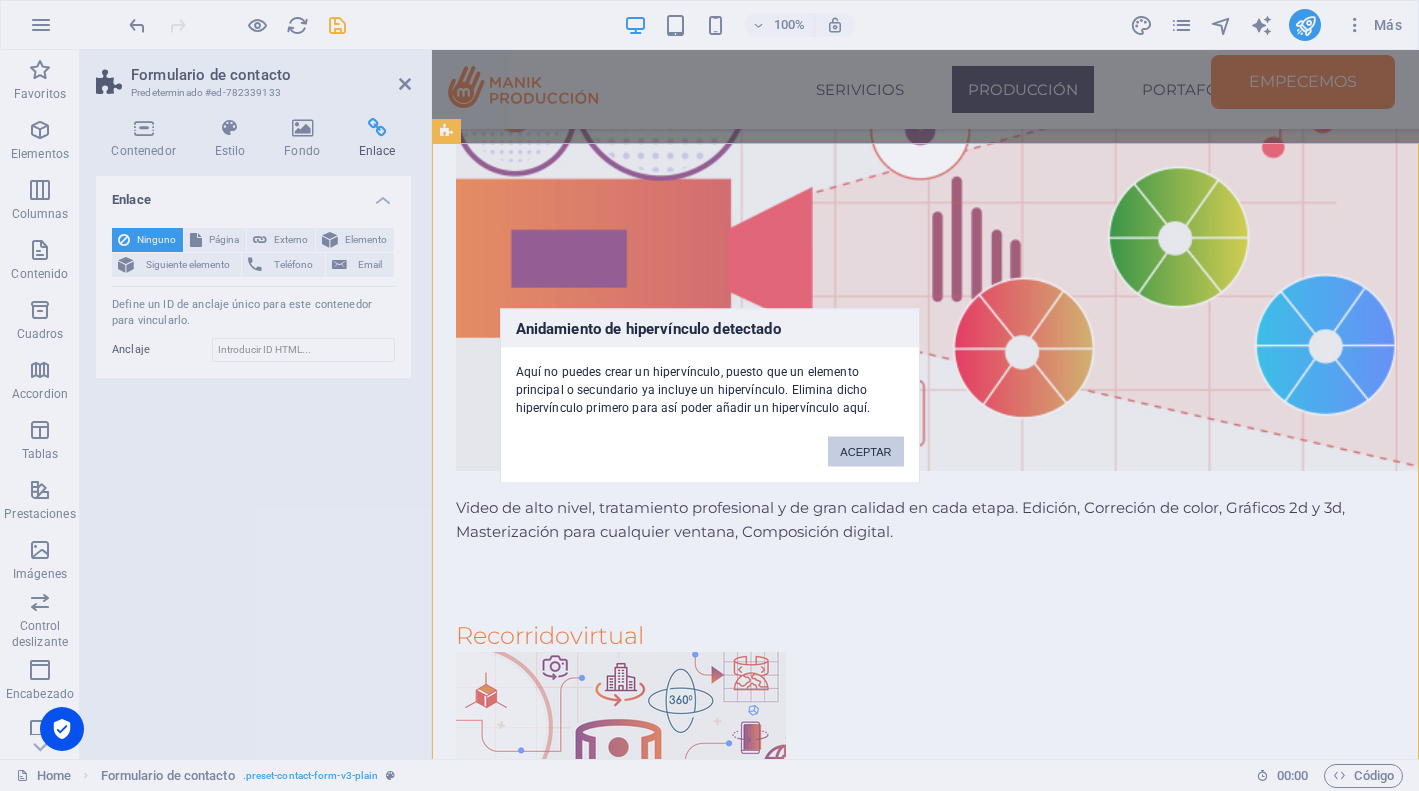 click on "ACEPTAR" at bounding box center [865, 451] 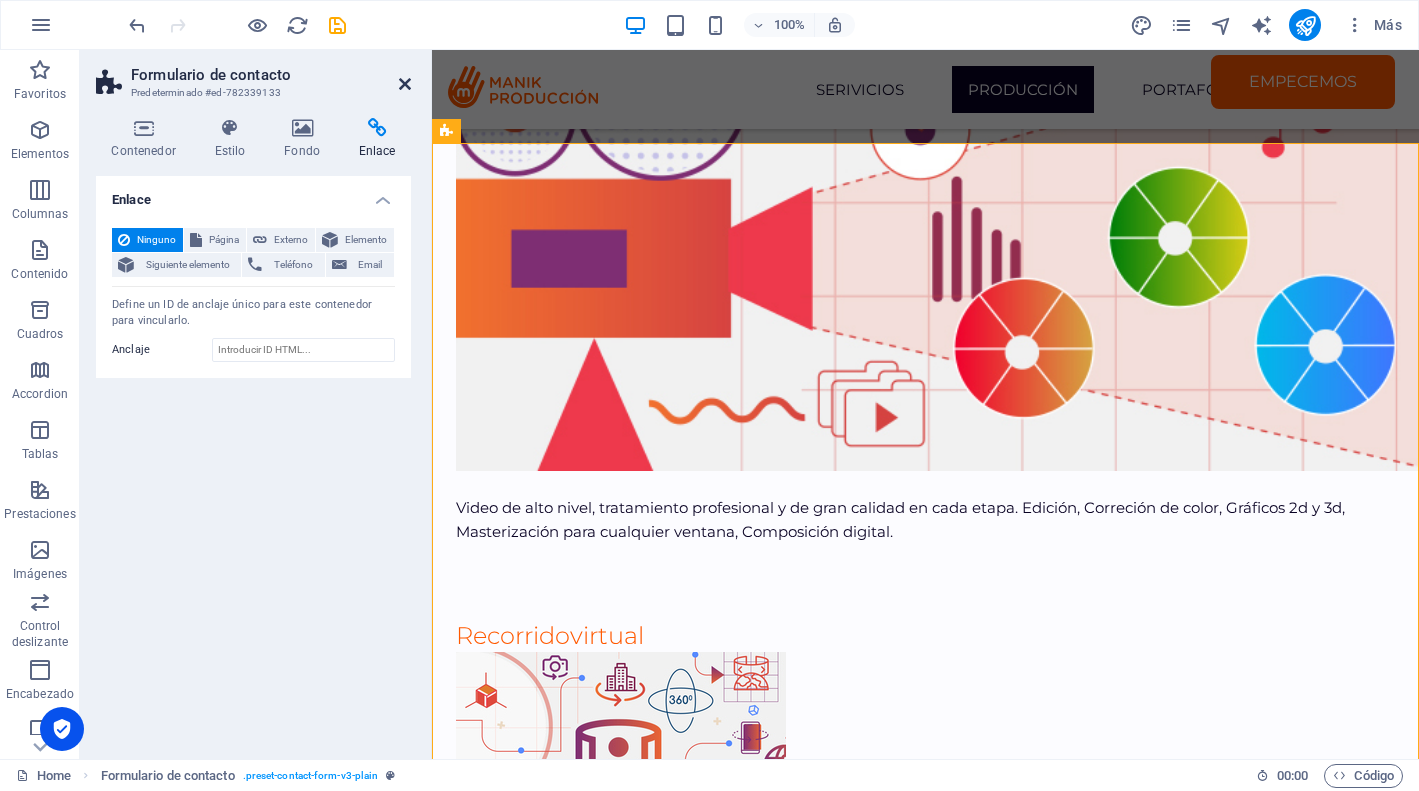 click at bounding box center [405, 84] 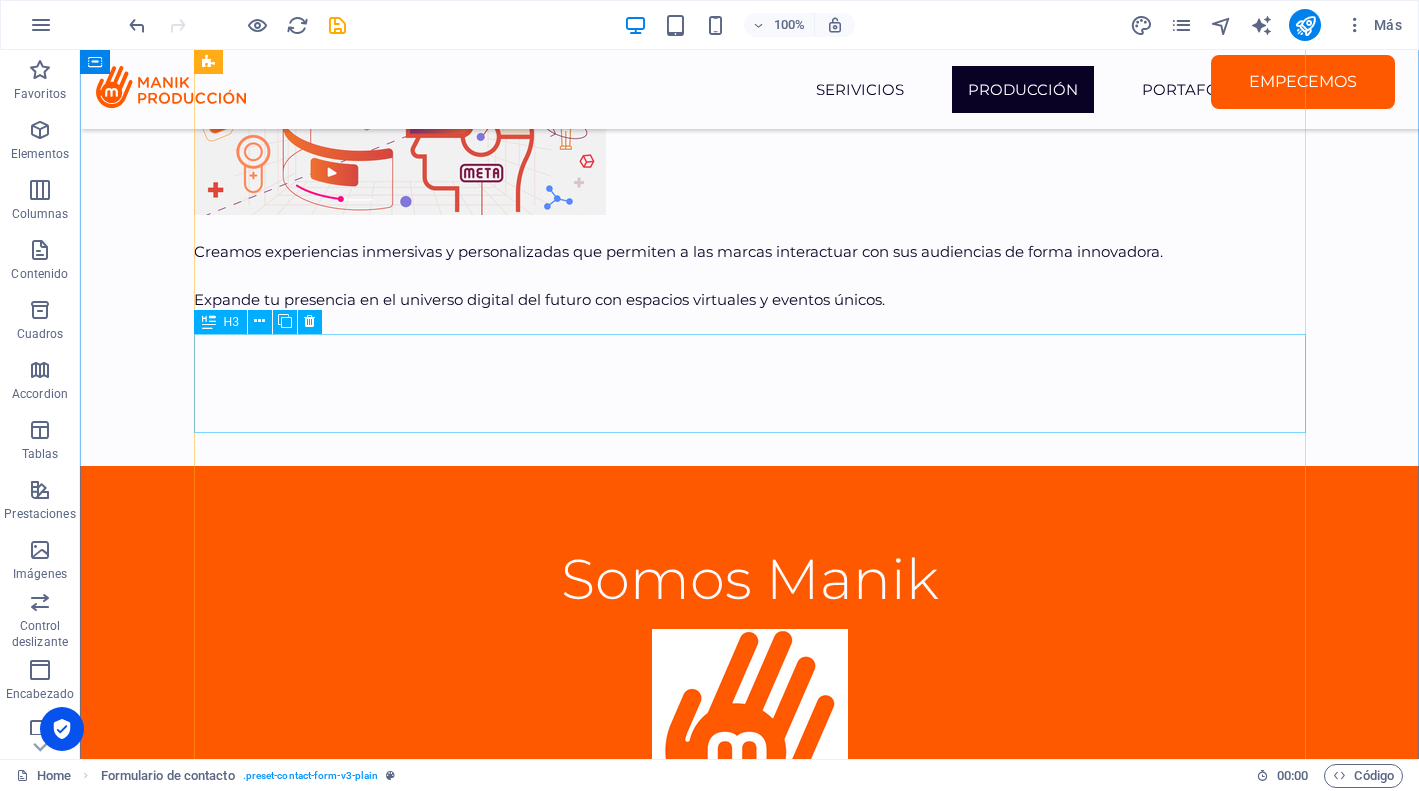 scroll, scrollTop: 7712, scrollLeft: 0, axis: vertical 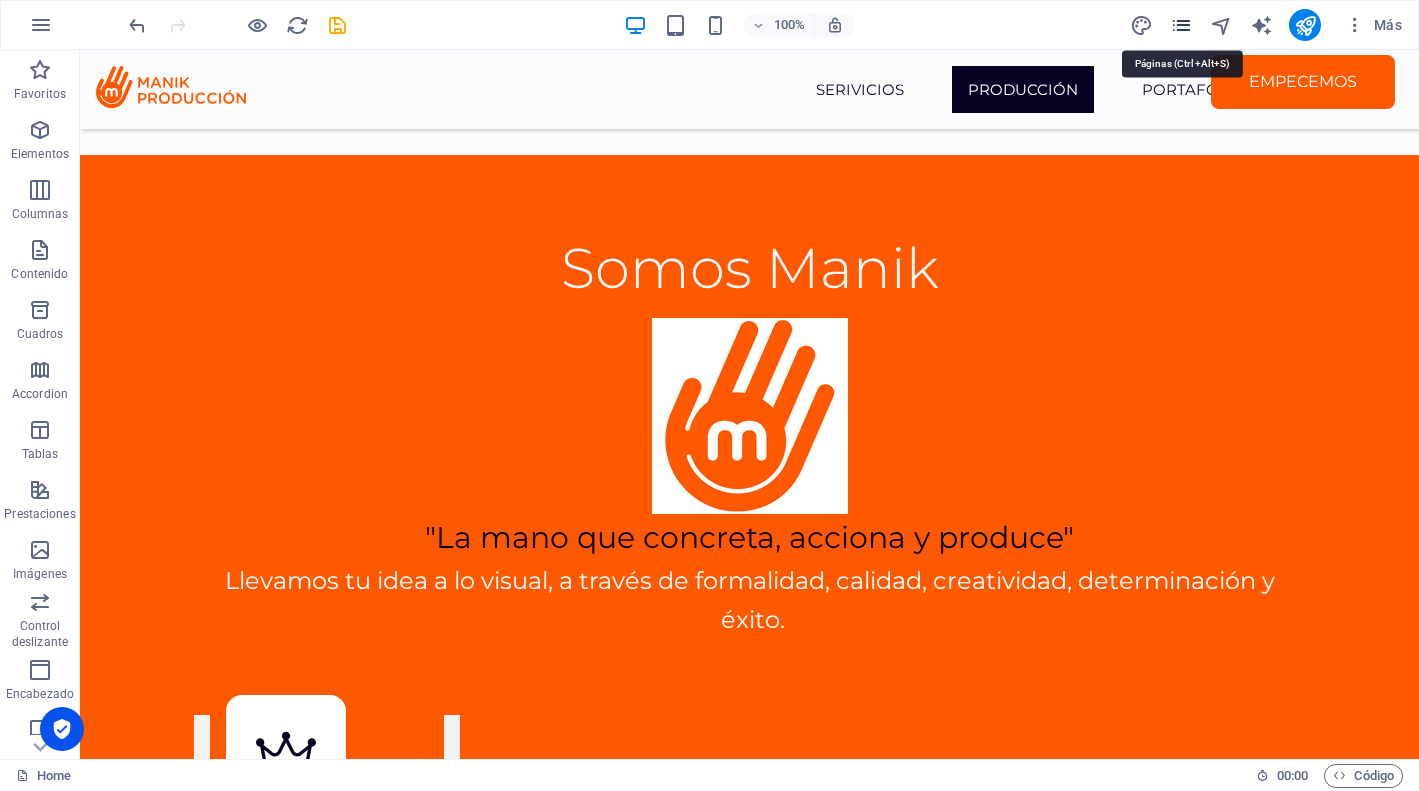 click at bounding box center [1181, 25] 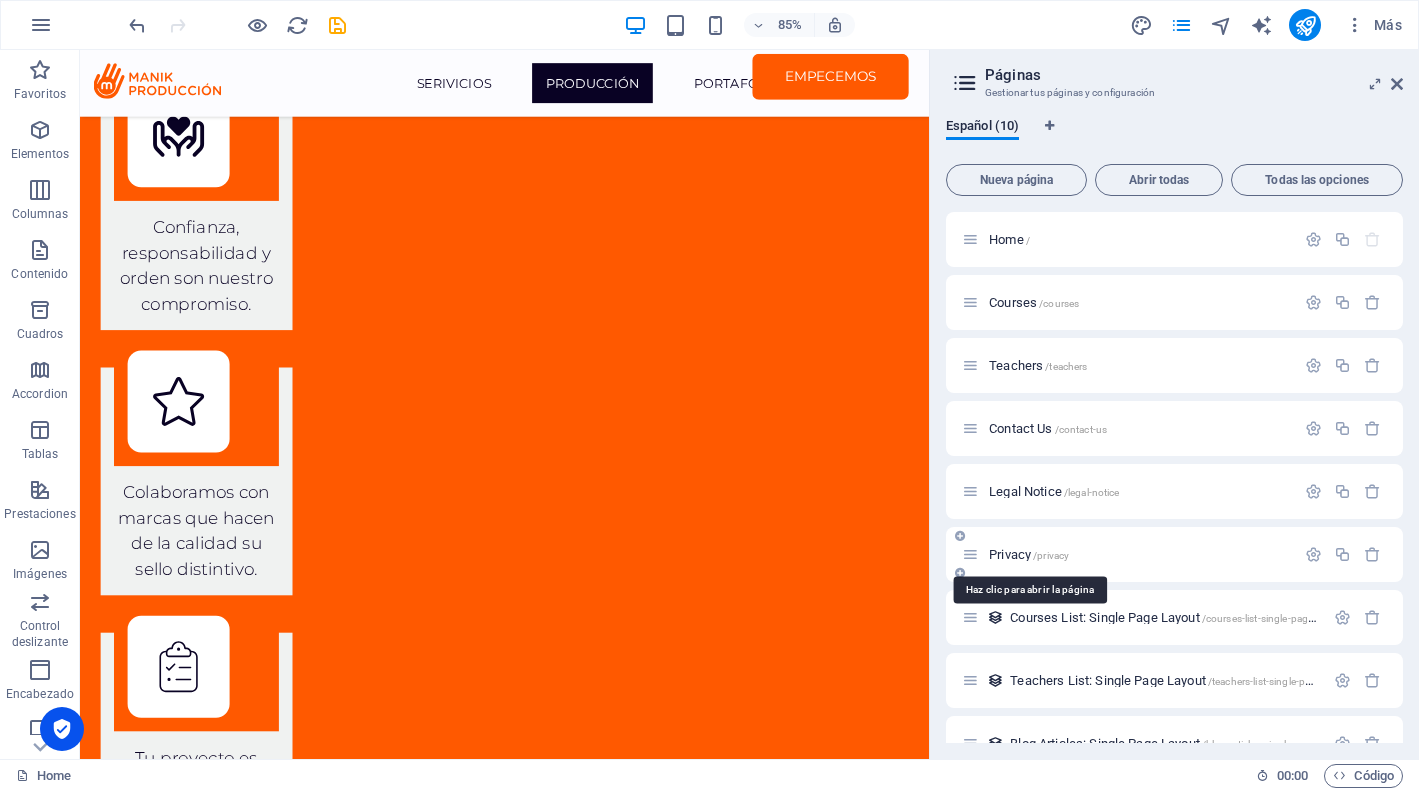 click on "/privacy" at bounding box center (1051, 555) 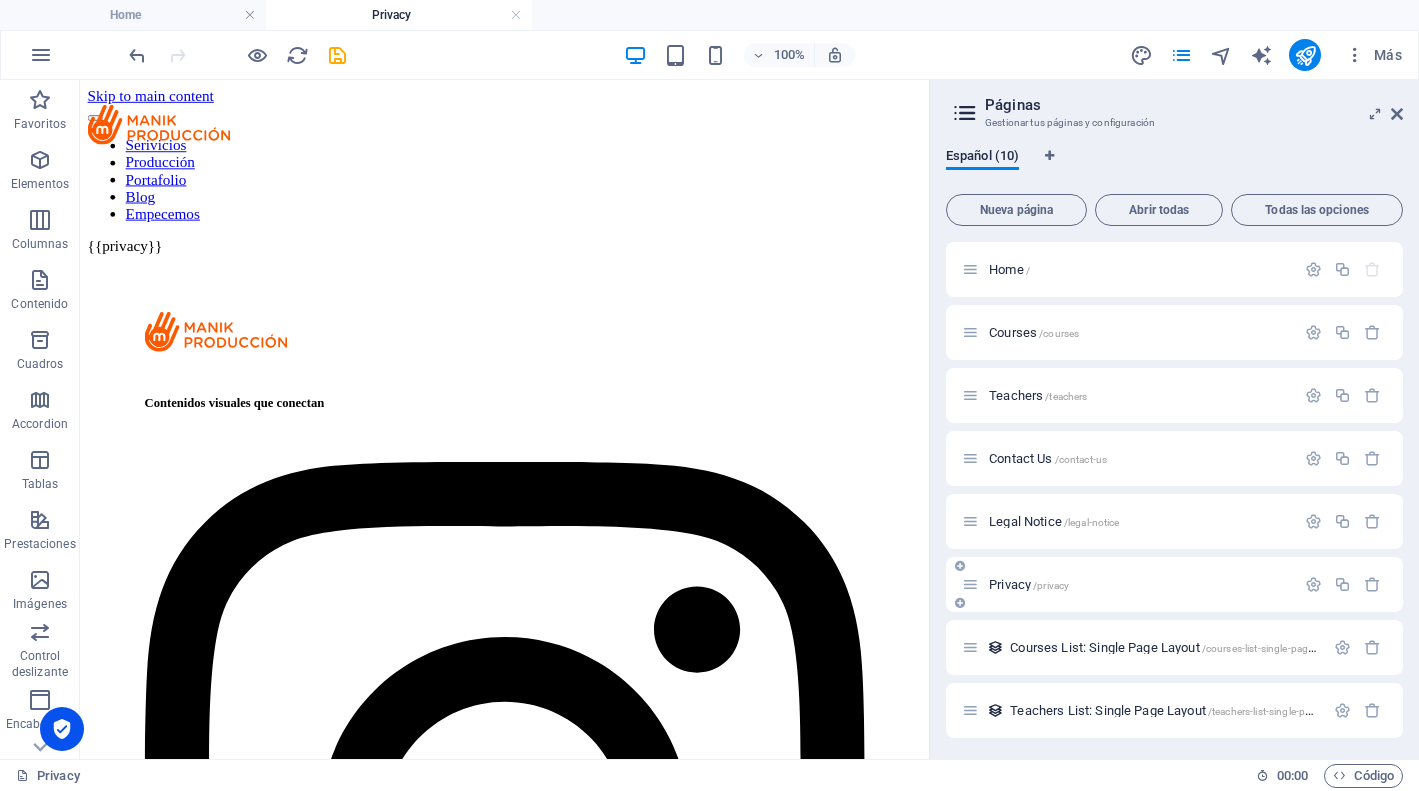 scroll, scrollTop: 0, scrollLeft: 0, axis: both 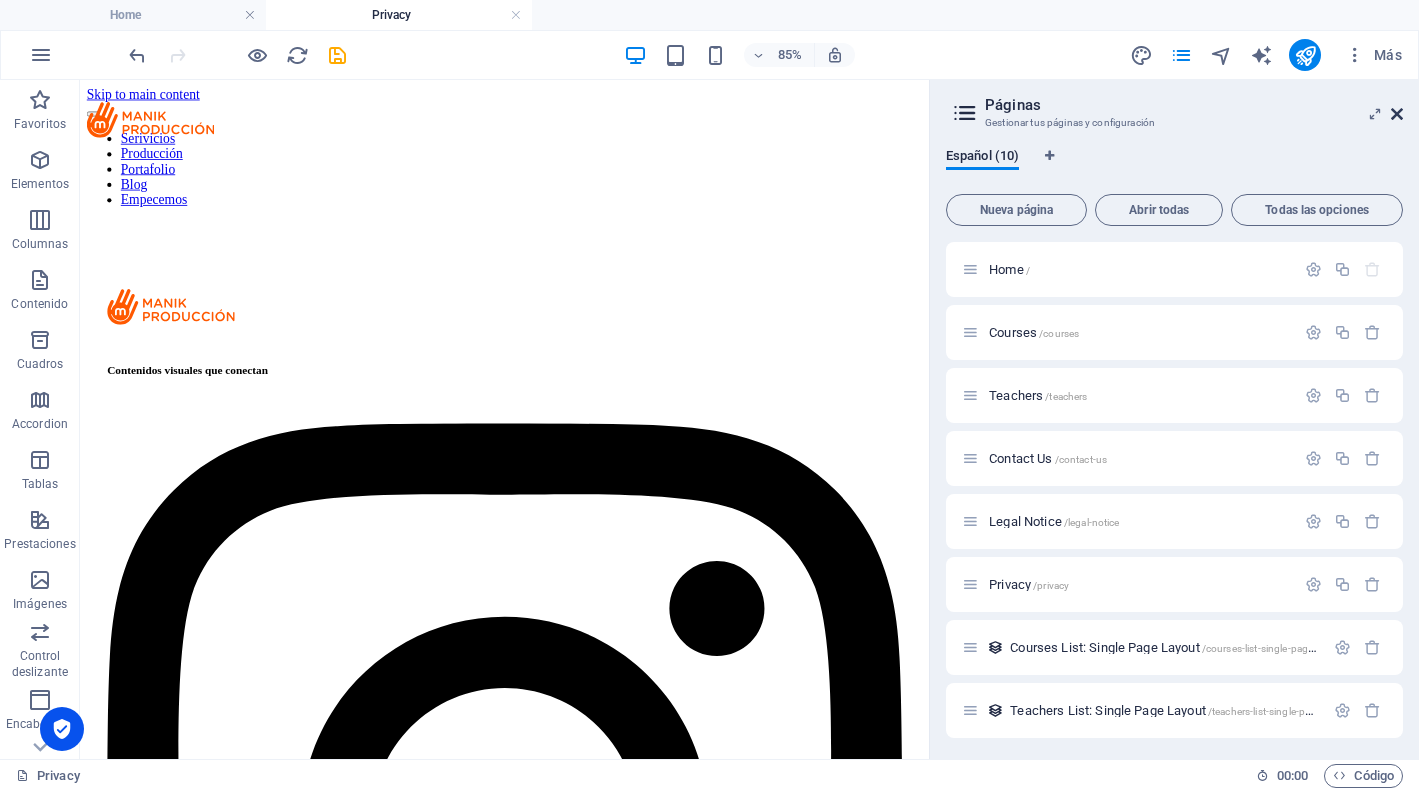 click at bounding box center (1397, 114) 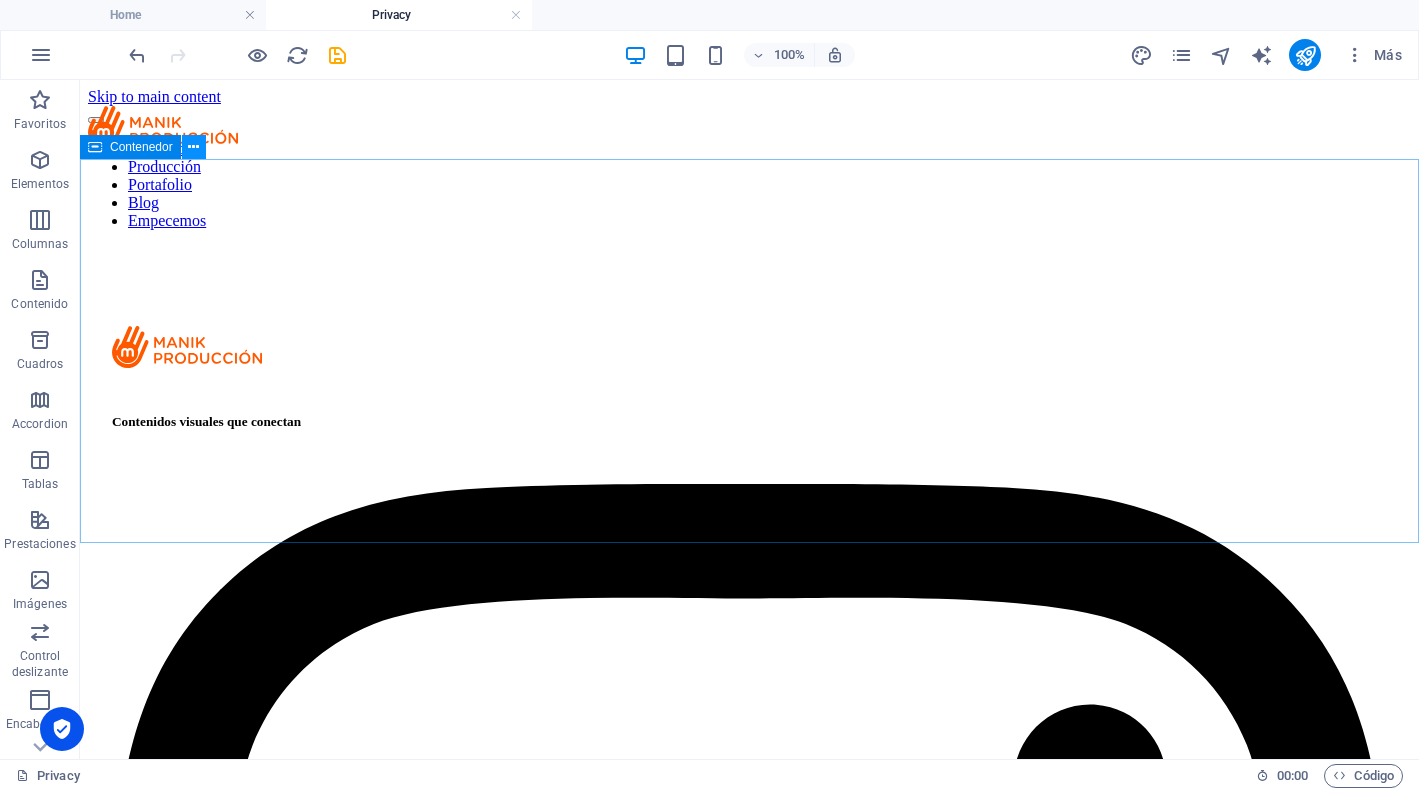 click at bounding box center [193, 147] 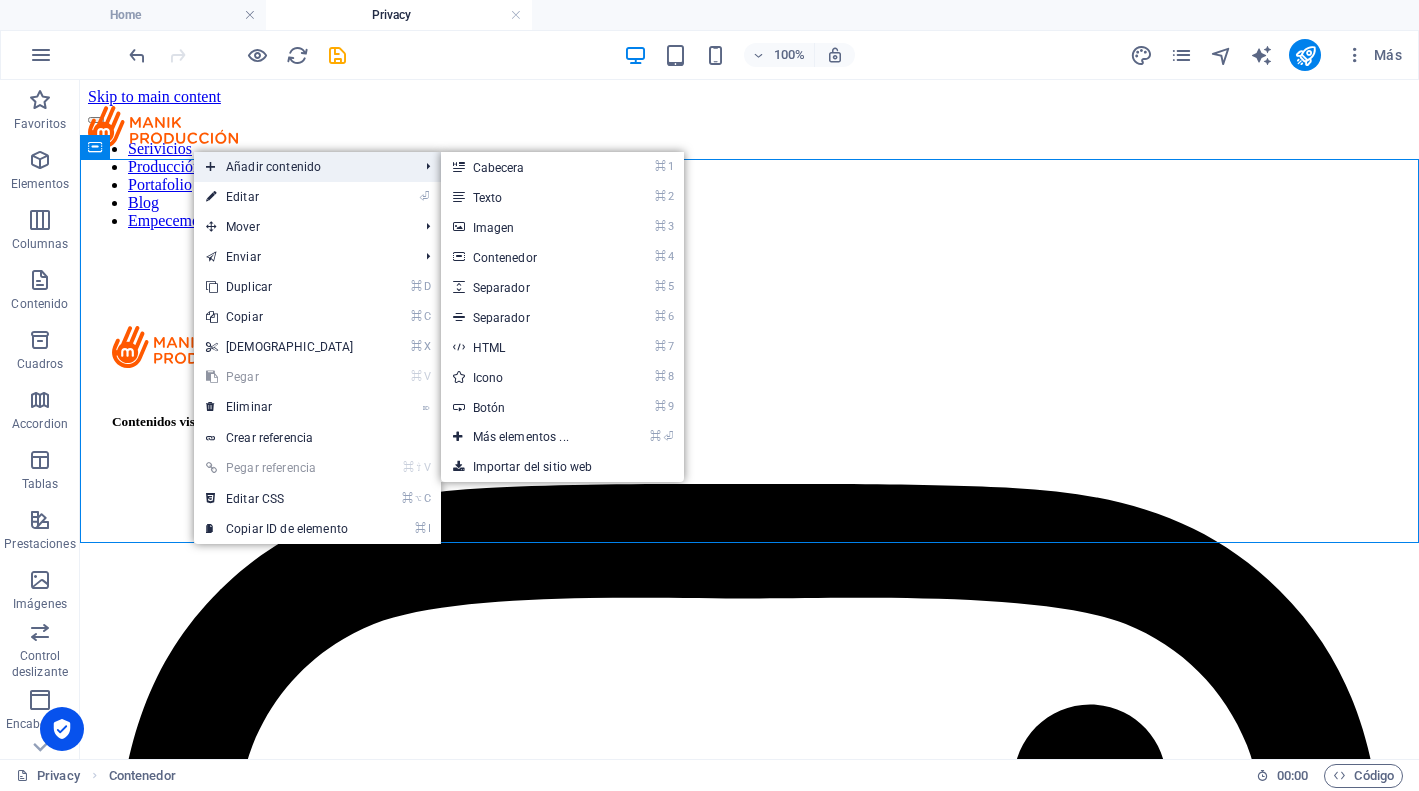 click on "Añadir contenido" at bounding box center (302, 167) 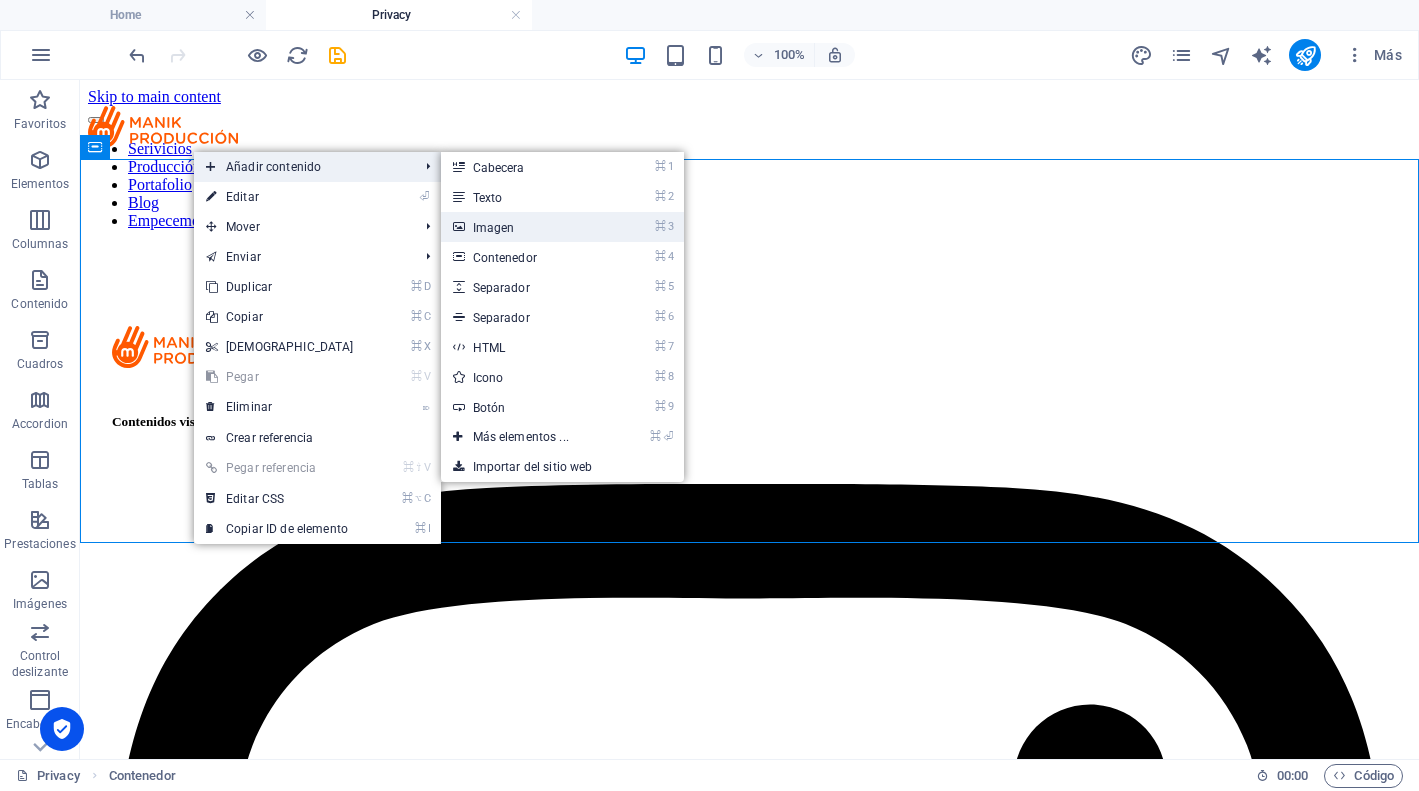 click on "⌘ 3  Imagen" at bounding box center [525, 227] 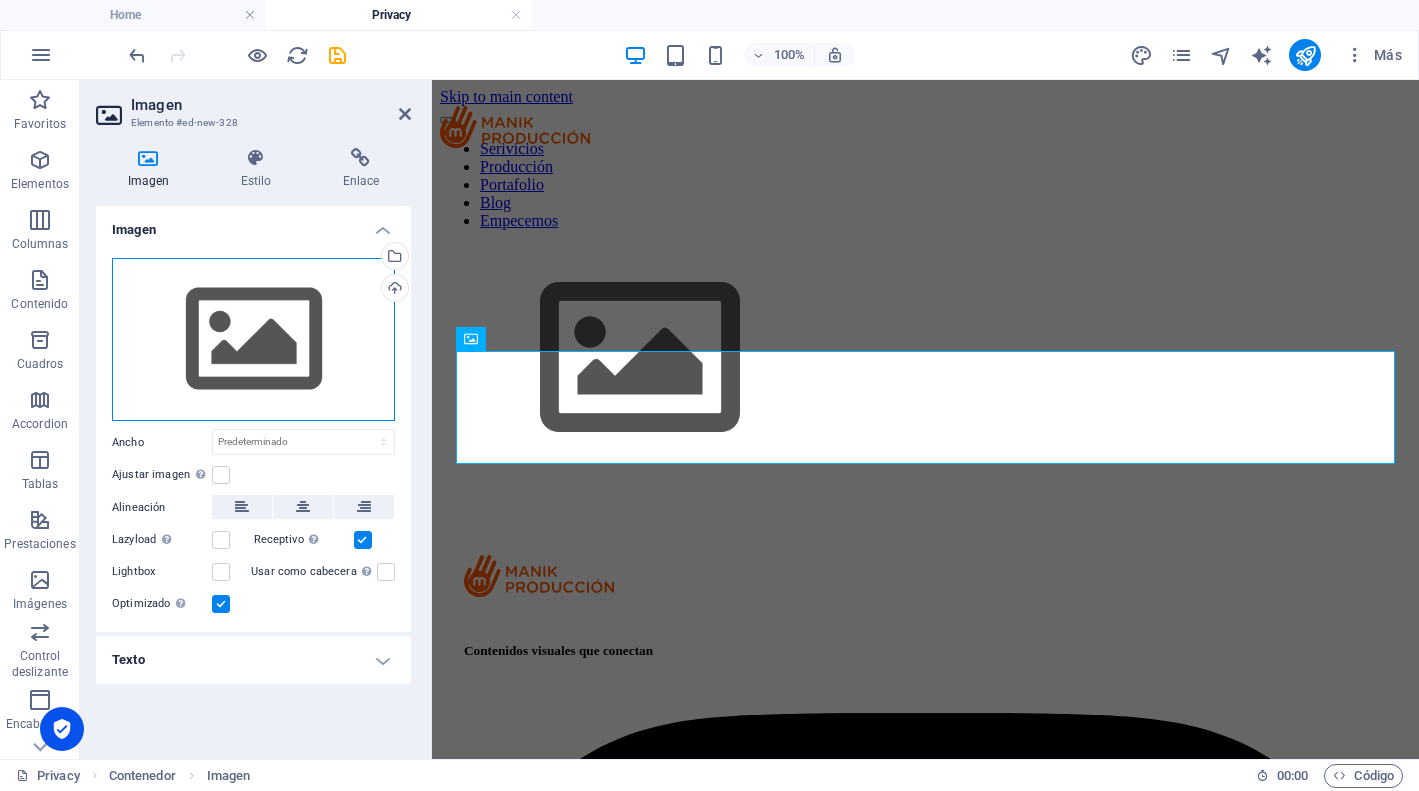 click on "Arrastra archivos aquí, haz clic para escoger archivos o  selecciona archivos de Archivos o de nuestra galería gratuita de fotos y vídeos" at bounding box center [253, 340] 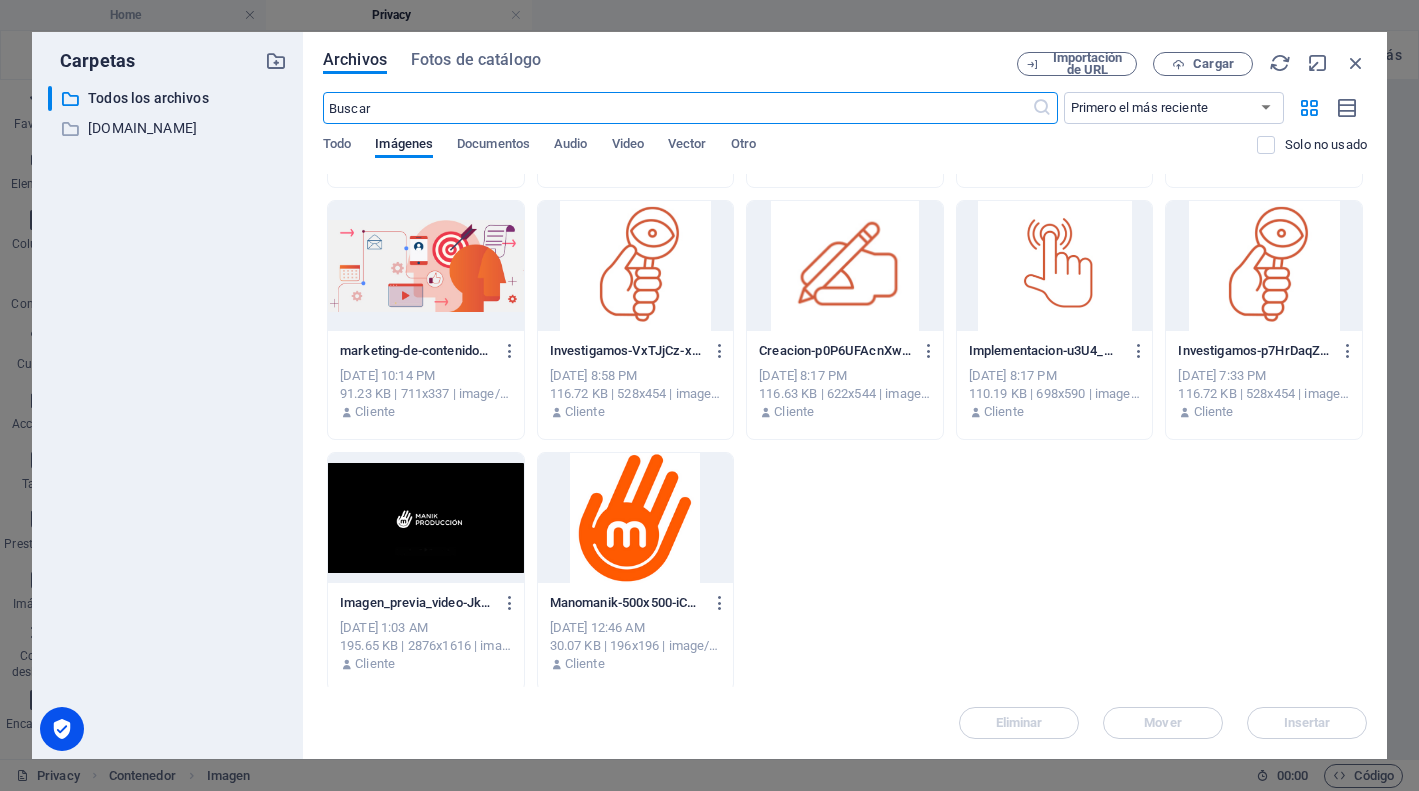 scroll, scrollTop: 4012, scrollLeft: 0, axis: vertical 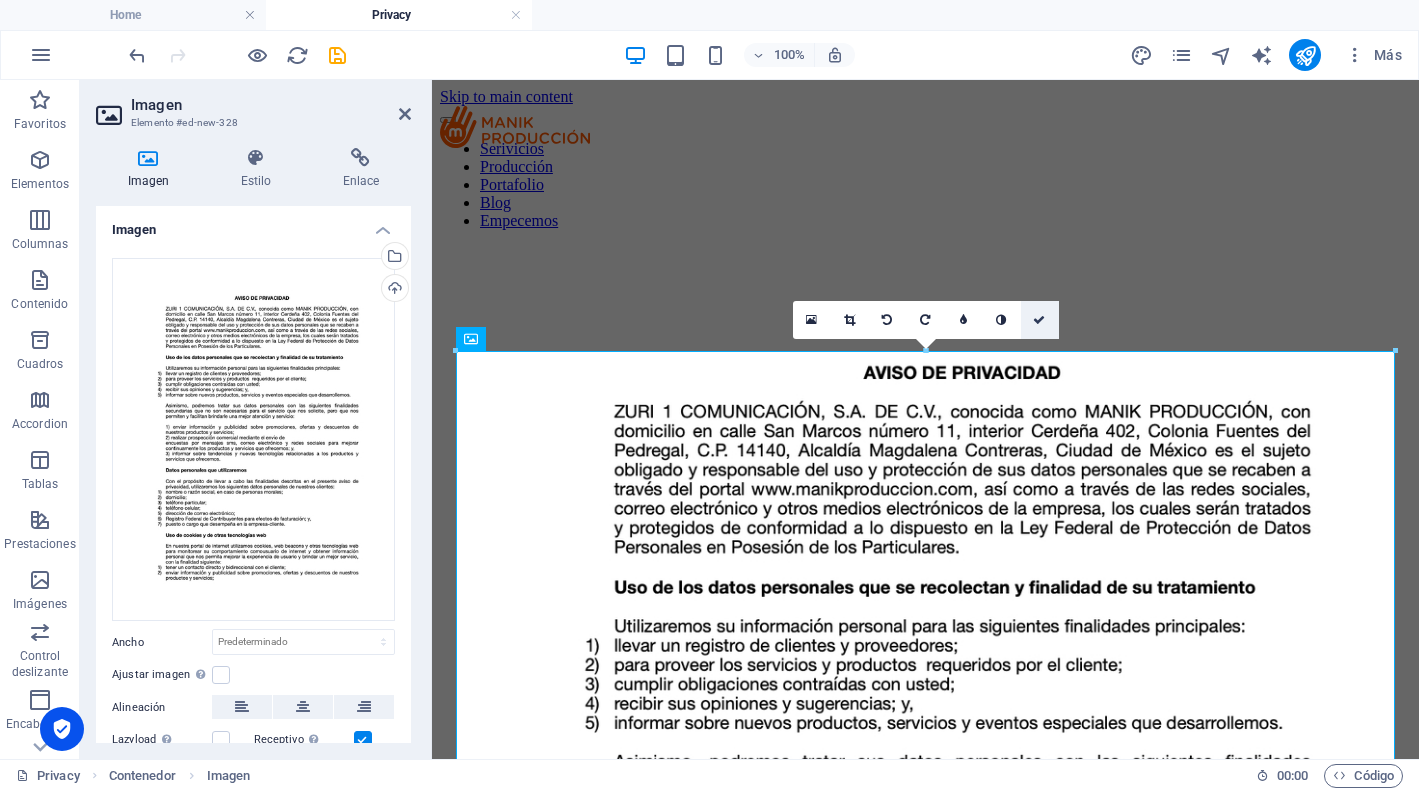click at bounding box center [1040, 320] 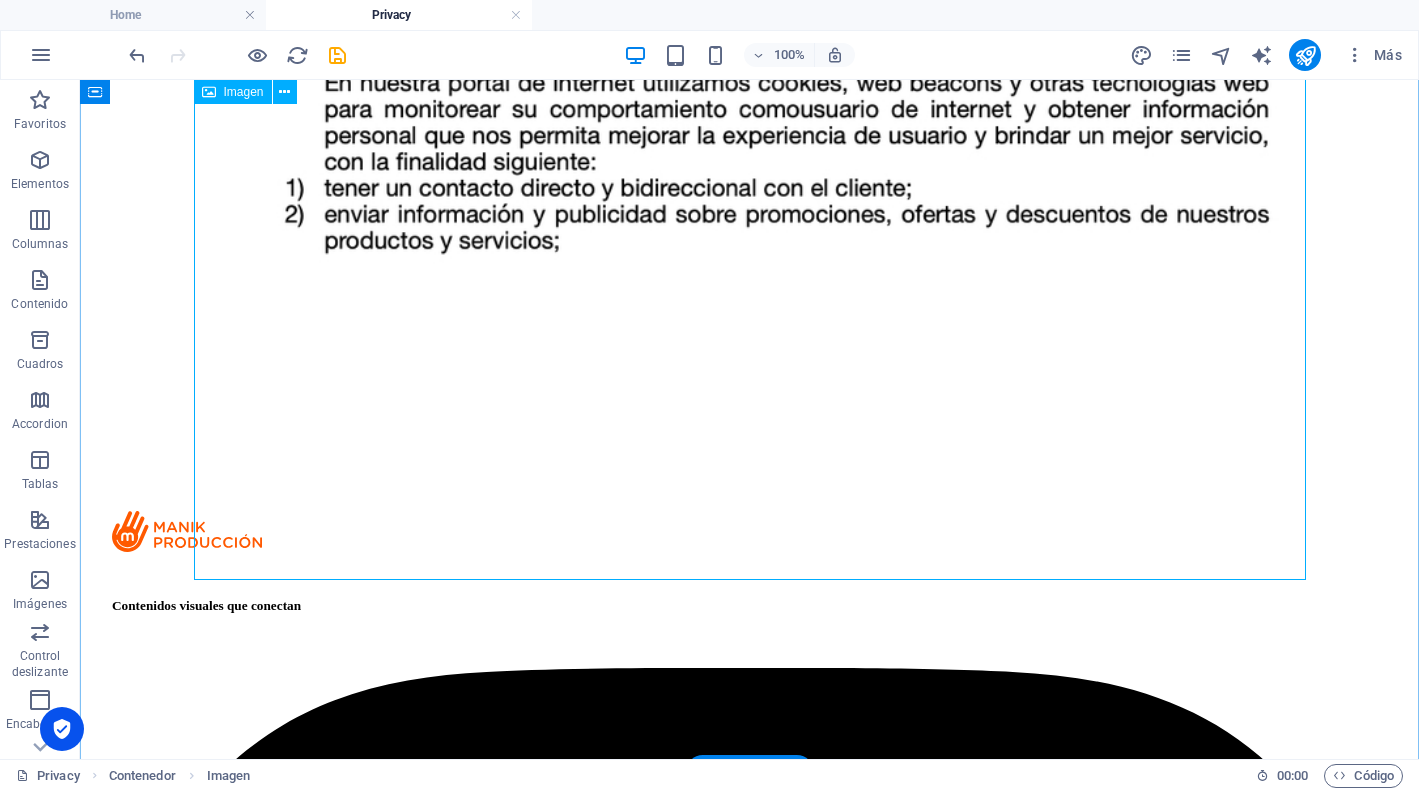scroll, scrollTop: 1572, scrollLeft: 0, axis: vertical 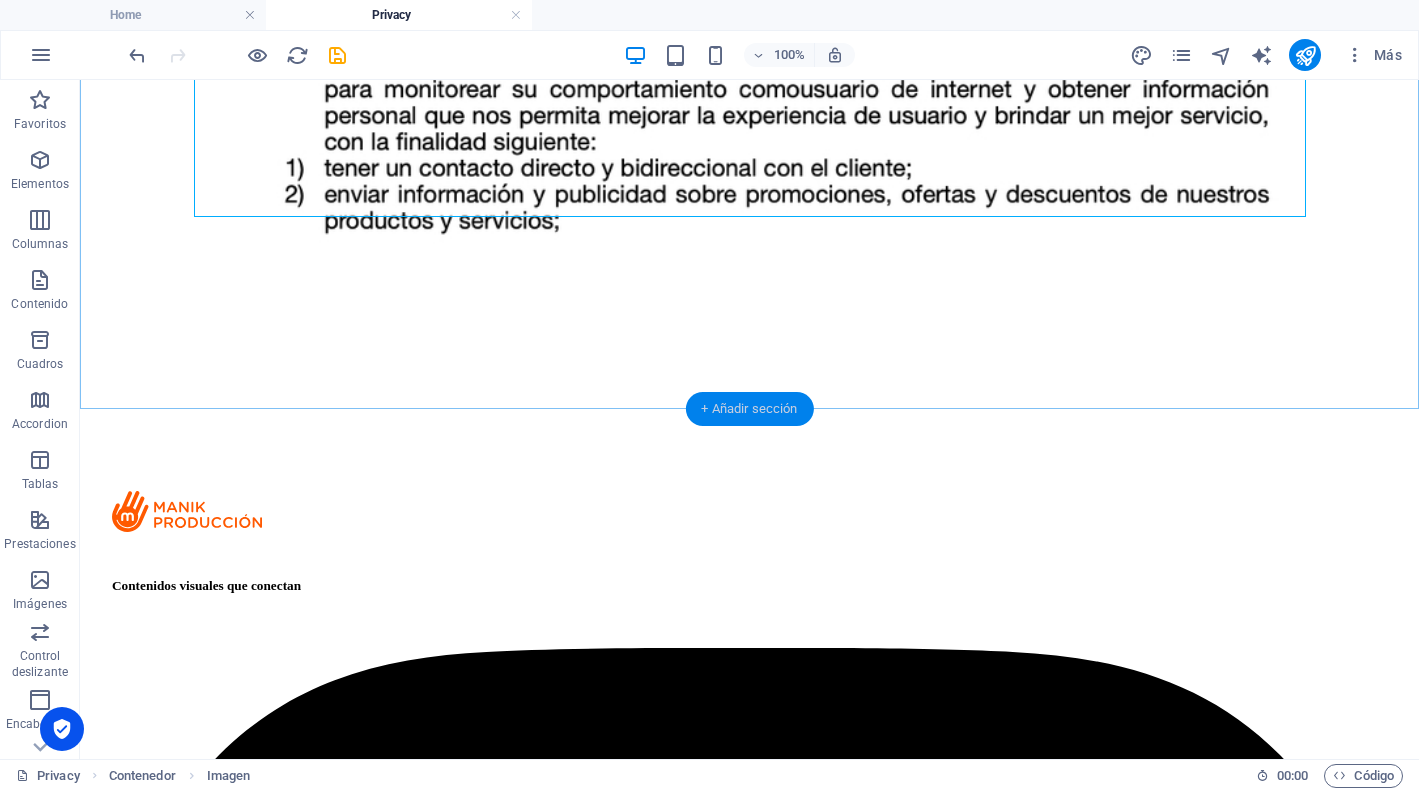 click on "+ Añadir sección" at bounding box center [749, 409] 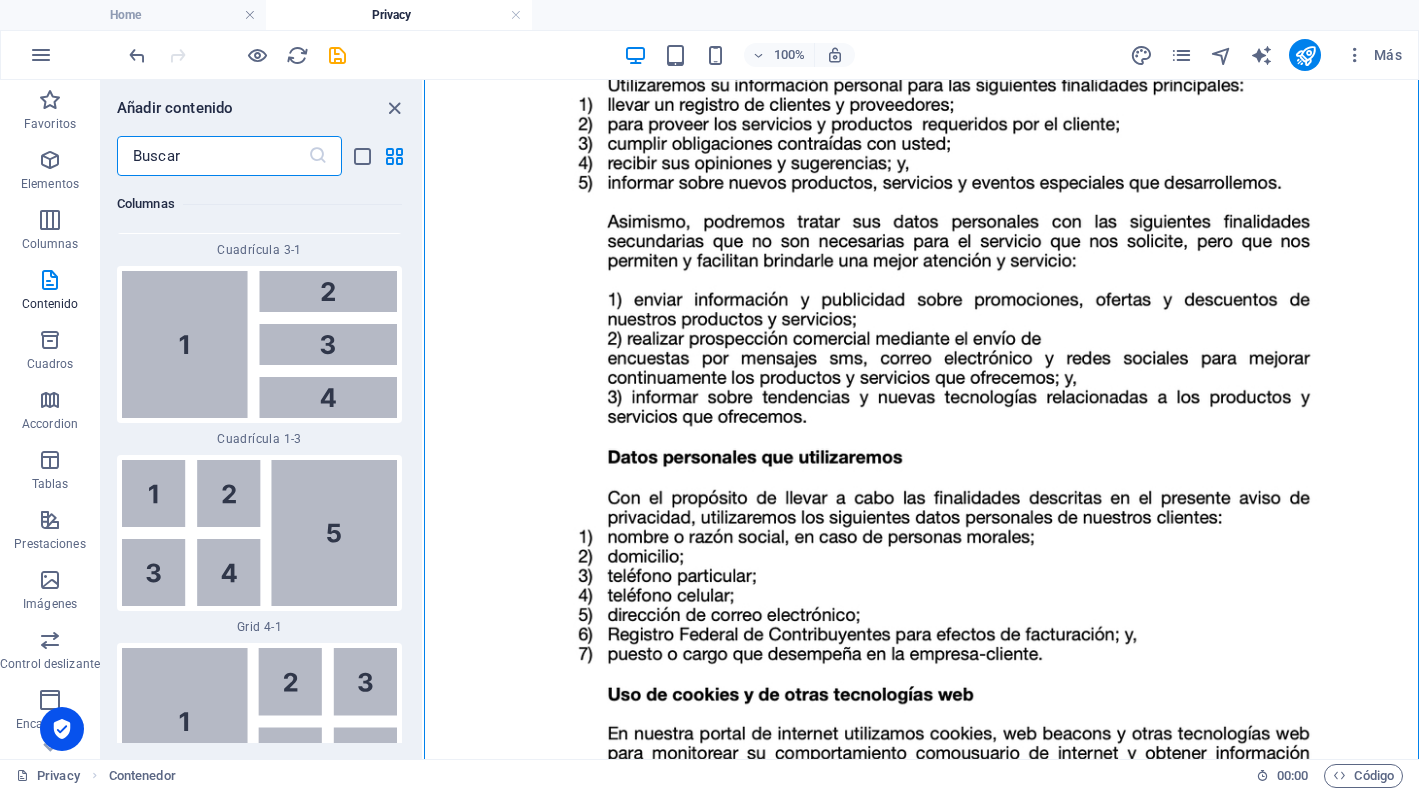 scroll, scrollTop: 5017, scrollLeft: 0, axis: vertical 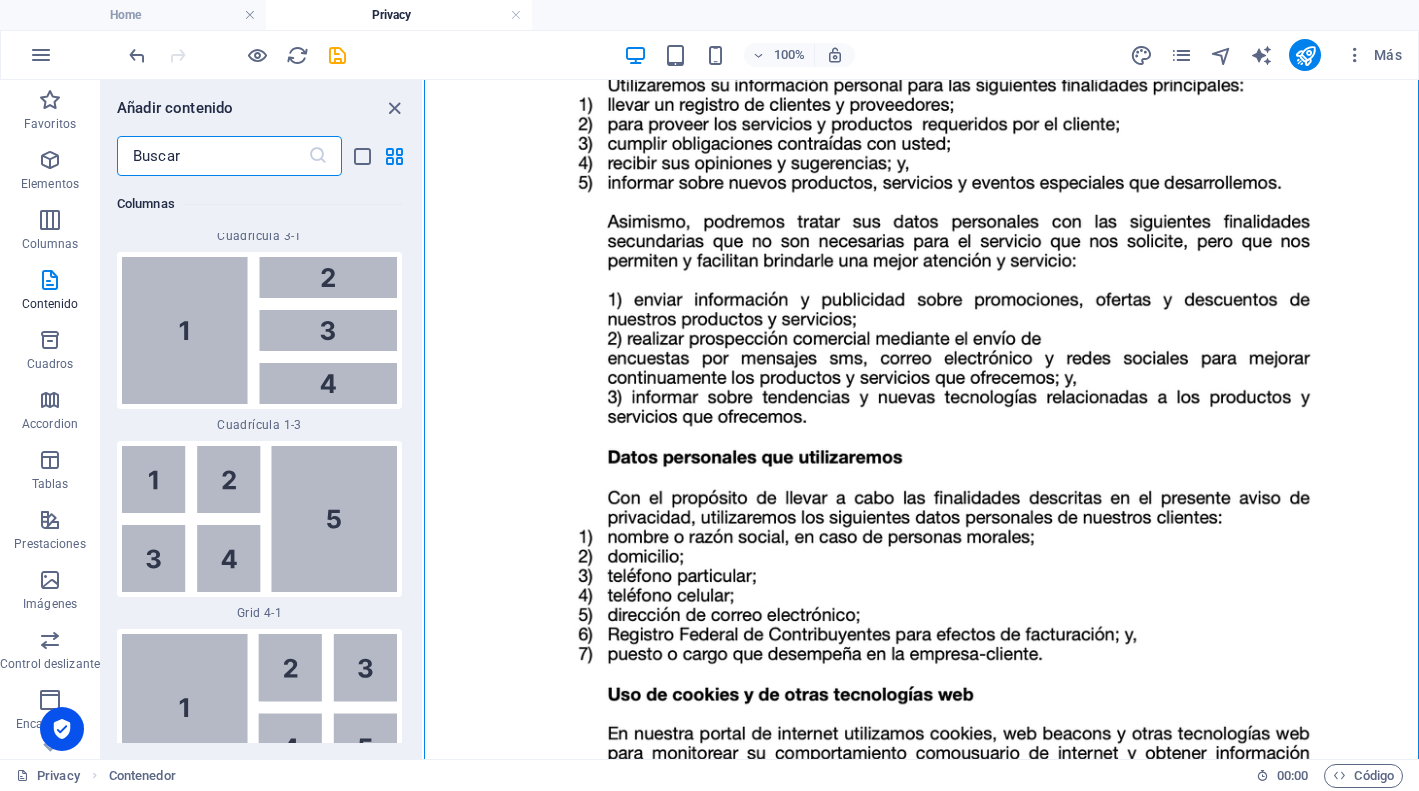 click at bounding box center (212, 156) 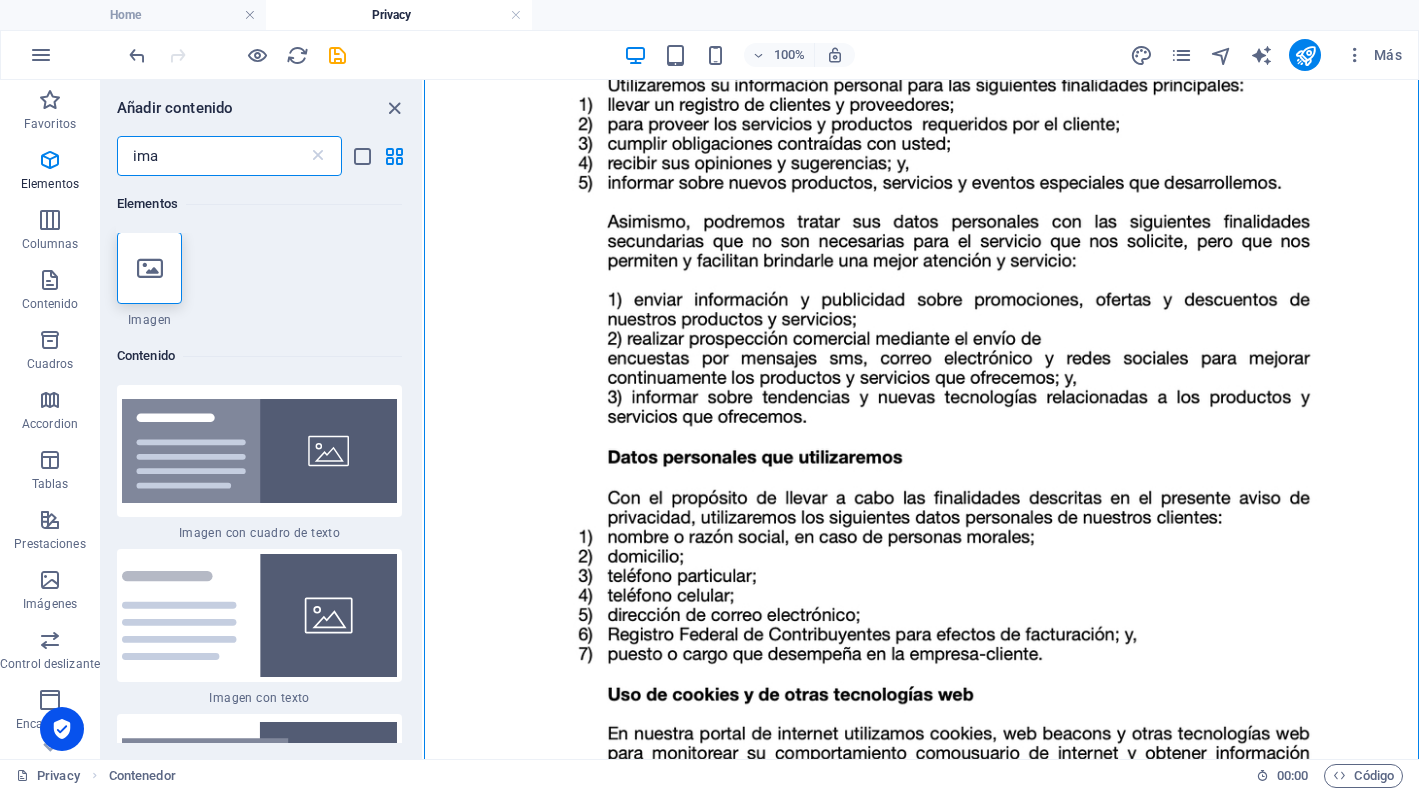 scroll, scrollTop: 0, scrollLeft: 0, axis: both 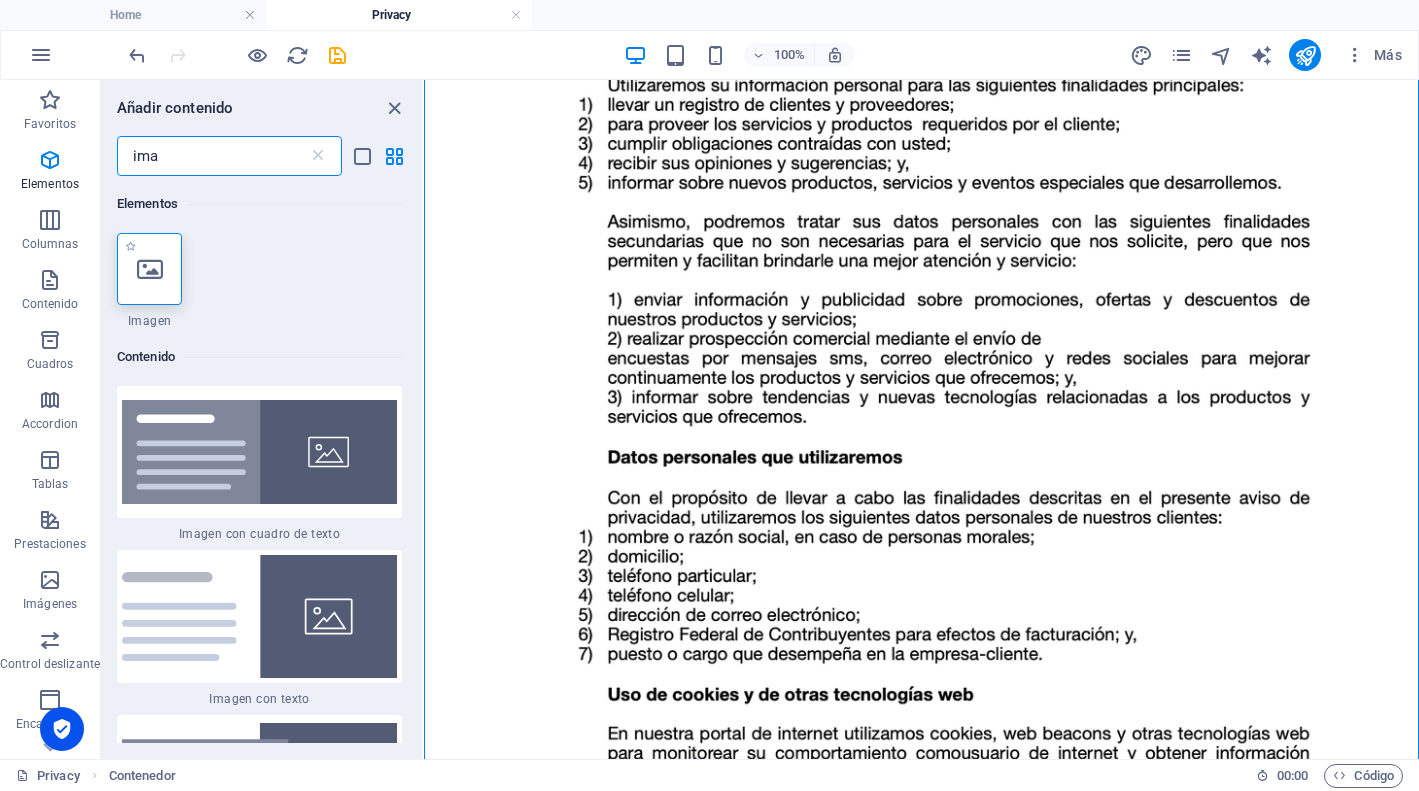 type on "ima" 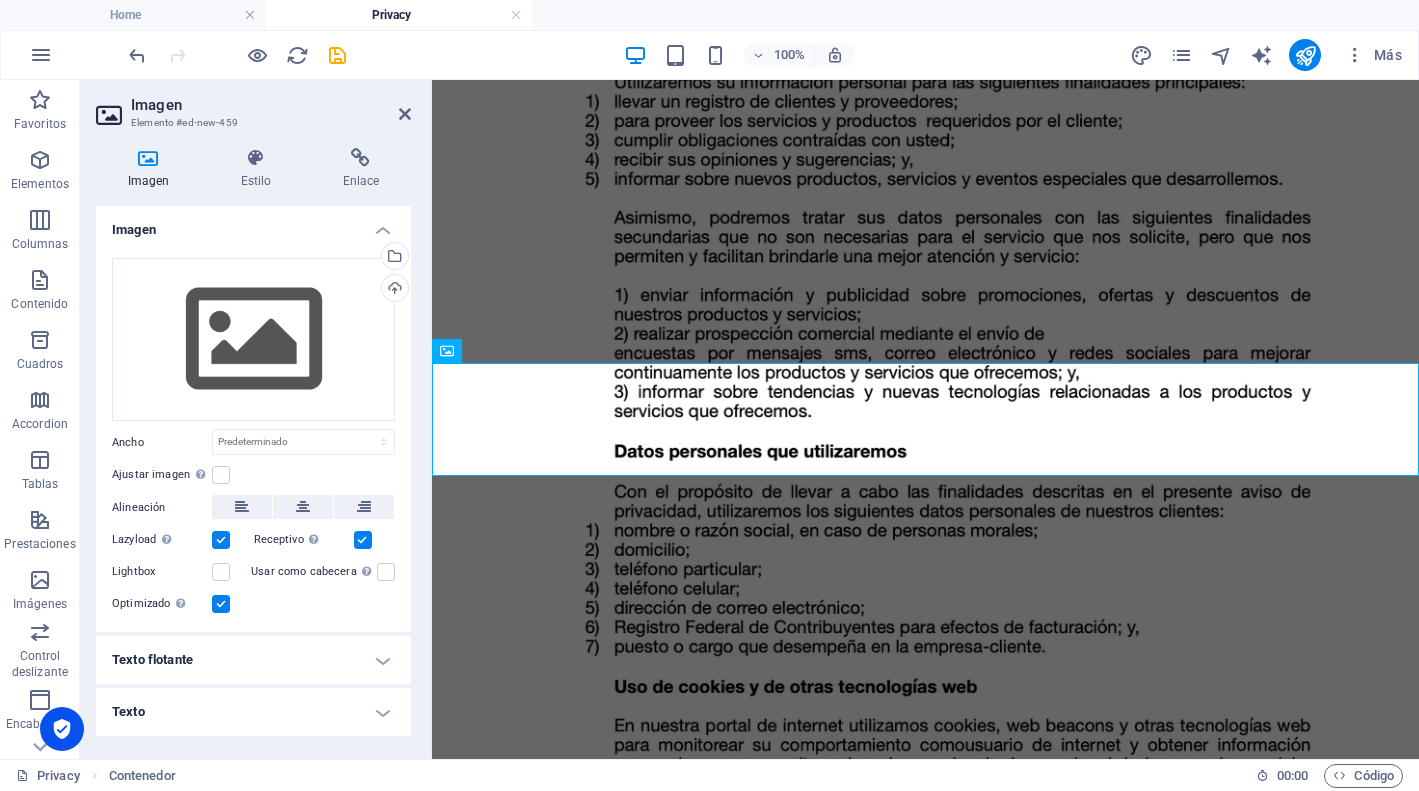 scroll, scrollTop: 1395, scrollLeft: 0, axis: vertical 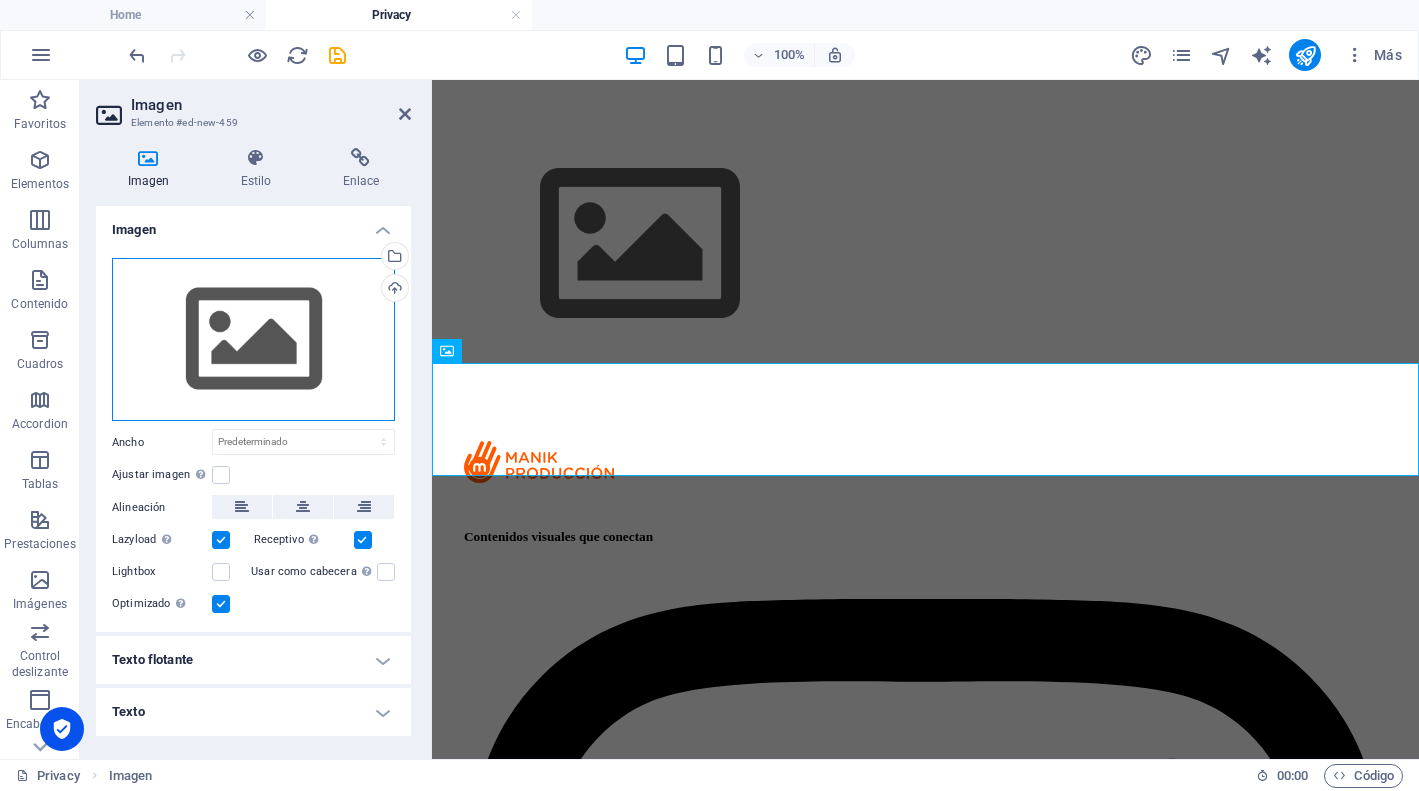 click on "Arrastra archivos aquí, haz clic para escoger archivos o  selecciona archivos de Archivos o de nuestra galería gratuita de fotos y vídeos" at bounding box center (253, 340) 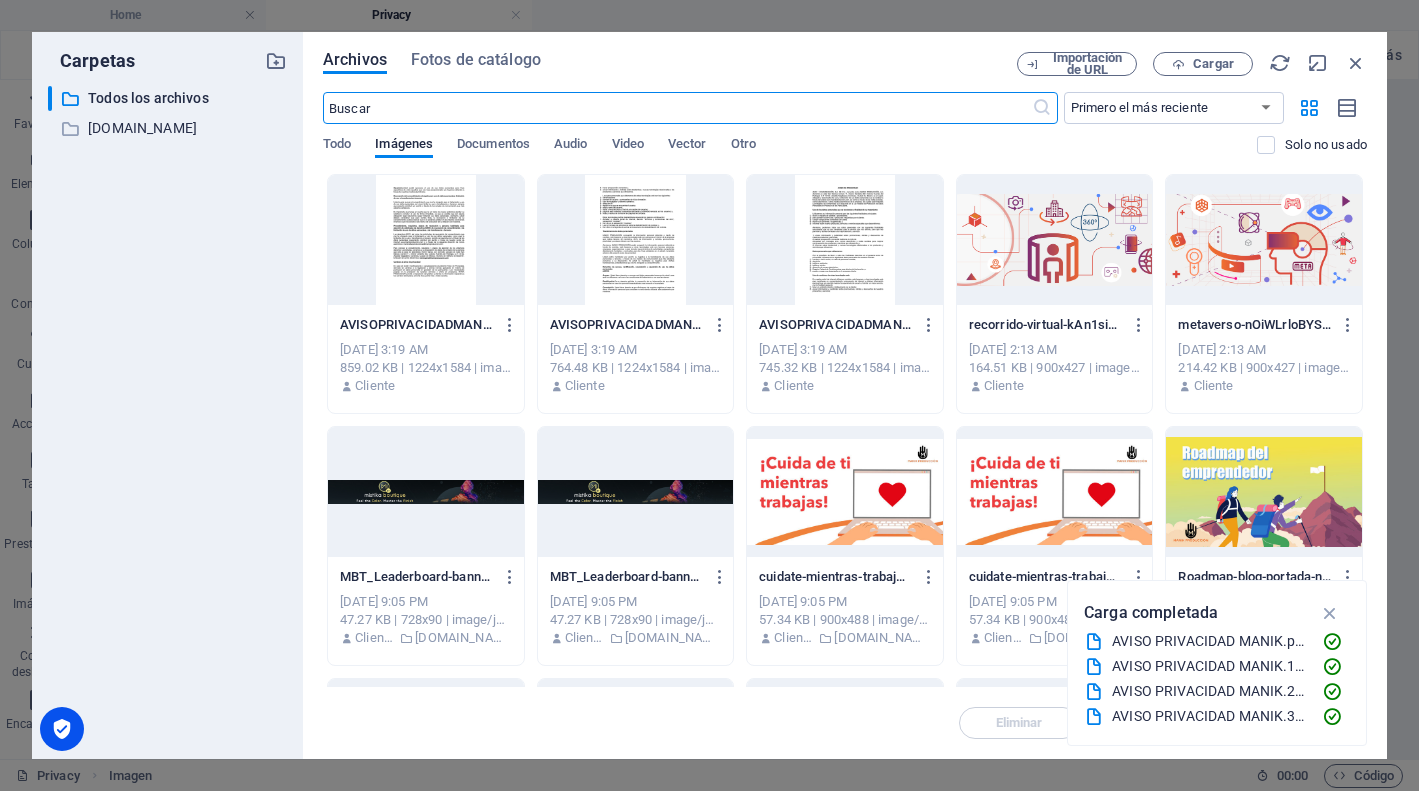 click at bounding box center [636, 240] 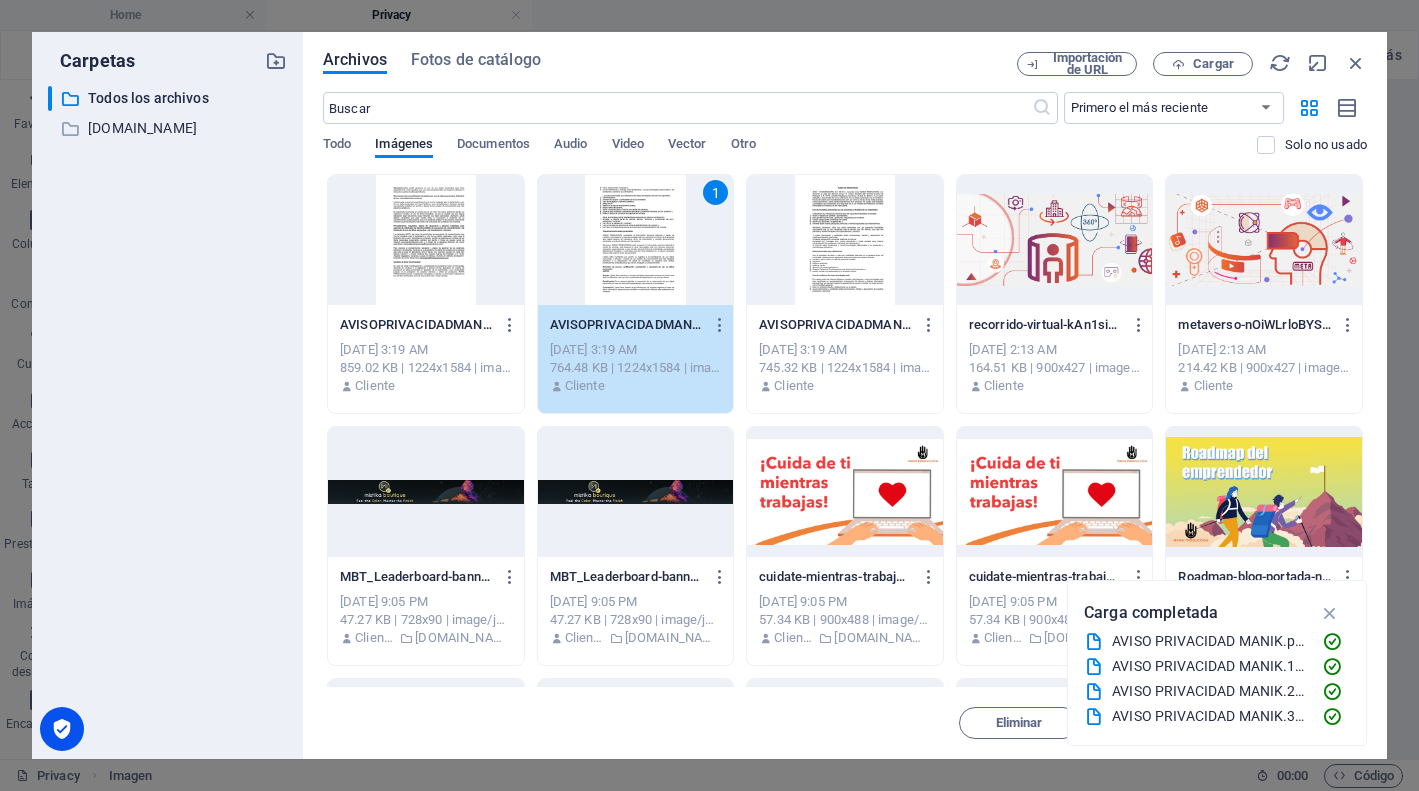 click on "1" at bounding box center [636, 240] 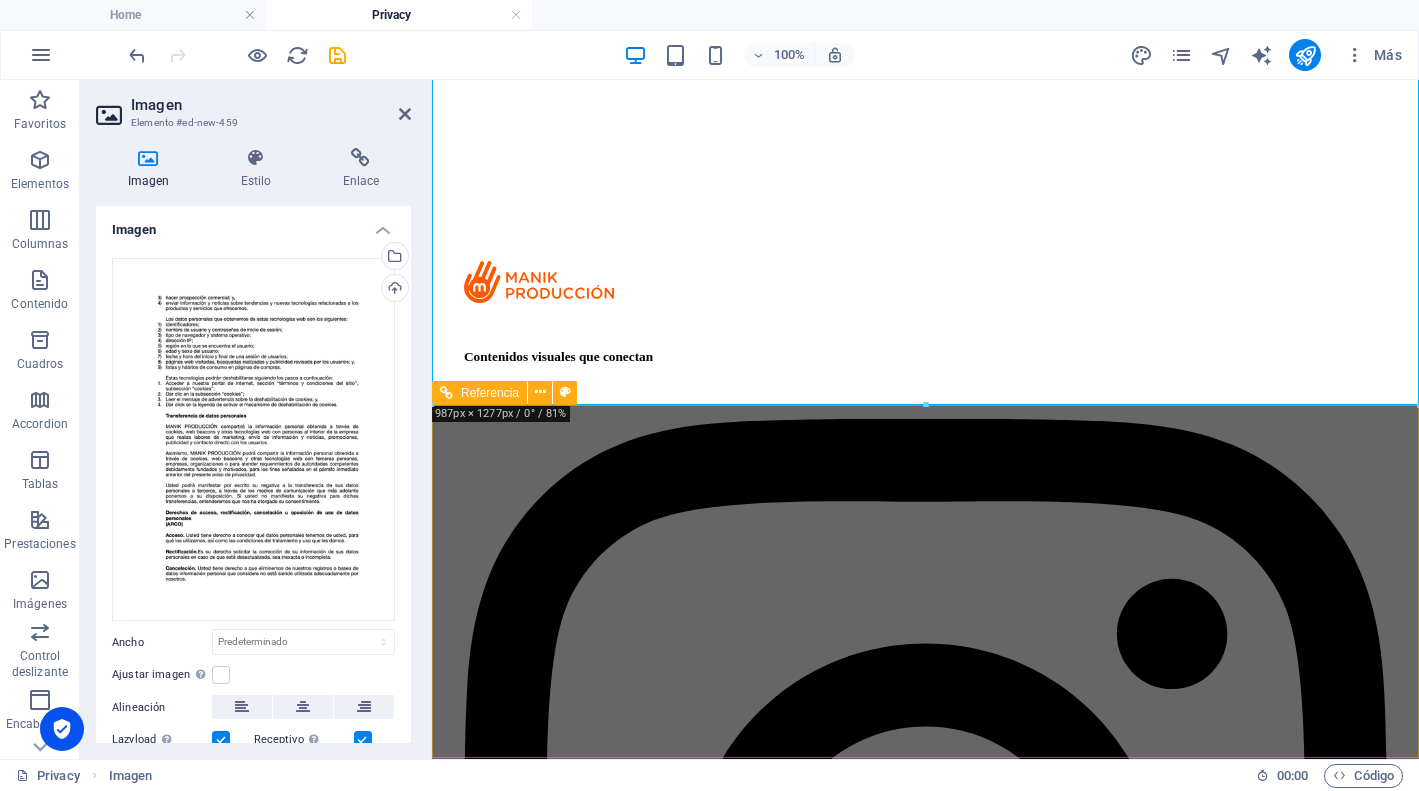 scroll, scrollTop: 2630, scrollLeft: 0, axis: vertical 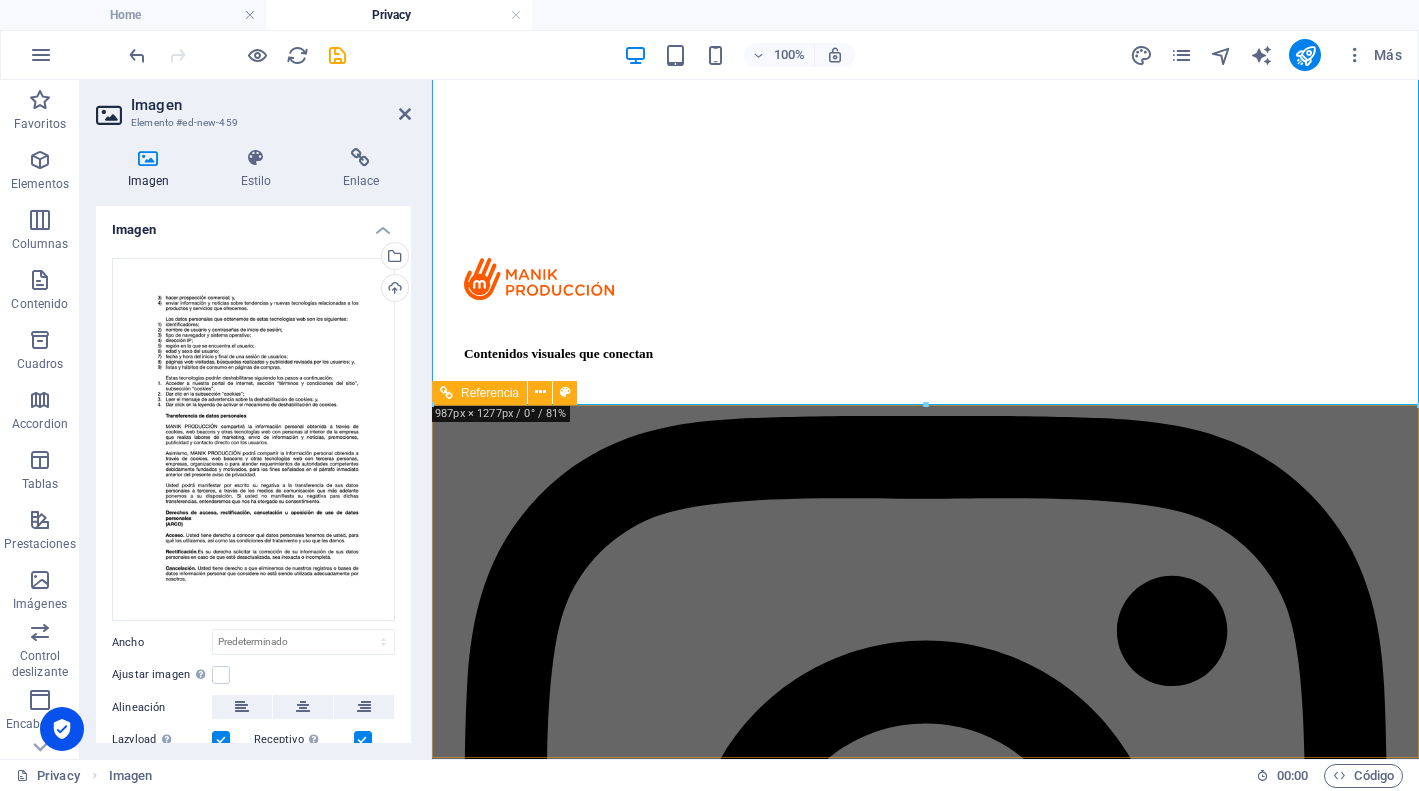 click on "Contenidos visuales que conectan Información Aviso de privacidad Contacto + 52 5543332141 keremgama@manikproduccion.com" at bounding box center (925, 2135) 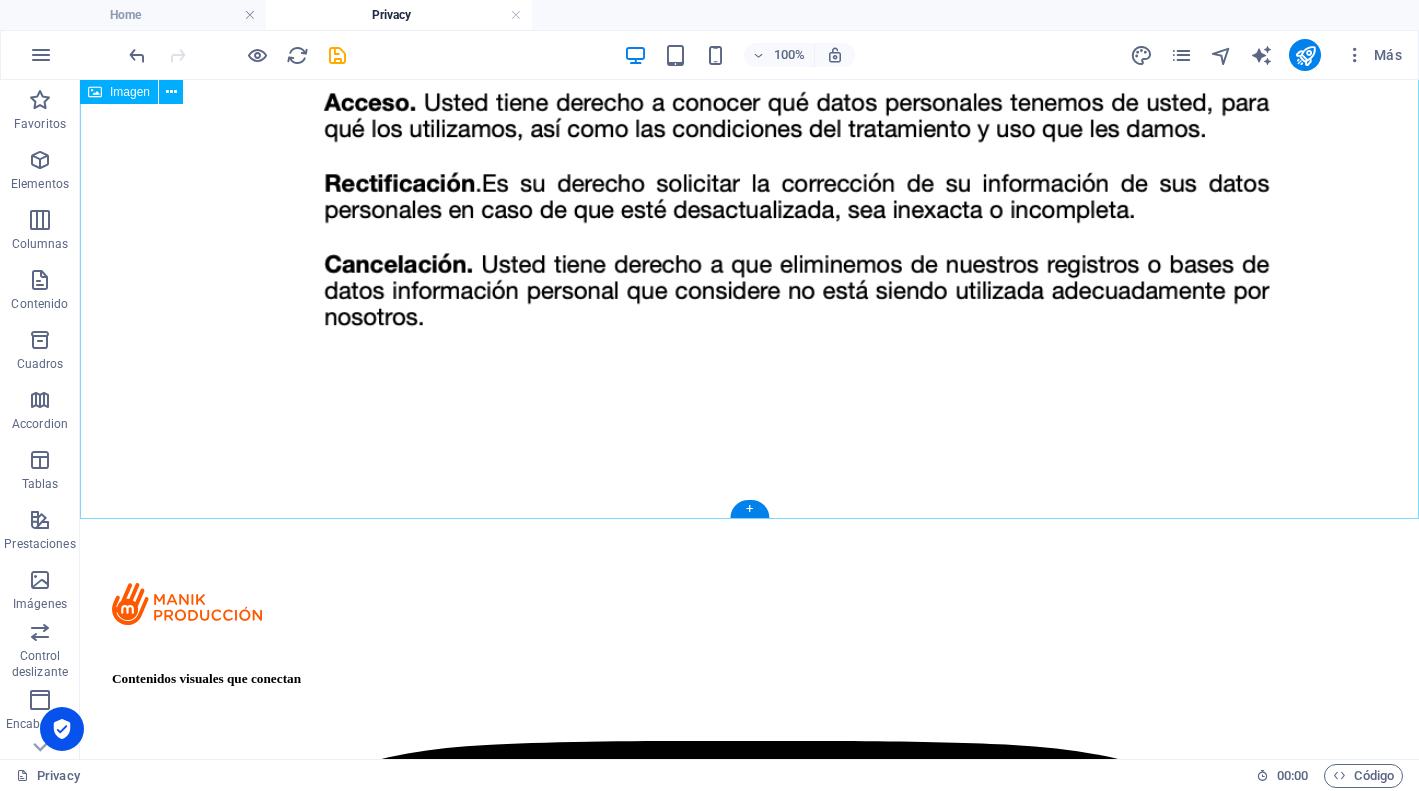scroll, scrollTop: 3224, scrollLeft: 0, axis: vertical 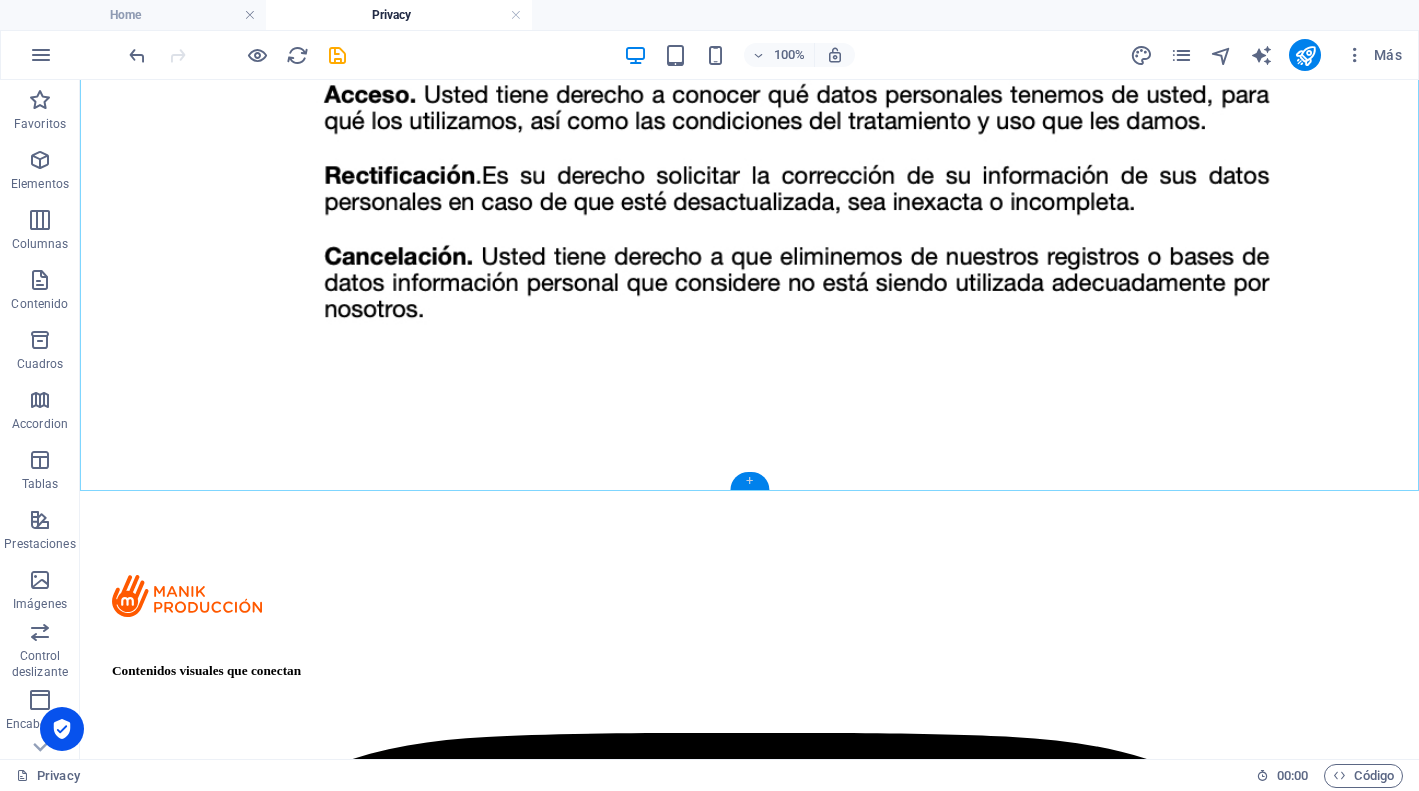 click on "+" at bounding box center (749, 481) 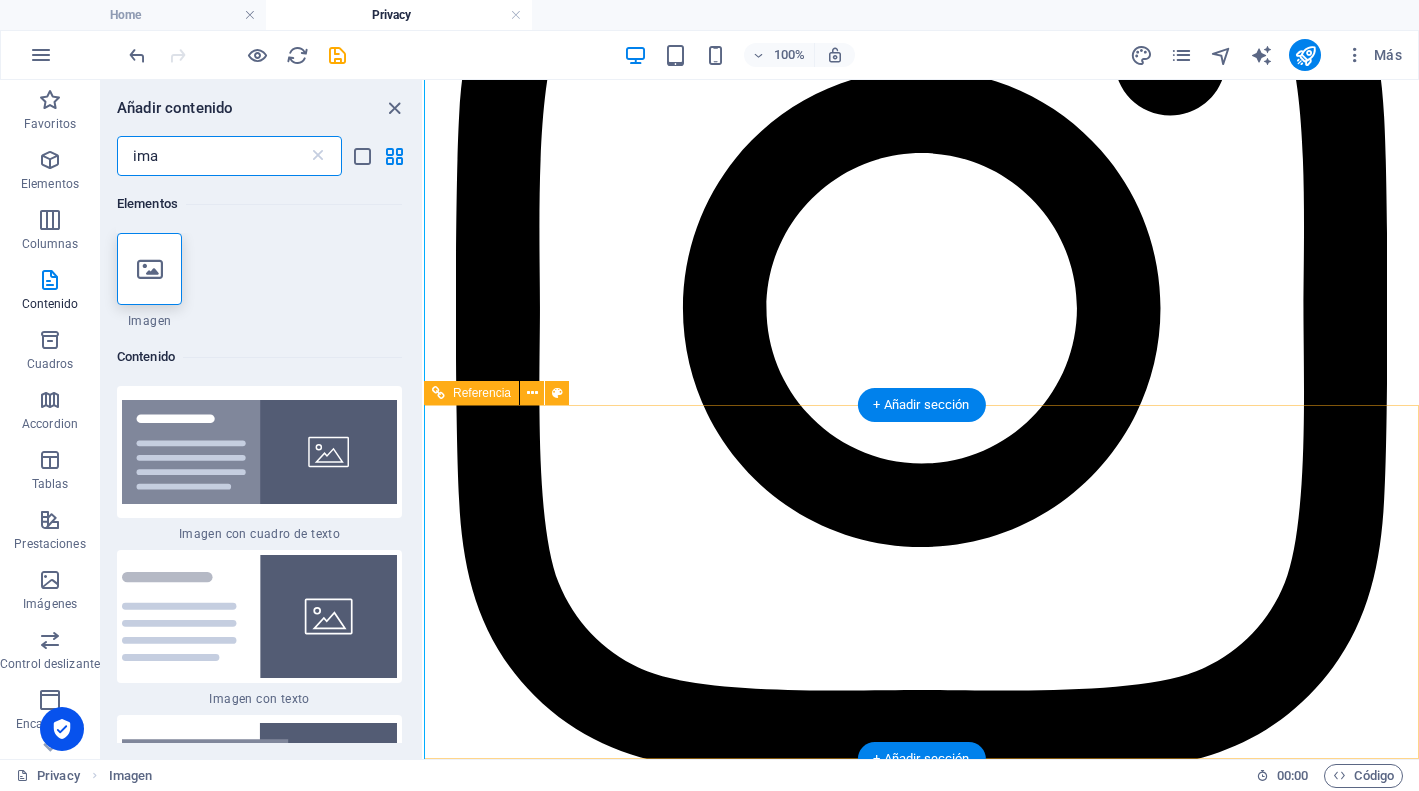 scroll, scrollTop: 2651, scrollLeft: 0, axis: vertical 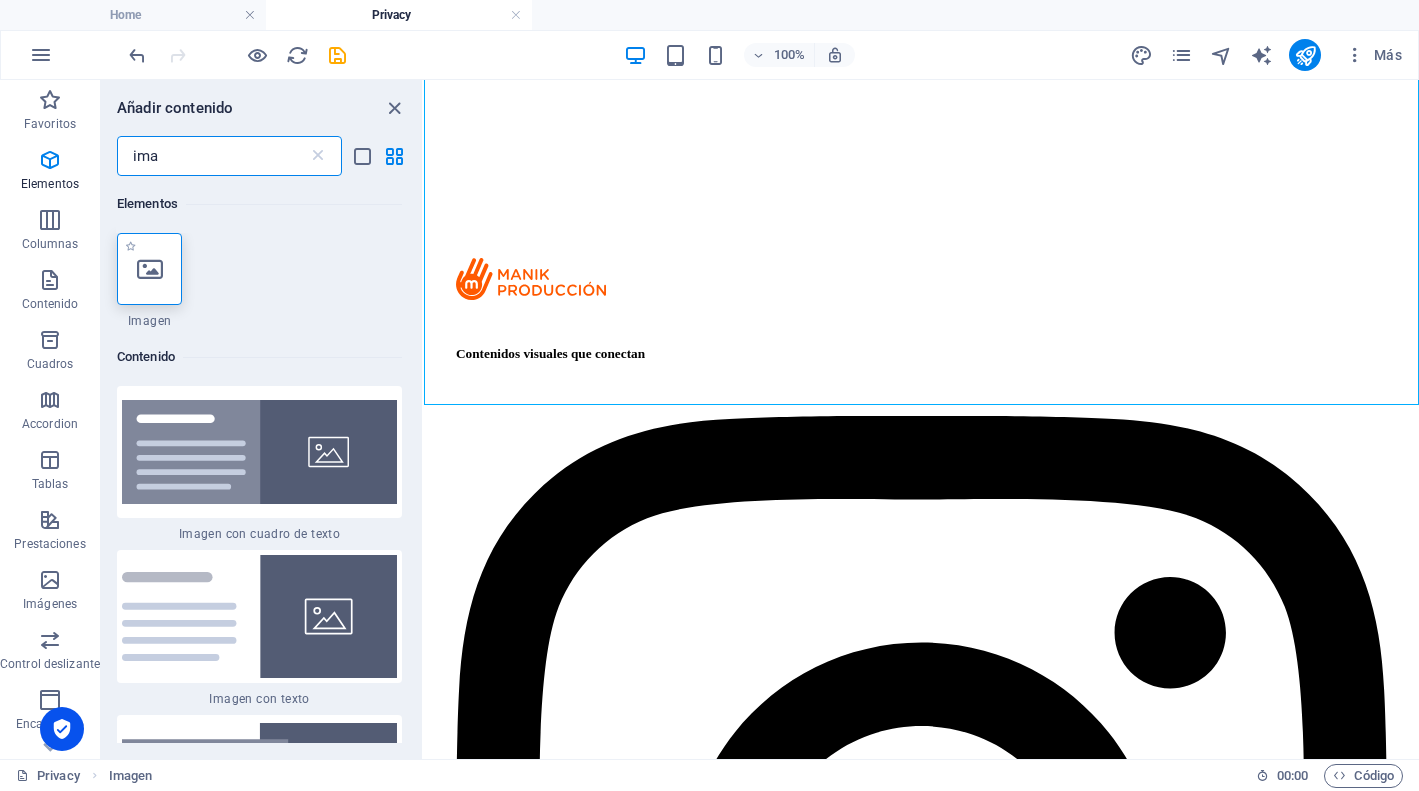 click at bounding box center (150, 269) 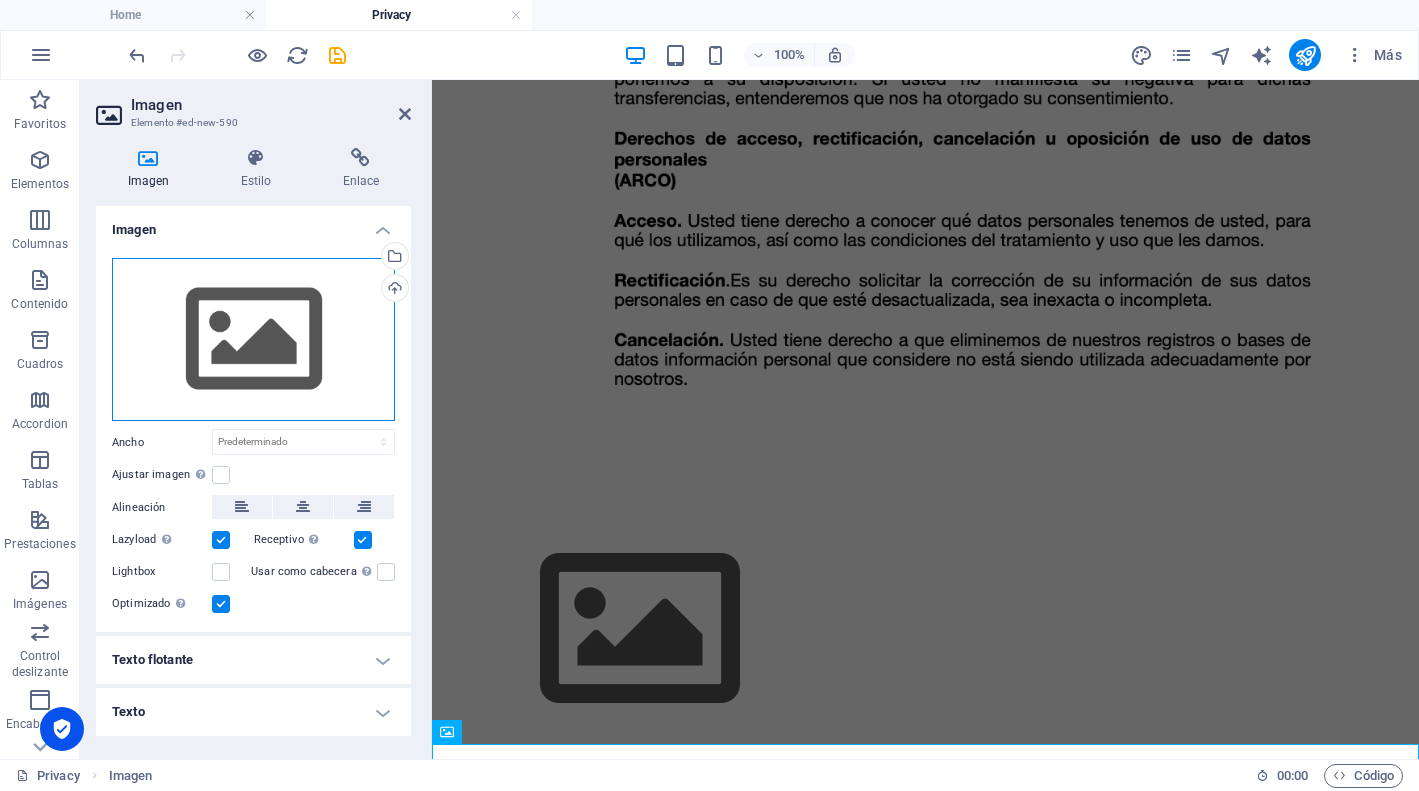 click on "Arrastra archivos aquí, haz clic para escoger archivos o  selecciona archivos de Archivos o de nuestra galería gratuita de fotos y vídeos" at bounding box center [253, 340] 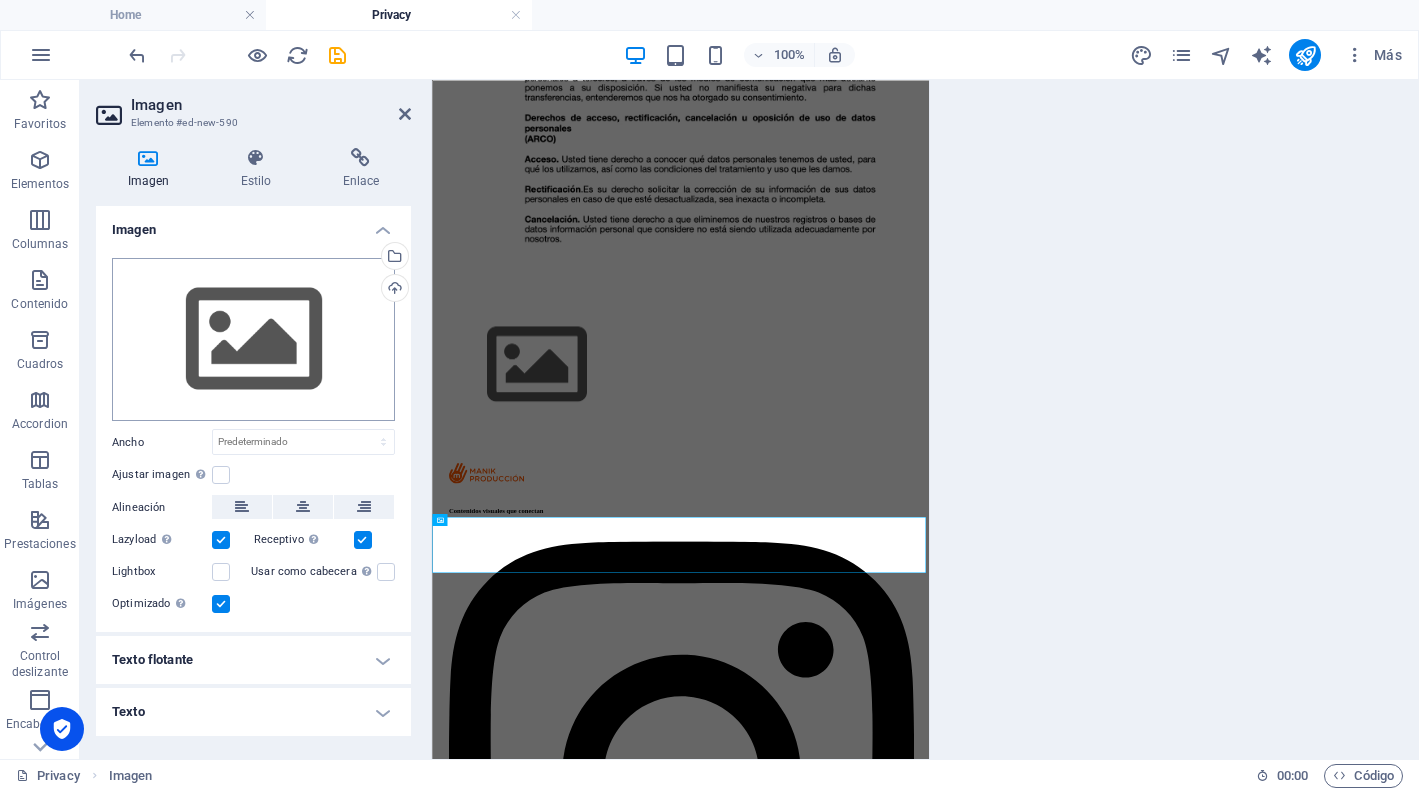 scroll, scrollTop: 2082, scrollLeft: 0, axis: vertical 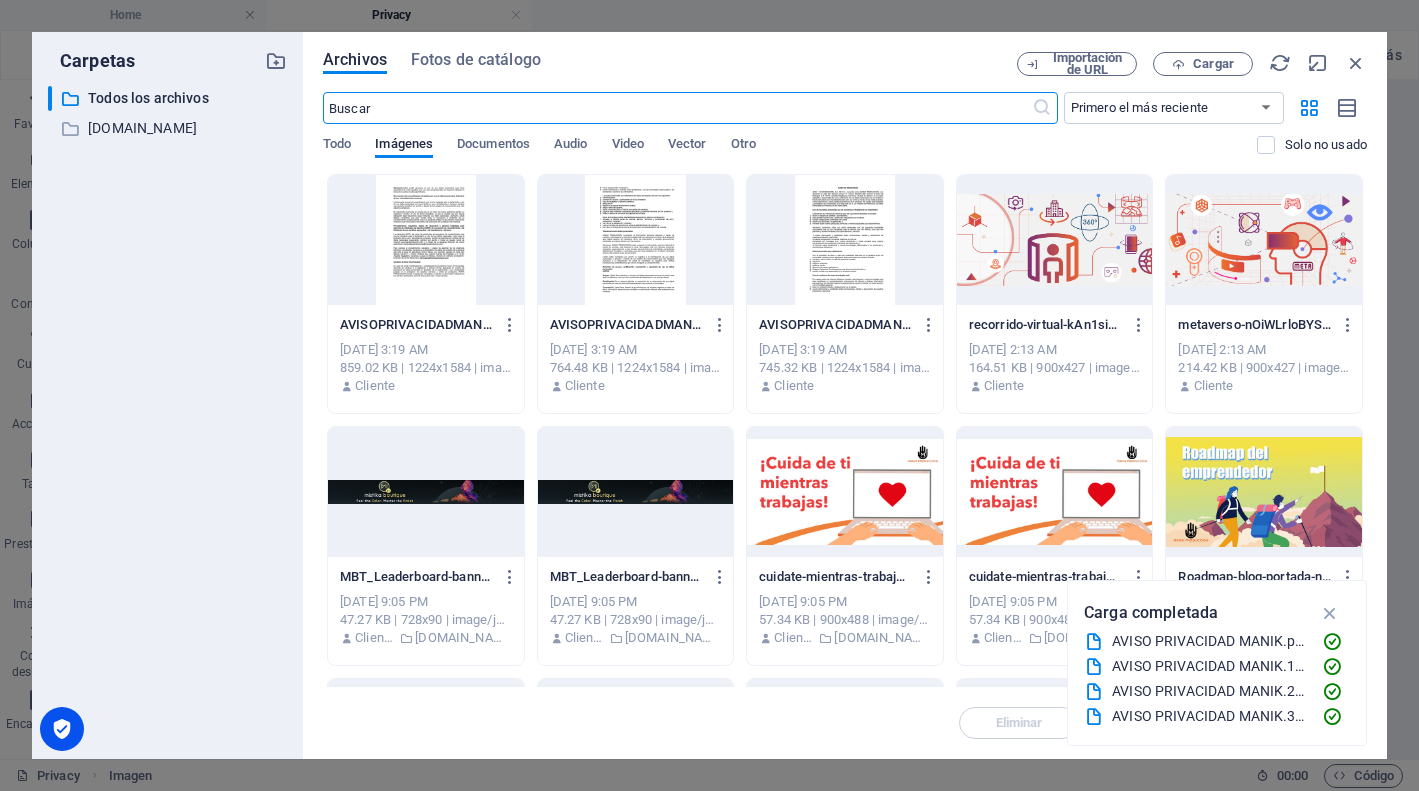 click at bounding box center (426, 240) 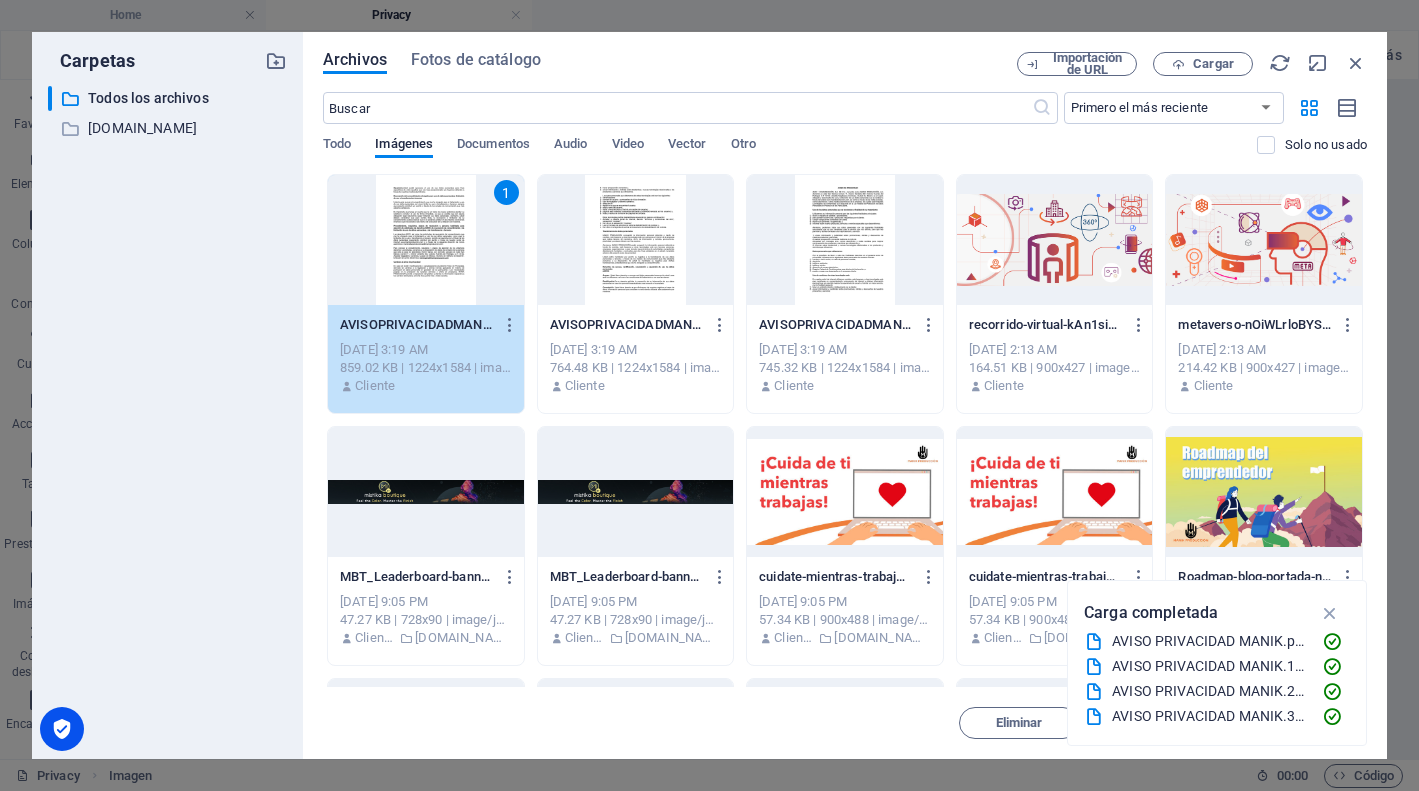 click on "1" at bounding box center [426, 240] 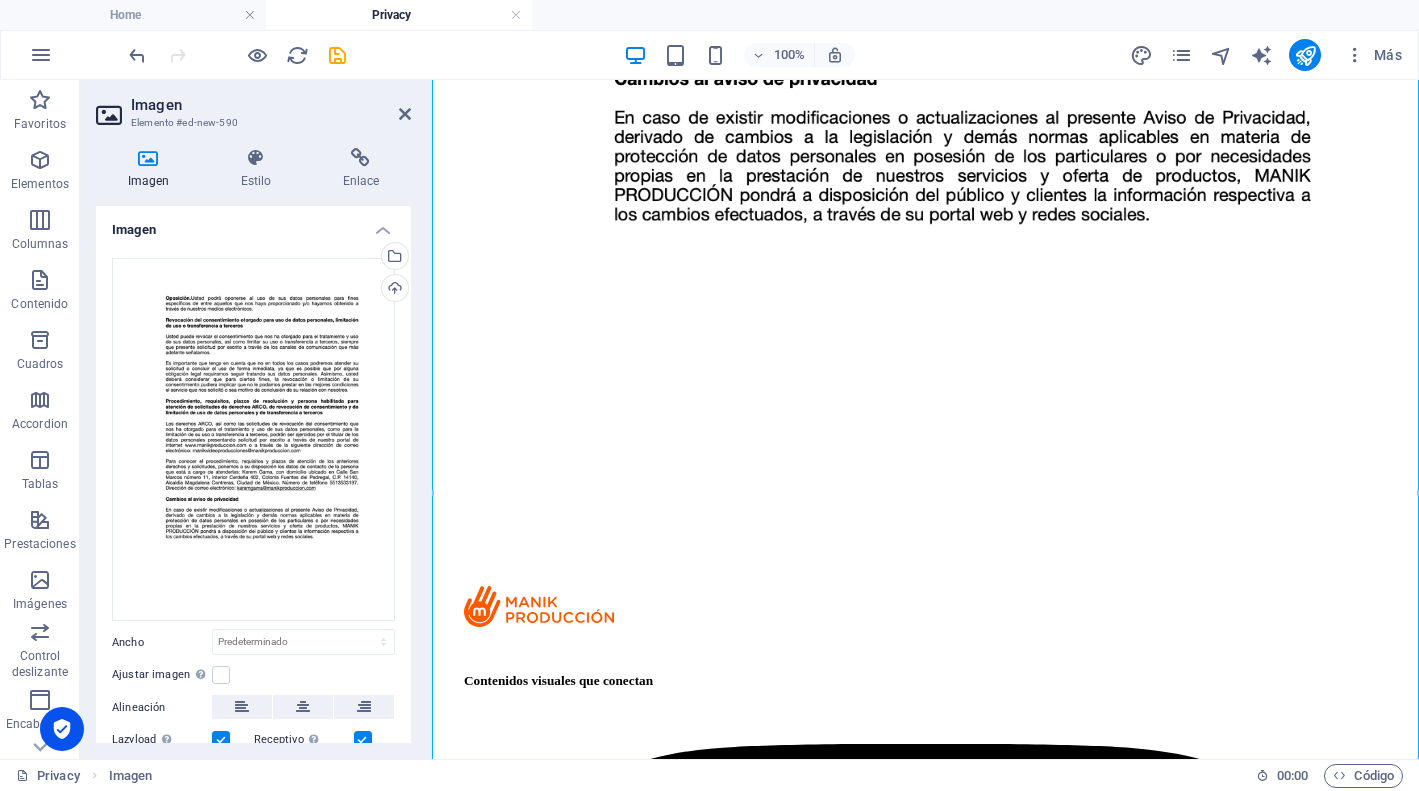 scroll, scrollTop: 3907, scrollLeft: 0, axis: vertical 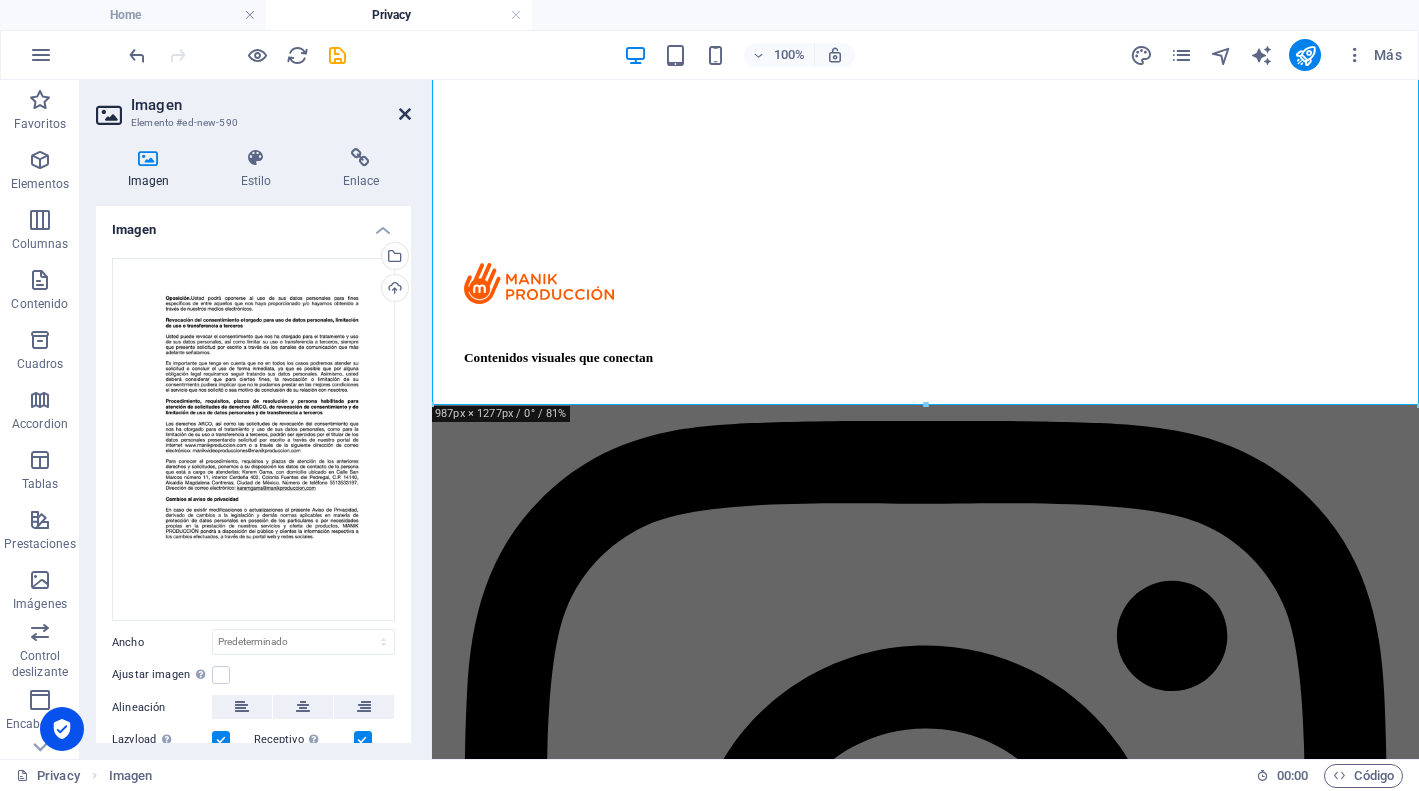 click at bounding box center (405, 114) 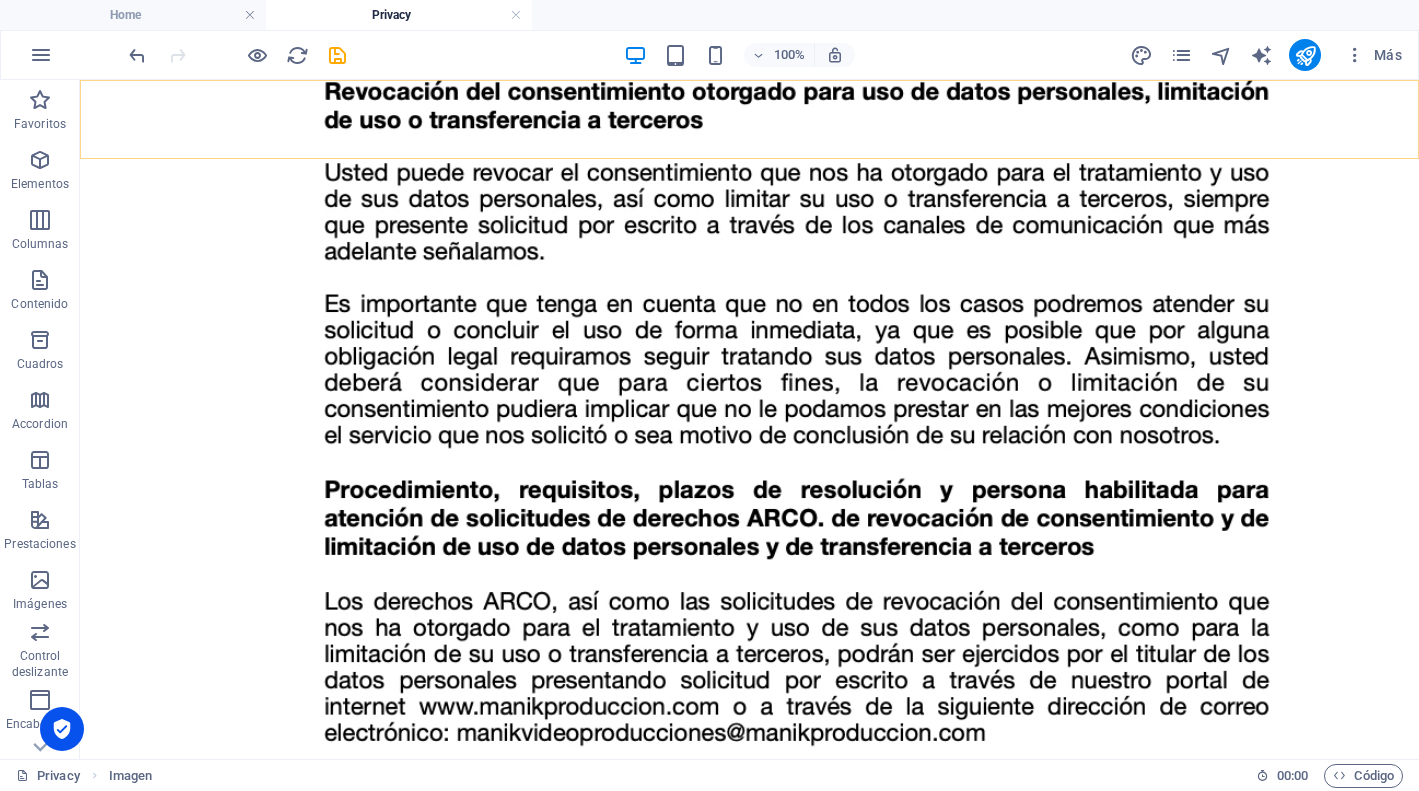 scroll, scrollTop: 4586, scrollLeft: 0, axis: vertical 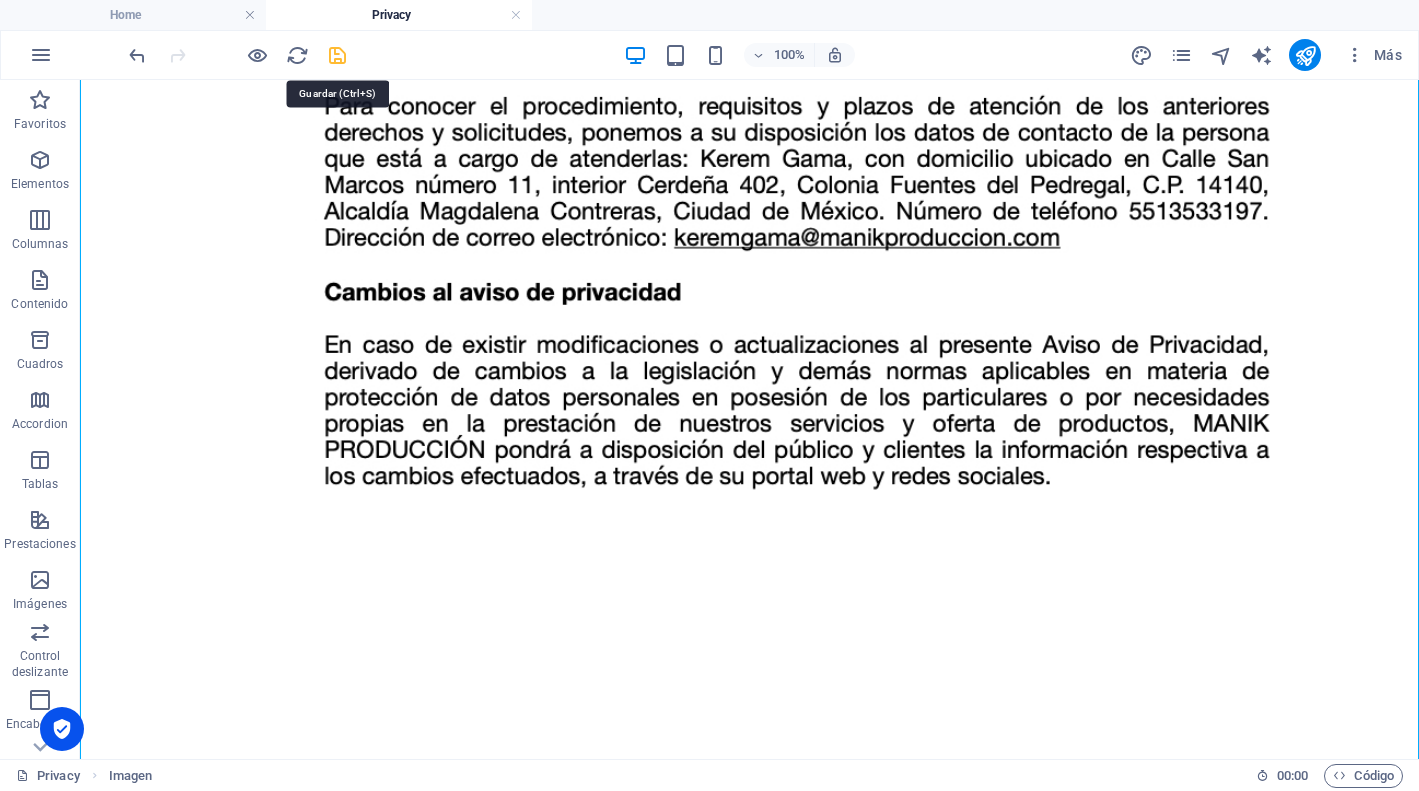 click at bounding box center (337, 55) 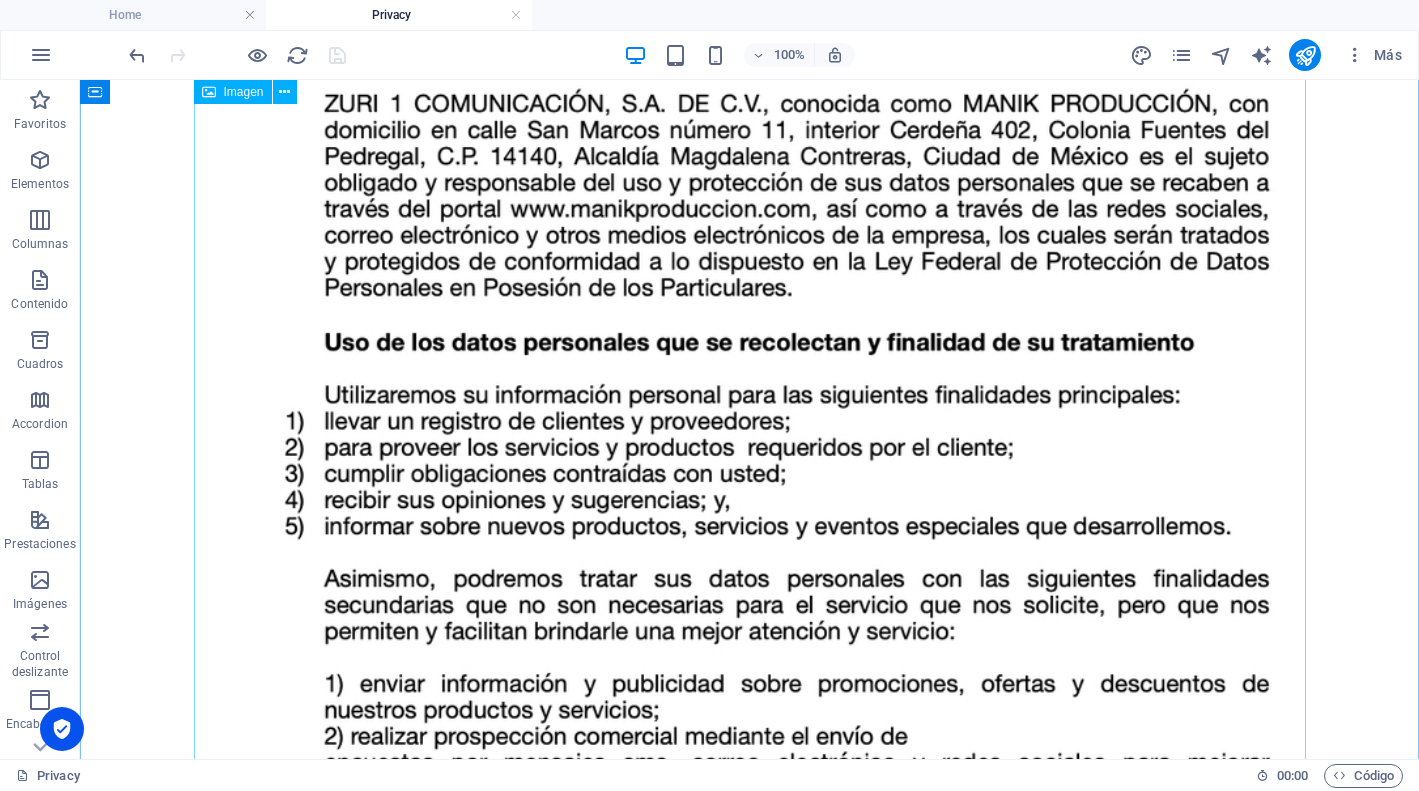 scroll, scrollTop: 0, scrollLeft: 0, axis: both 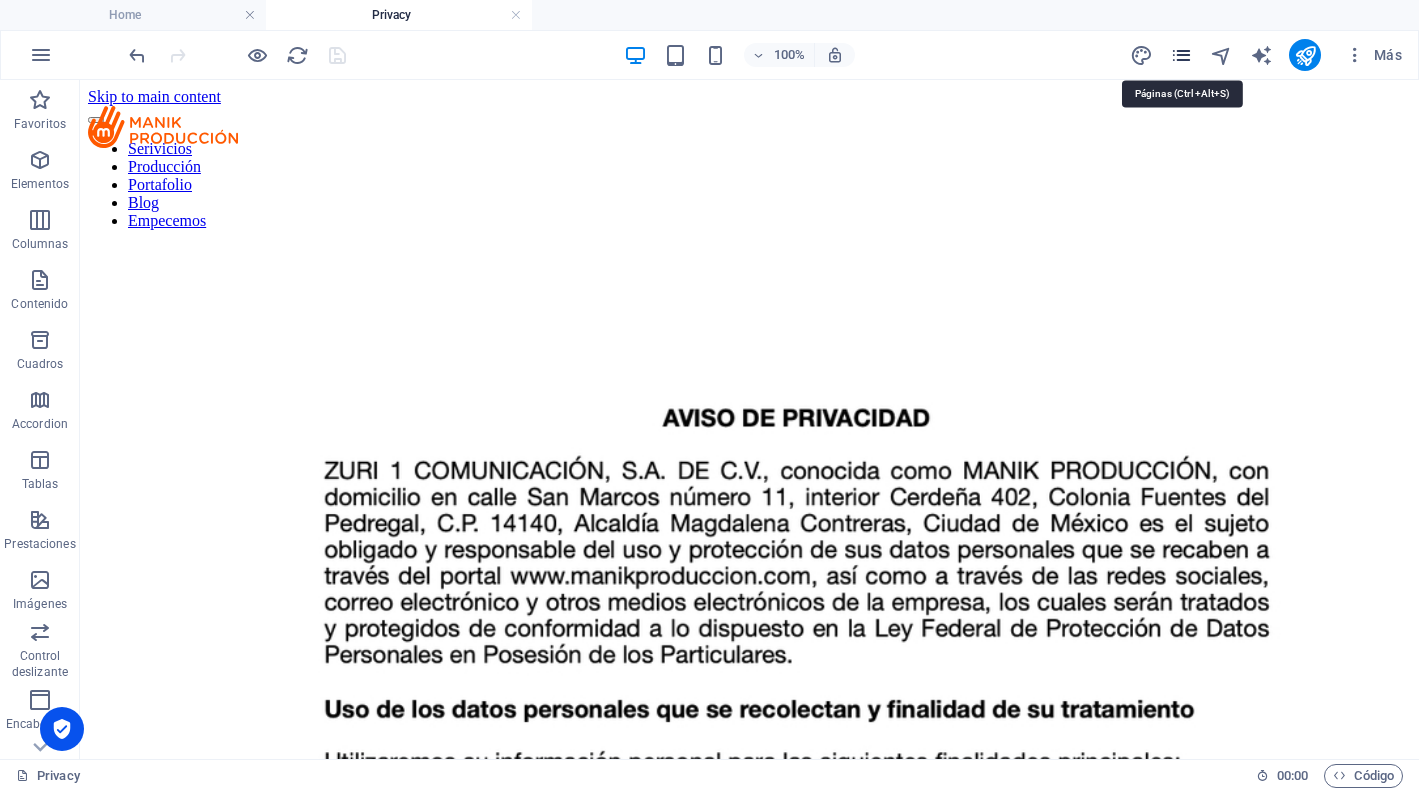click at bounding box center [1181, 55] 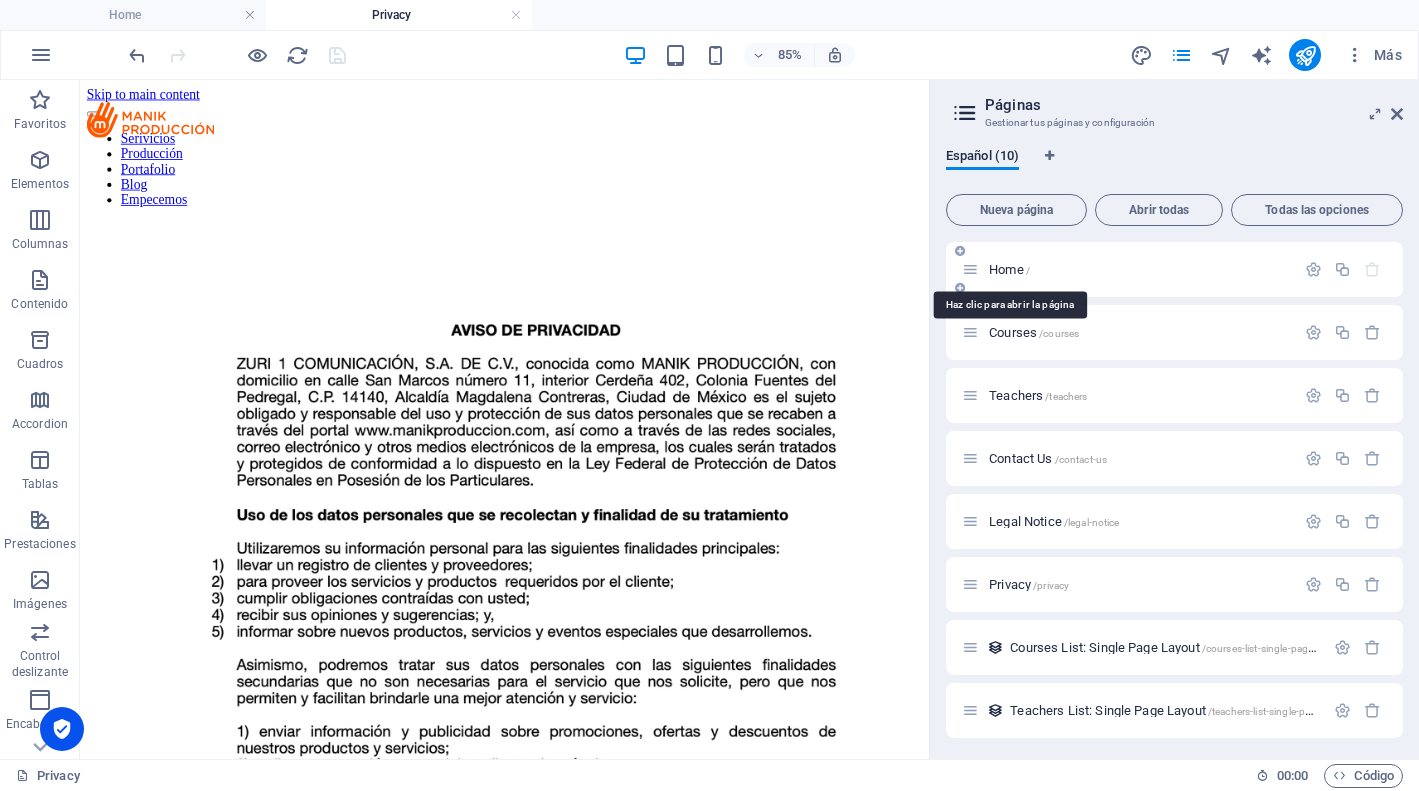 click on "/" at bounding box center [1028, 270] 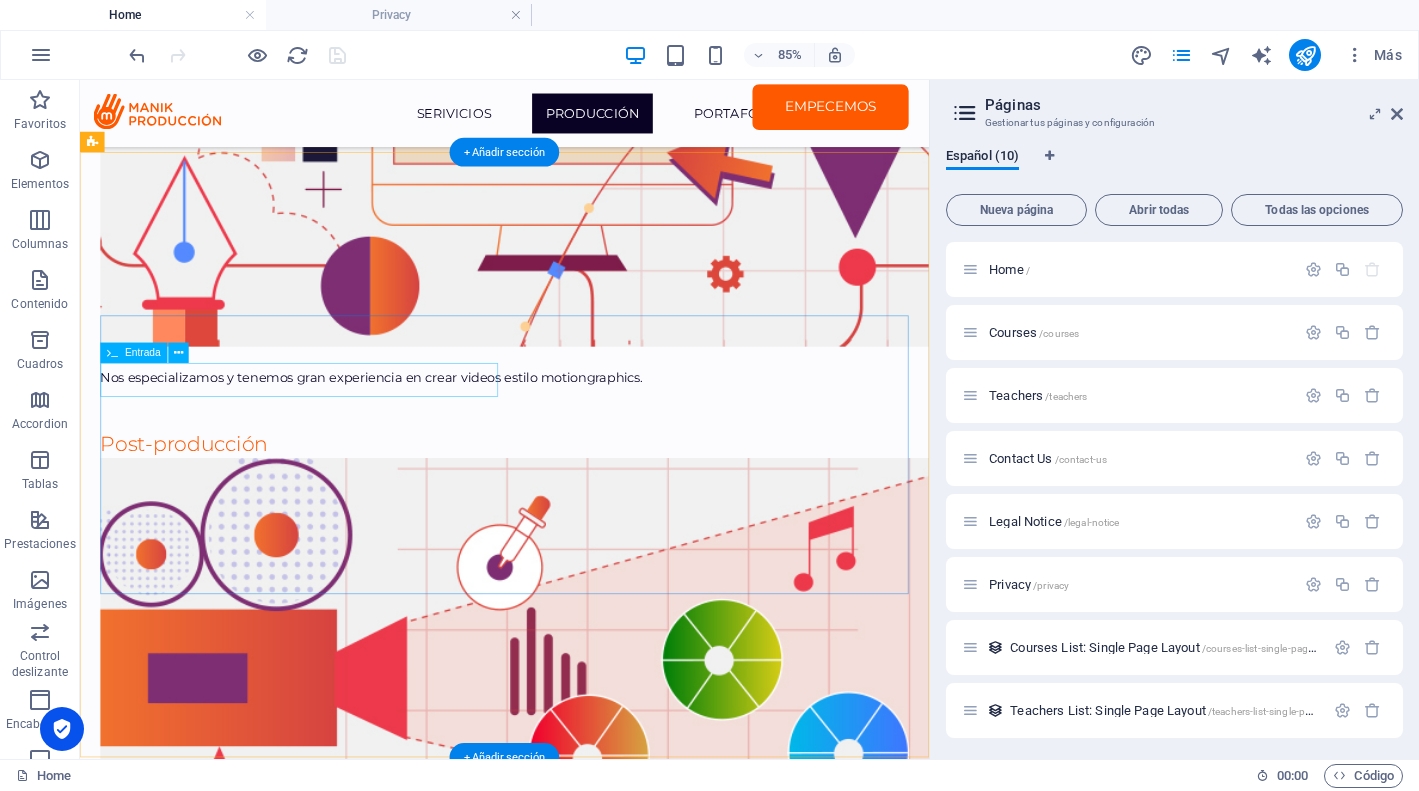 scroll, scrollTop: 4844, scrollLeft: 0, axis: vertical 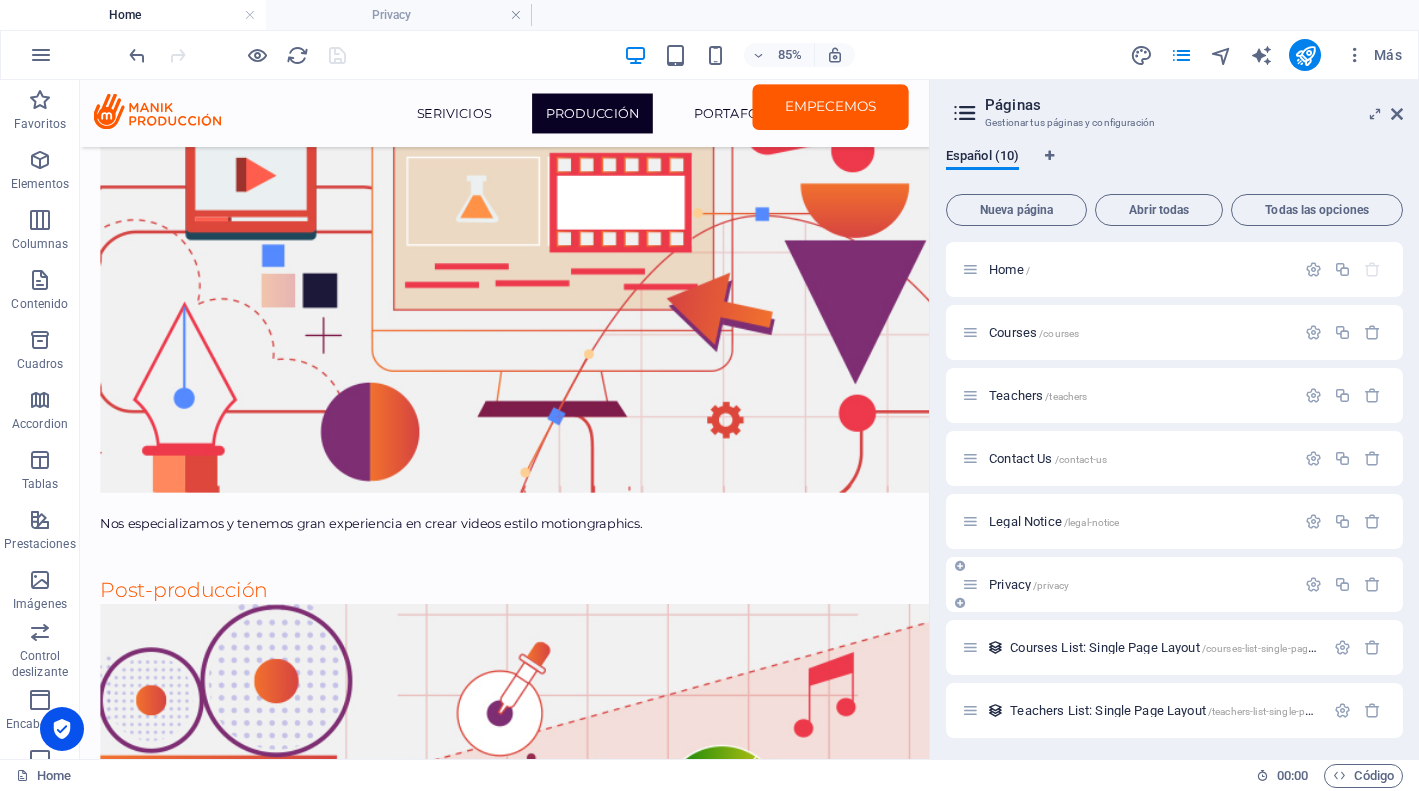 click on "Privacy /privacy" at bounding box center (1029, 584) 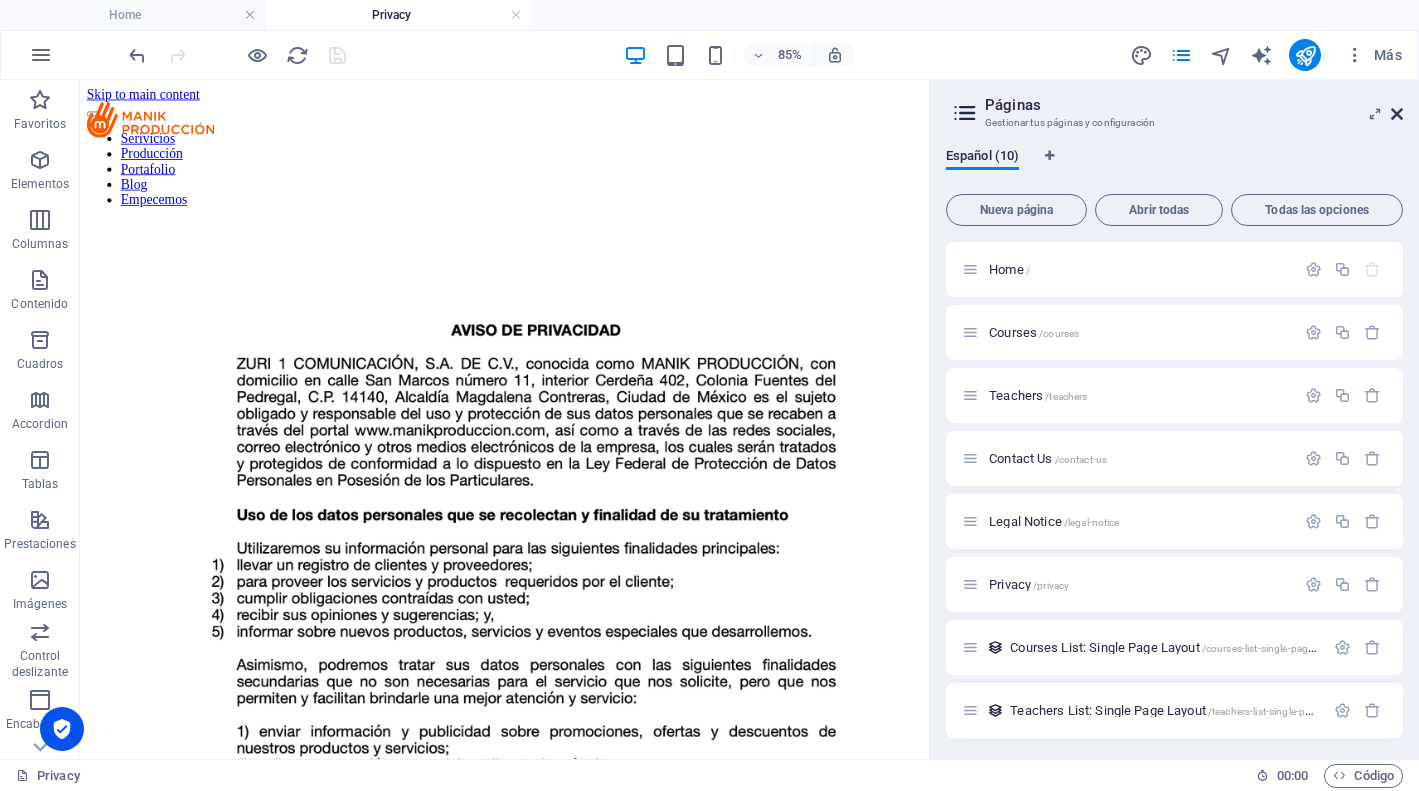click at bounding box center (1397, 114) 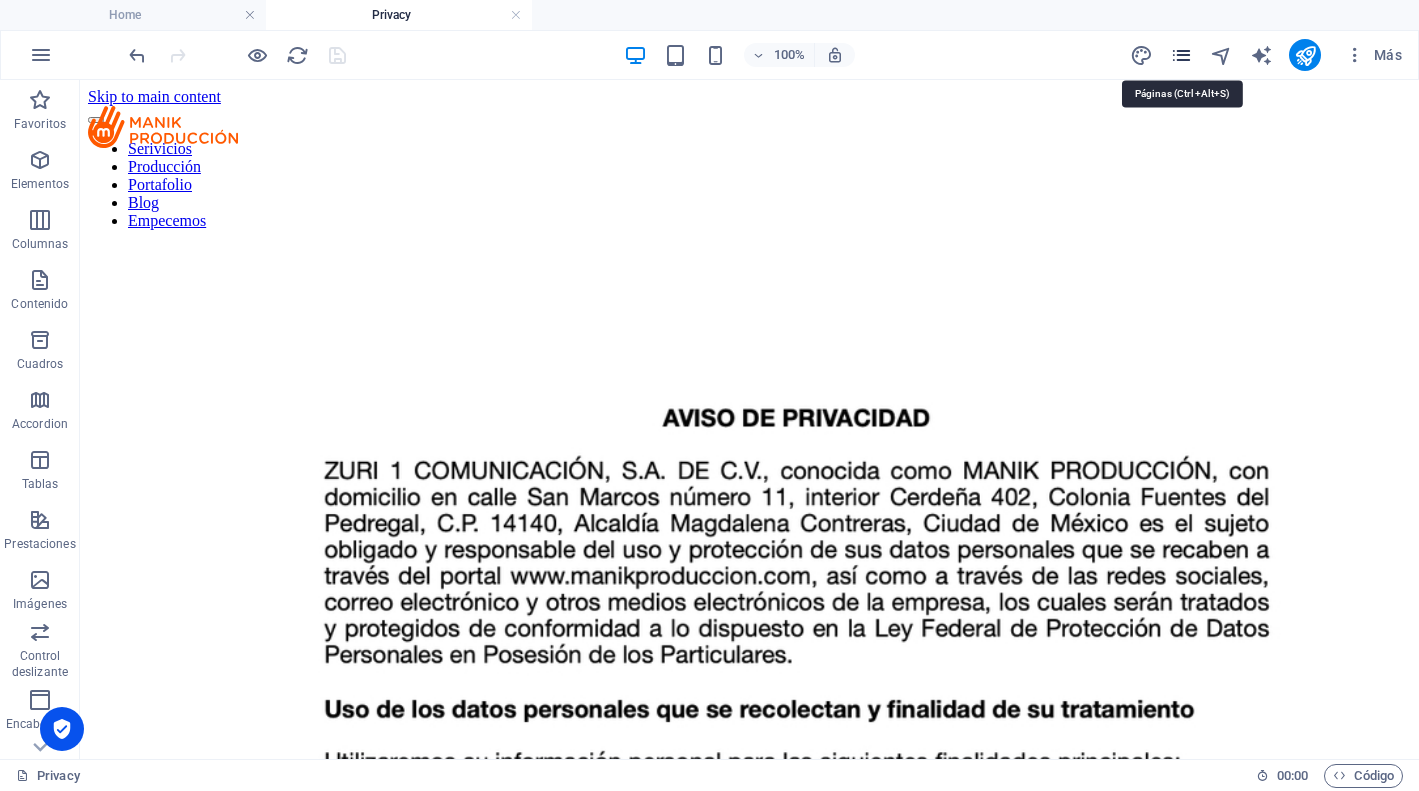 click at bounding box center [1181, 55] 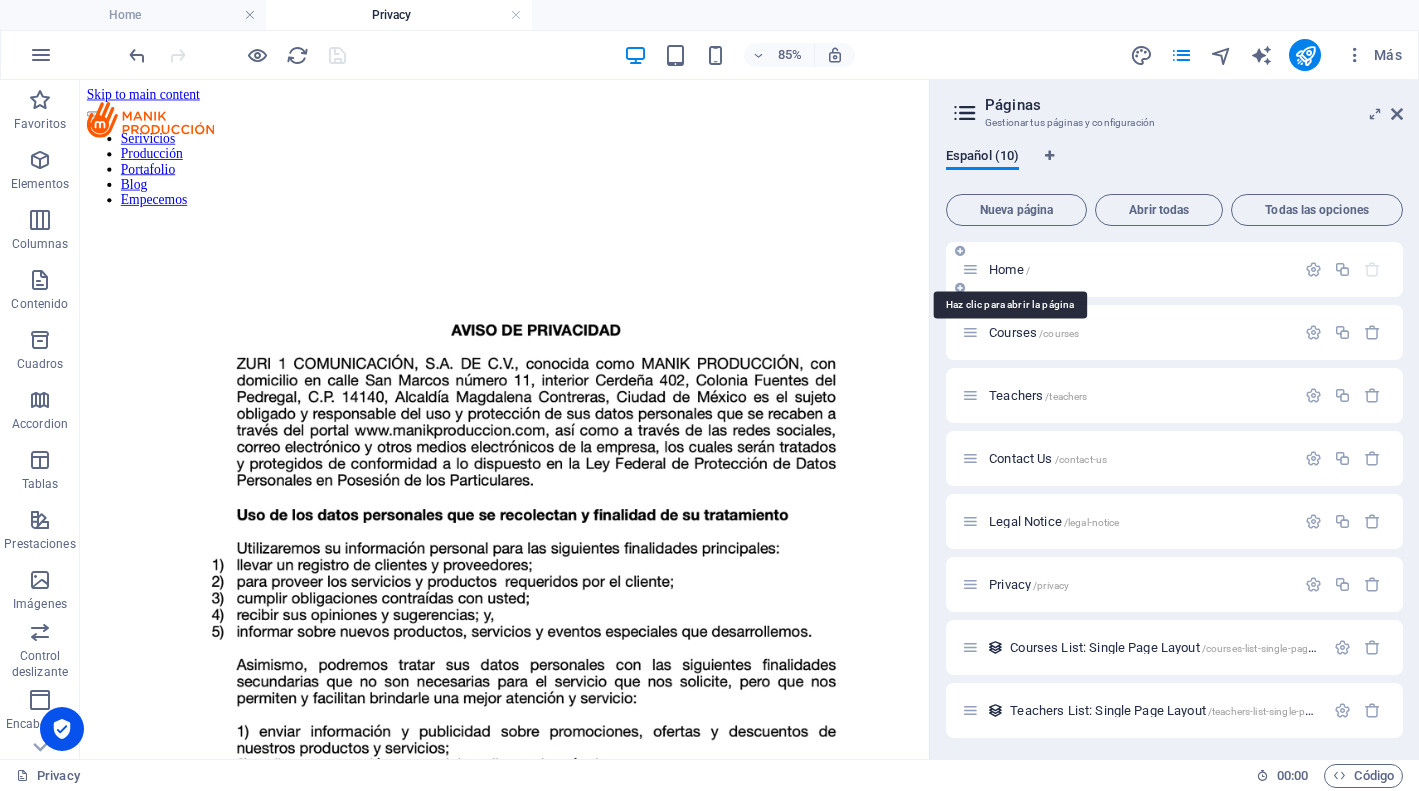 click on "Home /" at bounding box center [1009, 269] 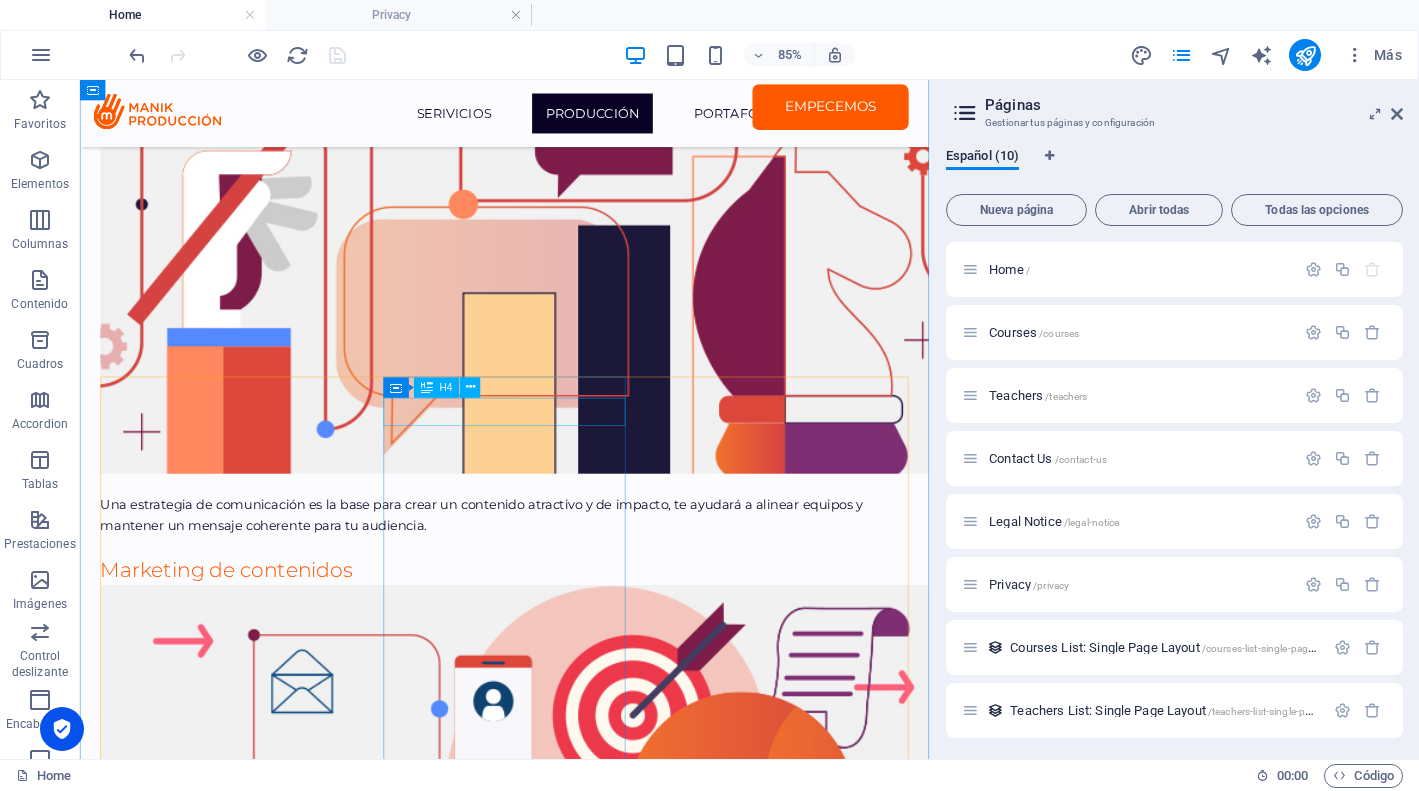 scroll, scrollTop: 2278, scrollLeft: 0, axis: vertical 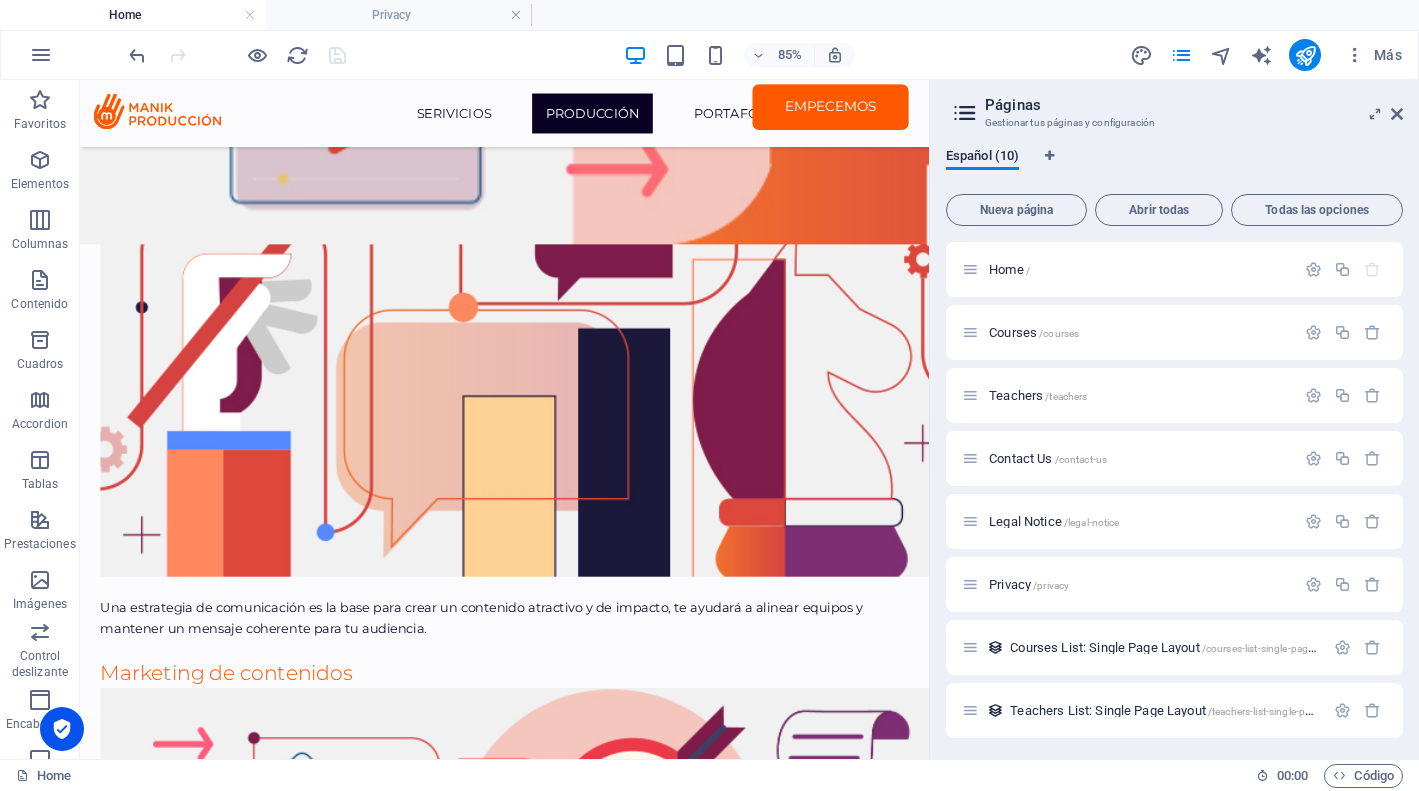 click on "Páginas Gestionar tus páginas y configuración Español (10) Nueva página Abrir todas Todas las opciones Home / Courses /courses Teachers /teachers Contact Us /contact-us Legal Notice /legal-notice Privacy /privacy Courses List: Single Page Layout /courses-list-single-page-layout Teachers List: Single Page Layout /teachers-list-single-page-layout Blog Articles: Single Page Layout /blog-articles-single-page-layout Blog: Diseño de página única /blog-elemento" at bounding box center (1174, 419) 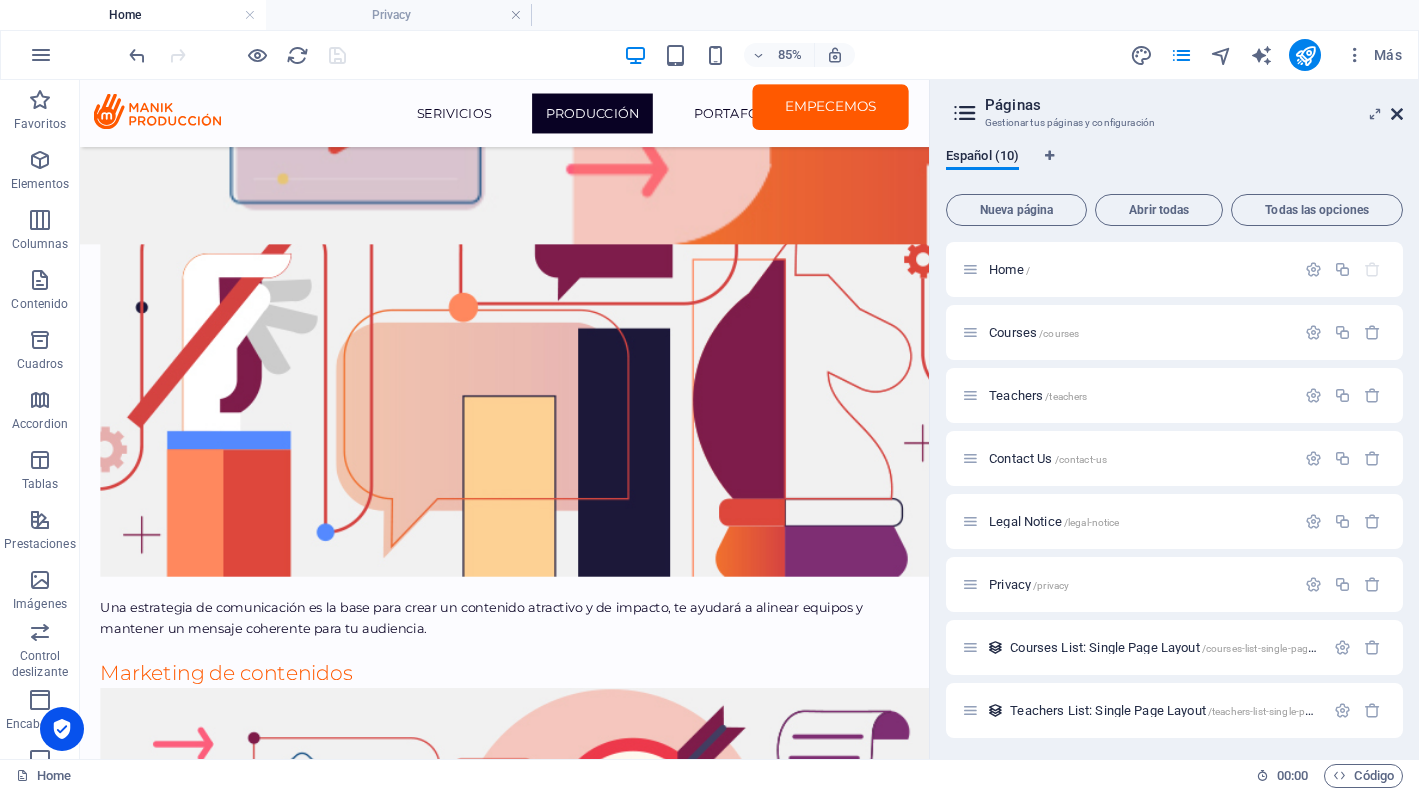 click at bounding box center [1397, 114] 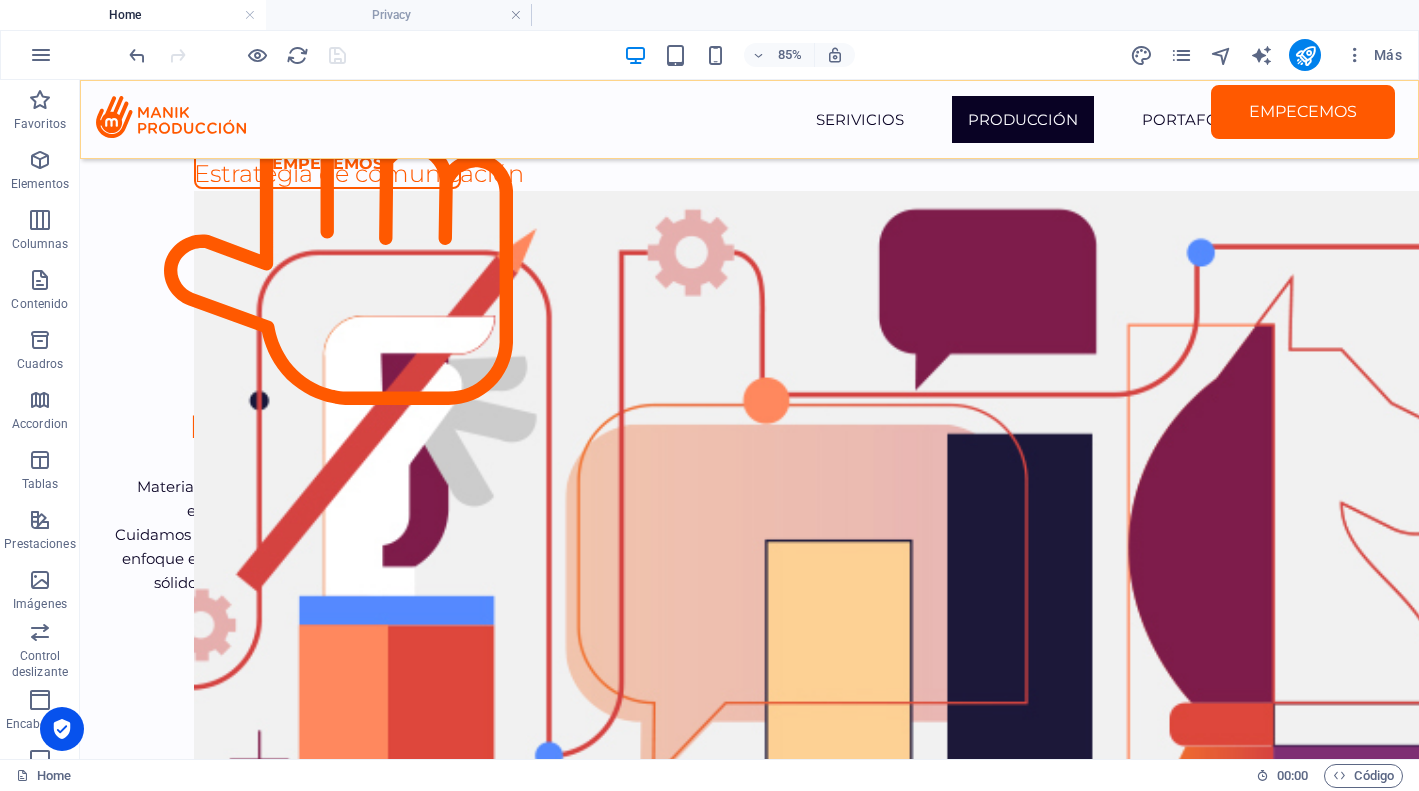 scroll, scrollTop: 2244, scrollLeft: 0, axis: vertical 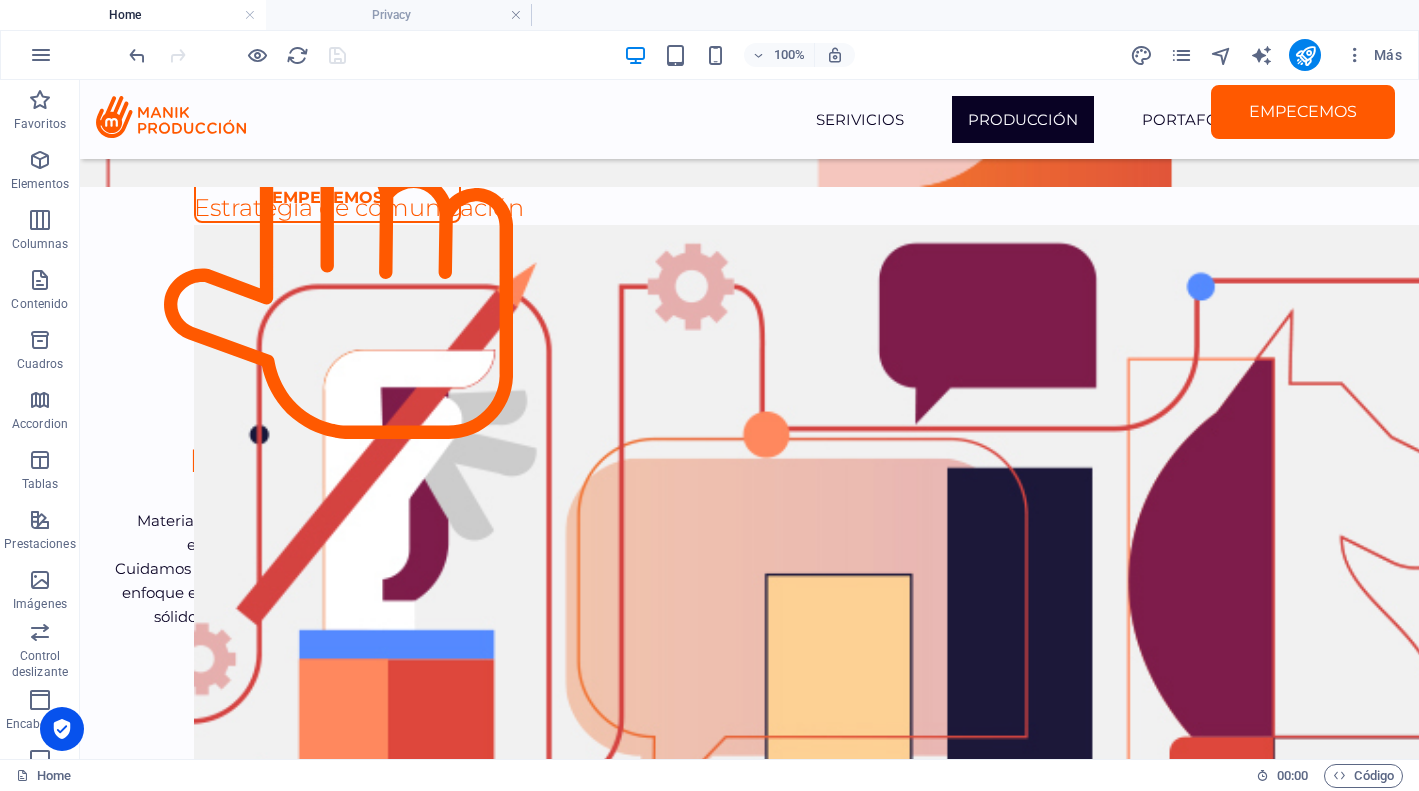 click at bounding box center (237, 55) 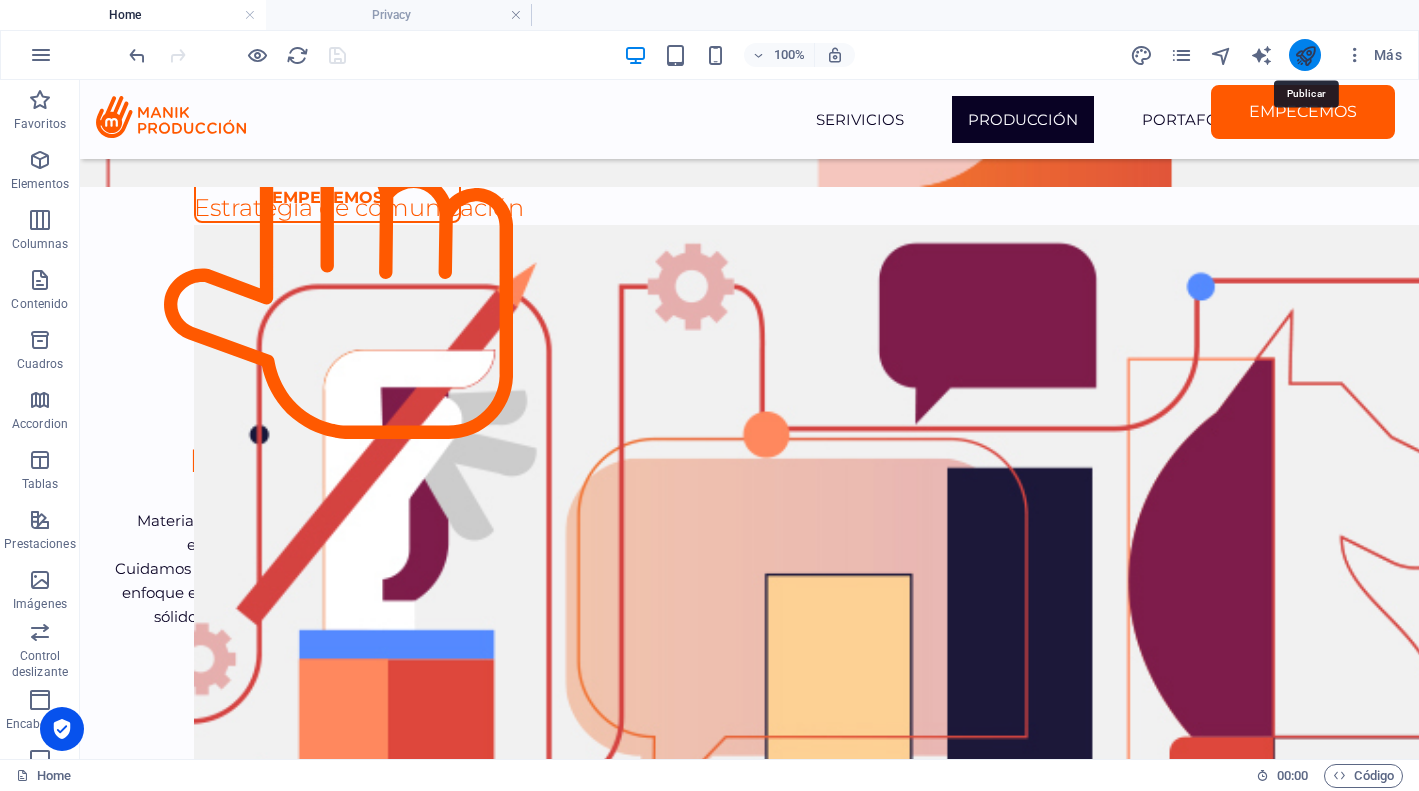 click at bounding box center [1305, 55] 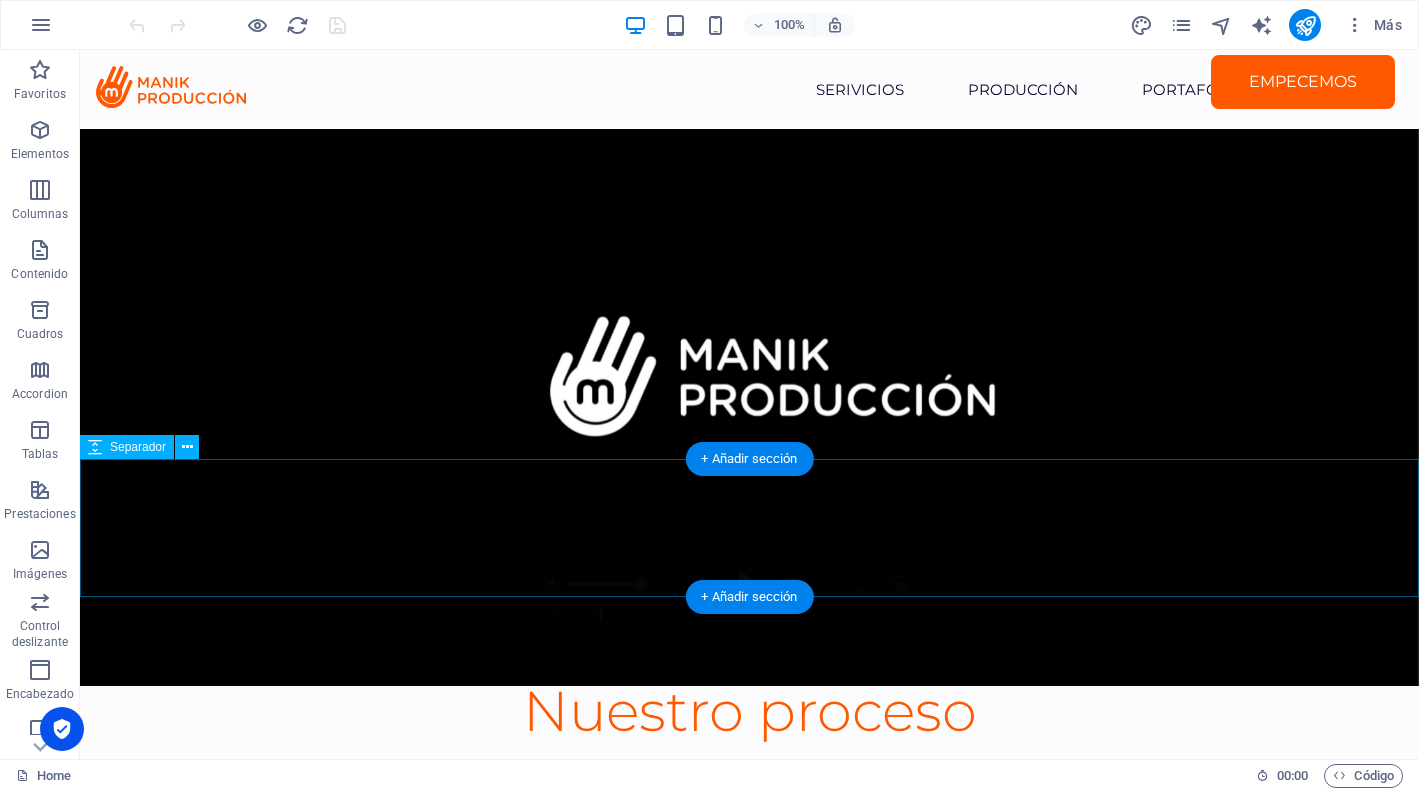 scroll, scrollTop: 0, scrollLeft: 0, axis: both 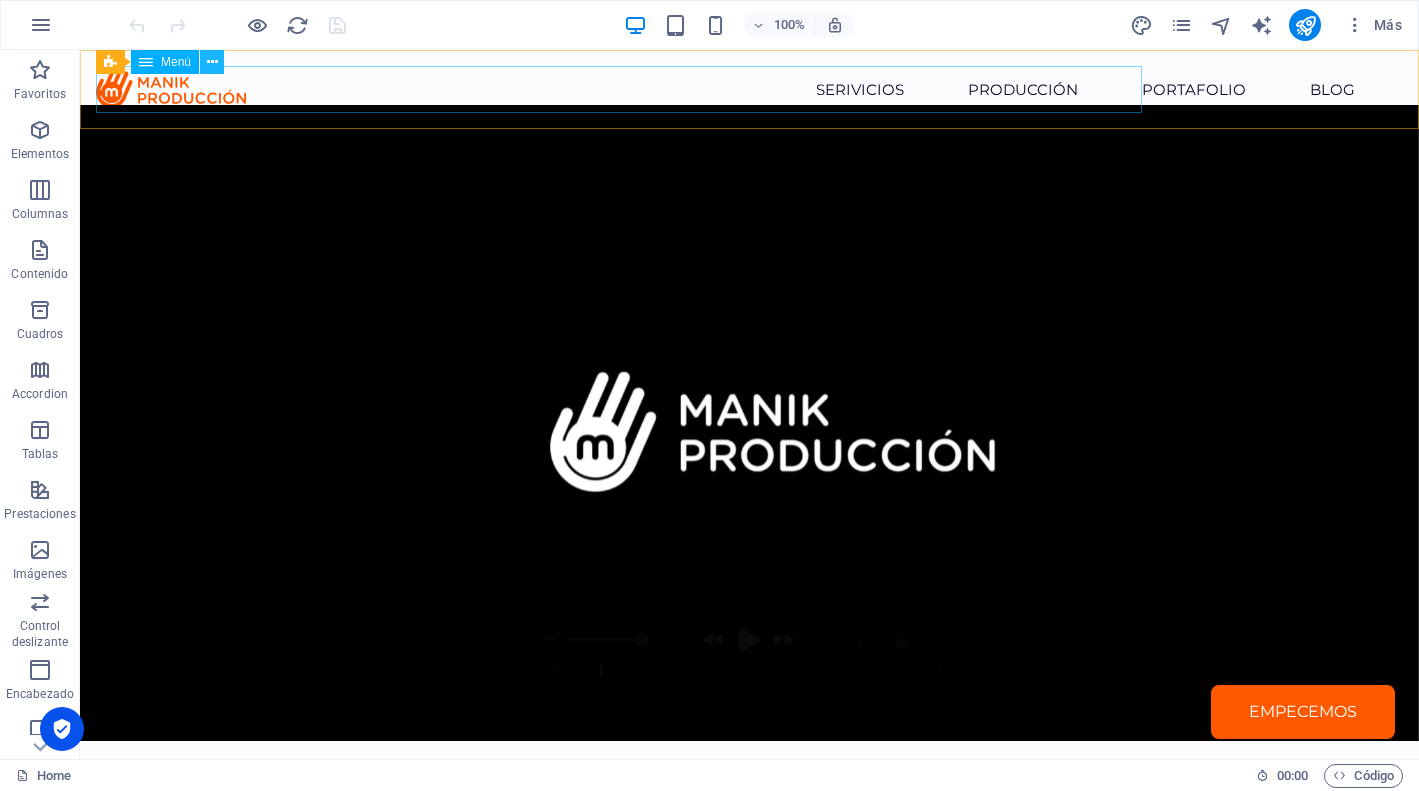click at bounding box center (212, 62) 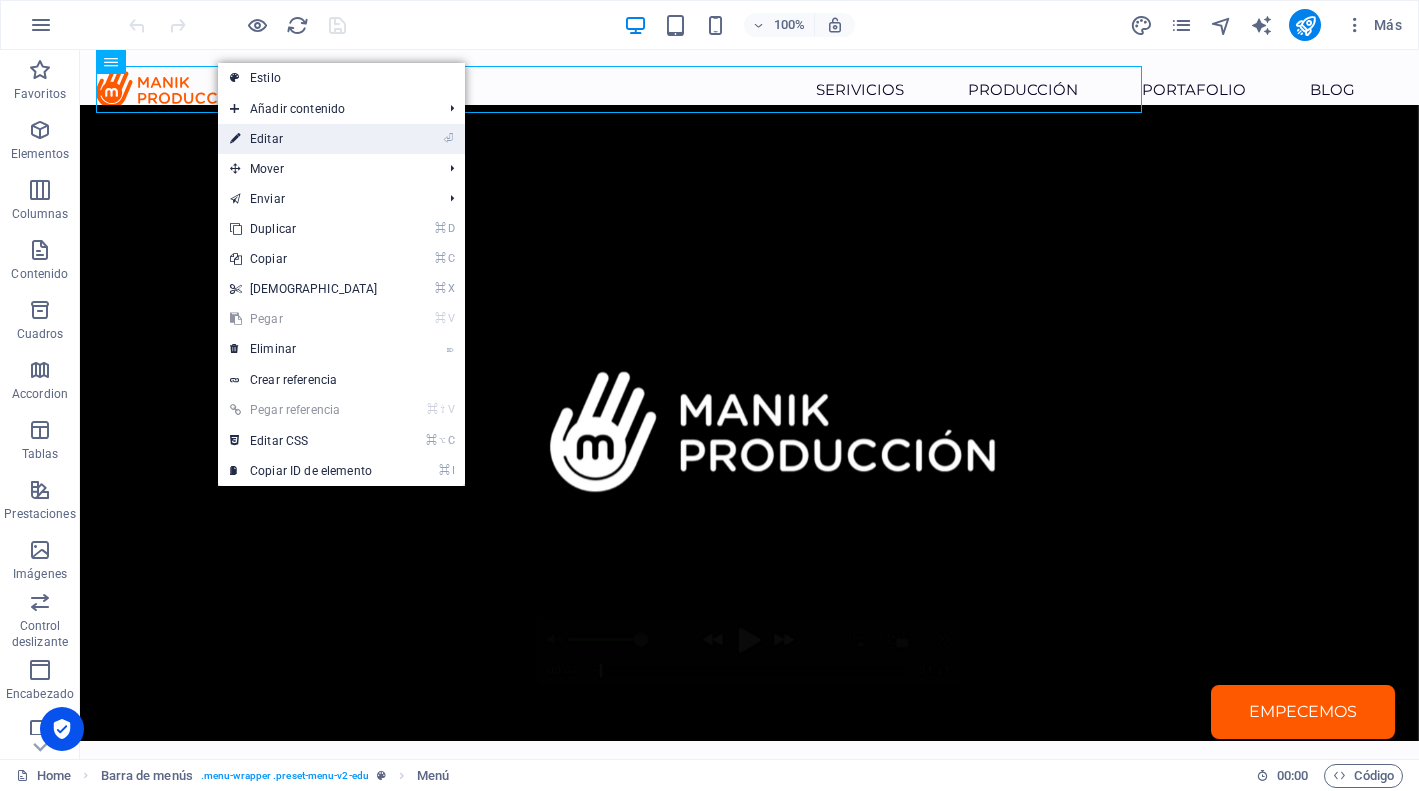 click on "⏎  Editar" at bounding box center (304, 139) 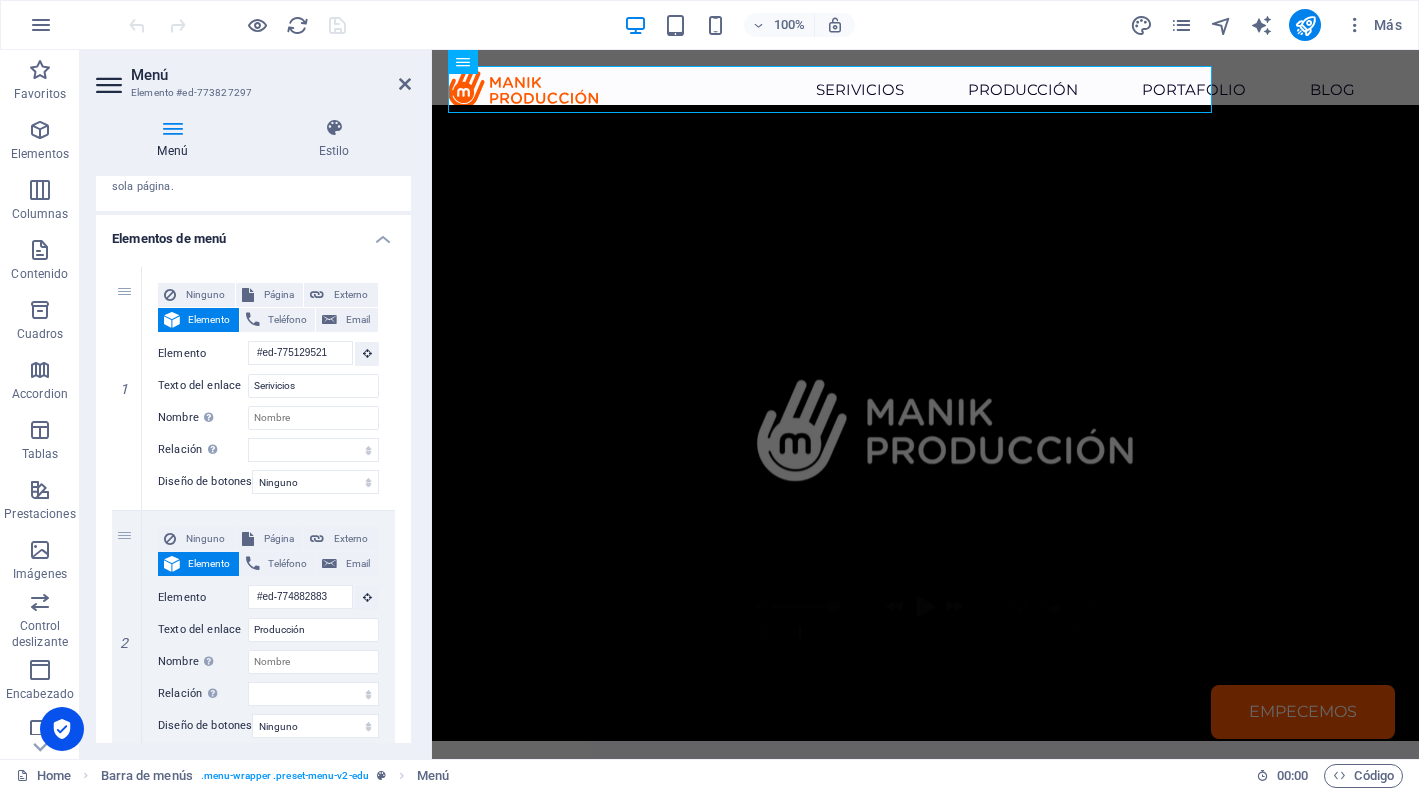 scroll, scrollTop: 0, scrollLeft: 0, axis: both 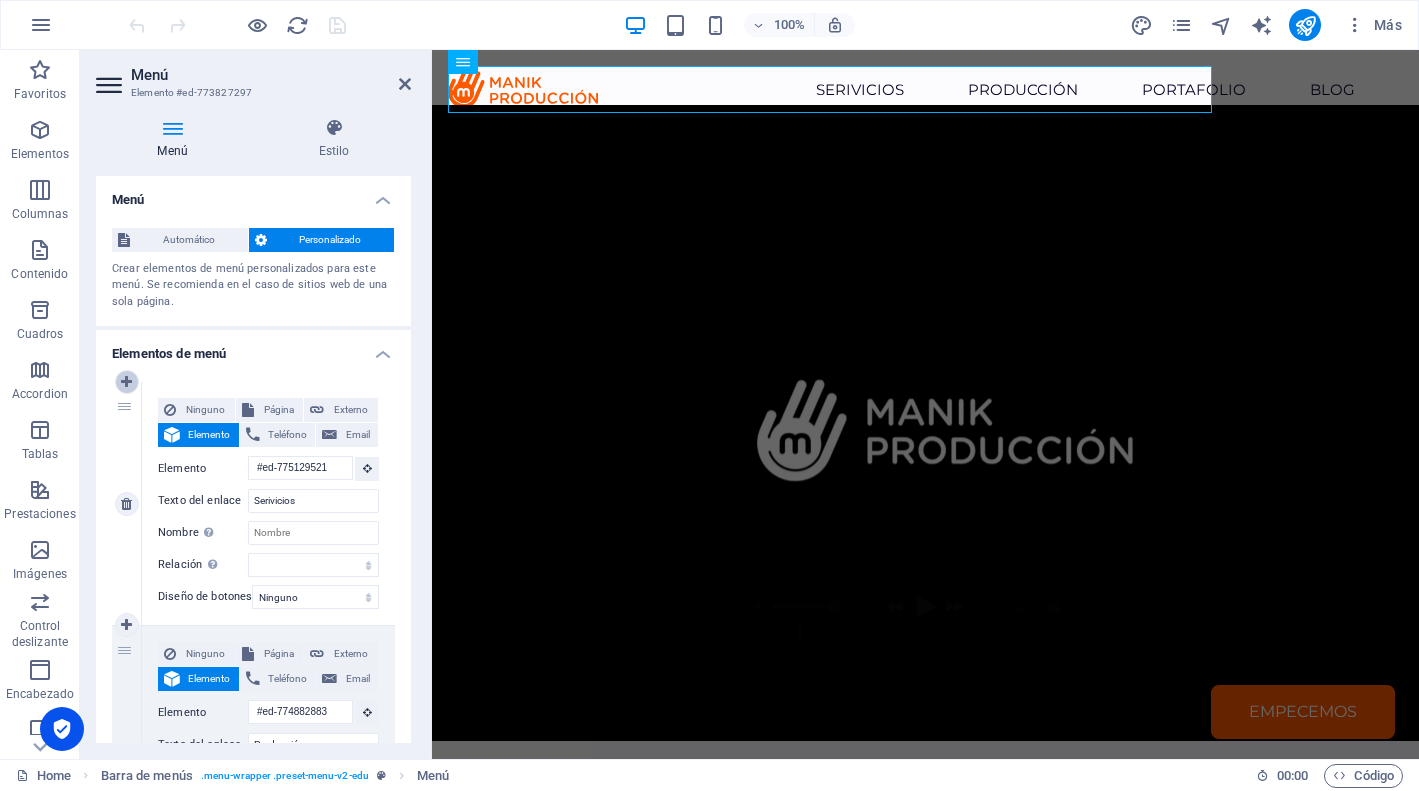 click at bounding box center [127, 382] 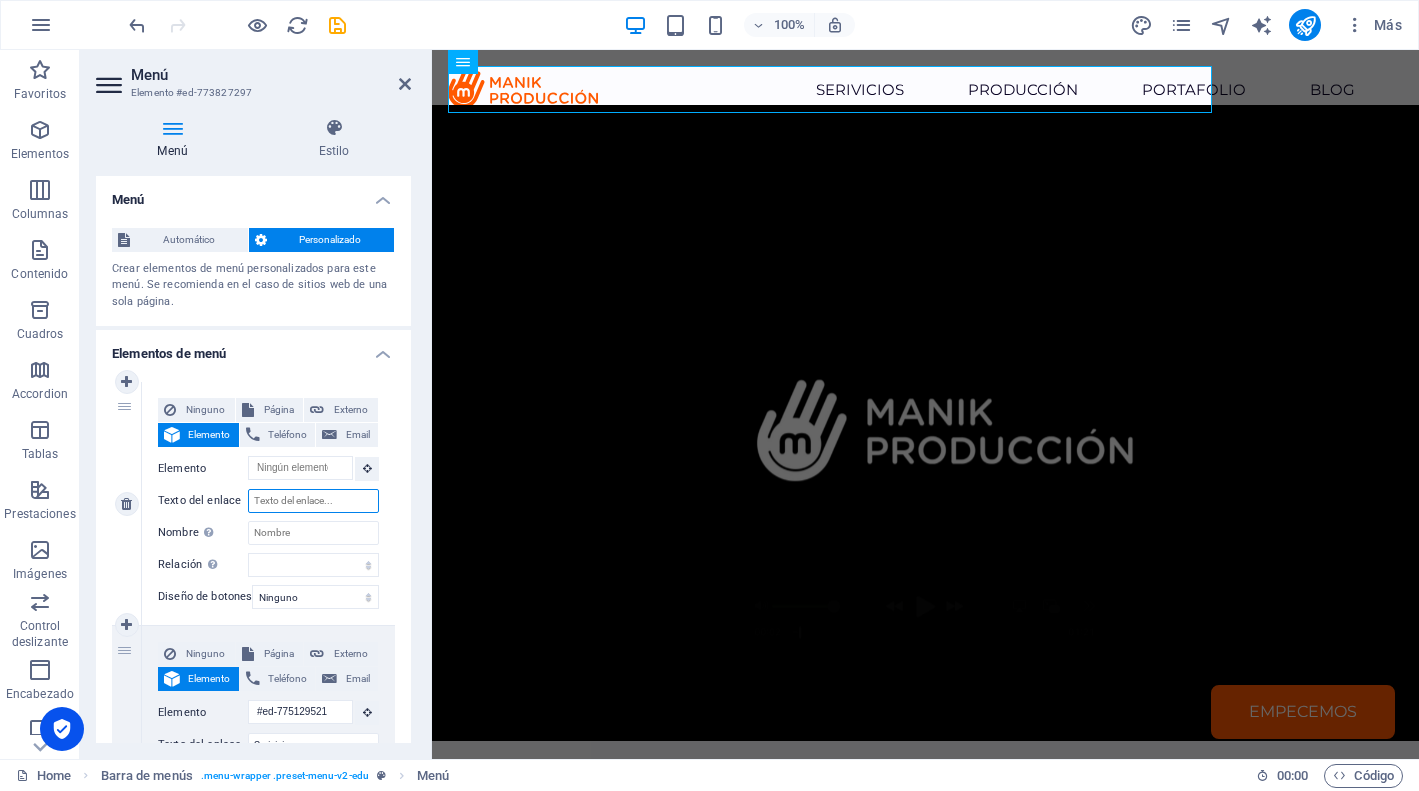 click on "Texto del enlace" at bounding box center (313, 501) 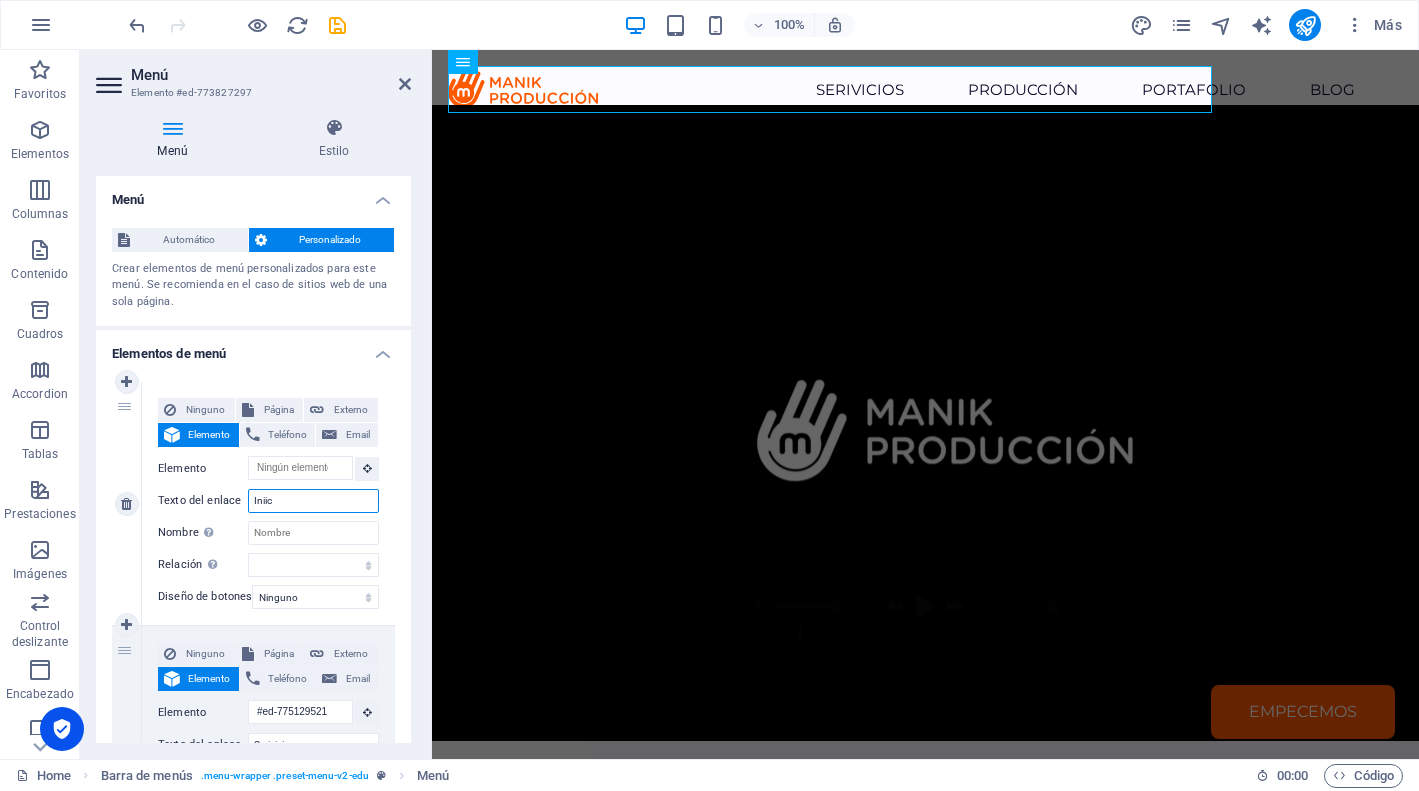 type on "Inii" 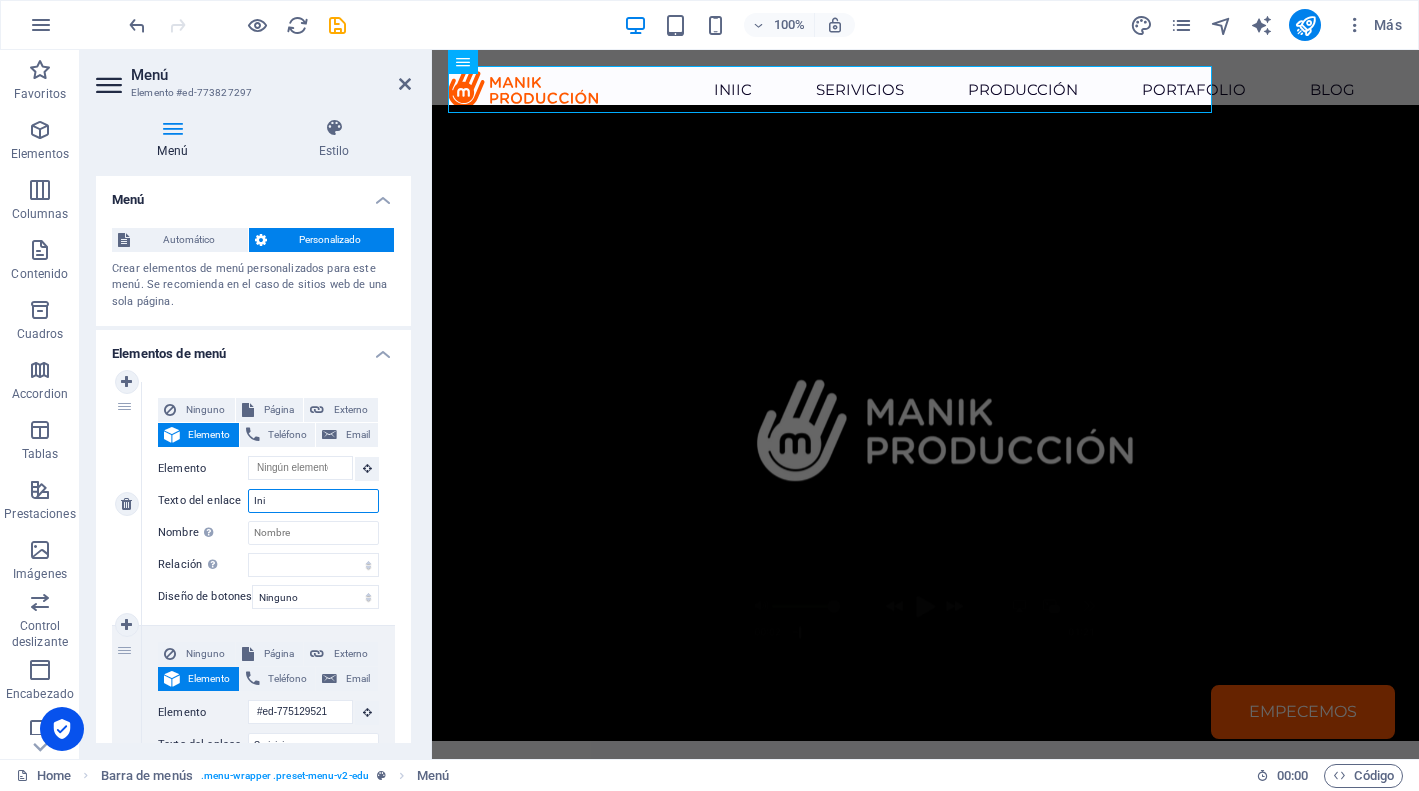 type on "In" 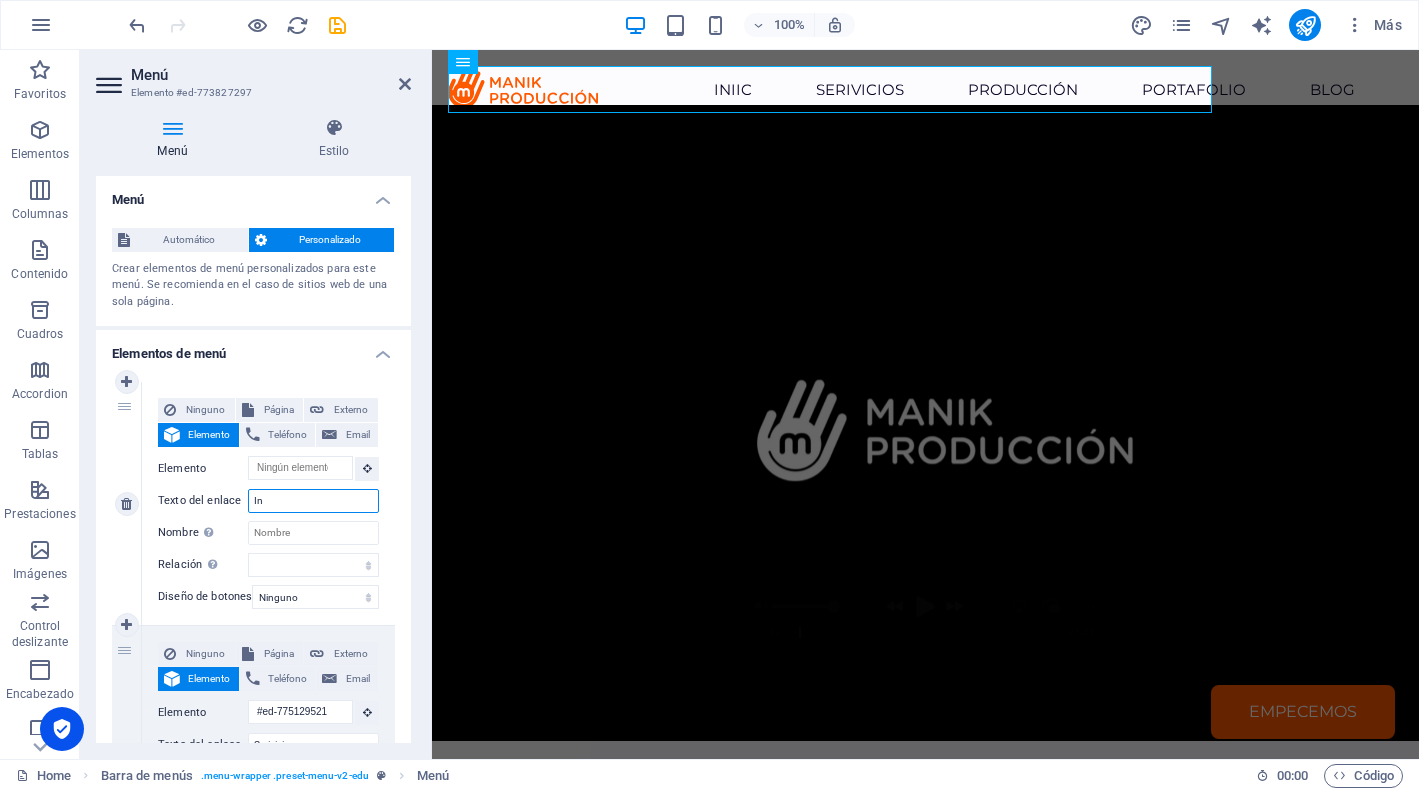 select 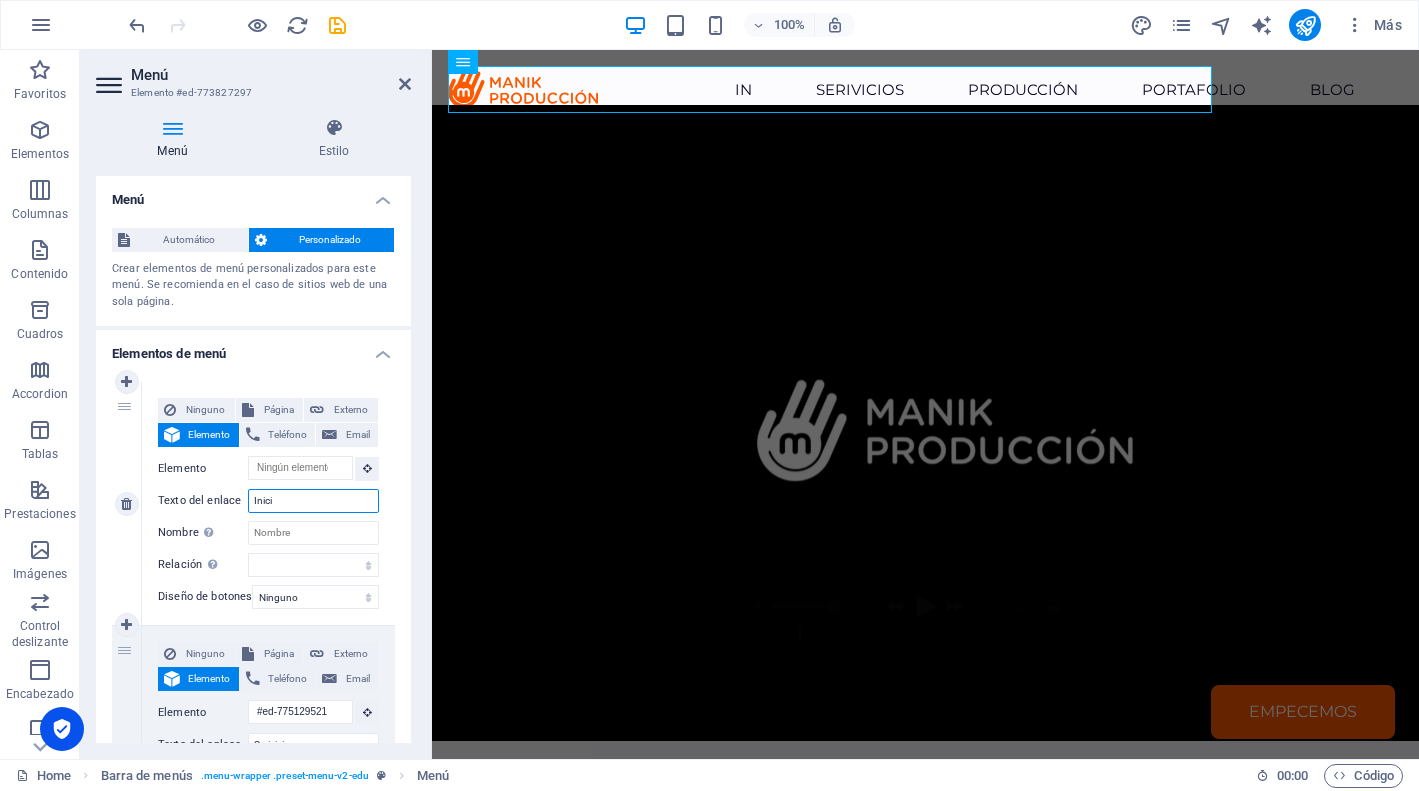 type on "Inicio" 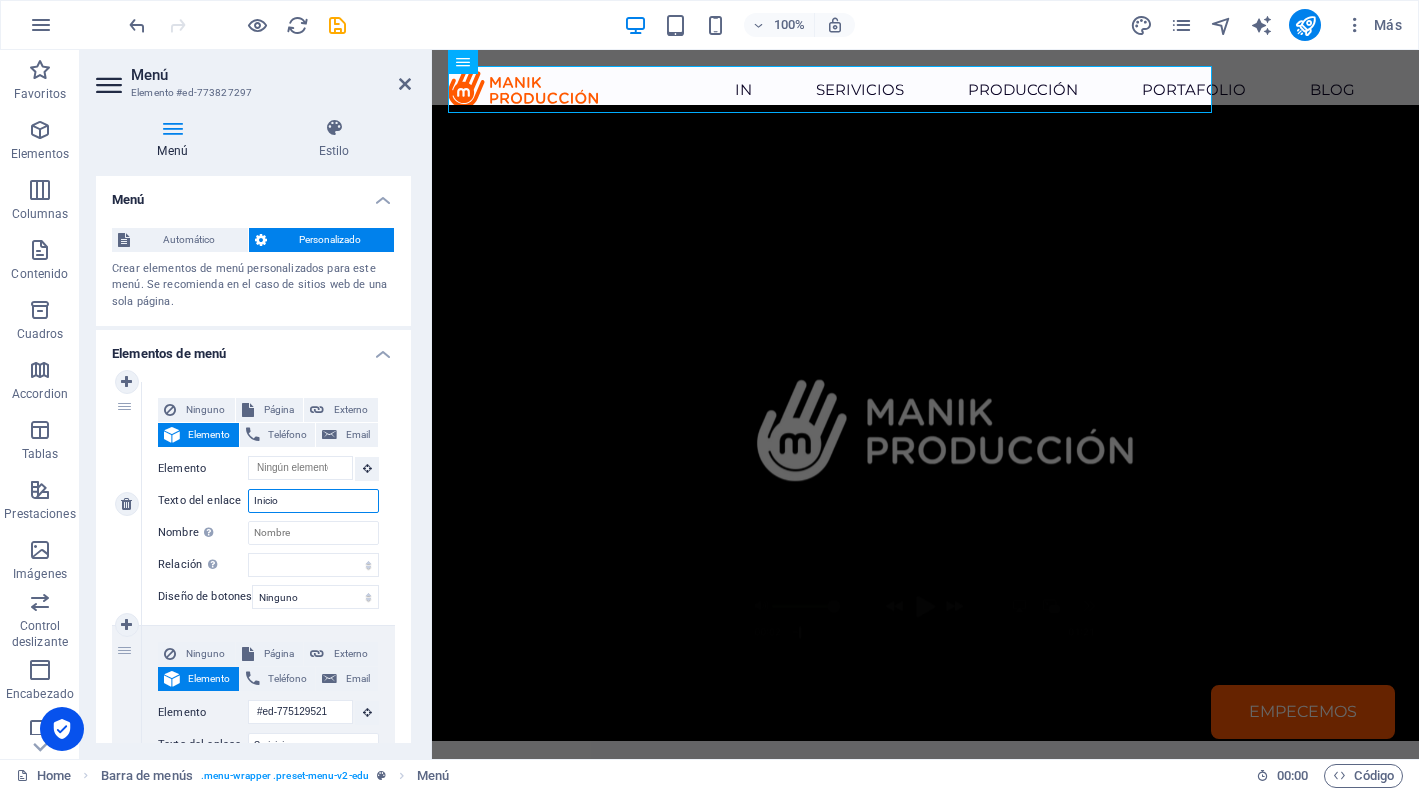 select 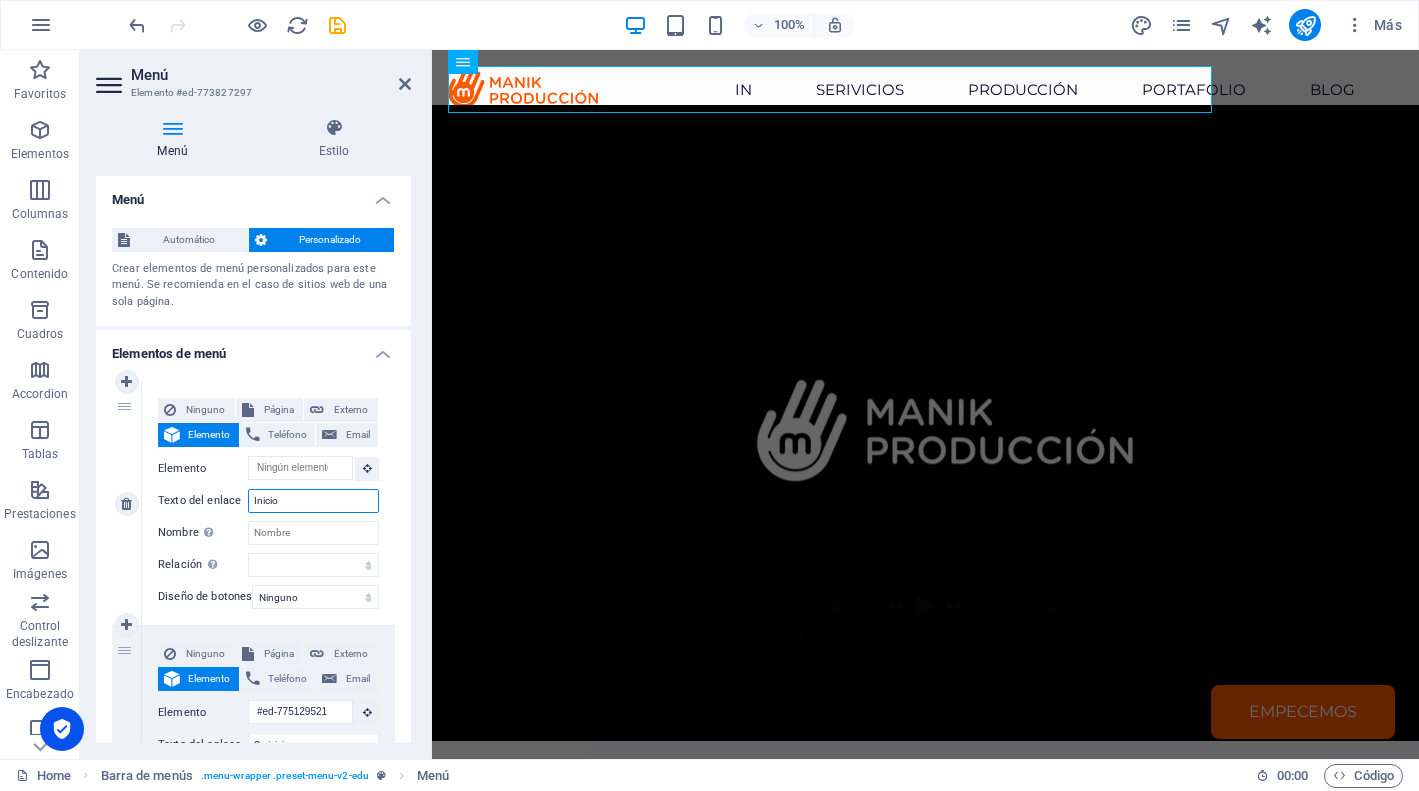 select 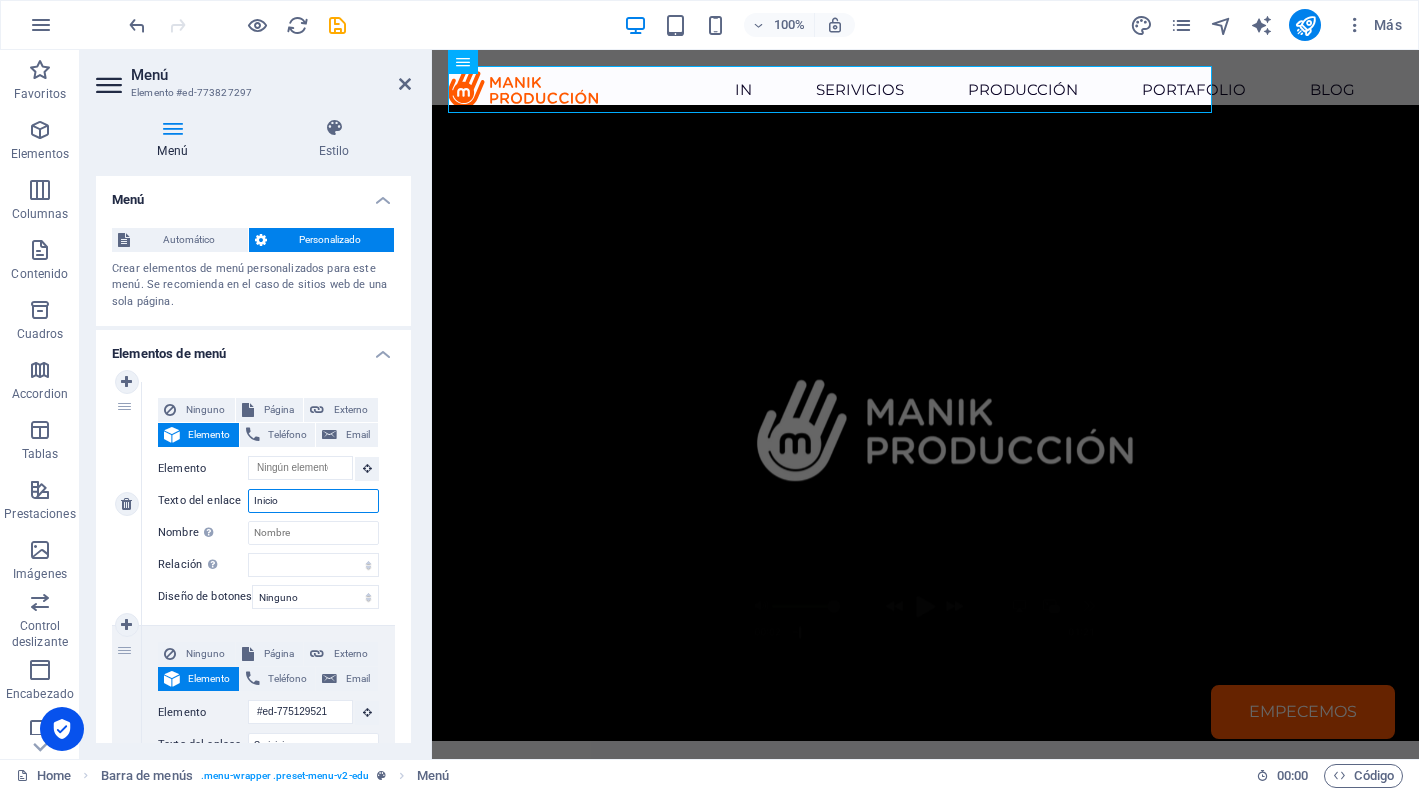 select 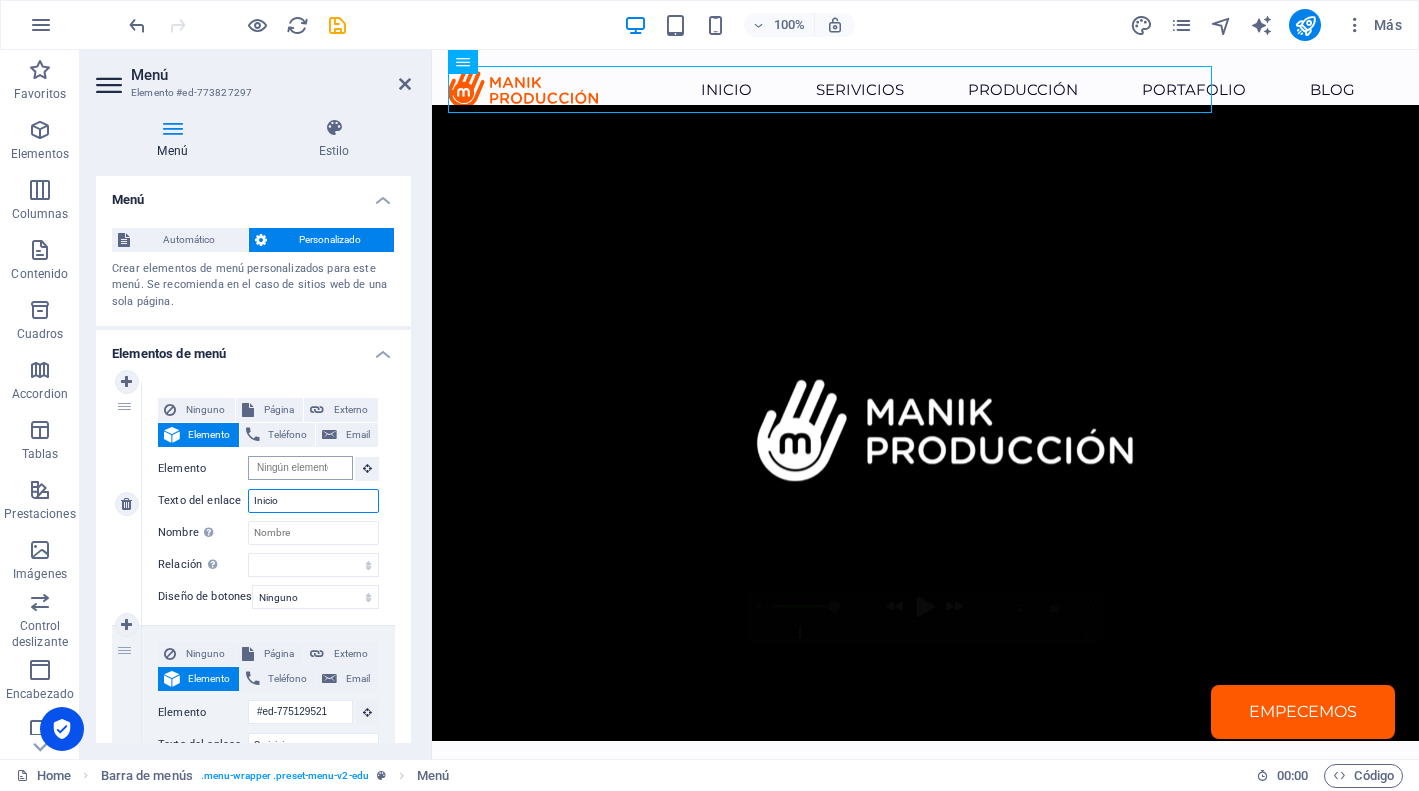 type on "Inicio" 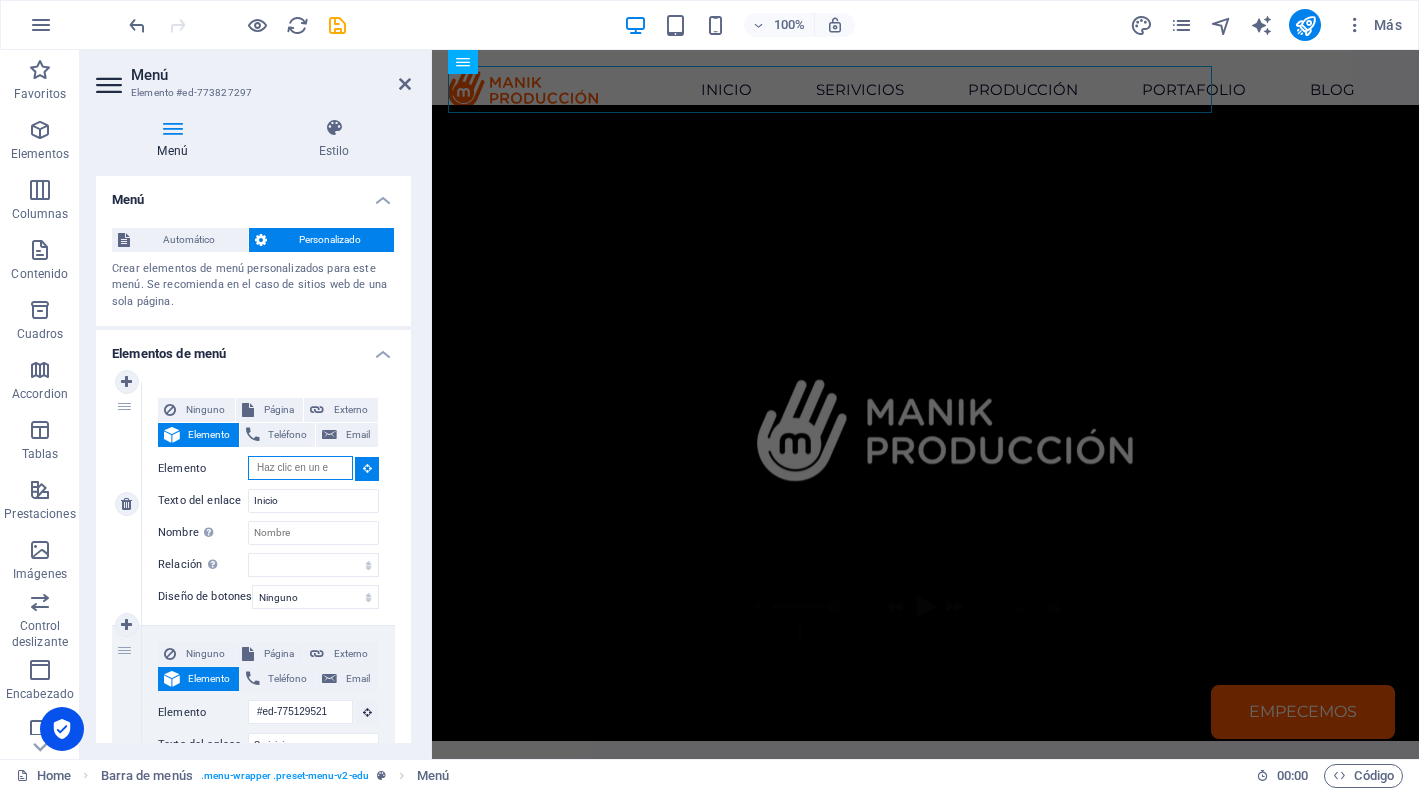 click on "Elemento" at bounding box center [300, 468] 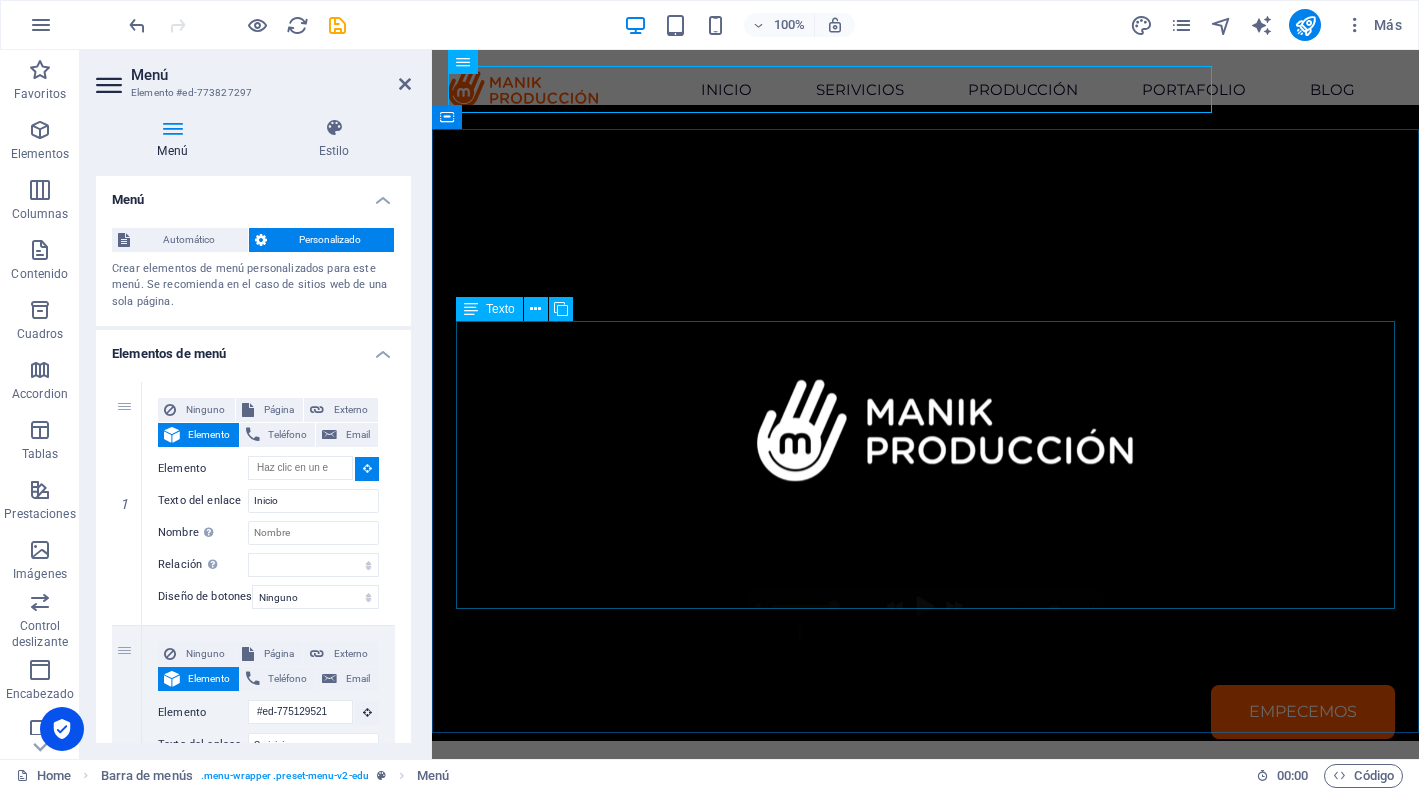 click on "Contenidos visuales que conectan. Una idea bien visualizada conecta de forma poderosa." at bounding box center [925, 1101] 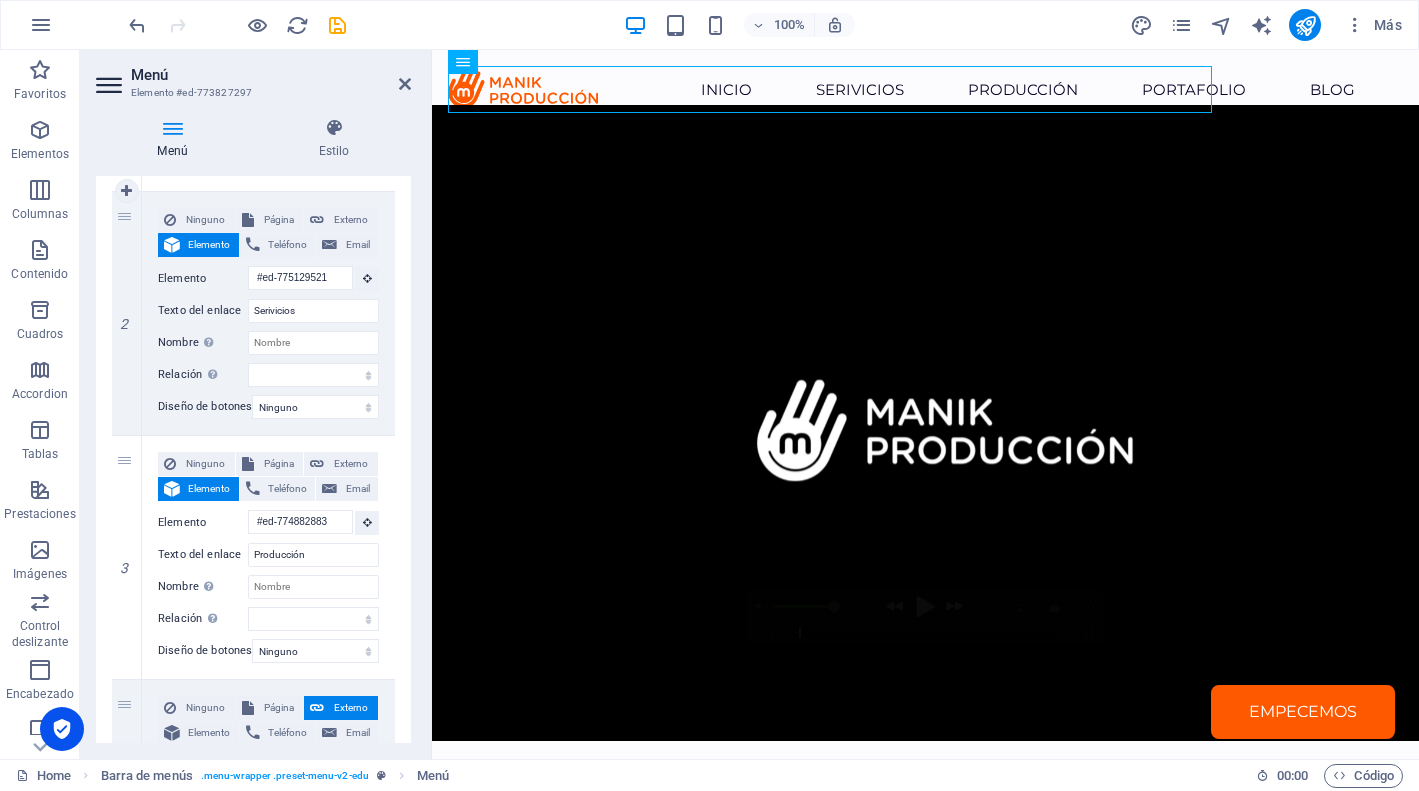 scroll, scrollTop: 443, scrollLeft: 0, axis: vertical 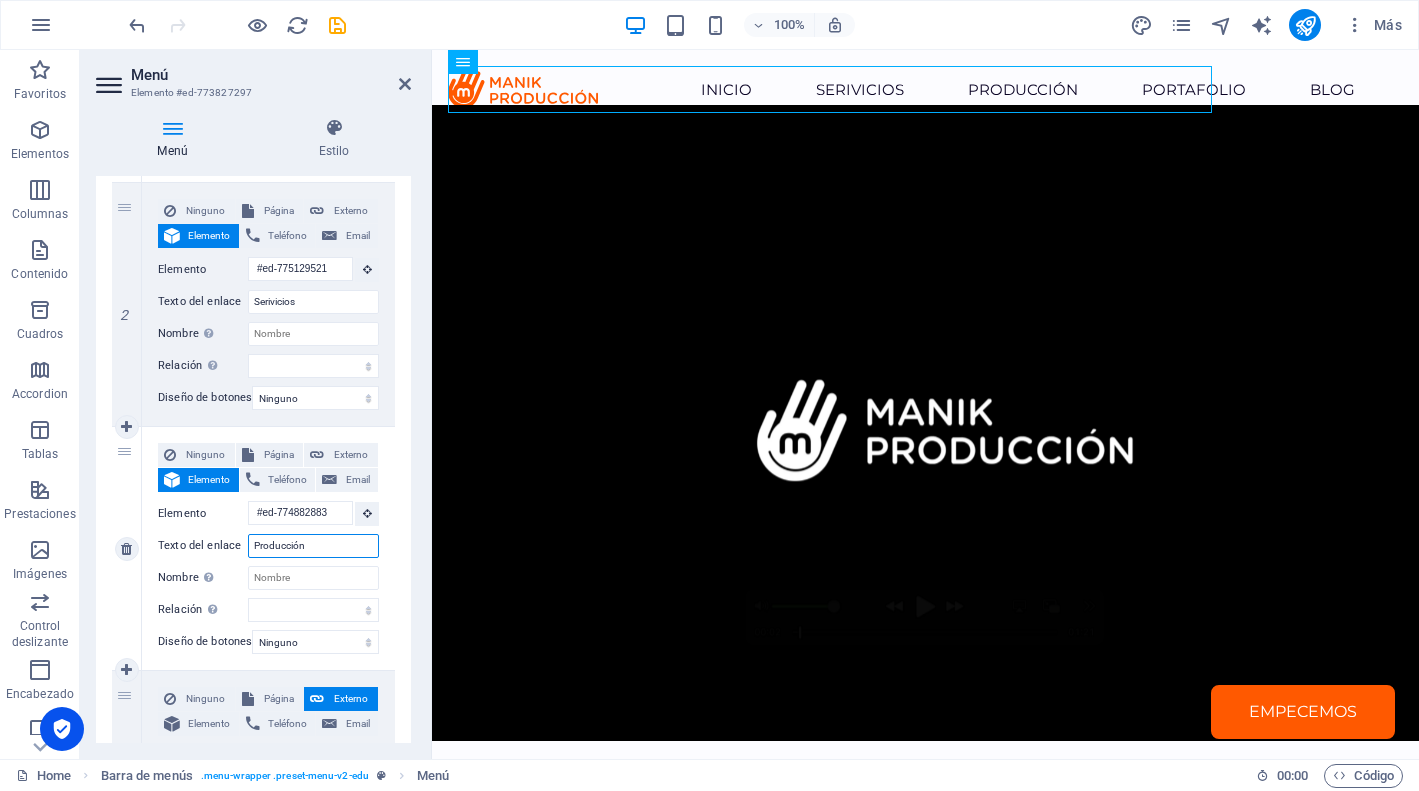 drag, startPoint x: 318, startPoint y: 550, endPoint x: 133, endPoint y: 548, distance: 185.0108 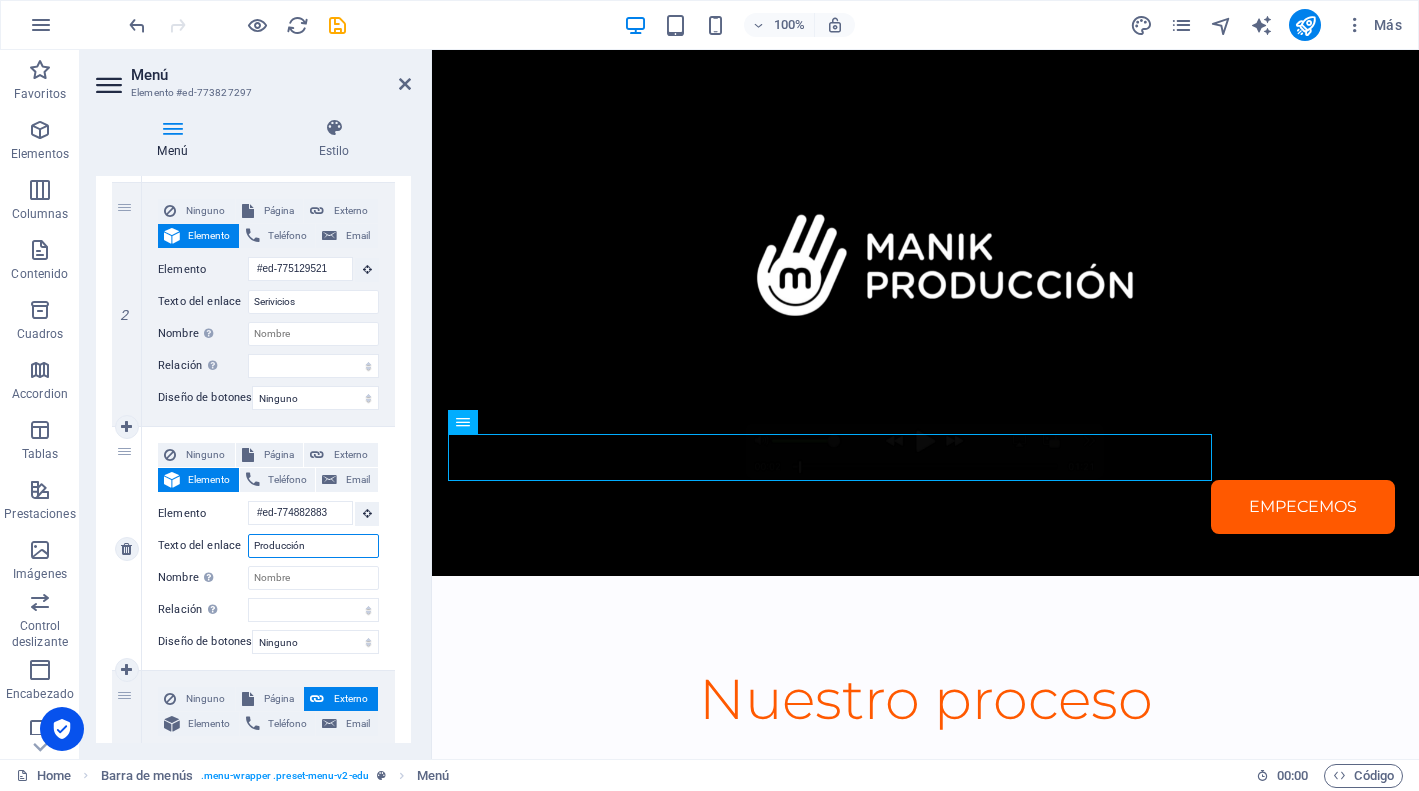 scroll, scrollTop: 0, scrollLeft: 0, axis: both 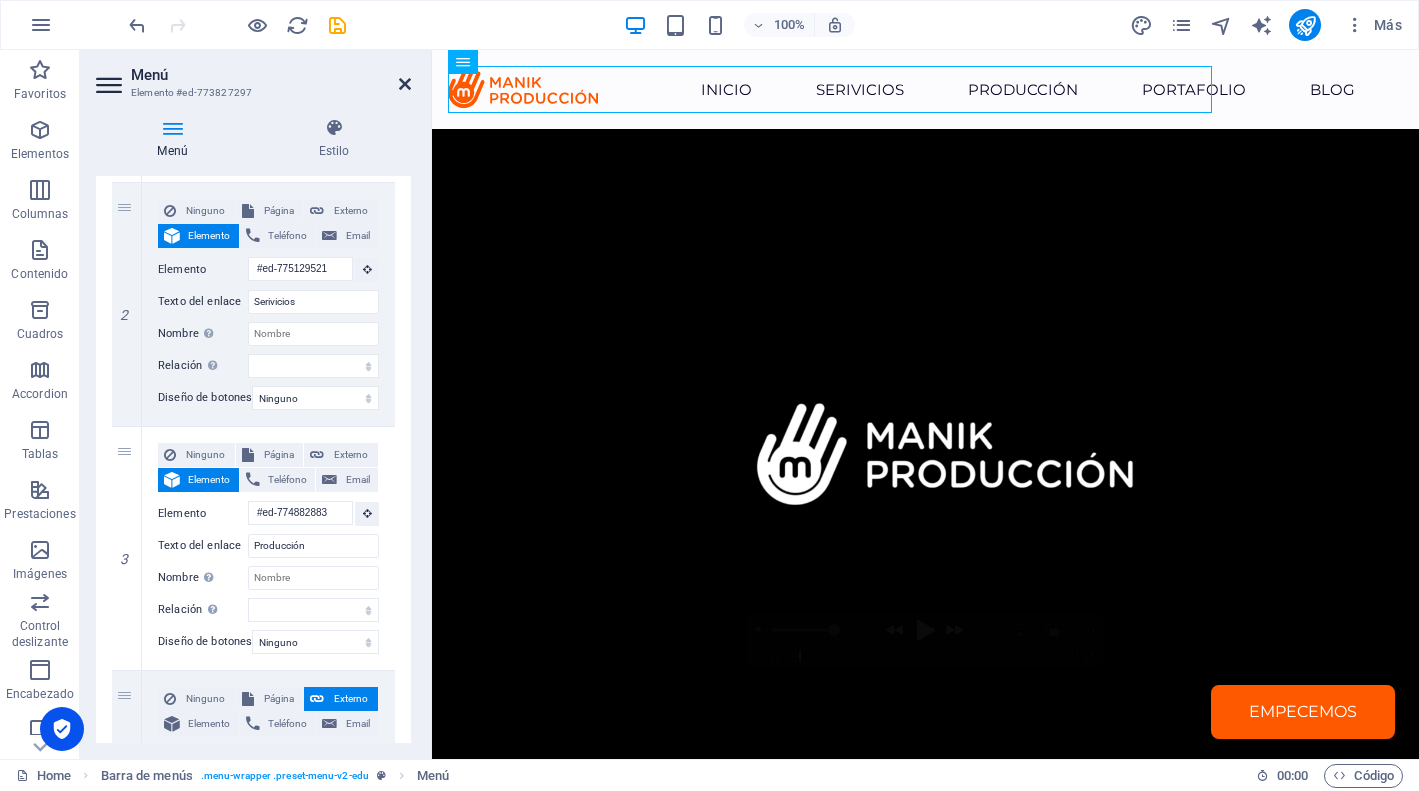 click at bounding box center [405, 84] 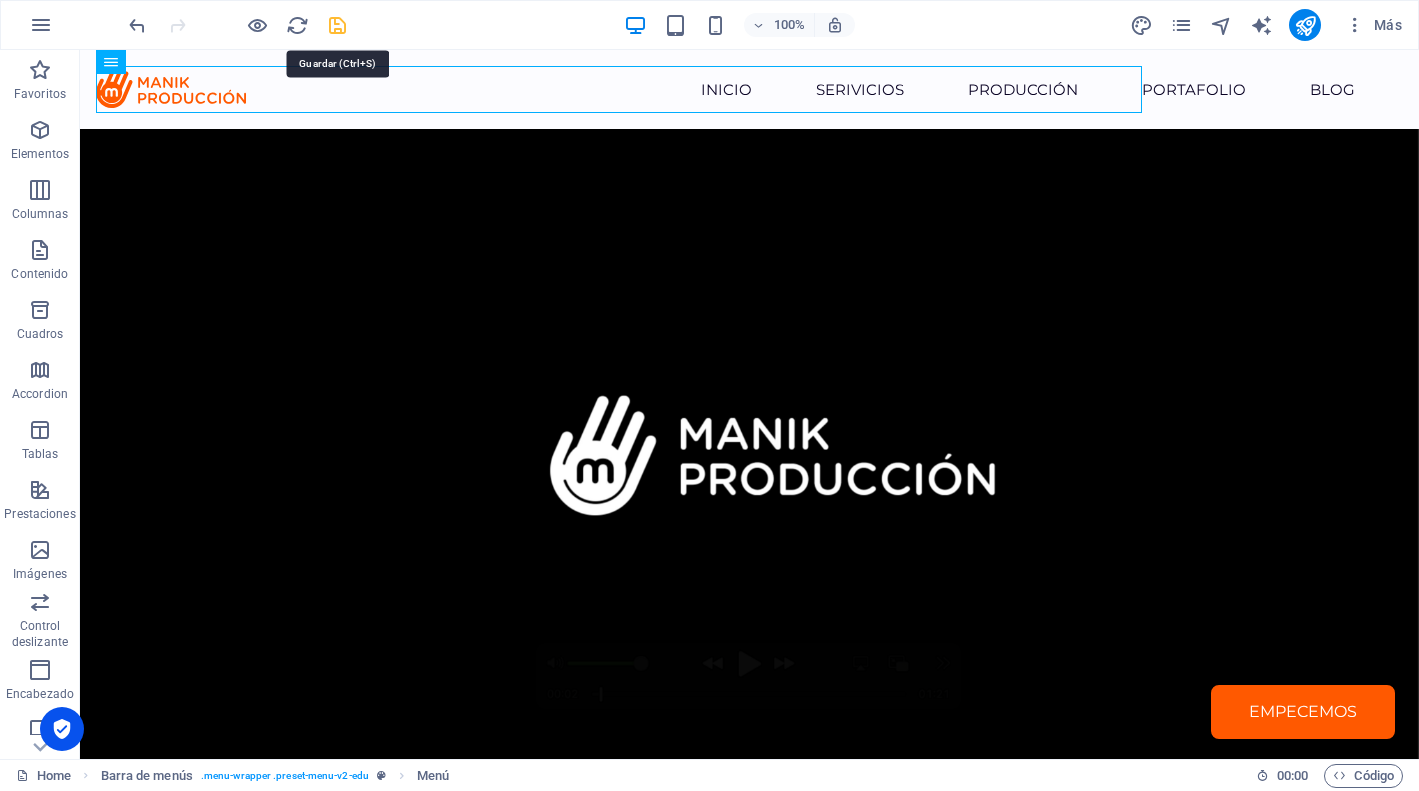 click at bounding box center (337, 25) 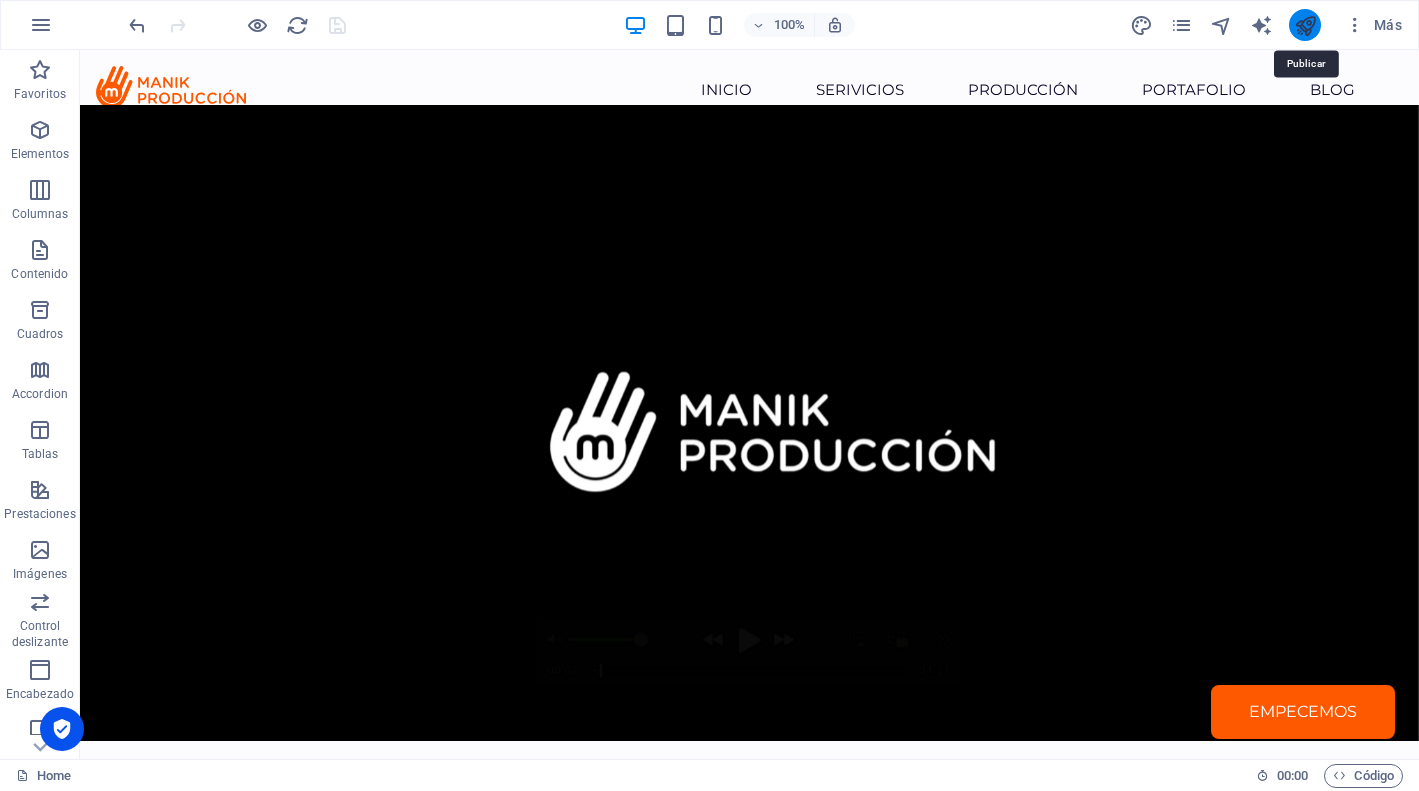 click at bounding box center [1305, 25] 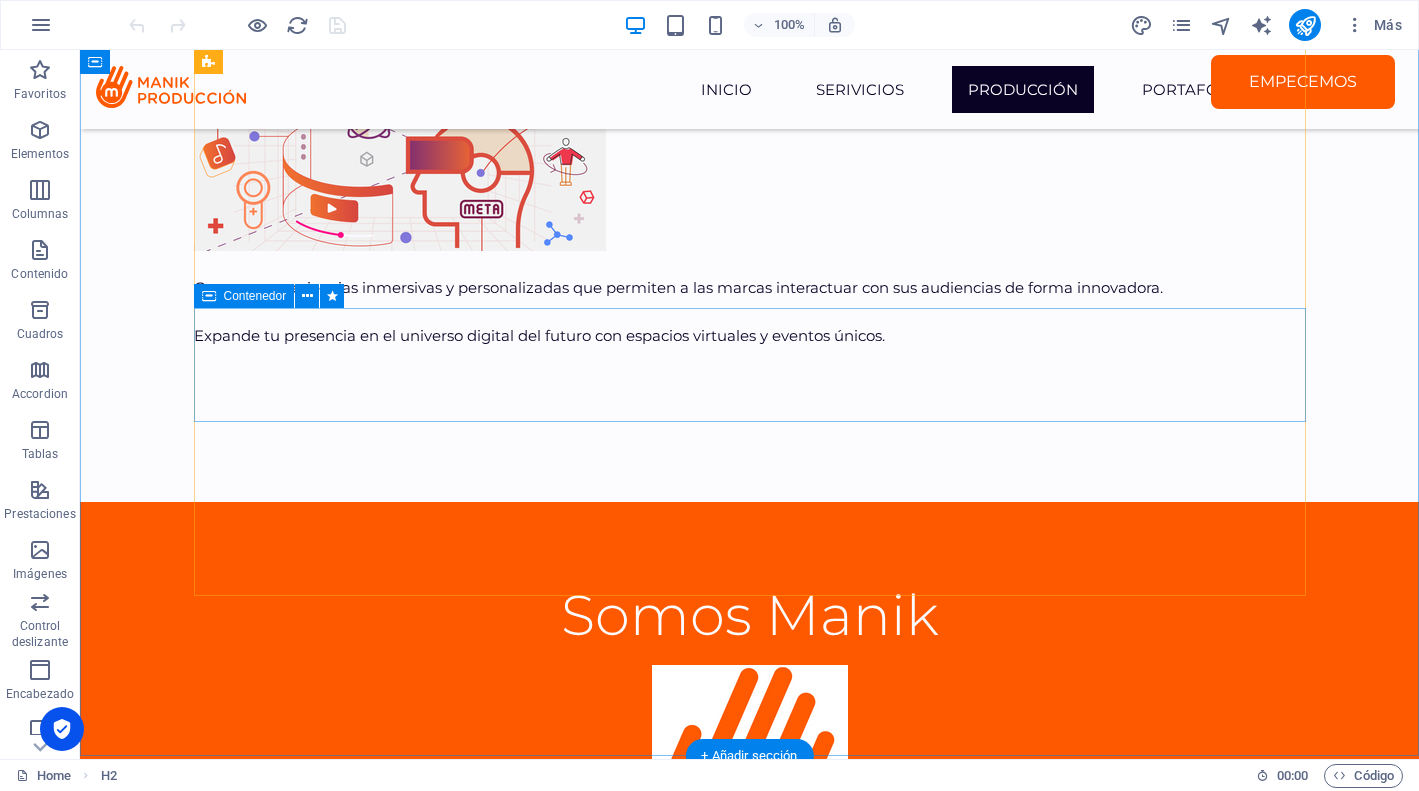 scroll, scrollTop: 7712, scrollLeft: 0, axis: vertical 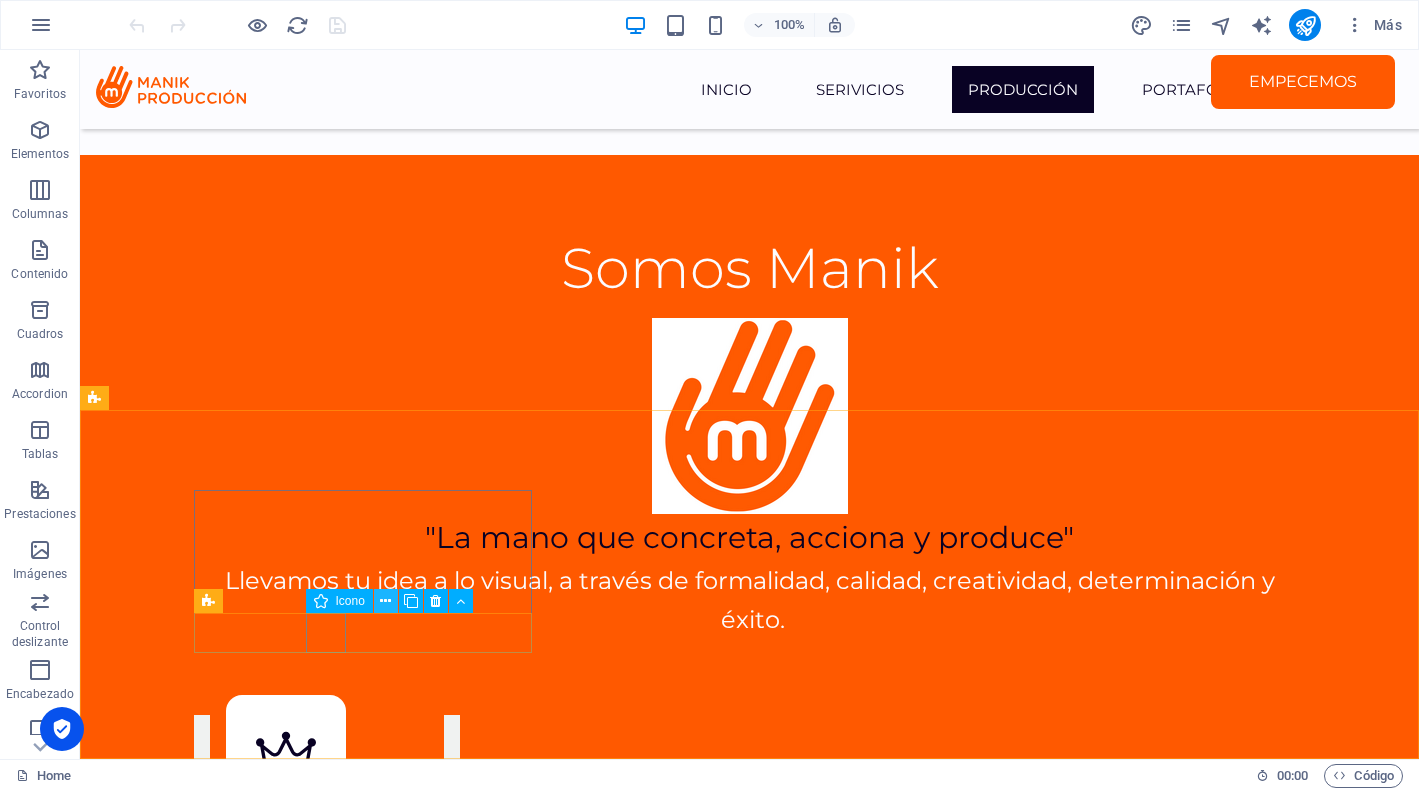click at bounding box center [385, 601] 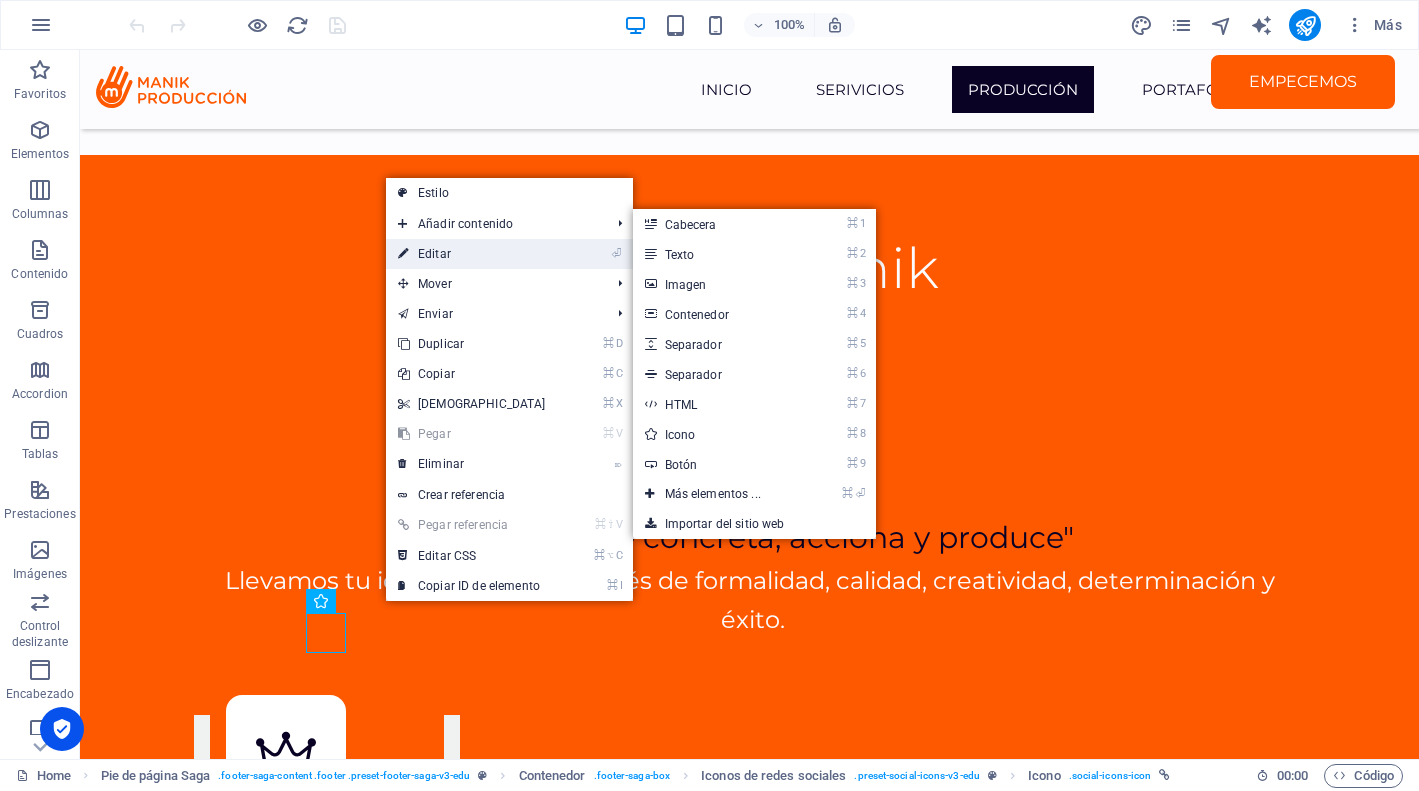 click on "⏎  Editar" at bounding box center (472, 254) 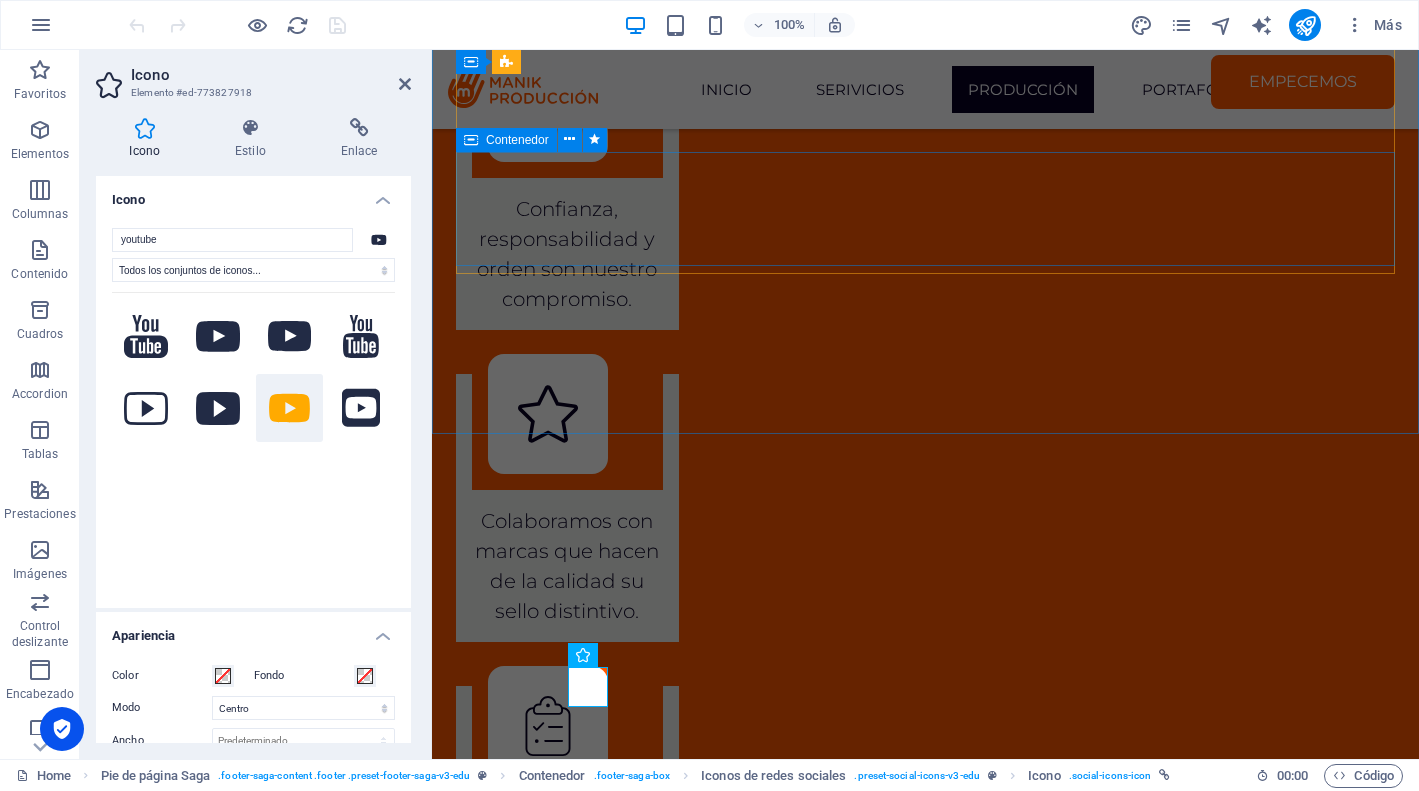 scroll, scrollTop: 7804, scrollLeft: 0, axis: vertical 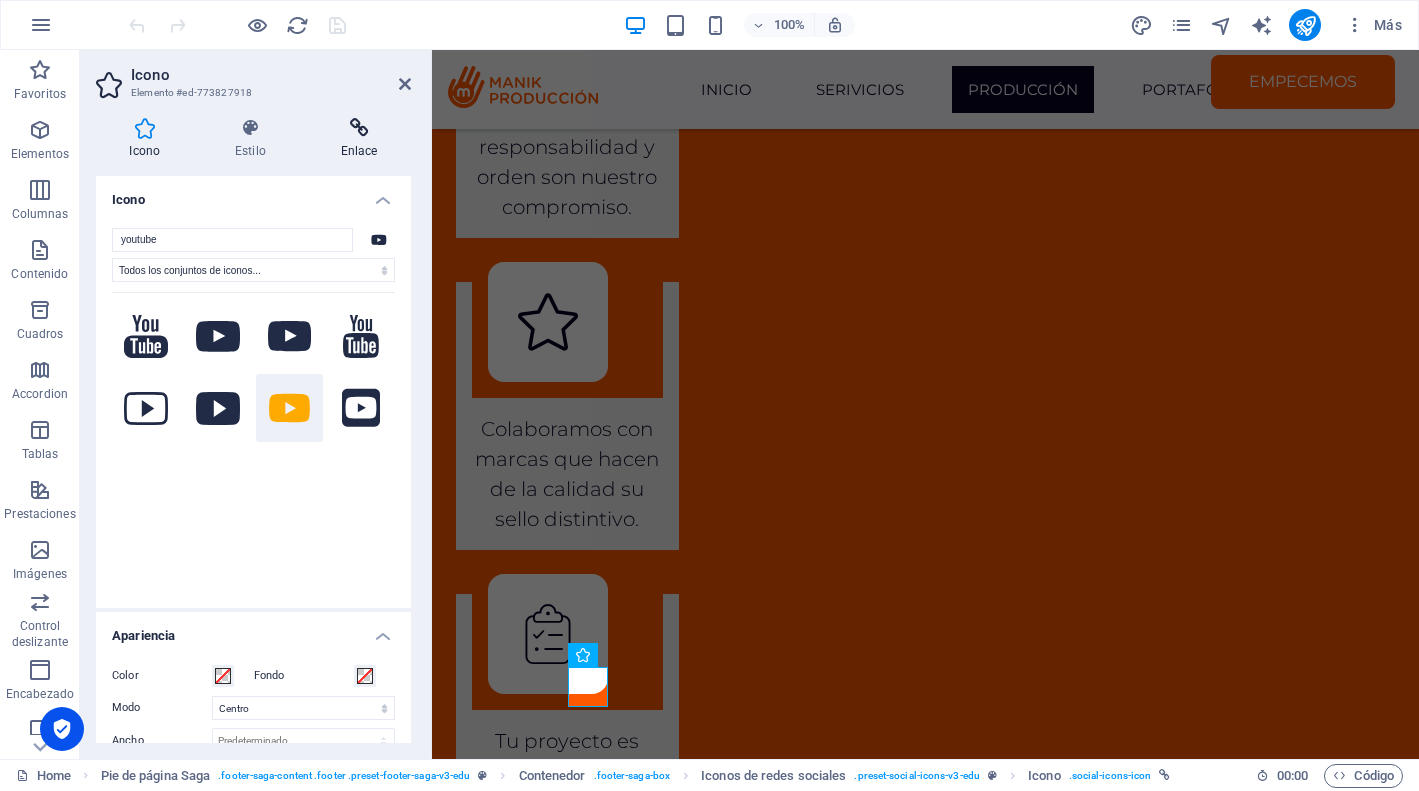 click 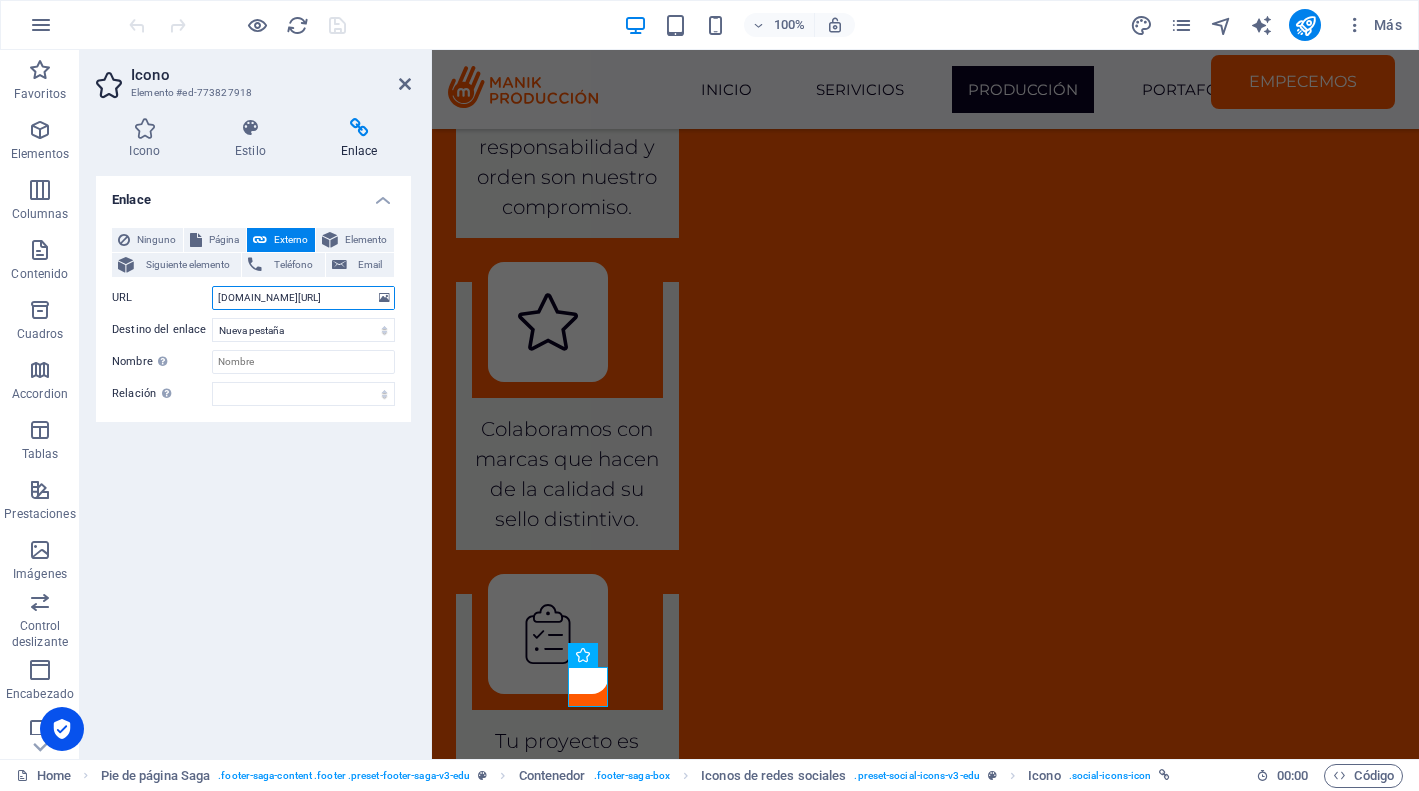 click on "www.youtube.com/@manikproduccion5616" 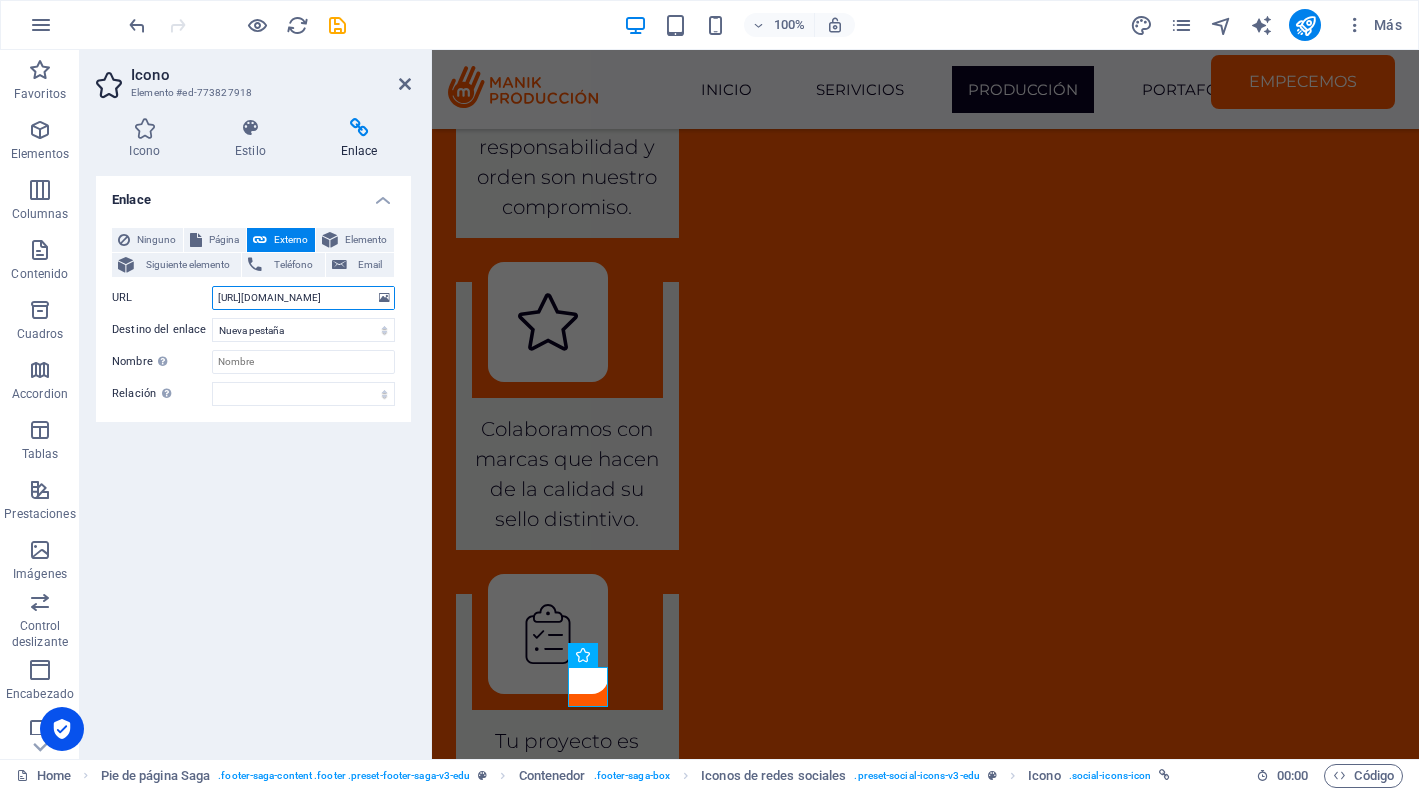 scroll, scrollTop: 0, scrollLeft: 0, axis: both 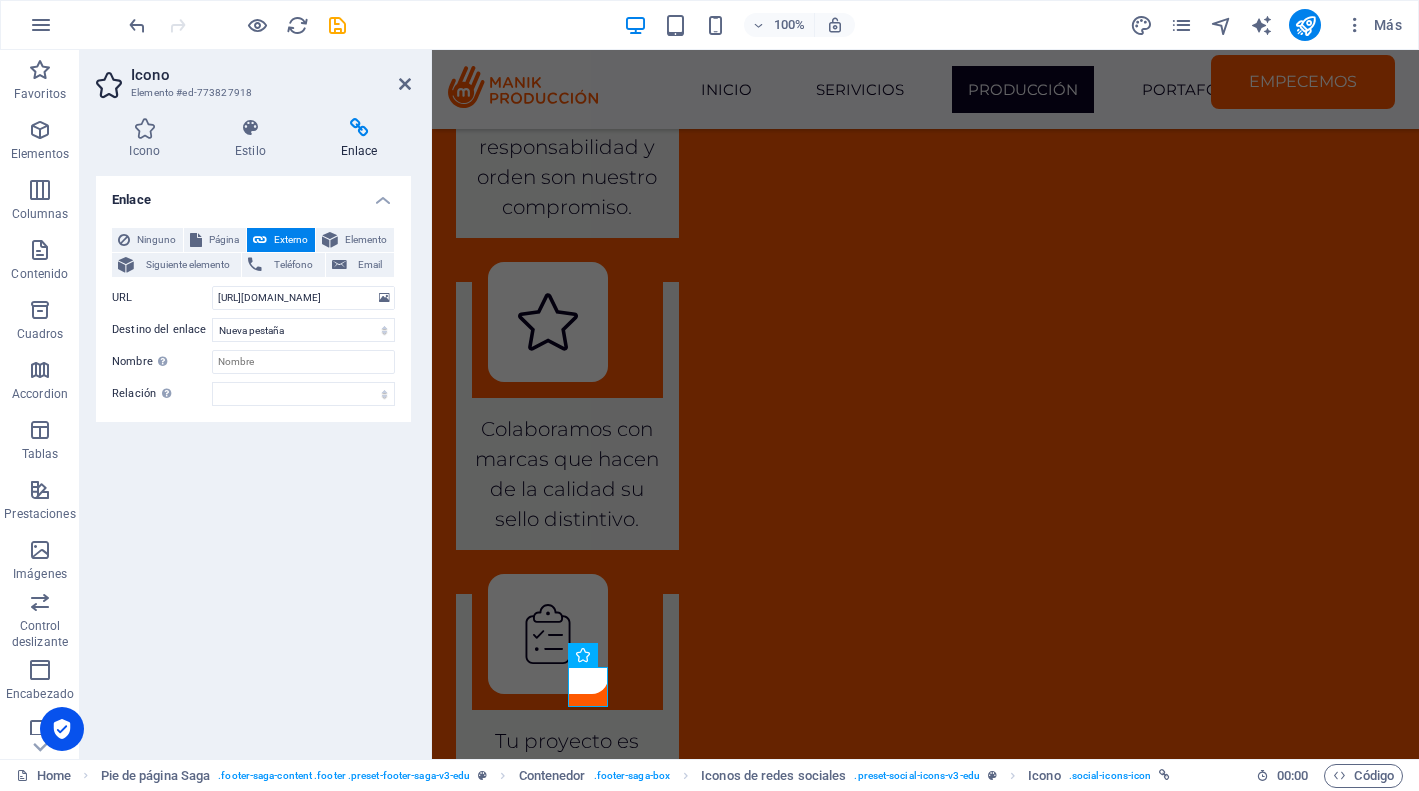 click on "Enlace Ninguno Página Externo Elemento Siguiente elemento Teléfono Email Página Home Courses Teachers Contact Us Legal Notice Privacy Elemento
URL https://www.youtube.com/@manikproduccion5616 Teléfono Email Destino del enlace Nueva pestaña Misma pestaña Superposición Nombre Una descripción adicional del enlace no debería ser igual al texto del enlace. El título suele mostrarse como un texto de información cuando se mueve el ratón por encima del elemento. Déjalo en blanco en caso de dudas. Relación Define la  relación de este enlace con el destino del enlace . Por ejemplo, el valor "nofollow" indica a los buscadores que no sigan al enlace. Puede dejarse vacío. alternativo autor marcador externo ayuda licencia siguiente nofollow noreferrer noopener ant buscar etiqueta" 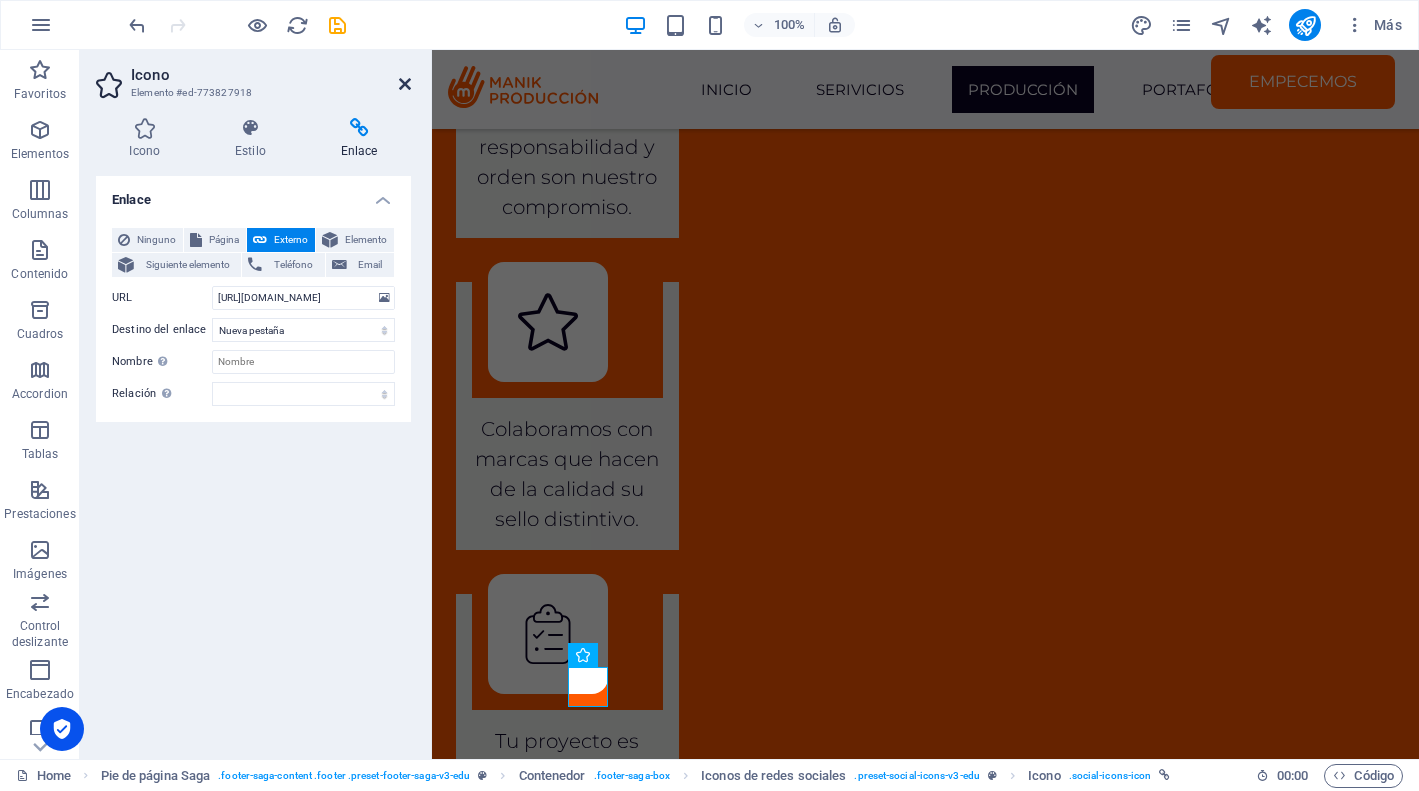 click 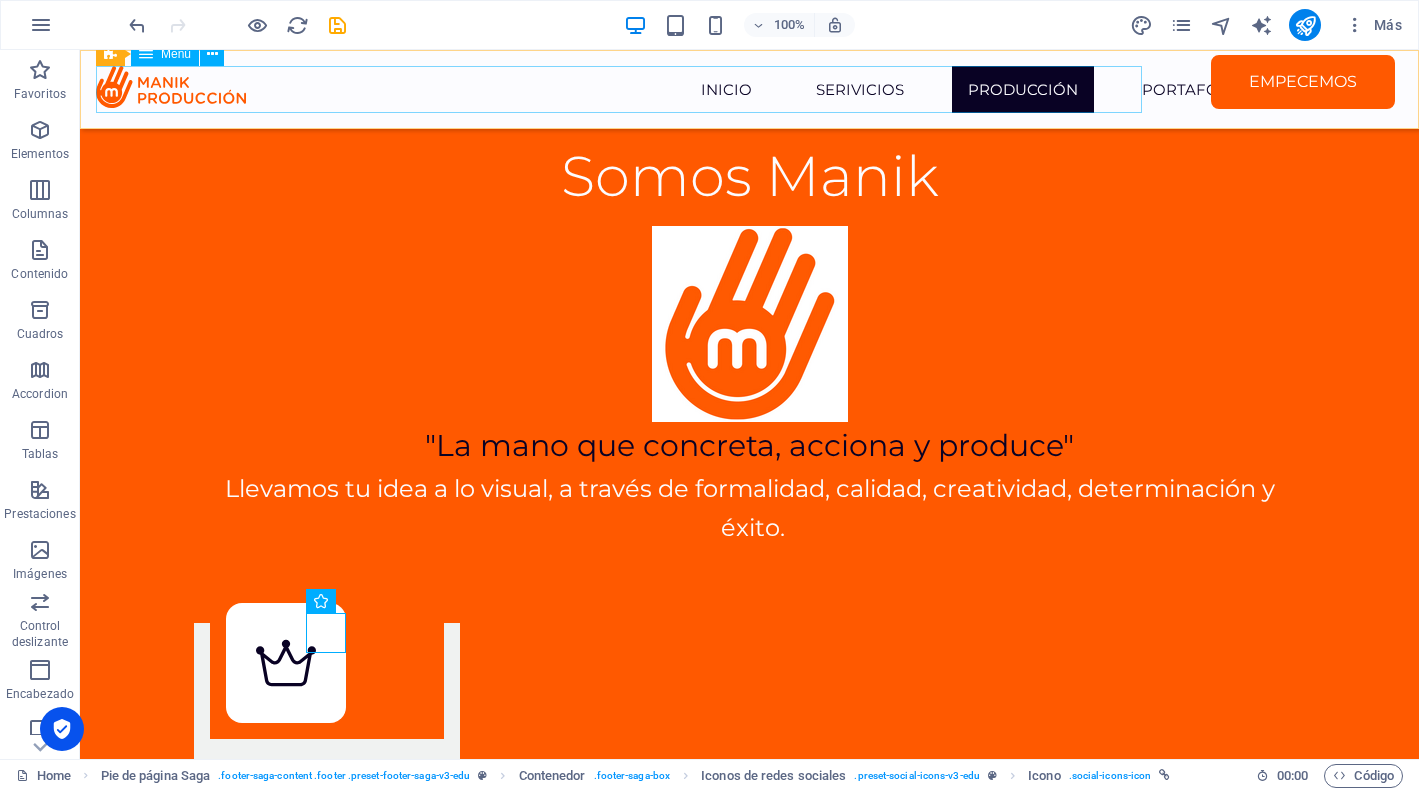 scroll, scrollTop: 7712, scrollLeft: 0, axis: vertical 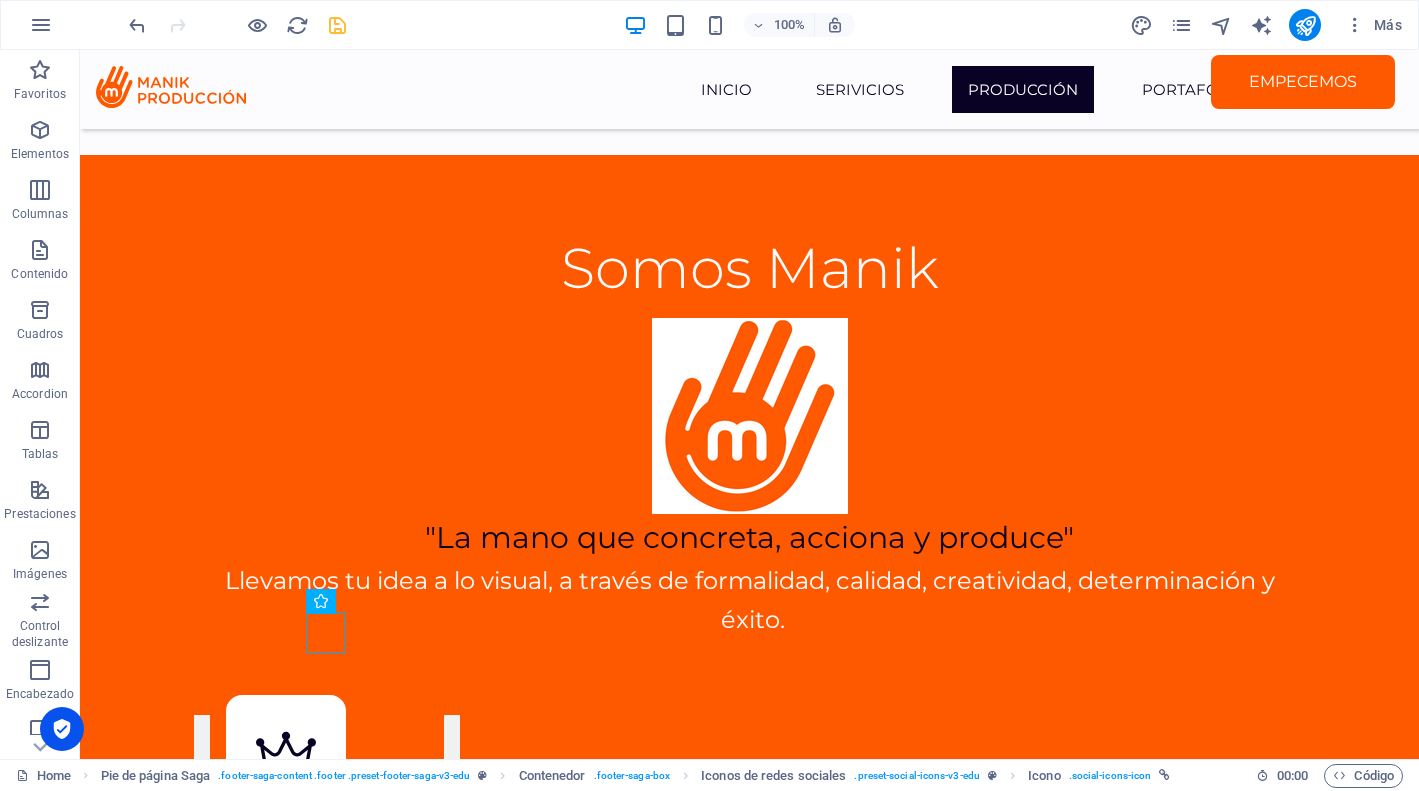 click 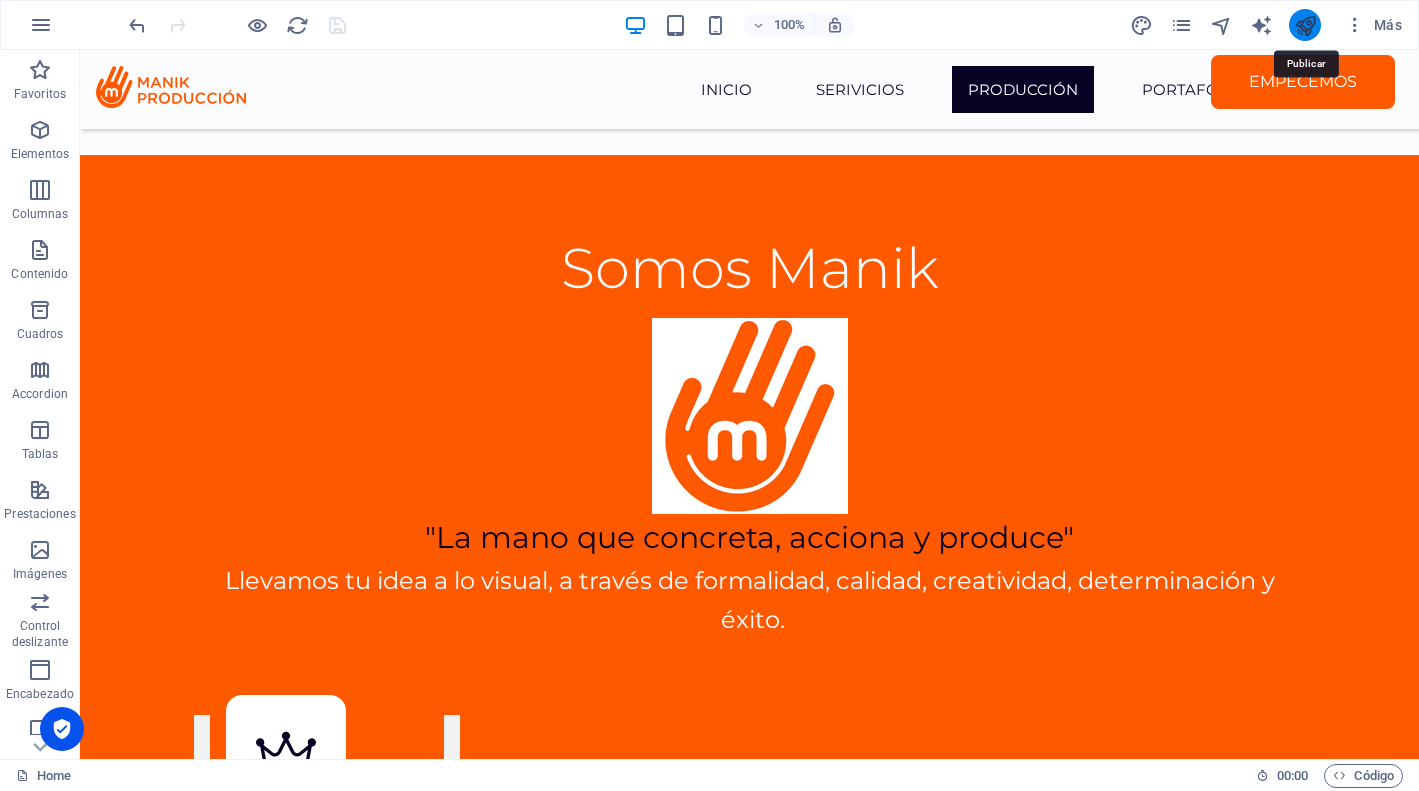 click 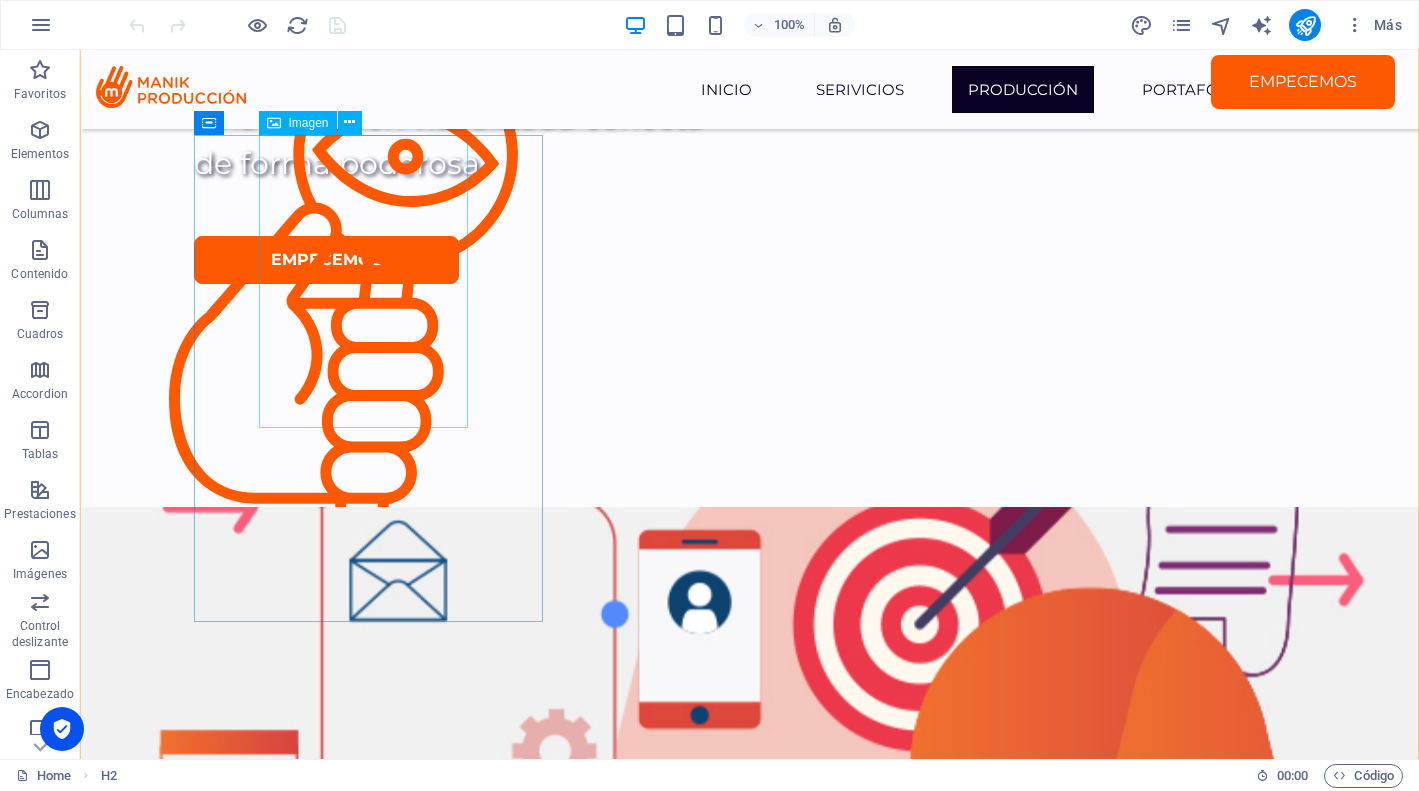 scroll, scrollTop: 1150, scrollLeft: 0, axis: vertical 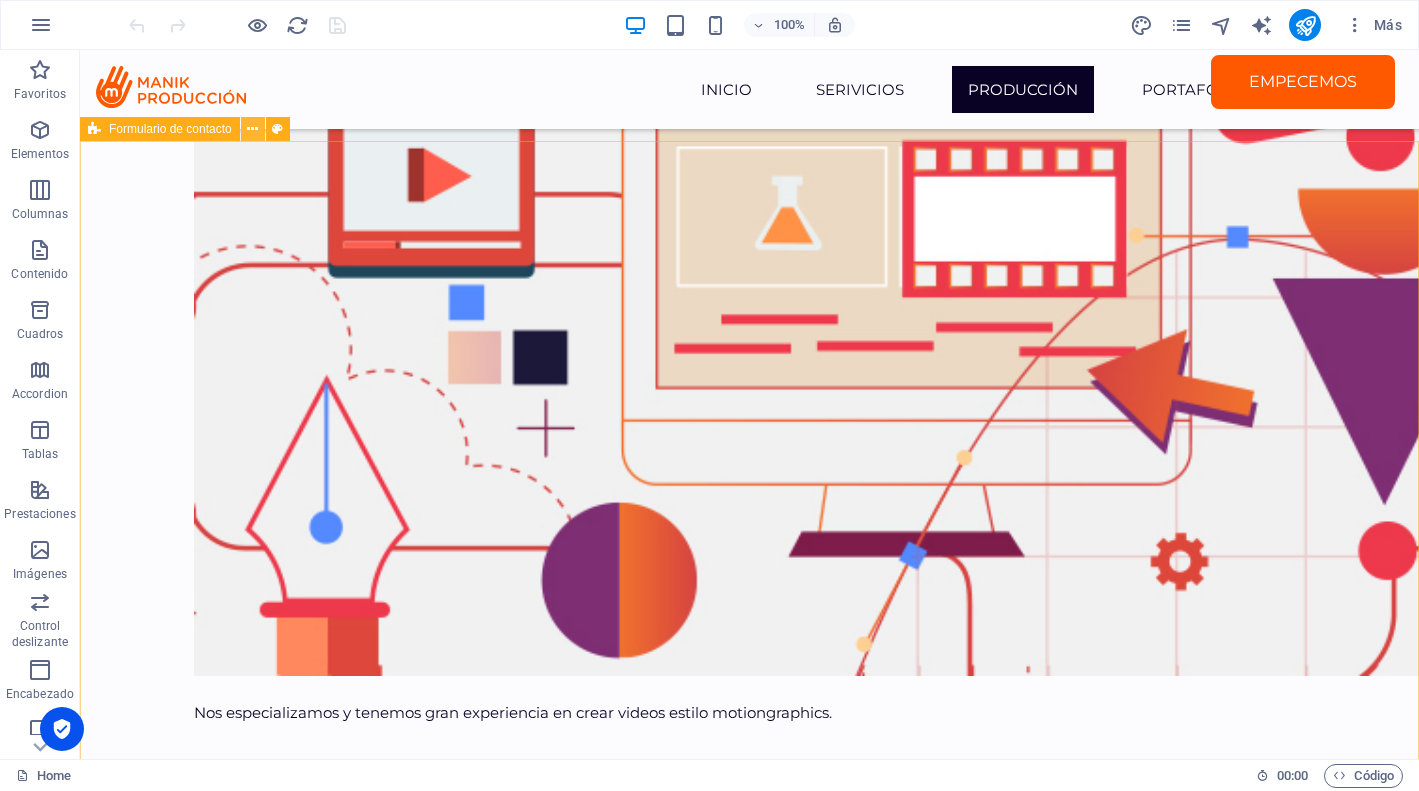 click at bounding box center [252, 129] 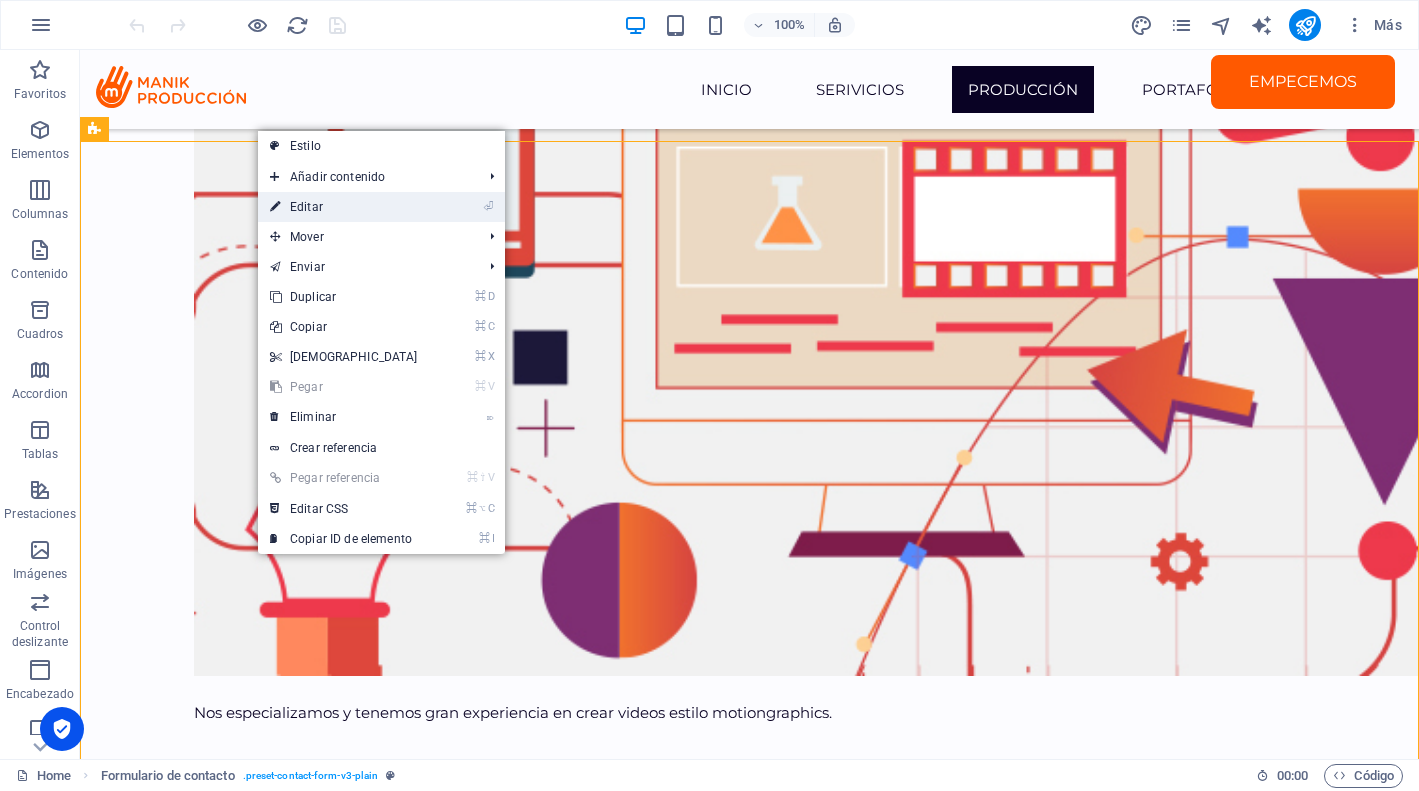 click on "⏎  Editar" at bounding box center (344, 207) 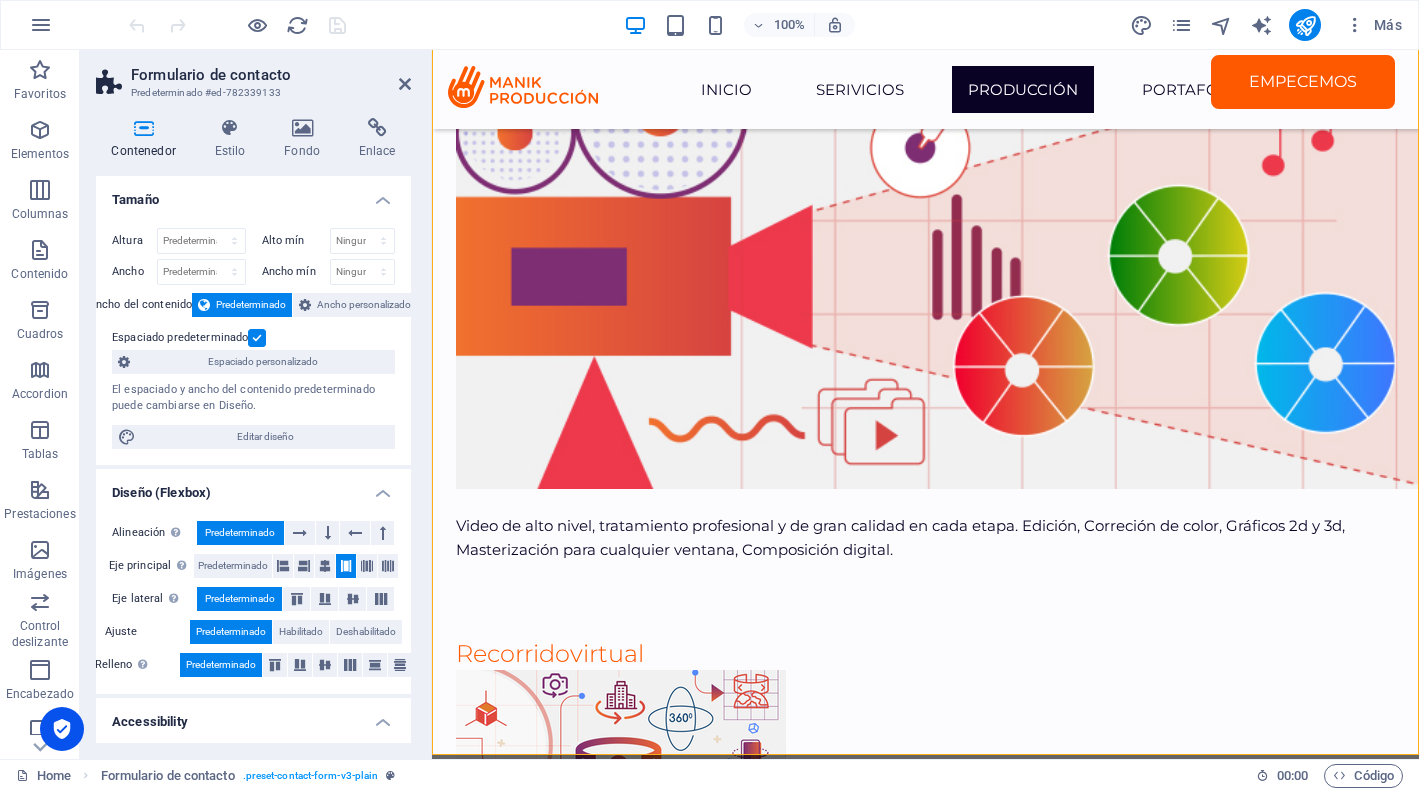 scroll, scrollTop: 5578, scrollLeft: 0, axis: vertical 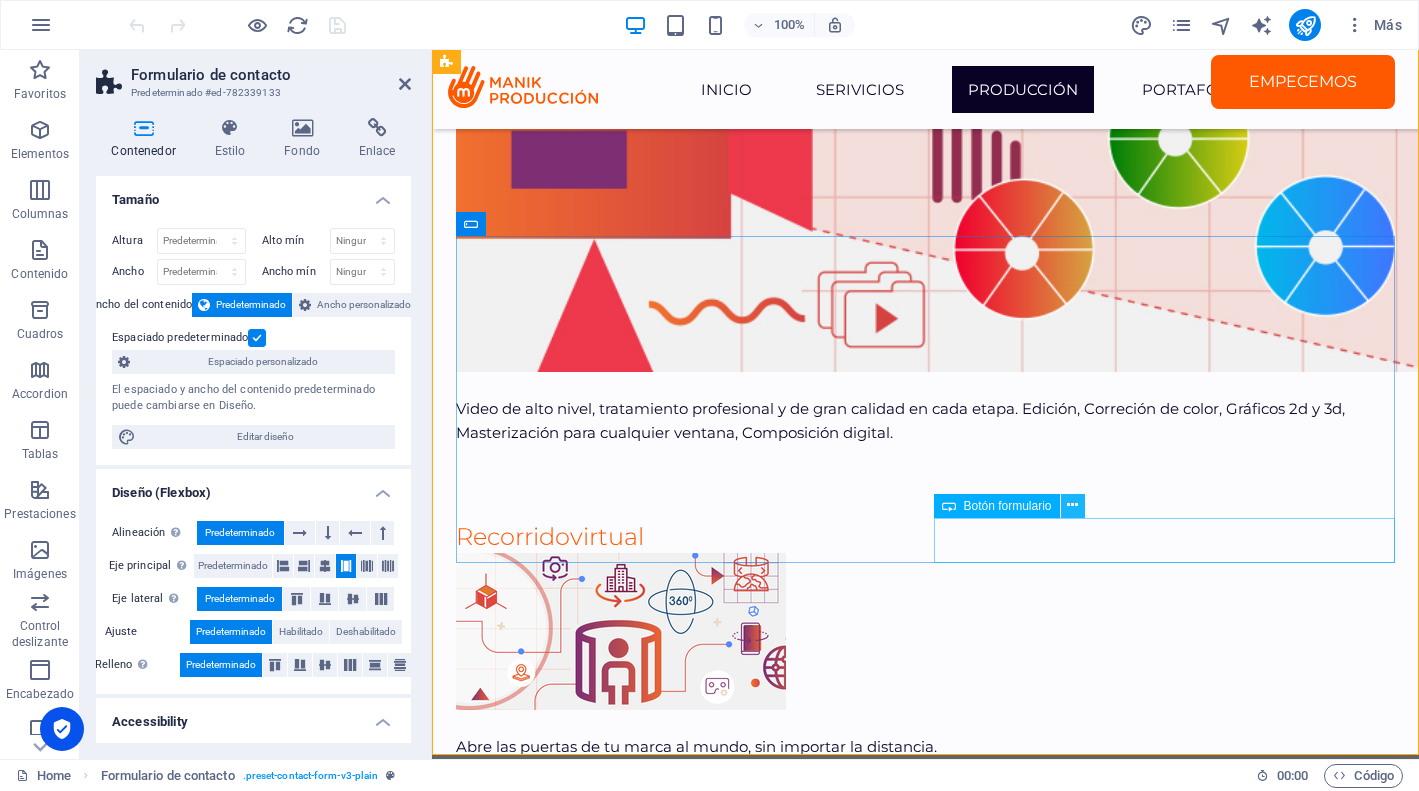 click at bounding box center (1073, 506) 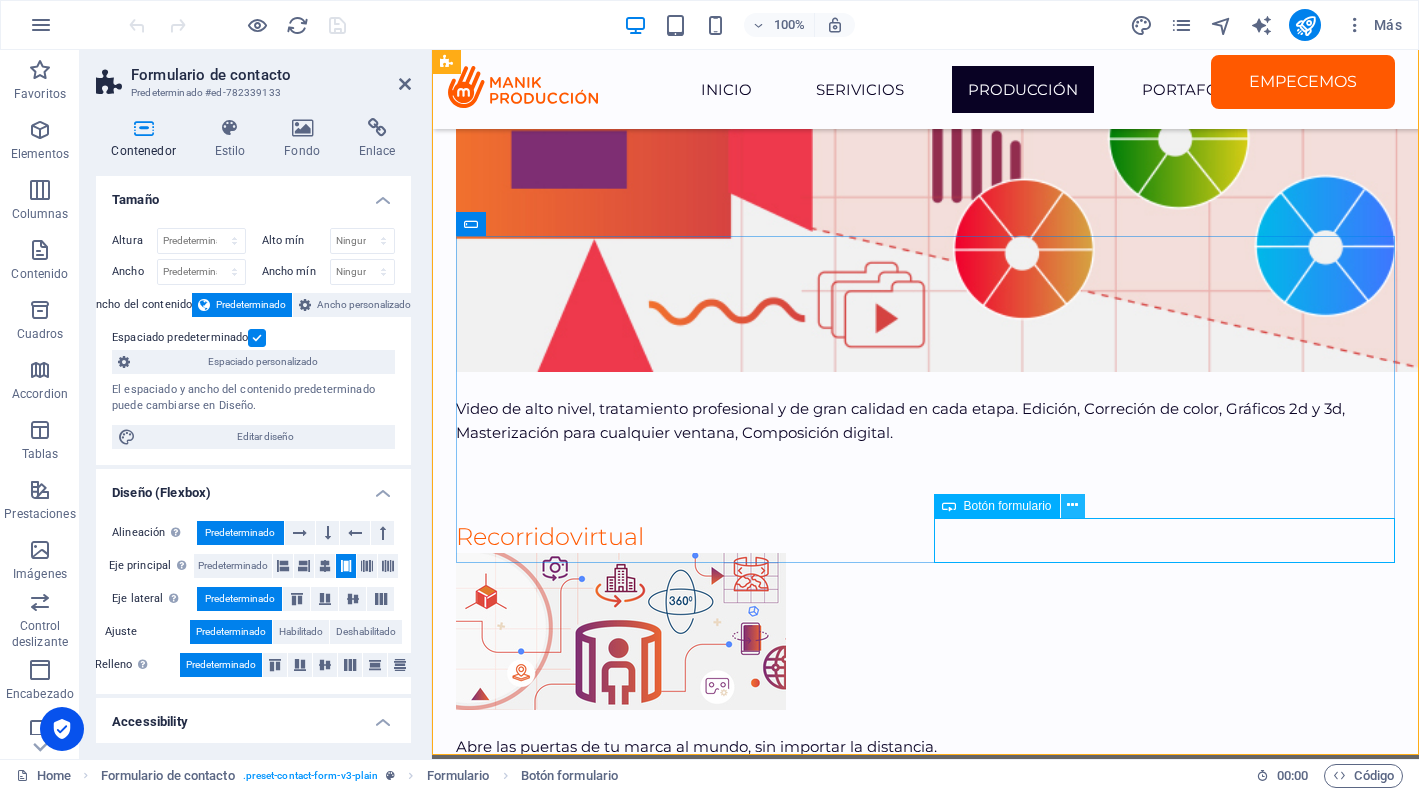 click at bounding box center [1072, 505] 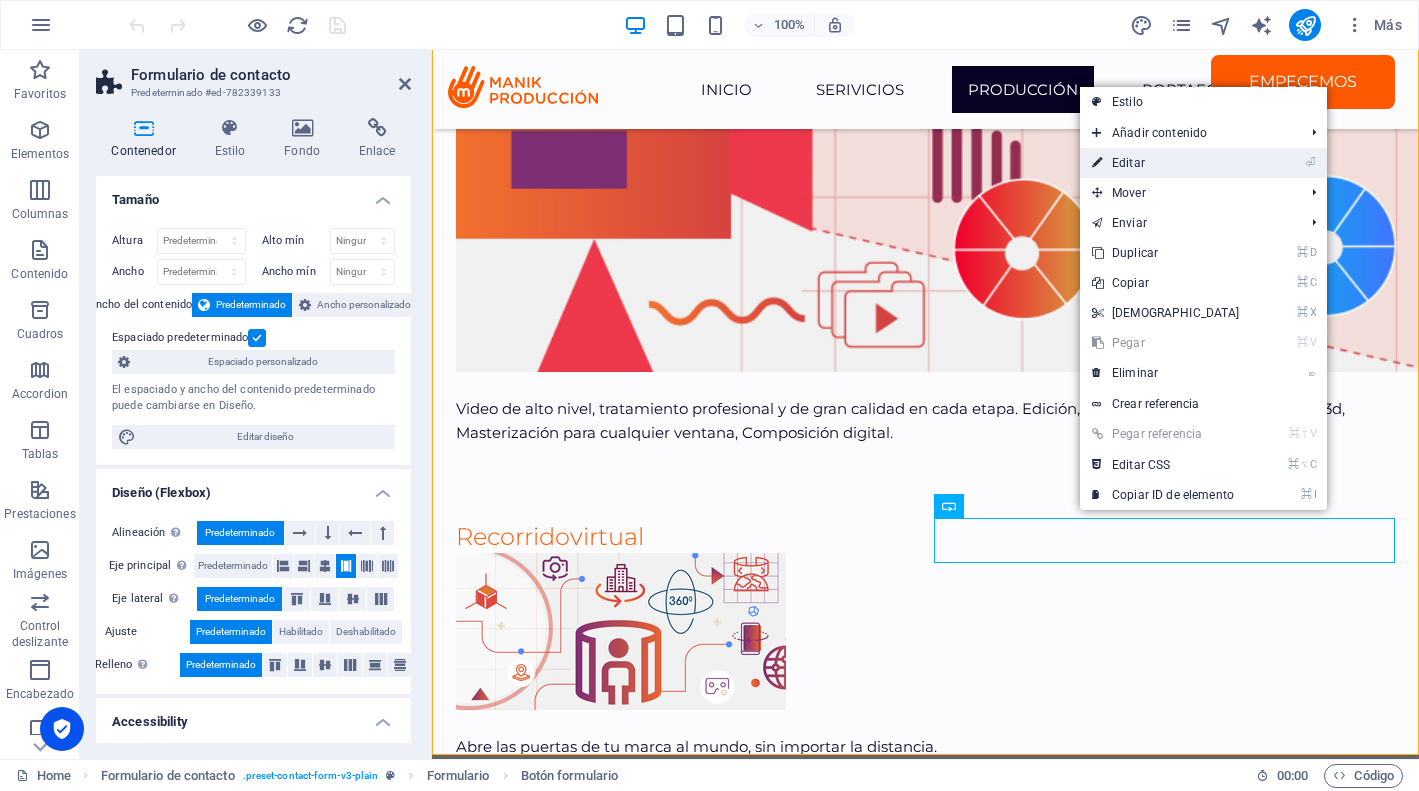 click on "⏎  Editar" at bounding box center [1166, 163] 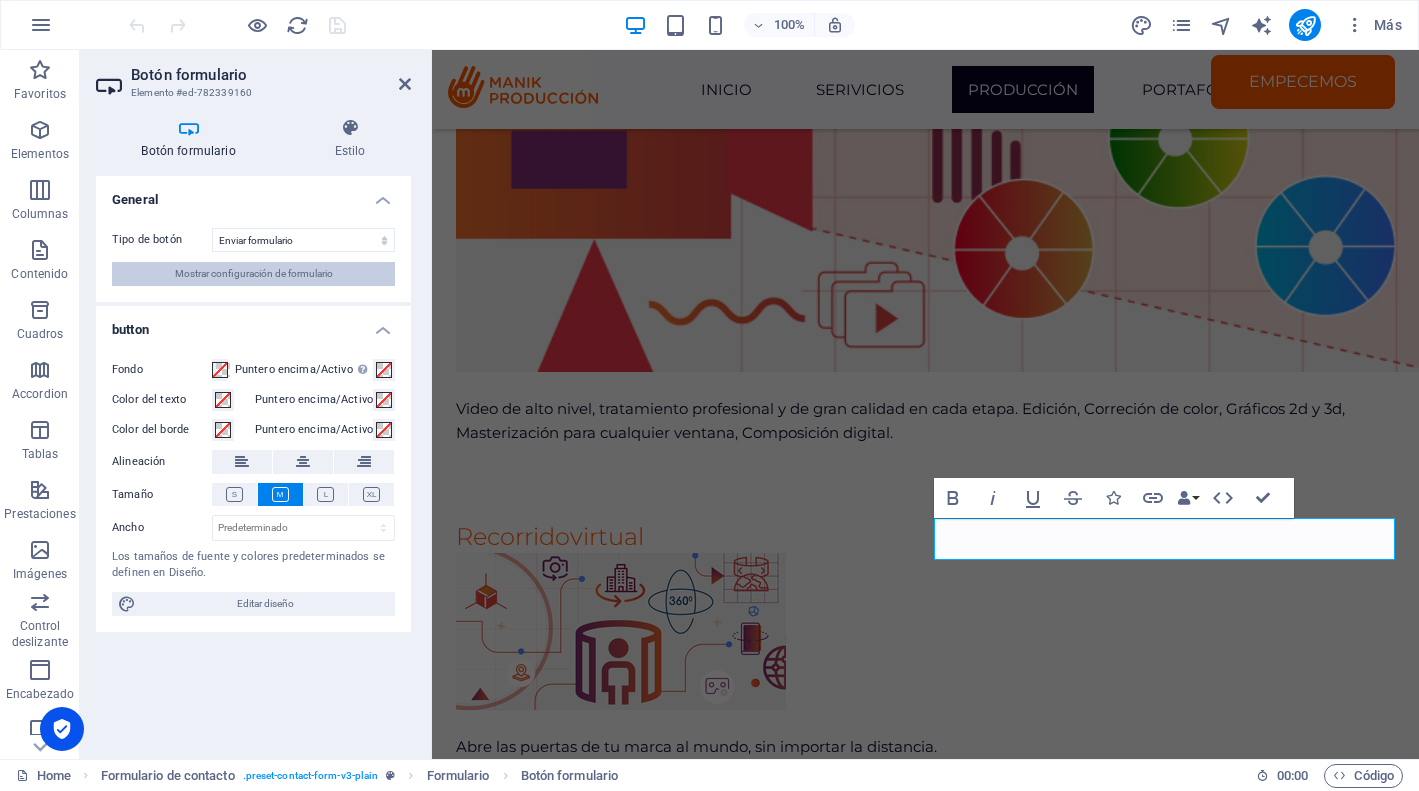 click on "Mostrar configuración de formulario" at bounding box center (254, 274) 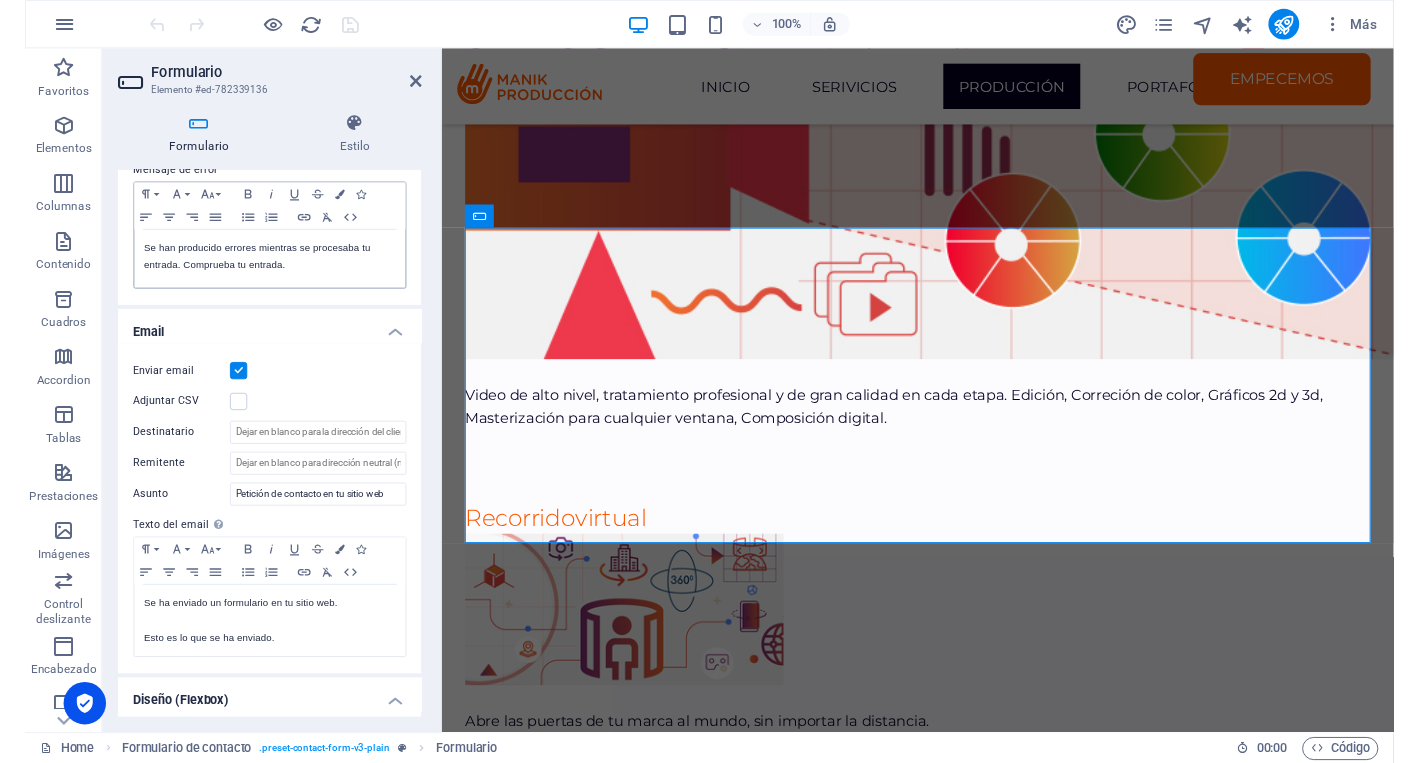scroll, scrollTop: 370, scrollLeft: 0, axis: vertical 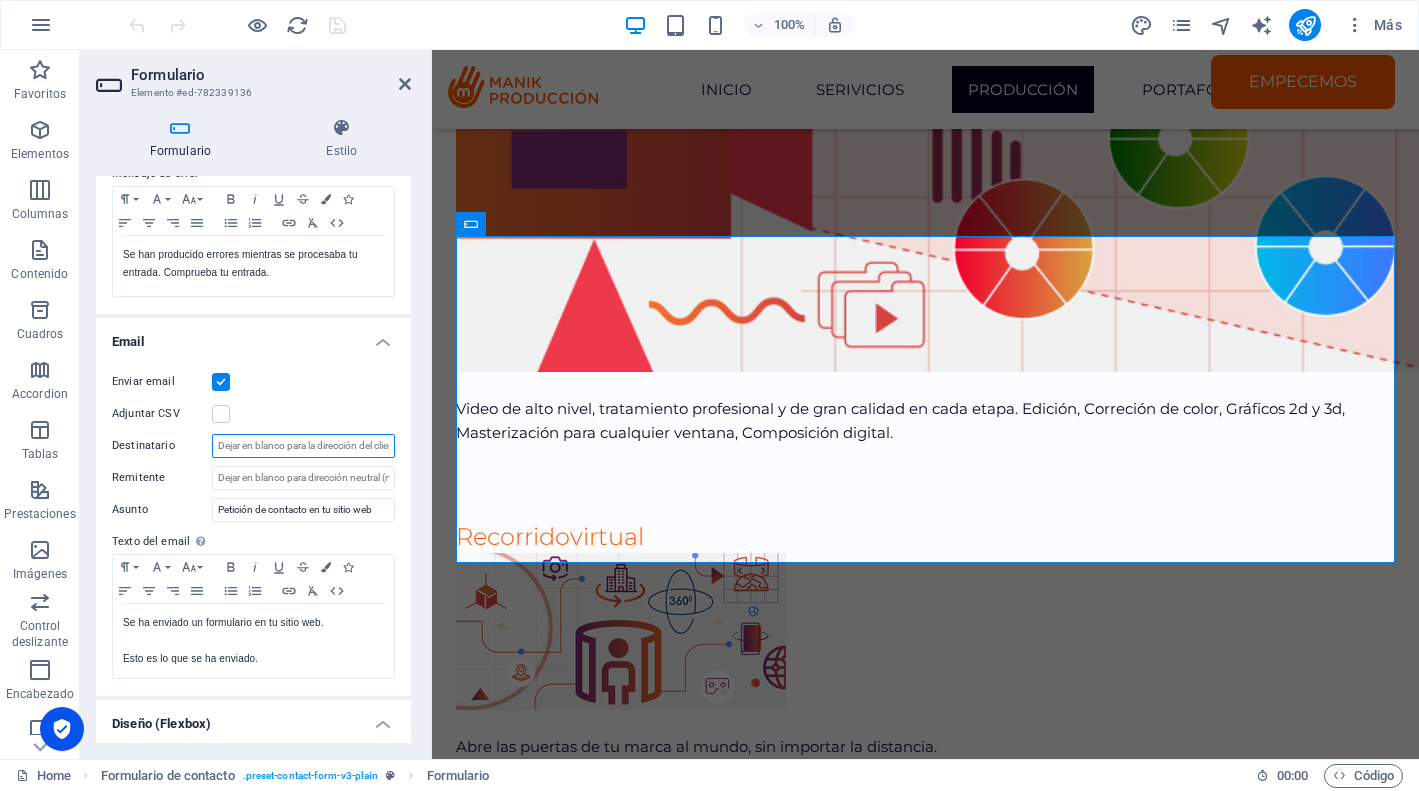 click on "Destinatario" at bounding box center [303, 446] 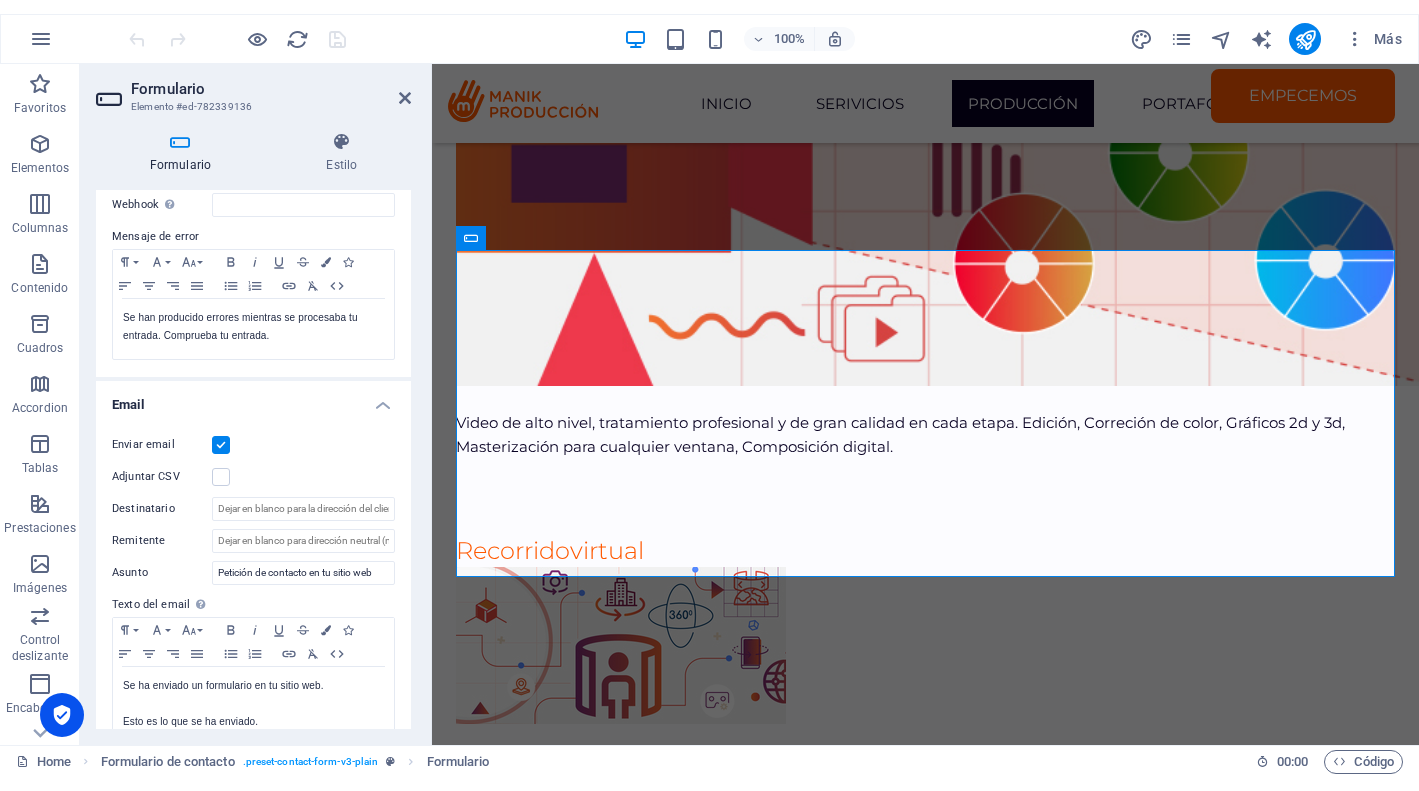 scroll, scrollTop: 419, scrollLeft: 0, axis: vertical 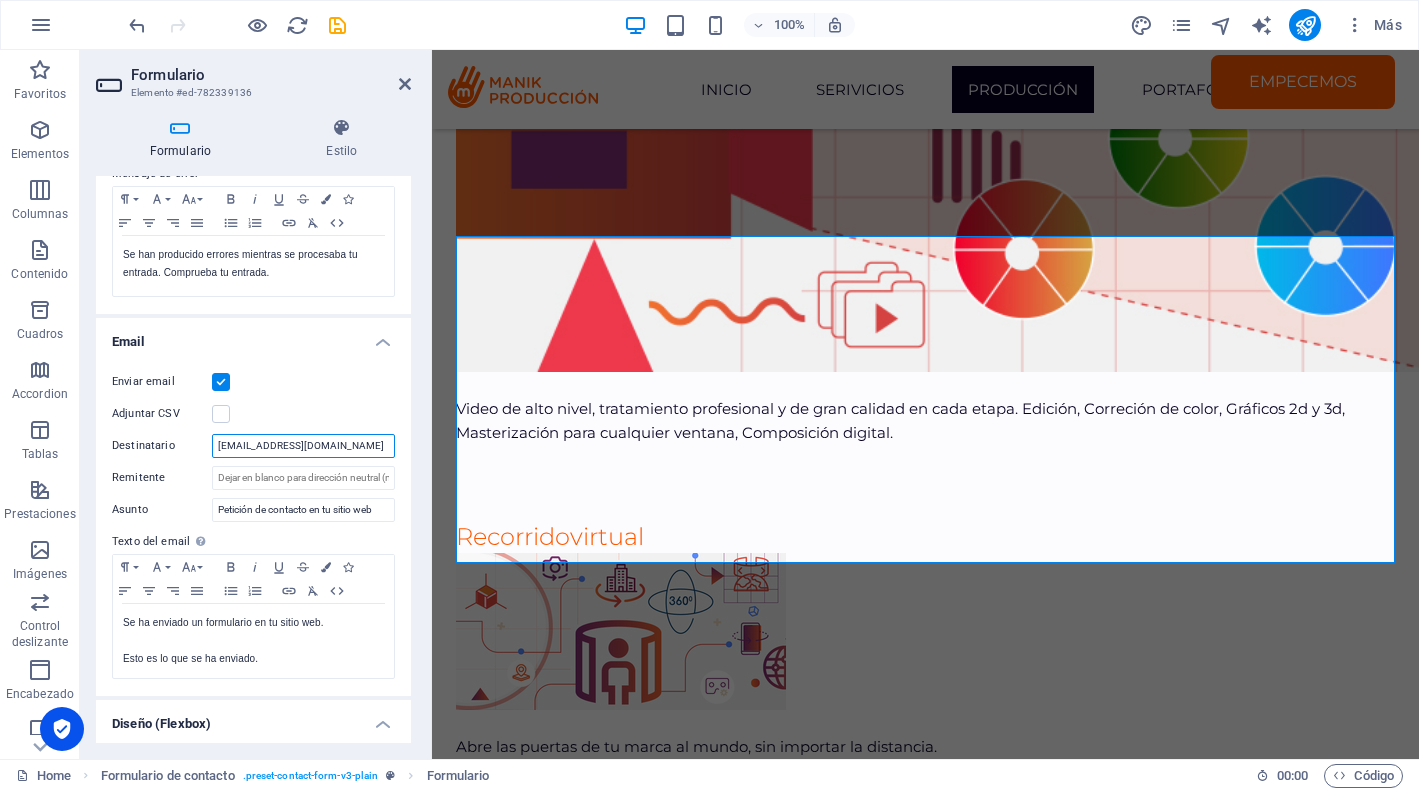 type on "[EMAIL_ADDRESS][DOMAIN_NAME]" 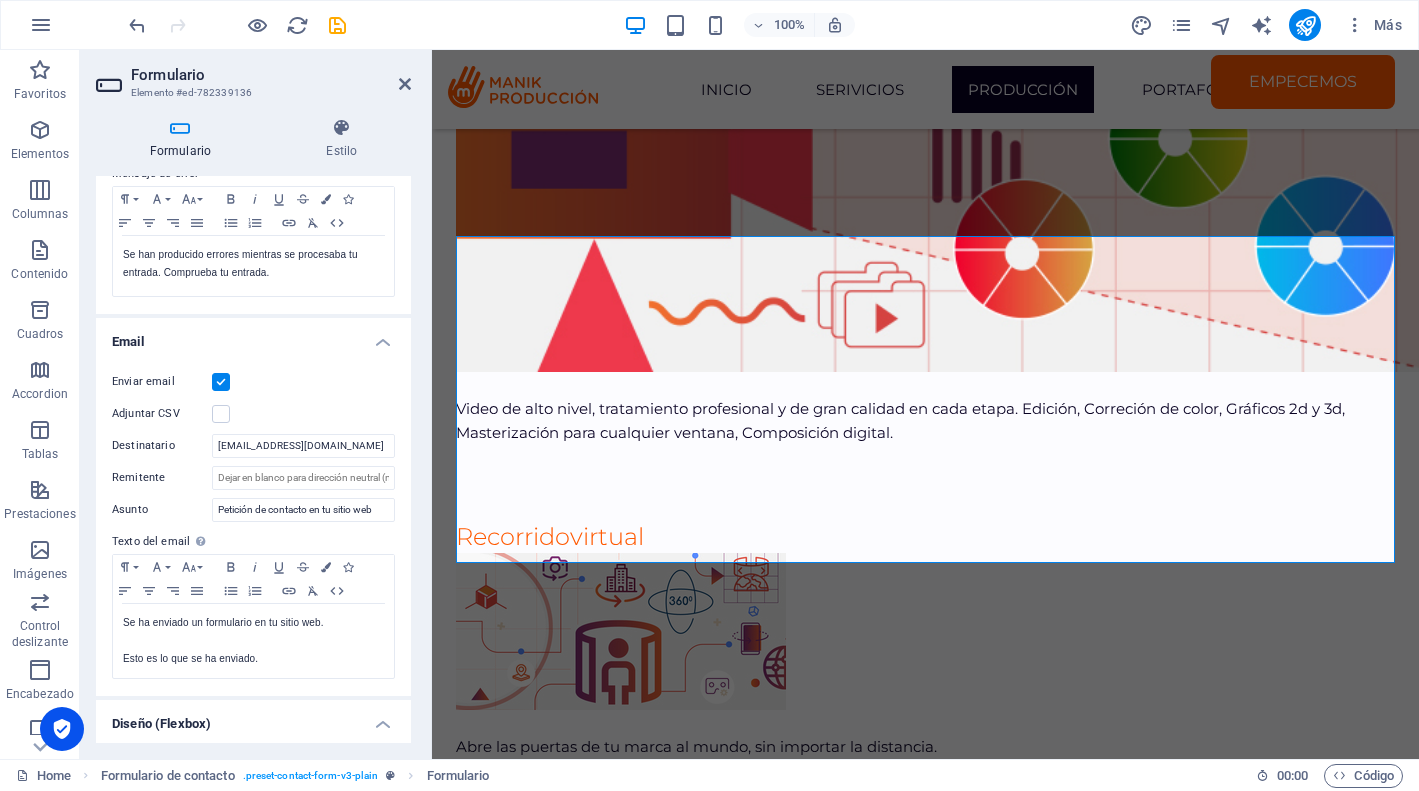 click on "Enviar email" at bounding box center (253, 382) 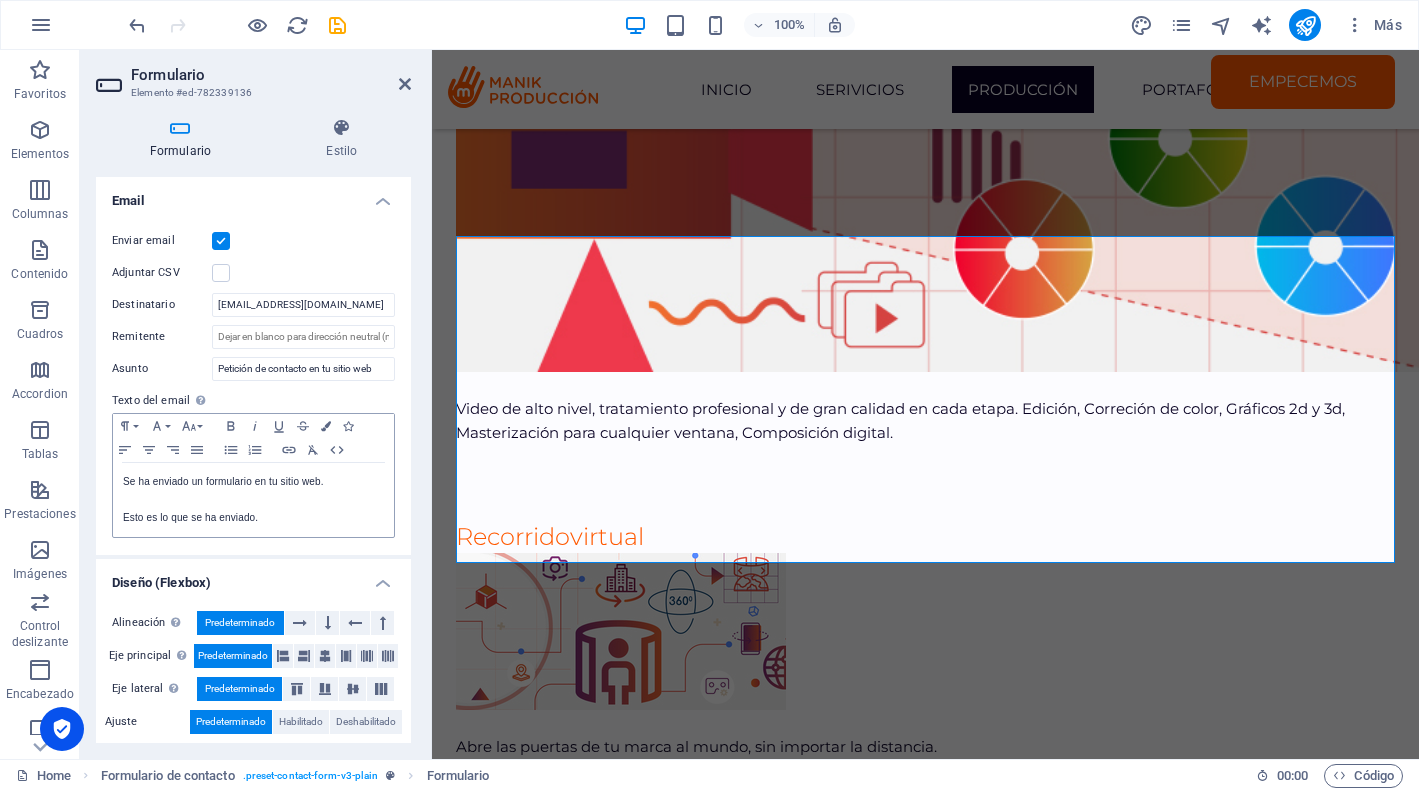 scroll, scrollTop: 601, scrollLeft: 0, axis: vertical 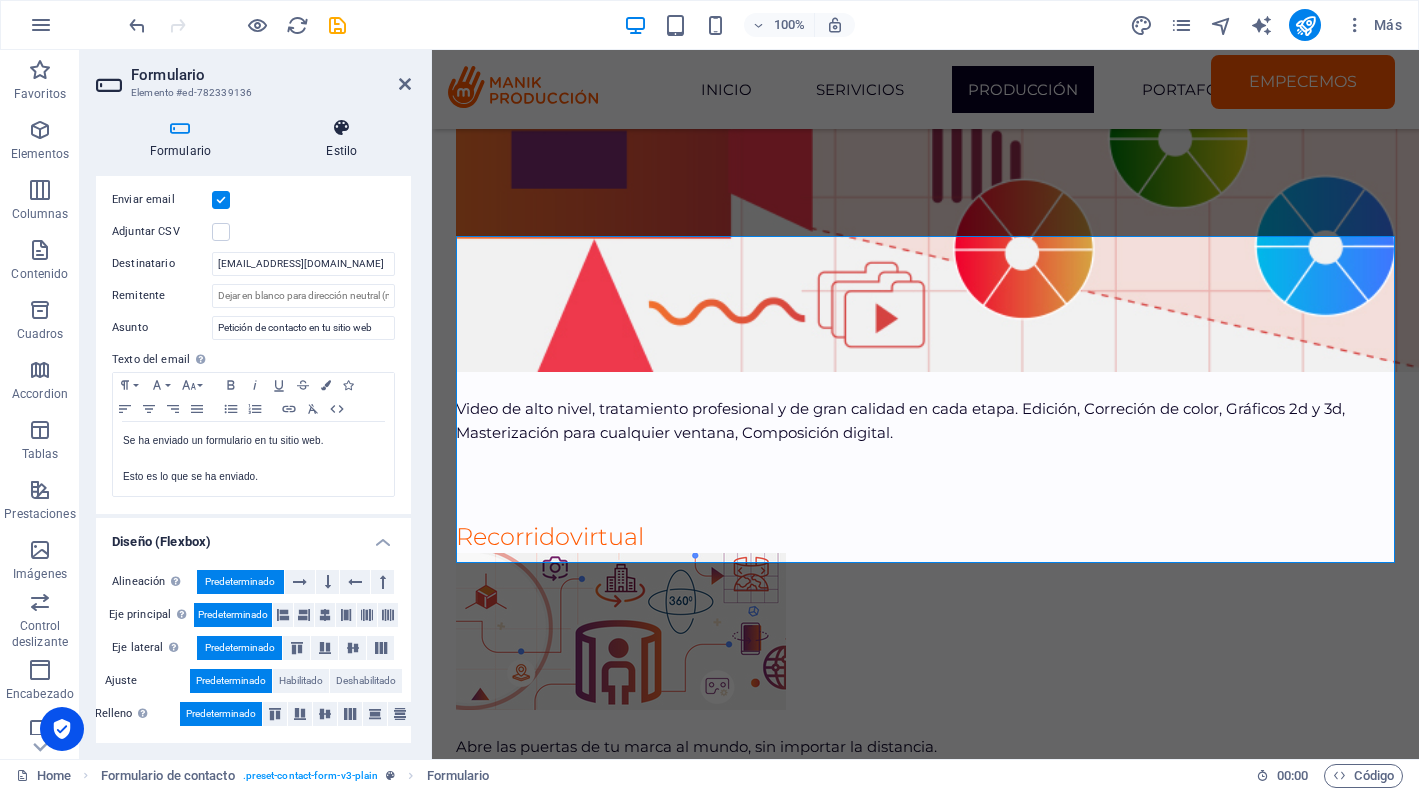 click at bounding box center (342, 128) 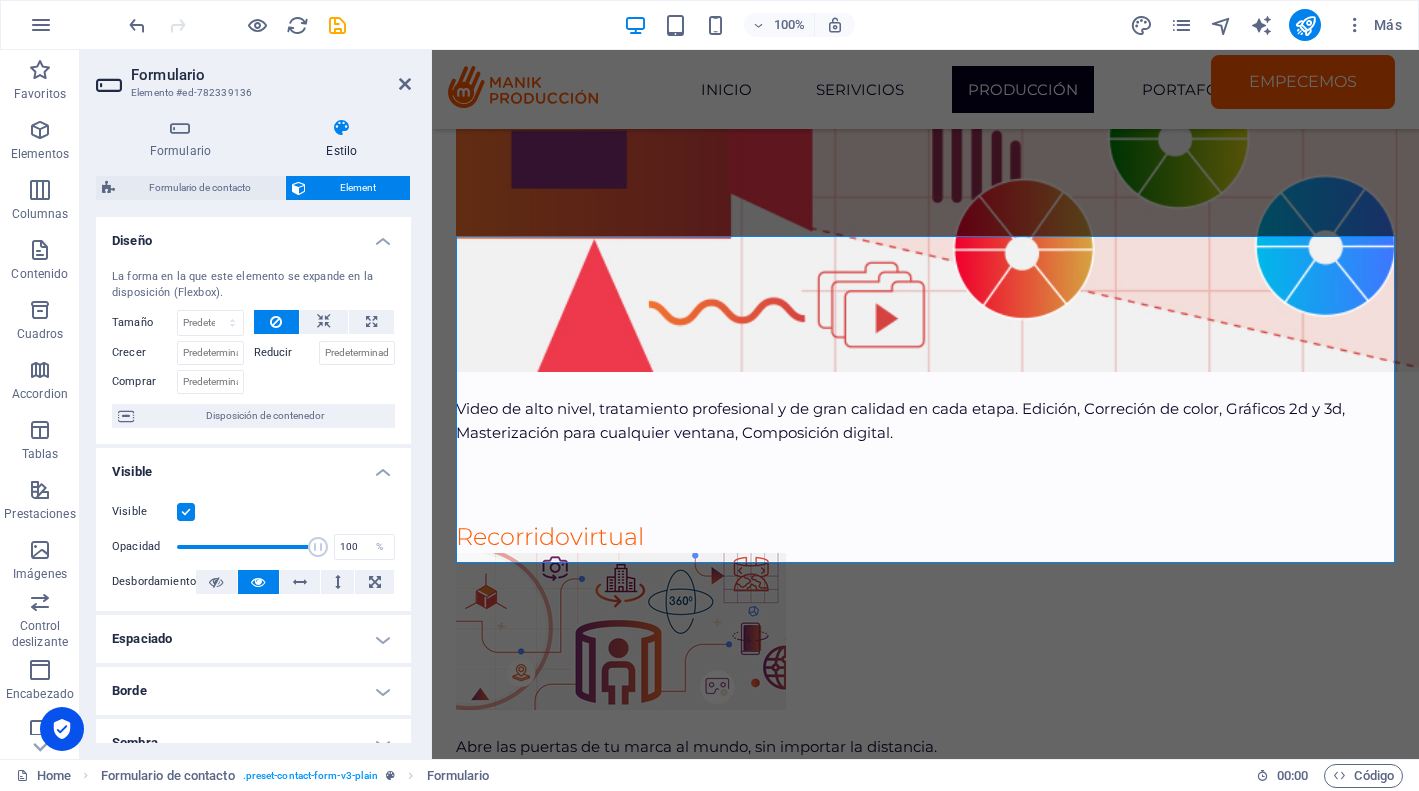 scroll, scrollTop: 336, scrollLeft: 0, axis: vertical 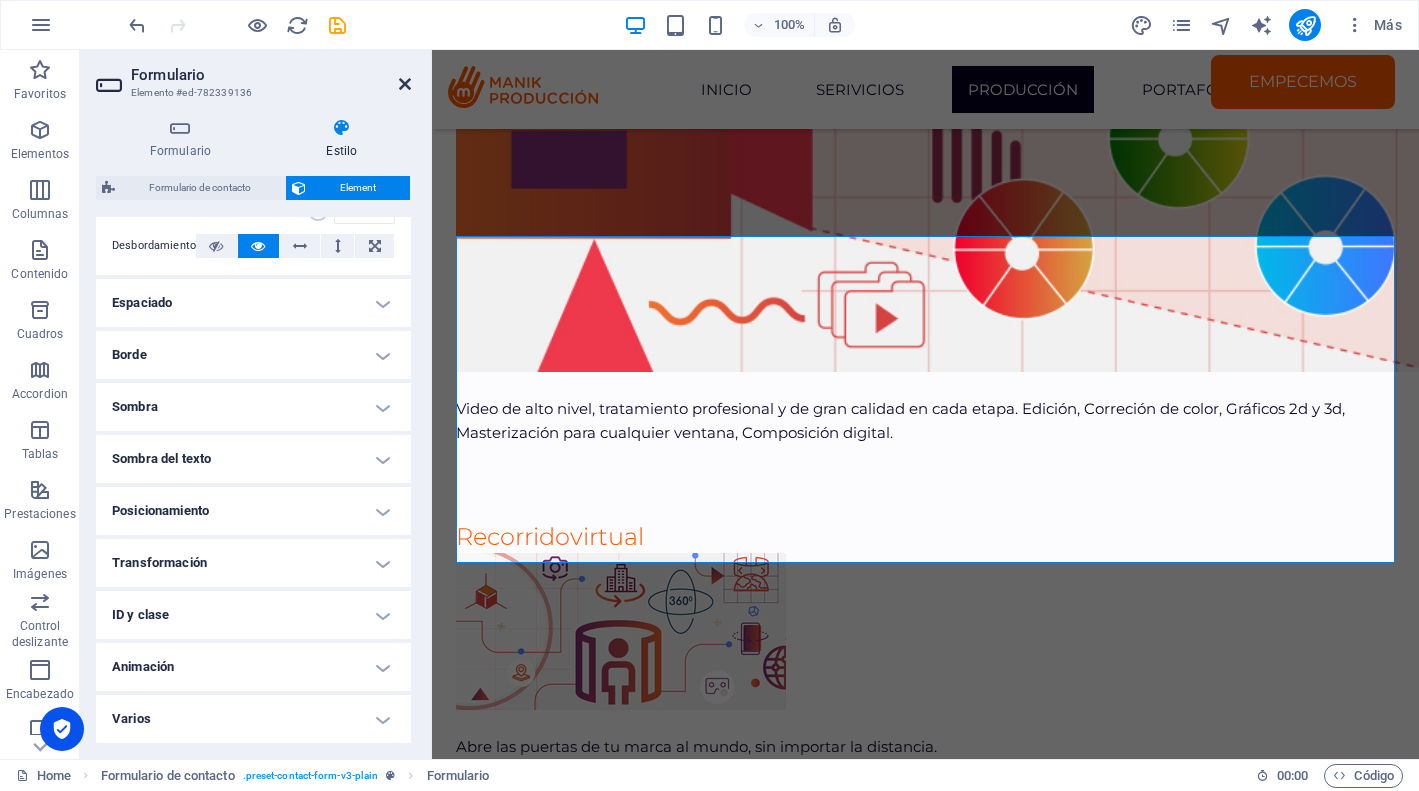 click at bounding box center [405, 84] 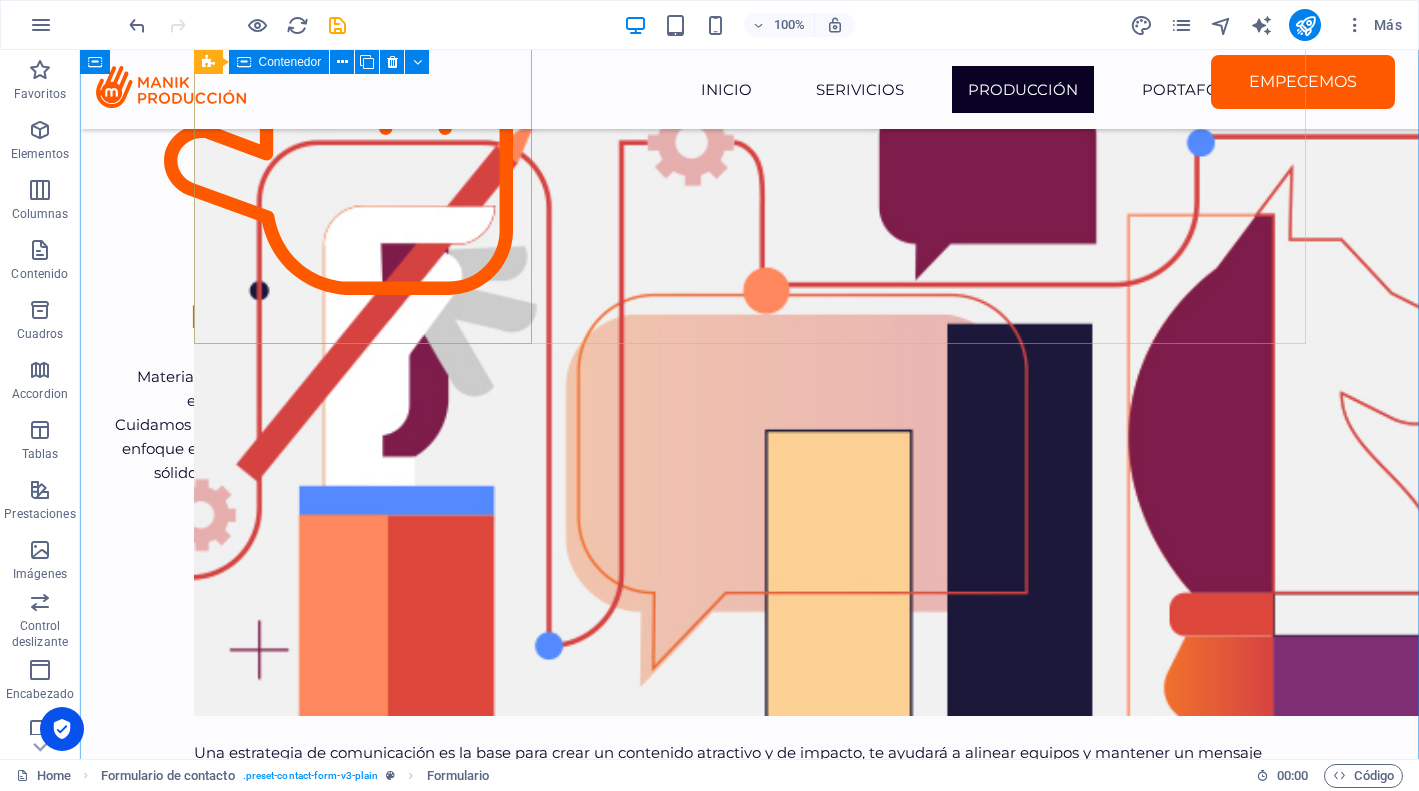 scroll, scrollTop: 2177, scrollLeft: 0, axis: vertical 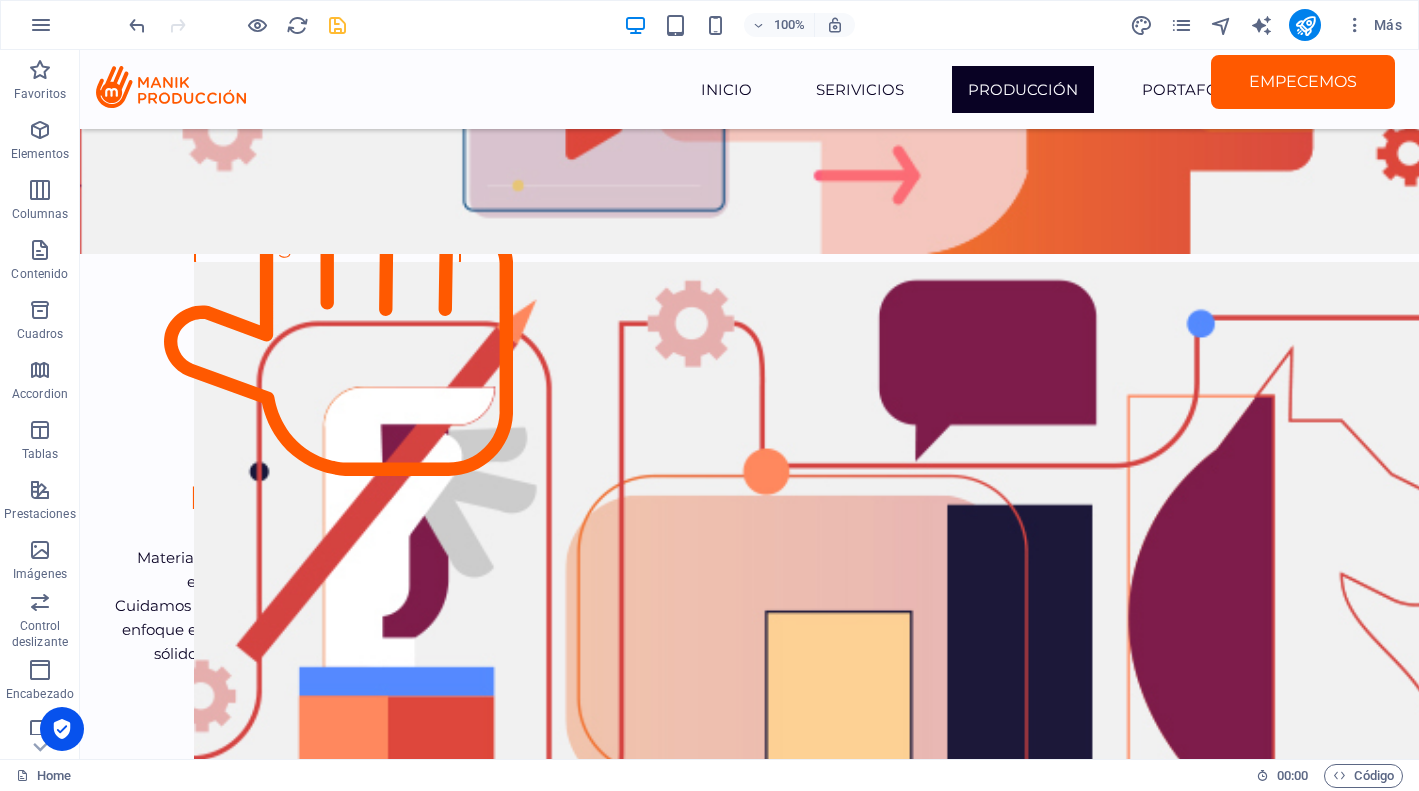 click at bounding box center (337, 25) 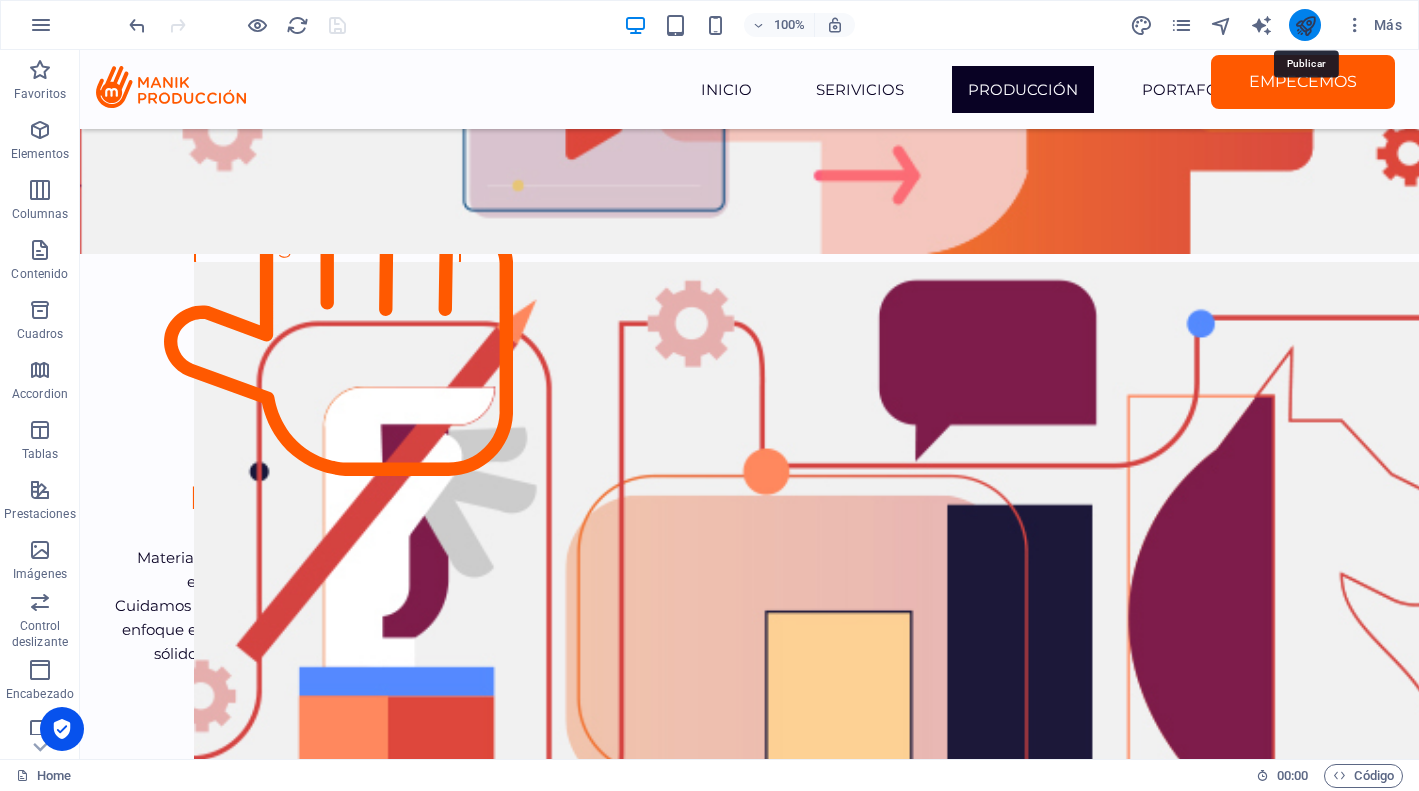 click at bounding box center (1305, 25) 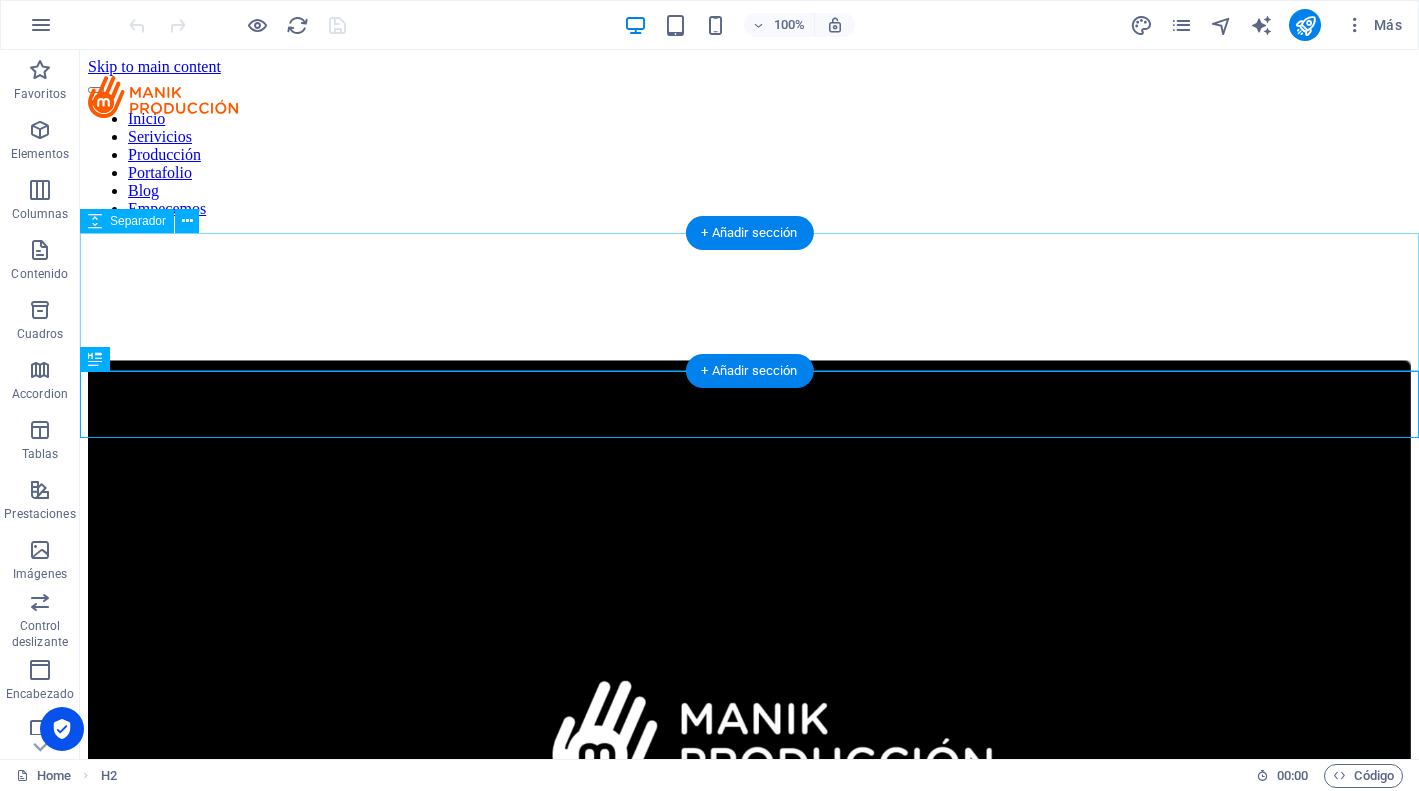 scroll, scrollTop: 421, scrollLeft: 0, axis: vertical 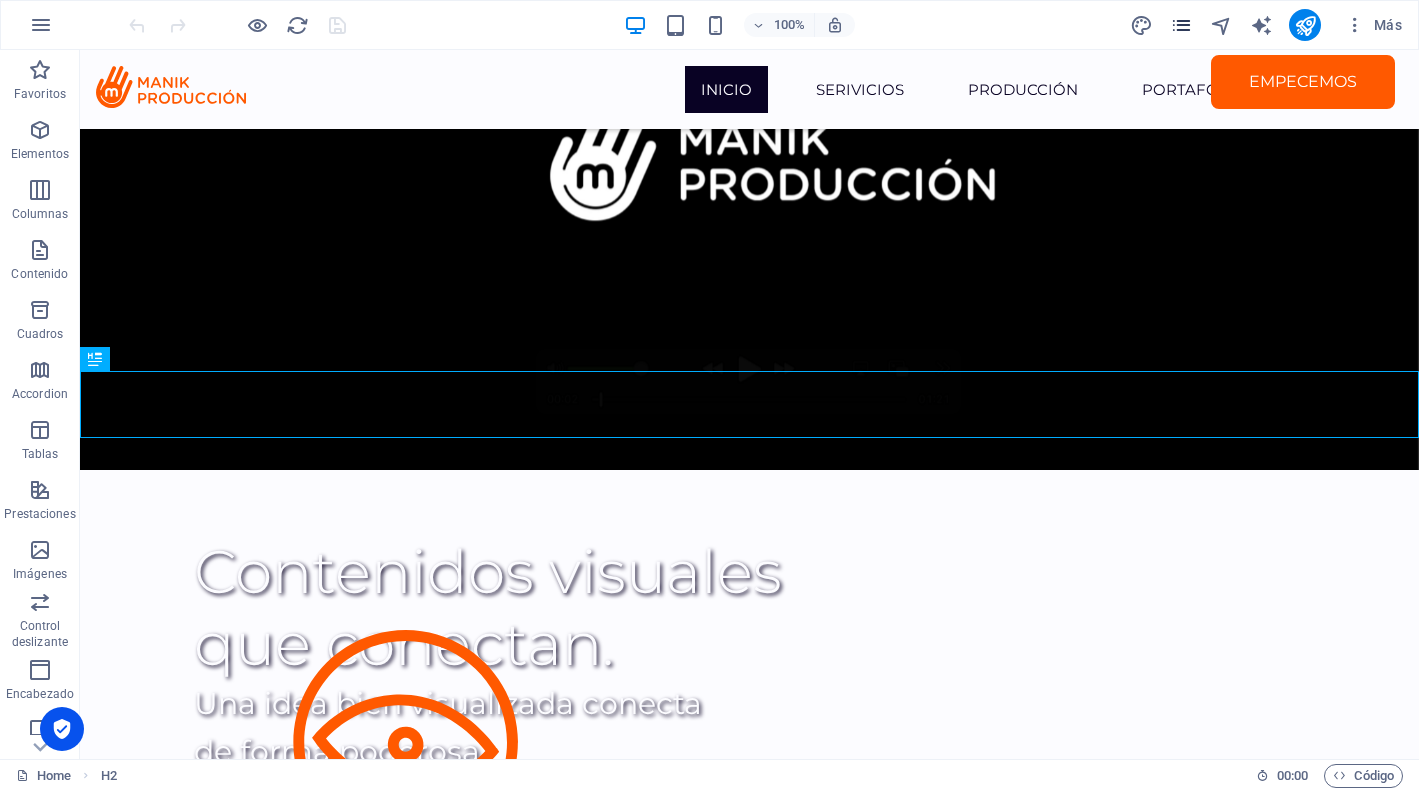 click at bounding box center (1181, 25) 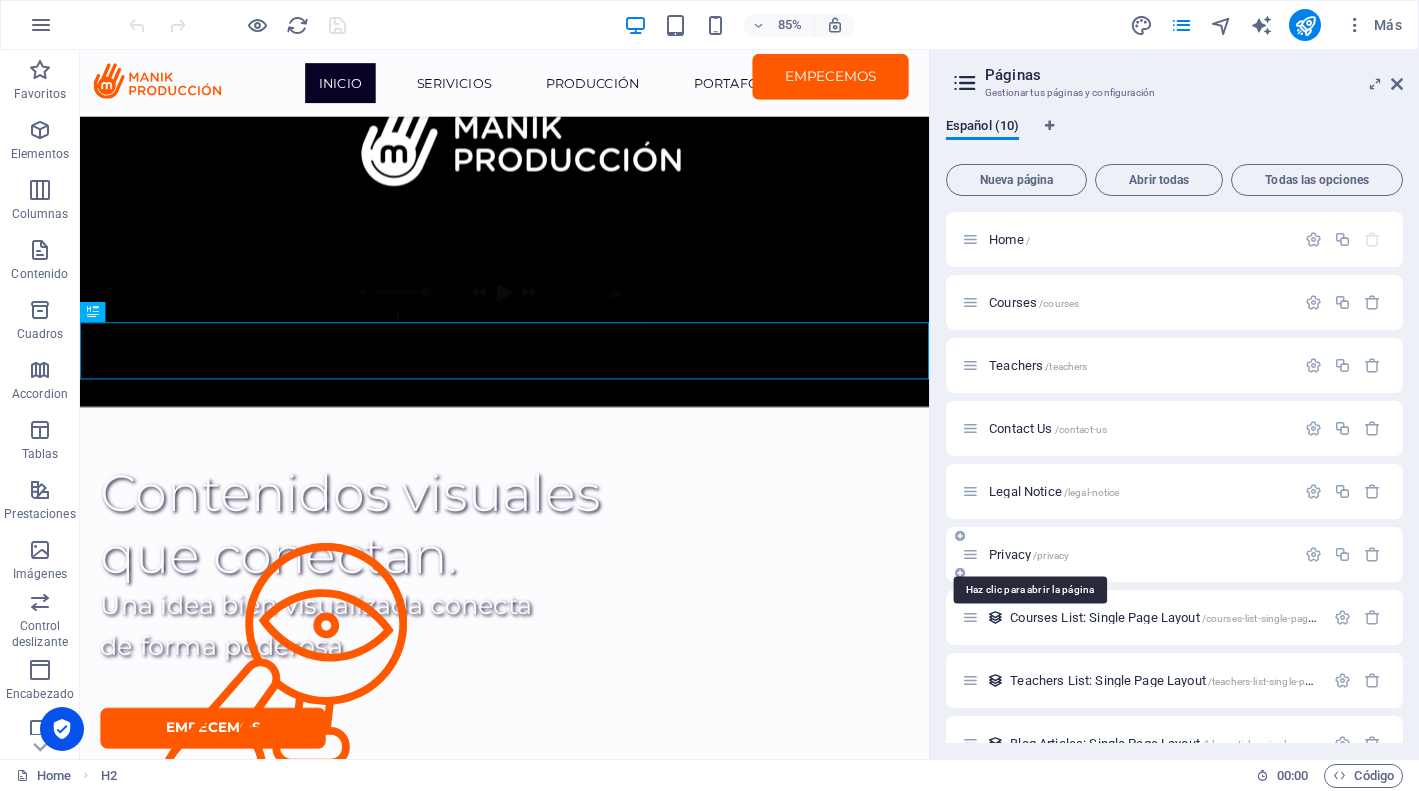 click on "Privacy /privacy" at bounding box center (1029, 554) 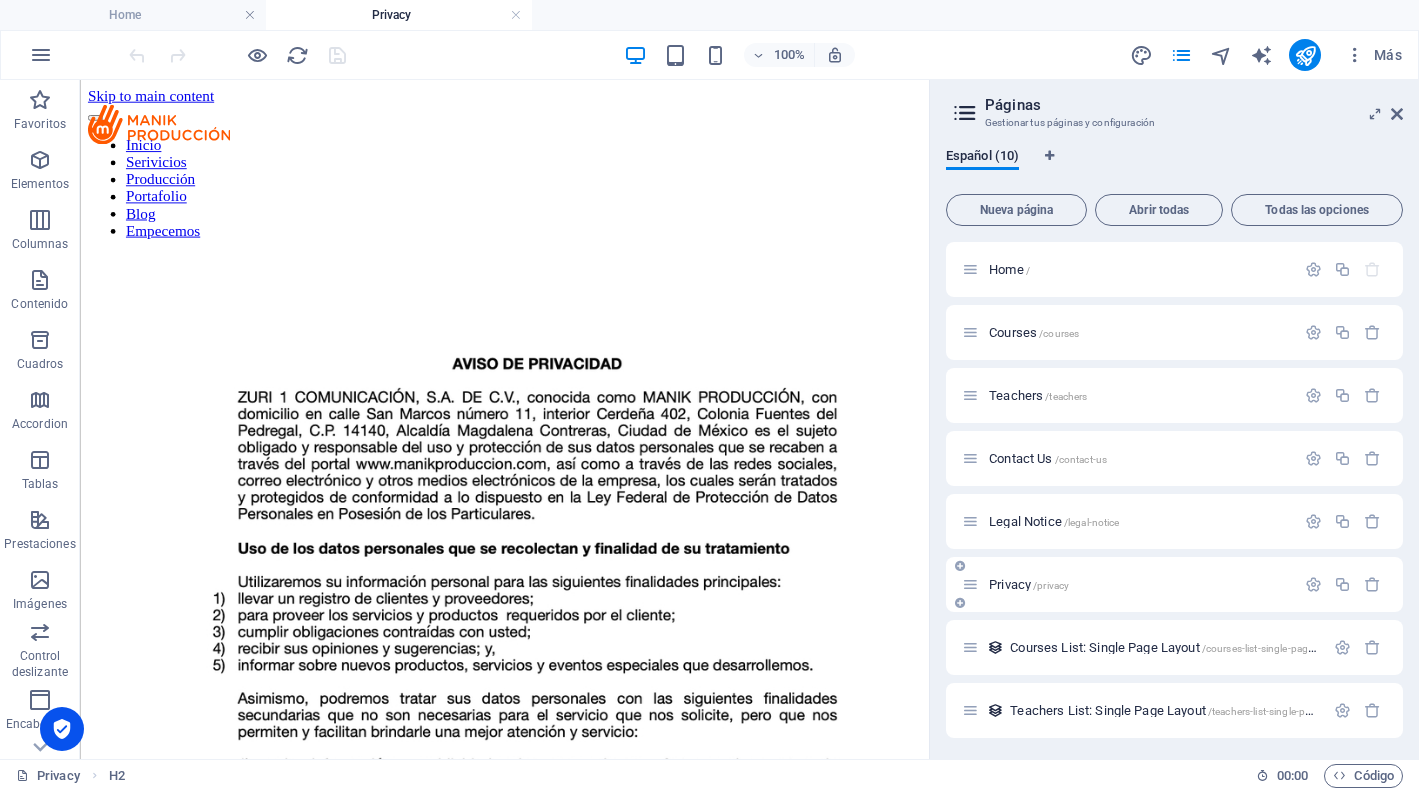scroll, scrollTop: 0, scrollLeft: 0, axis: both 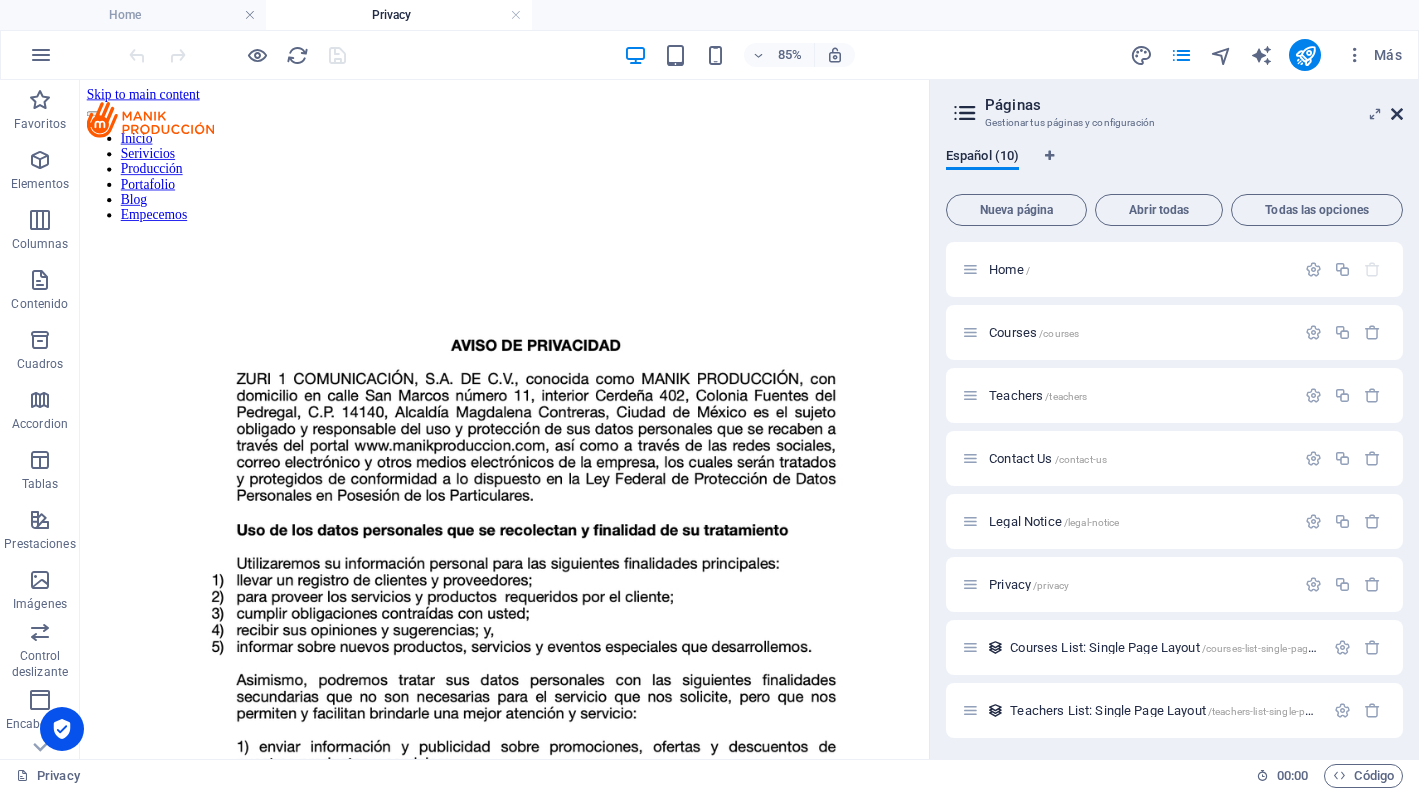 click at bounding box center [1397, 114] 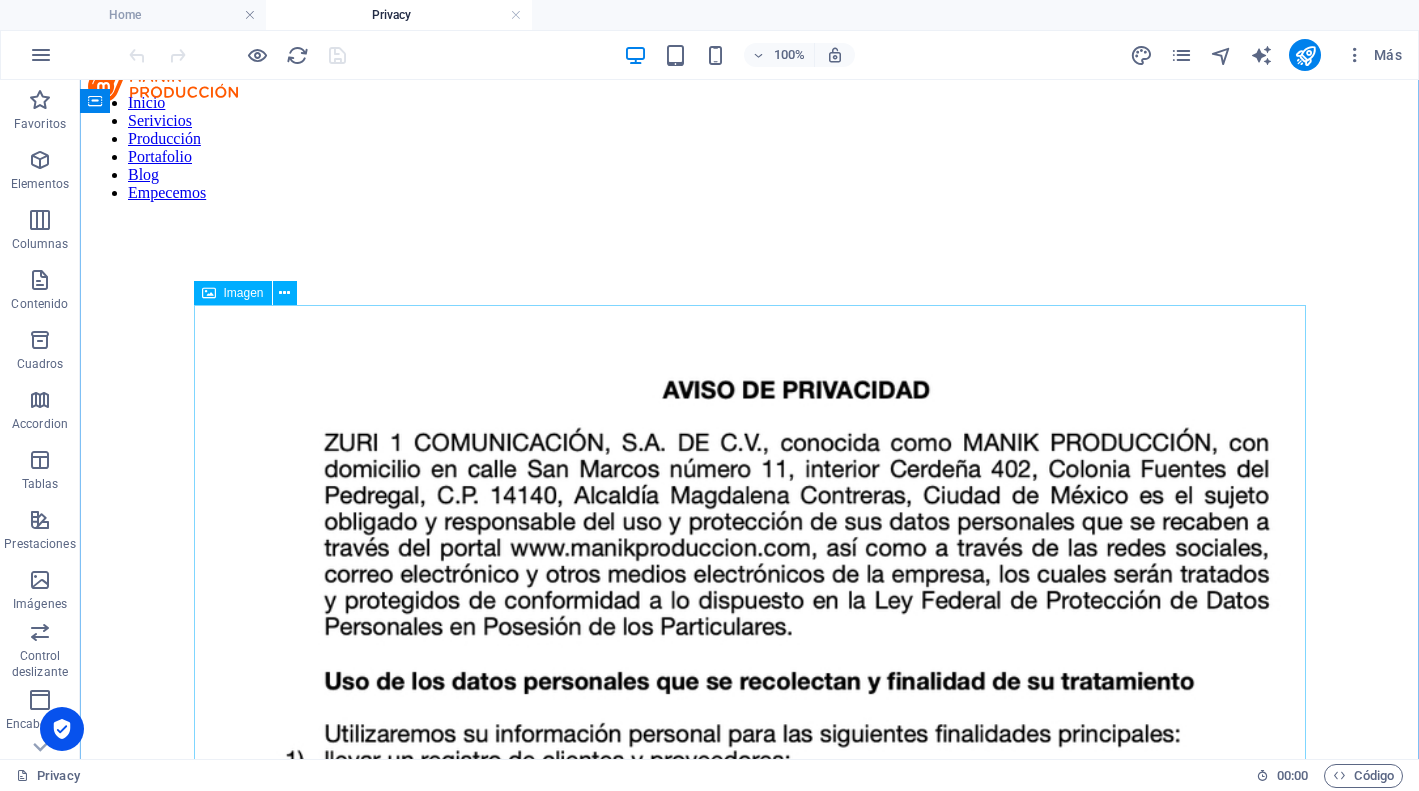 scroll, scrollTop: 0, scrollLeft: 0, axis: both 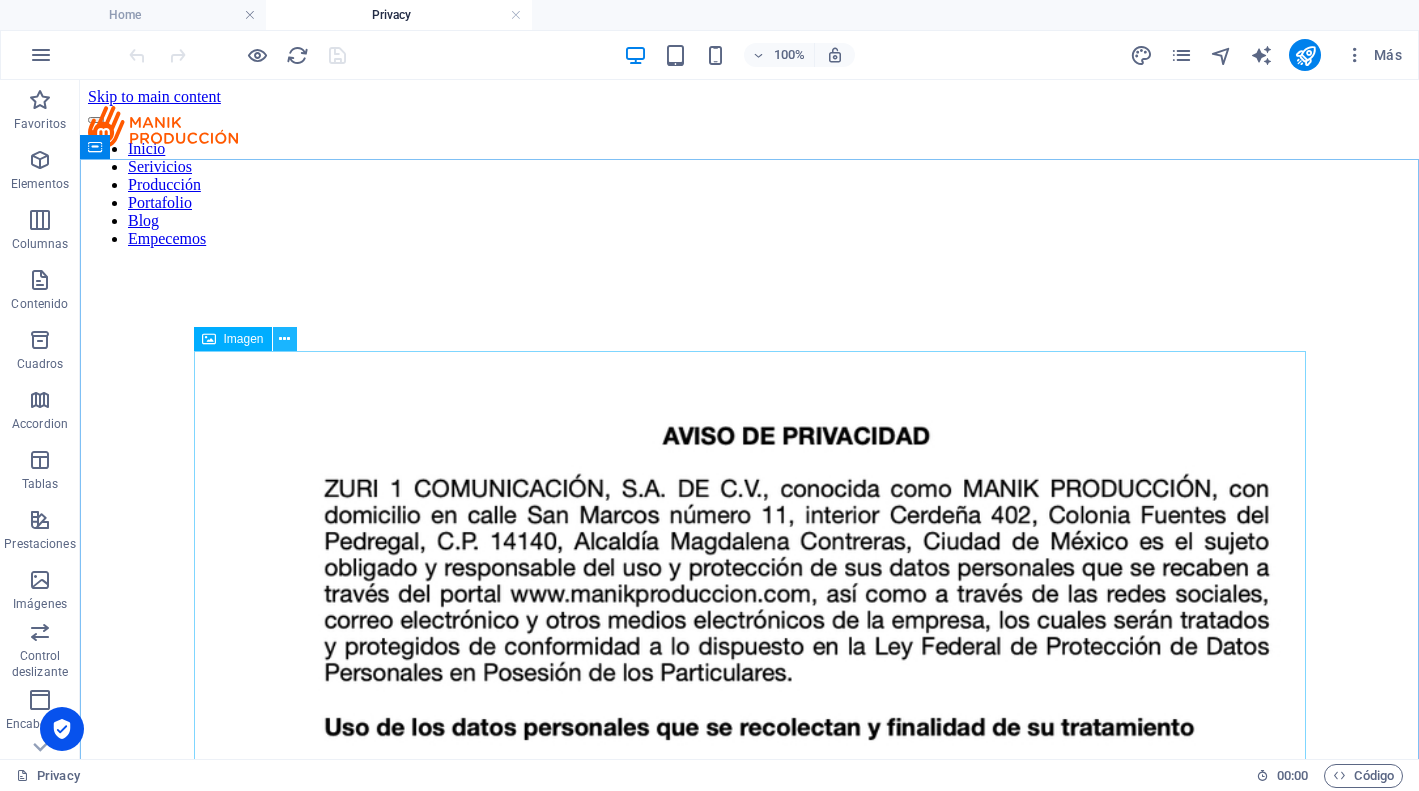 click at bounding box center (284, 339) 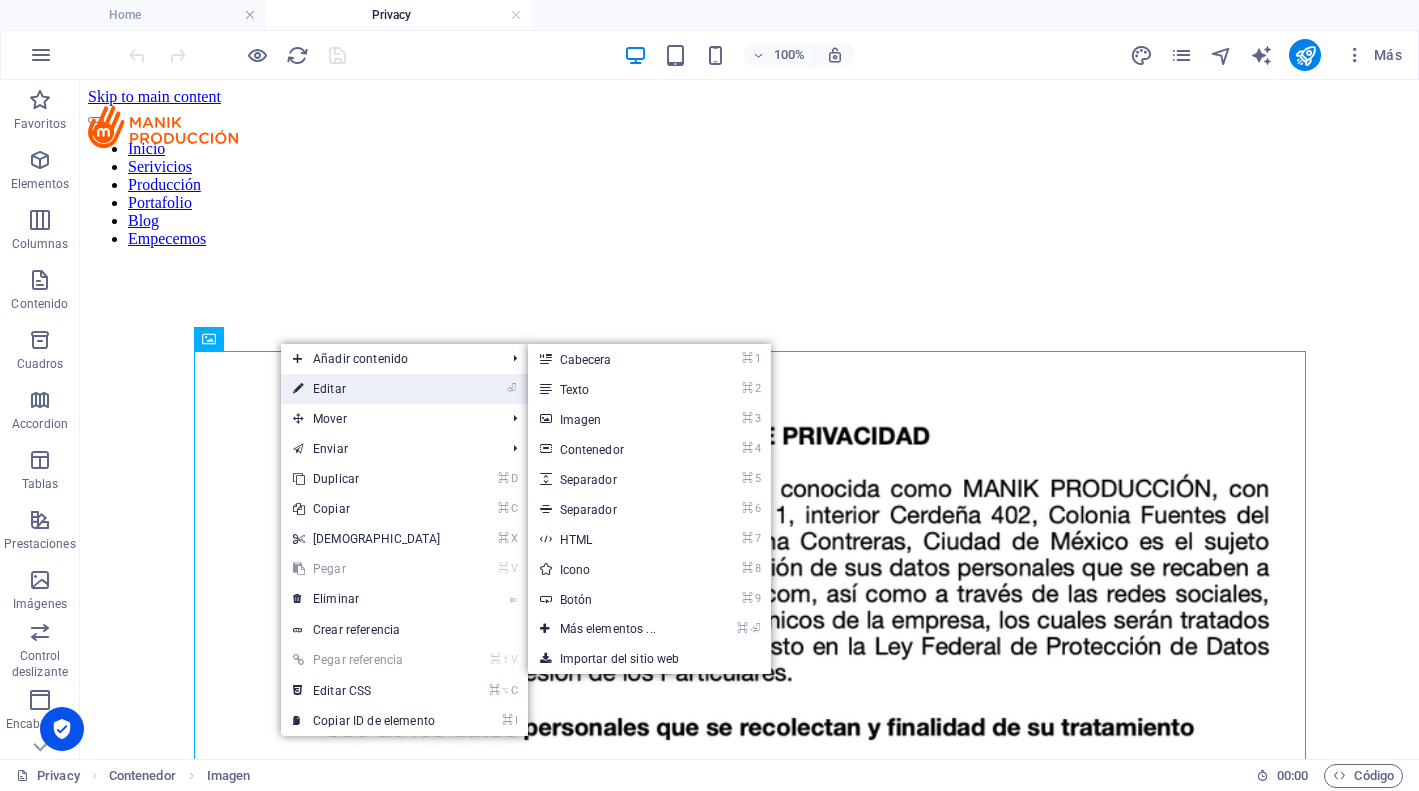 click on "⏎  Editar" at bounding box center [367, 389] 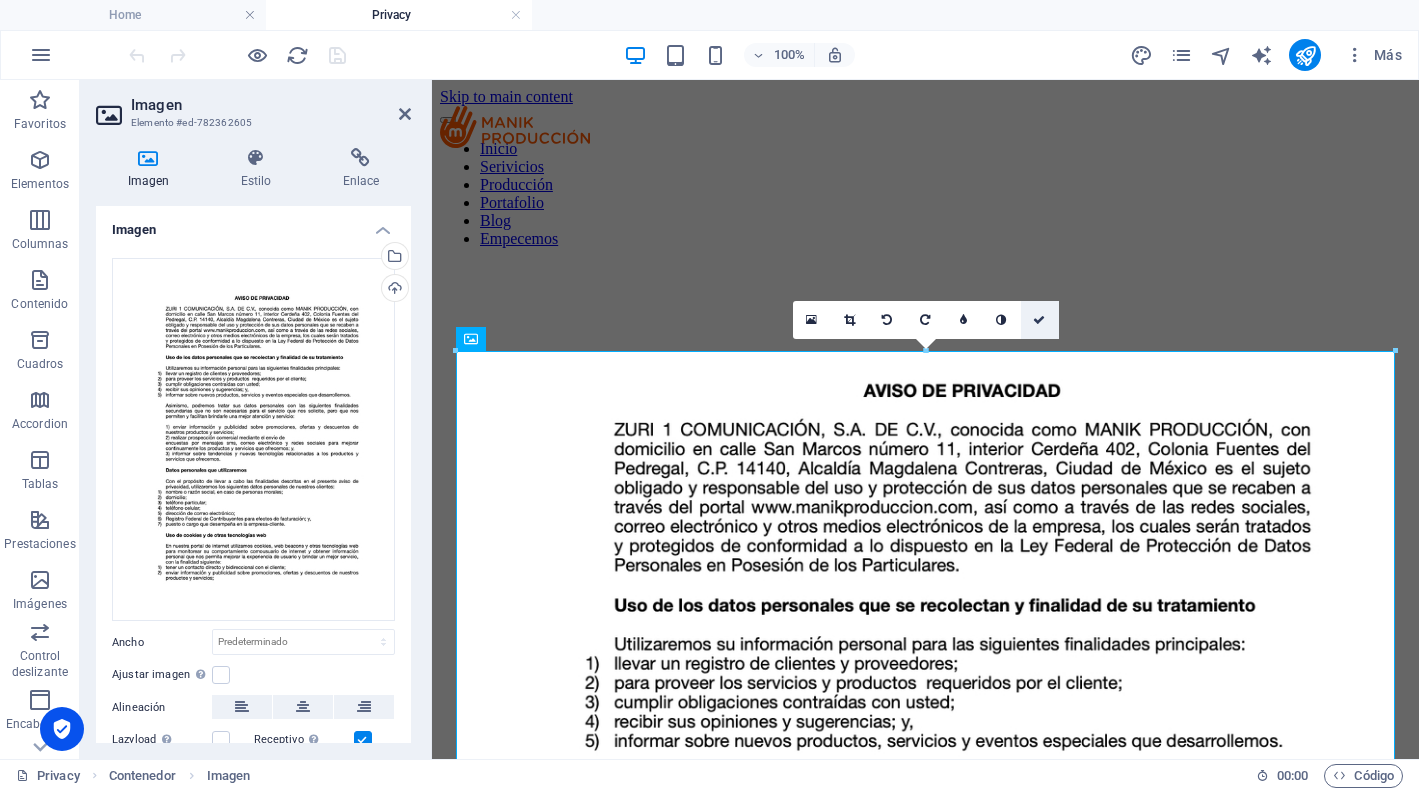 click at bounding box center (1040, 320) 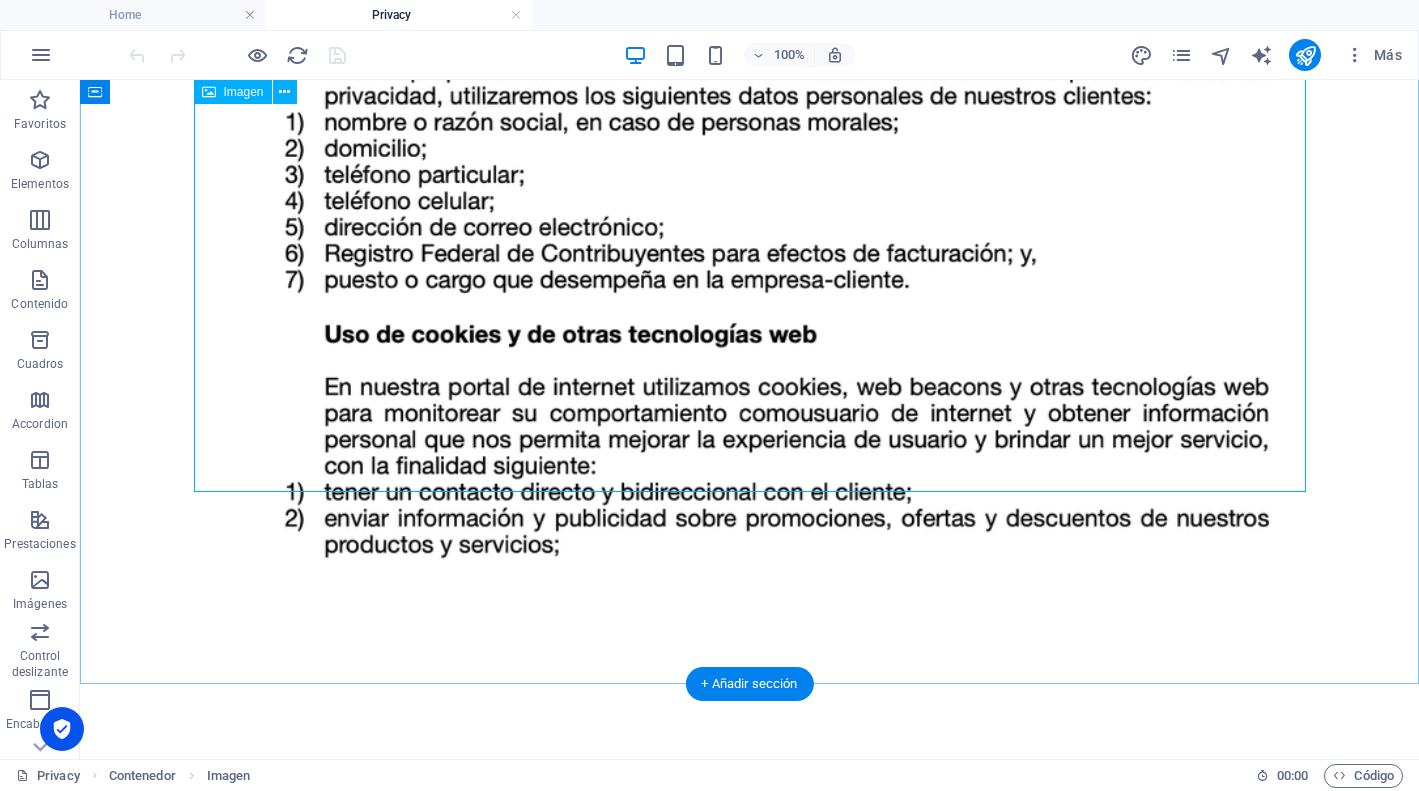 scroll, scrollTop: 1298, scrollLeft: 0, axis: vertical 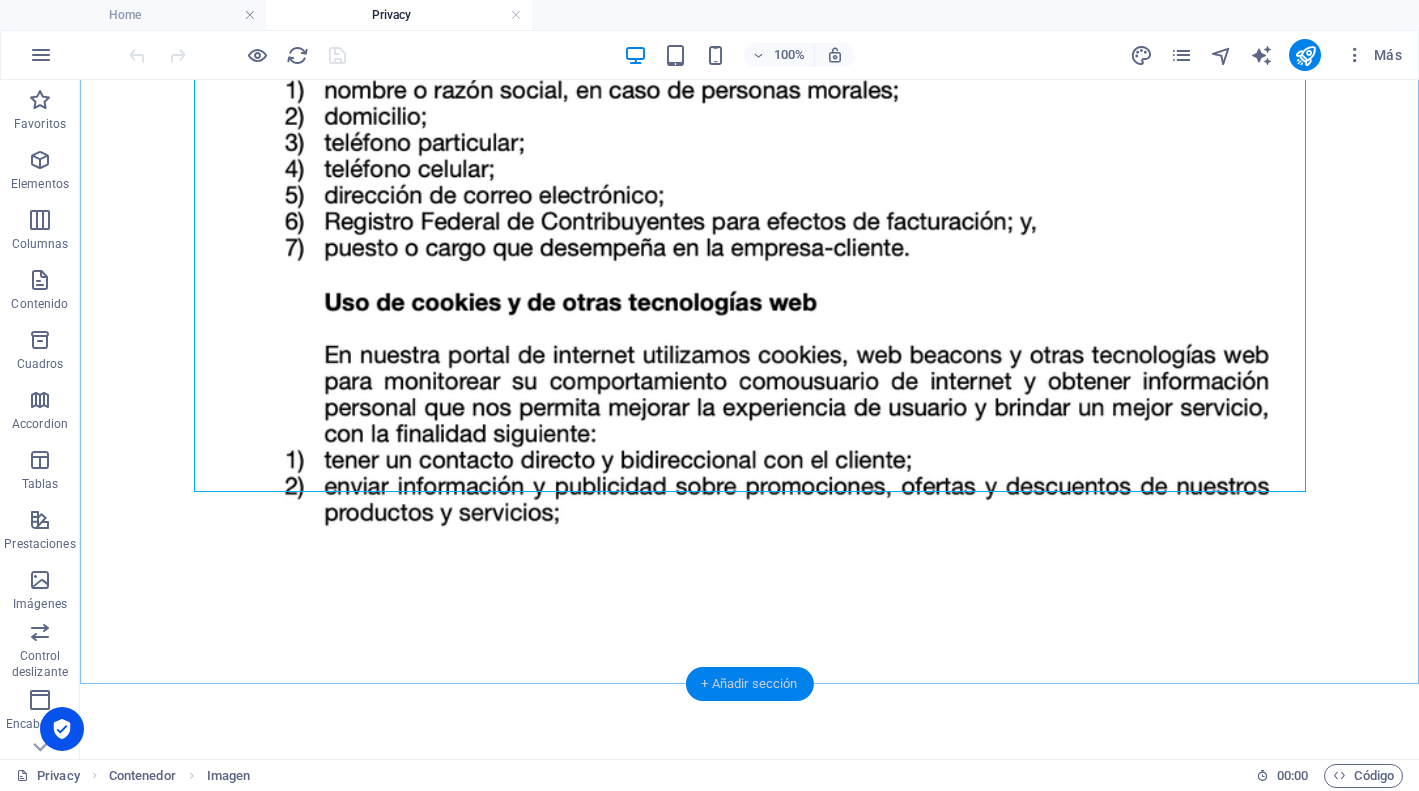 click on "+ Añadir sección" at bounding box center [749, 684] 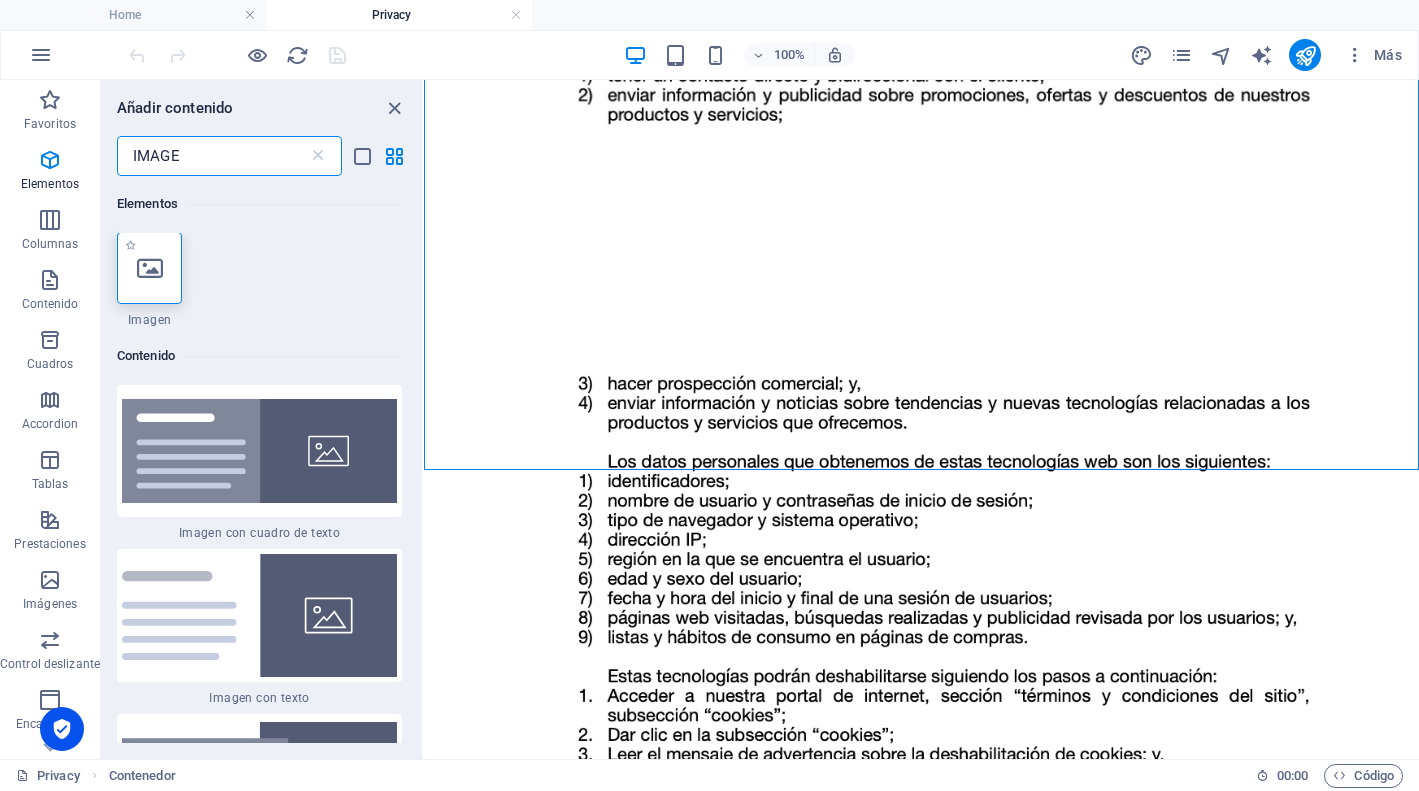 scroll, scrollTop: 0, scrollLeft: 0, axis: both 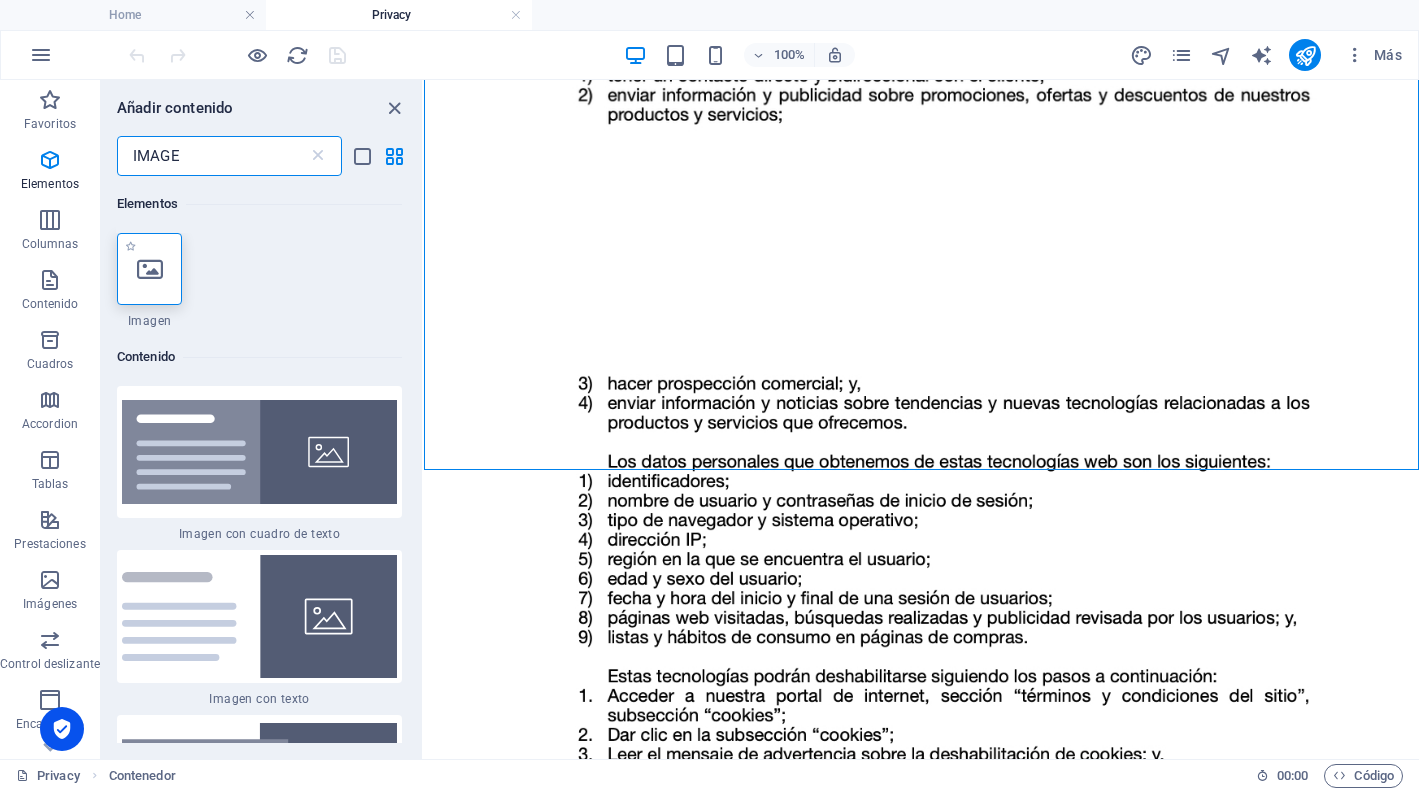 type on "IMAGE" 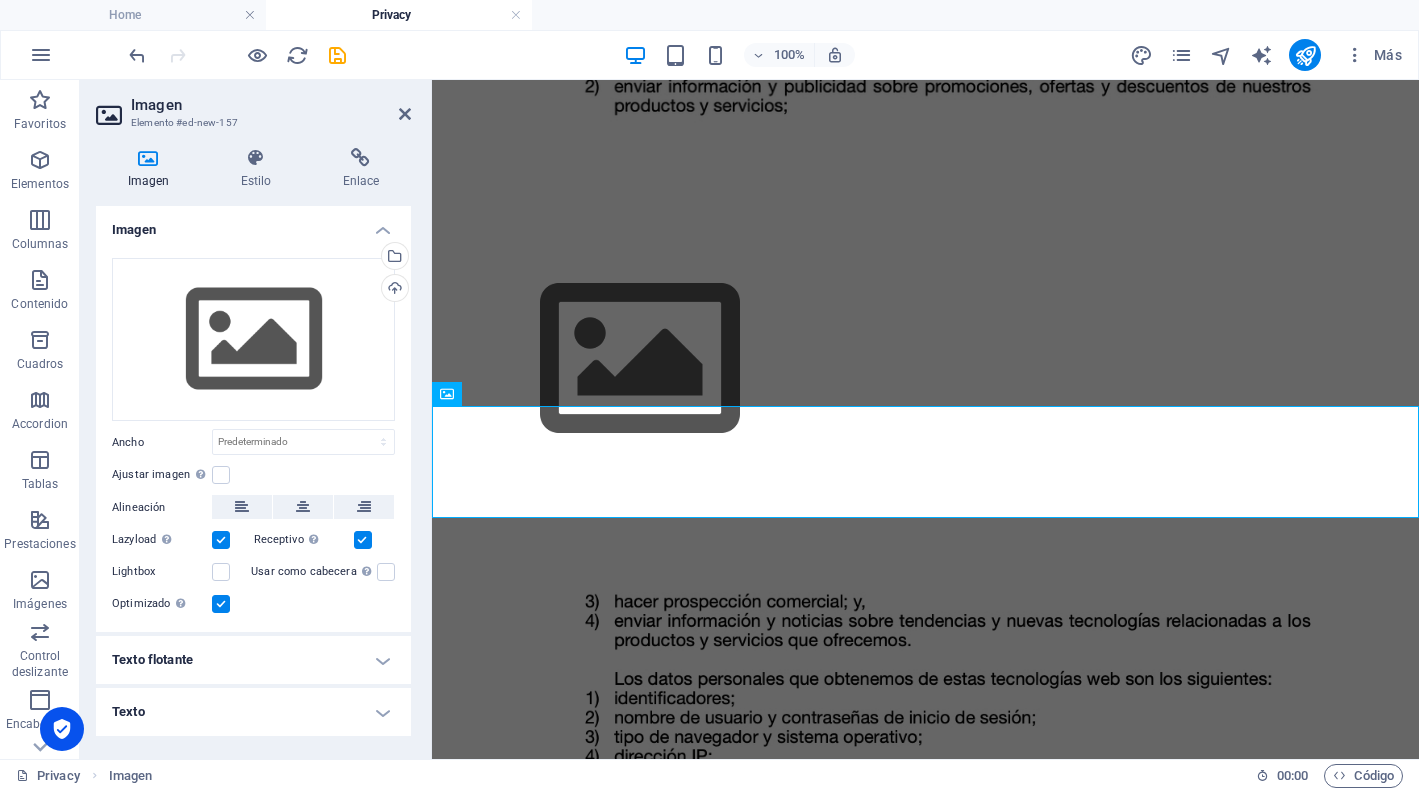 scroll, scrollTop: 1352, scrollLeft: 0, axis: vertical 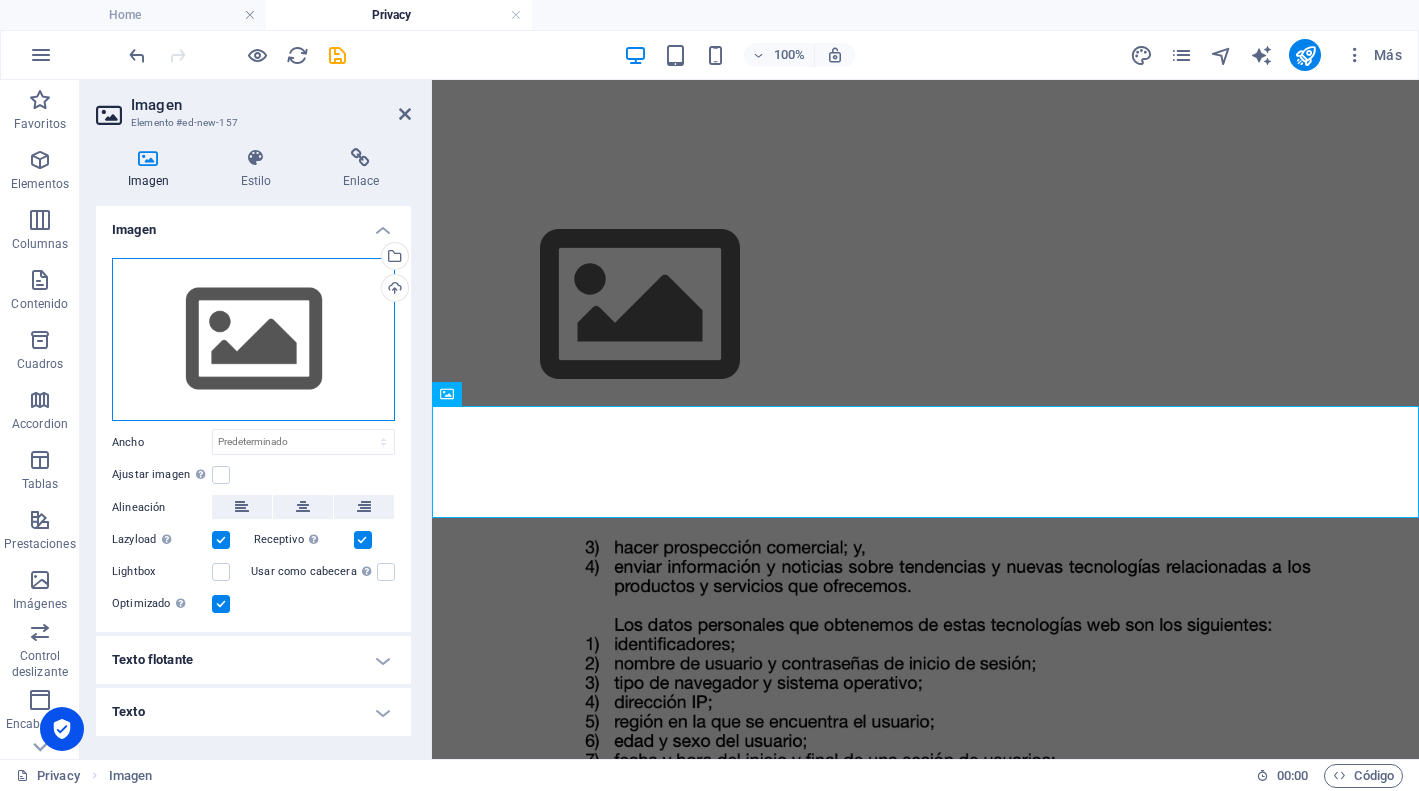click on "Arrastra archivos aquí, haz clic para escoger archivos o  selecciona archivos de Archivos o de nuestra galería gratuita de fotos y vídeos" at bounding box center [253, 340] 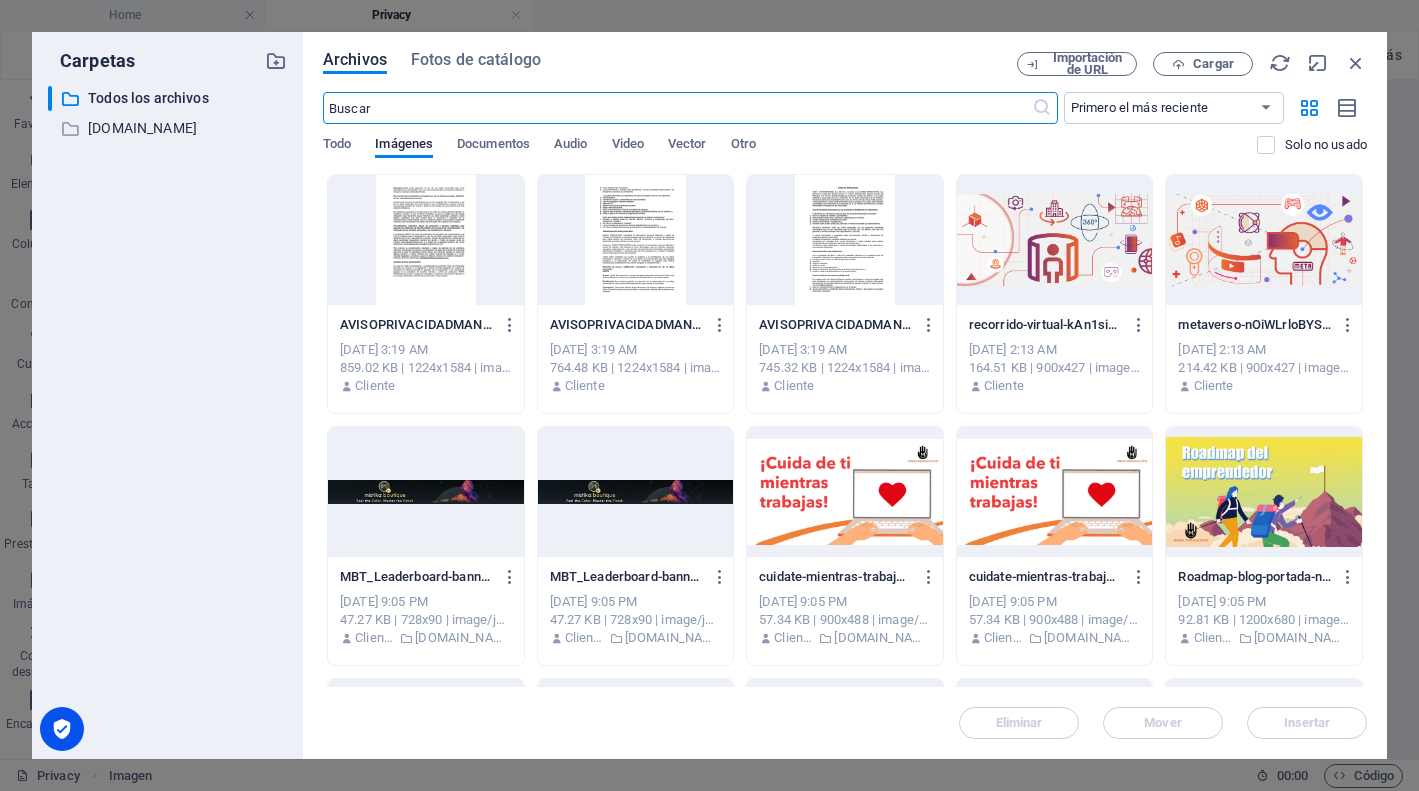 click at bounding box center (845, 240) 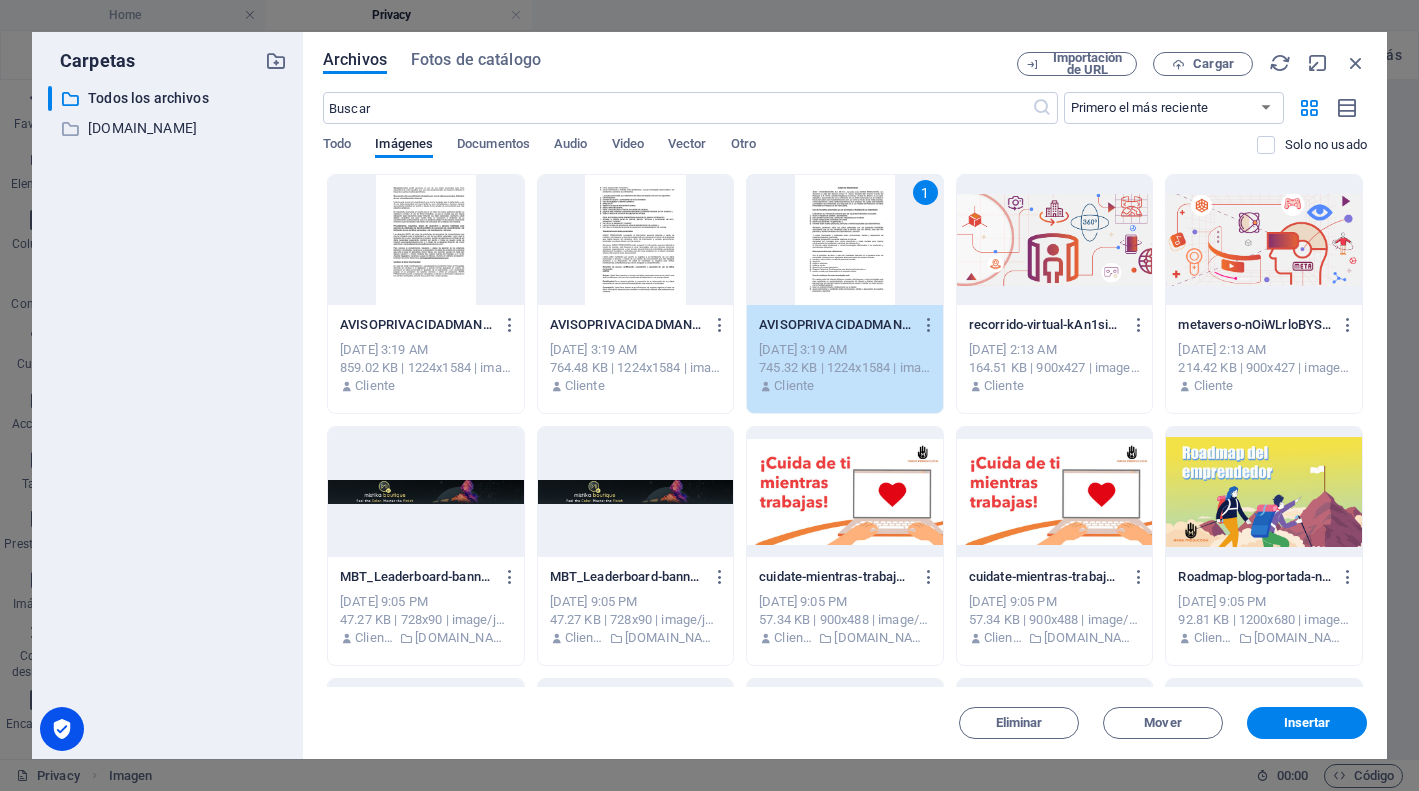 click on "1" at bounding box center (845, 240) 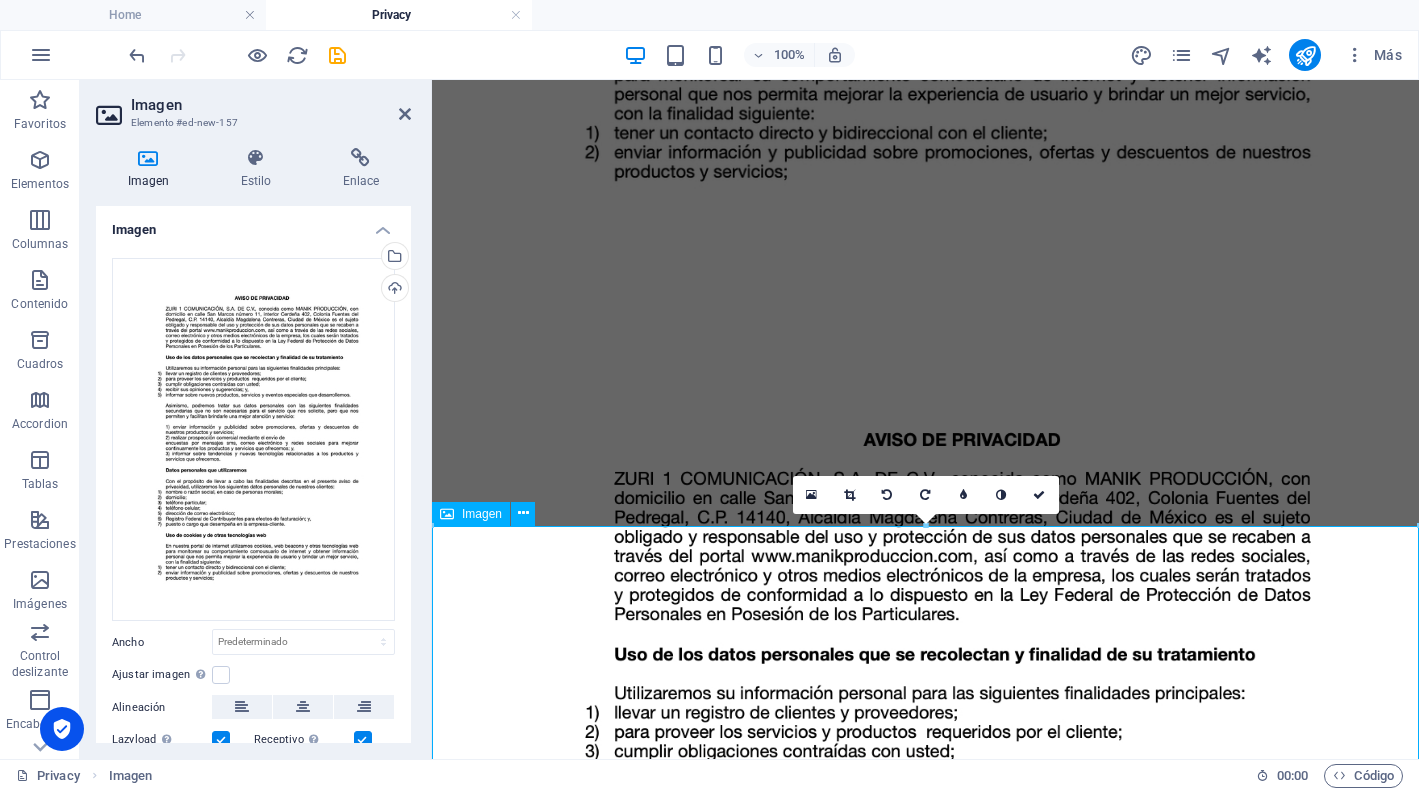 scroll, scrollTop: 1313, scrollLeft: 0, axis: vertical 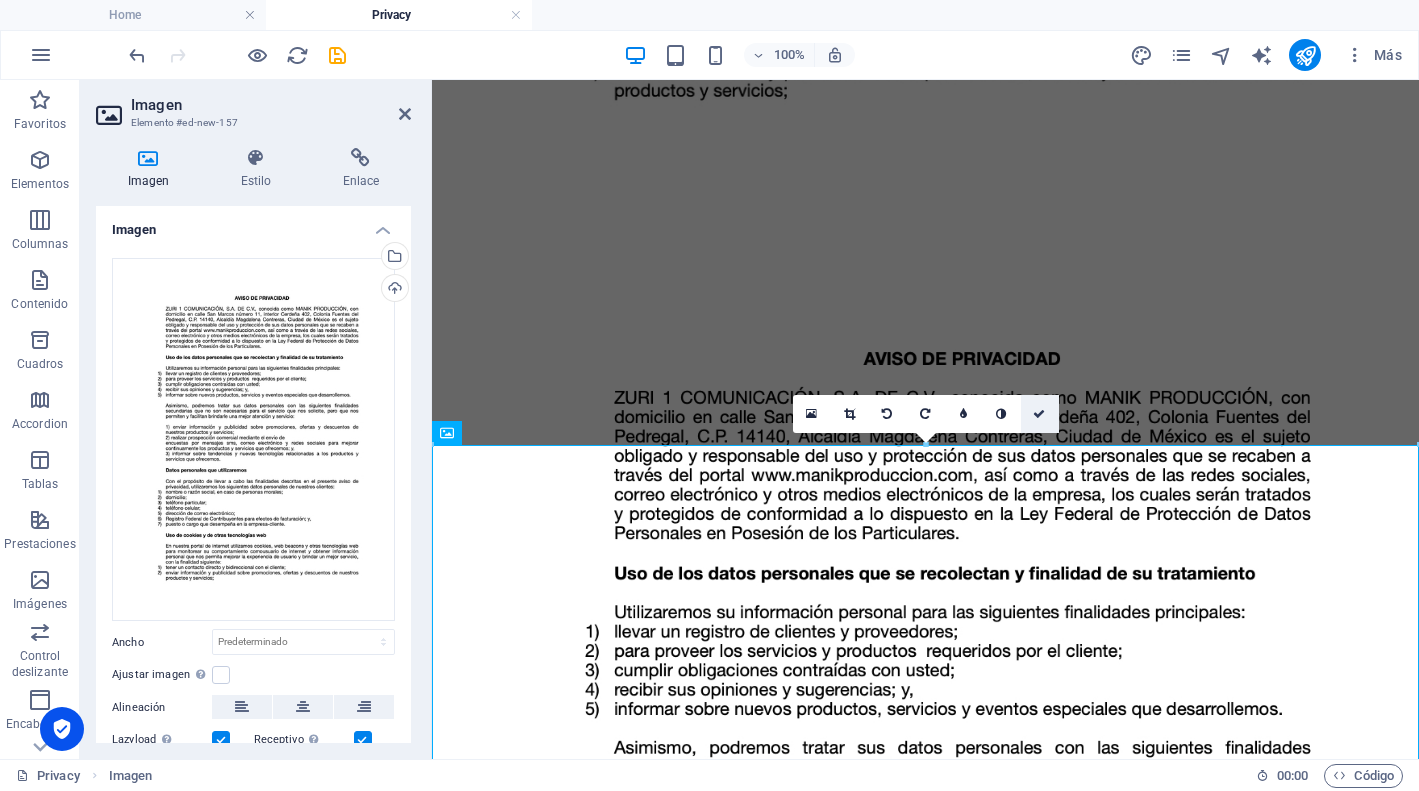 click at bounding box center (1039, 414) 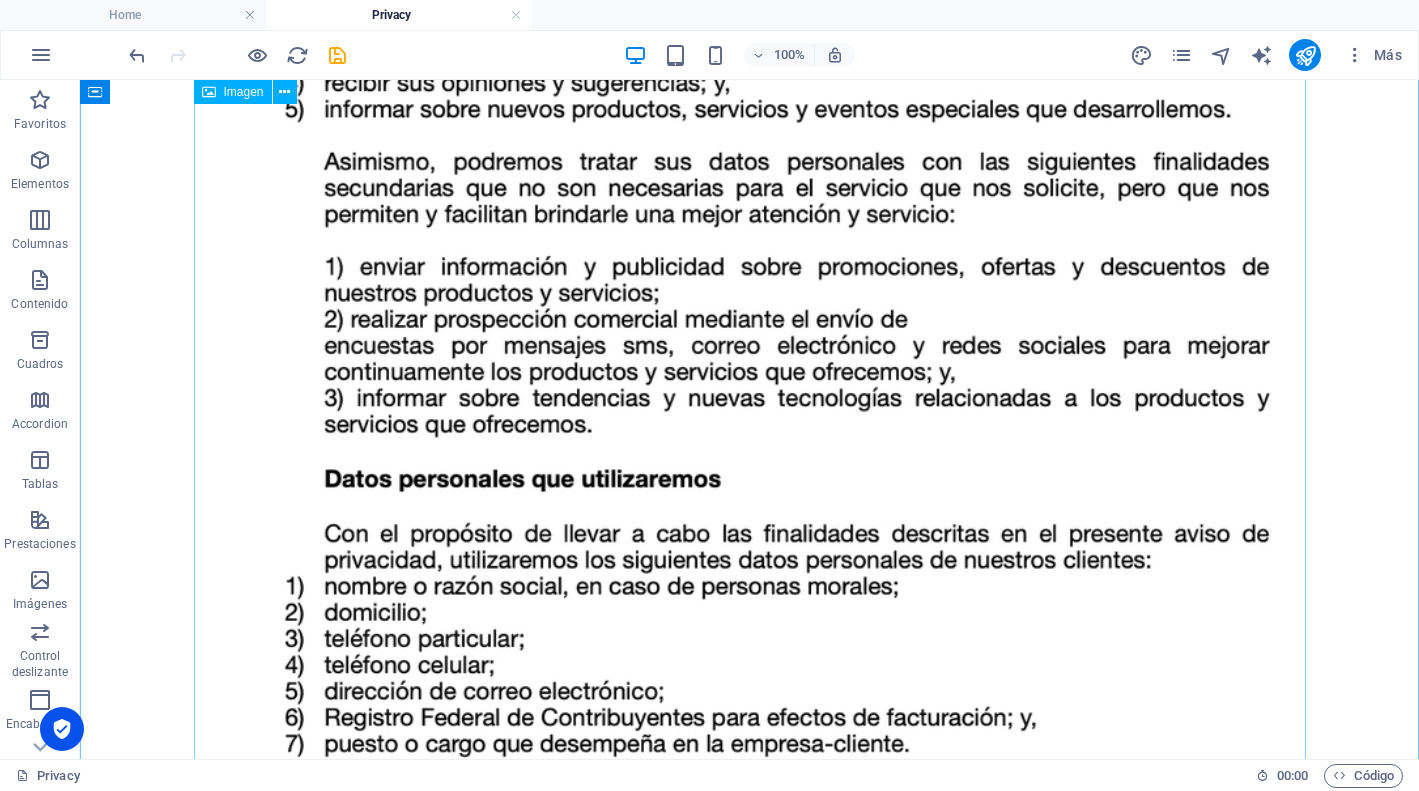 scroll, scrollTop: 0, scrollLeft: 0, axis: both 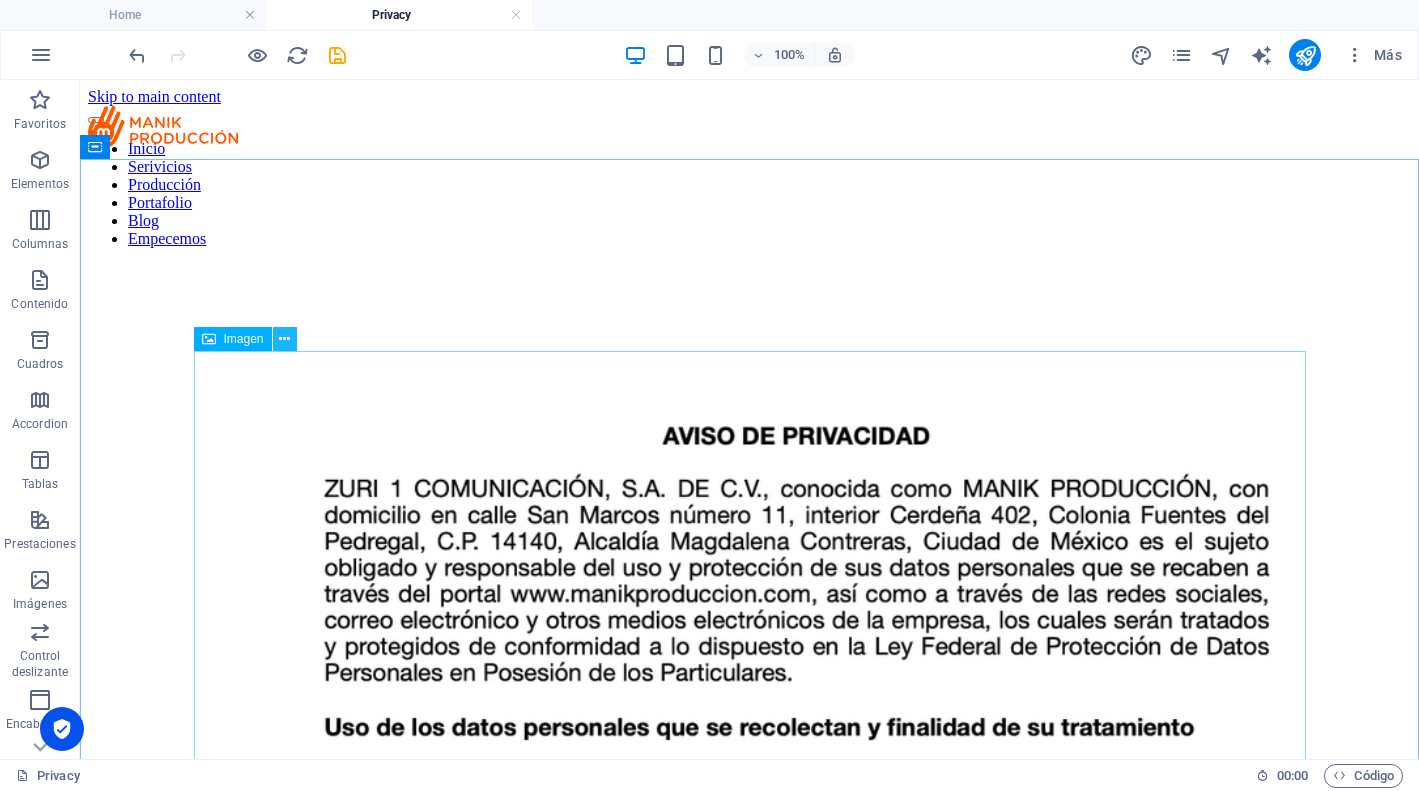 click at bounding box center (284, 339) 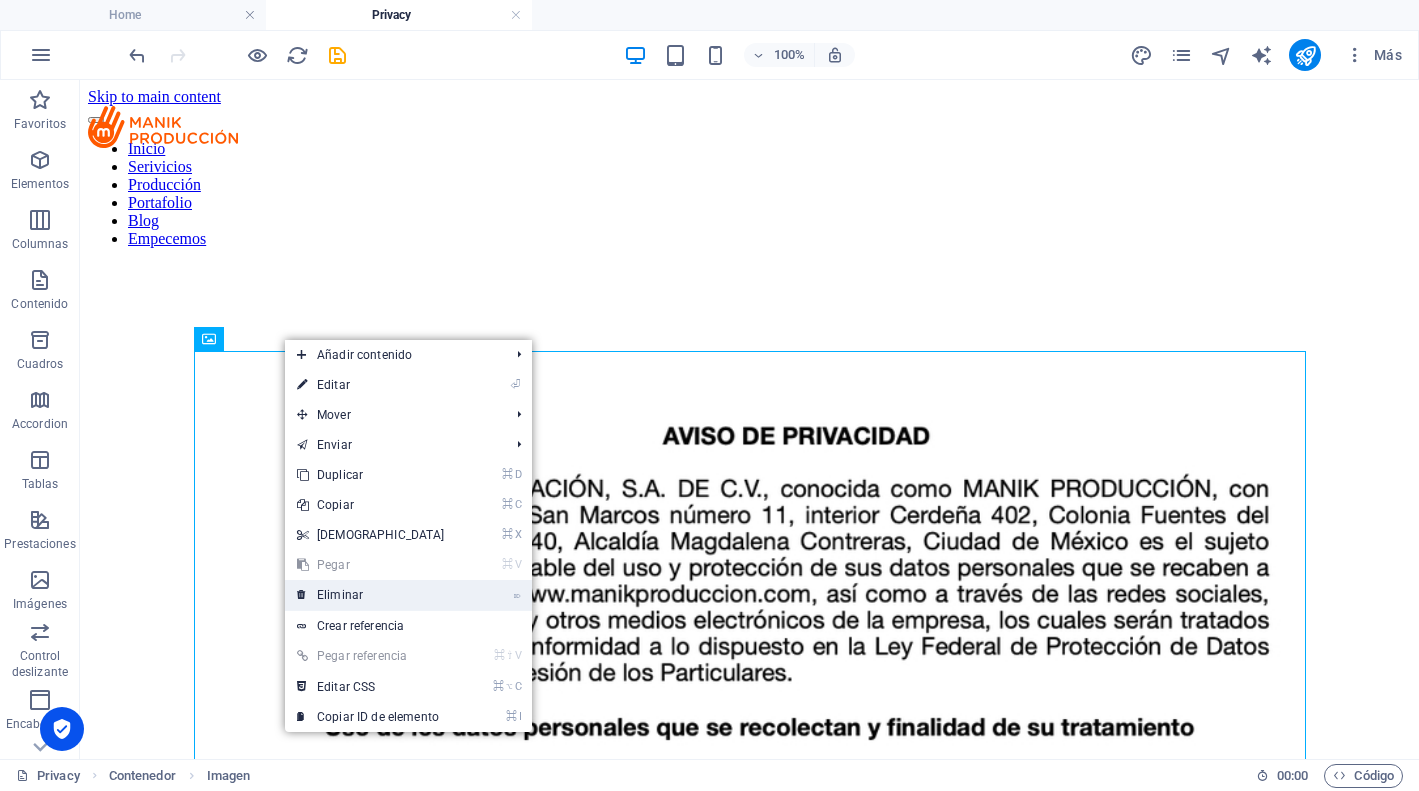 click on "⌦  Eliminar" at bounding box center (371, 595) 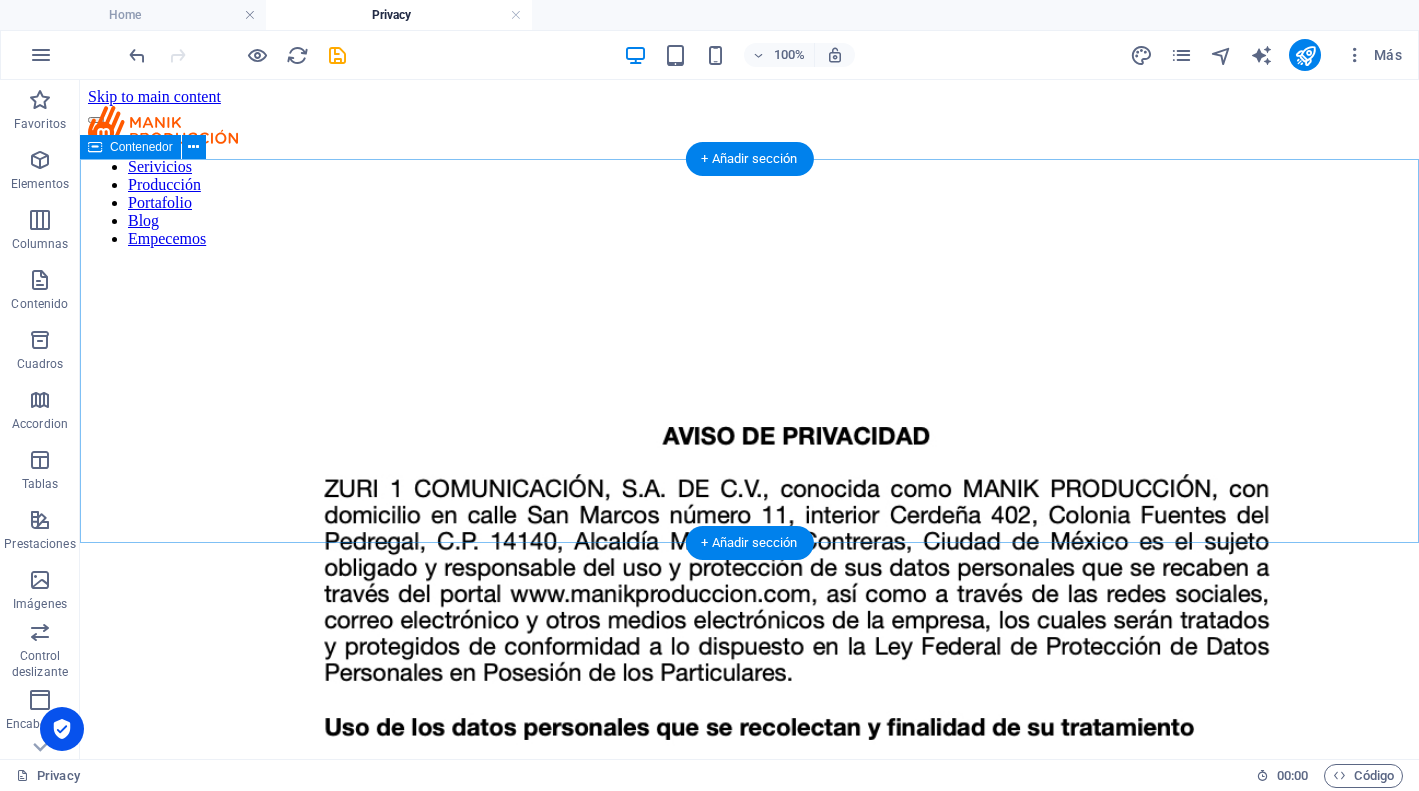 click at bounding box center [749, 264] 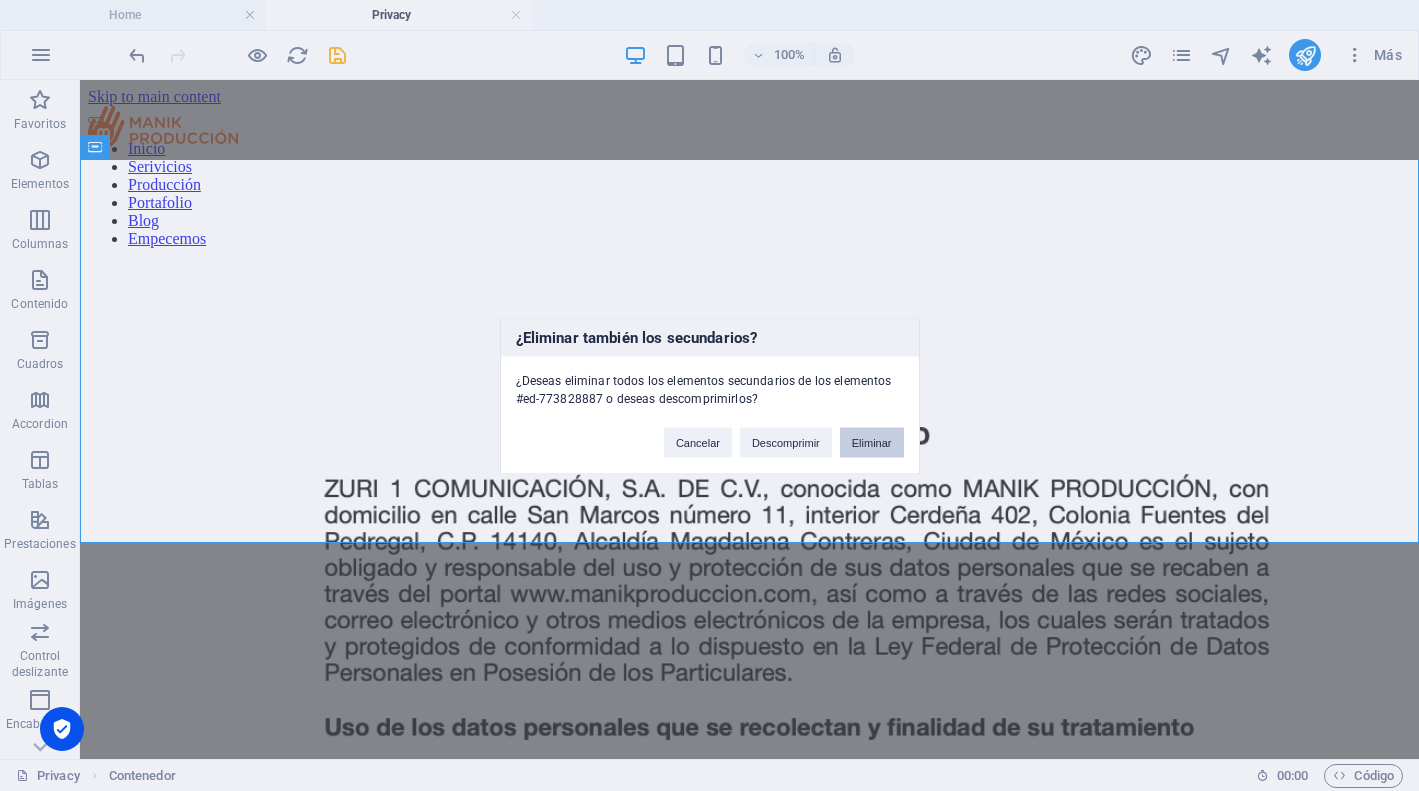 type 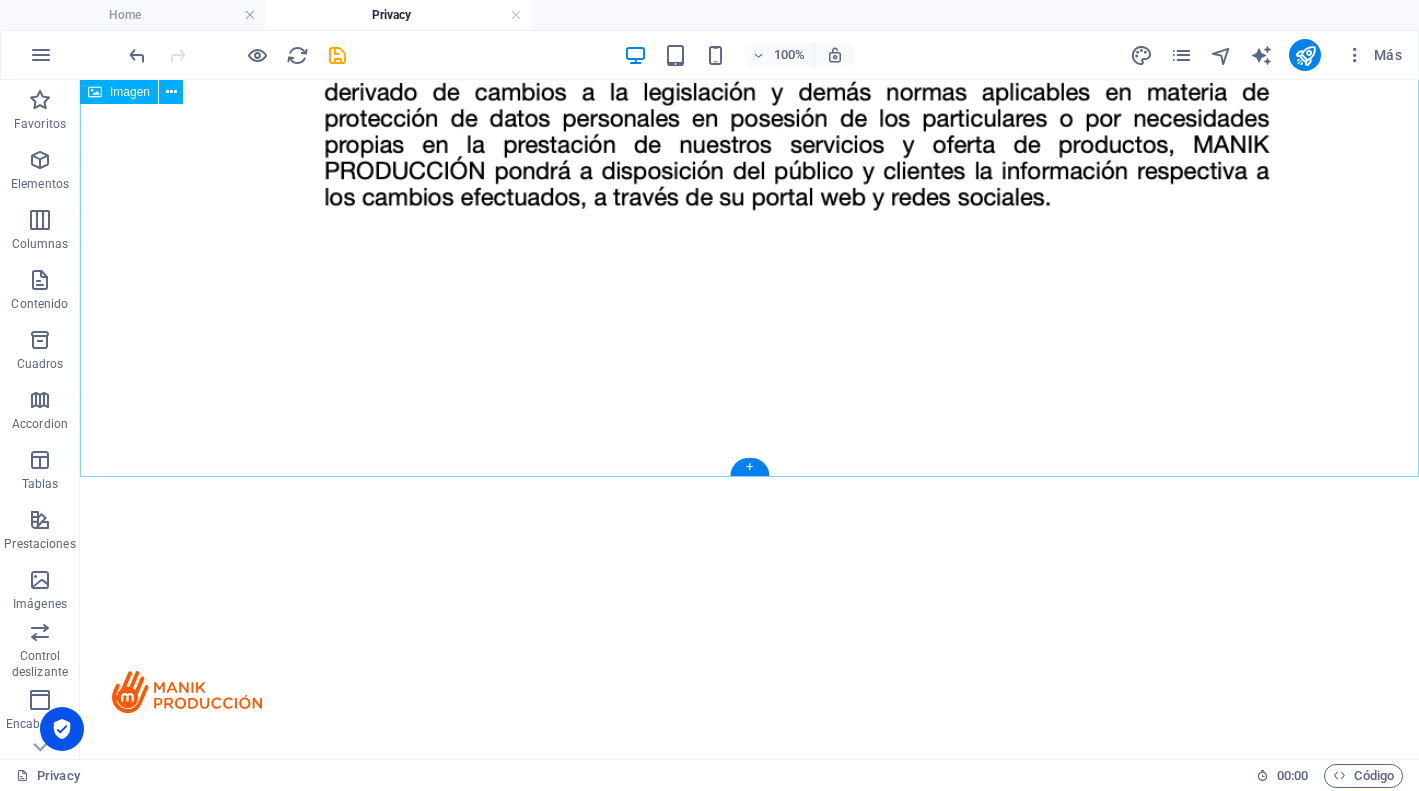 scroll, scrollTop: 4885, scrollLeft: 0, axis: vertical 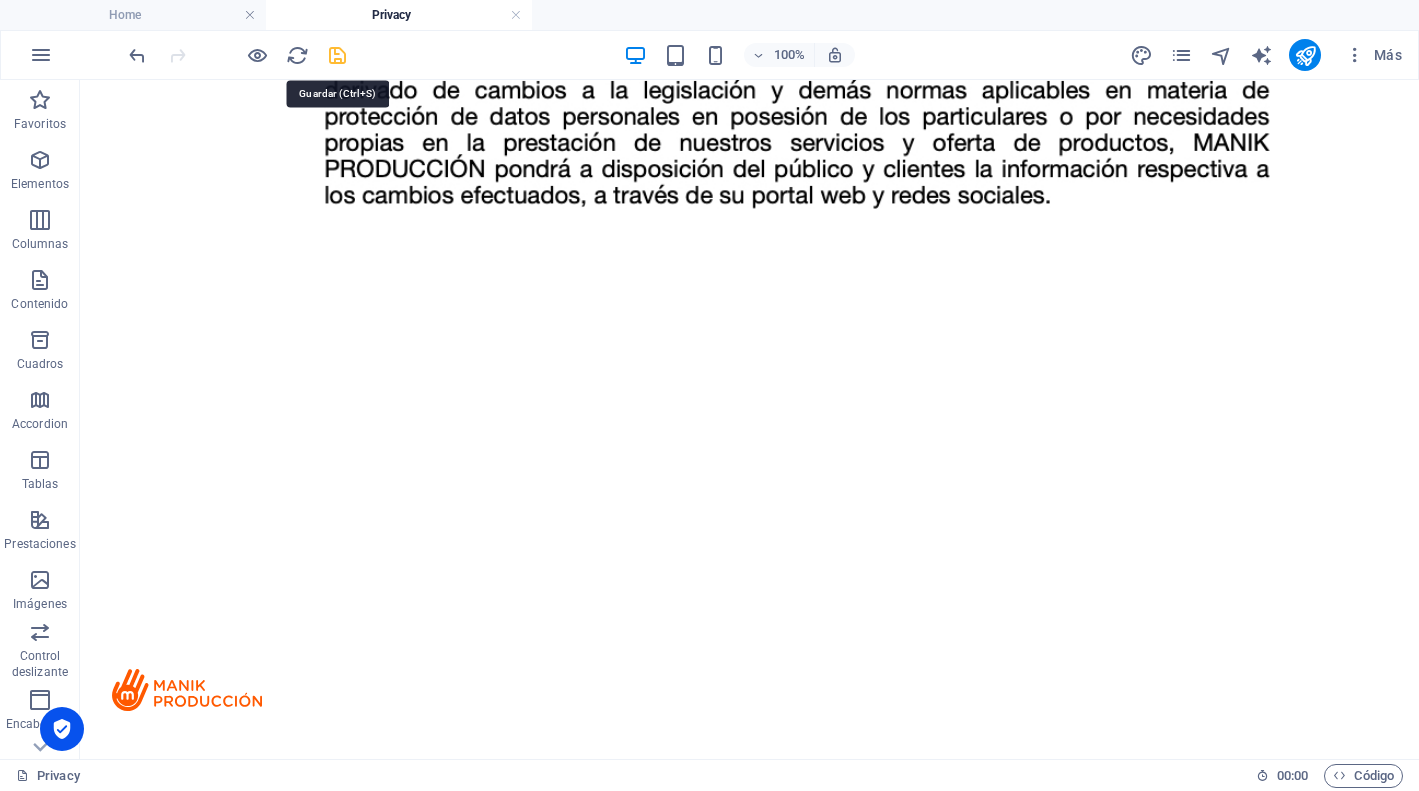 click at bounding box center (337, 55) 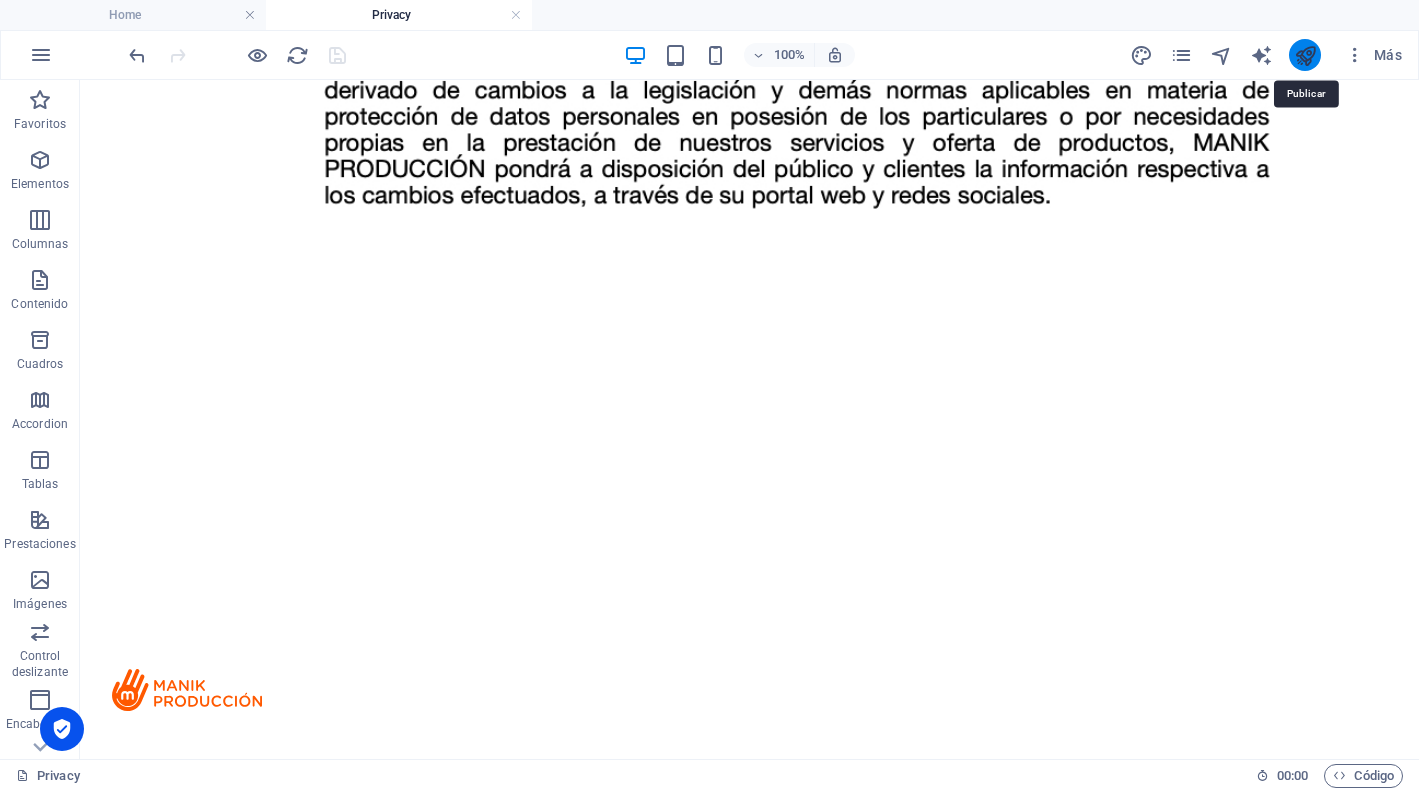 click at bounding box center (1305, 55) 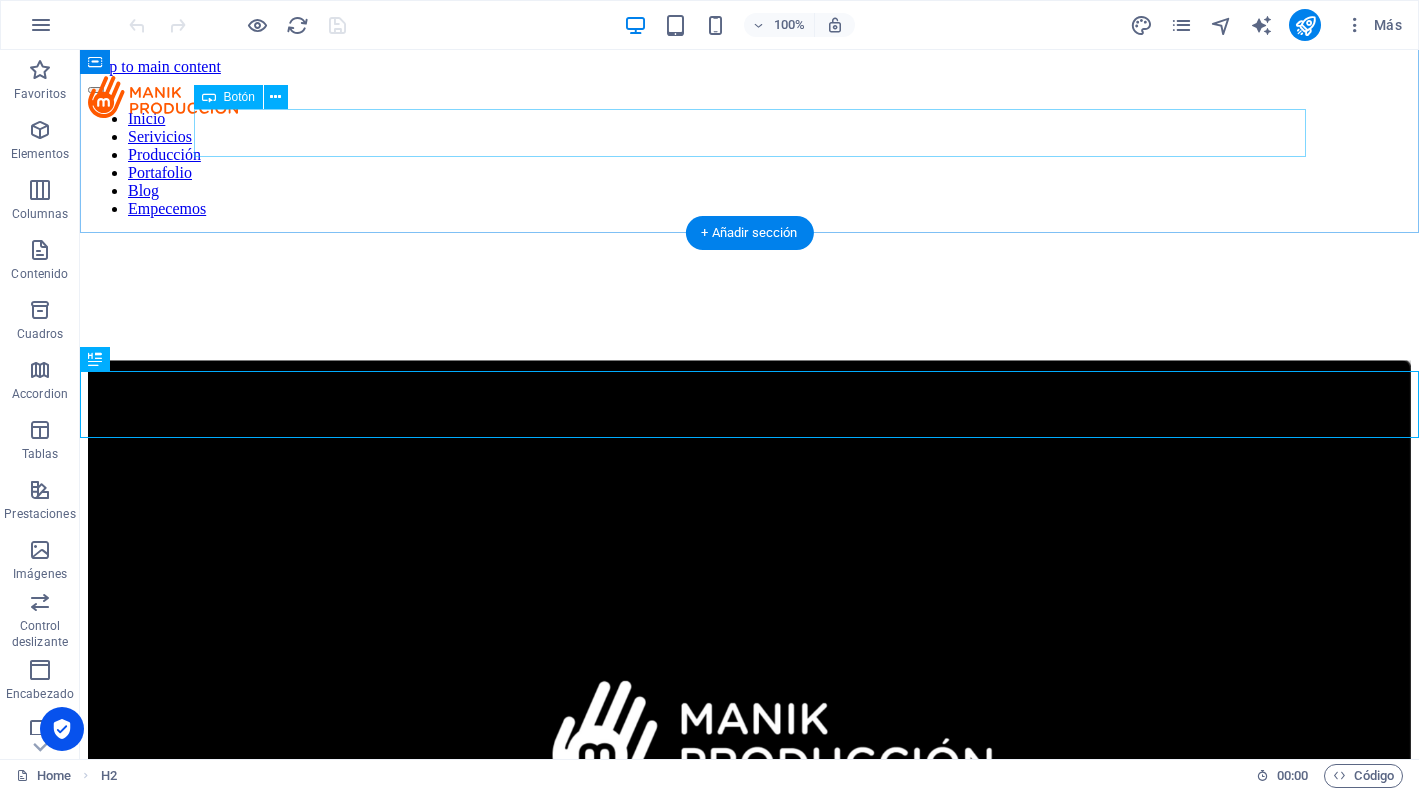 scroll, scrollTop: 421, scrollLeft: 0, axis: vertical 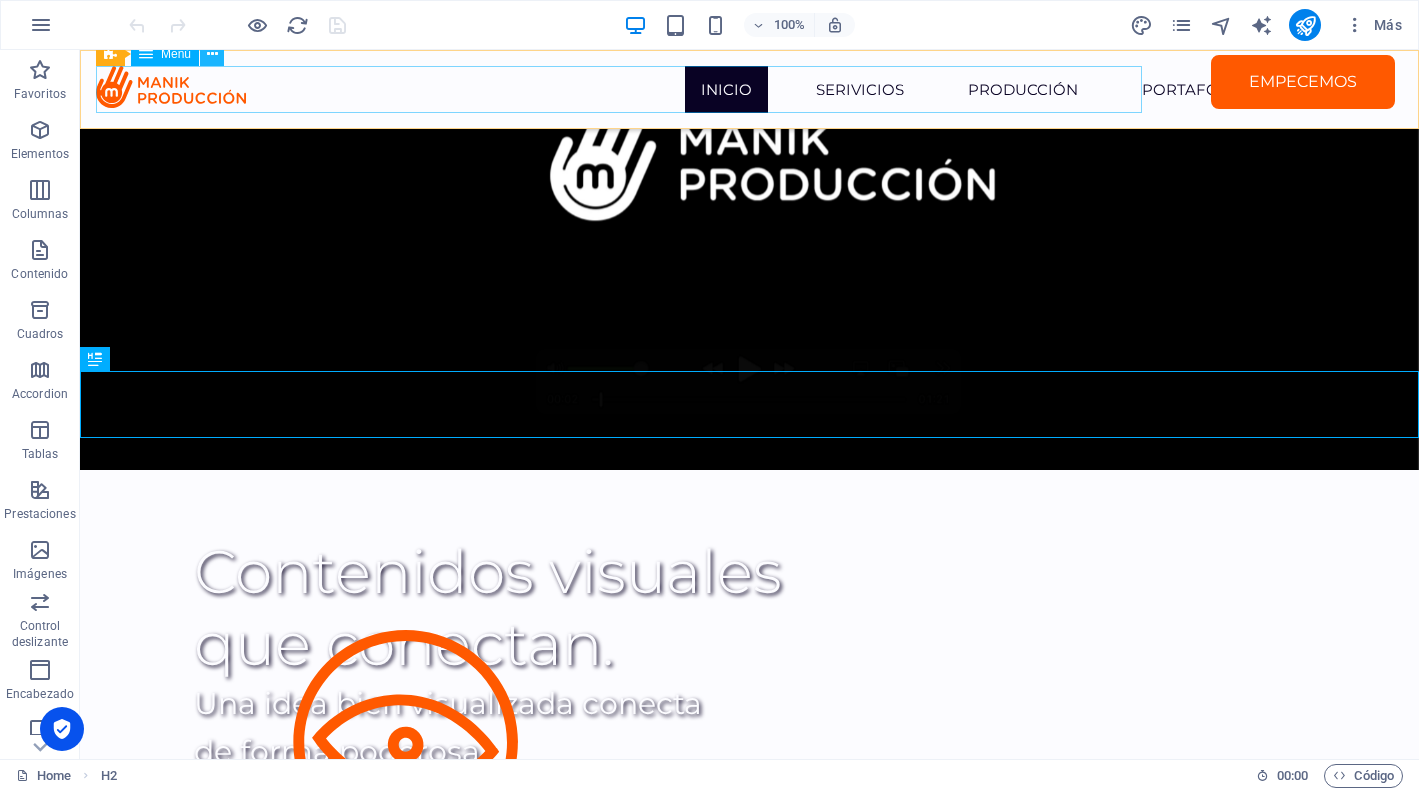 click at bounding box center (212, 54) 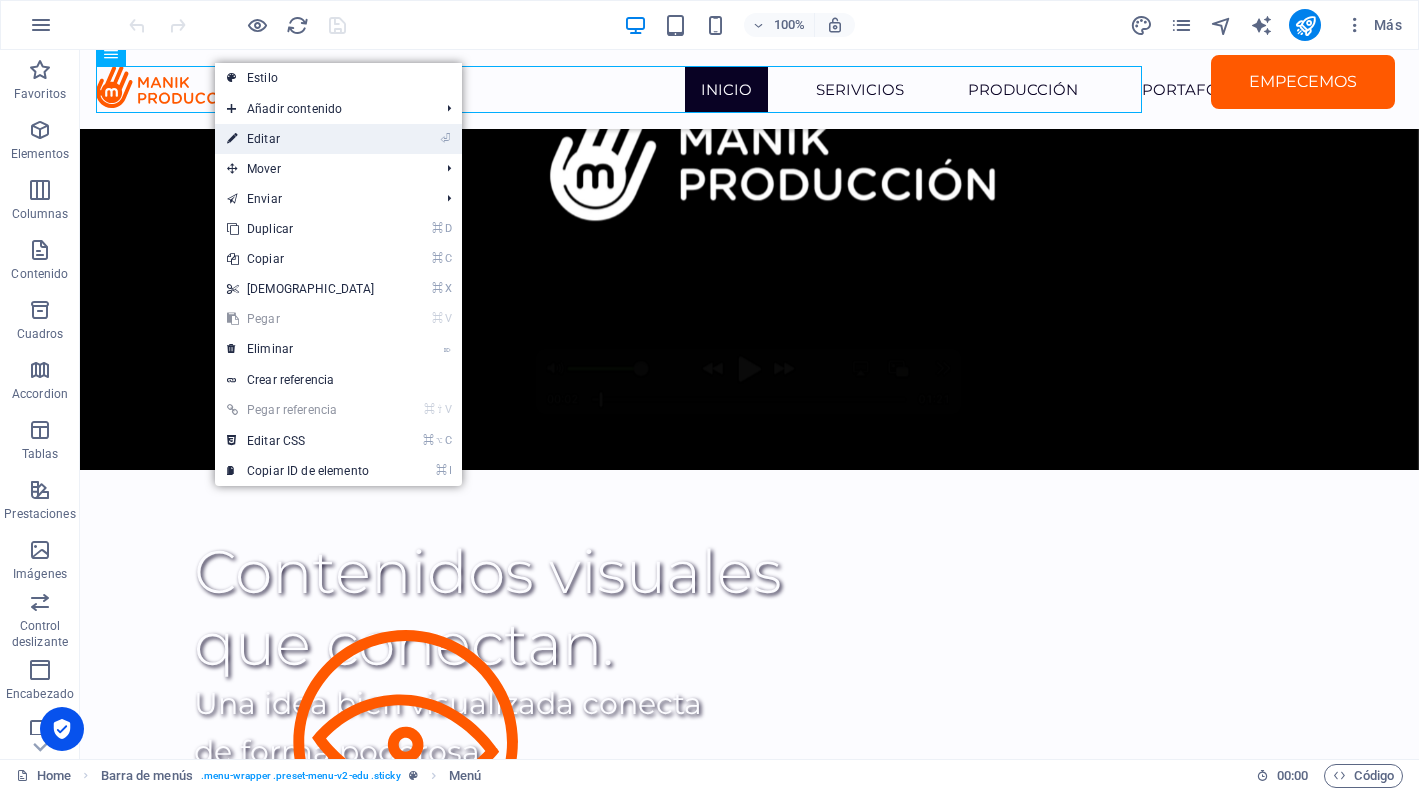 click on "⏎  Editar" at bounding box center [301, 139] 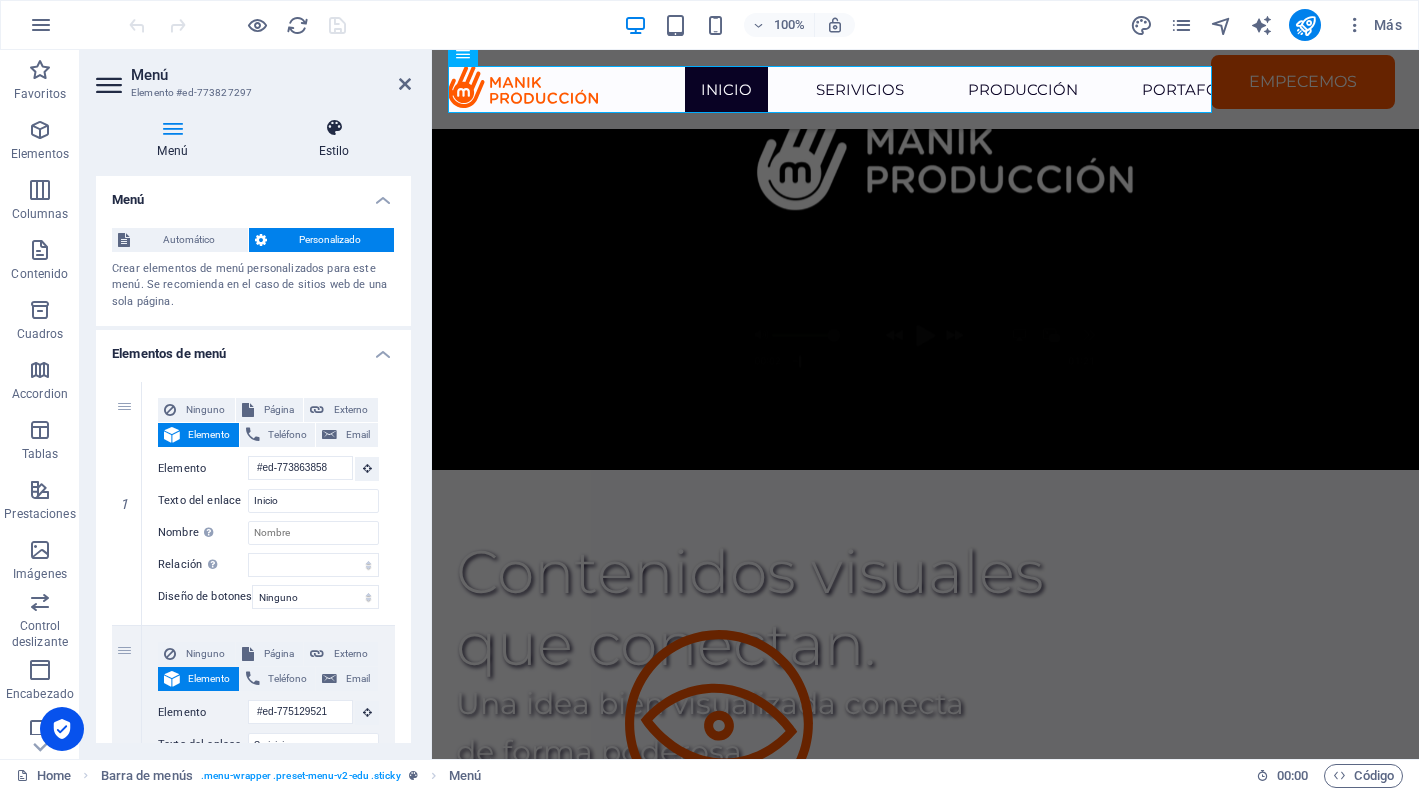 click at bounding box center (334, 128) 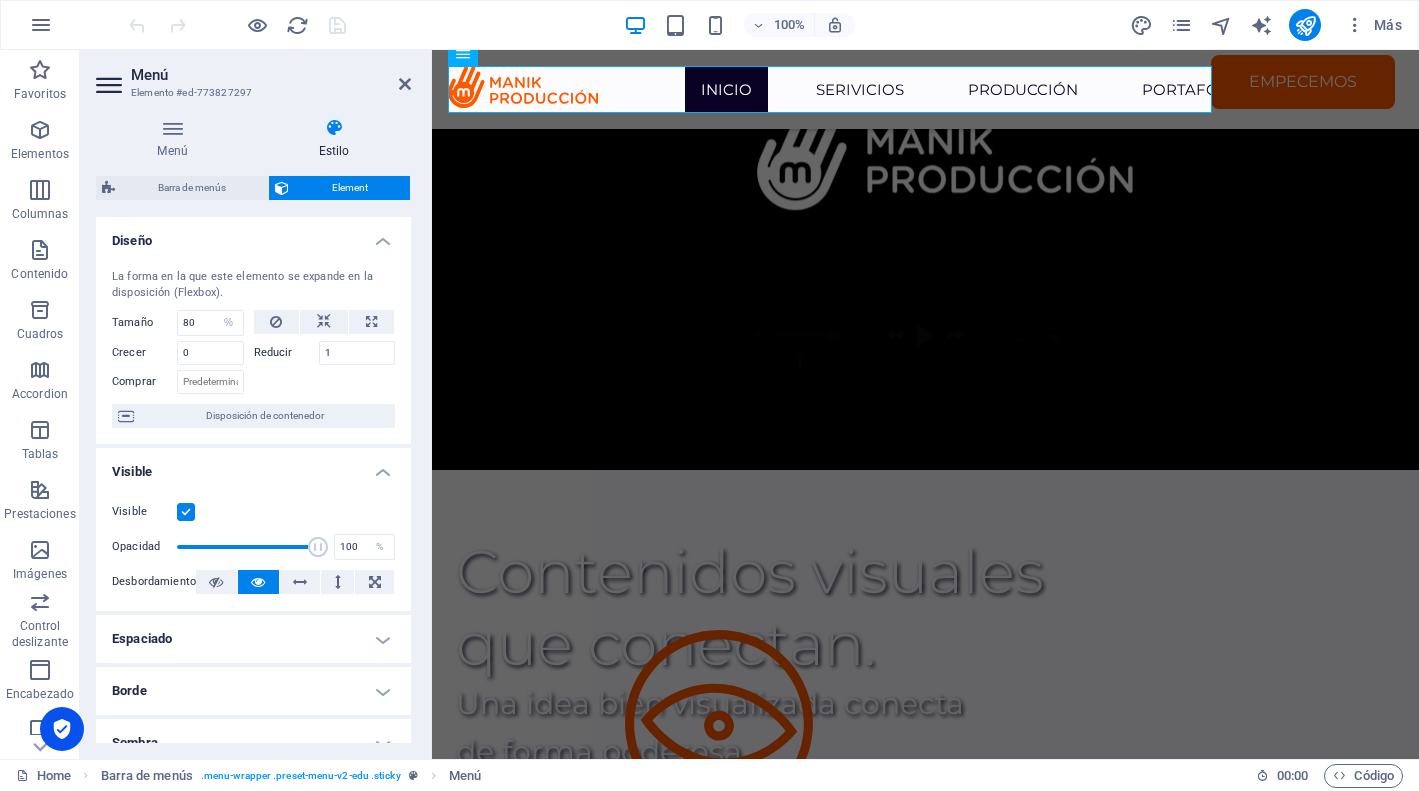 click on "Menú Estilo Menú Automático Personalizado Crear elementos de menú personalizados para este menú. Se recomienda en el caso de sitios web de una sola página. Gestionar páginas Elementos de menú 1 Ninguno Página Externo Elemento Teléfono Email Página Home Courses Teachers Contact Us Legal Notice Privacy Elemento #ed-773863858
URL Teléfono Email Texto del enlace Inicio Destino del enlace Nueva pestaña Misma pestaña Superposición Nombre Una descripción adicional del enlace no debería ser igual al texto del enlace. El título suele mostrarse como un texto de información cuando se mueve el ratón por encima del elemento. Déjalo en blanco en caso de dudas. Relación Define la  relación de este enlace con el destino del enlace . Por ejemplo, el valor "nofollow" indica a los buscadores que no sigan al enlace. Puede dejarse vacío. alternativo autor marcador externo ayuda licencia siguiente nofollow noreferrer noopener ant buscar etiqueta Diseño de botones Ninguno Principal 2" at bounding box center [253, 430] 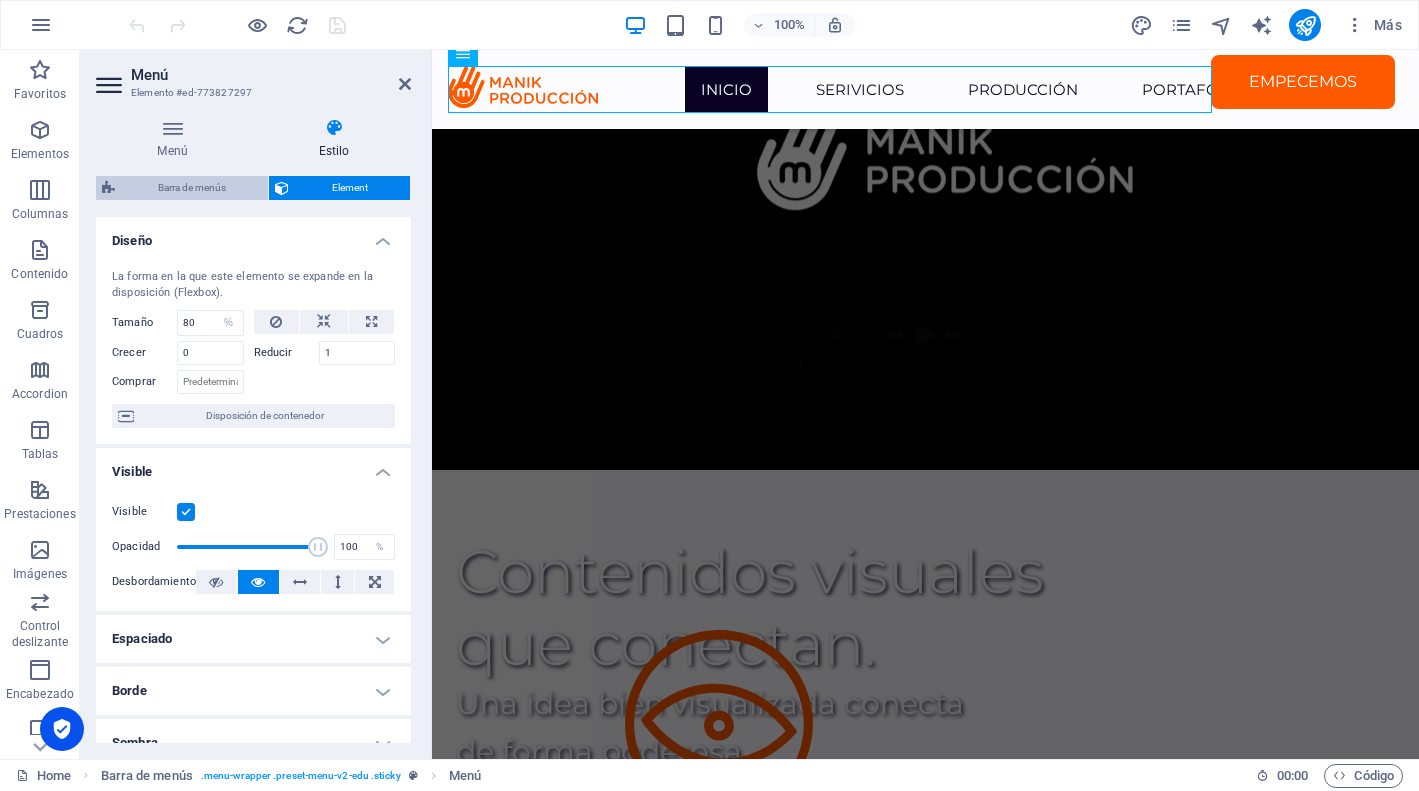 click on "Barra de menús" at bounding box center [191, 188] 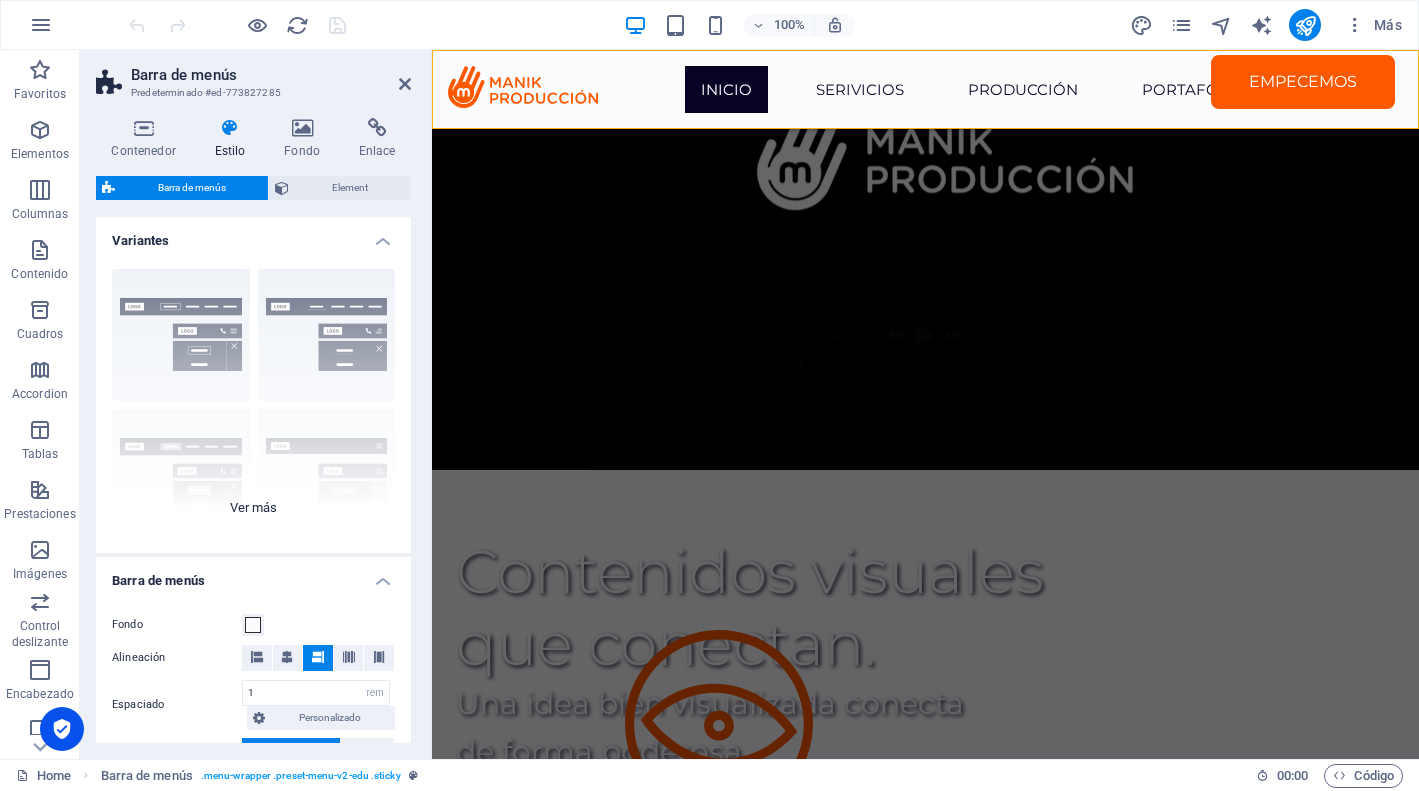 click on "Borde Centrado Predeterminado Fijo Loki Desencadenador Ancho XXL" at bounding box center [253, 403] 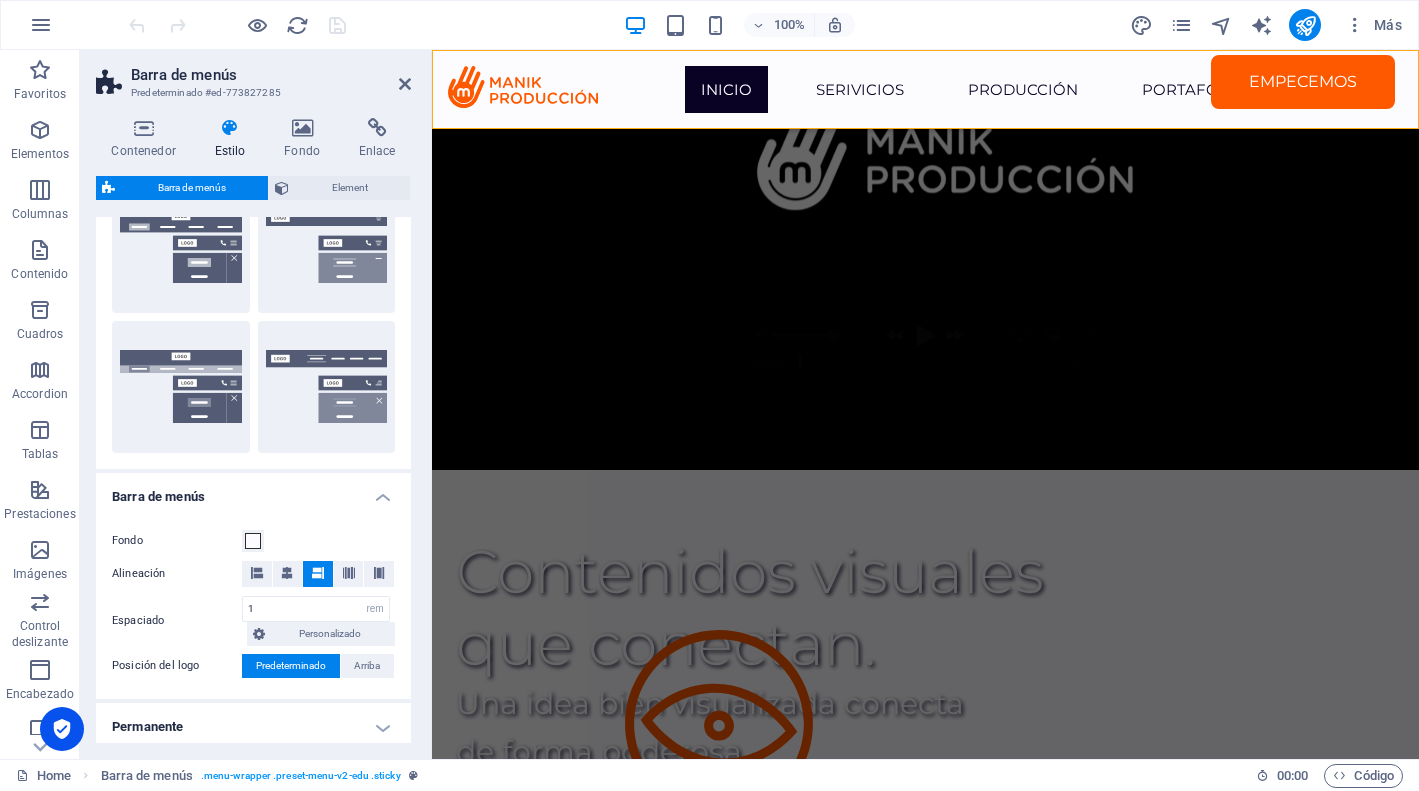 scroll, scrollTop: 367, scrollLeft: 0, axis: vertical 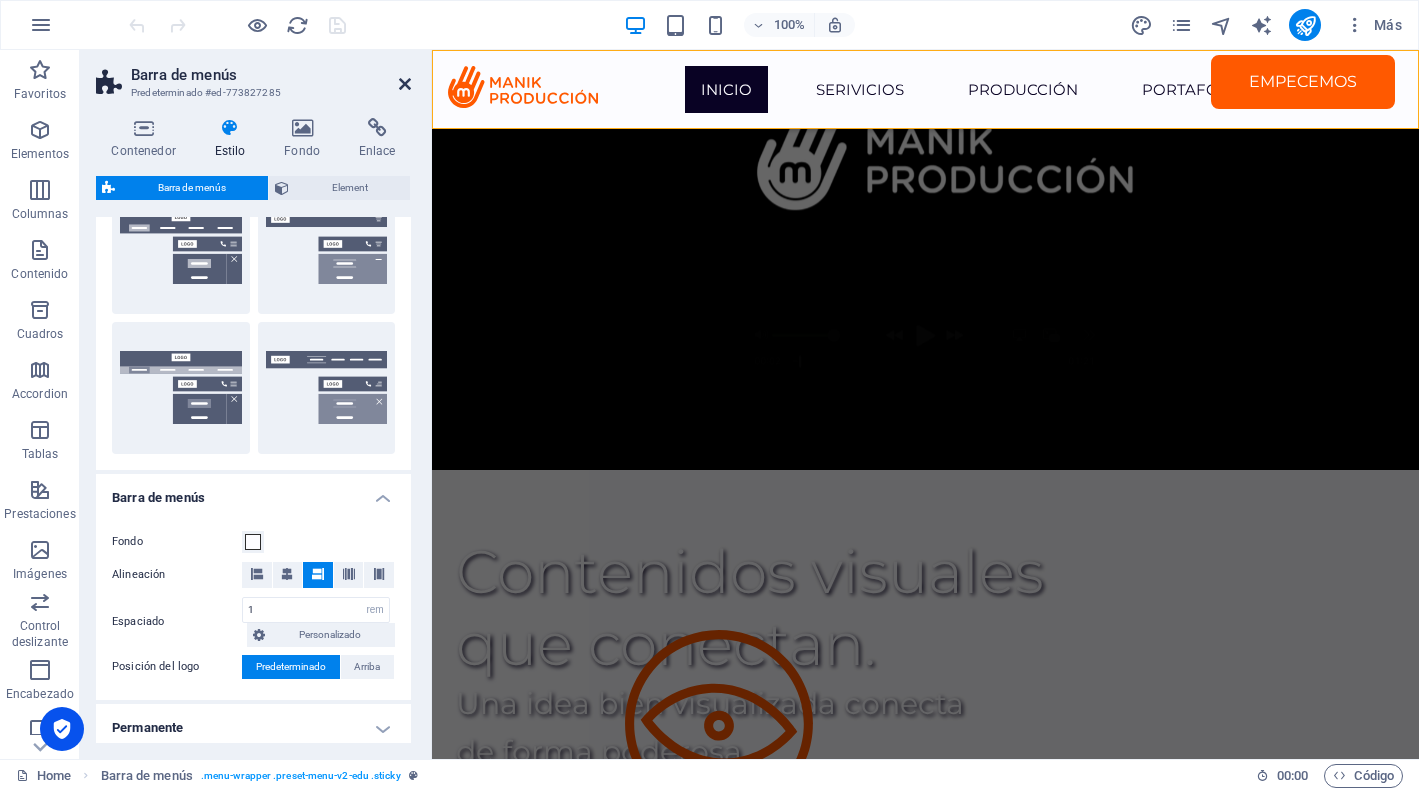 click at bounding box center (405, 84) 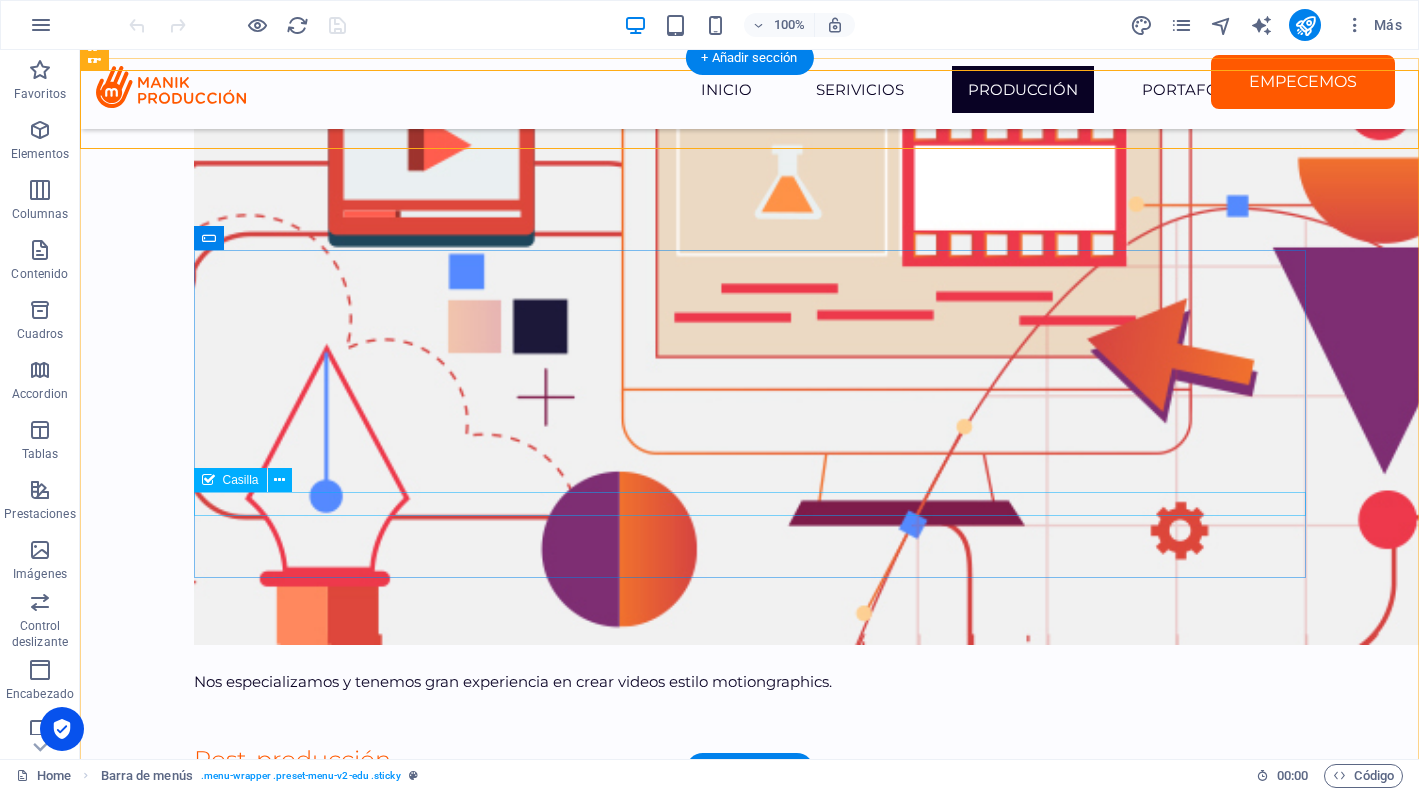 scroll, scrollTop: 5490, scrollLeft: 0, axis: vertical 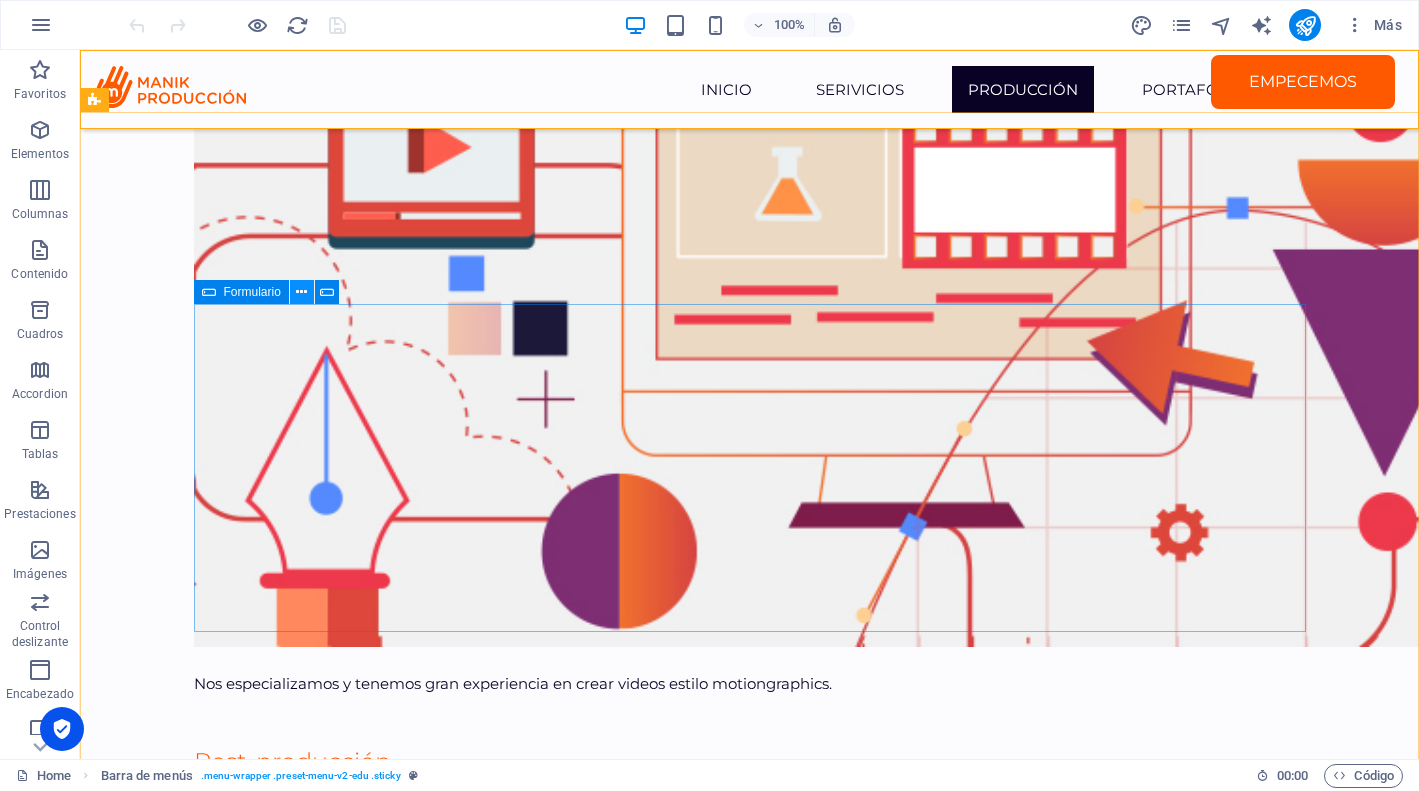 click at bounding box center (301, 292) 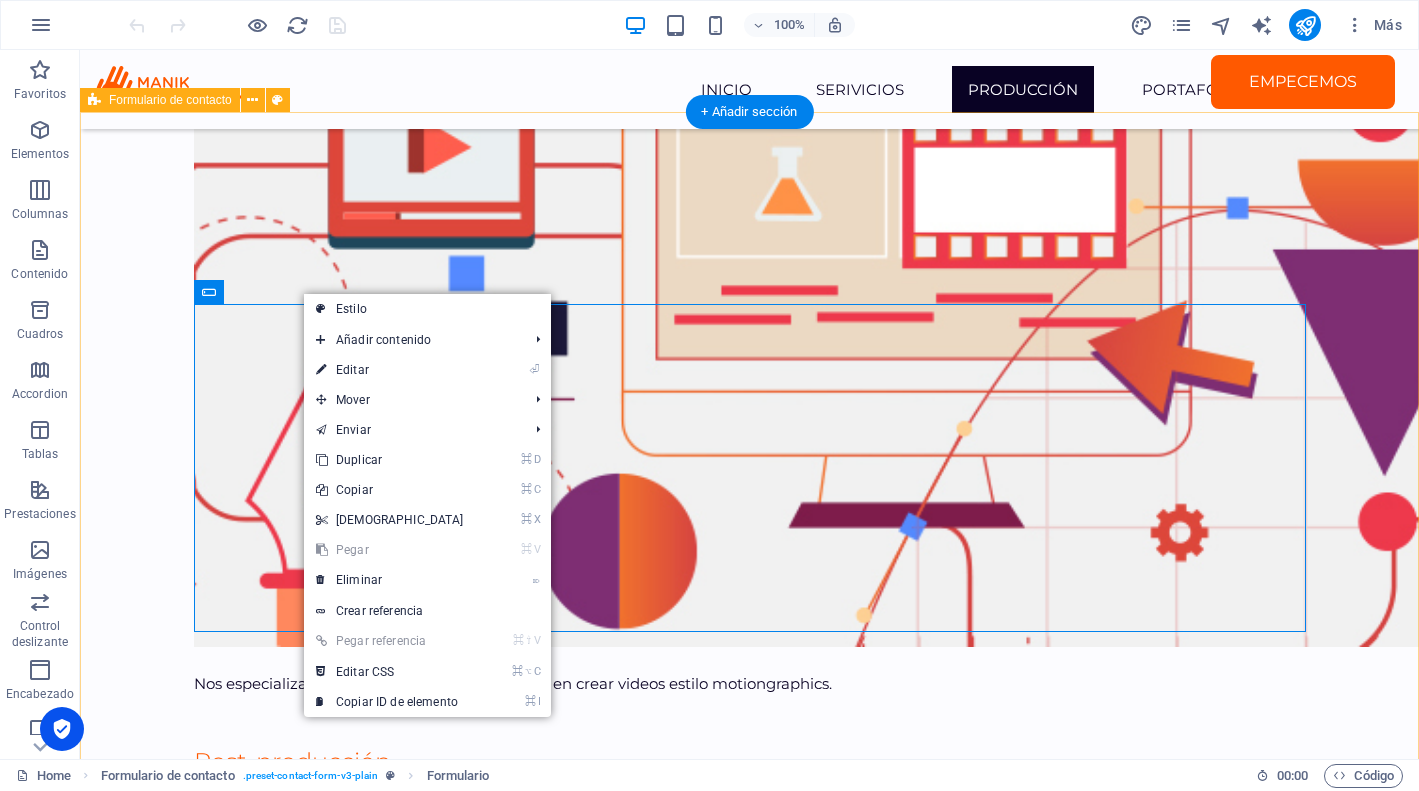click on "{{ 'content.forms.privacy'|trans }} ¿Ilegible? Regenerar Enviar" at bounding box center (749, 8982) 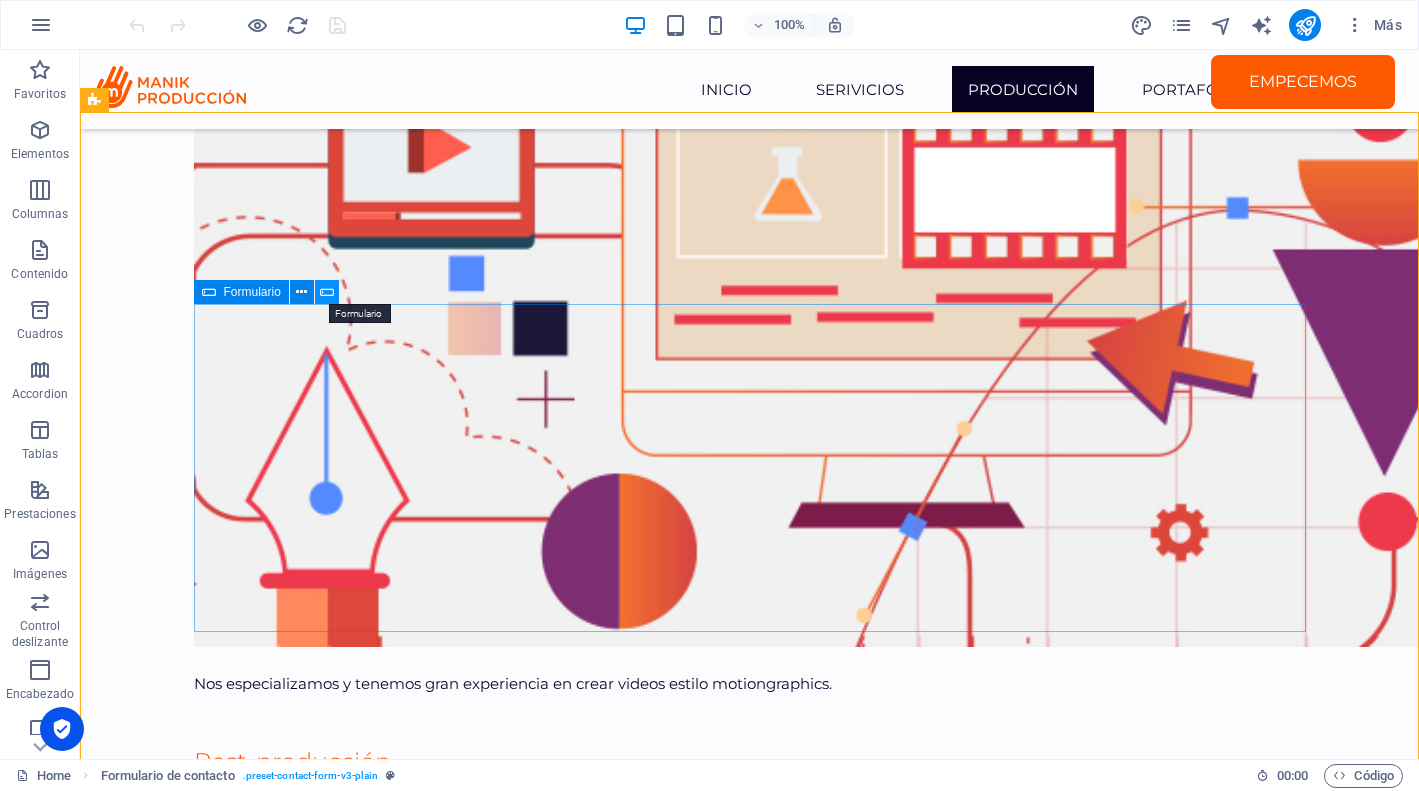click at bounding box center [327, 292] 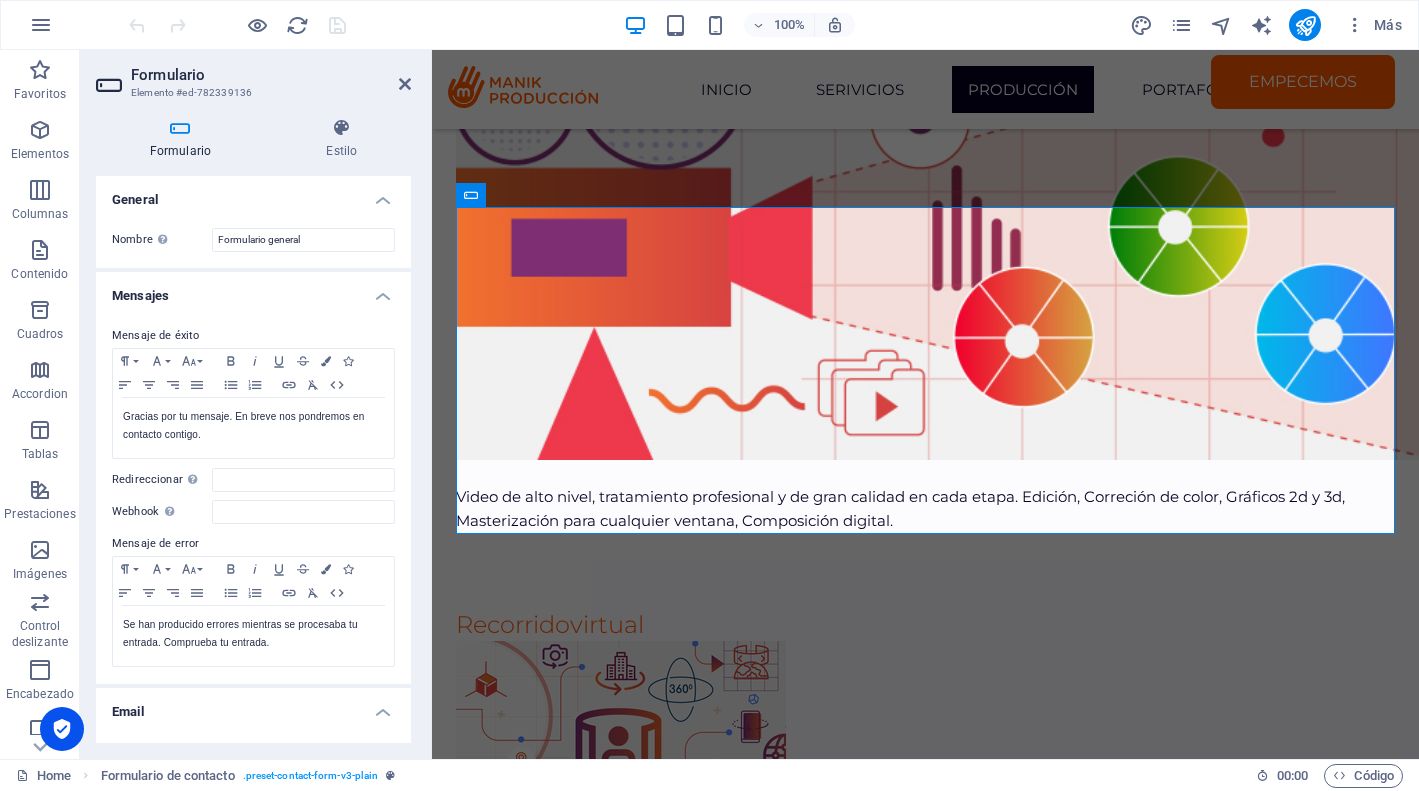 scroll, scrollTop: 5607, scrollLeft: 0, axis: vertical 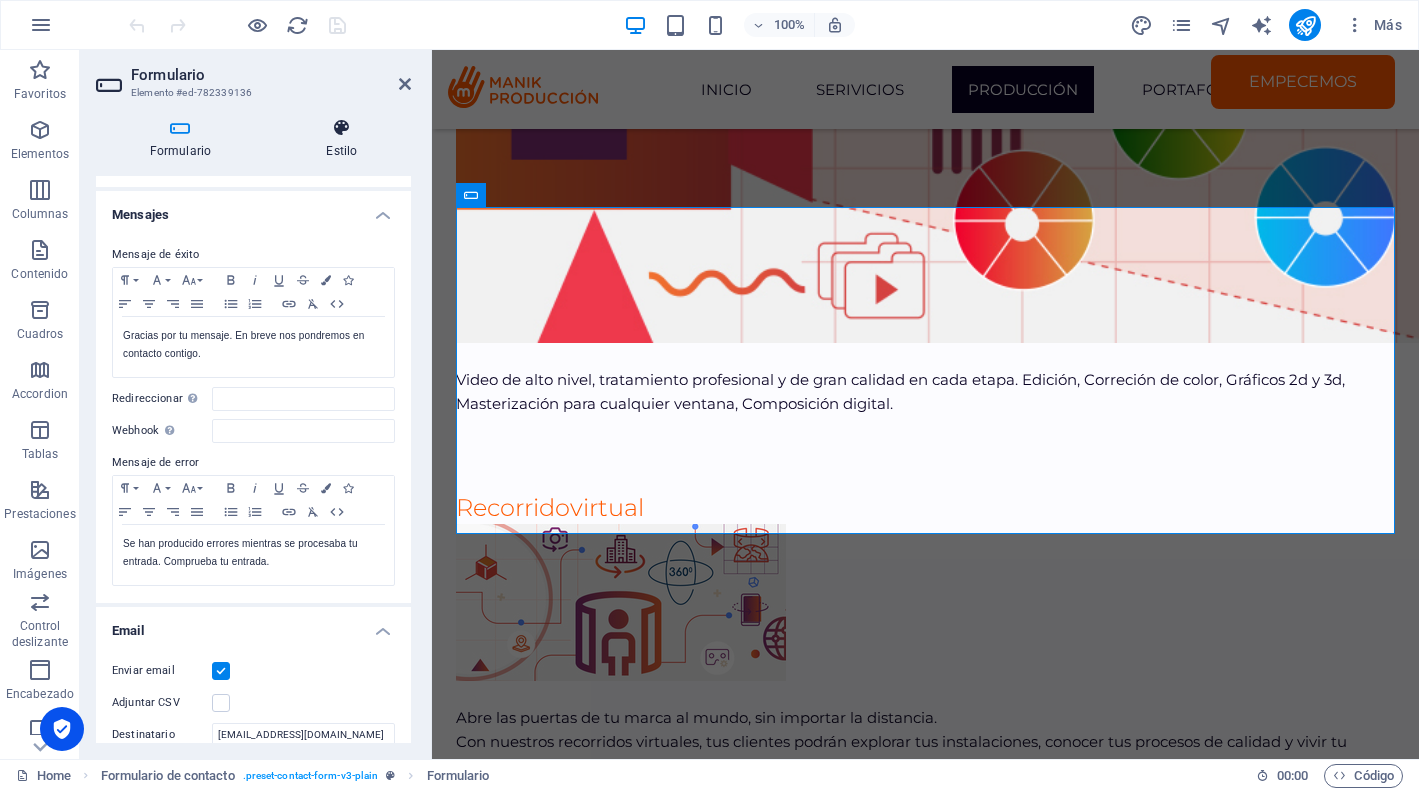 click on "Estilo" at bounding box center (342, 139) 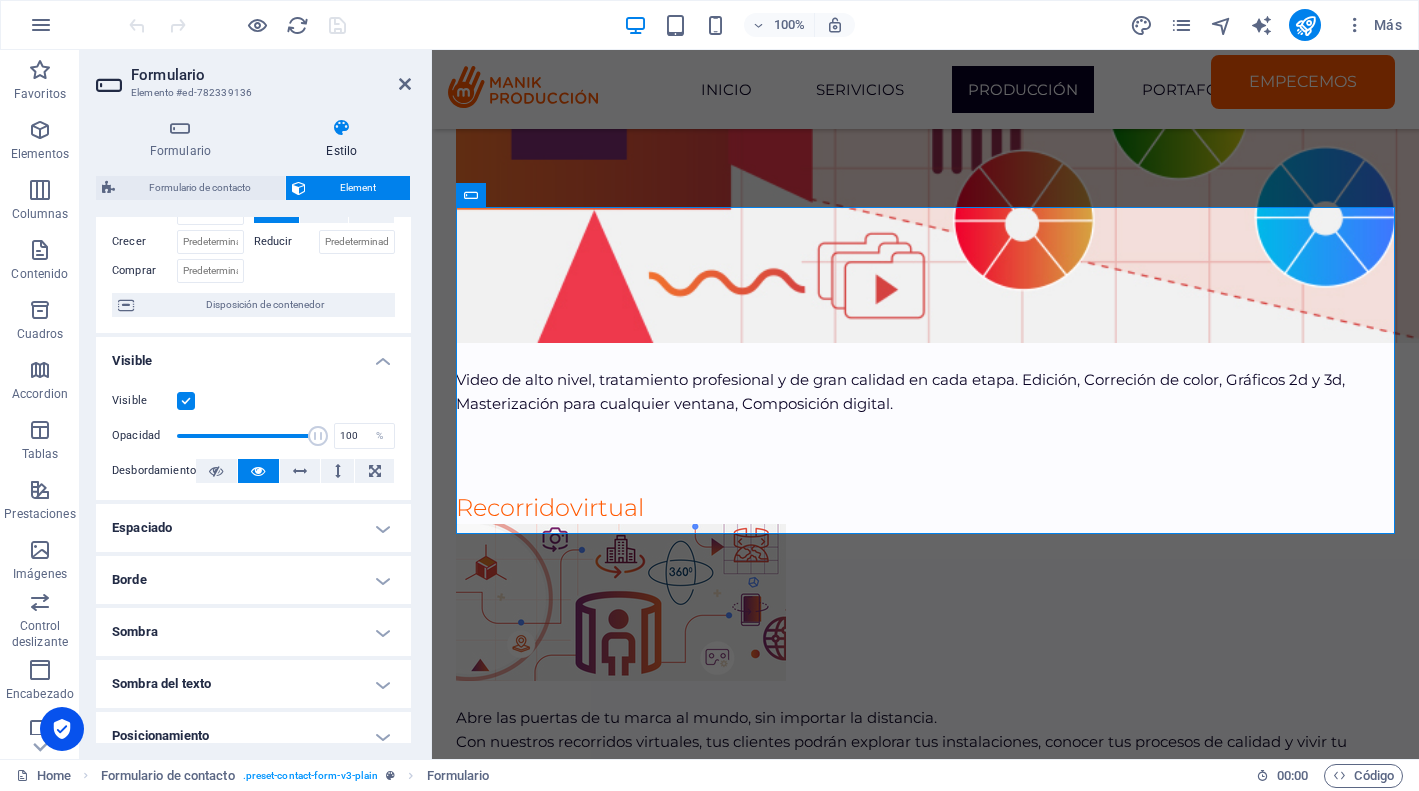 scroll, scrollTop: 0, scrollLeft: 0, axis: both 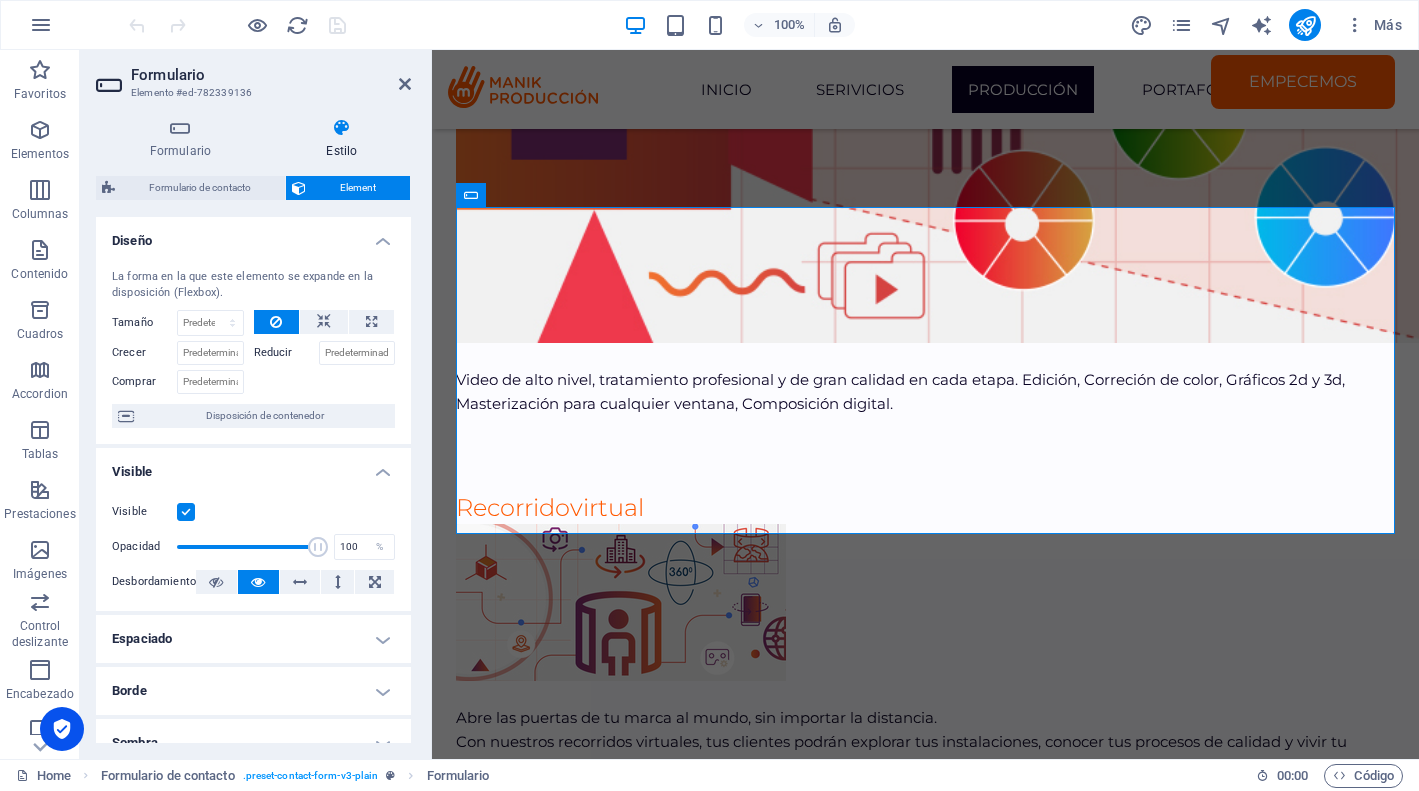 click on "Formulario Estilo General Nombre Define un nombre para el formulario. Formulario general Mensajes Mensaje de éxito Paragraph Format Normal Heading 1 Heading 2 Heading 3 Heading 4 Heading 5 Heading 6 Code Font Family Arial [US_STATE] Impact Tahoma Times New [PERSON_NAME] Verdana Font Size 8 9 10 11 12 14 18 24 30 36 48 60 72 96 Bold Italic Underline Strikethrough Colors Icons Align Left Align Center Align Right Align Justify Unordered List Ordered List Insert Link Clear Formatting HTML Gracias por tu mensaje. En breve nos pondremos en contacto contigo. Se muestra una vez el formulario se ha enviado correctamente... Redireccionar Defina un destino de redireccionamiento cuando un formulario se envíe correctamente. Por ejemplo, una página de éxito. Webhook Un webhook es una notificación push de este formulario a otro servidor. Cada vez que alguien envíe este formulario, los datos se enviarán a tu servidor.  Mensaje de error Paragraph Format Normal Heading 1 Heading 2 Heading 3 Heading 4 Heading 5 Heading 6 Code Arial" at bounding box center (253, 430) 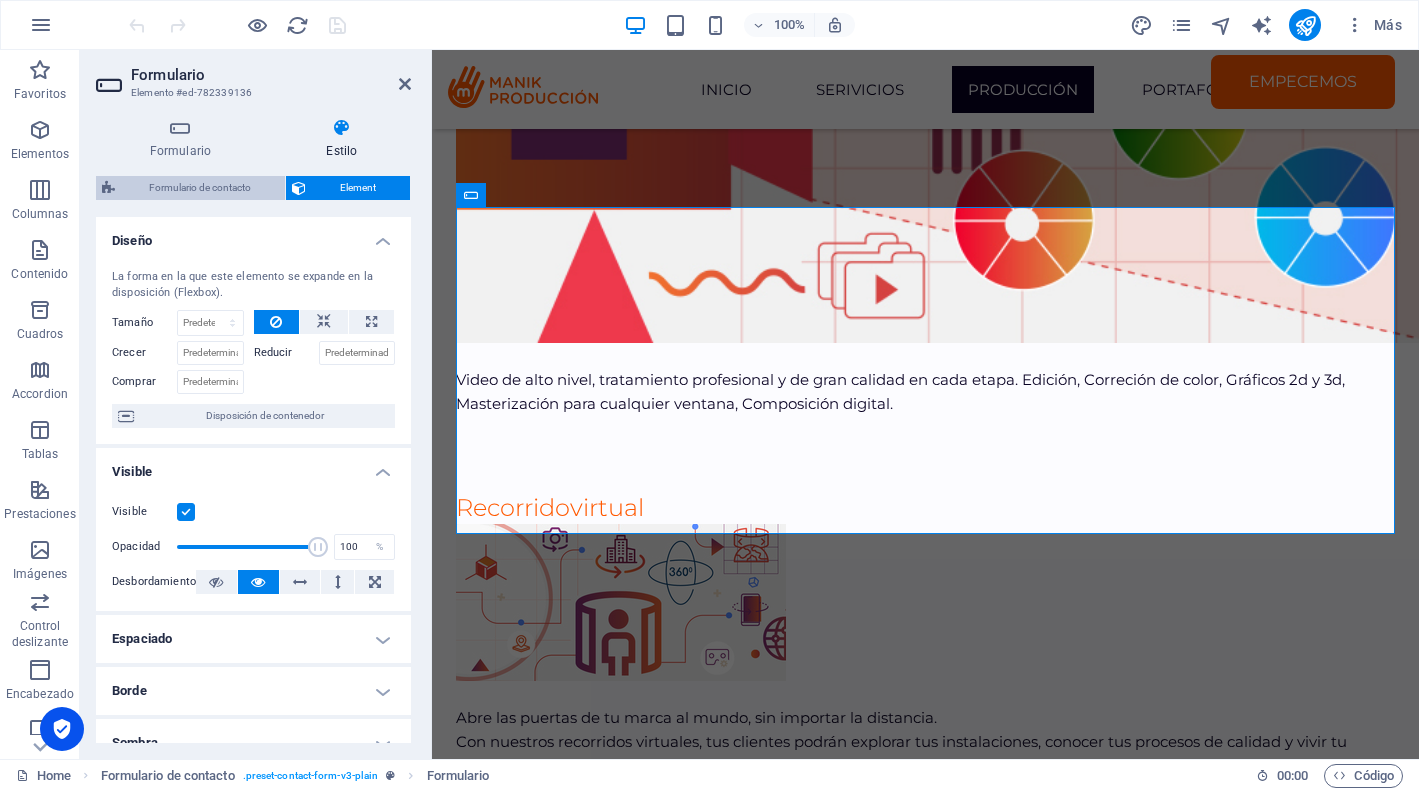 click on "Formulario de contacto" at bounding box center (200, 188) 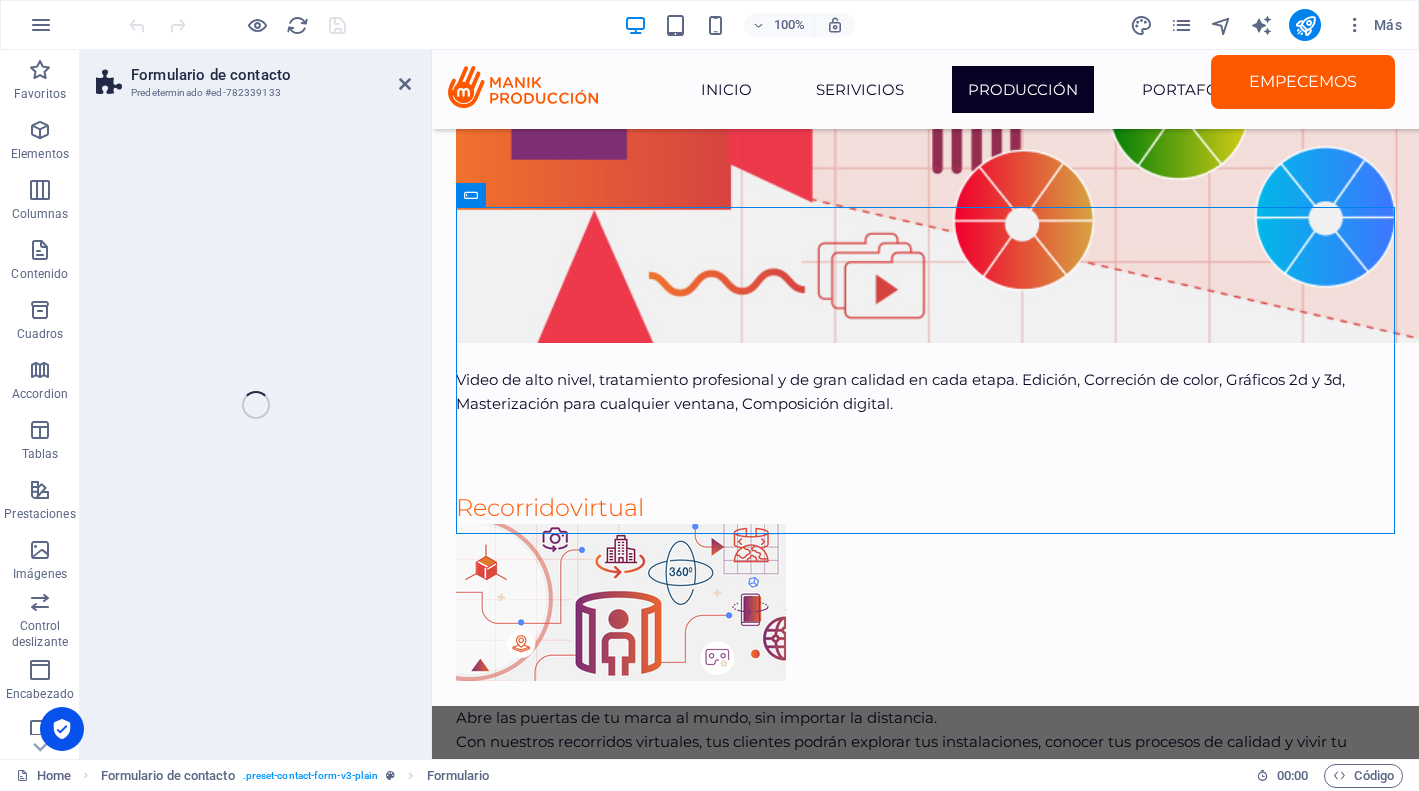 select on "rem" 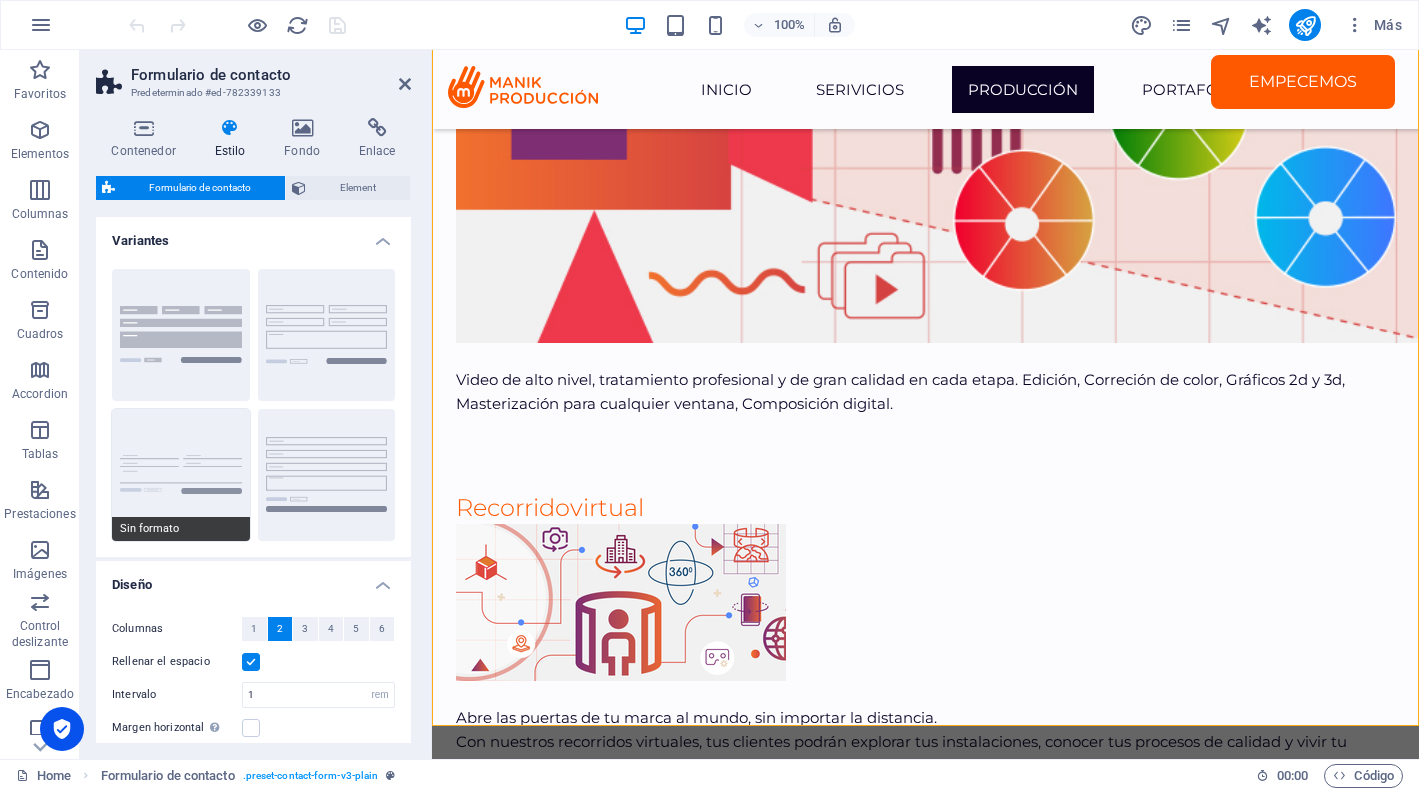 click on "Sin formato" at bounding box center [181, 475] 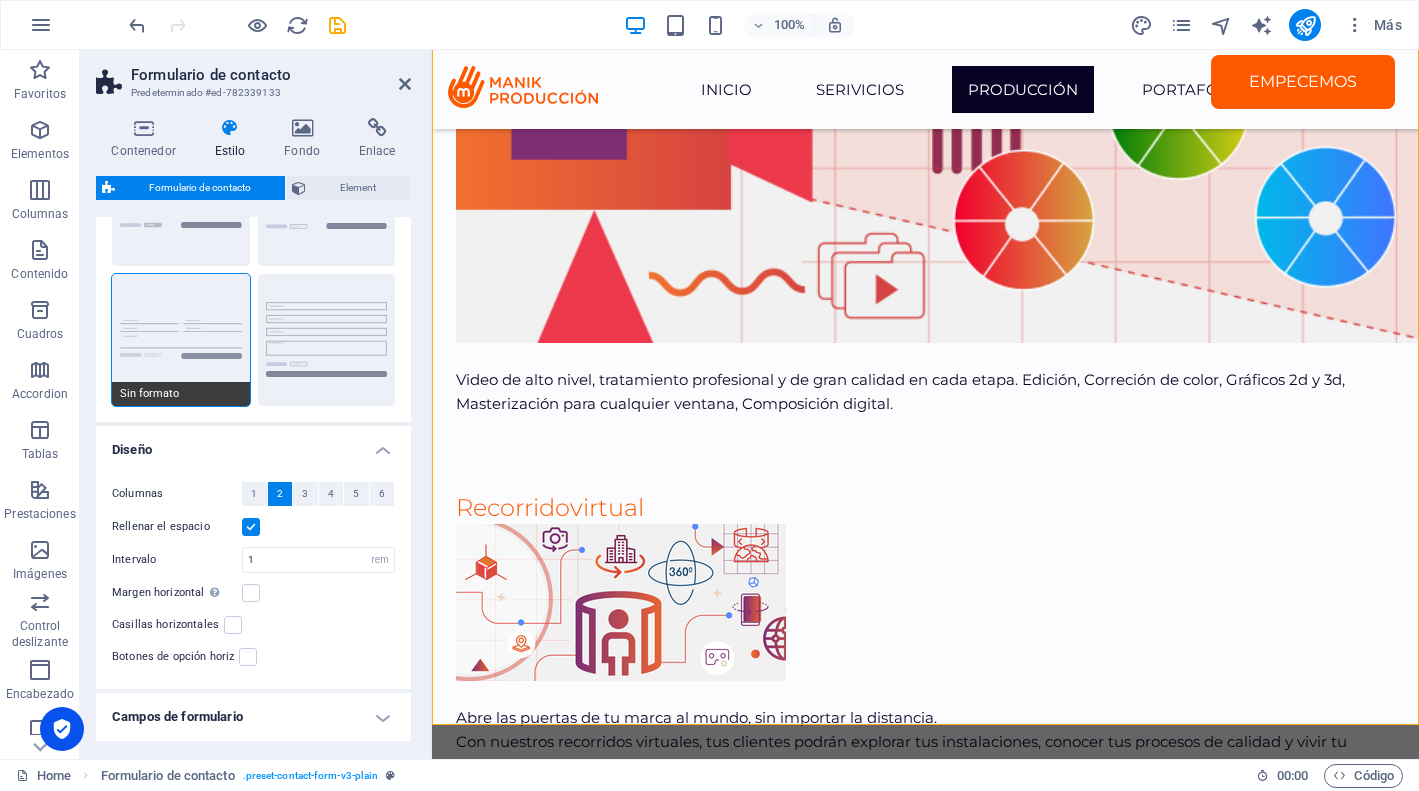 scroll, scrollTop: 265, scrollLeft: 0, axis: vertical 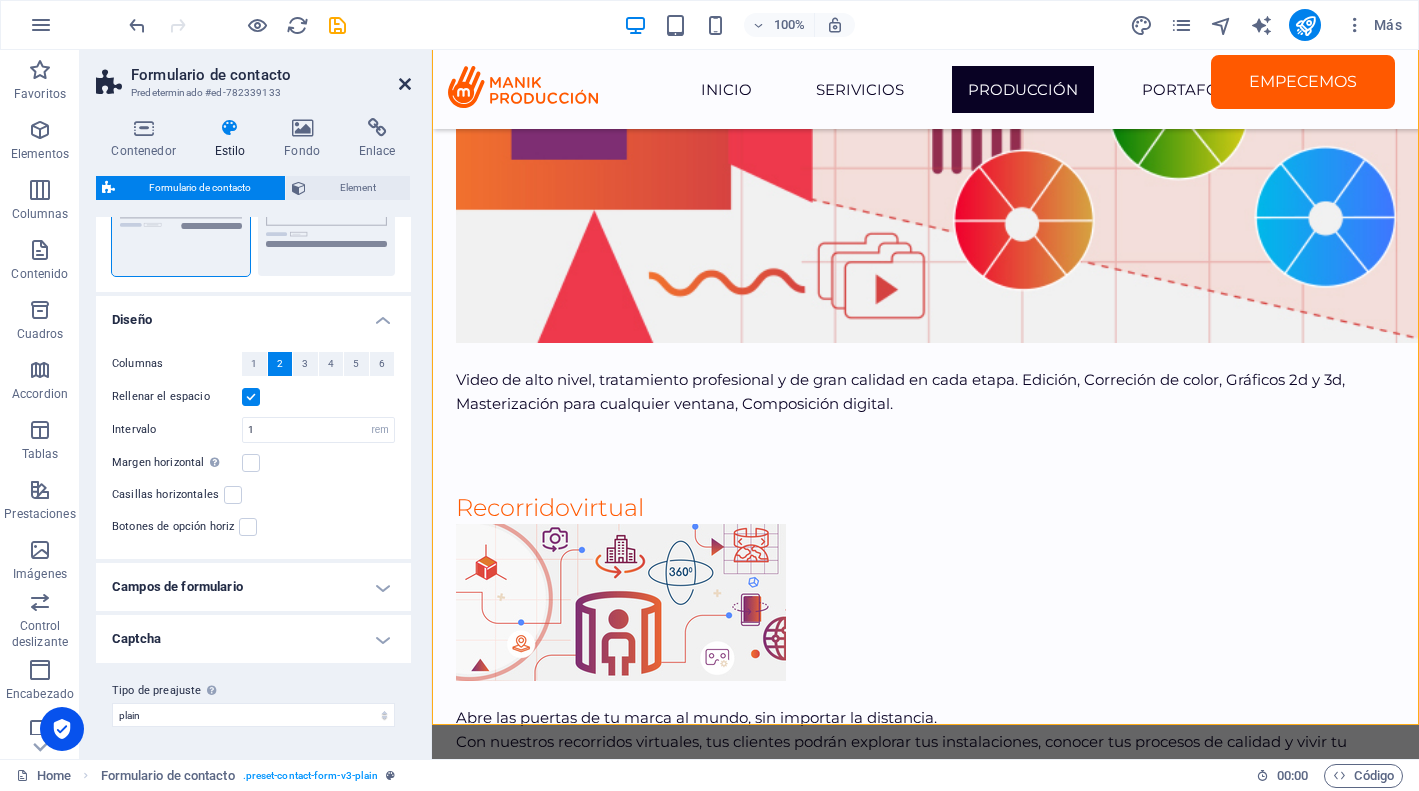 click at bounding box center [405, 84] 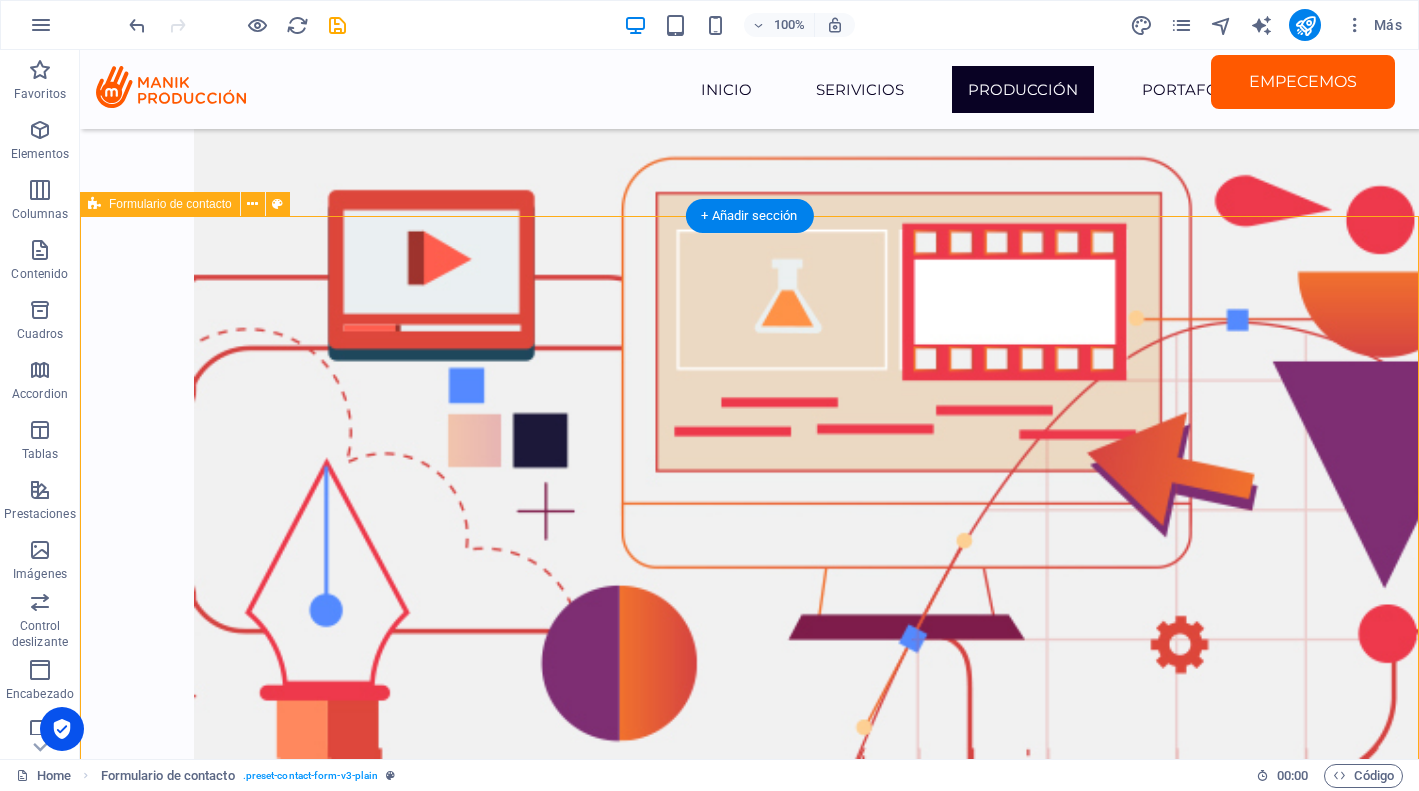 scroll, scrollTop: 5376, scrollLeft: 0, axis: vertical 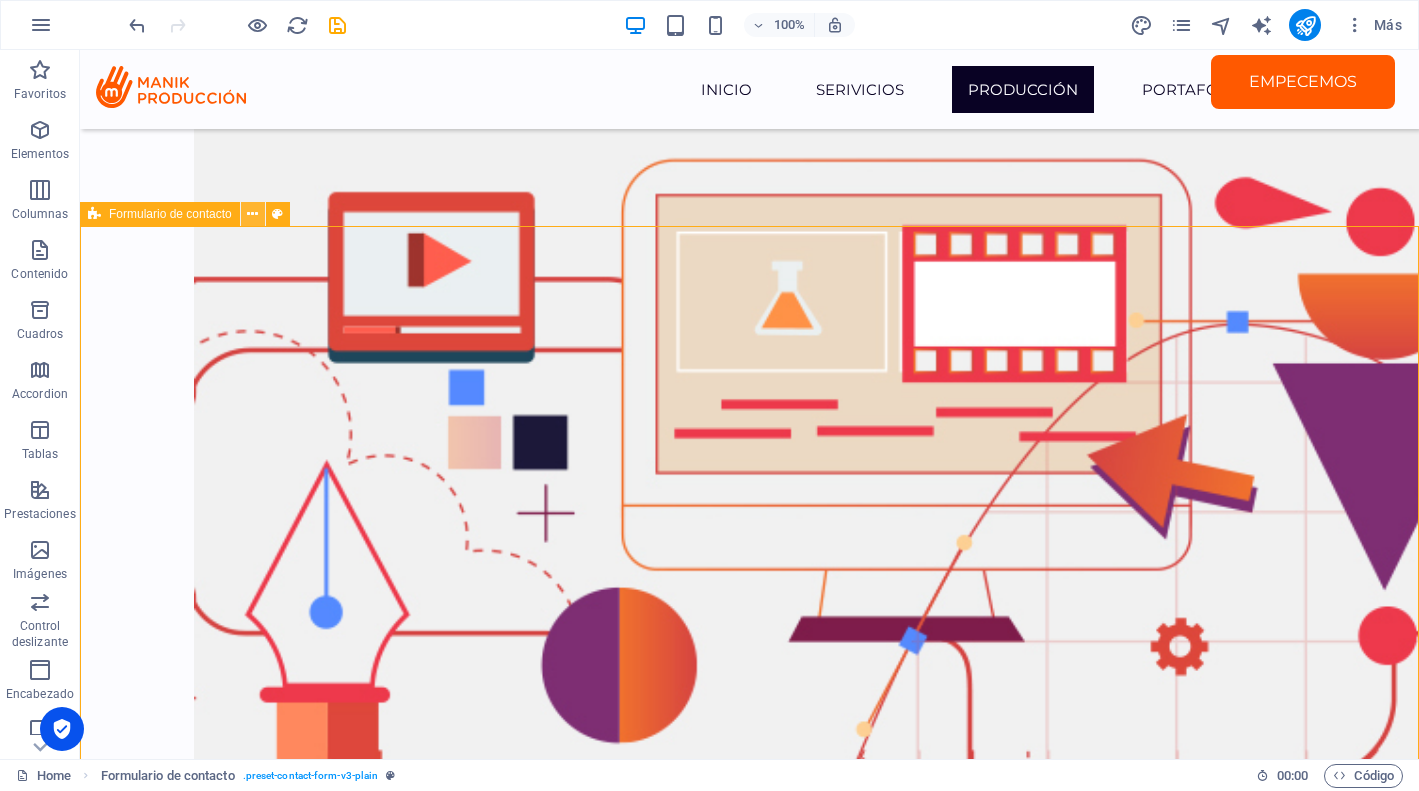 click at bounding box center [252, 214] 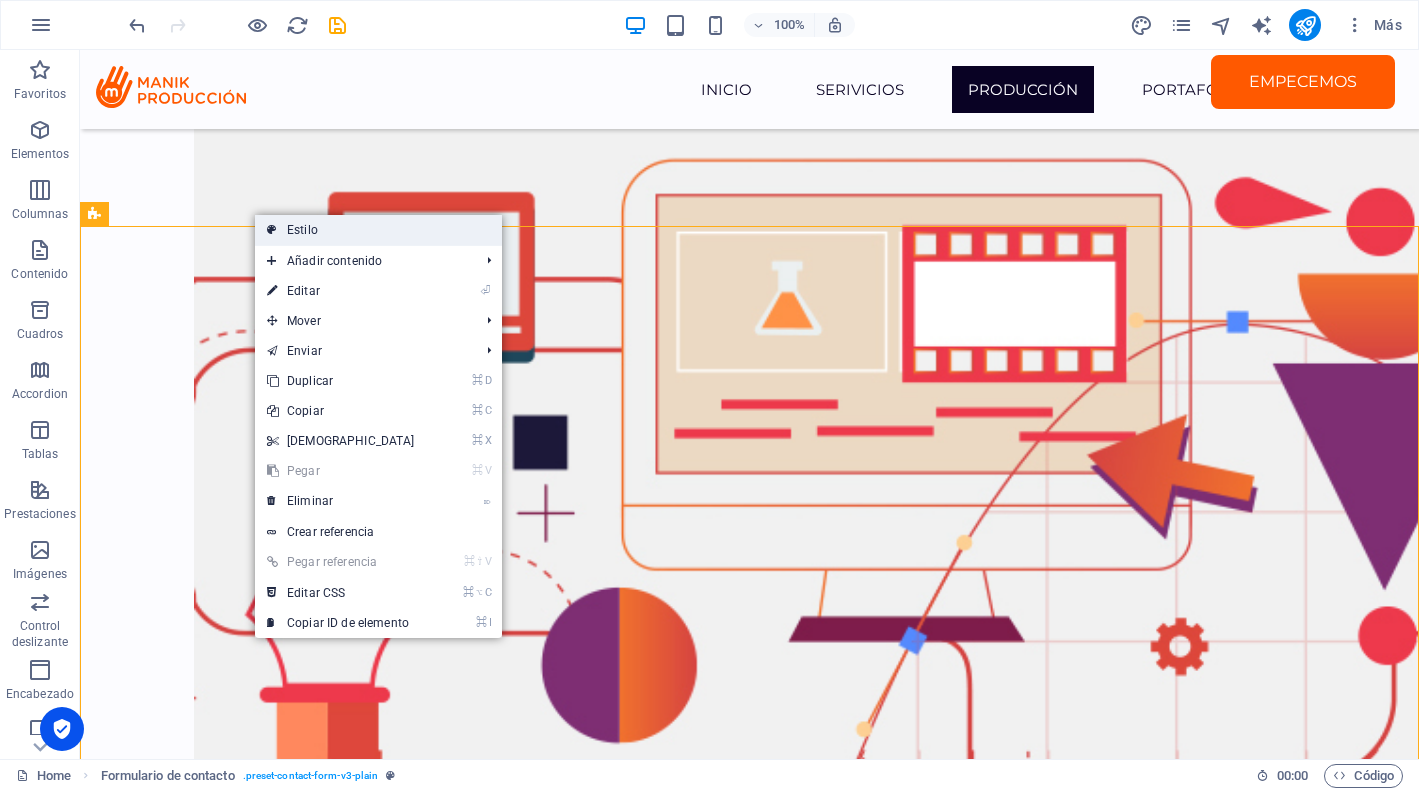 click on "Estilo" at bounding box center [378, 230] 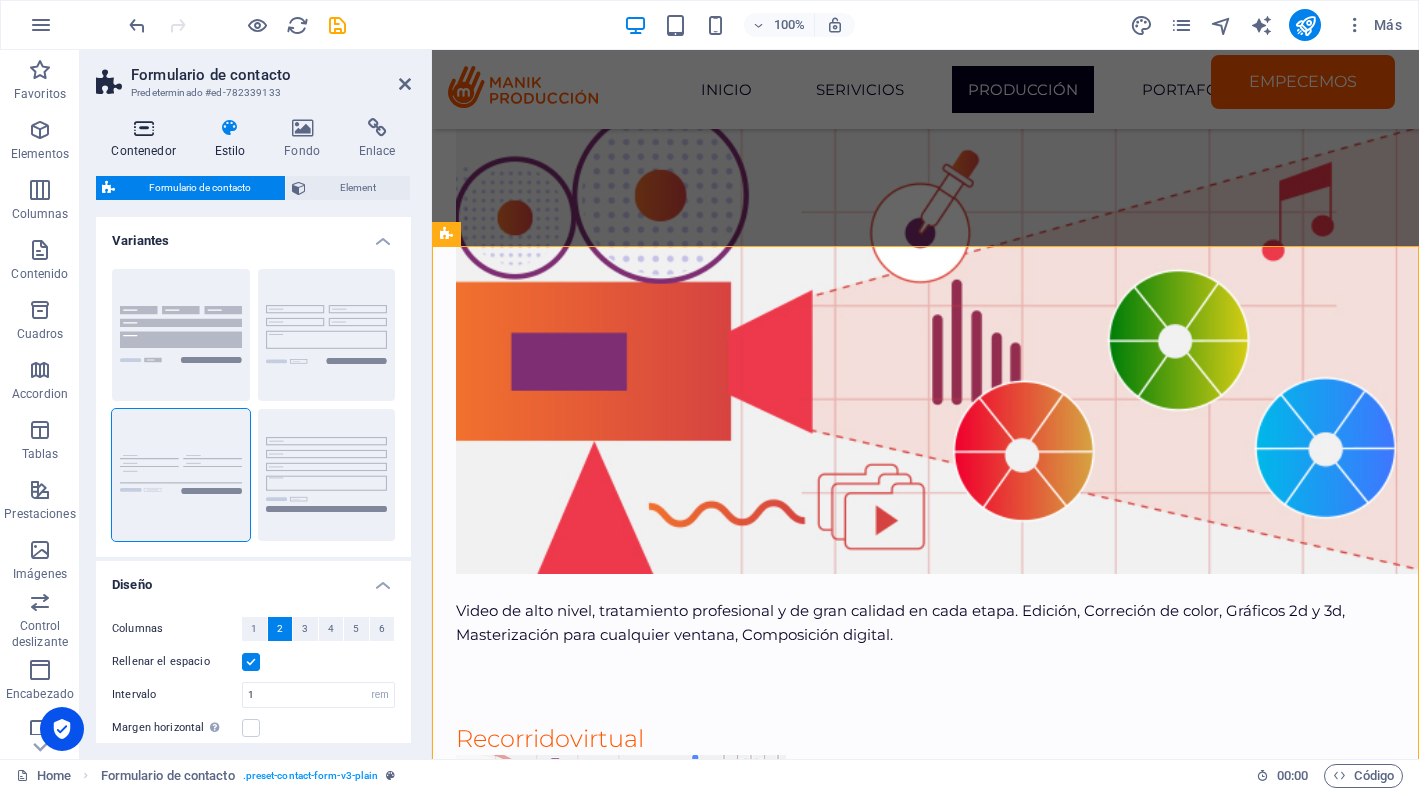 click at bounding box center [143, 128] 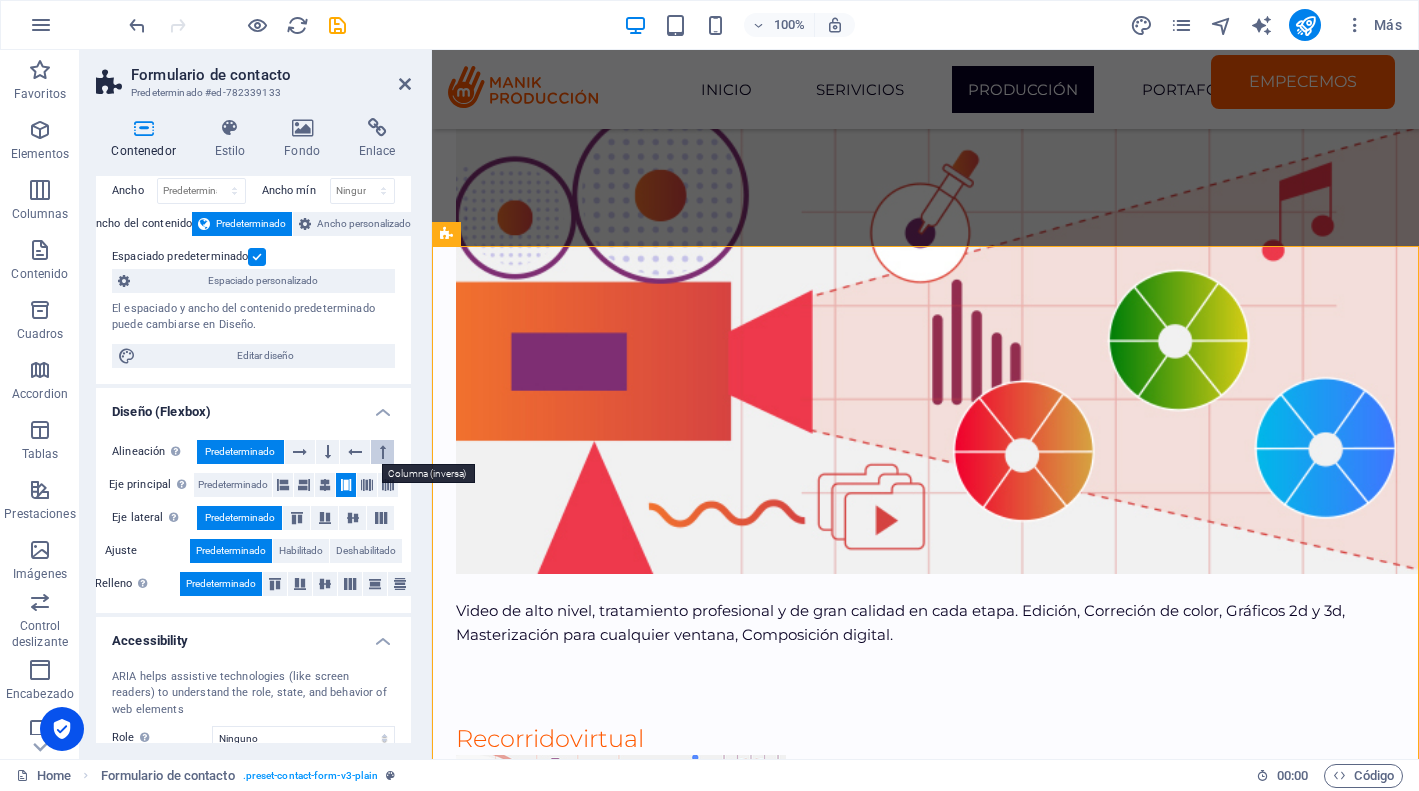 click at bounding box center [383, 452] 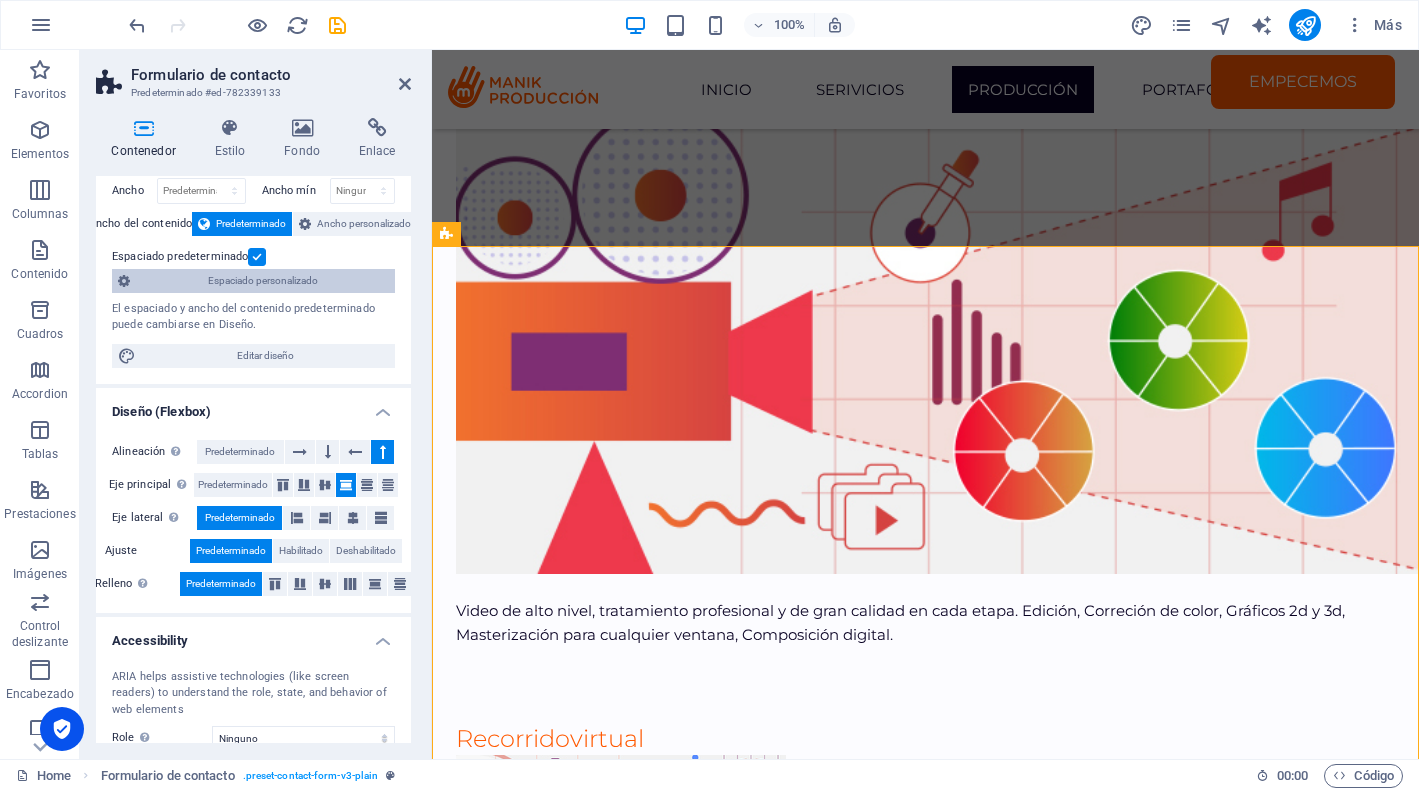 click on "Espaciado personalizado" at bounding box center (262, 281) 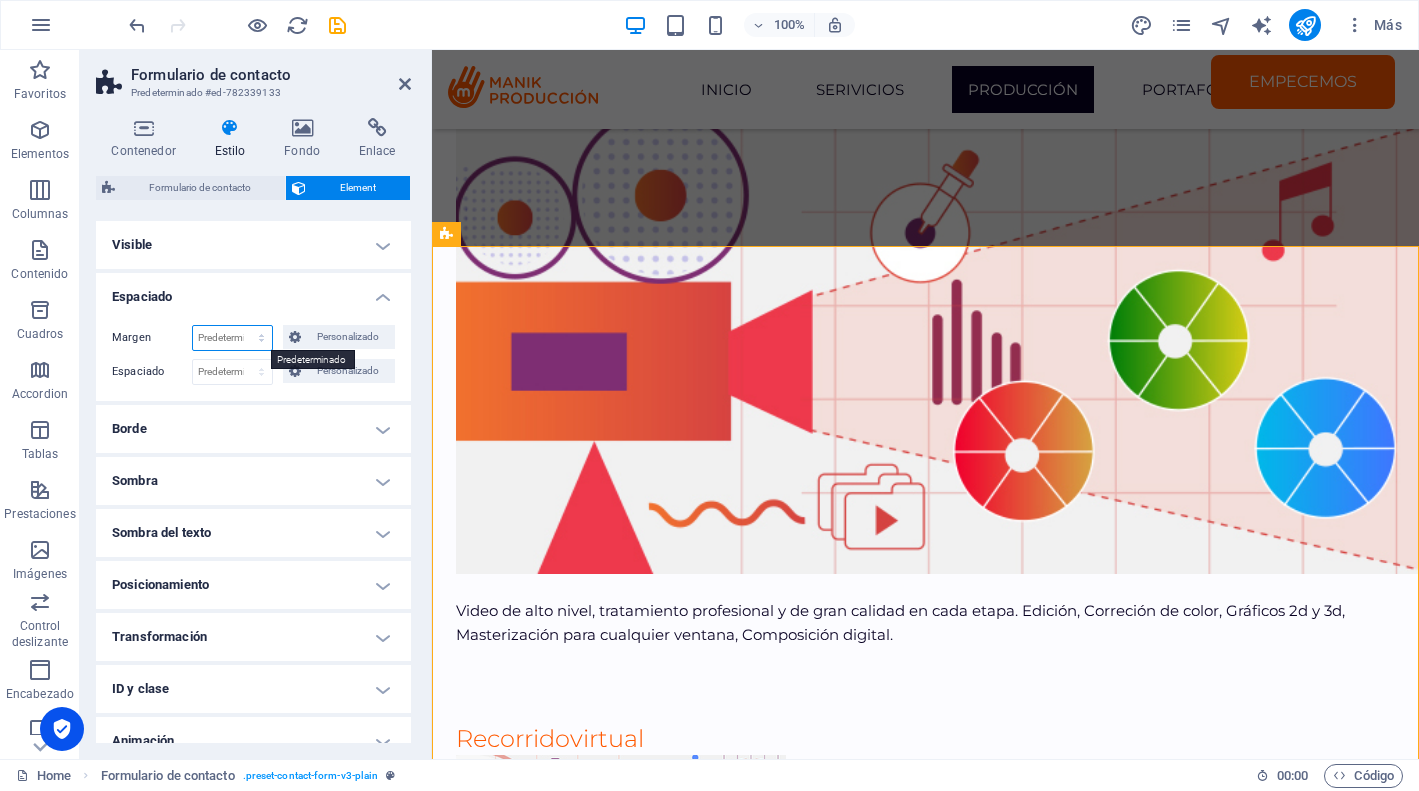 click on "Predeterminado automático px % rem vw vh Personalizado" at bounding box center (232, 338) 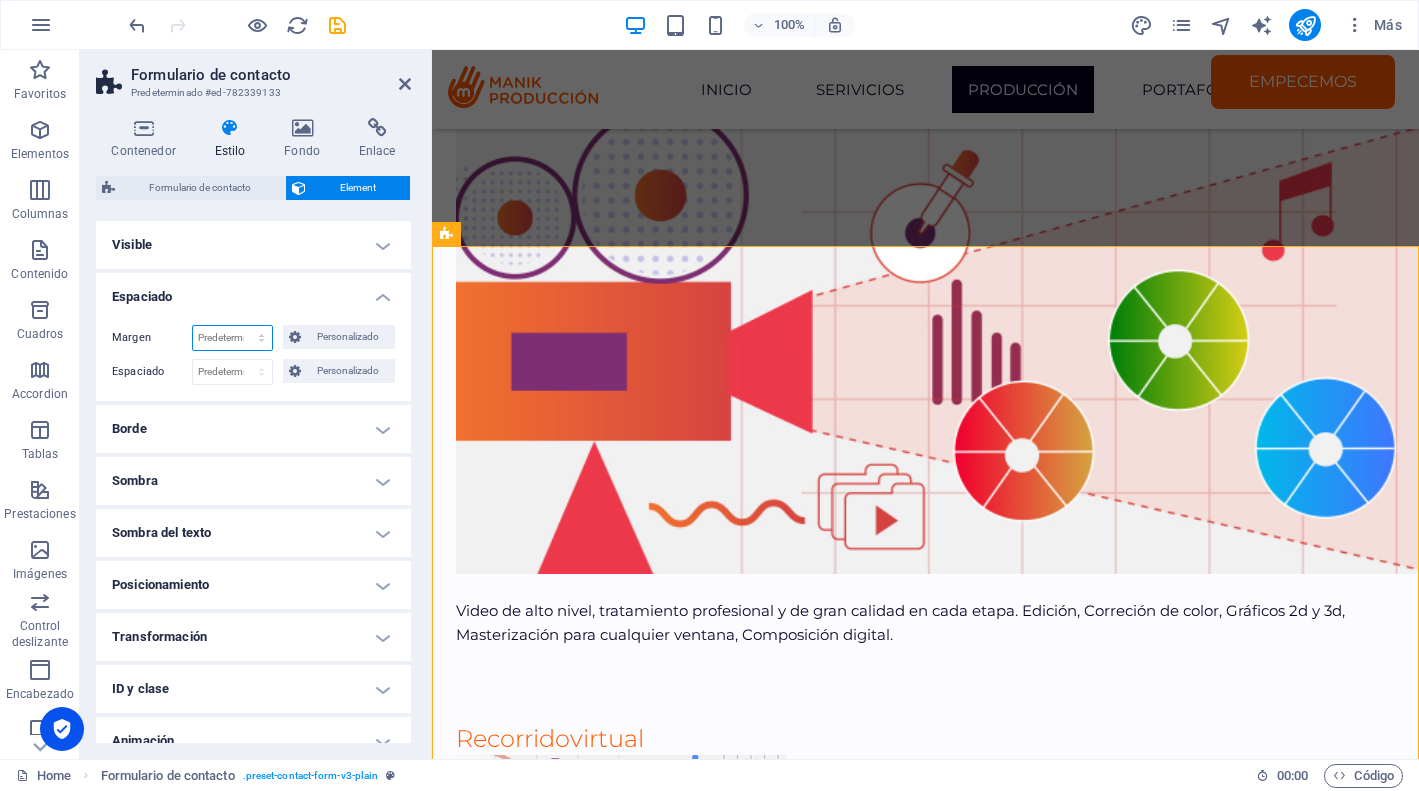 select on "px" 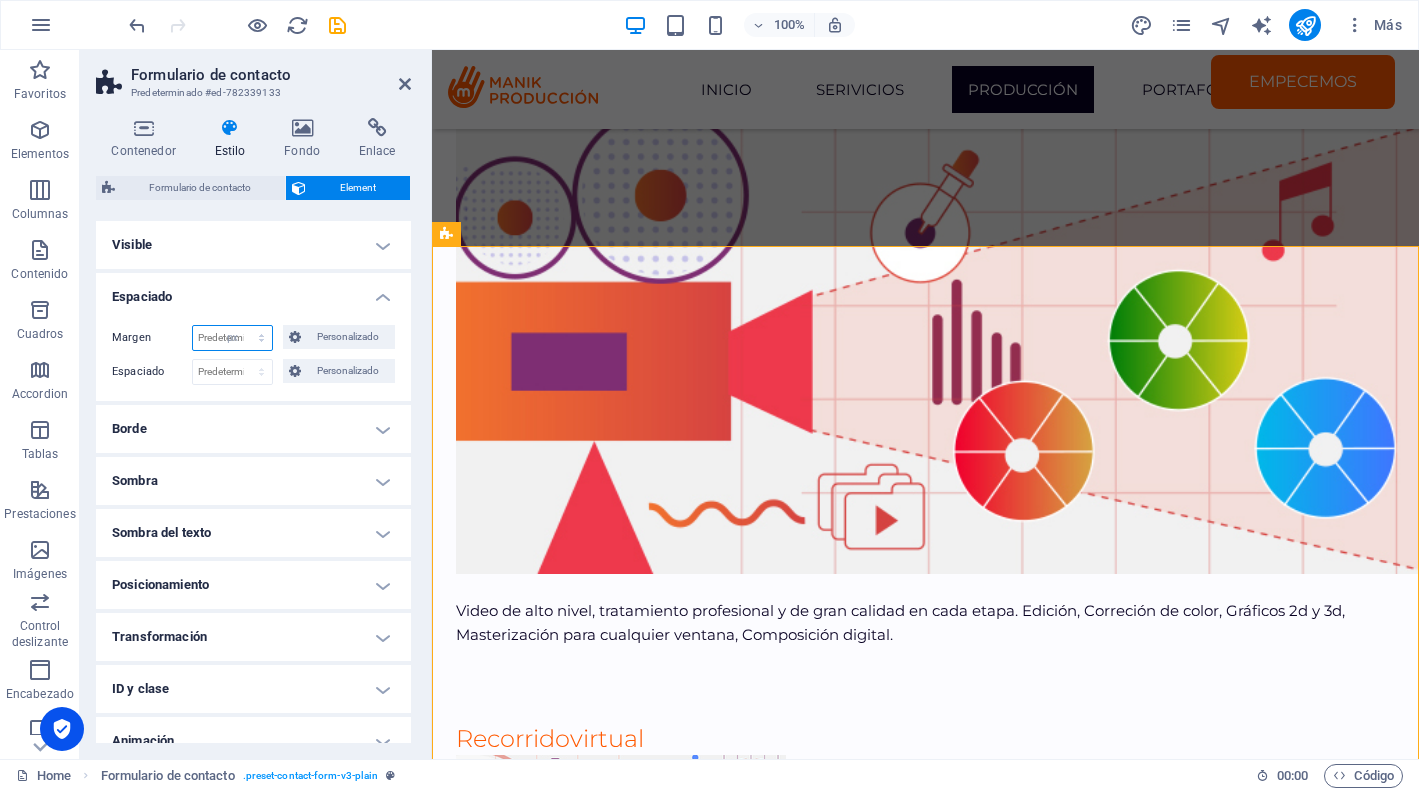 click on "px" at bounding box center (0, 0) 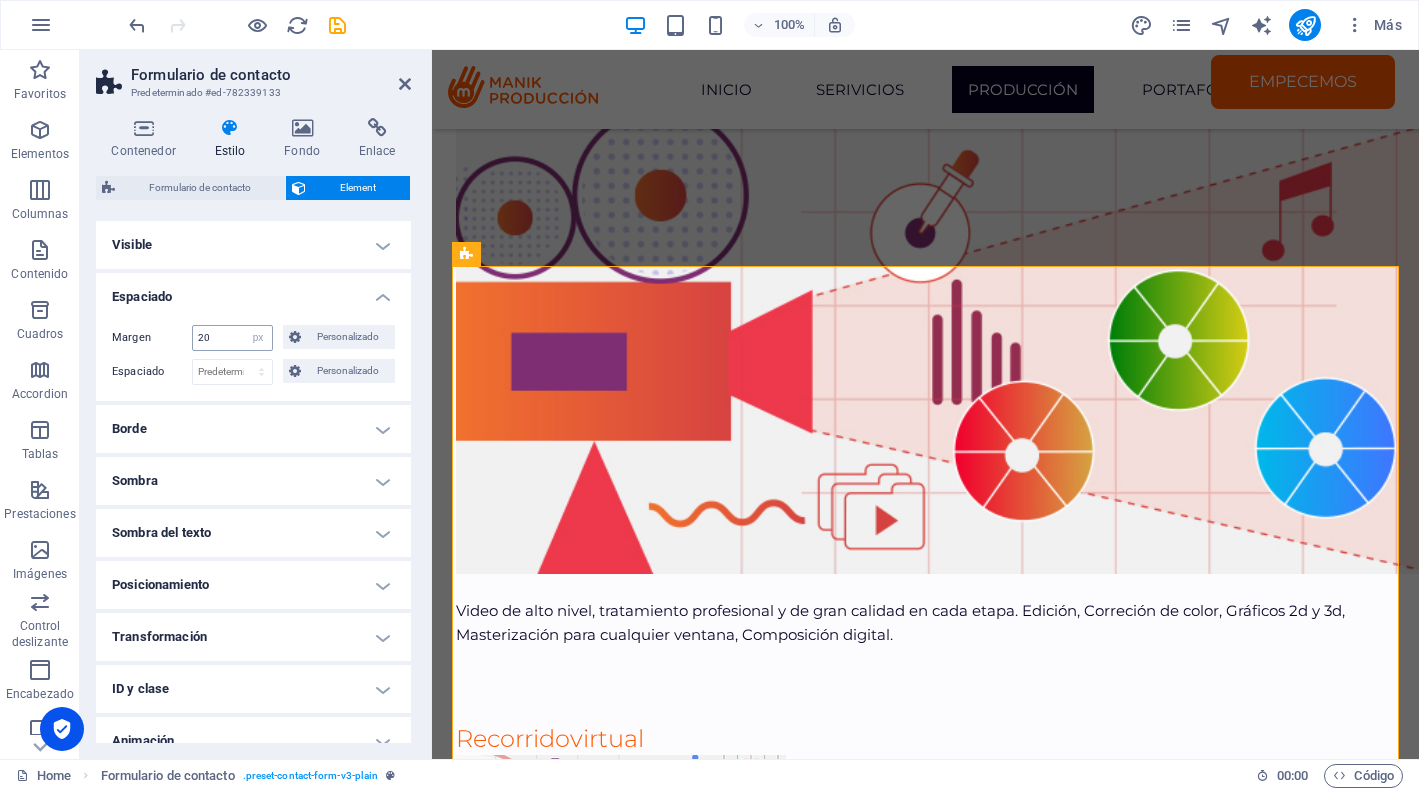 type on "0" 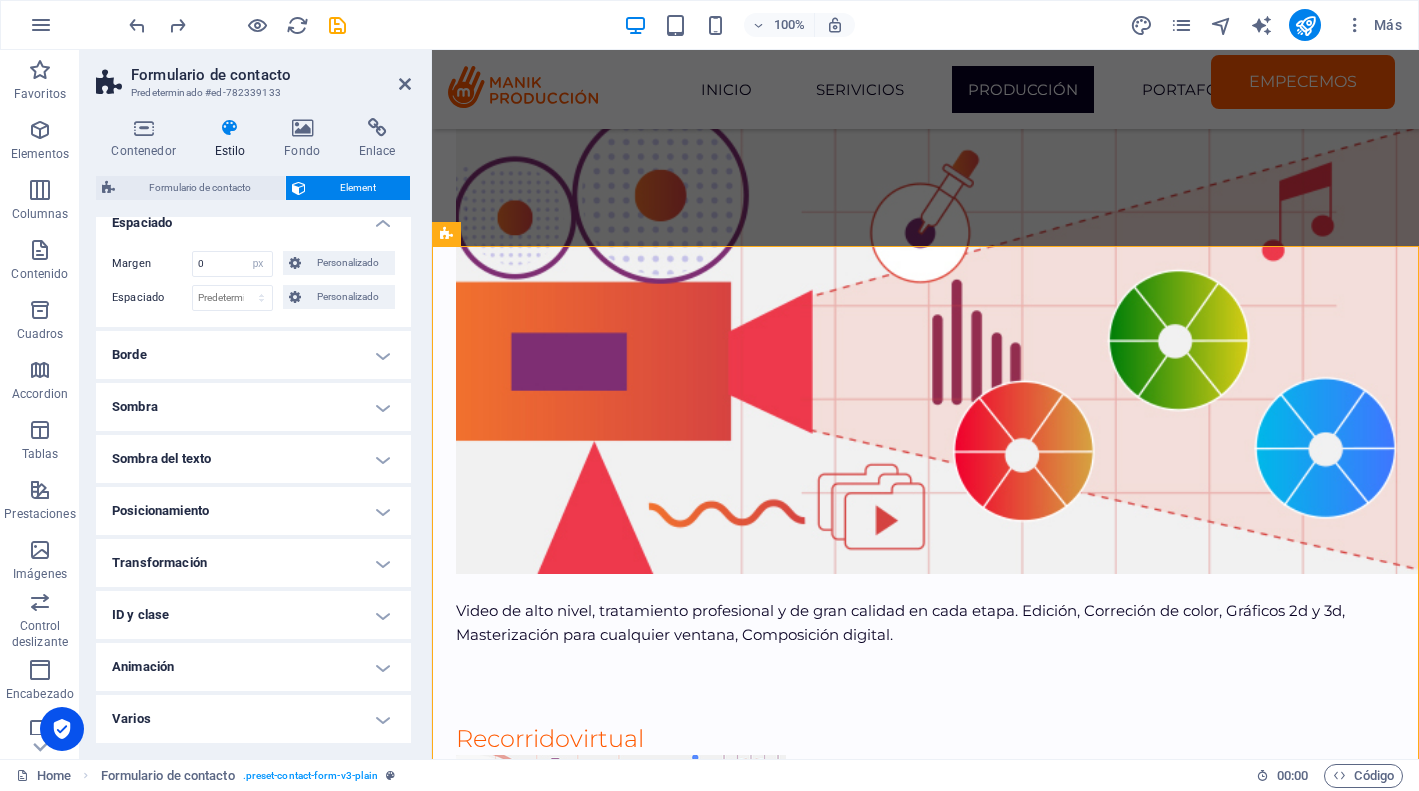 scroll, scrollTop: 0, scrollLeft: 0, axis: both 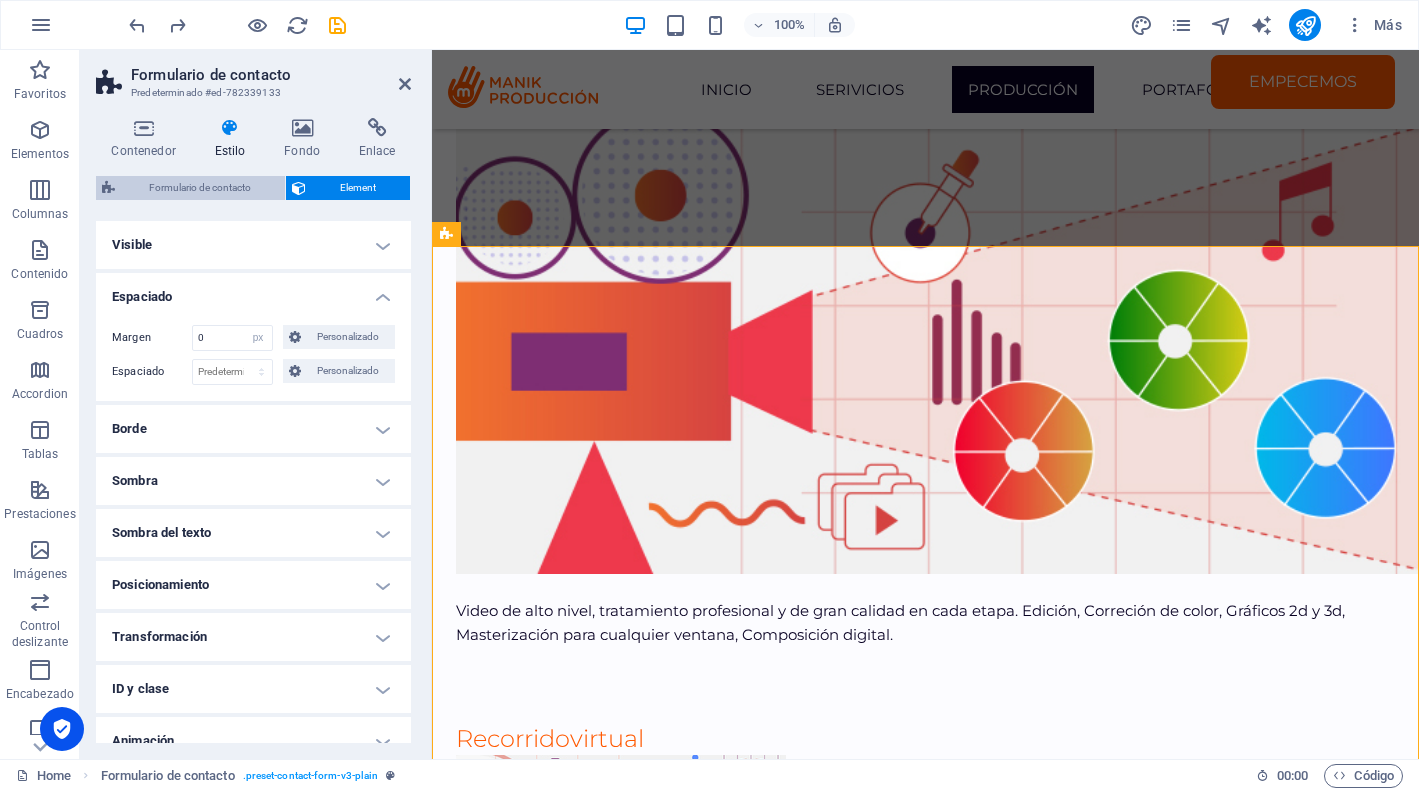 click on "Formulario de contacto" at bounding box center [200, 188] 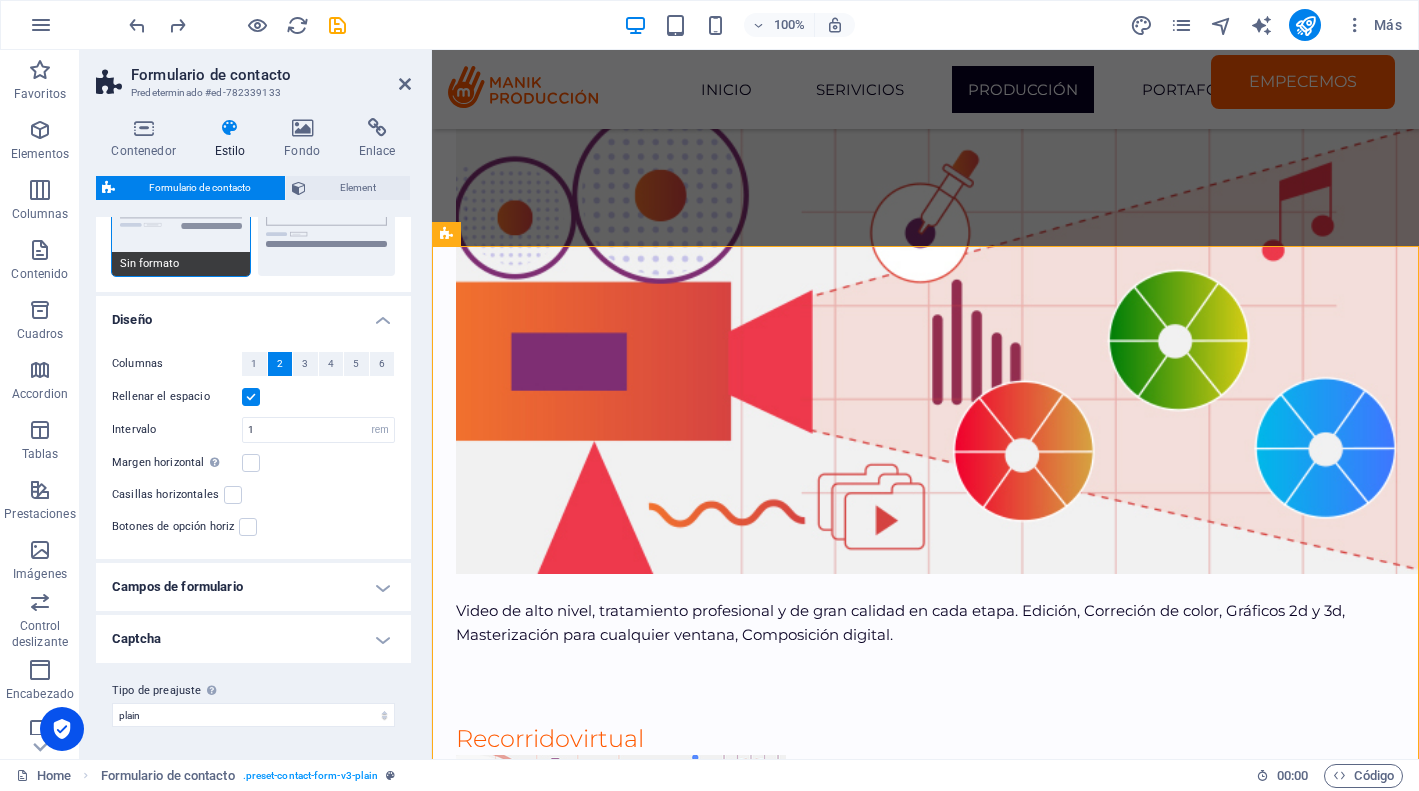 scroll, scrollTop: 0, scrollLeft: 0, axis: both 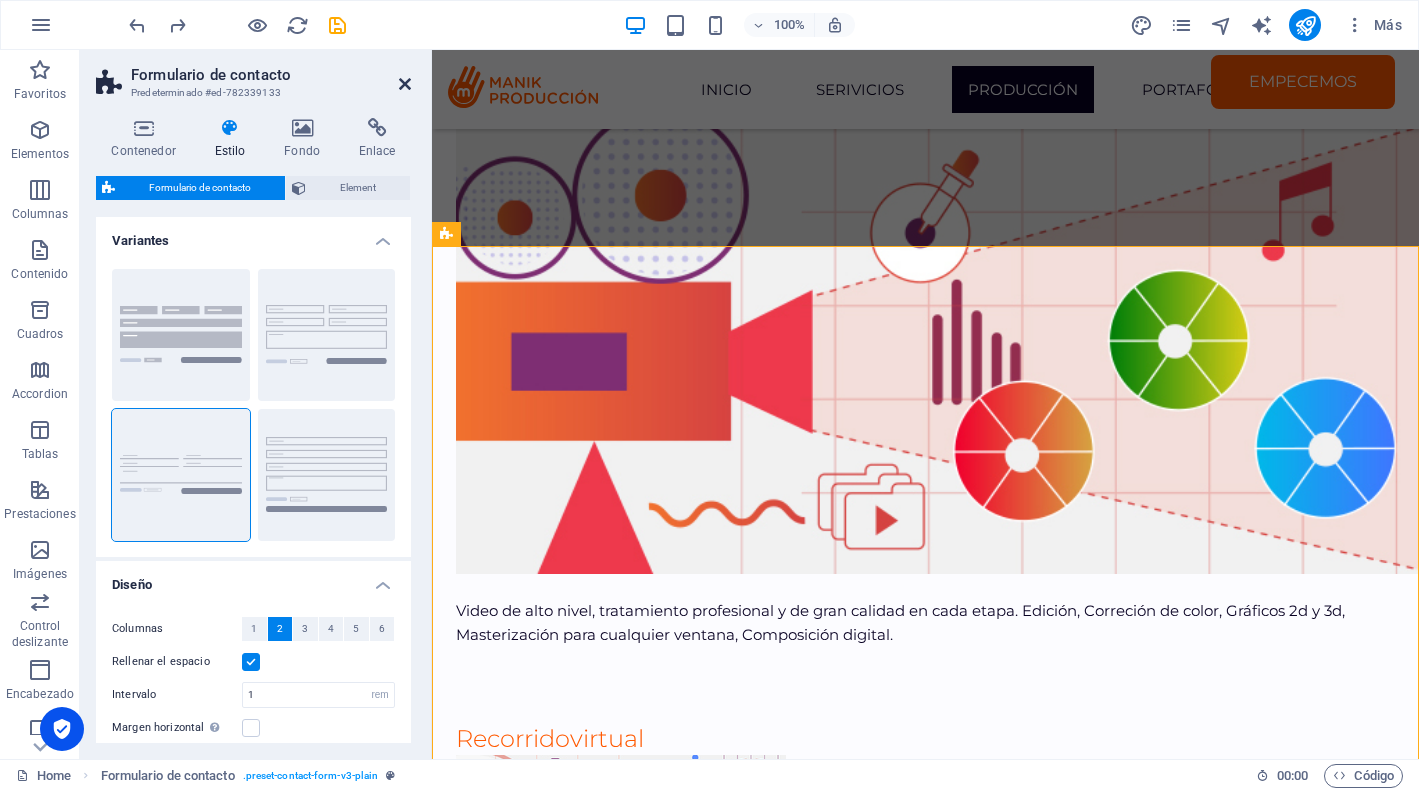 click at bounding box center (405, 84) 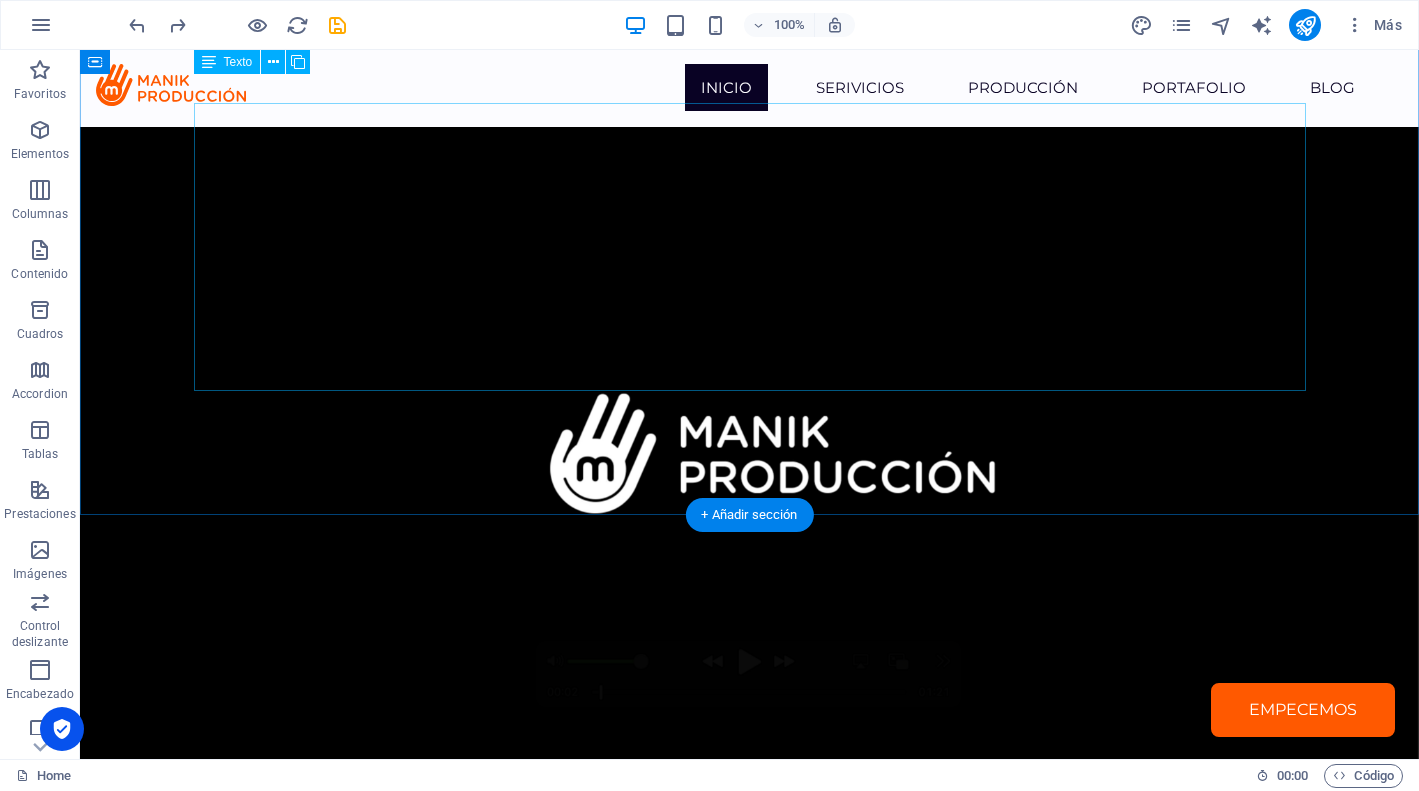 scroll, scrollTop: 0, scrollLeft: 0, axis: both 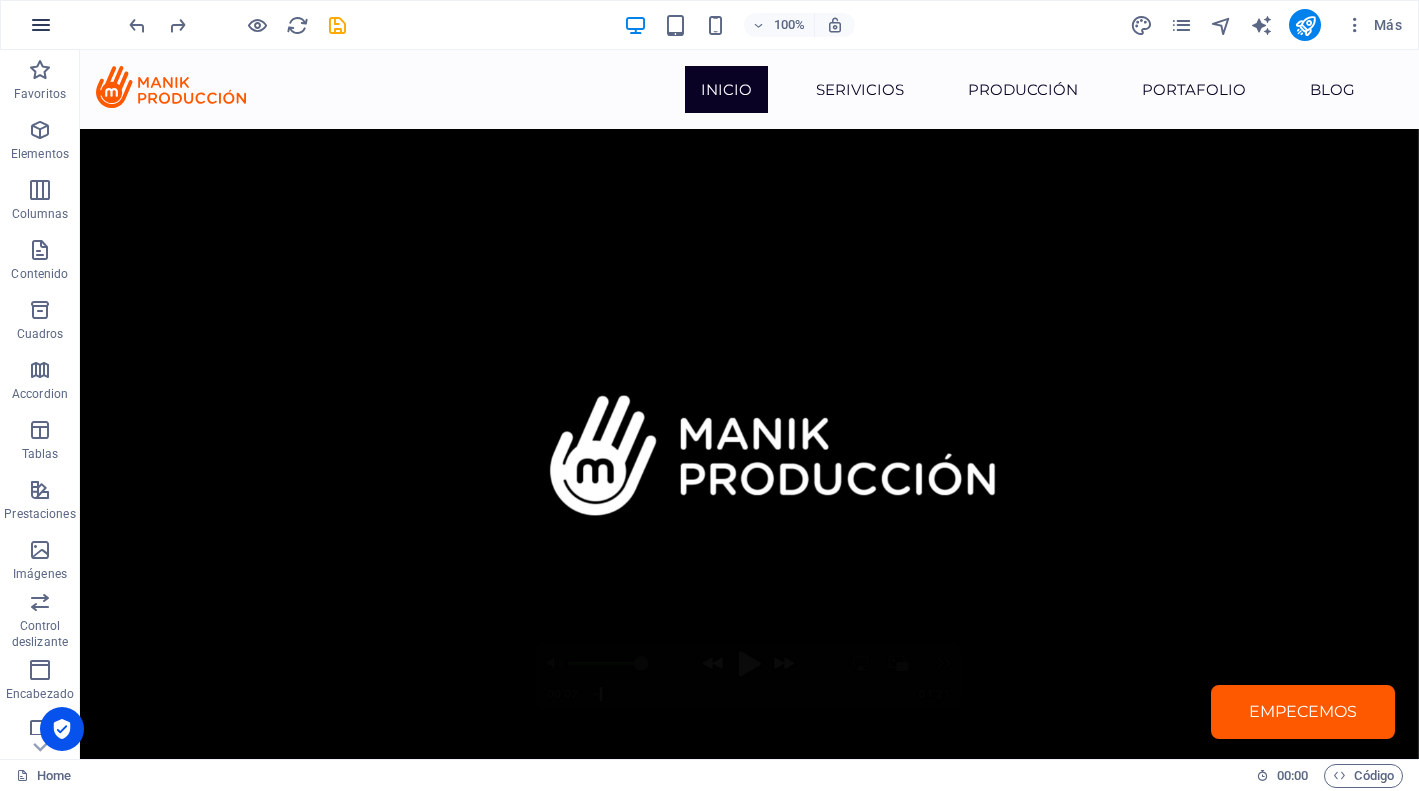 click at bounding box center (41, 25) 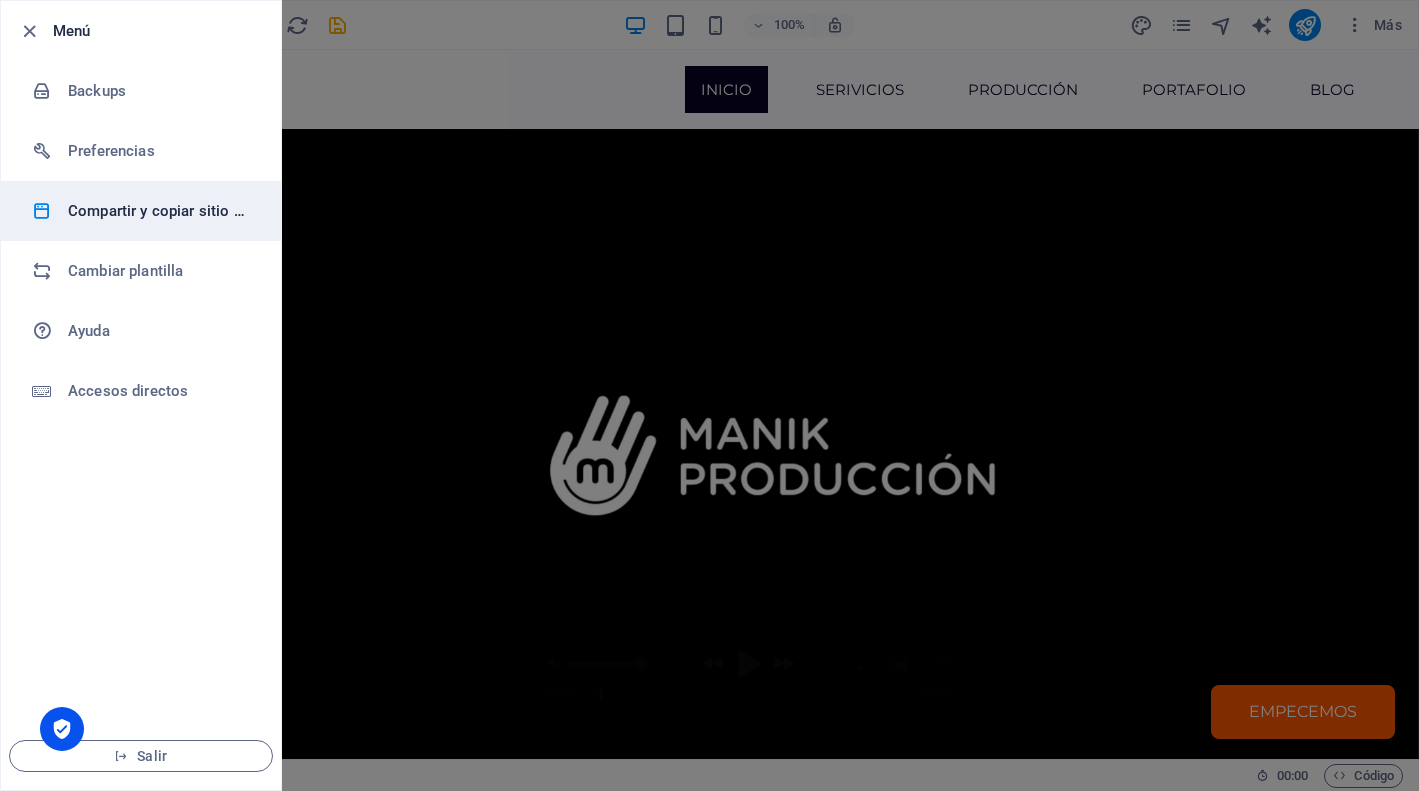 click on "Compartir y copiar sitio web" at bounding box center (160, 211) 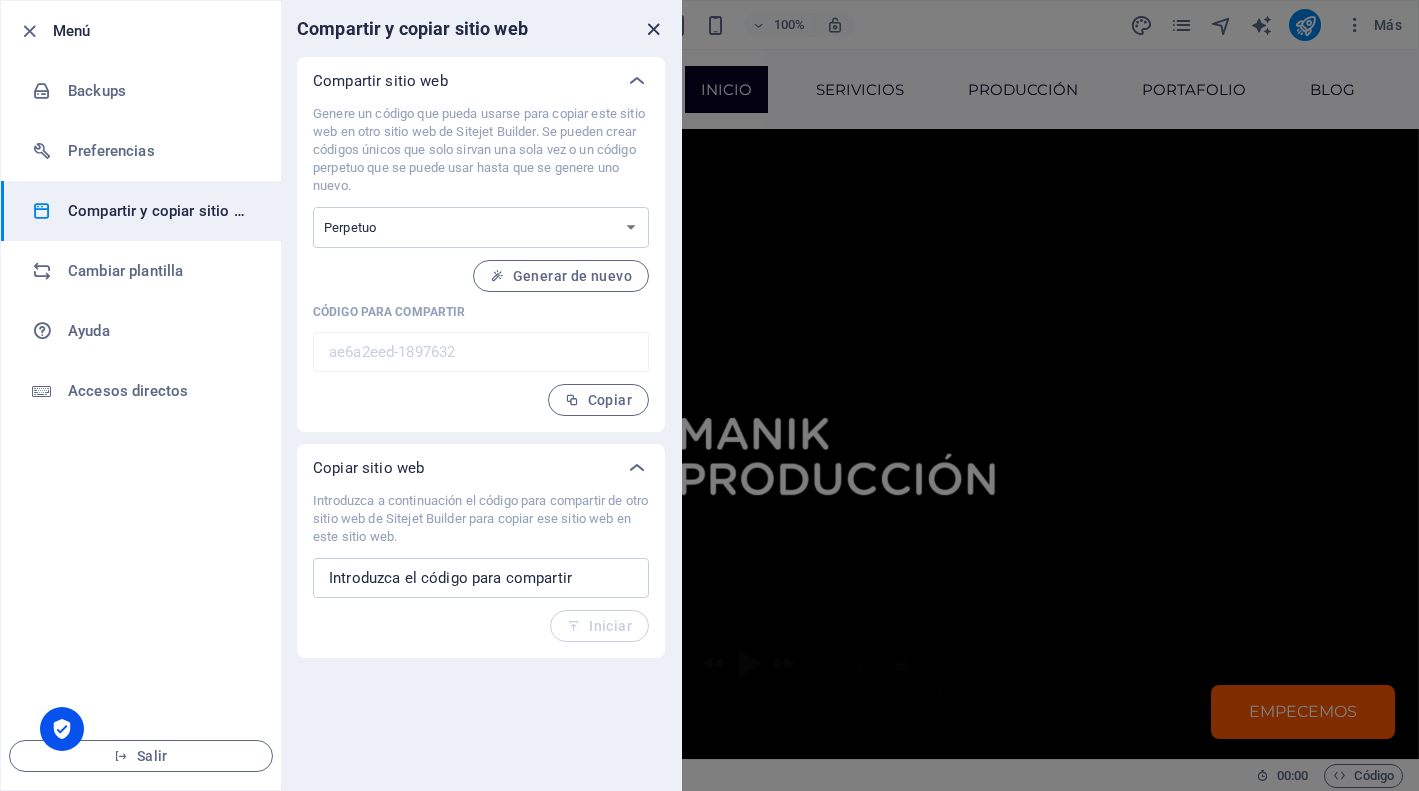 click at bounding box center (653, 29) 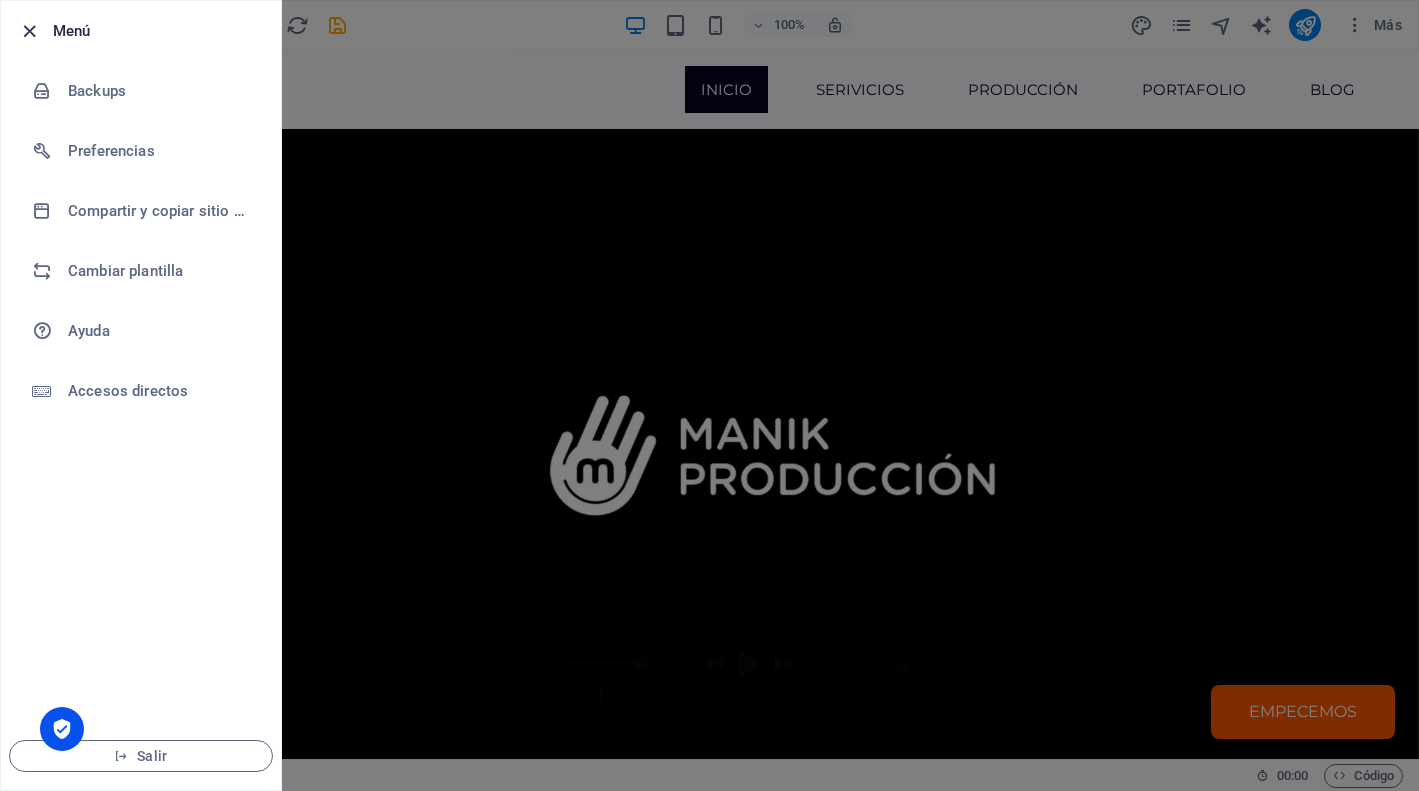 click at bounding box center [29, 31] 